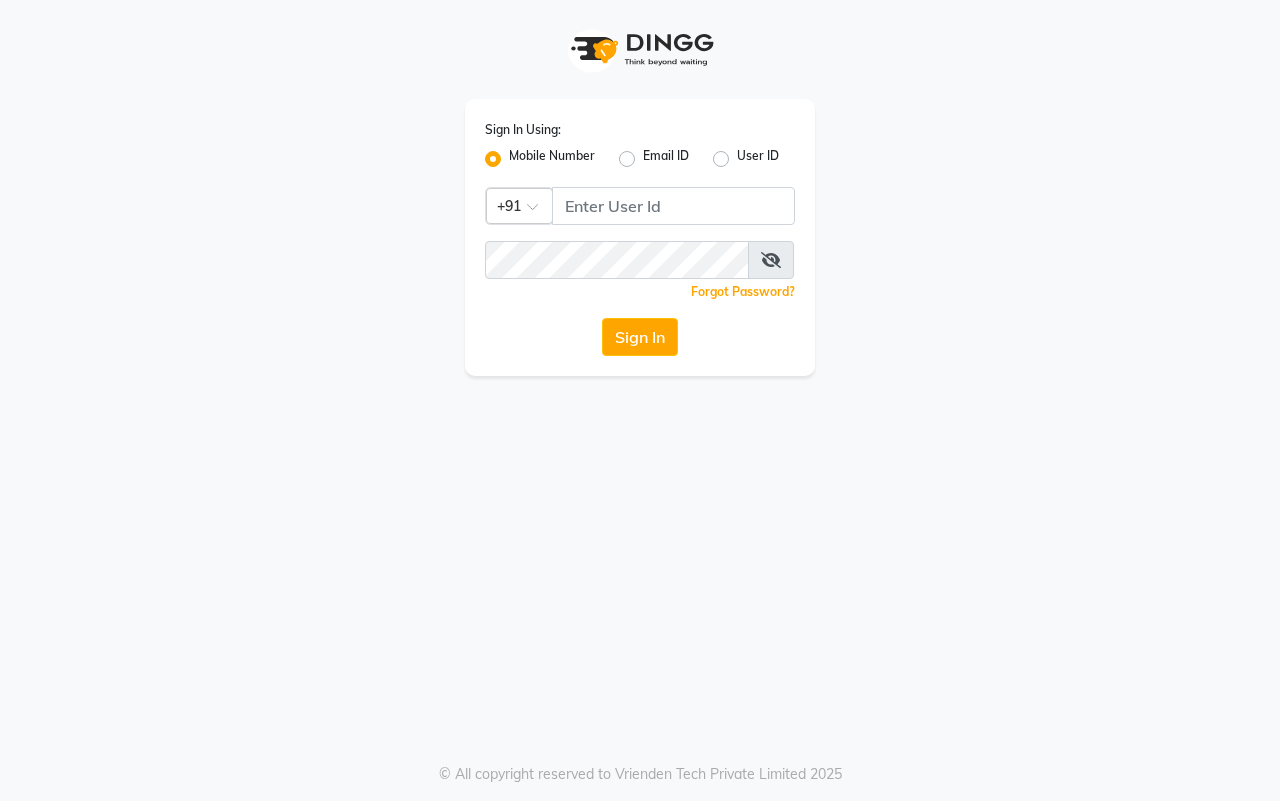 scroll, scrollTop: 0, scrollLeft: 0, axis: both 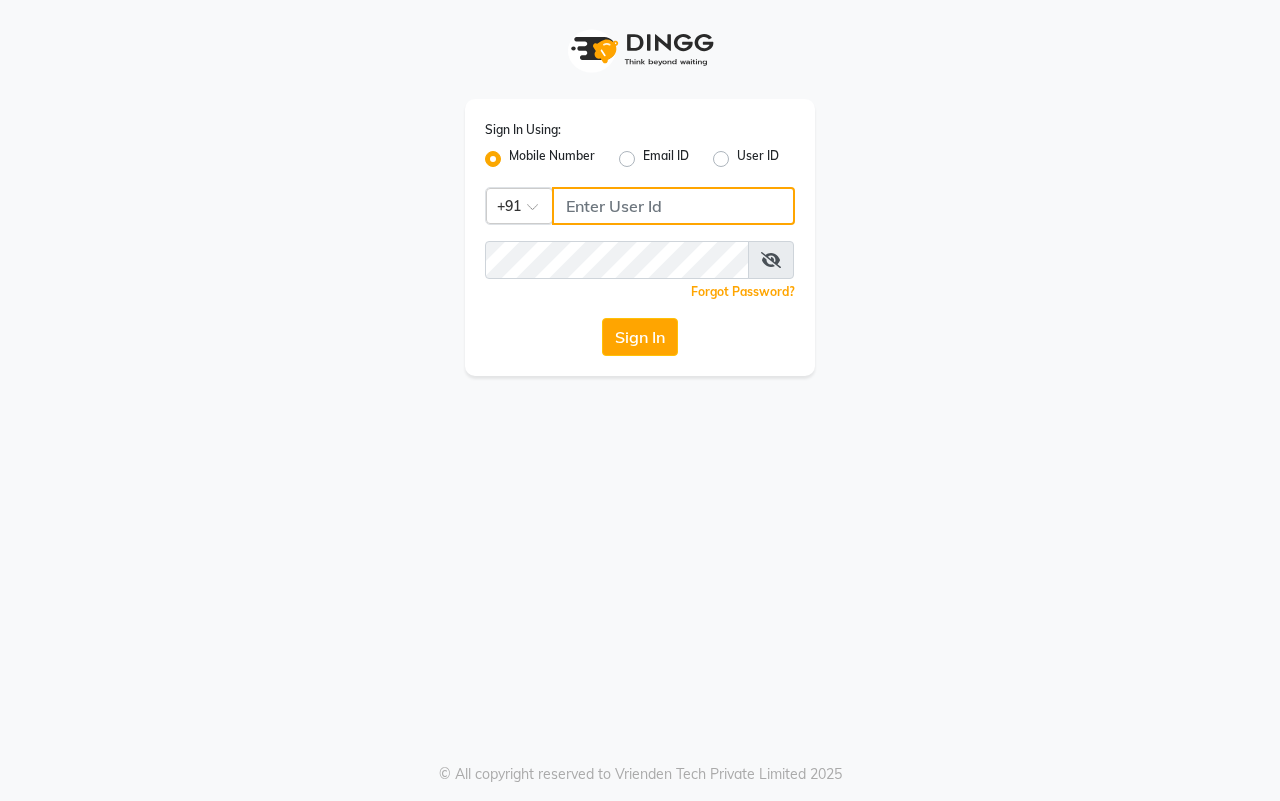 click 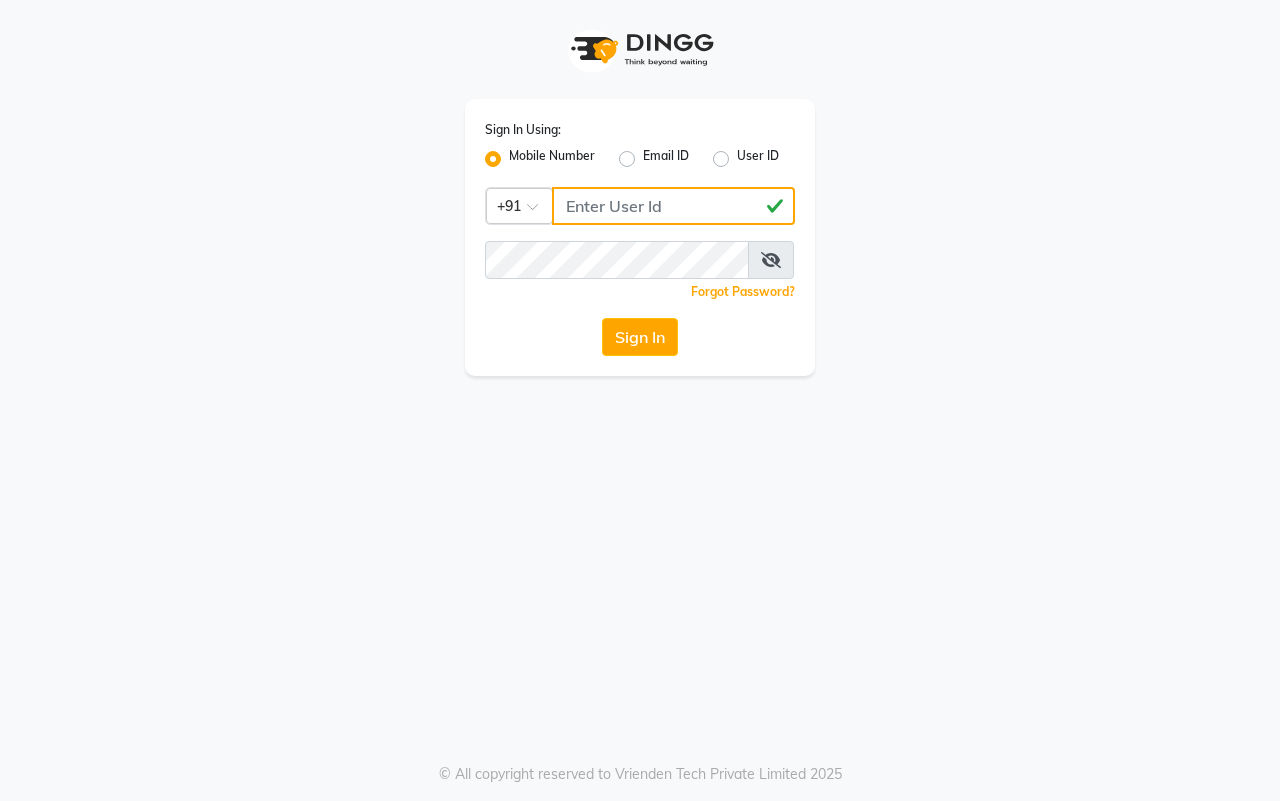 type on "[PHONE]" 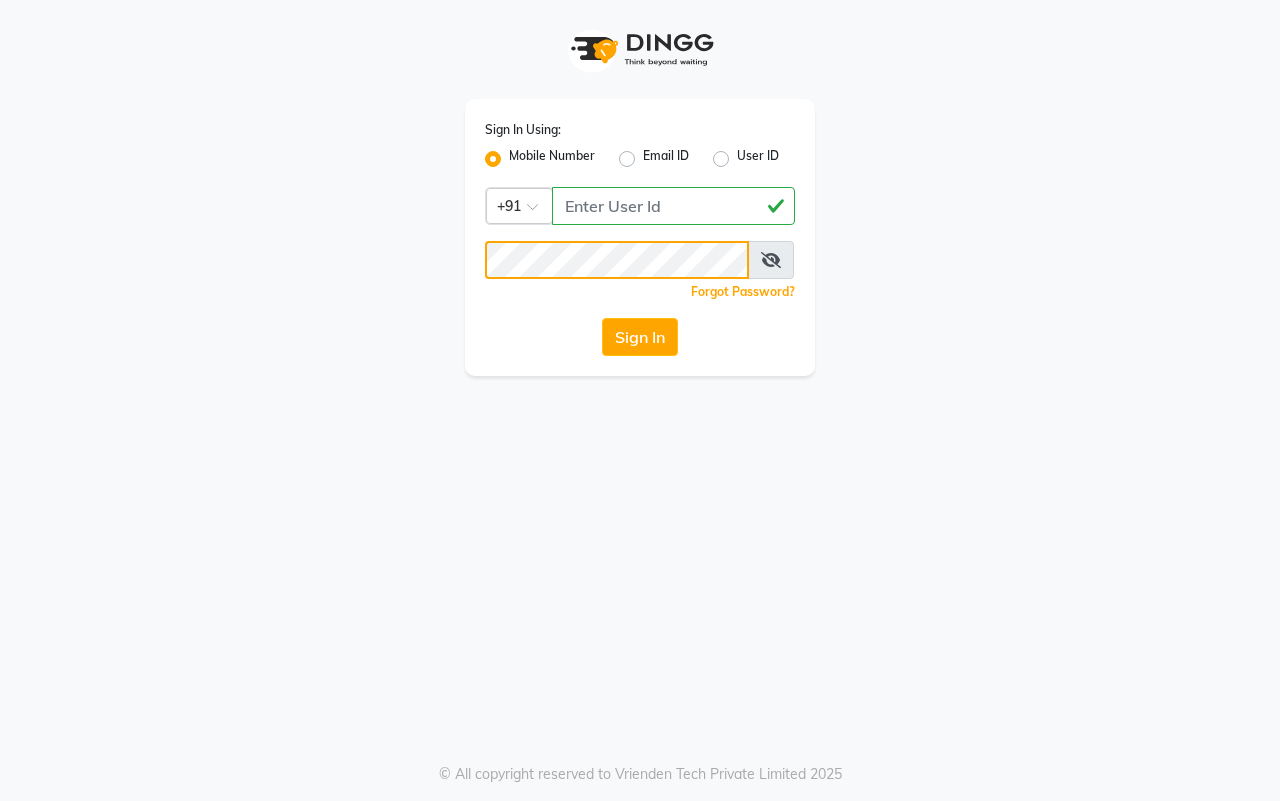 click on "Sign In" 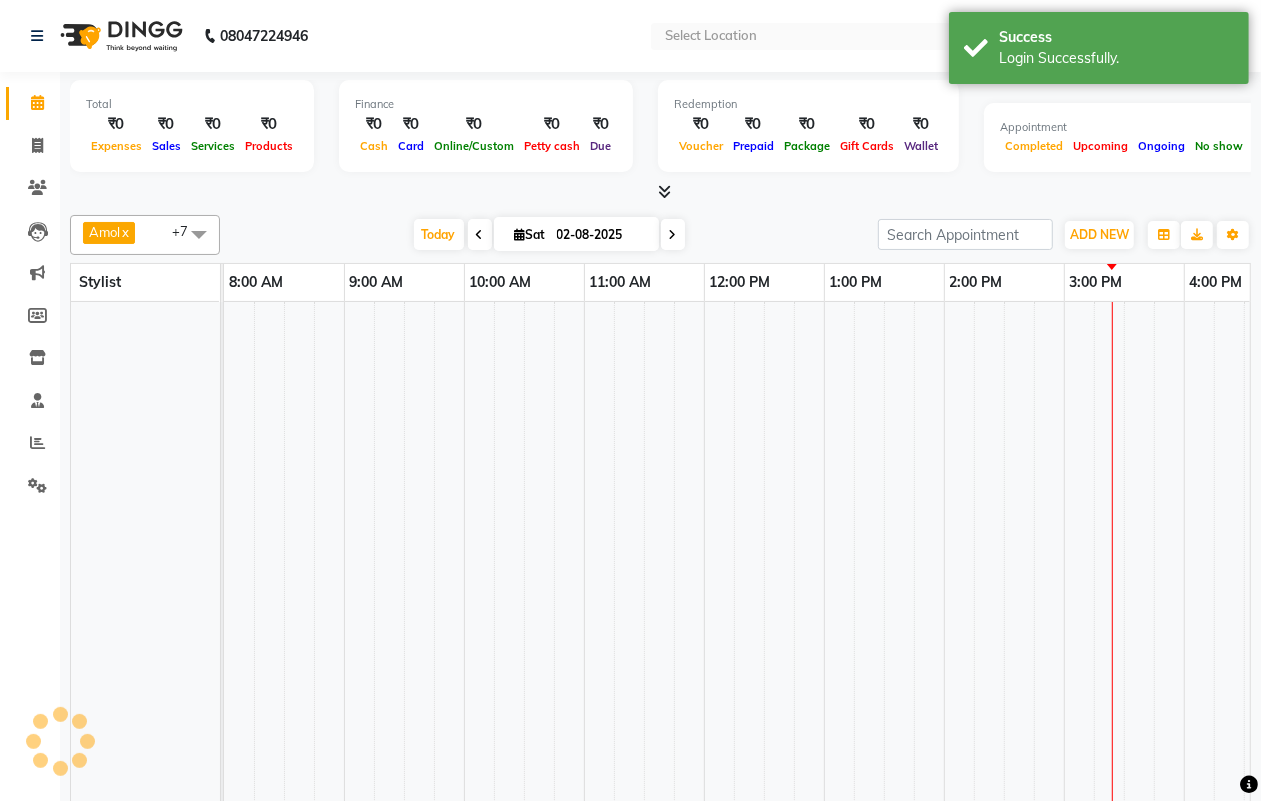 select on "en" 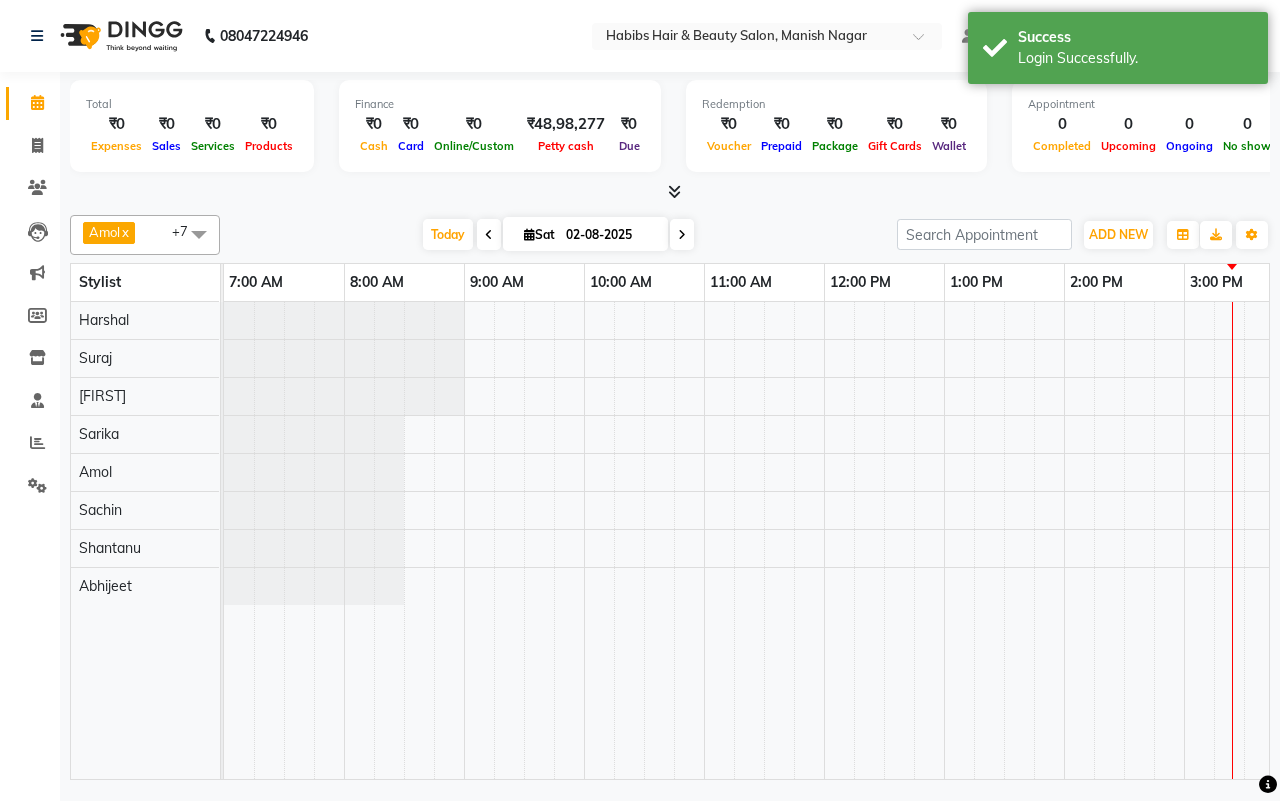 scroll, scrollTop: 0, scrollLeft: 0, axis: both 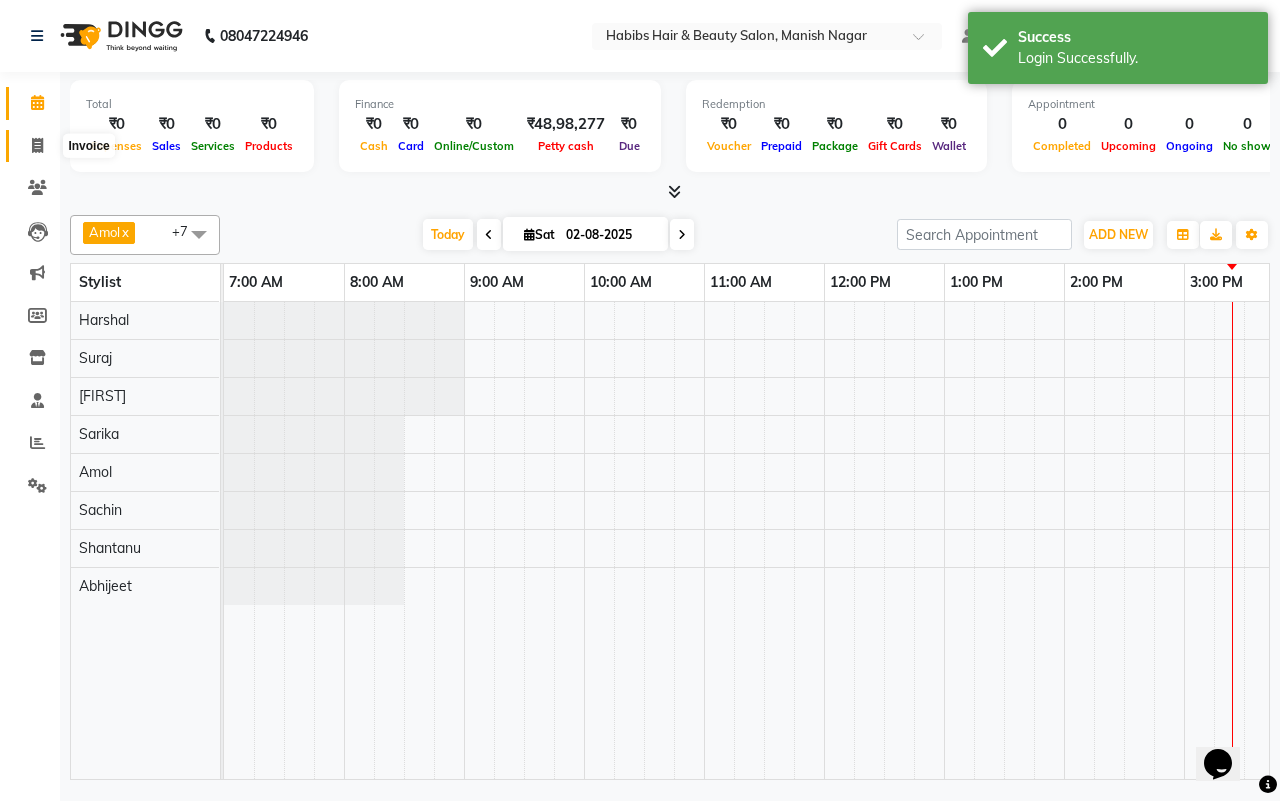 click 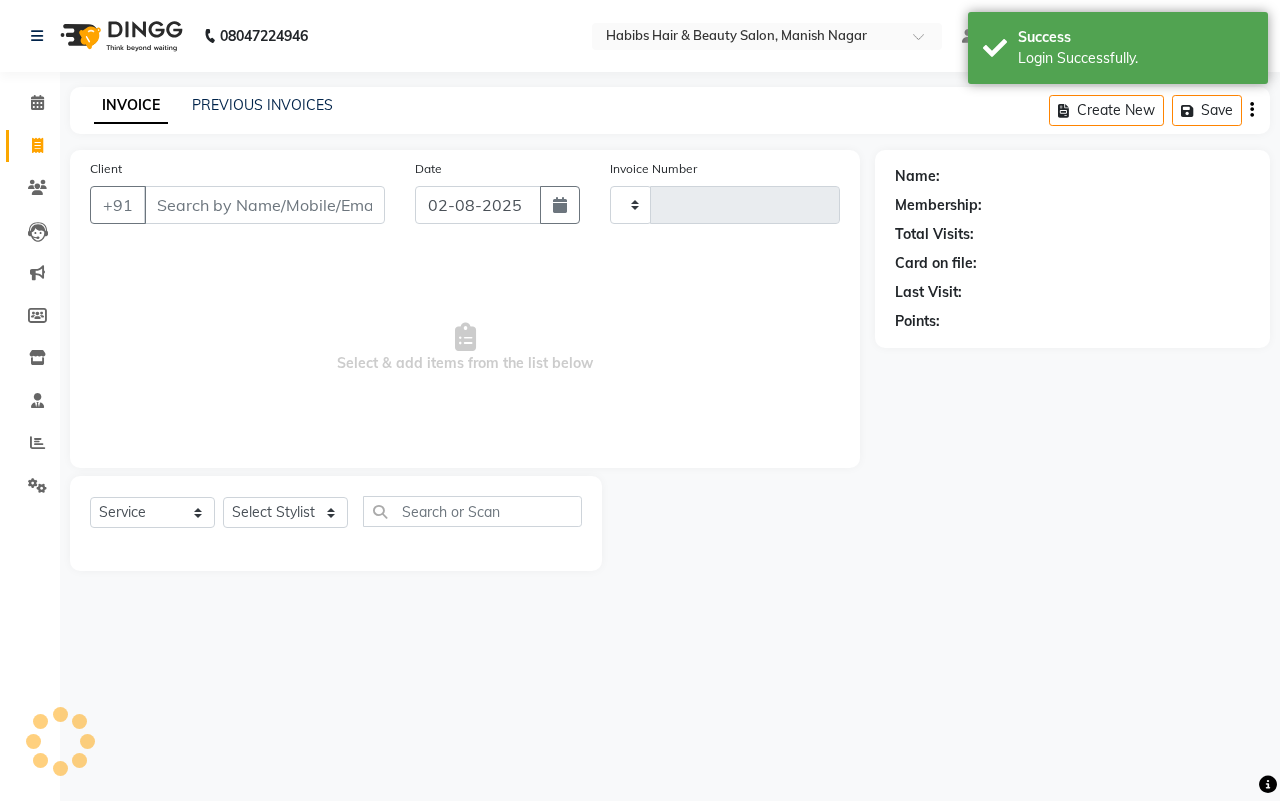 type on "3373" 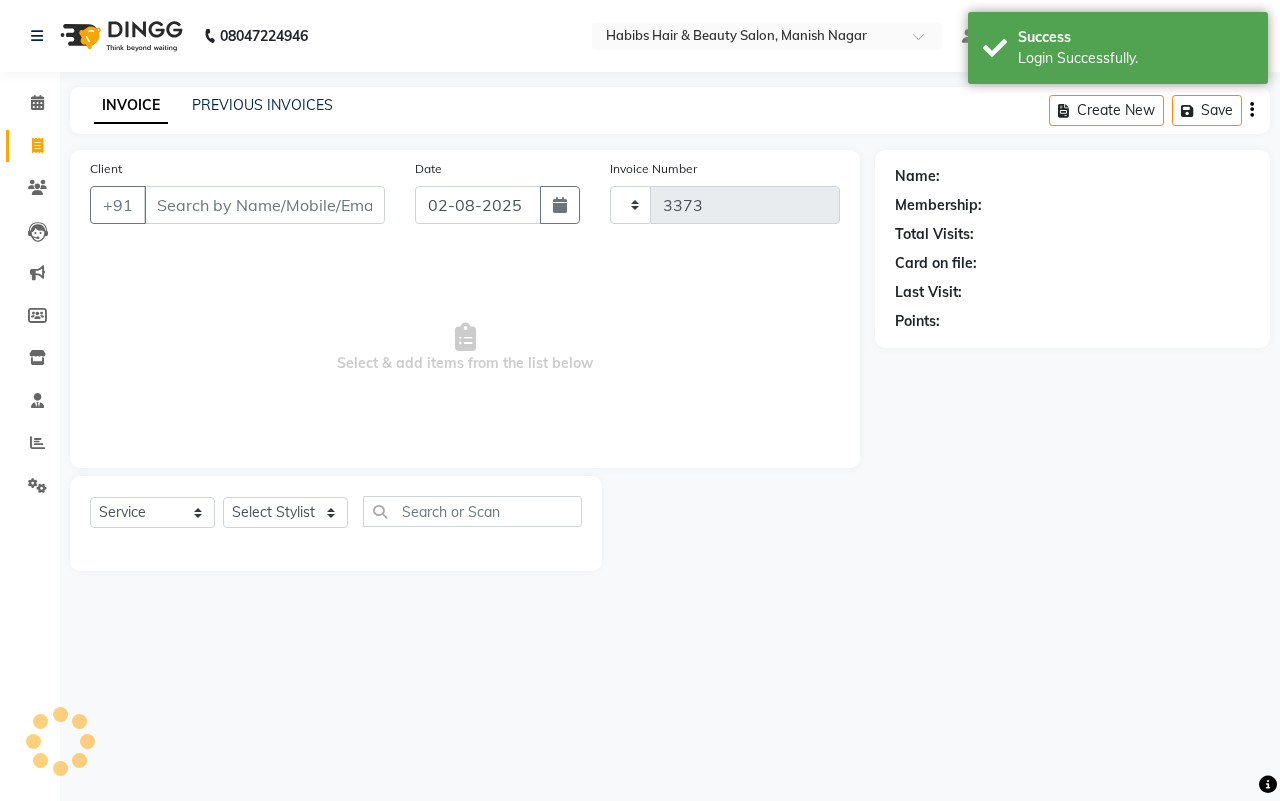 select on "3804" 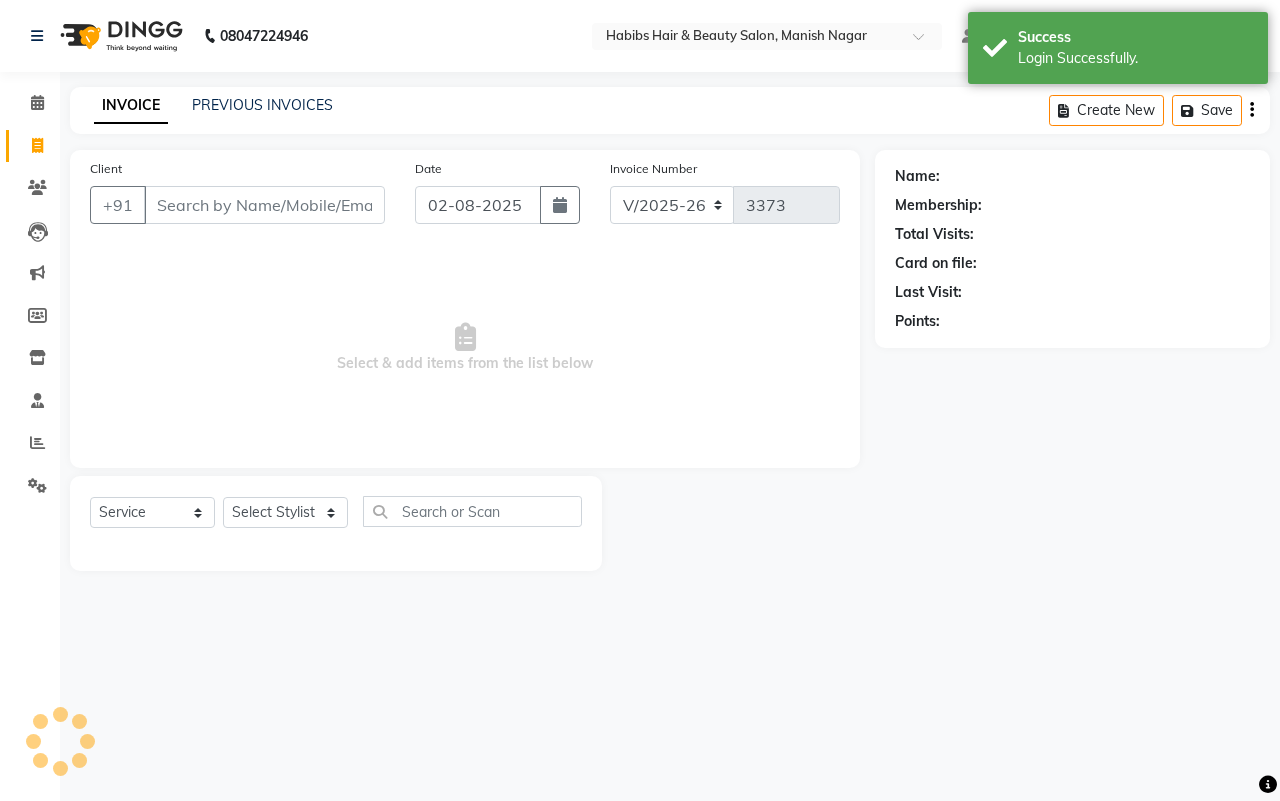 click on "Client" at bounding box center (264, 205) 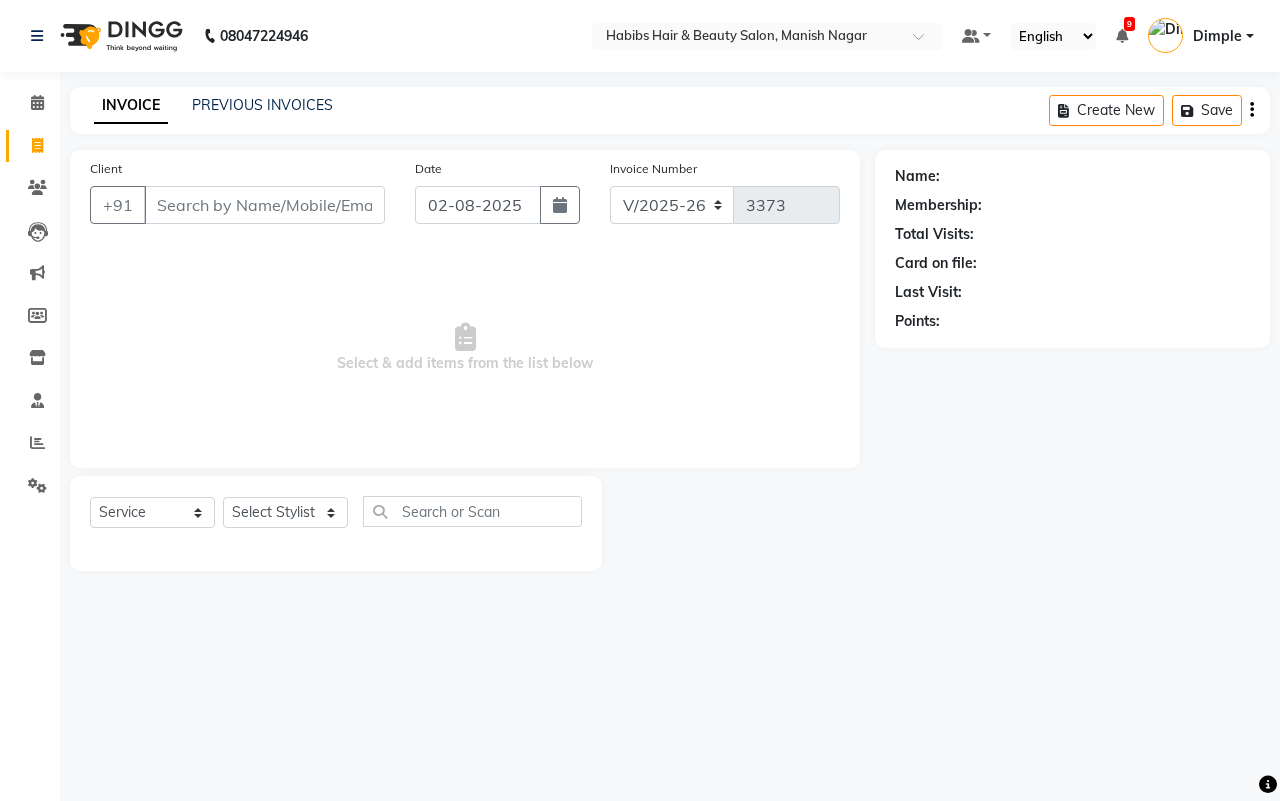click on "Client" at bounding box center [264, 205] 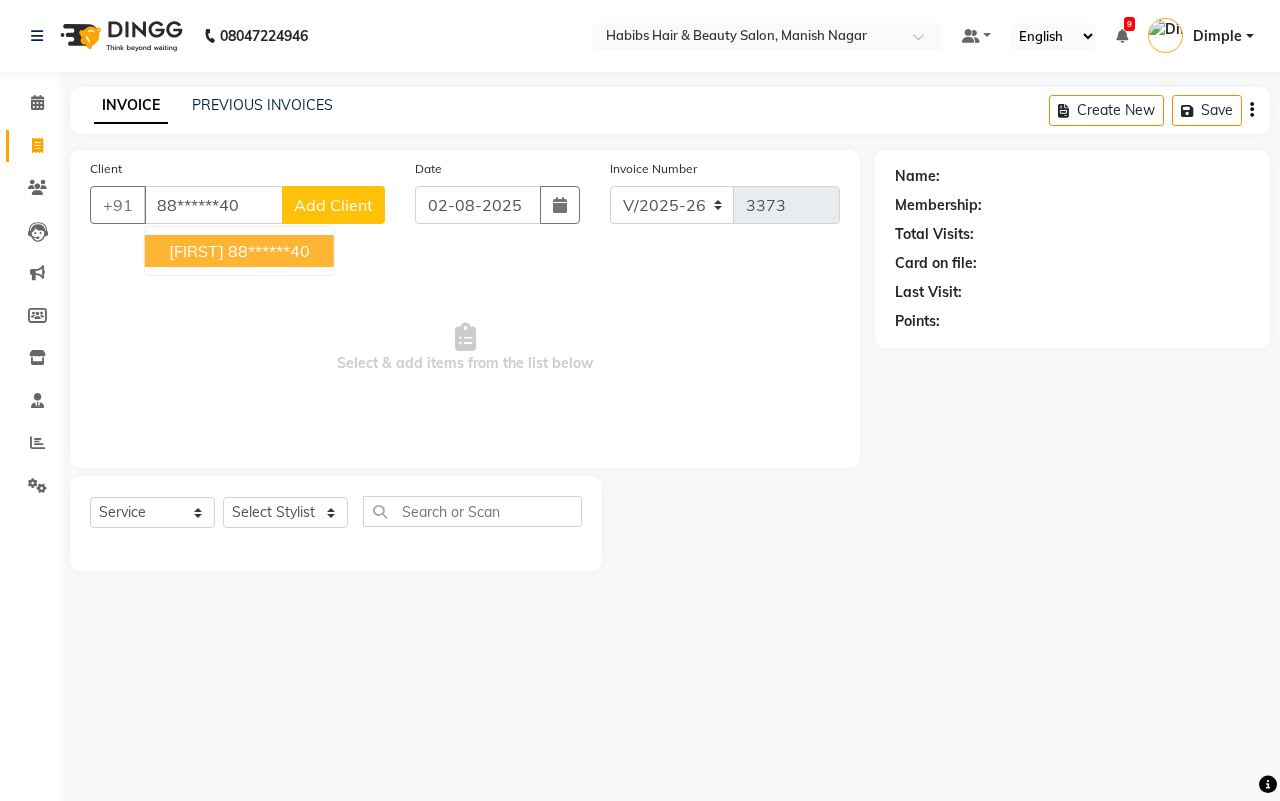type on "88******40" 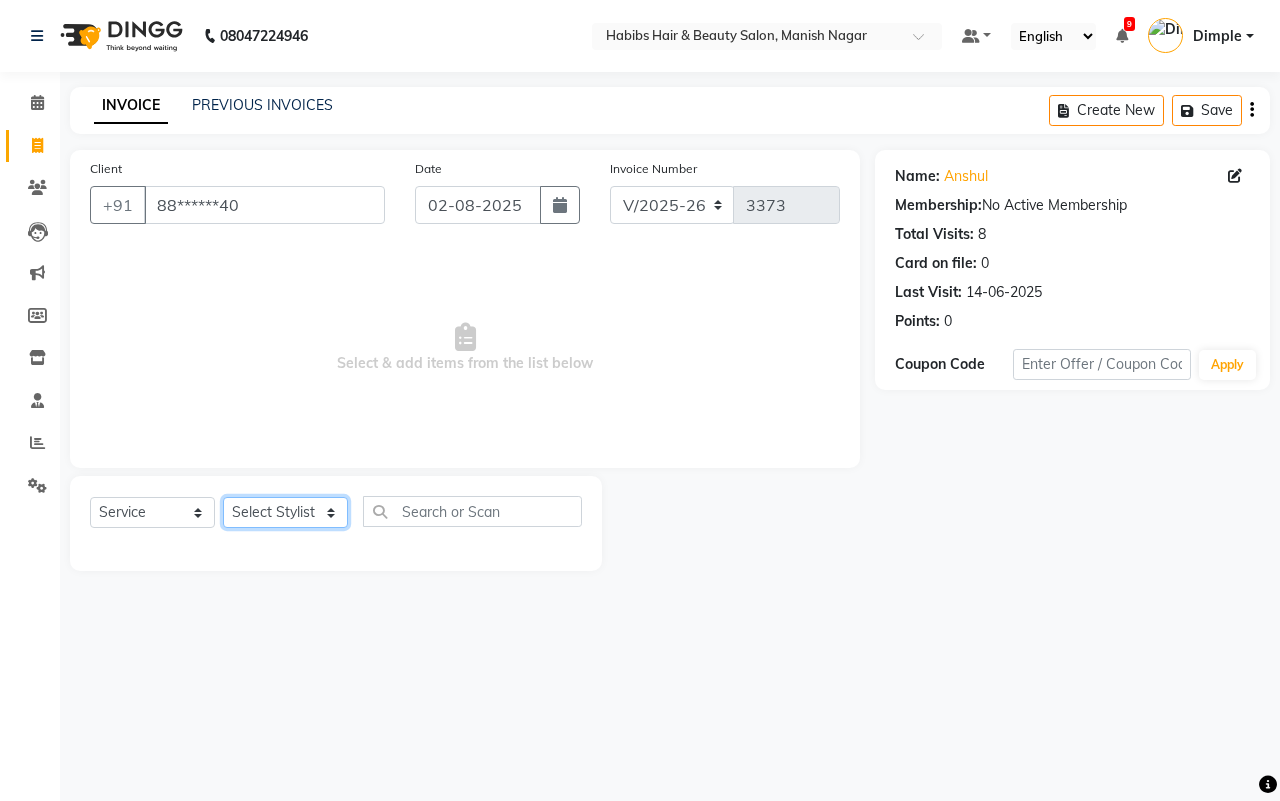 click on "Select Stylist [FIRST] [FIRST] [FIRST] [FIRST] [FIRST] [FIRST] [FIRST] [FIRST] [FIRST] [FIRST]" 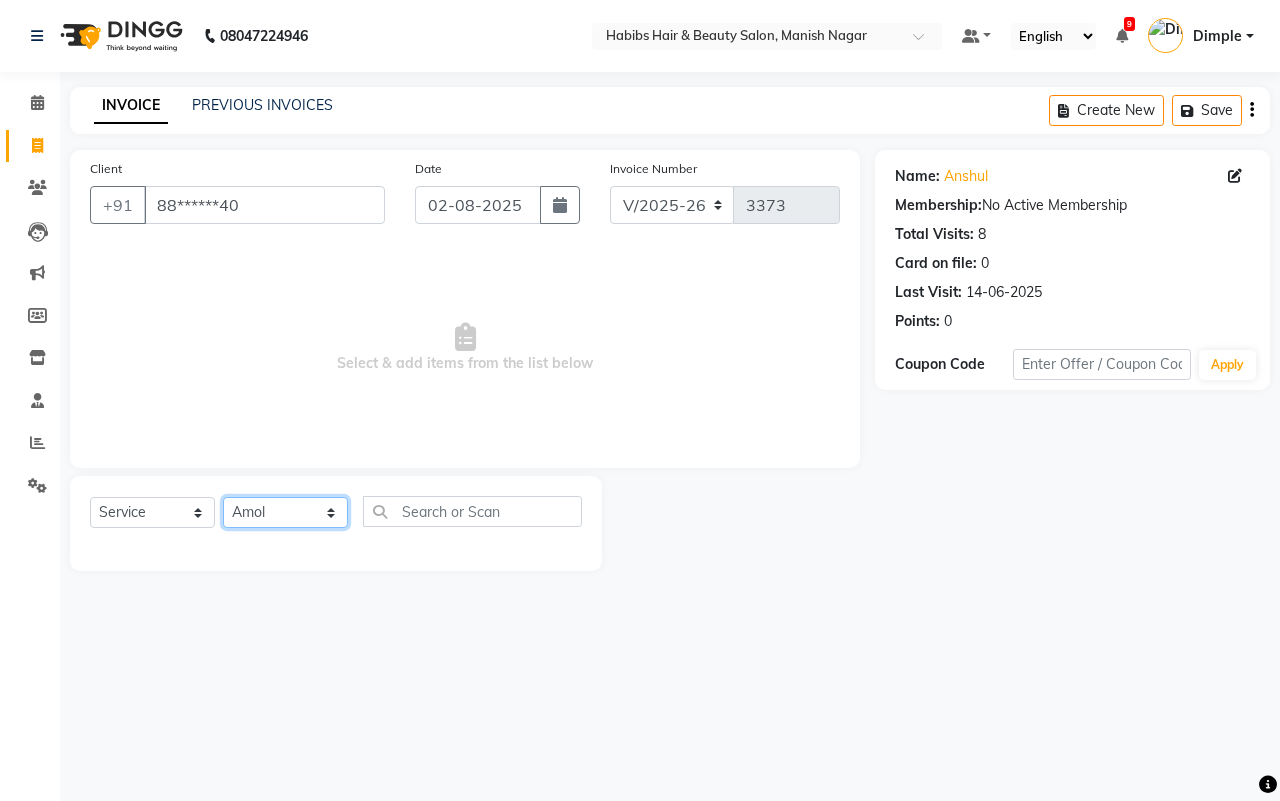 click on "Select Stylist [FIRST] [FIRST] [FIRST] [FIRST] [FIRST] [FIRST] [FIRST] [FIRST] [FIRST] [FIRST]" 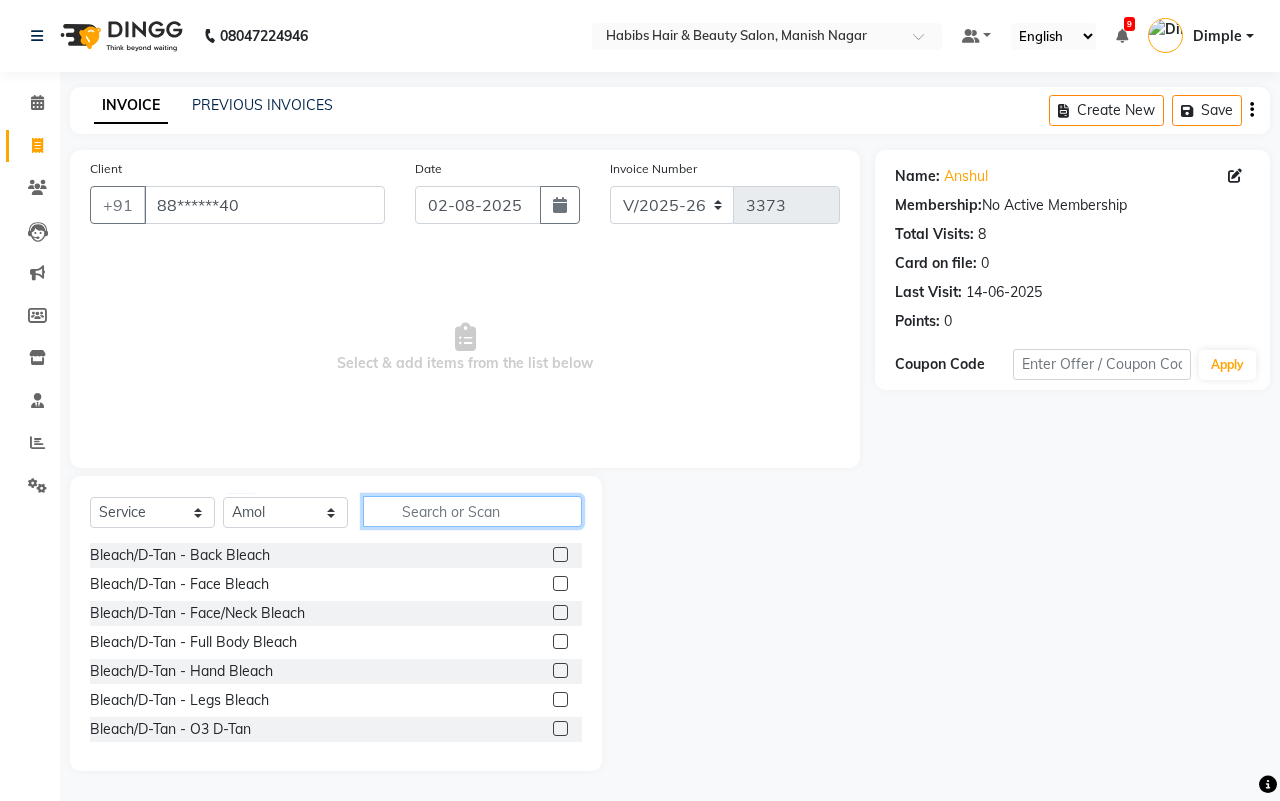 click 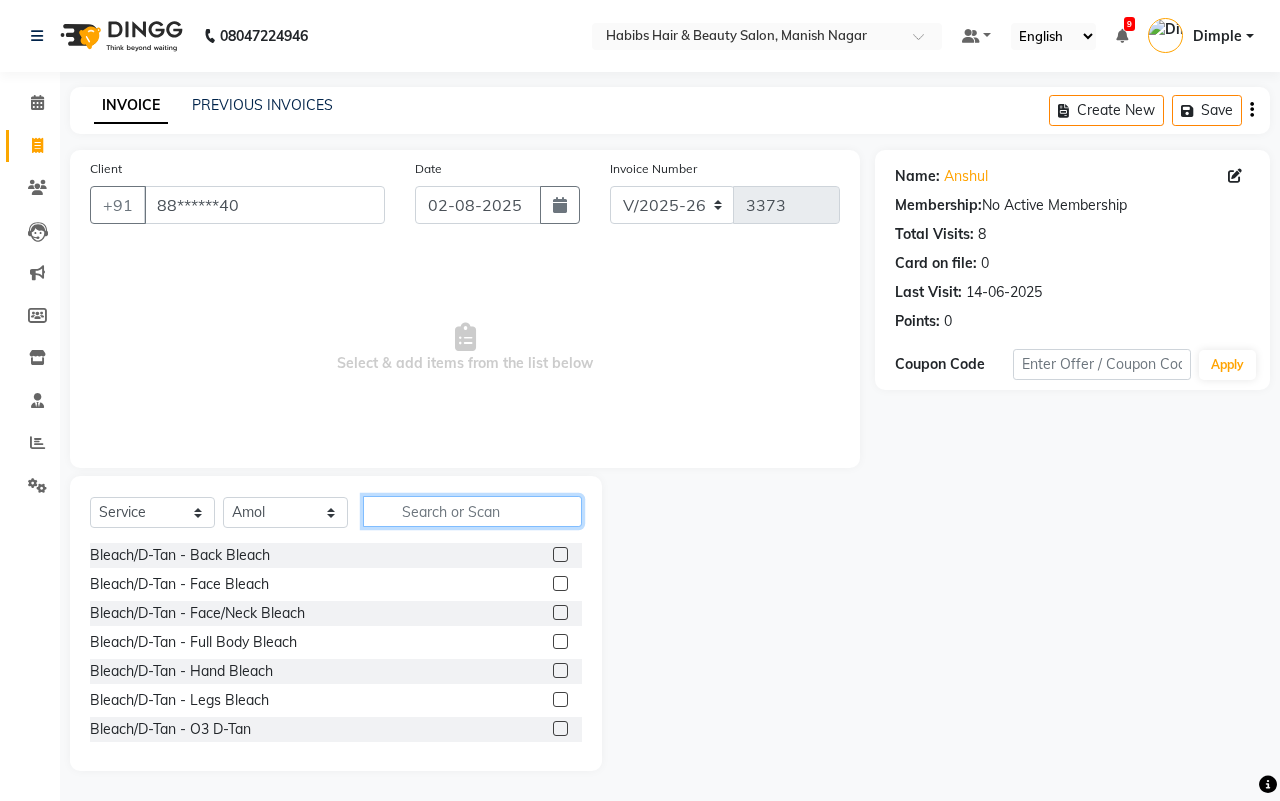 click 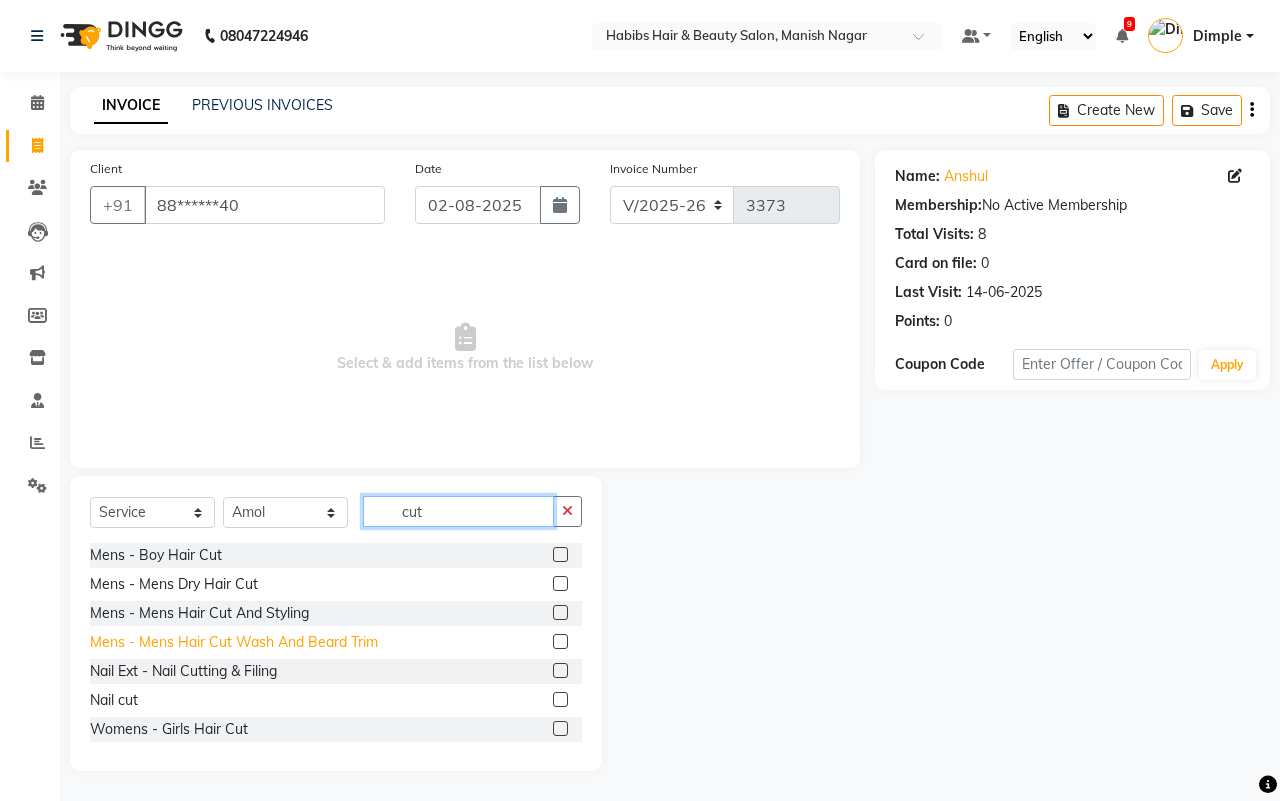 type on "cut" 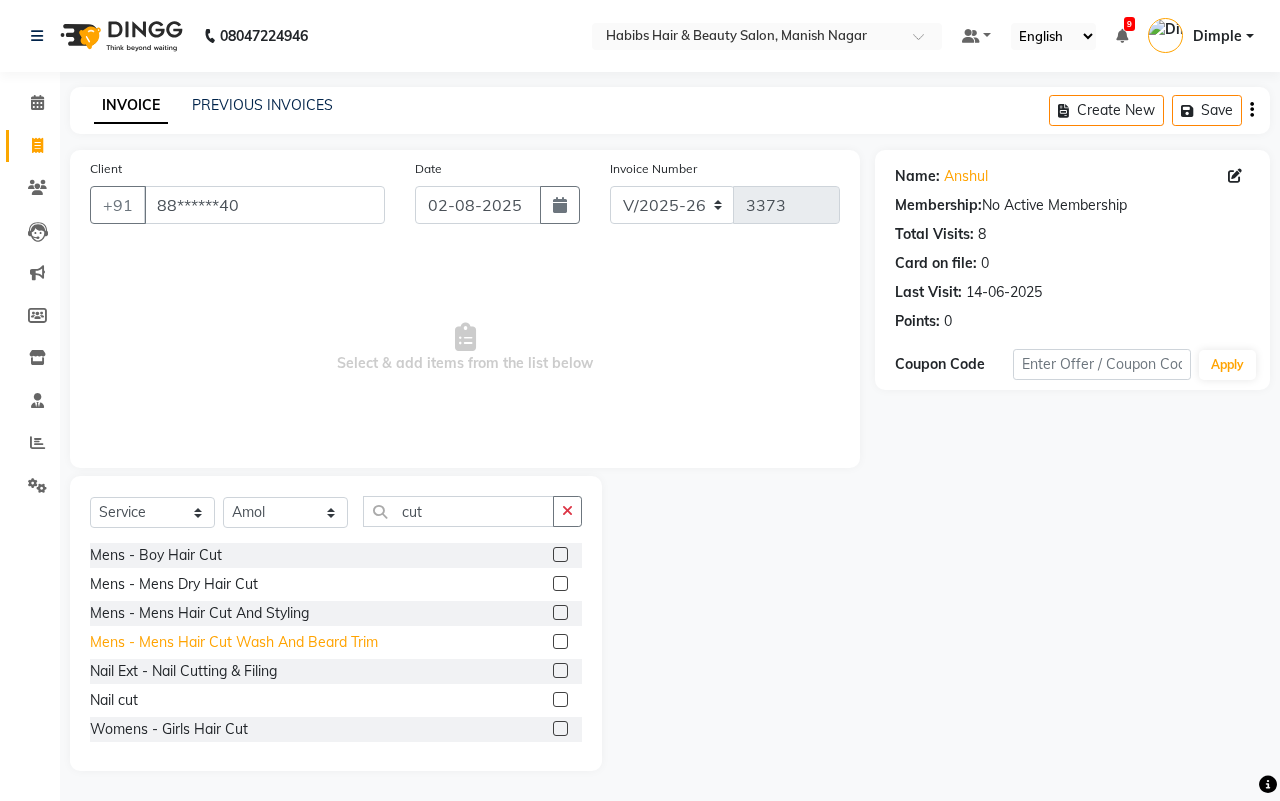 click on "Mens - Mens  Hair Cut Wash And Beard Trim" 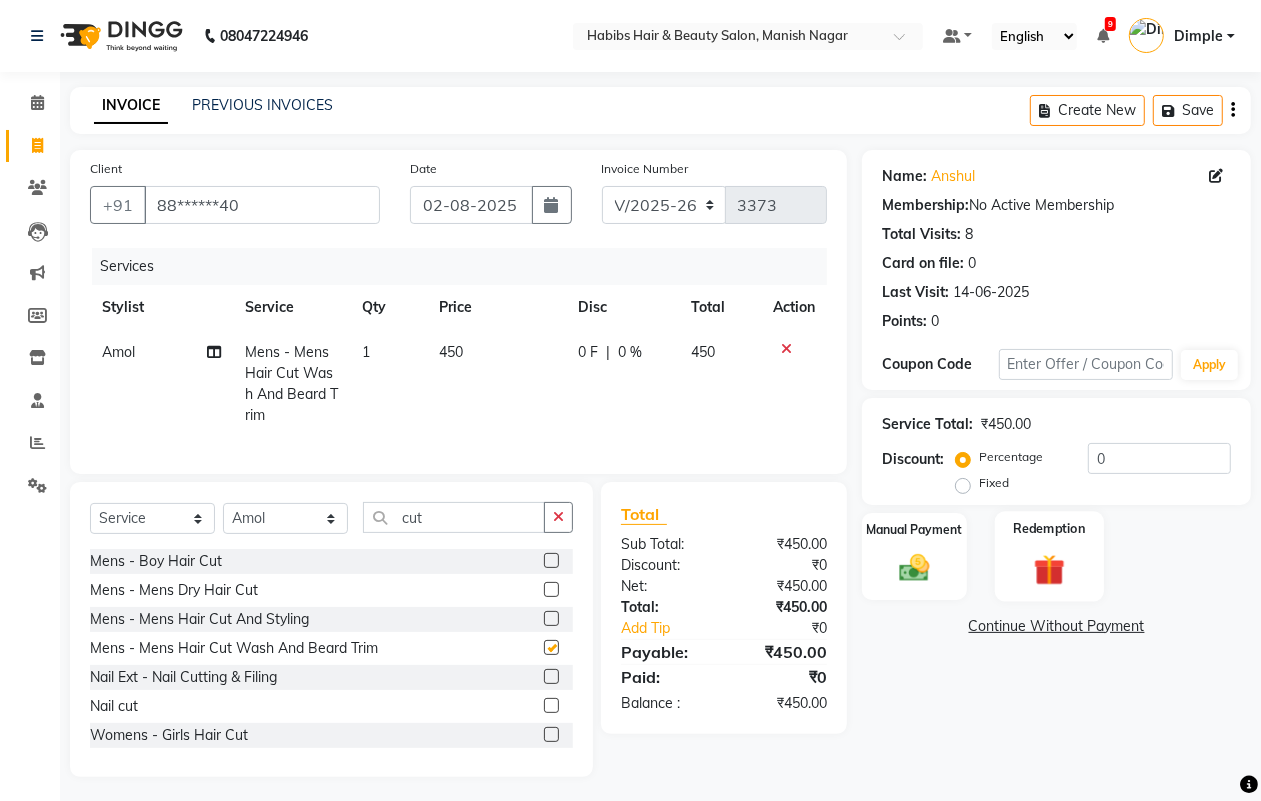 checkbox on "false" 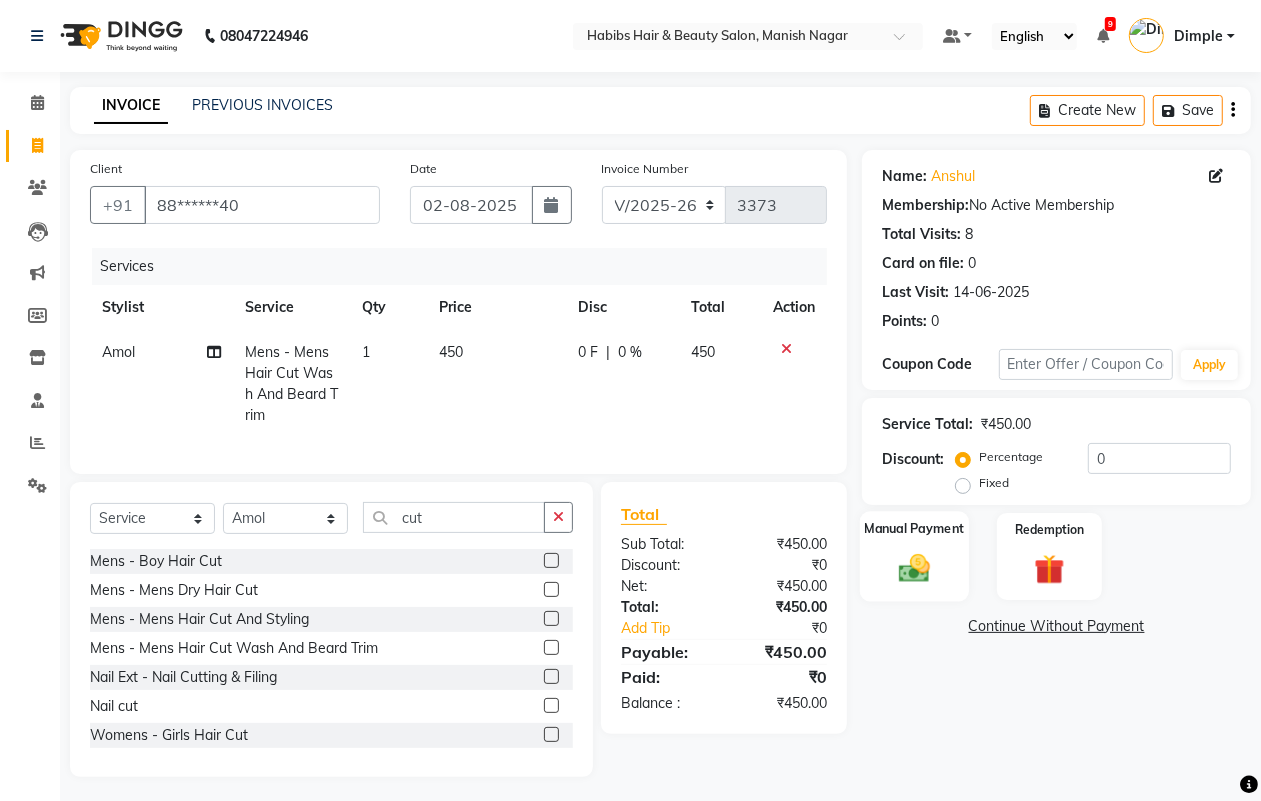 click 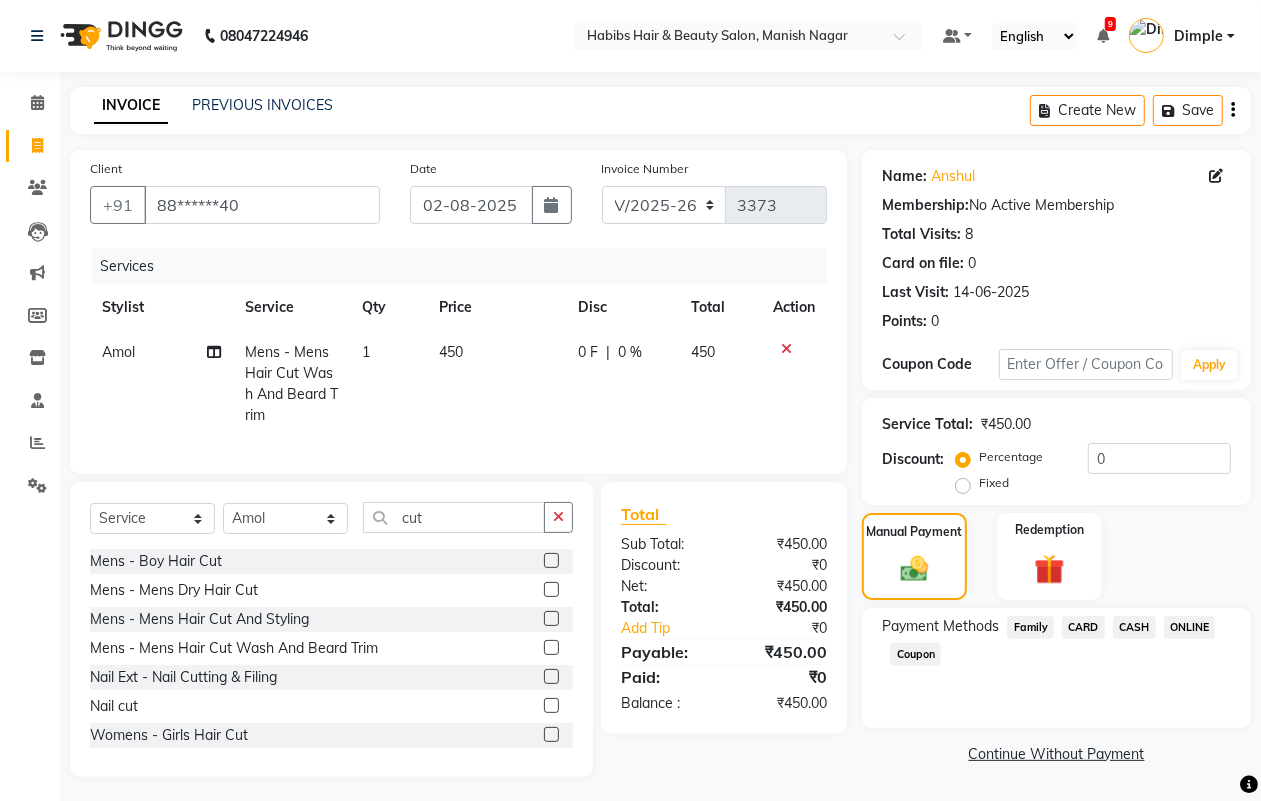 drag, startPoint x: 1148, startPoint y: 623, endPoint x: 1138, endPoint y: 628, distance: 11.18034 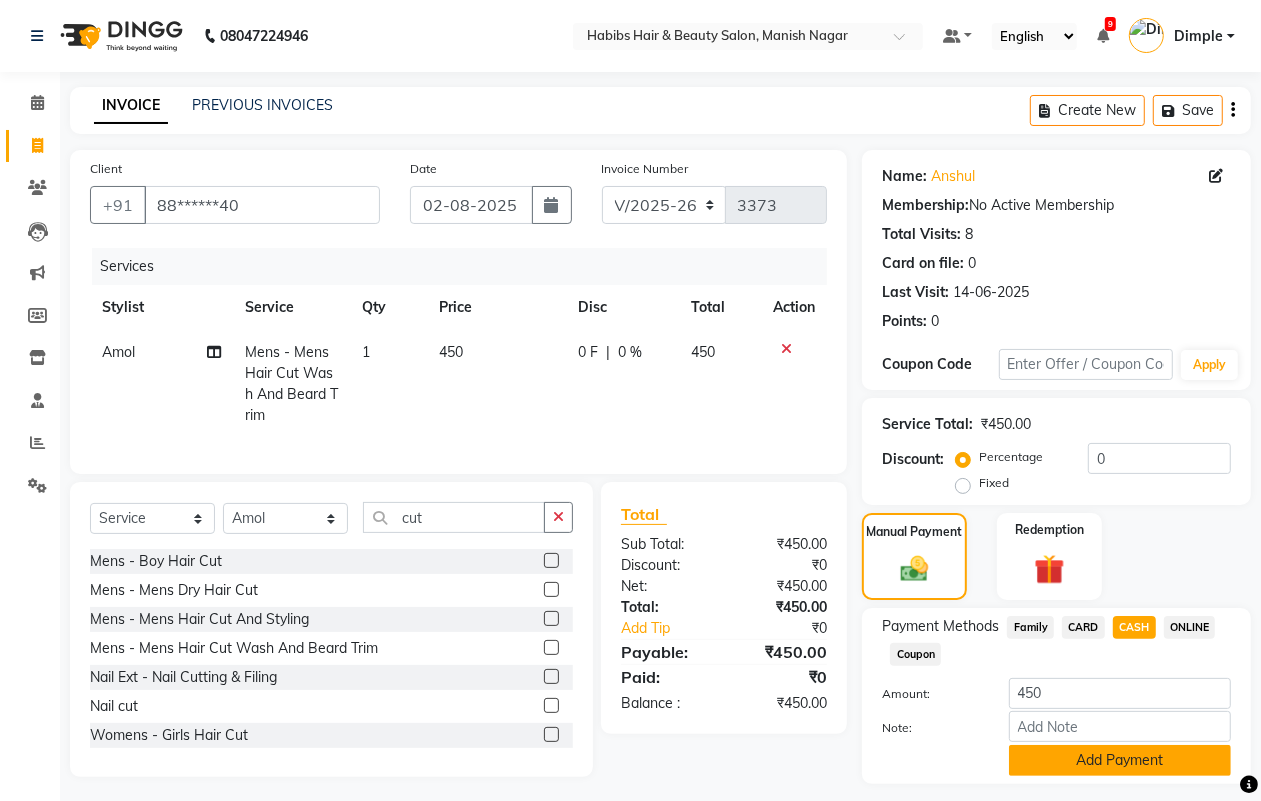 click on "Add Payment" 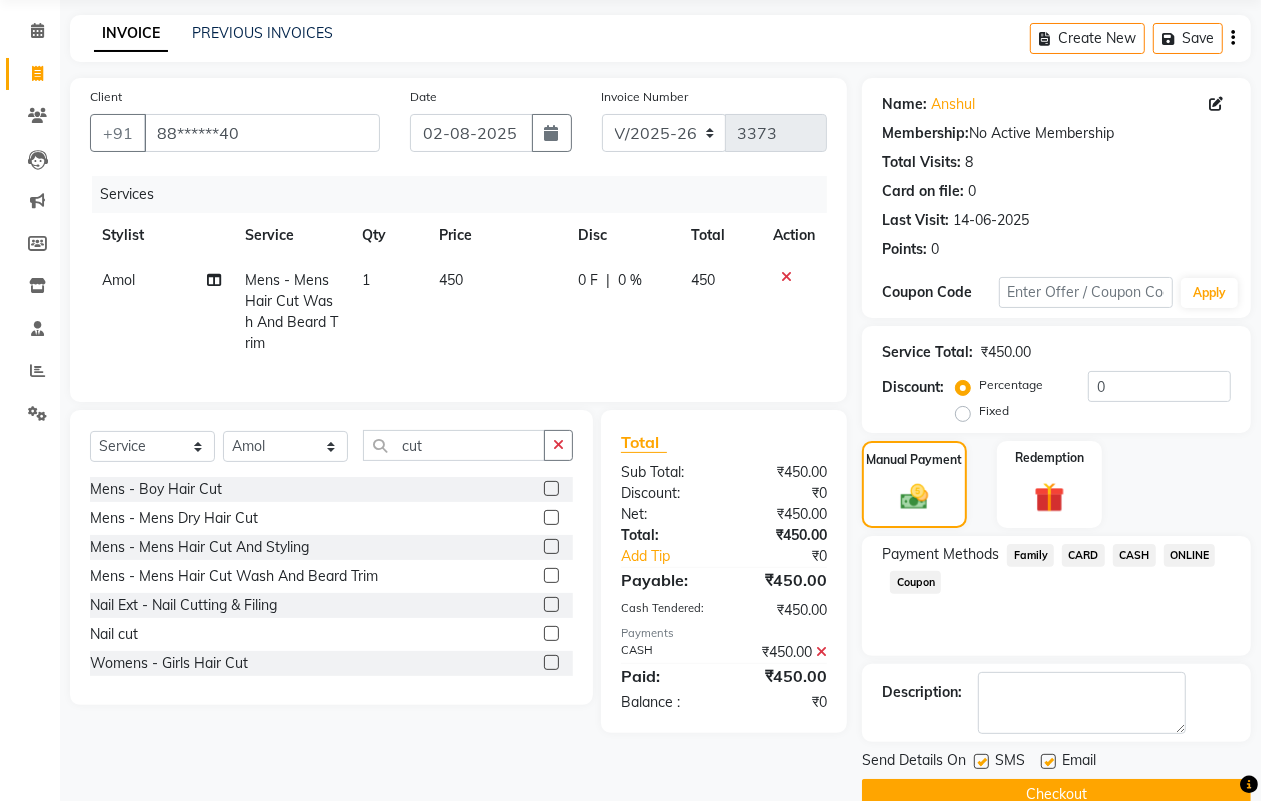 scroll, scrollTop: 111, scrollLeft: 0, axis: vertical 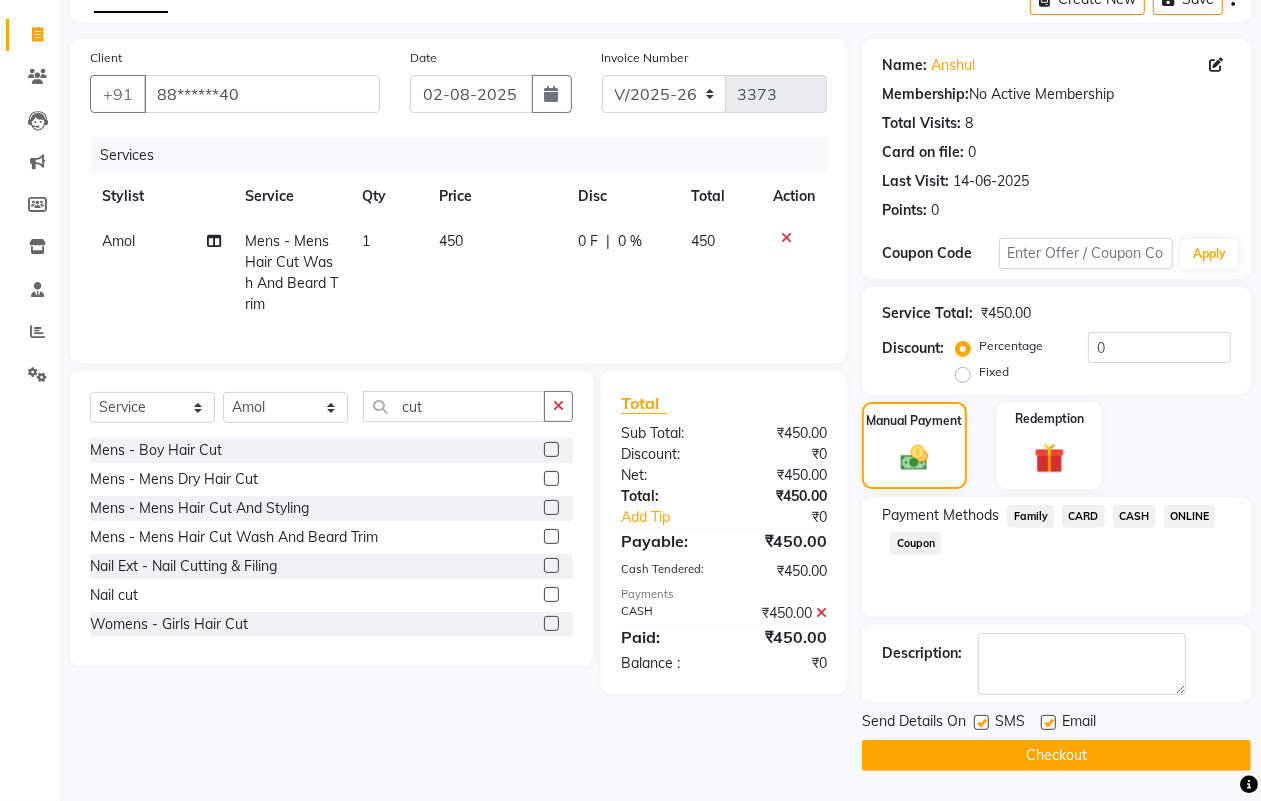 click on "Checkout" 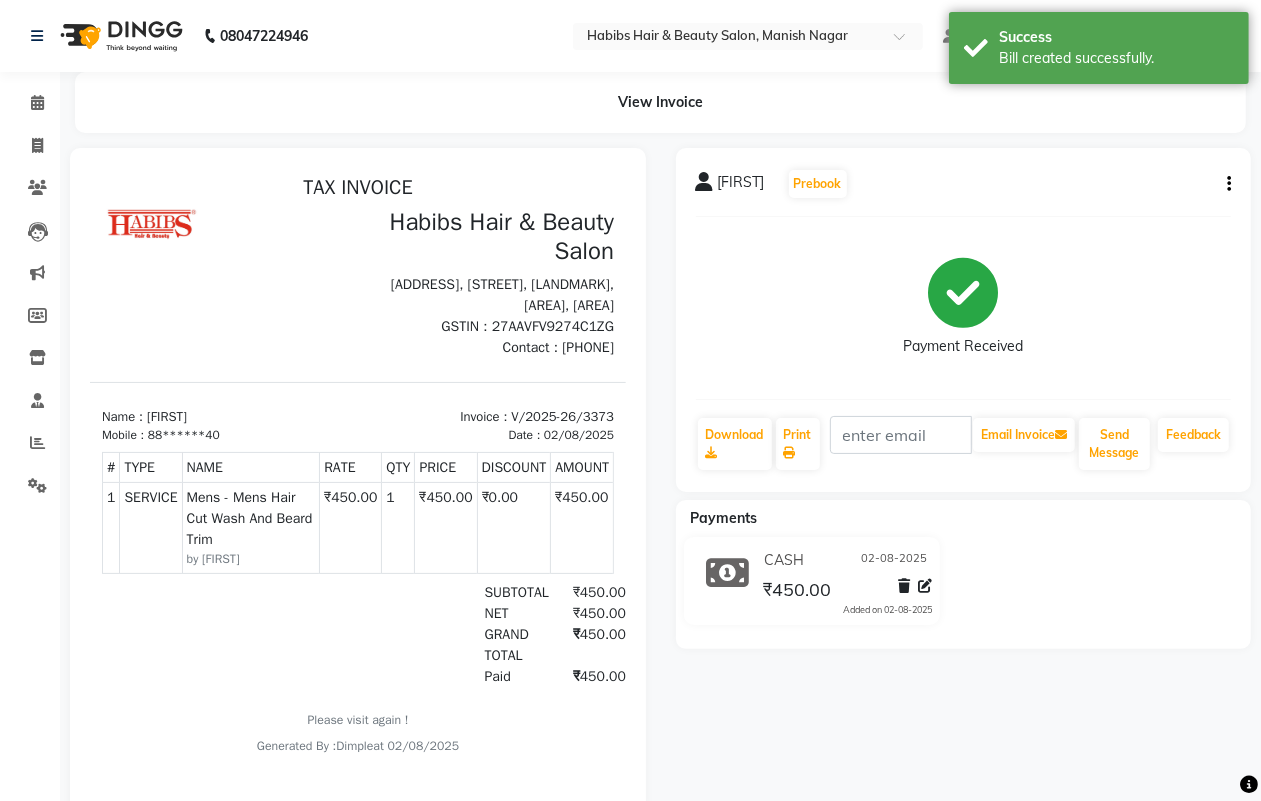 scroll, scrollTop: 0, scrollLeft: 0, axis: both 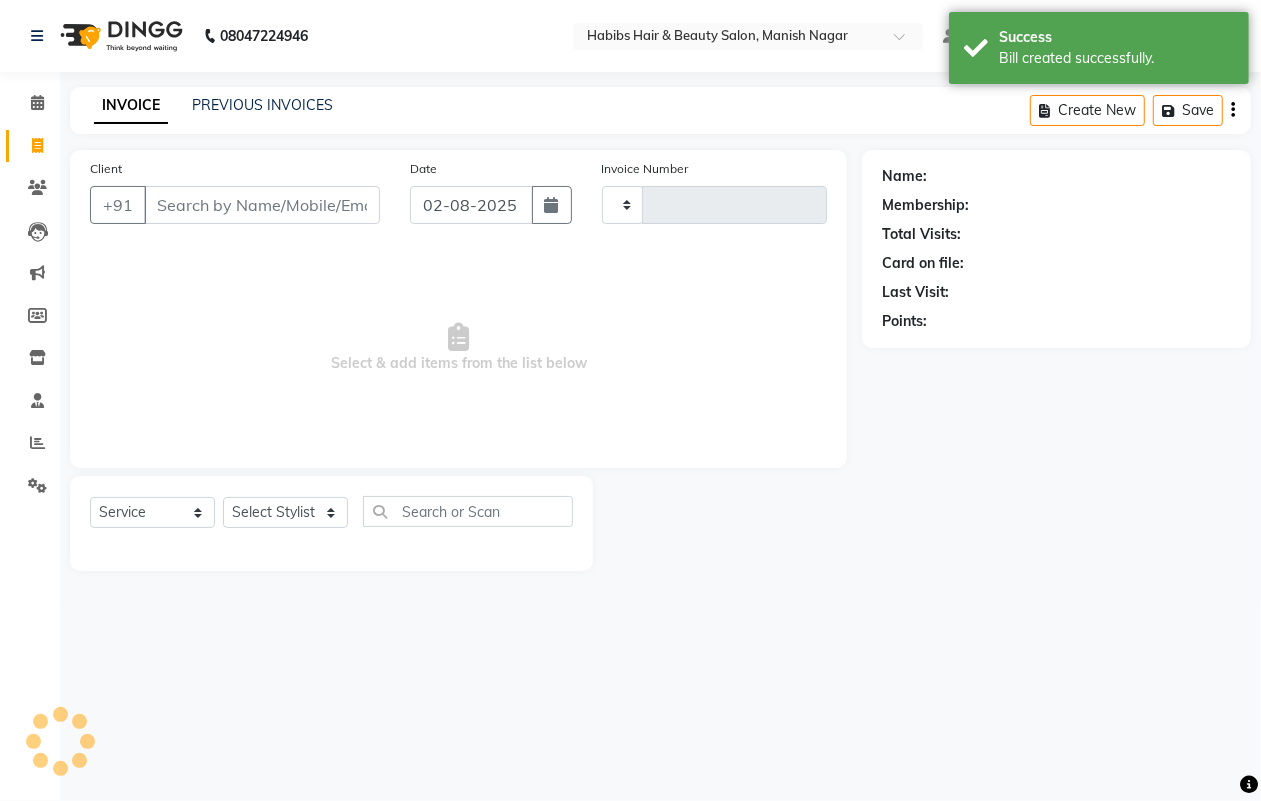 type on "3374" 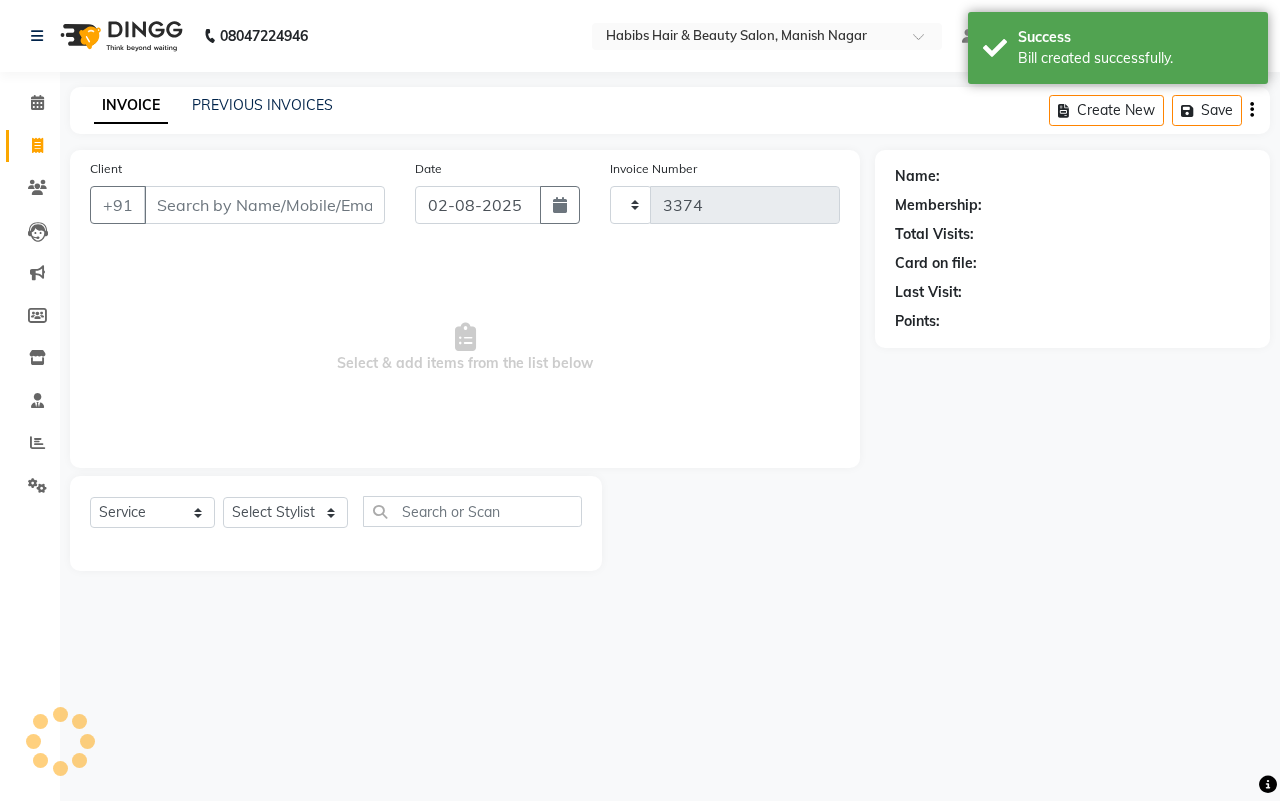 select on "3804" 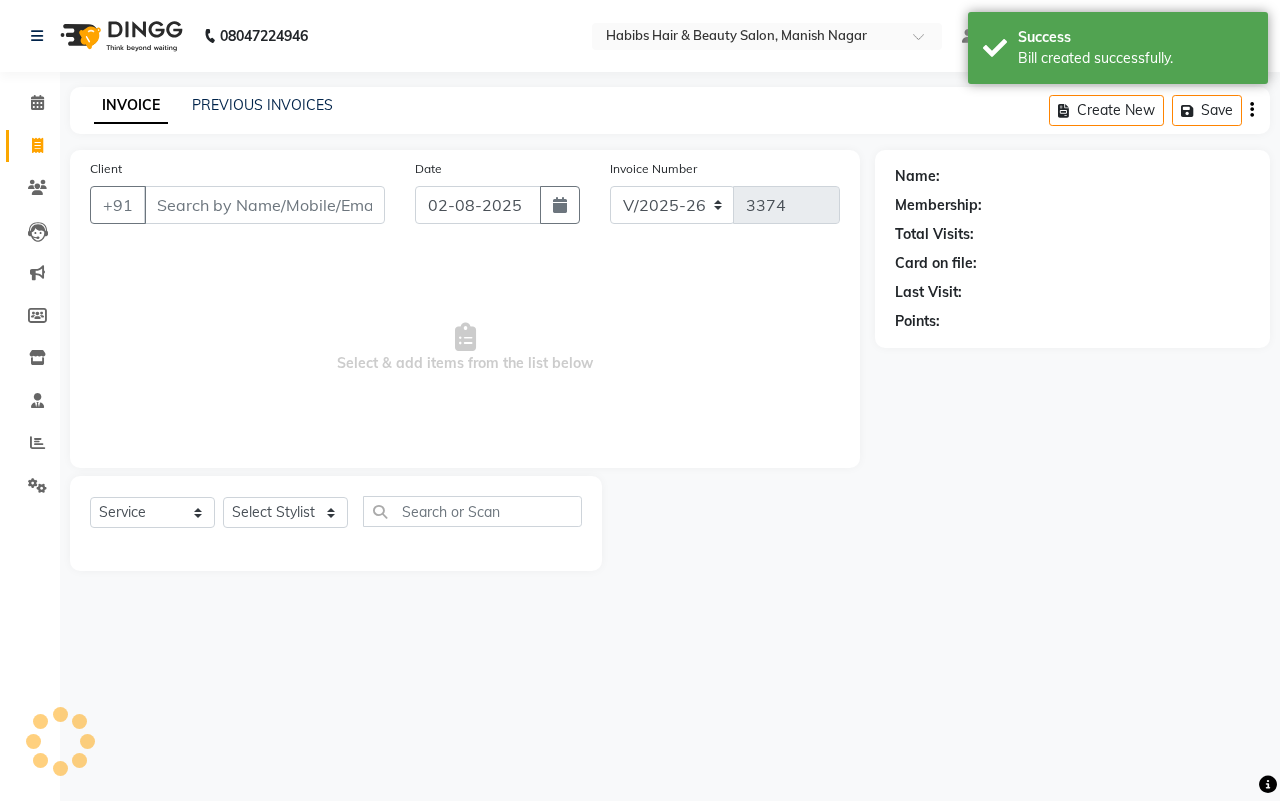 click on "Client" at bounding box center [264, 205] 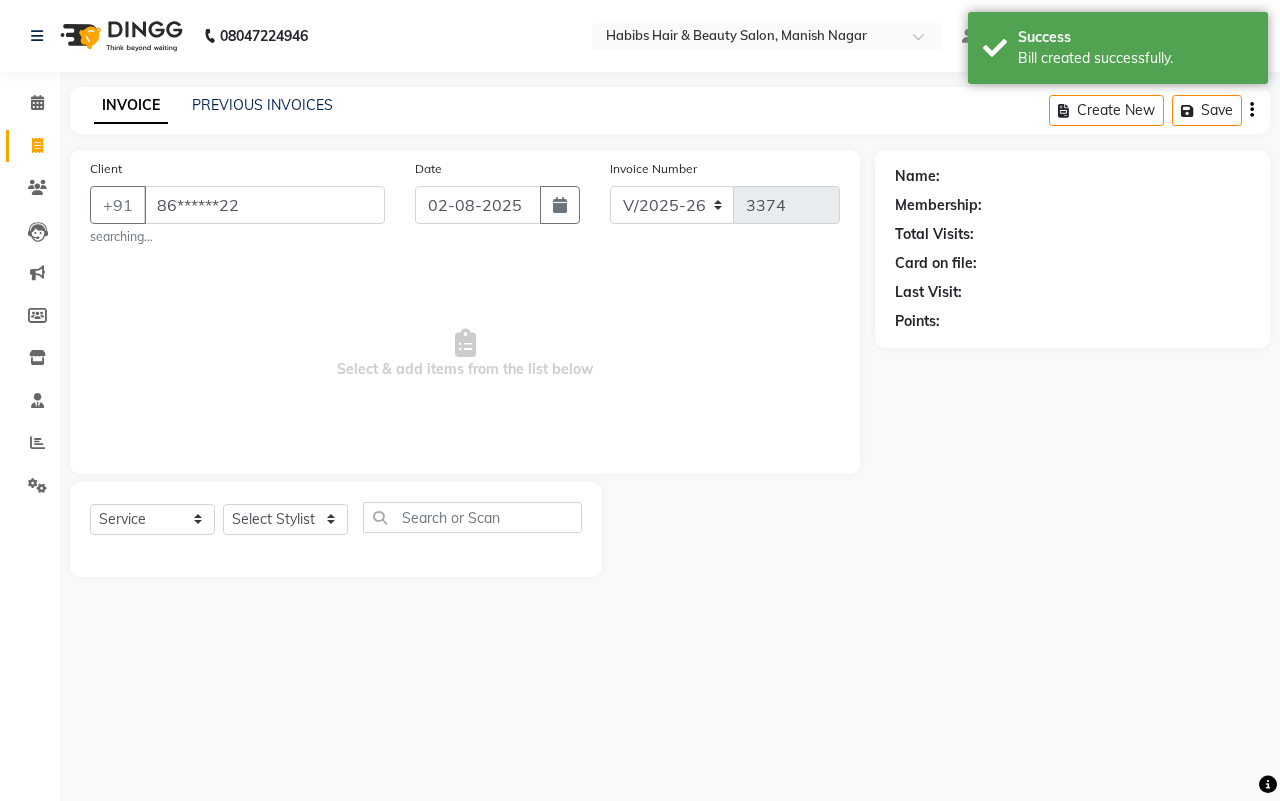 type on "86******22" 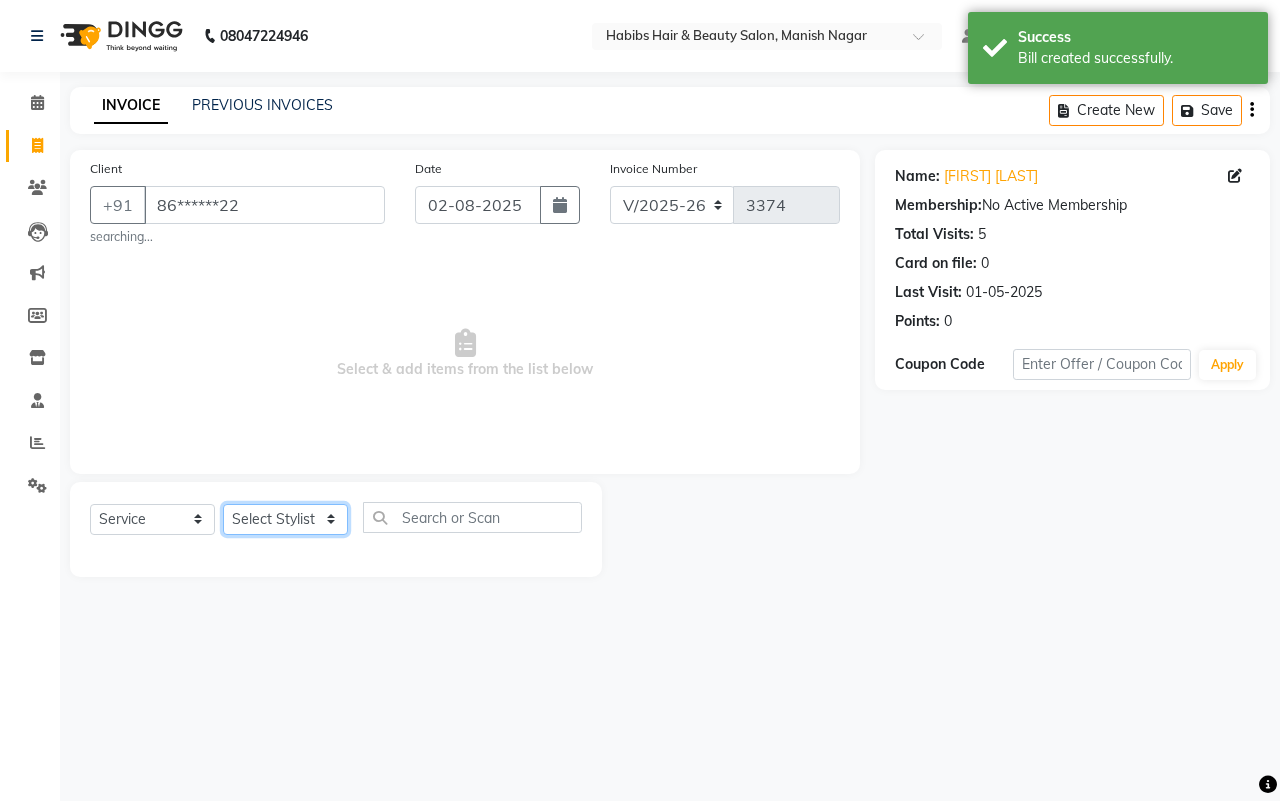 click on "Select Stylist [FIRST] [FIRST] [FIRST] [FIRST] [FIRST] [FIRST] [FIRST] [FIRST] [FIRST] [FIRST]" 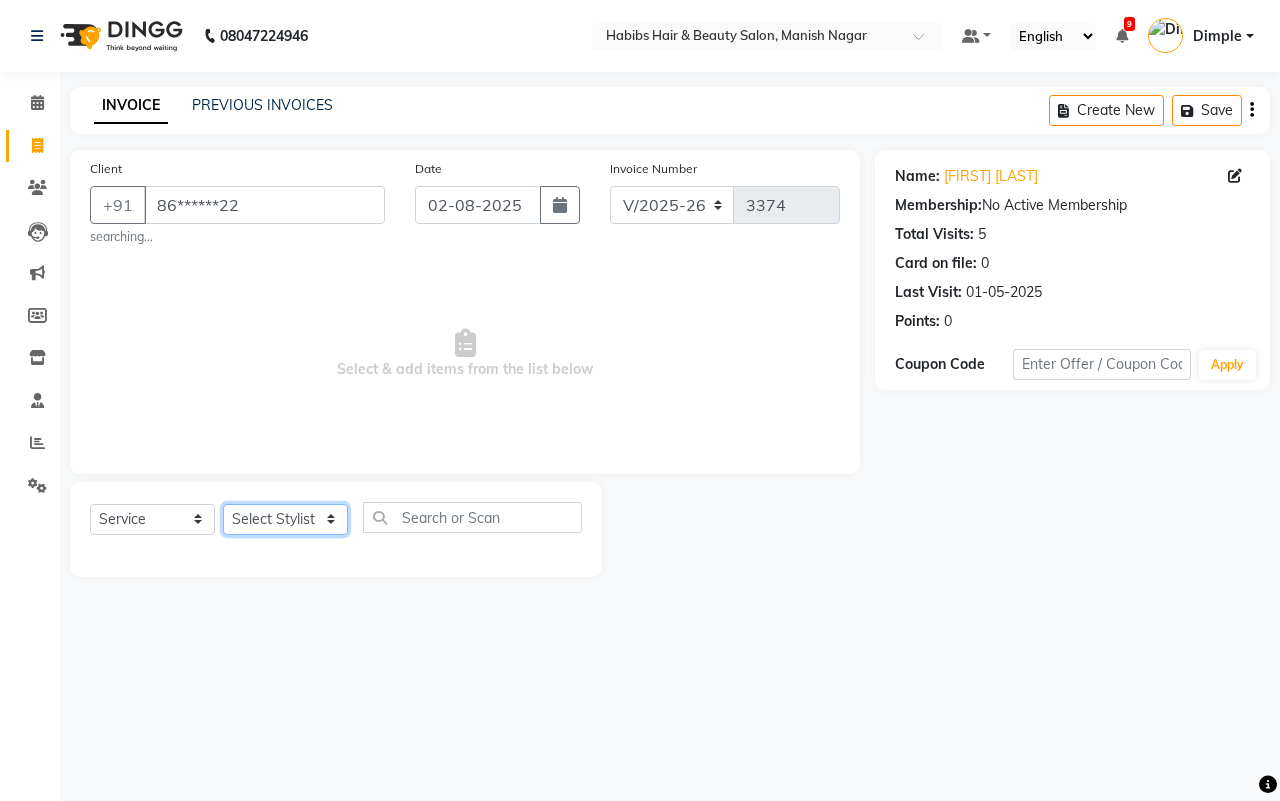select on "47216" 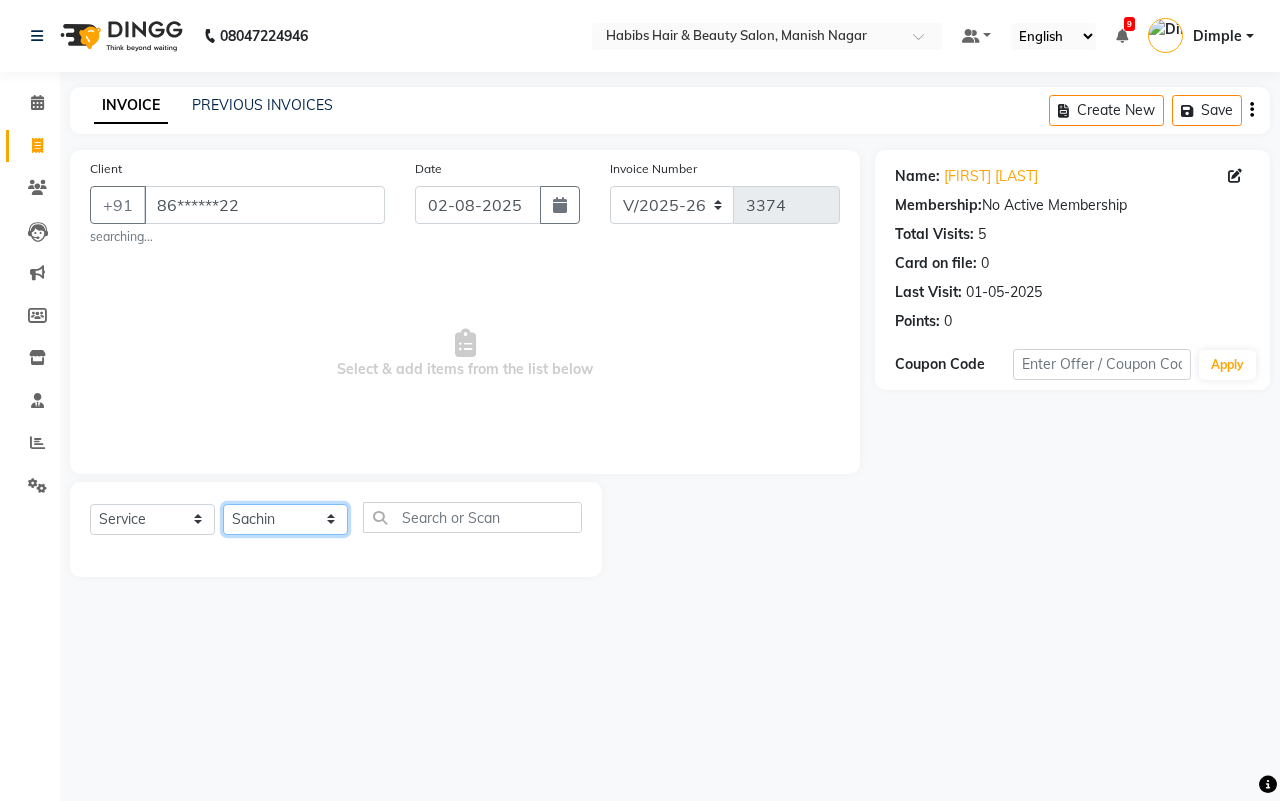 click on "Select Stylist [FIRST] [FIRST] [FIRST] [FIRST] [FIRST] [FIRST] [FIRST] [FIRST] [FIRST] [FIRST]" 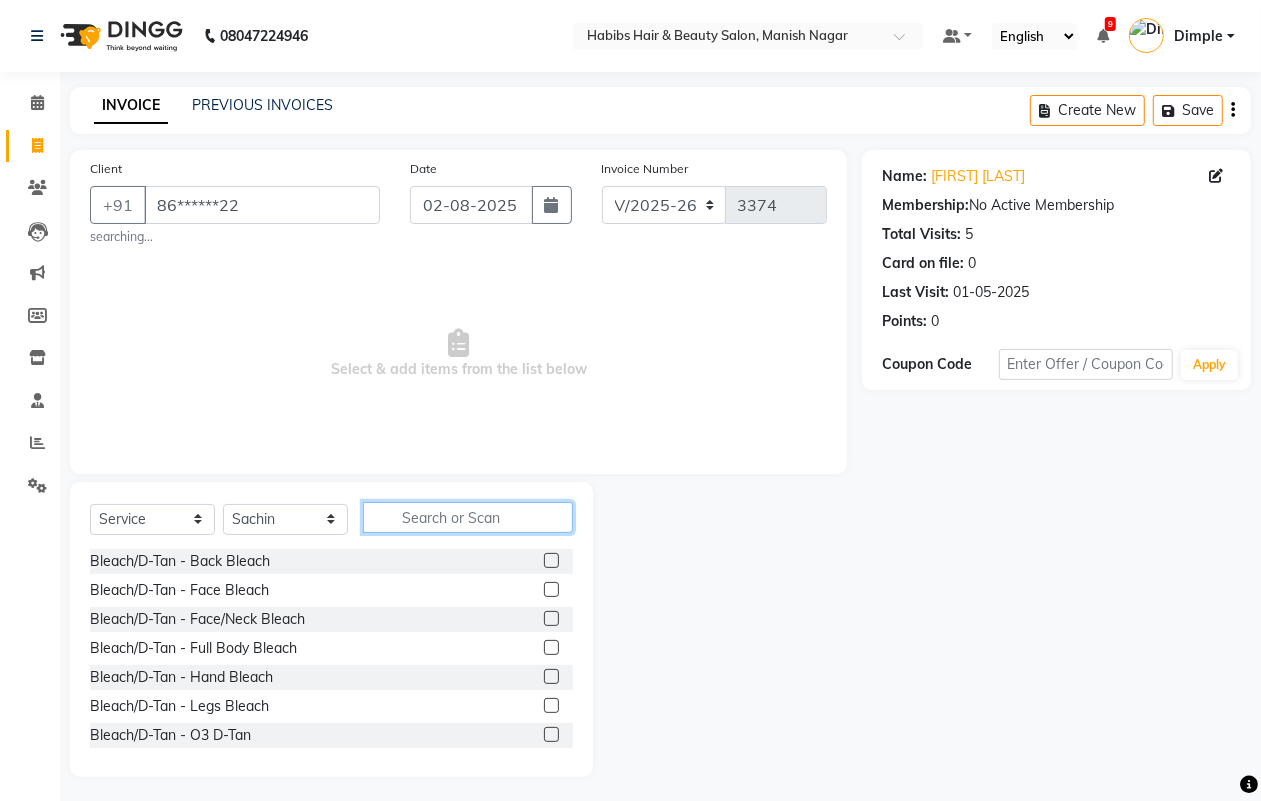 click 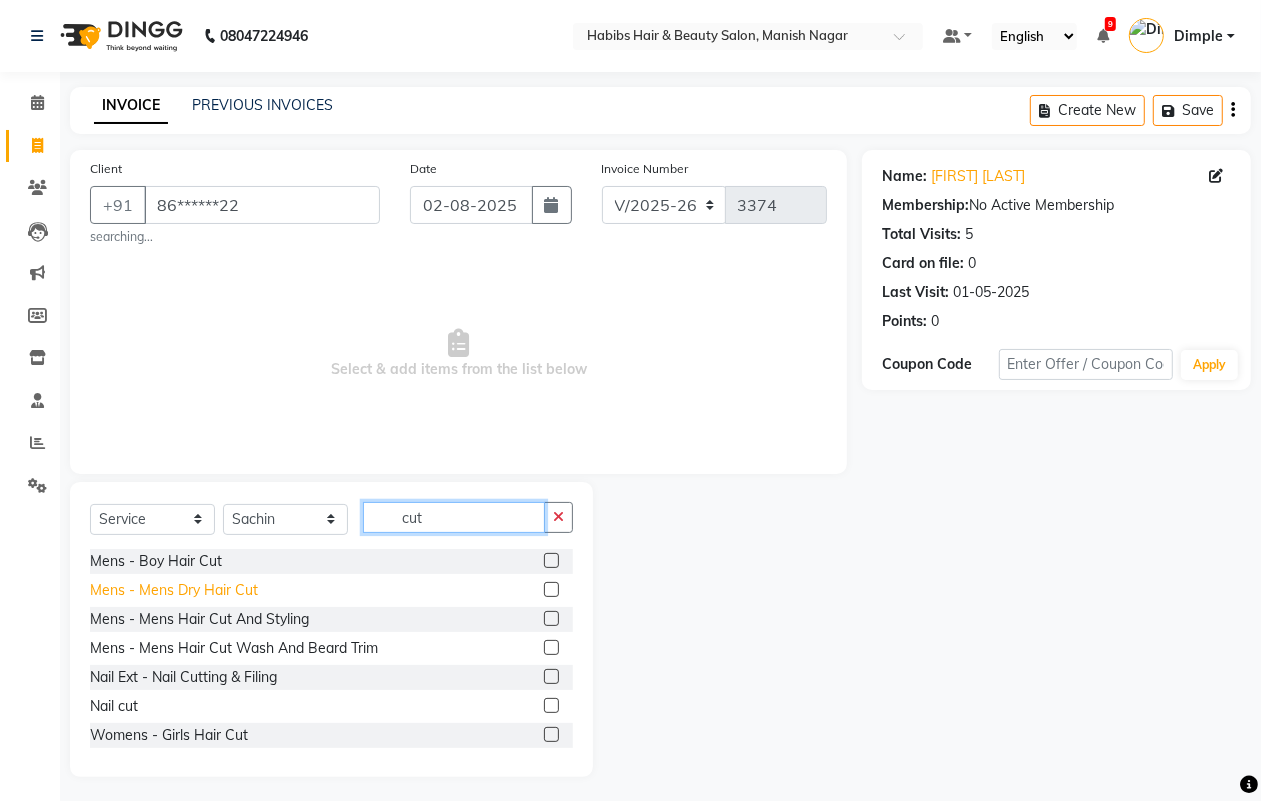 type on "cut" 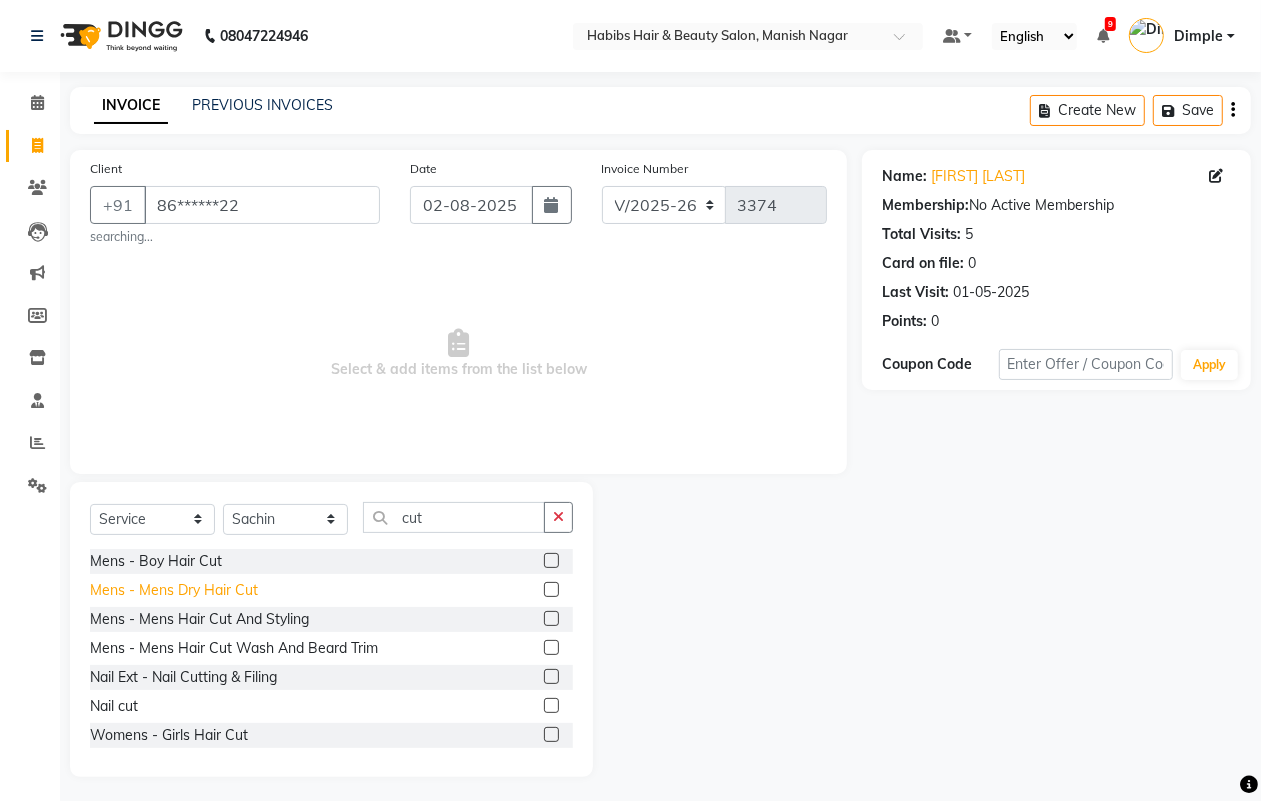 click on "Mens - Mens Dry Hair Cut" 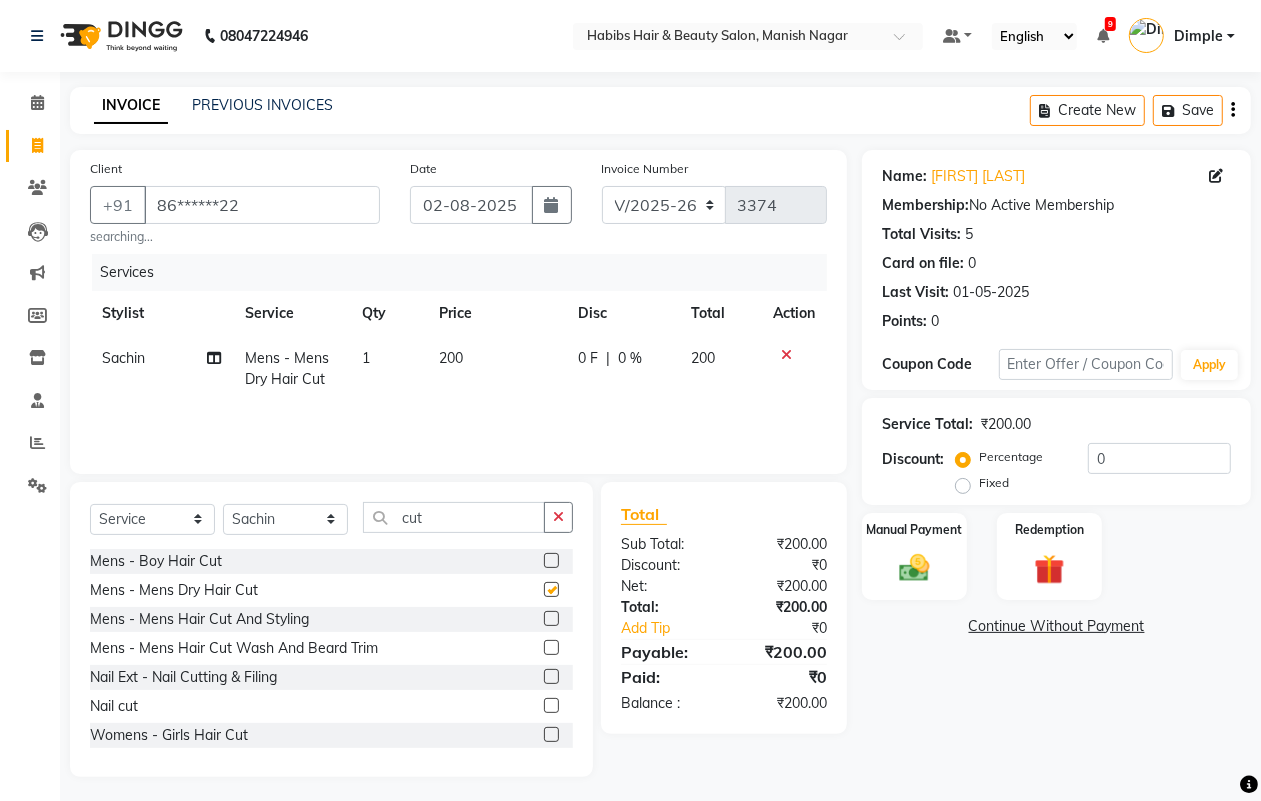 checkbox on "false" 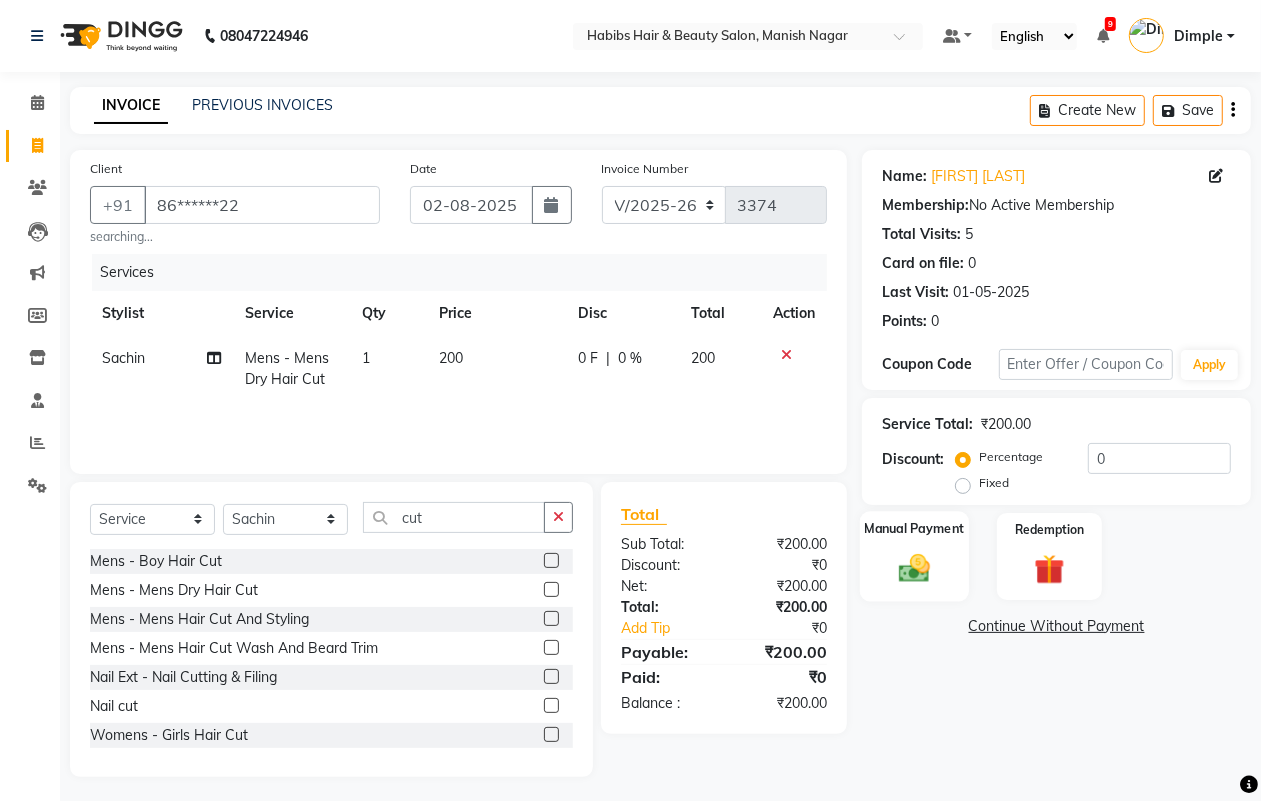 click on "Manual Payment" 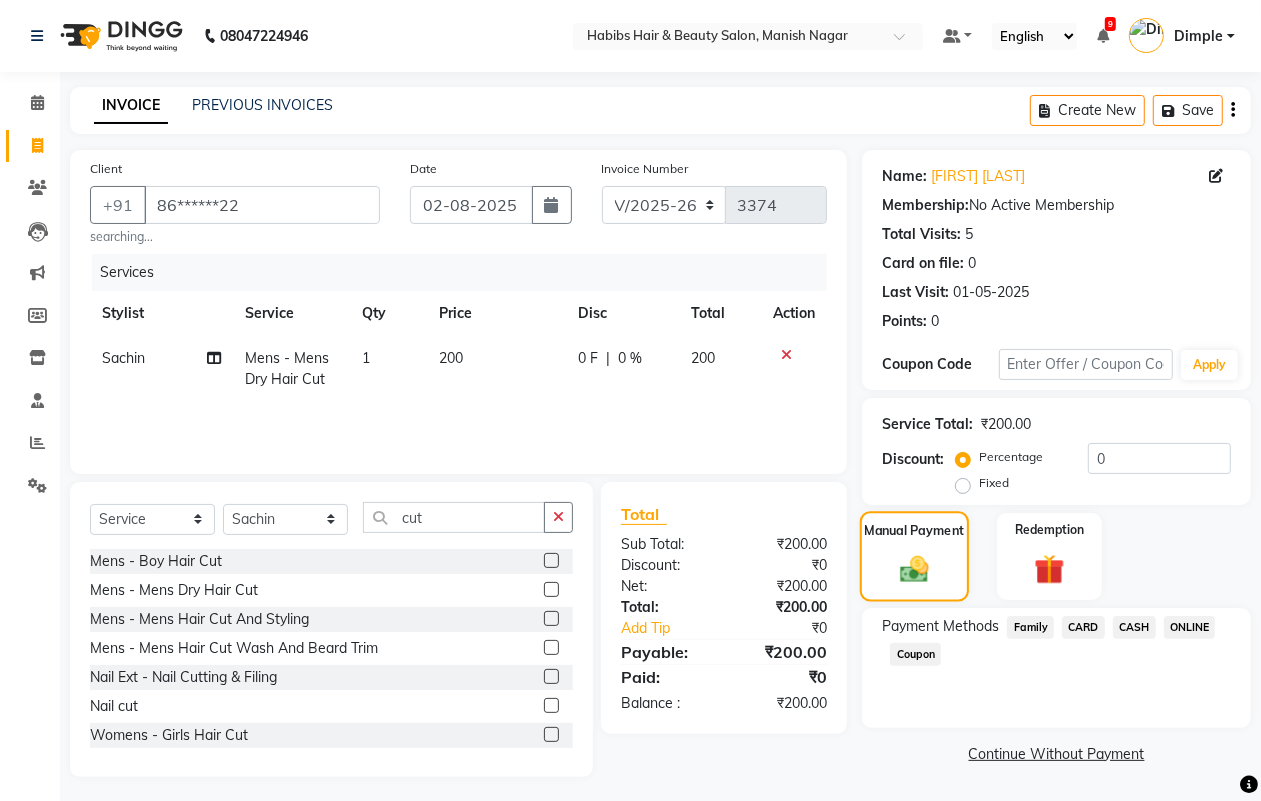 click on "Manual Payment" 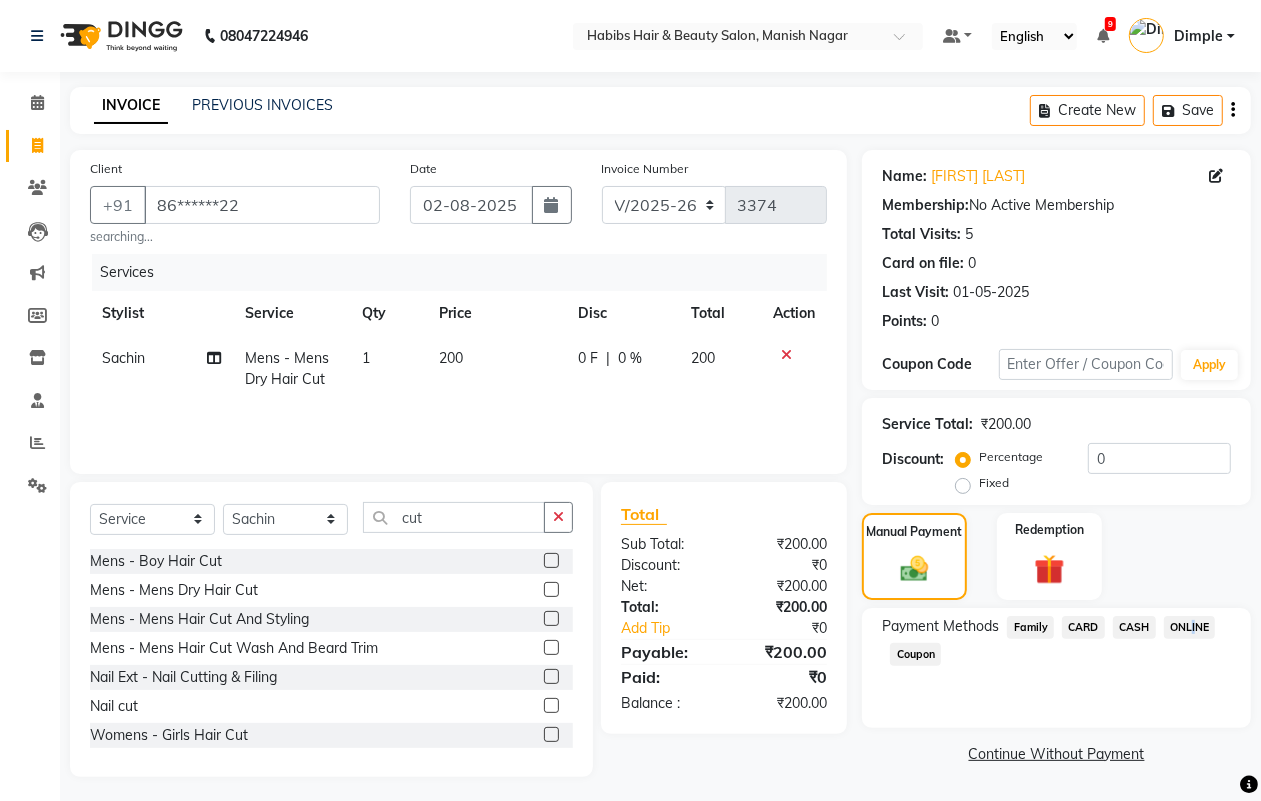 click on "ONLINE" 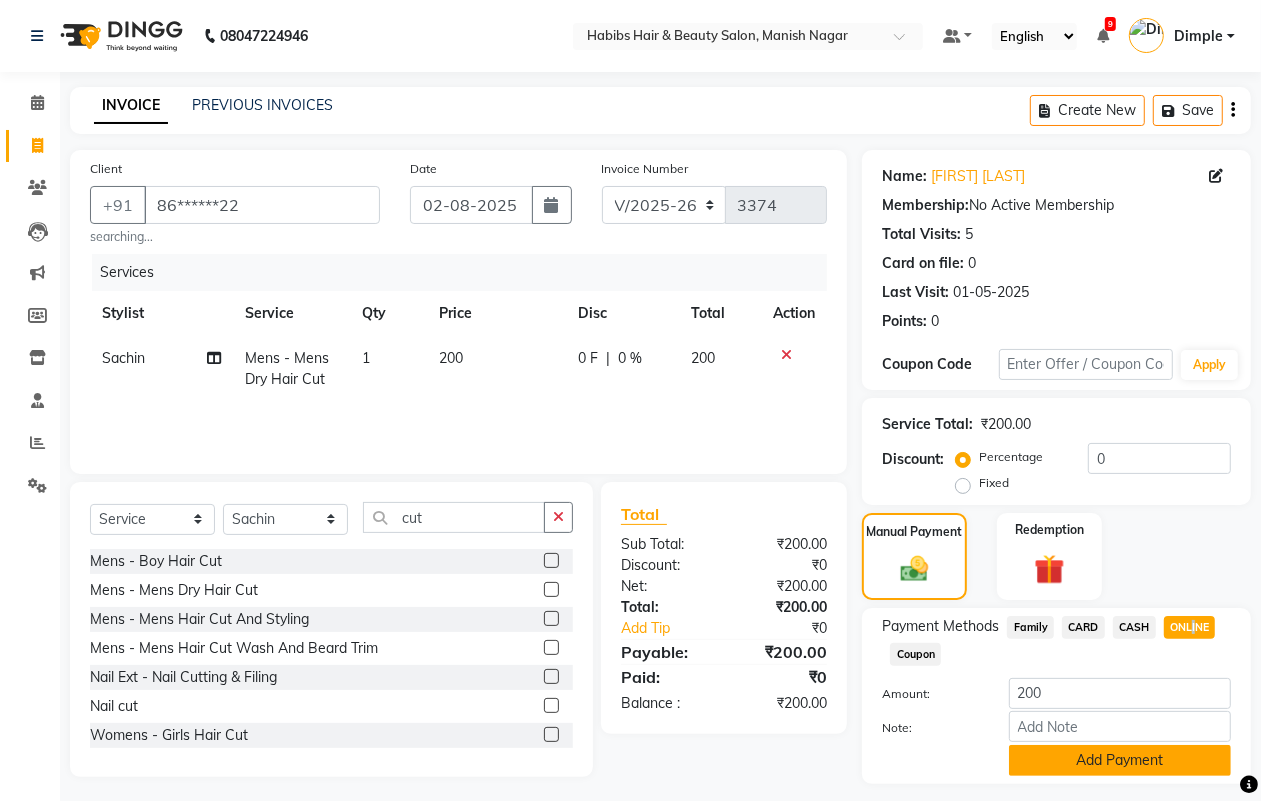 click on "Add Payment" 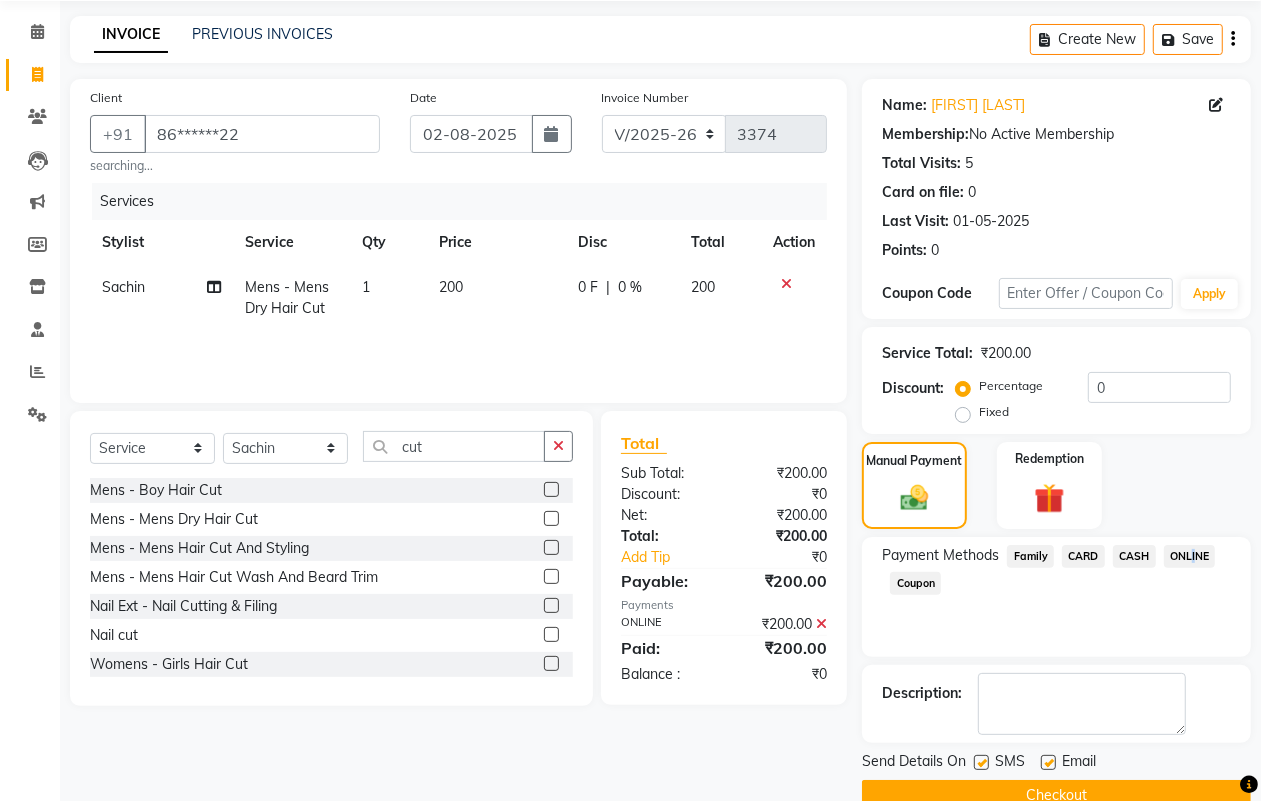 scroll, scrollTop: 111, scrollLeft: 0, axis: vertical 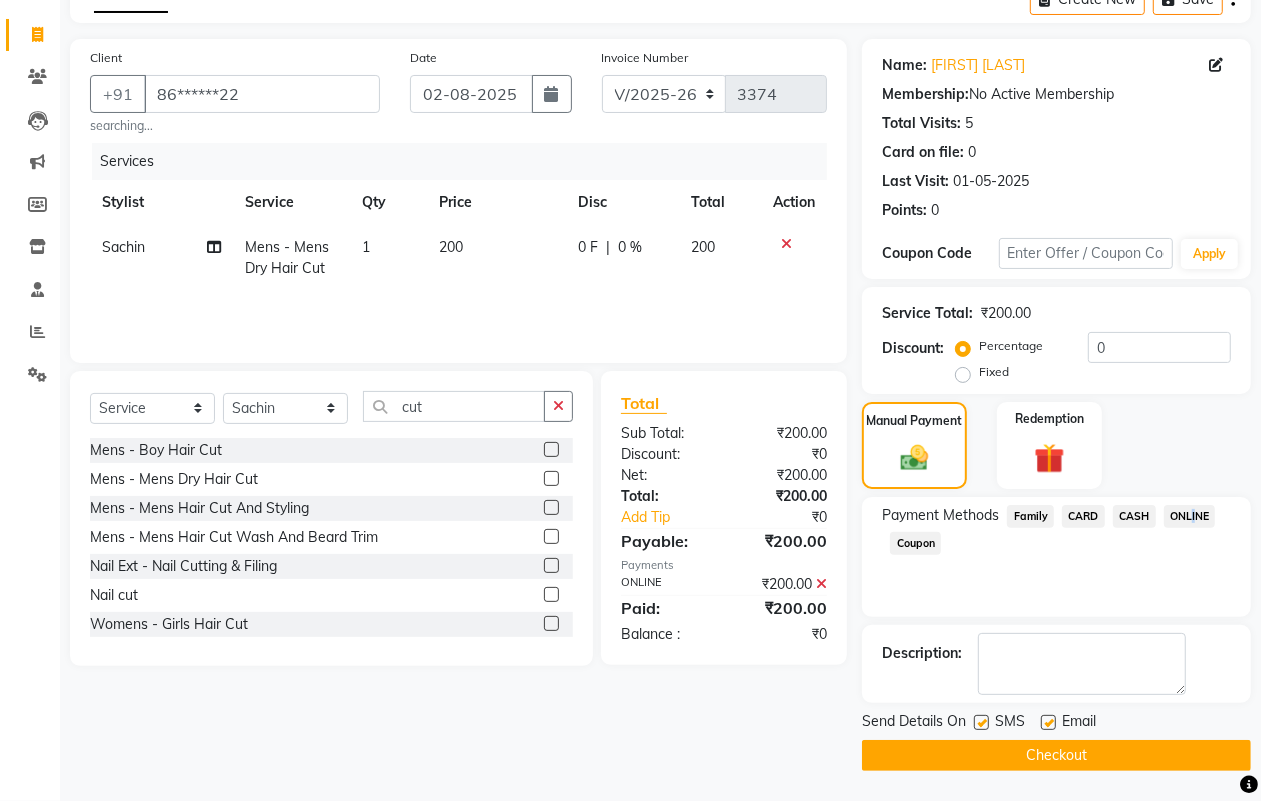 click on "Checkout" 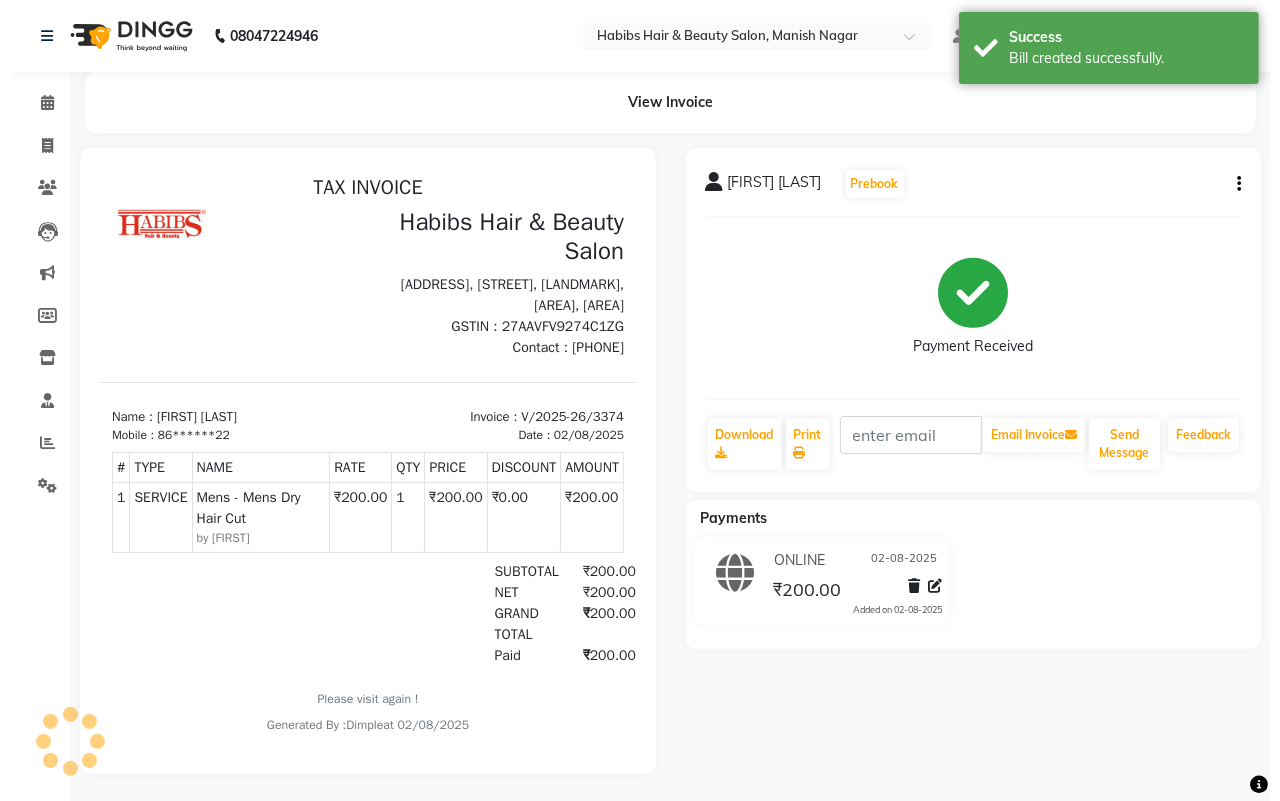 scroll, scrollTop: 0, scrollLeft: 0, axis: both 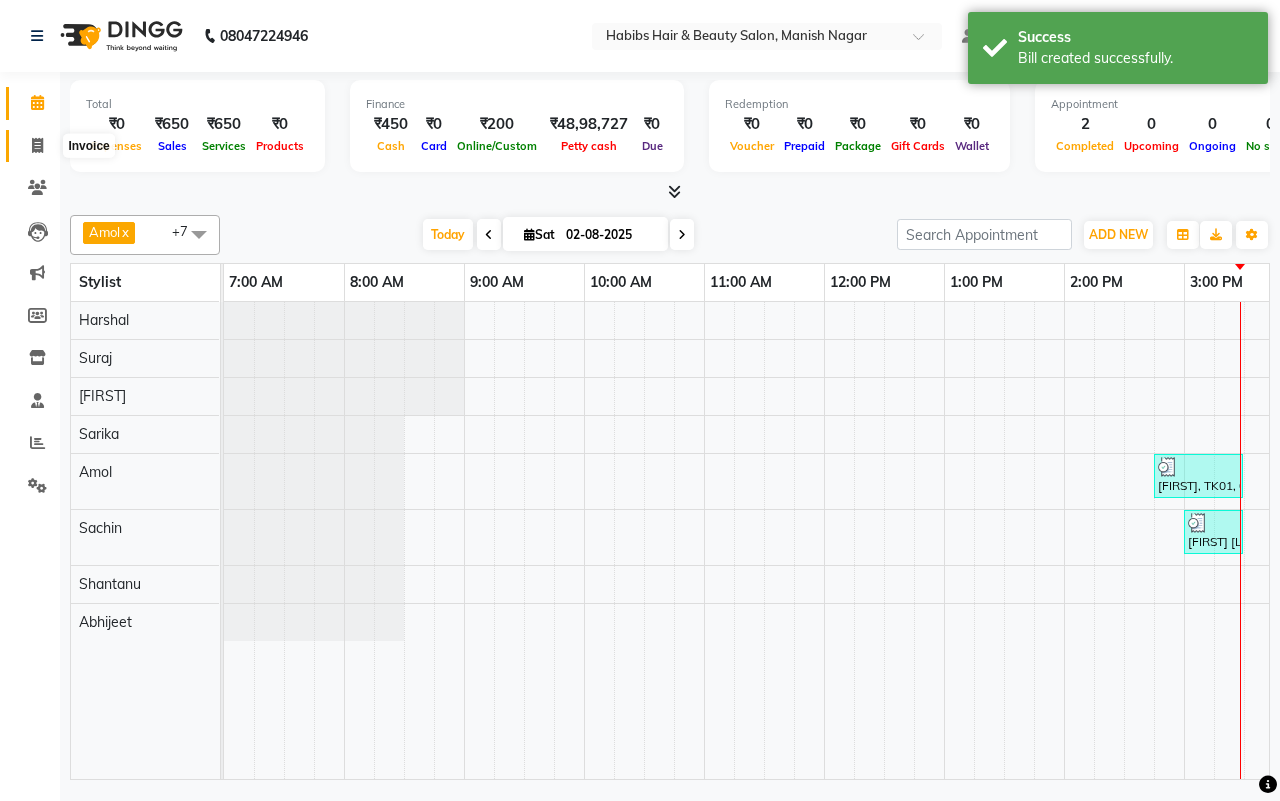click 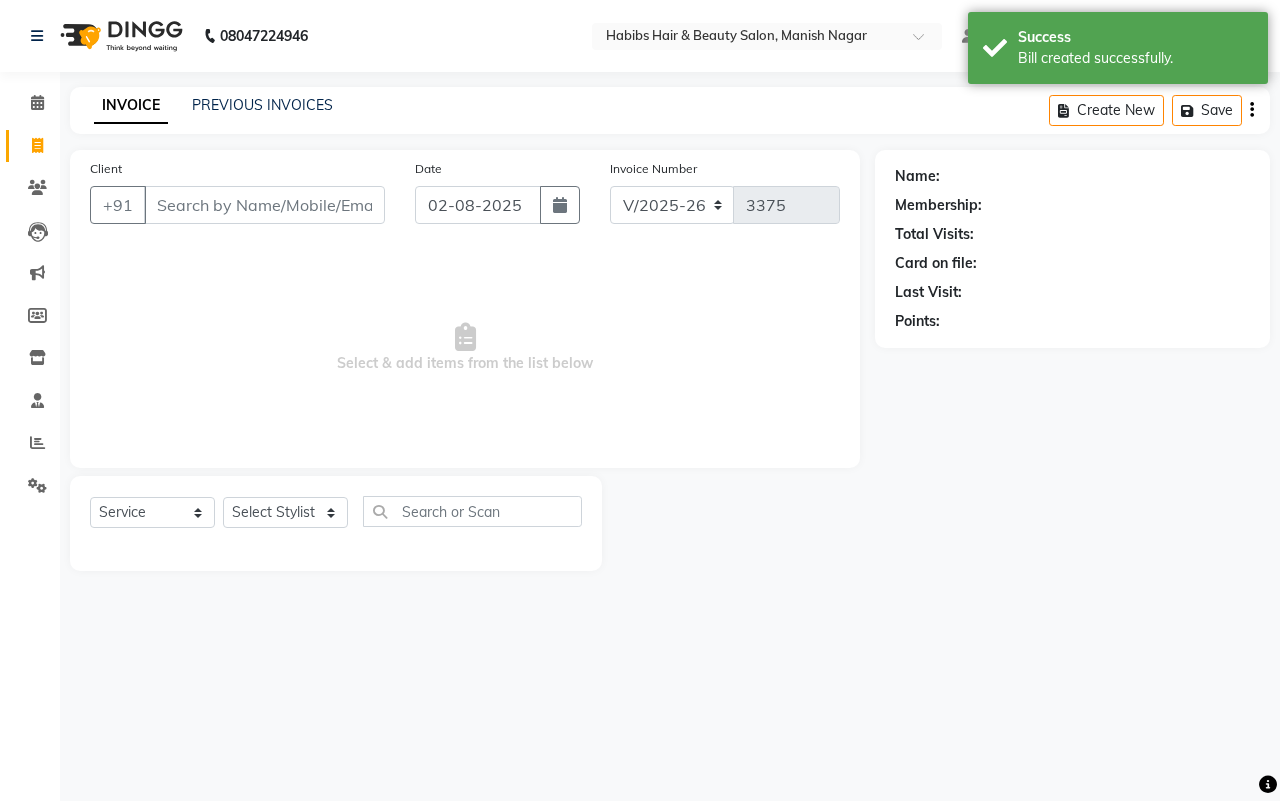 click on "Client" at bounding box center (264, 205) 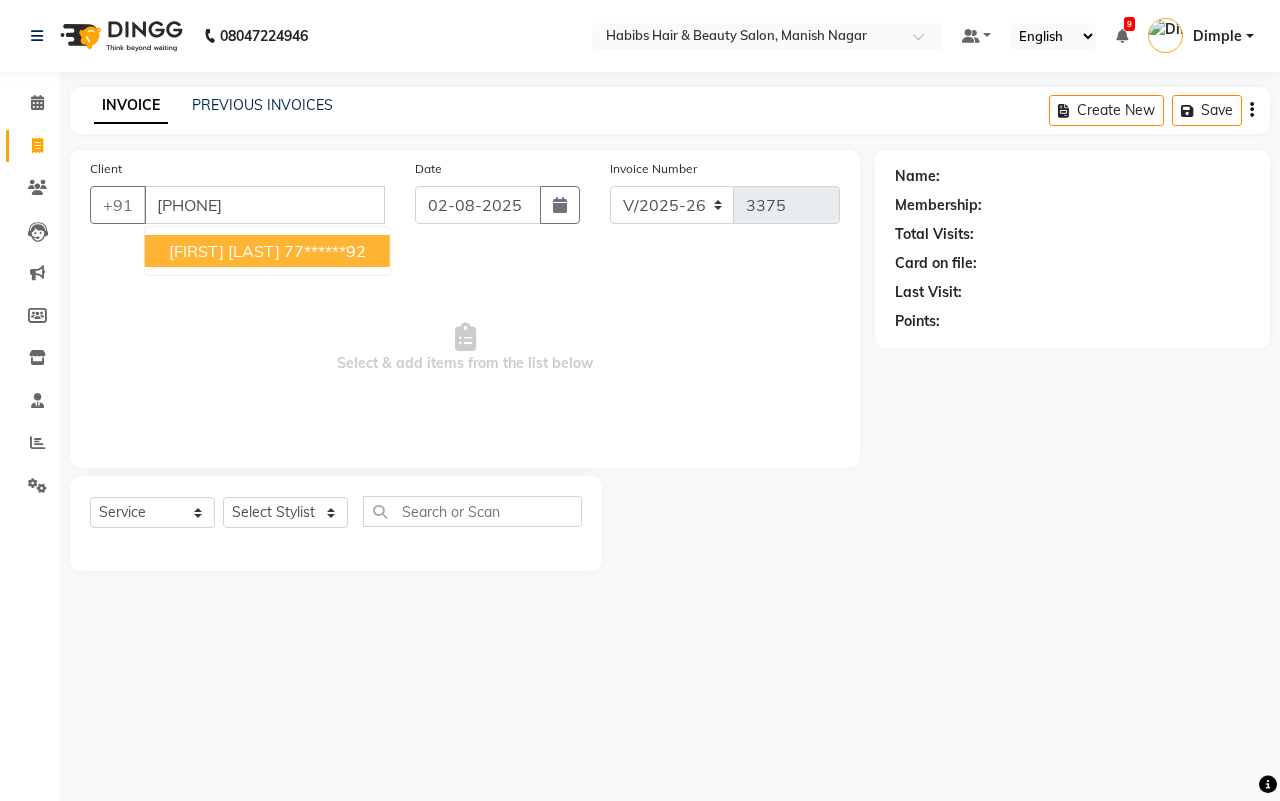 type on "[PHONE]" 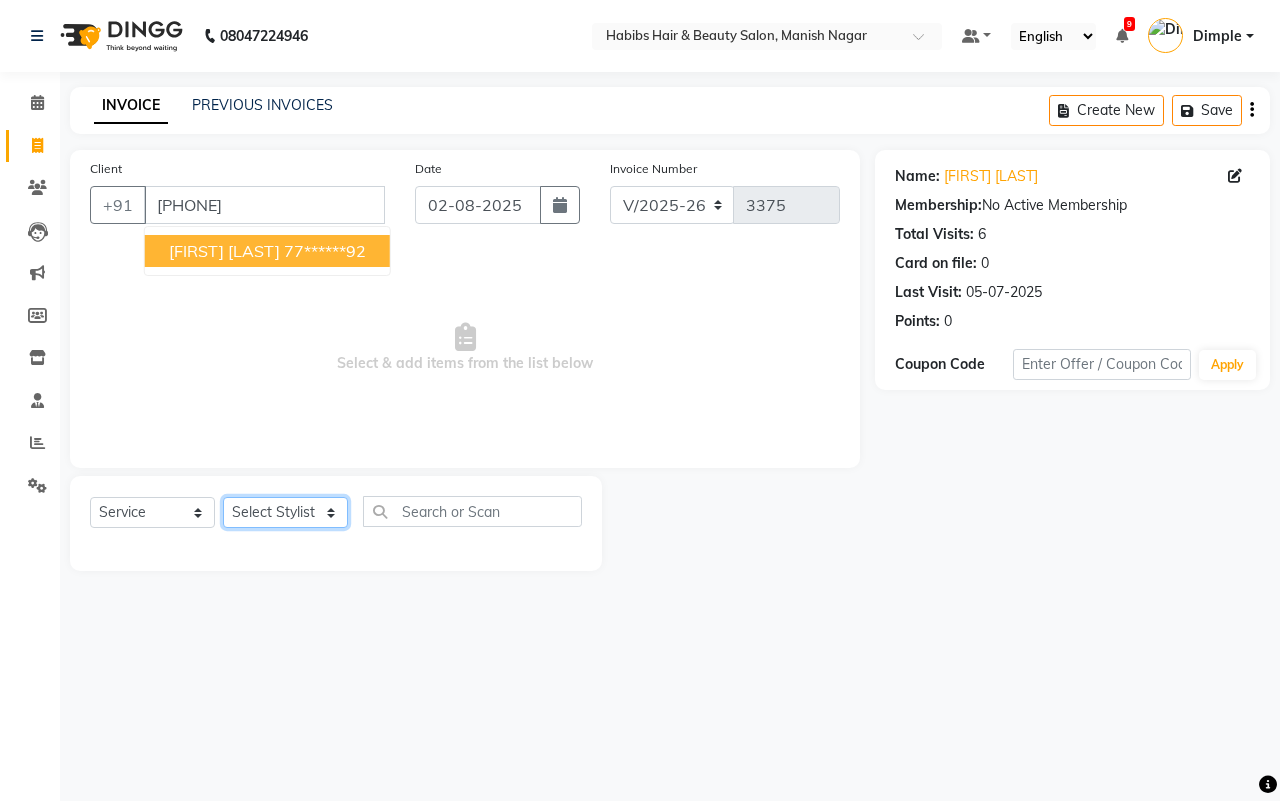 click on "Select Stylist [FIRST] [FIRST] [FIRST] [FIRST] [FIRST] [FIRST] [FIRST] [FIRST] [FIRST] [FIRST]" 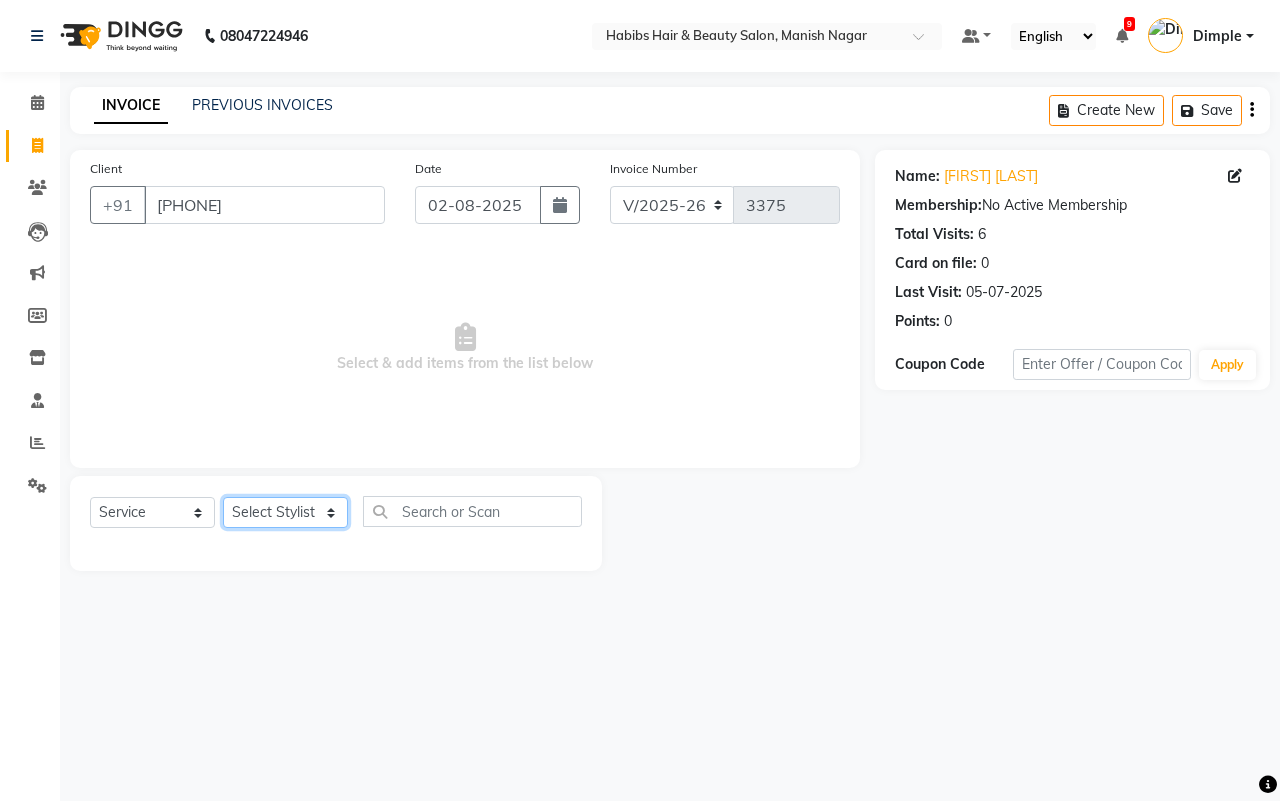 select on "47216" 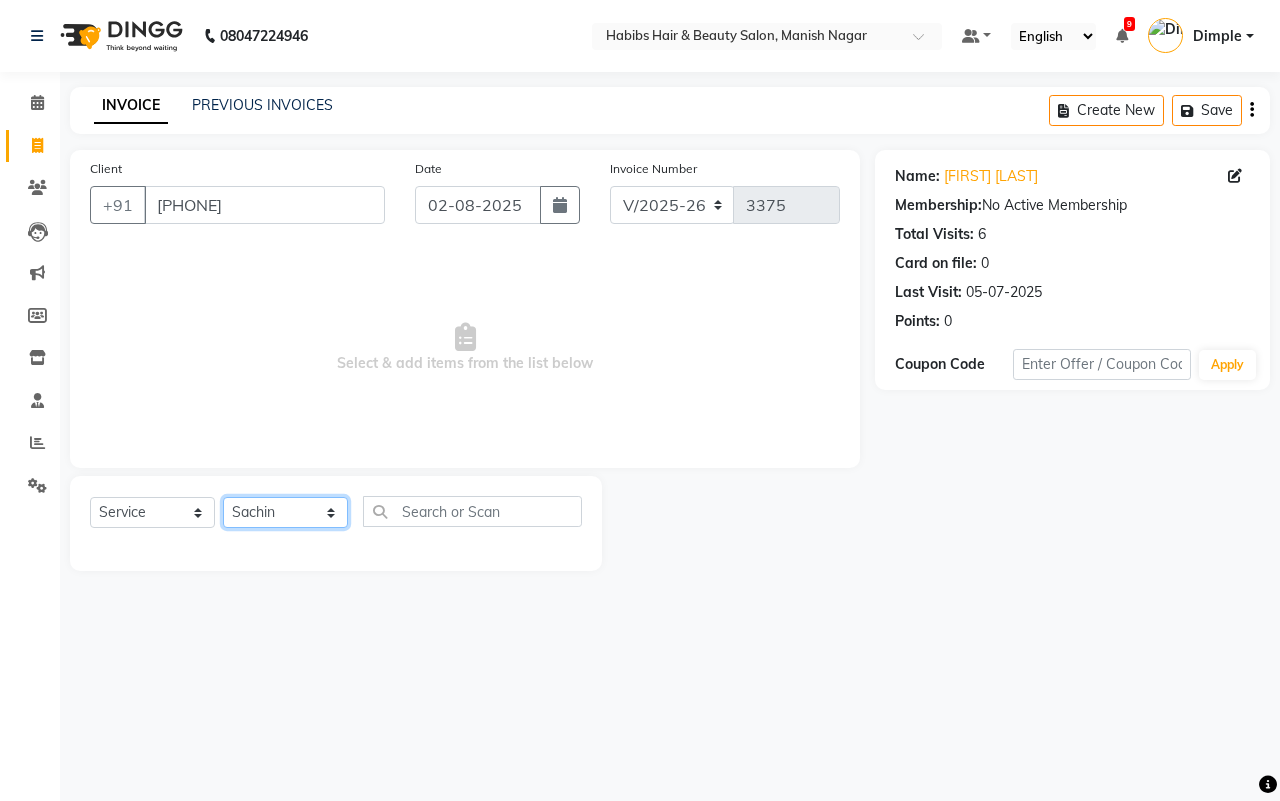 click on "Select Stylist [FIRST] [FIRST] [FIRST] [FIRST] [FIRST] [FIRST] [FIRST] [FIRST] [FIRST] [FIRST]" 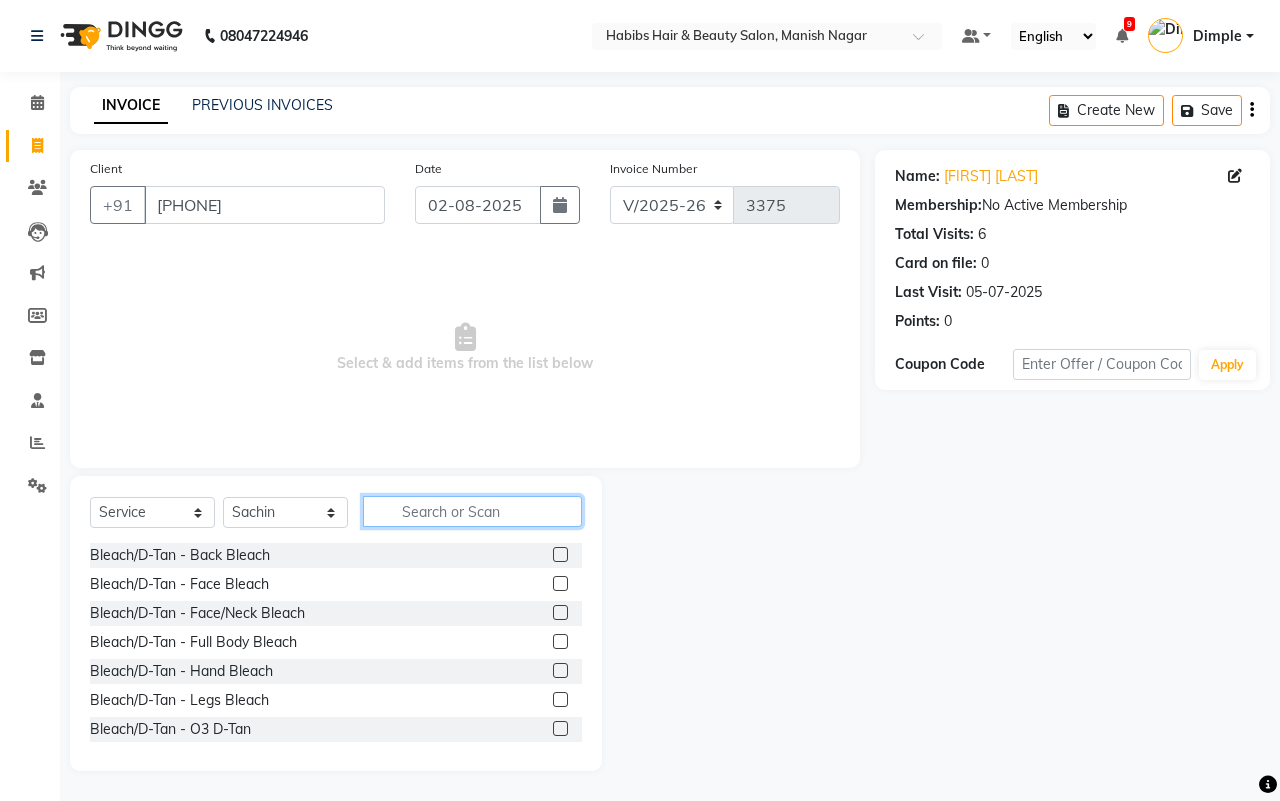 click 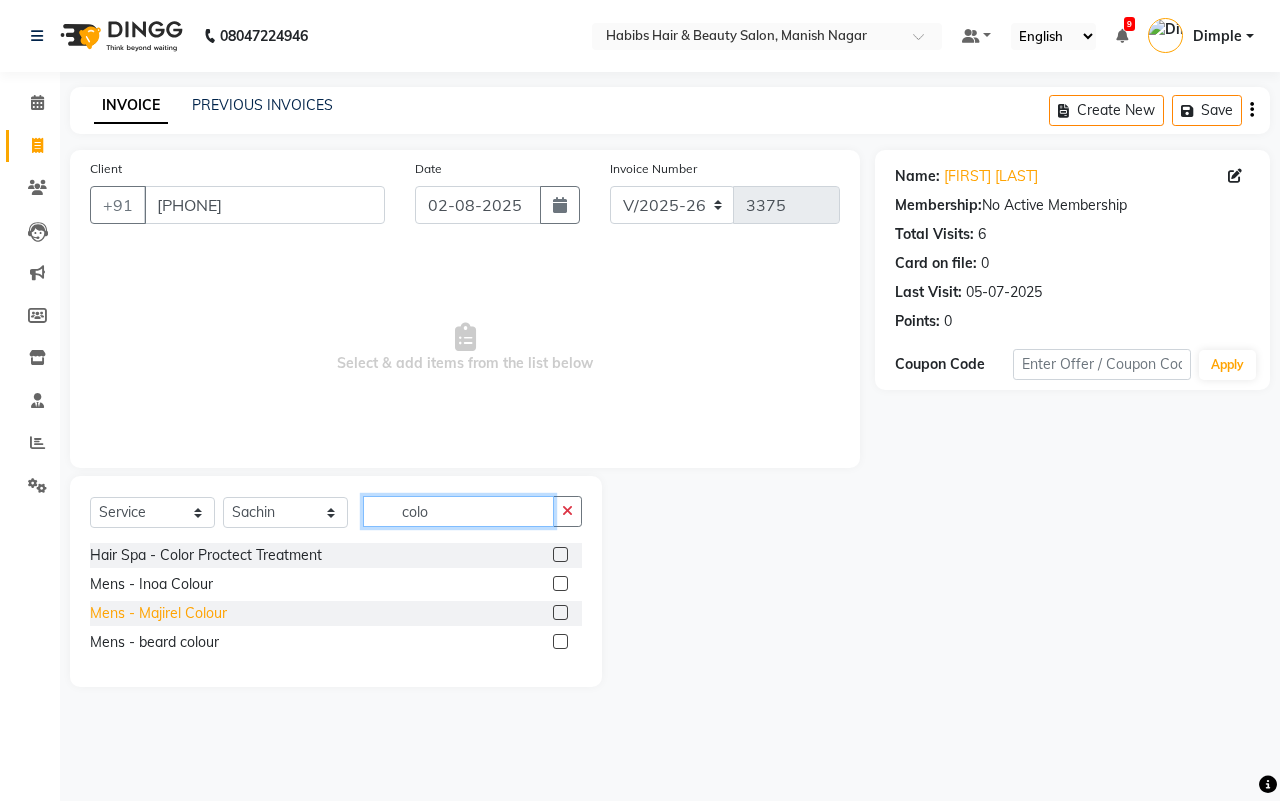 type on "colo" 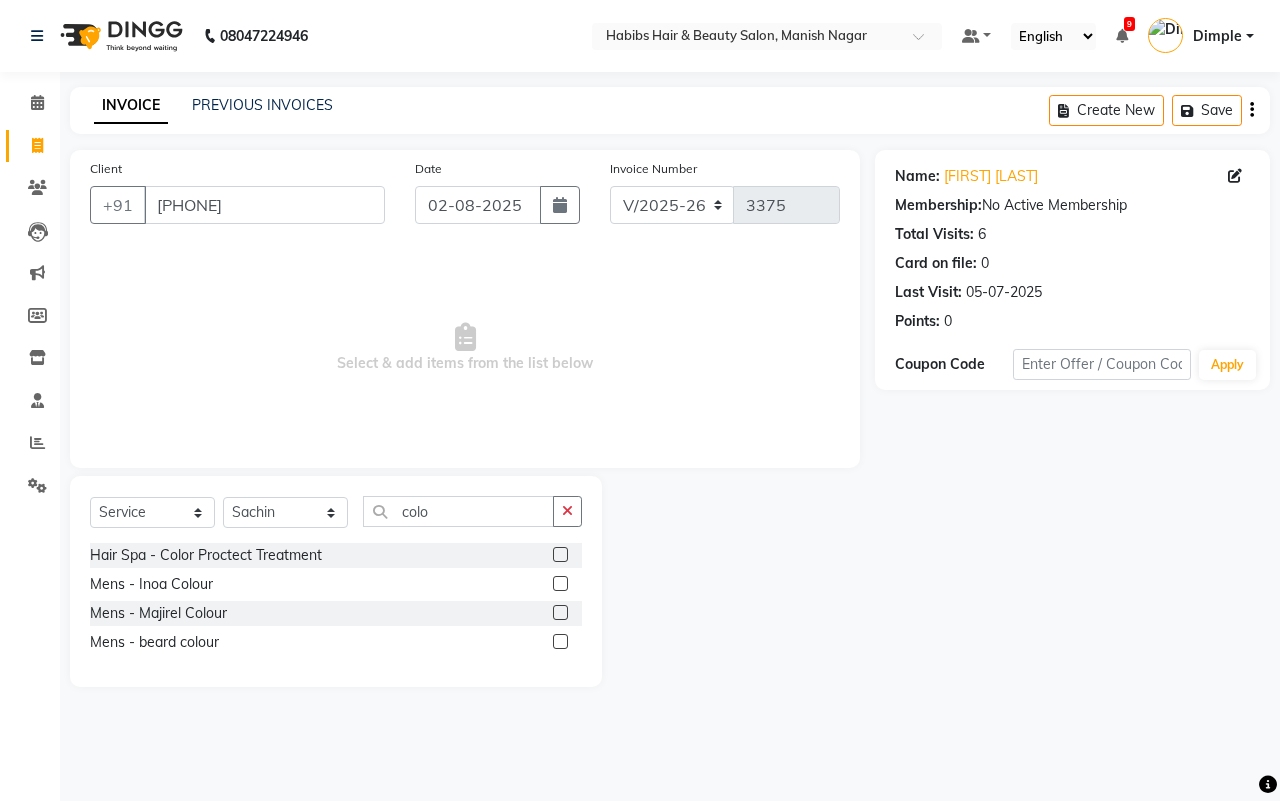 drag, startPoint x: 200, startPoint y: 611, endPoint x: 468, endPoint y: 498, distance: 290.84875 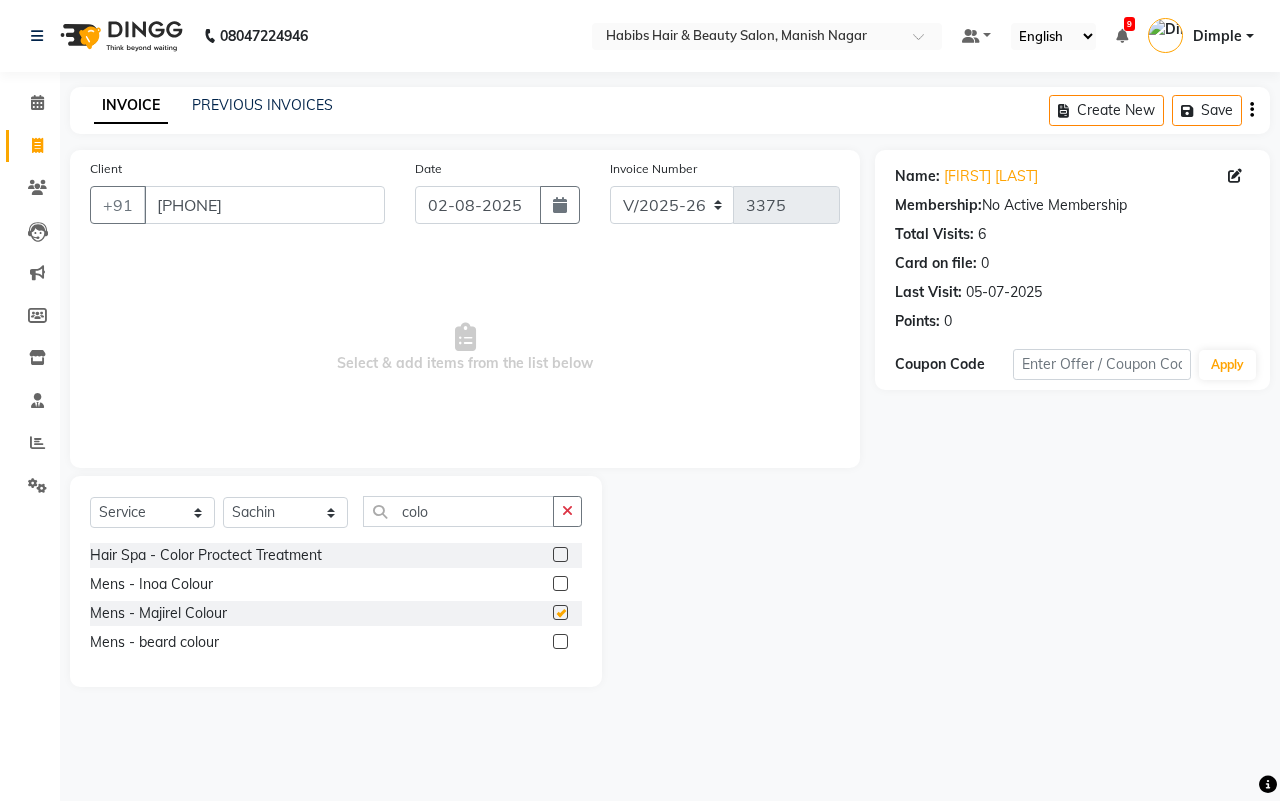checkbox on "false" 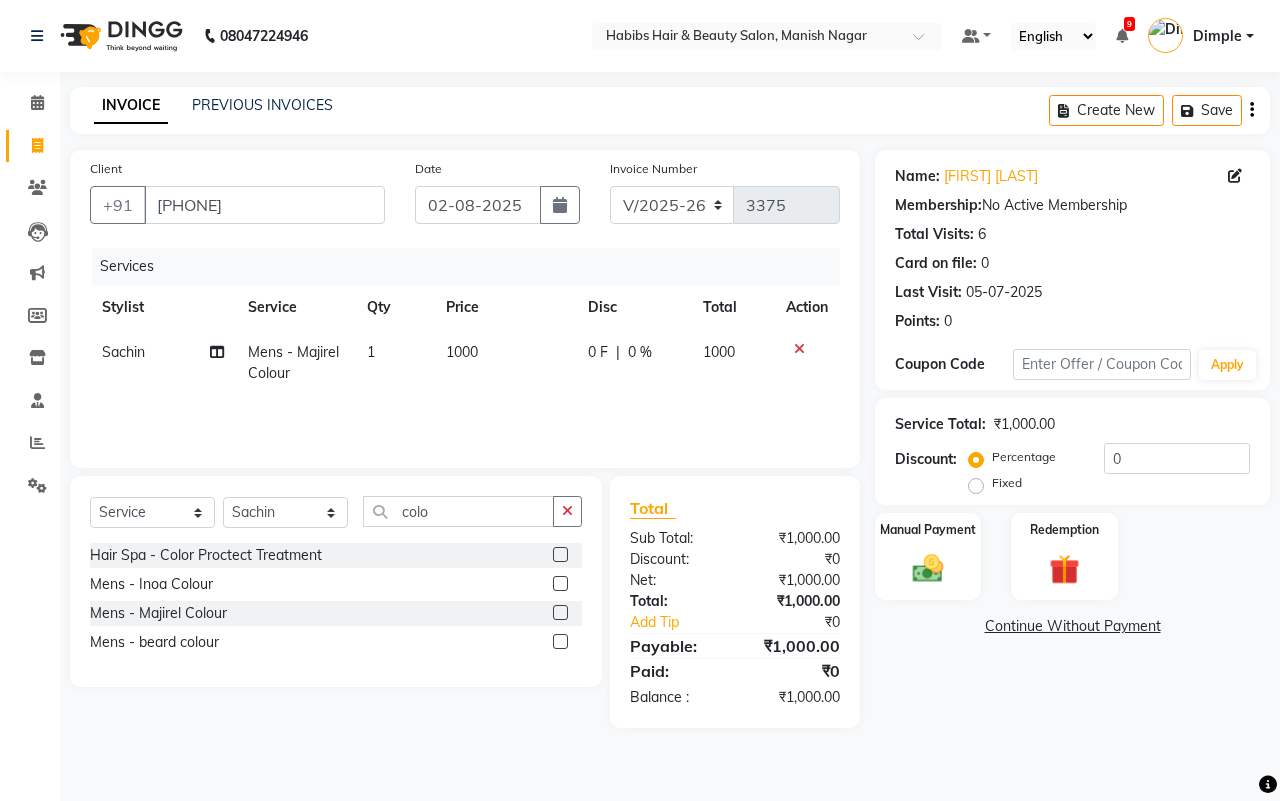 click on "1000" 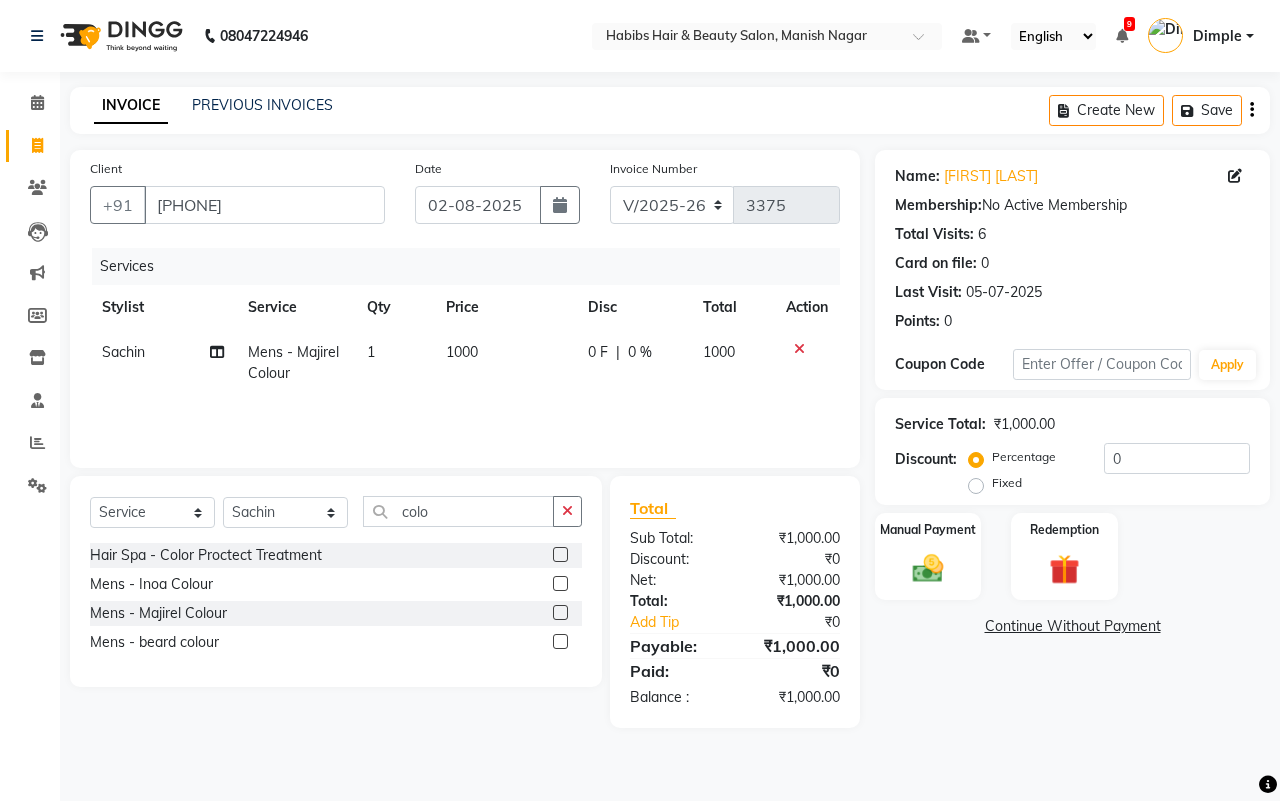 click on "1000" 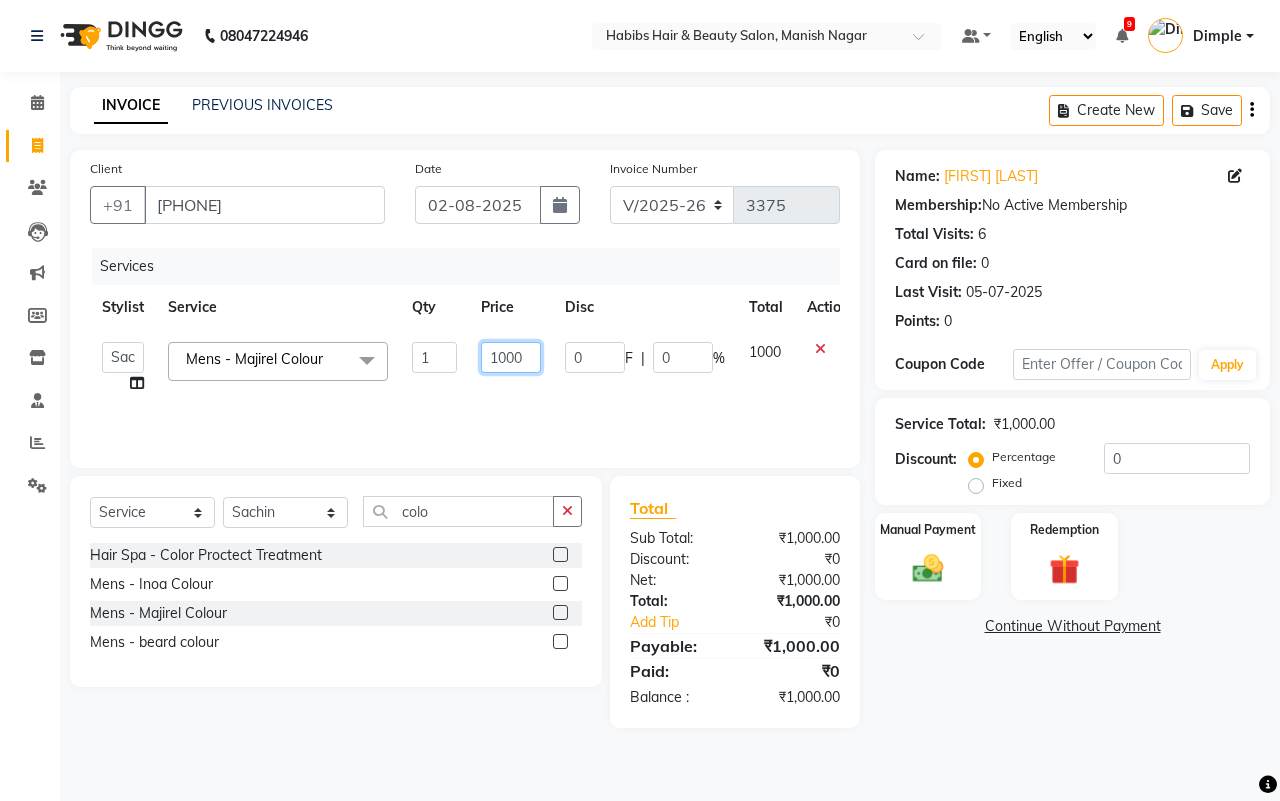 click on "1000" 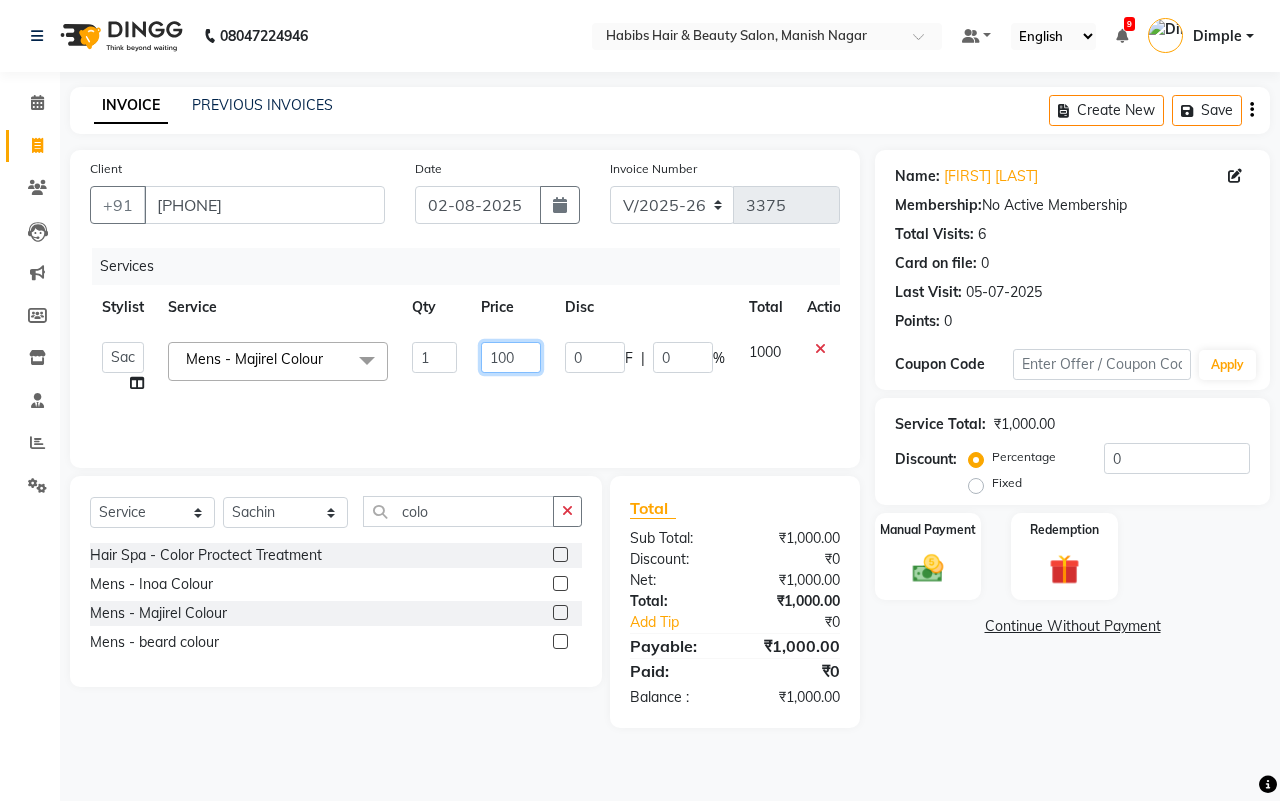 type on "1200" 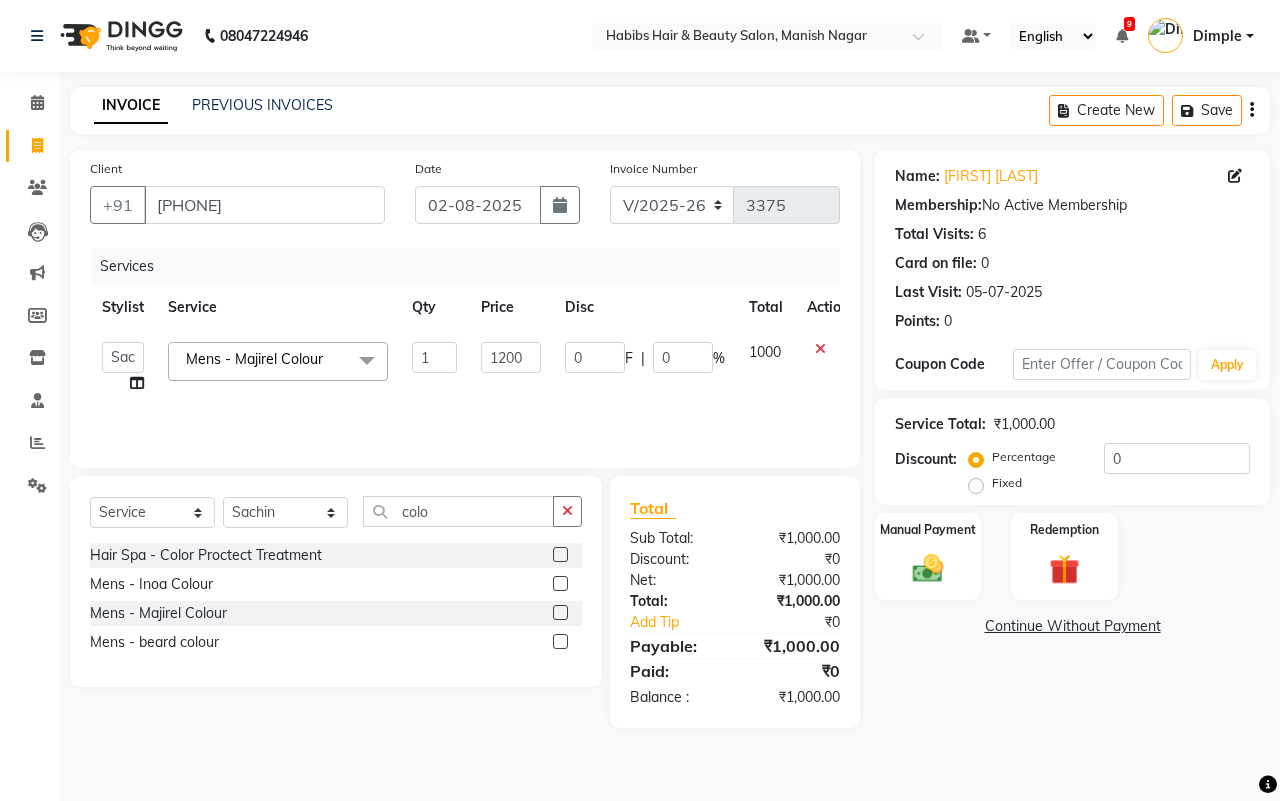 click on "Name: [FIRST] [LAST] Membership:  No Active Membership  Total Visits:  6 Card on file:  0 Last Visit:   05-07-2025 Points:   0  Coupon Code Apply Service Total:  ₹1,000.00  Discount:  Percentage   Fixed  0 Manual Payment Redemption  Continue Without Payment" 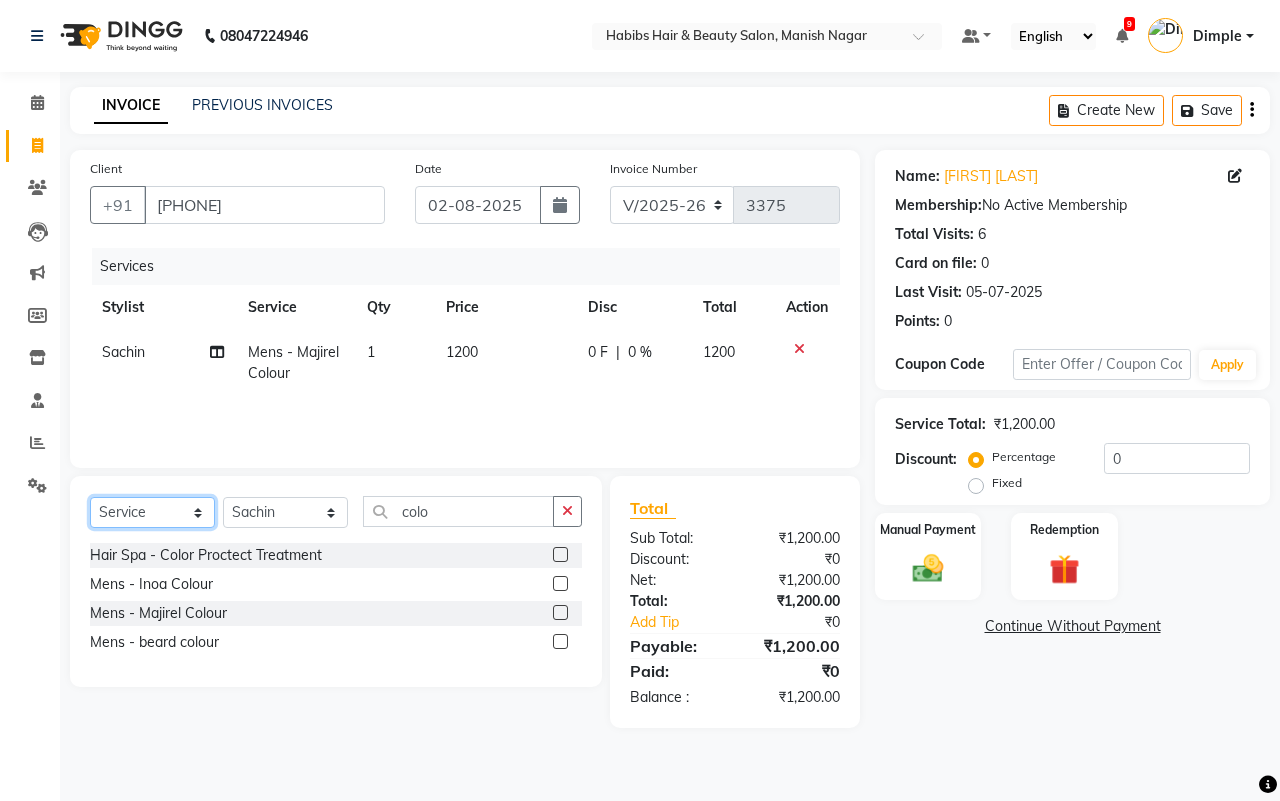 click on "Select  Service  Product  Membership  Package Voucher Prepaid Gift Card" 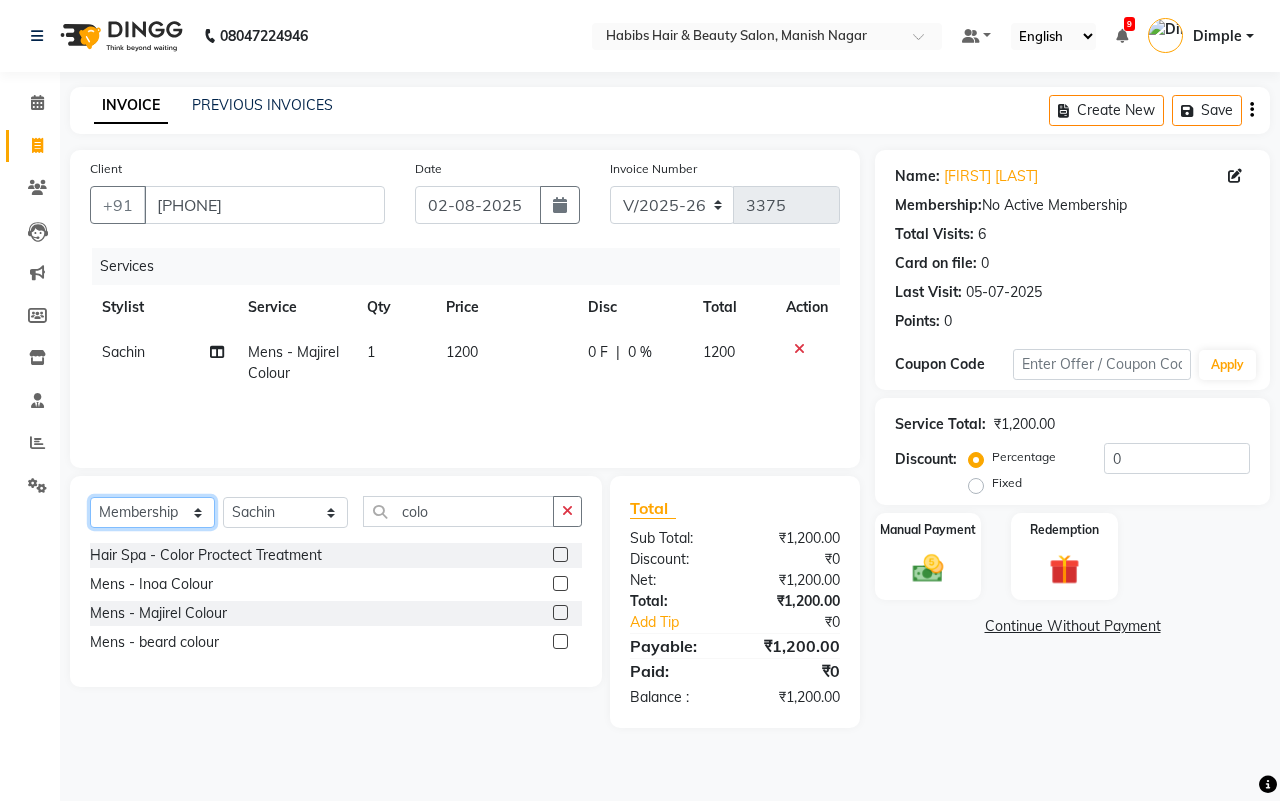 click on "Select  Service  Product  Membership  Package Voucher Prepaid Gift Card" 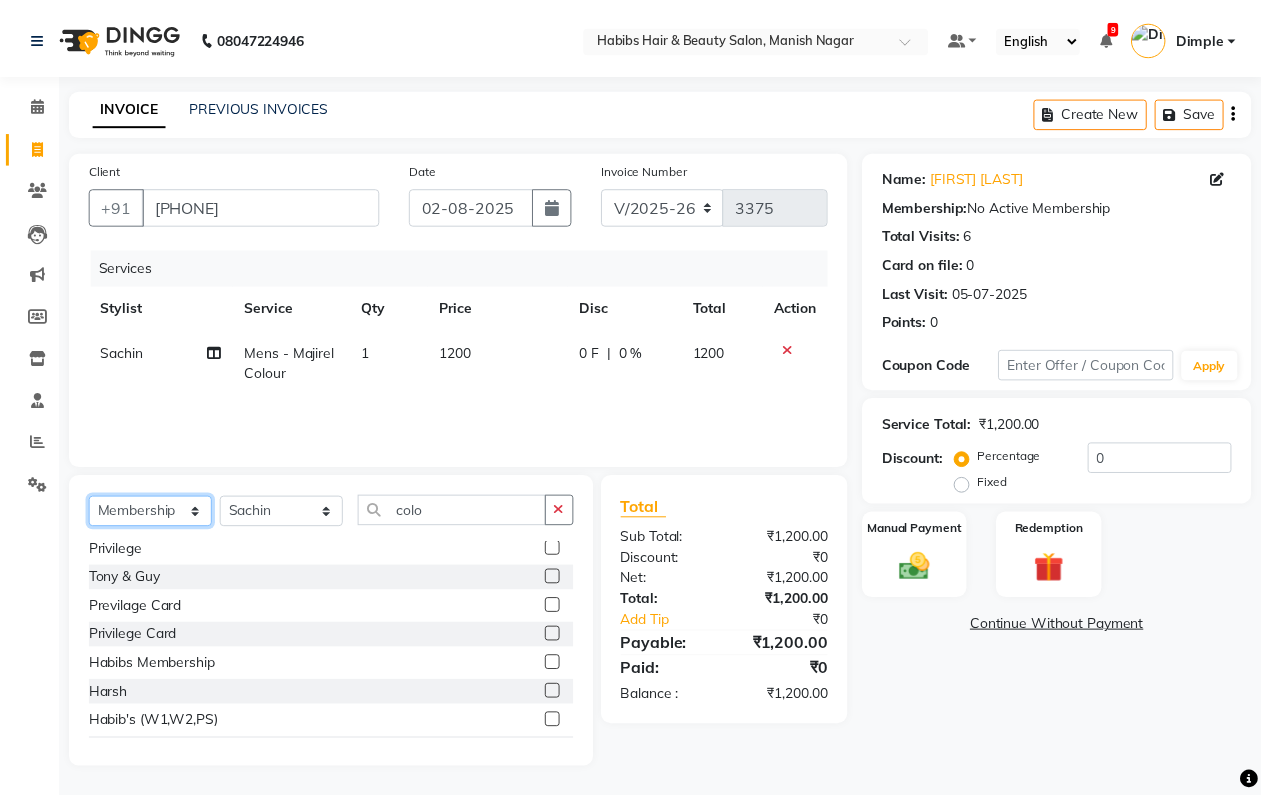 scroll, scrollTop: 176, scrollLeft: 0, axis: vertical 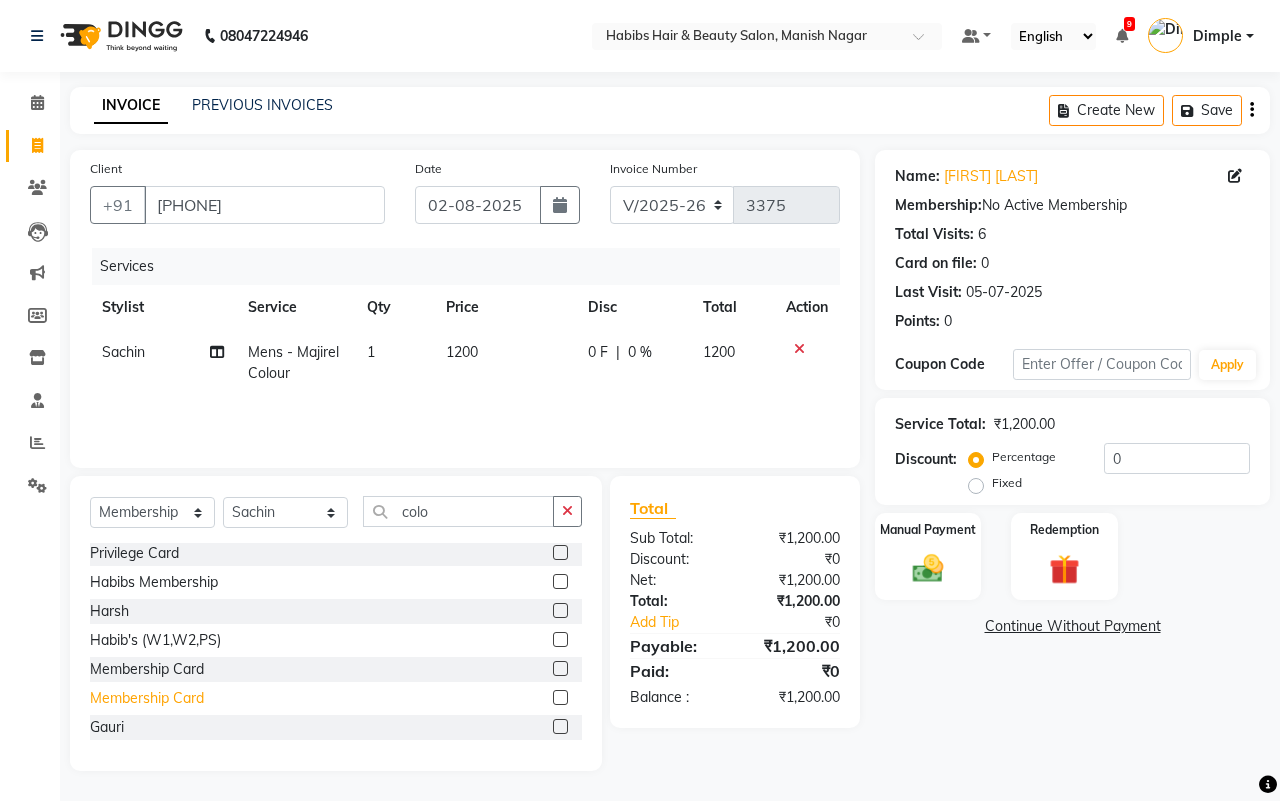 click on "Membership Card" 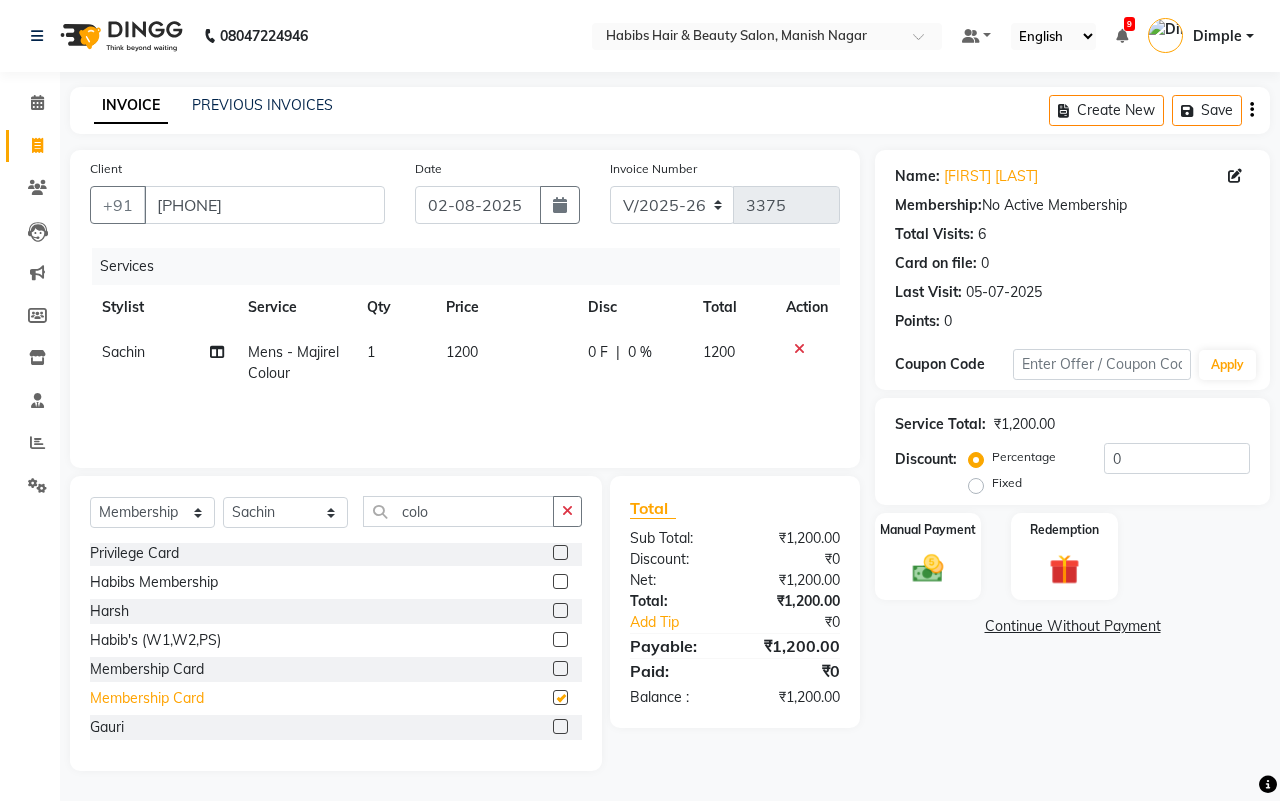 select on "select" 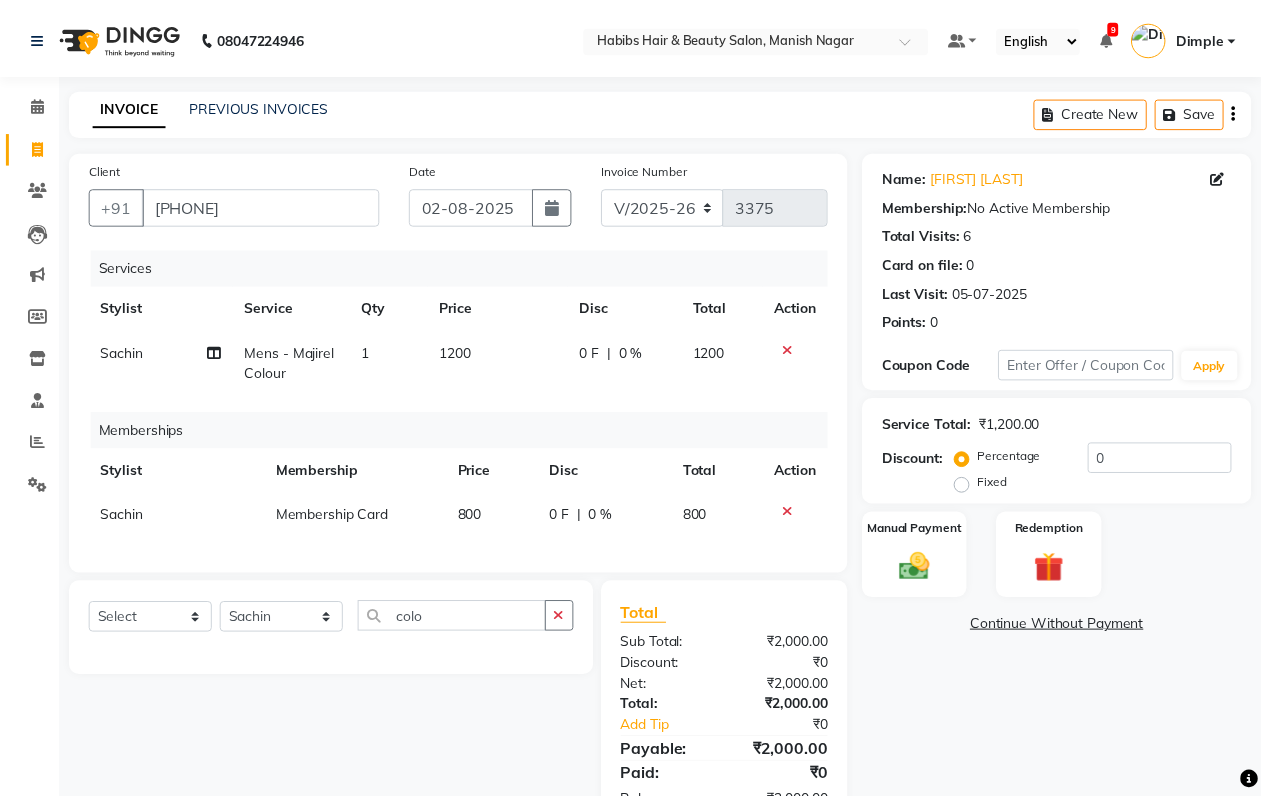 scroll, scrollTop: 0, scrollLeft: 0, axis: both 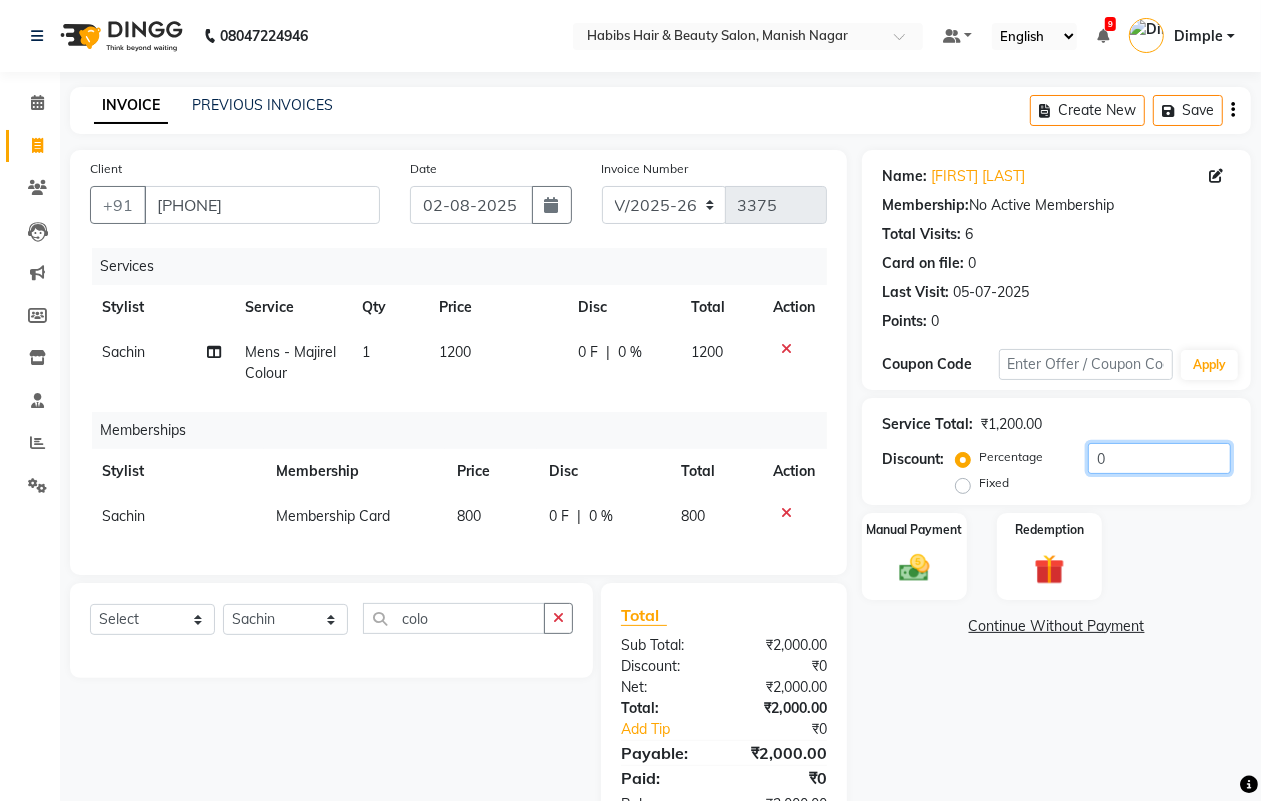 click on "0" 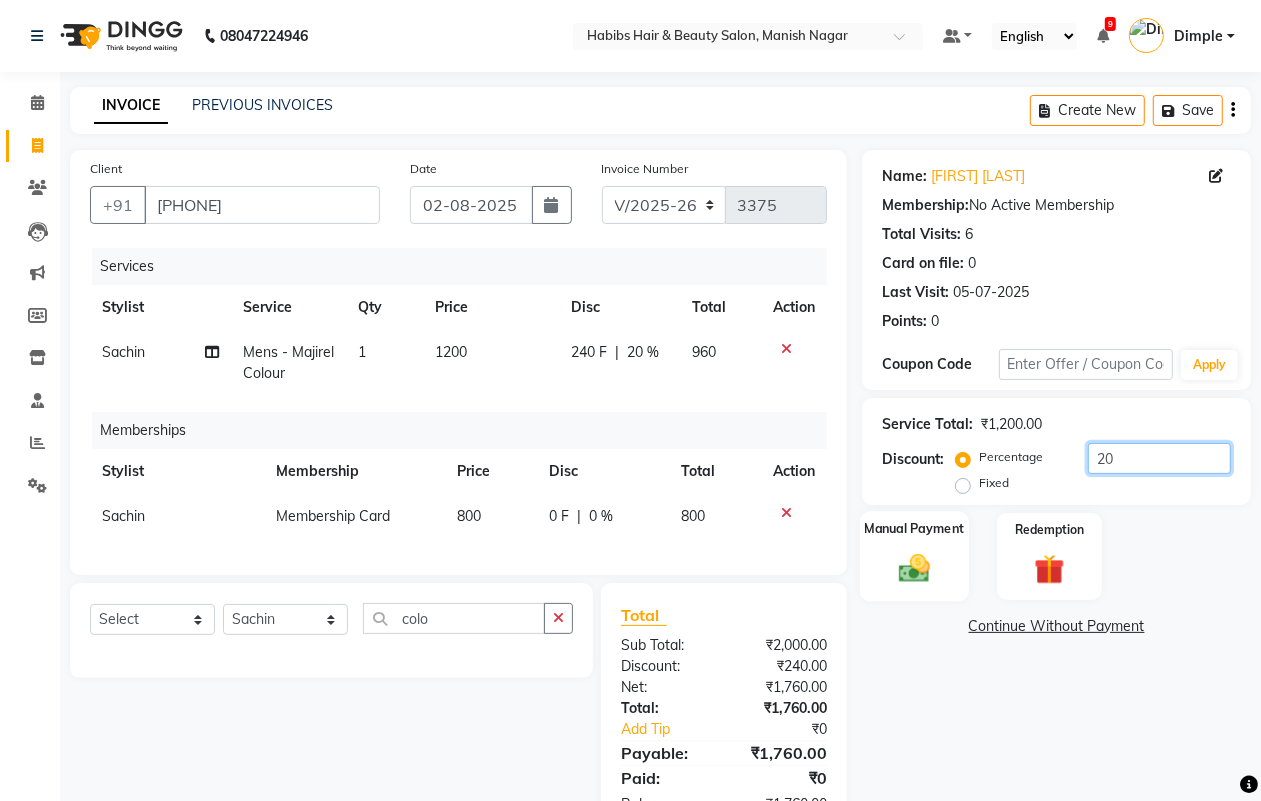 type on "20" 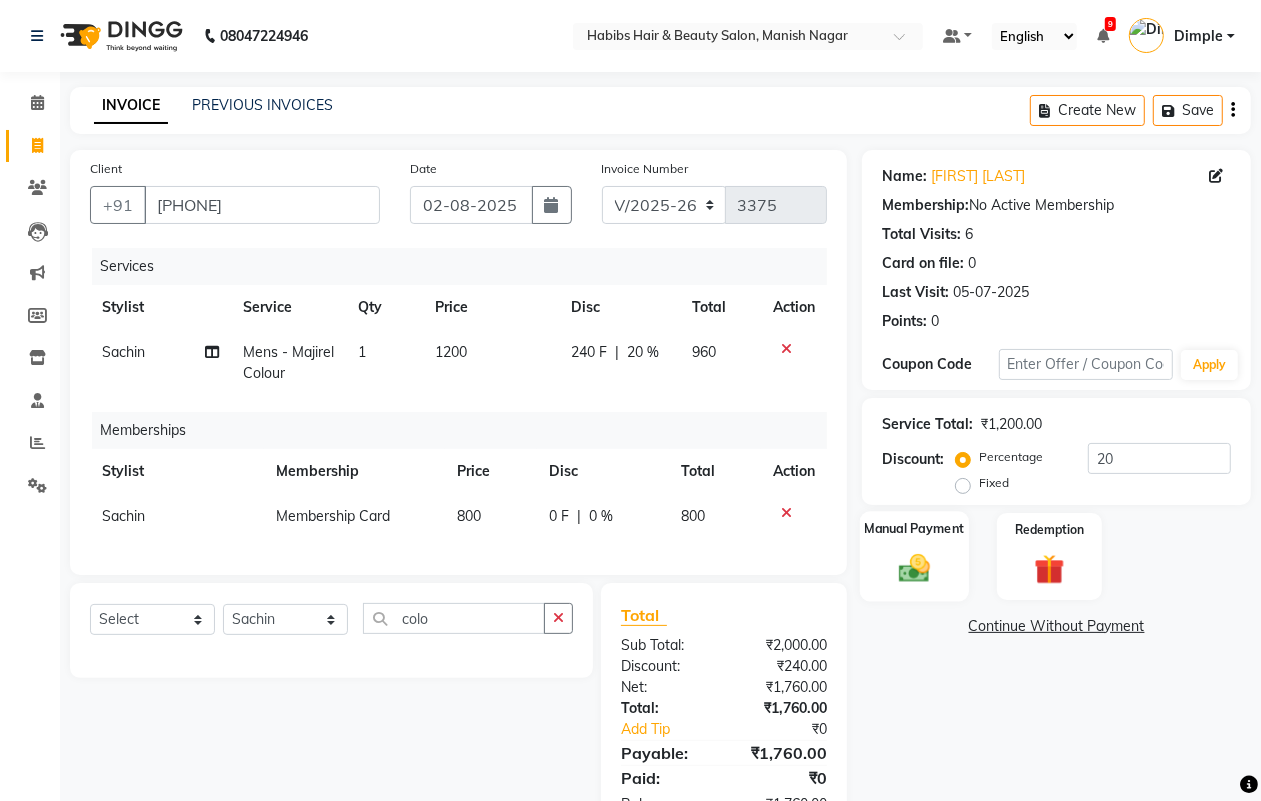 click 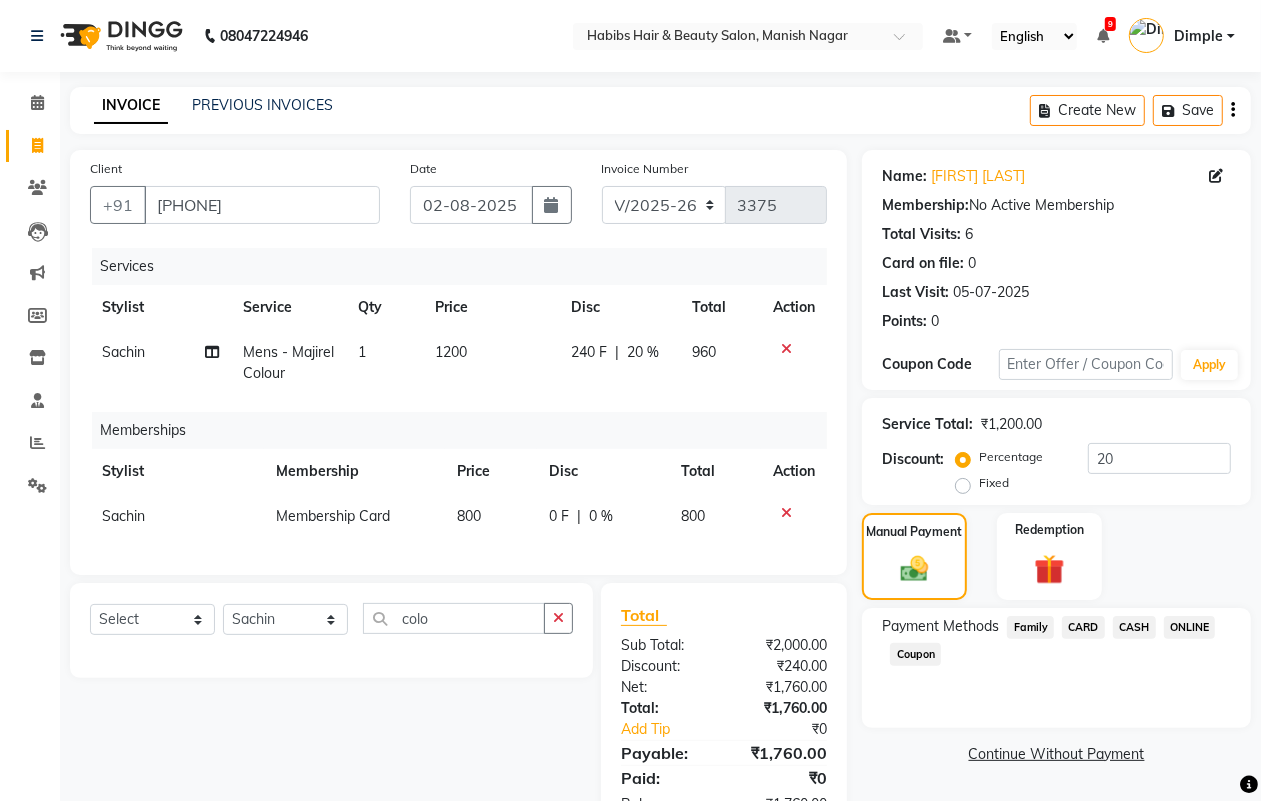 click on "ONLINE" 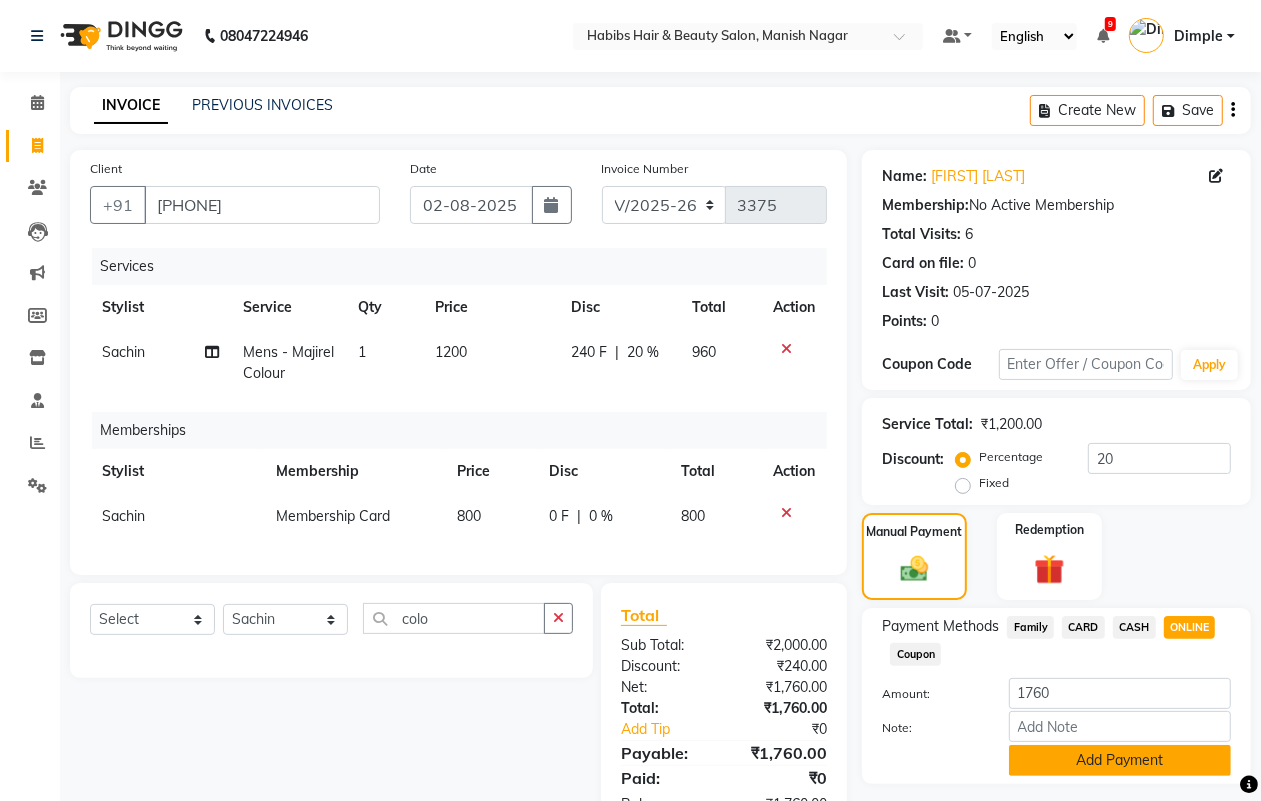 click on "Add Payment" 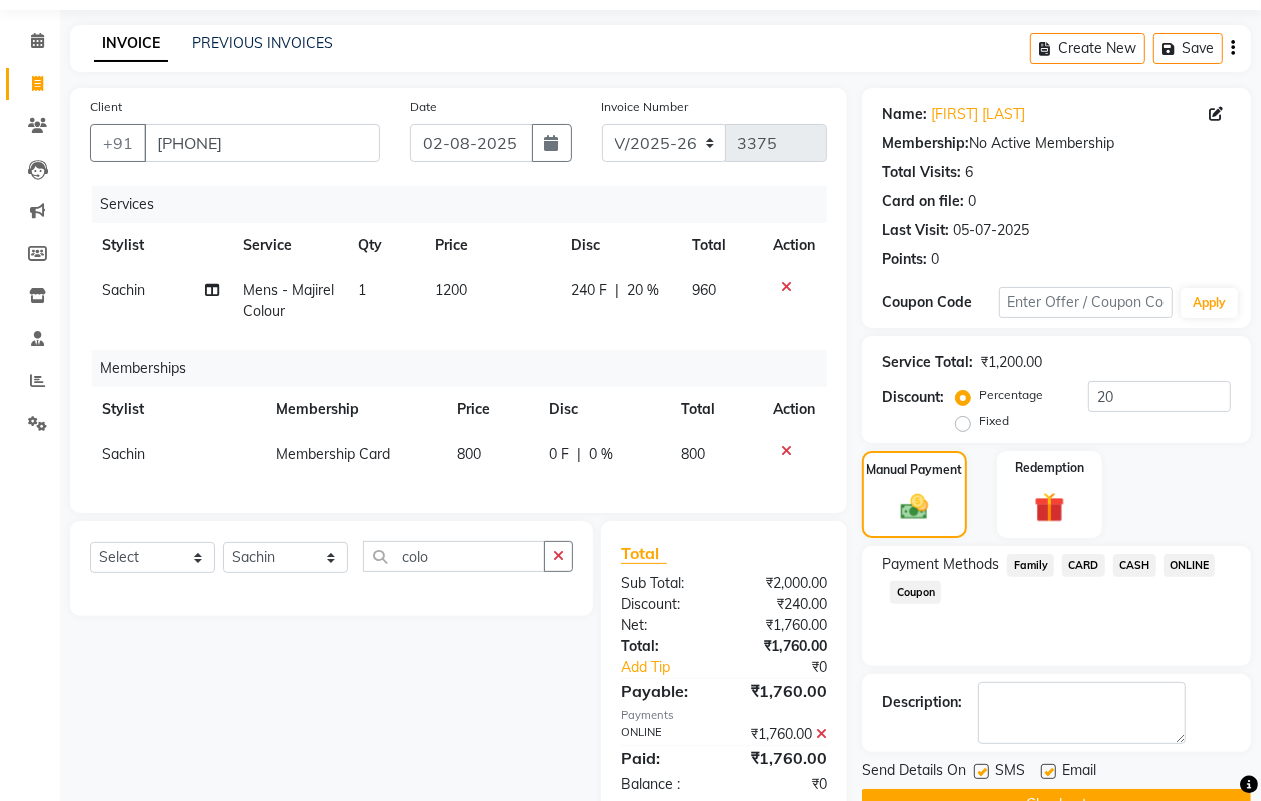 scroll, scrollTop: 123, scrollLeft: 0, axis: vertical 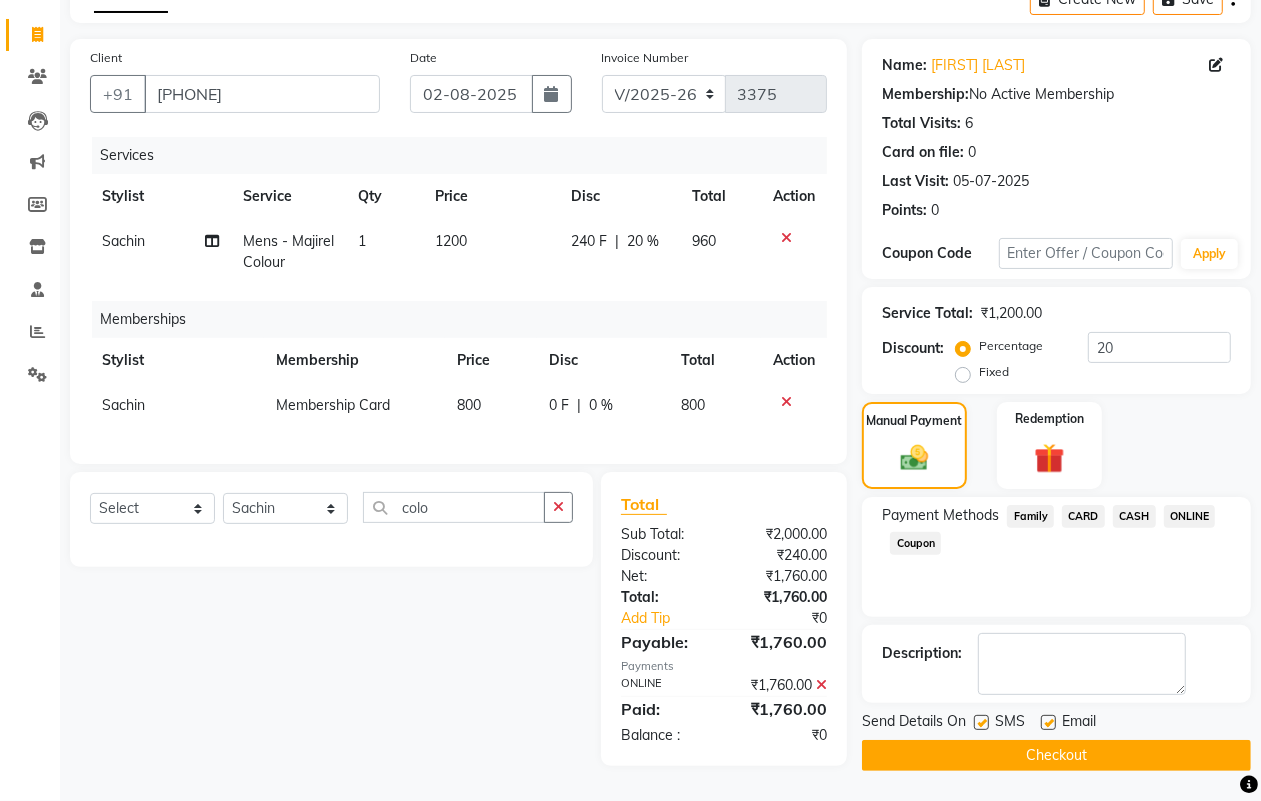 click on "Checkout" 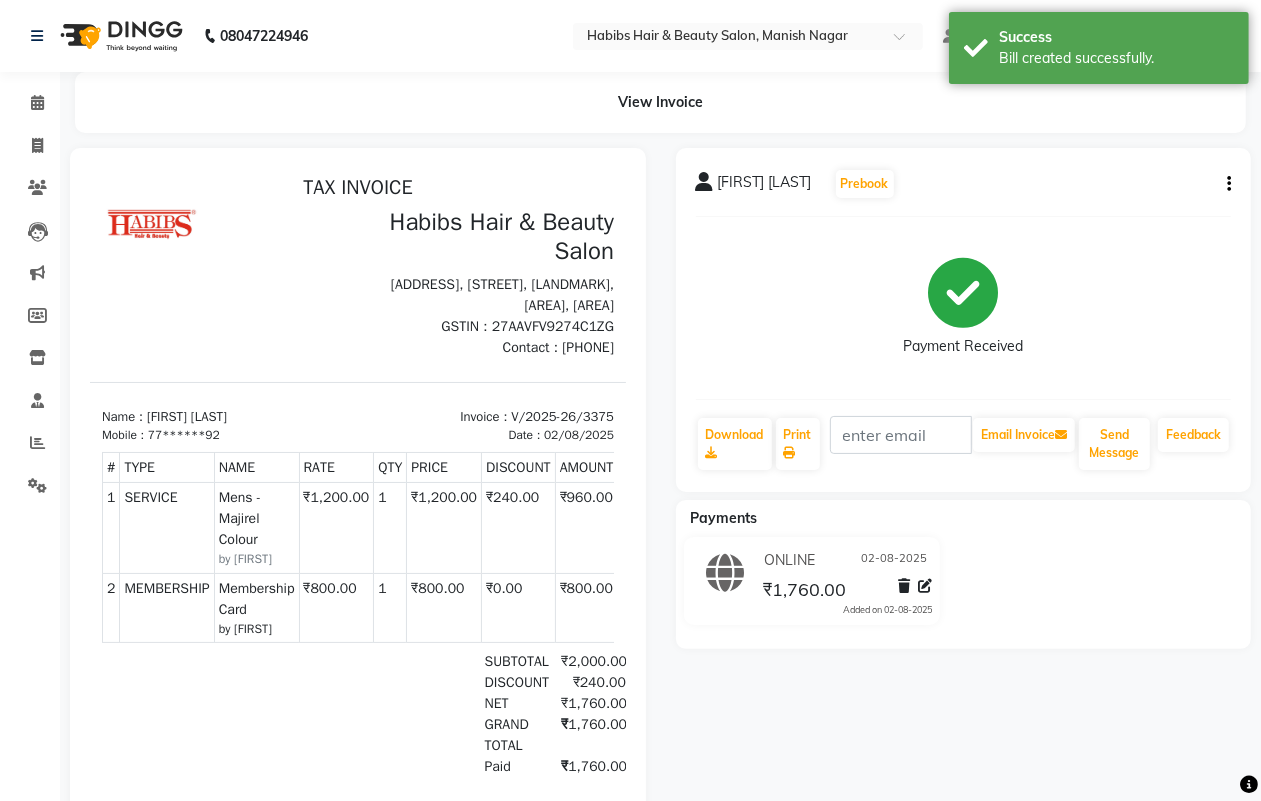 scroll, scrollTop: 0, scrollLeft: 0, axis: both 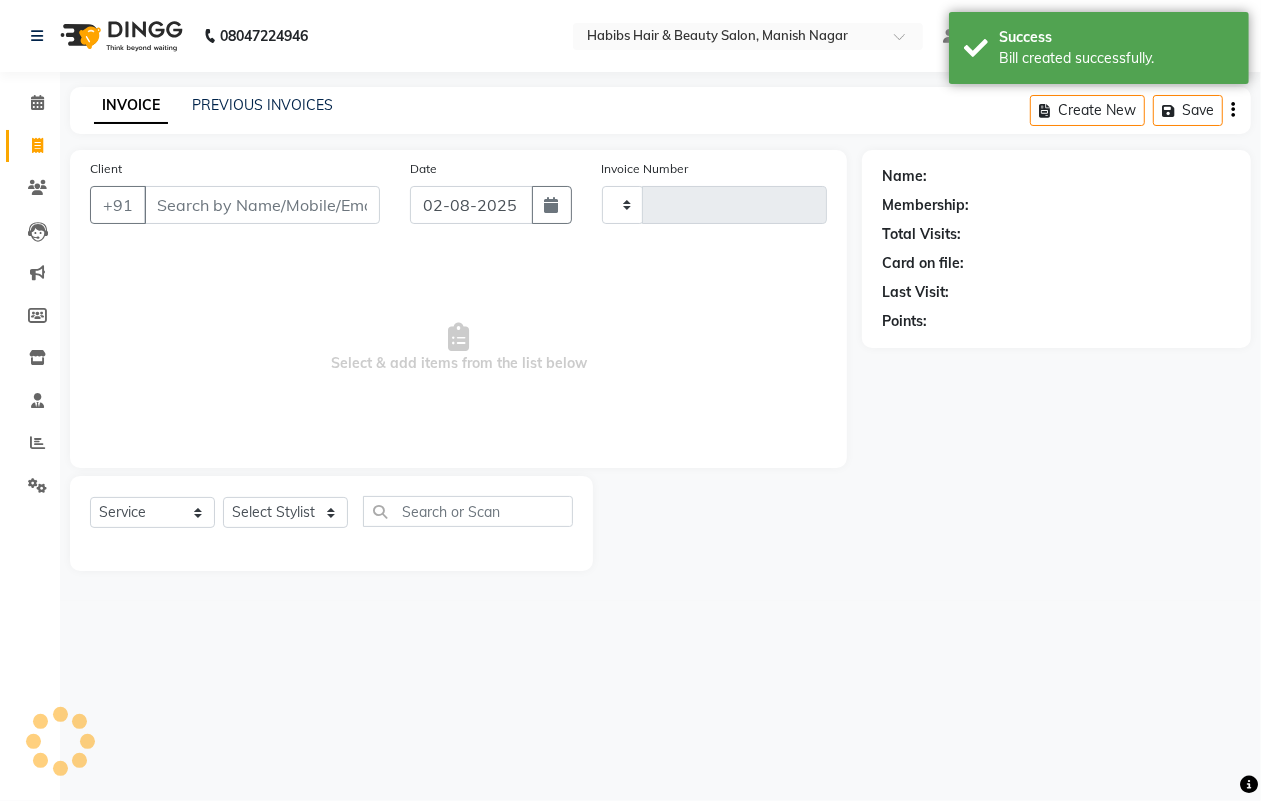 type on "3376" 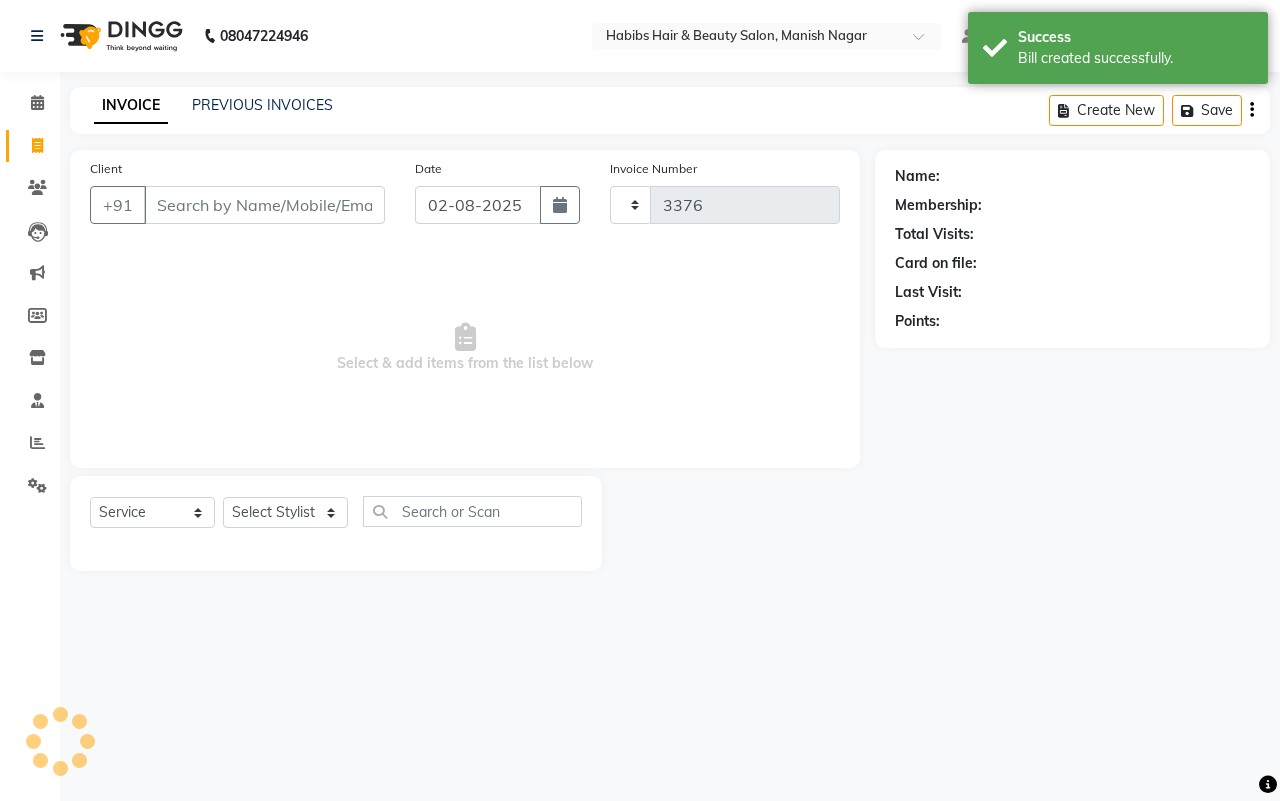 select on "3804" 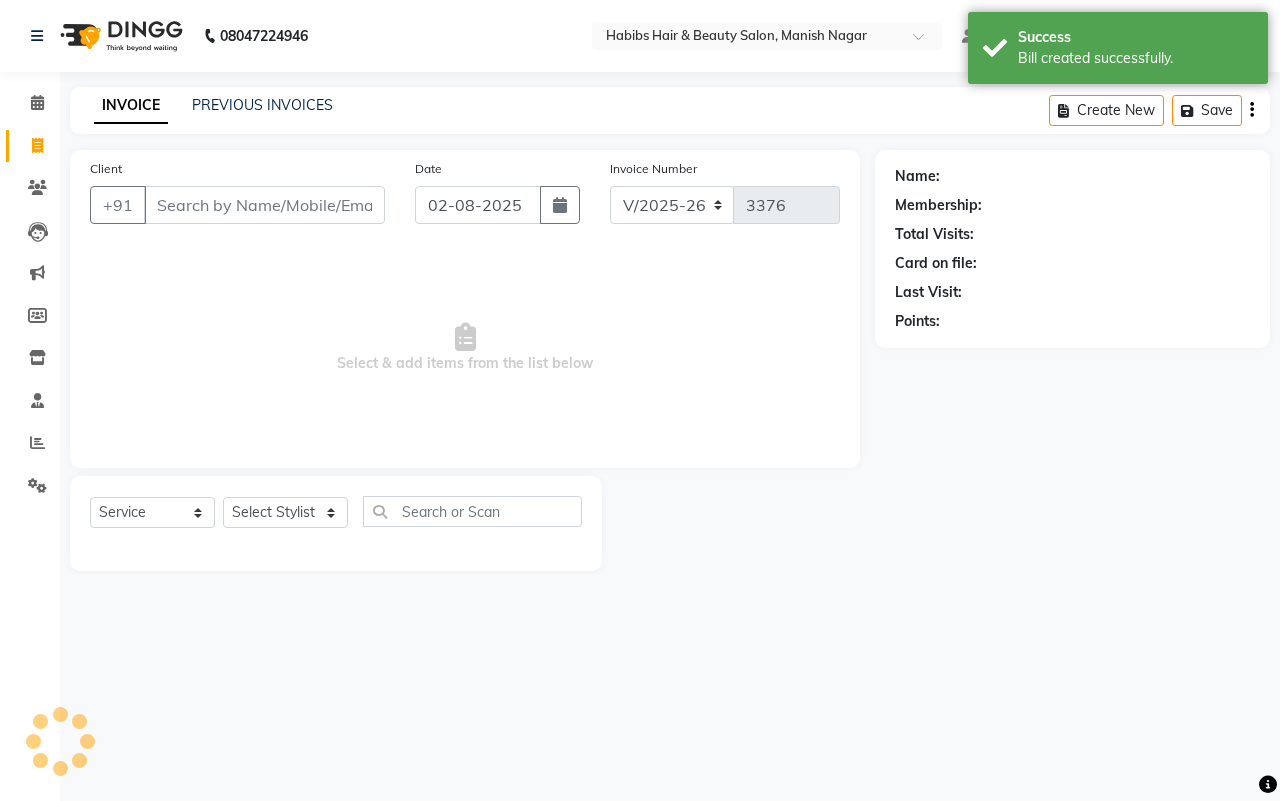 click on "Client" at bounding box center (264, 205) 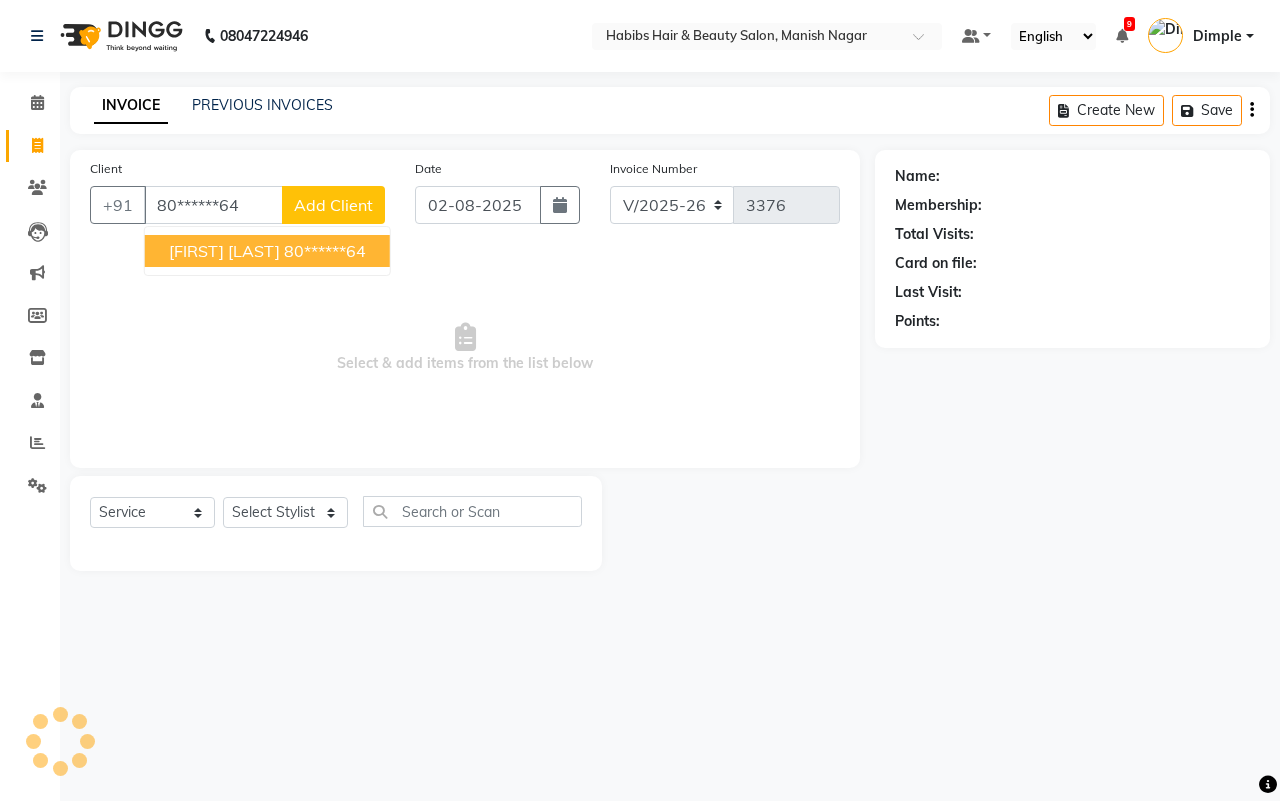 type on "80******64" 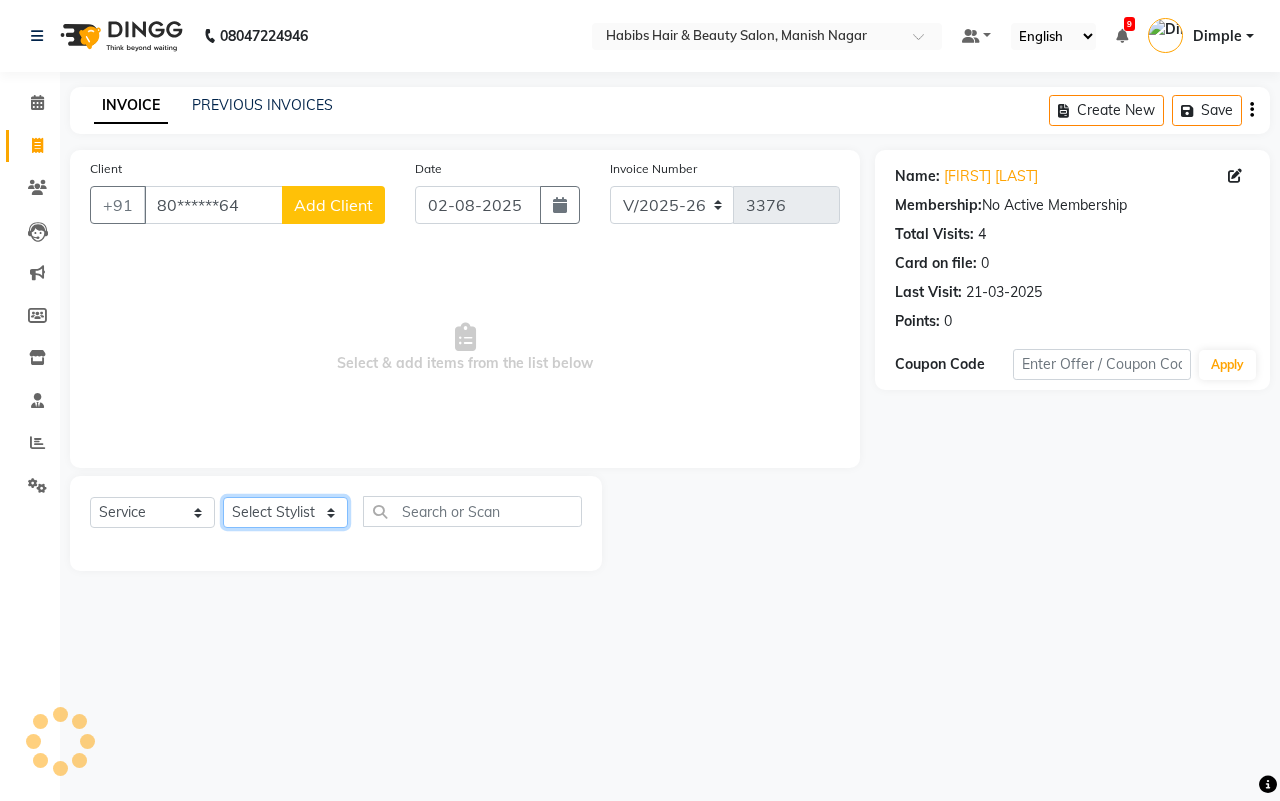 click on "Select Stylist" 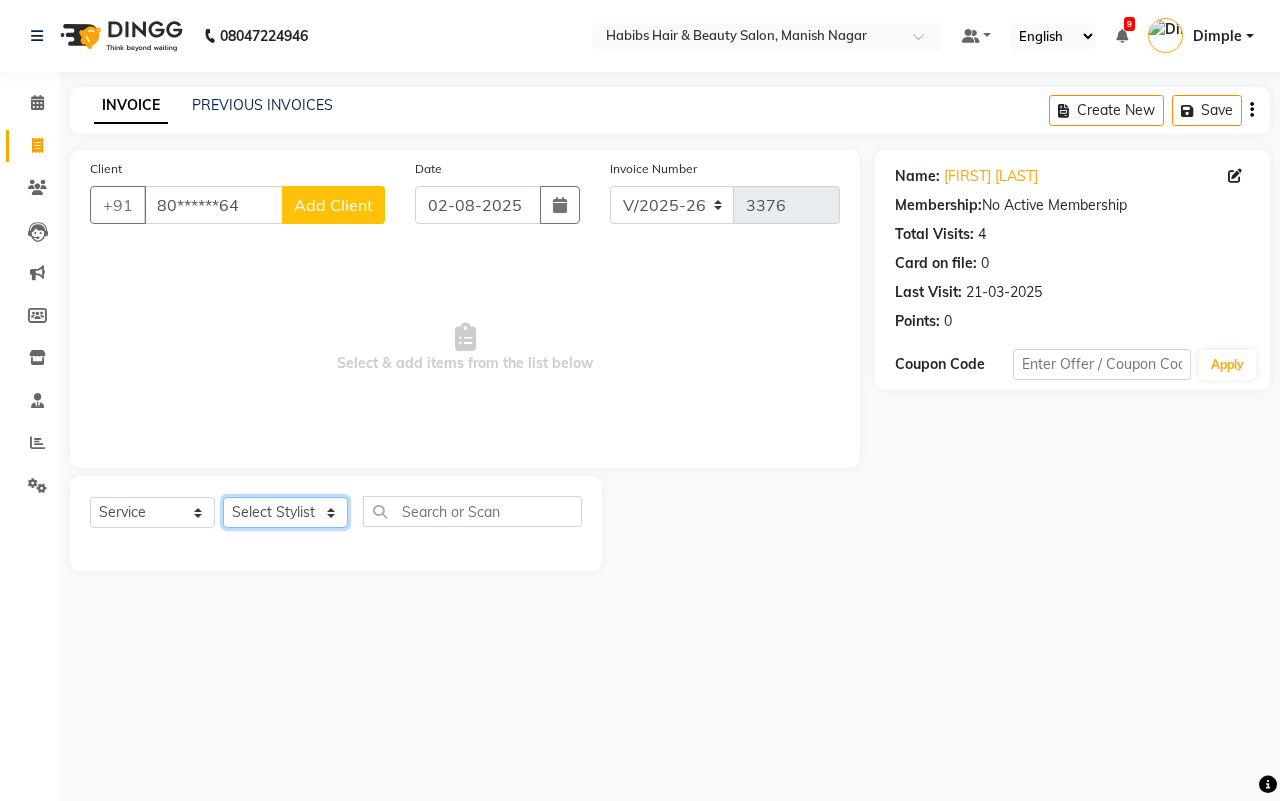 click on "Select Stylist [FIRST] [FIRST] [FIRST] [FIRST] [FIRST] [FIRST] [FIRST] [FIRST] [FIRST] [FIRST]" 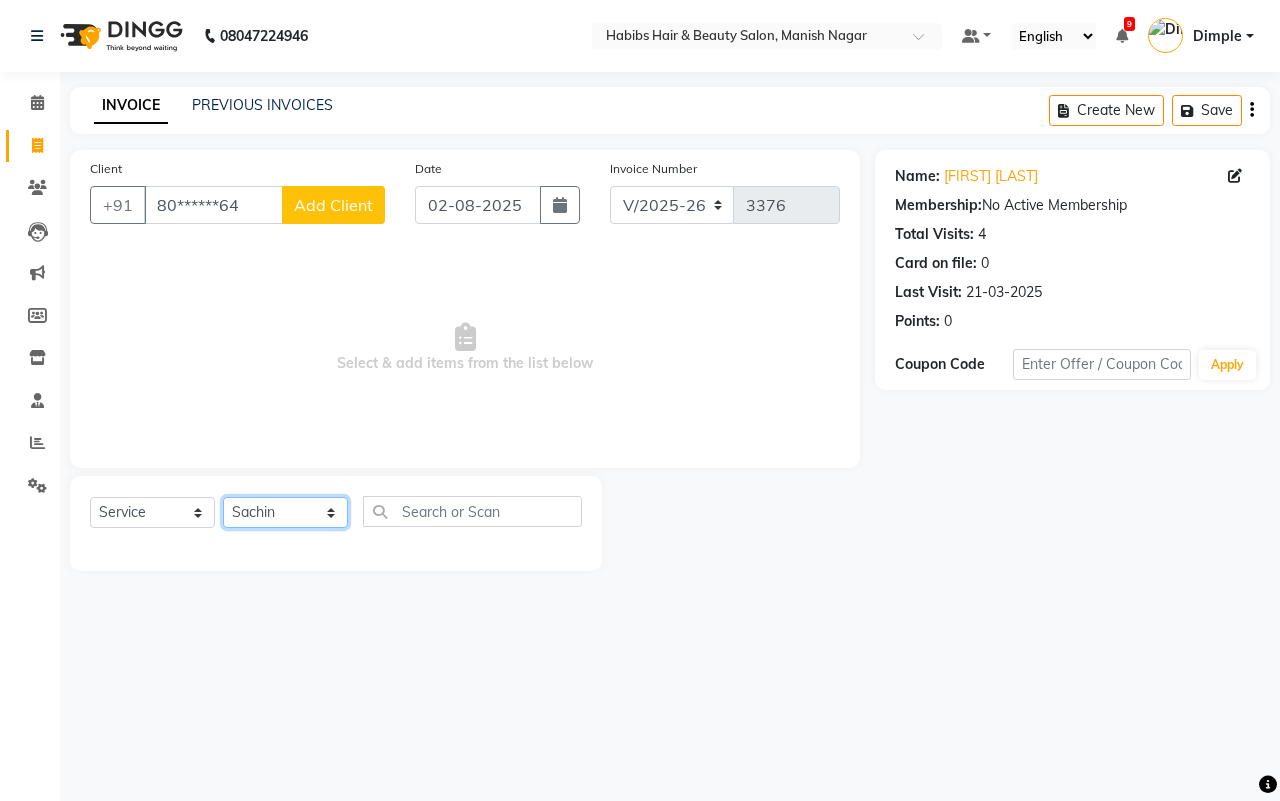 click on "Select Stylist [FIRST] [FIRST] [FIRST] [FIRST] [FIRST] [FIRST] [FIRST] [FIRST] [FIRST] [FIRST]" 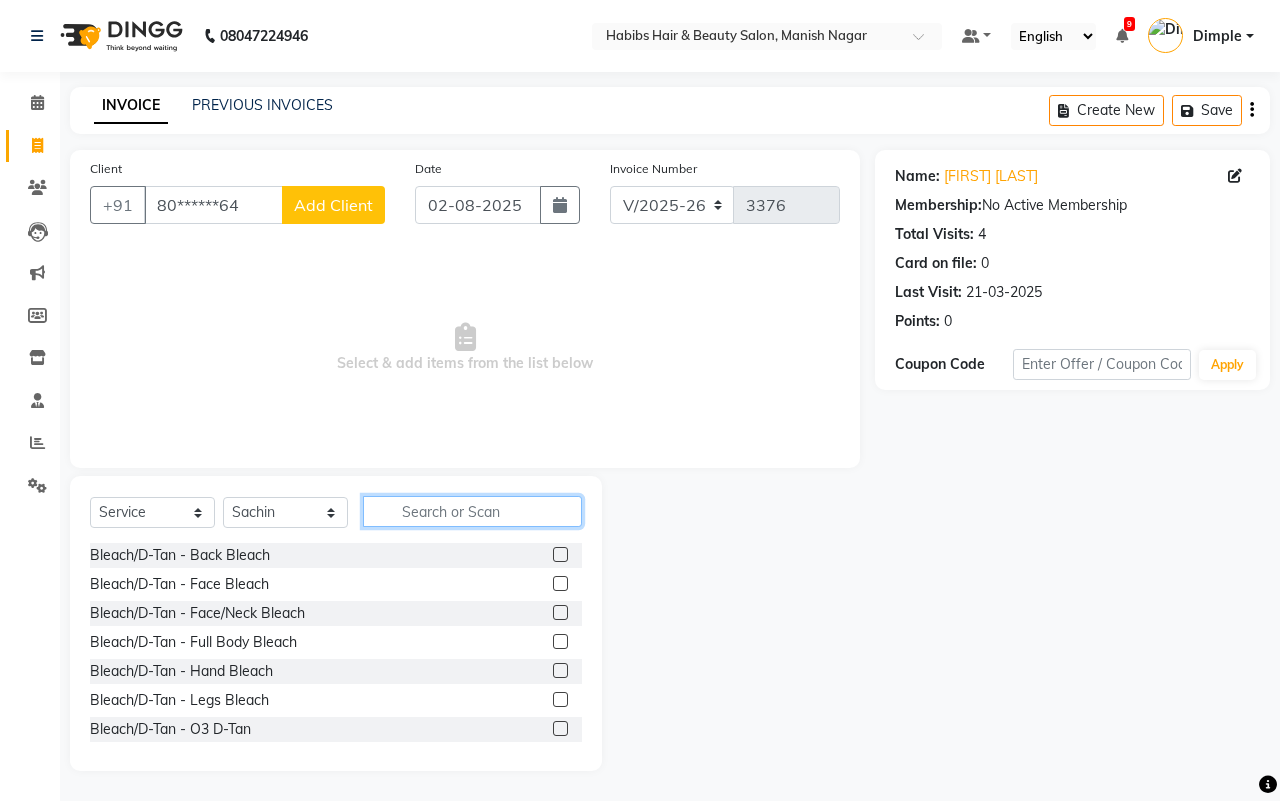 click 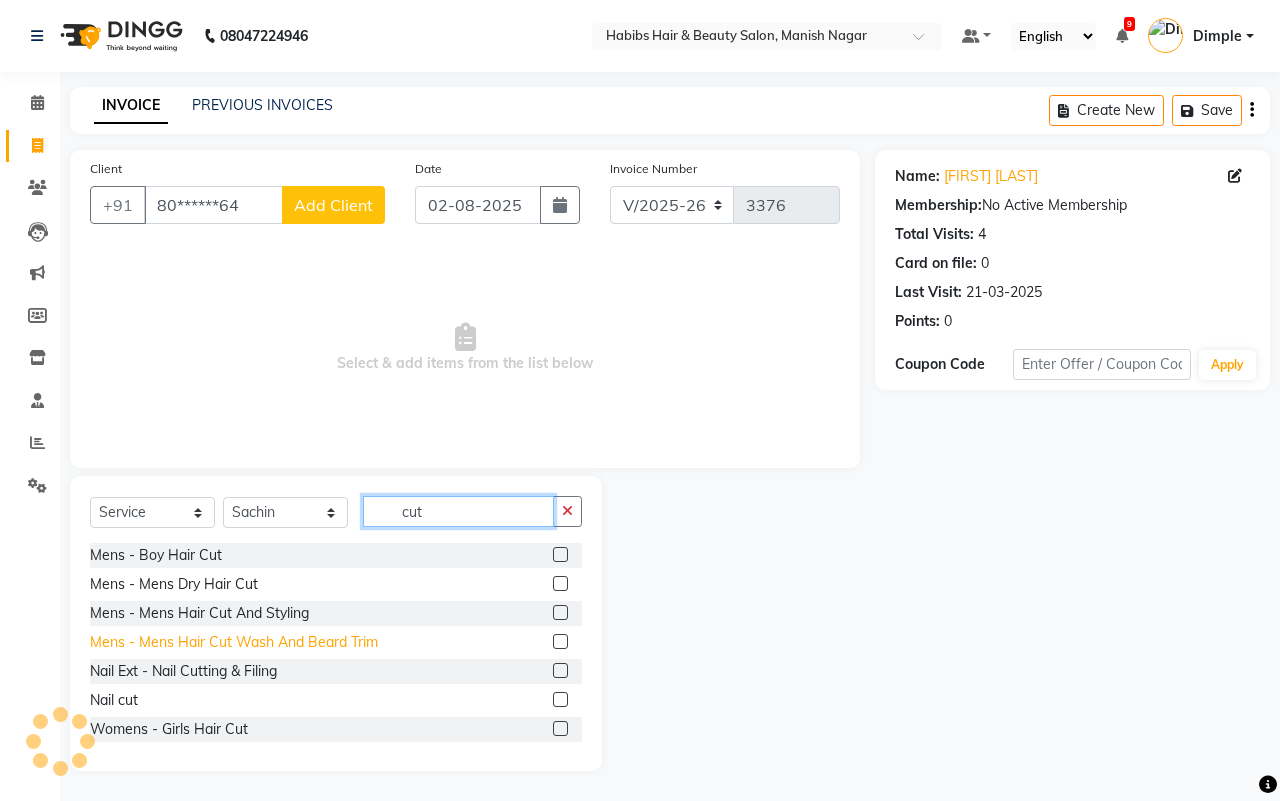 type on "cut" 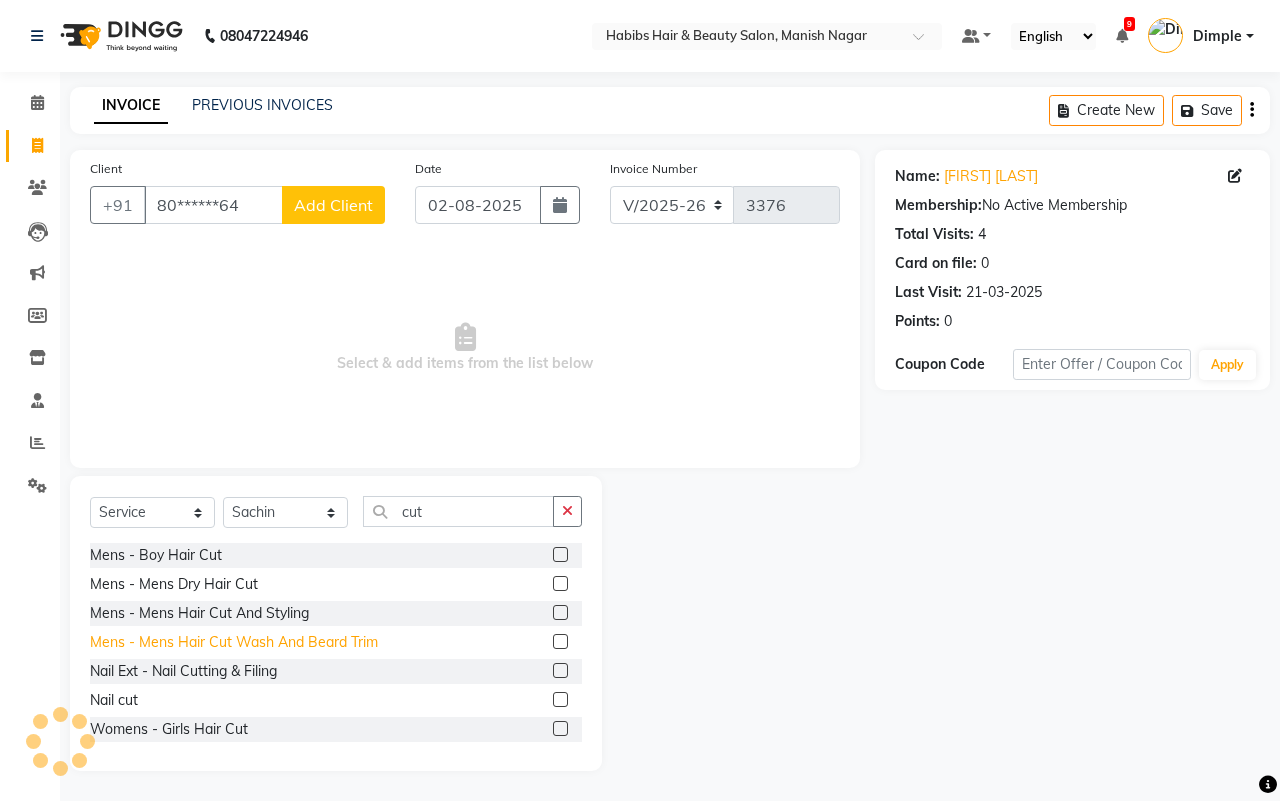 click on "Mens - Mens  Hair Cut Wash And Beard Trim" 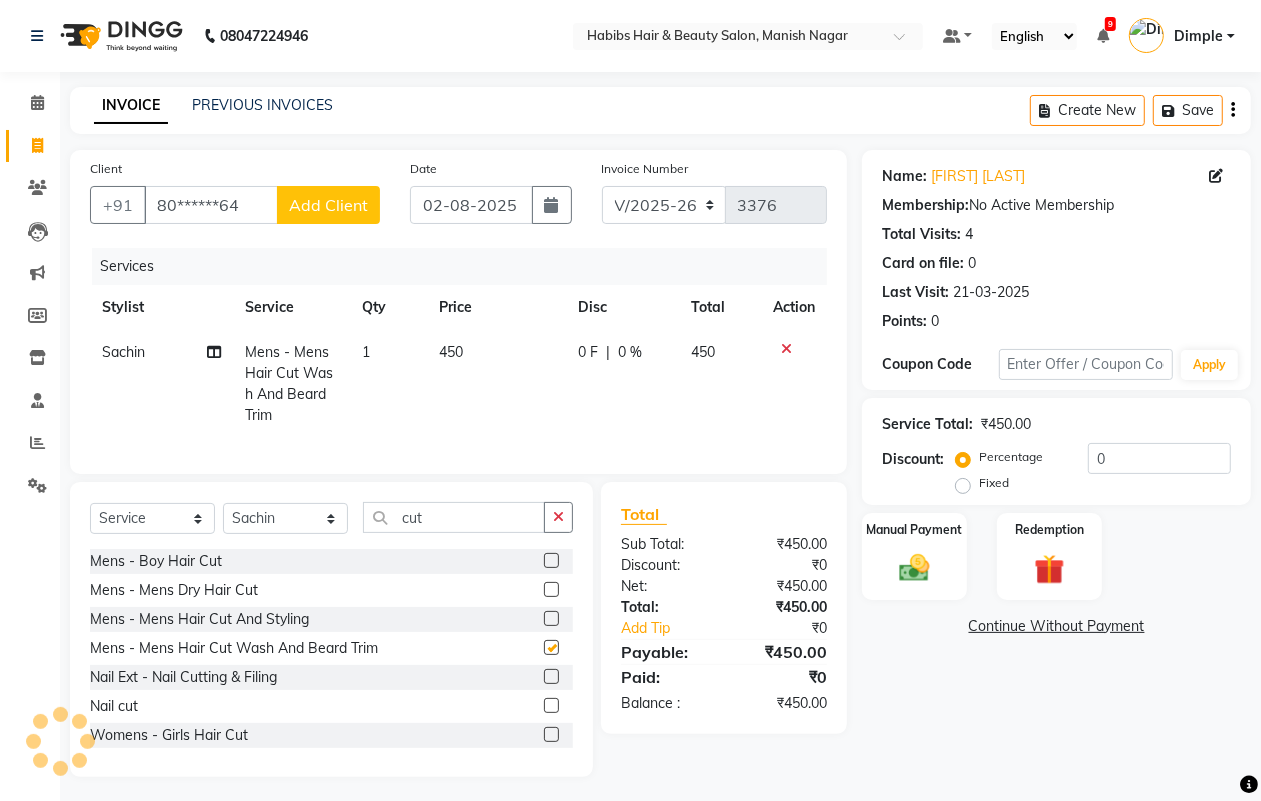 checkbox on "false" 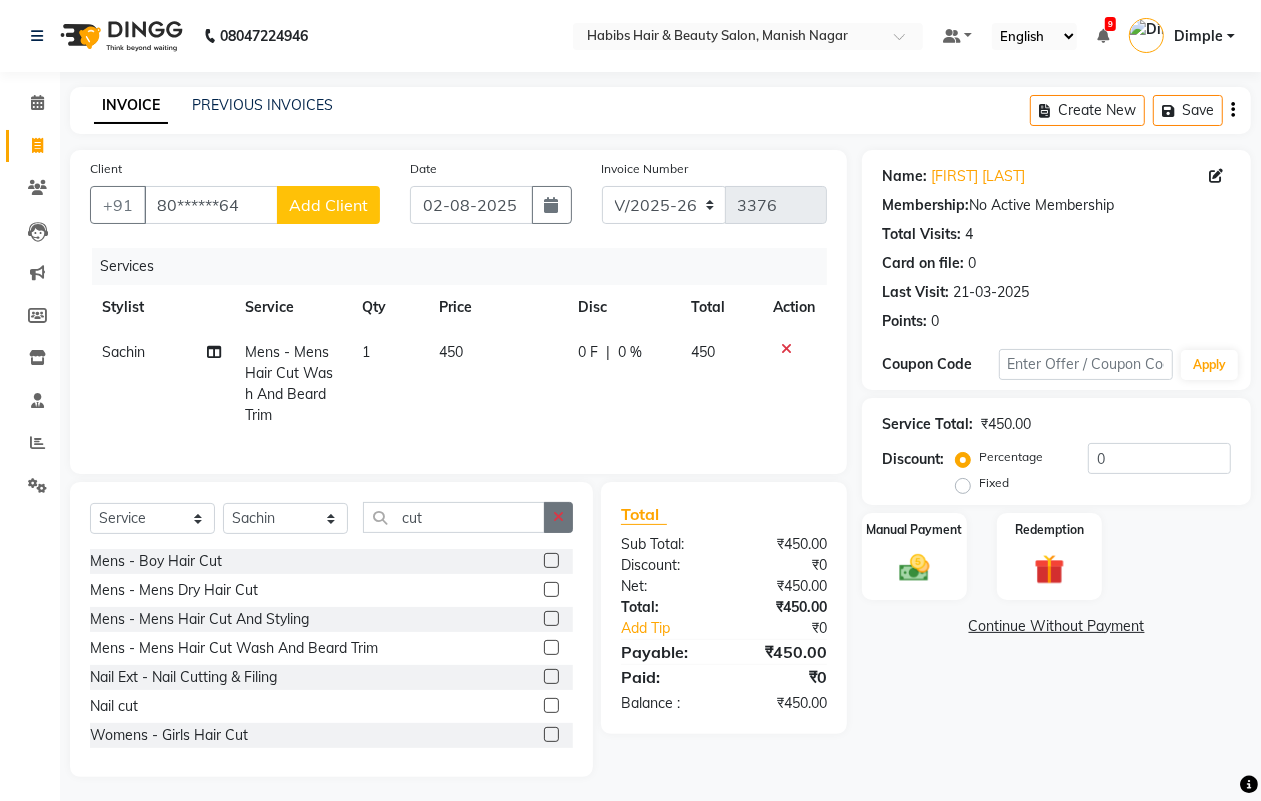 click 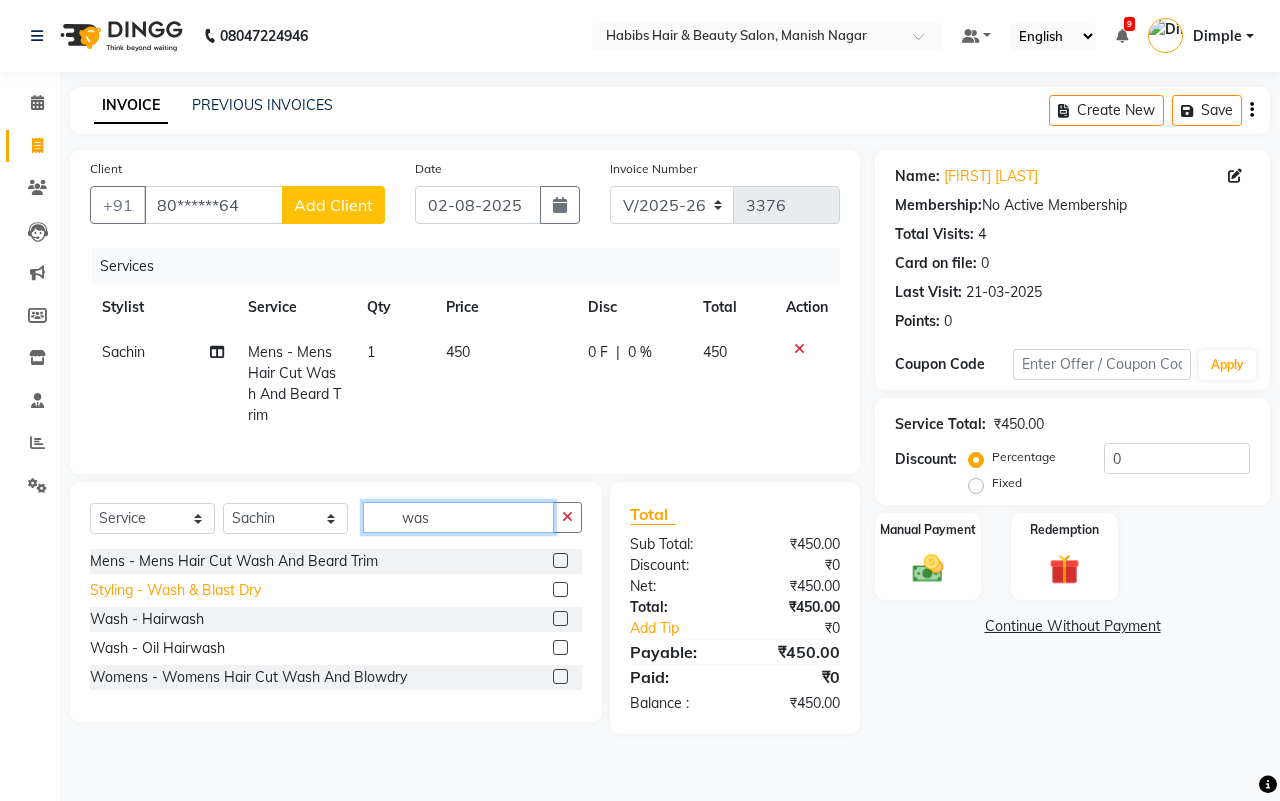type on "was" 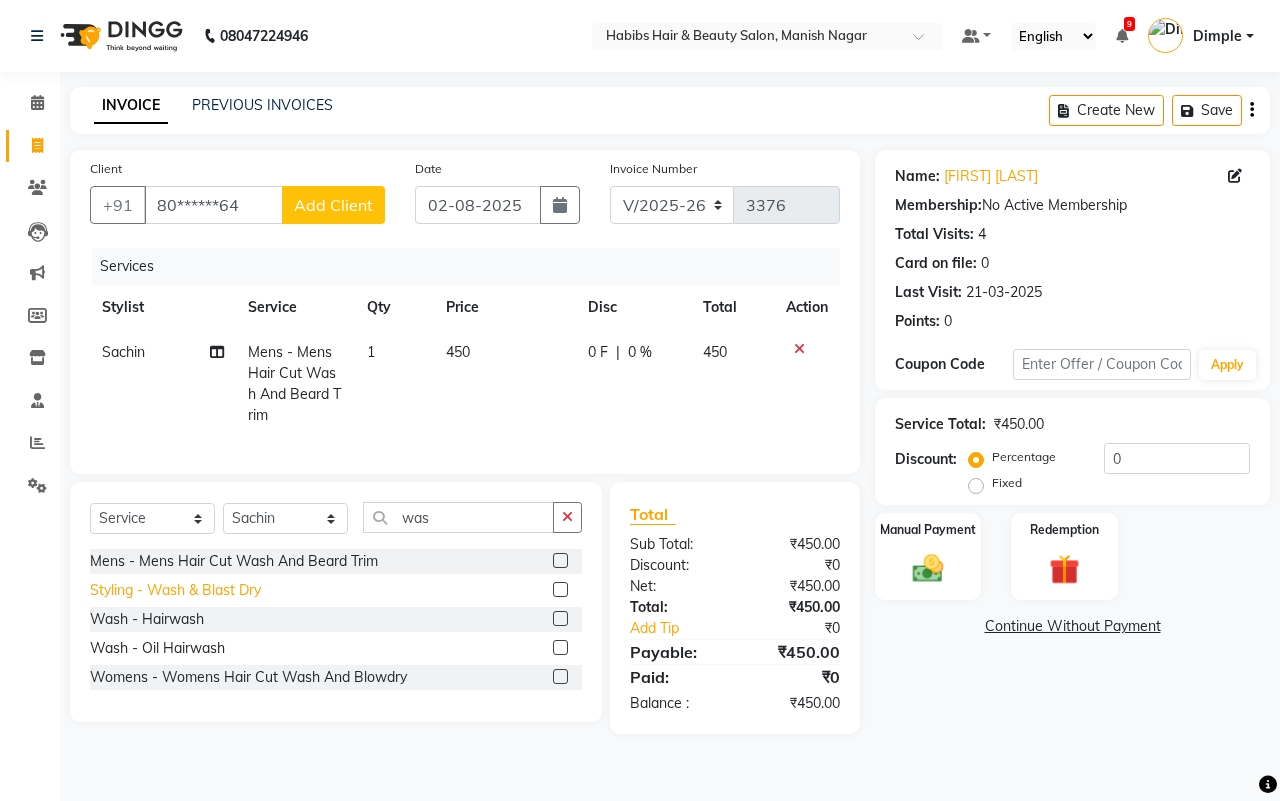 click on "Styling - Wash & Blast Dry" 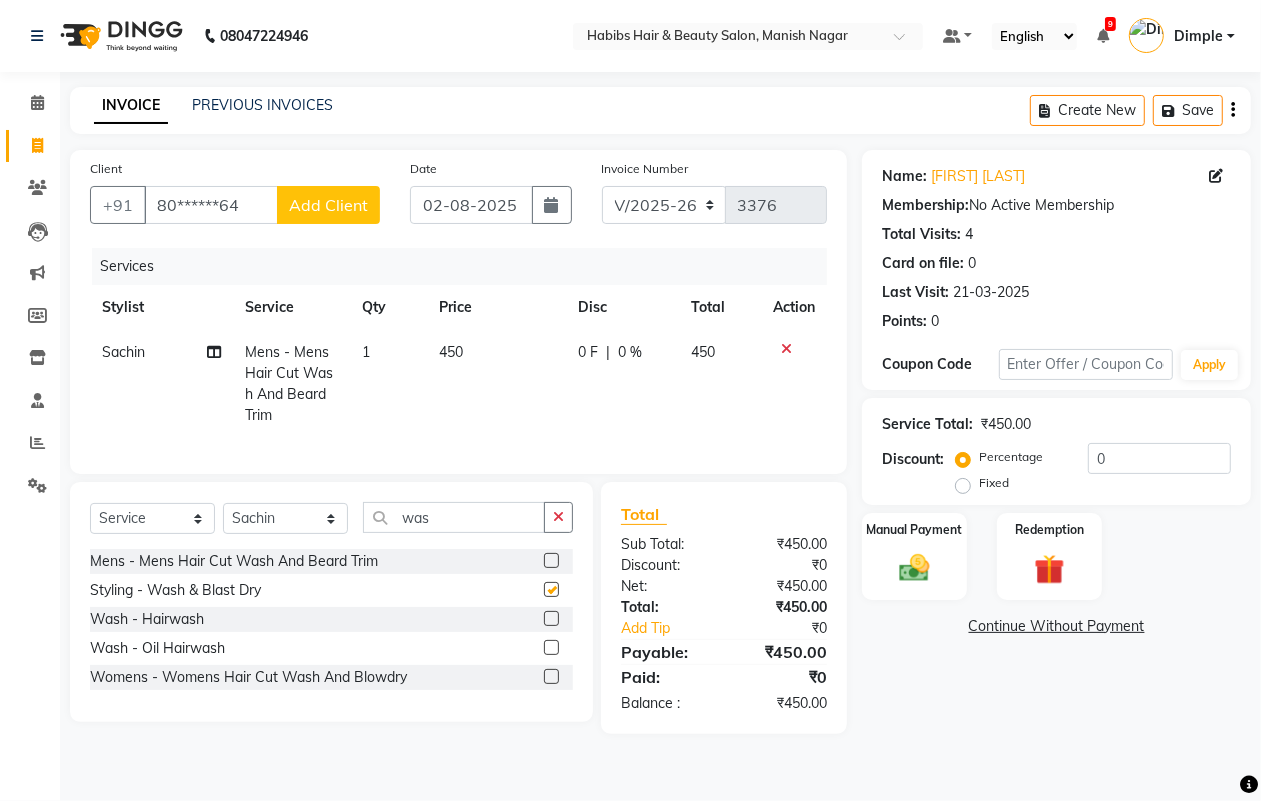 checkbox on "false" 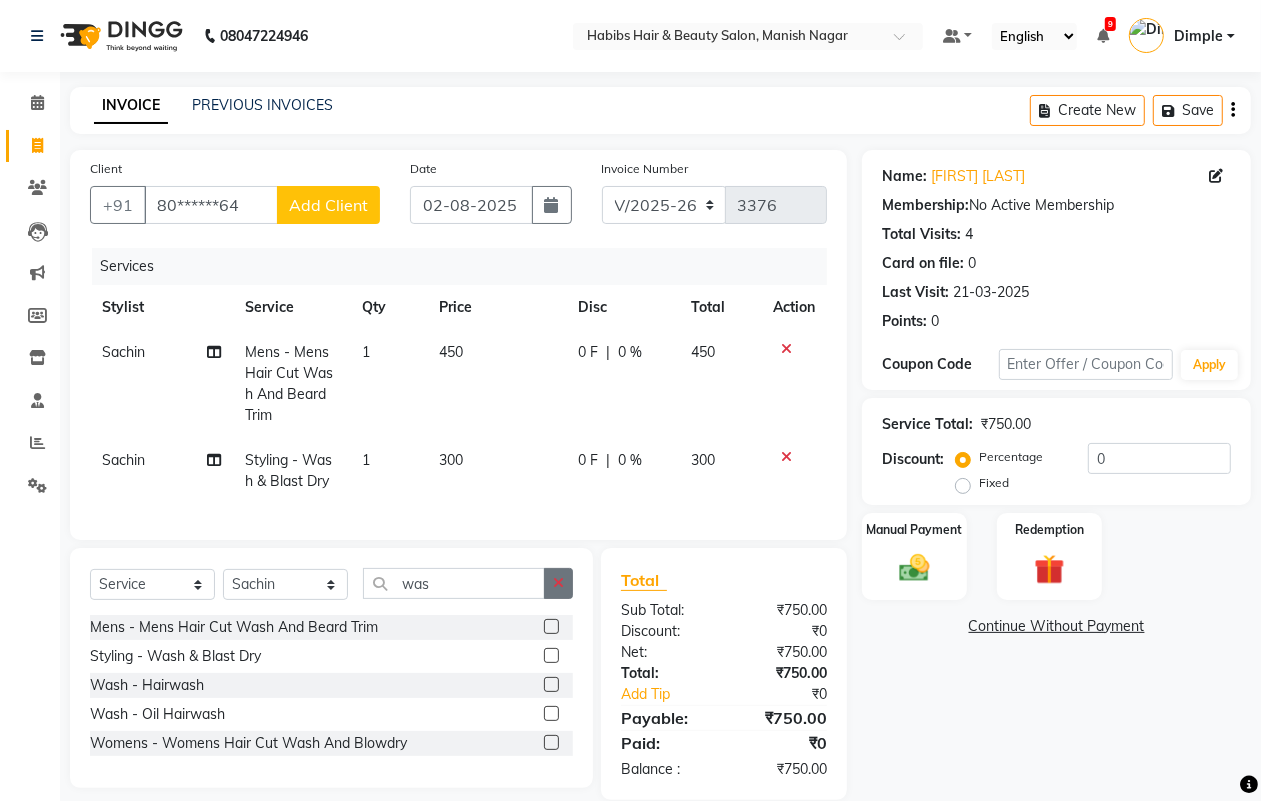 click 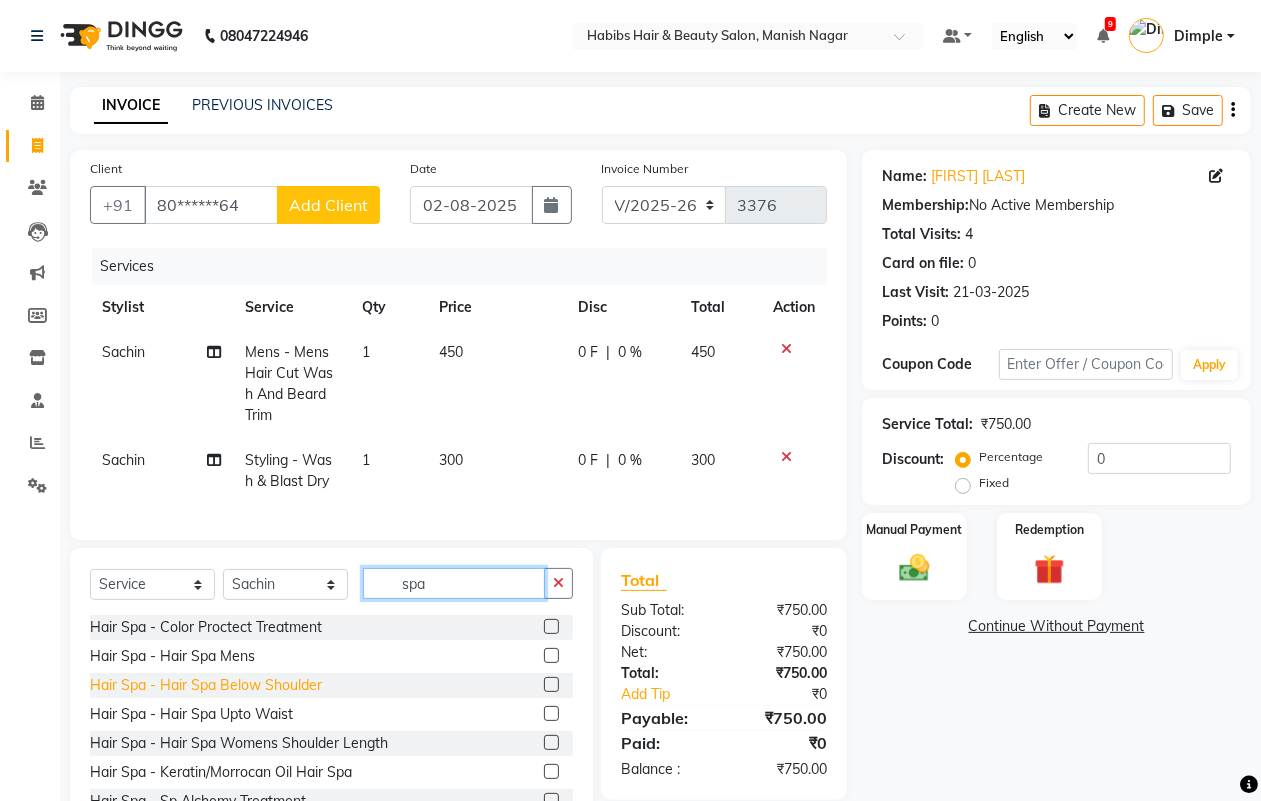 type on "spa" 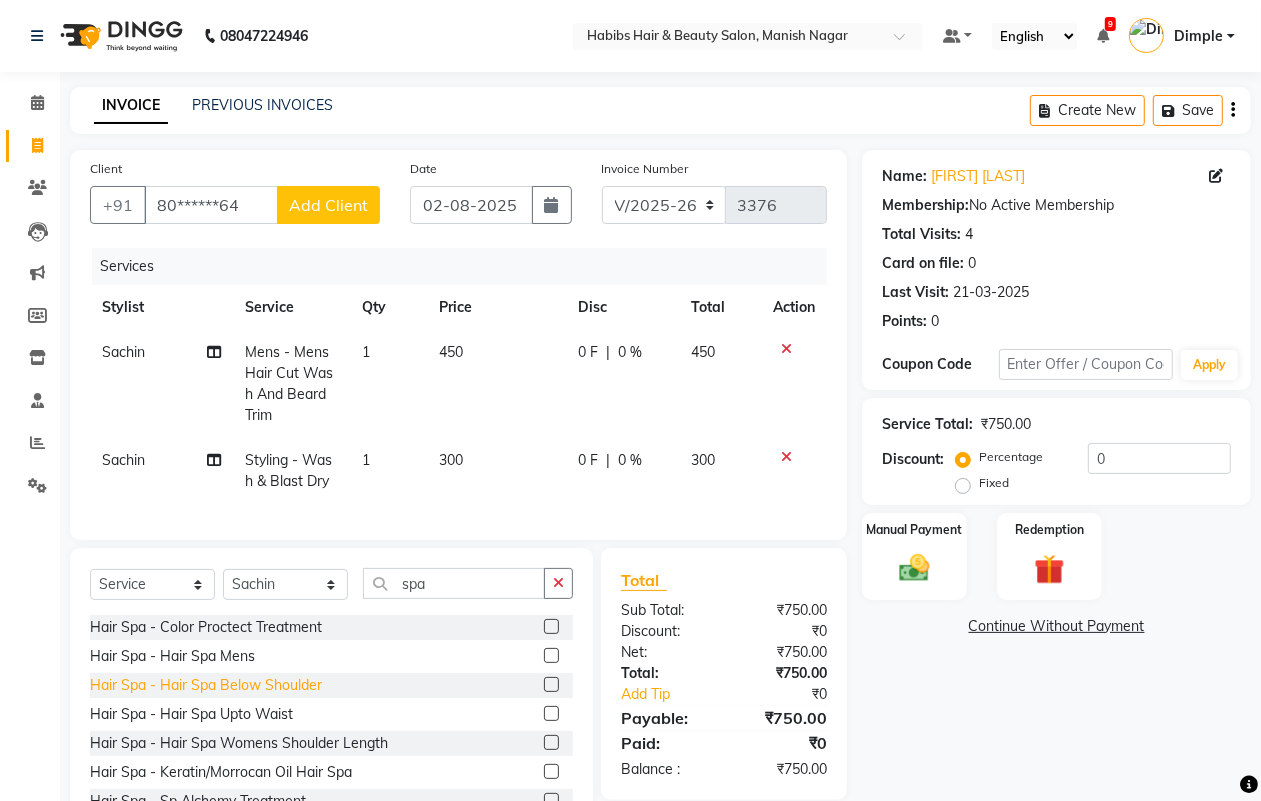 click on "Hair Spa - Hair Spa Below Shoulder" 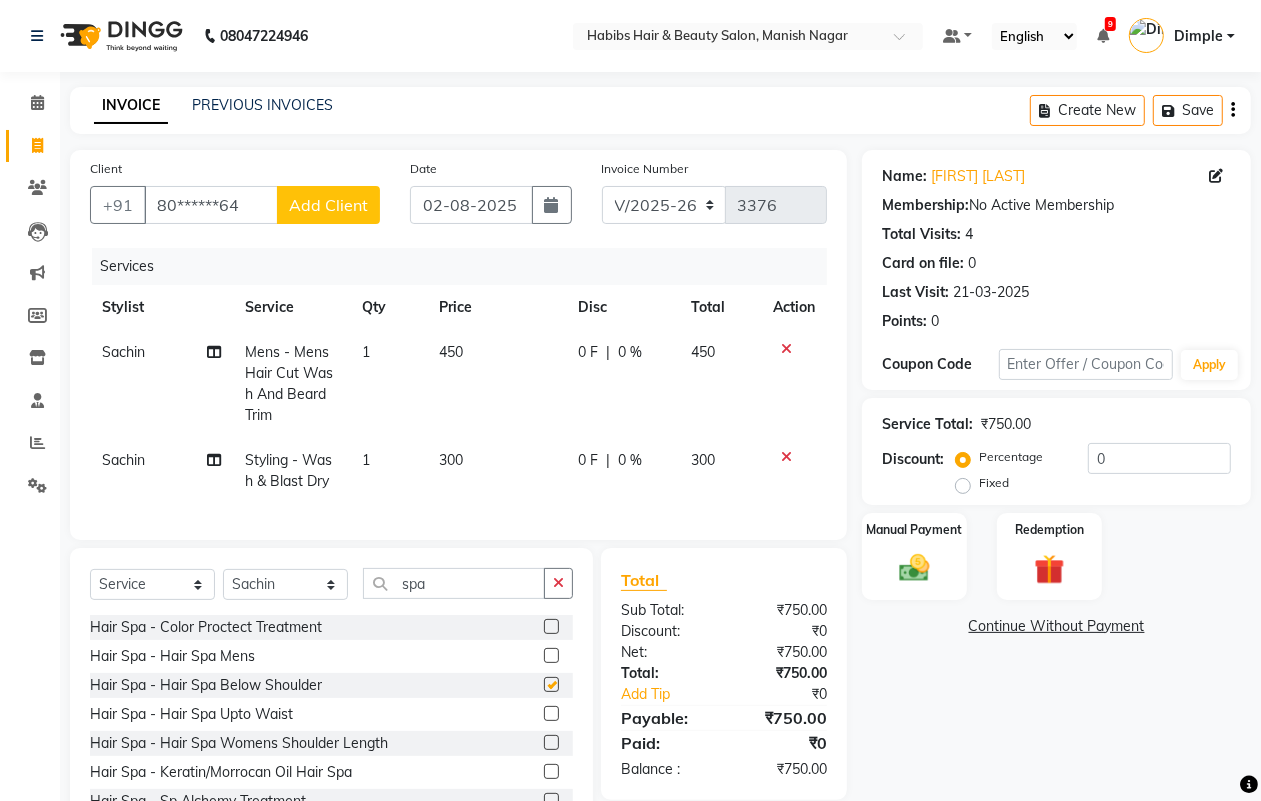 checkbox on "false" 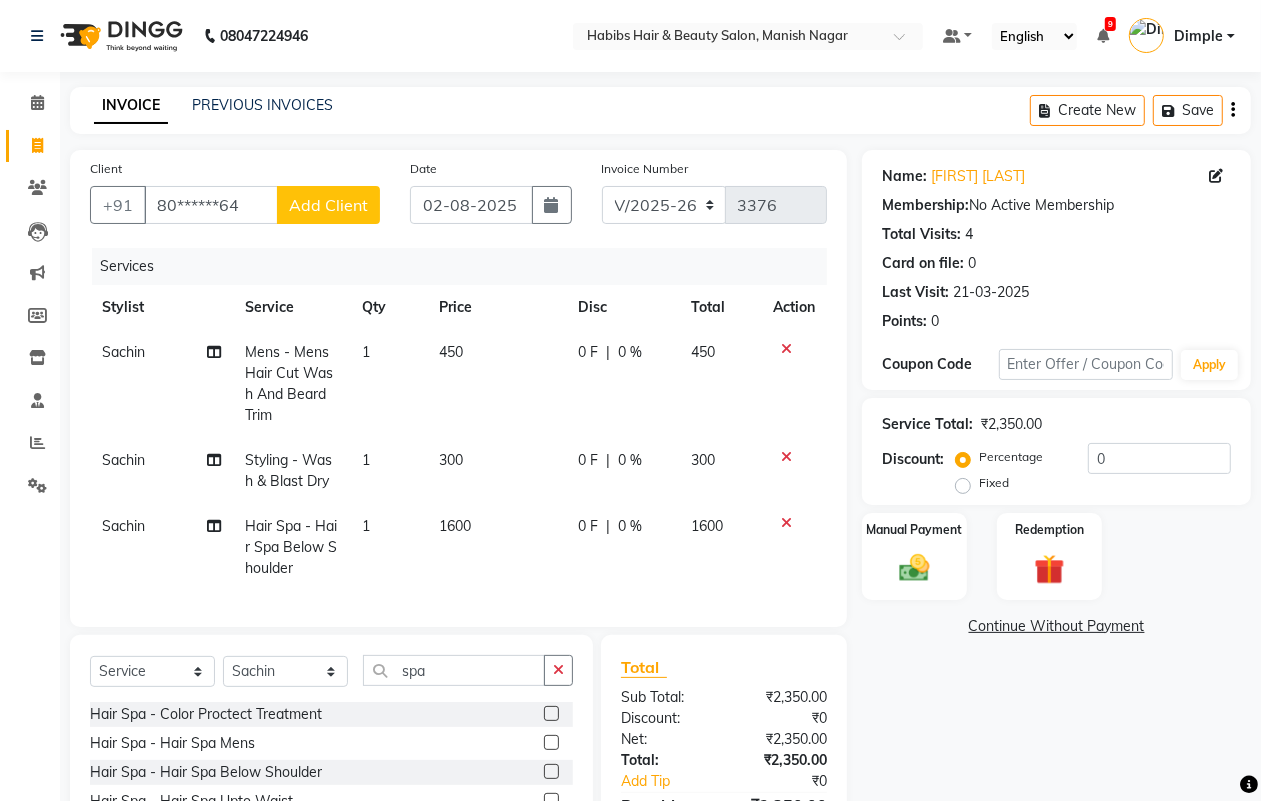 click on "Sachin" 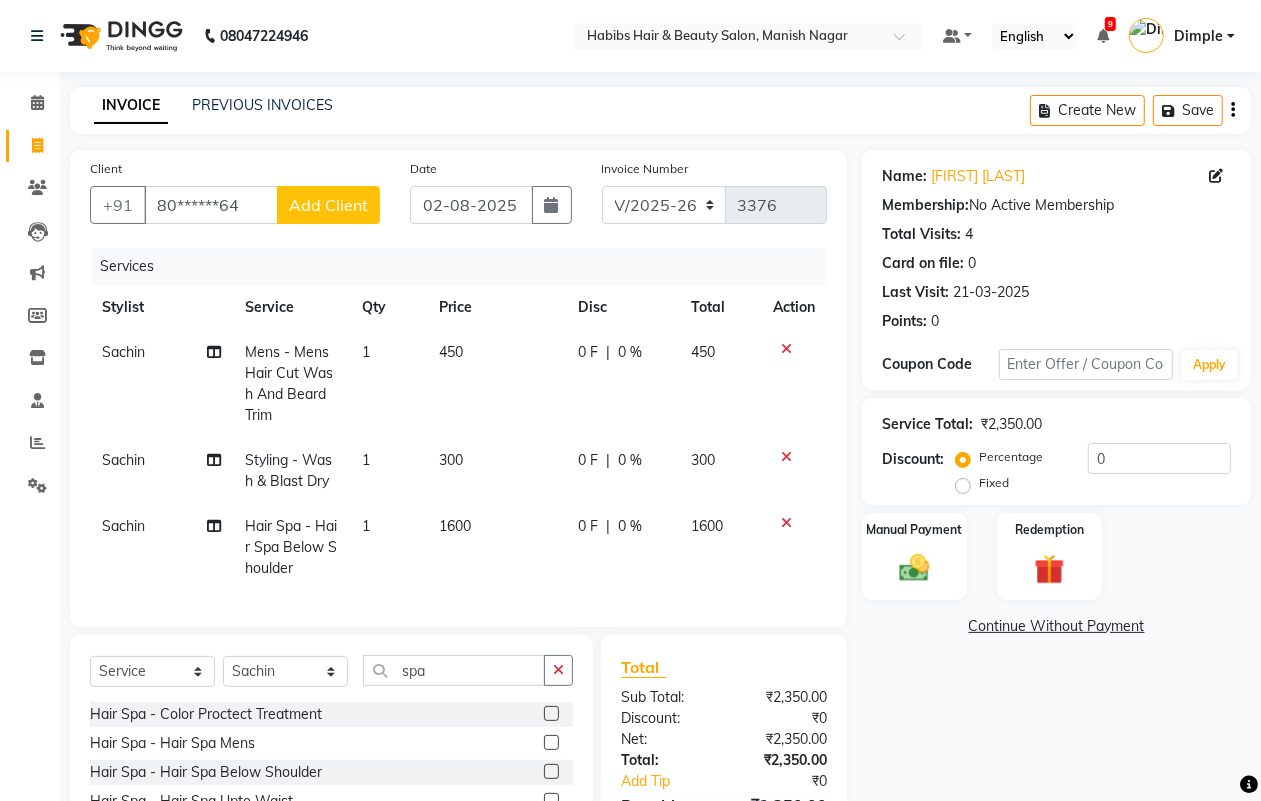 select on "47216" 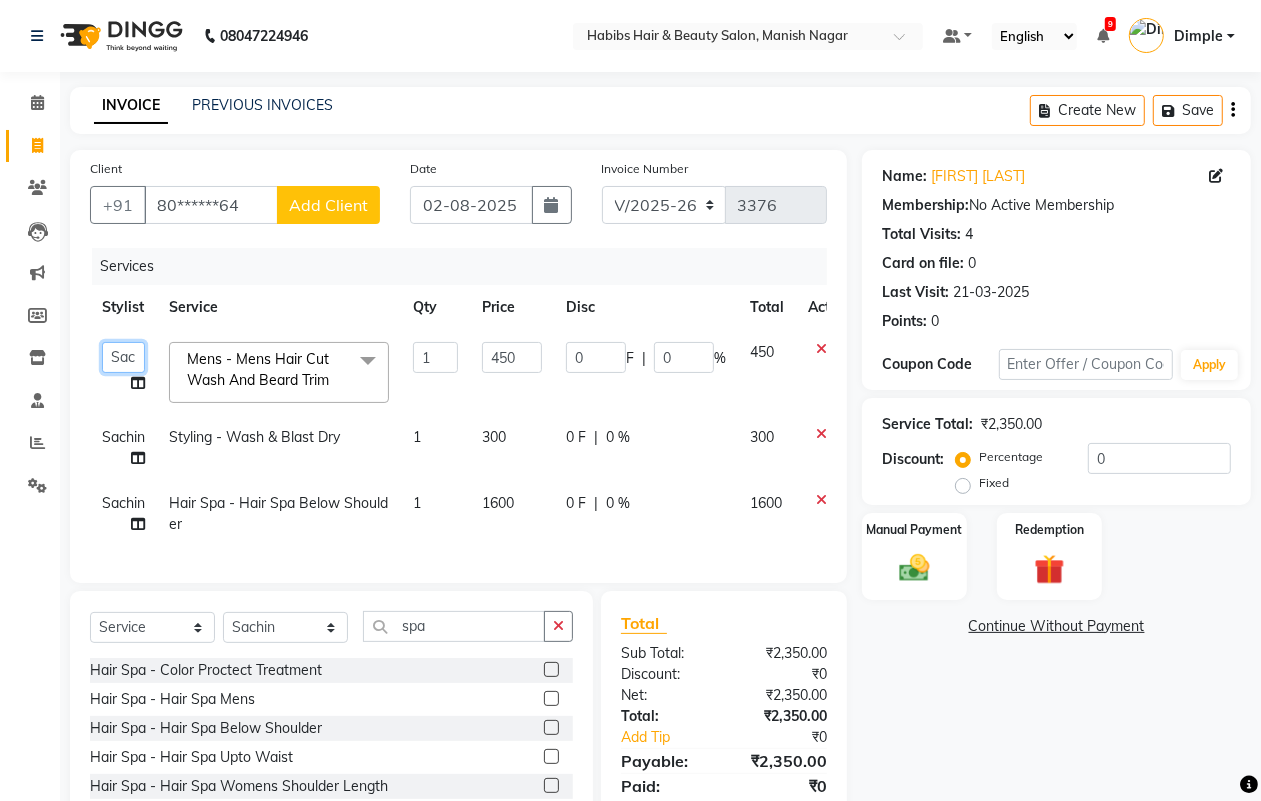click on "[FIRST] [FIRST] [FIRST] [FIRST] [FIRST] [FIRST] [FIRST] [FIRST] [FIRST] [FIRST]" 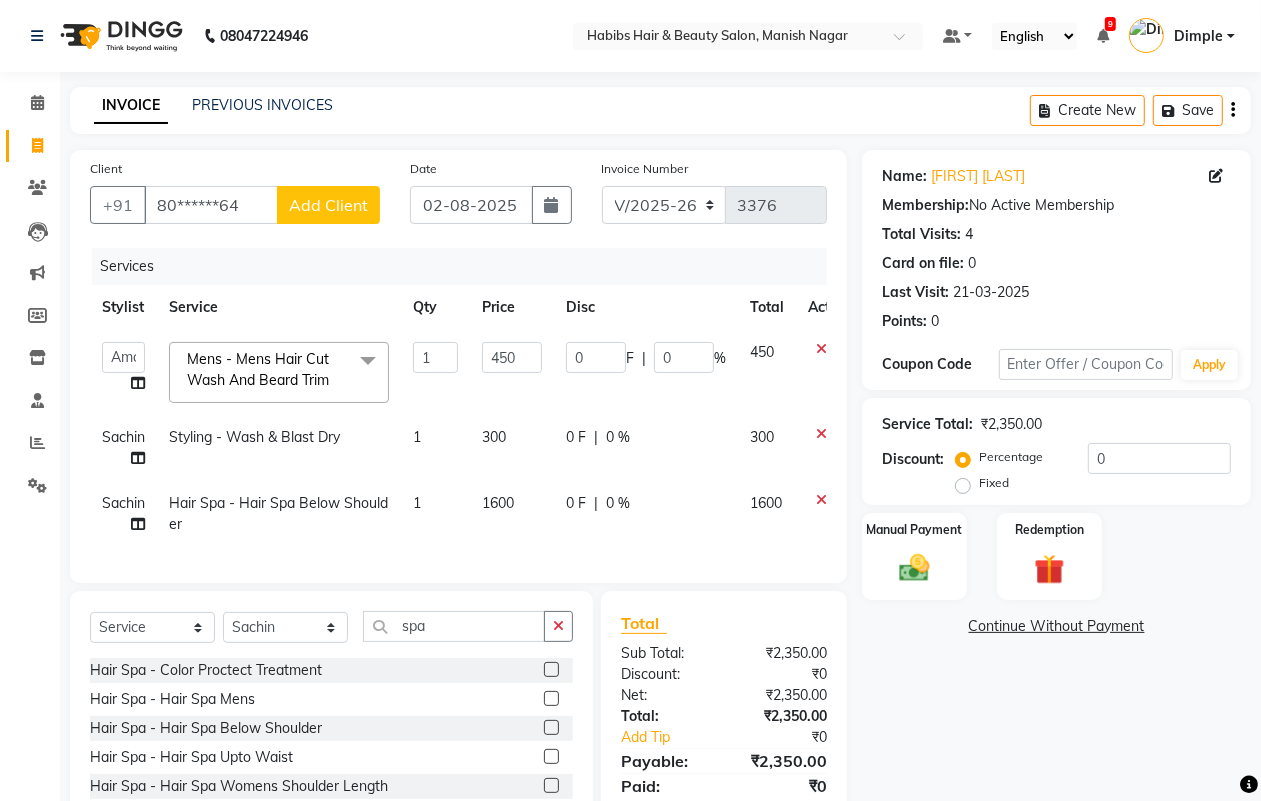 select on "34633" 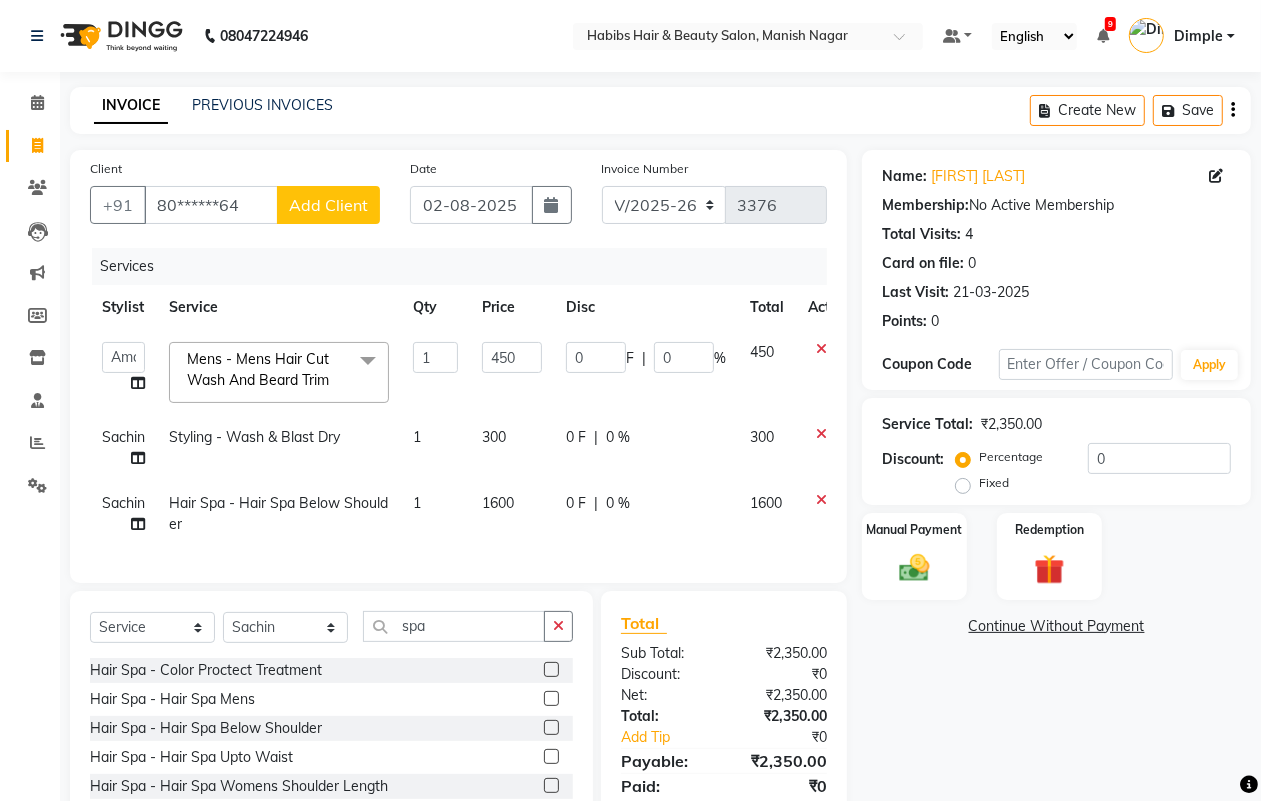 click on "1600" 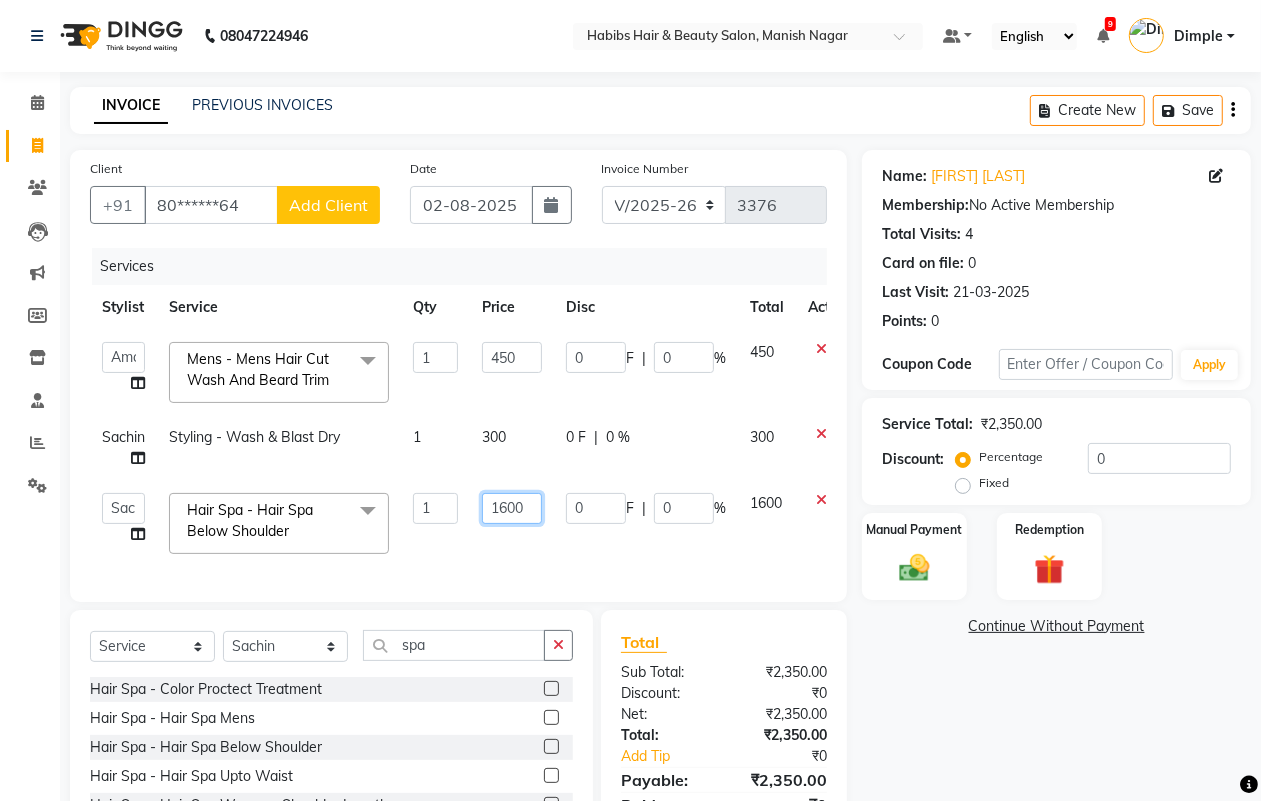 click on "1600" 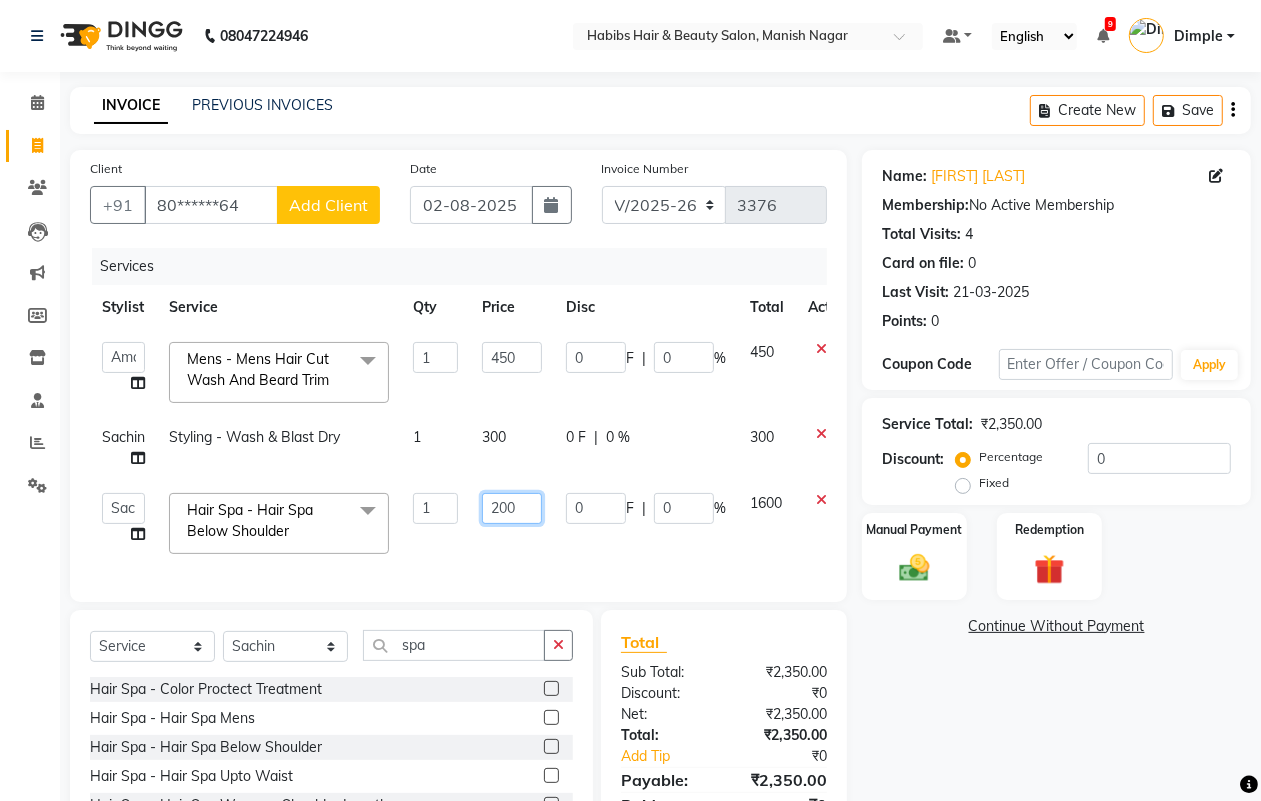 type on "2000" 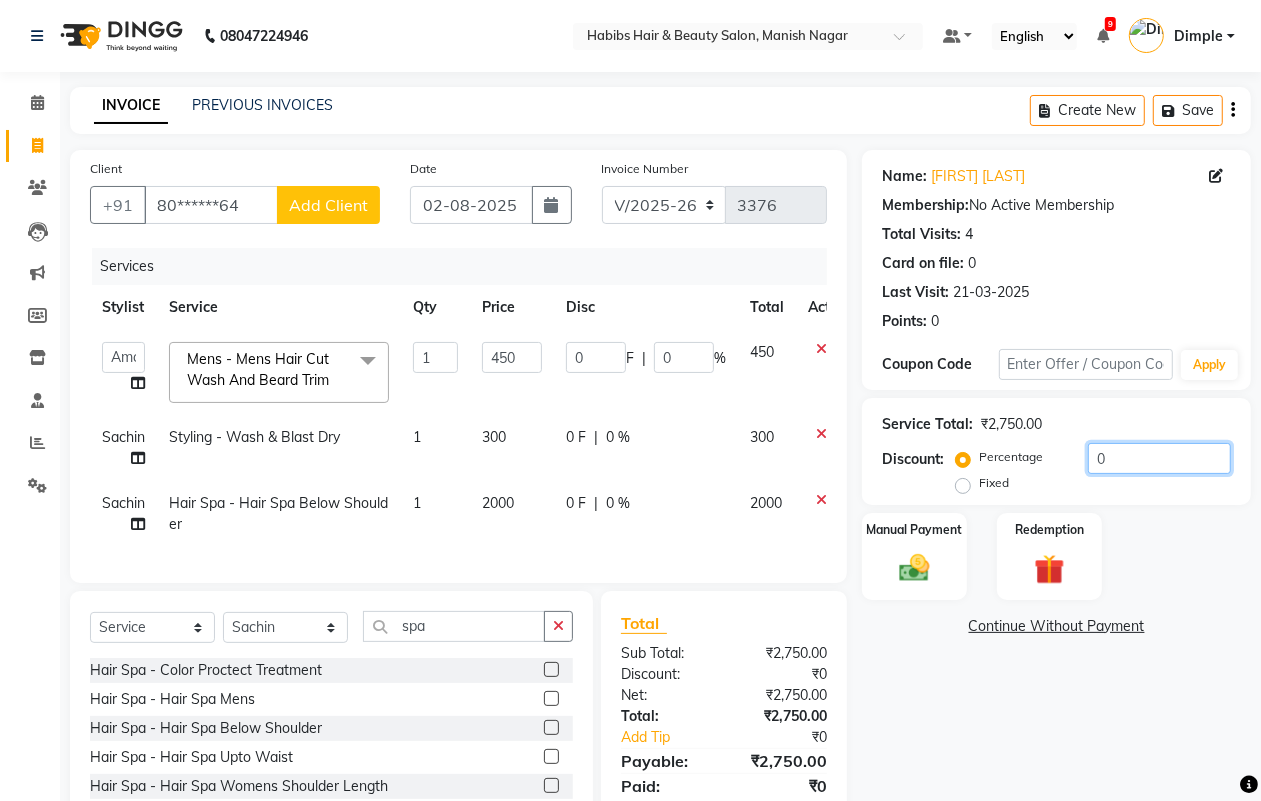 click on "0" 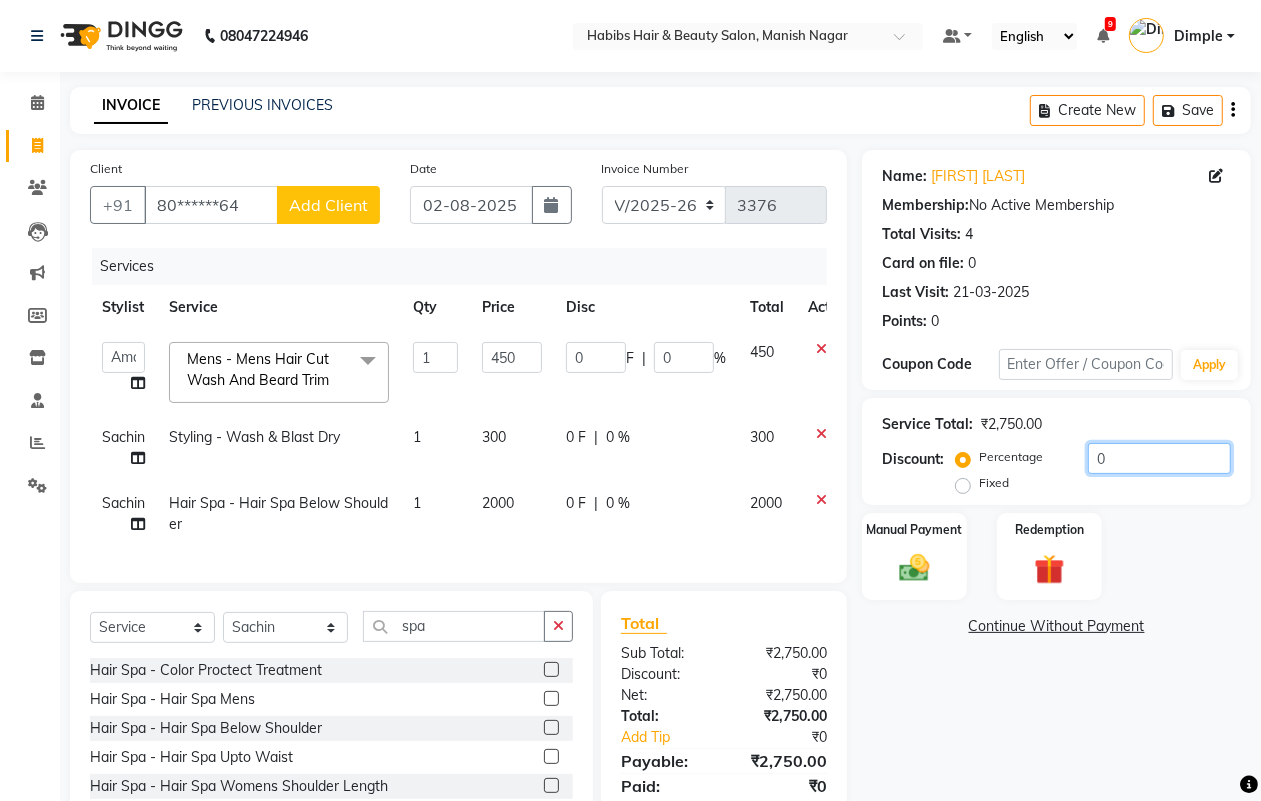 type on "20" 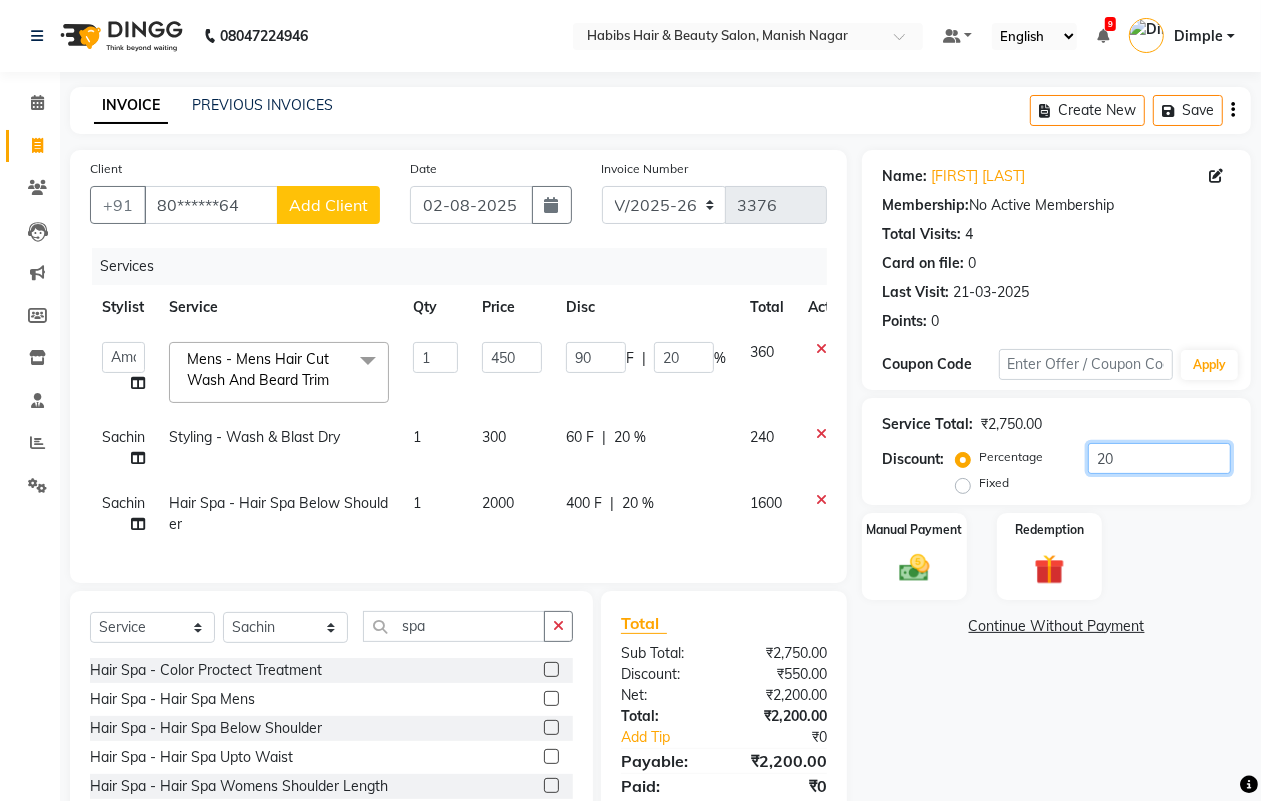 type on "20" 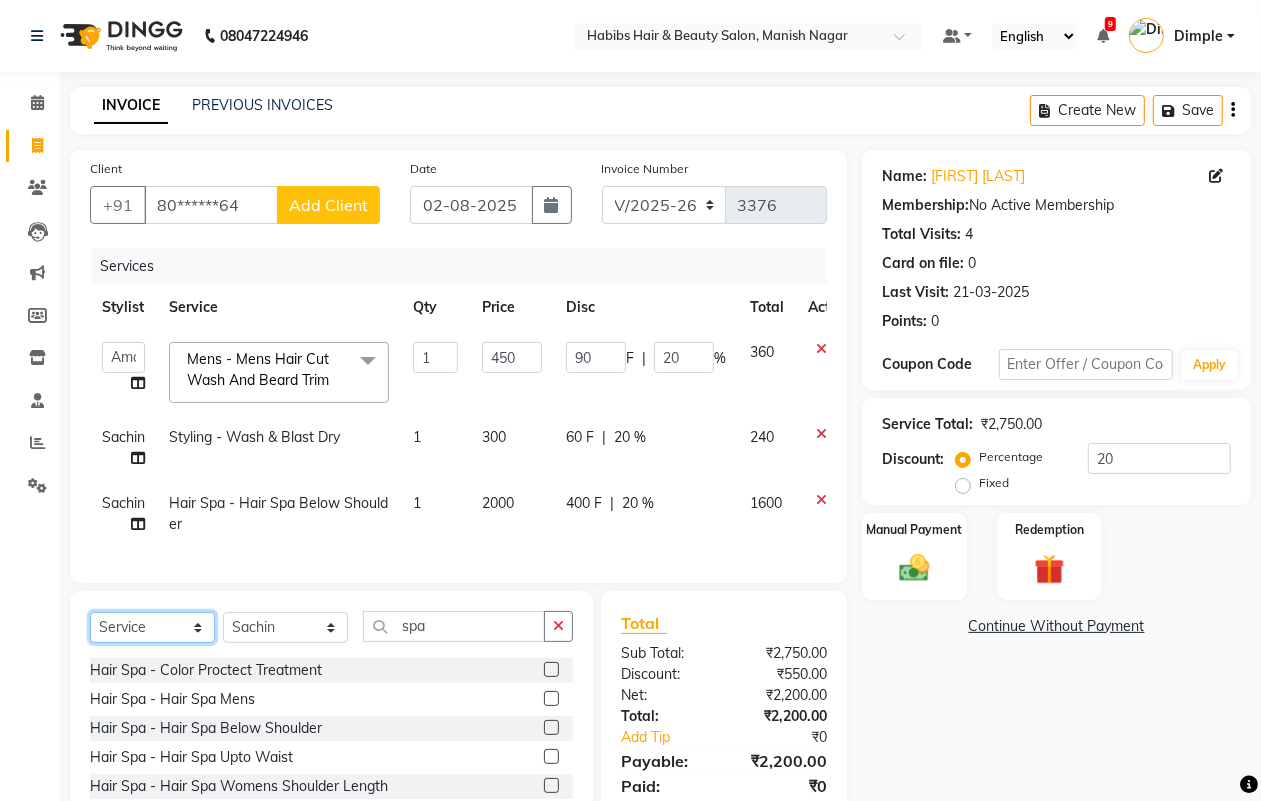 click on "Select  Service  Product  Membership  Package Voucher Prepaid Gift Card" 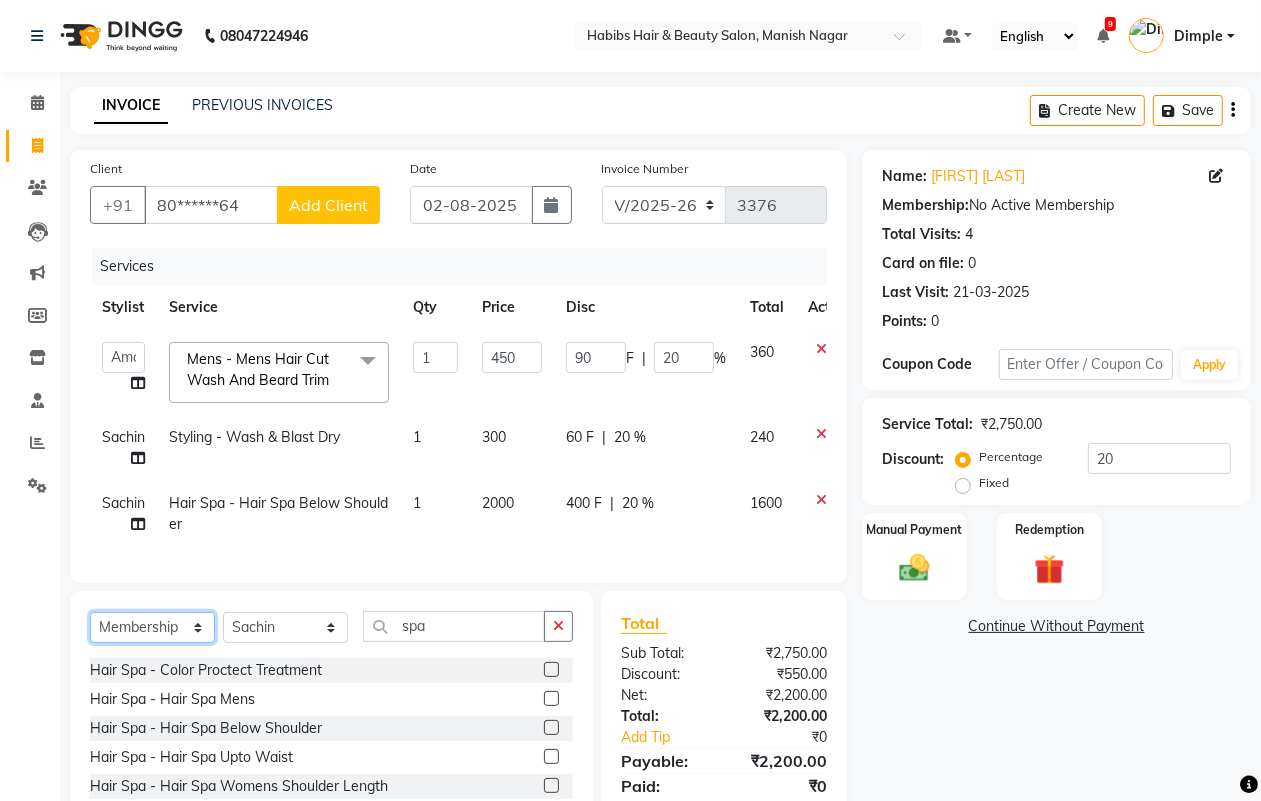 click on "Select  Service  Product  Membership  Package Voucher Prepaid Gift Card" 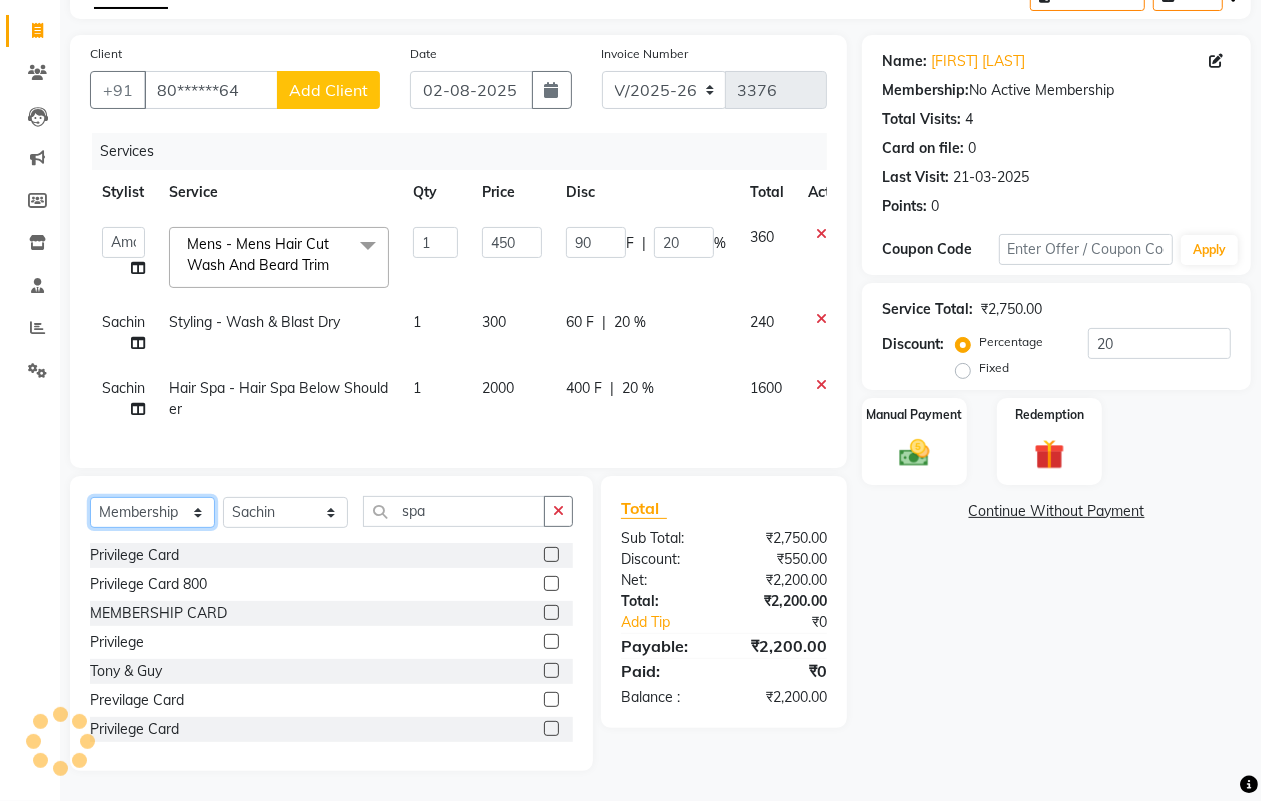 scroll, scrollTop: 133, scrollLeft: 0, axis: vertical 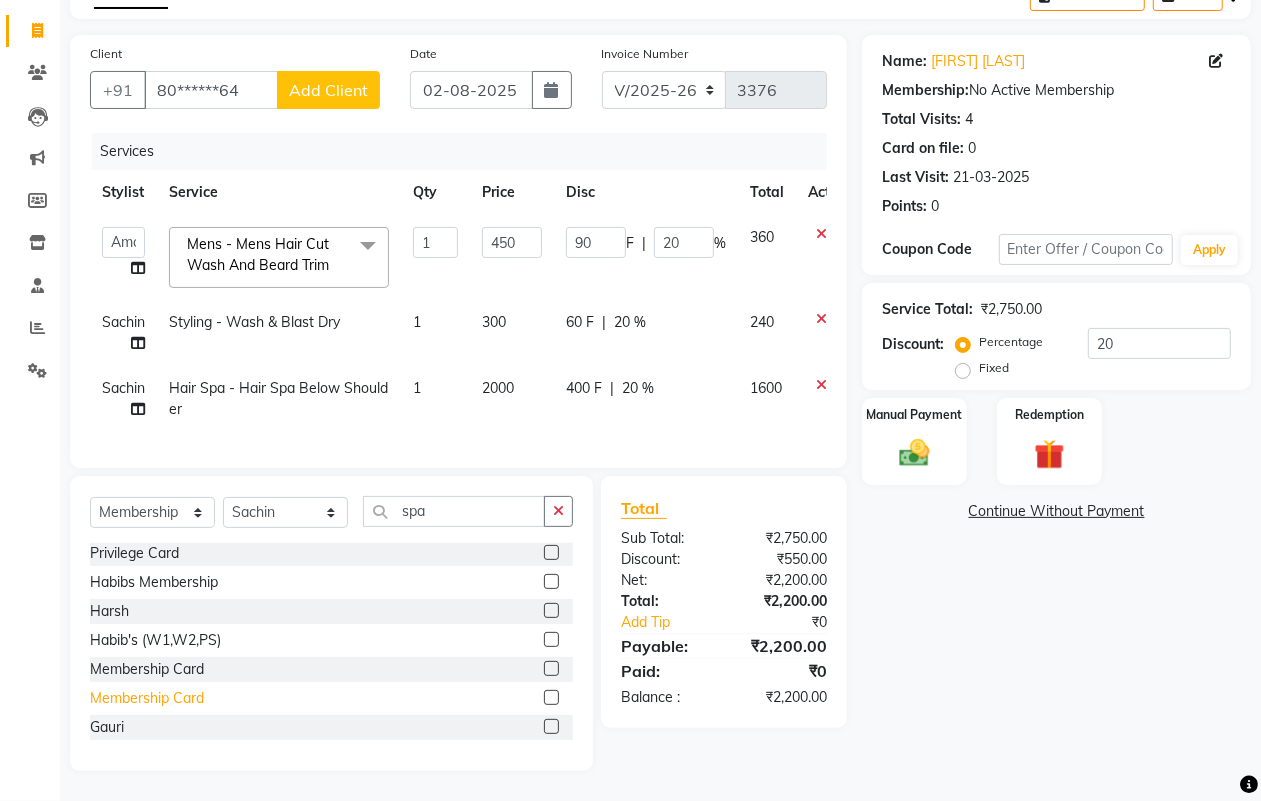 click on "Membership Card" 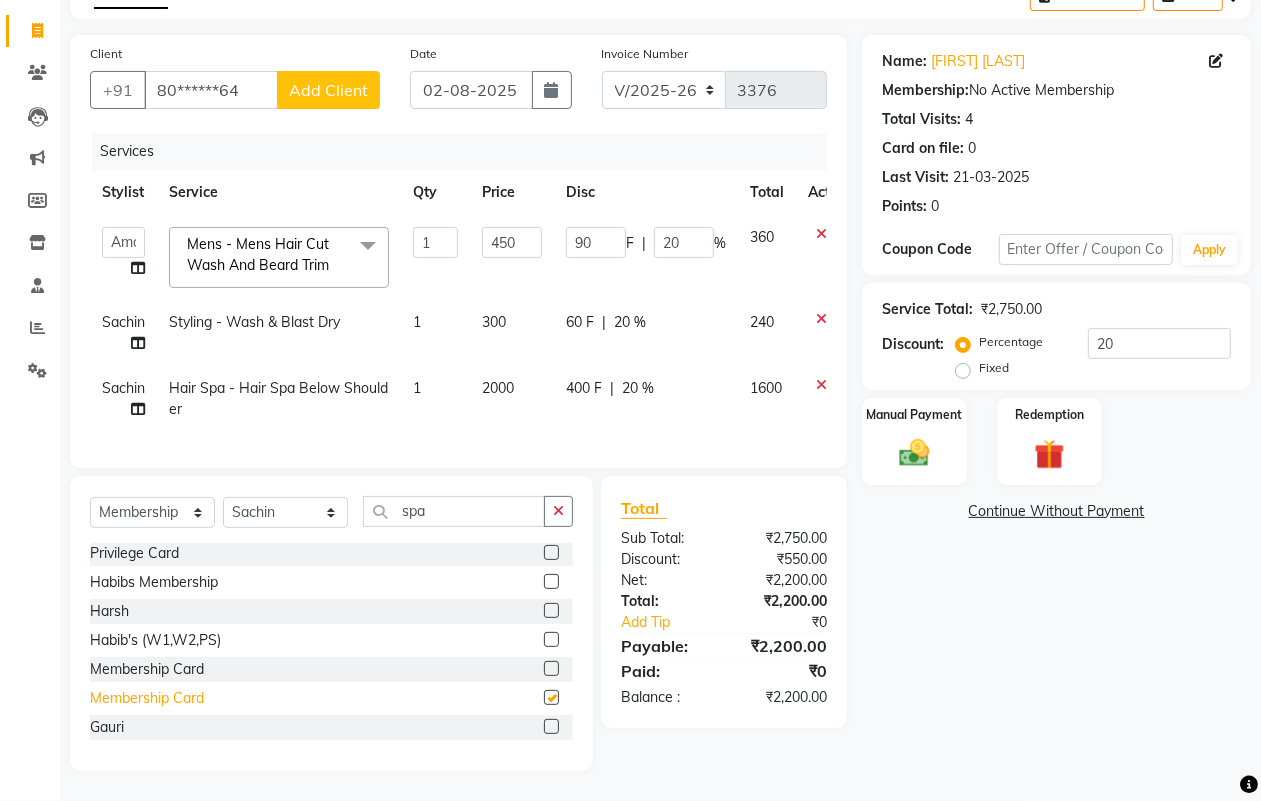 select on "select" 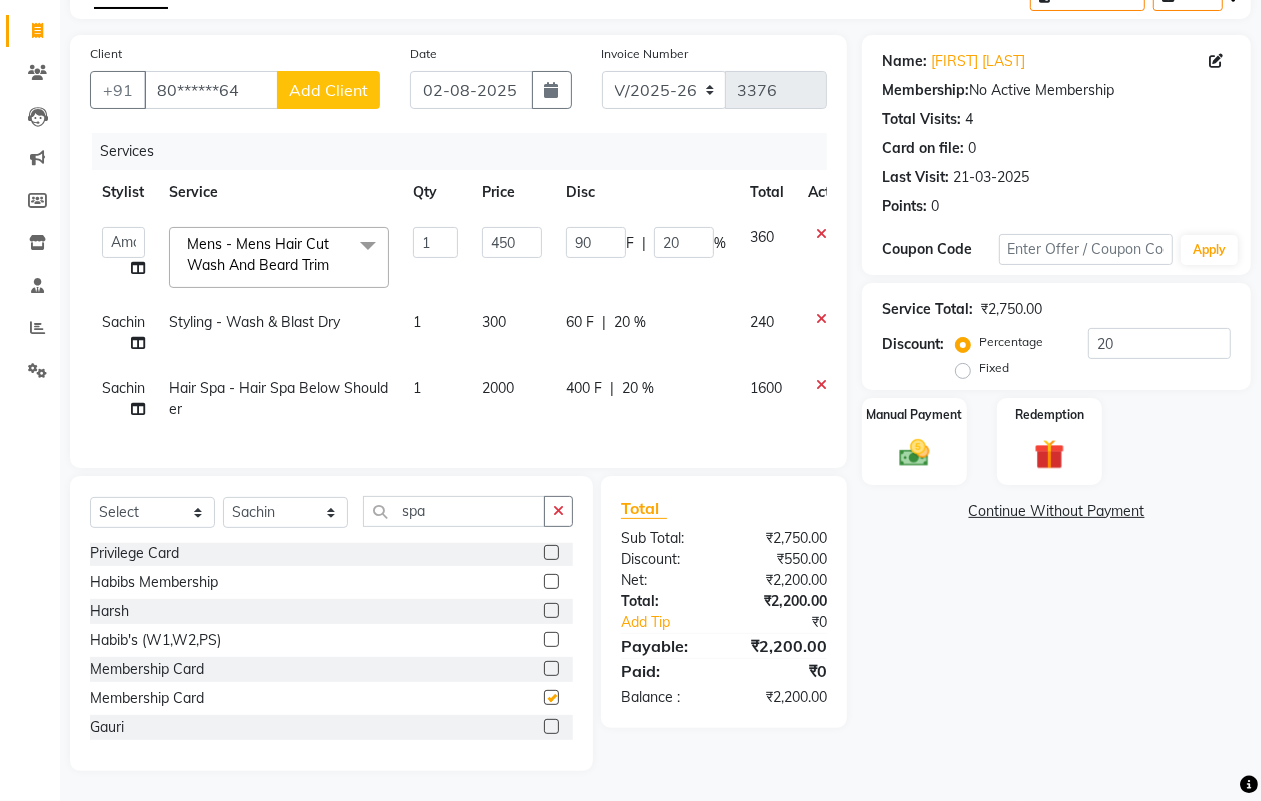 scroll, scrollTop: 0, scrollLeft: 0, axis: both 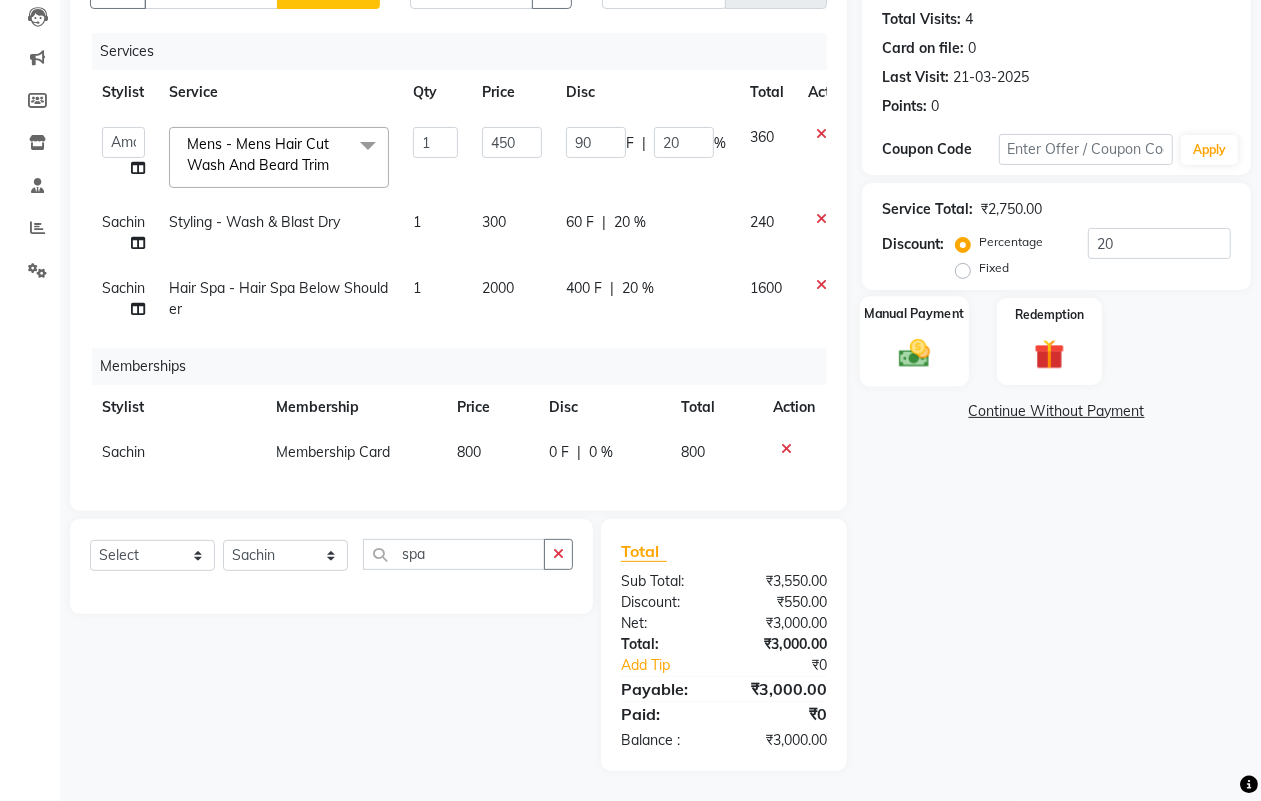 click 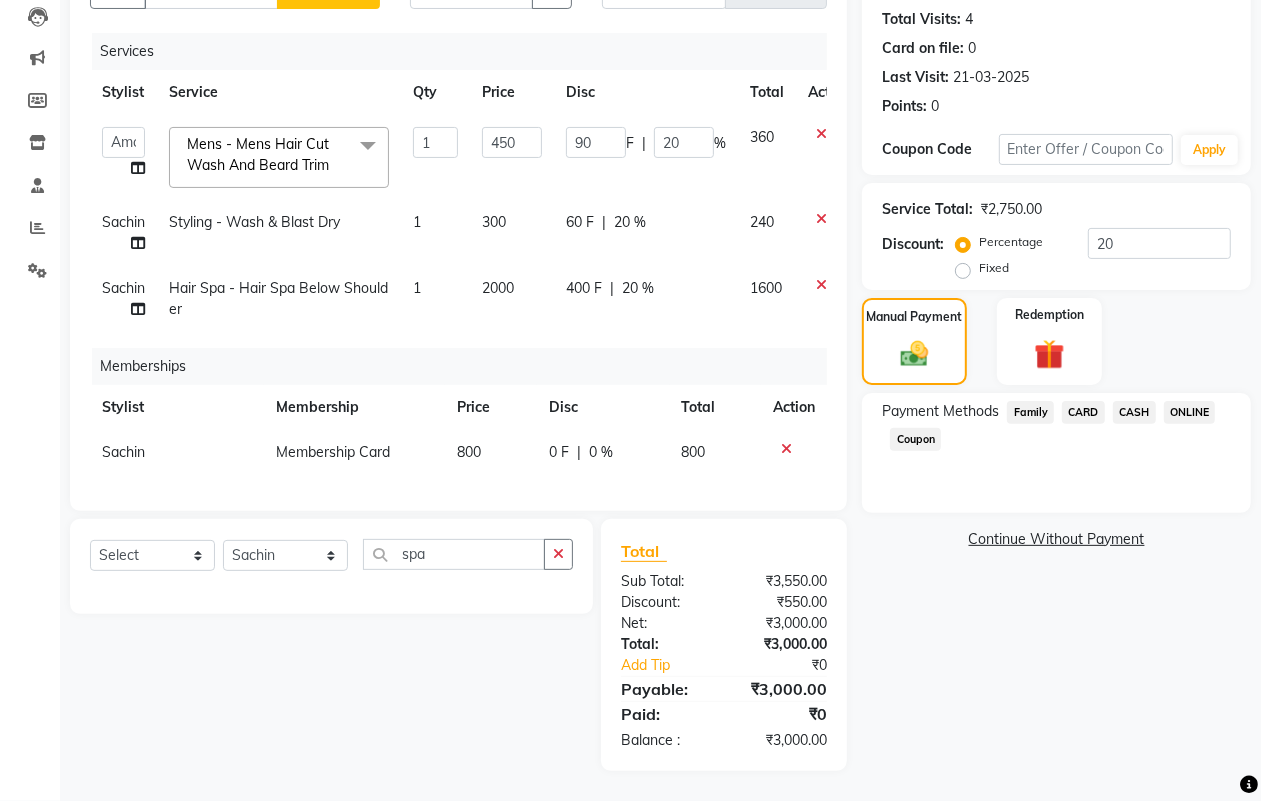 click on "CASH" 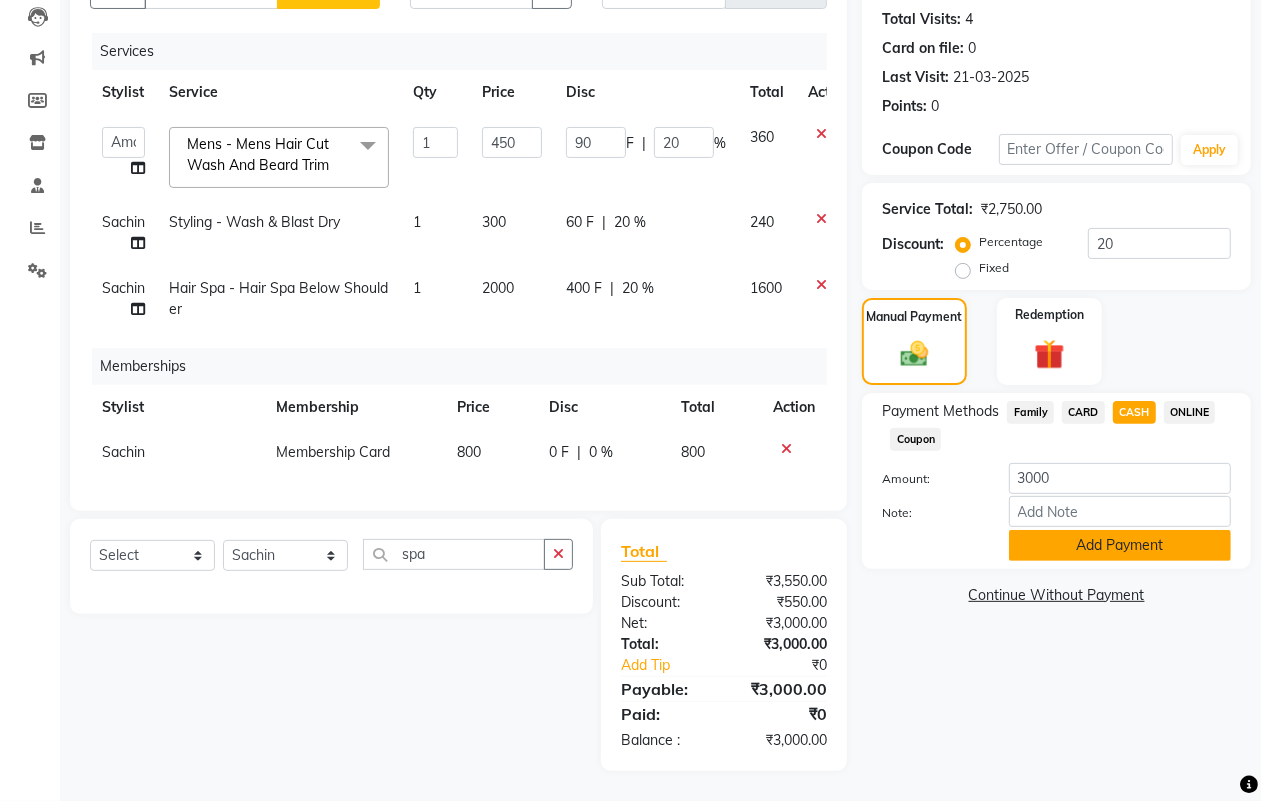 click on "Add Payment" 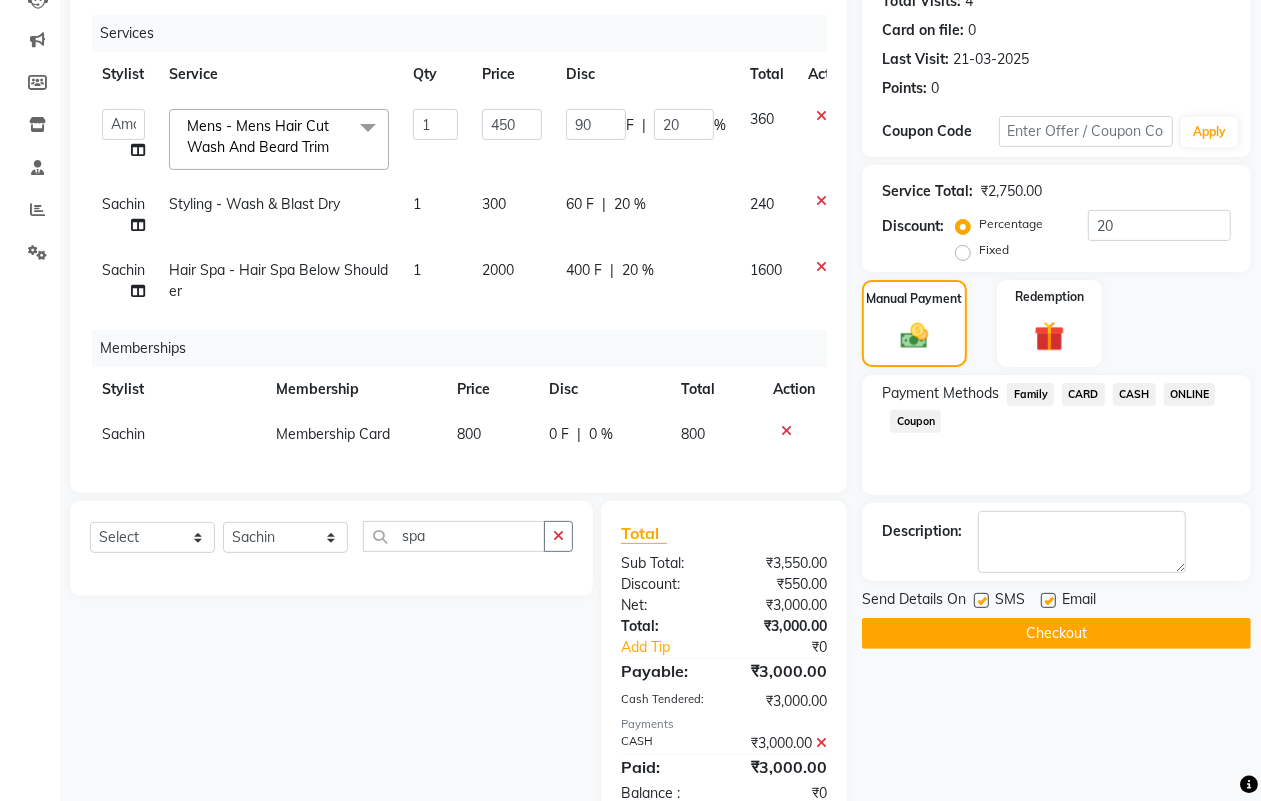 scroll, scrollTop: 303, scrollLeft: 0, axis: vertical 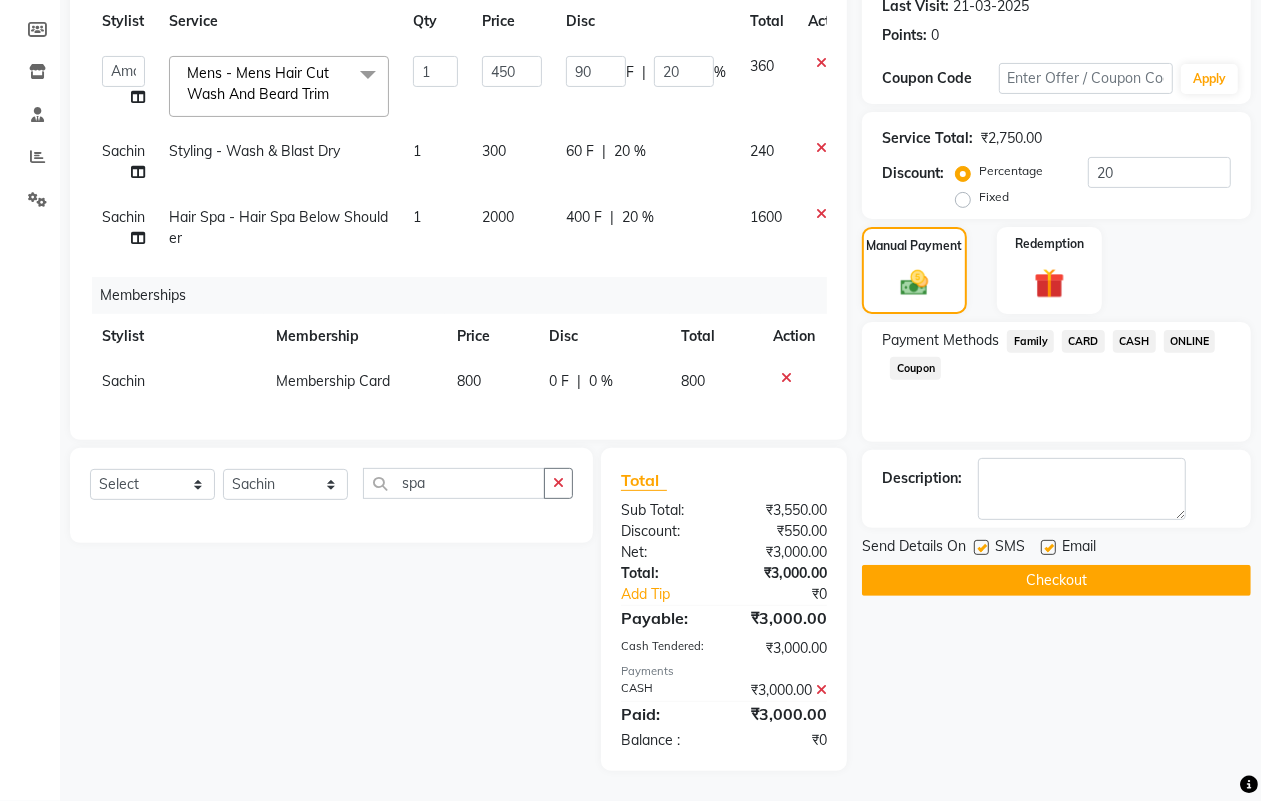 click on "Checkout" 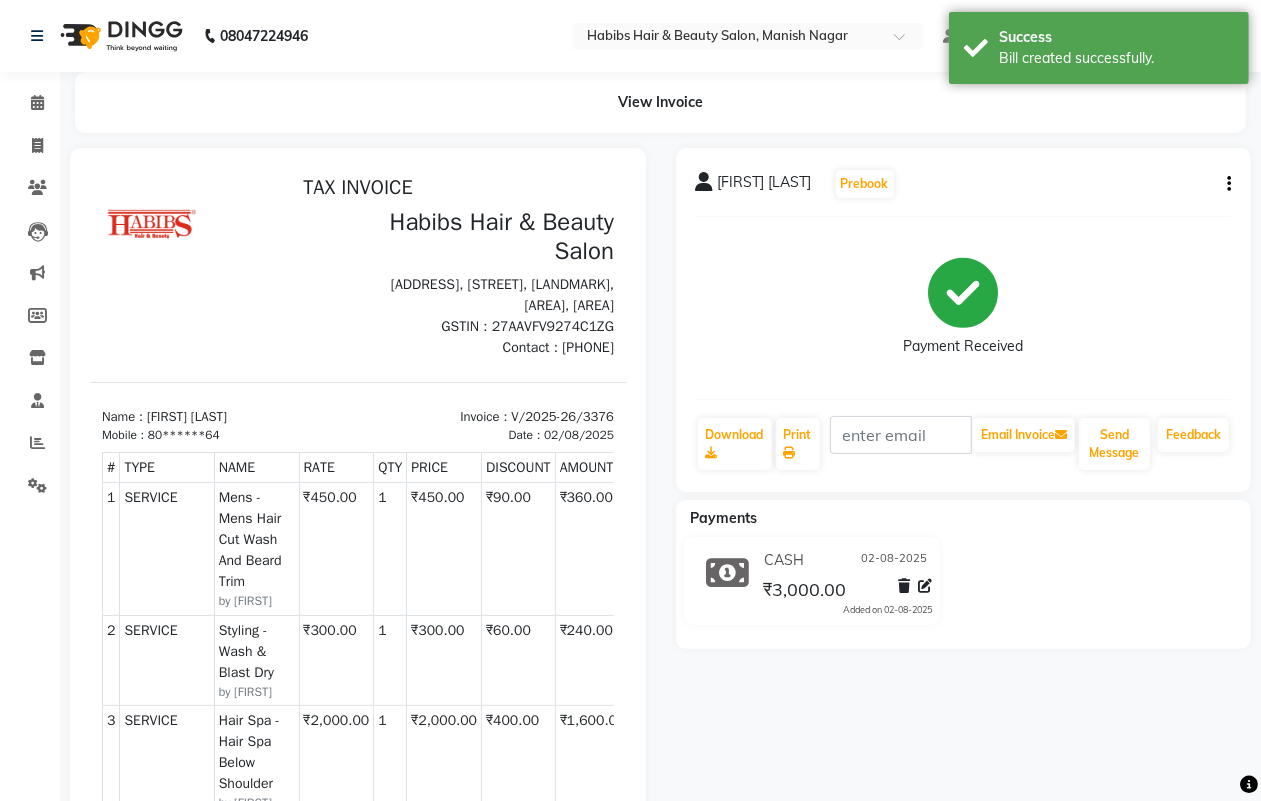scroll, scrollTop: 0, scrollLeft: 0, axis: both 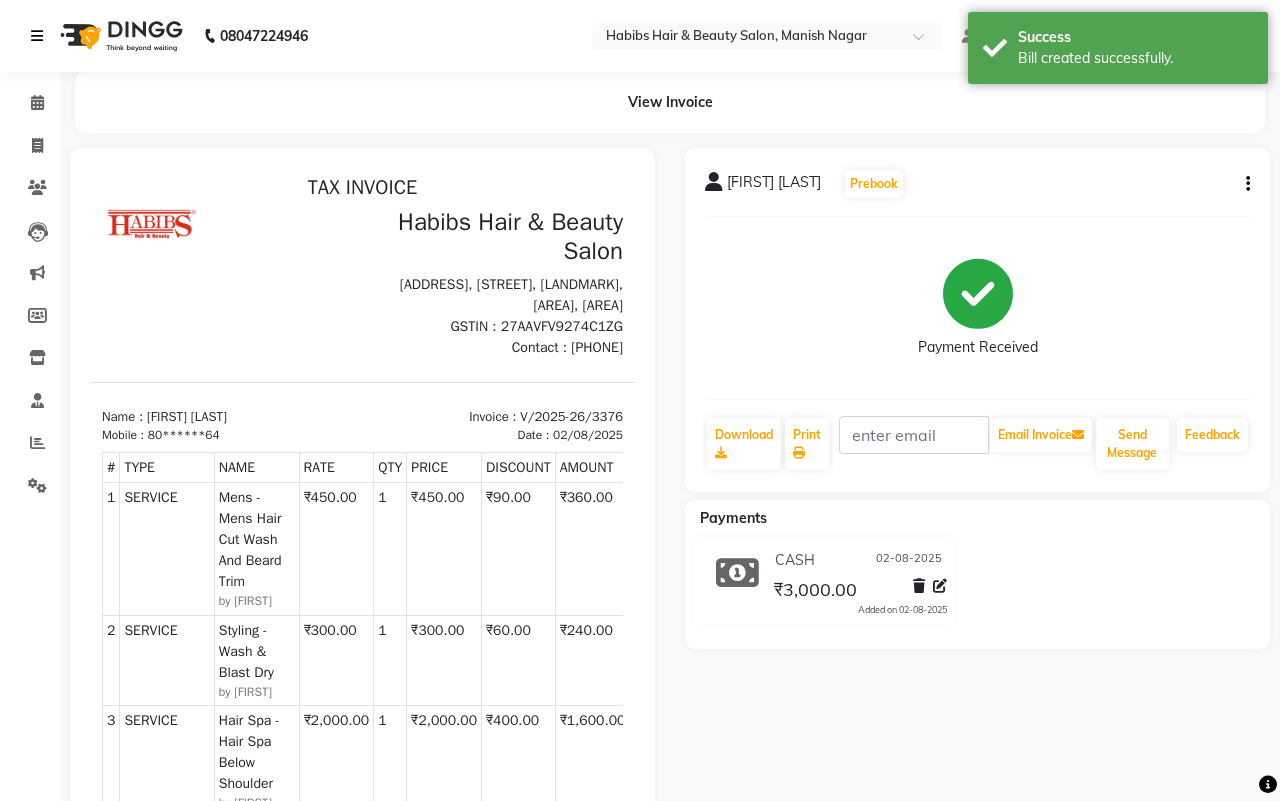 select on "3804" 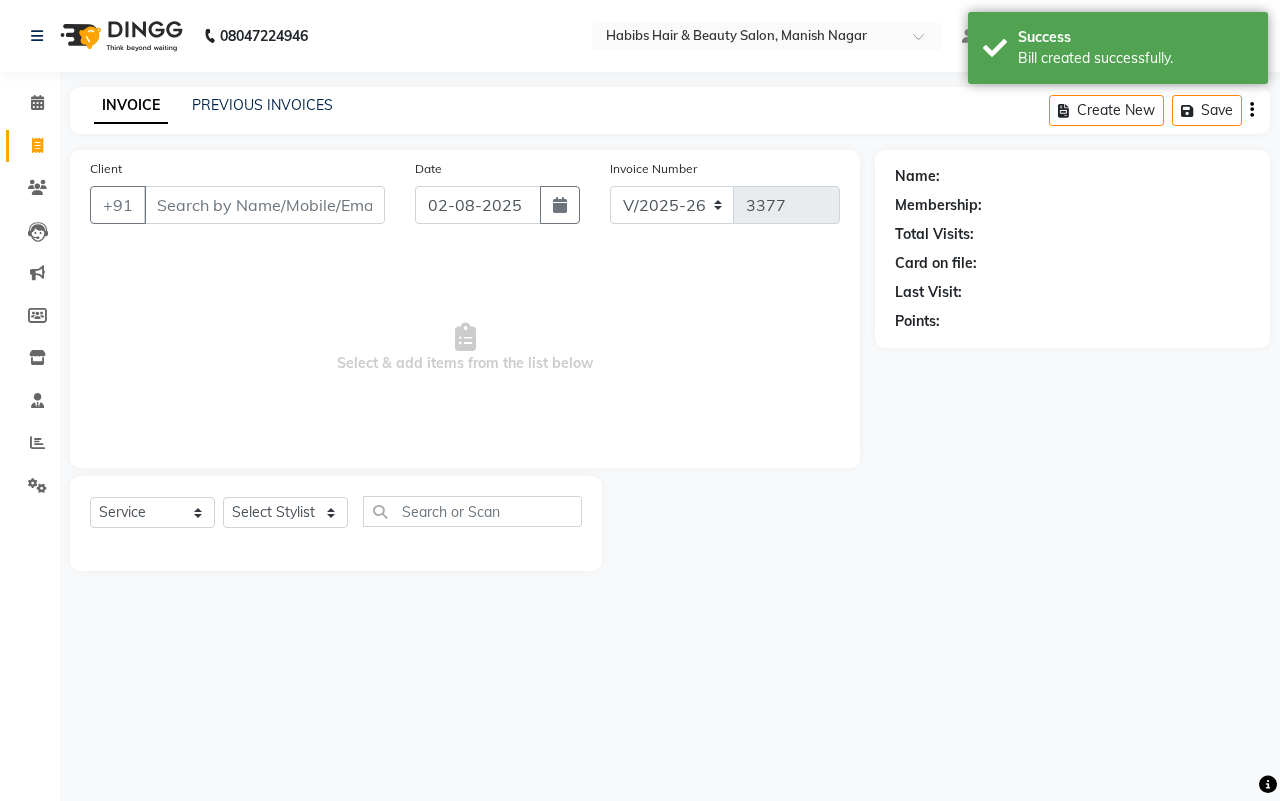 click on "Client" at bounding box center [264, 205] 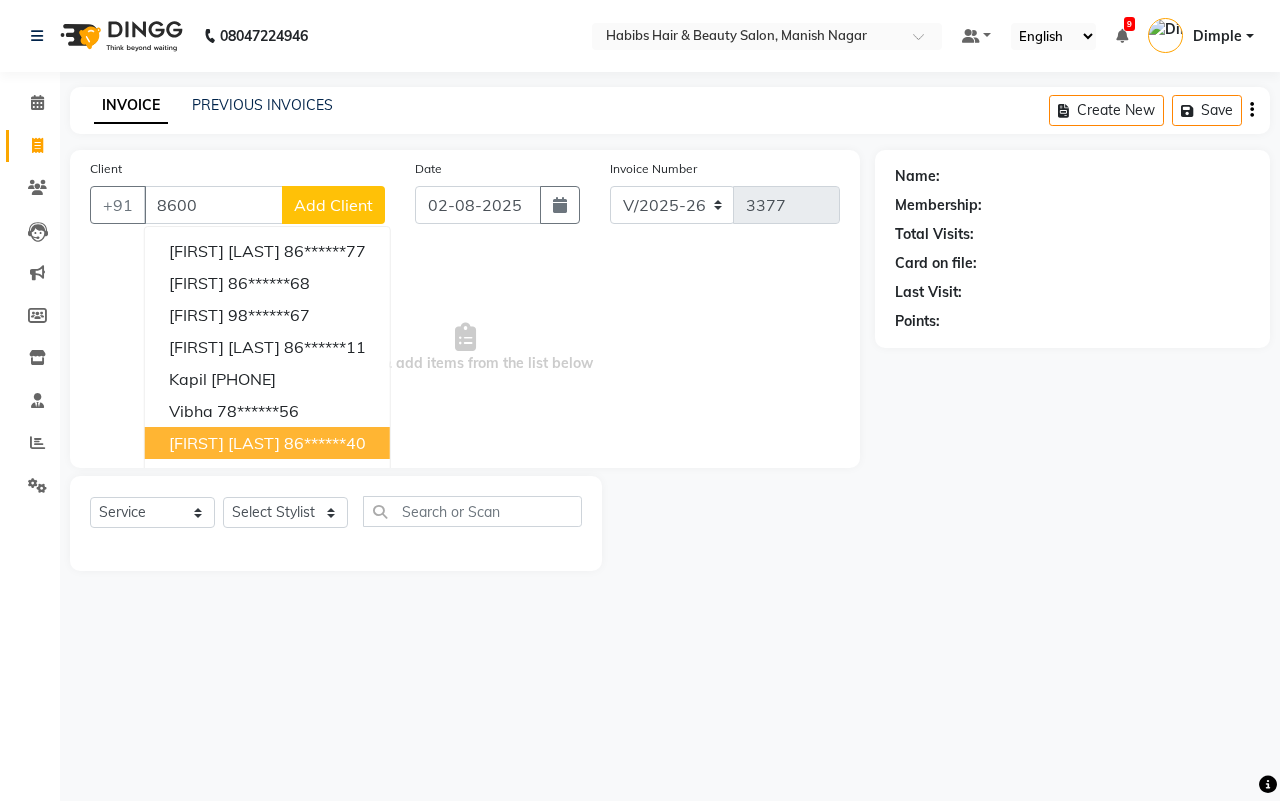 click on "86******40" at bounding box center [325, 443] 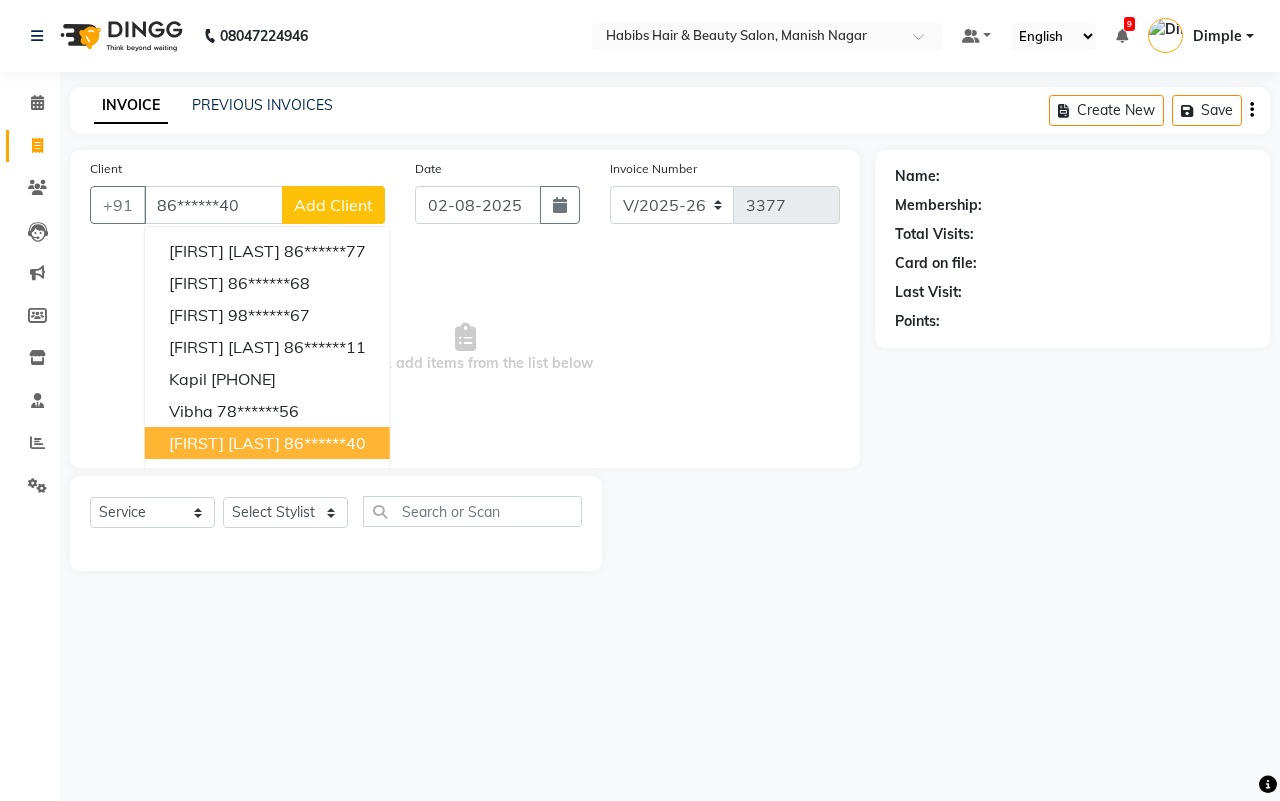 type on "86******40" 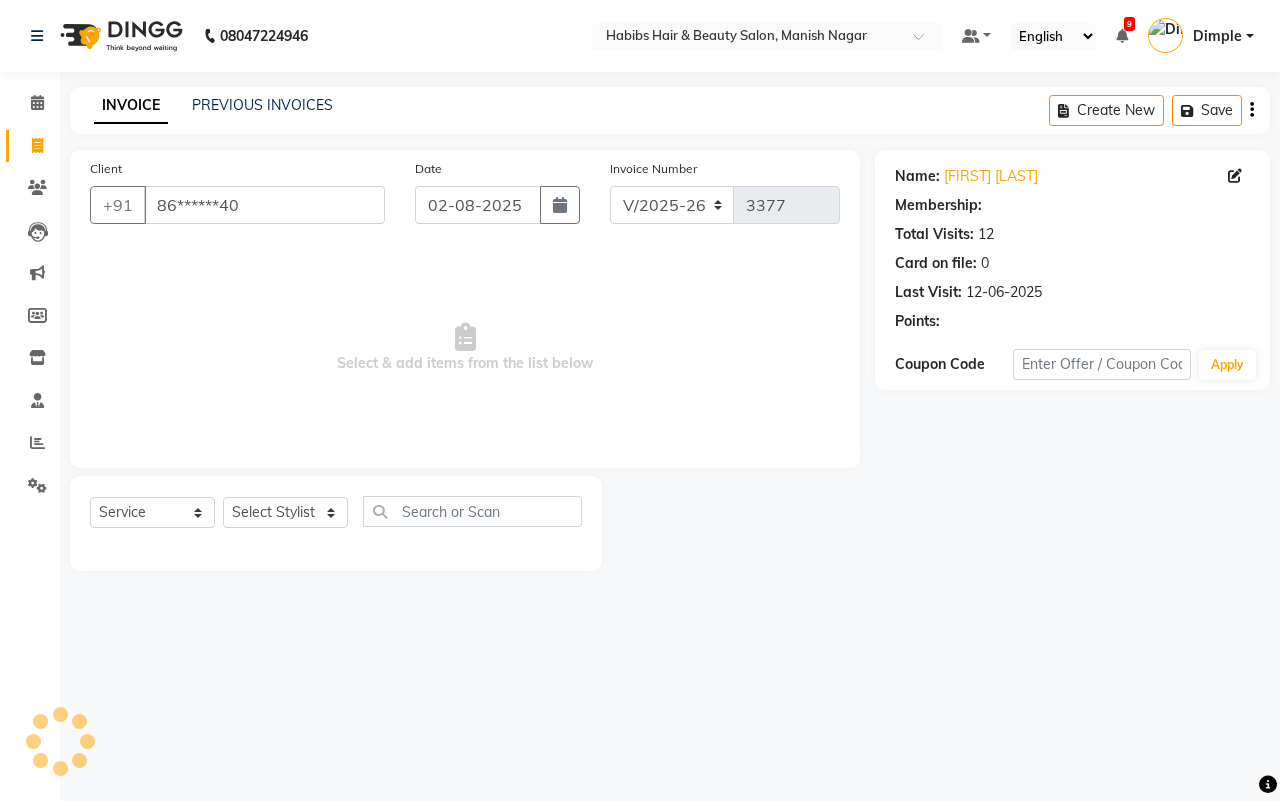 select on "1: Object" 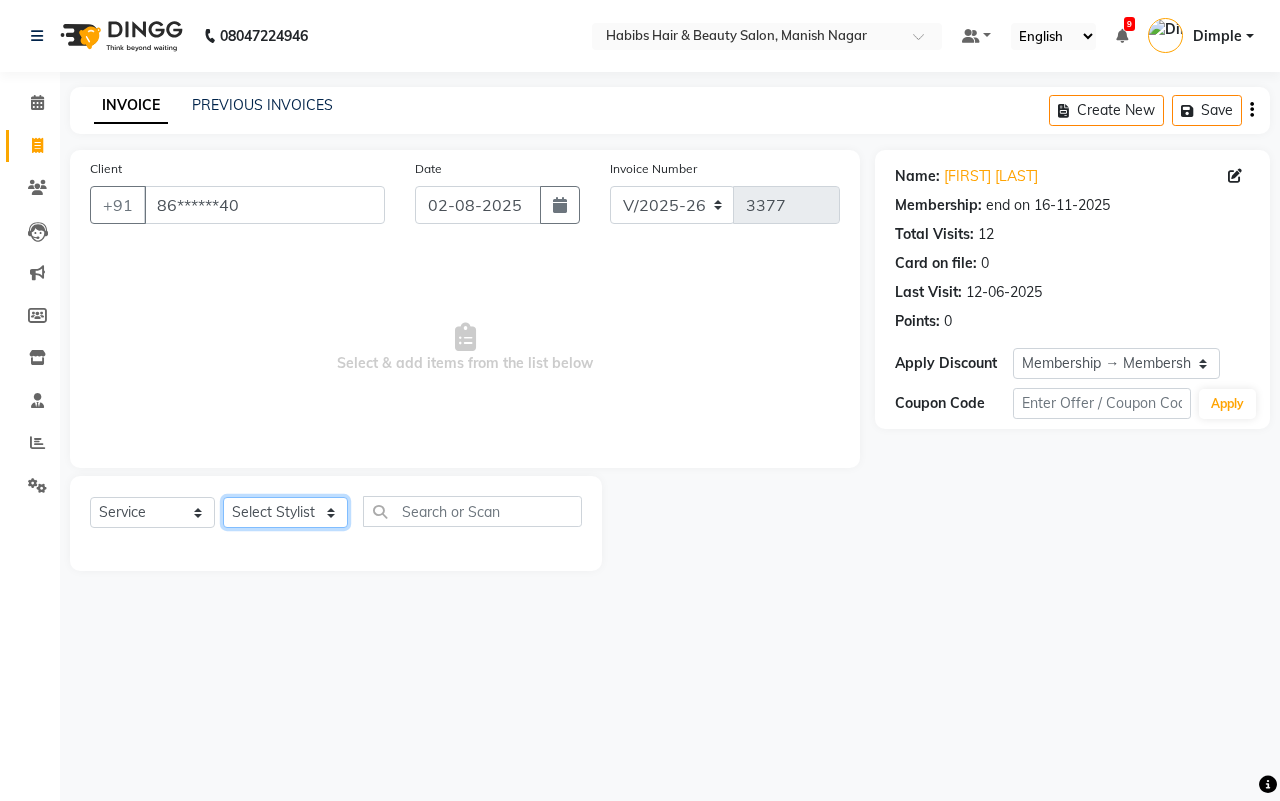 click on "Select Stylist [FIRST] [FIRST] [FIRST] [FIRST] [FIRST] [FIRST] [FIRST] [FIRST] [FIRST] [FIRST]" 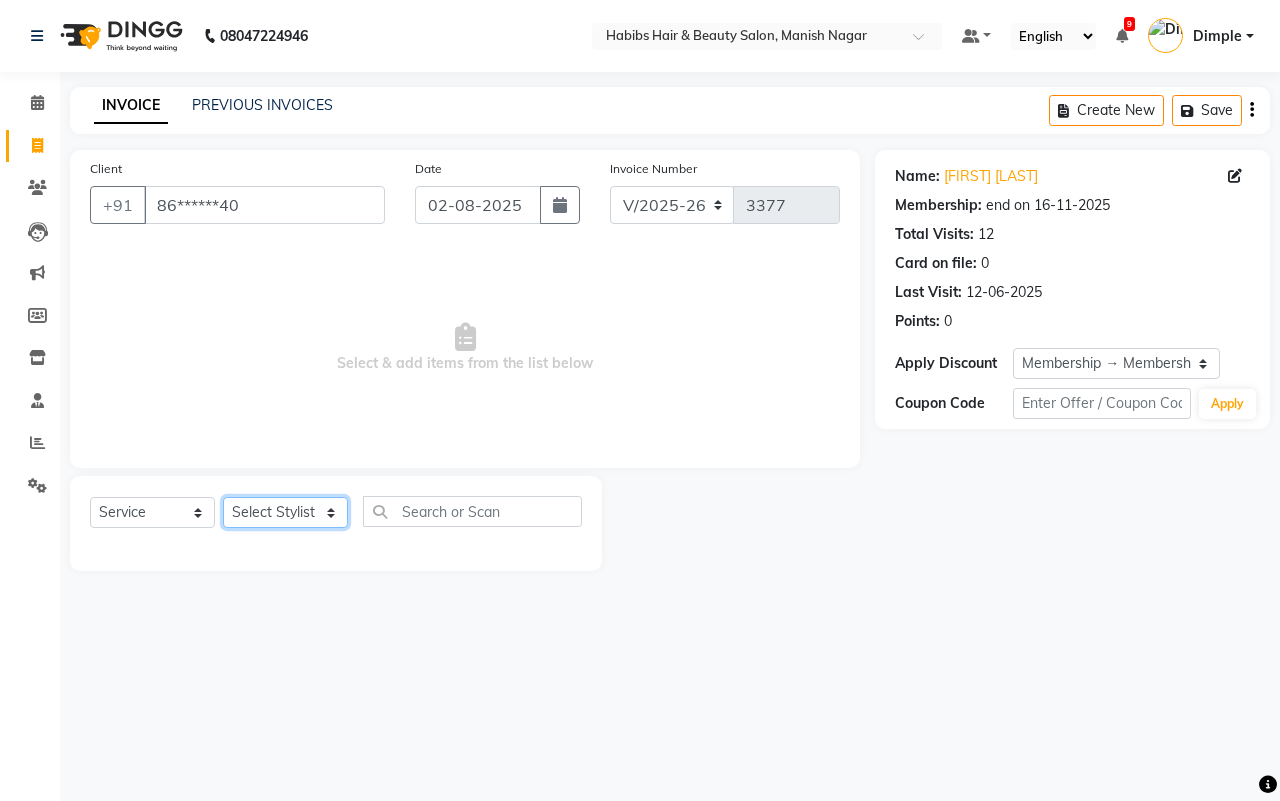 select on "86647" 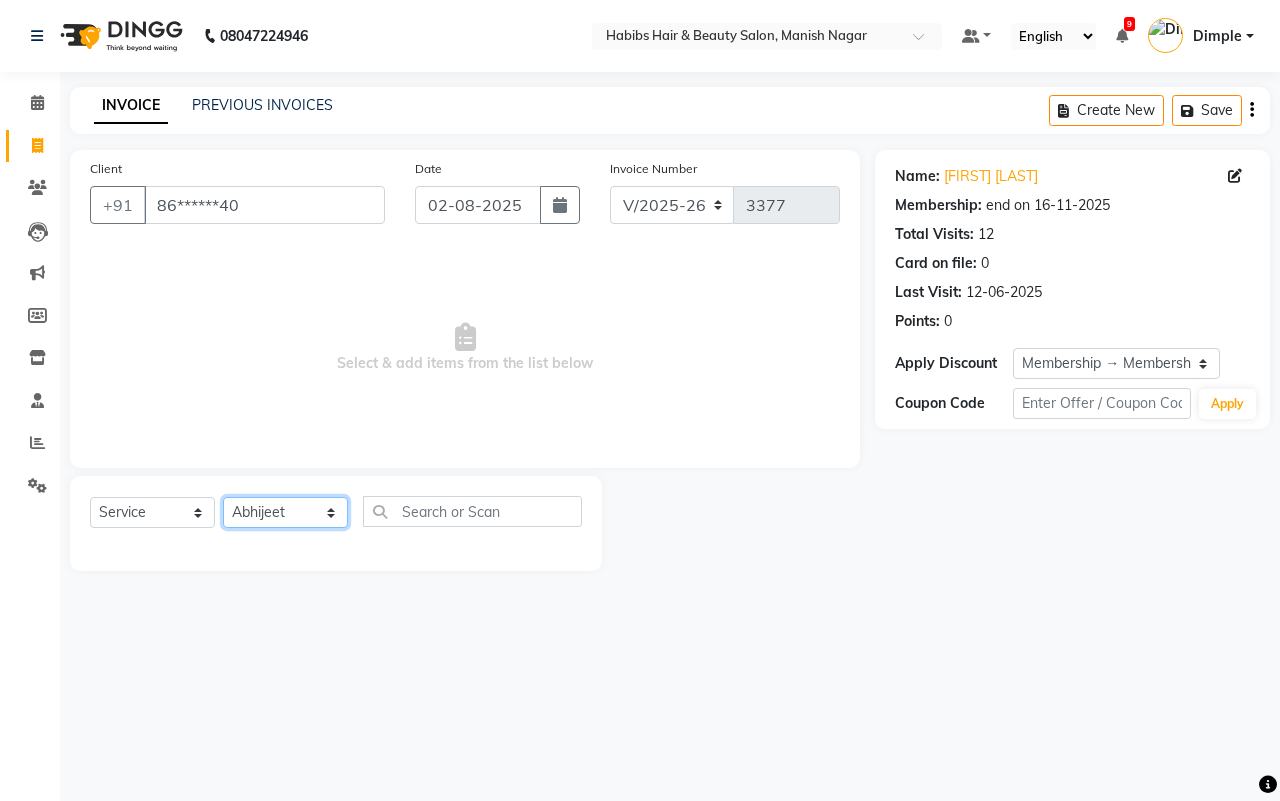 click on "Select Stylist [FIRST] [FIRST] [FIRST] [FIRST] [FIRST] [FIRST] [FIRST] [FIRST] [FIRST] [FIRST]" 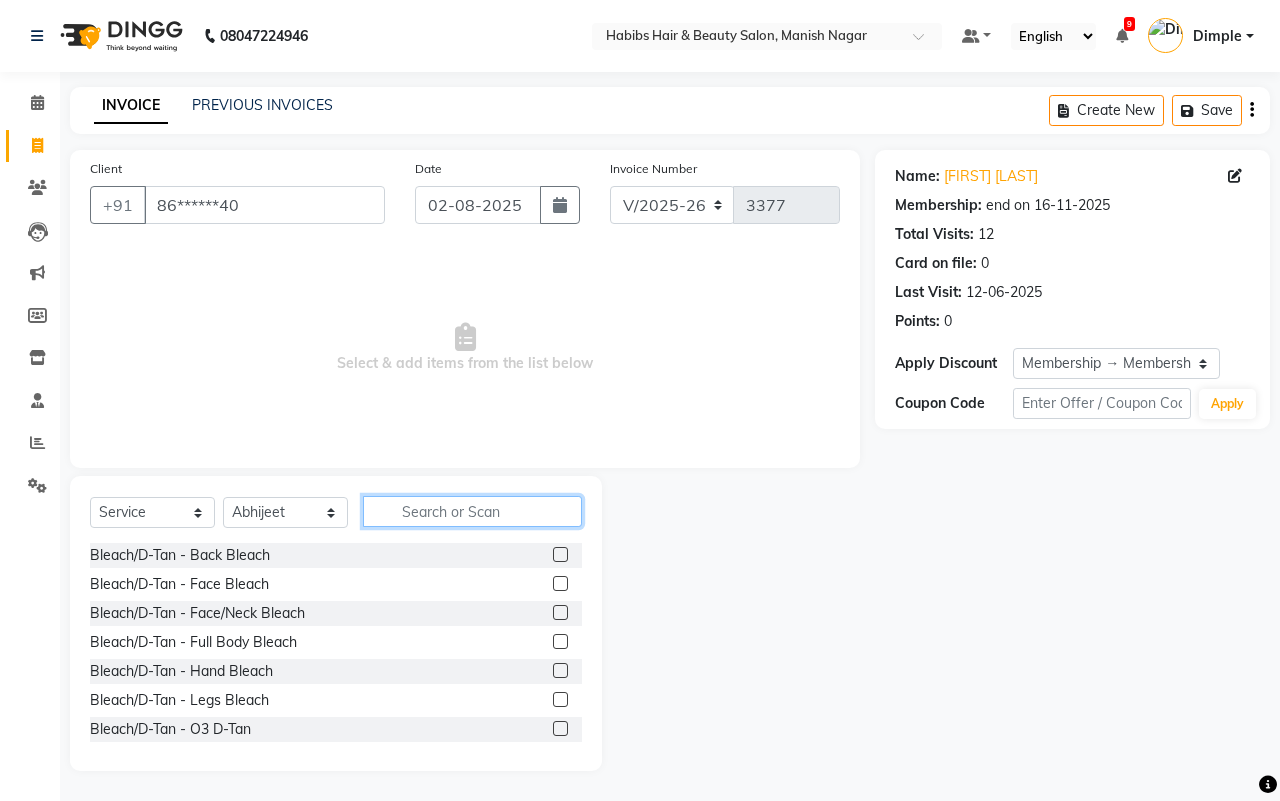 click 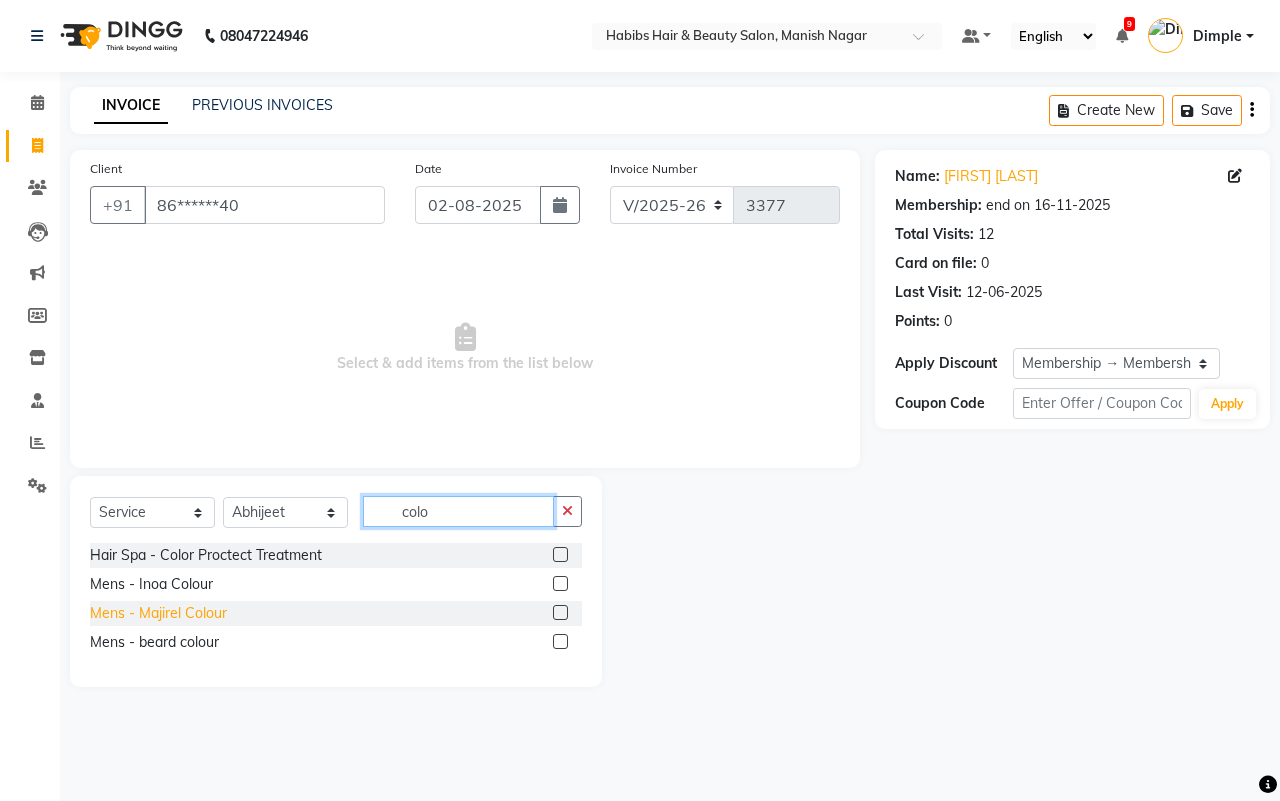 type on "colo" 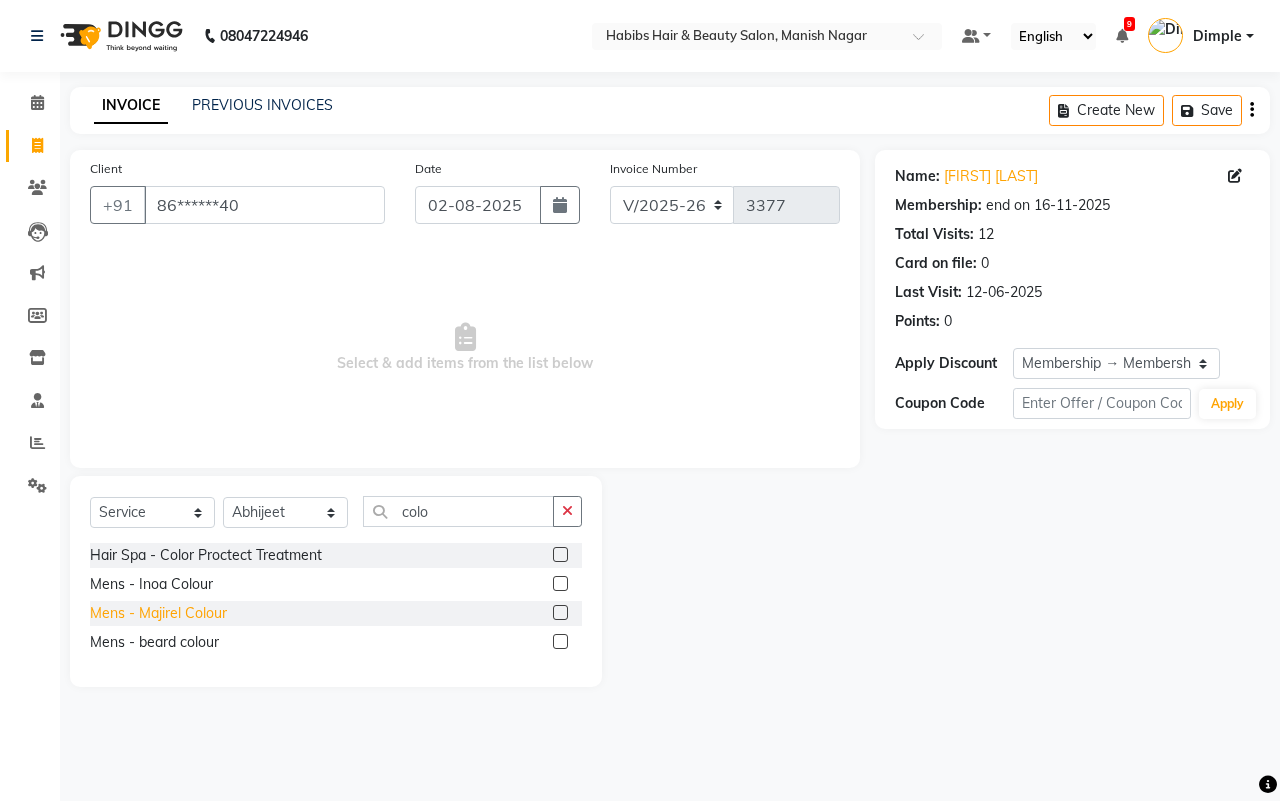 click on "Mens - Majirel Colour" 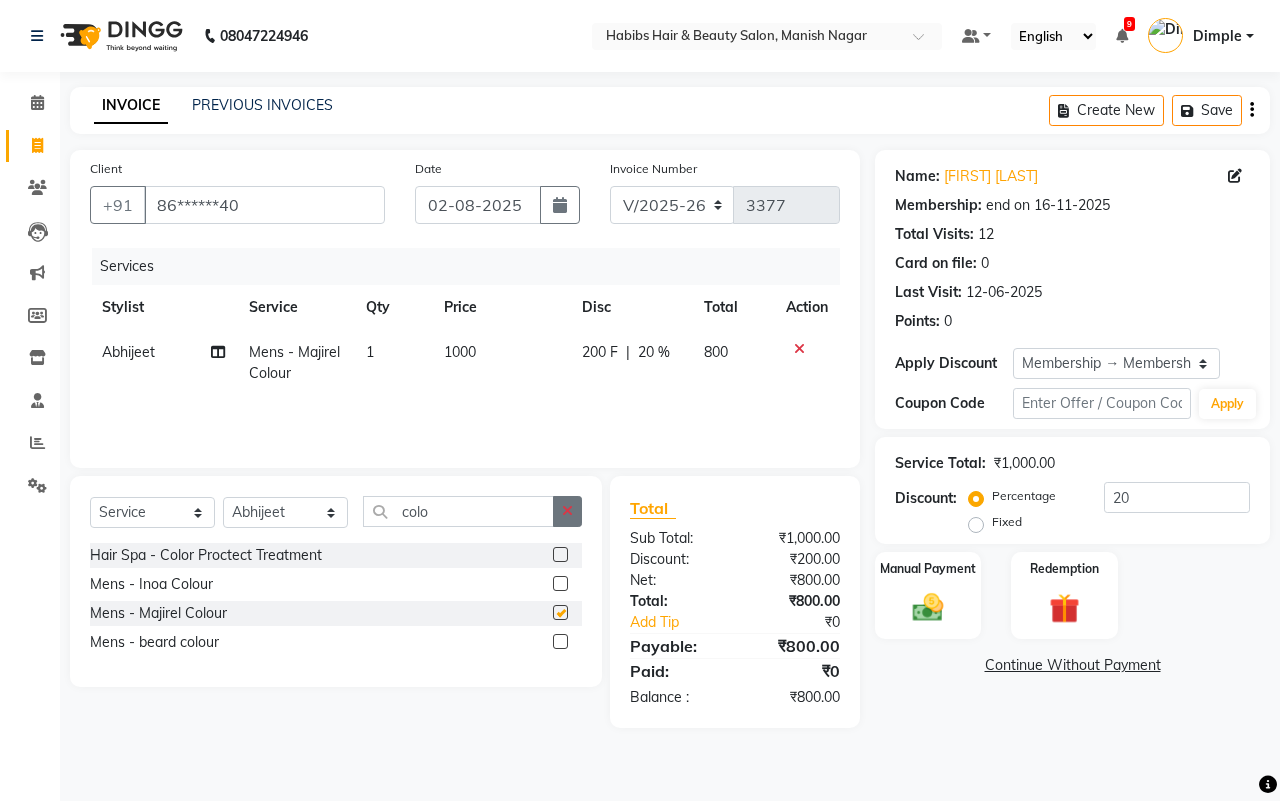 checkbox on "false" 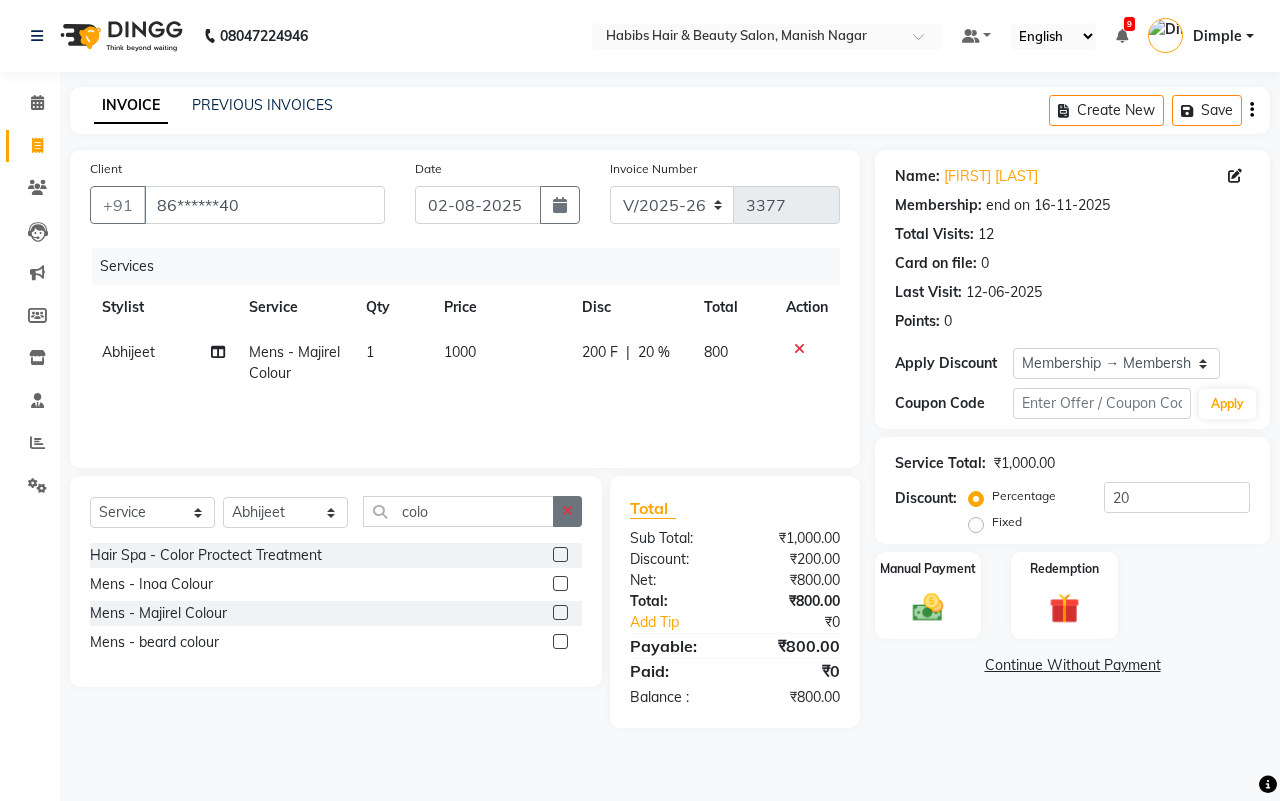 click 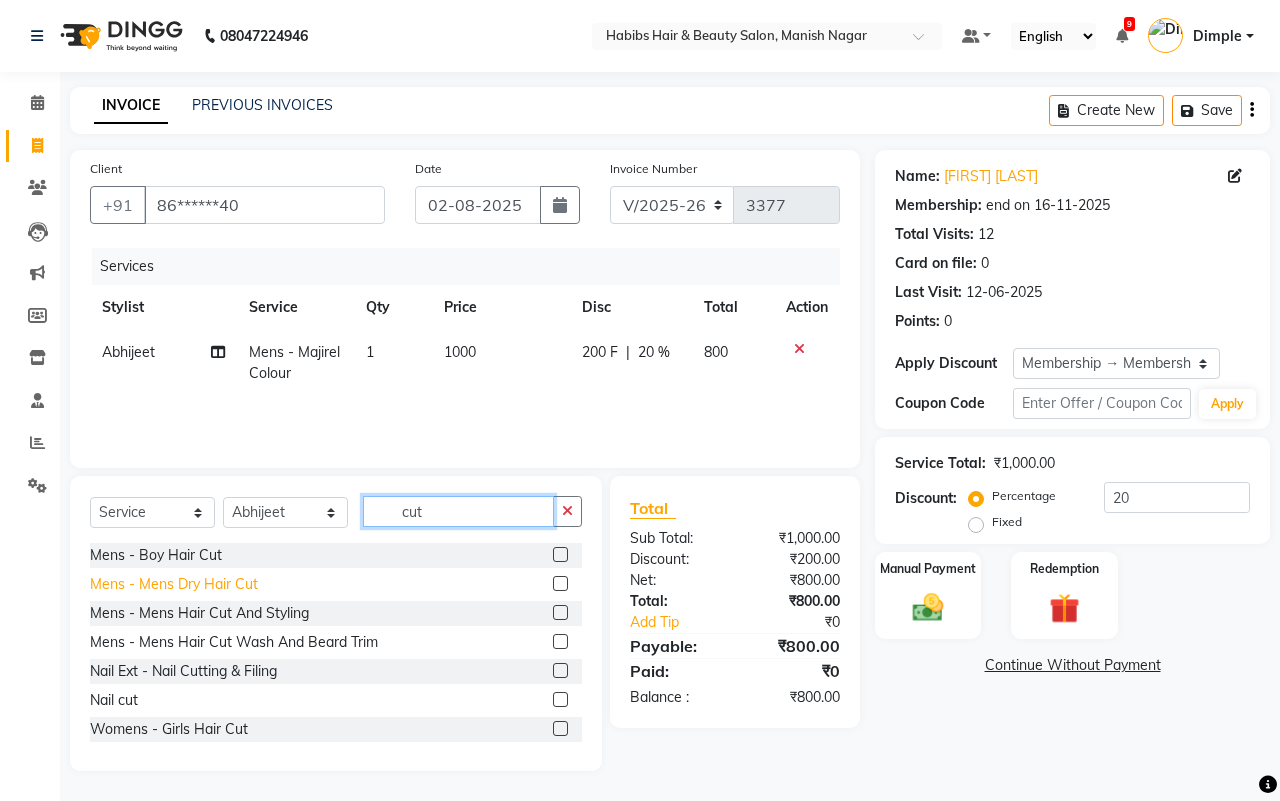 type on "cut" 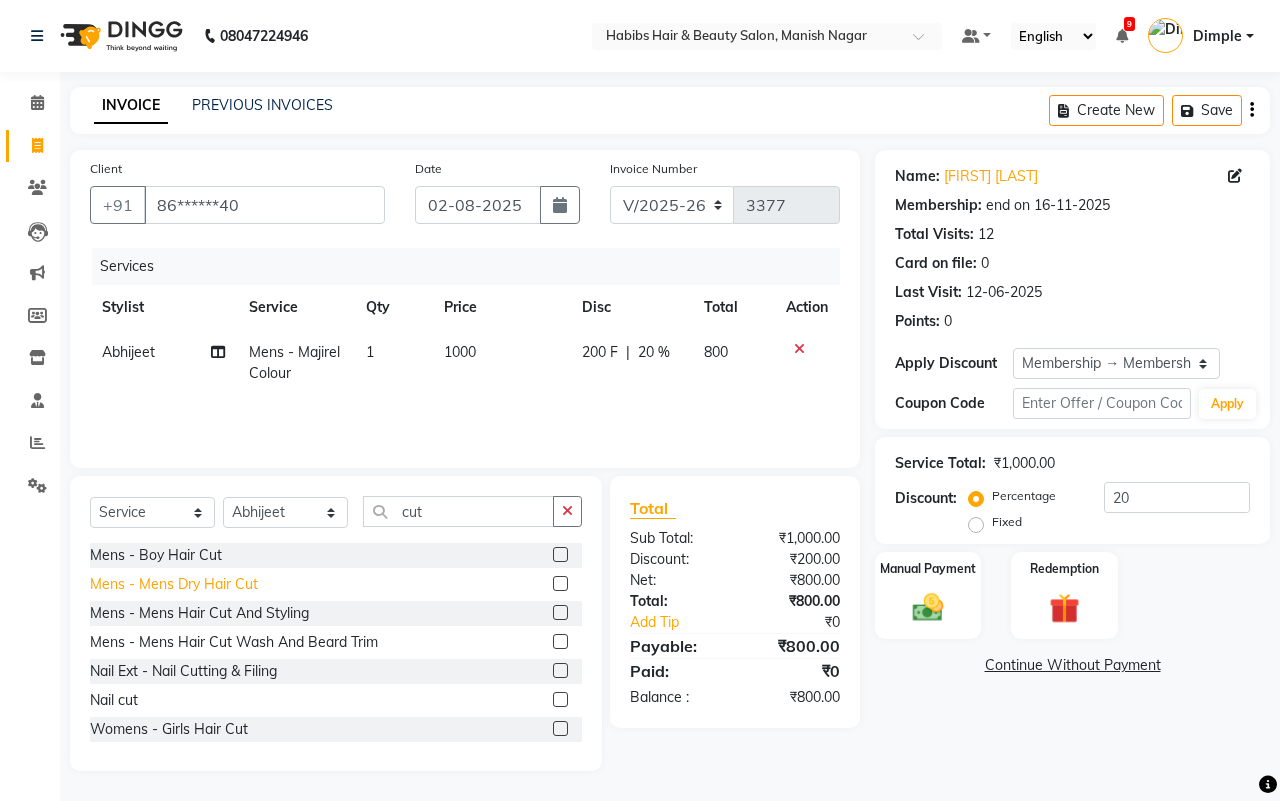 click on "Mens - Mens Dry Hair Cut" 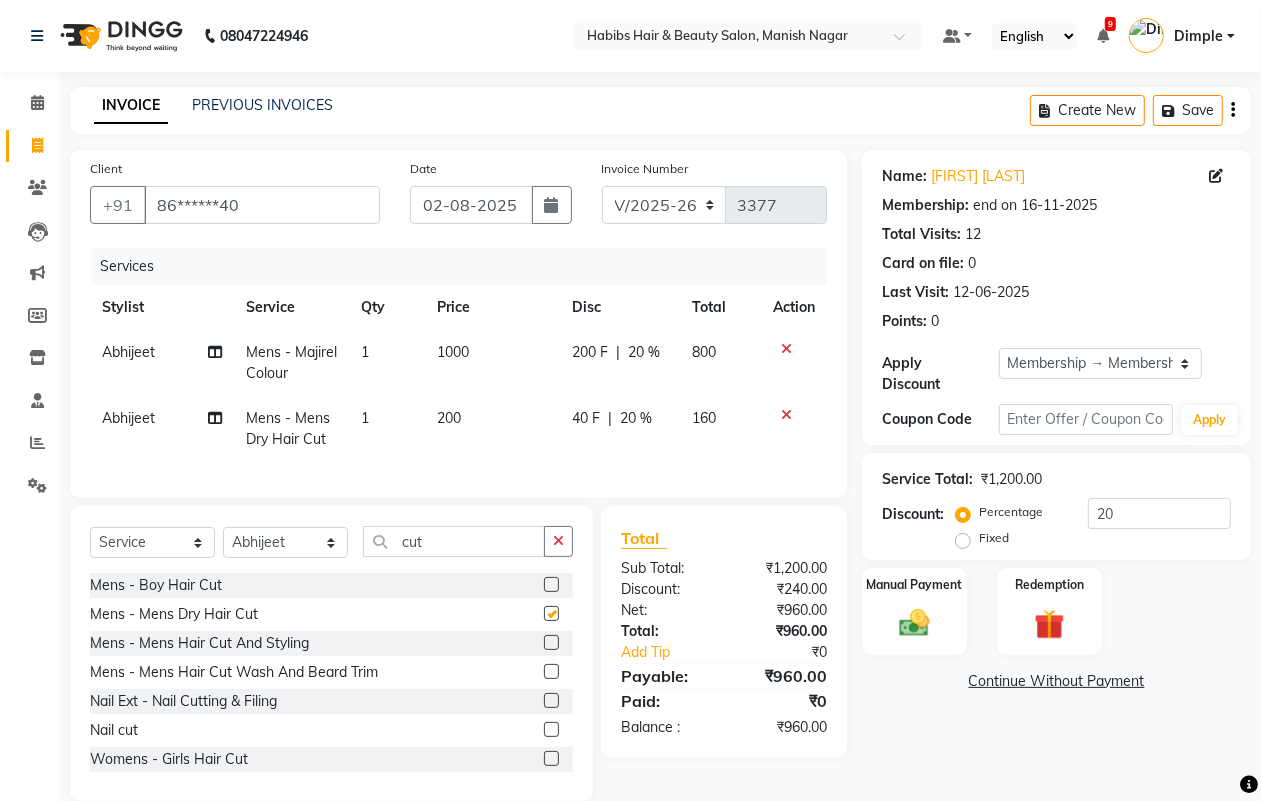 checkbox on "false" 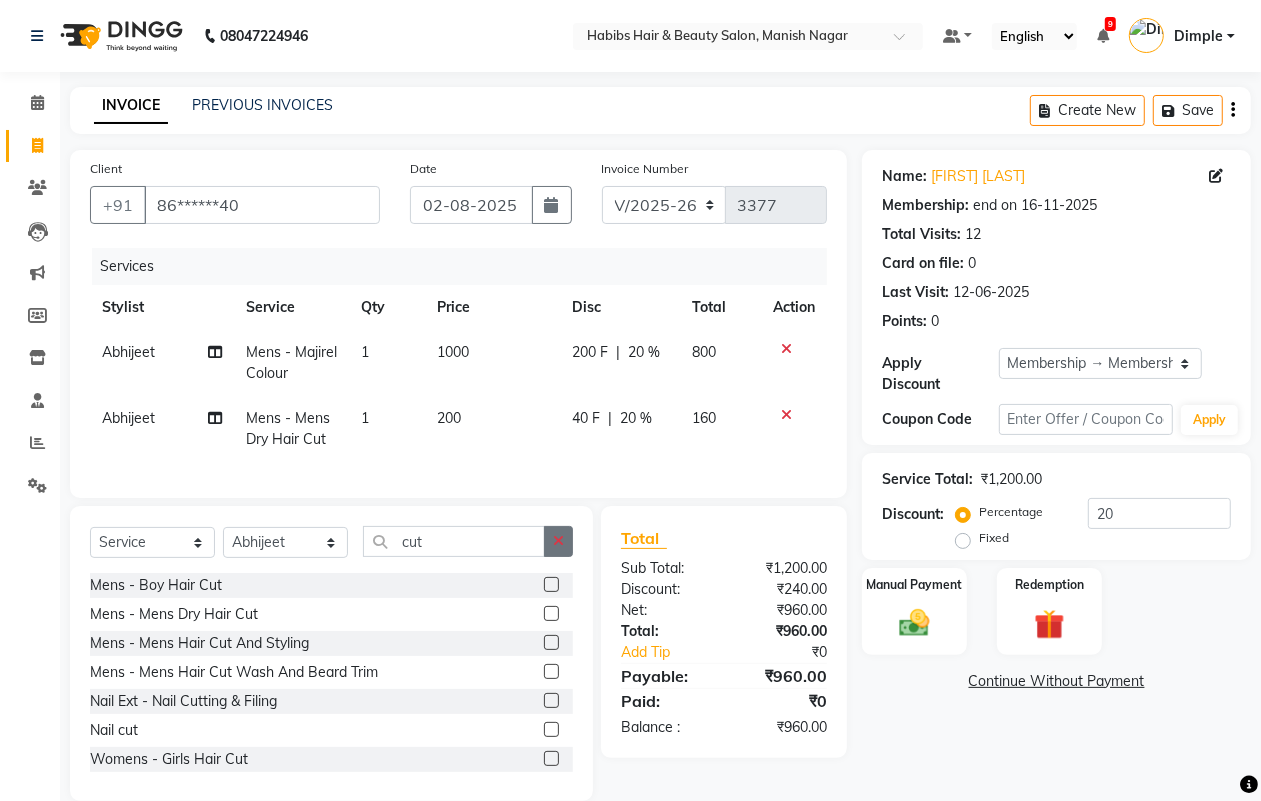 click 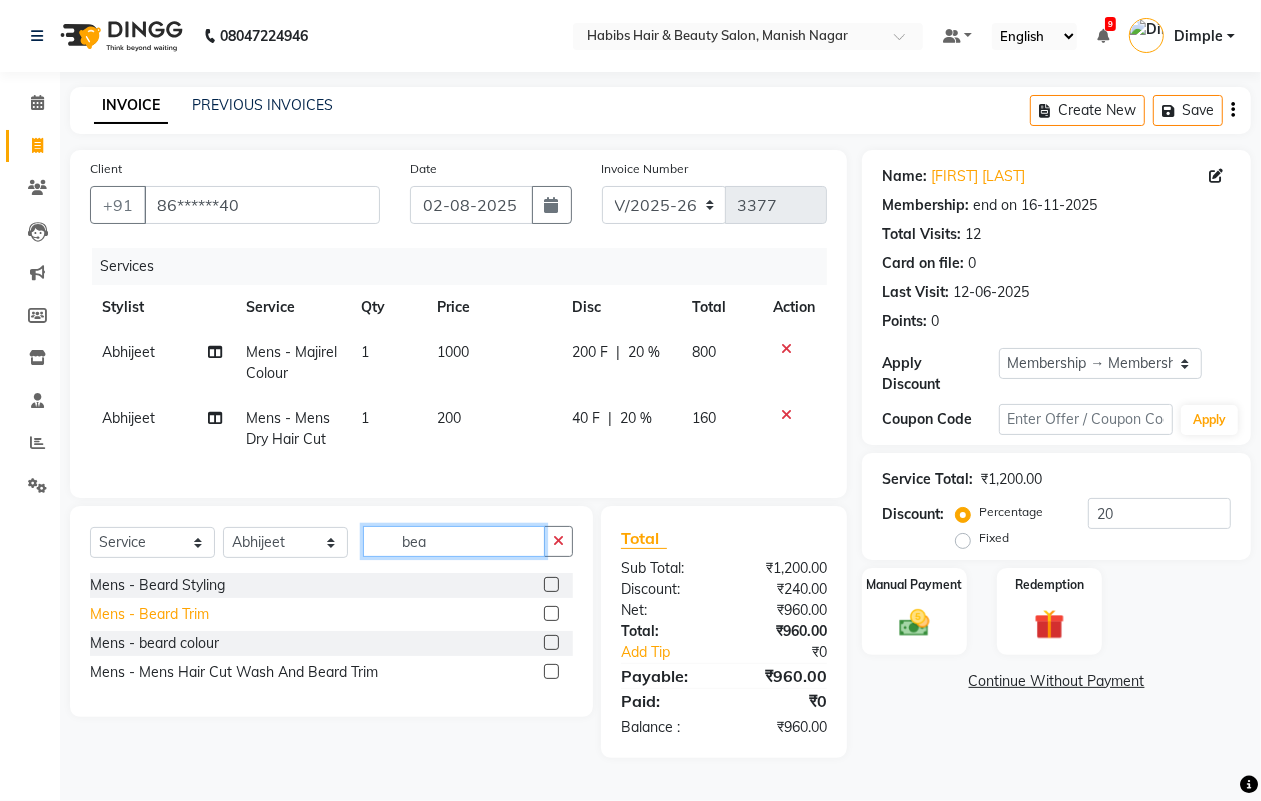type on "bea" 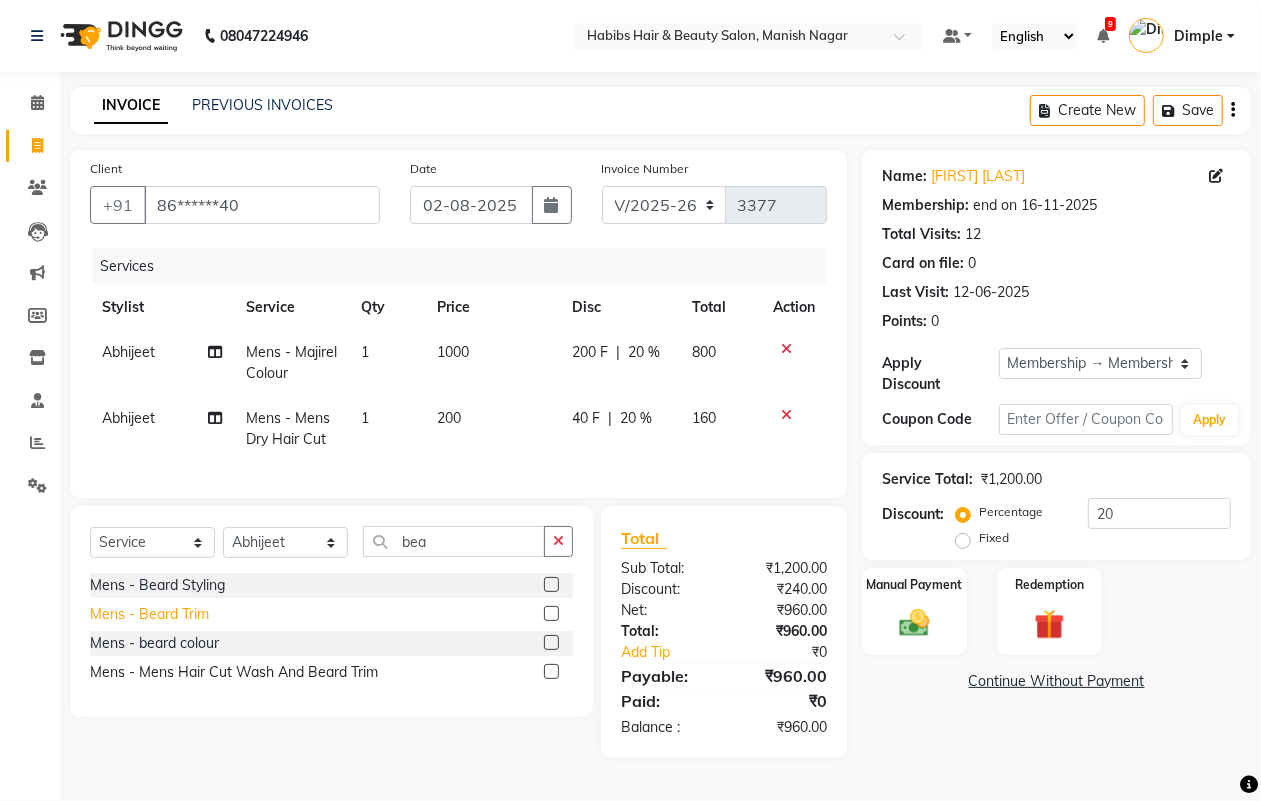 click on "Mens - Beard Trim" 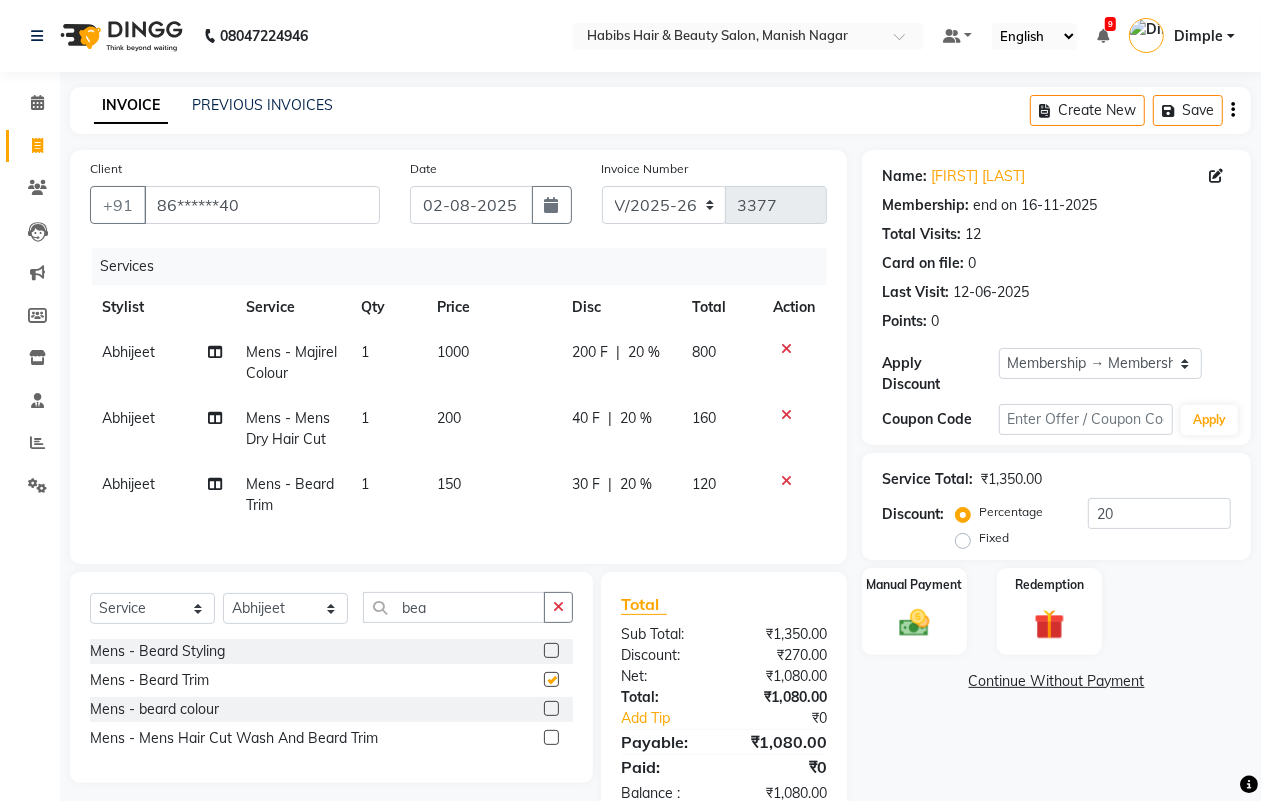 checkbox on "false" 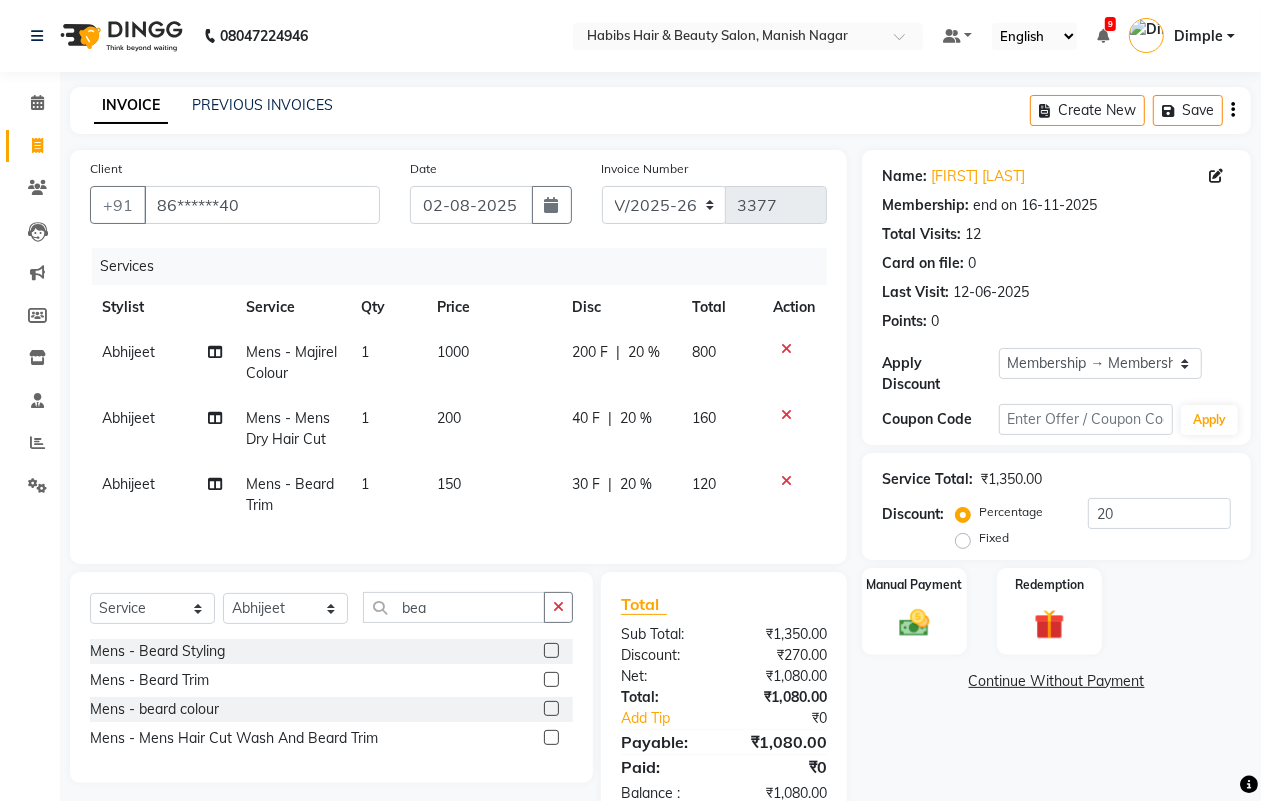 click on "1000" 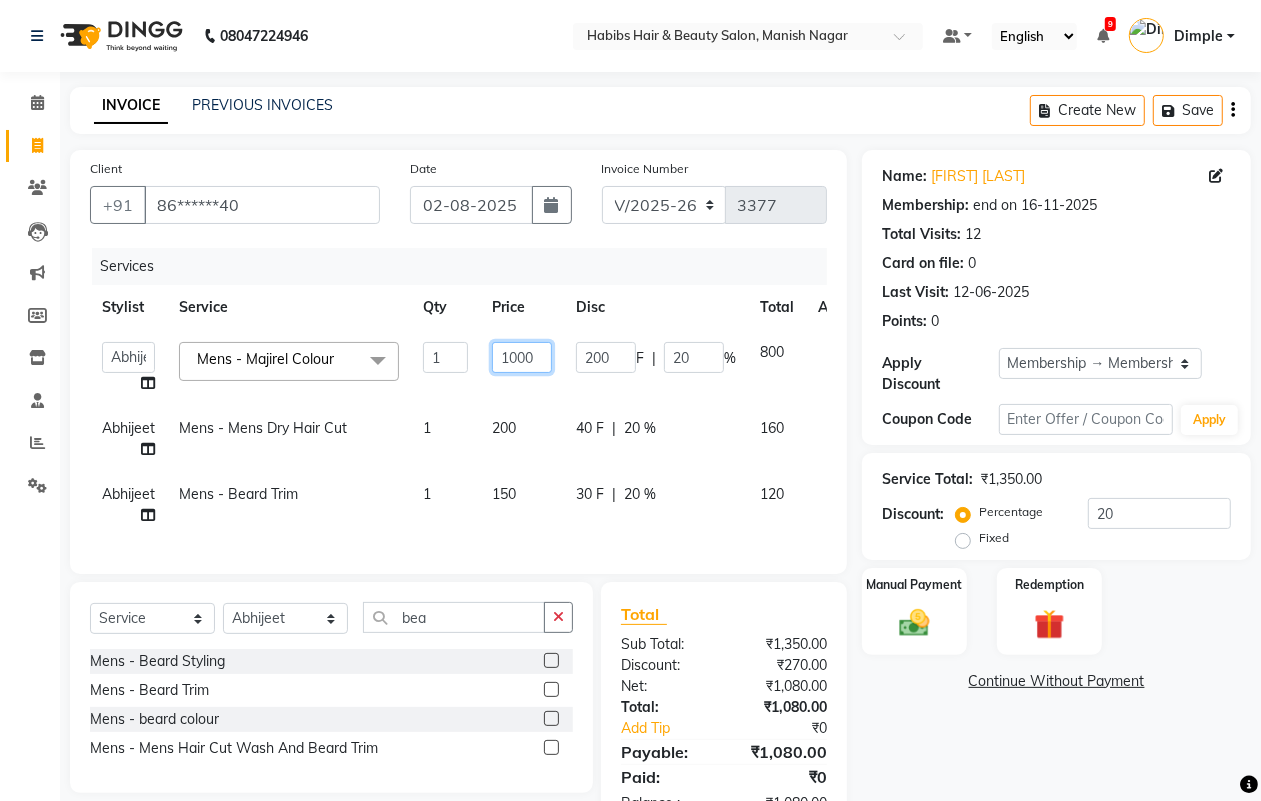 click on "1000" 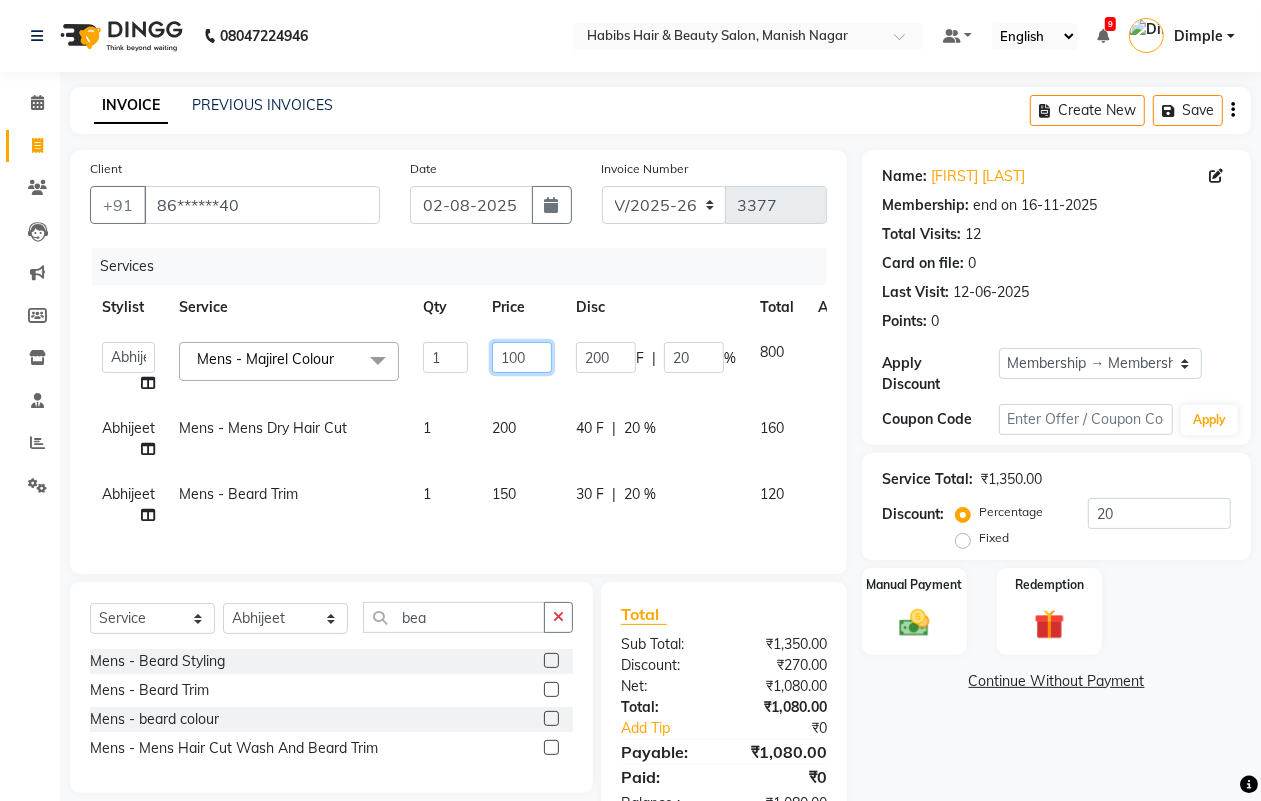 type on "1200" 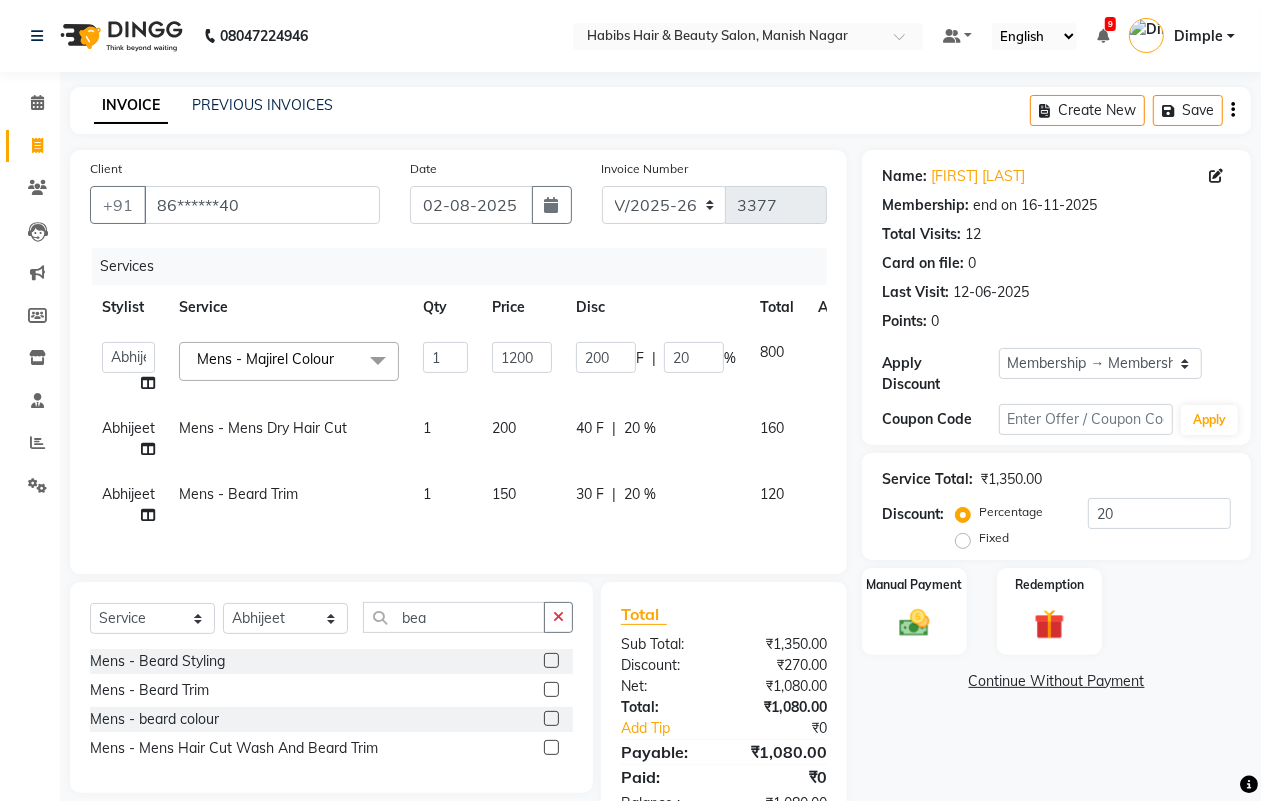 click on "Name: [FIRST] [LAST] Membership: end on [DATE] Total Visits:  12 Card on file:  0 Last Visit:   12-06-2025 Points:   0  Apply Discount Select Membership → Membership Card Coupon Code Apply Service Total:  ₹1,350.00  Discount:  Percentage   Fixed  20 Manual Payment Redemption  Continue Without Payment" 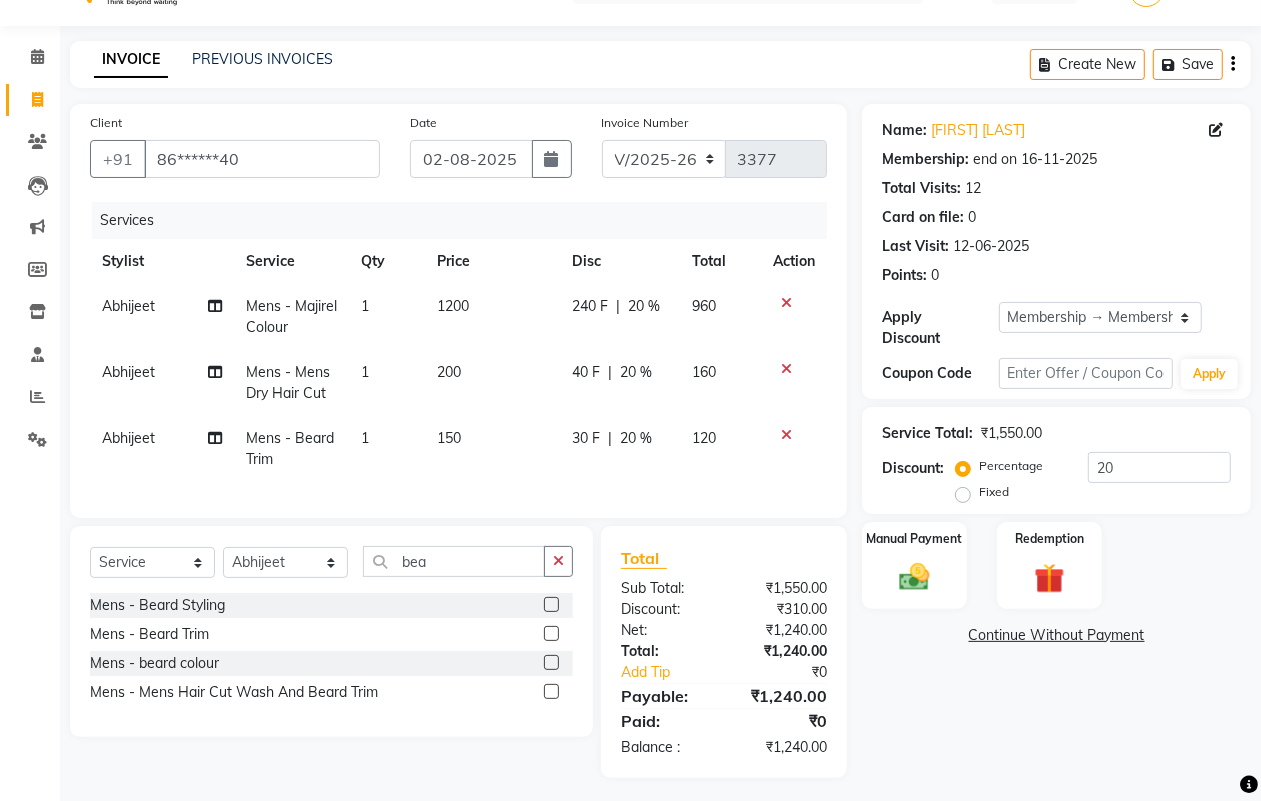 scroll, scrollTop: 71, scrollLeft: 0, axis: vertical 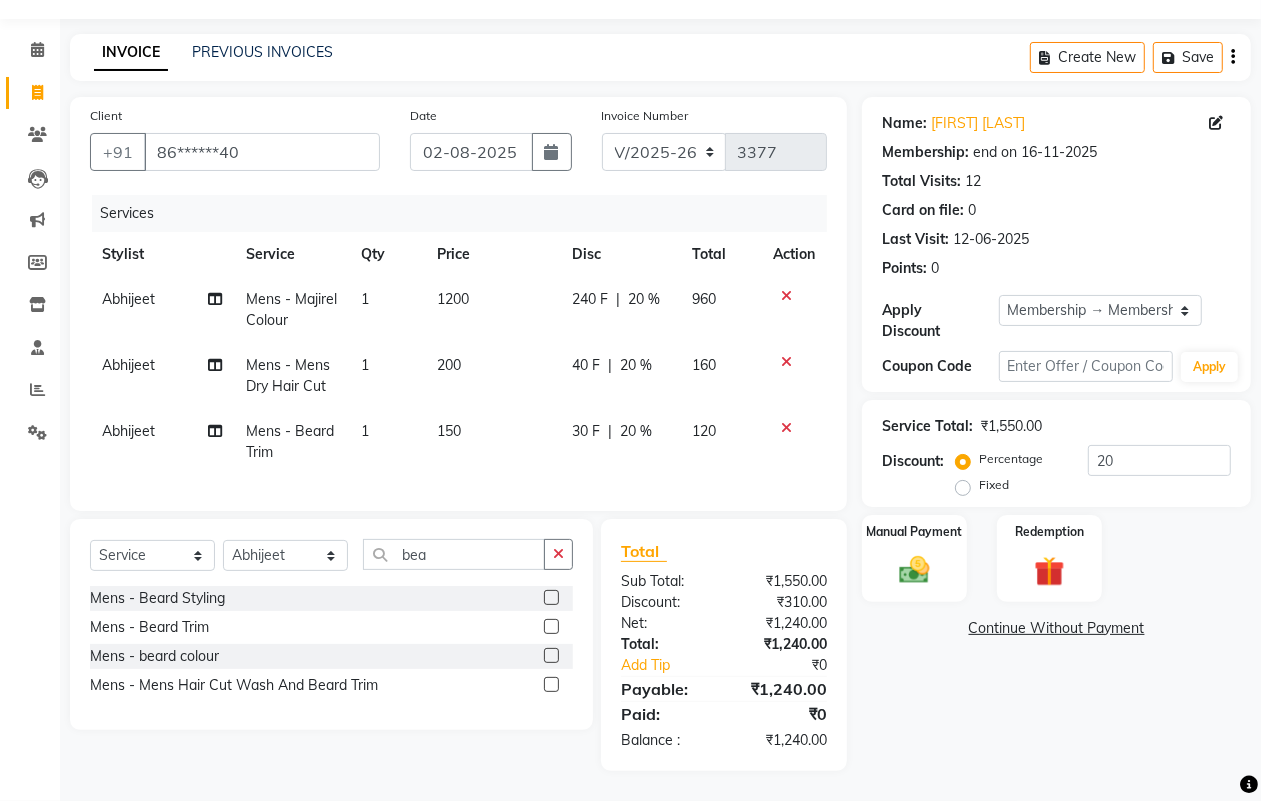 click 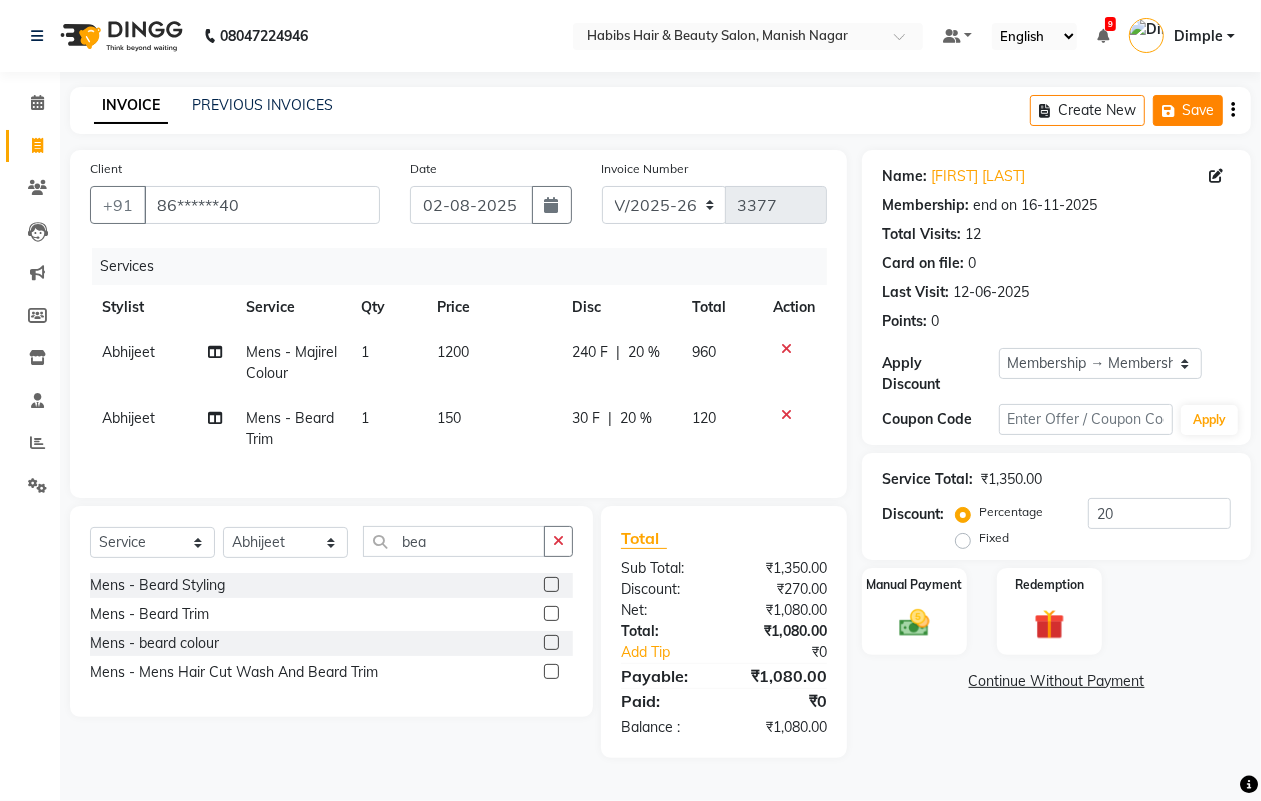 click on "Save" 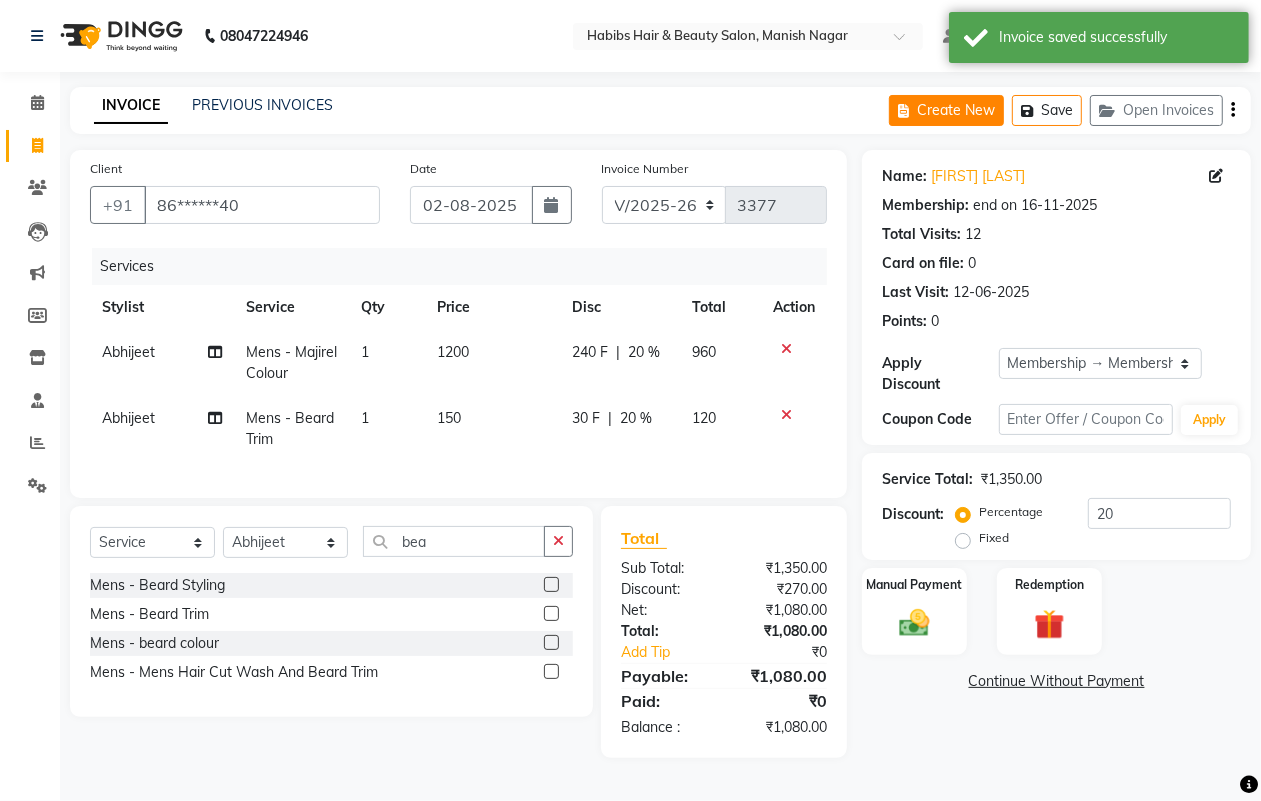 click on "Create New" 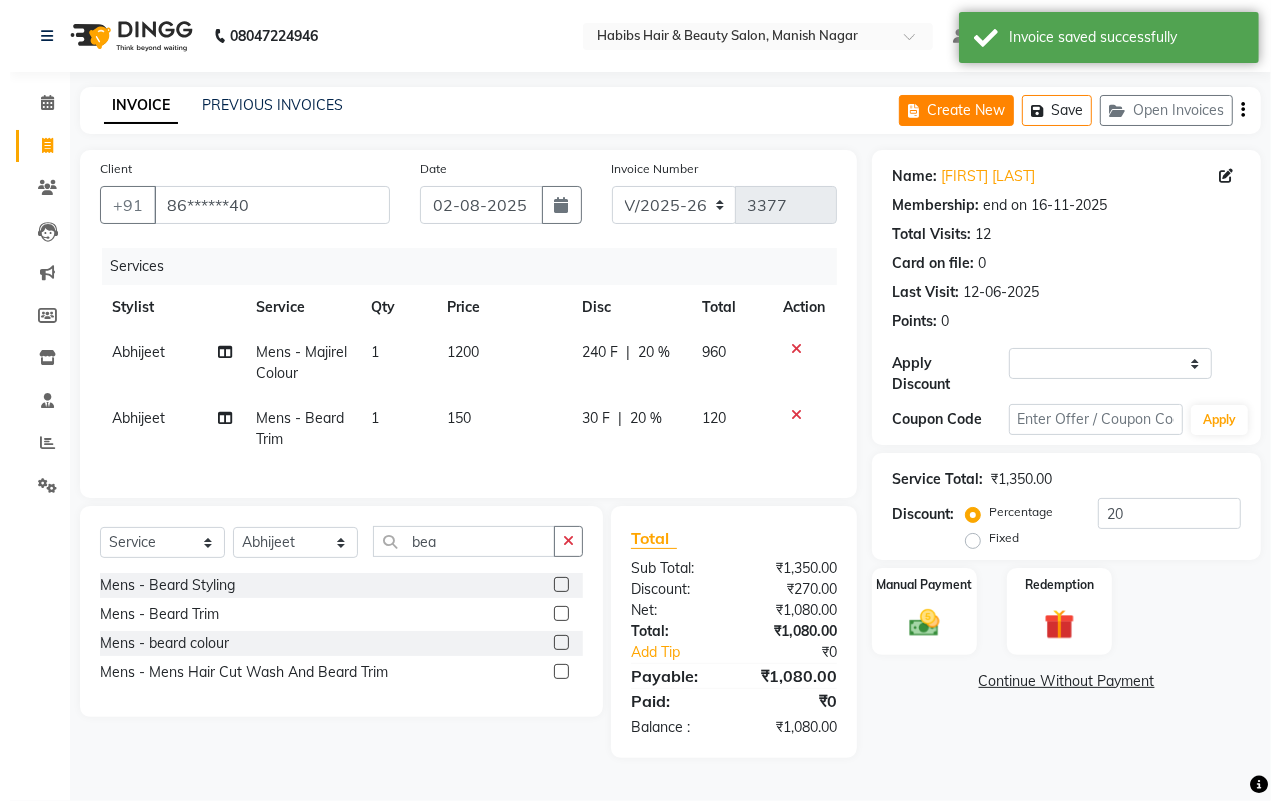 scroll, scrollTop: 0, scrollLeft: 0, axis: both 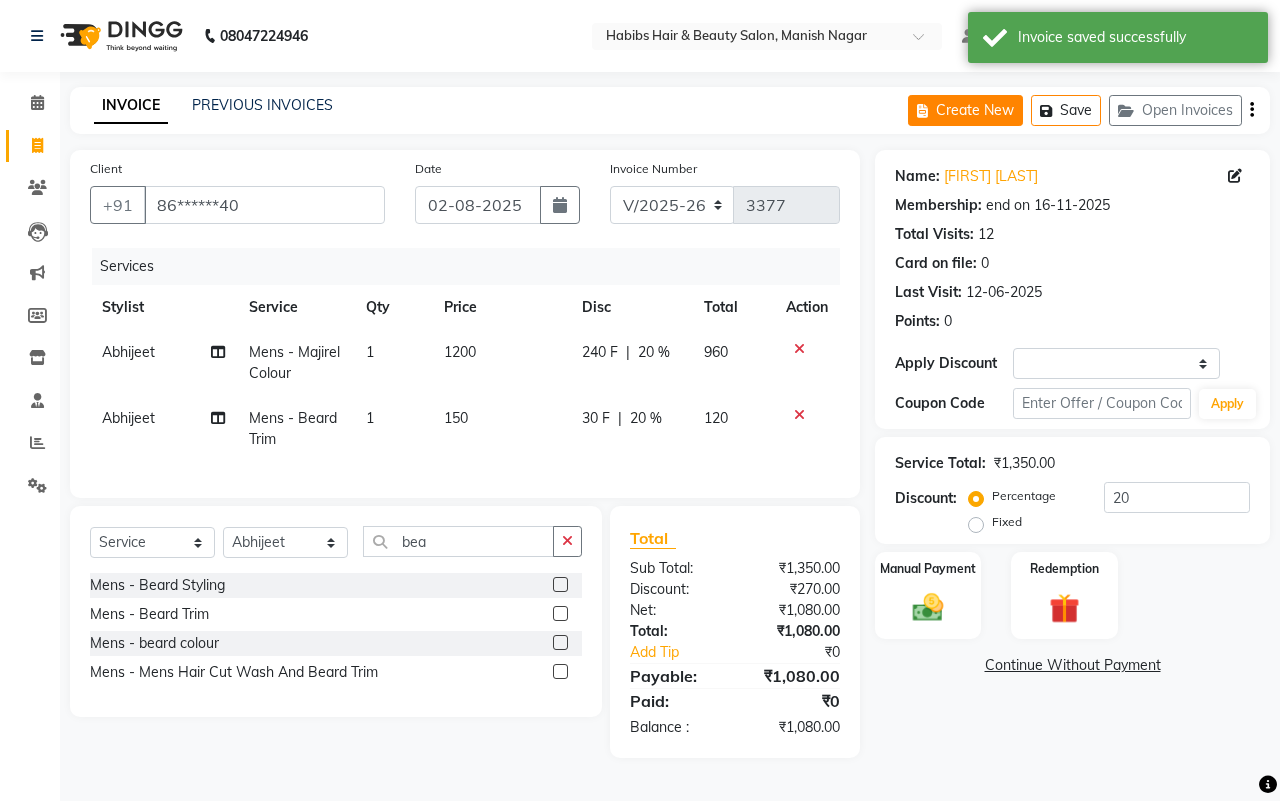select on "3804" 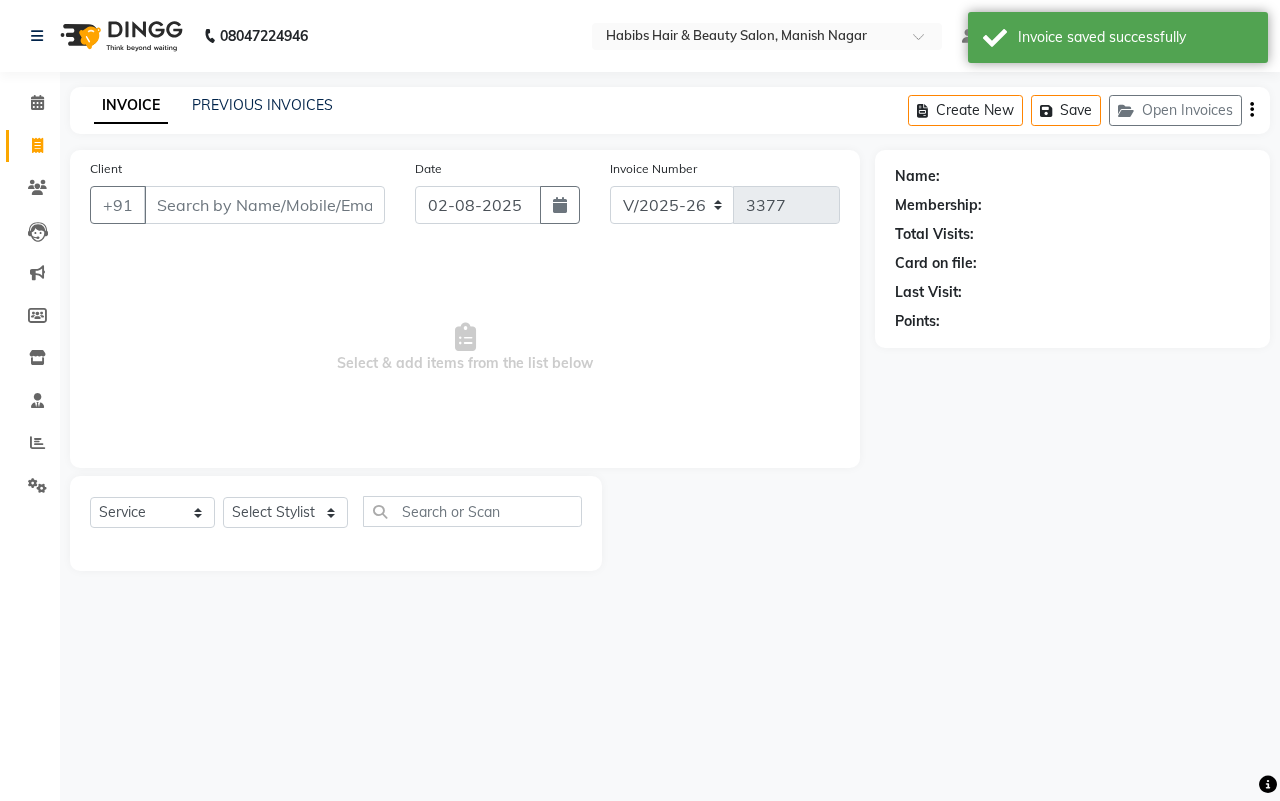 click on "Client" at bounding box center (264, 205) 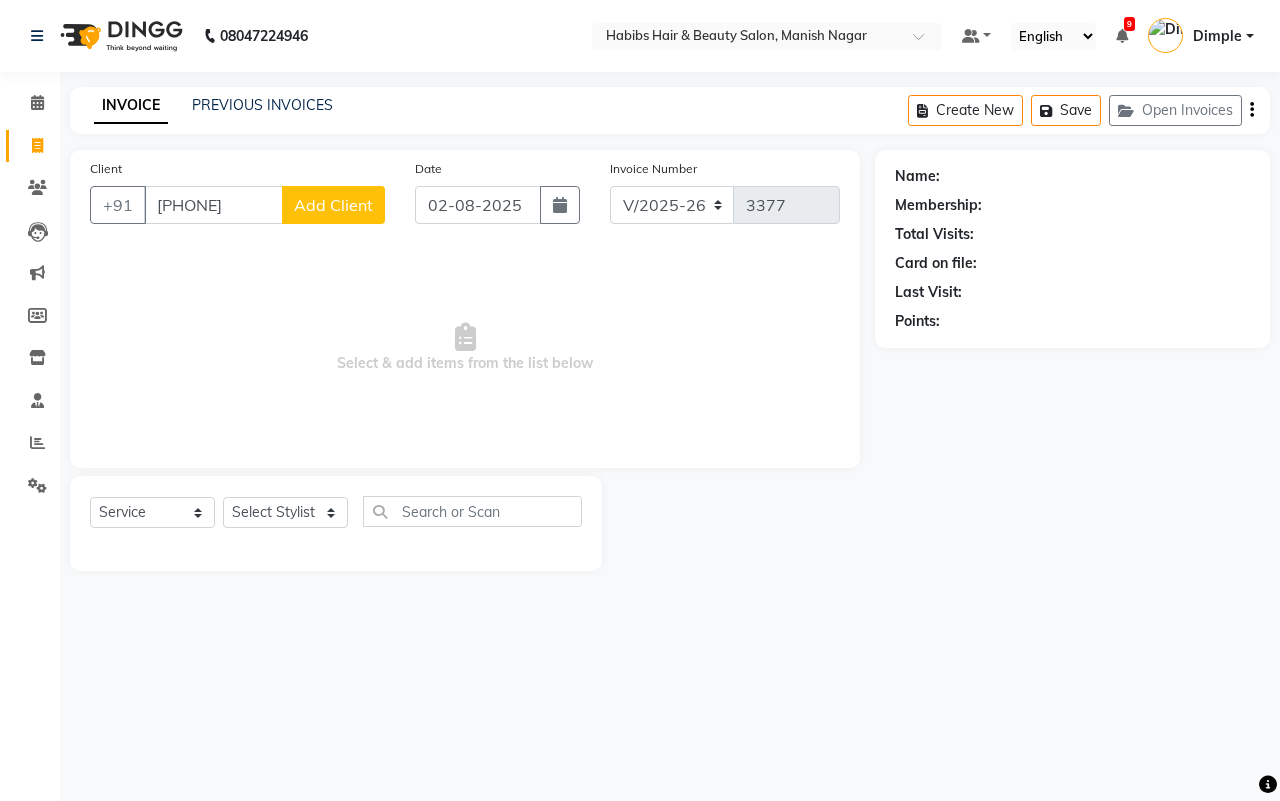 type on "[PHONE]" 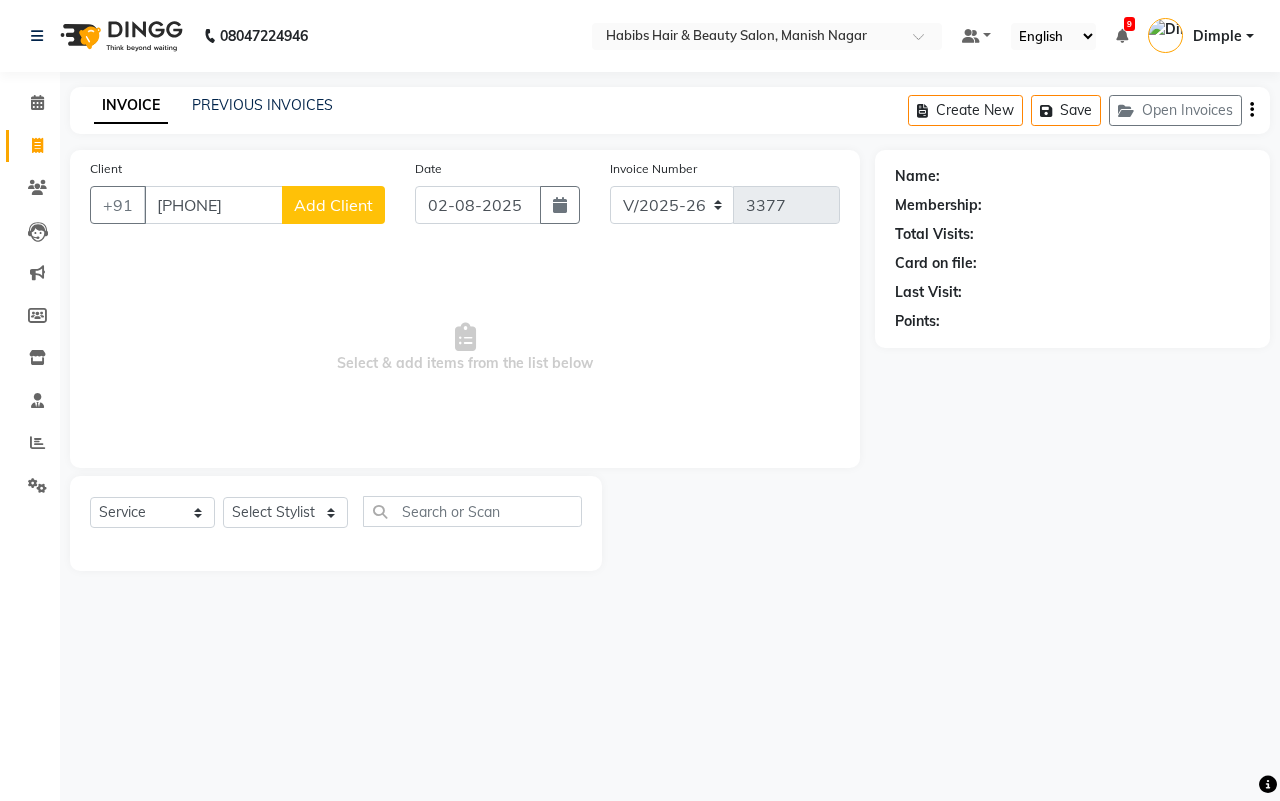 select on "22" 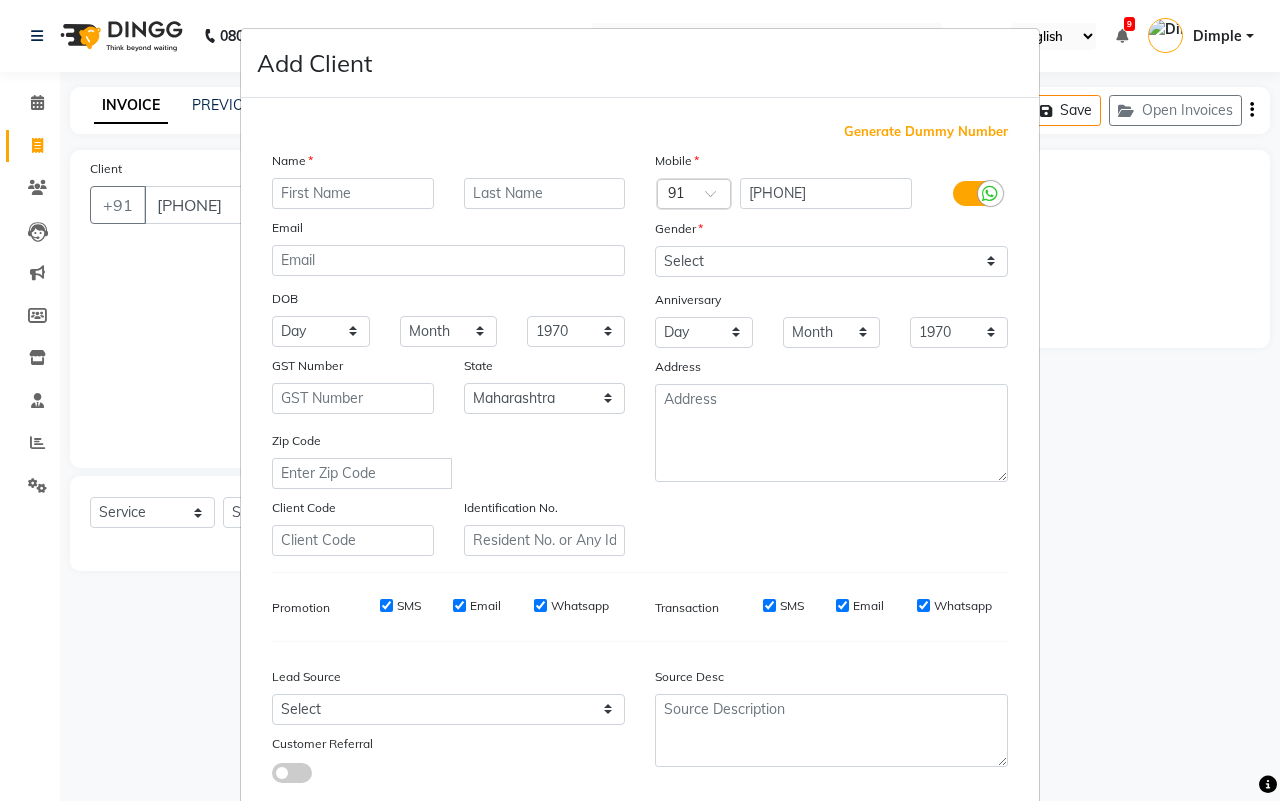 click at bounding box center (353, 193) 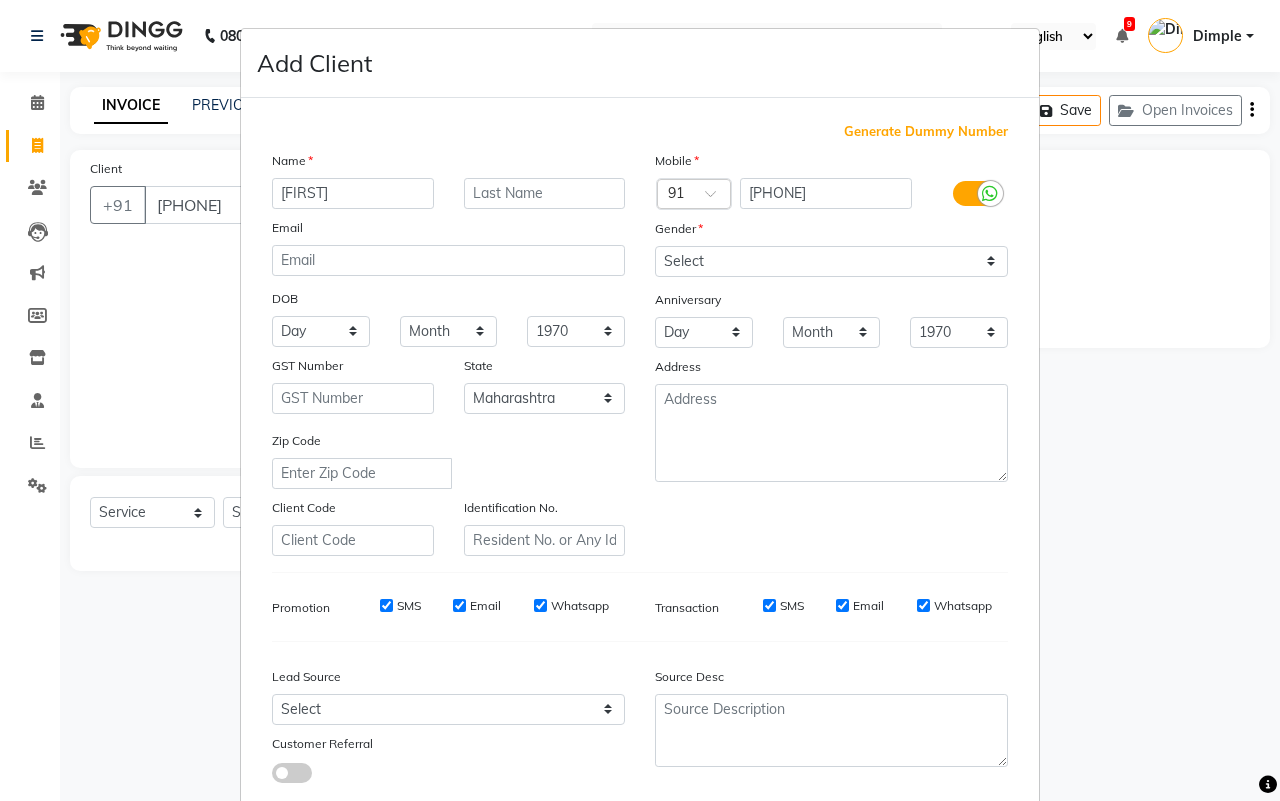type on "[FIRST]" 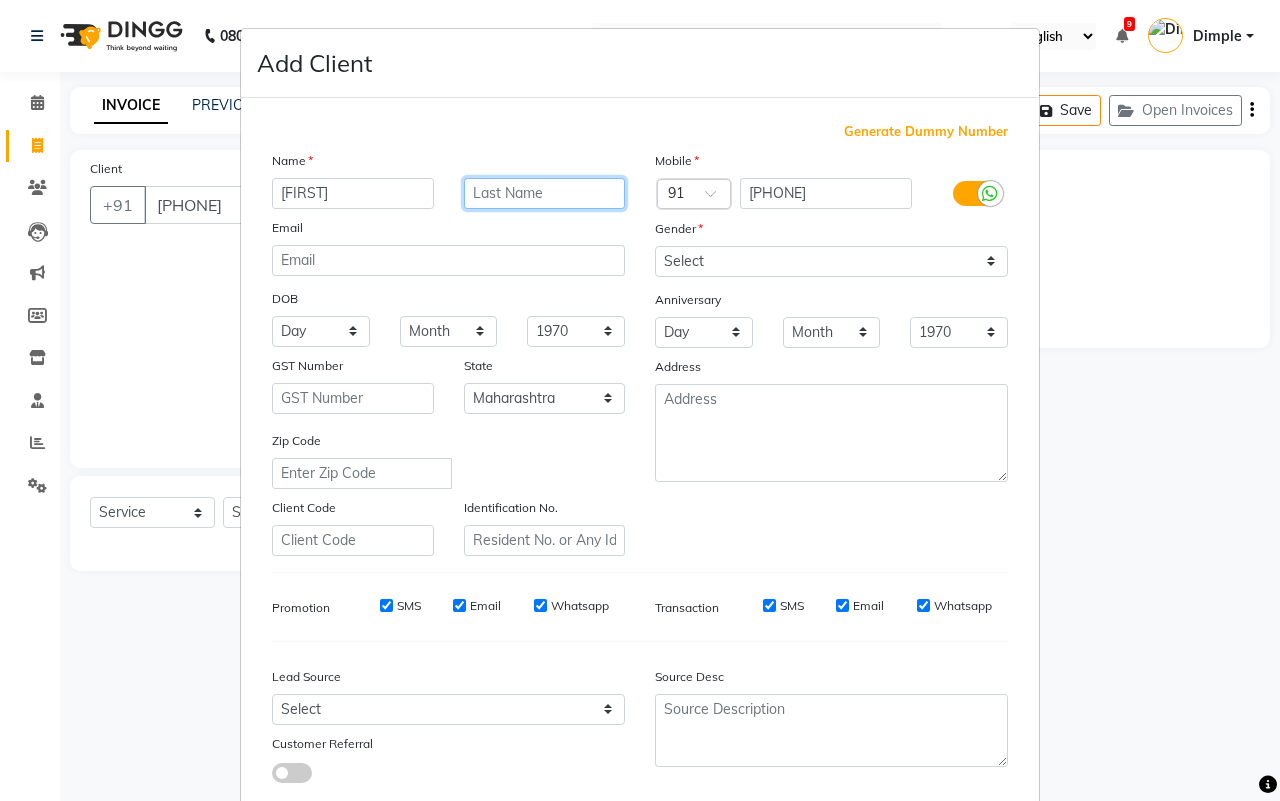 type on "o" 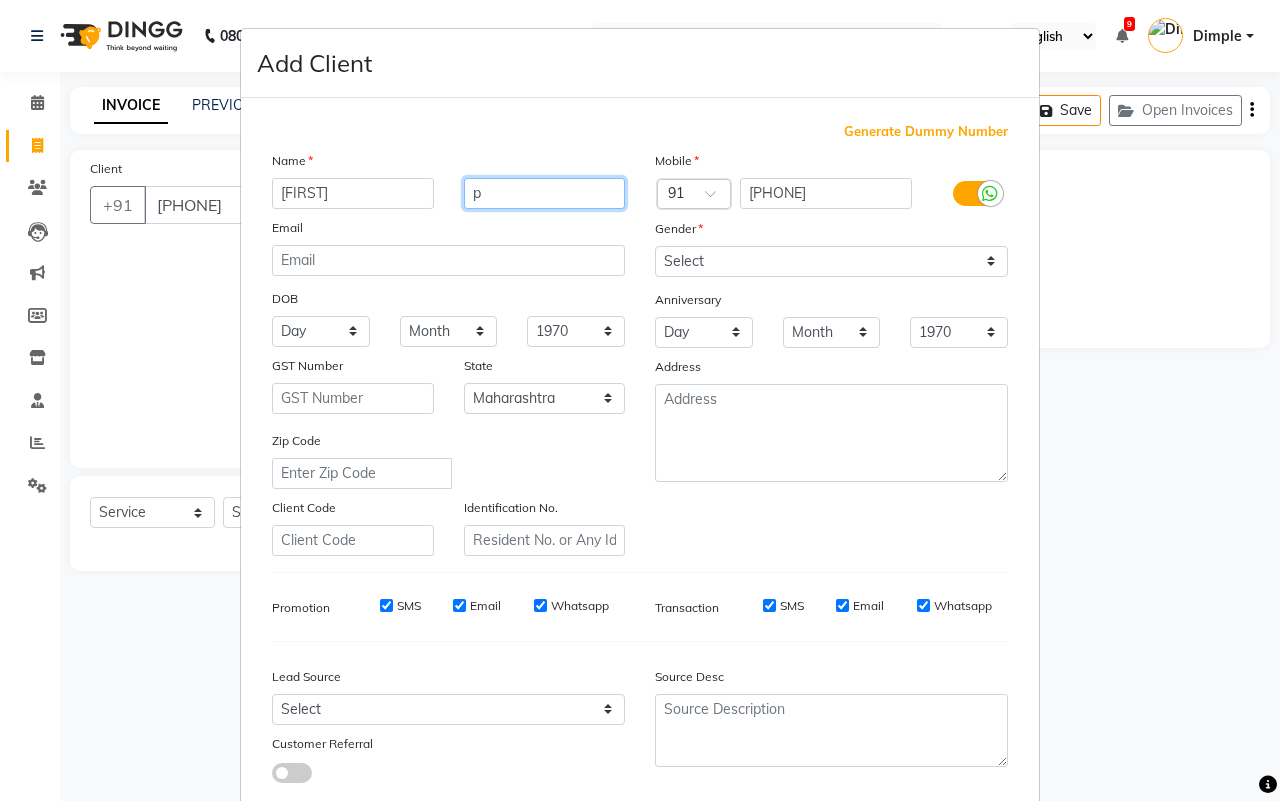 type on "p" 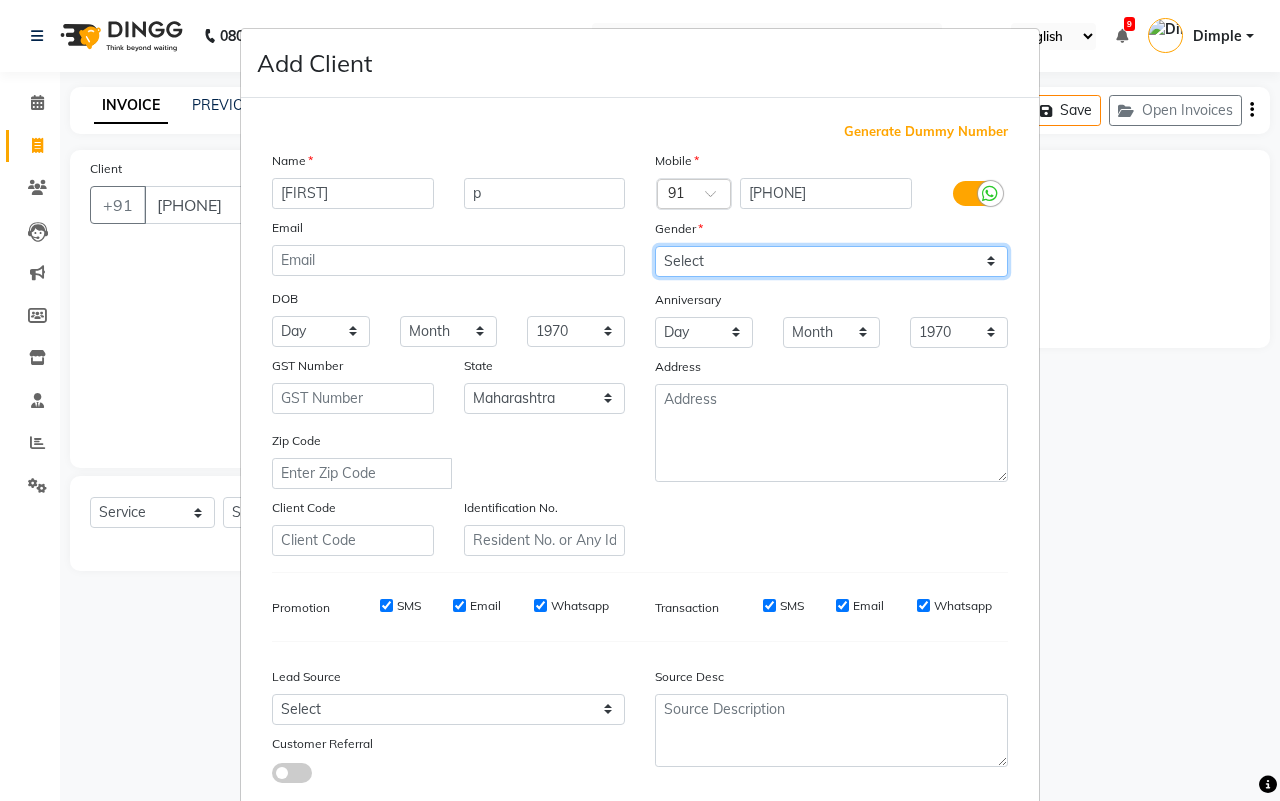 click on "Select Male Female Other Prefer Not To Say" at bounding box center (831, 261) 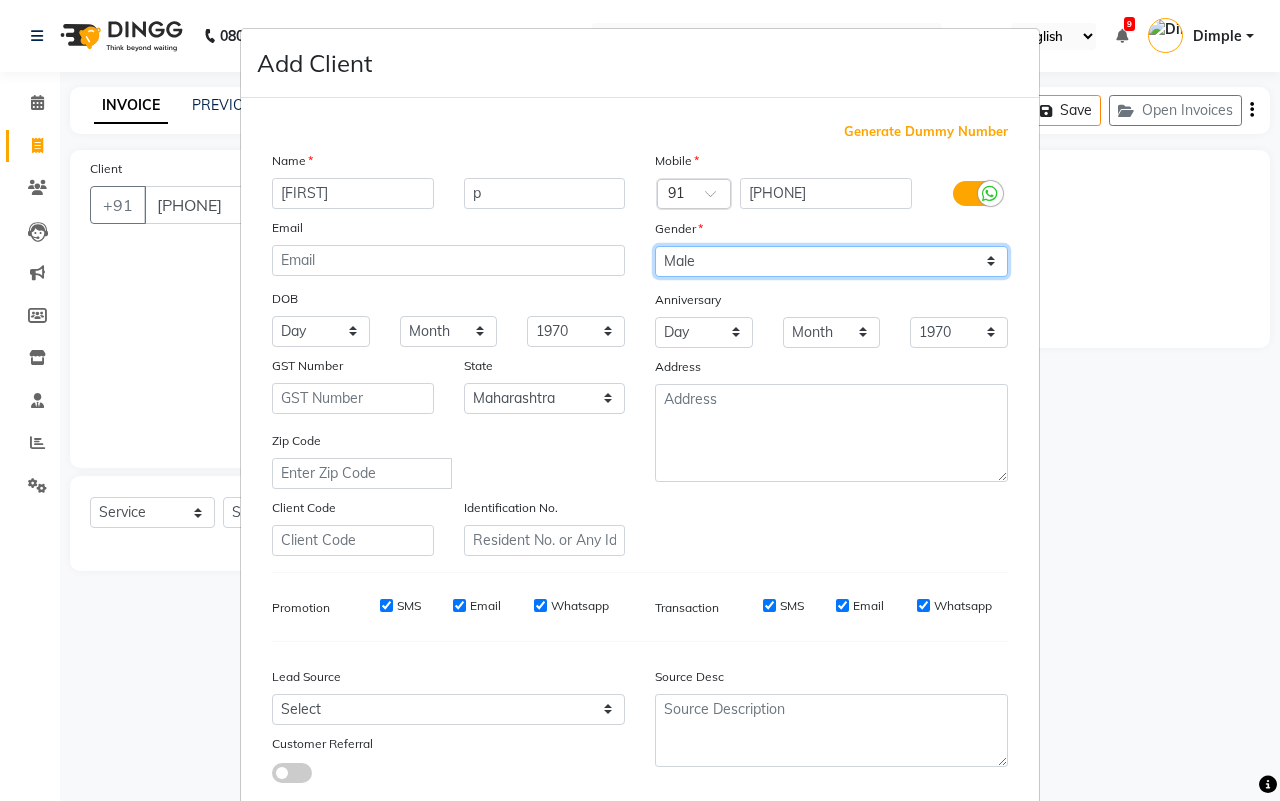 click on "Select Male Female Other Prefer Not To Say" at bounding box center [831, 261] 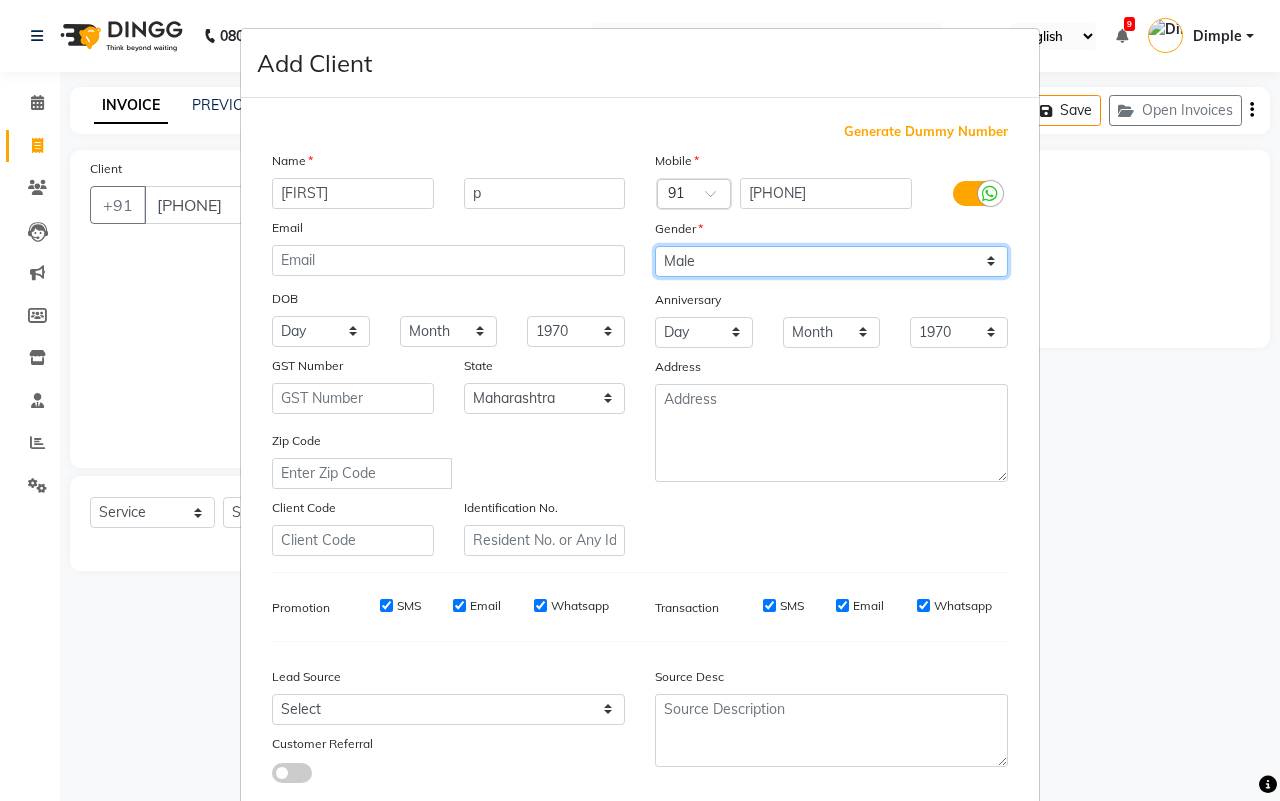 click on "Select Male Female Other Prefer Not To Say" at bounding box center (831, 261) 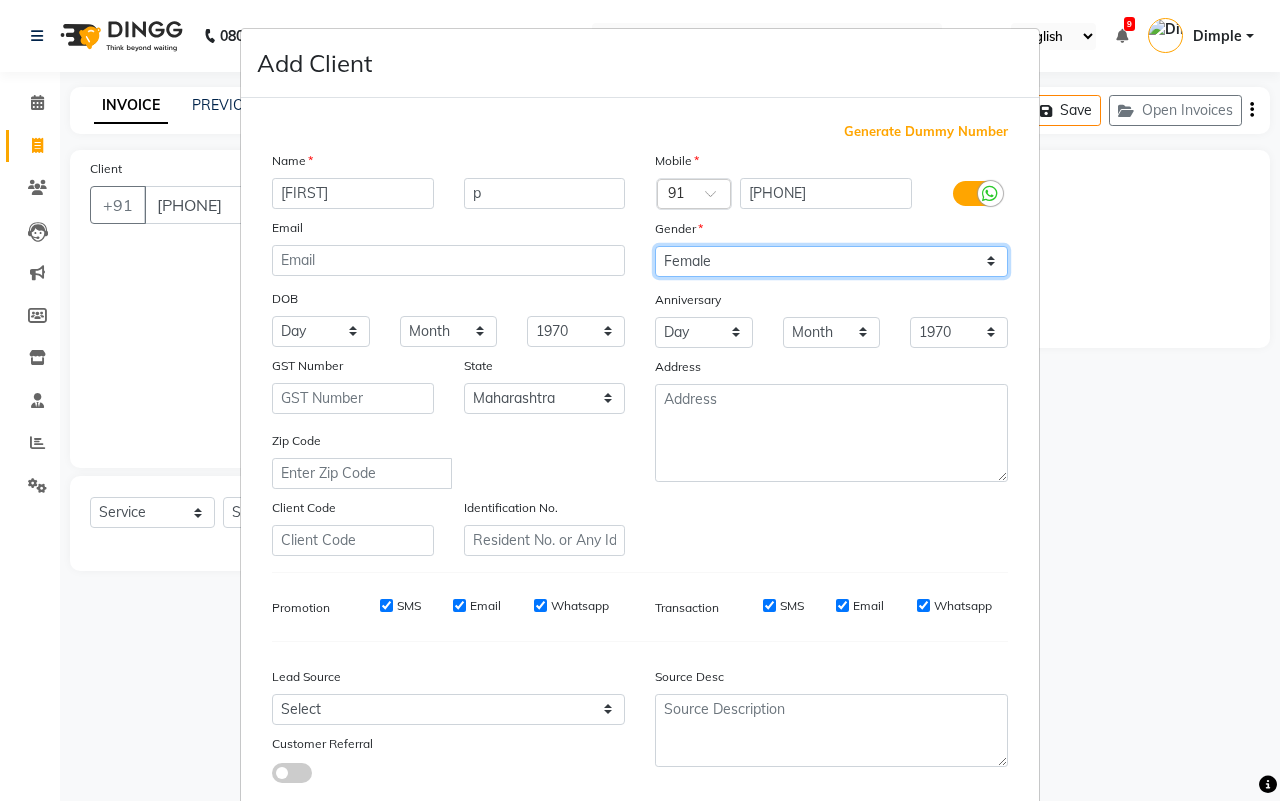 click on "Select Male Female Other Prefer Not To Say" at bounding box center (831, 261) 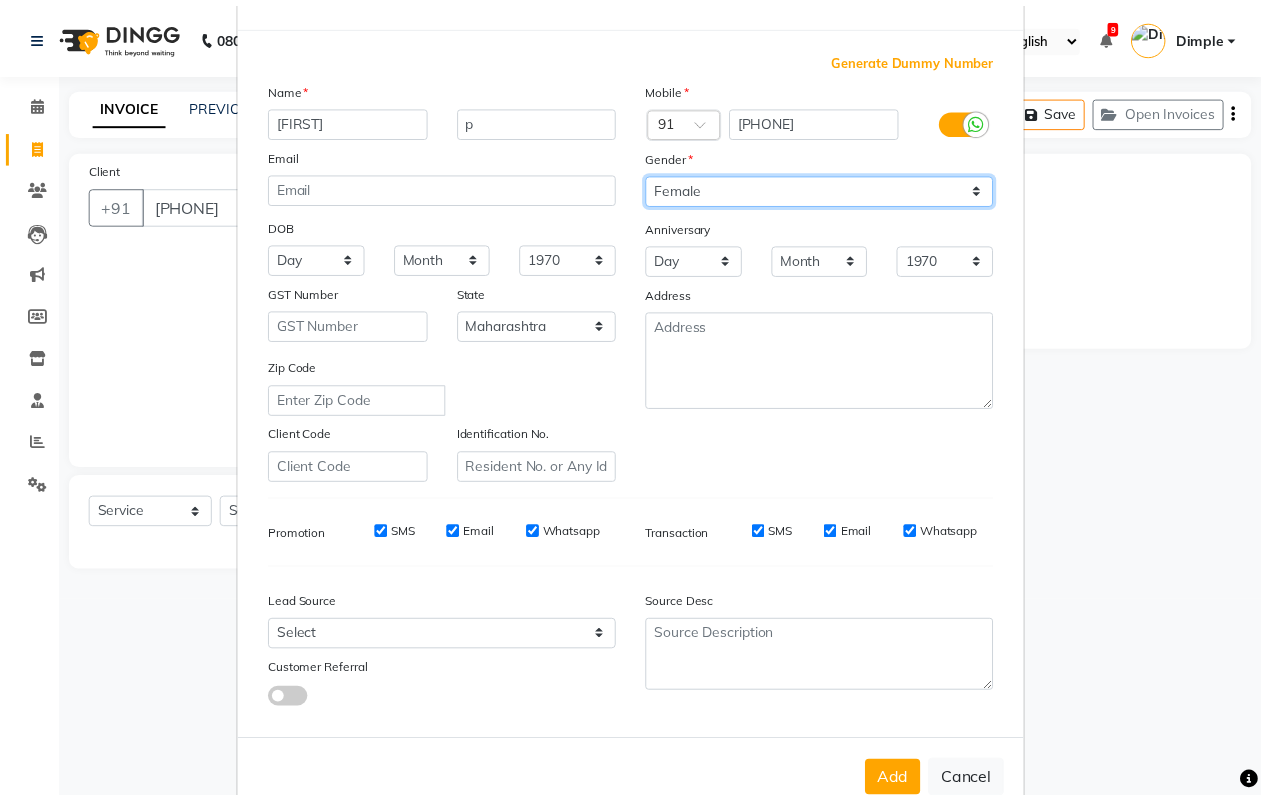 scroll, scrollTop: 115, scrollLeft: 0, axis: vertical 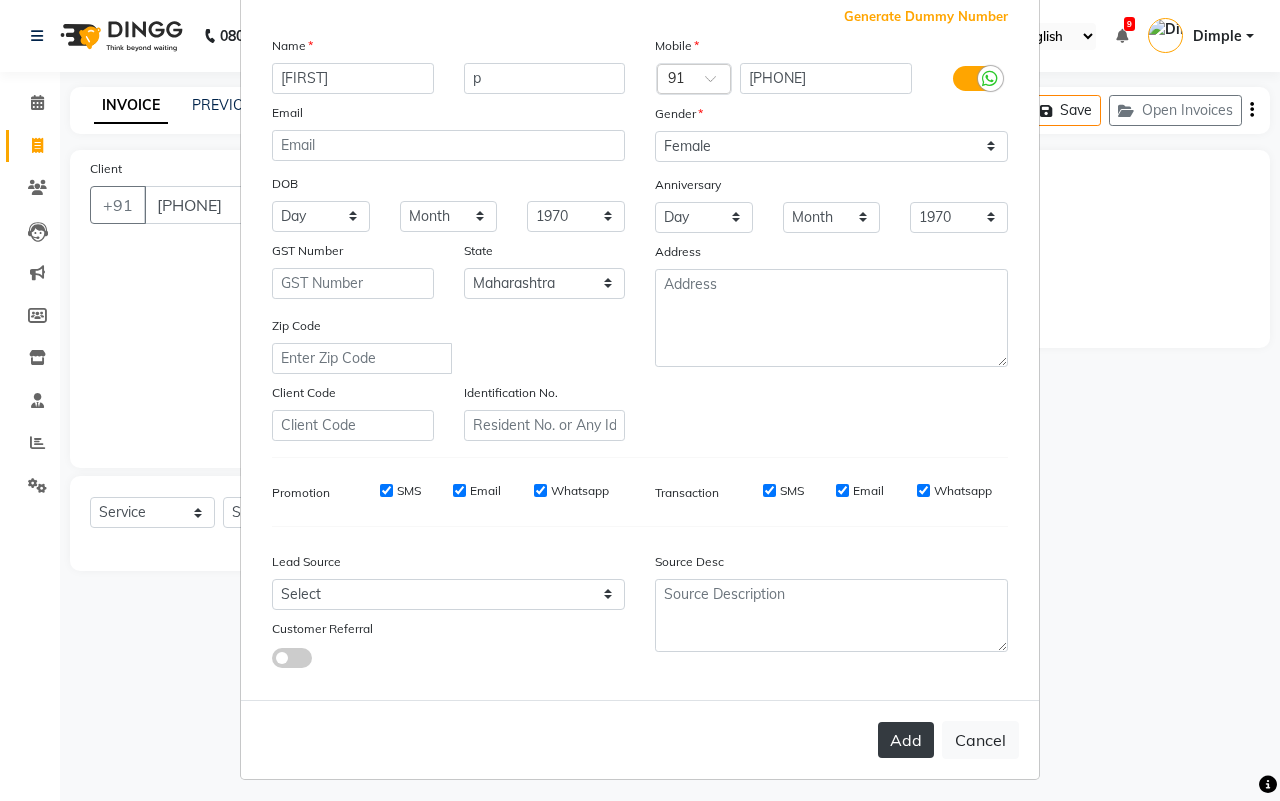 click on "Add" at bounding box center (906, 740) 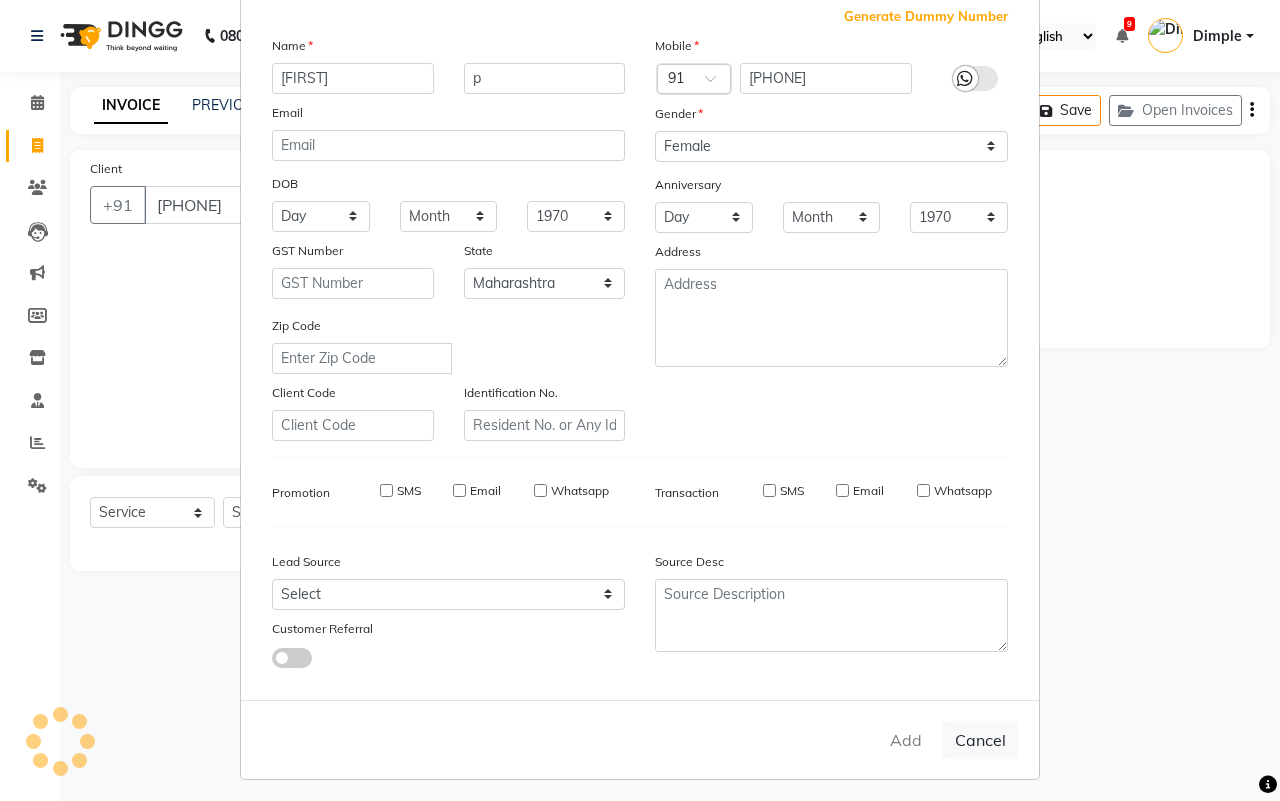 type on "90******49" 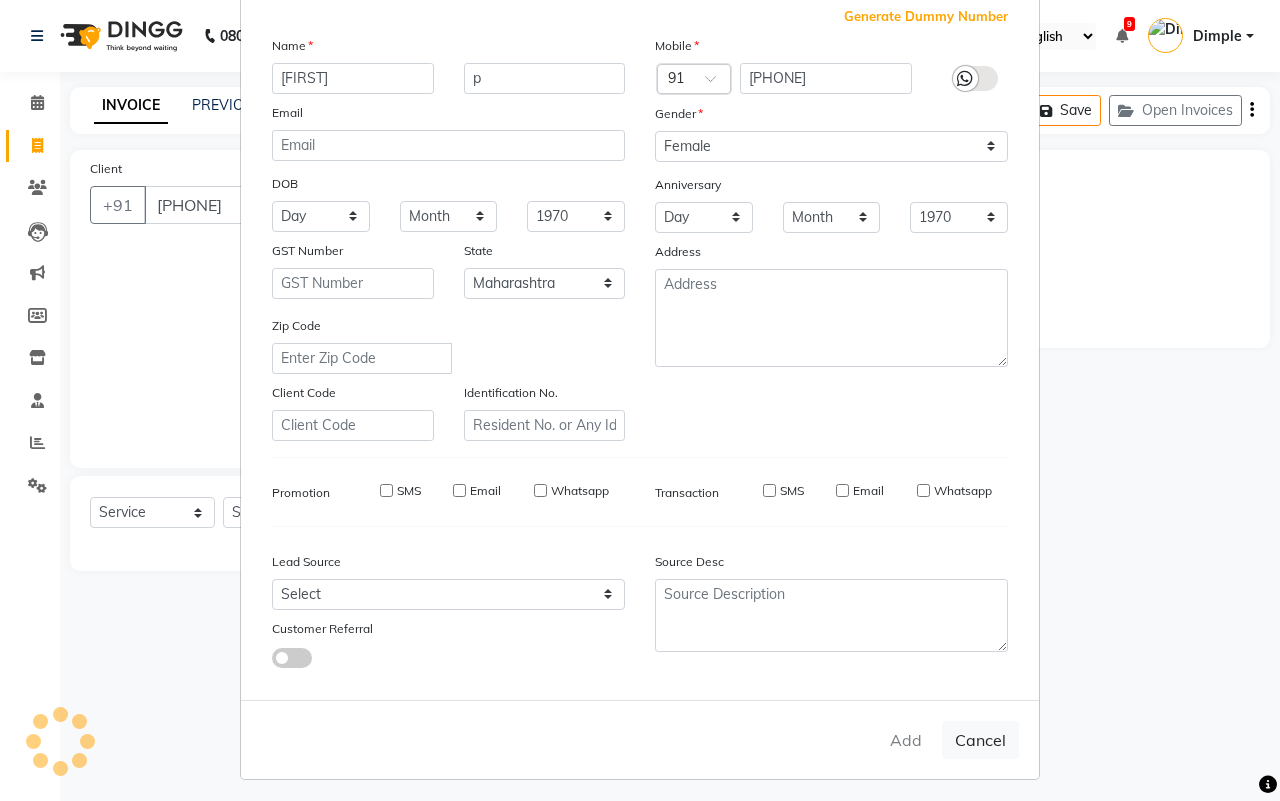 type 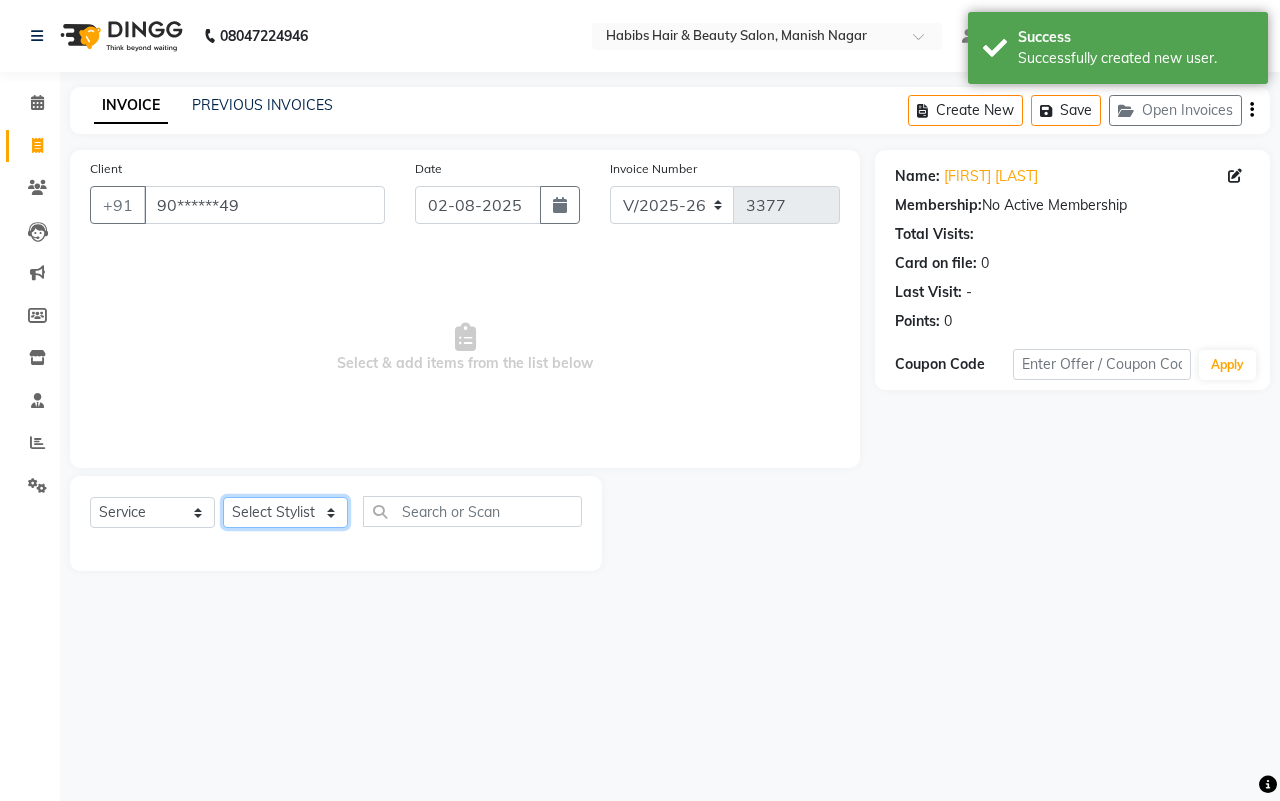 click on "Select Stylist [FIRST] [FIRST] [FIRST] [FIRST] [FIRST] [FIRST] [FIRST] [FIRST] [FIRST] [FIRST]" 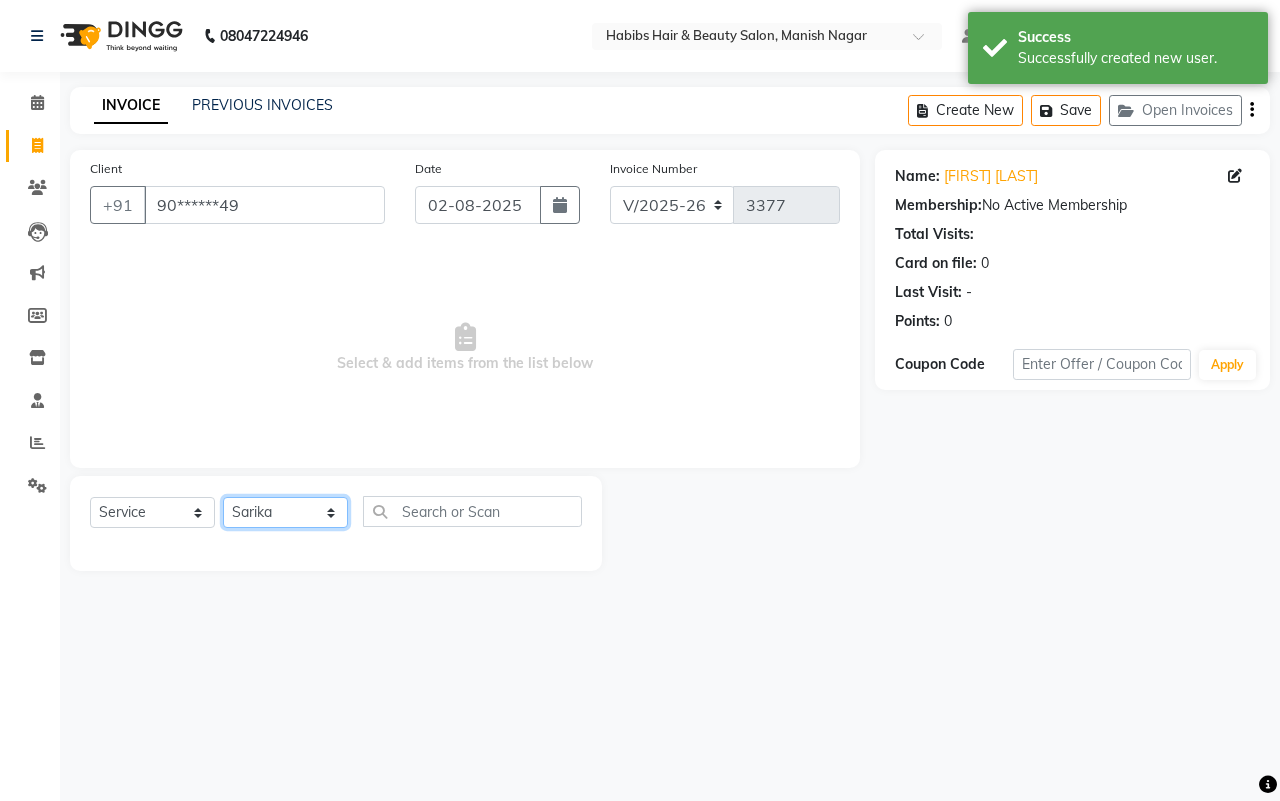 click on "Select Stylist [FIRST] [FIRST] [FIRST] [FIRST] [FIRST] [FIRST] [FIRST] [FIRST] [FIRST] [FIRST]" 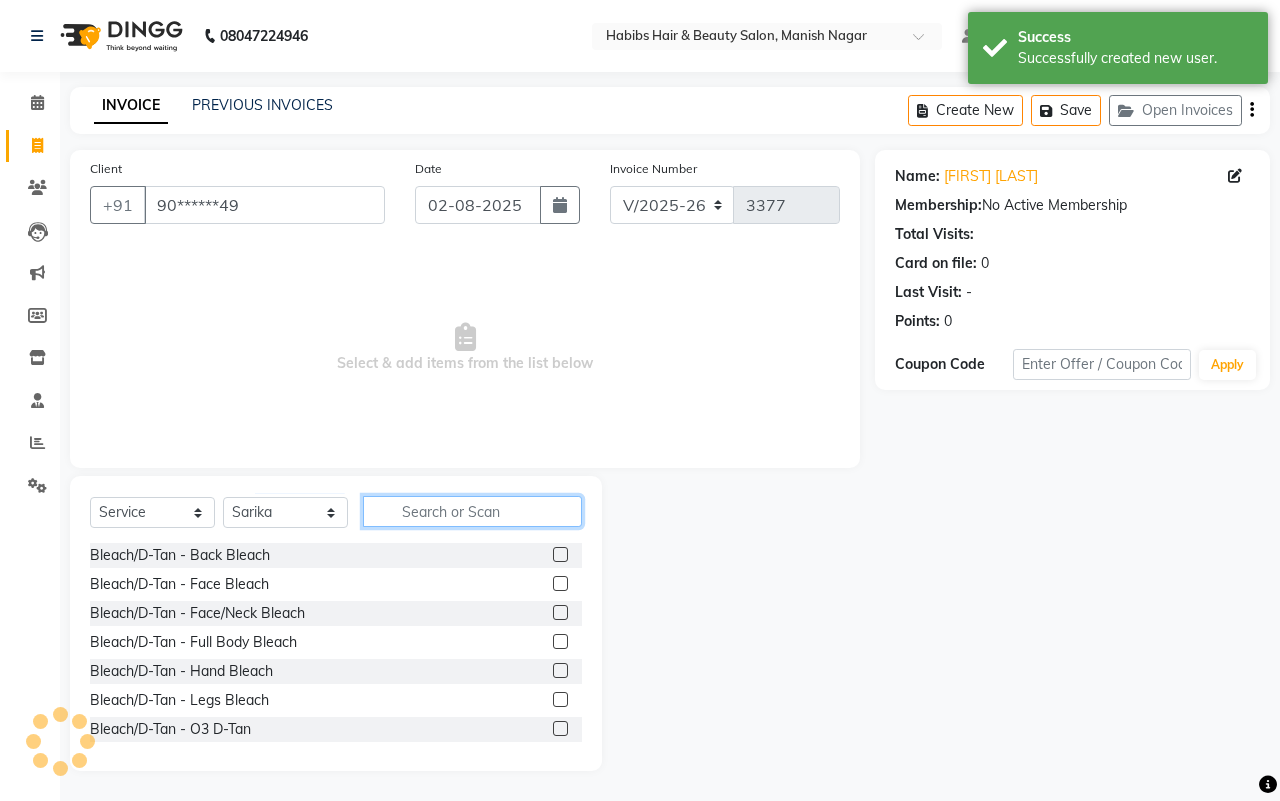 click 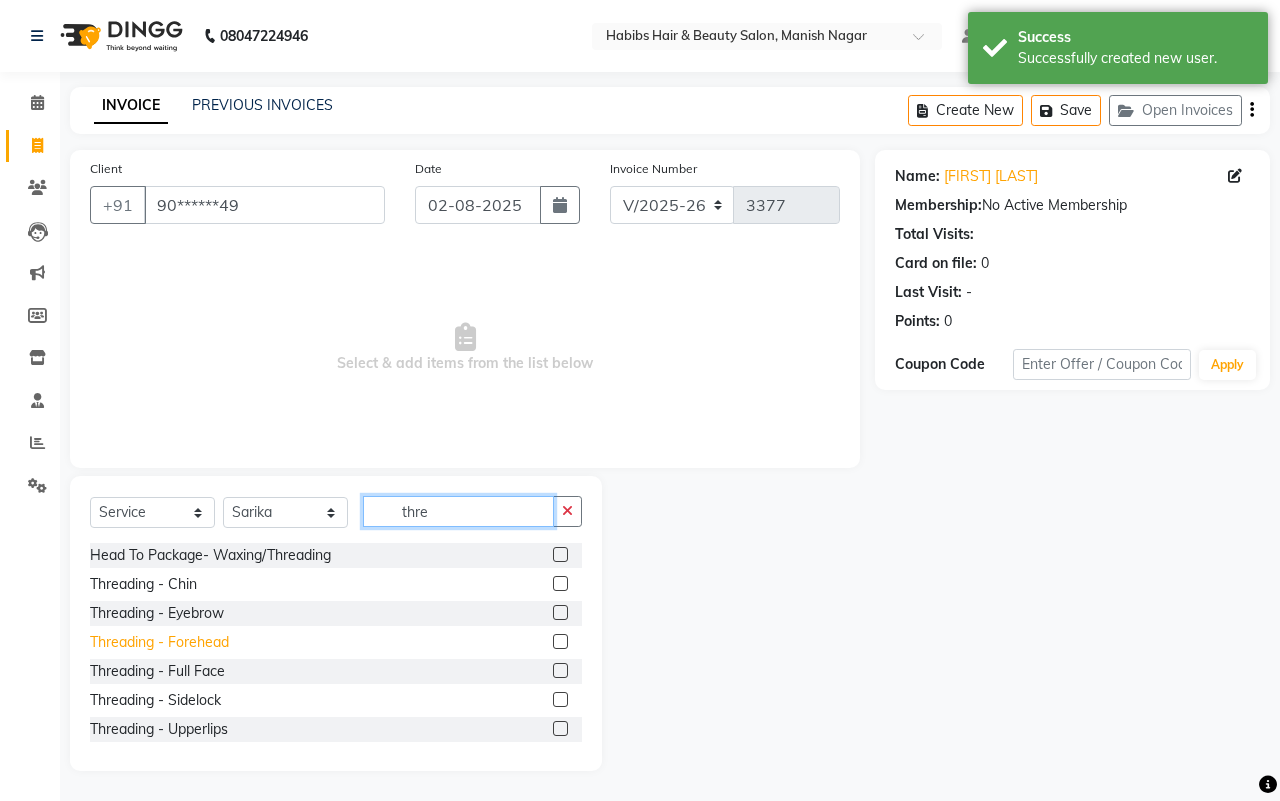 type on "thre" 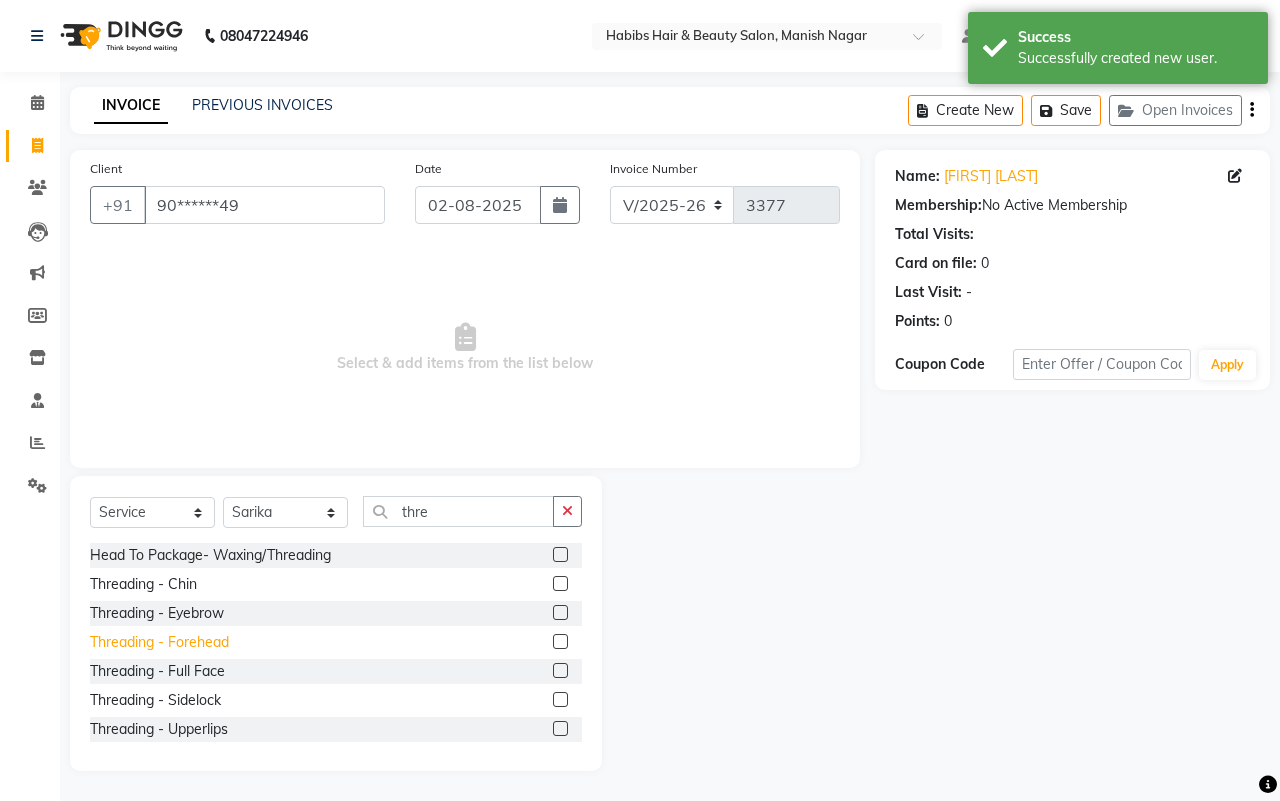 click on "Threading - Forehead" 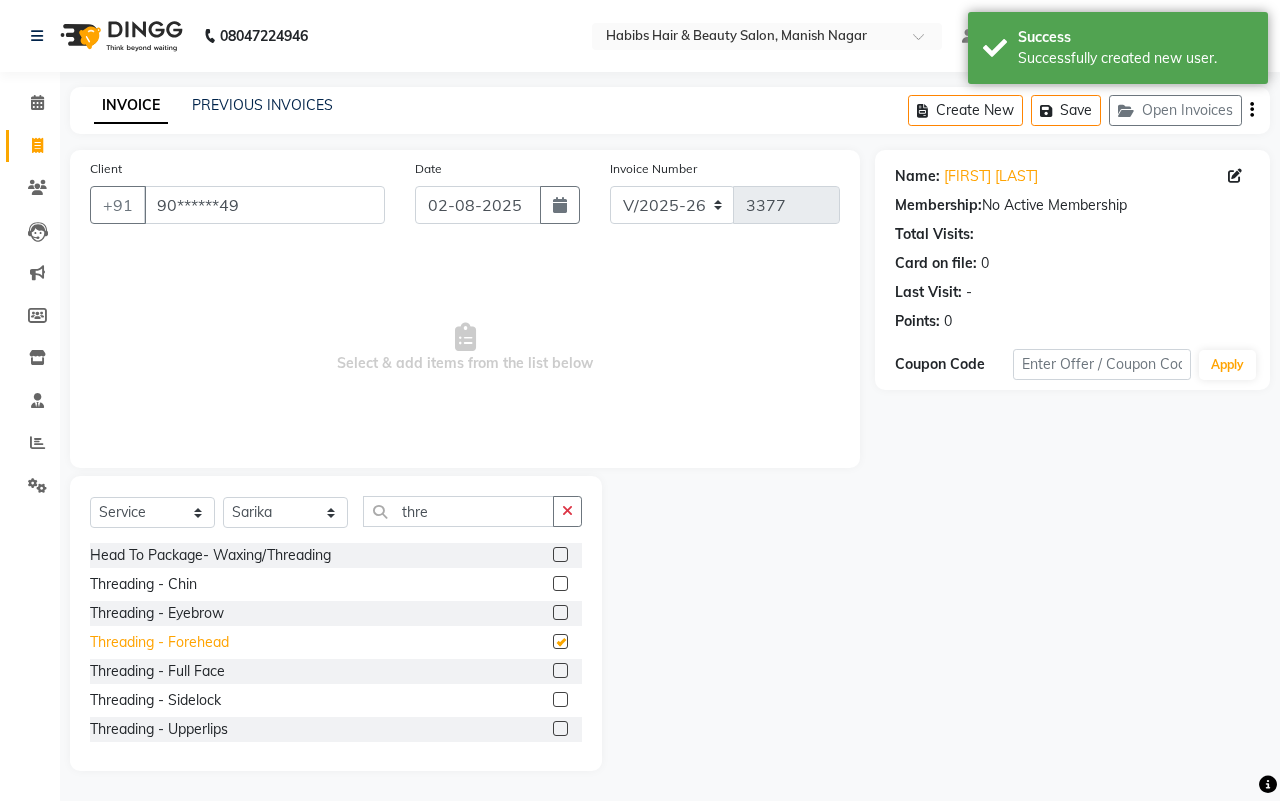 click on "Threading - Forehead" 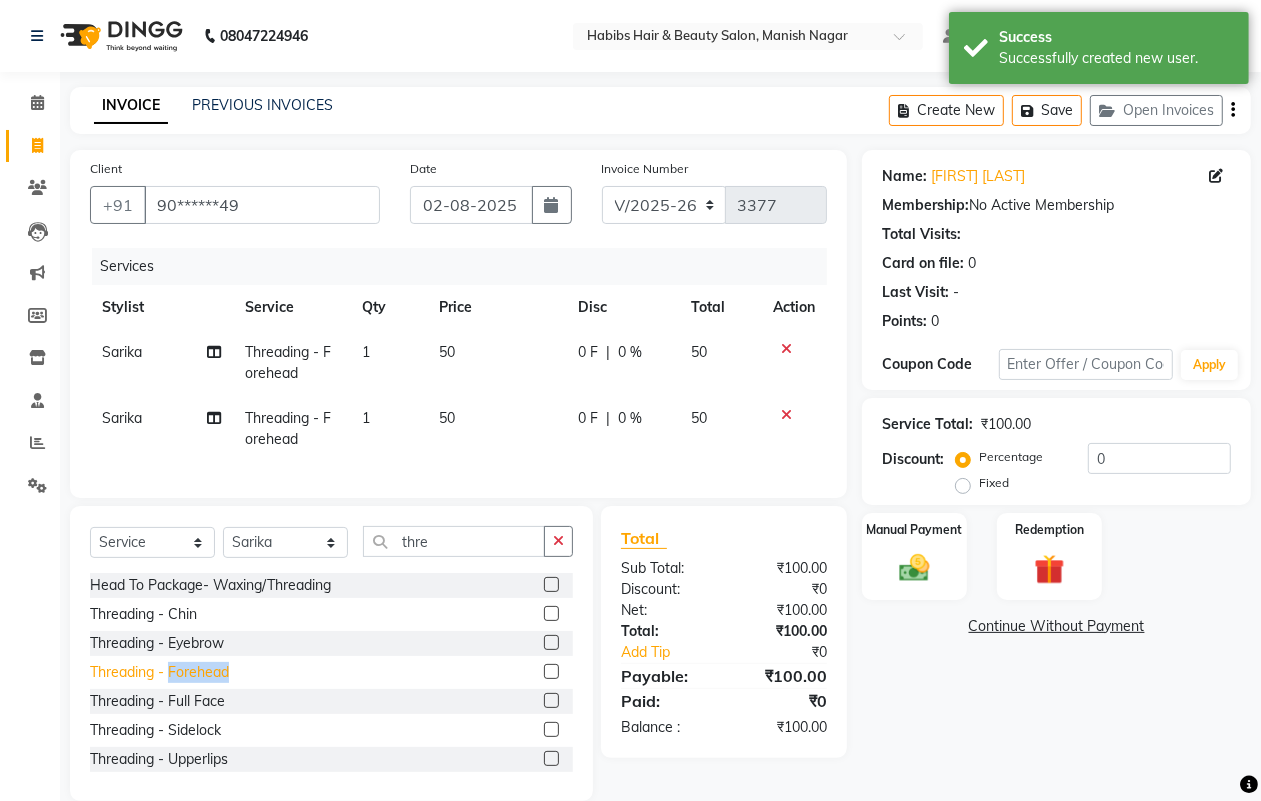 checkbox on "false" 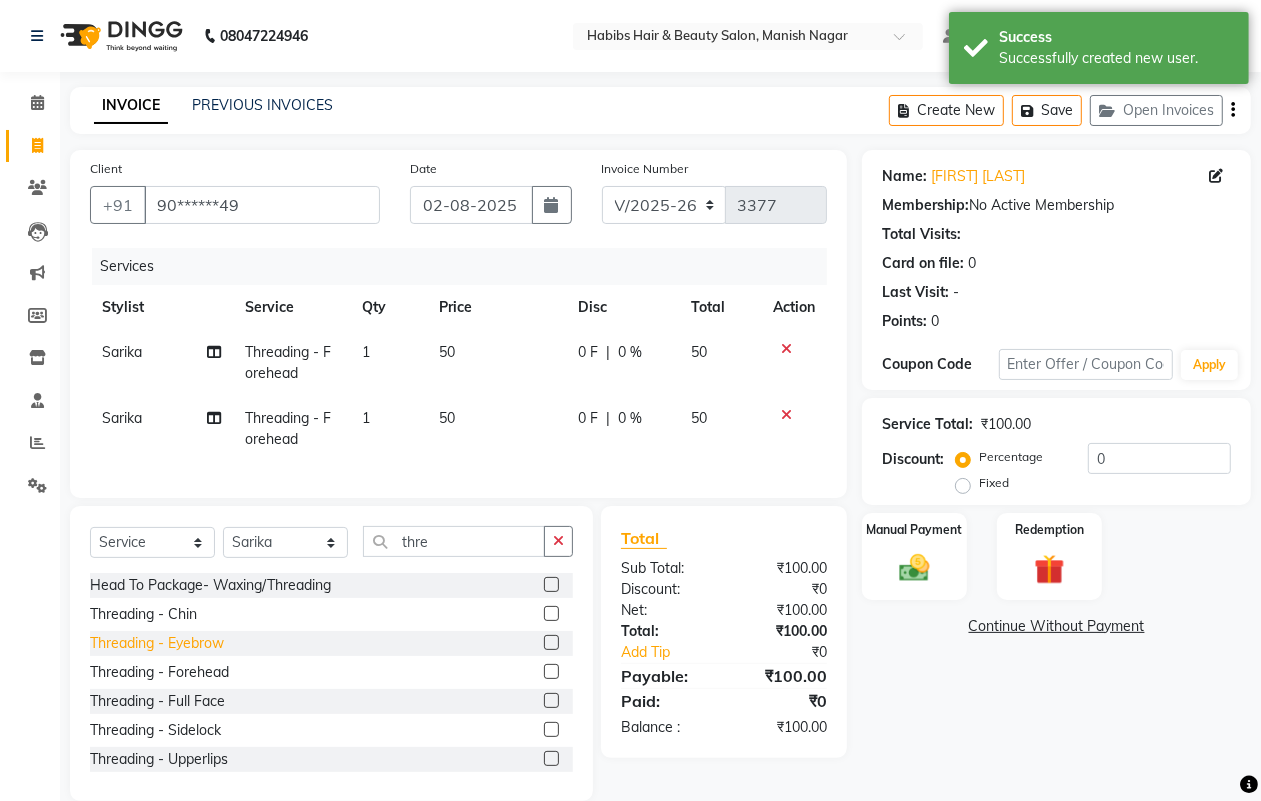 click on "Threading - Eyebrow" 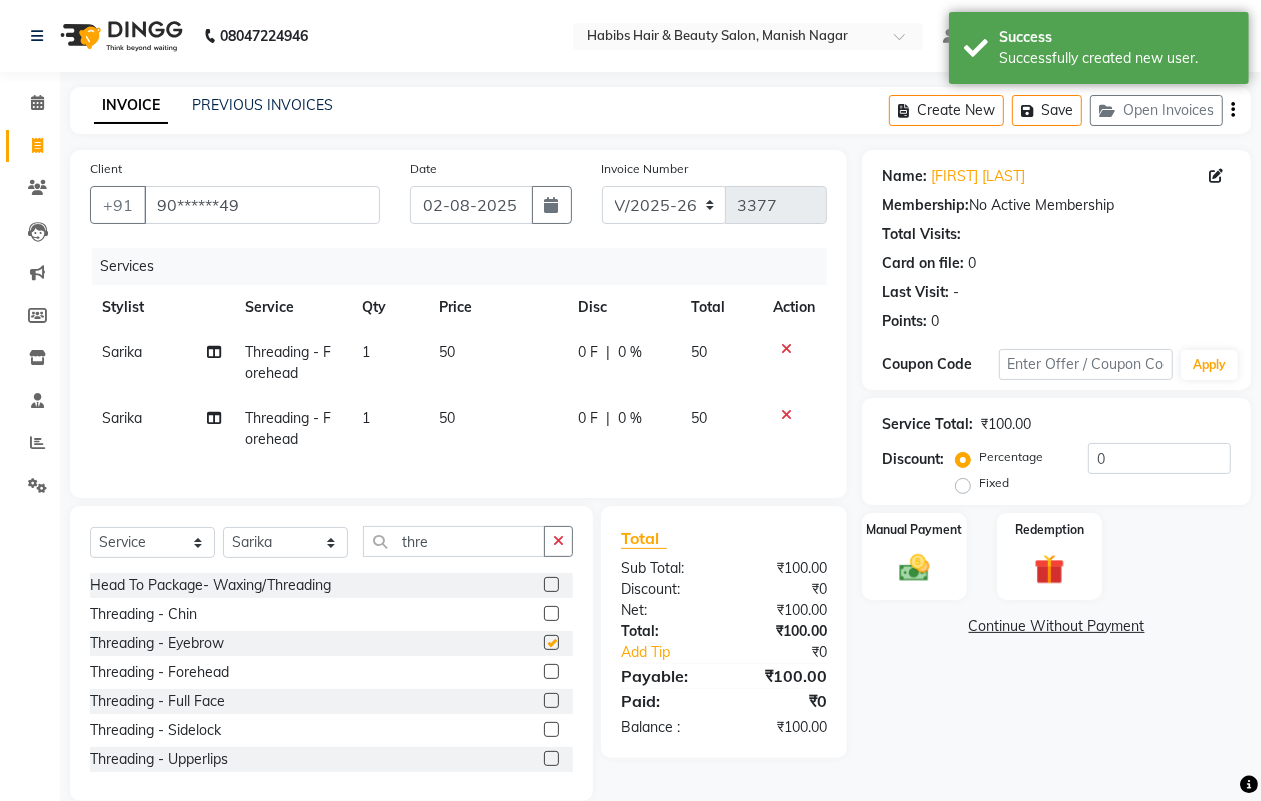 checkbox on "false" 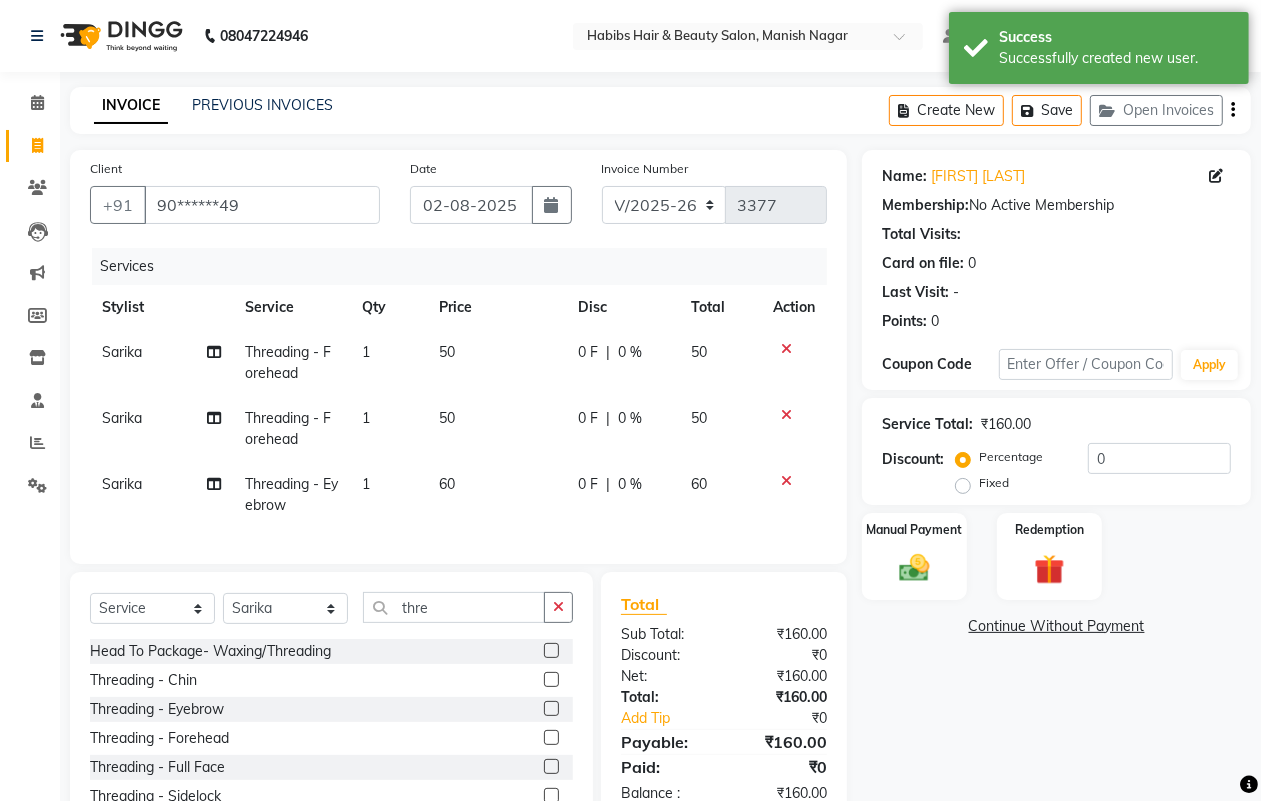 click 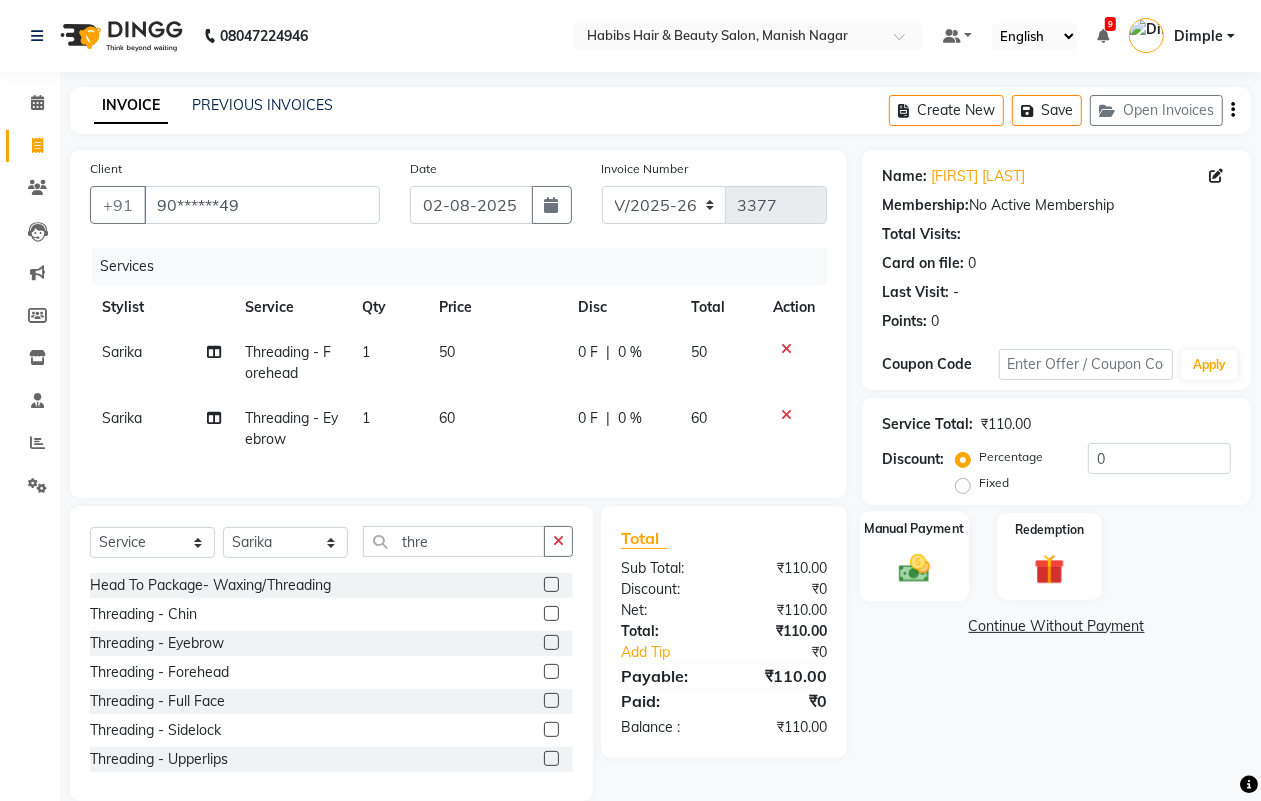 click 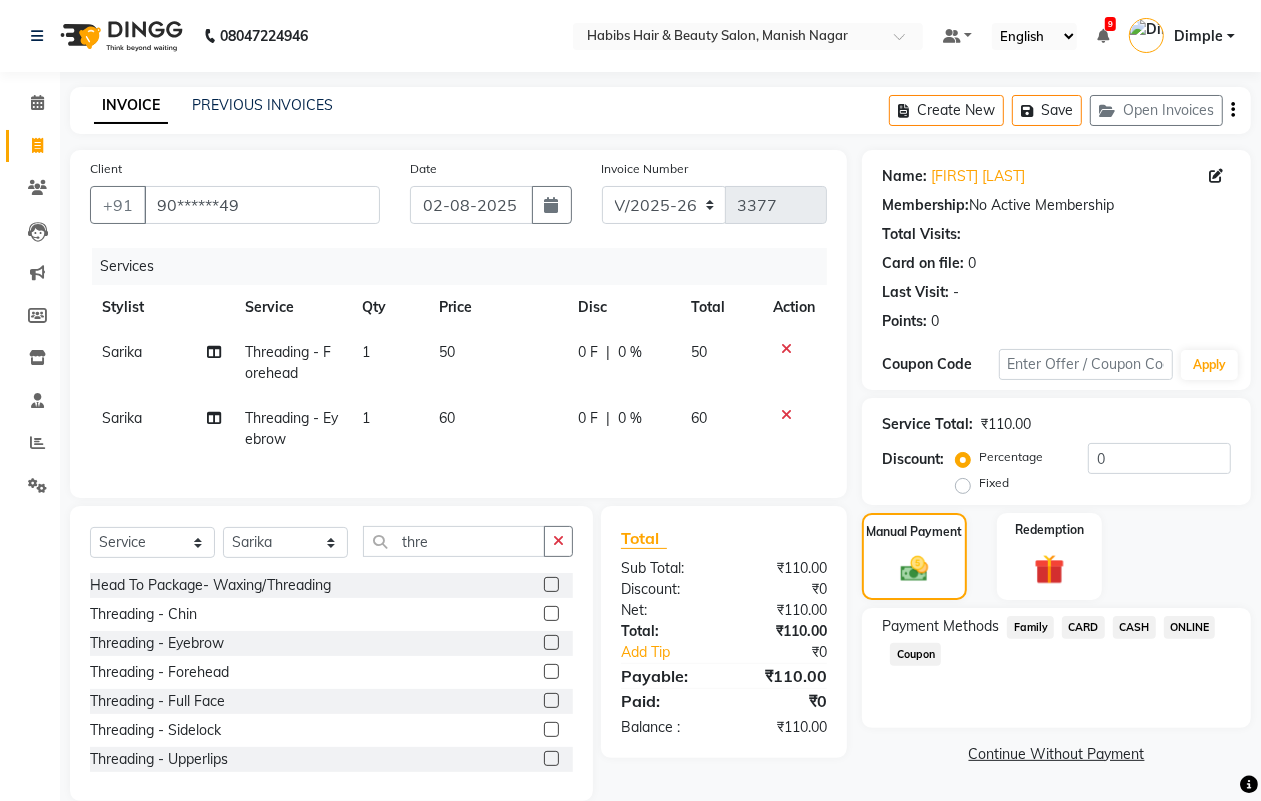 click on "ONLINE" 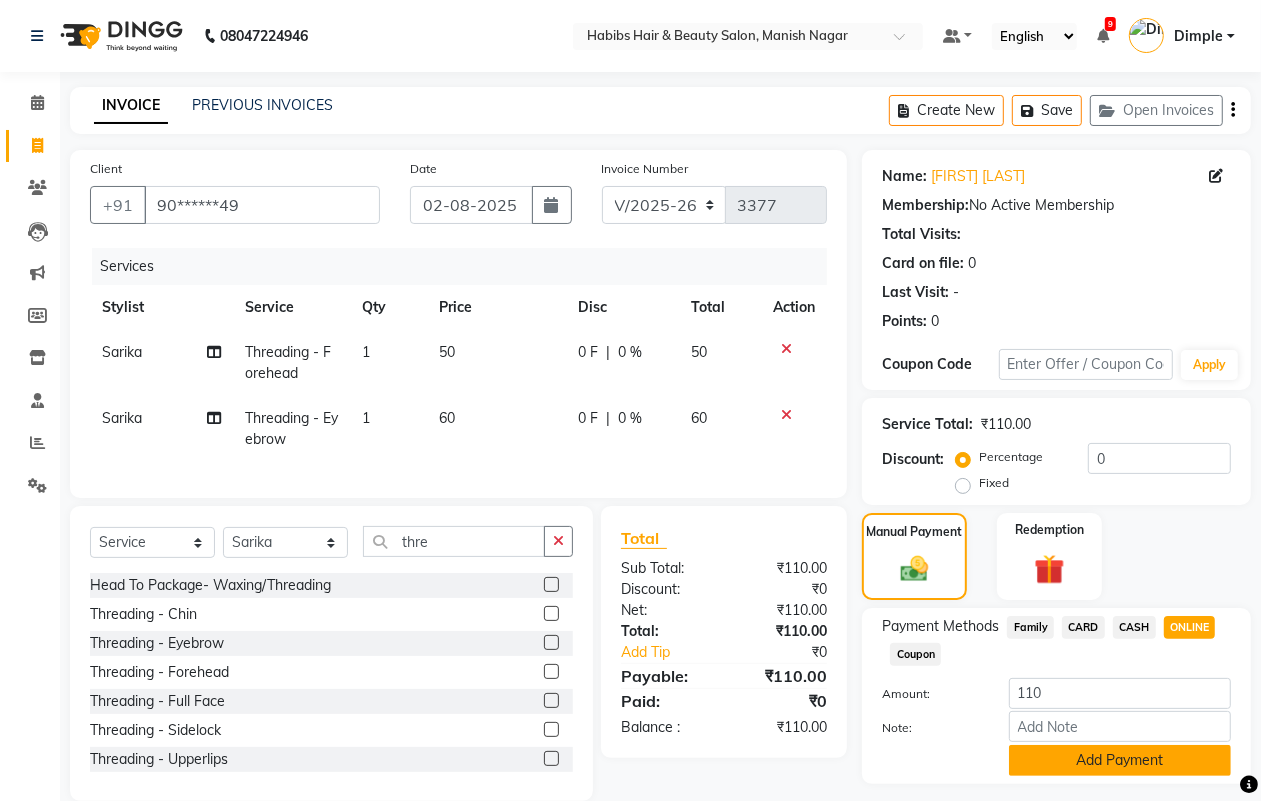 click on "Add Payment" 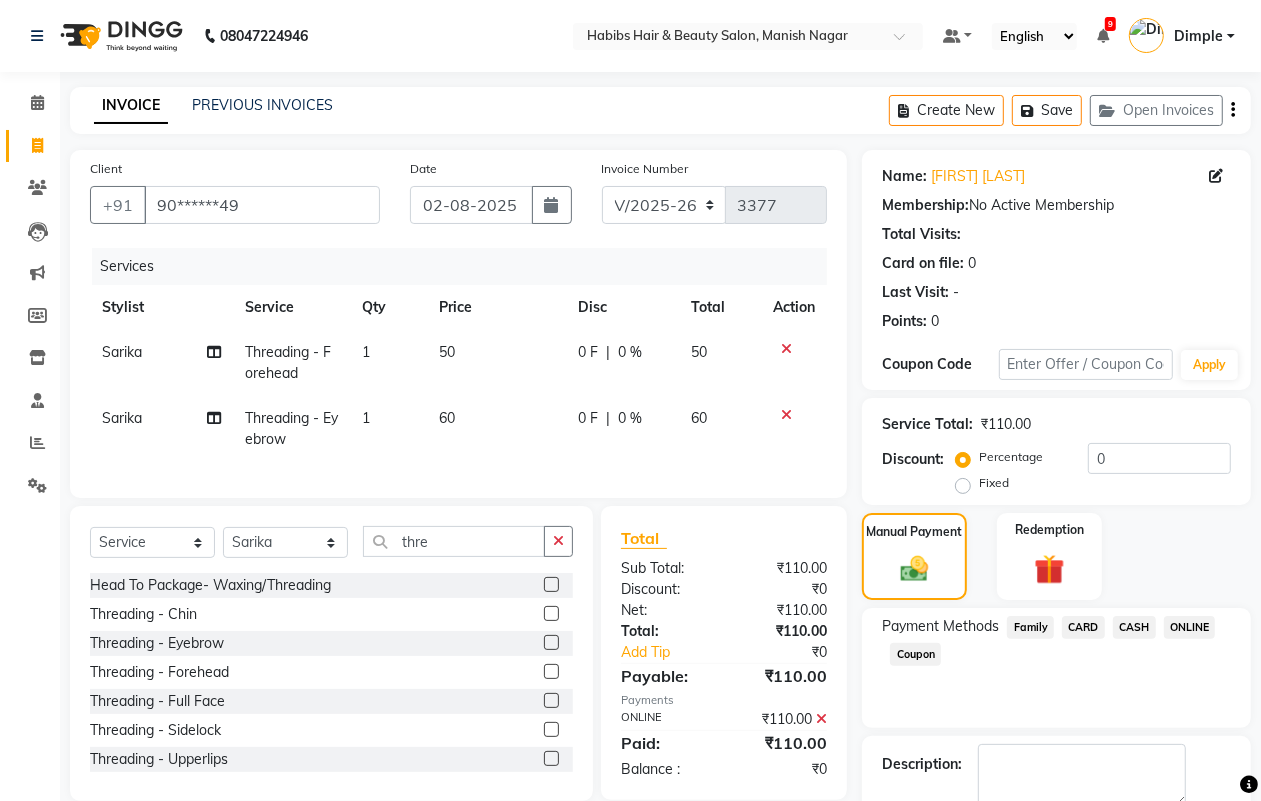 scroll, scrollTop: 111, scrollLeft: 0, axis: vertical 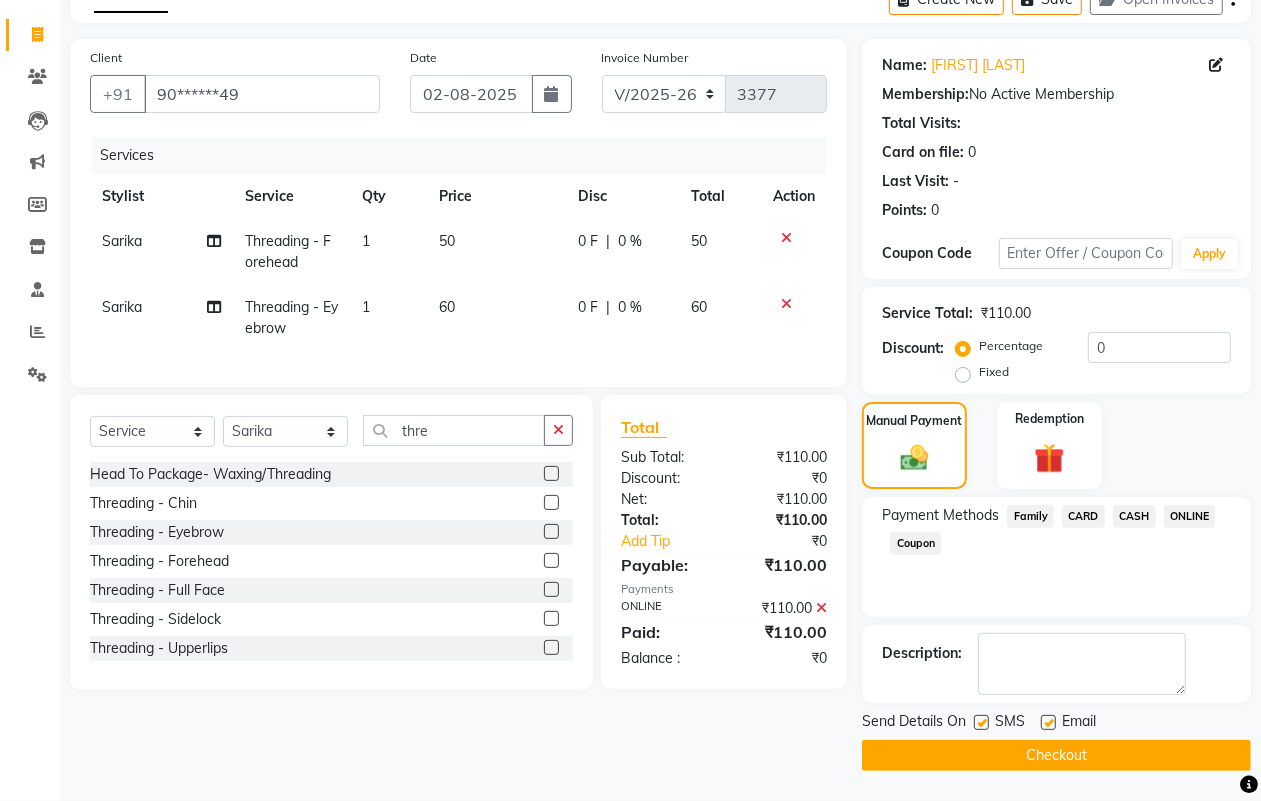 click on "Checkout" 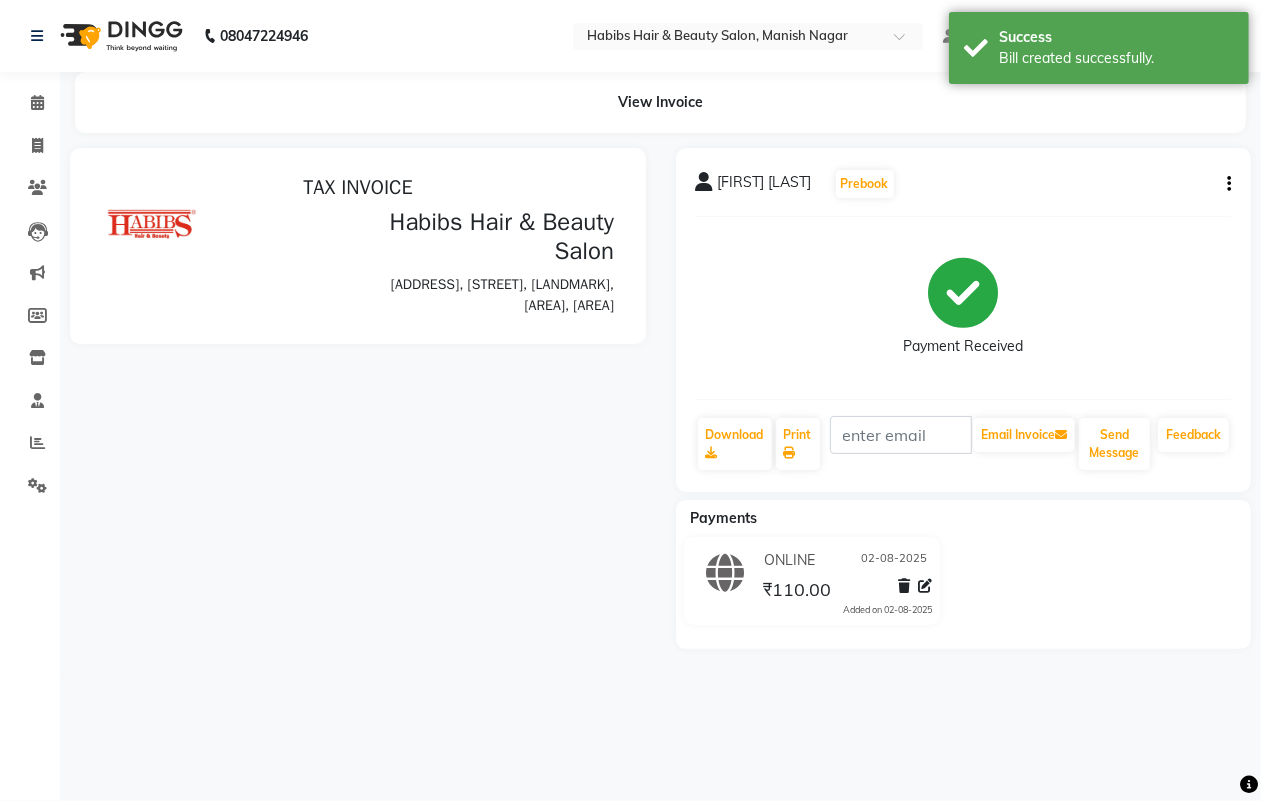 scroll, scrollTop: 0, scrollLeft: 0, axis: both 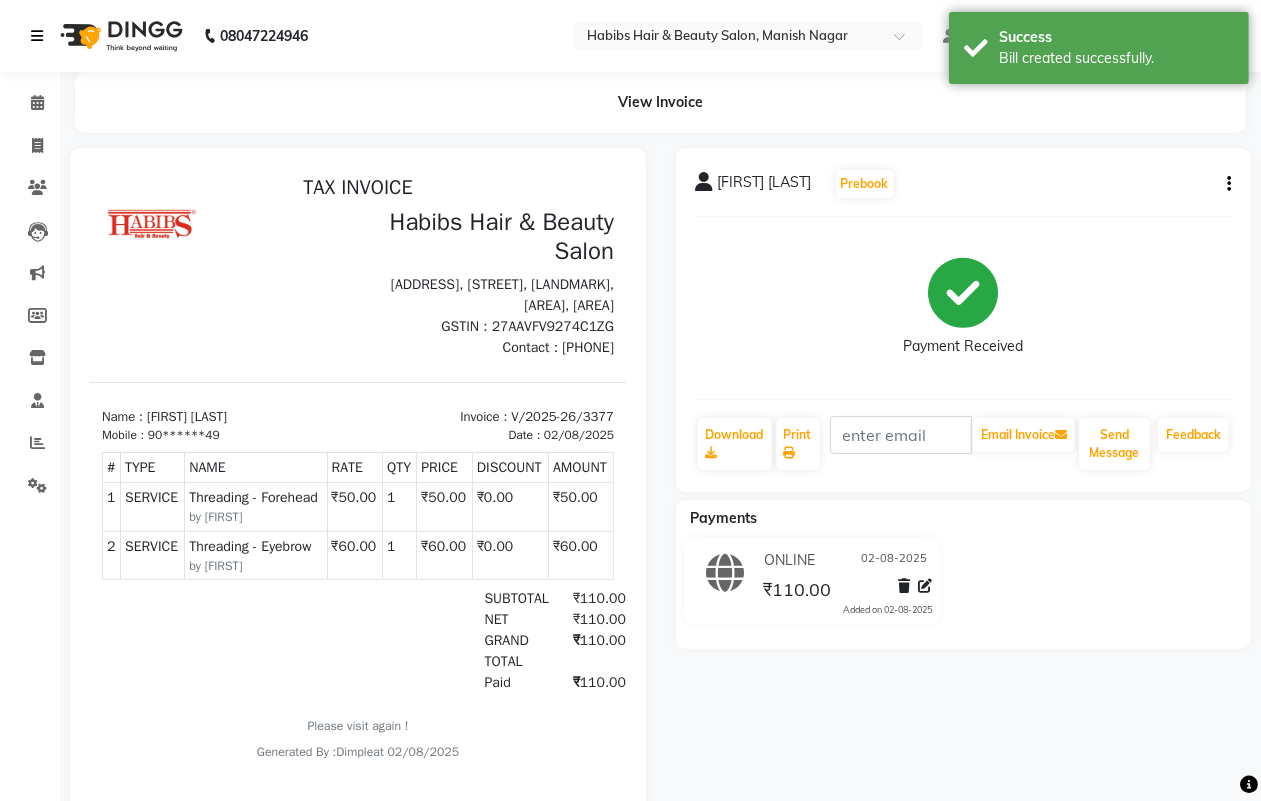 select on "service" 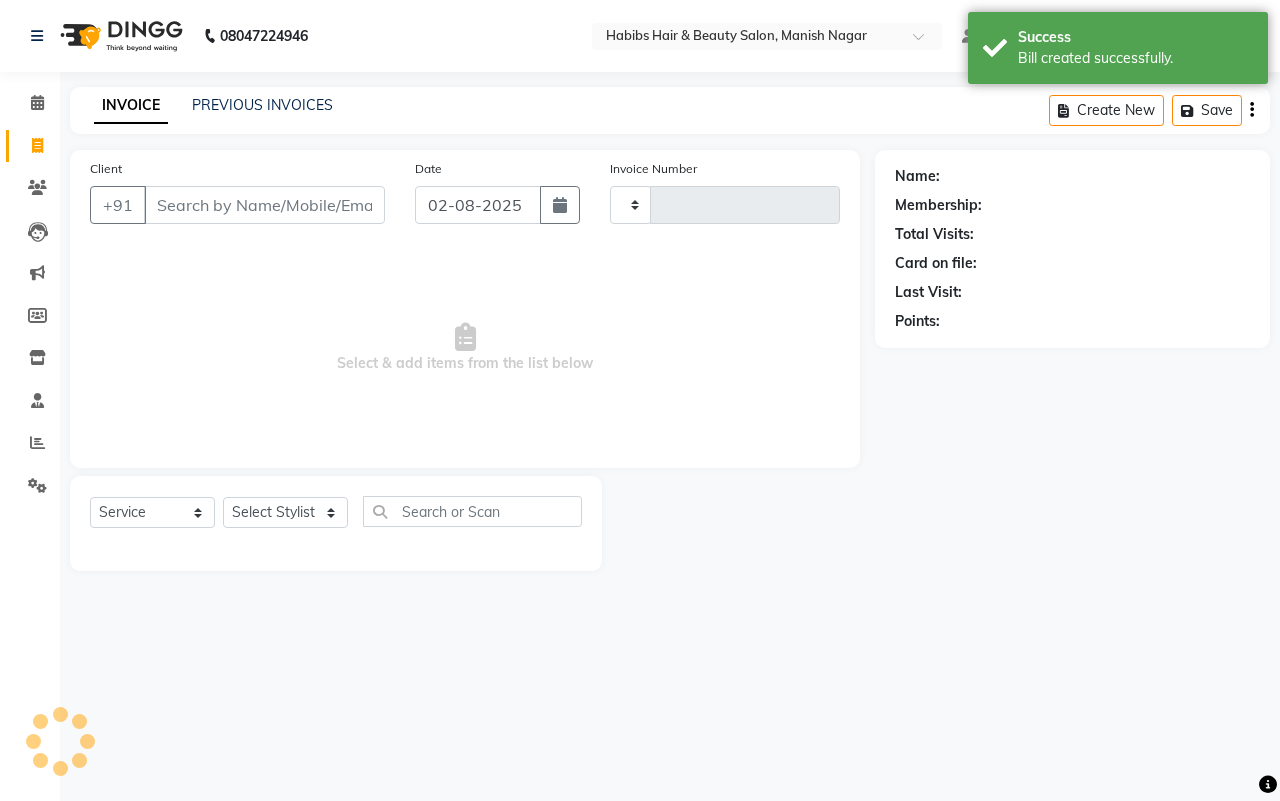 type on "3378" 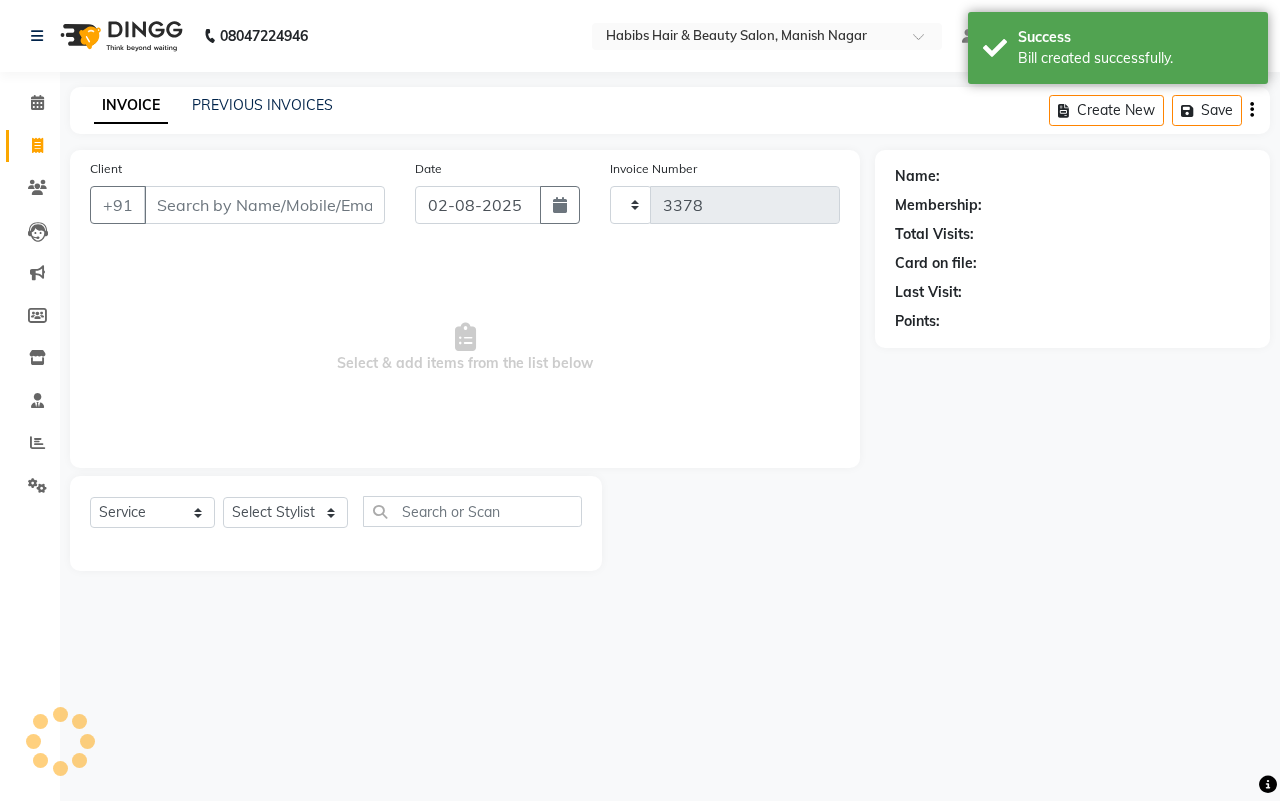 select on "3804" 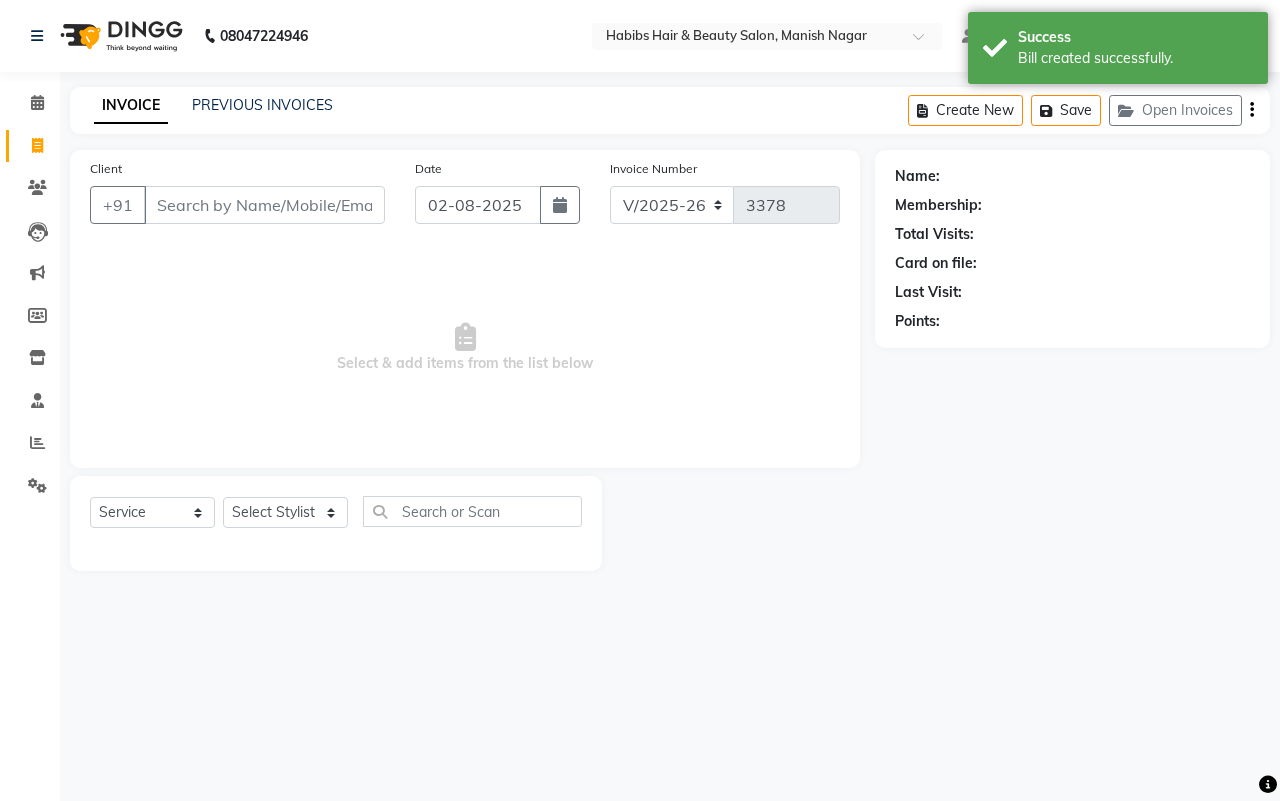 click on "Client" at bounding box center (264, 205) 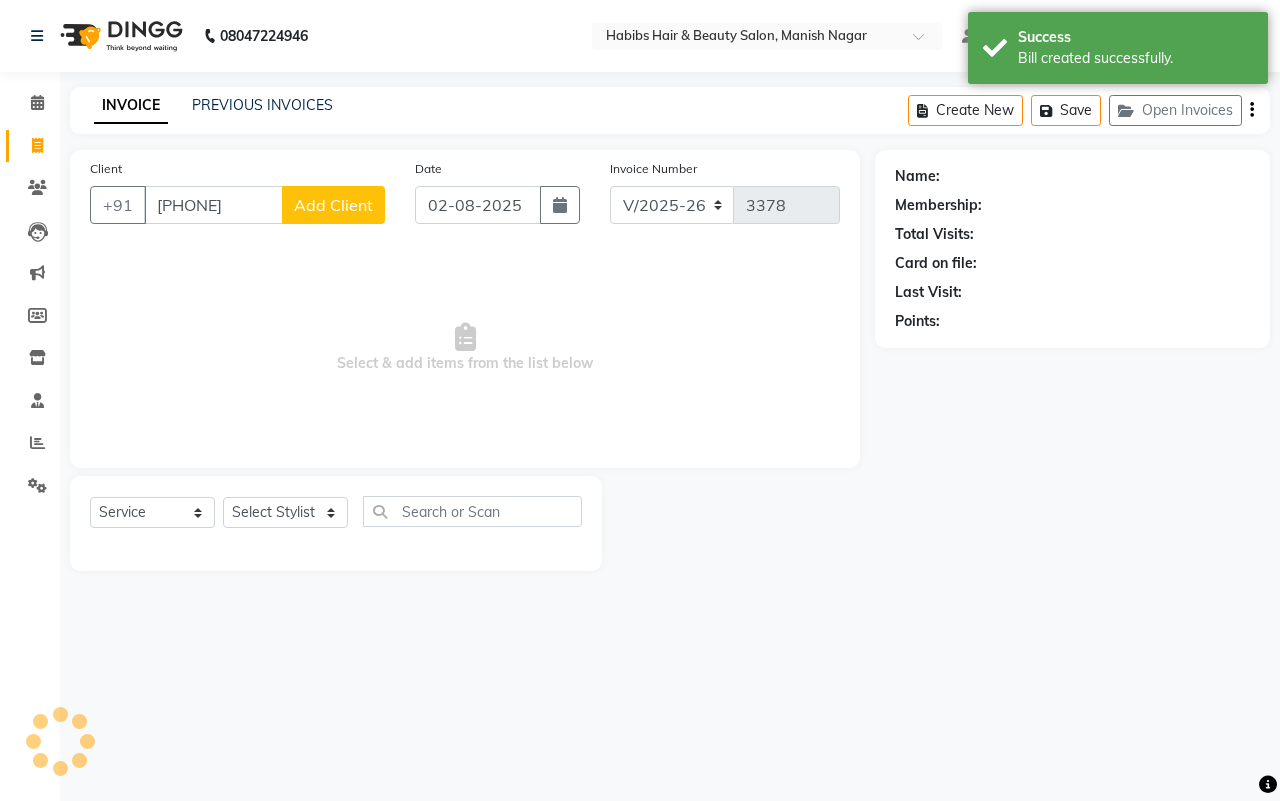 type on "[PHONE]" 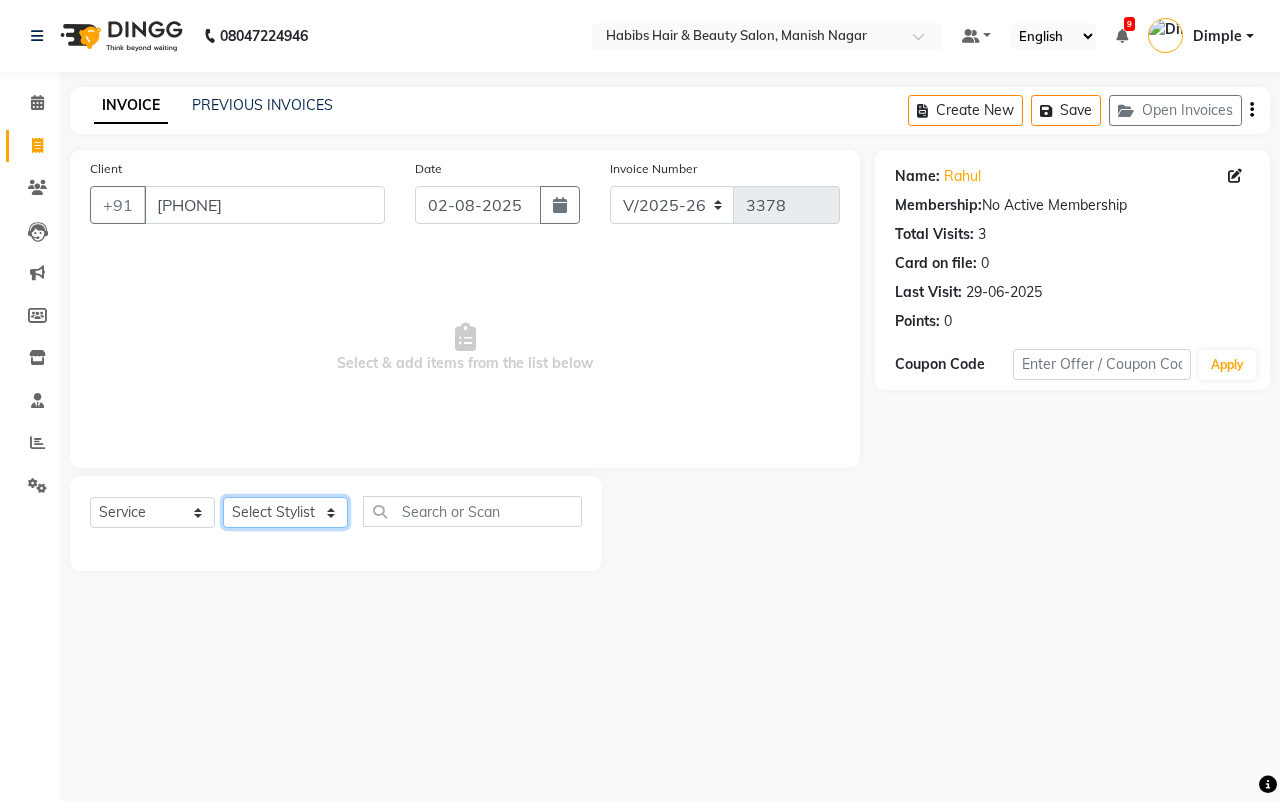 click on "Select Stylist [FIRST] [FIRST] [FIRST] [FIRST] [FIRST] [FIRST] [FIRST] [FIRST] [FIRST] [FIRST]" 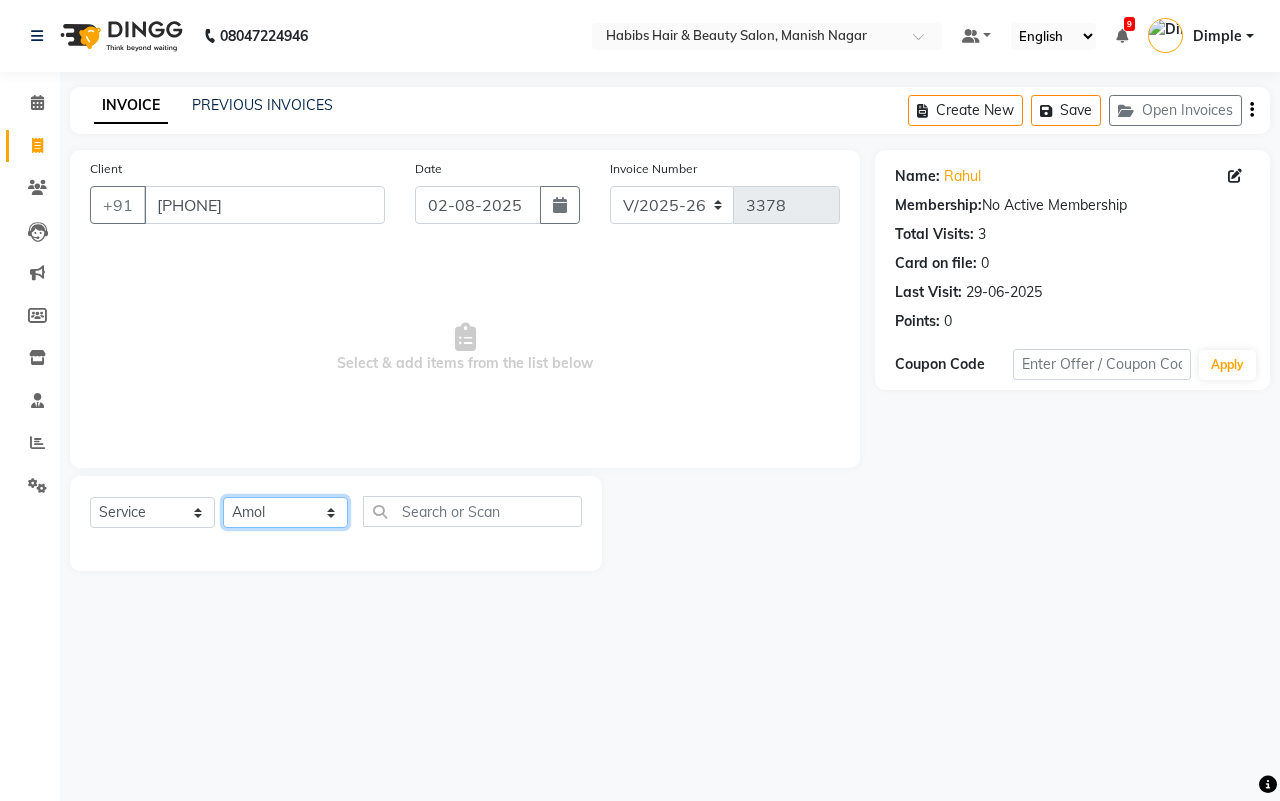 click on "Select Stylist [FIRST] [FIRST] [FIRST] [FIRST] [FIRST] [FIRST] [FIRST] [FIRST] [FIRST] [FIRST]" 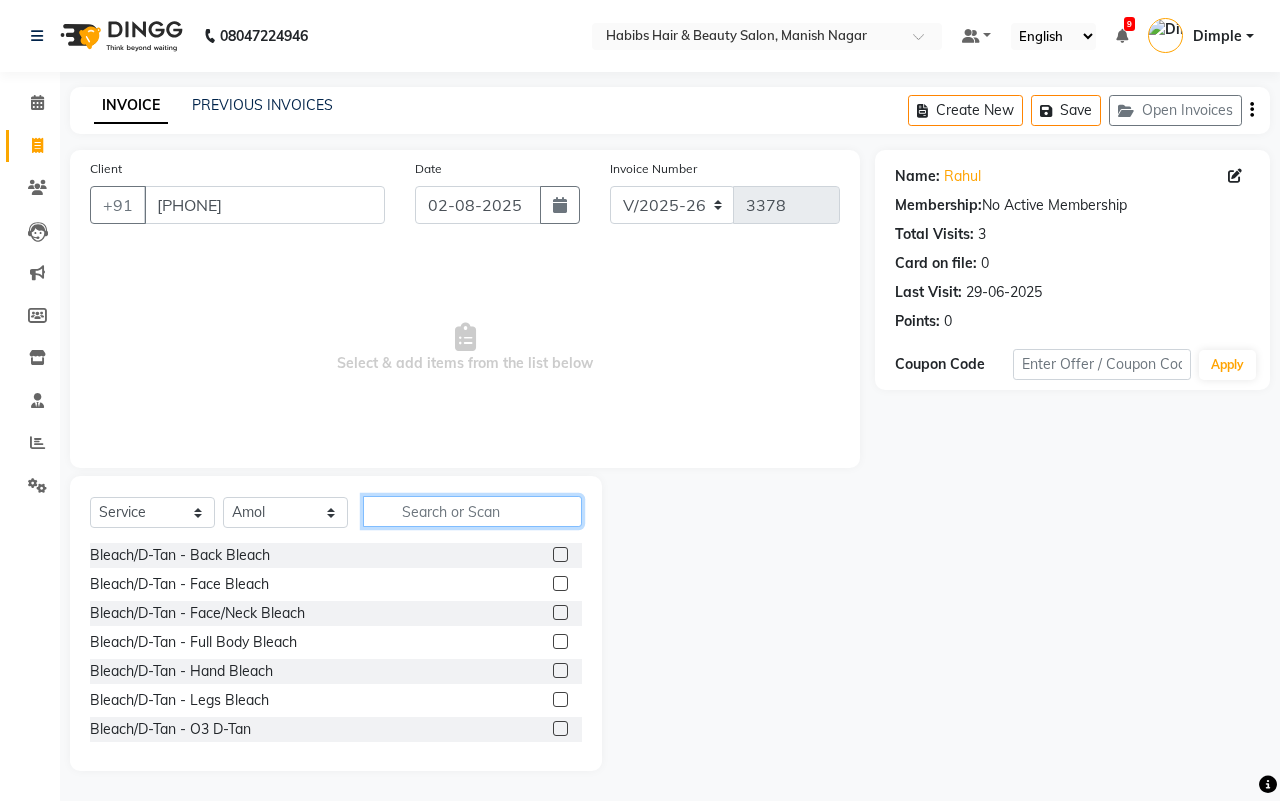 click 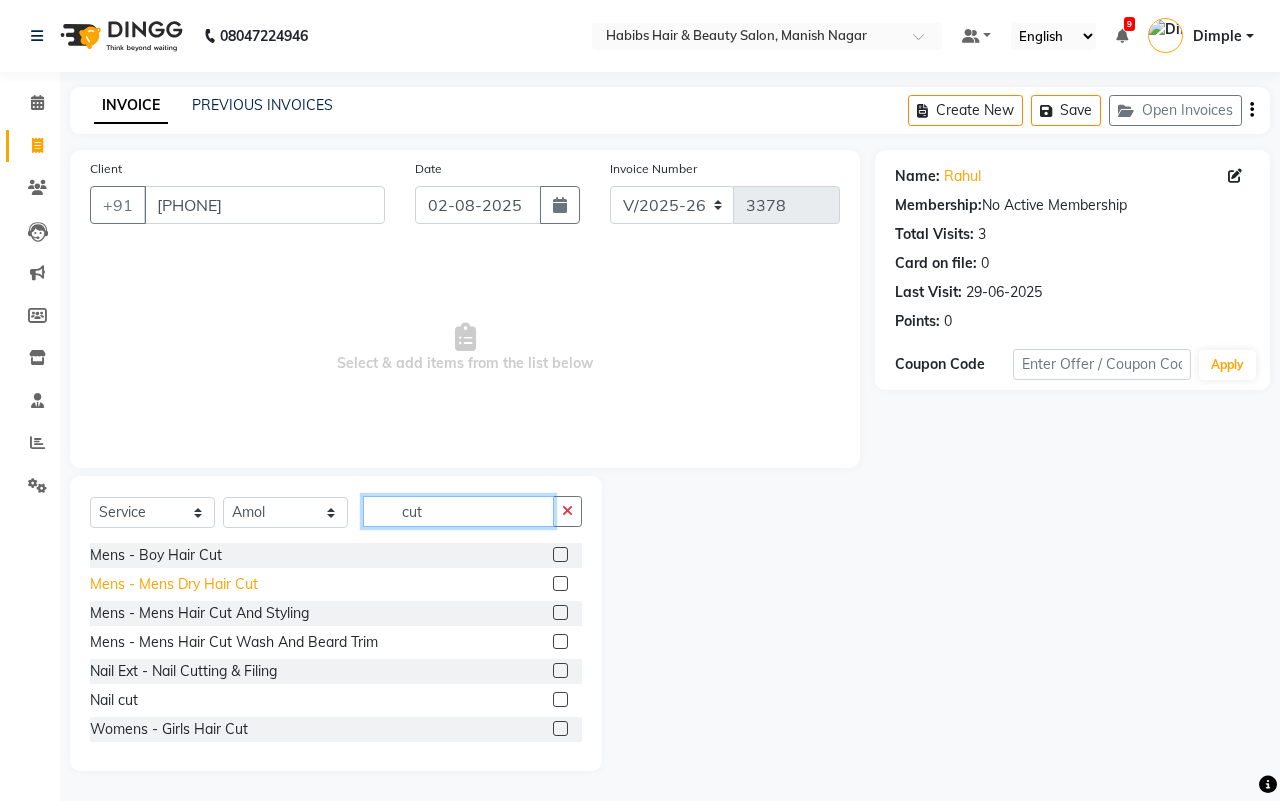 type on "cut" 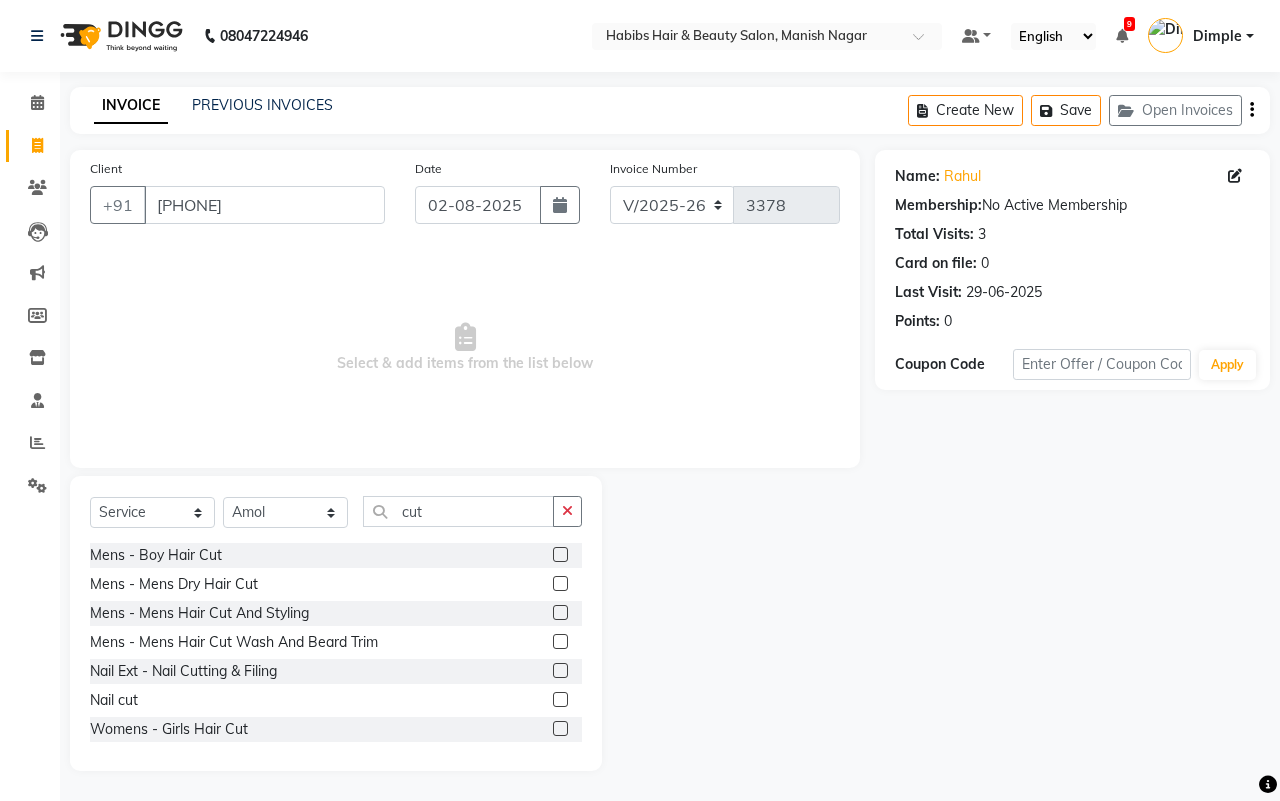 drag, startPoint x: 233, startPoint y: 582, endPoint x: 605, endPoint y: 590, distance: 372.086 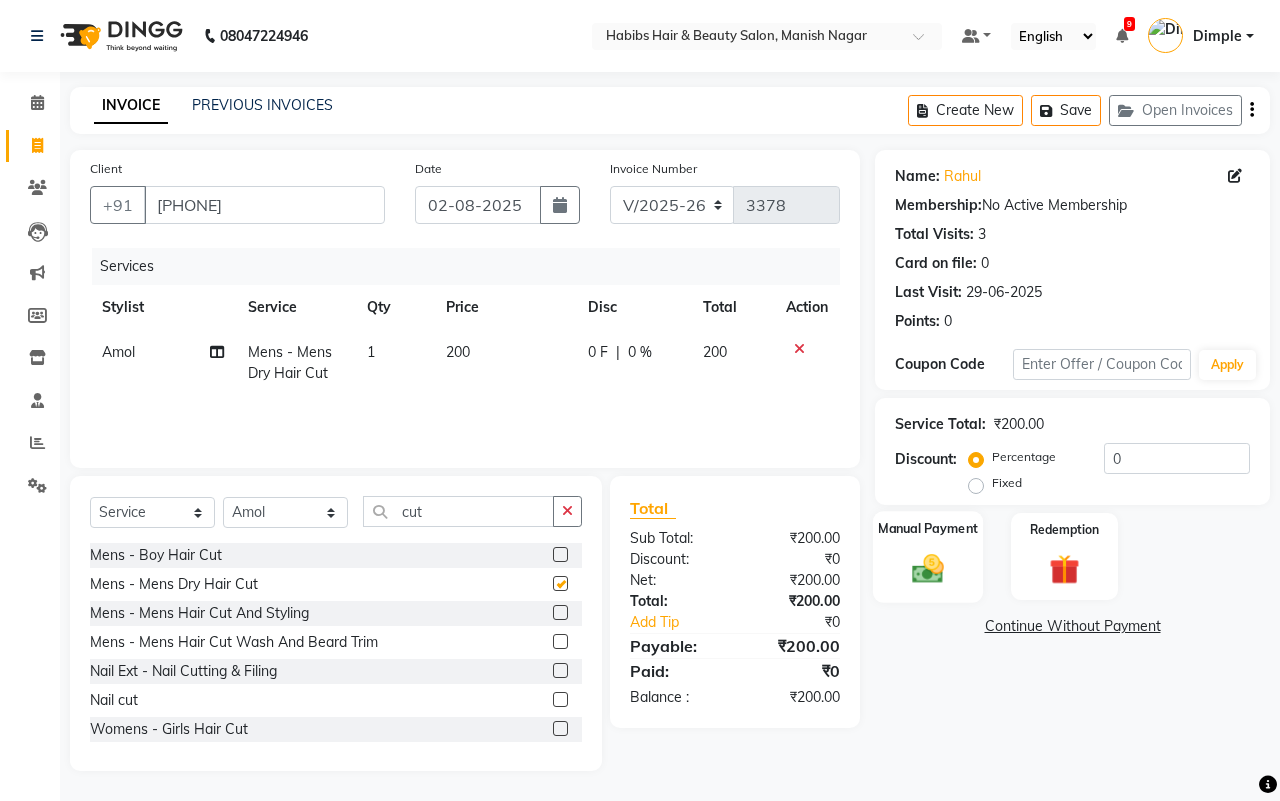 checkbox on "false" 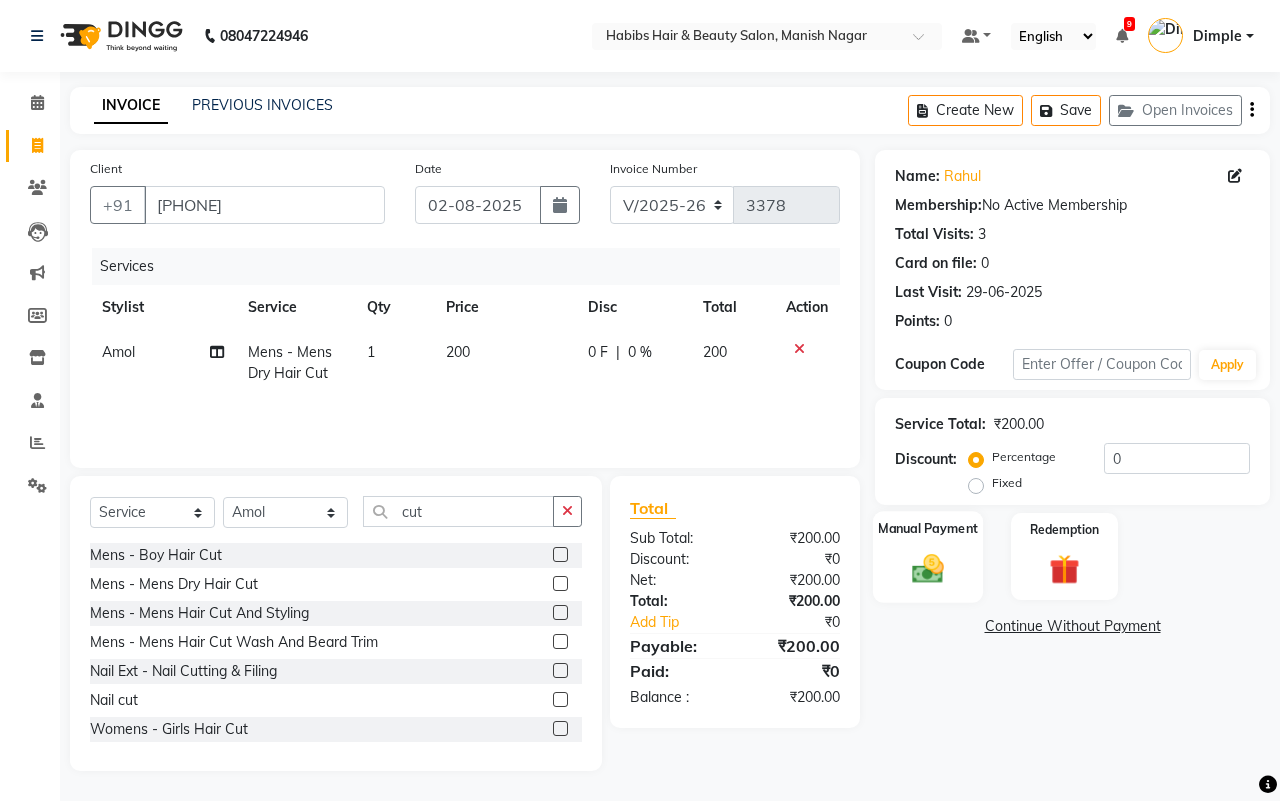 drag, startPoint x: 946, startPoint y: 546, endPoint x: 950, endPoint y: 558, distance: 12.649111 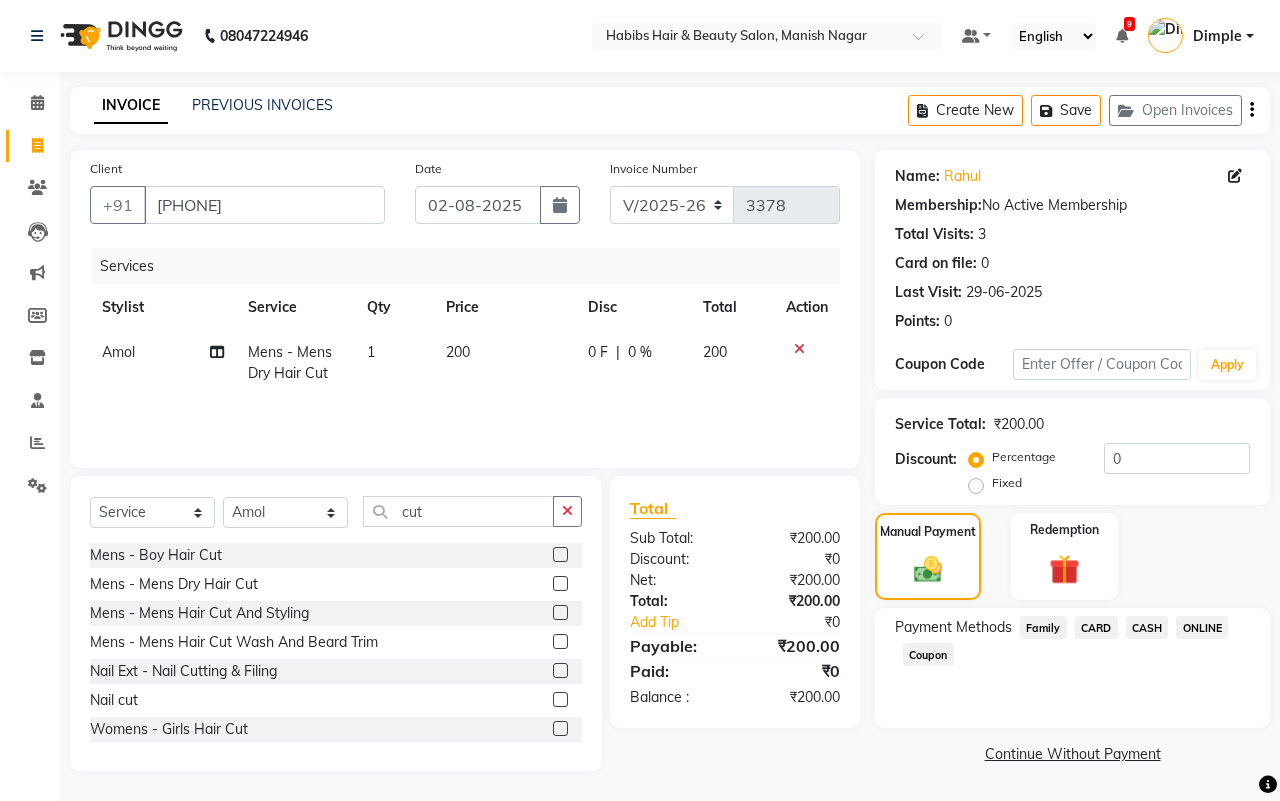 click on "ONLINE" 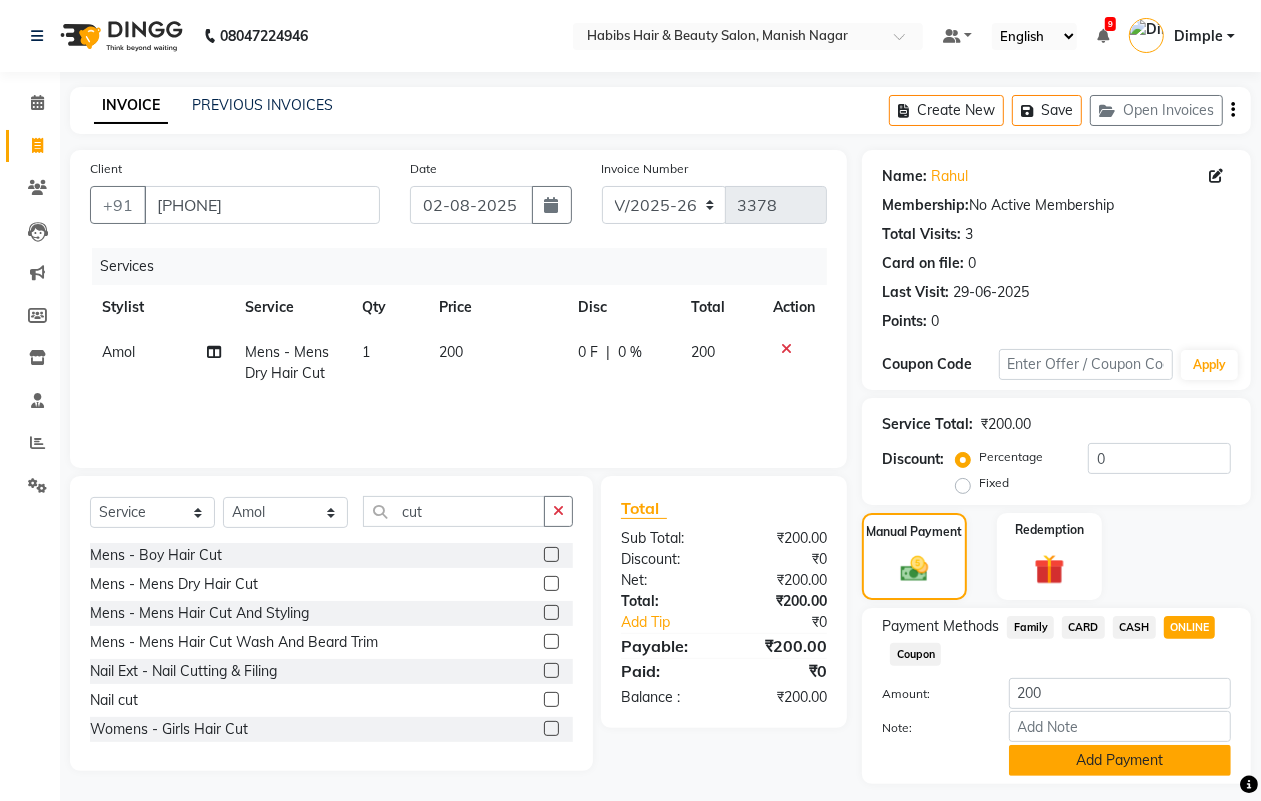click on "Add Payment" 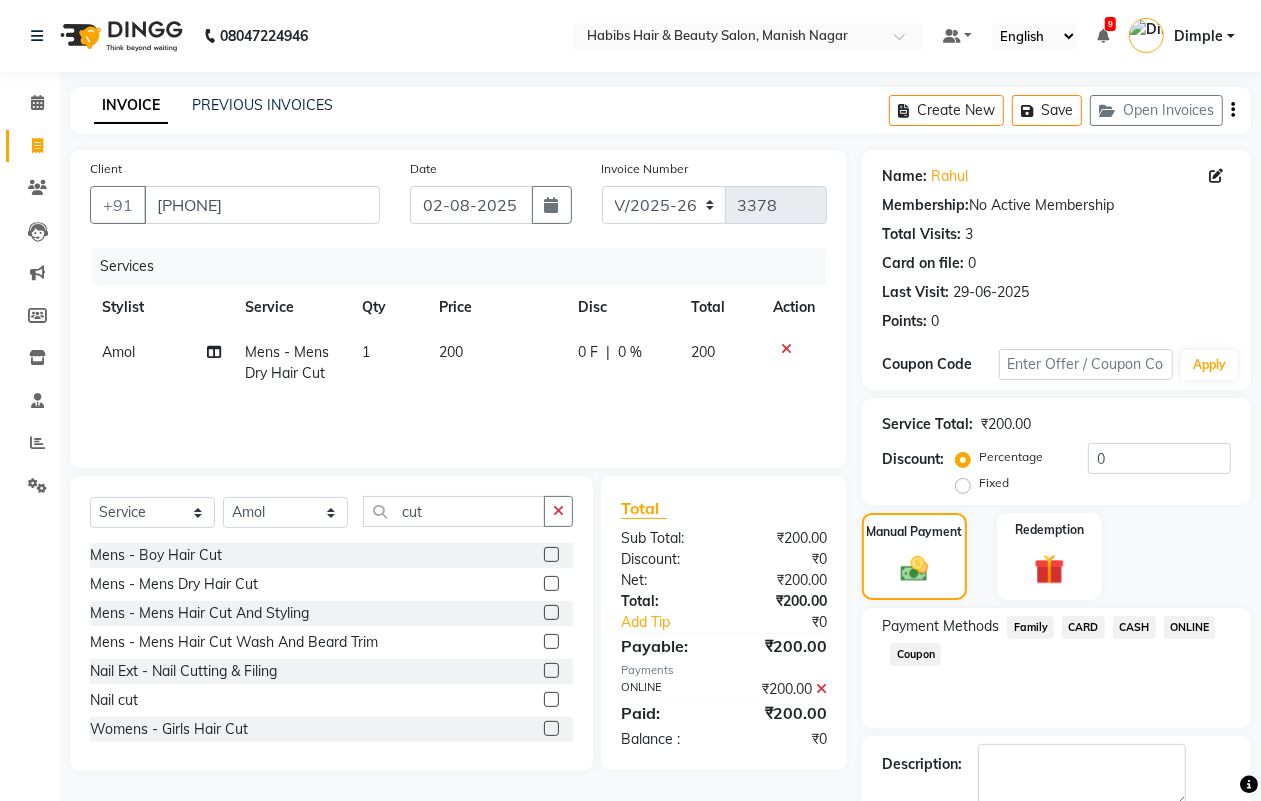 scroll, scrollTop: 111, scrollLeft: 0, axis: vertical 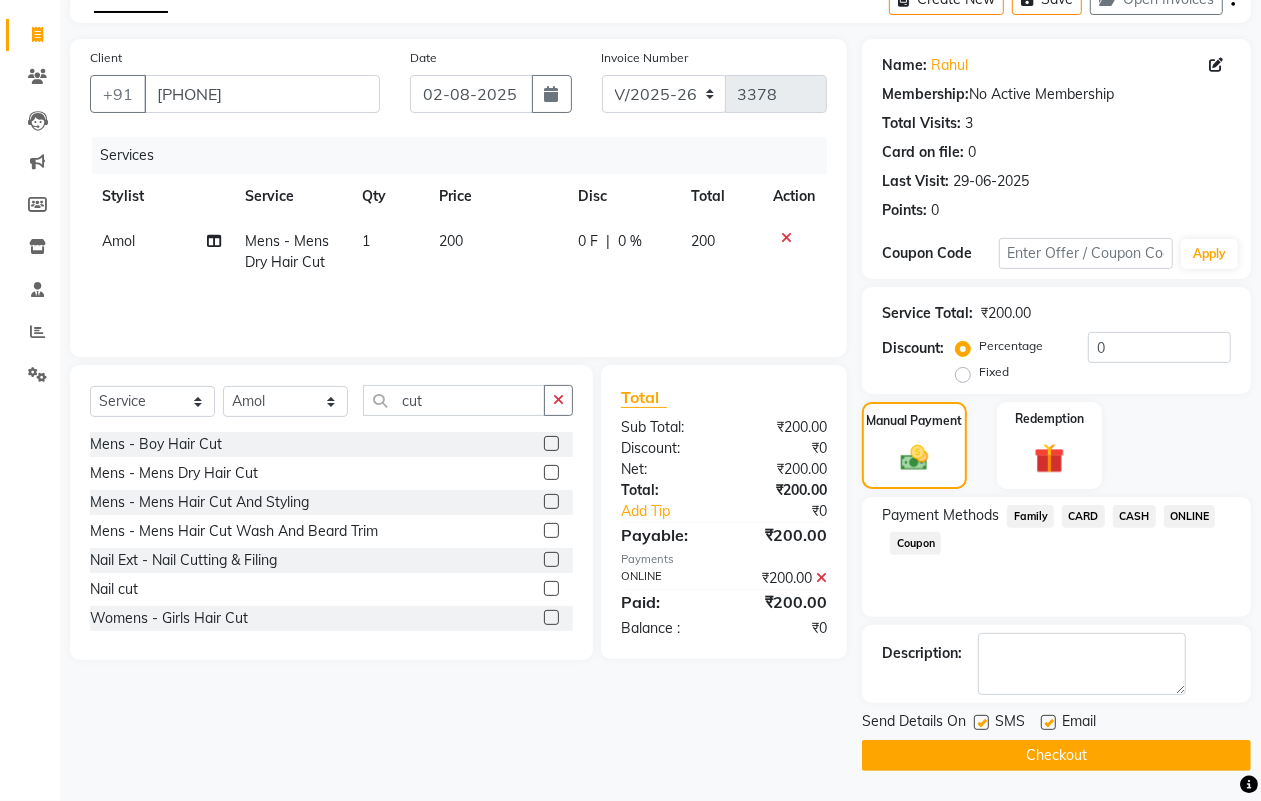 click on "Checkout" 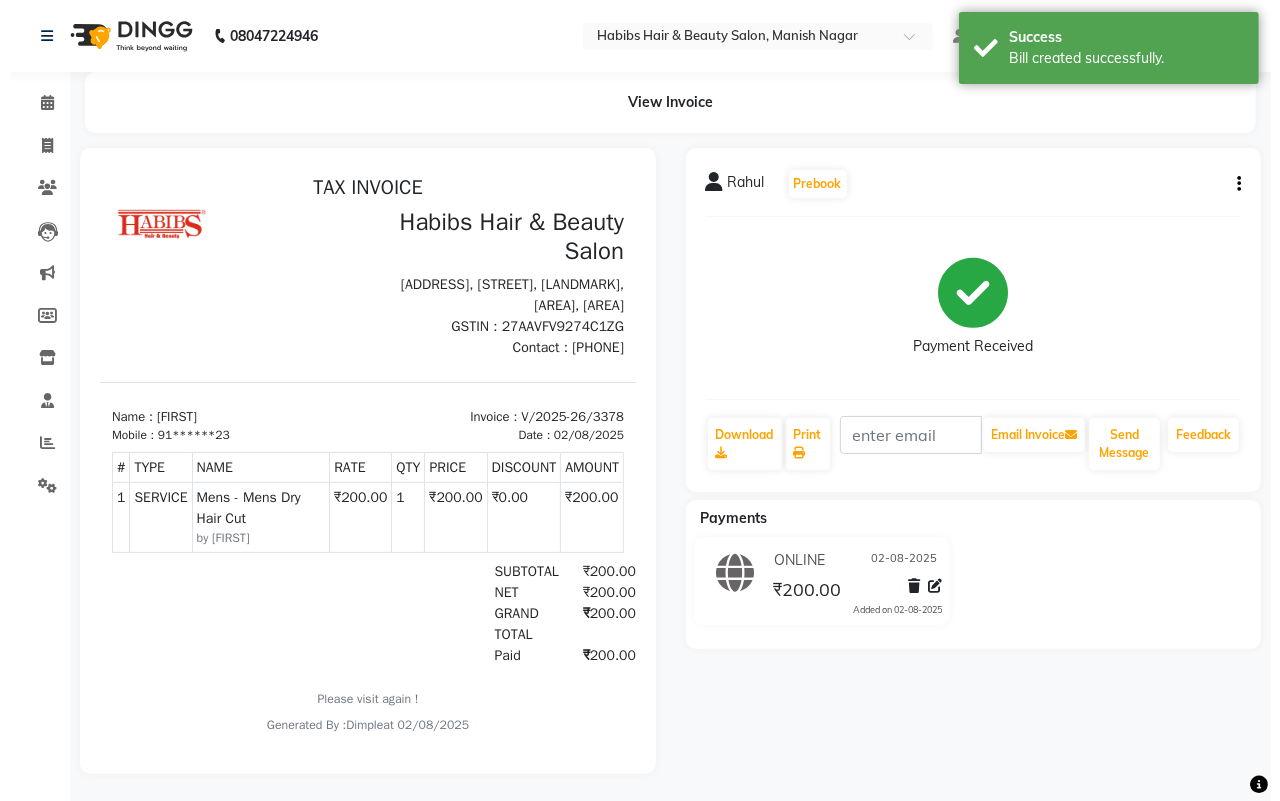 scroll, scrollTop: 0, scrollLeft: 0, axis: both 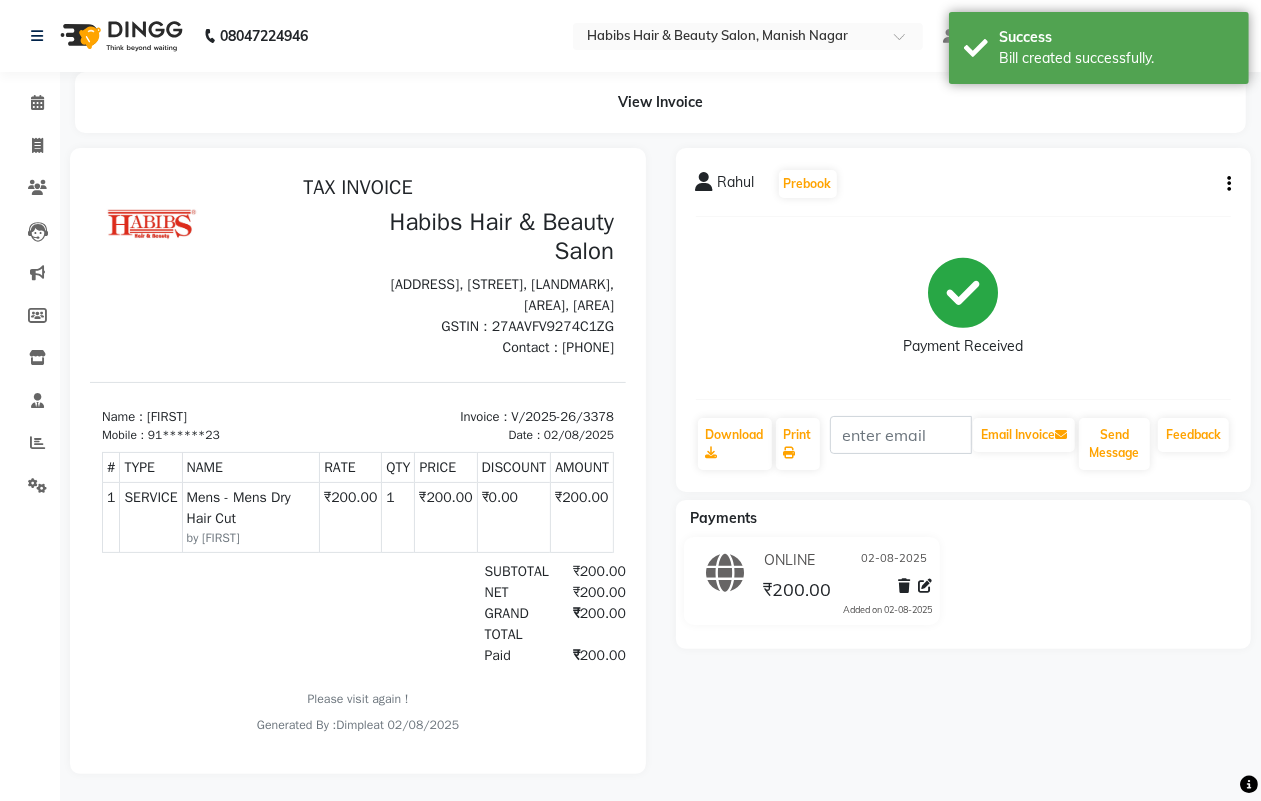 select on "service" 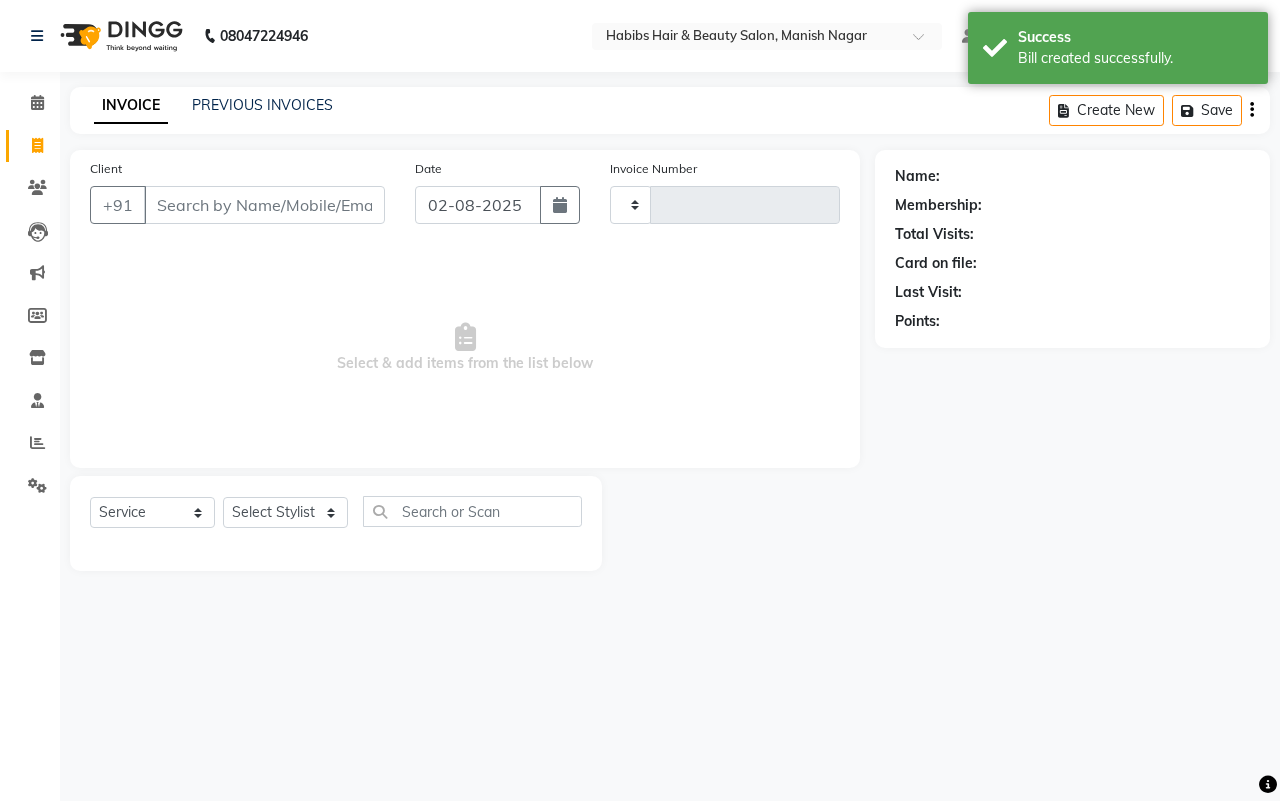 type on "3379" 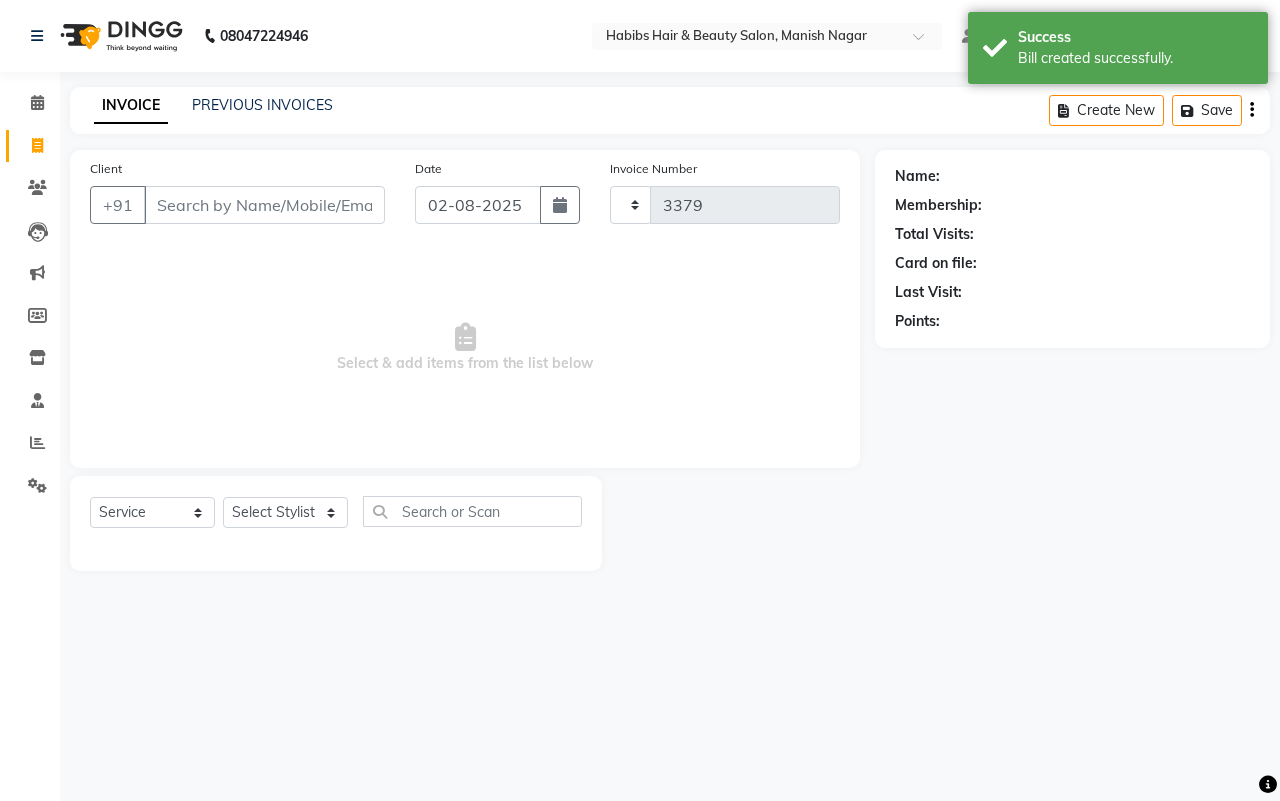 select on "3804" 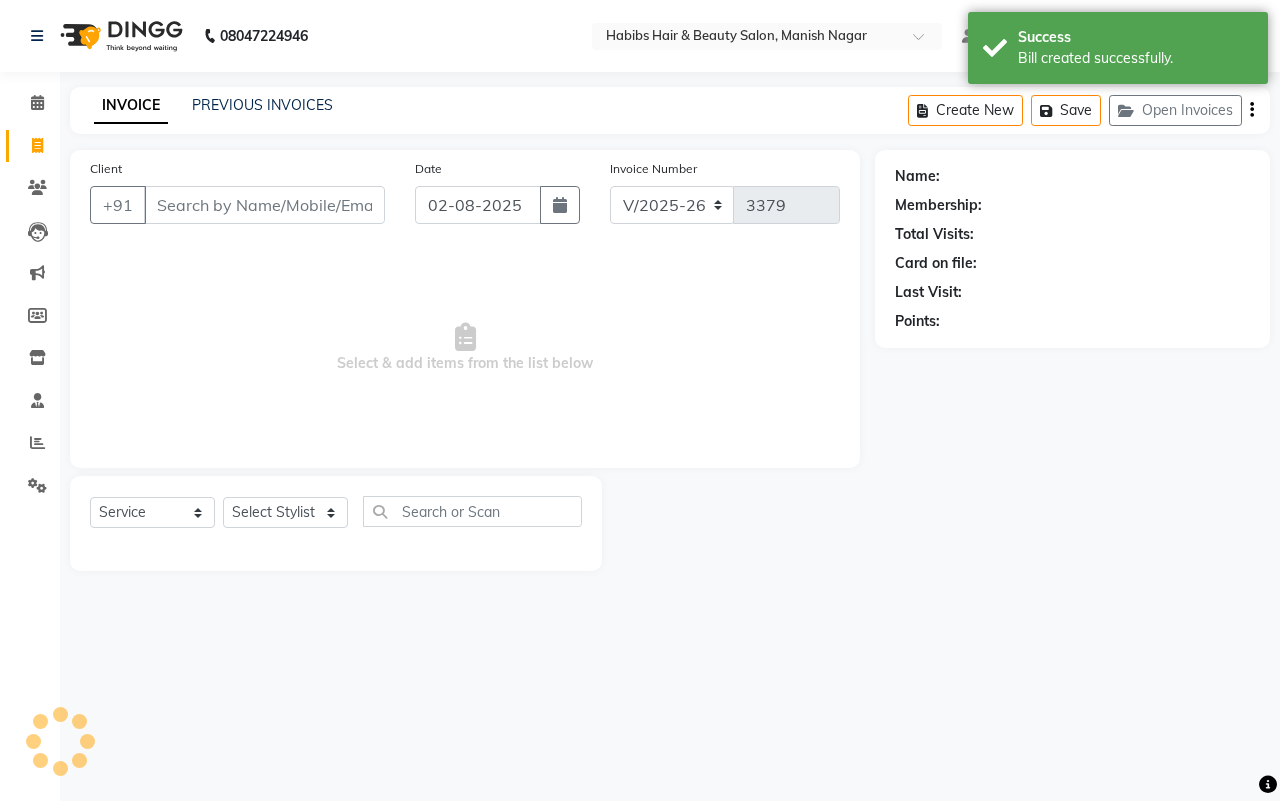 click on "Client" at bounding box center (264, 205) 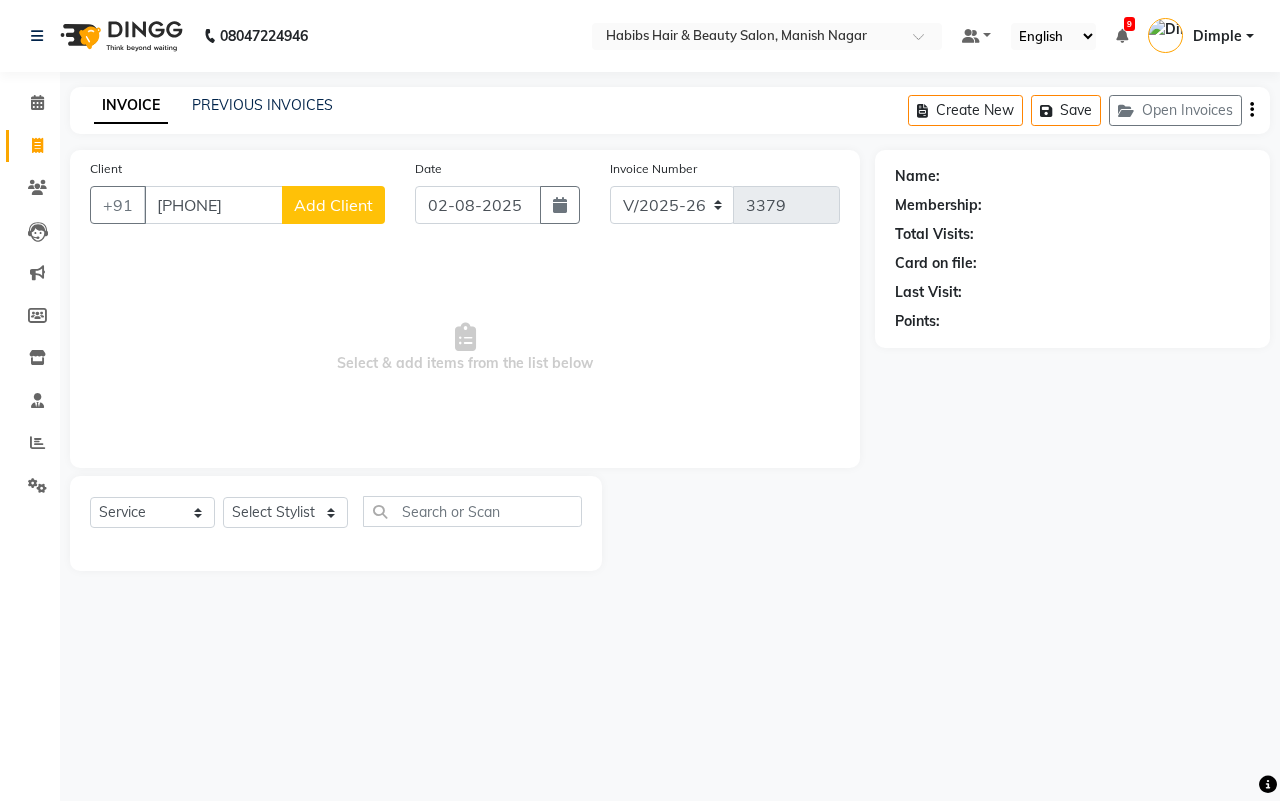 type on "[PHONE]" 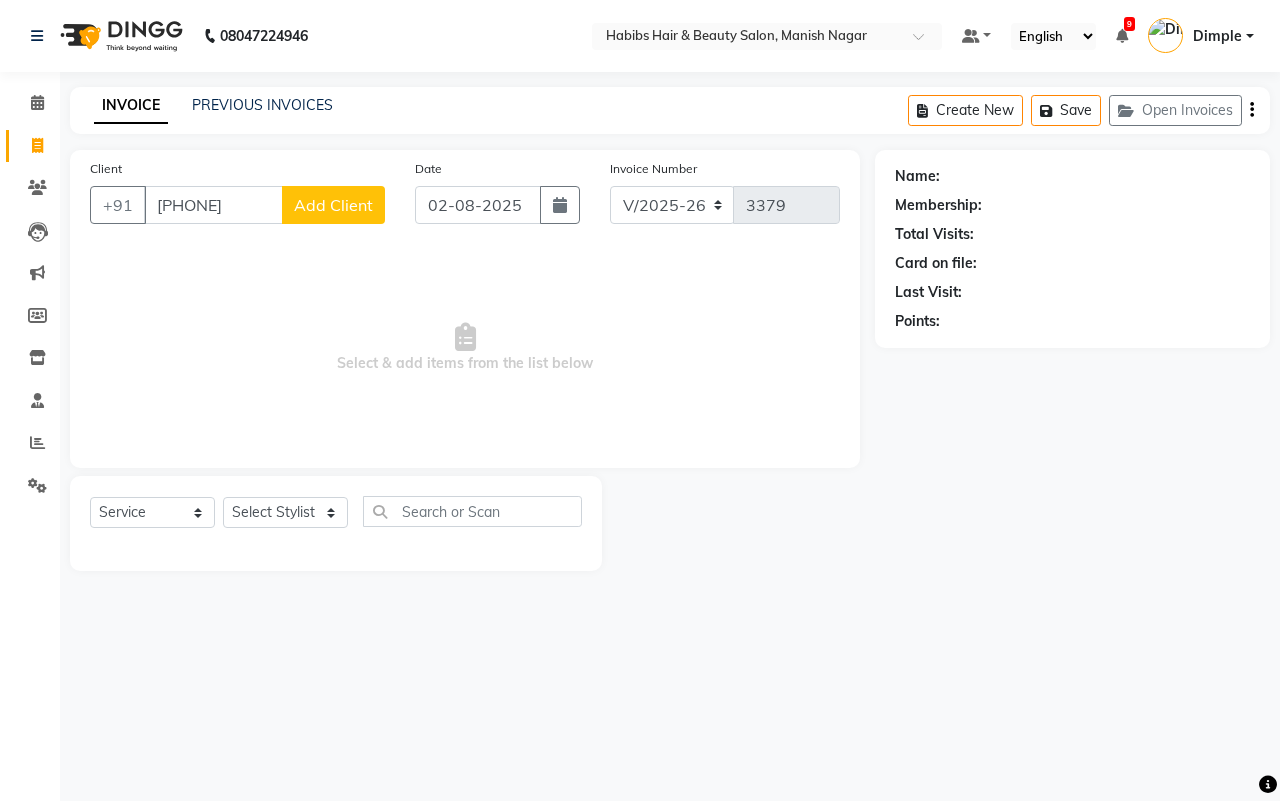 select on "22" 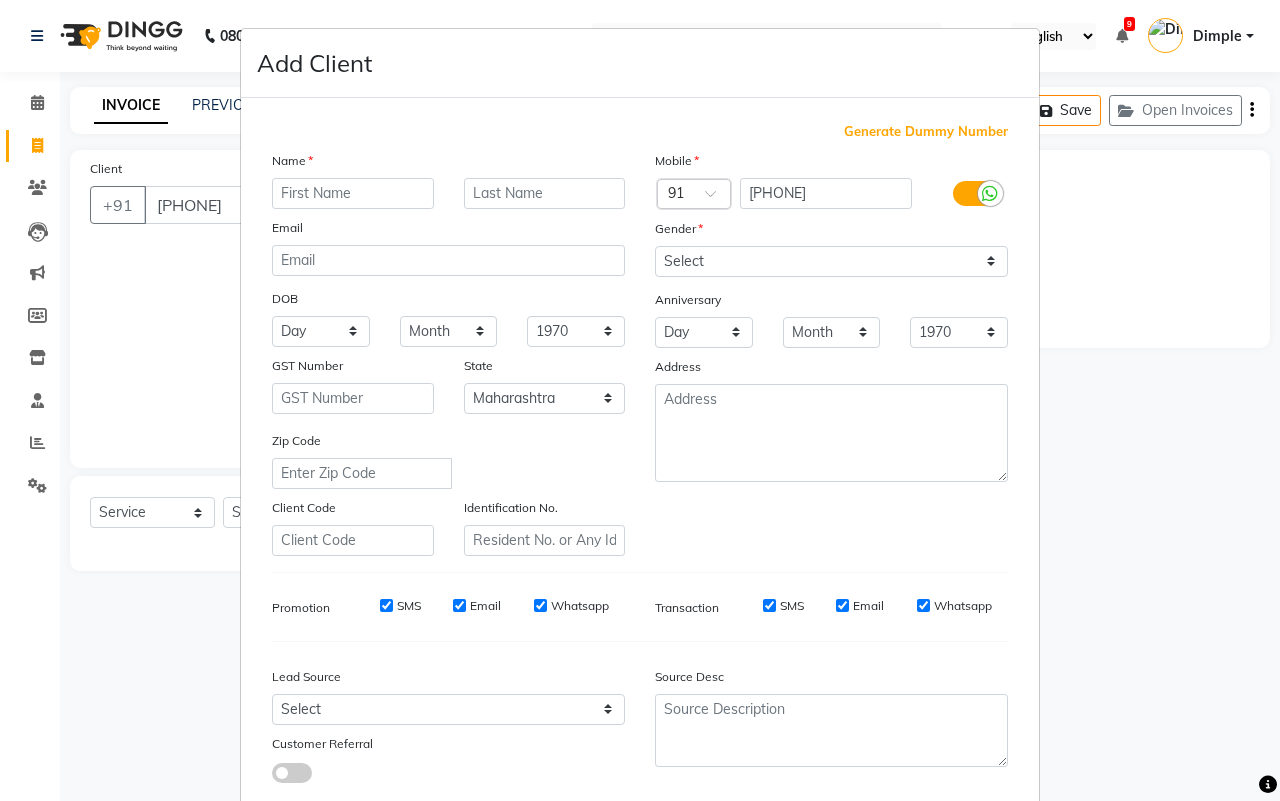 click at bounding box center [353, 193] 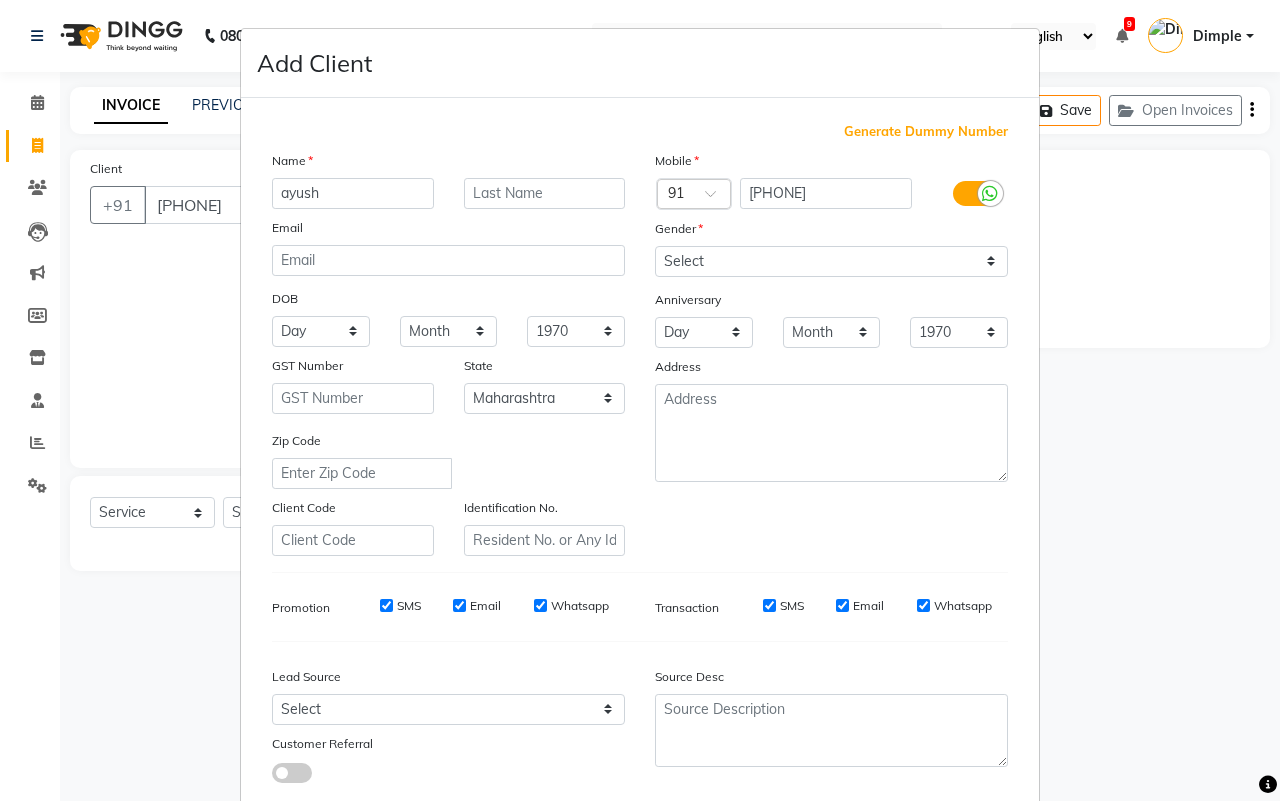 type on "ayush" 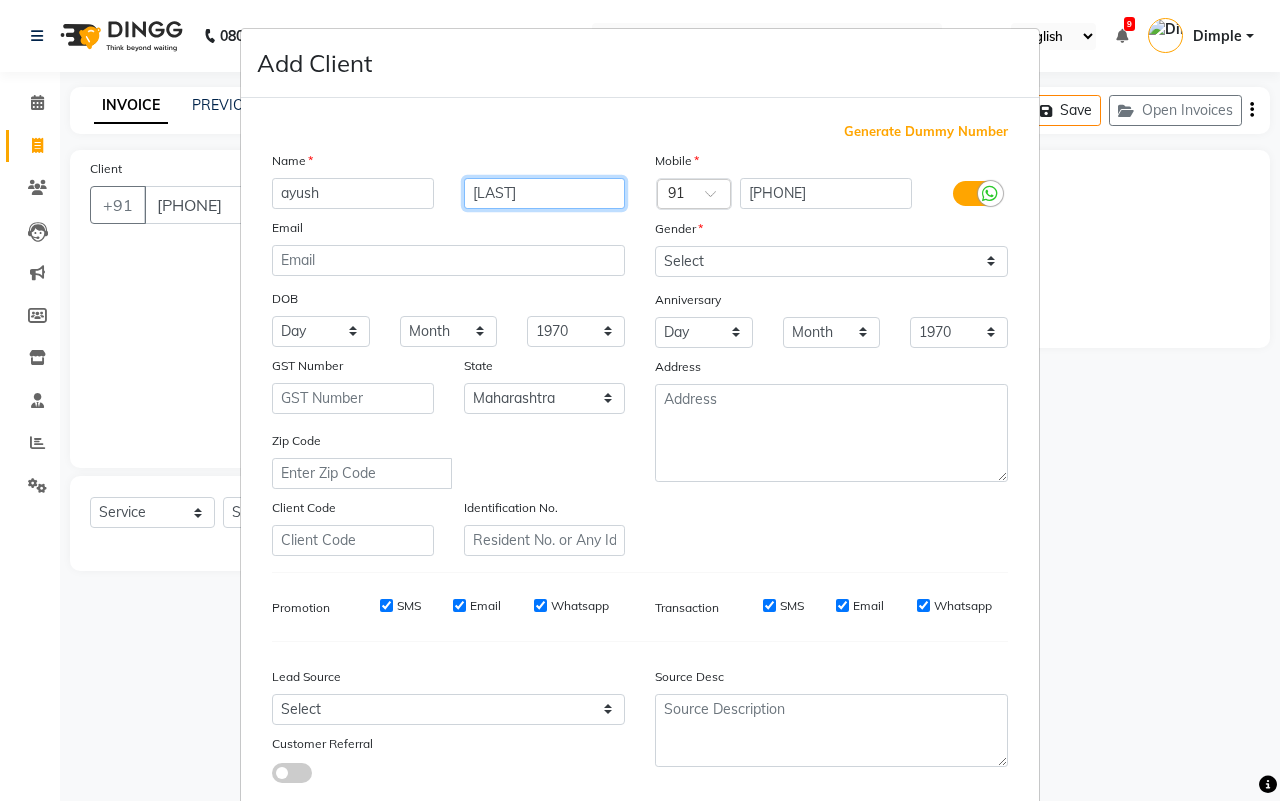 type on "[LAST]" 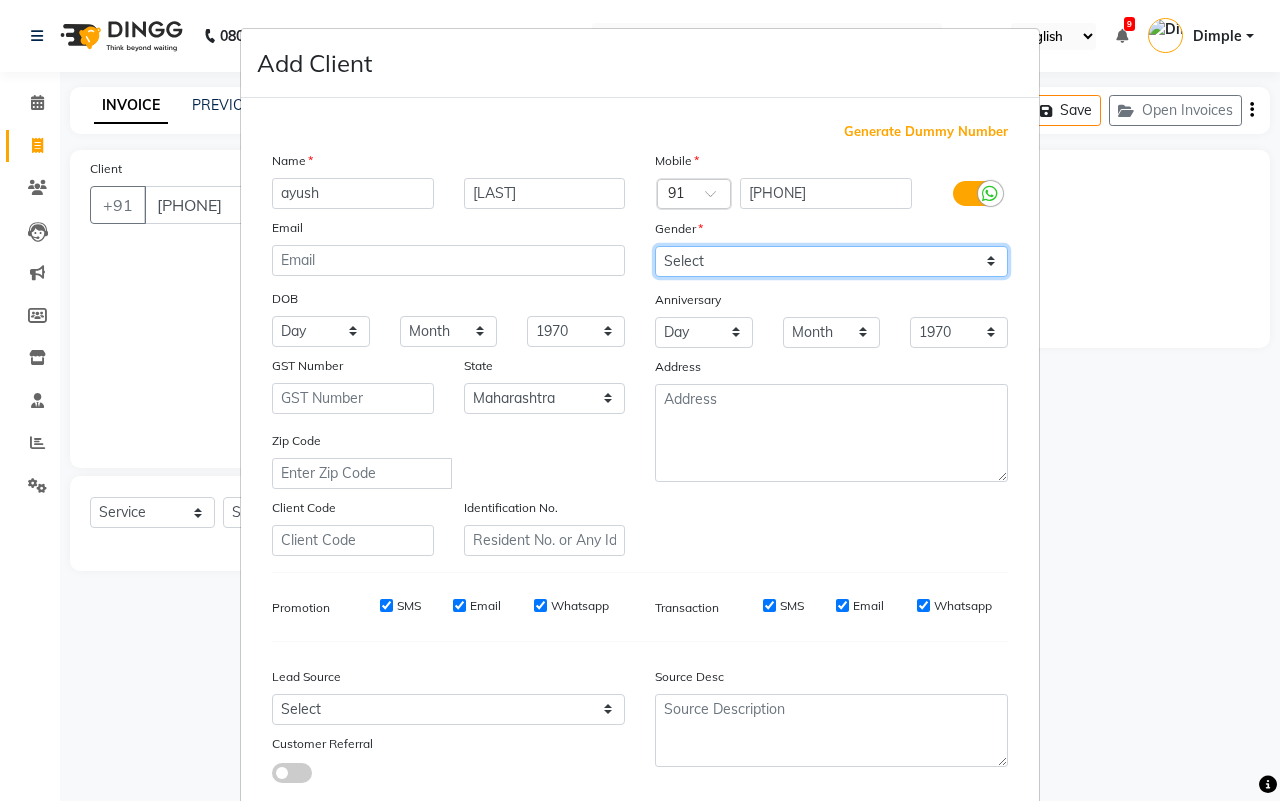 click on "Select Male Female Other Prefer Not To Say" at bounding box center (831, 261) 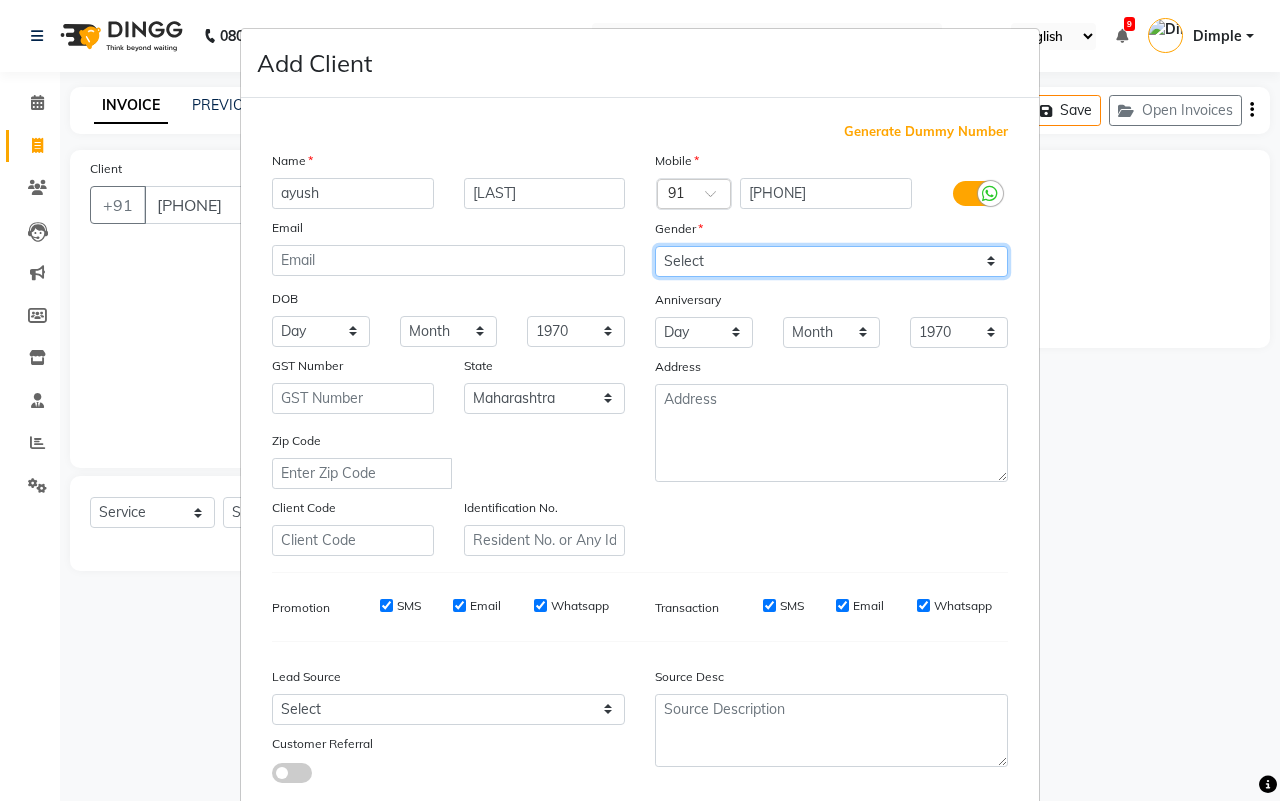 select on "male" 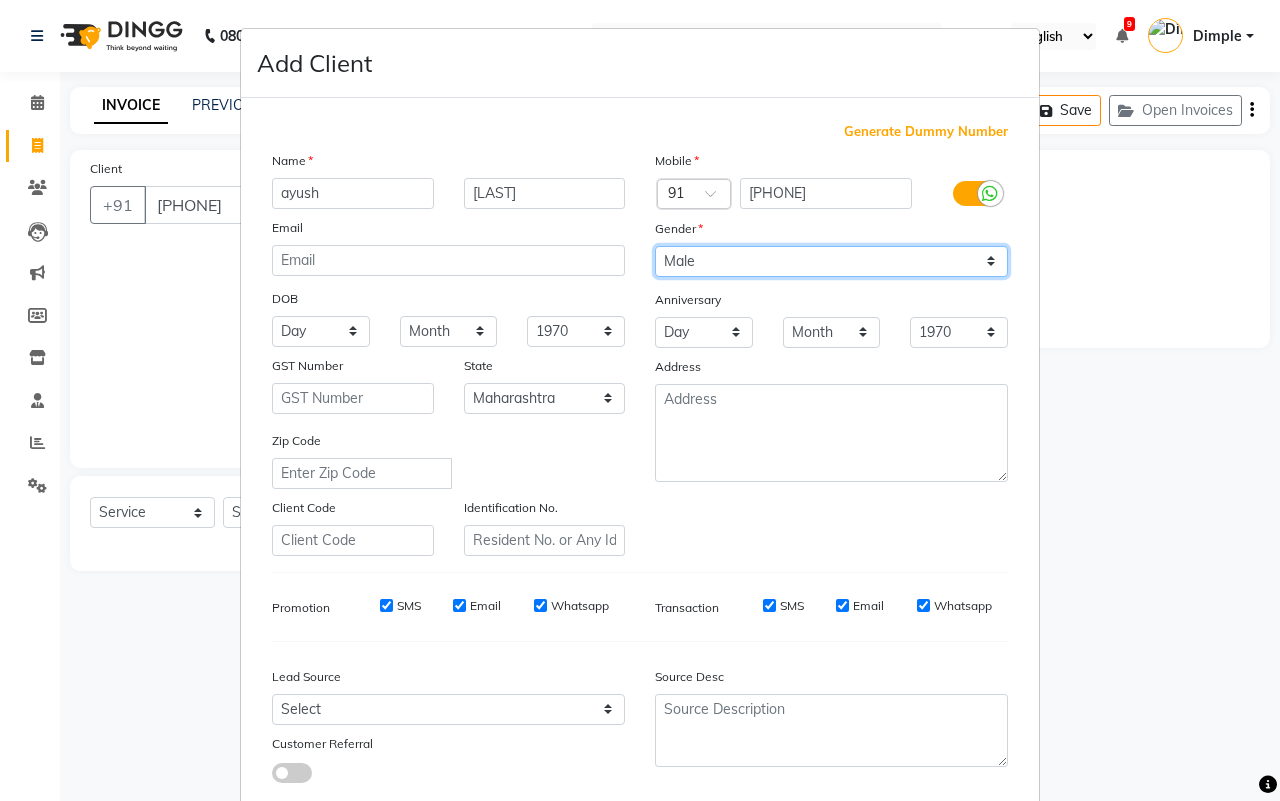 click on "Select Male Female Other Prefer Not To Say" at bounding box center [831, 261] 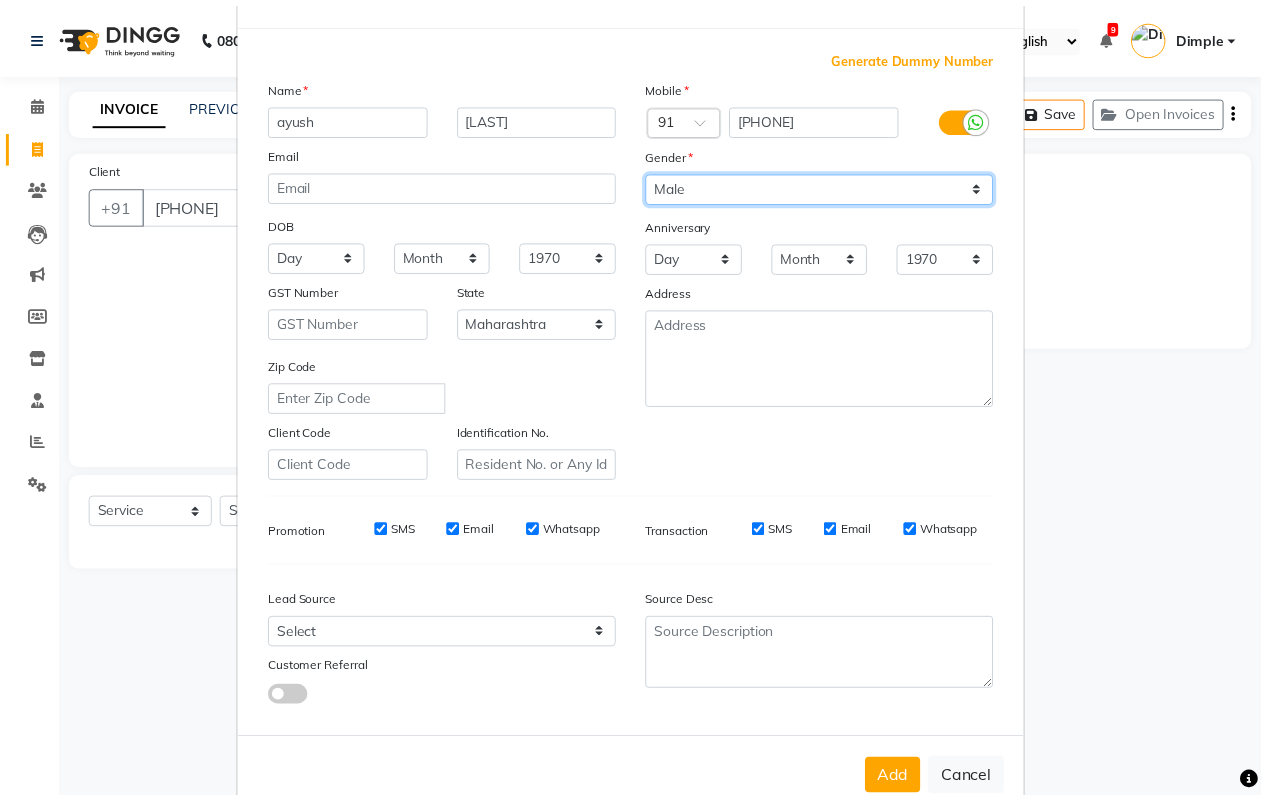 scroll, scrollTop: 115, scrollLeft: 0, axis: vertical 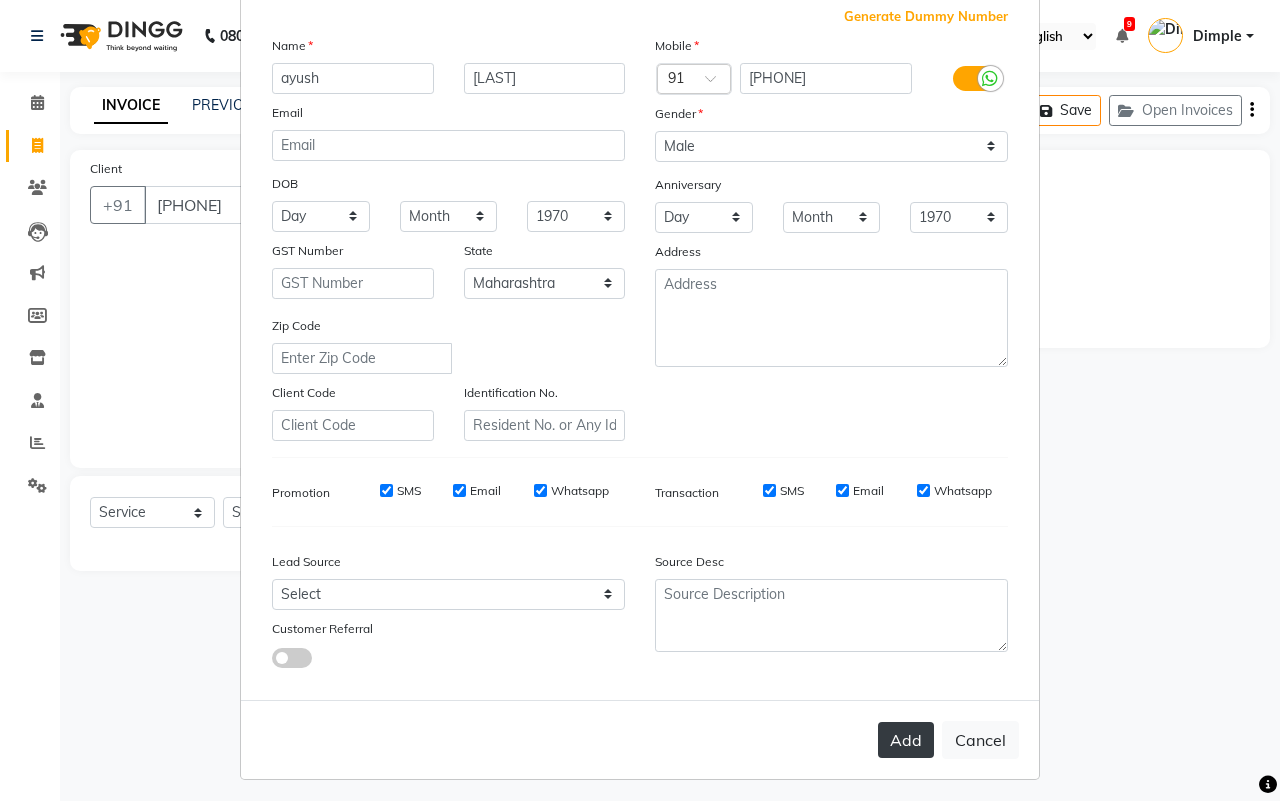 click on "Add" at bounding box center [906, 740] 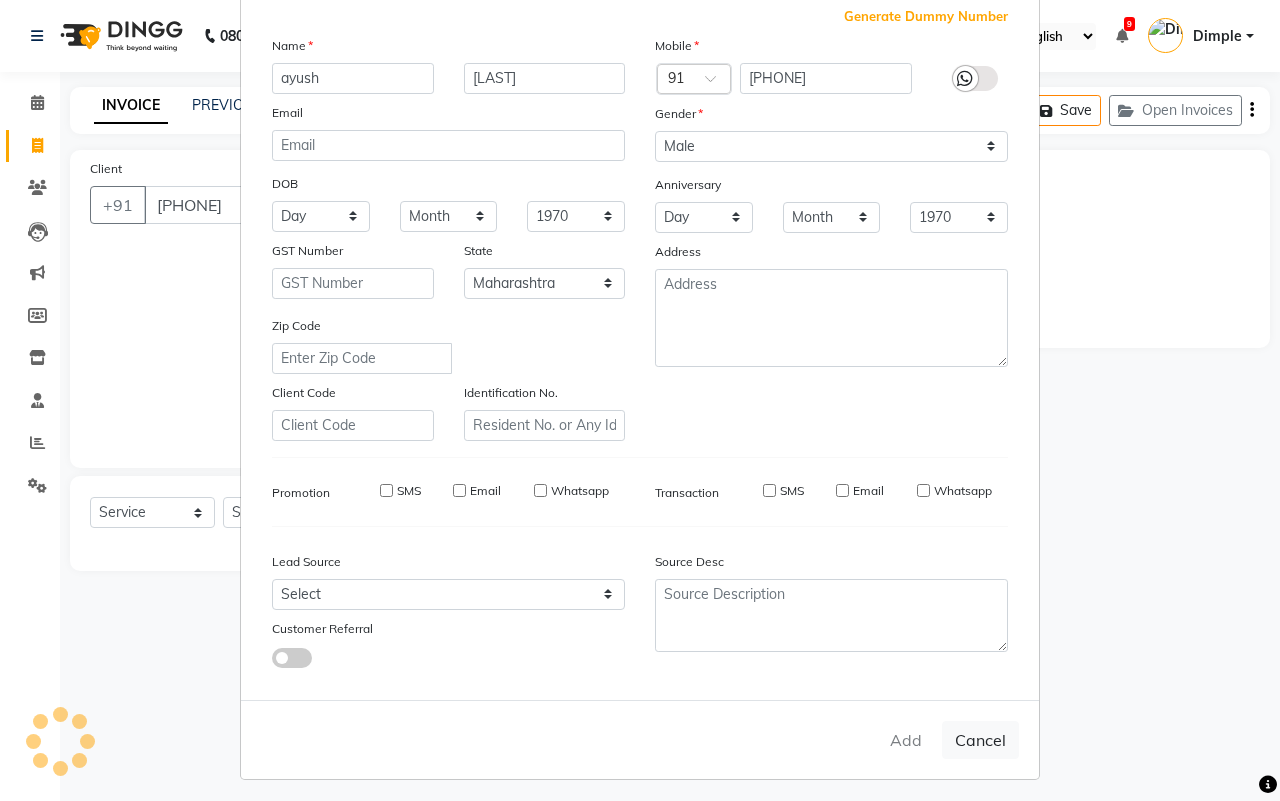 type on "97******90" 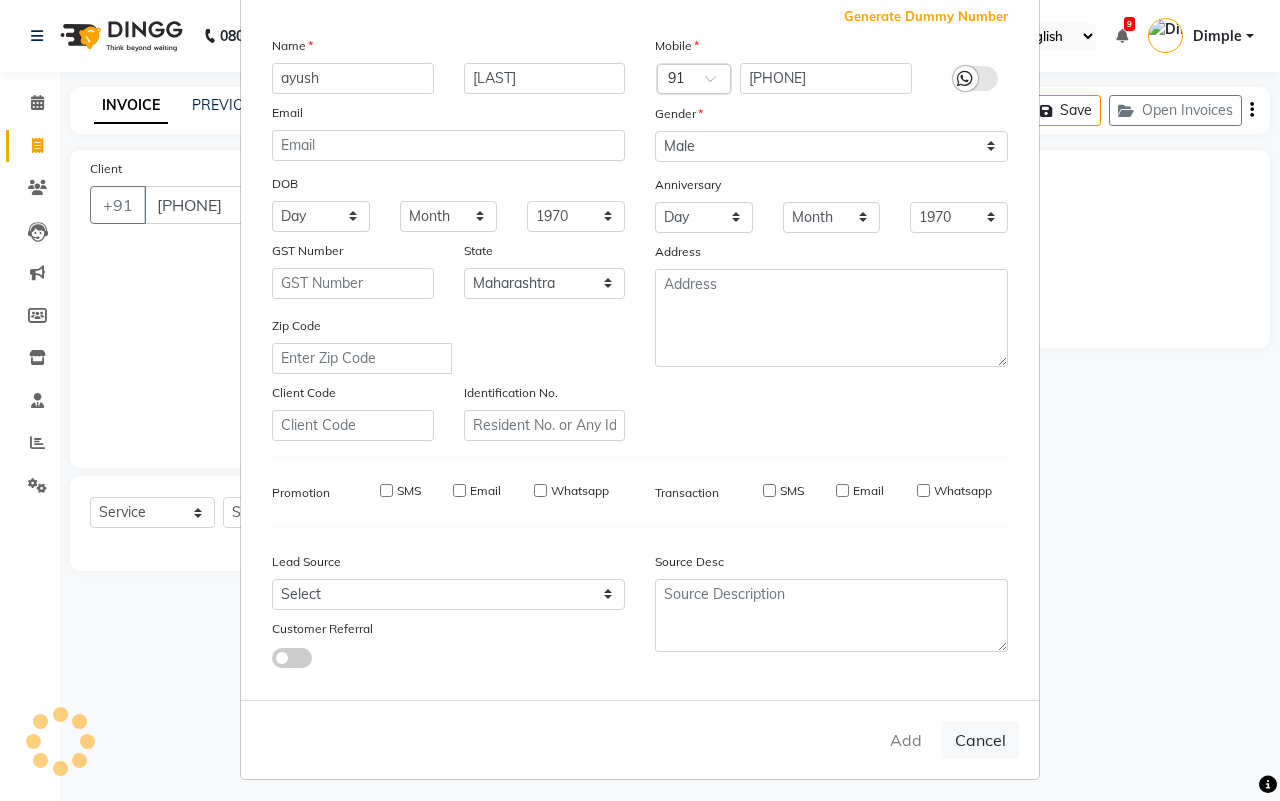 type 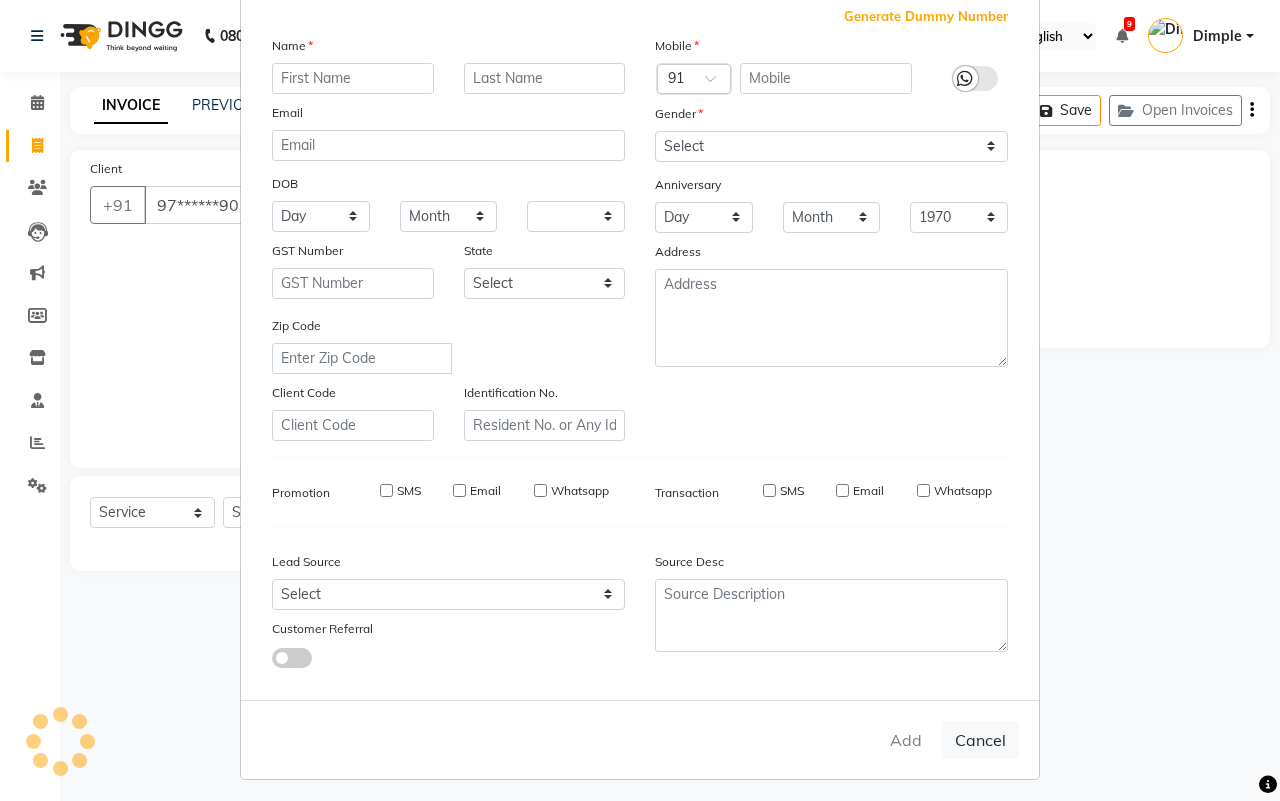 select 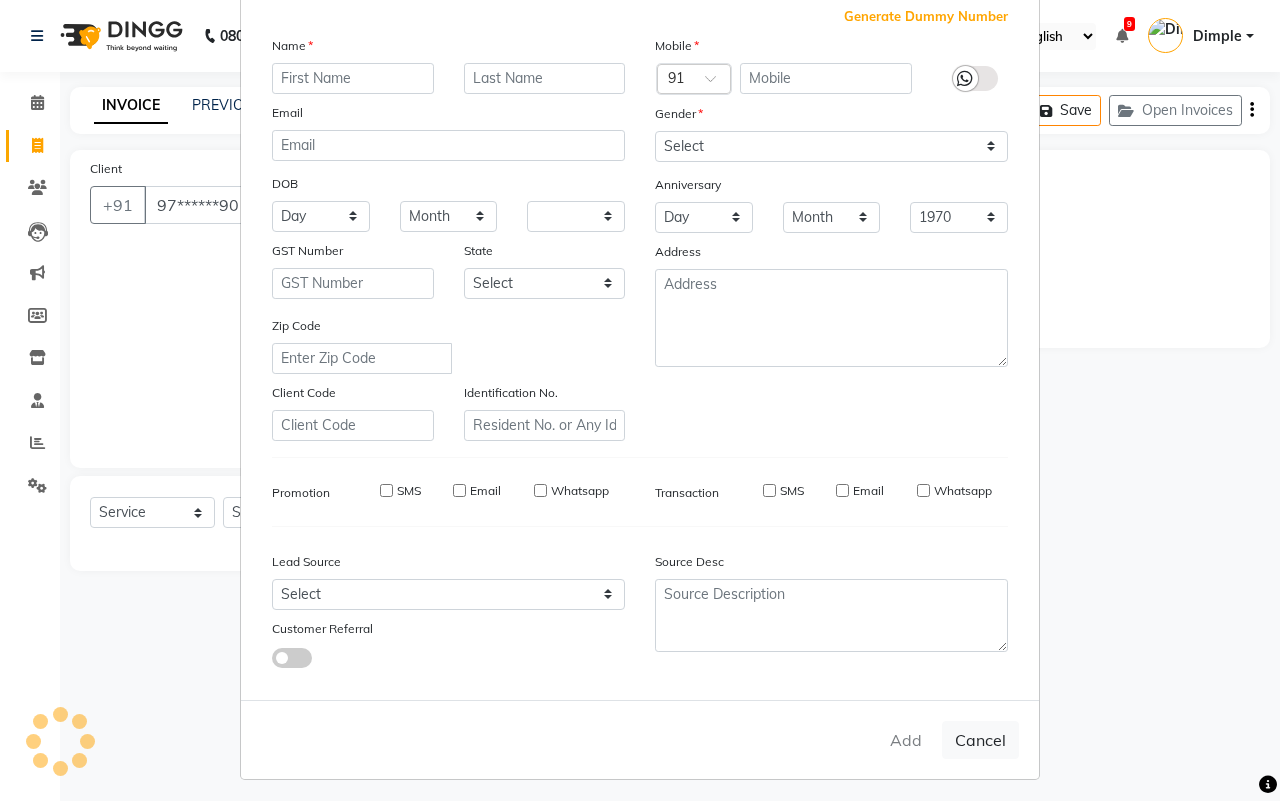 checkbox on "false" 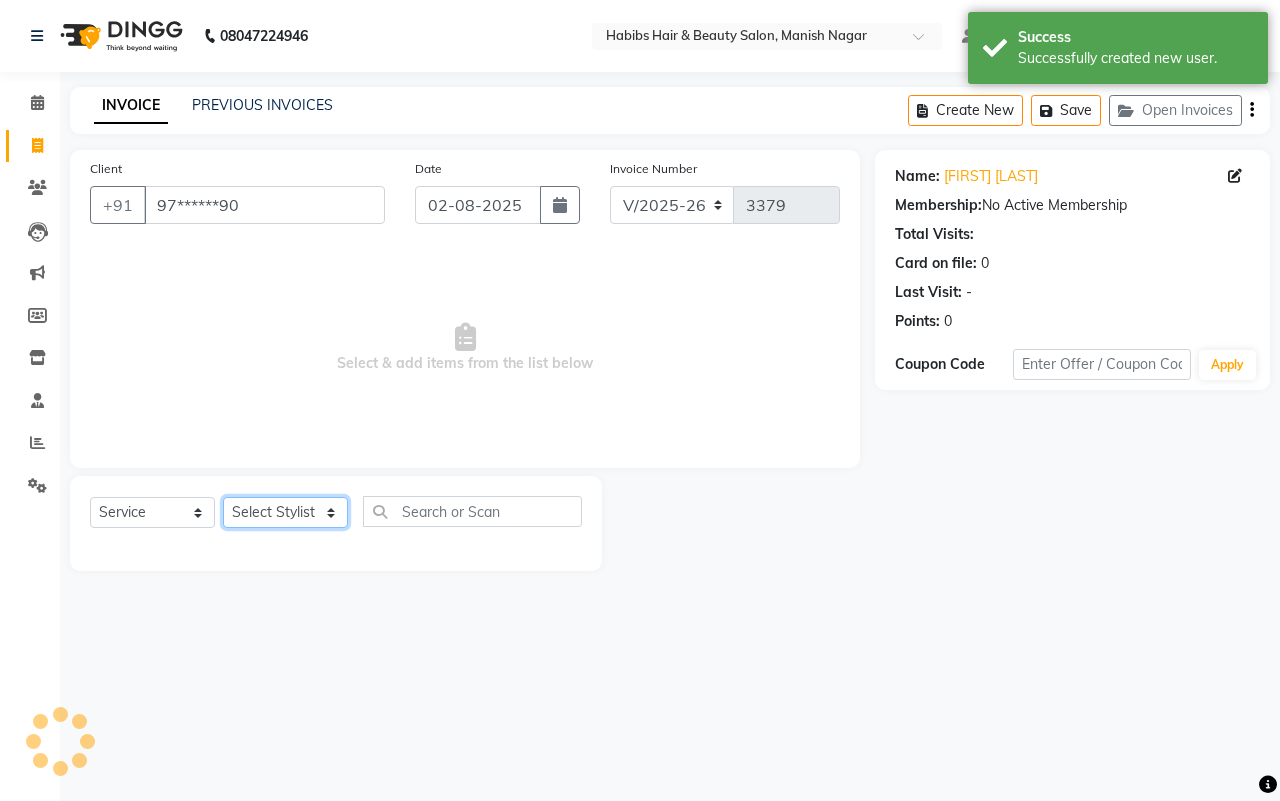 click on "Select Stylist [FIRST] [FIRST] [FIRST] [FIRST] [FIRST] [FIRST] [FIRST] [FIRST] [FIRST] [FIRST]" 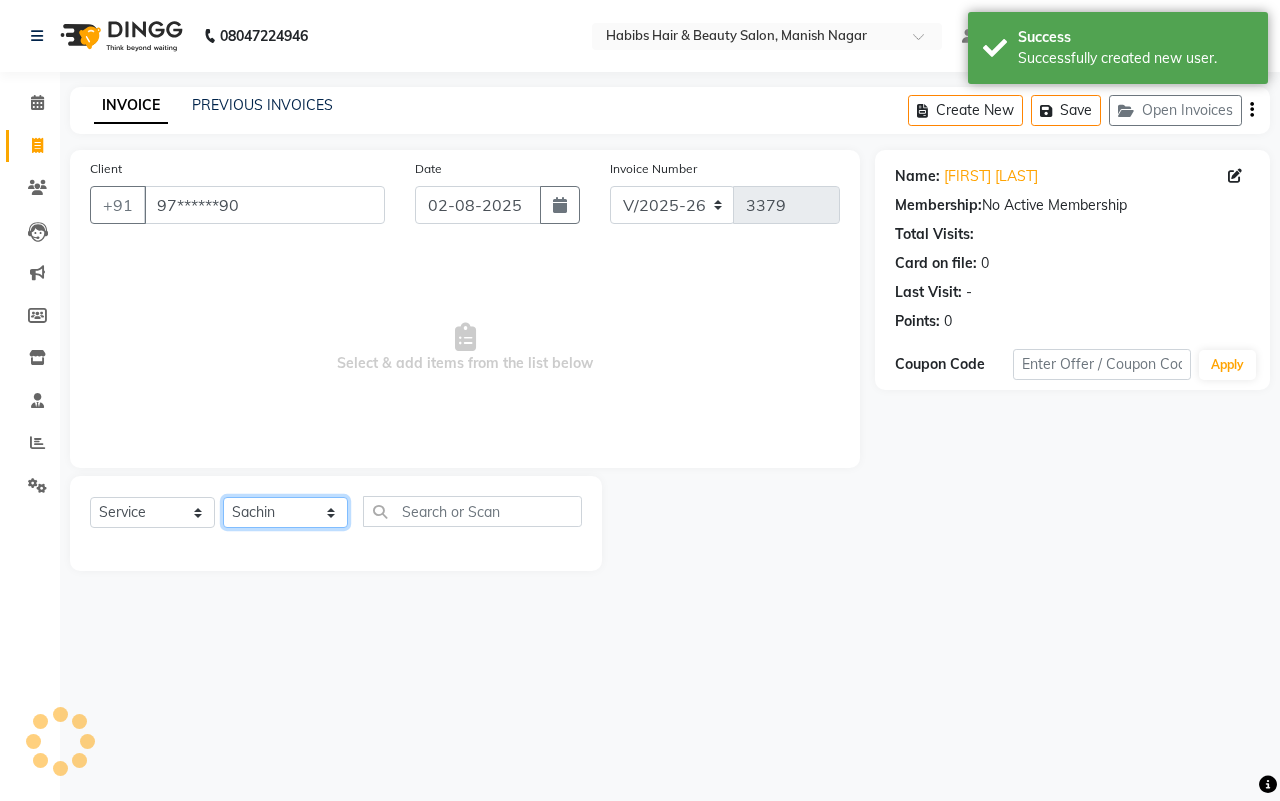 click on "Select Stylist [FIRST] [FIRST] [FIRST] [FIRST] [FIRST] [FIRST] [FIRST] [FIRST] [FIRST] [FIRST]" 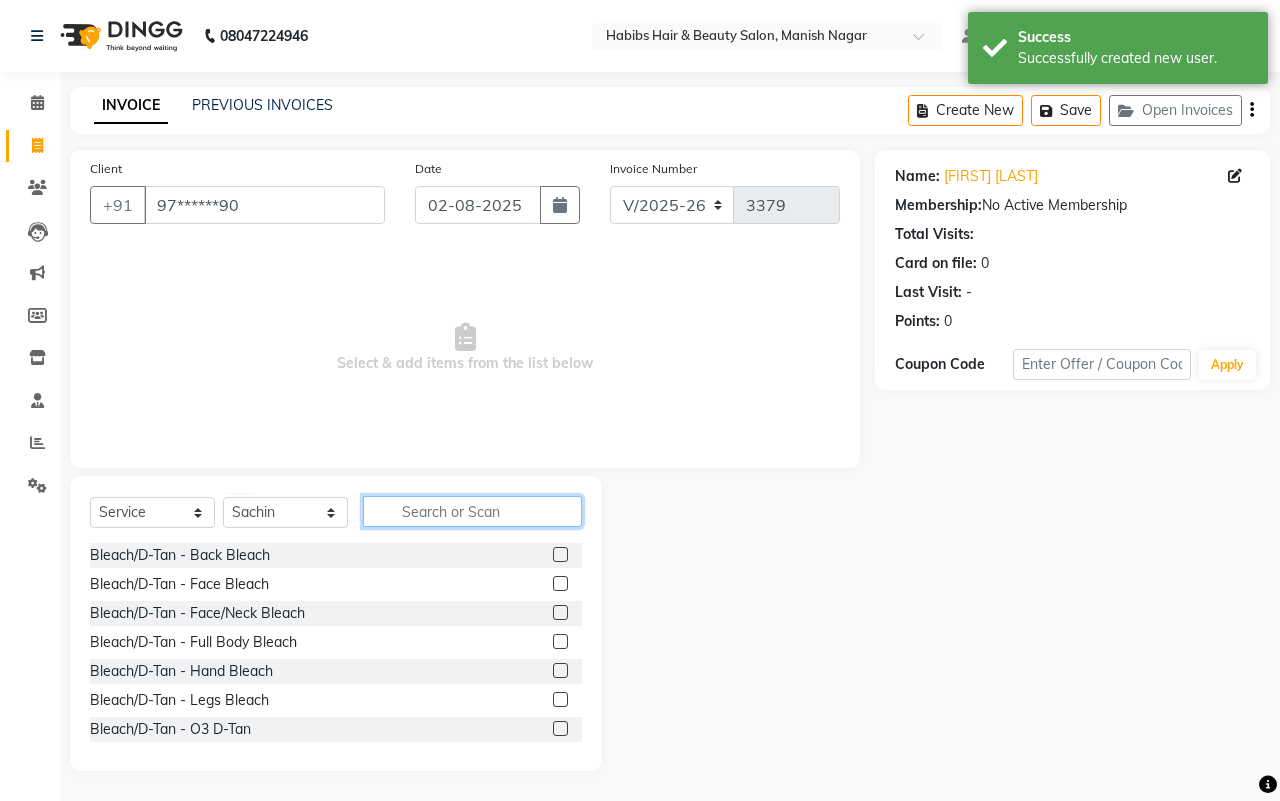 click 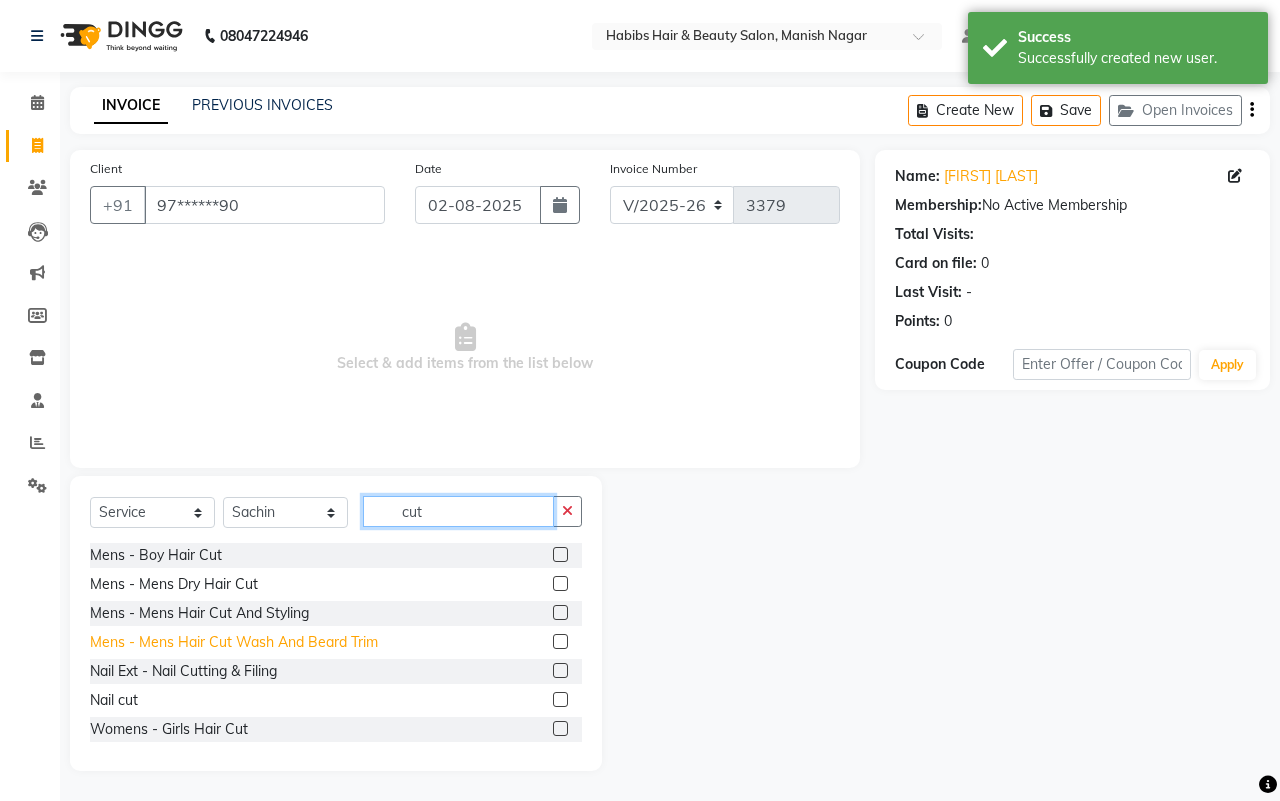 type on "cut" 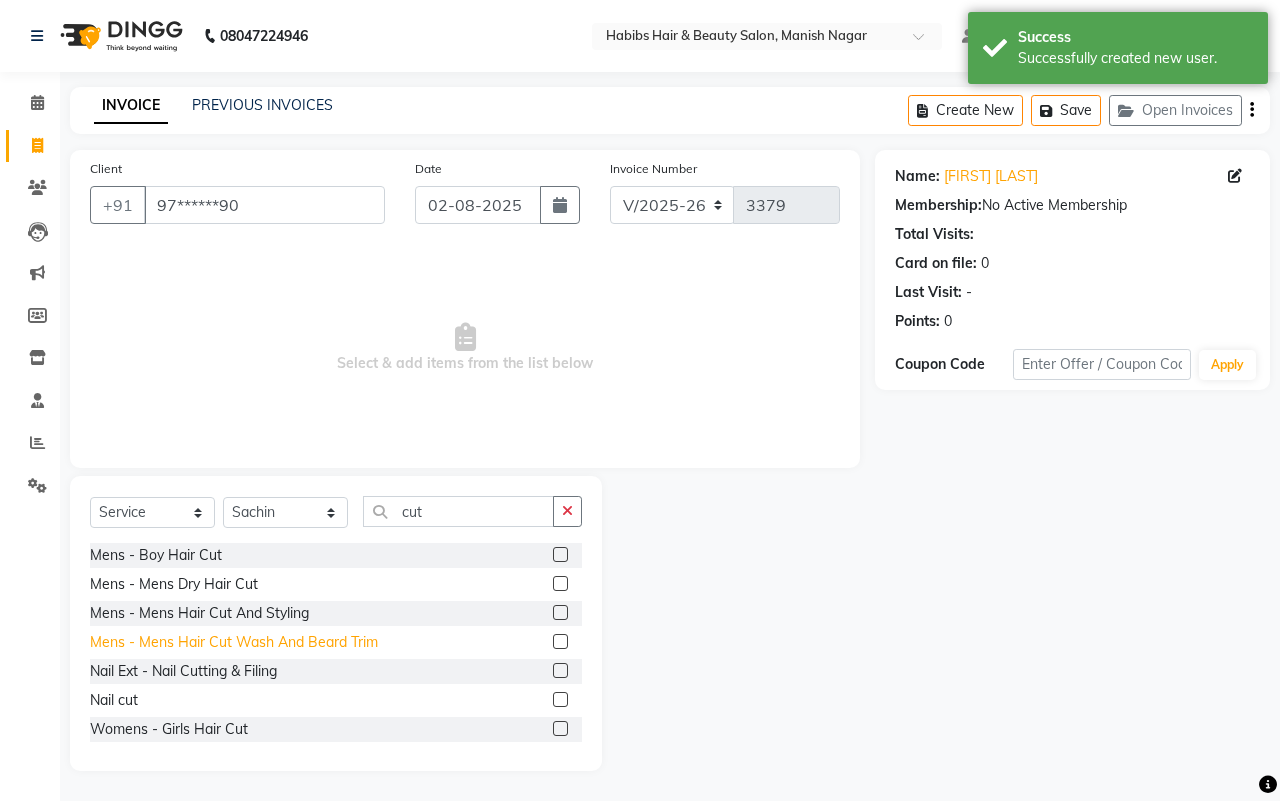 click on "Mens - Mens  Hair Cut Wash And Beard Trim" 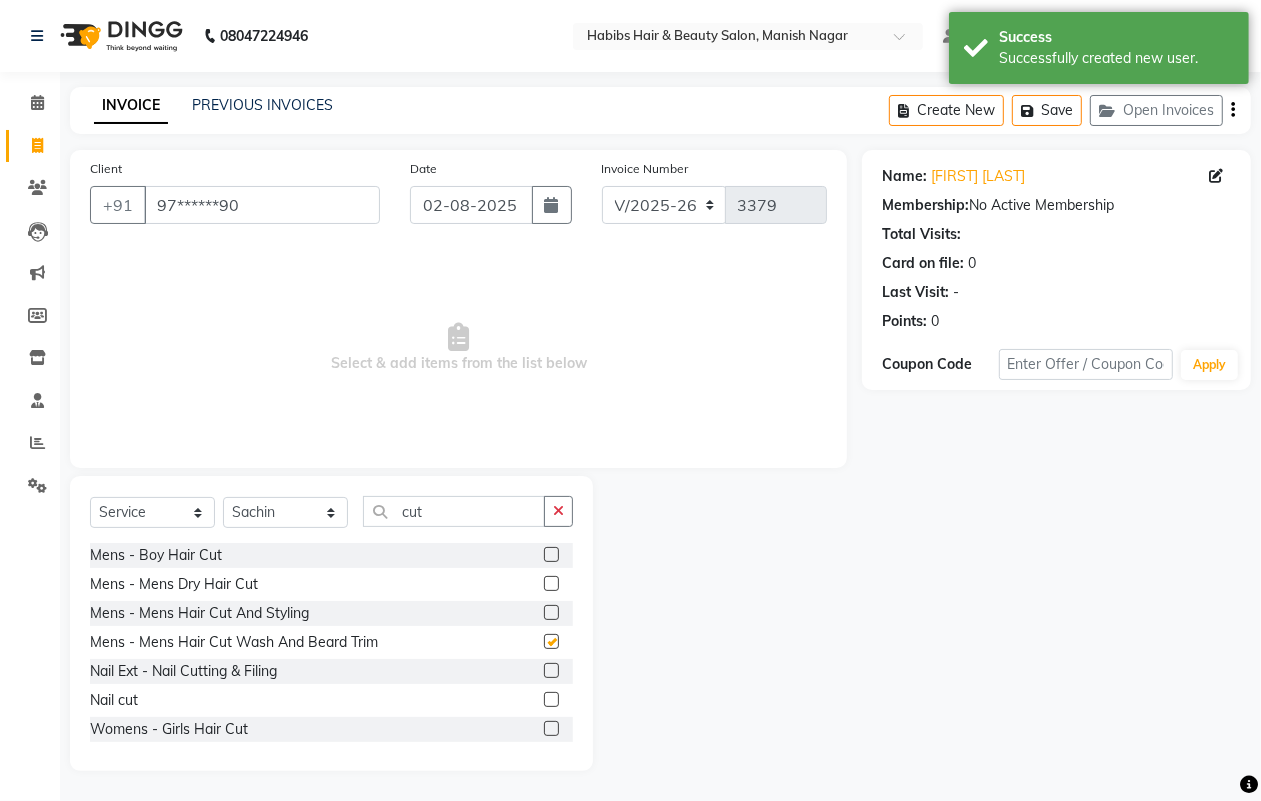 checkbox on "false" 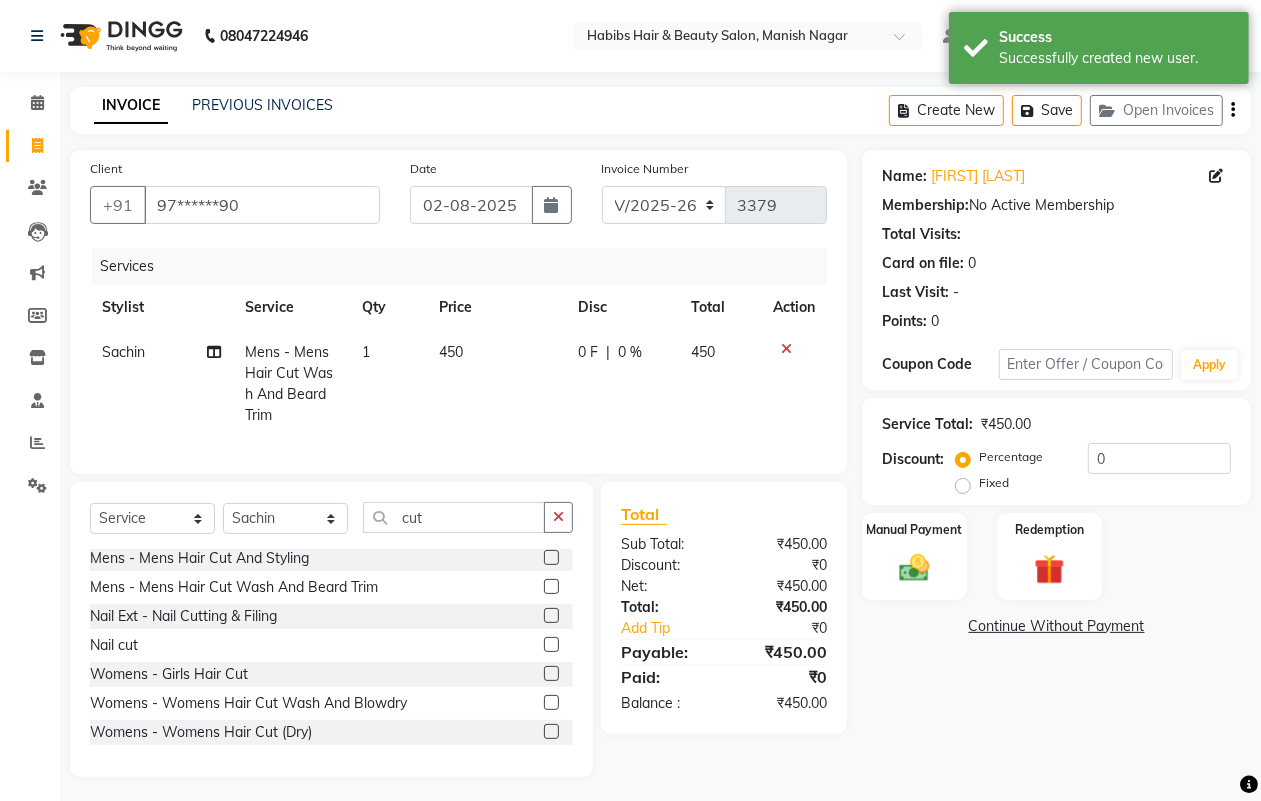 scroll, scrollTop: 90, scrollLeft: 0, axis: vertical 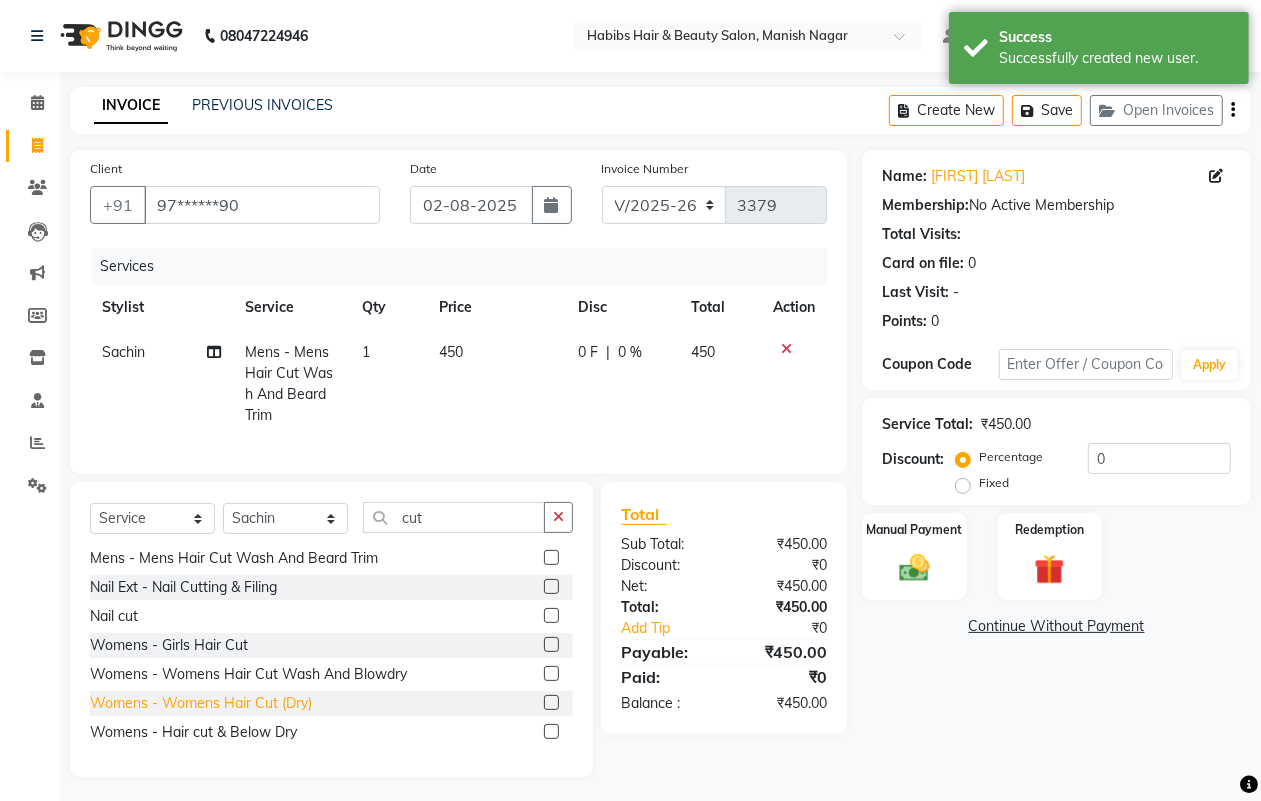 click on "Womens - Womens Hair Cut (Dry)" 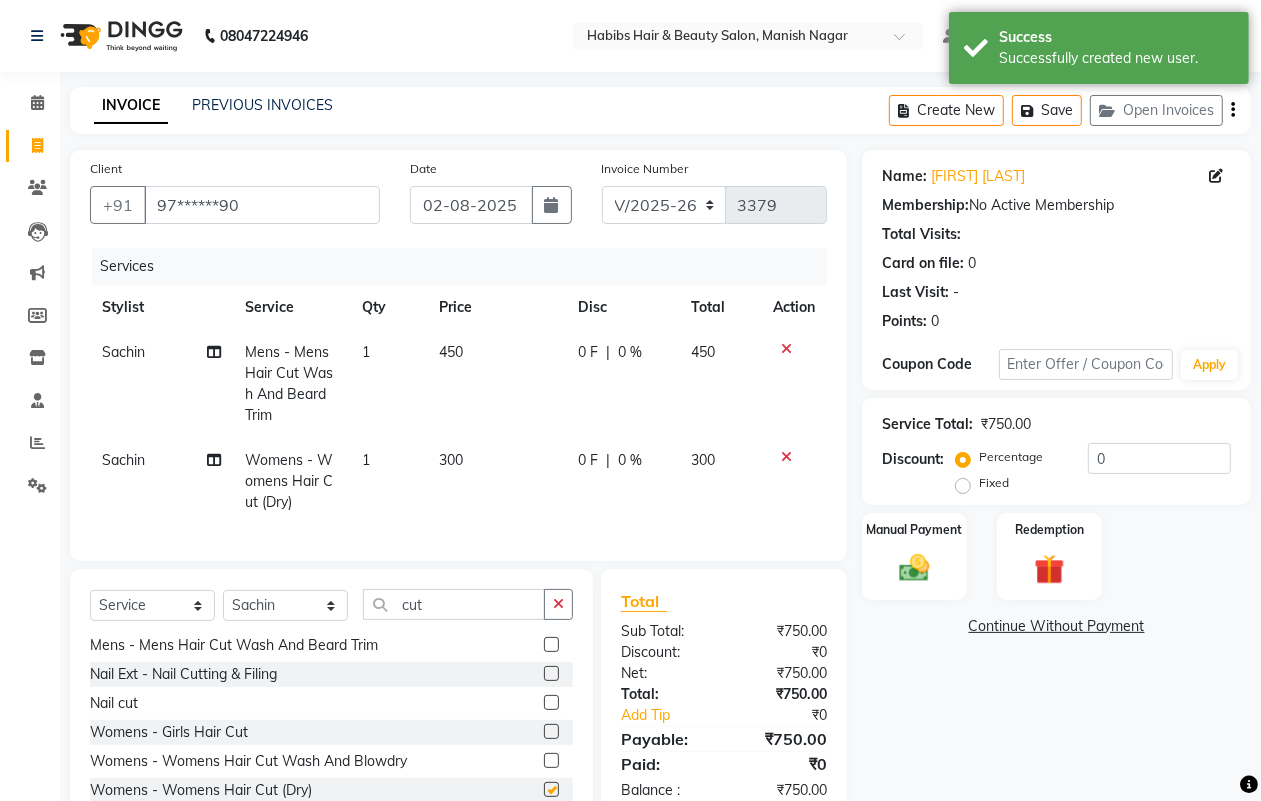 checkbox on "false" 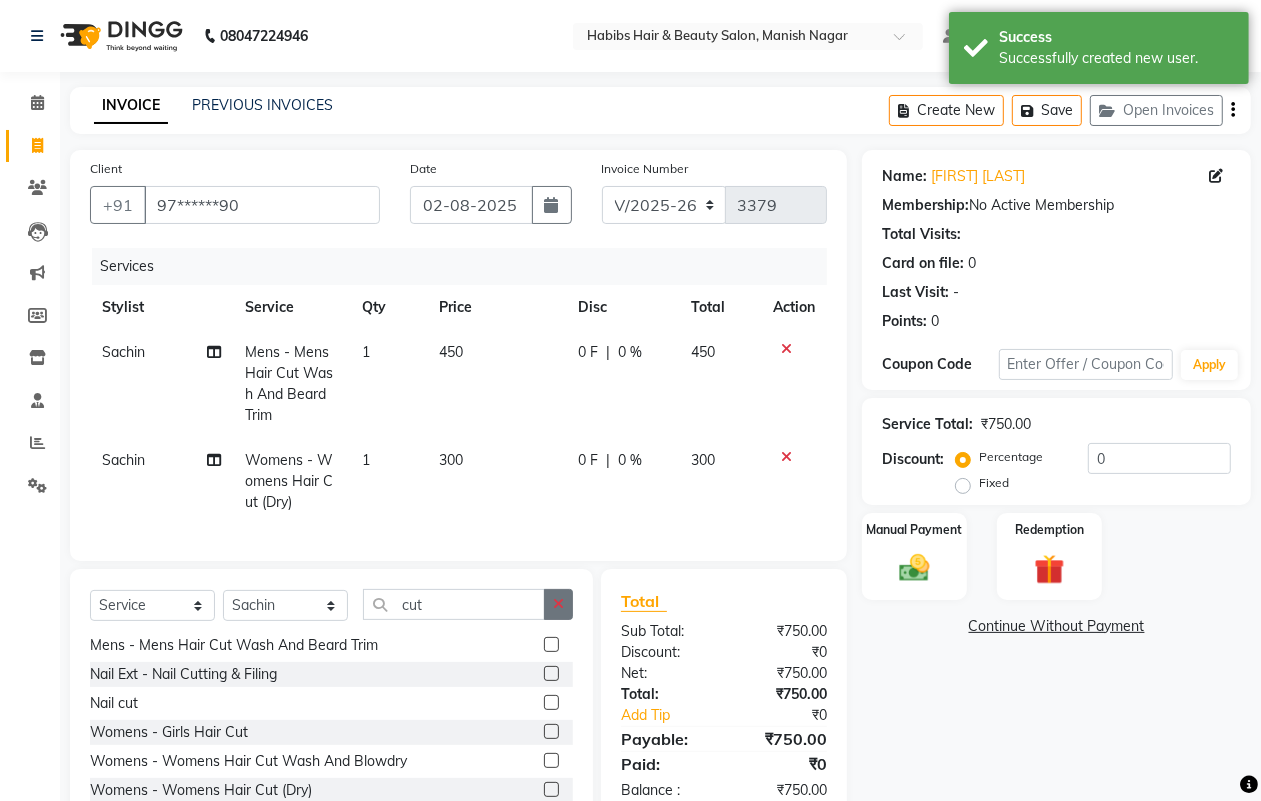 click 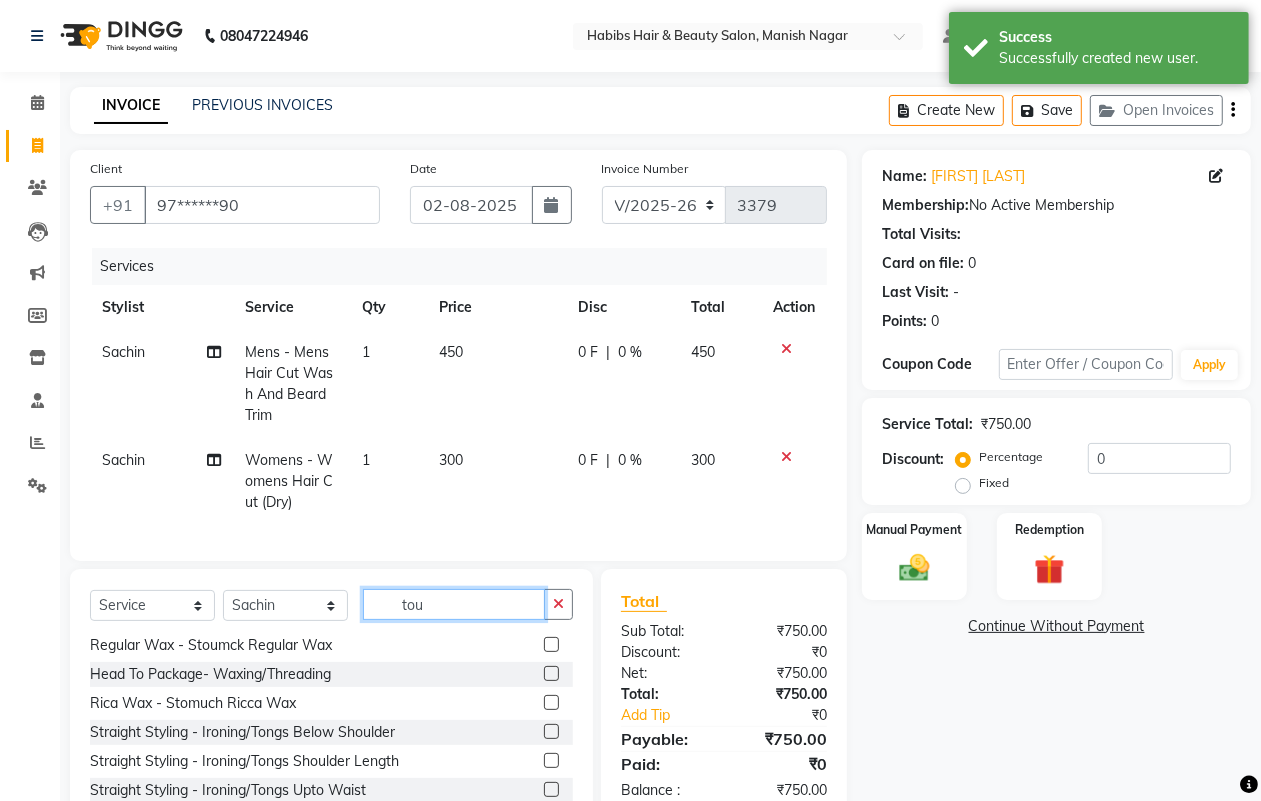scroll, scrollTop: 0, scrollLeft: 0, axis: both 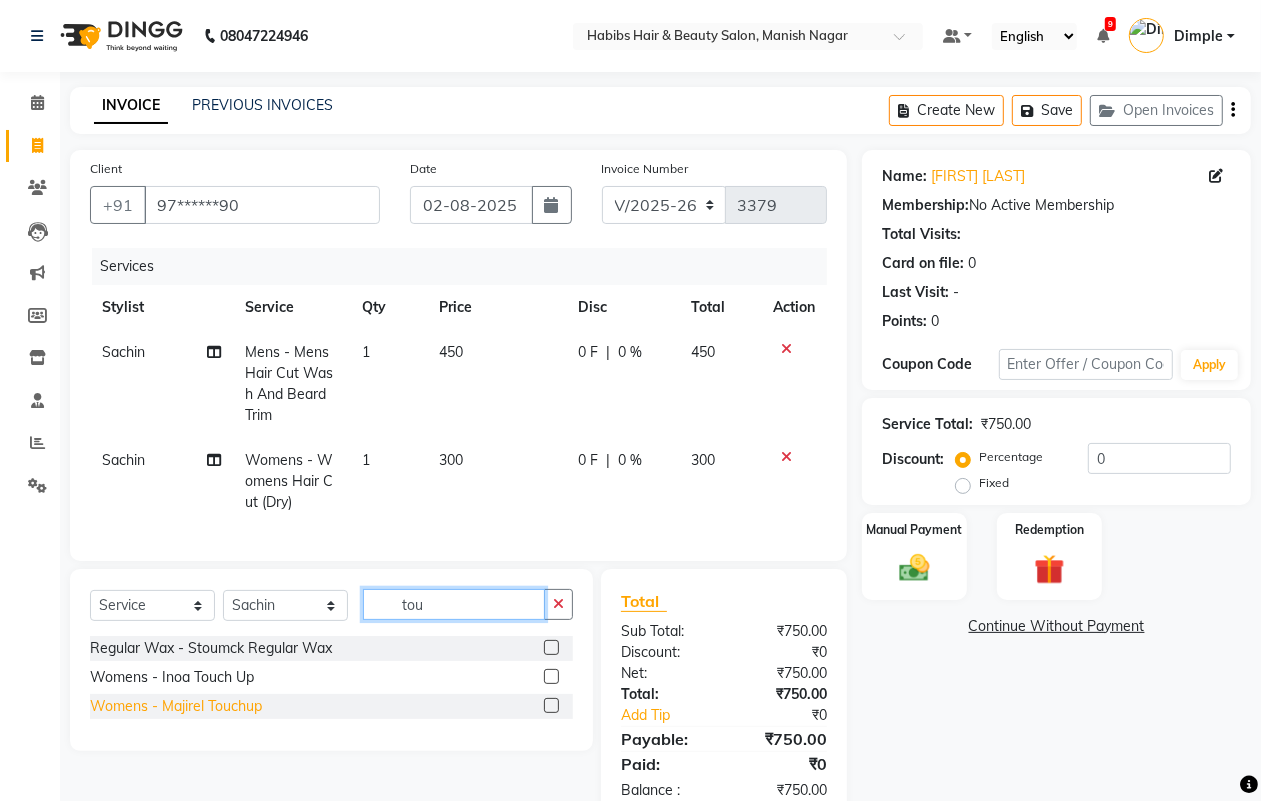 type on "tou" 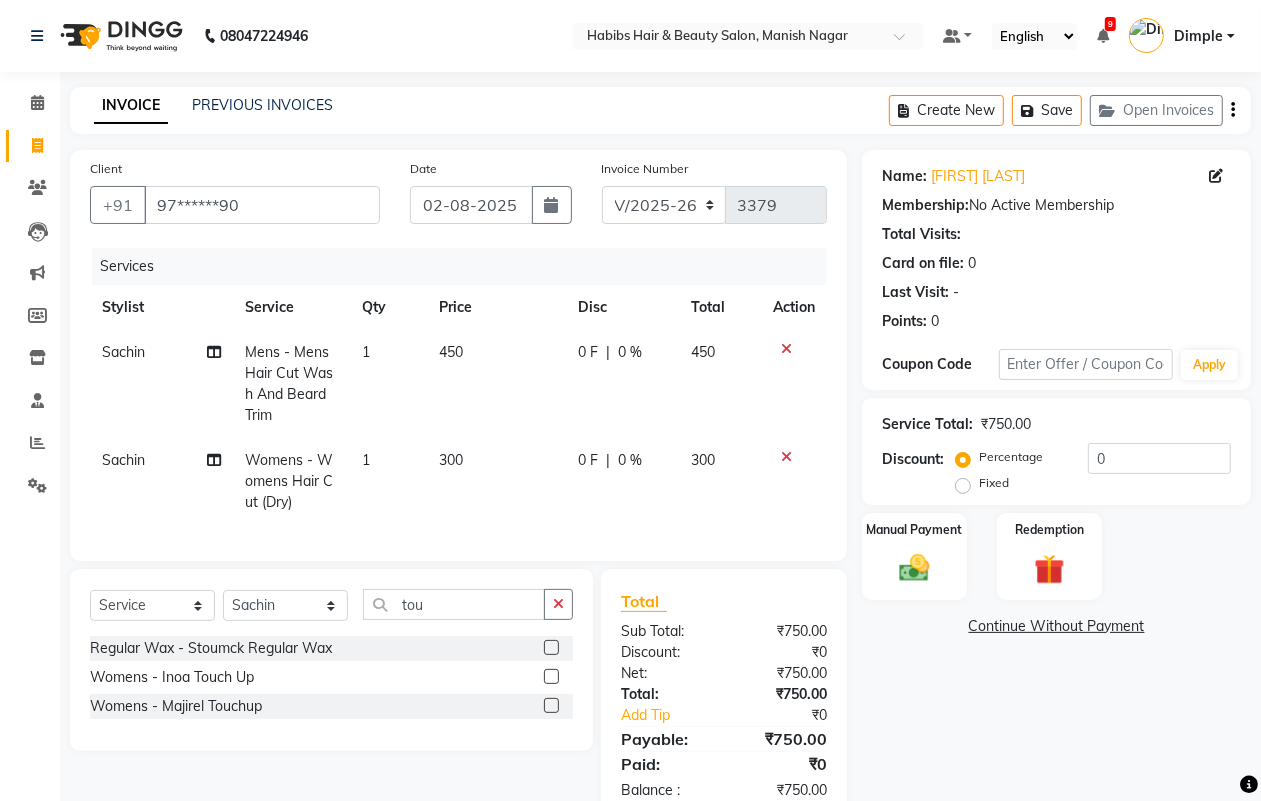 drag, startPoint x: 241, startPoint y: 726, endPoint x: 220, endPoint y: 607, distance: 120.83874 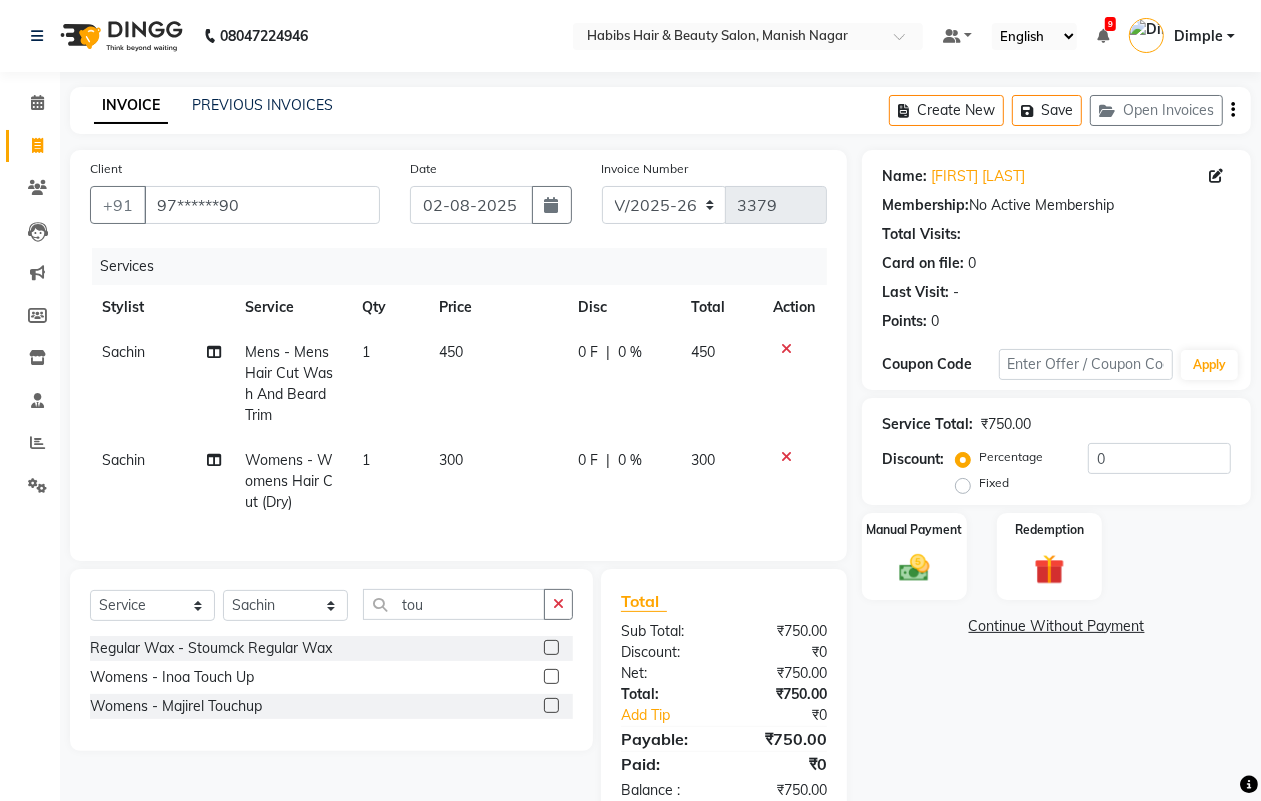 click on "Womens - Majirel Touchup" 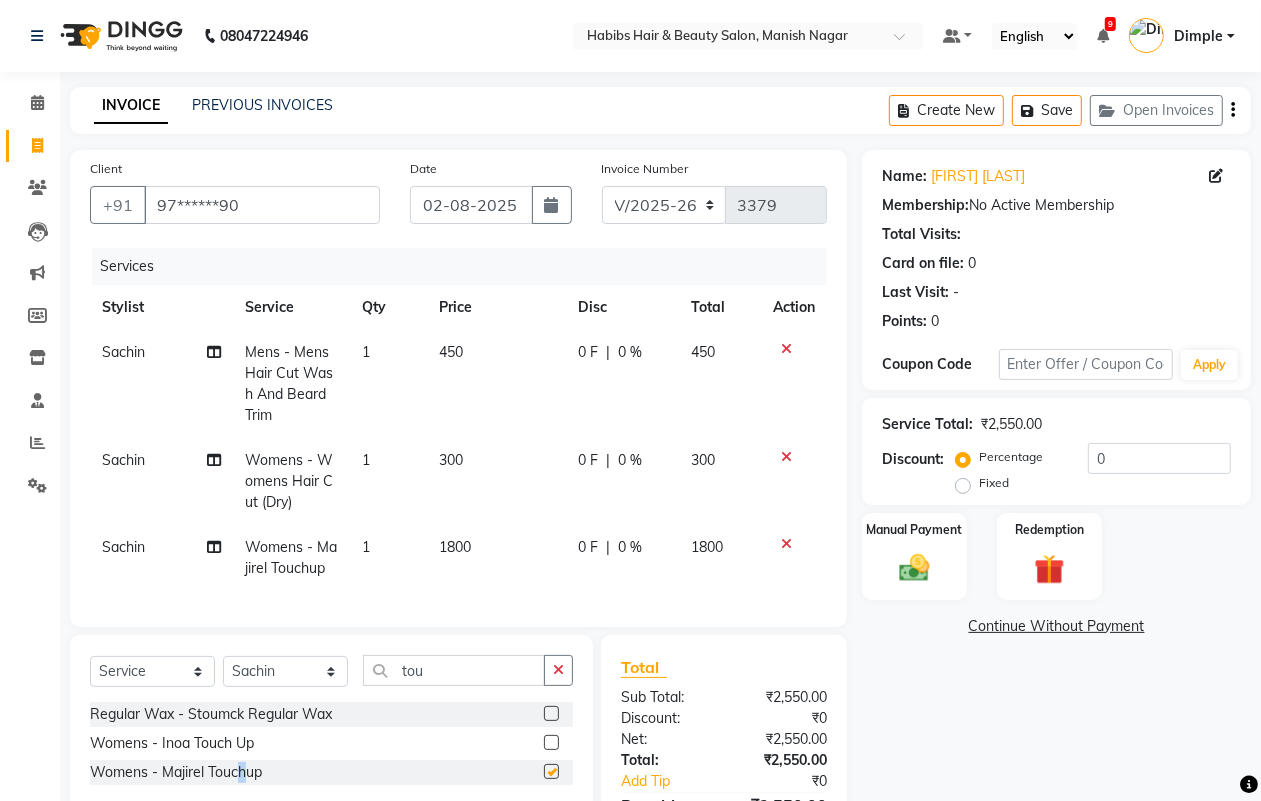 checkbox on "false" 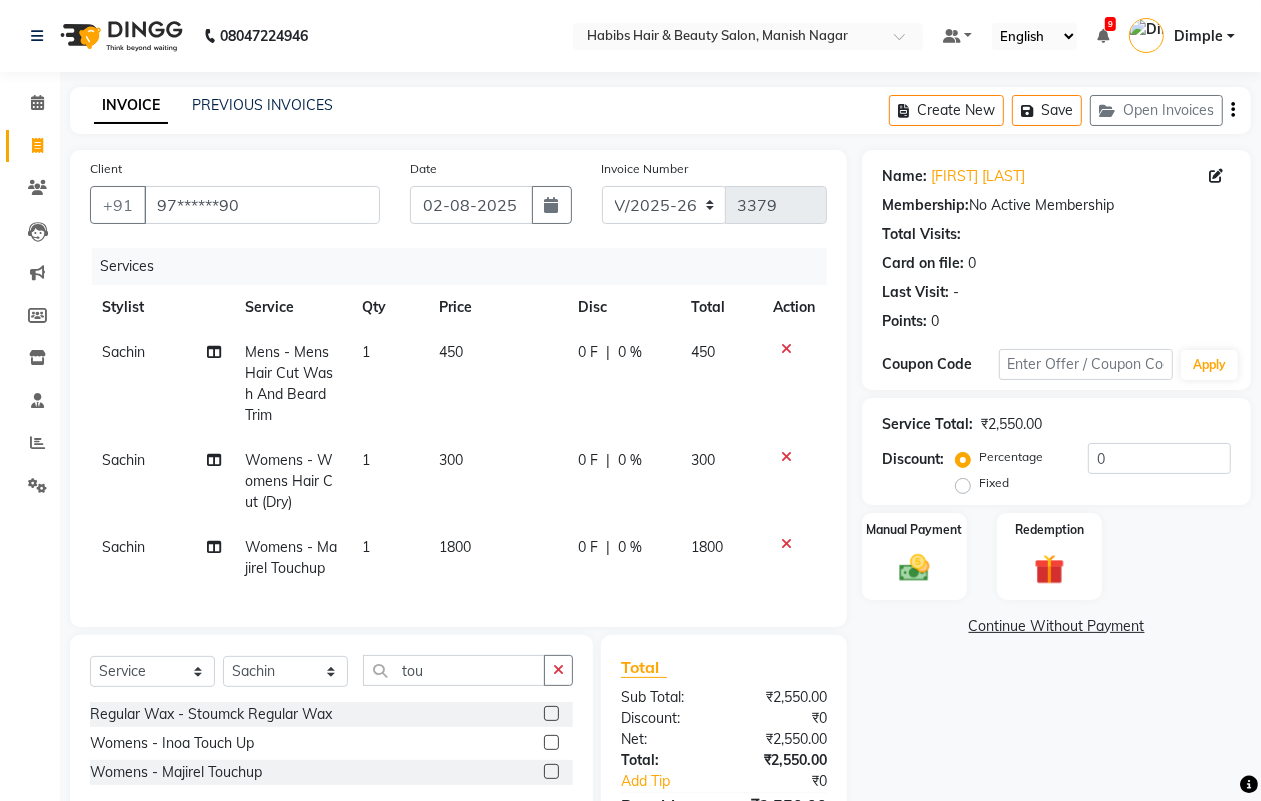 click on "Sachin" 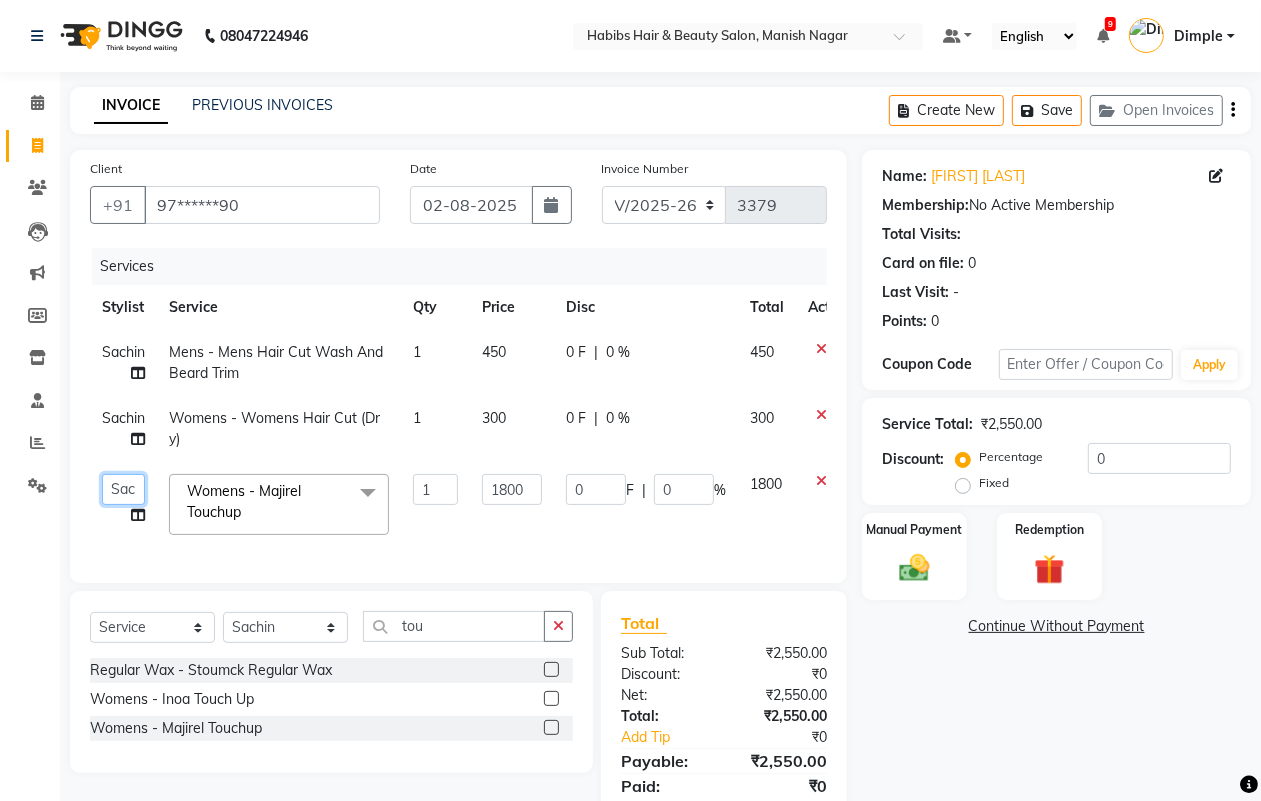 click on "[FIRST] [FIRST] [FIRST] [FIRST] [FIRST] [FIRST] [FIRST] [FIRST] [FIRST] [FIRST]" 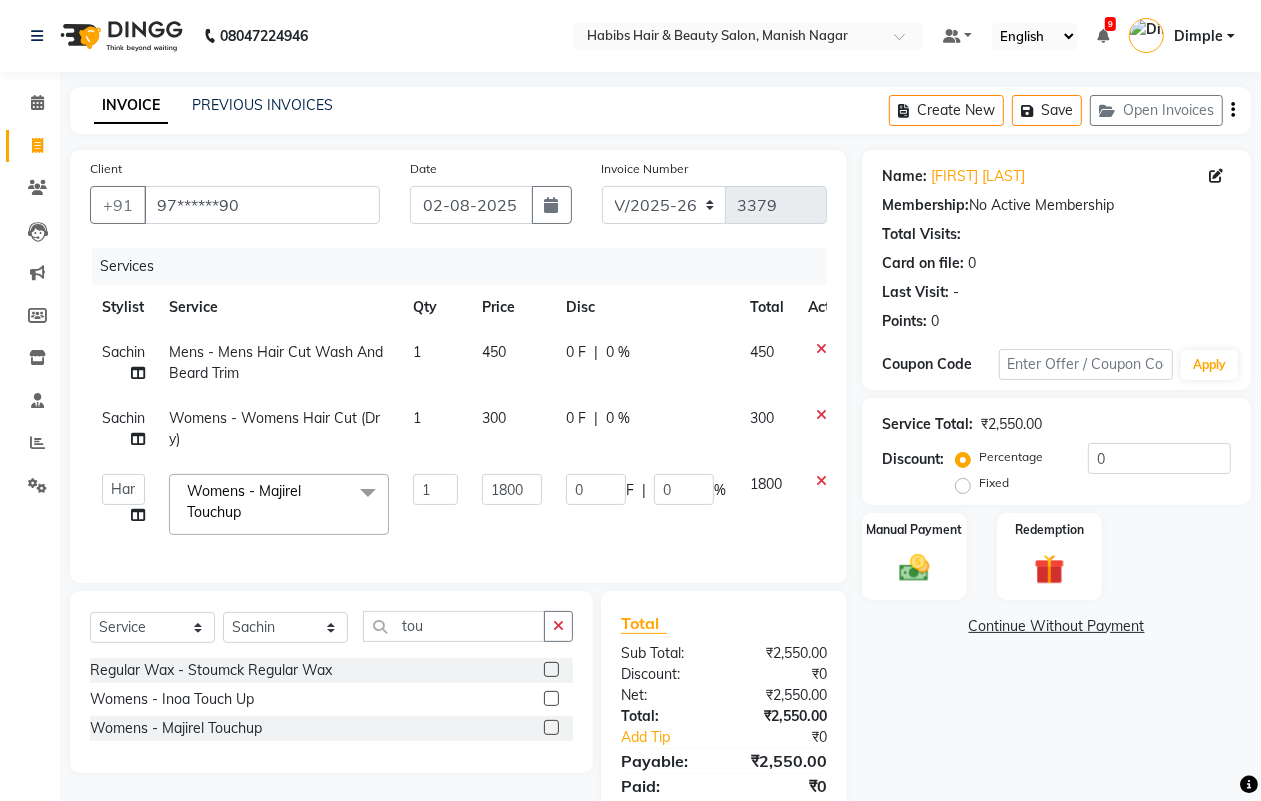 select on "18779" 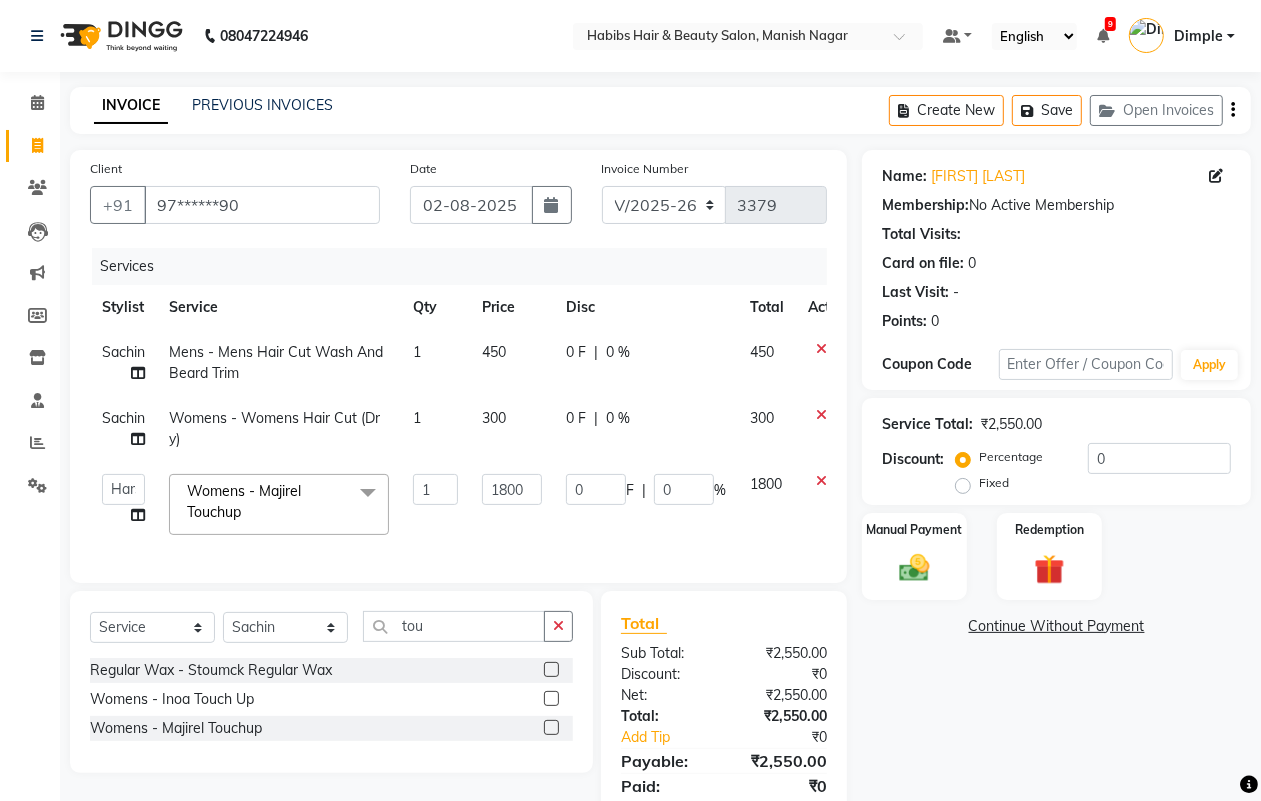 click on "Sachin" 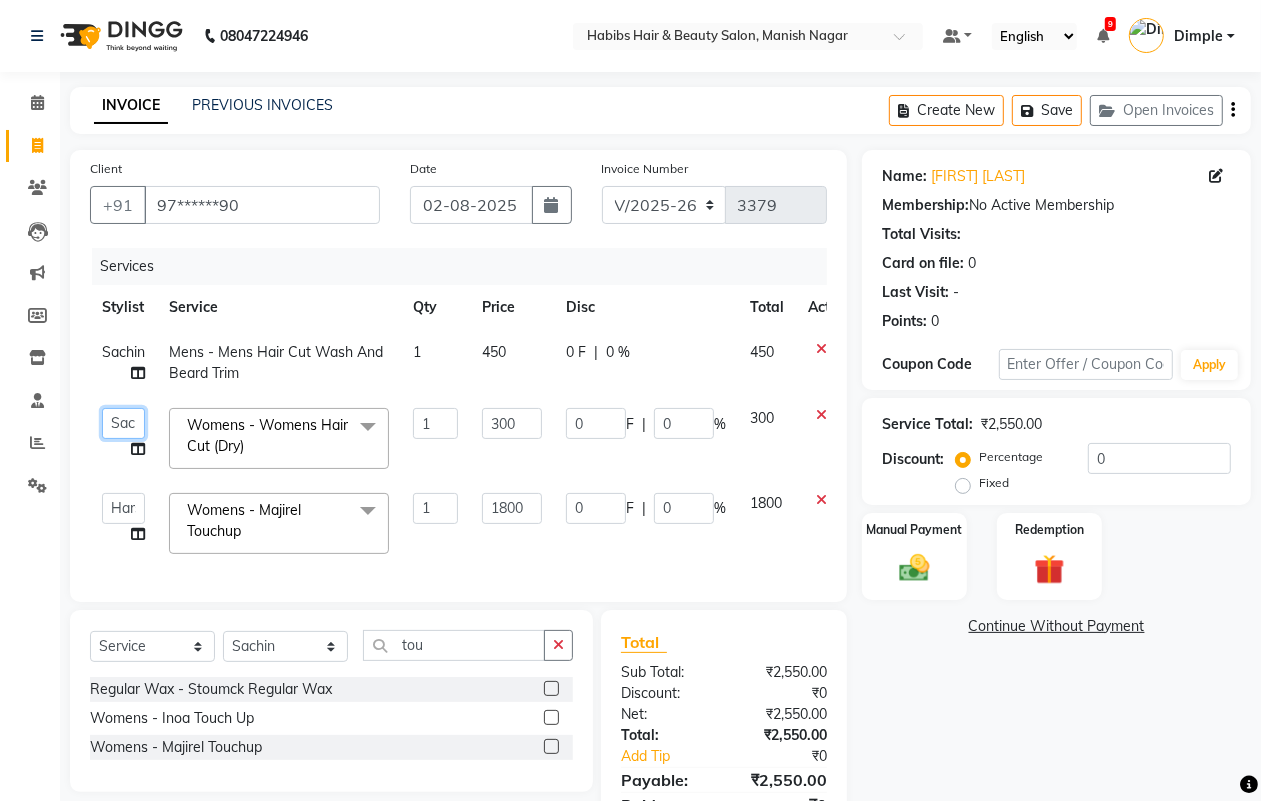 click on "[FIRST] [FIRST] [FIRST] [FIRST] [FIRST] [FIRST] [FIRST] [FIRST] [FIRST] [FIRST]" 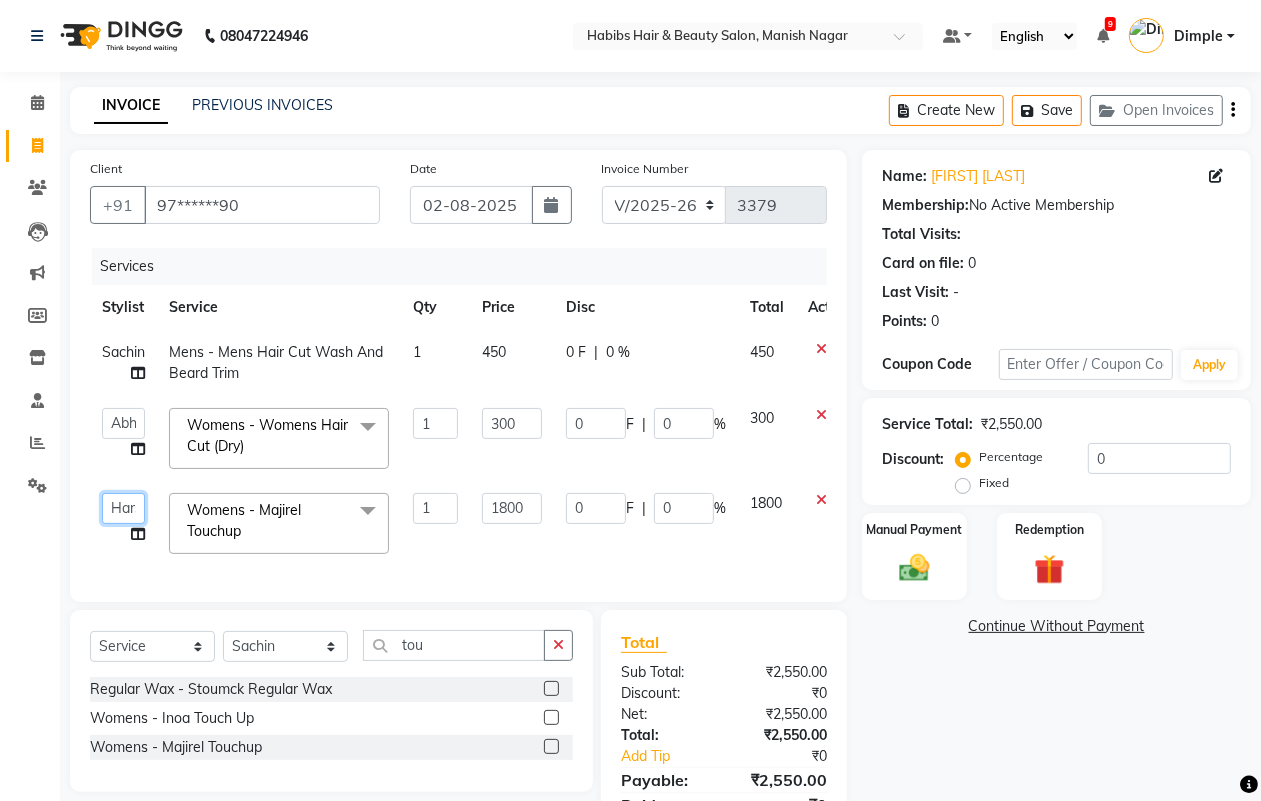 click on "[FIRST] [FIRST] [FIRST] [FIRST] [FIRST] [FIRST] [FIRST] [FIRST] [FIRST] [FIRST]" 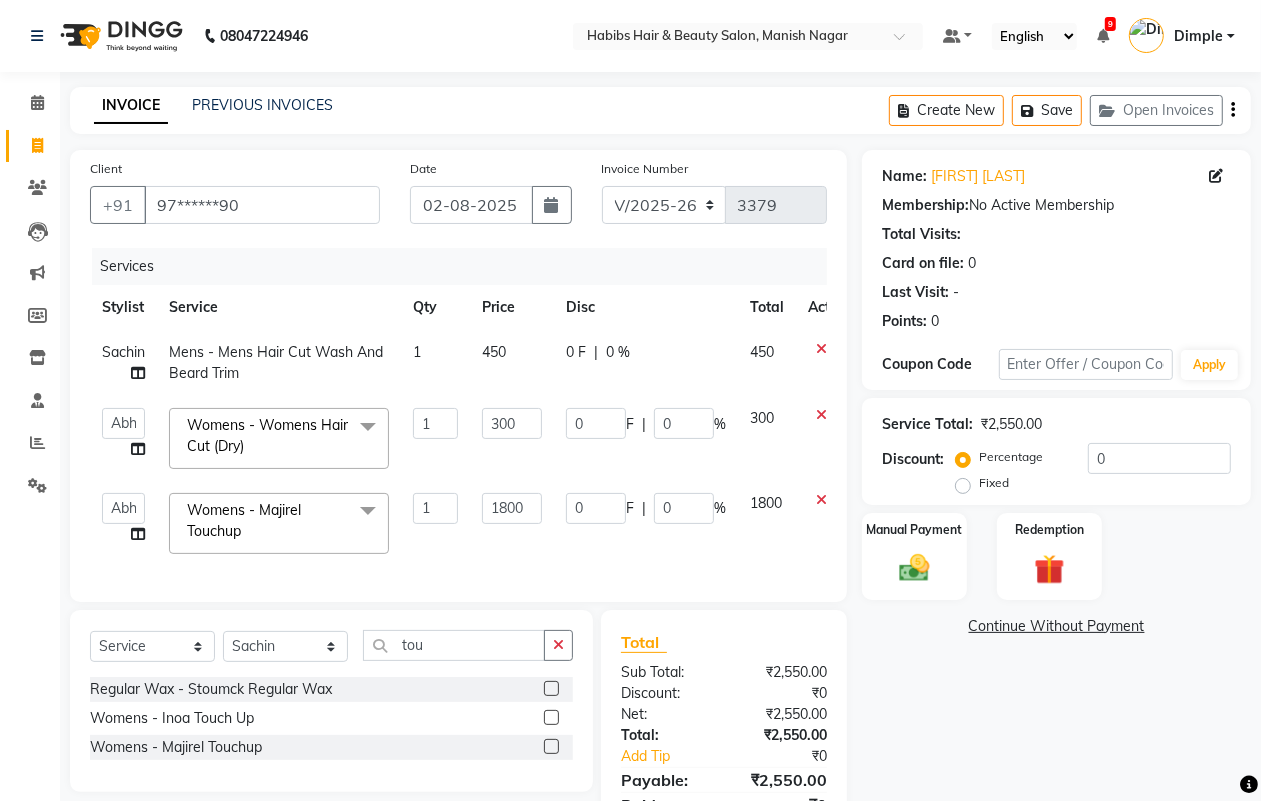 click on "1800" 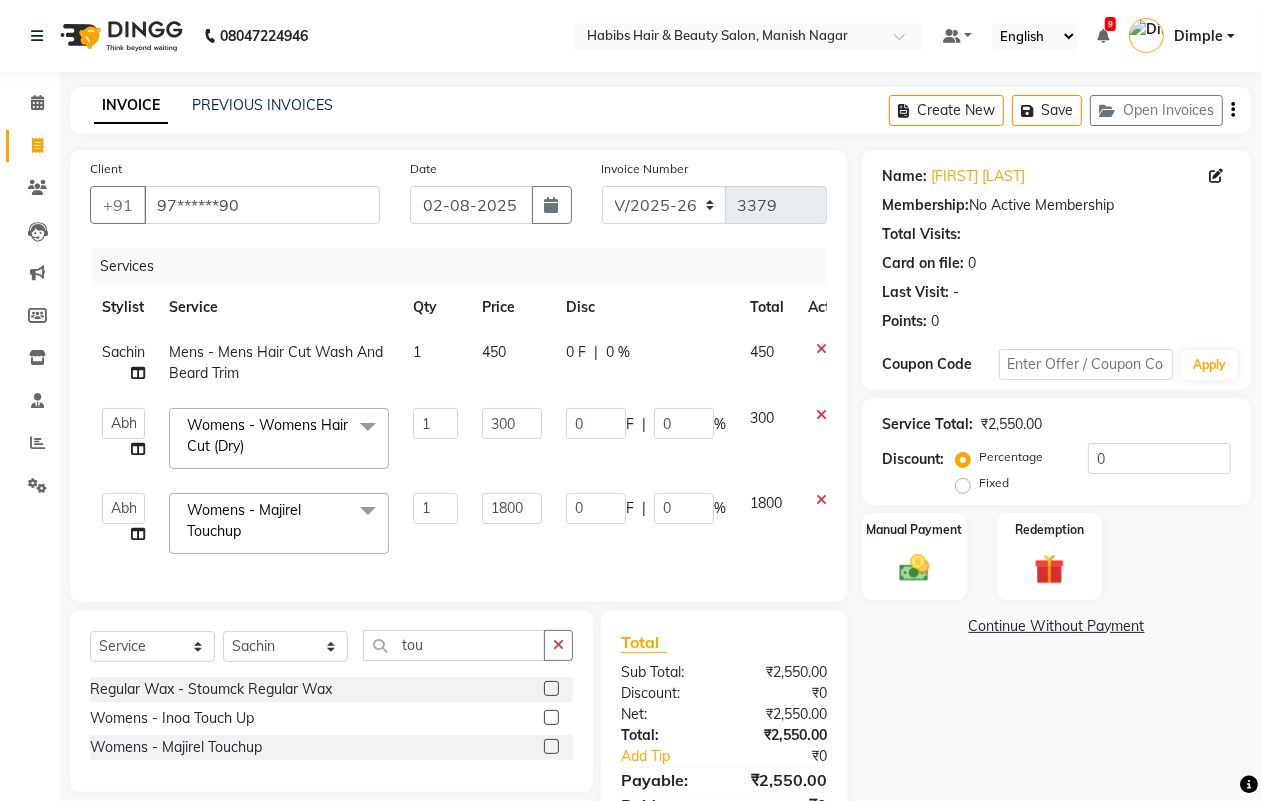 click on "450" 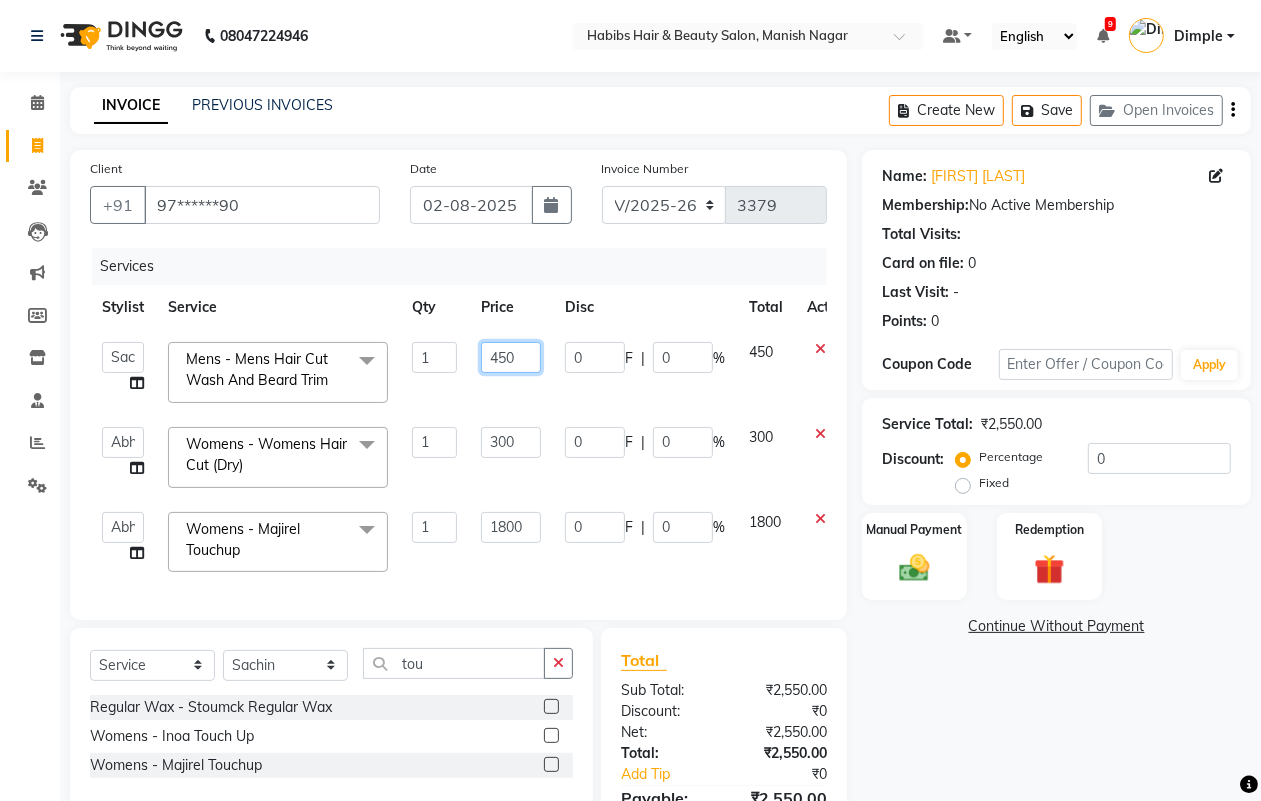 click on "450" 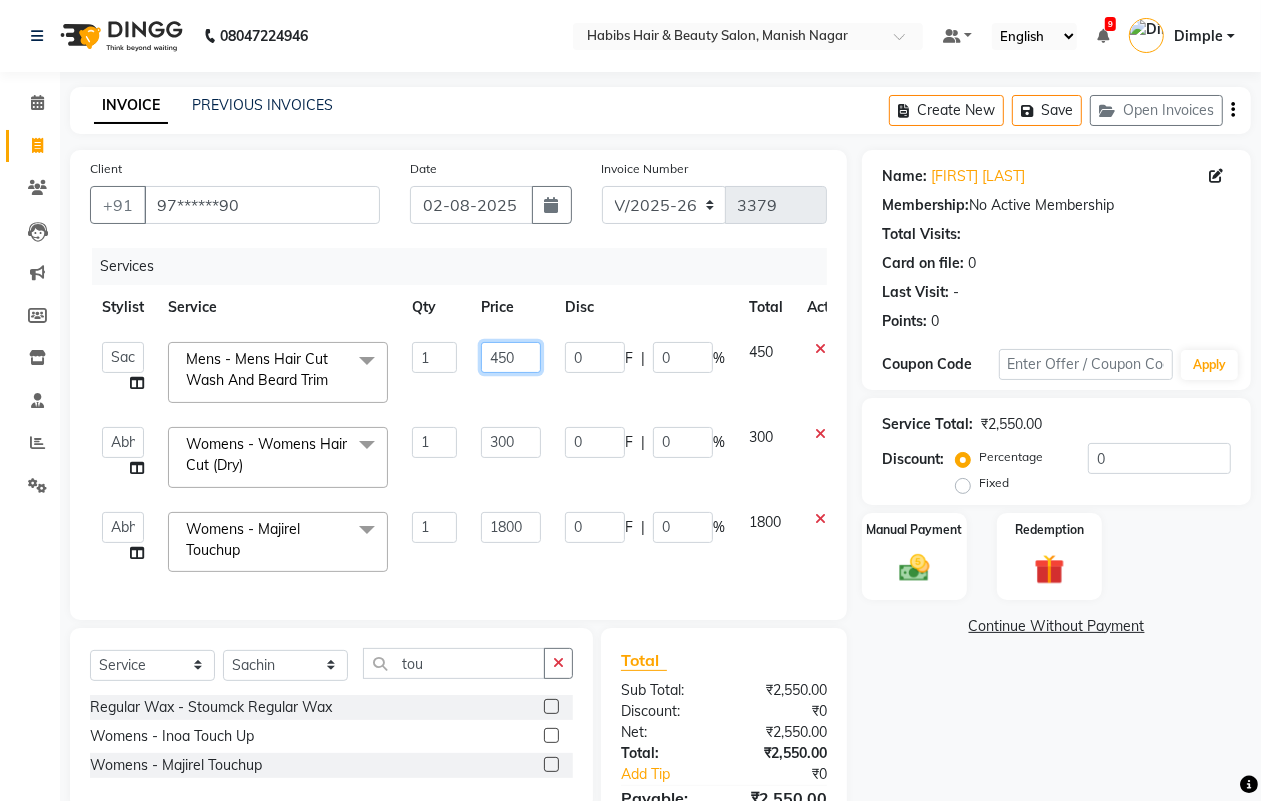 click on "450" 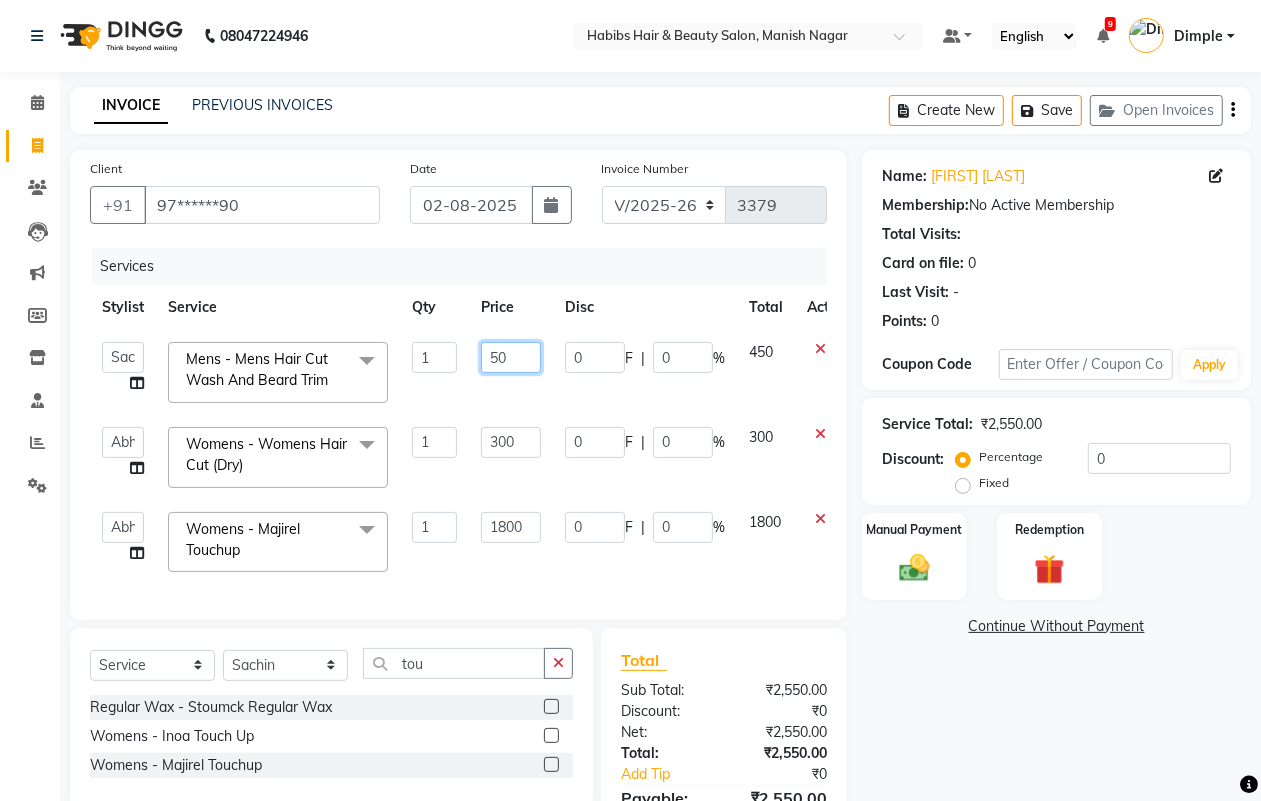 type on "500" 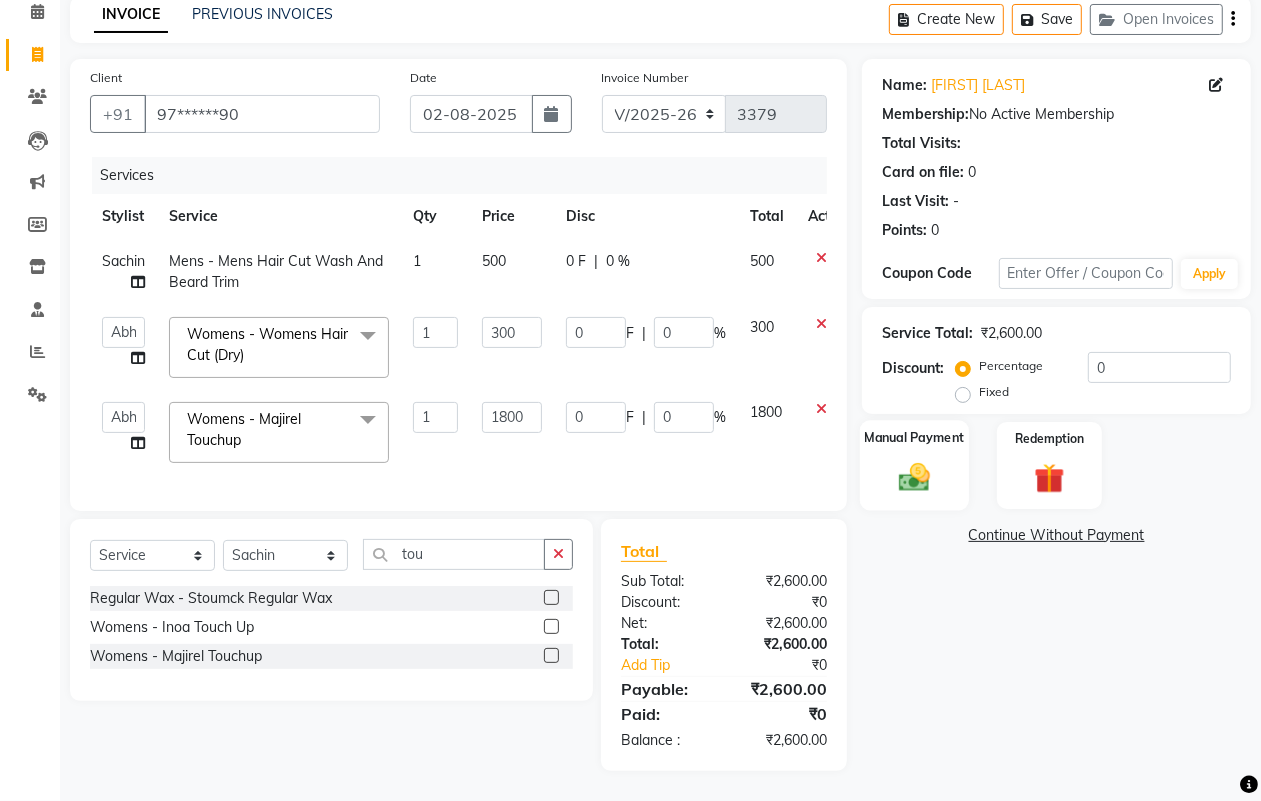scroll, scrollTop: 110, scrollLeft: 0, axis: vertical 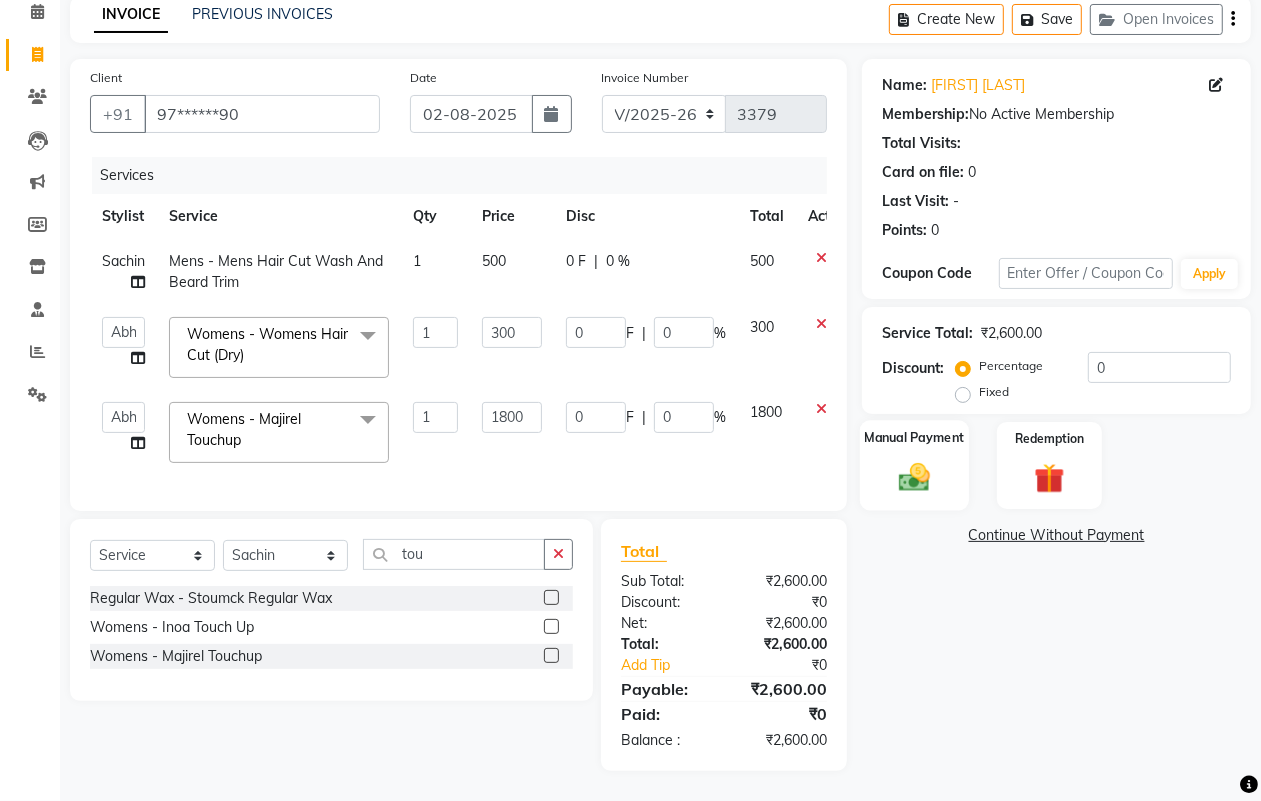 click 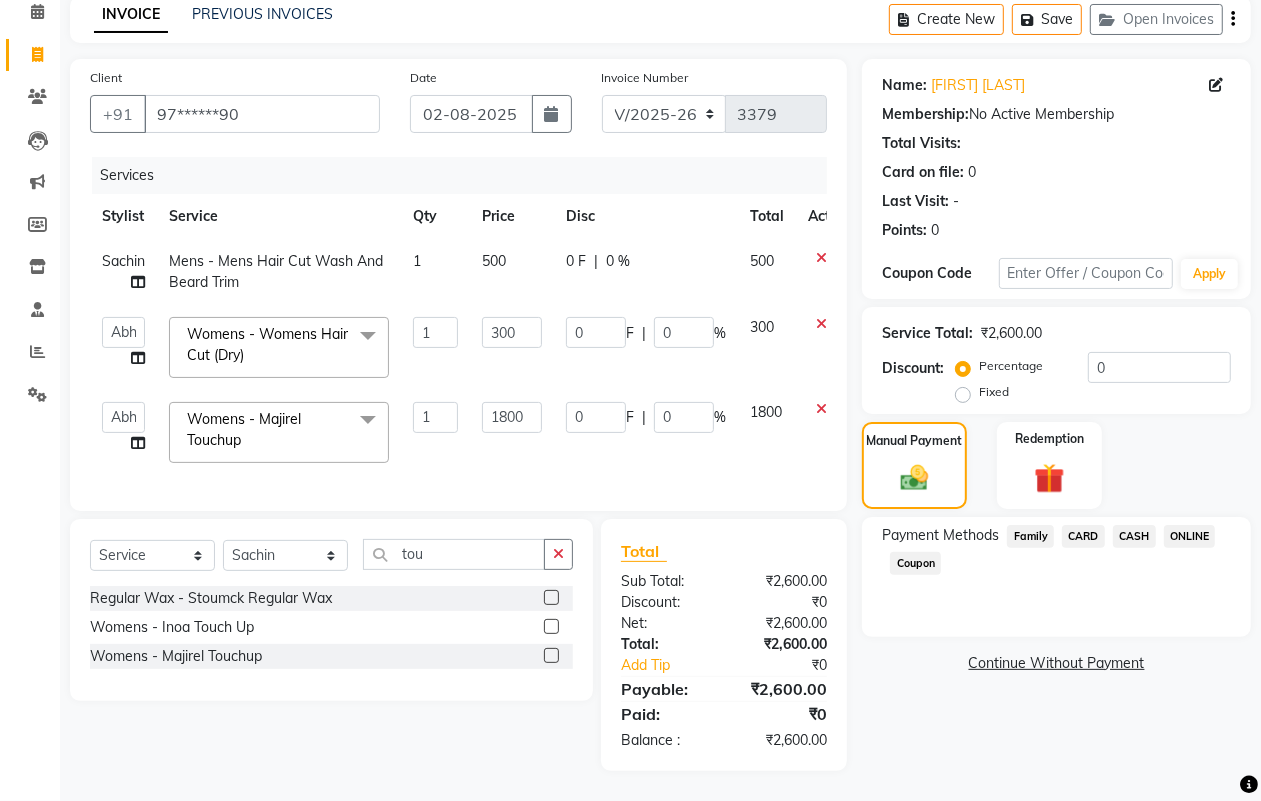 click on "ONLINE" 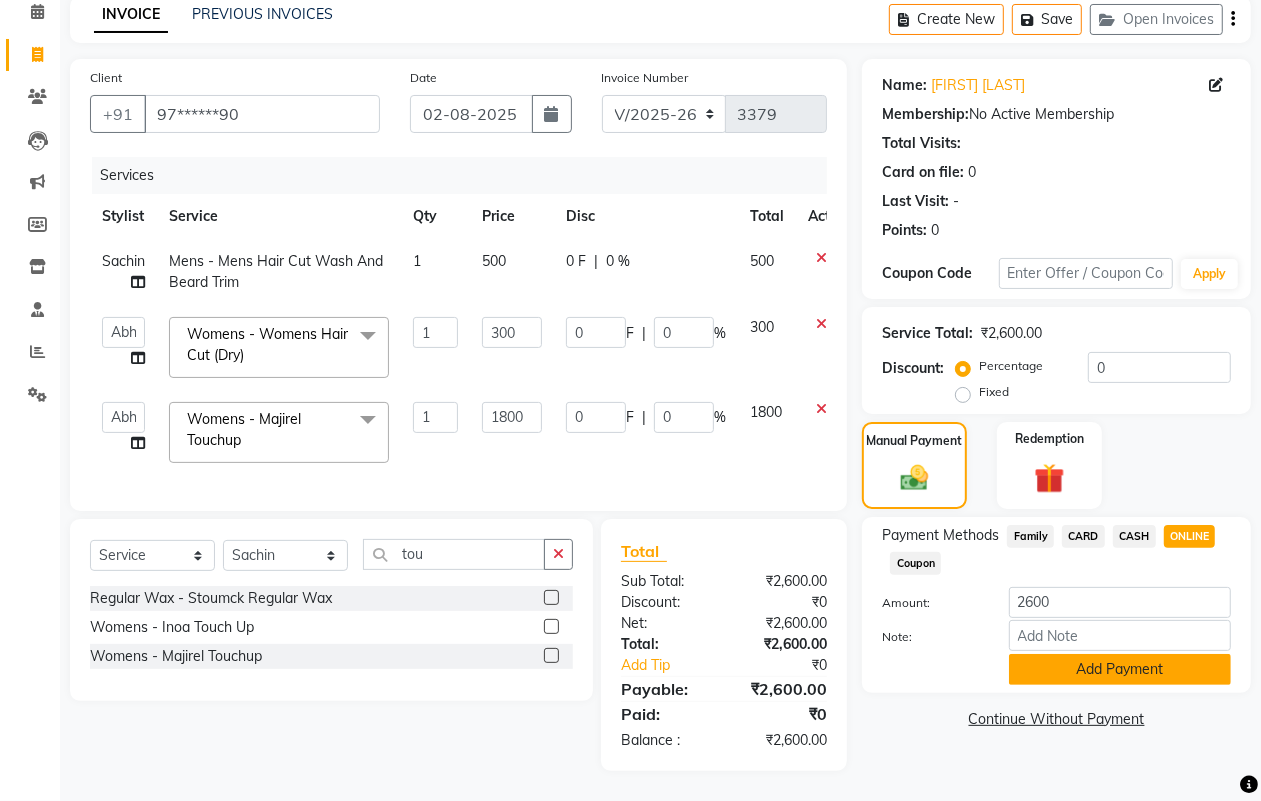 click on "Add Payment" 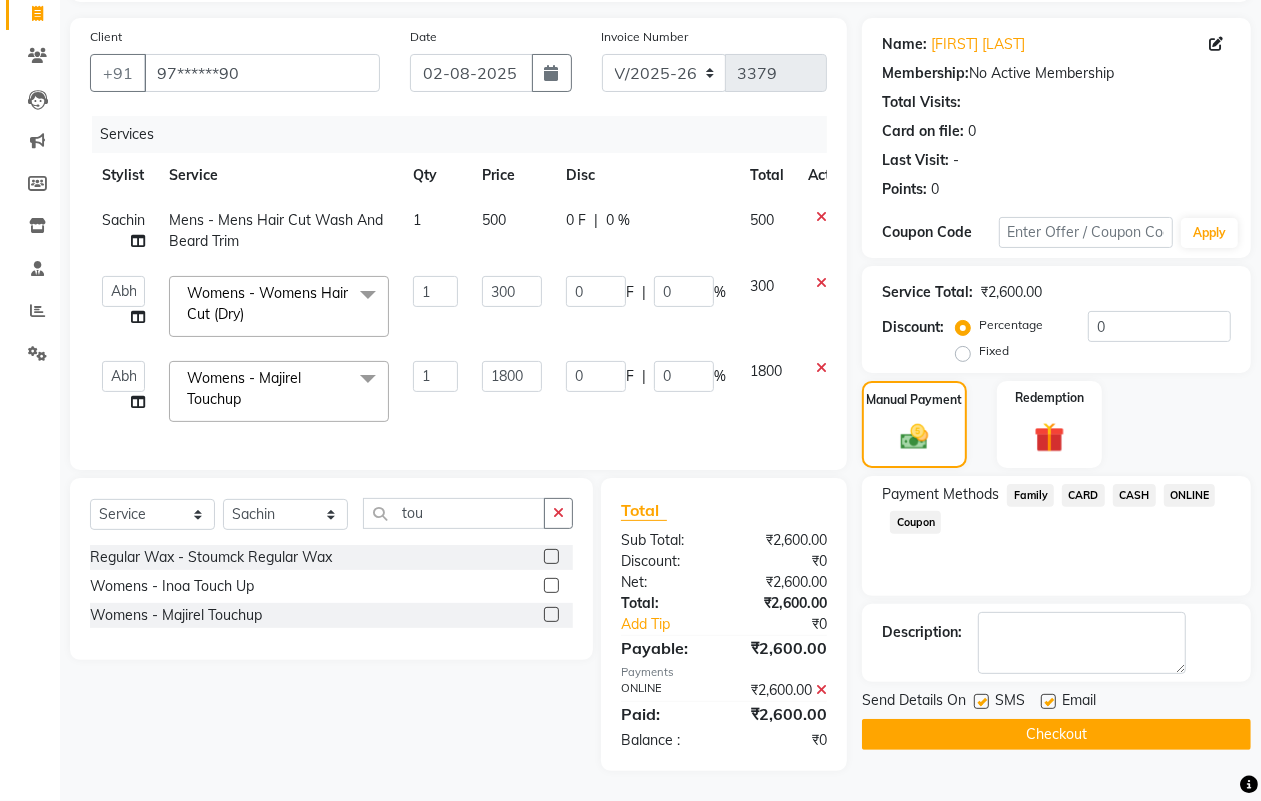scroll, scrollTop: 151, scrollLeft: 0, axis: vertical 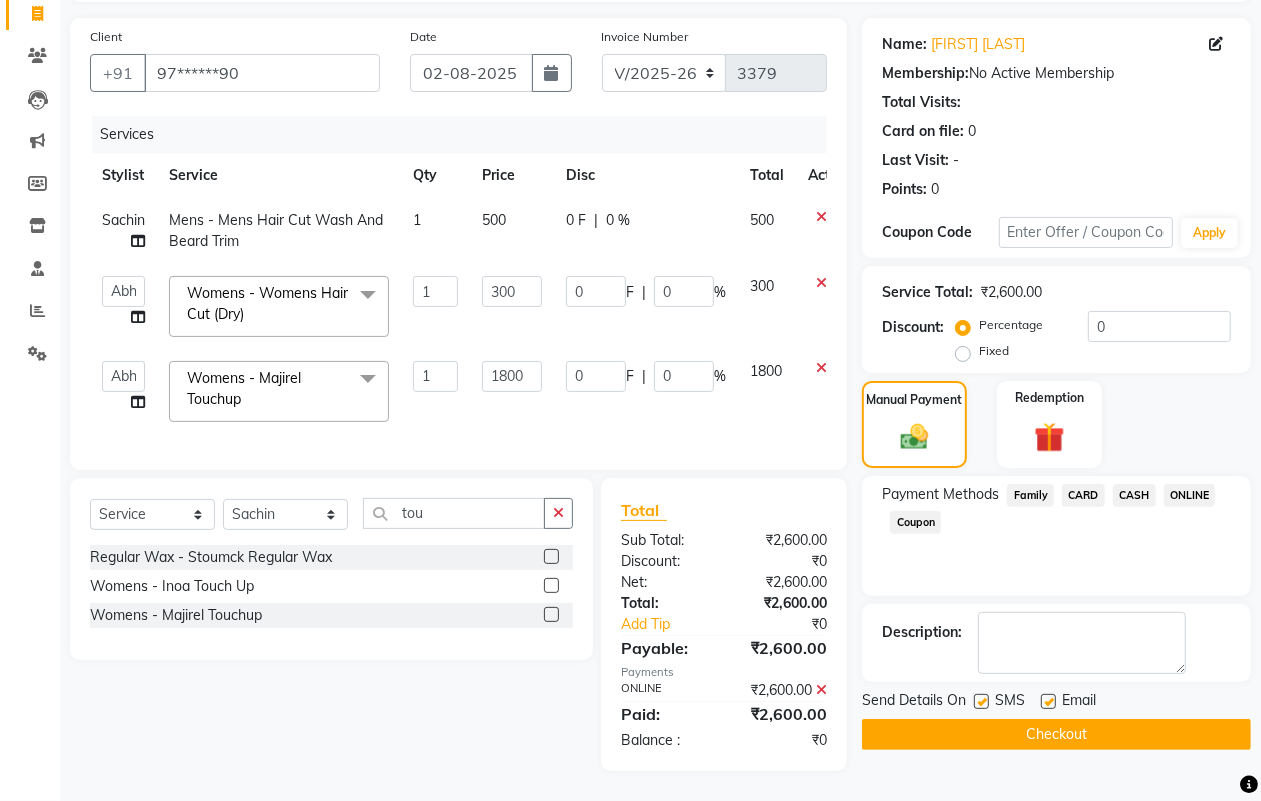click on "Checkout" 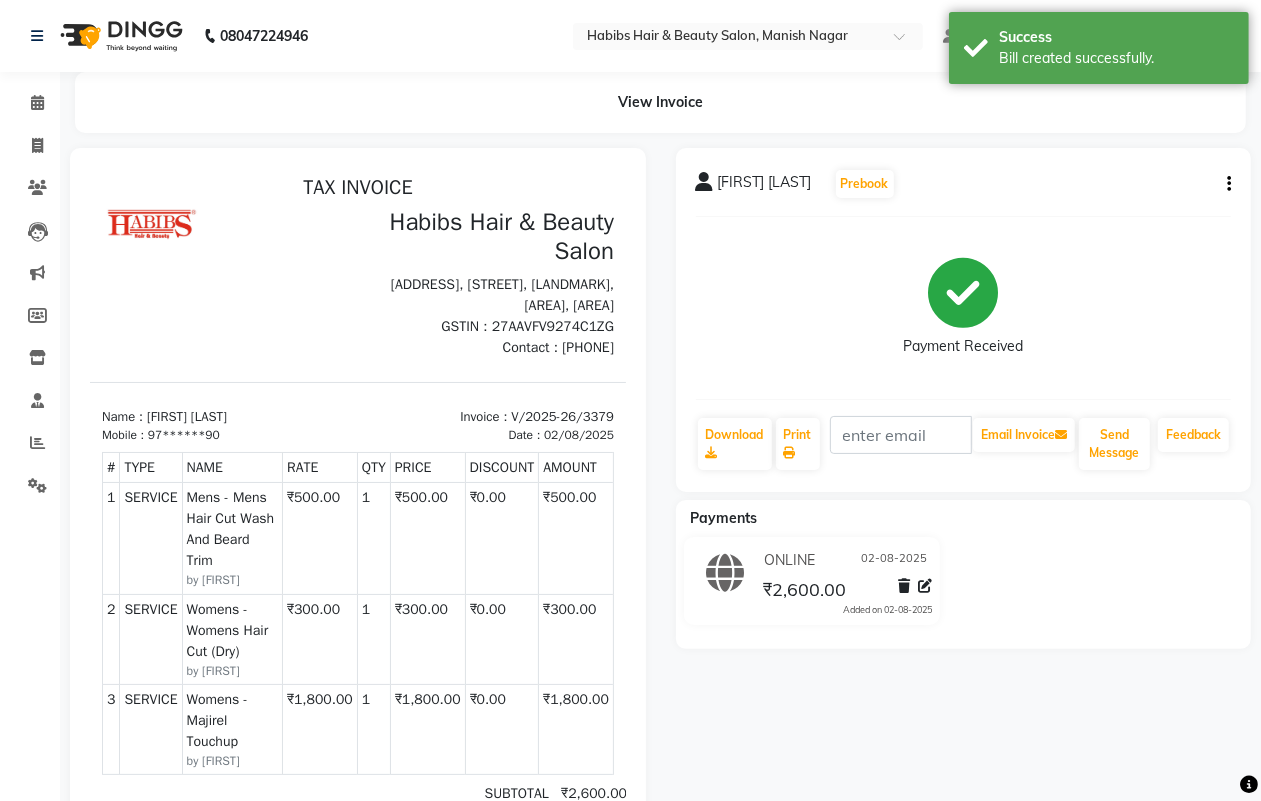 scroll, scrollTop: 0, scrollLeft: 0, axis: both 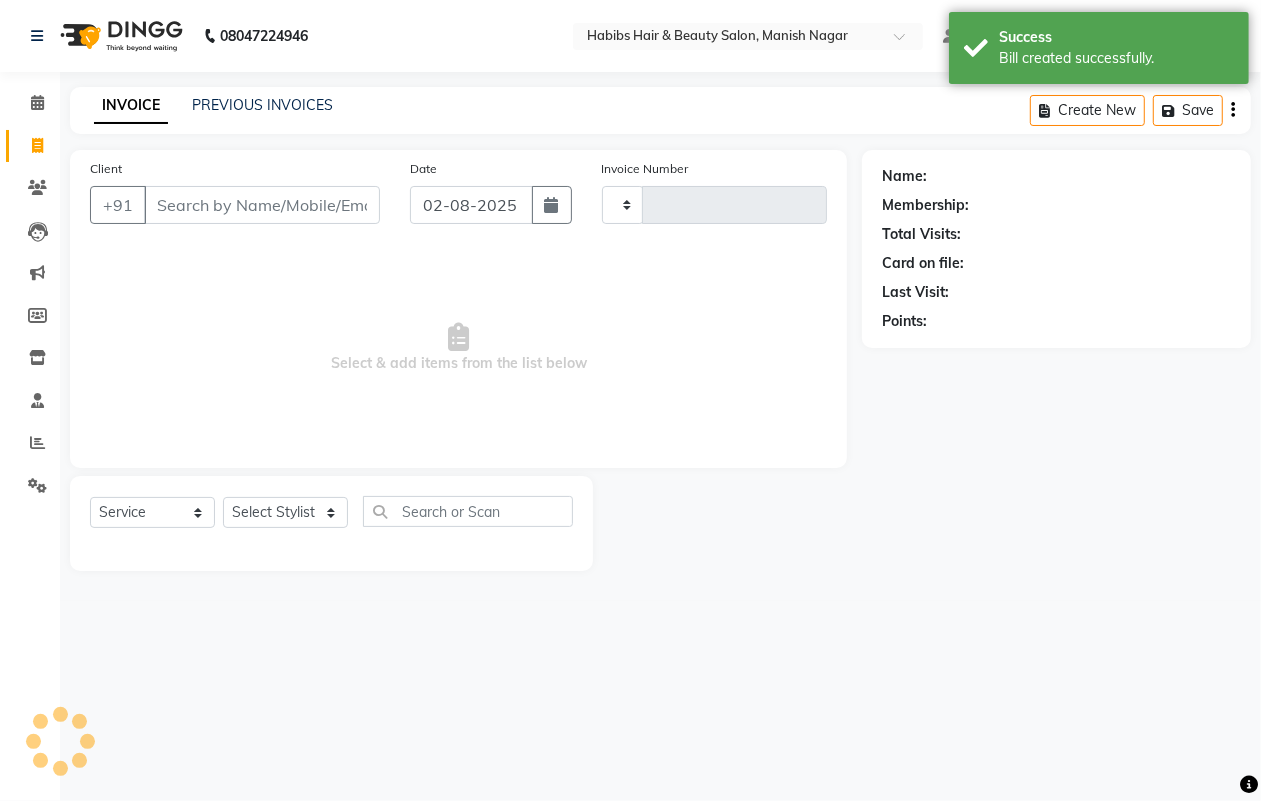 type on "3380" 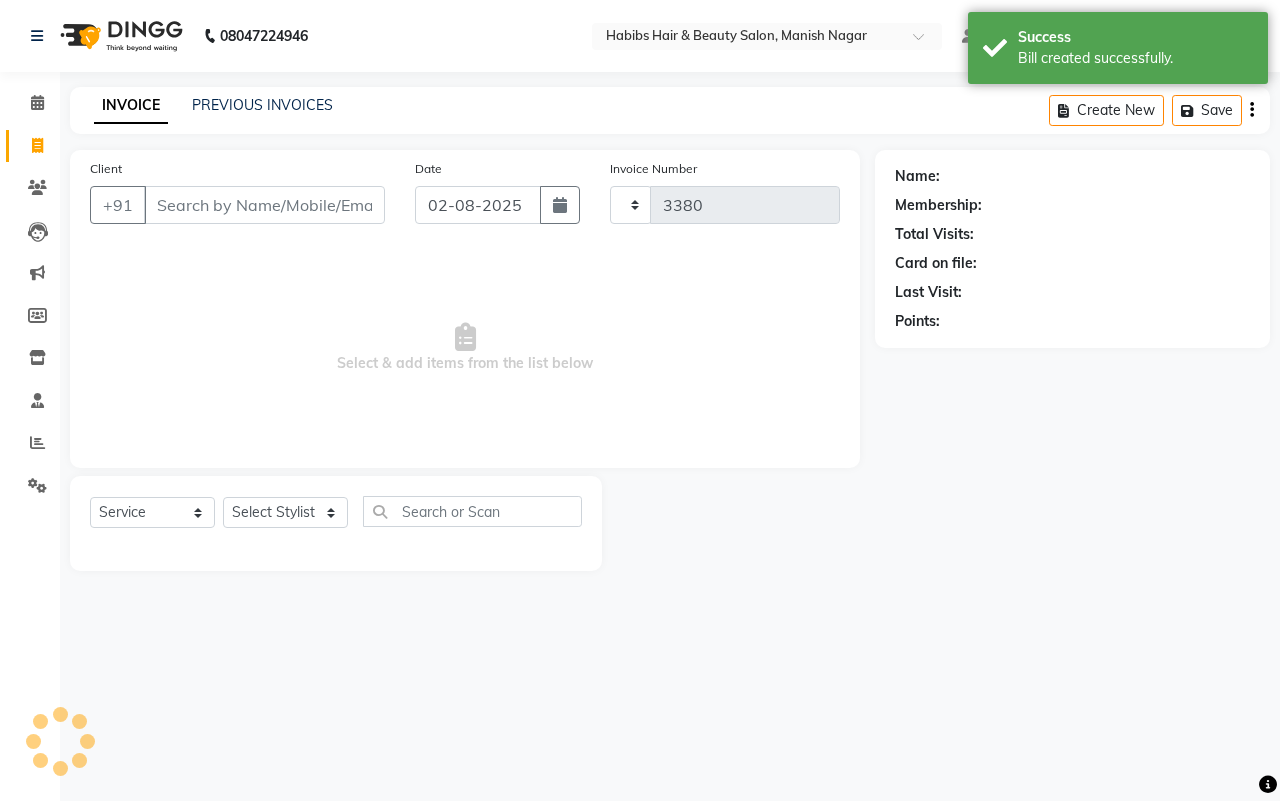 select on "3804" 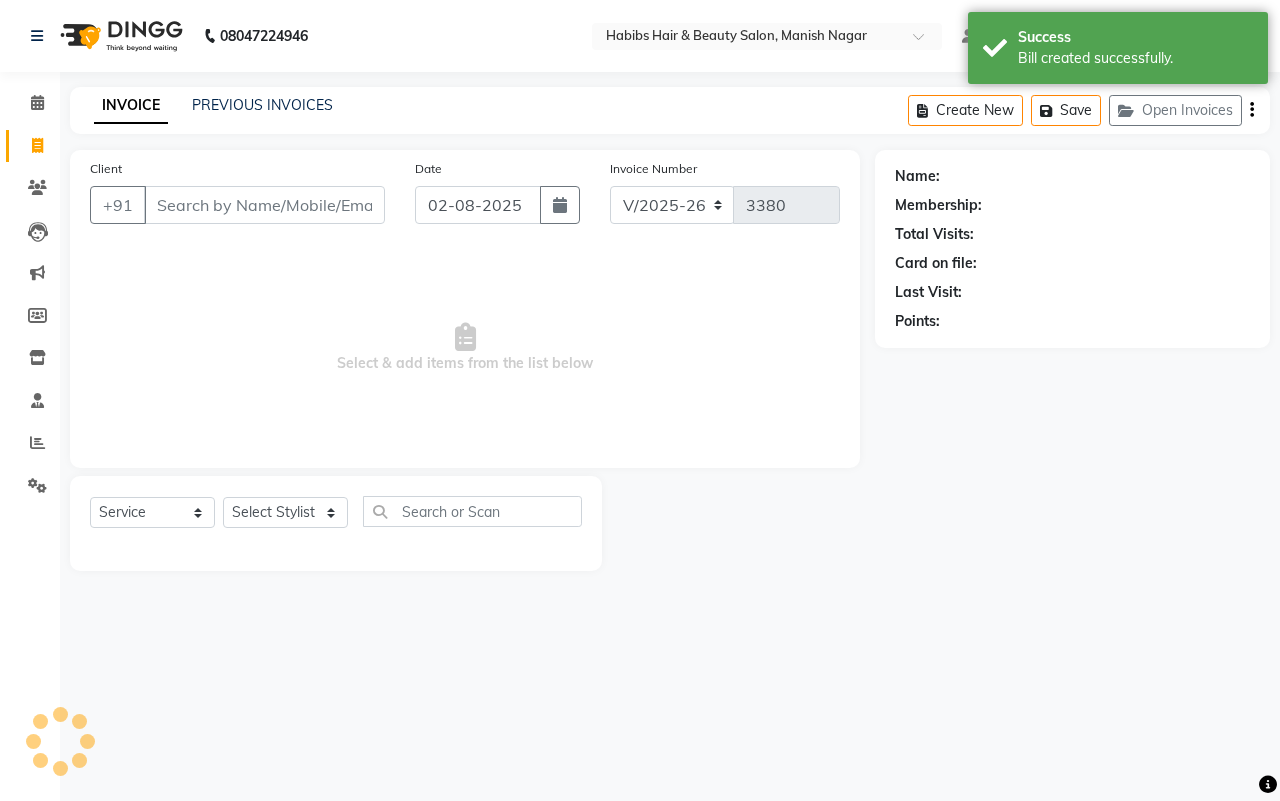 click on "Client" at bounding box center [264, 205] 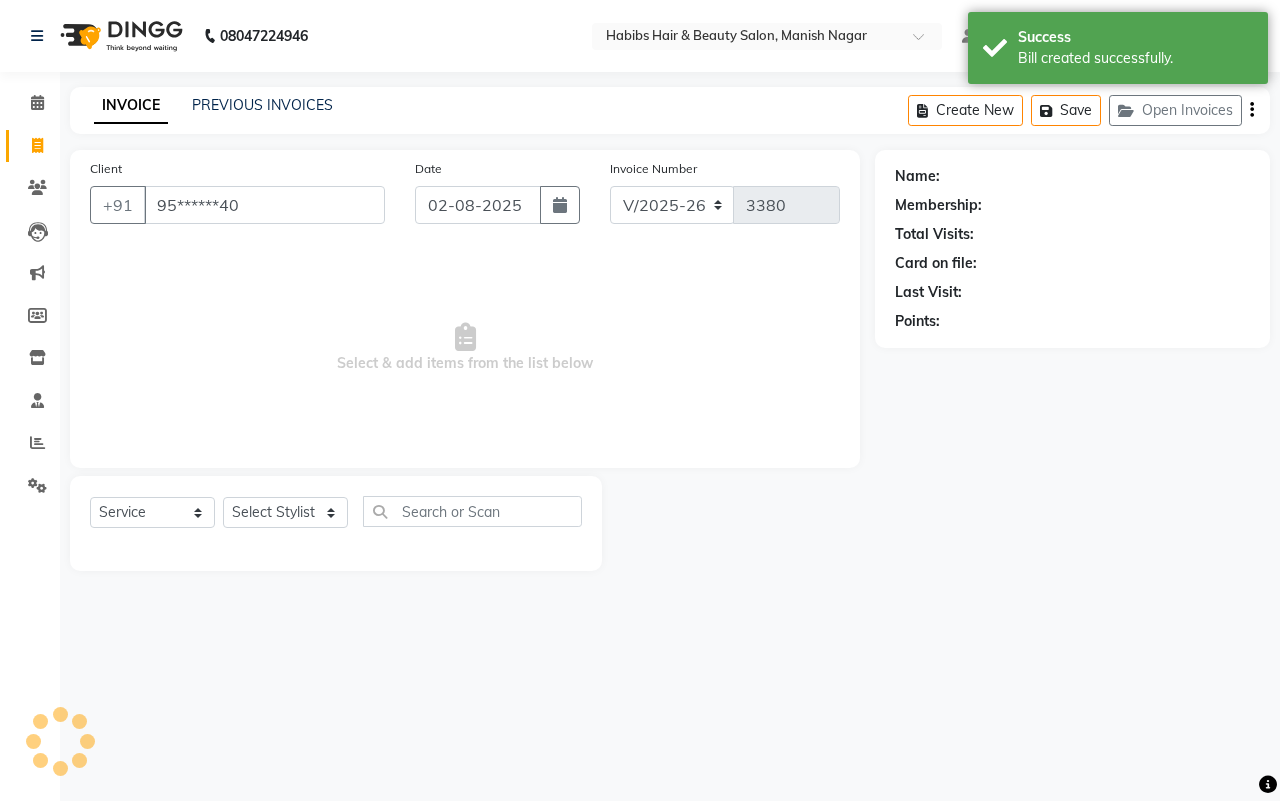 type on "95******40" 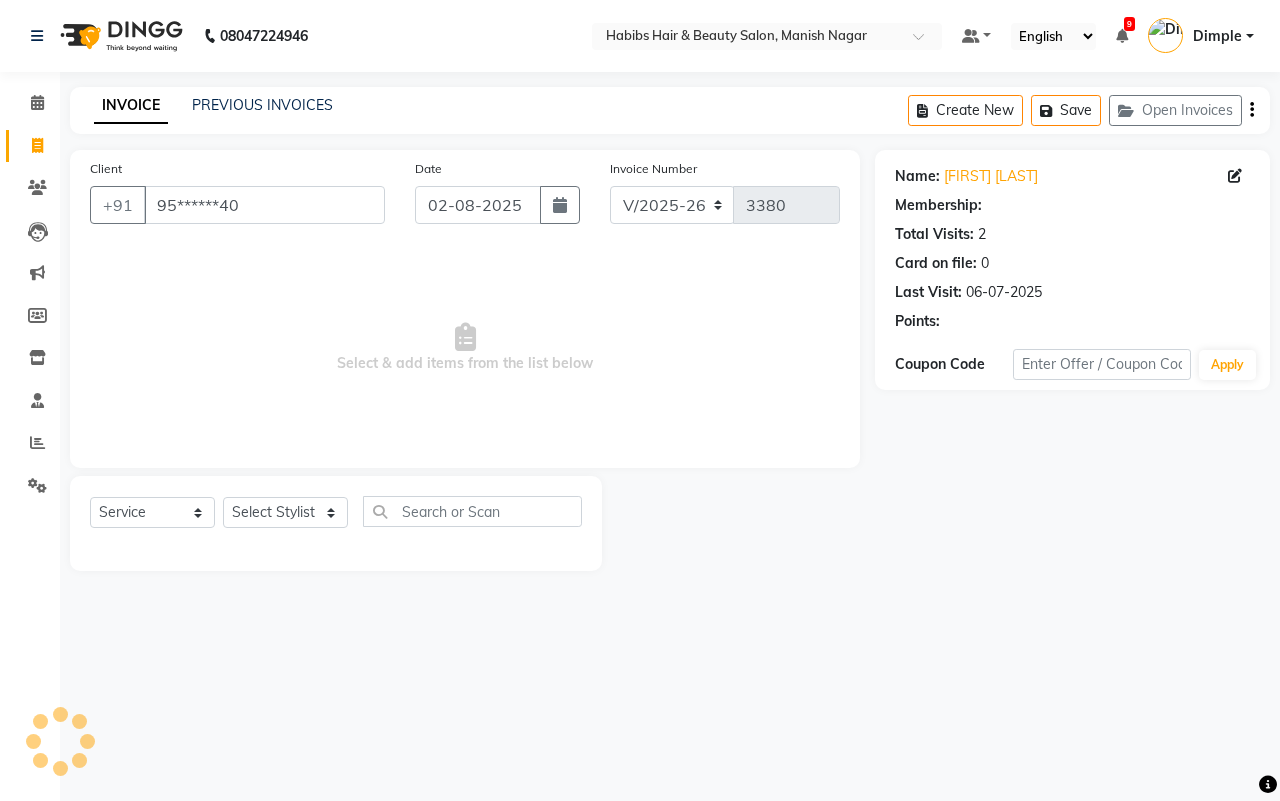 select on "1: Object" 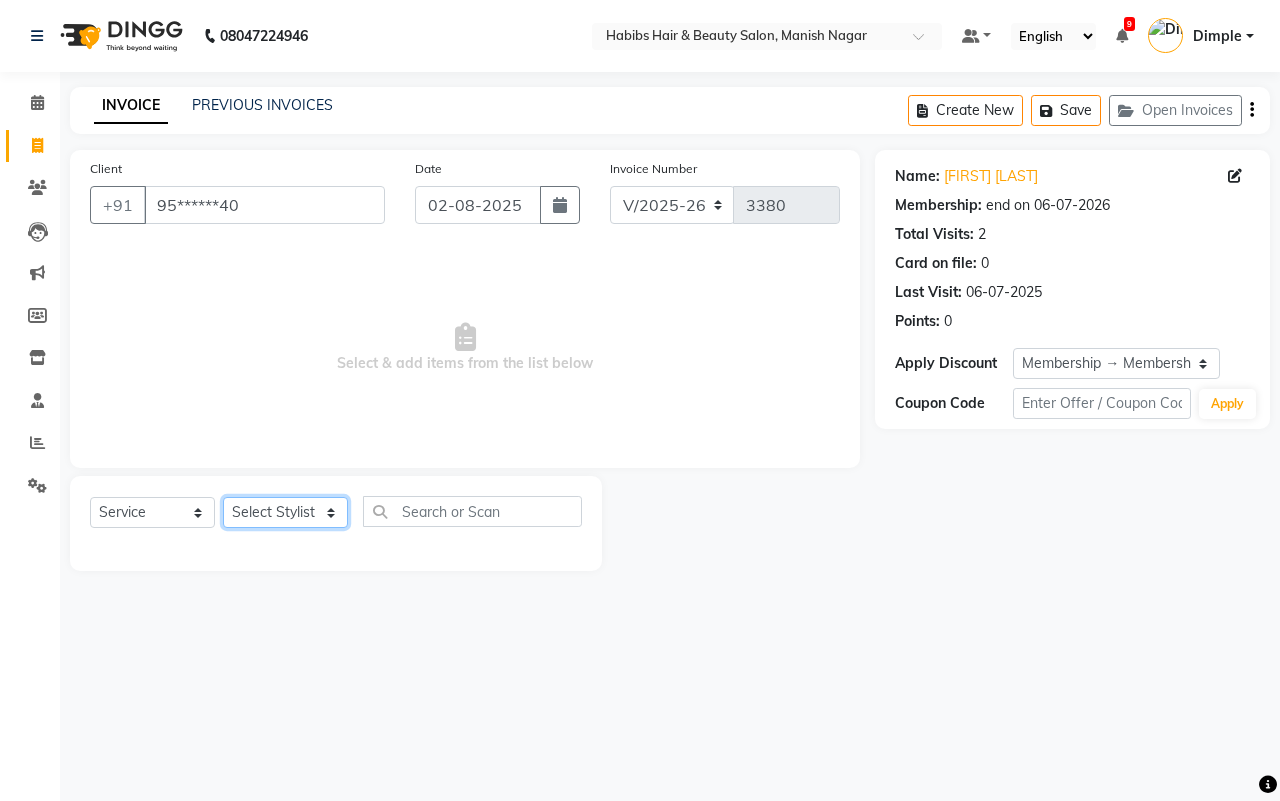 click on "Select Stylist [FIRST] [FIRST] [FIRST] [FIRST] [FIRST] [FIRST] [FIRST] [FIRST] [FIRST] [FIRST]" 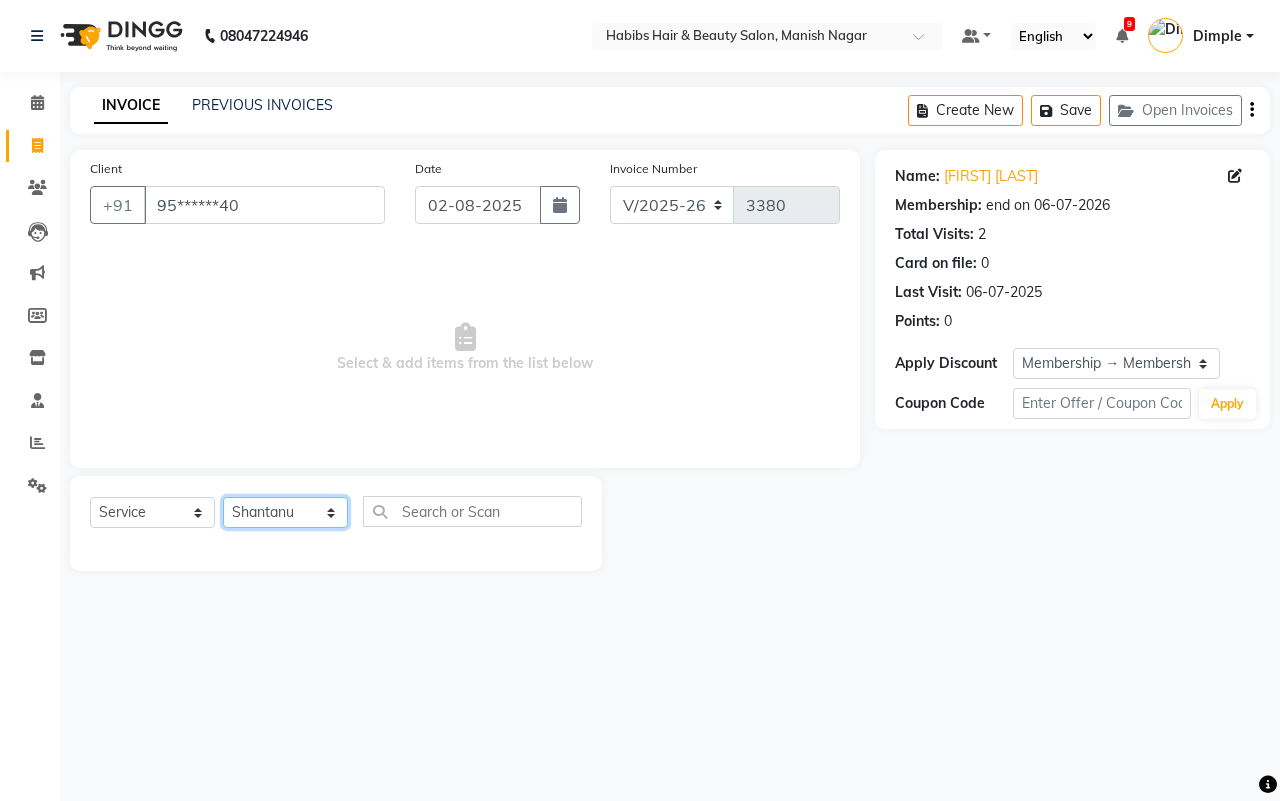 click on "Select Stylist [FIRST] [FIRST] [FIRST] [FIRST] [FIRST] [FIRST] [FIRST] [FIRST] [FIRST] [FIRST]" 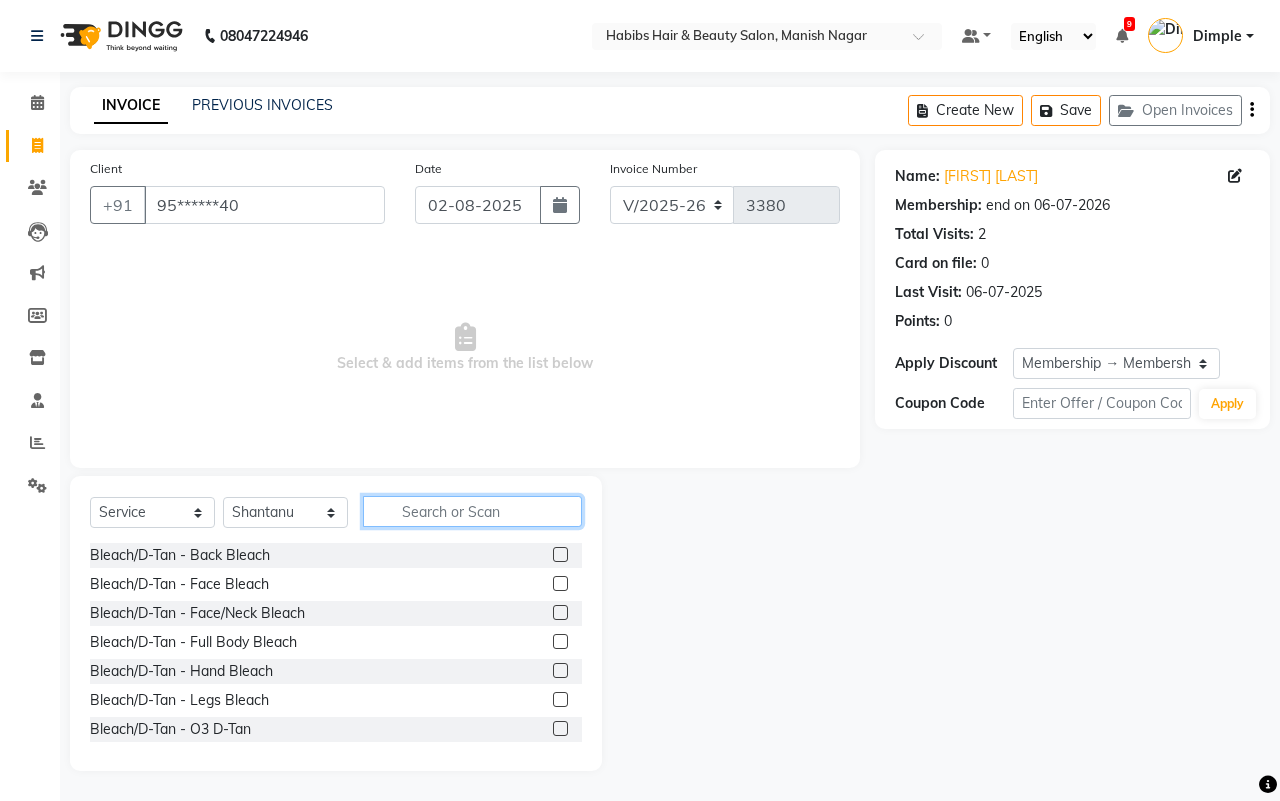 click 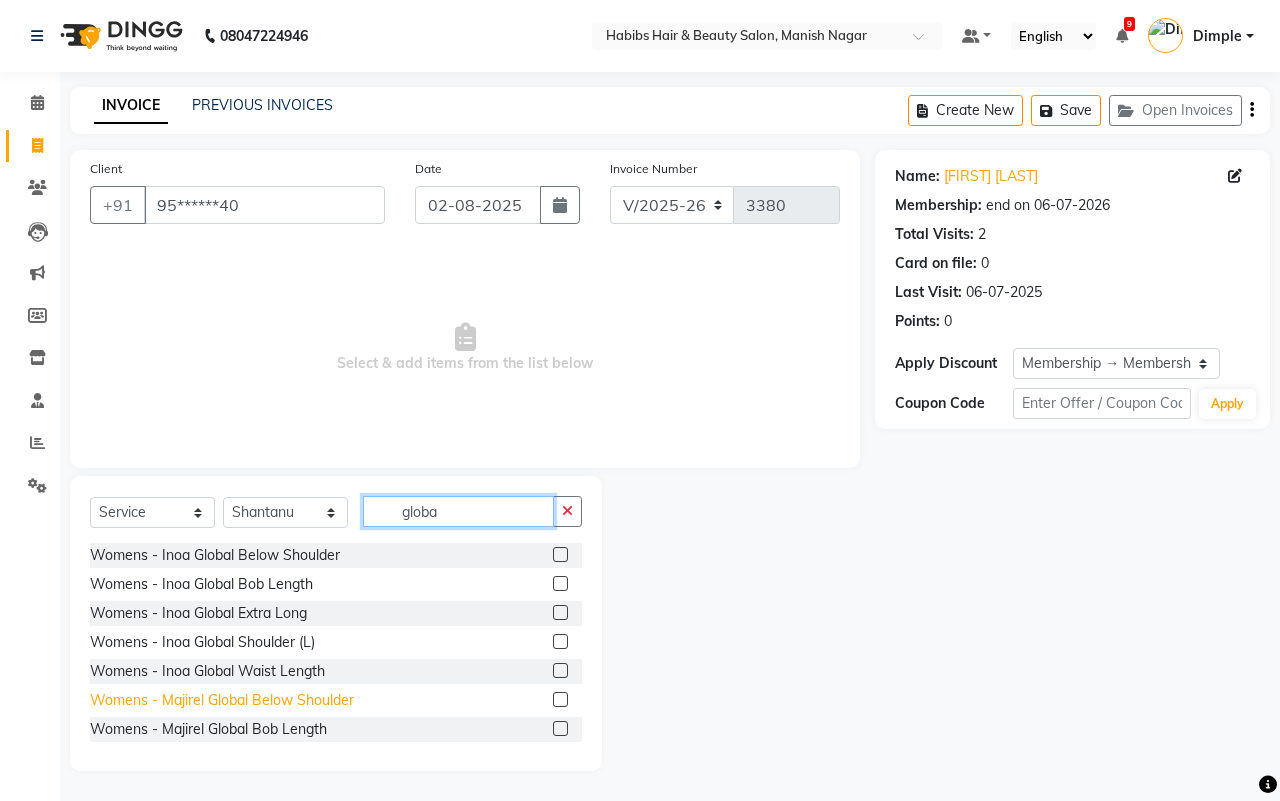 type on "globa" 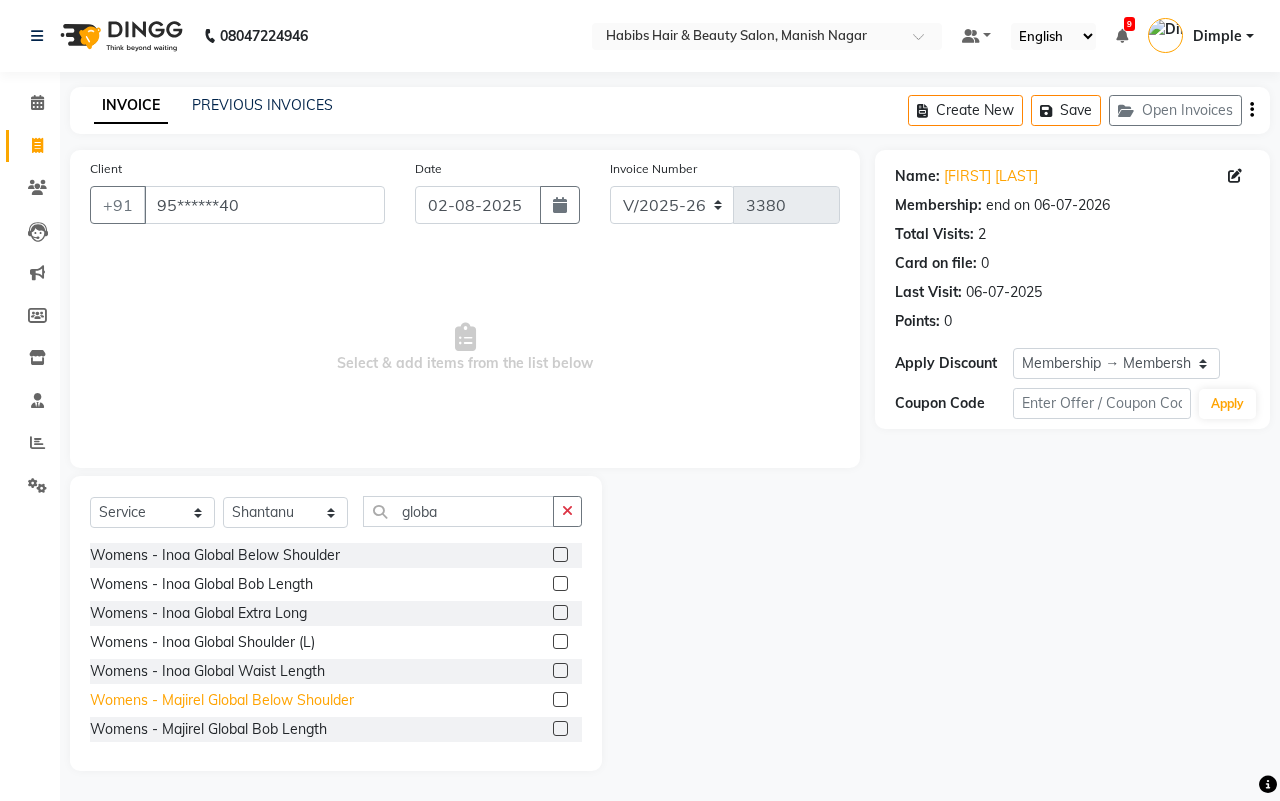 click on "Womens - Majirel Global Below Shoulder" 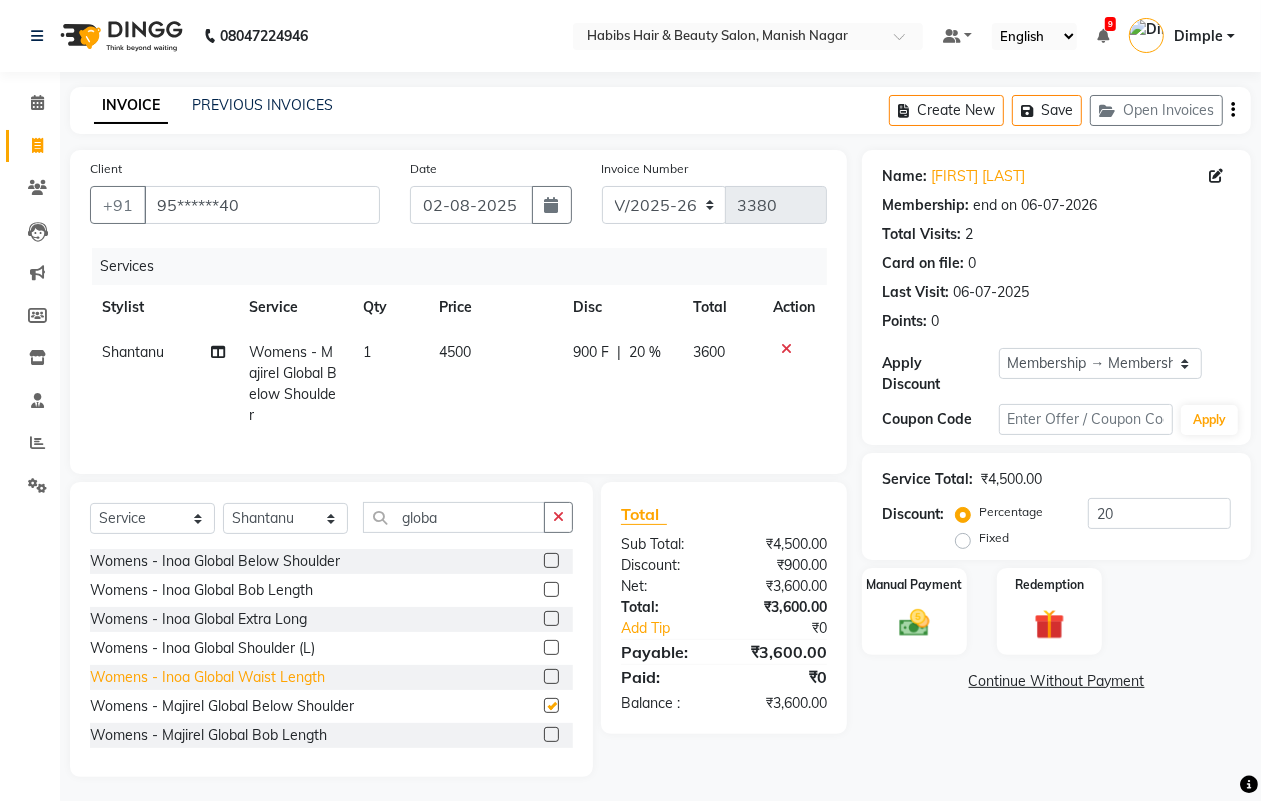 checkbox on "false" 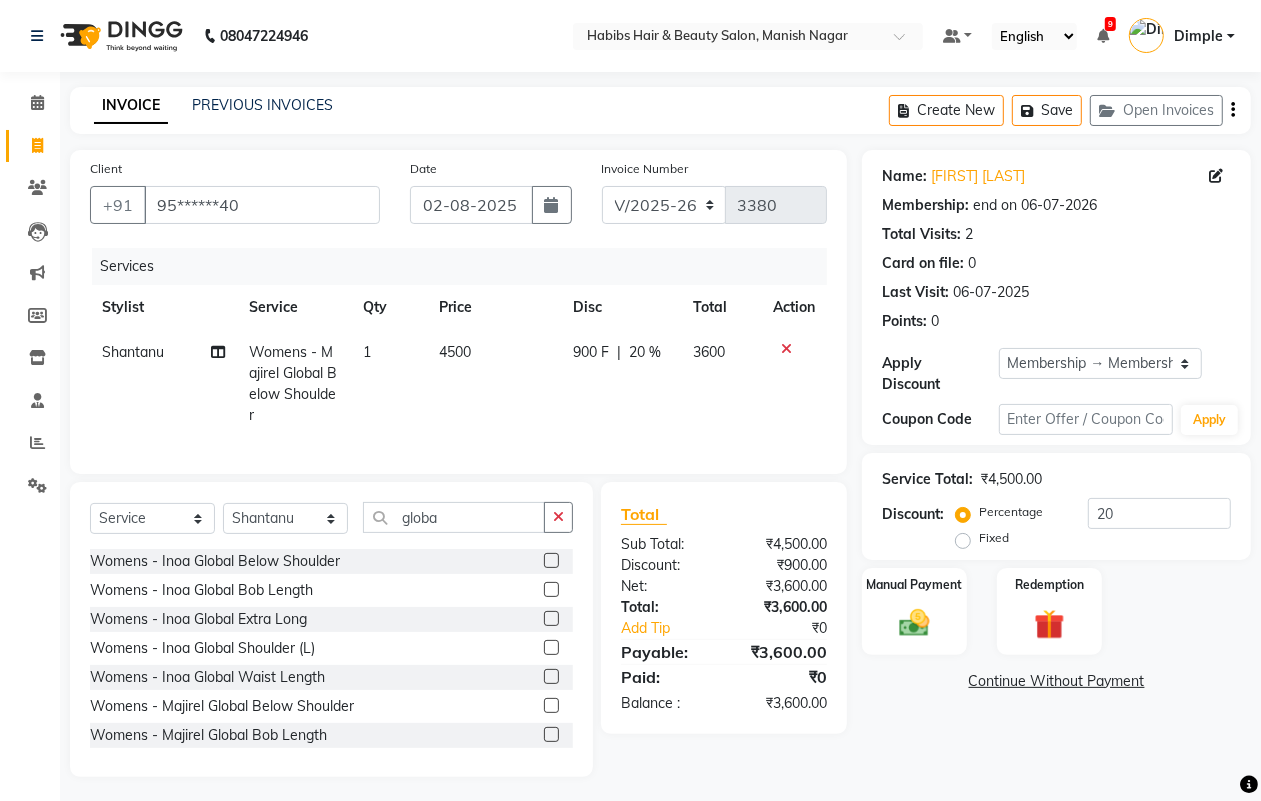 click on "4500" 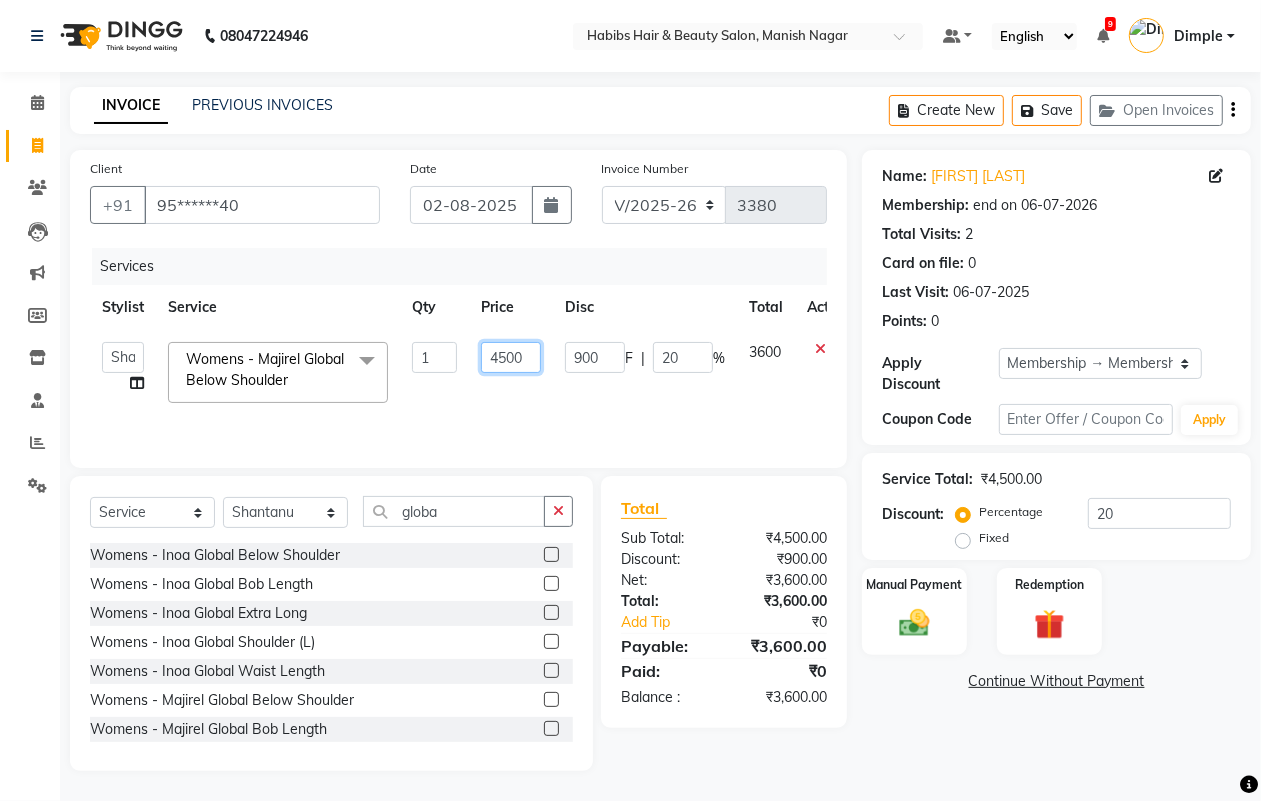 click on "4500" 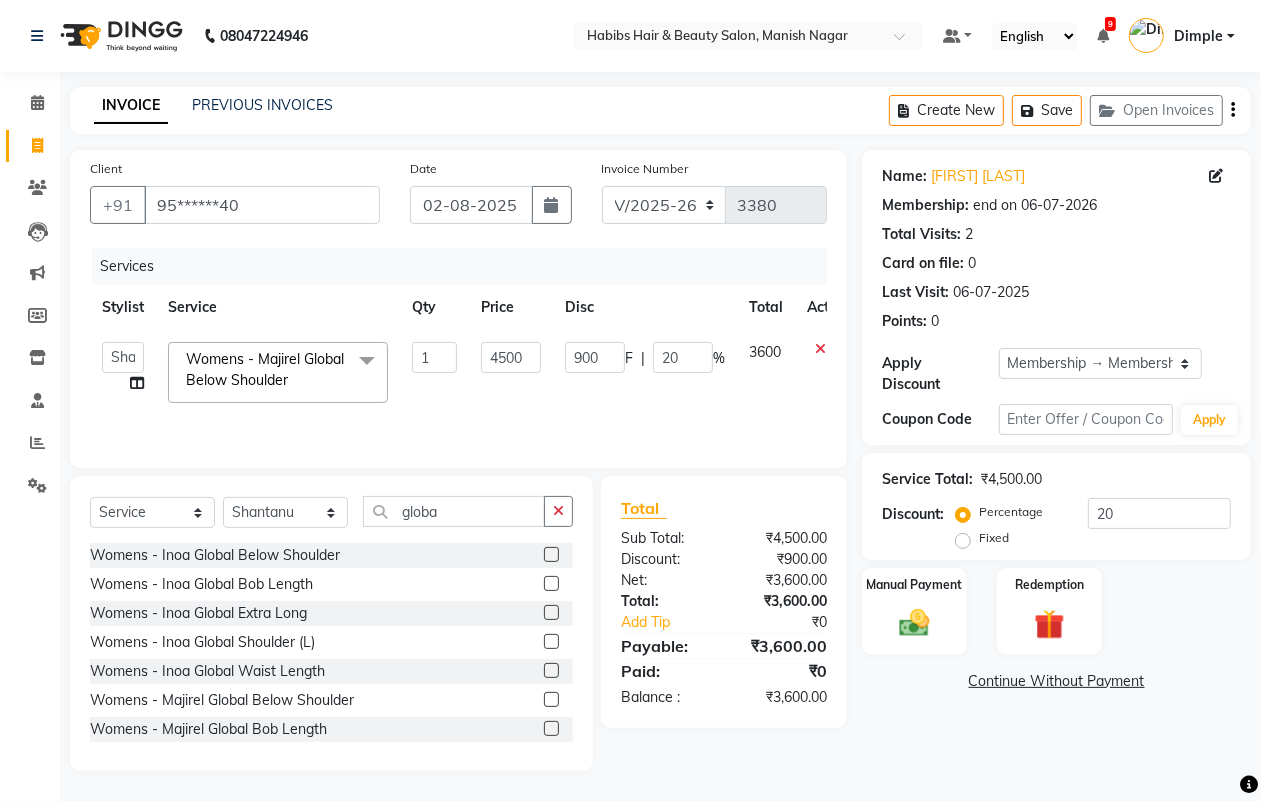 click 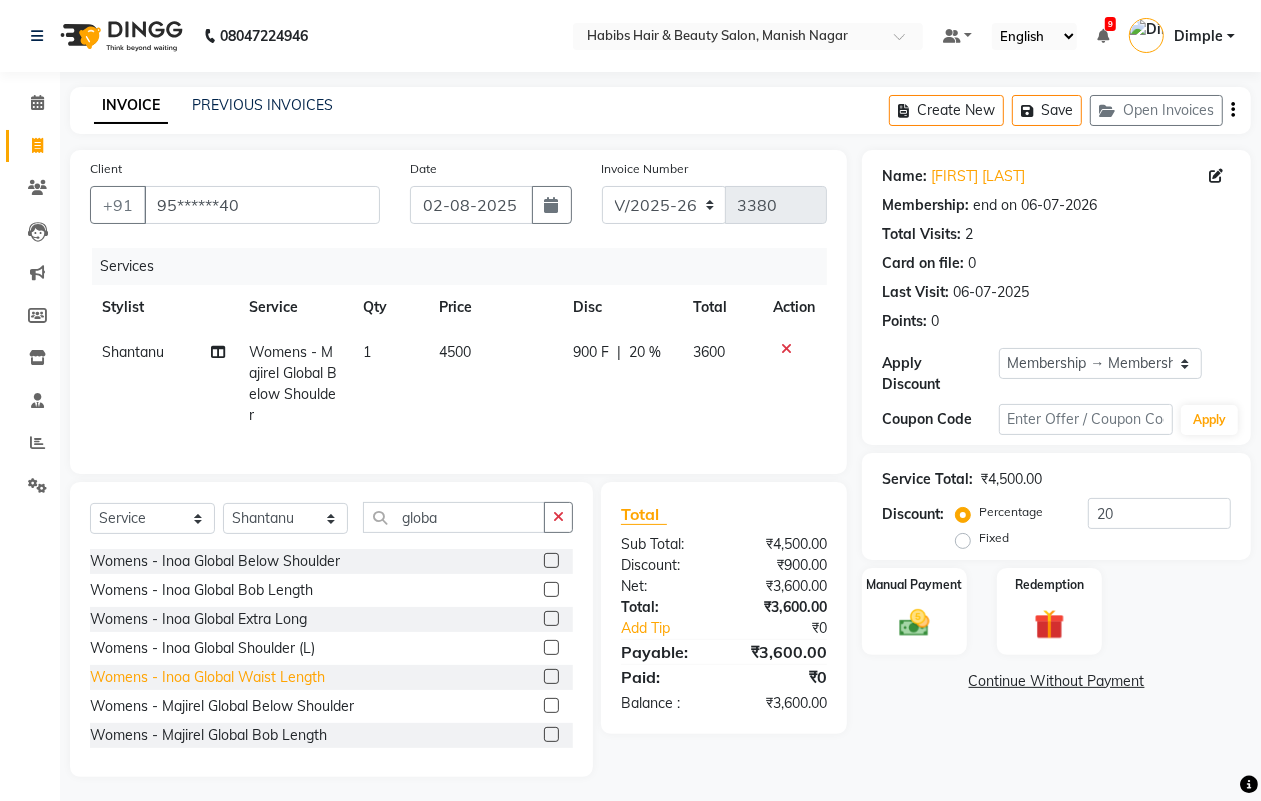 scroll, scrollTop: 90, scrollLeft: 0, axis: vertical 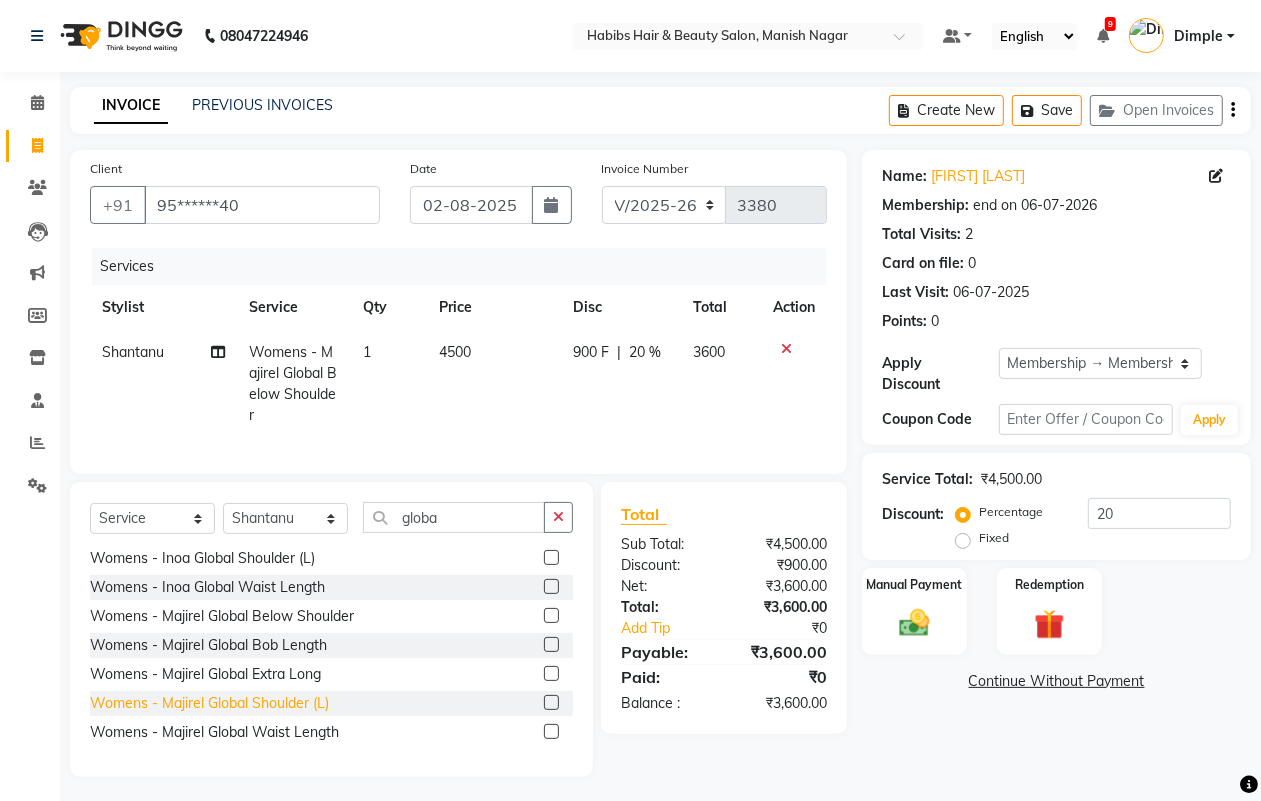 click on "Womens - Majirel Global Shoulder (L)" 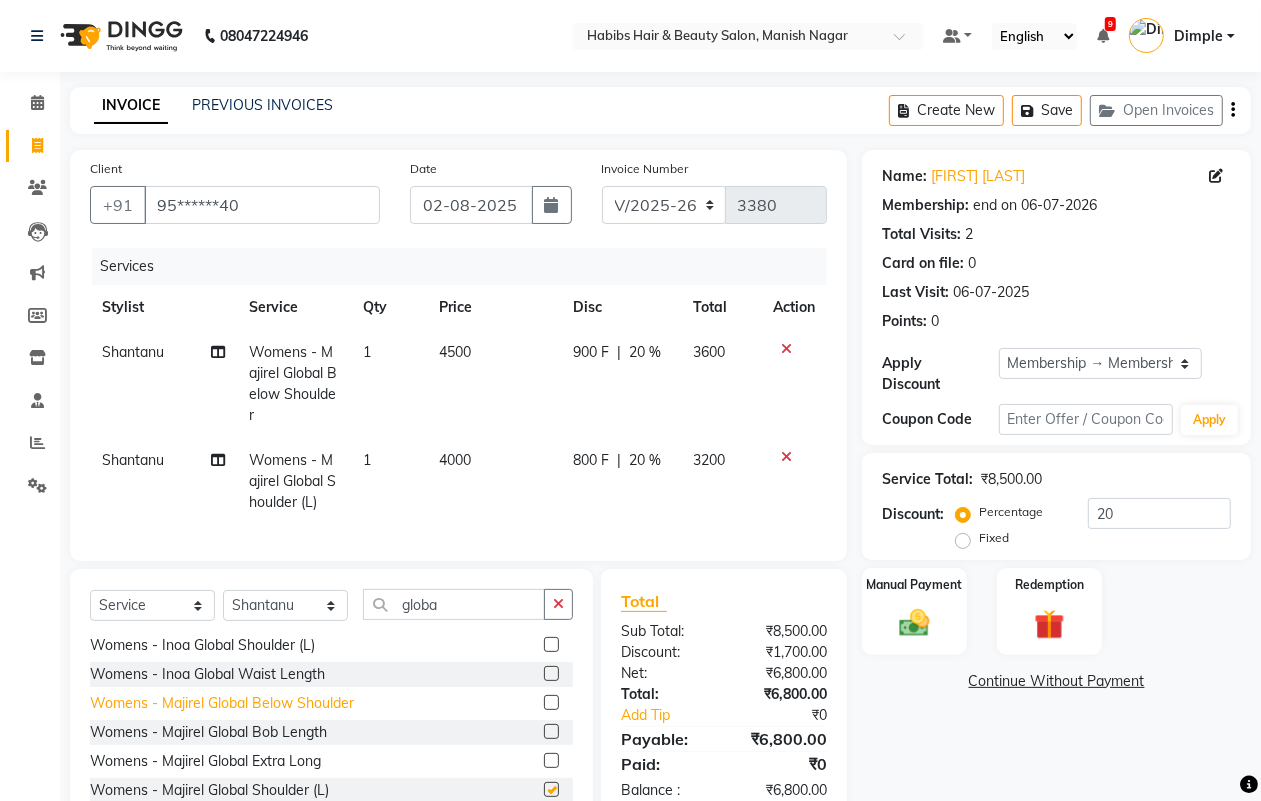 checkbox on "false" 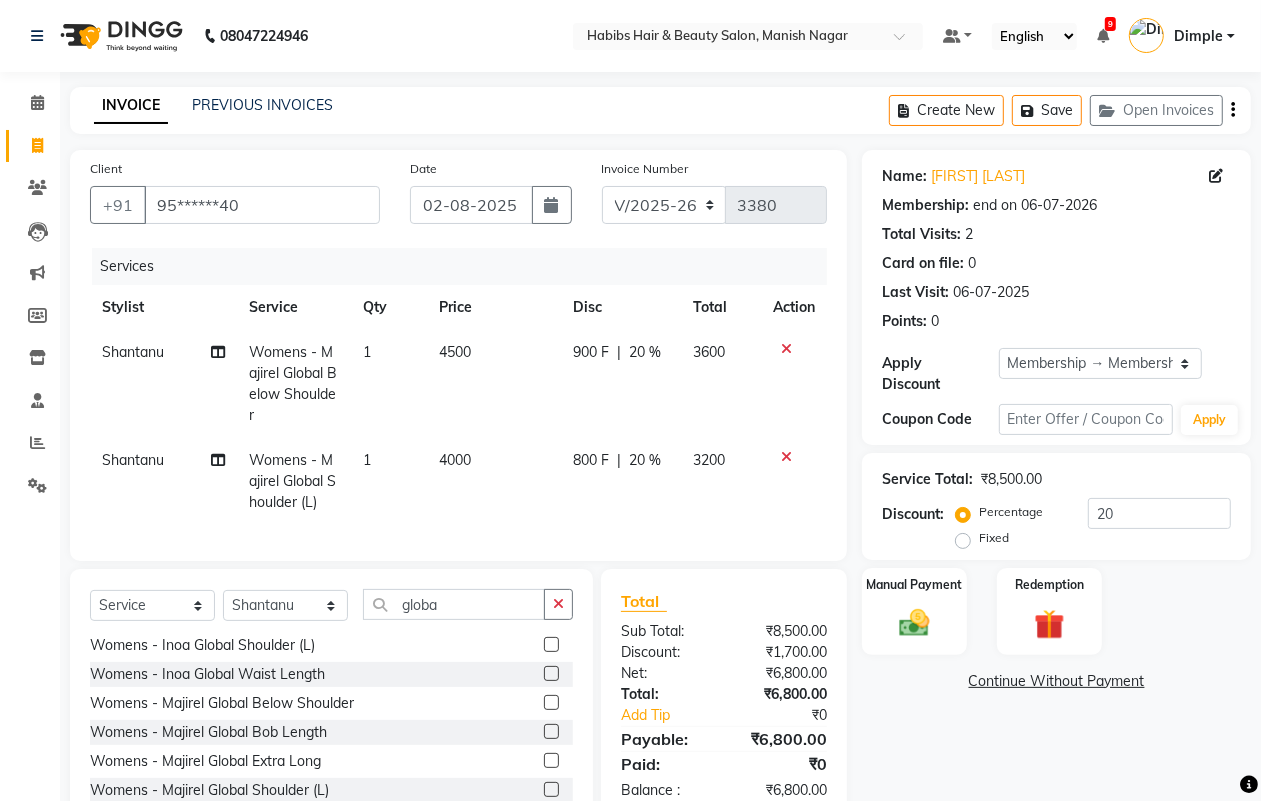 click 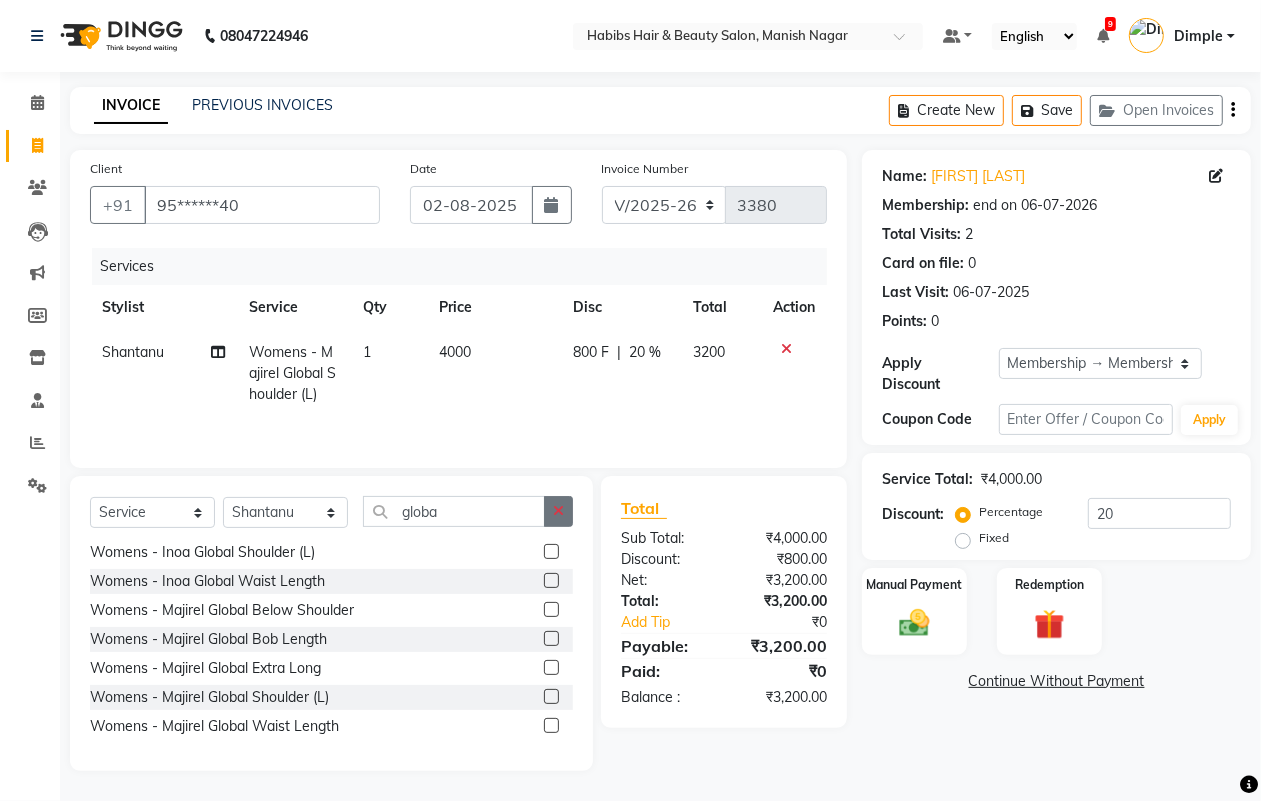 click 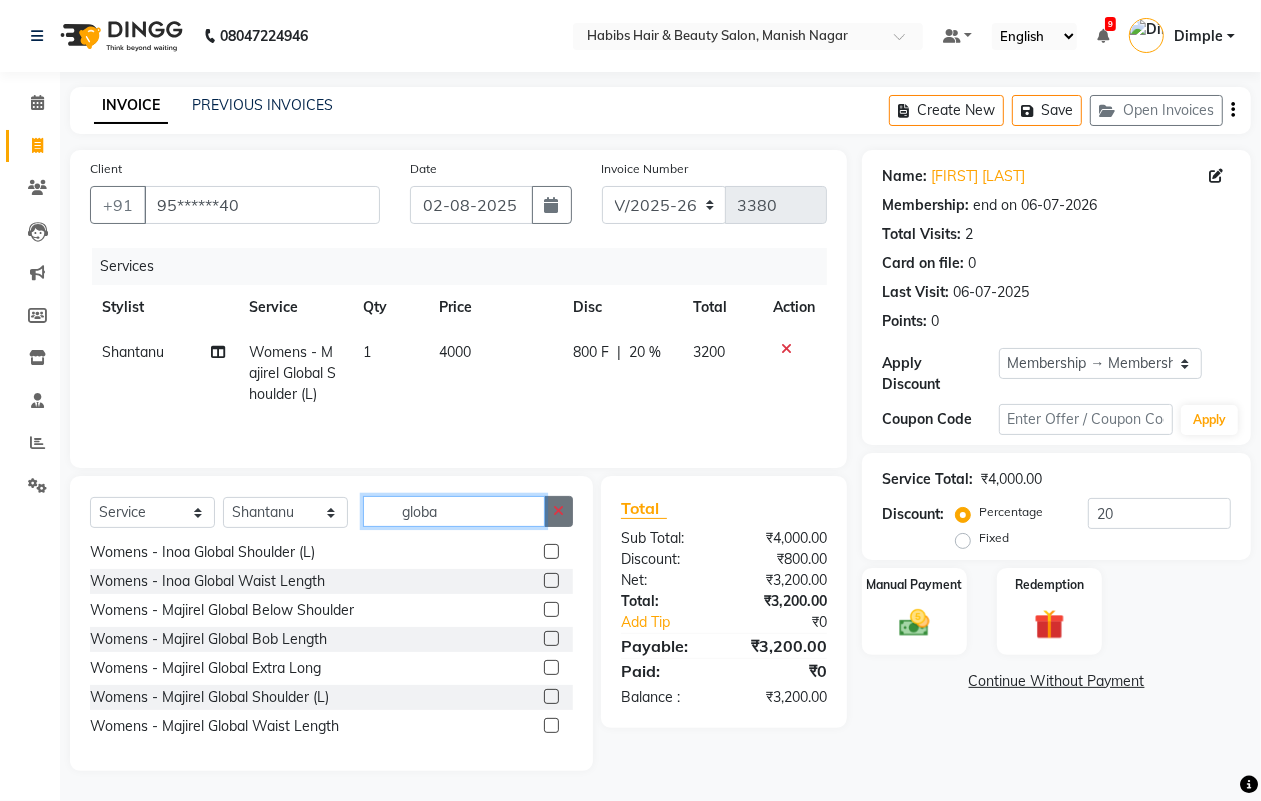 click on "globa" 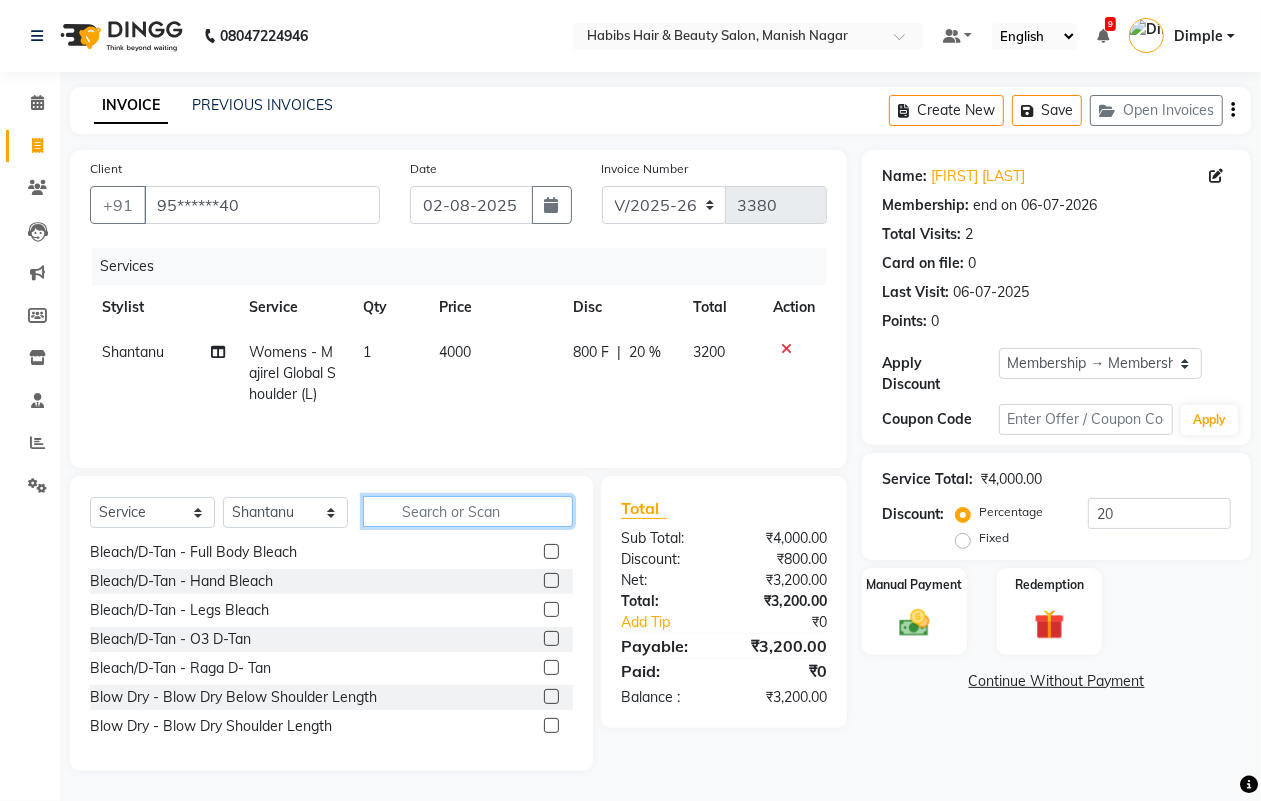type on "g" 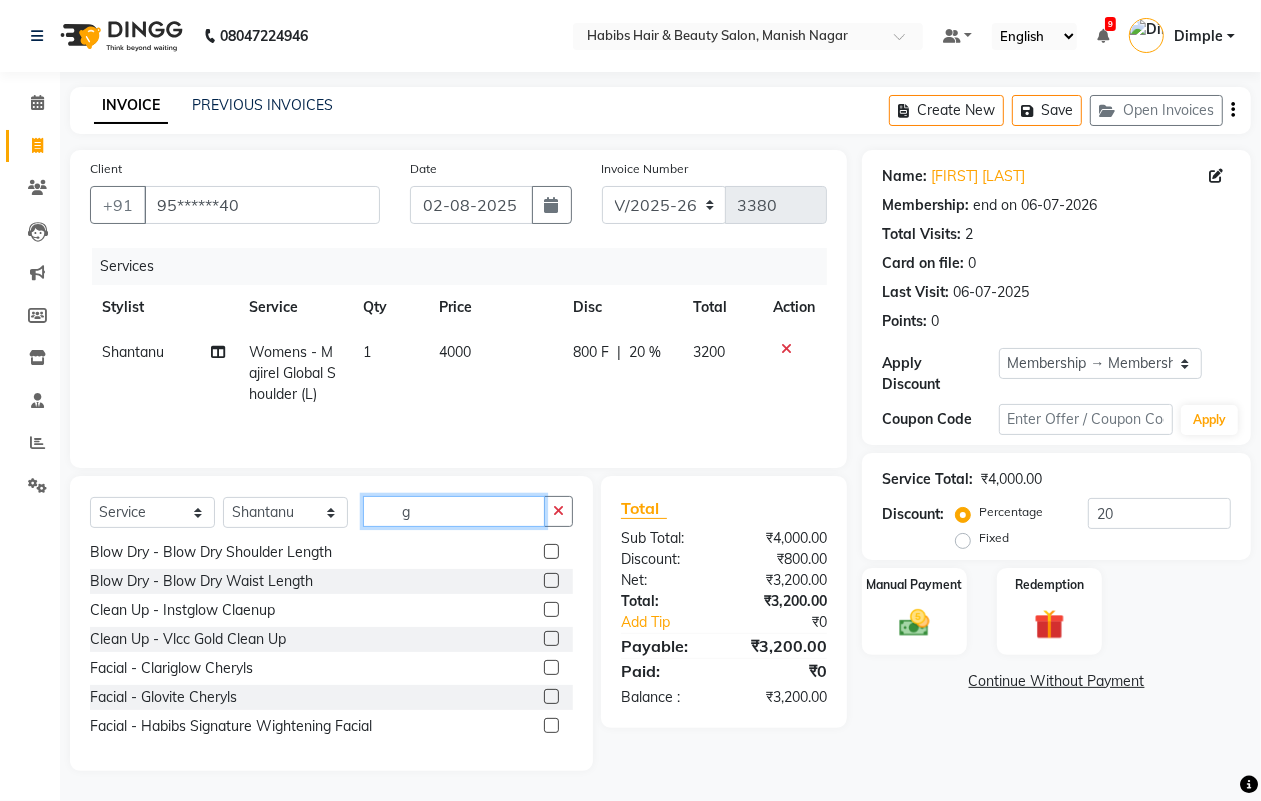 scroll, scrollTop: 0, scrollLeft: 0, axis: both 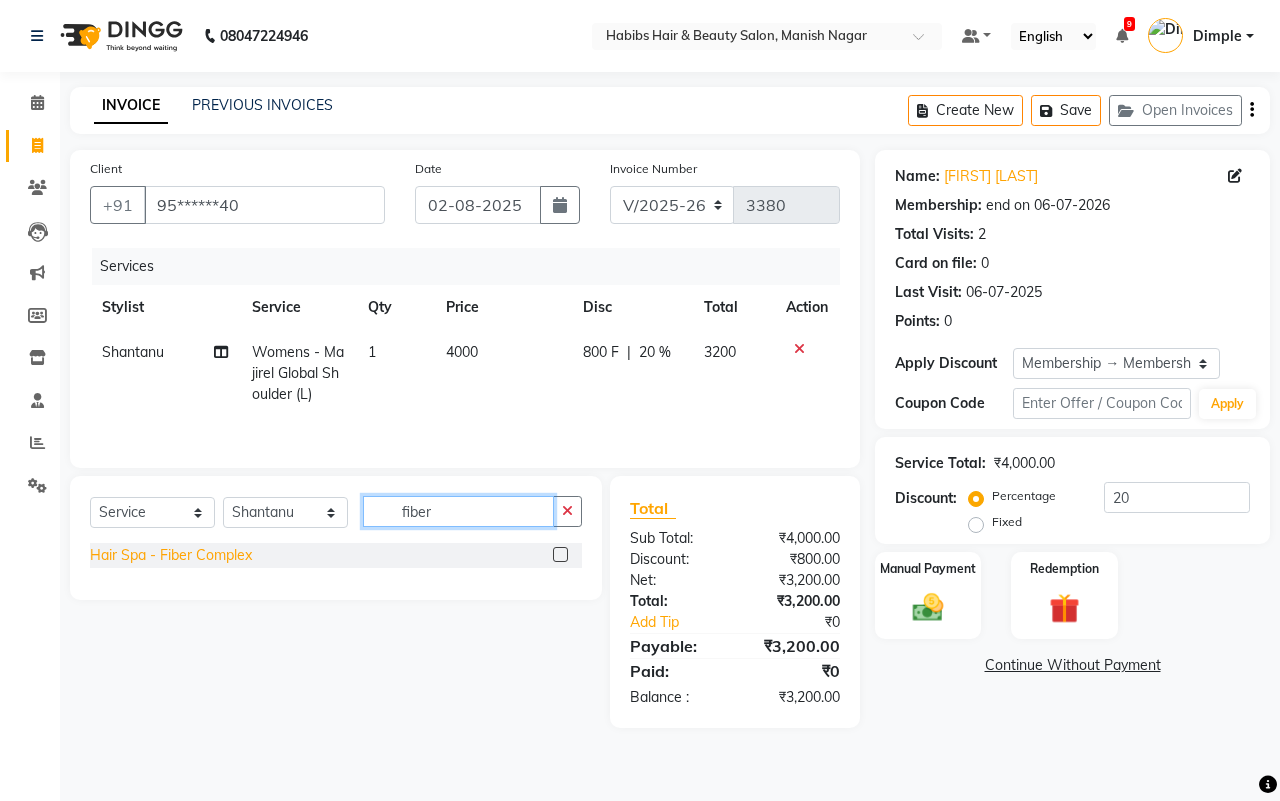 type on "fiber" 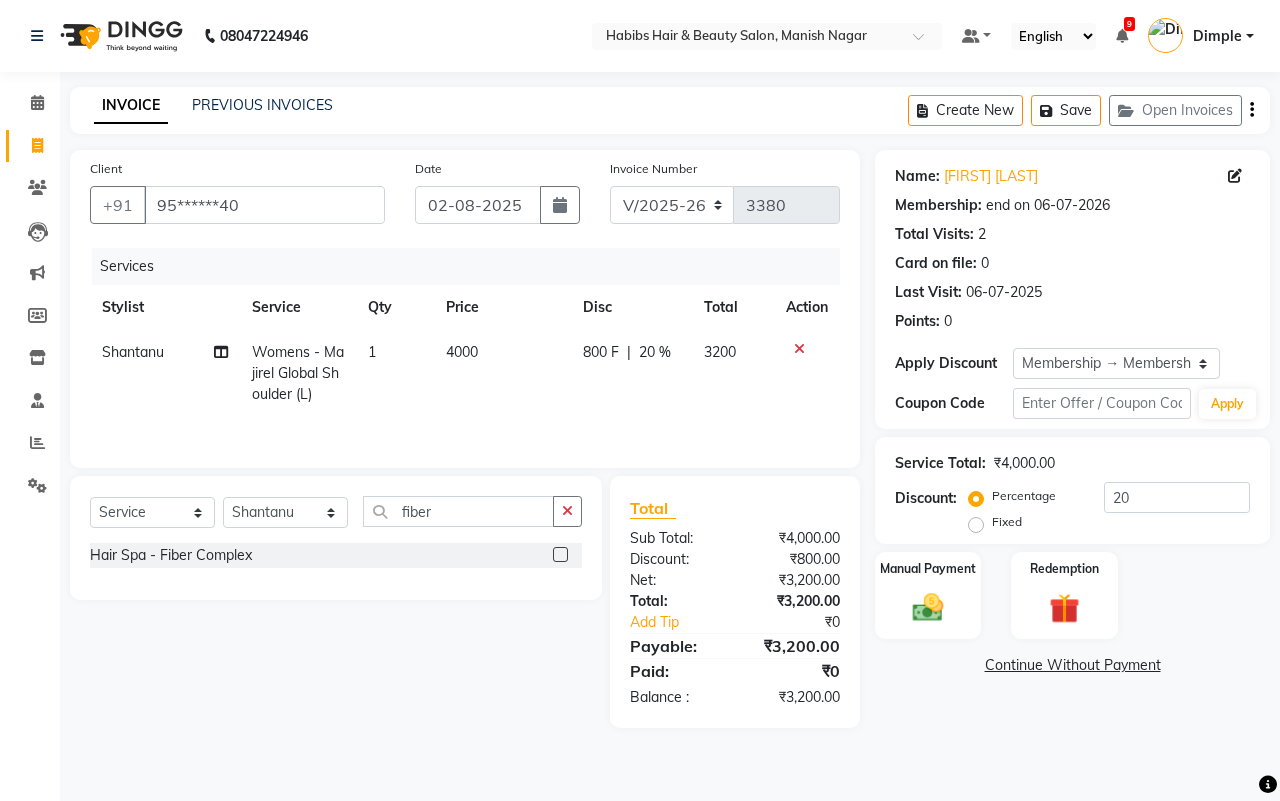 click on "Hair Spa - Fiber Complex" 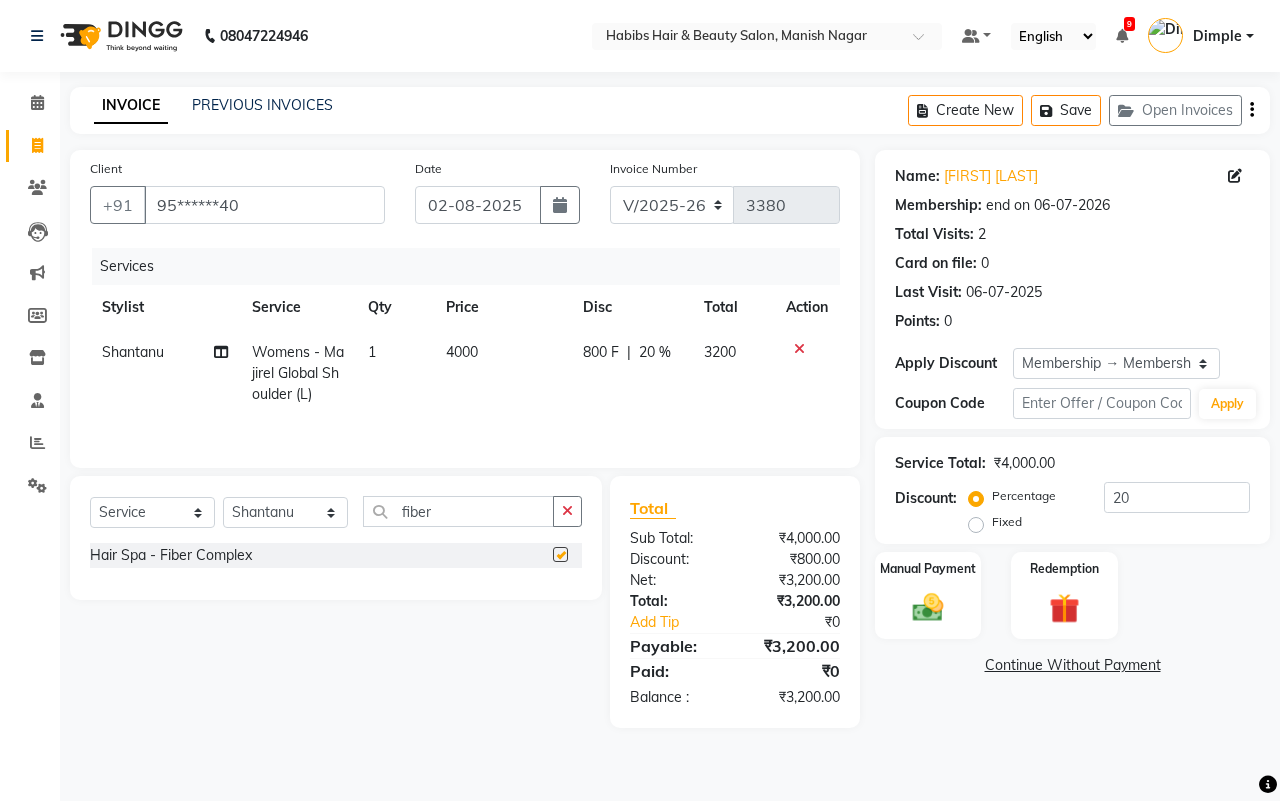 click on "Select  Service  Product  Membership  Package Voucher Prepaid Gift Card  Select Stylist[FIRST] [FIRST] [FIRST] [FIRST] [FIRST] [FIRST] [FIRST] [FIRST] [FIRST]  fiber Hair Spa - Fiber Complex" 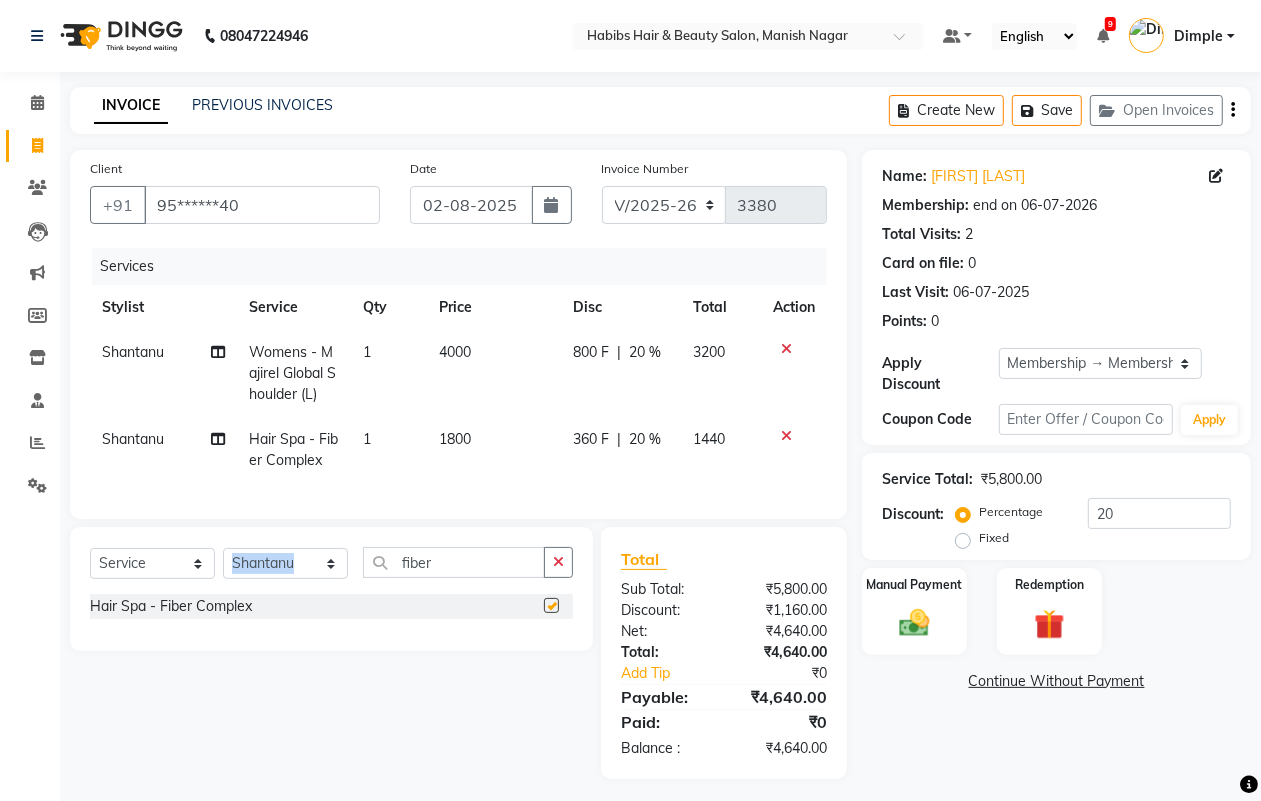 checkbox on "false" 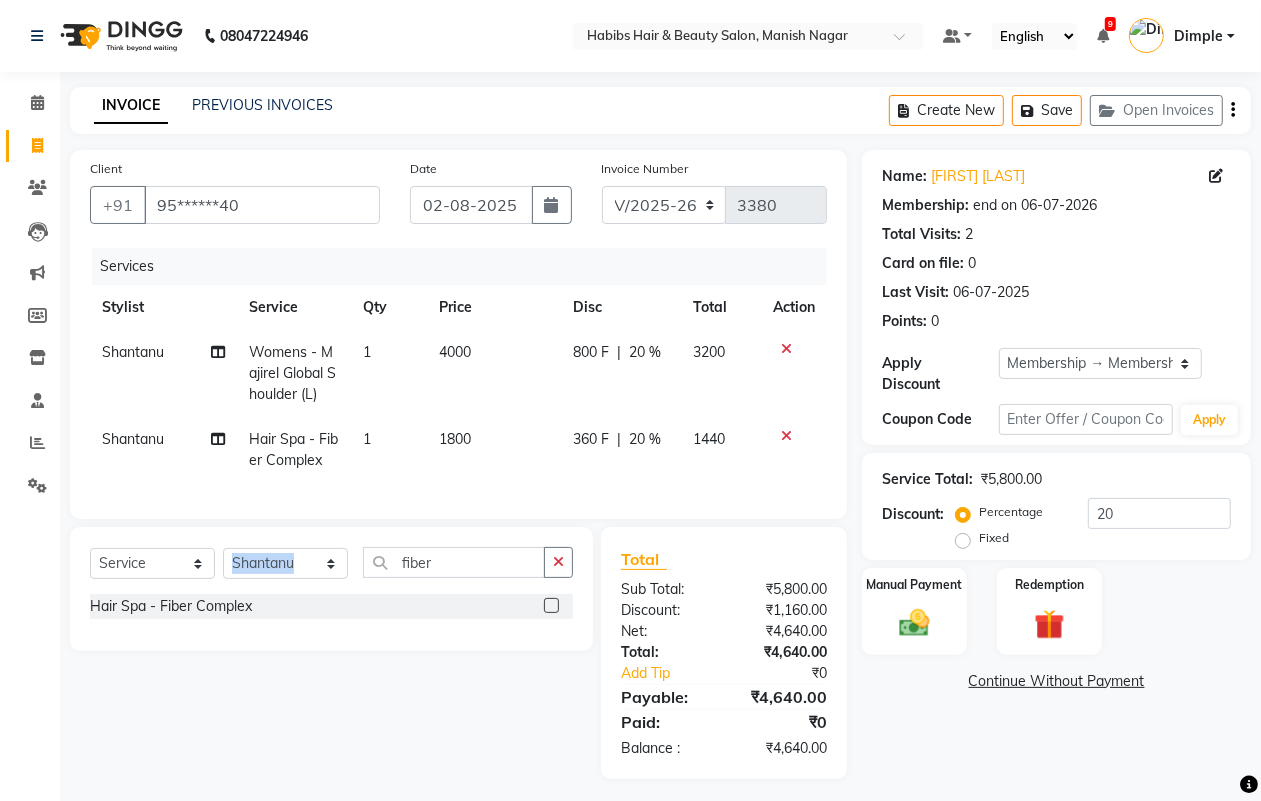 scroll, scrollTop: 26, scrollLeft: 0, axis: vertical 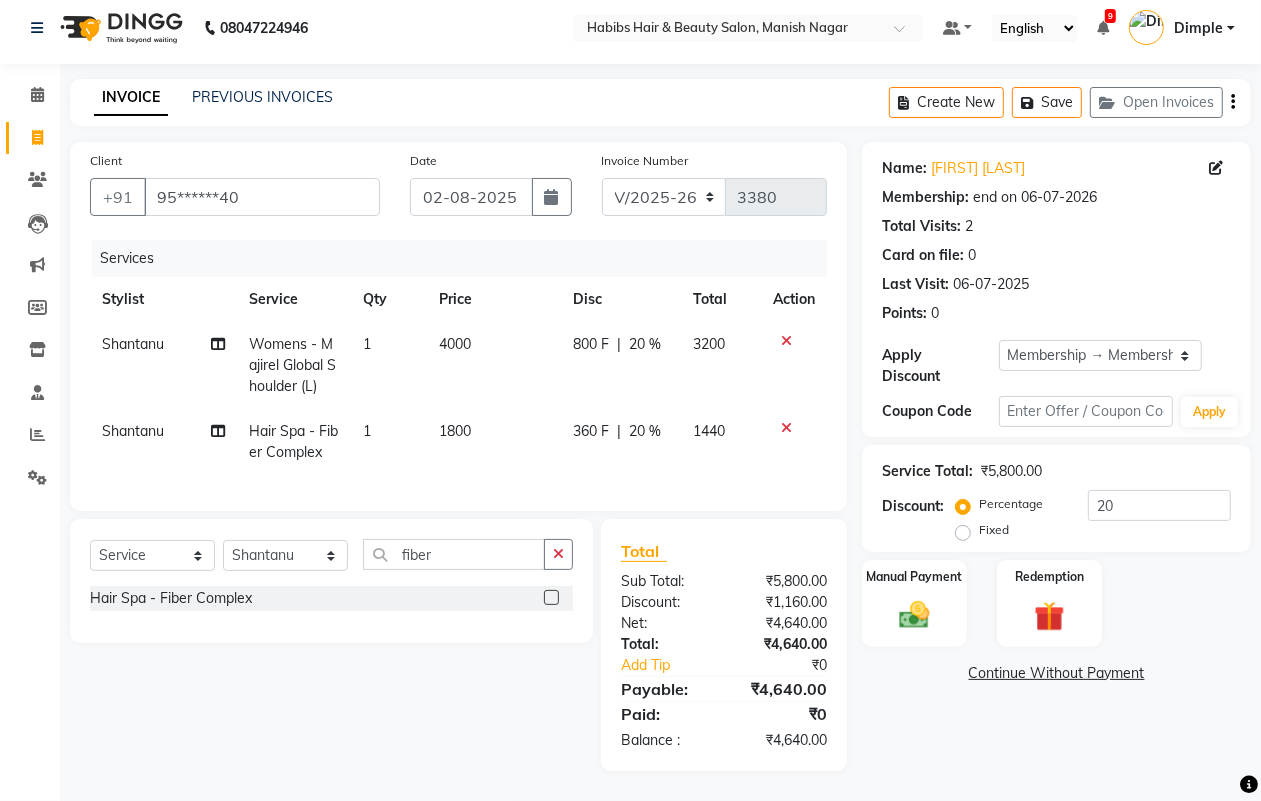 click on "4000" 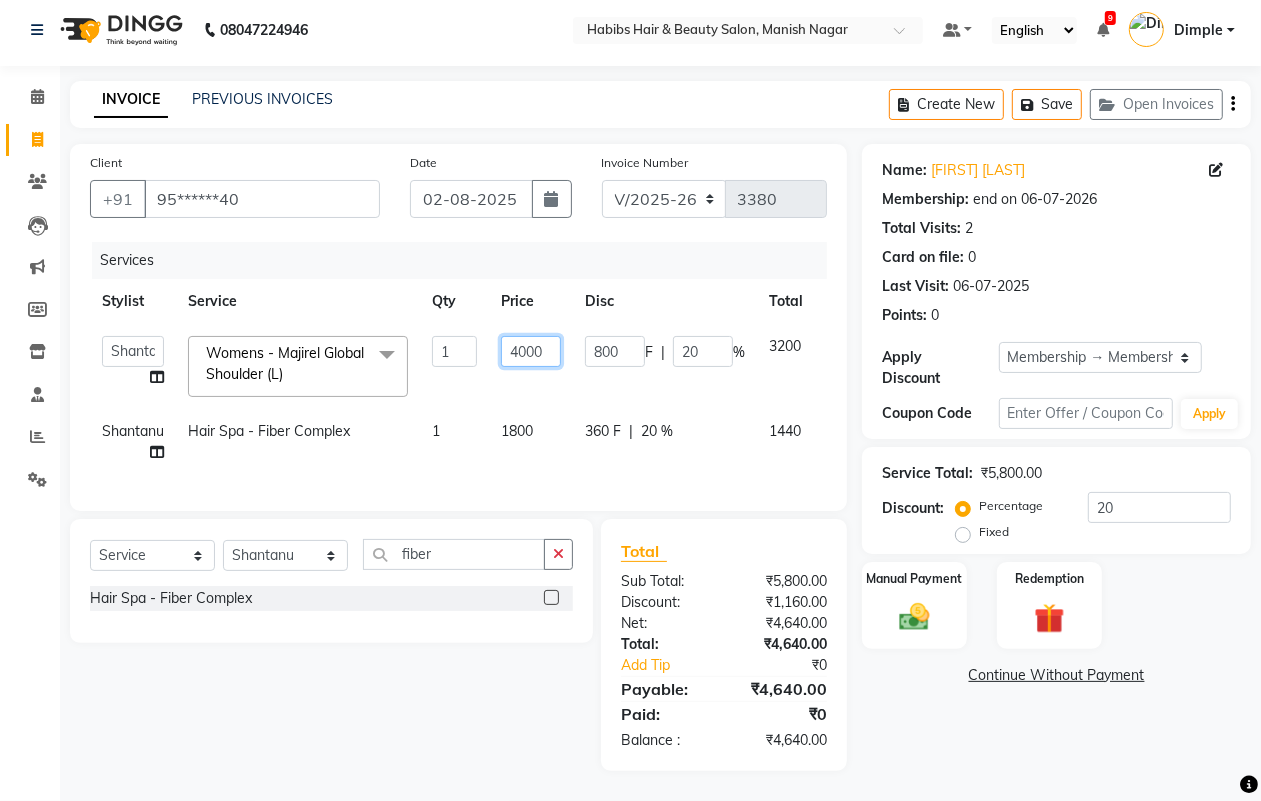 click on "4000" 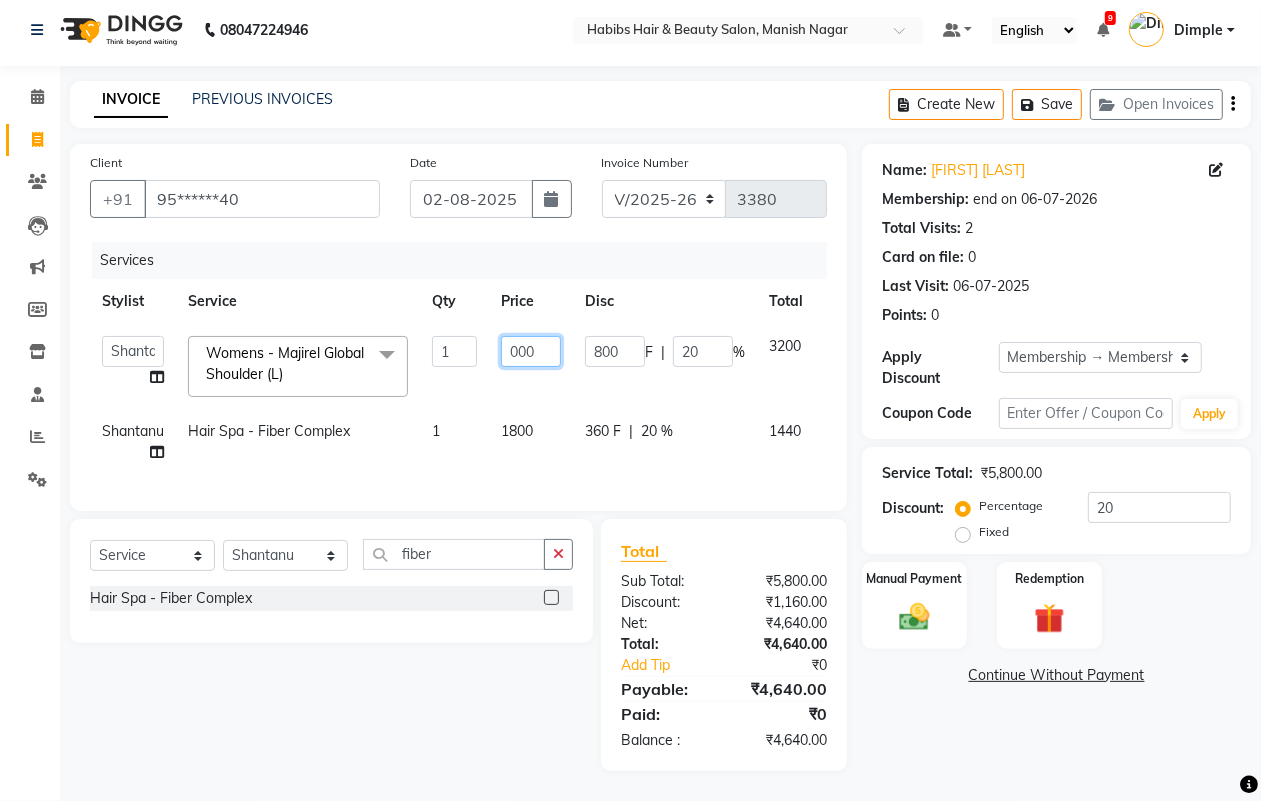 type on "6000" 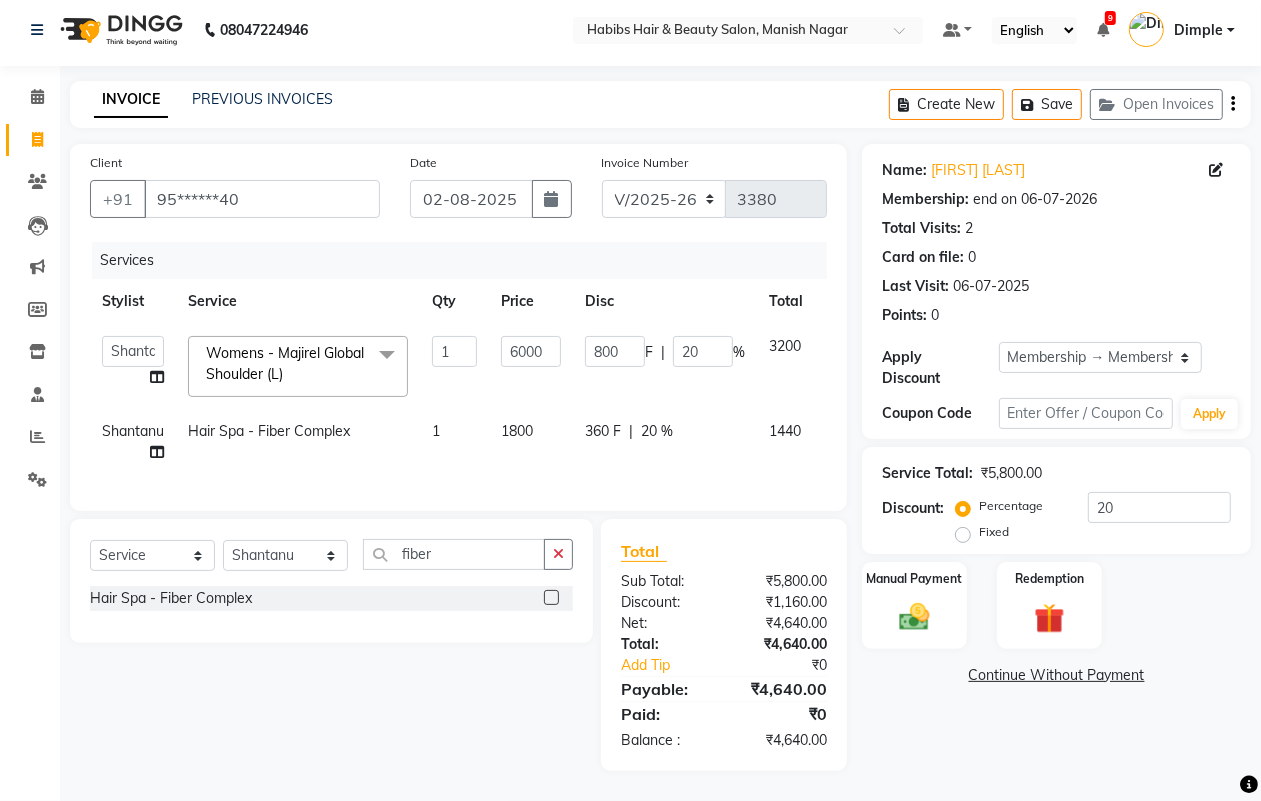 click on "1800" 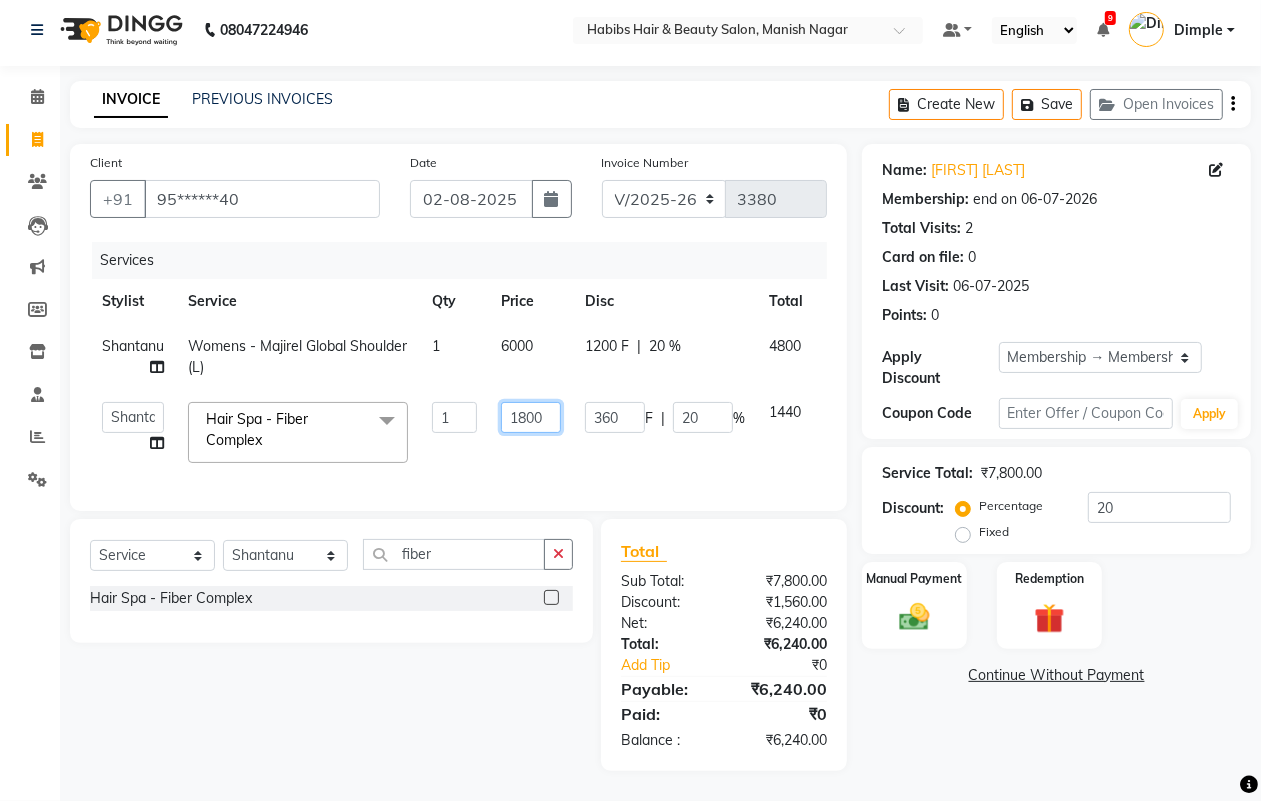 click on "1800" 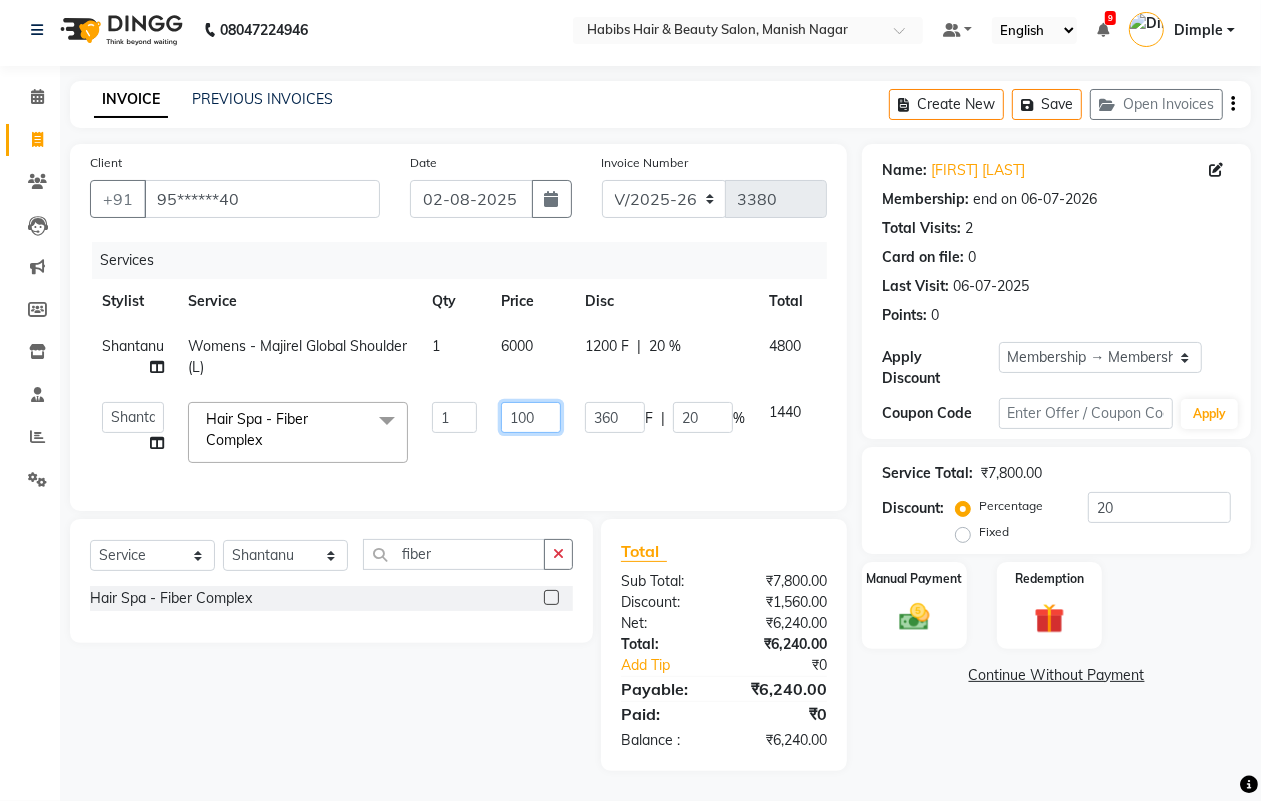 type on "1500" 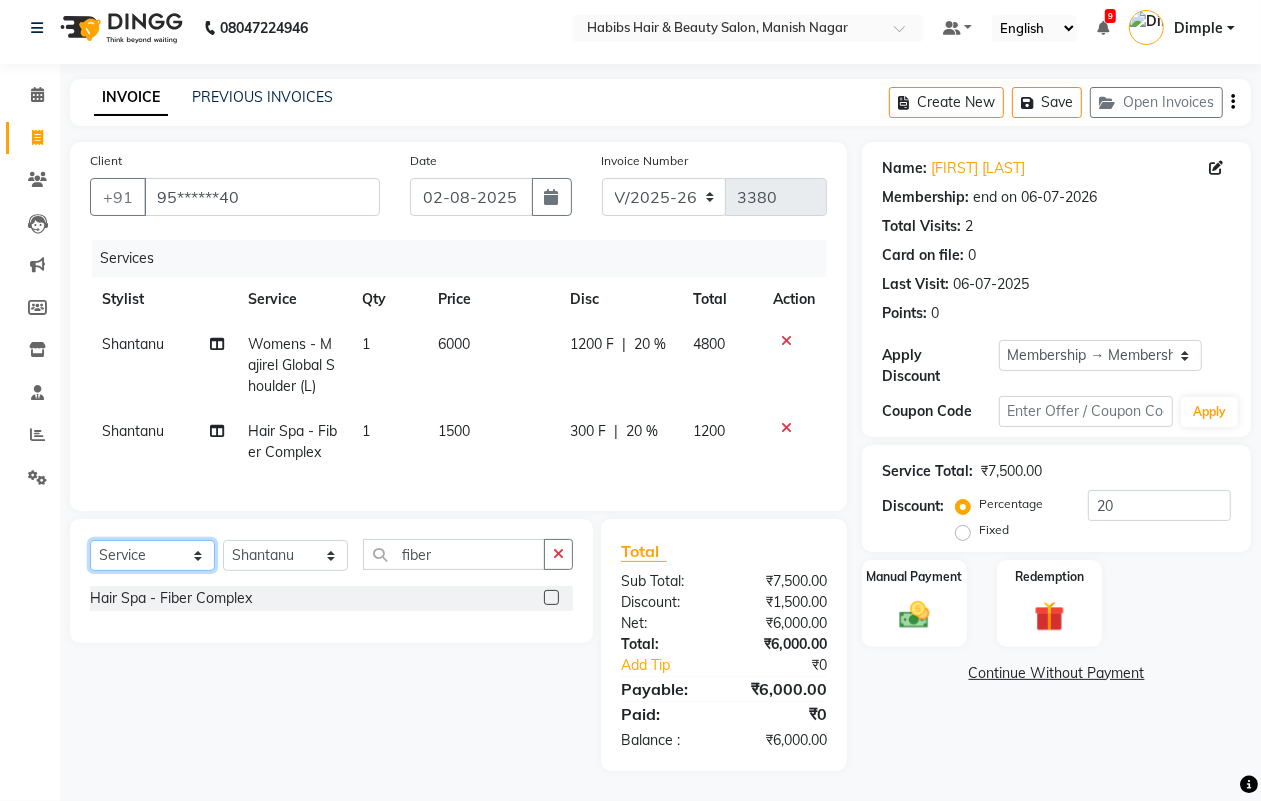 click on "Select  Service  Product  Membership  Package Voucher Prepaid Gift Card" 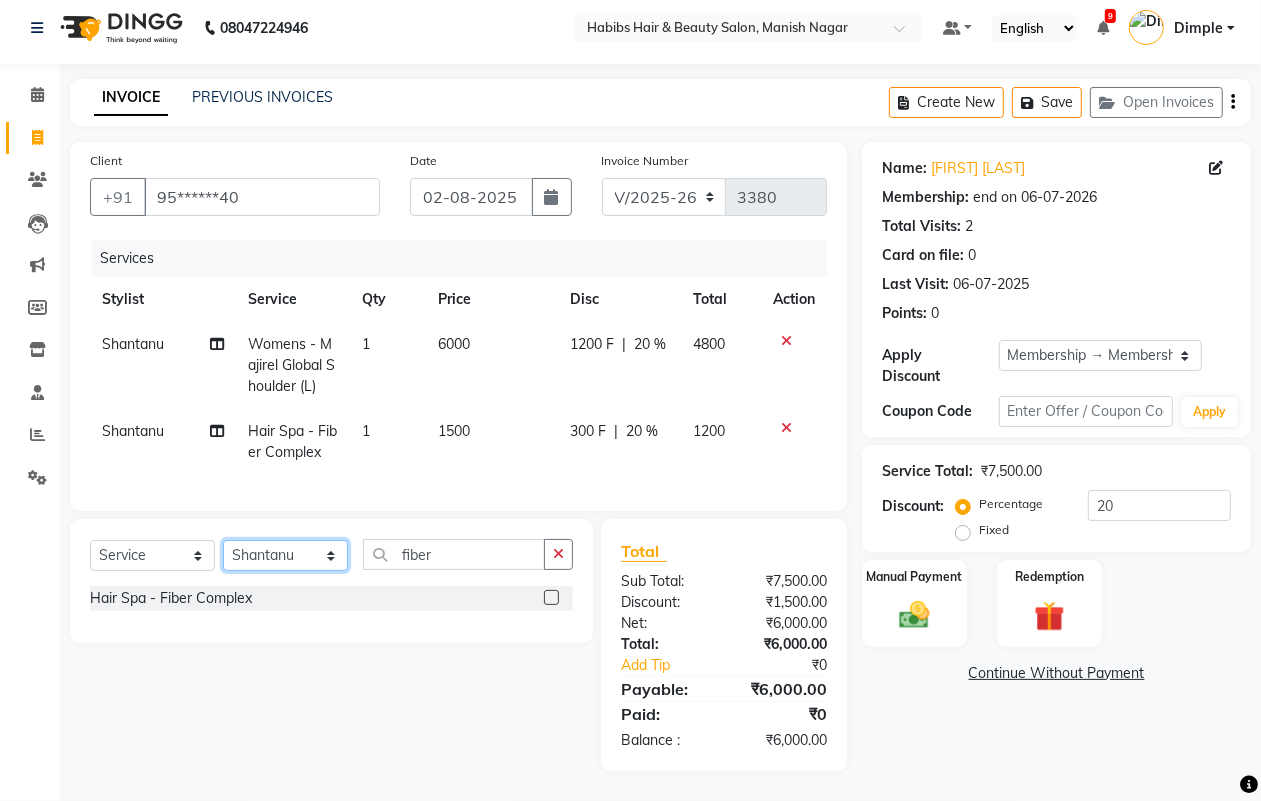 click on "Select Stylist [FIRST] [FIRST] [FIRST] [FIRST] [FIRST] [FIRST] [FIRST] [FIRST] [FIRST] [FIRST]" 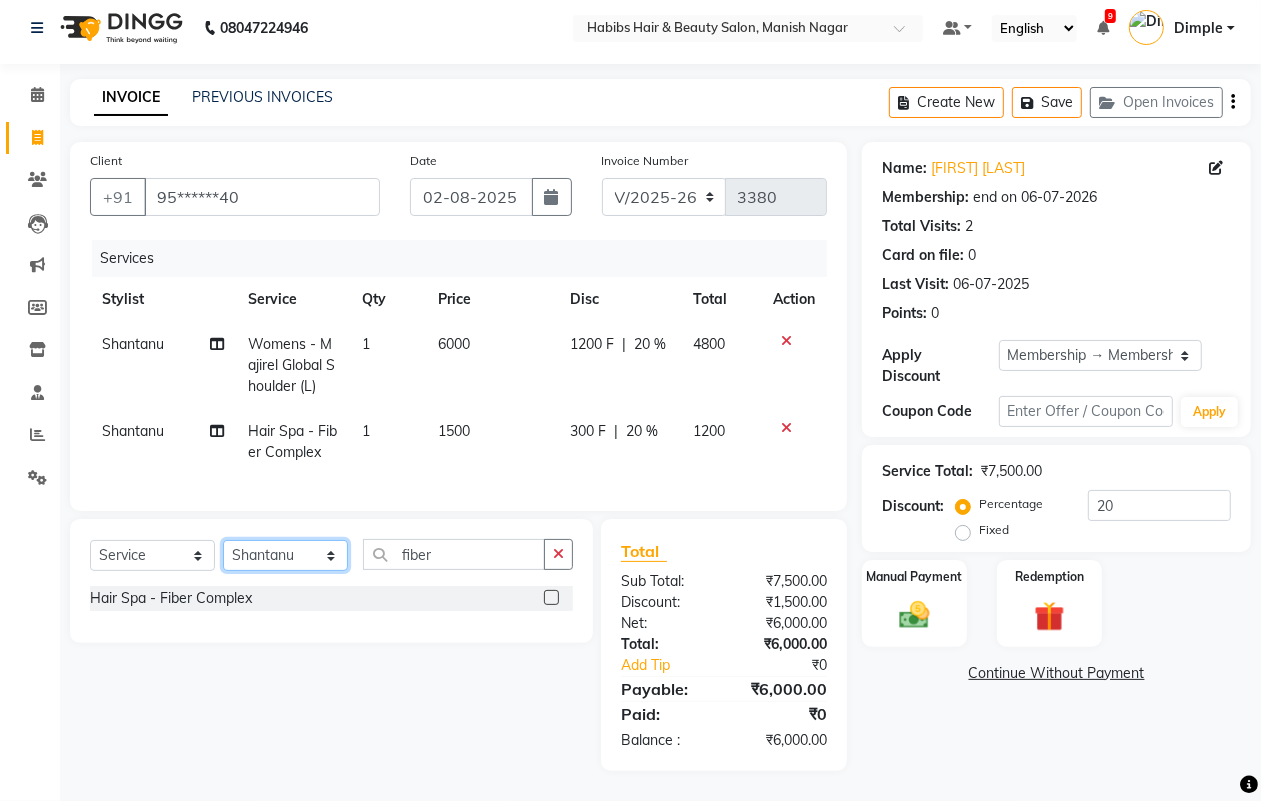 select on "30681" 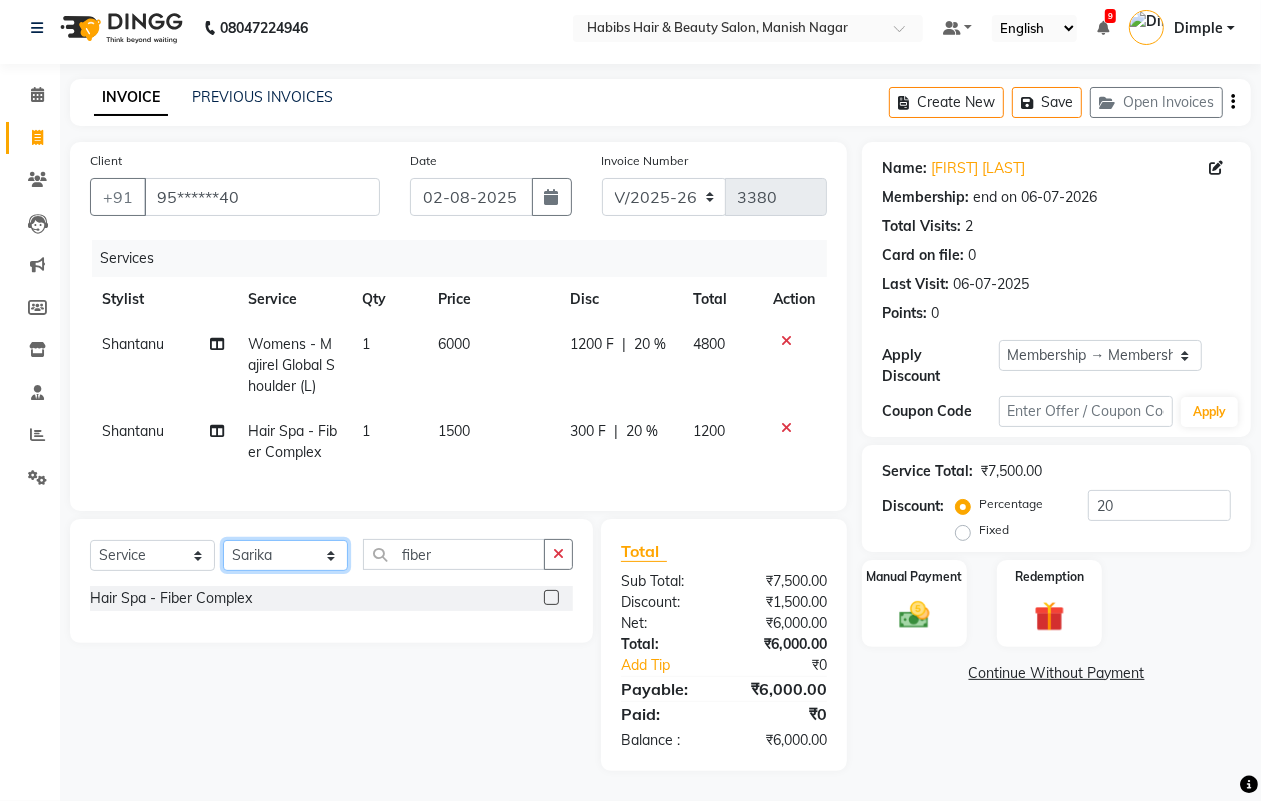 click on "Select Stylist [FIRST] [FIRST] [FIRST] [FIRST] [FIRST] [FIRST] [FIRST] [FIRST] [FIRST] [FIRST]" 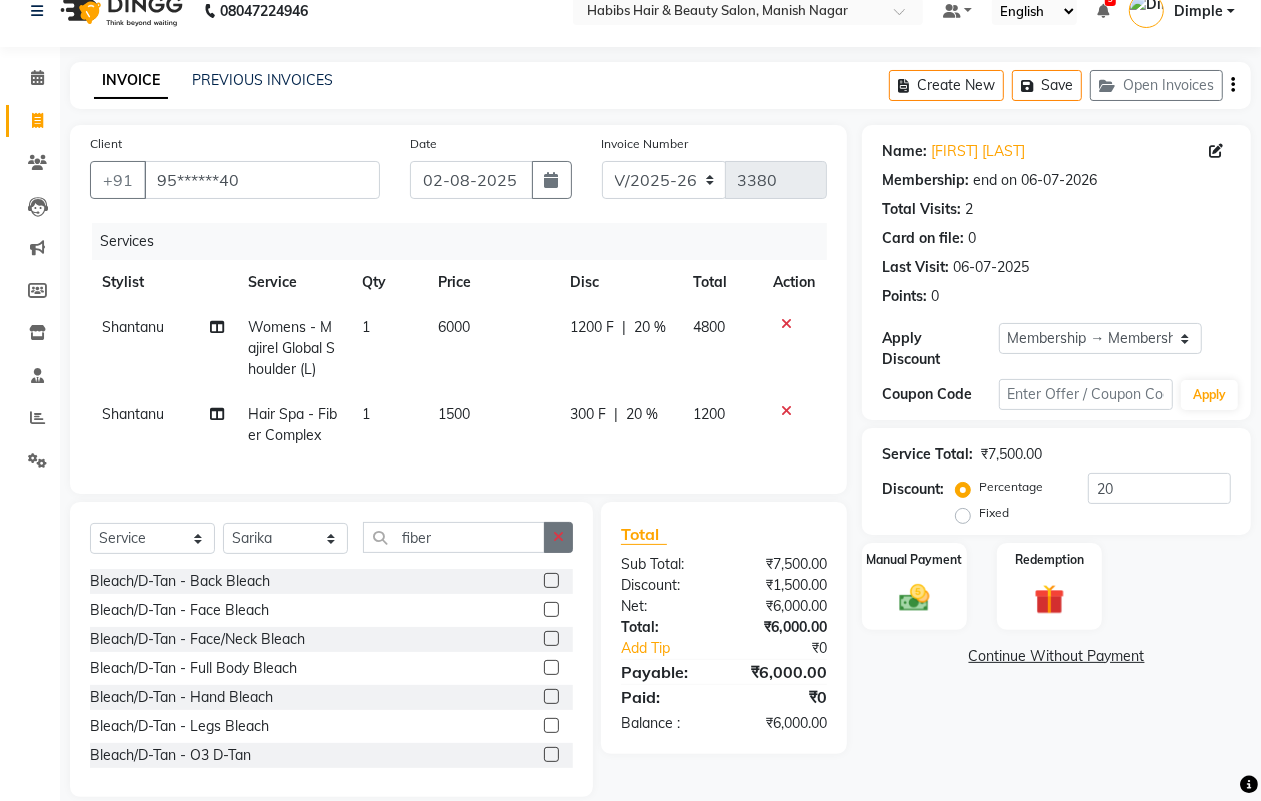click 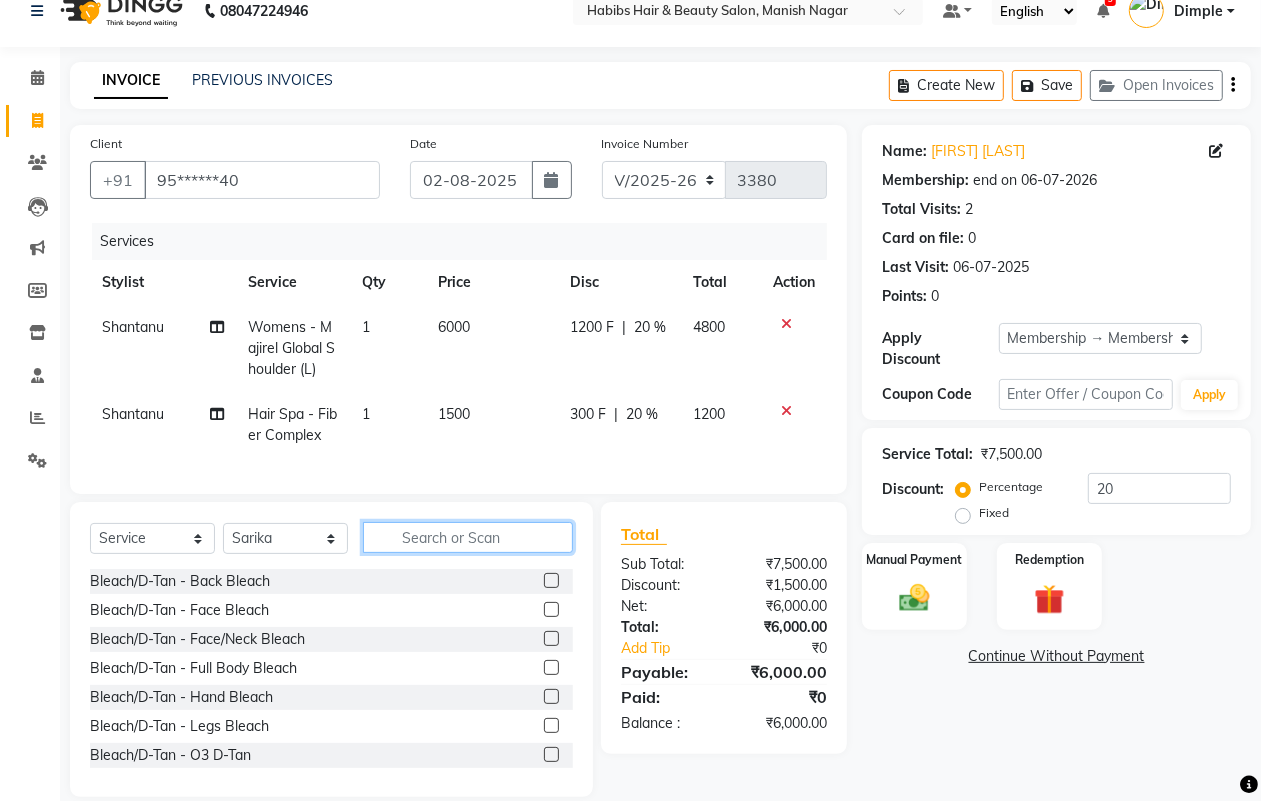click 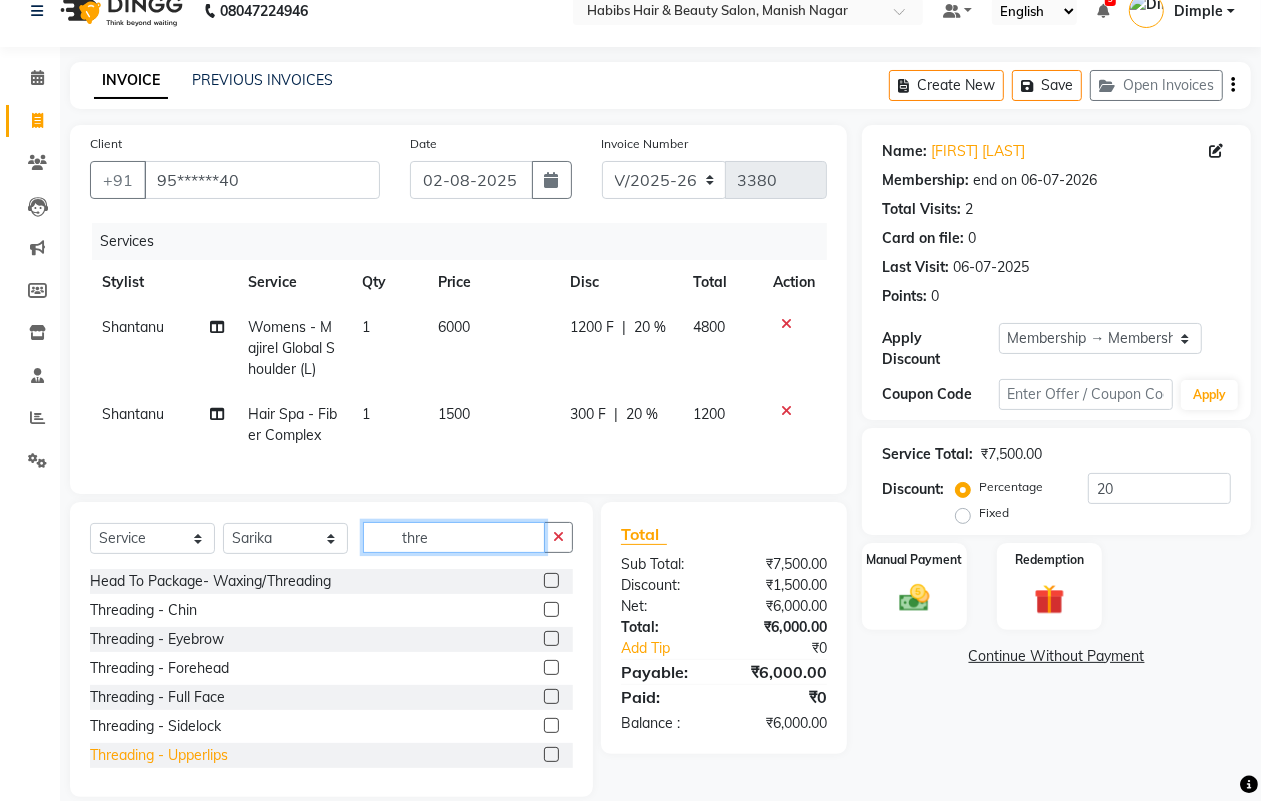 type on "thre" 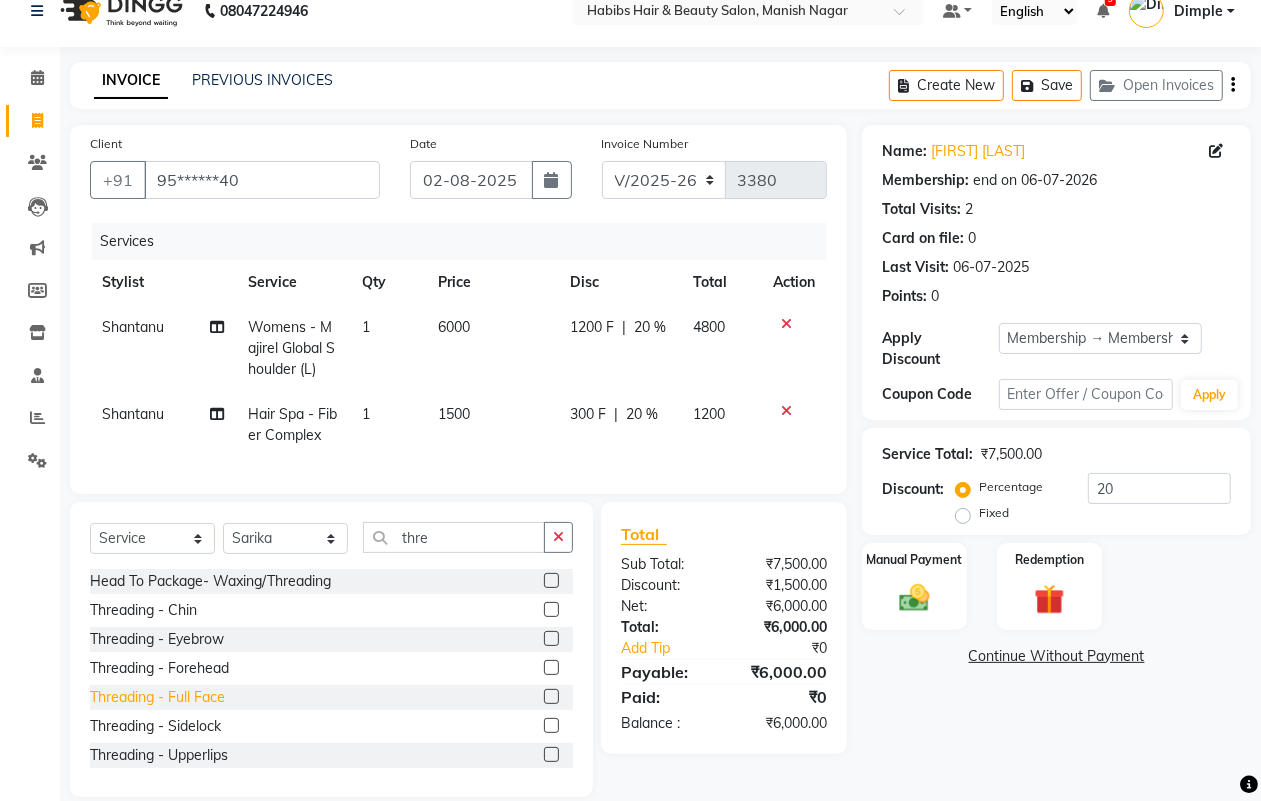 click on "Threading - Upperlips" 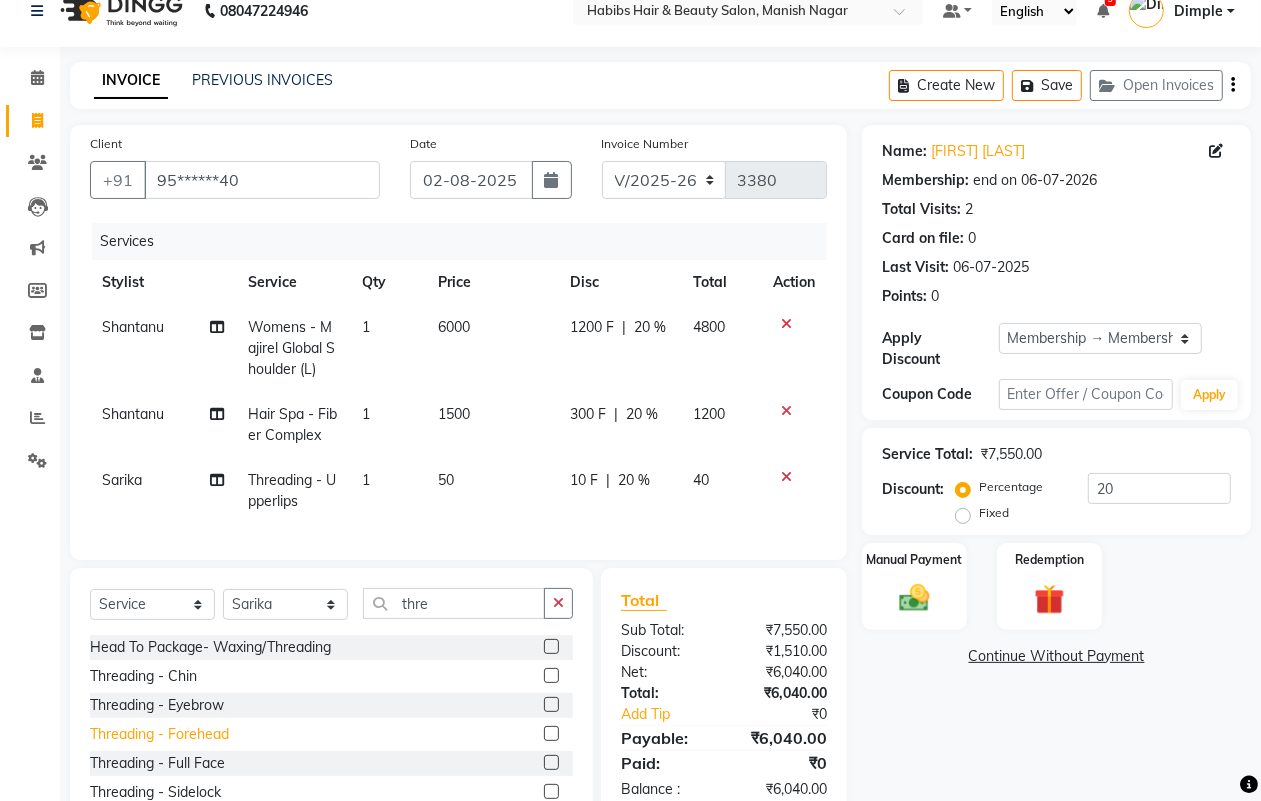checkbox on "false" 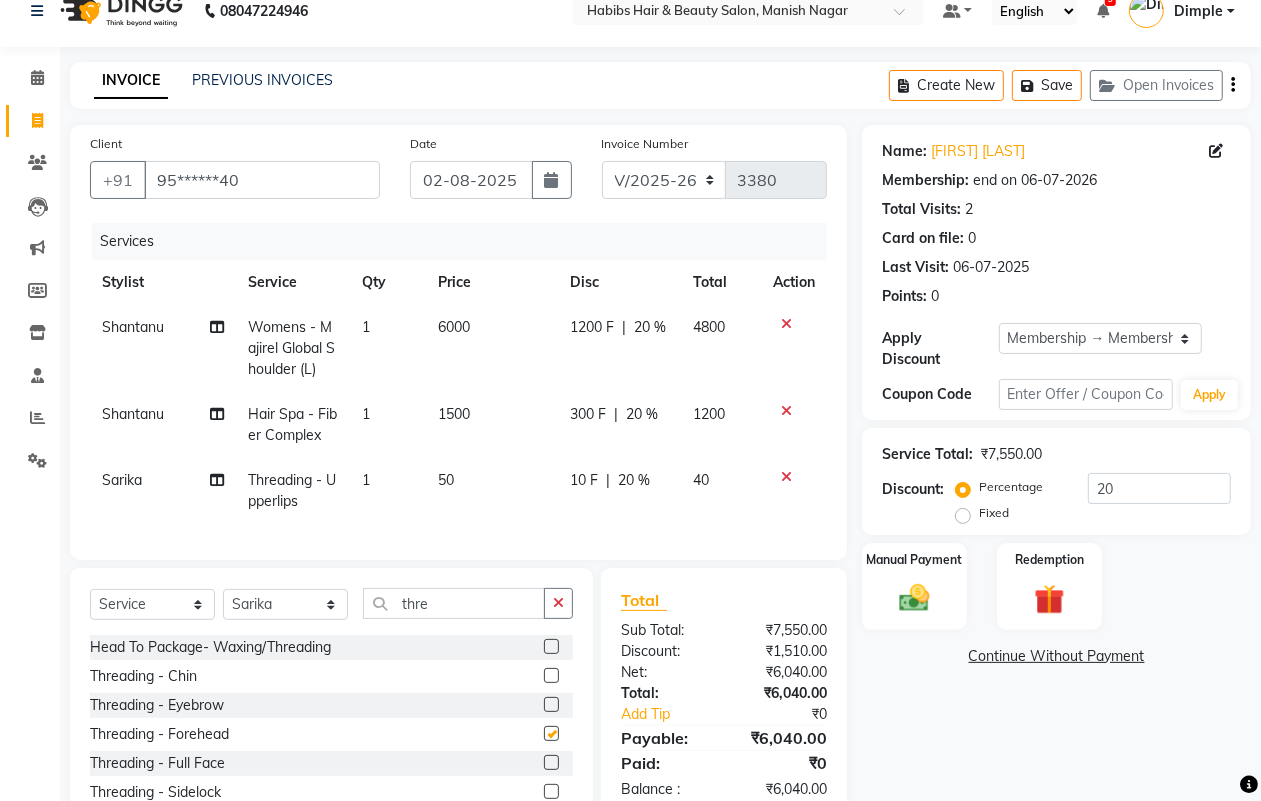 checkbox on "false" 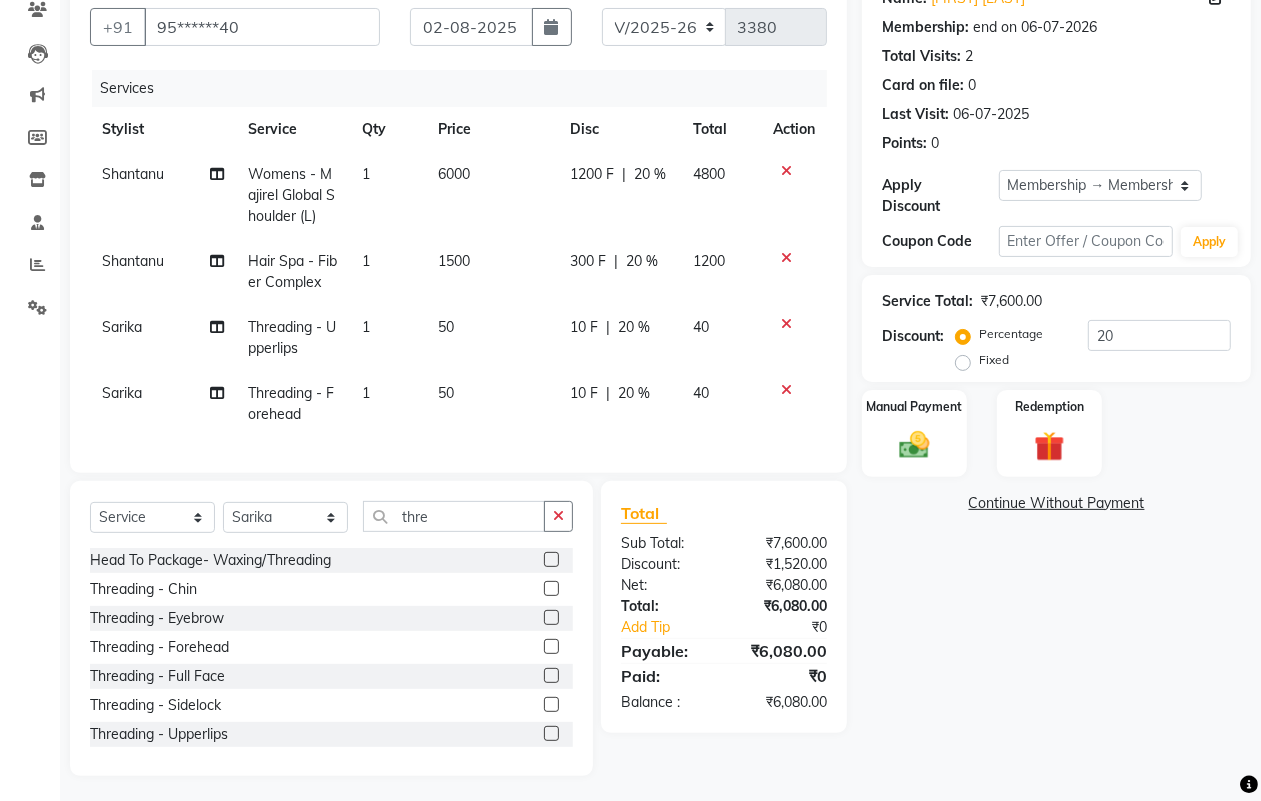 scroll, scrollTop: 201, scrollLeft: 0, axis: vertical 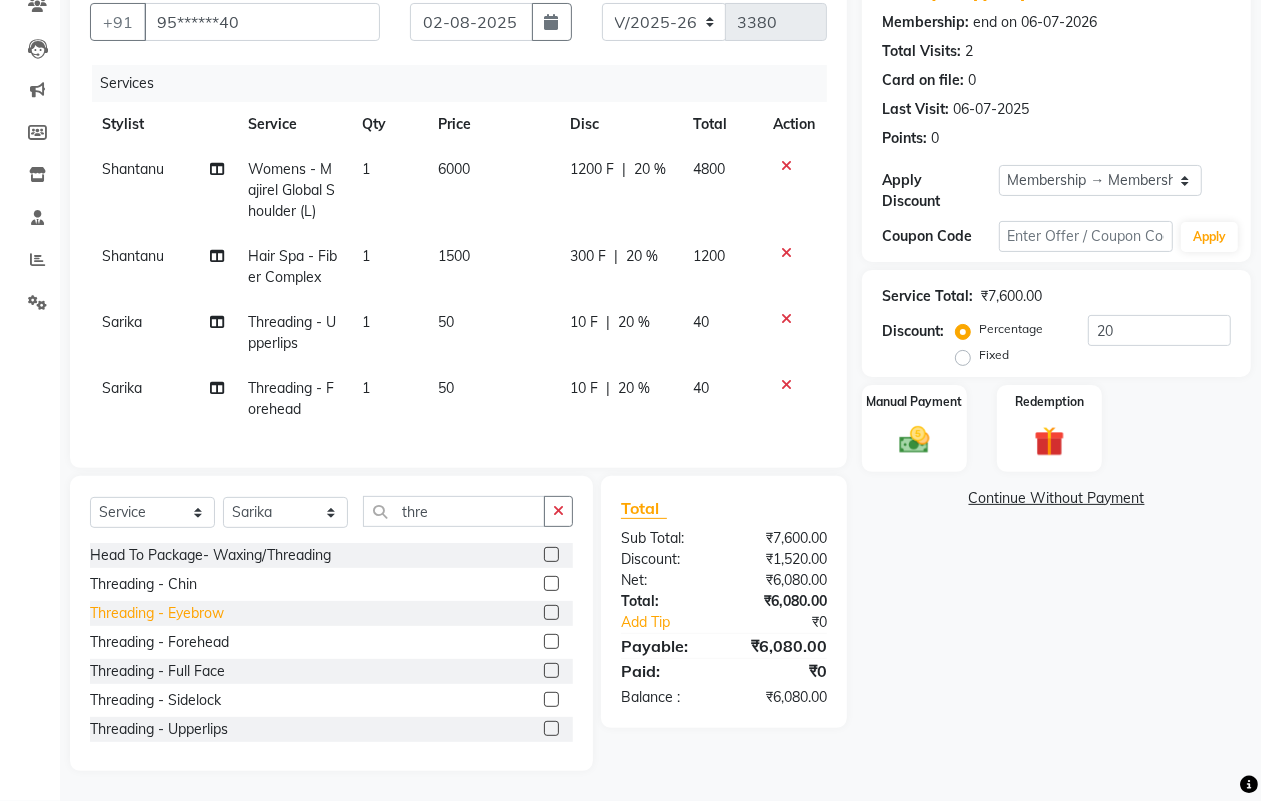 click on "Threading - Eyebrow" 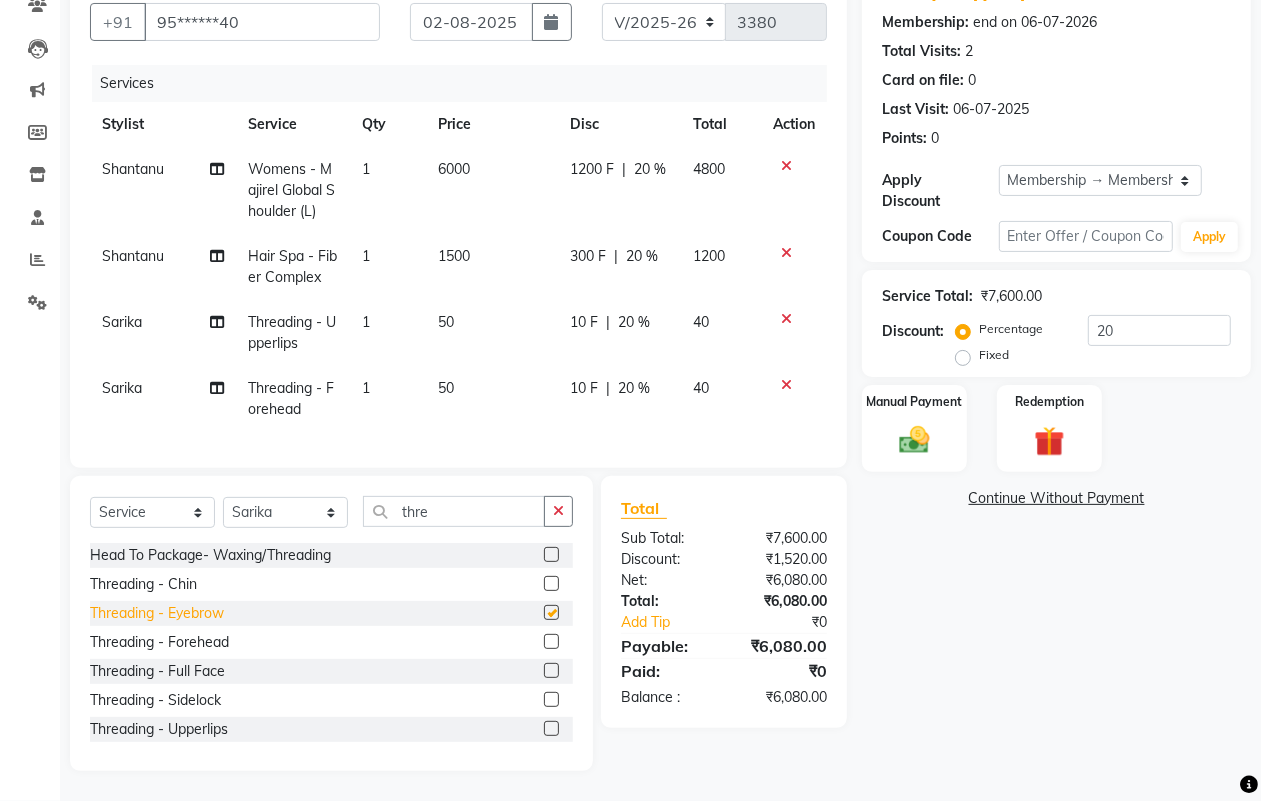 checkbox on "false" 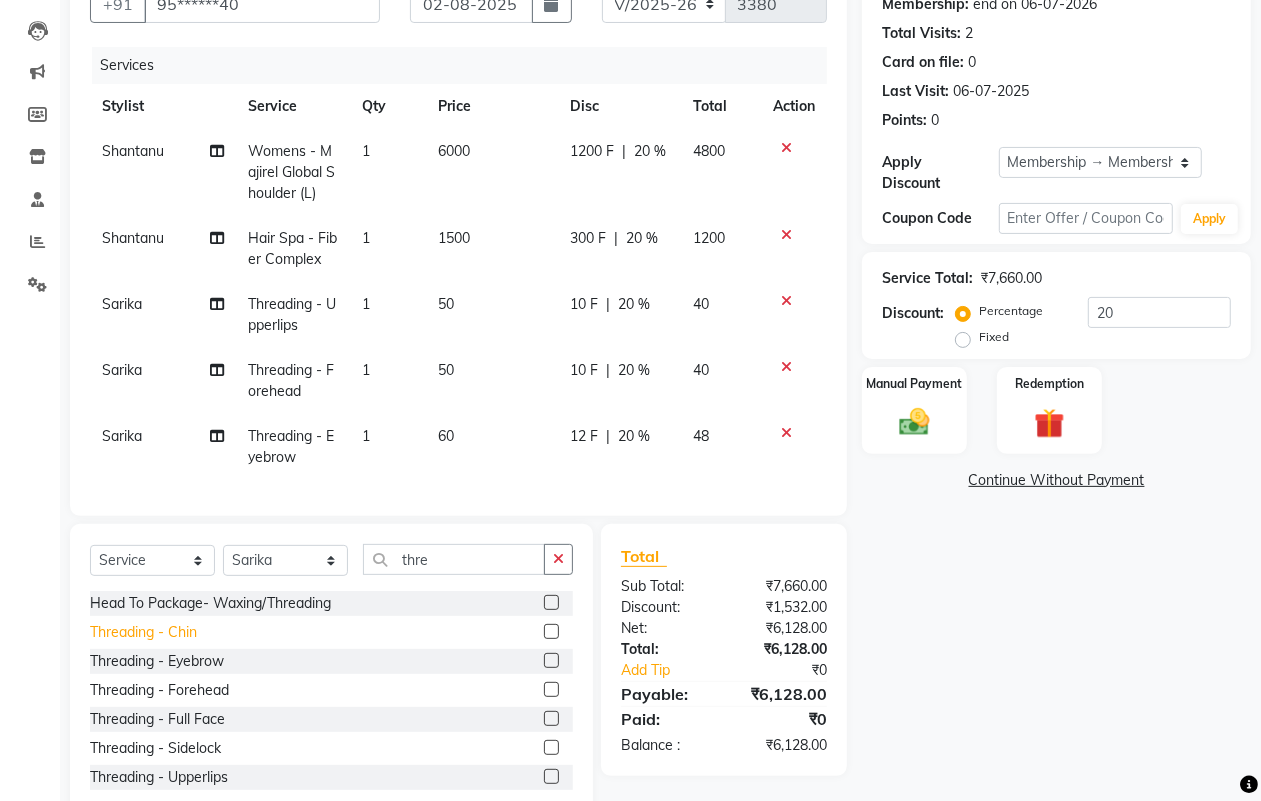 click on "Threading - Chin" 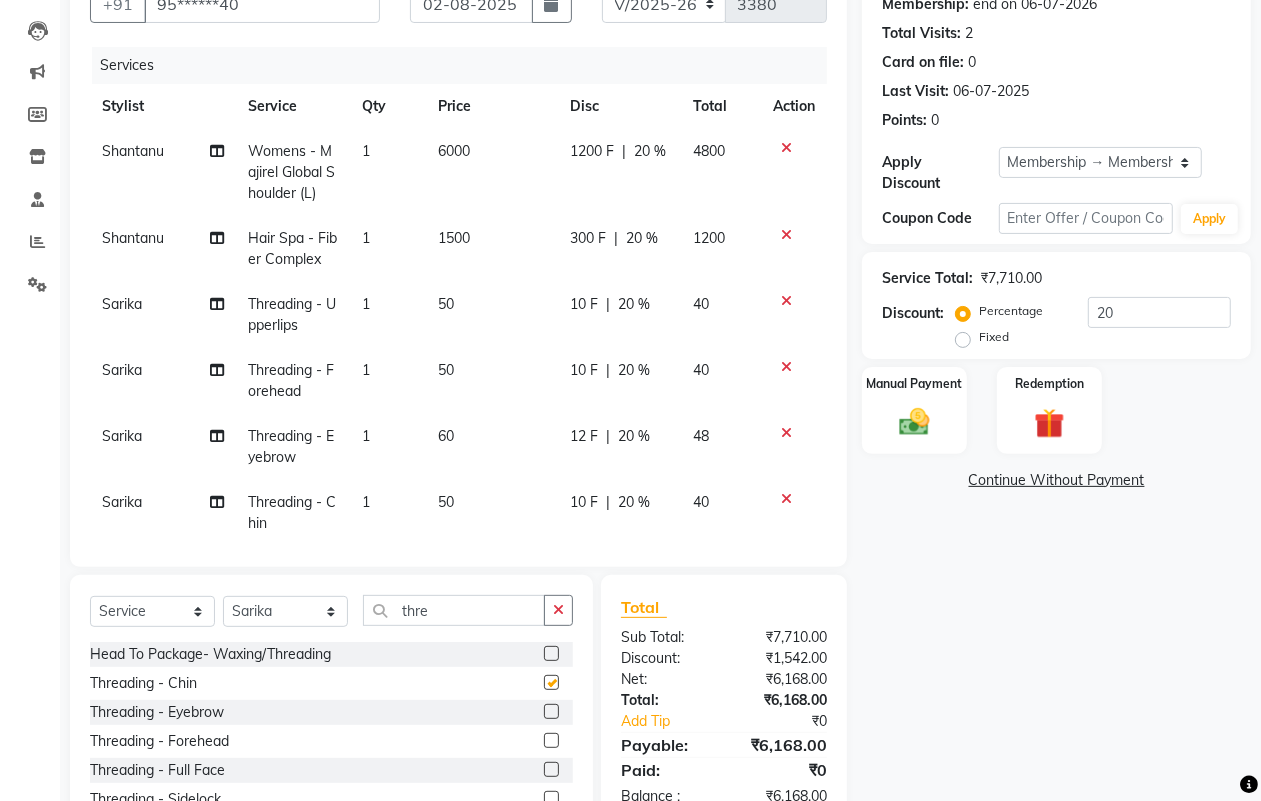 checkbox on "false" 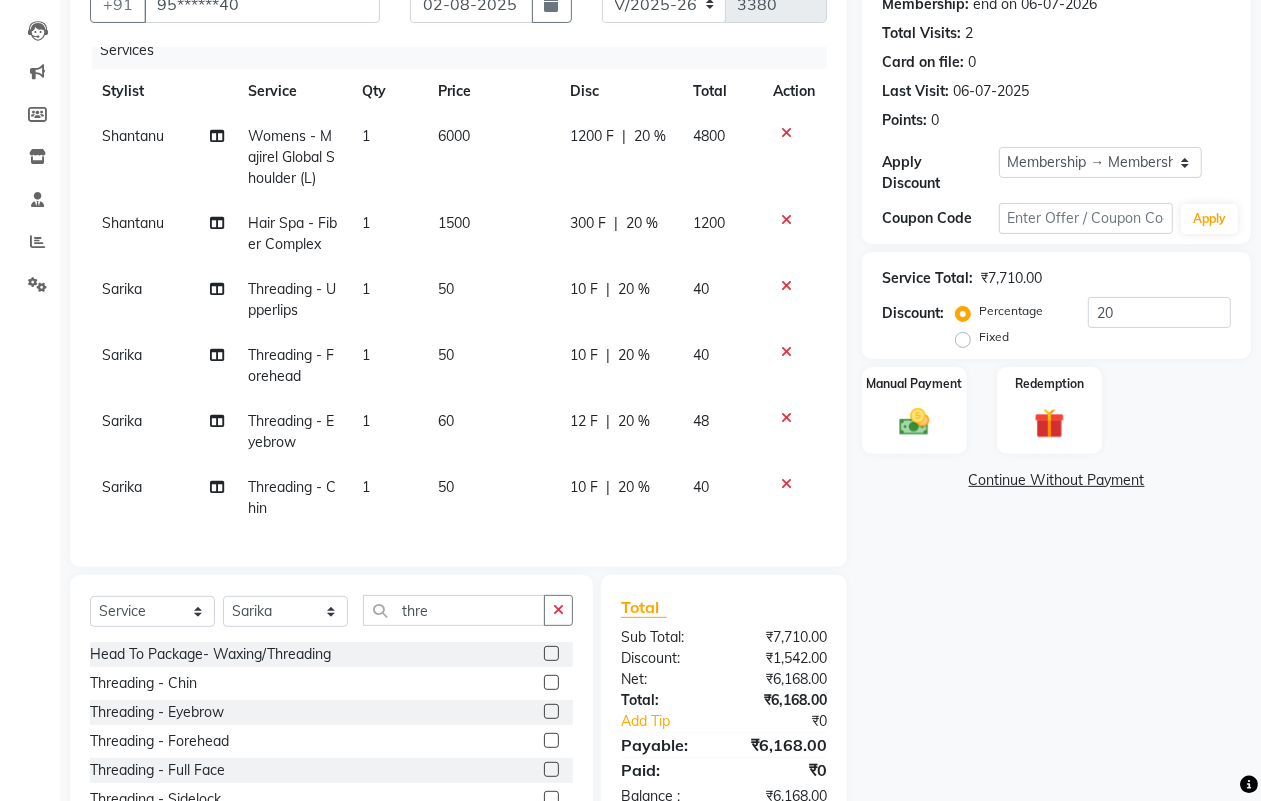scroll, scrollTop: 33, scrollLeft: 0, axis: vertical 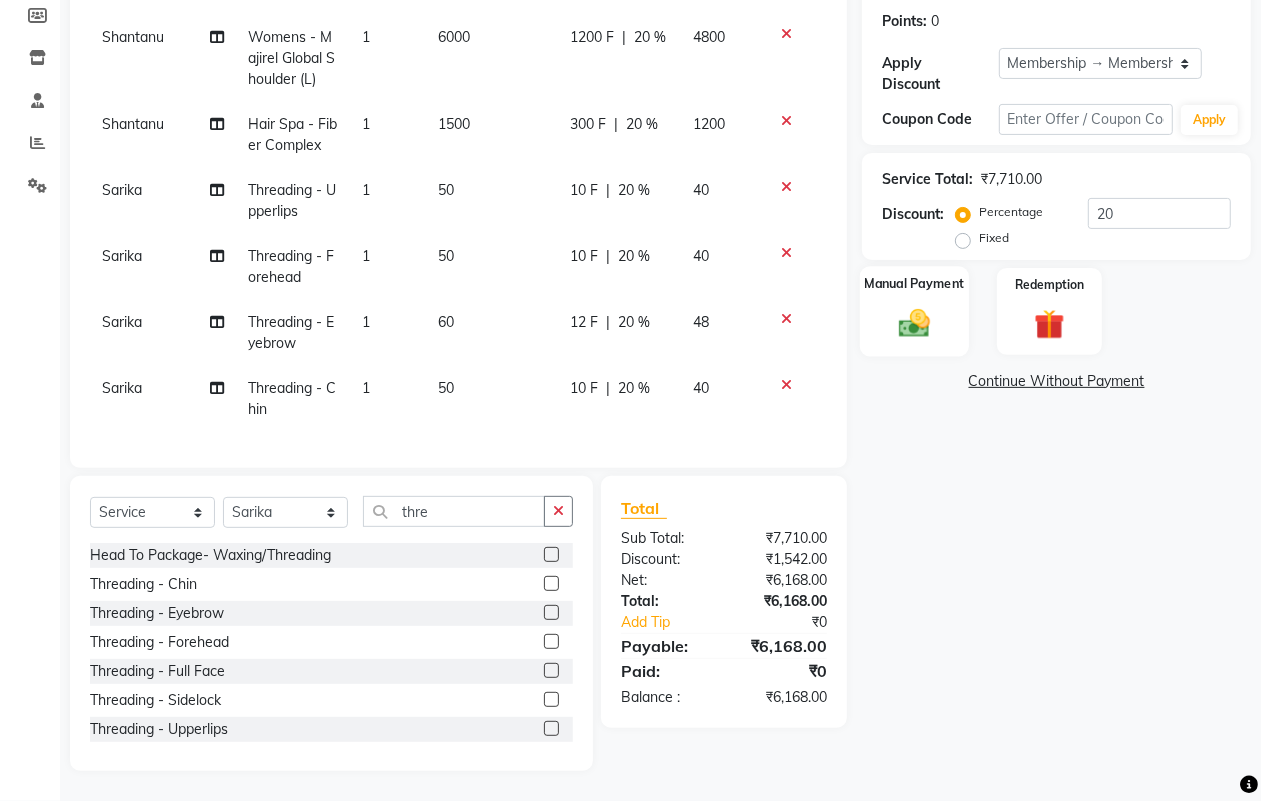 drag, startPoint x: 933, startPoint y: 312, endPoint x: 957, endPoint y: 326, distance: 27.784887 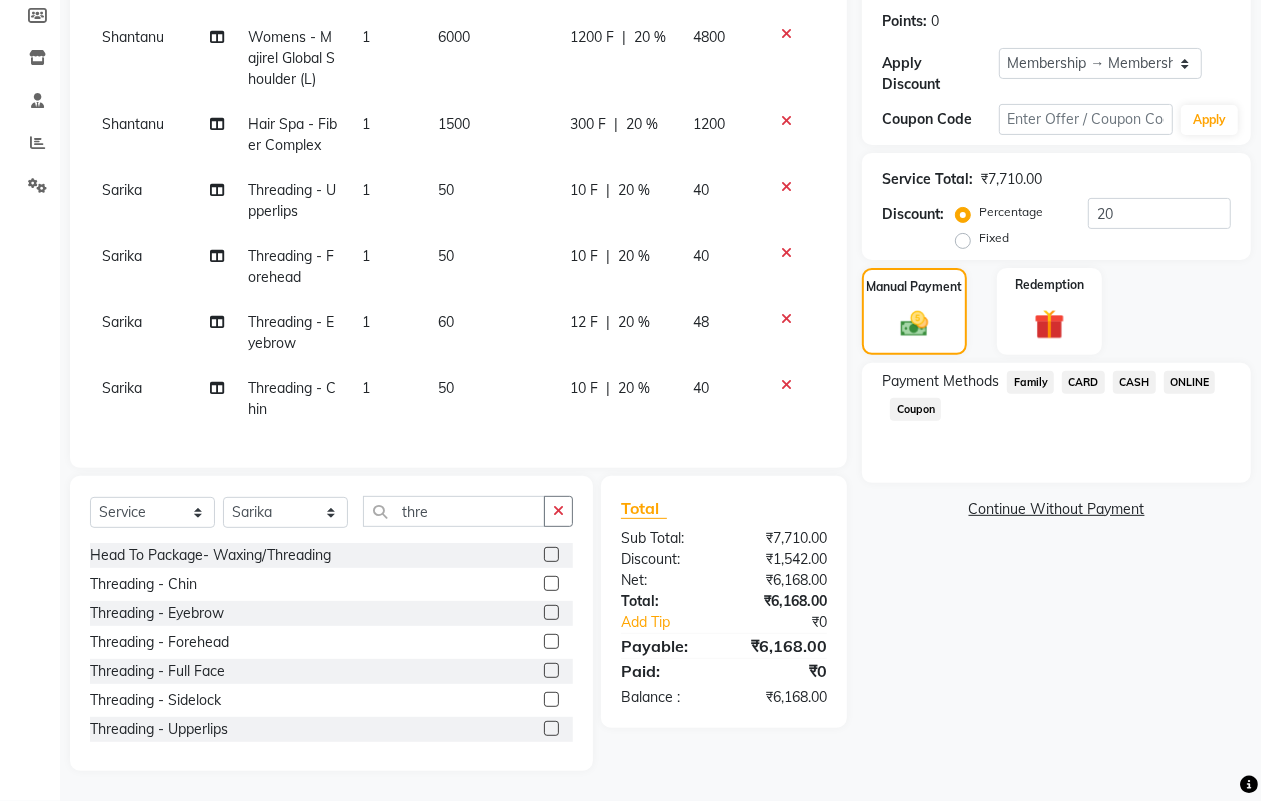 click on "ONLINE" 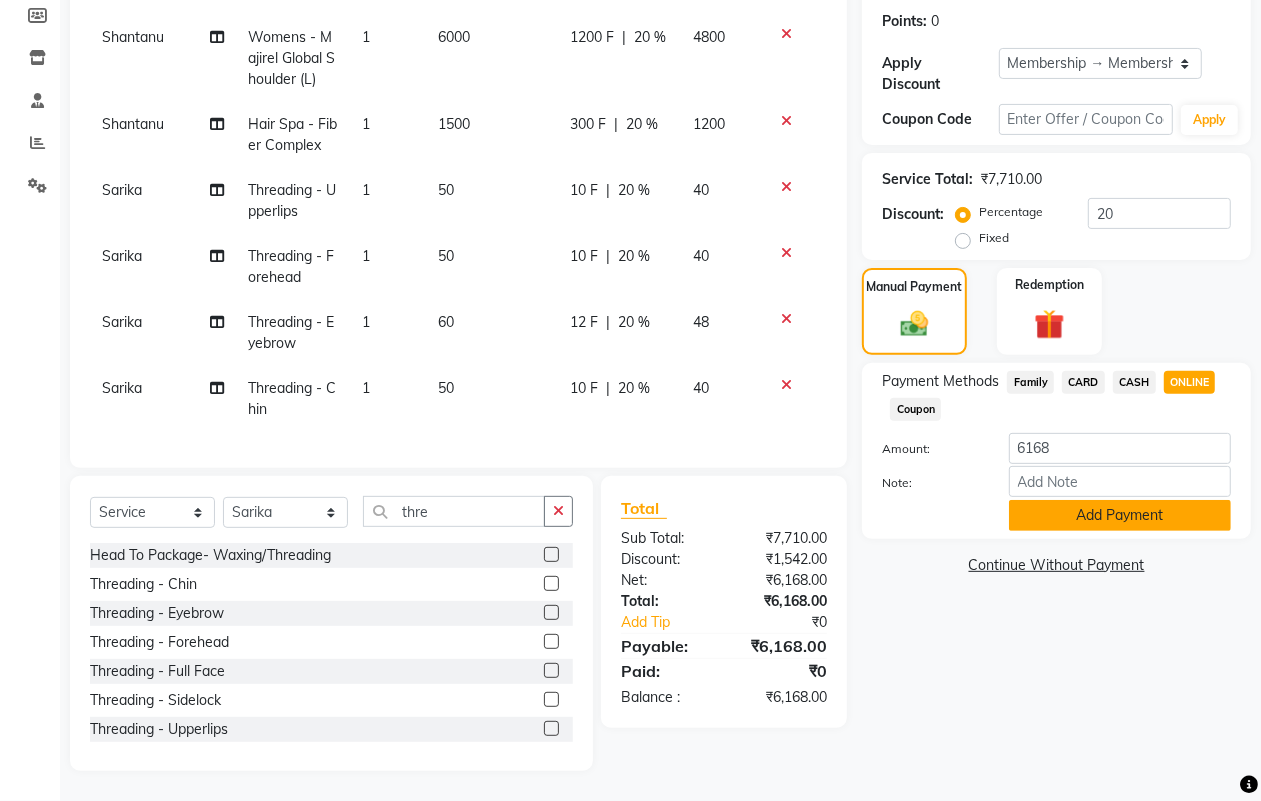click on "Add Payment" 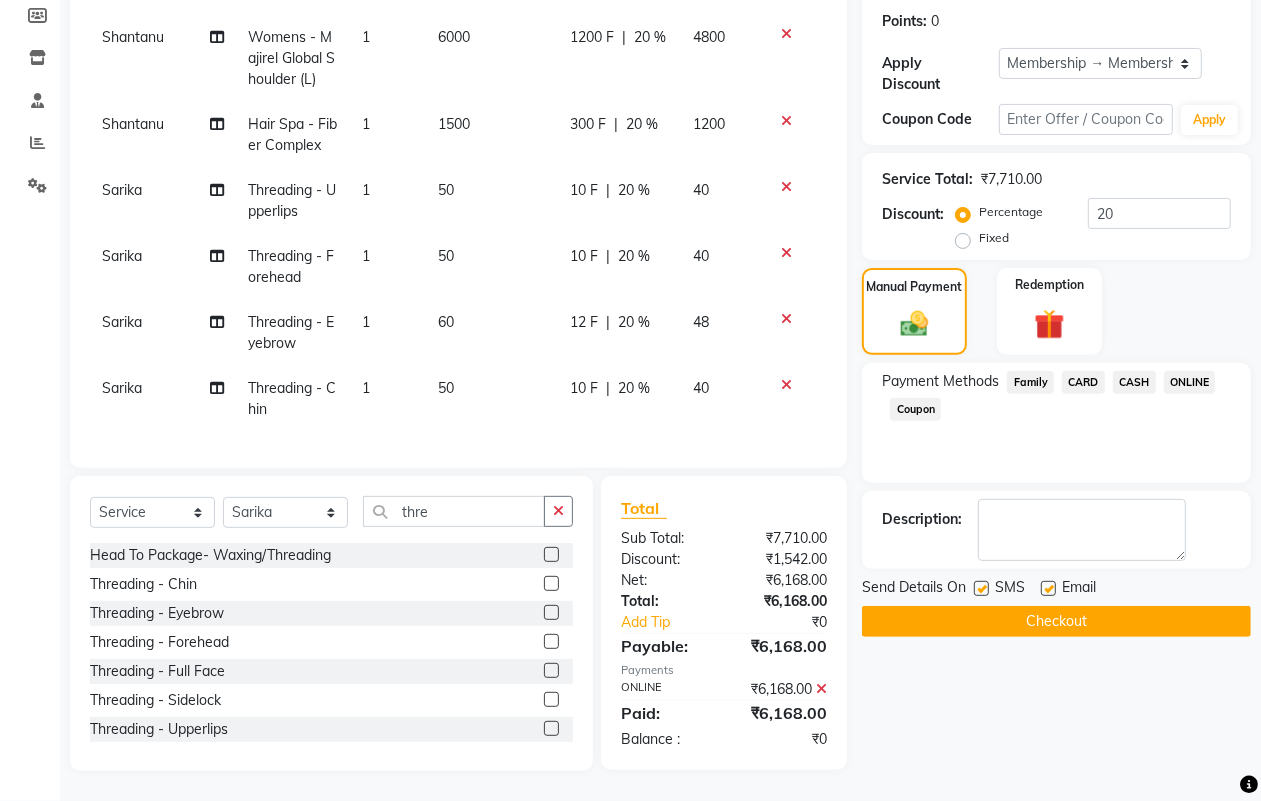 click on "Checkout" 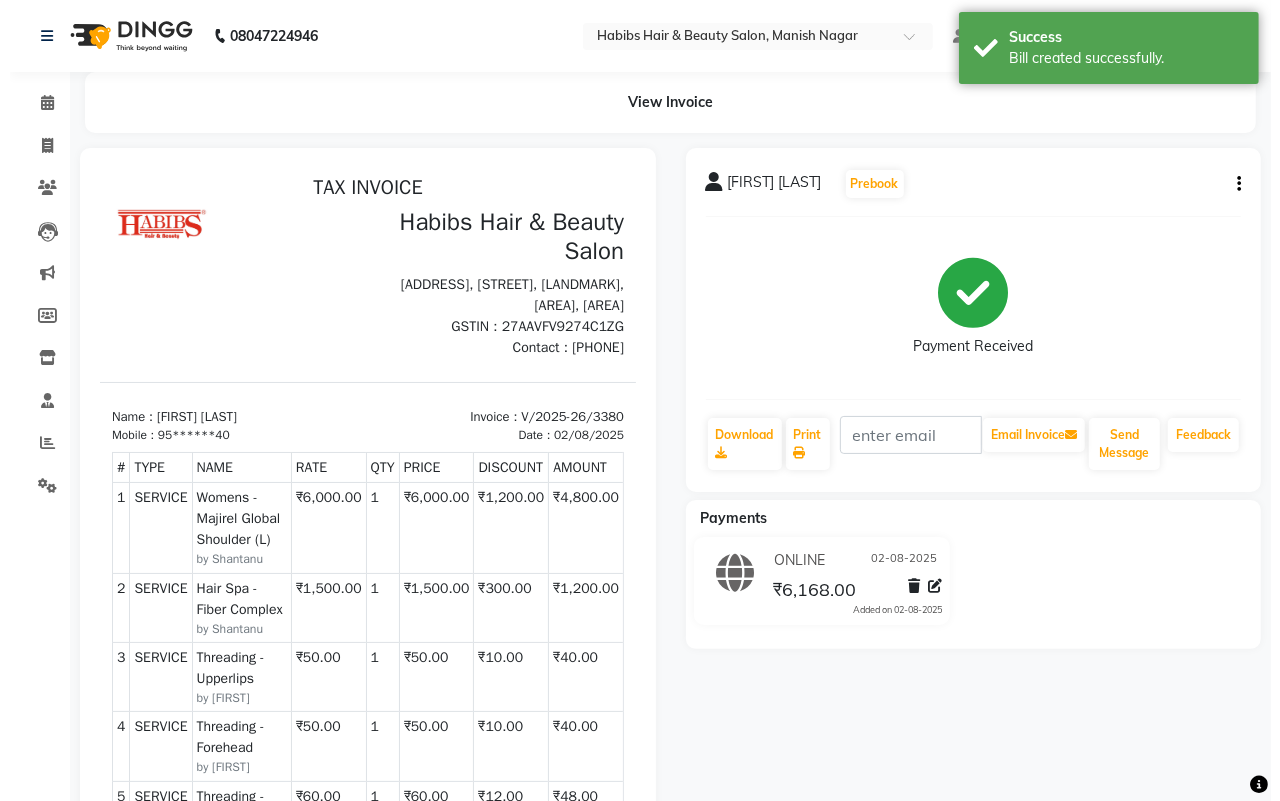 scroll, scrollTop: 0, scrollLeft: 0, axis: both 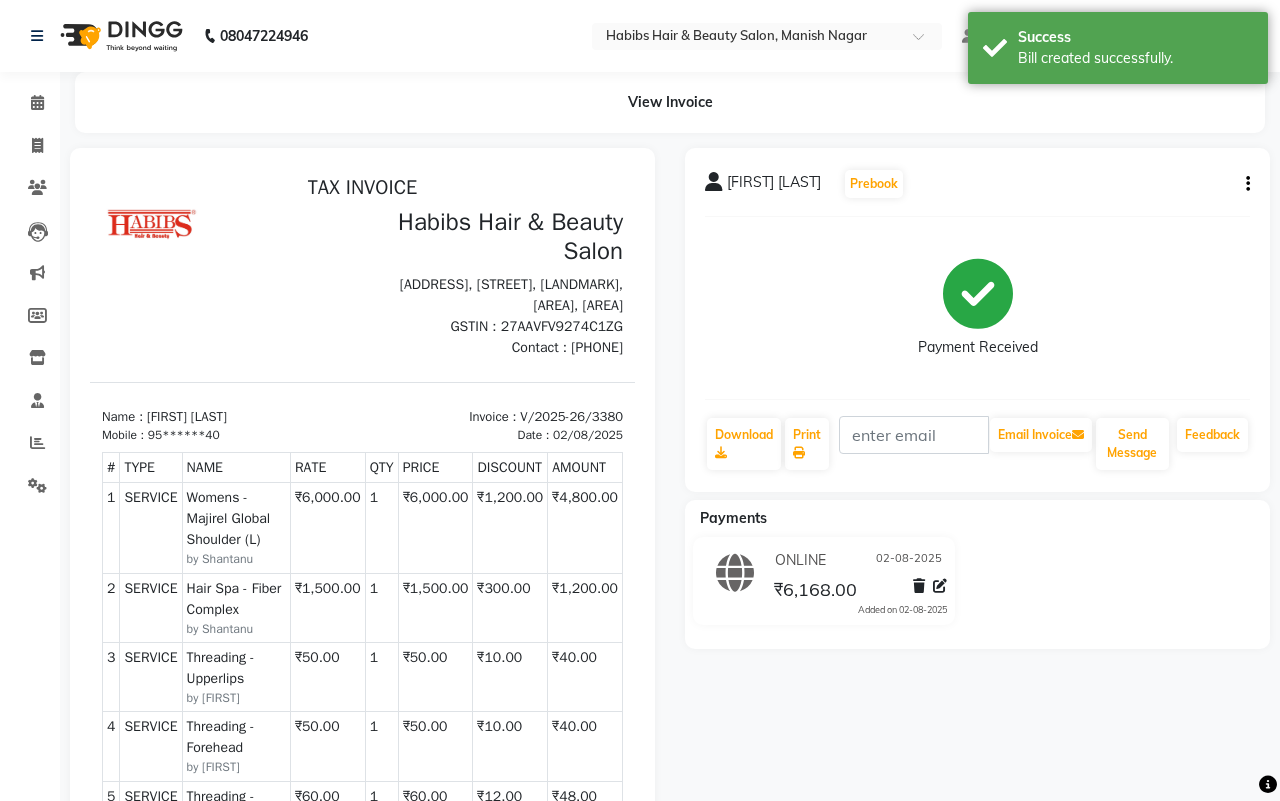 select on "3804" 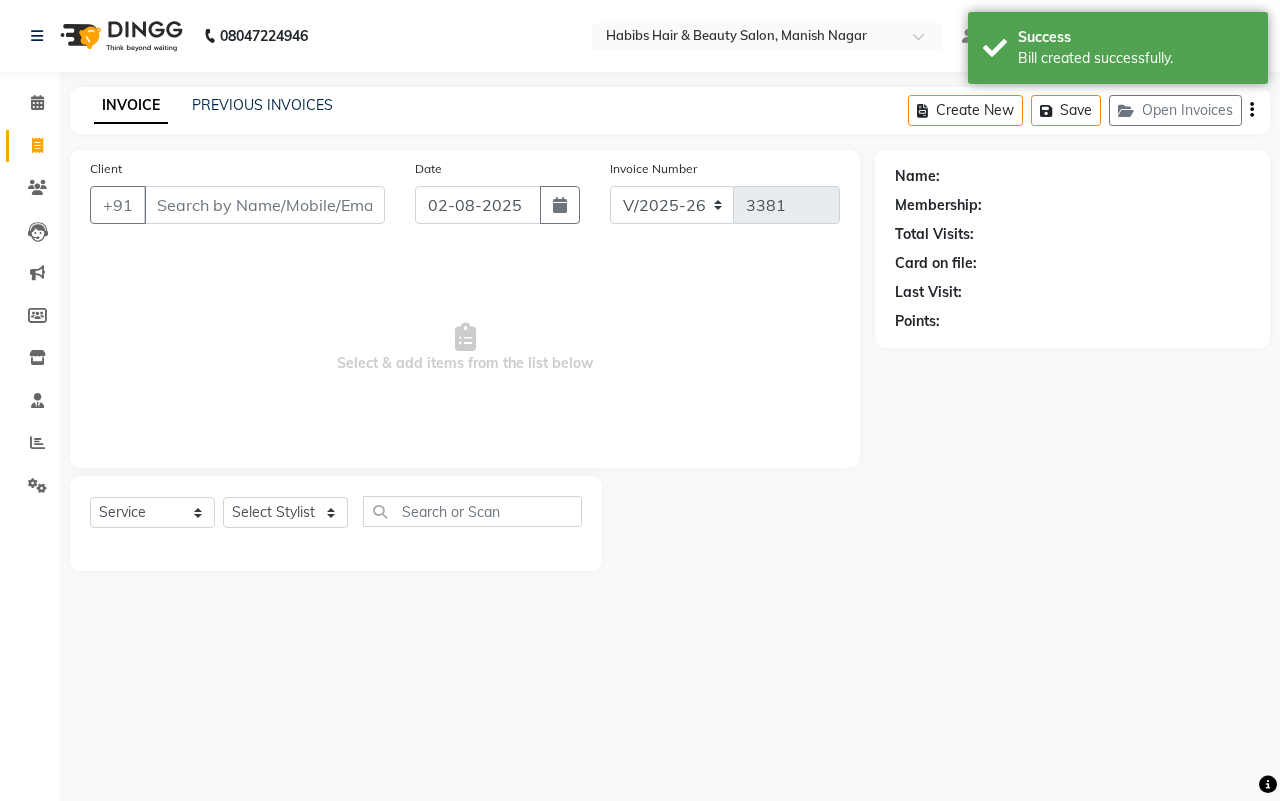 click on "Client" at bounding box center [264, 205] 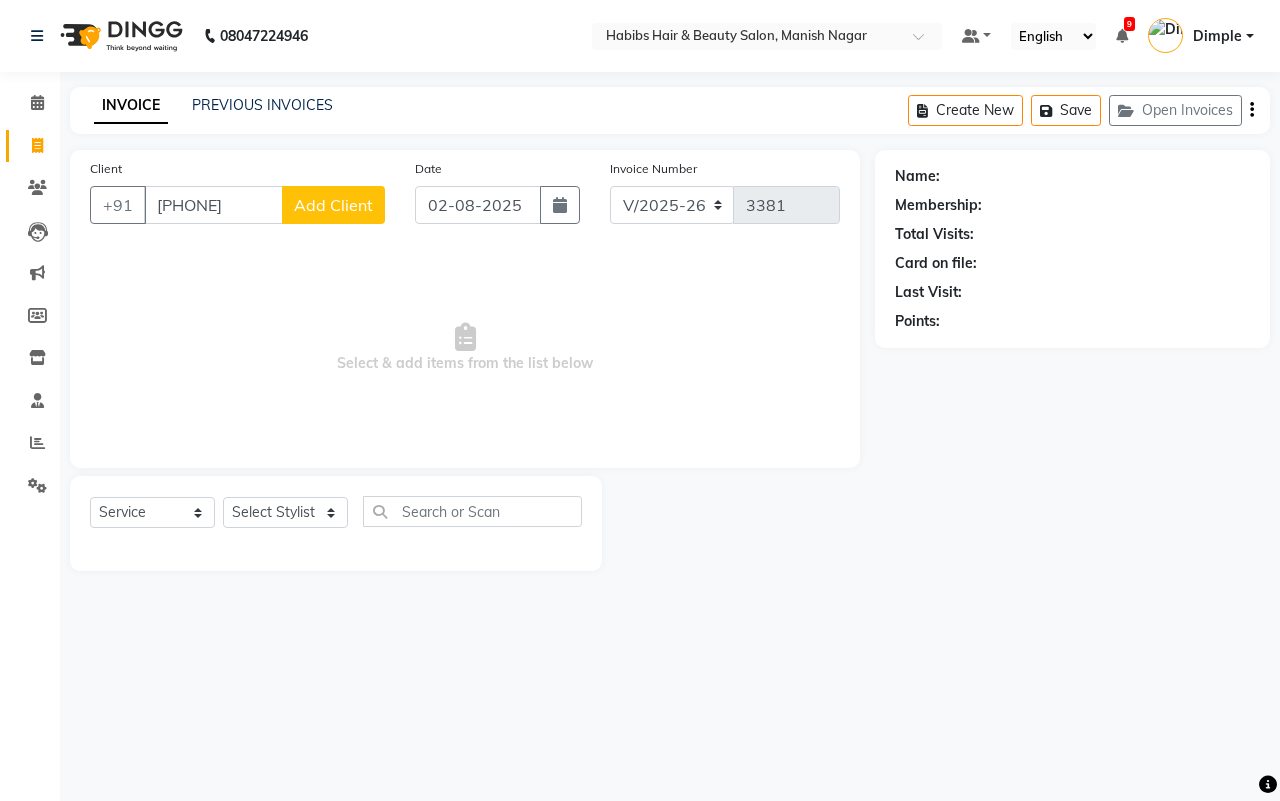 type on "[PHONE]" 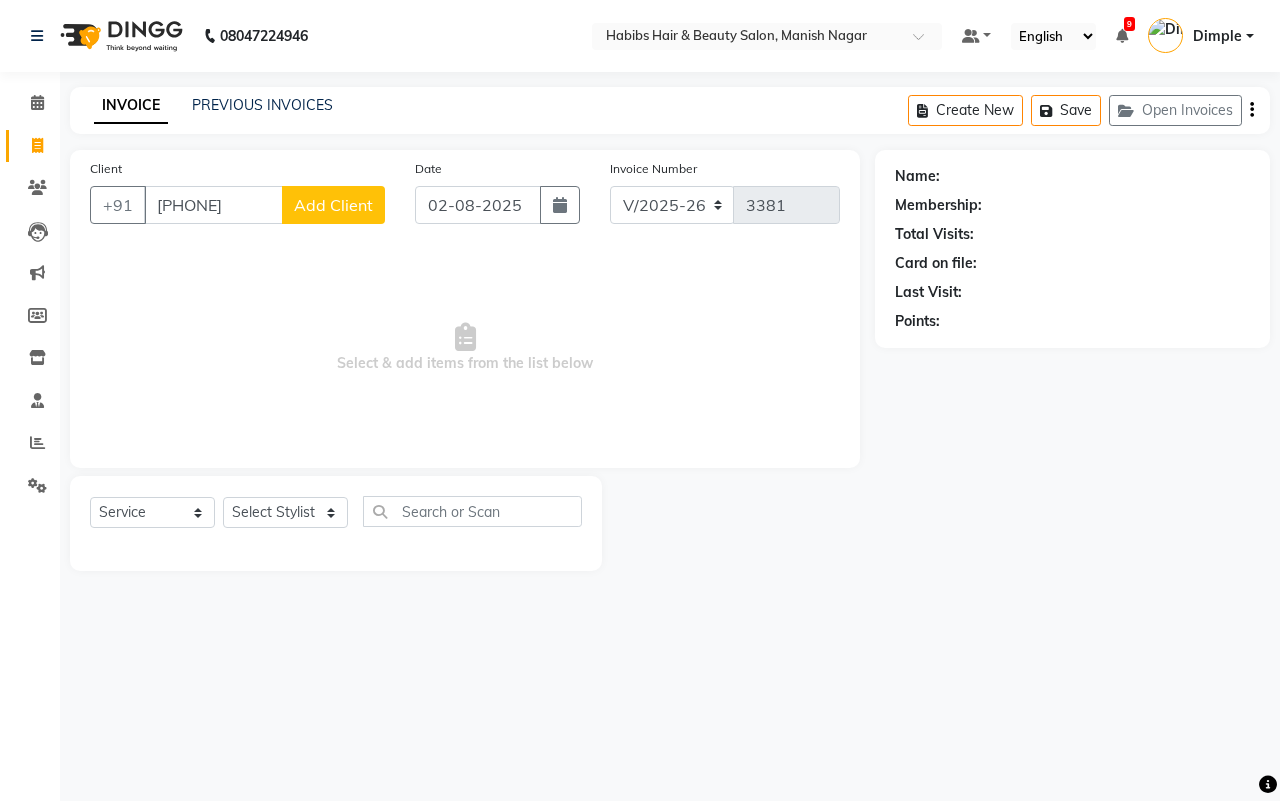 select on "22" 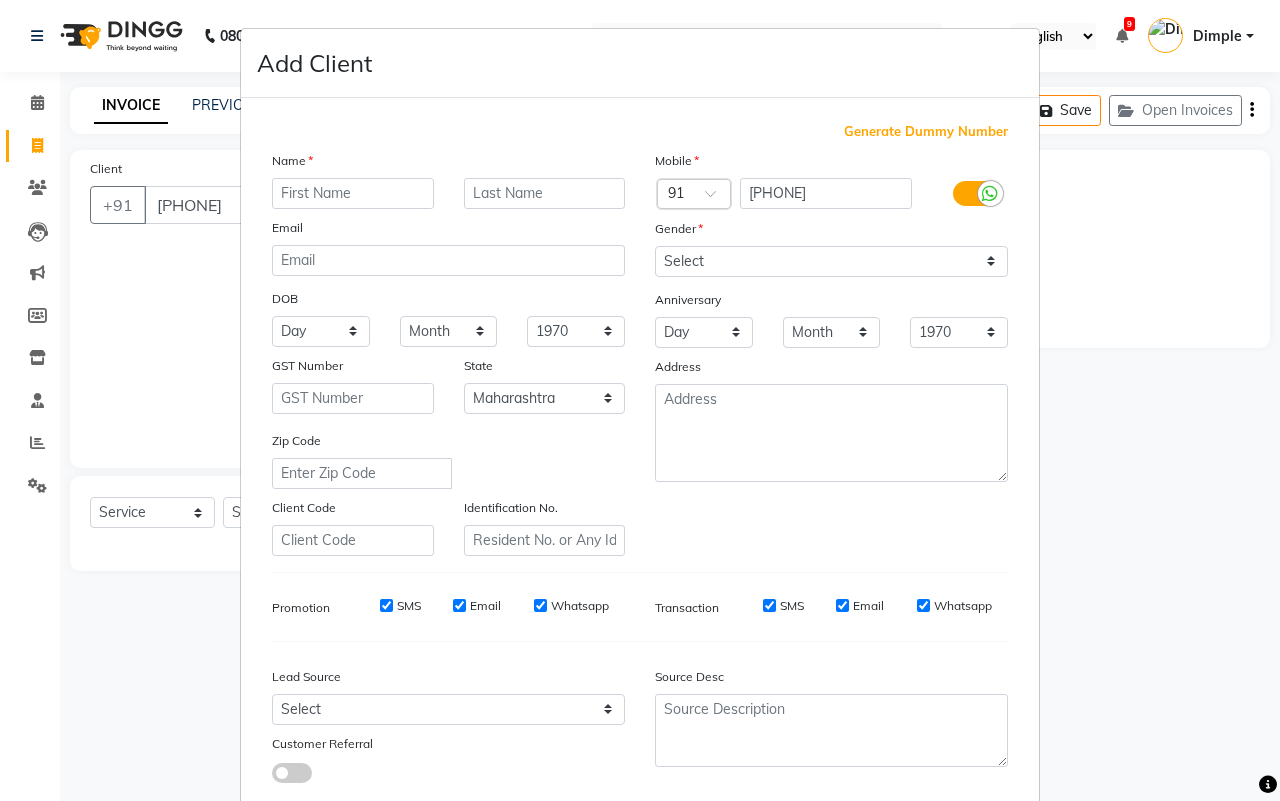 drag, startPoint x: 338, startPoint y: 183, endPoint x: 1278, endPoint y: 322, distance: 950.22156 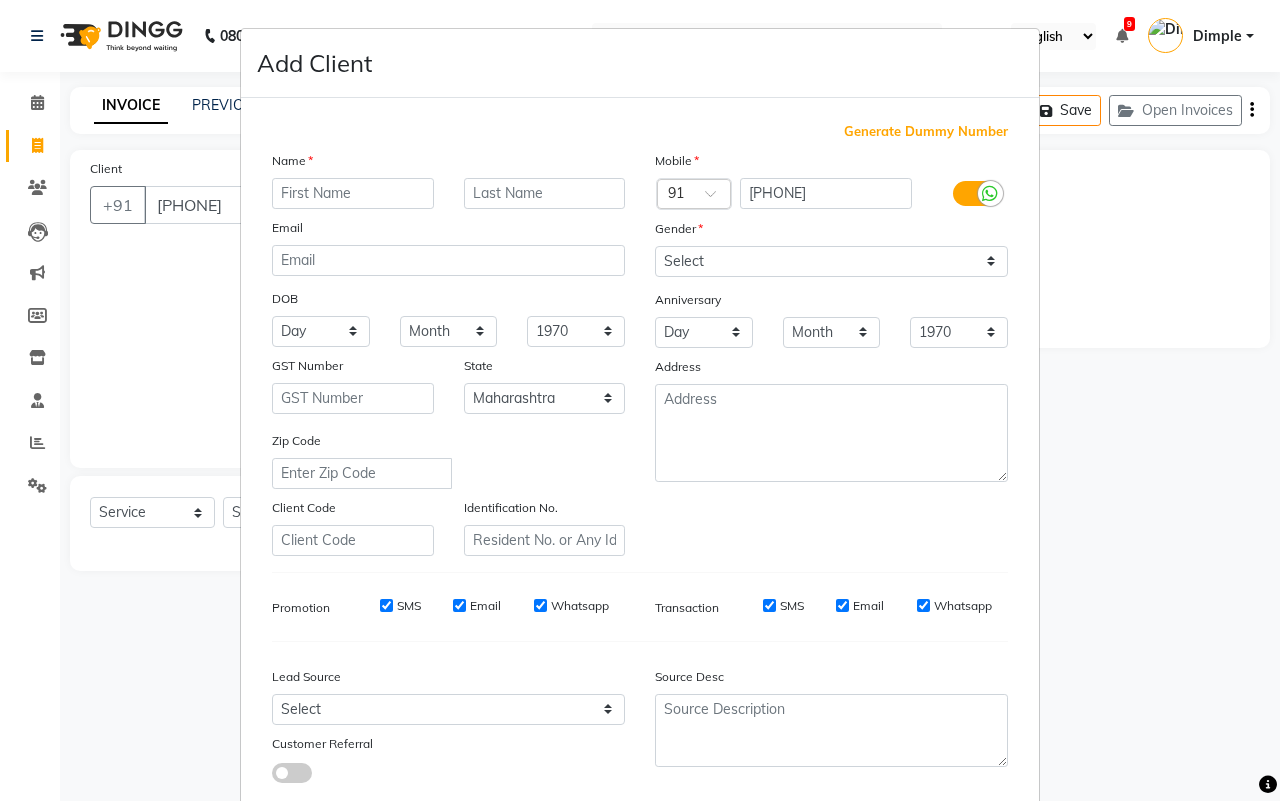 click at bounding box center (353, 193) 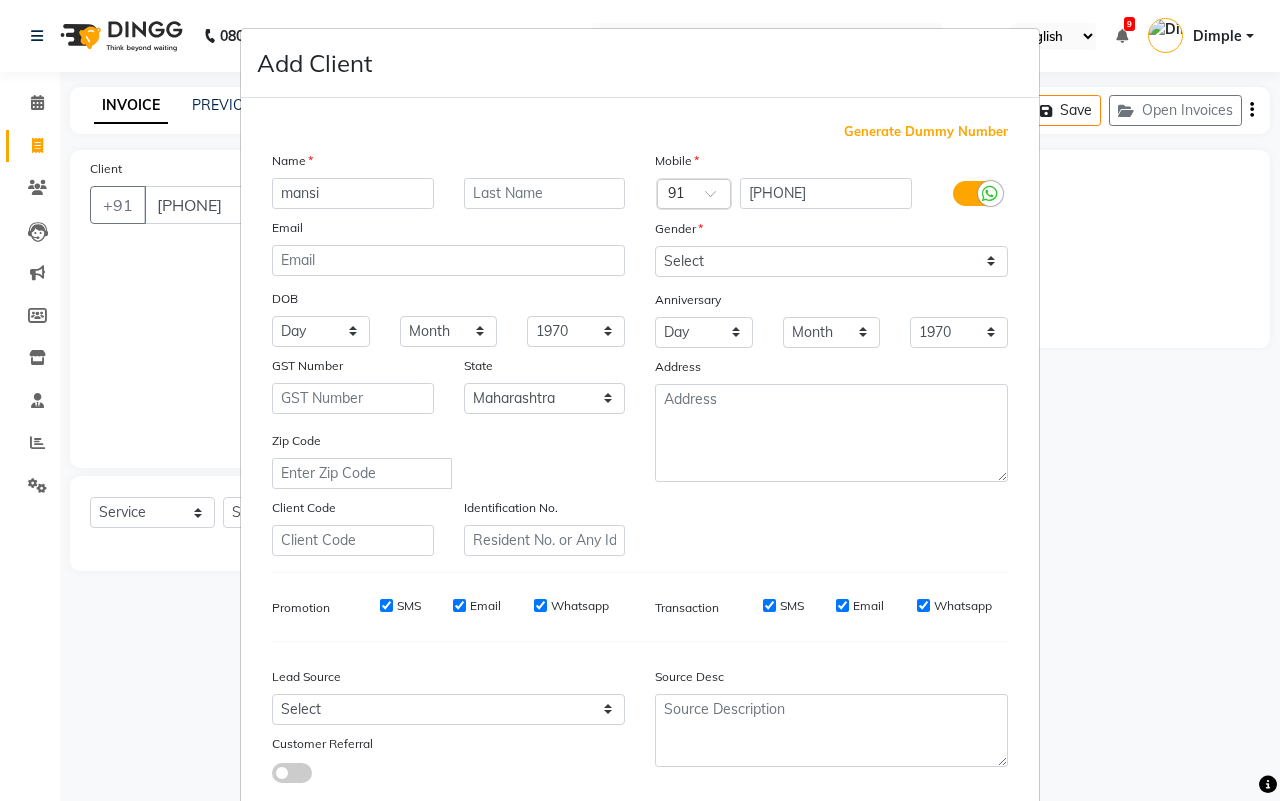 type on "mansi" 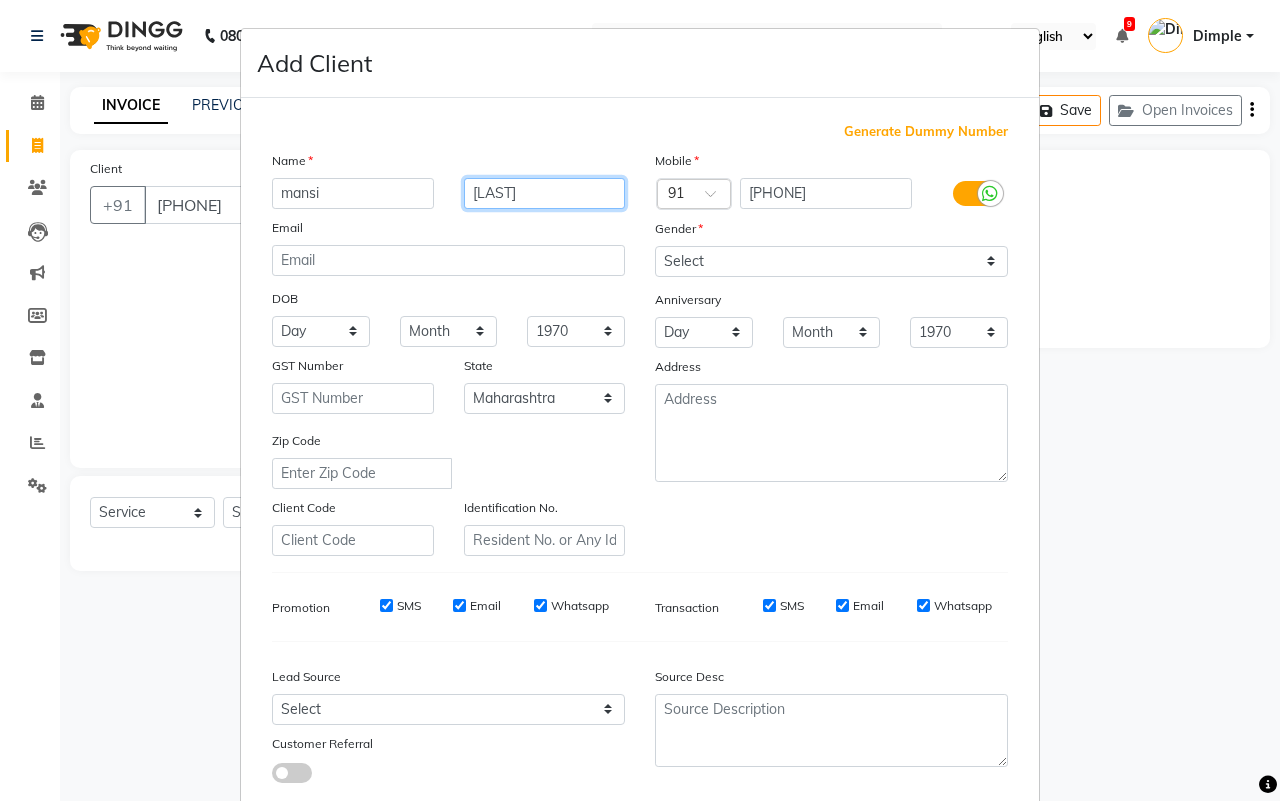 type on "[LAST]" 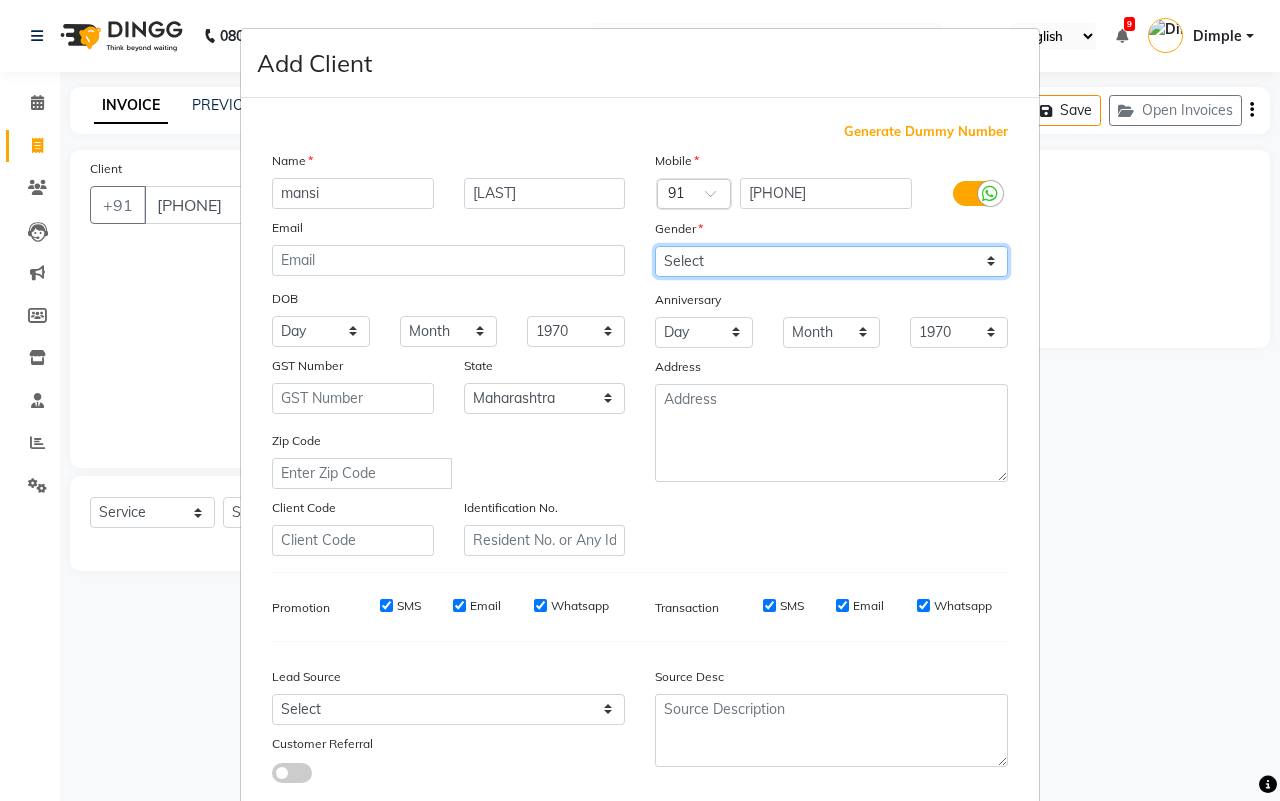 click on "Select Male Female Other Prefer Not To Say" at bounding box center [831, 261] 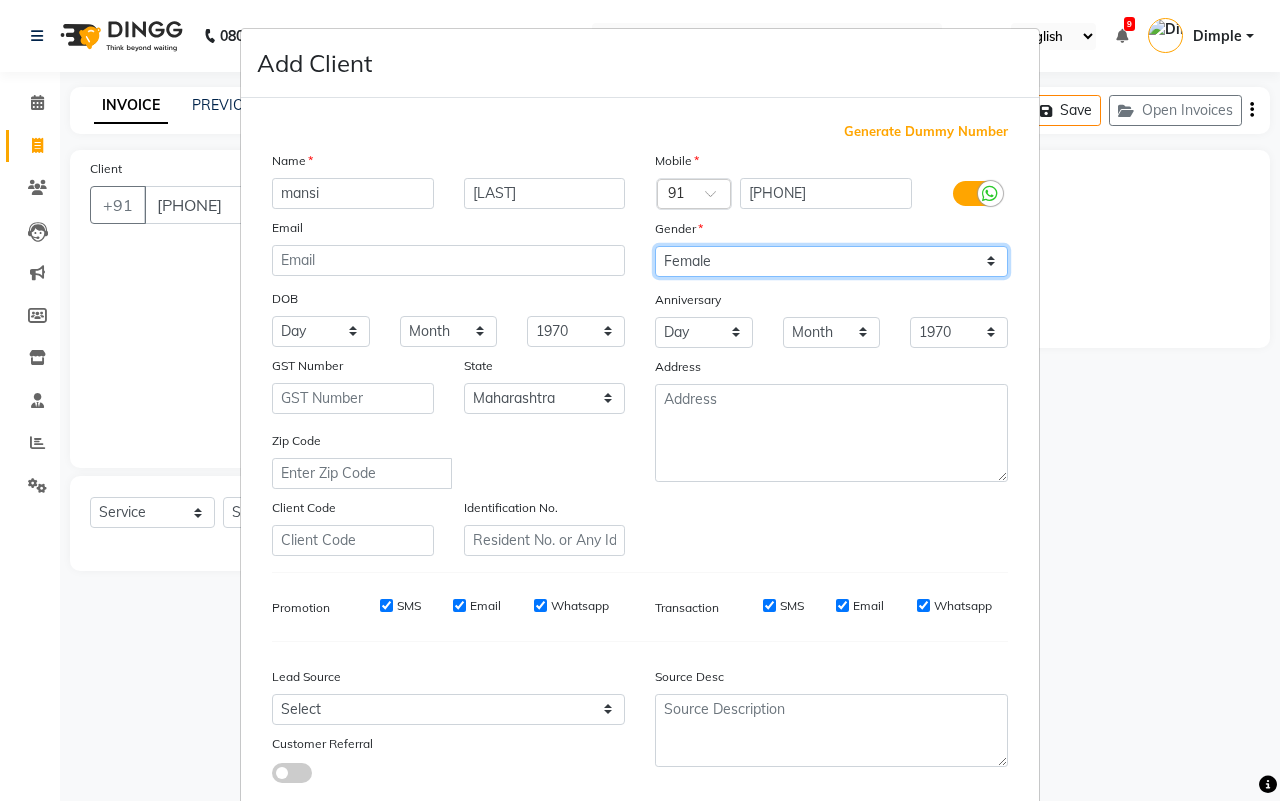 click on "Select Male Female Other Prefer Not To Say" at bounding box center (831, 261) 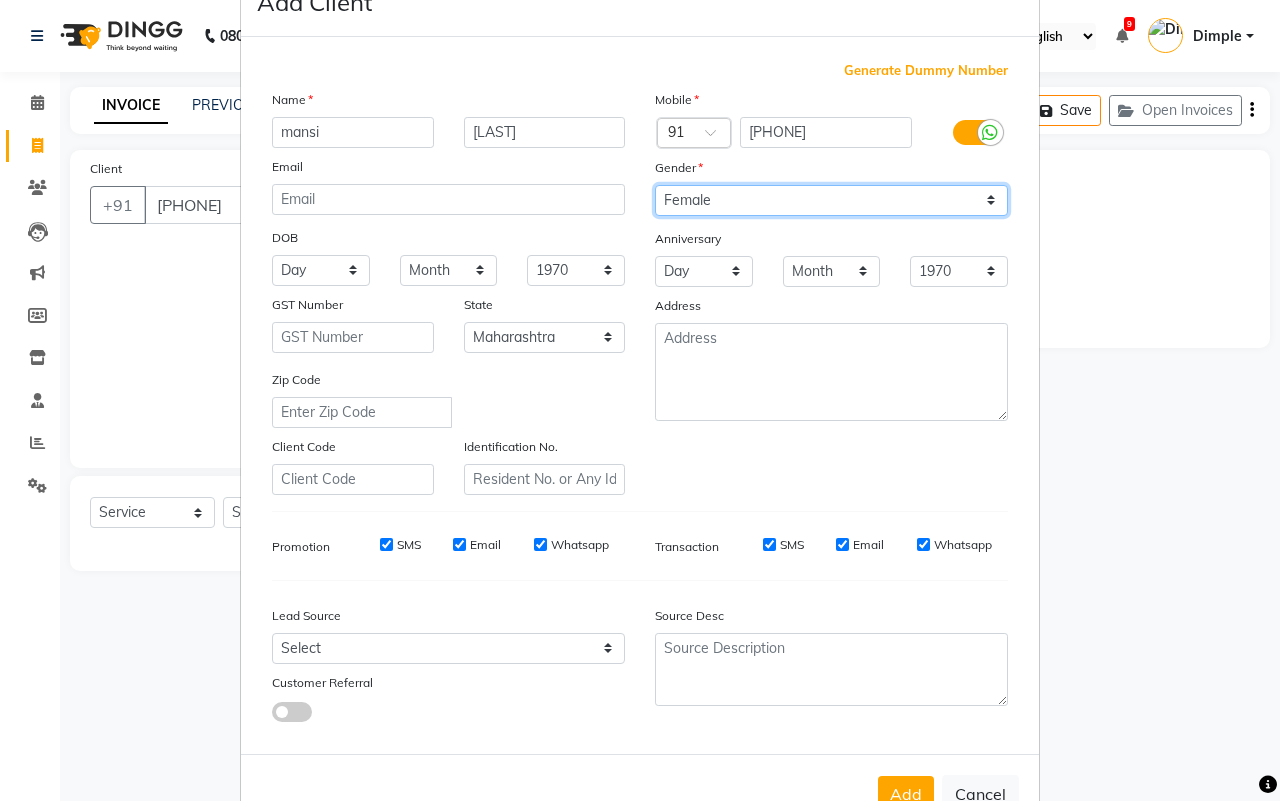 scroll, scrollTop: 115, scrollLeft: 0, axis: vertical 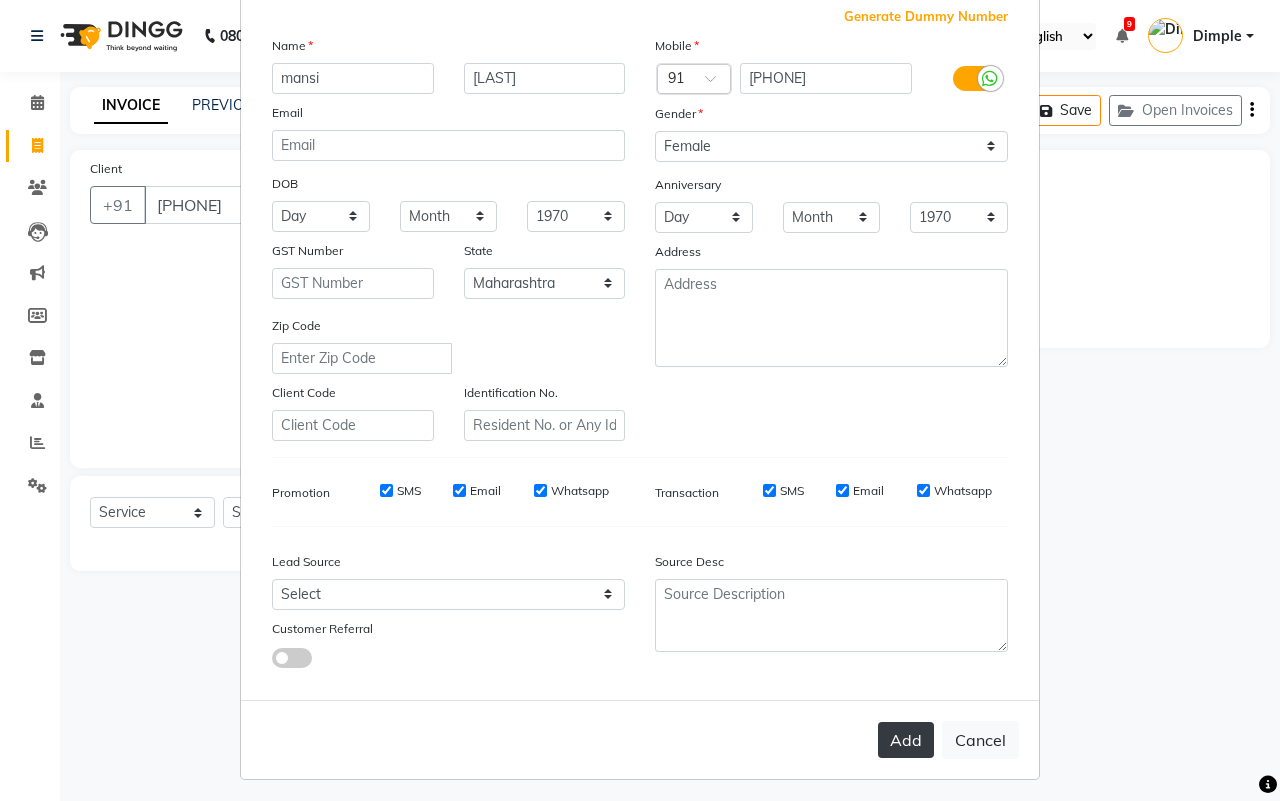 click on "Add" at bounding box center (906, 740) 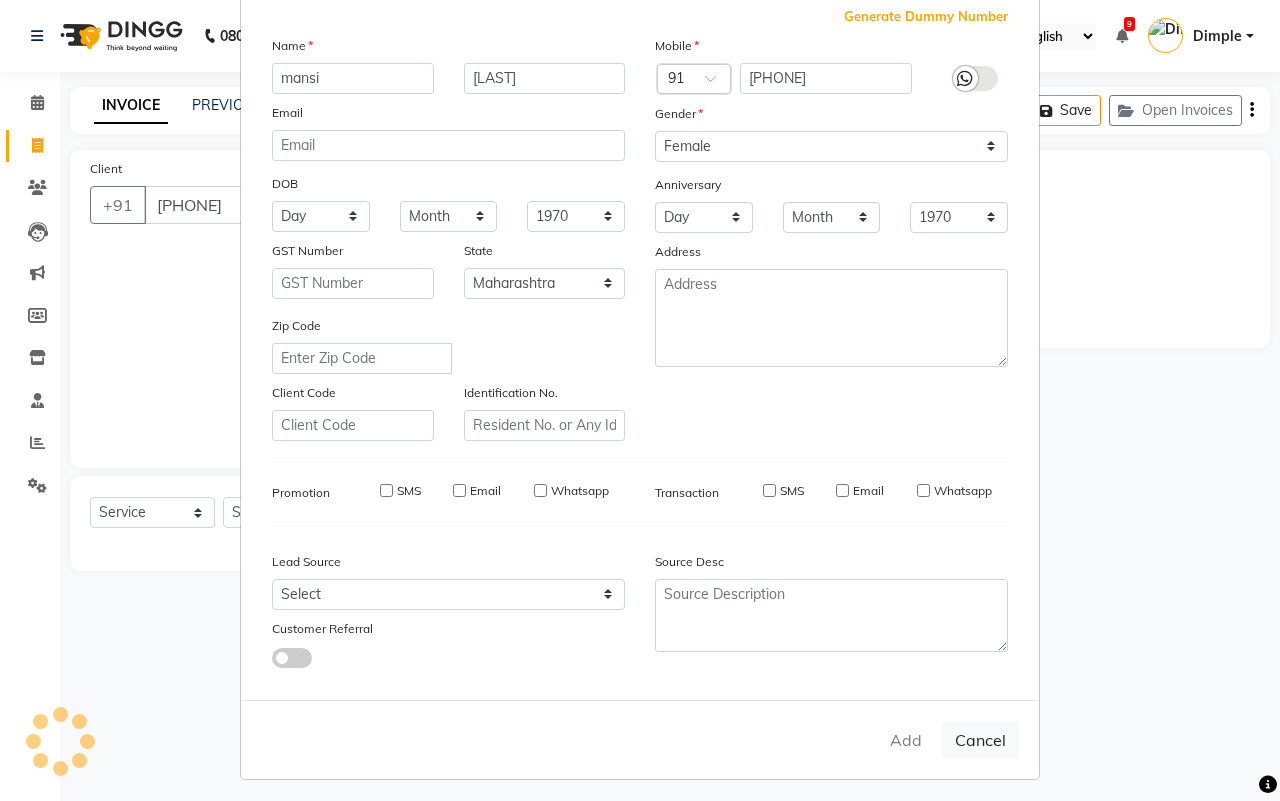 type on "77******44" 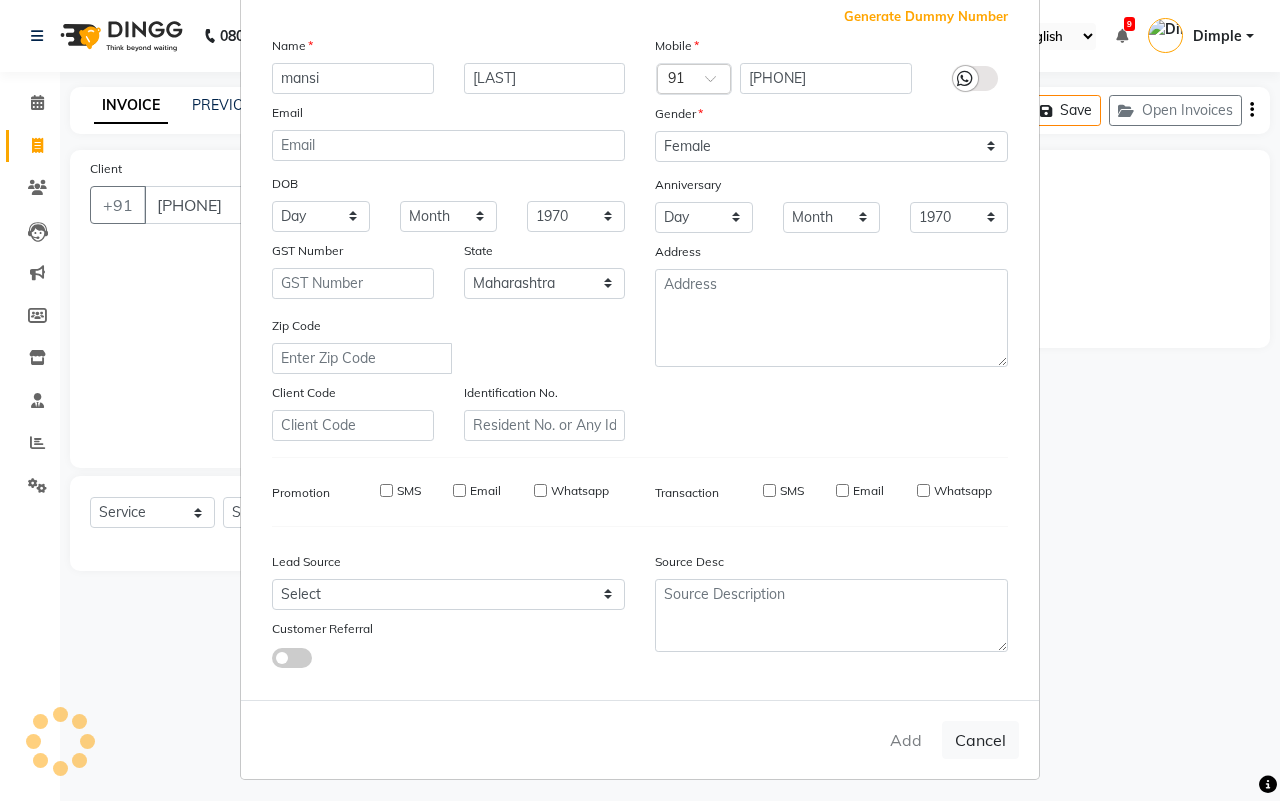 type 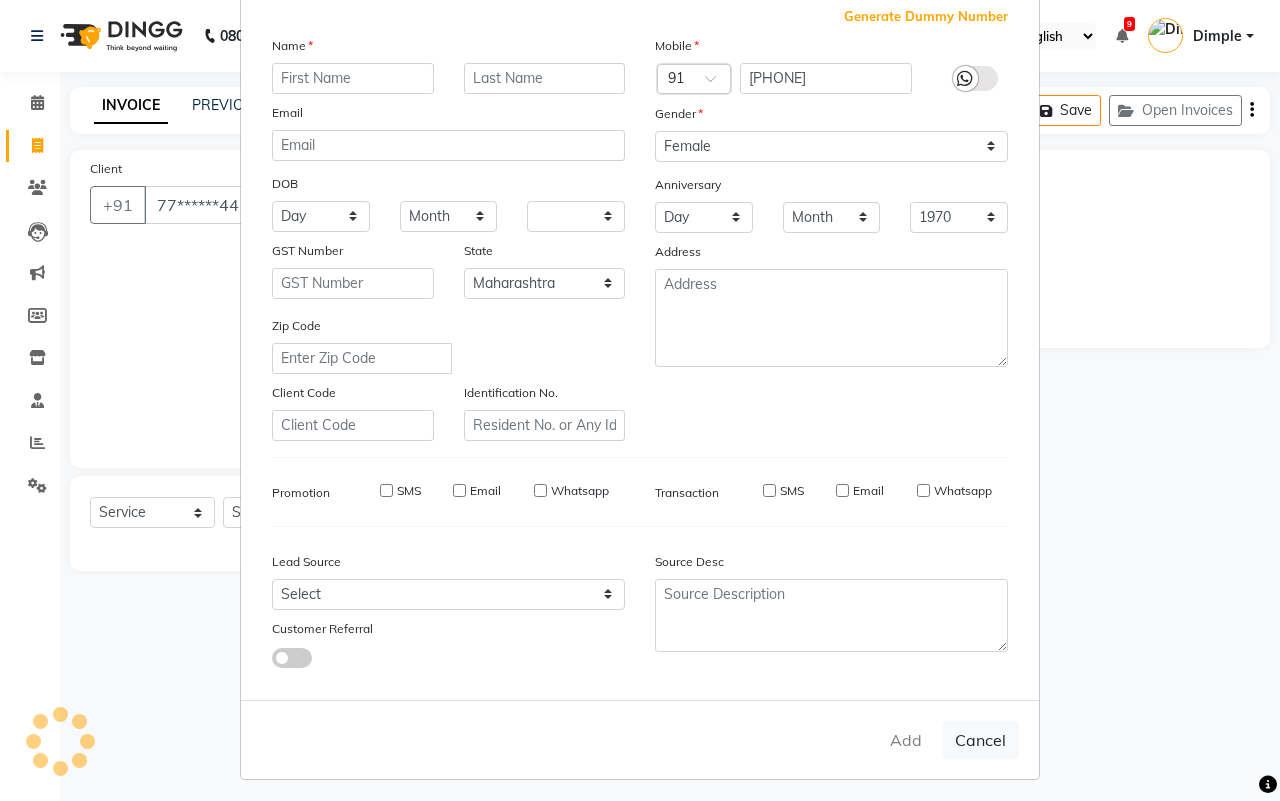 select on "null" 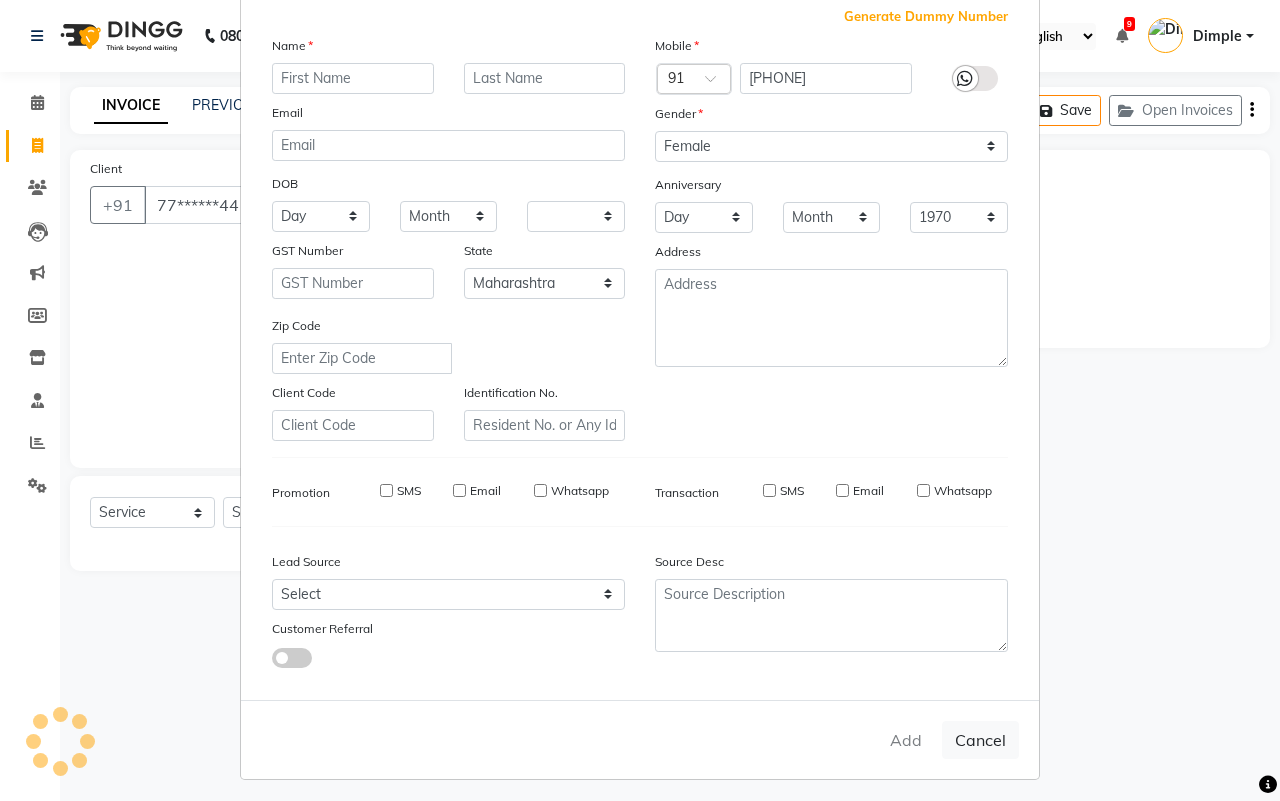 type 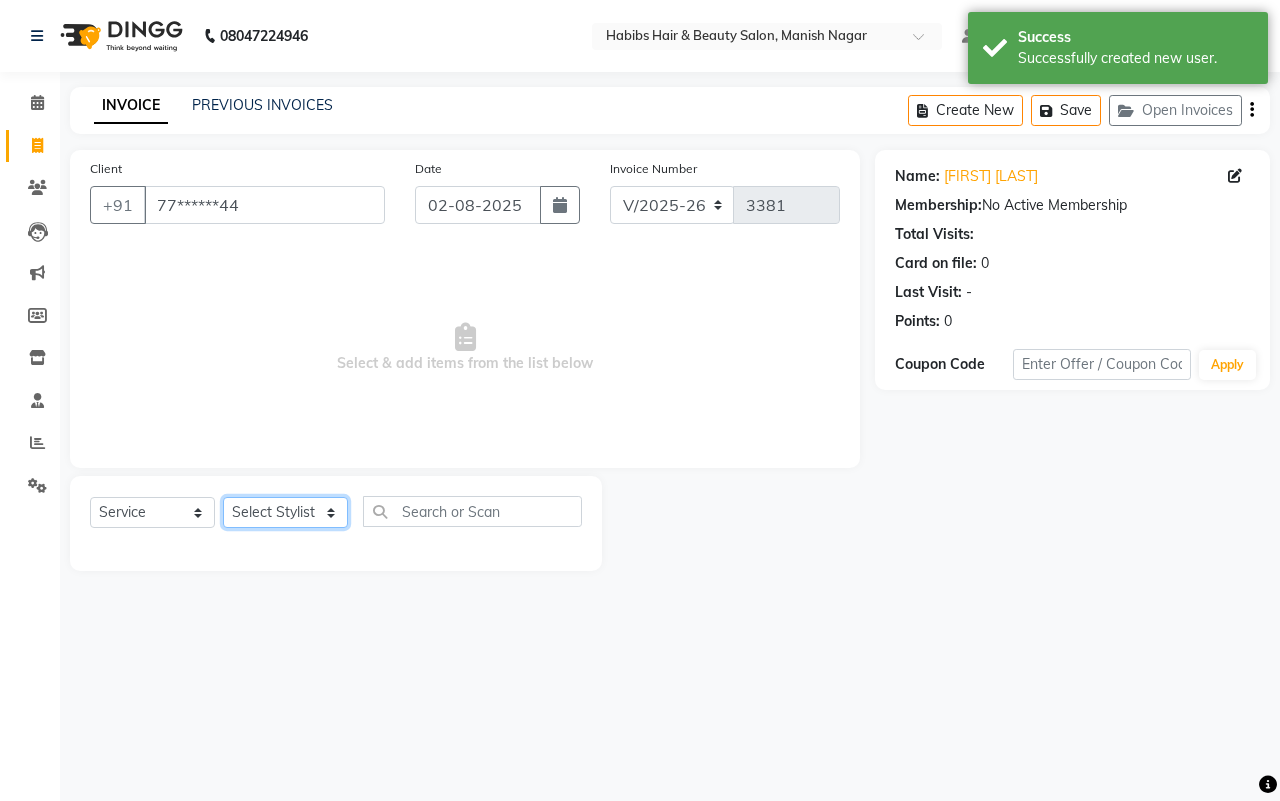 click on "Select Stylist [FIRST] [FIRST] [FIRST] [FIRST] [FIRST] [FIRST] [FIRST] [FIRST] [FIRST] [FIRST]" 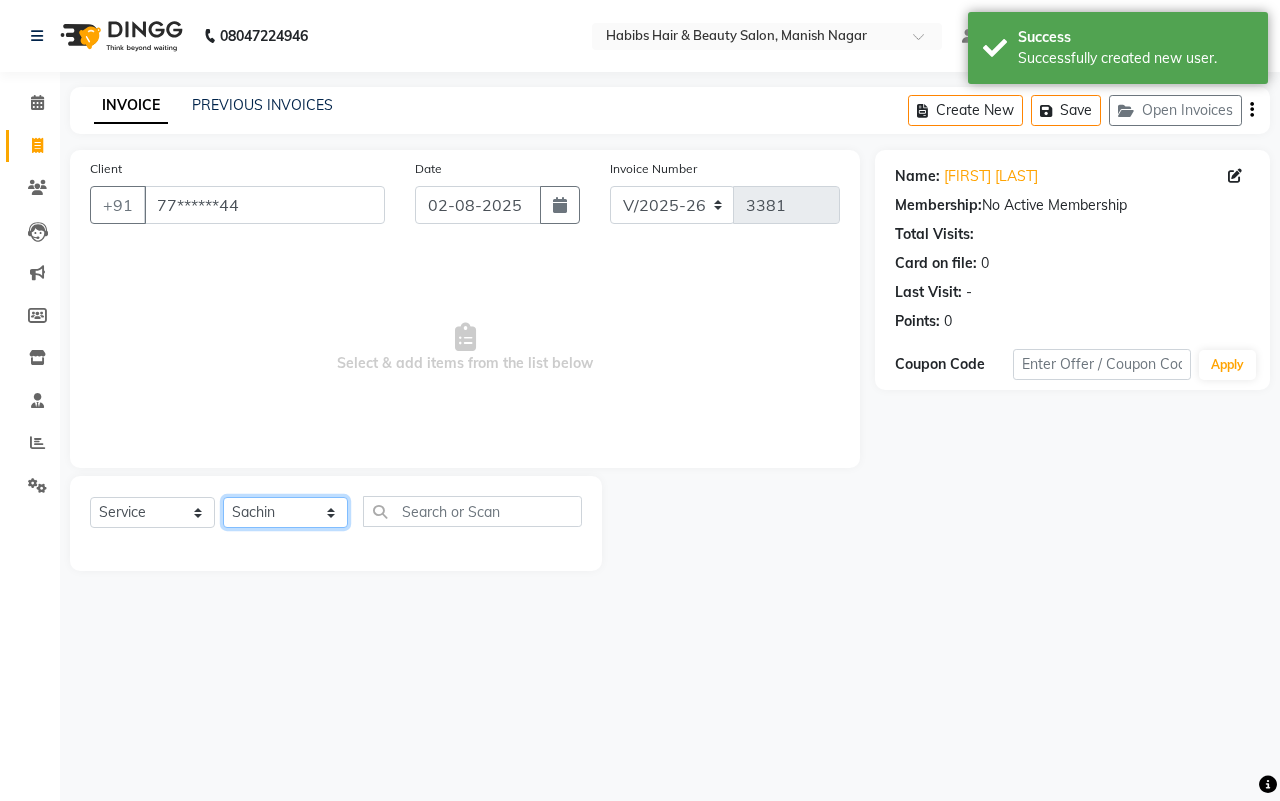 click on "Select Stylist [FIRST] [FIRST] [FIRST] [FIRST] [FIRST] [FIRST] [FIRST] [FIRST] [FIRST] [FIRST]" 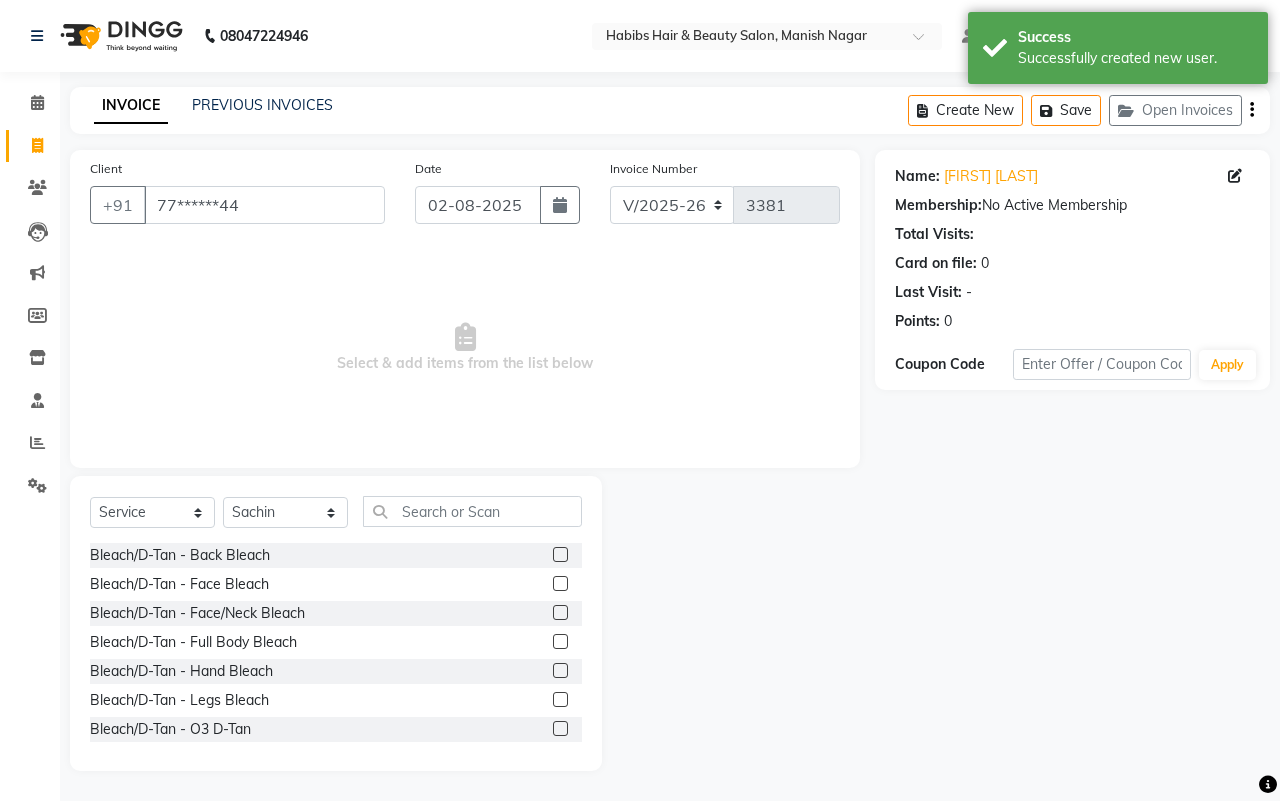 click on "Select  Service  Product  Membership  Package Voucher Prepaid Gift Card  Select Stylist [FIRST] [FIRST] [FIRST] [FIRST] [FIRST] [FIRST] [FIRST] [FIRST] [FIRST] [FIRST]  Bleach/D-Tan - Back Bleach  Bleach/D-Tan - Face  Bleach  Bleach/D-Tan - Face/Neck Bleach  Bleach/D-Tan - Full Body Bleach  Bleach/D-Tan - Hand Bleach  Bleach/D-Tan - Legs Bleach  Bleach/D-Tan - O3 D-Tan  Bleach/D-Tan - Raga D- Tan  Blow Dry - Blow Dry Below Shoulder Length  Blow Dry - Blow Dry Shoulder Length  Blow Dry - Blow Dry Waist Length  Clean Up - Aroma Clean Up  Clean Up - Herbal Cleanup  Clean Up - Instglow Claenup  Clean Up - O3 Pore Clean Up  Clean Up - Vlcc Gold Clean Up  Clean Up - D Tan Clean UP  Clean Up- Hydra Clean Up  Face Pack - Black Mask Charcoal  Face Pack - Black Mask O3  Face Pack - O3 Peel Off  Face Pack - Thermal Sheet Mask  Facial - Anti Tan Facial  Facial - Clariglow Cheryls  Facial - Dermalite Cheryls  Facial - Diamond Facial  Facial - Glovite Cheryls  Facial - Habibs Charcoal Facial  Facial - Habibs Wine Facial" 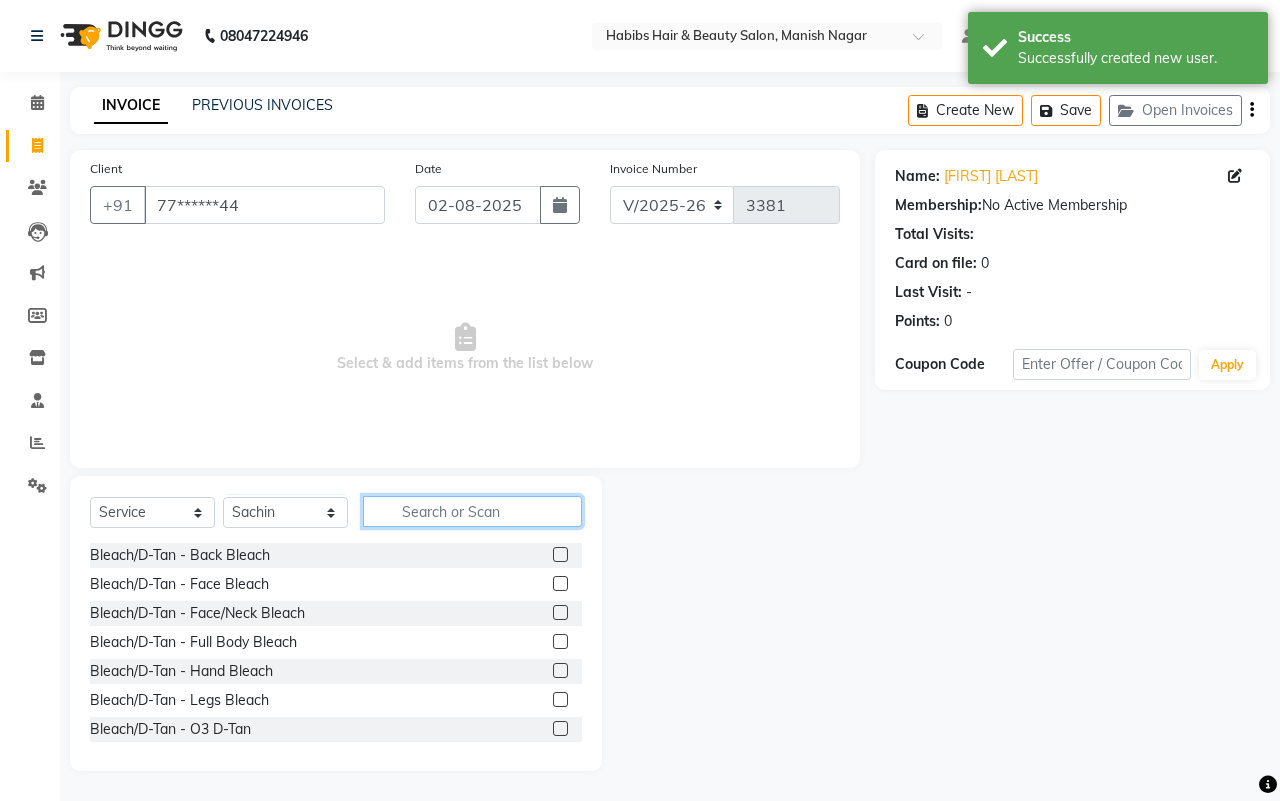 click 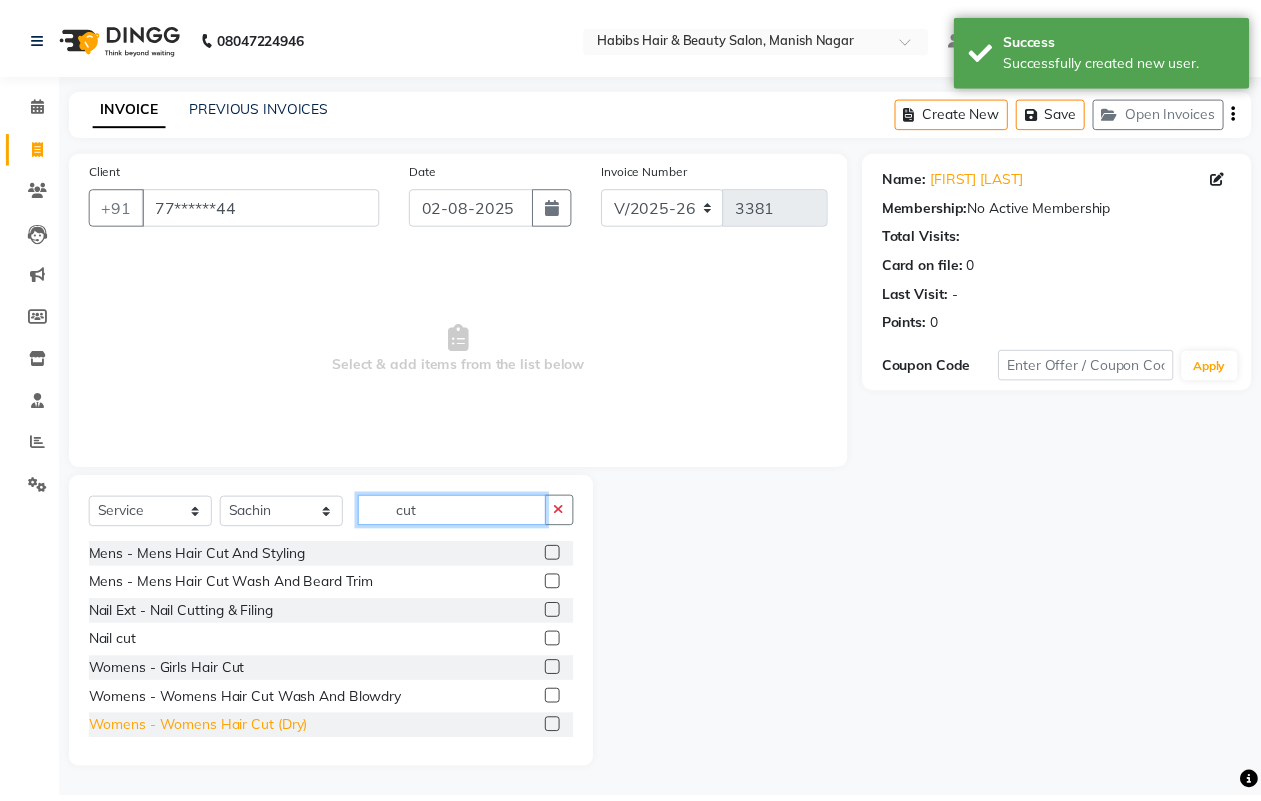 scroll, scrollTop: 90, scrollLeft: 0, axis: vertical 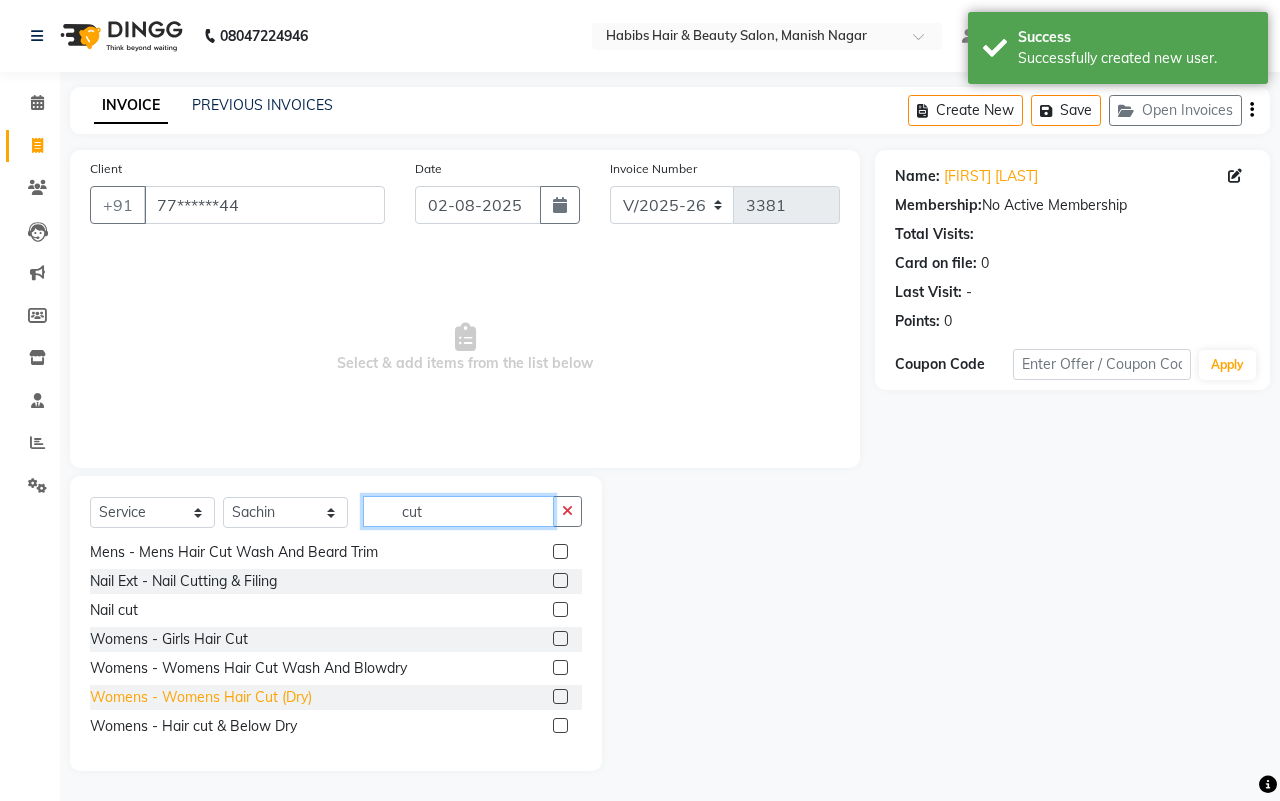 type on "cut" 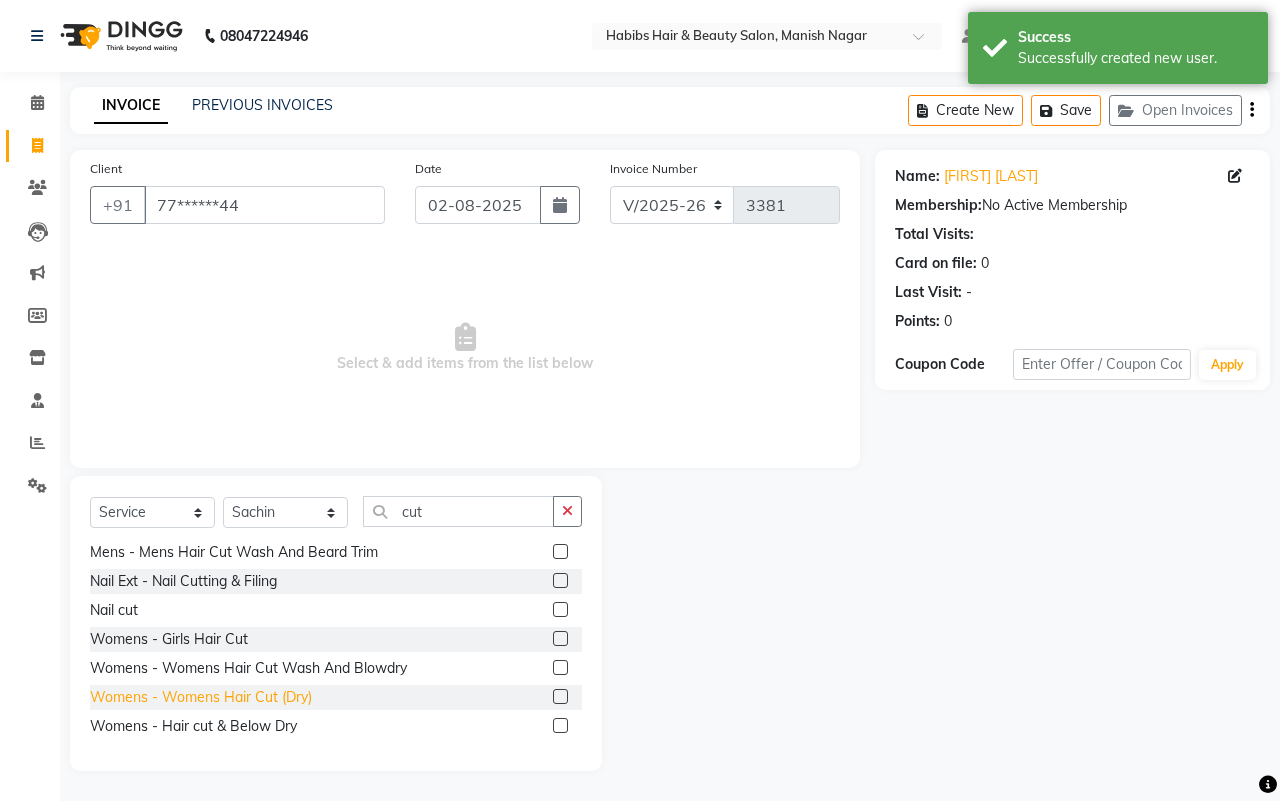 drag, startPoint x: 303, startPoint y: 703, endPoint x: 511, endPoint y: 703, distance: 208 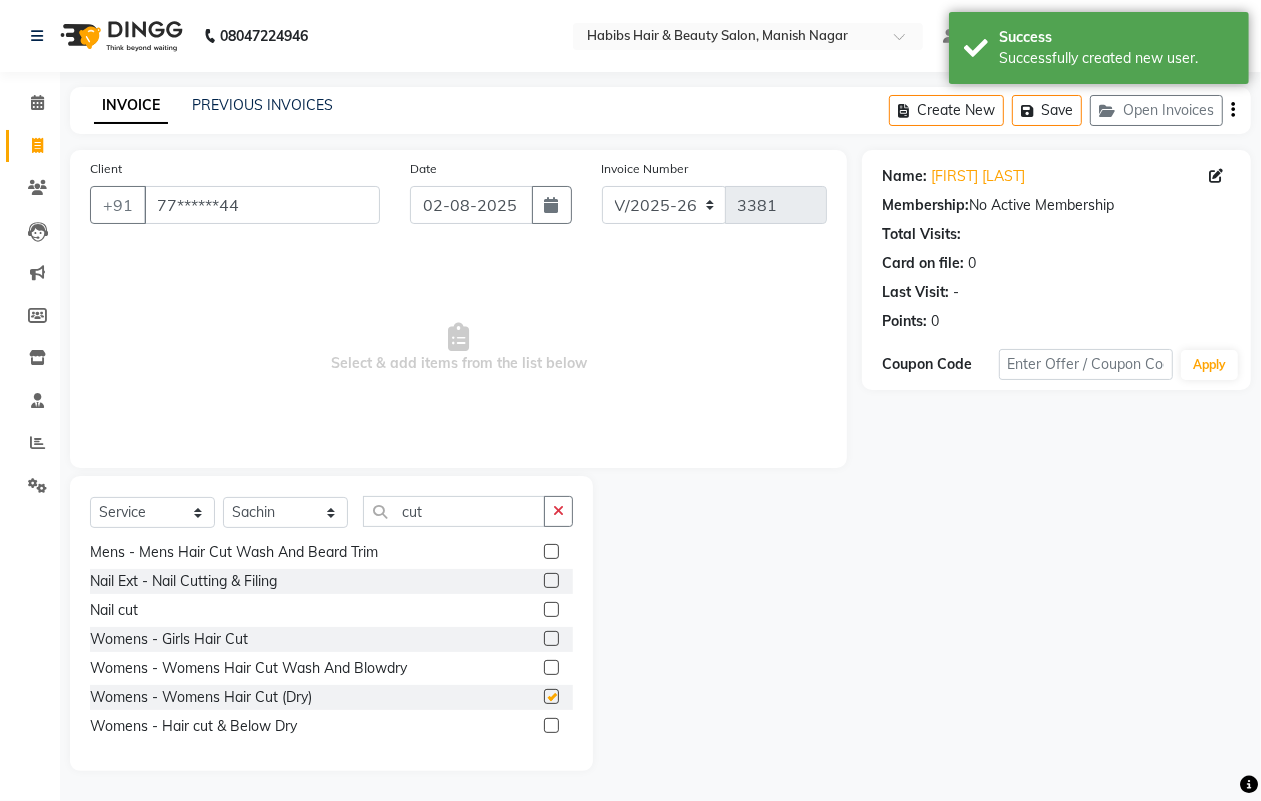 checkbox on "false" 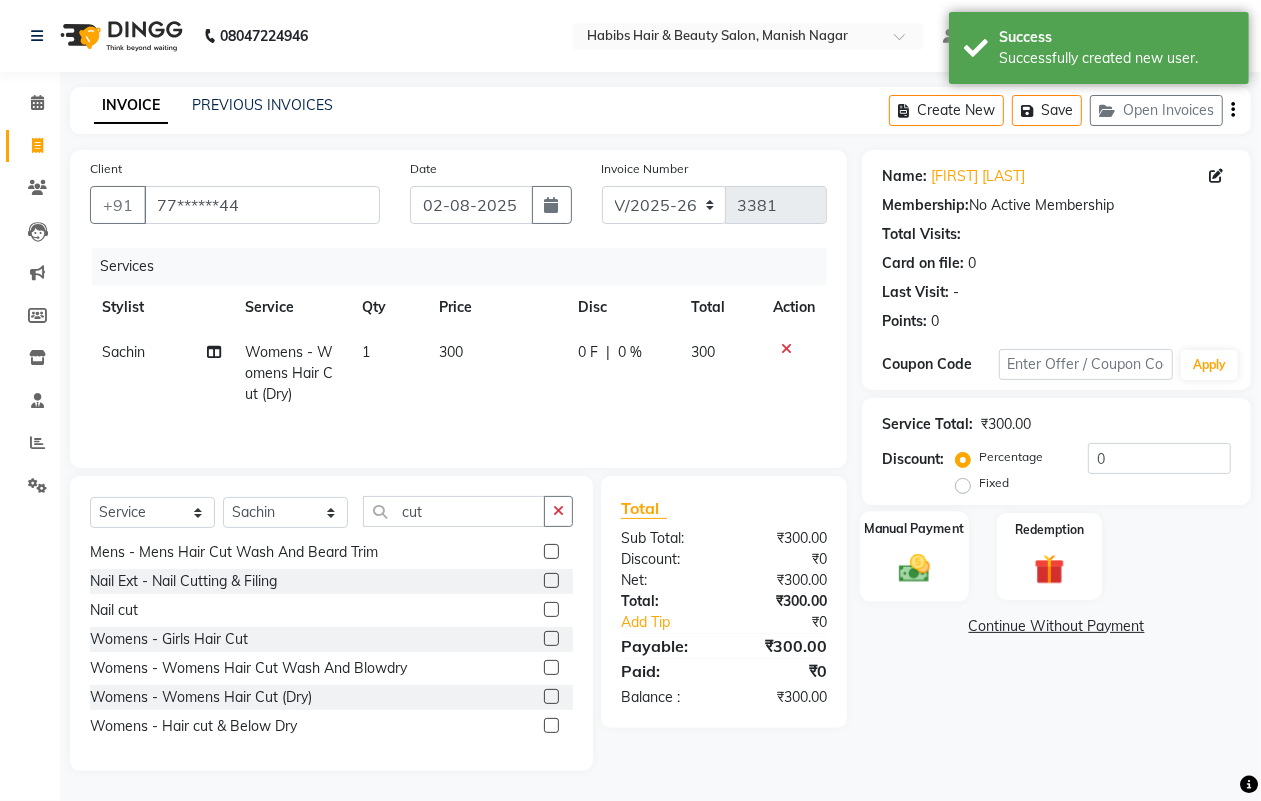 click on "Manual Payment" 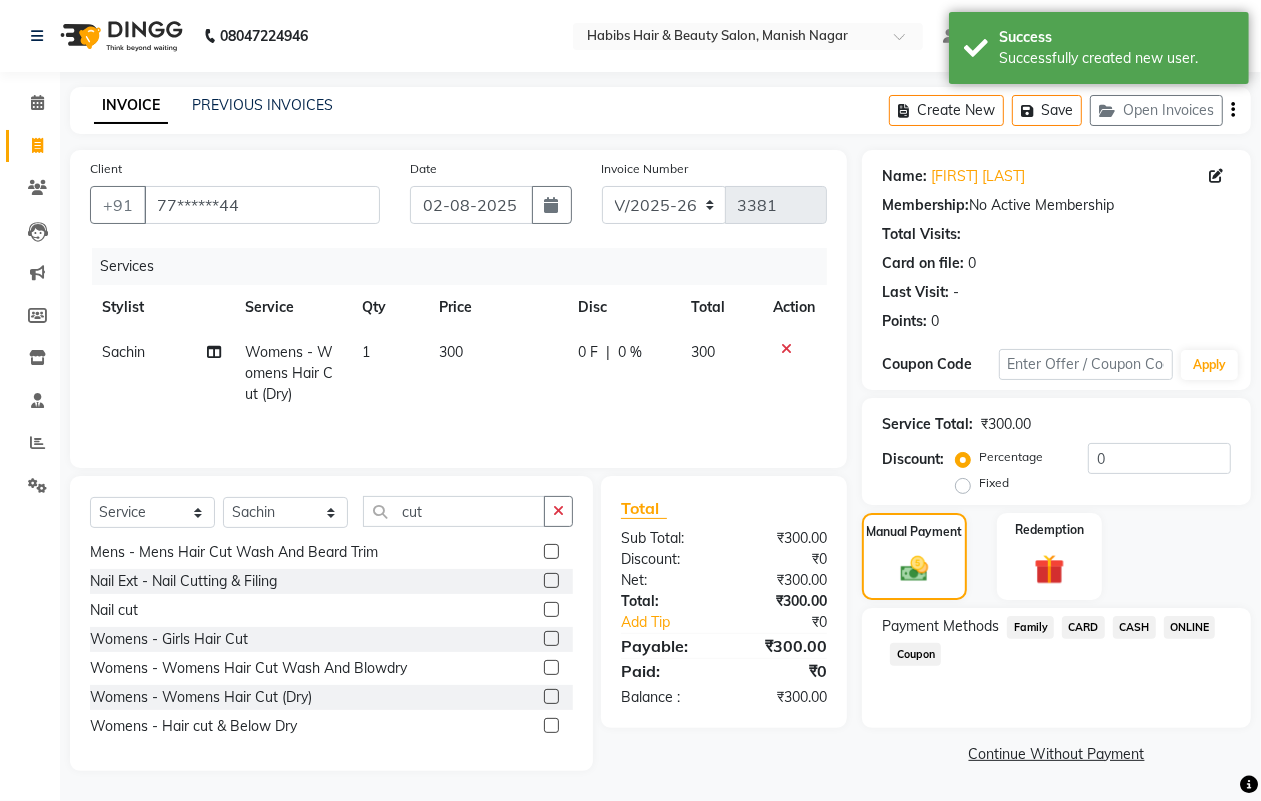 click on "CASH" 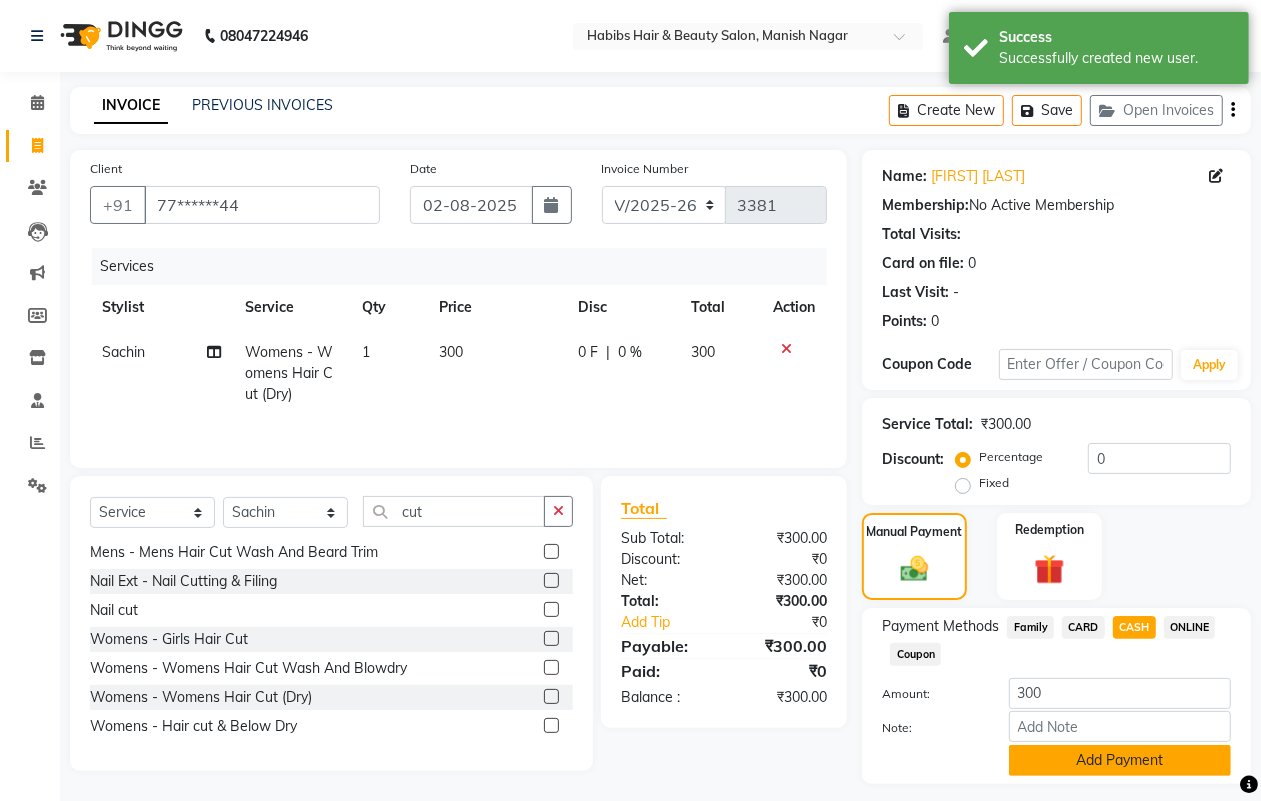 click on "Add Payment" 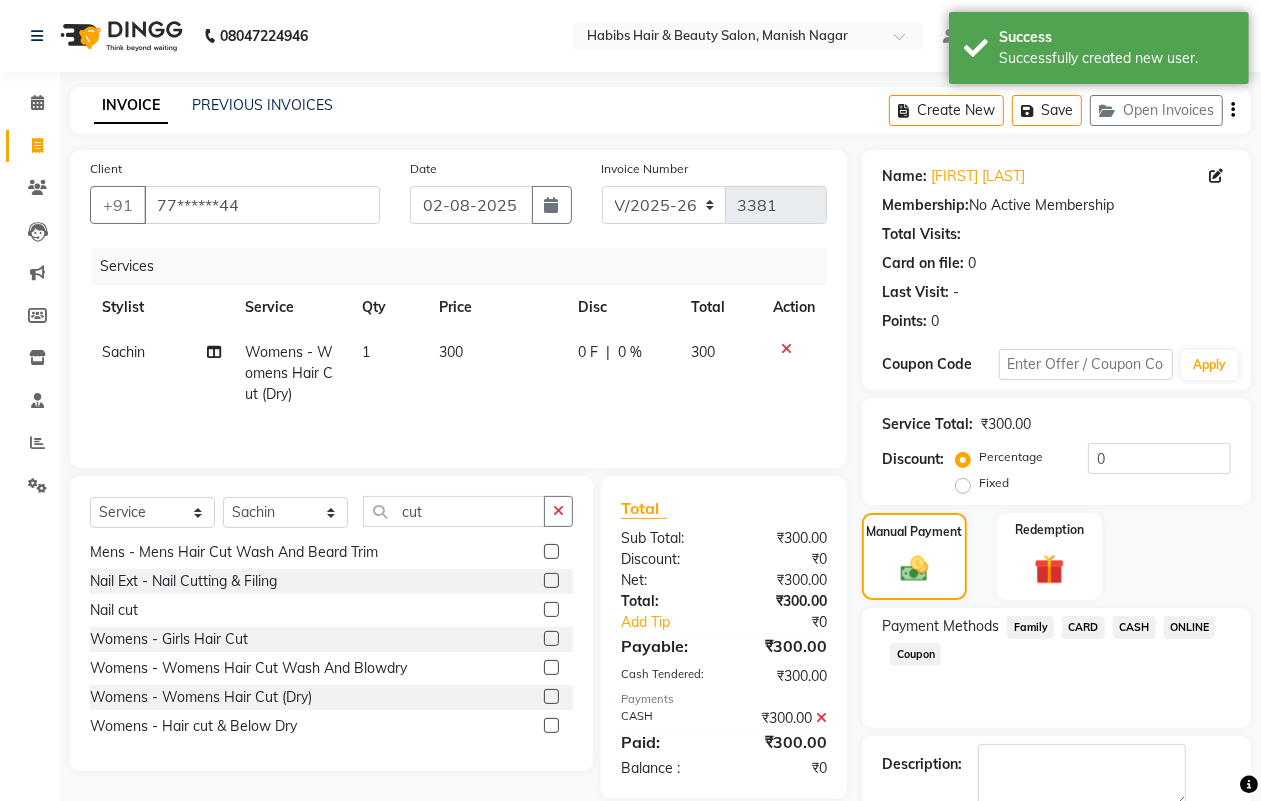 scroll, scrollTop: 111, scrollLeft: 0, axis: vertical 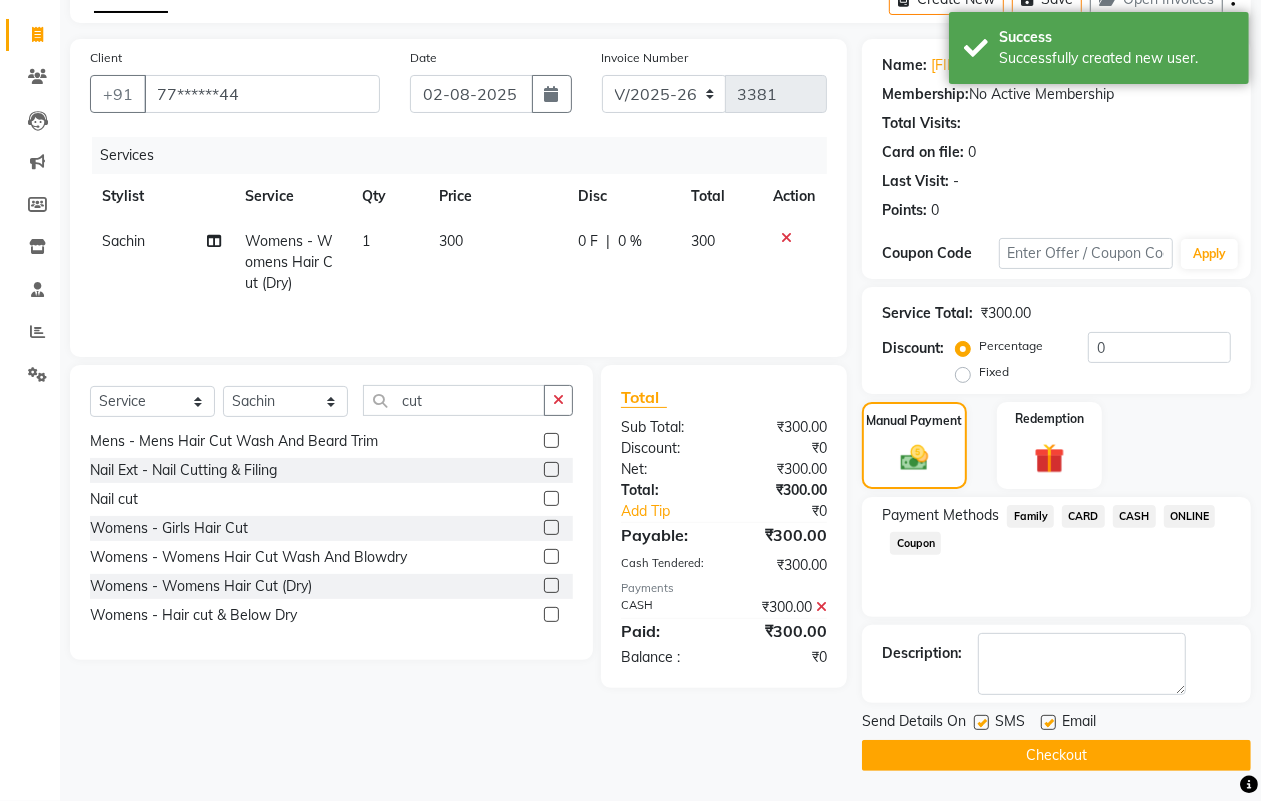 click on "Checkout" 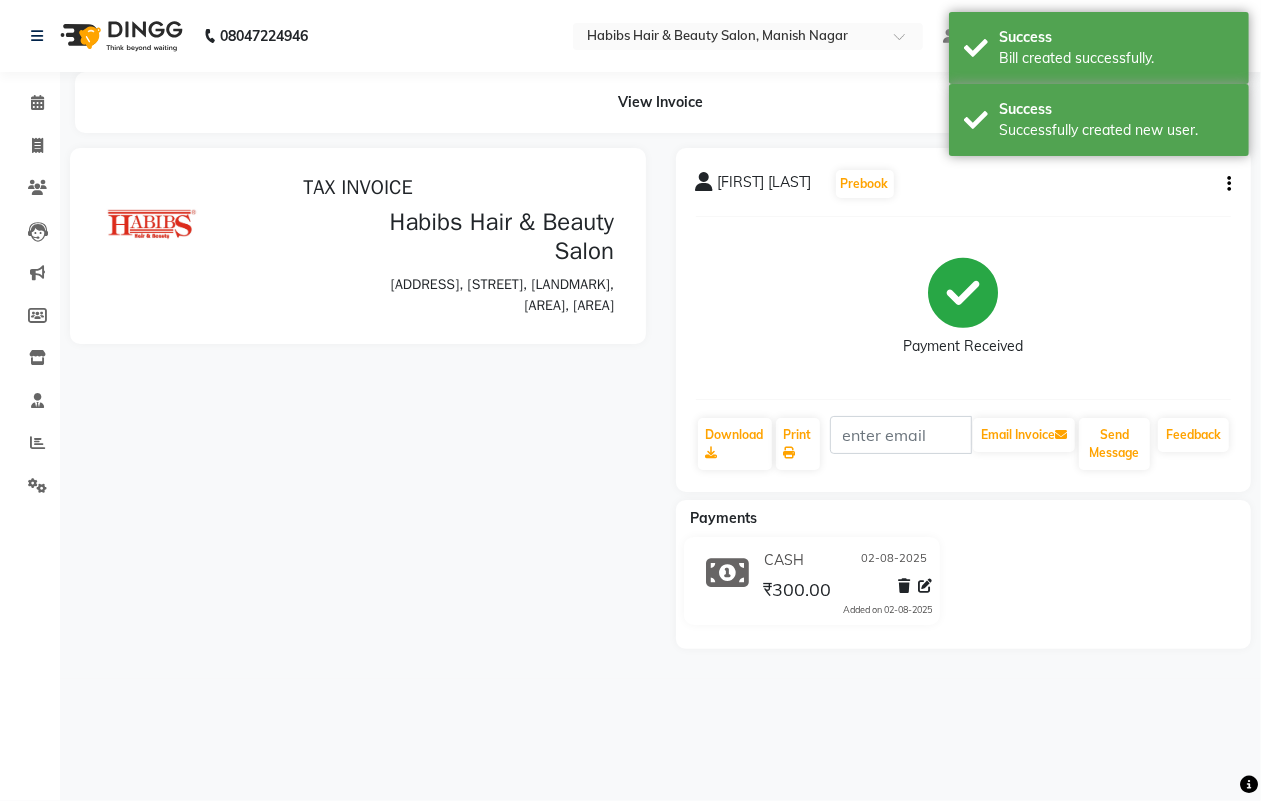scroll, scrollTop: 0, scrollLeft: 0, axis: both 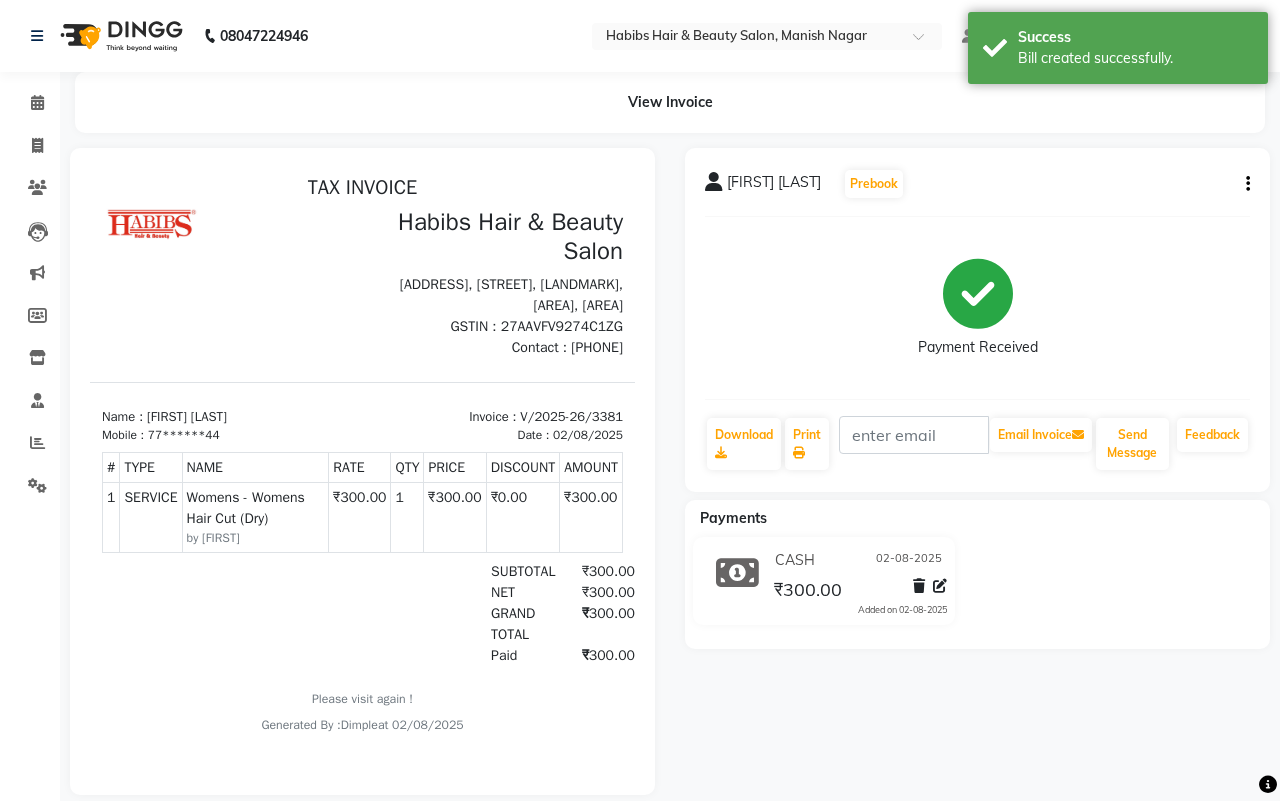 select on "3804" 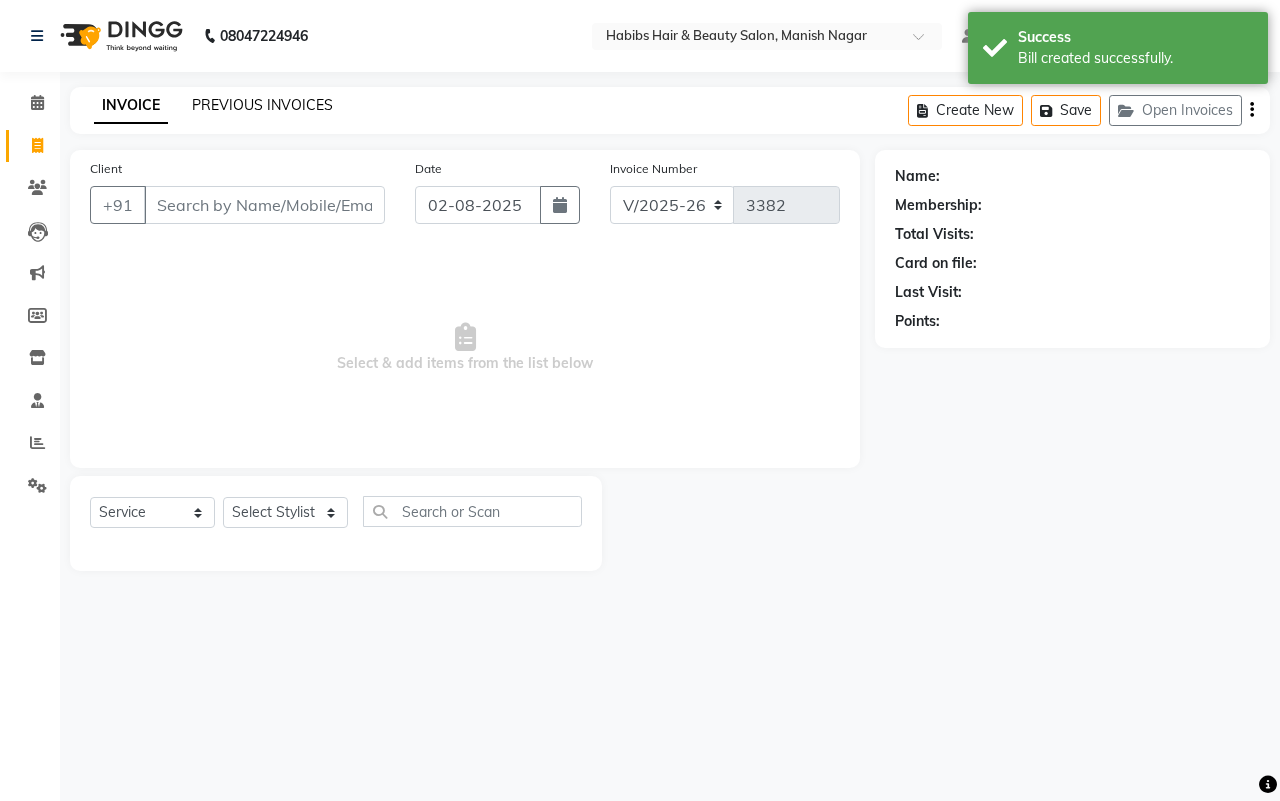 click on "PREVIOUS INVOICES" 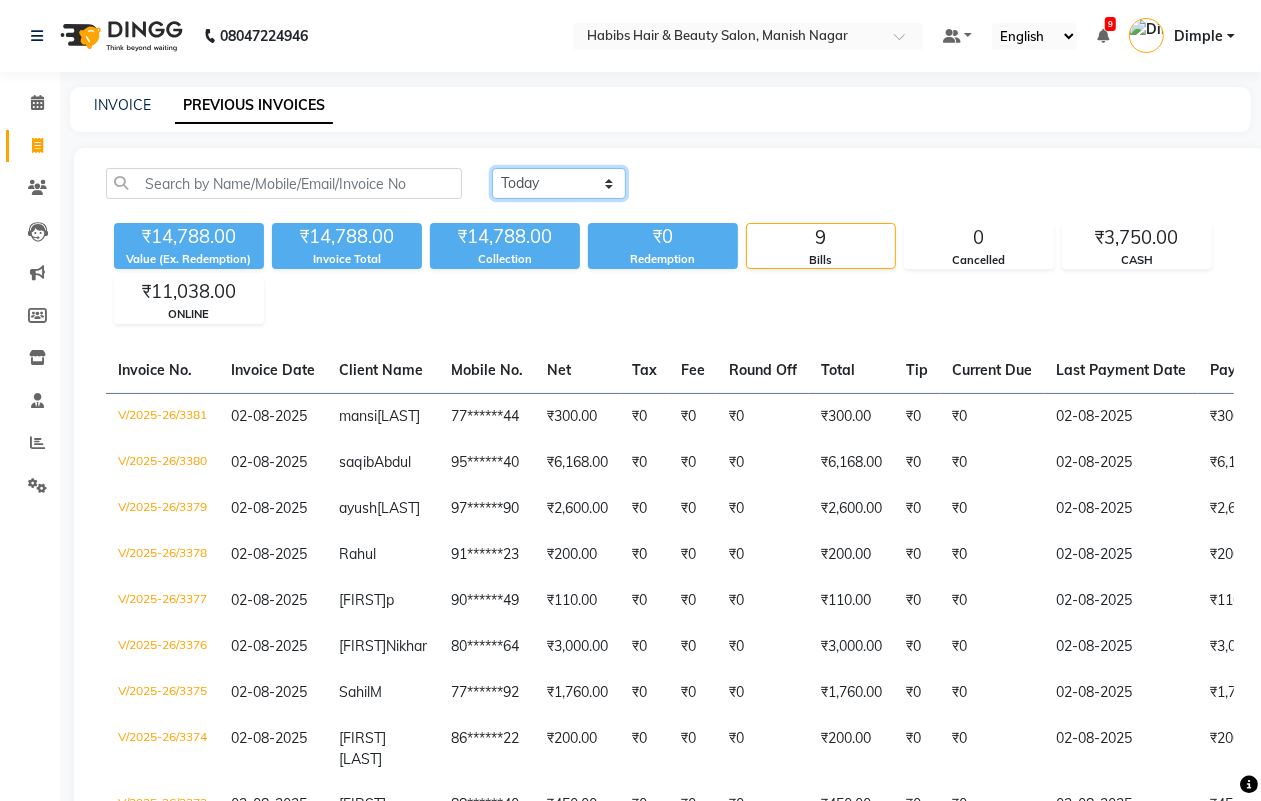 click on "Today Yesterday Custom Range" 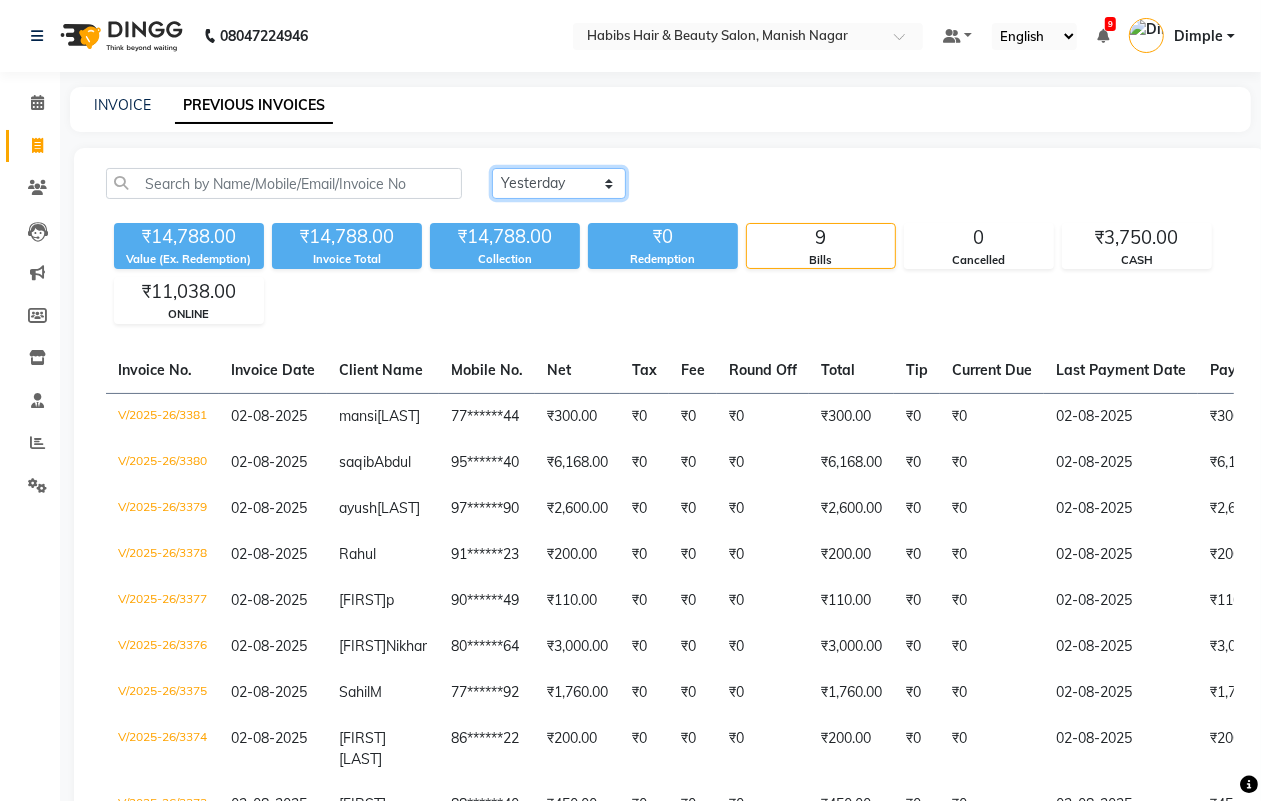 click on "Today Yesterday Custom Range" 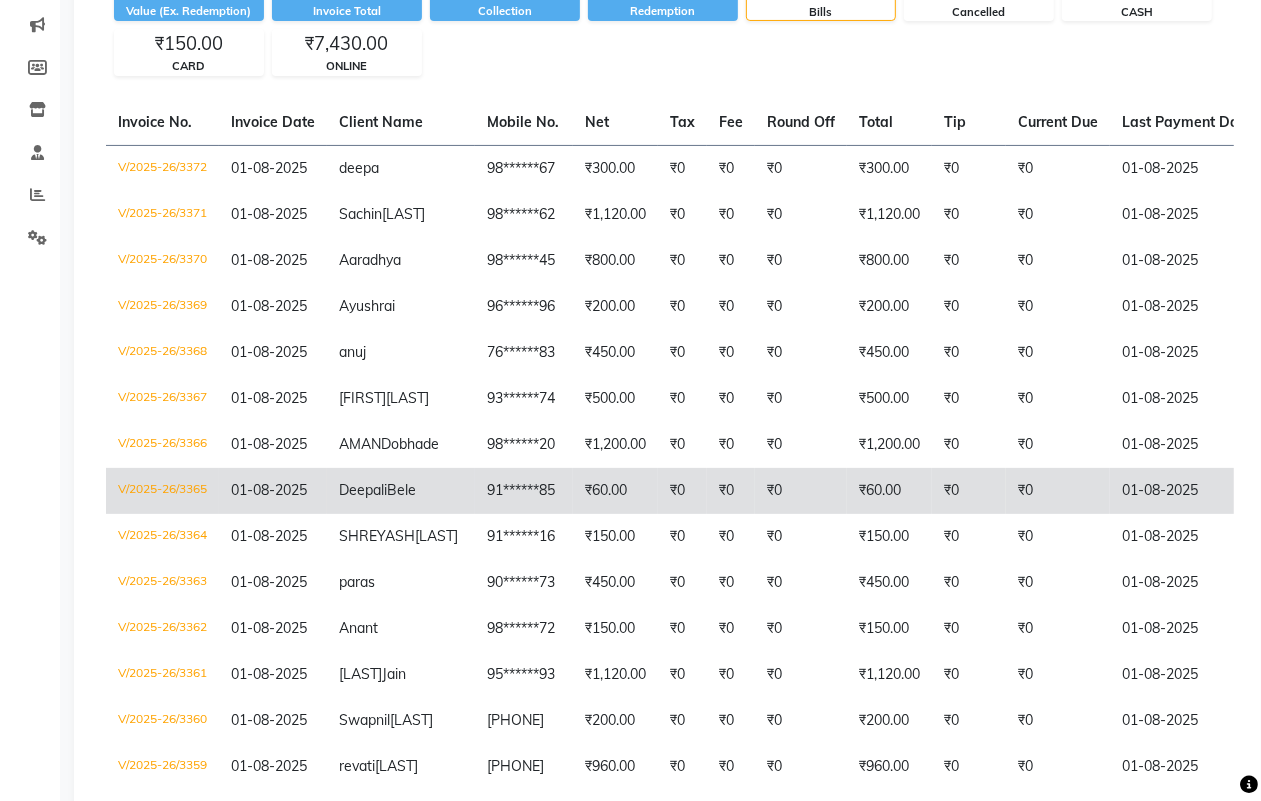scroll, scrollTop: 250, scrollLeft: 0, axis: vertical 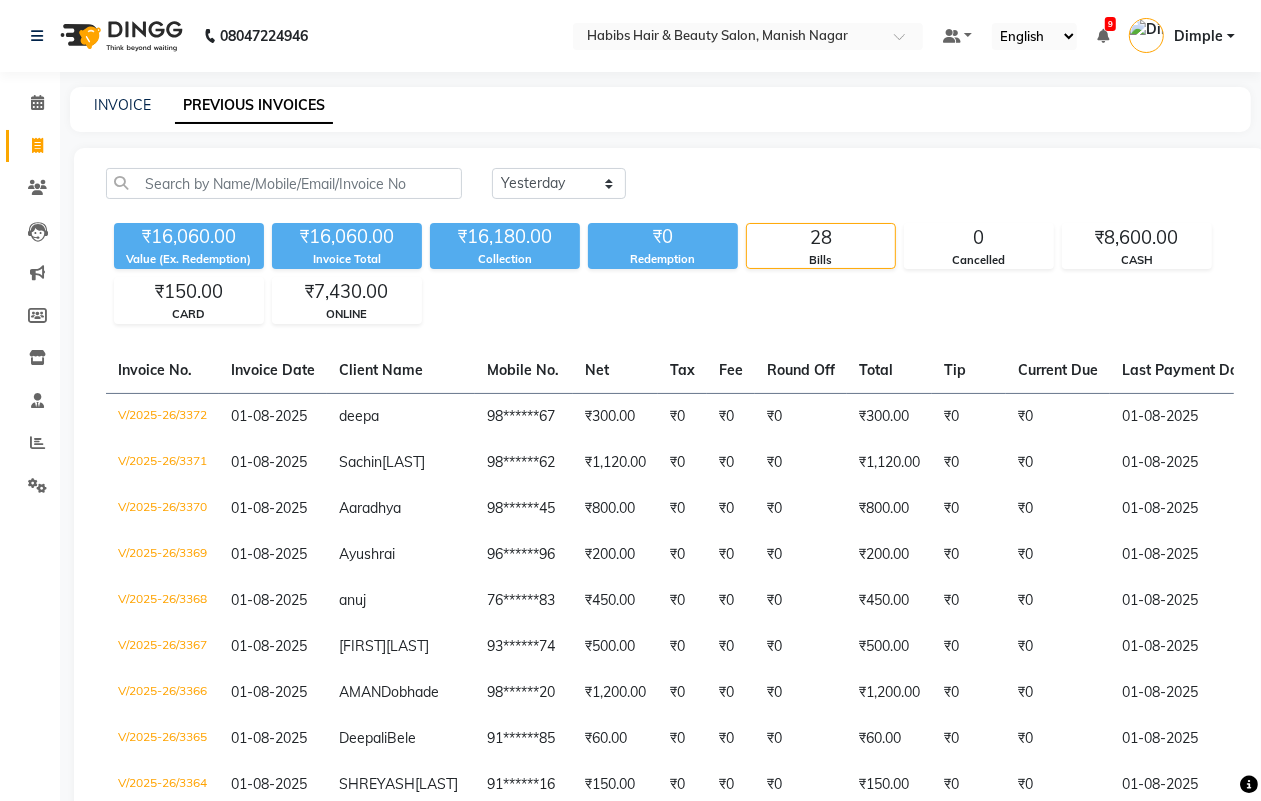 click on "08047224946 Select Location × Habibs Hair & Beauty Salon, Manish Nagar Default Panel My Panel English ENGLISH Español العربية मराठी हिंदी ગુજરાતી தமிழ் 中文 9 Notifications nothing to show [FIRST] Manage Profile Change Password Sign out  Version:3.15.11  ☀ Habibs Hair & Beauty Salon, Manish Nagar  Calendar  Invoice  Clients  Leads   Marketing  Members  Inventory  Staff  Reports  Settings Completed InProgress Upcoming Dropped Tentative Check-In Confirm Bookings Generate Report Segments Page Builder INVOICE PREVIOUS INVOICES Today Yesterday Custom Range ₹16,060.00 Value (Ex. Redemption) ₹16,060.00 Invoice Total  ₹16,180.00 Collection ₹0 Redemption 28 Bills 0 Cancelled ₹8,600.00 CASH ₹150.00 CARD ₹7,430.00 ONLINE  Invoice No.   Invoice Date   Client Name   Mobile No.   Net   Tax   Fee   Round Off   Total   Tip   Current Due   Last Payment Date   Payment Amount   Payment Methods   Cancel Reason   Status   V/2025-26/3372  [DATE] [FIRST]" at bounding box center [630, 895] 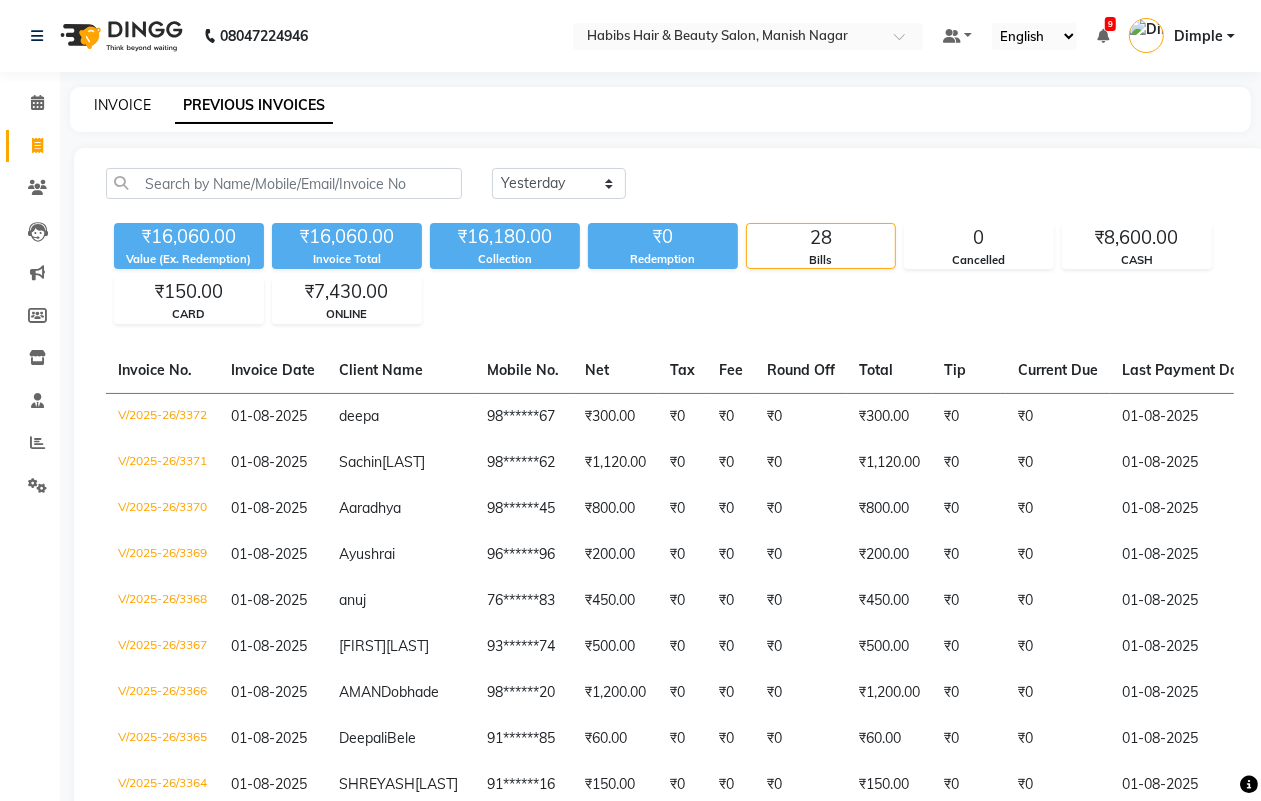 click on "INVOICE" 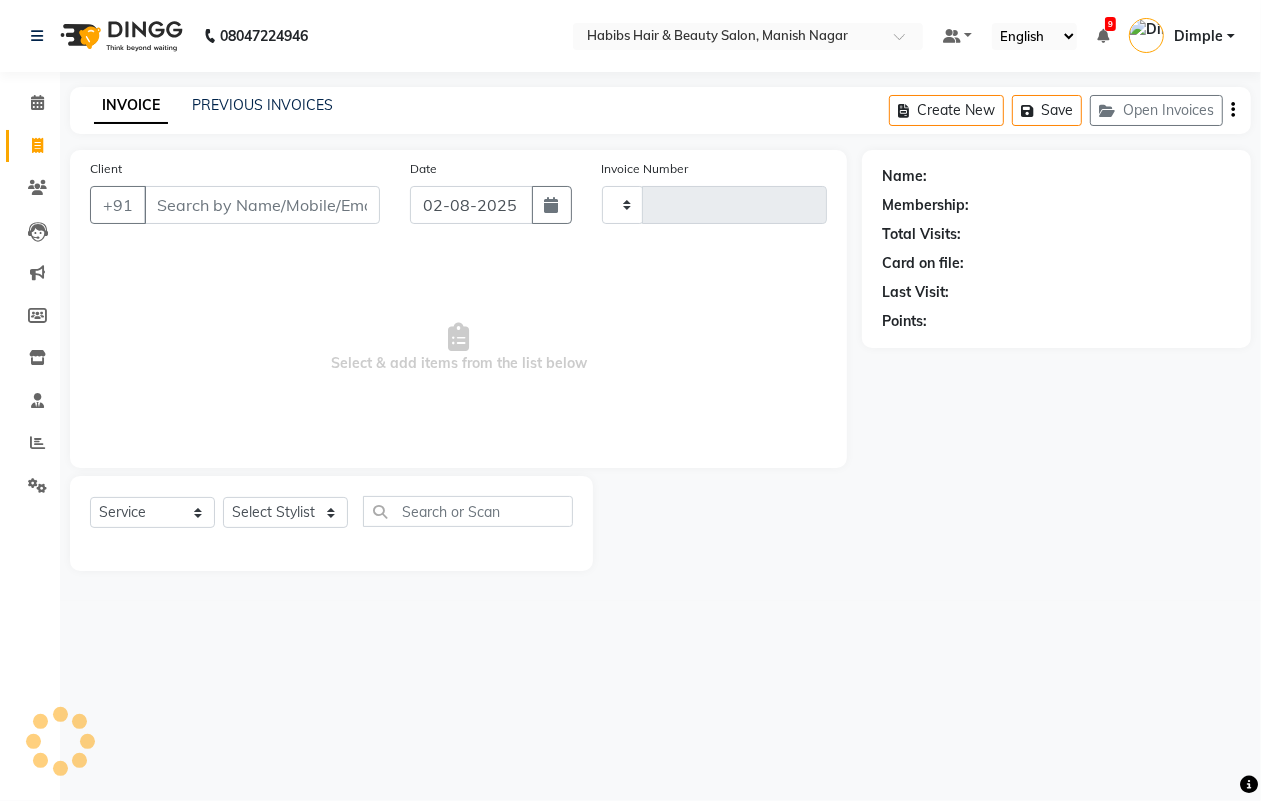 type on "3382" 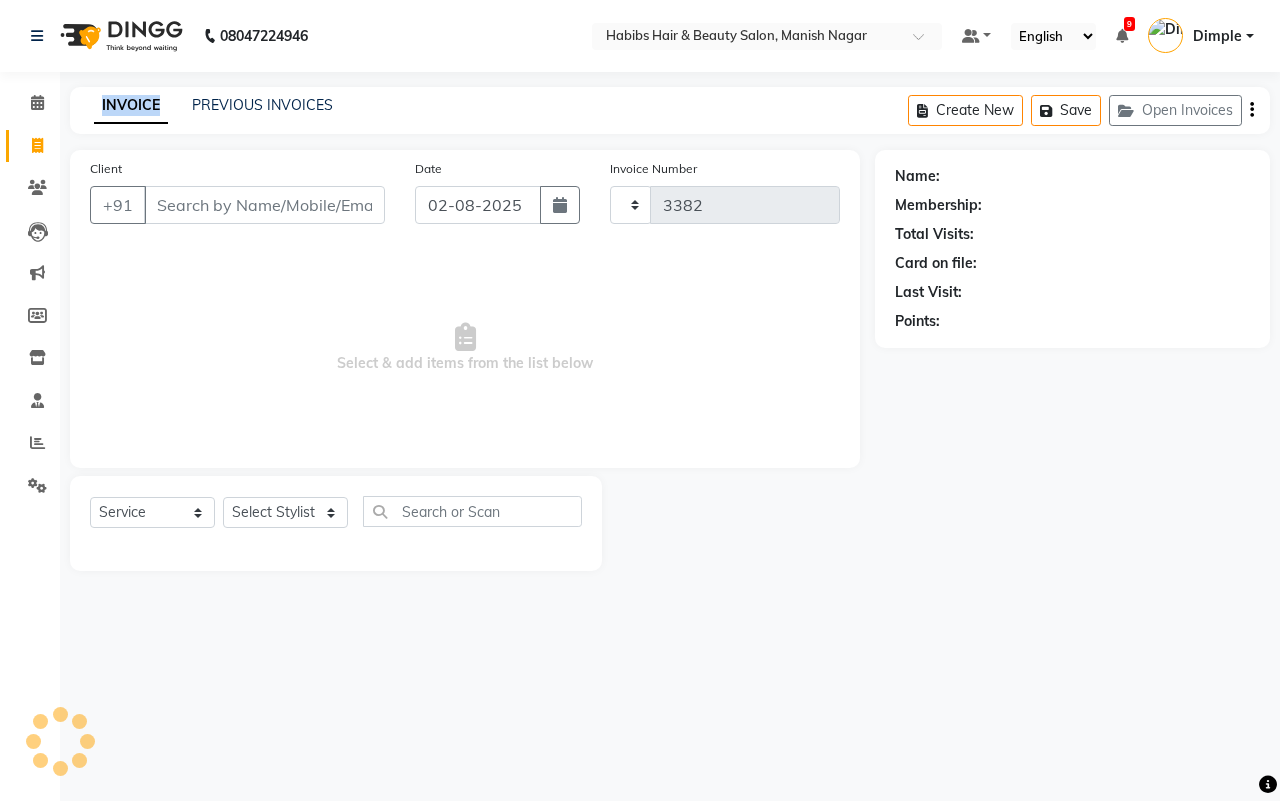 select on "3804" 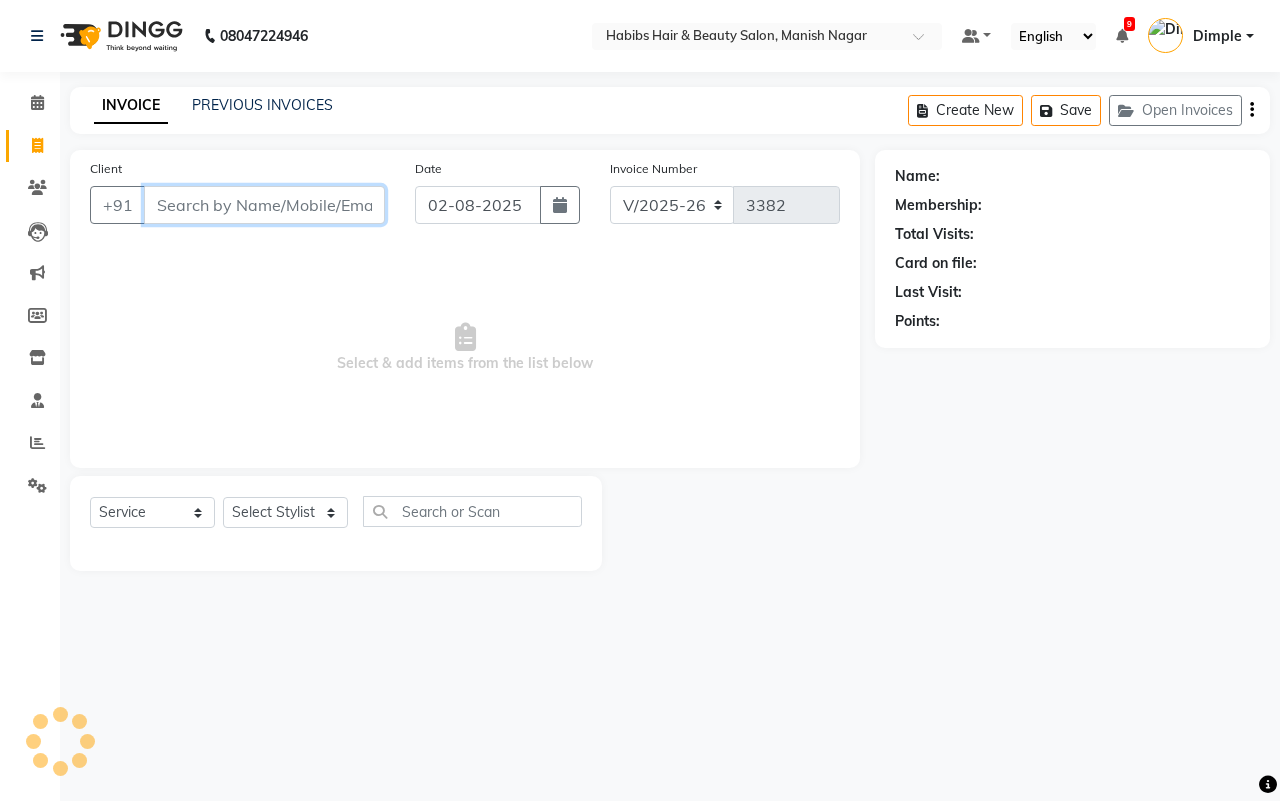 click on "Client" at bounding box center [264, 205] 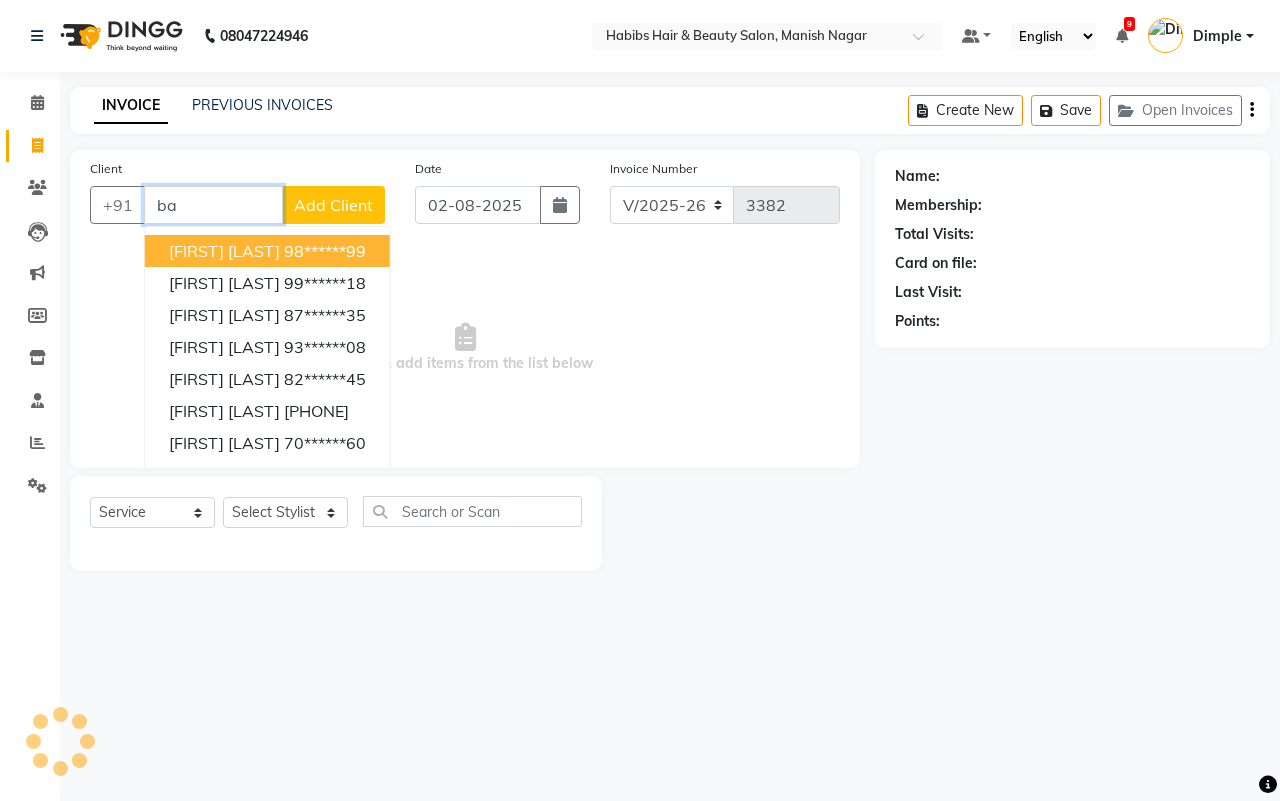 type on "b" 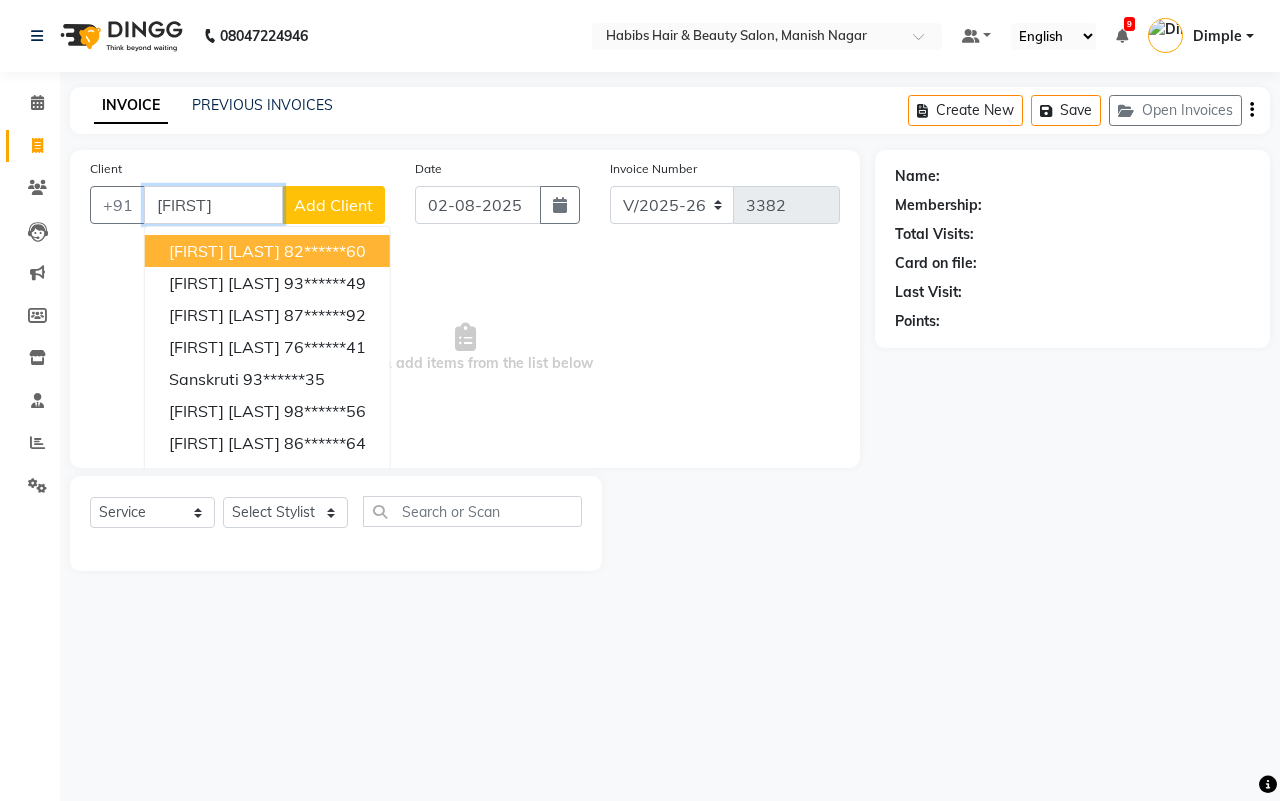 type on "sanskruti" 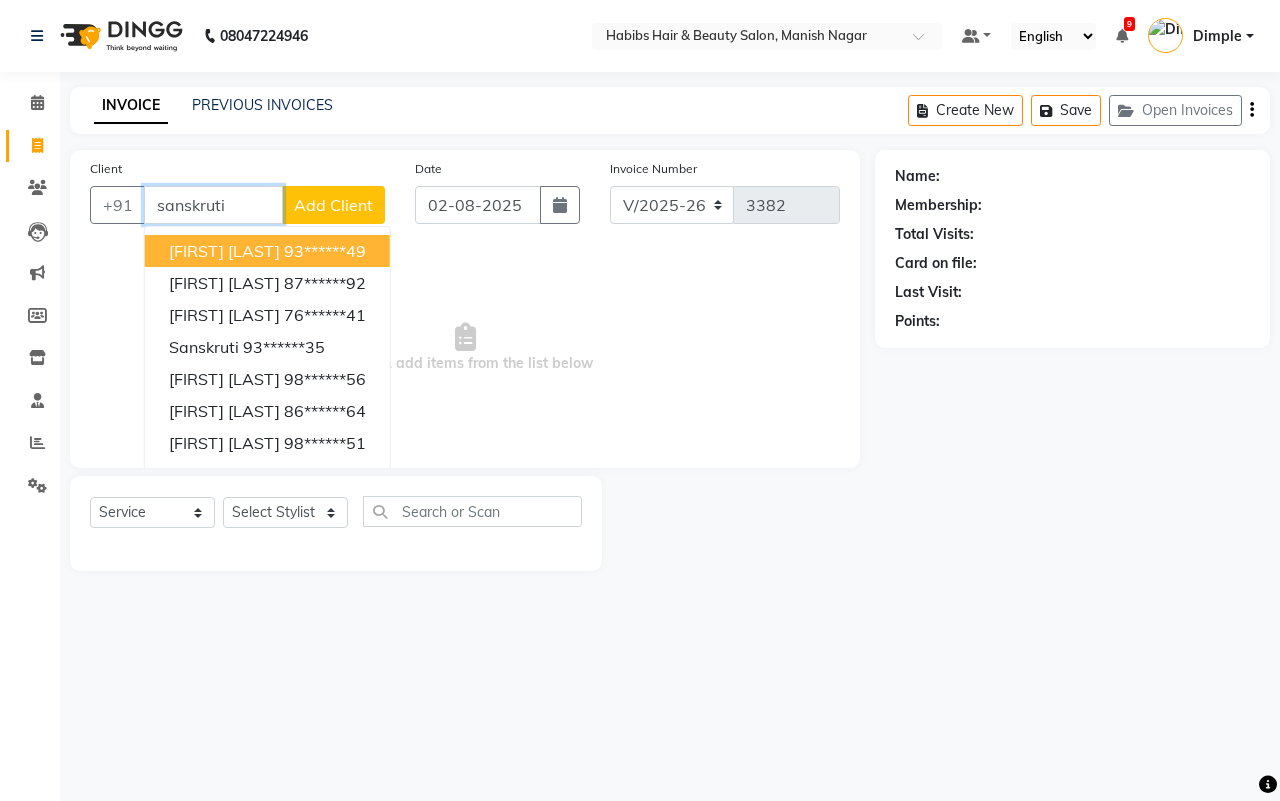 click on "sanskruti" at bounding box center [213, 205] 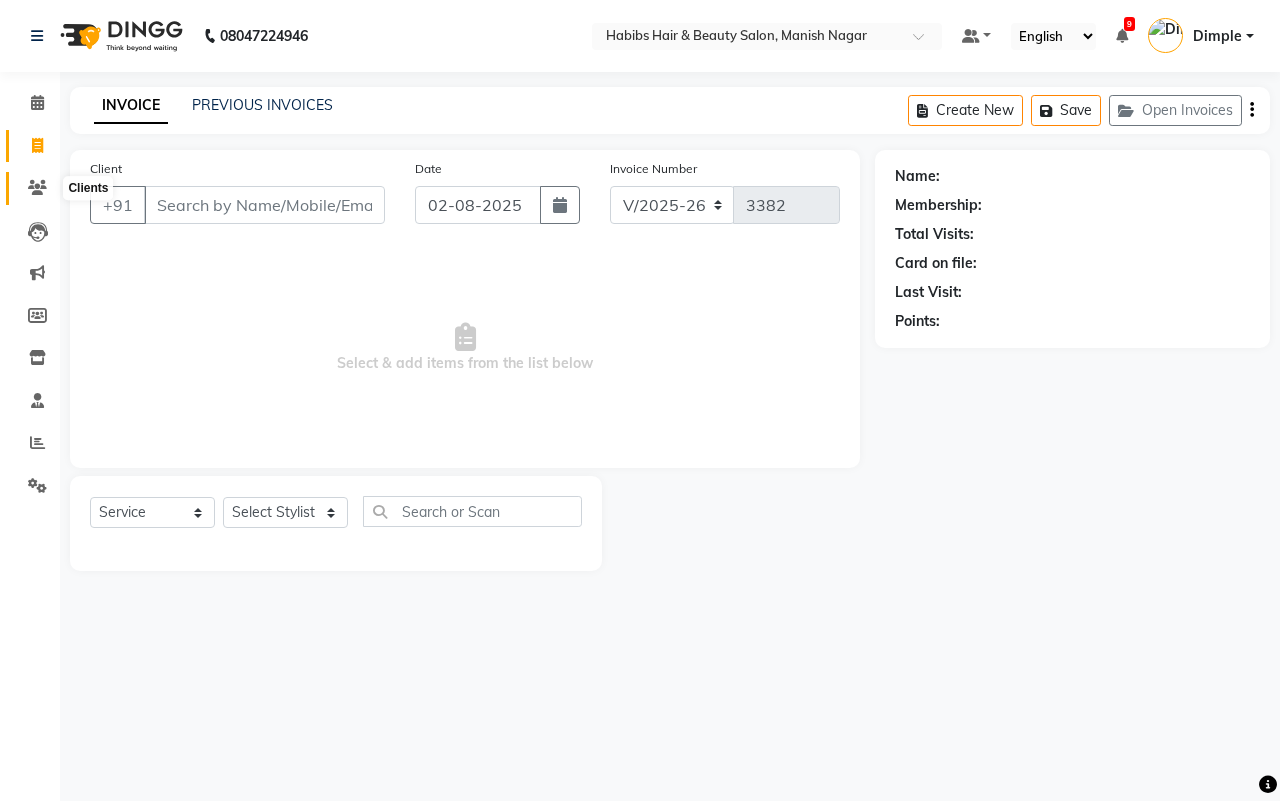 click 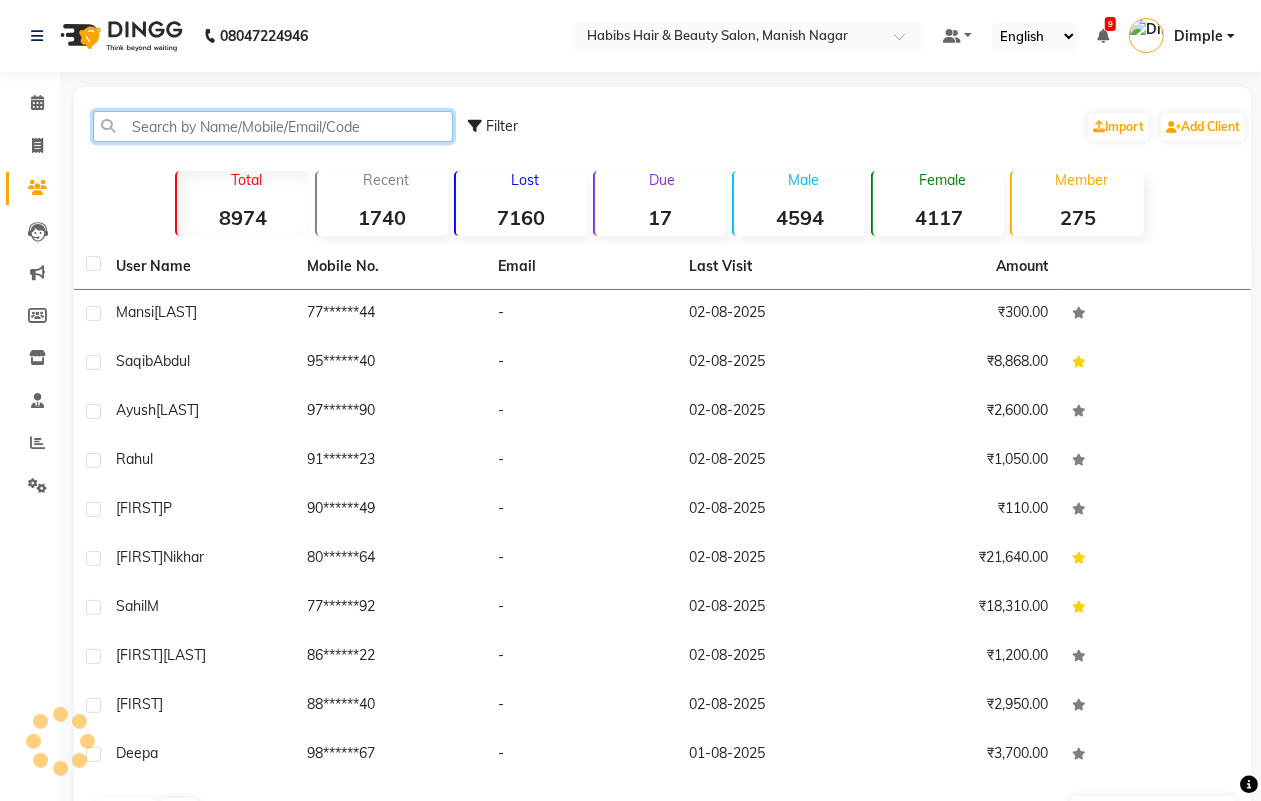 click 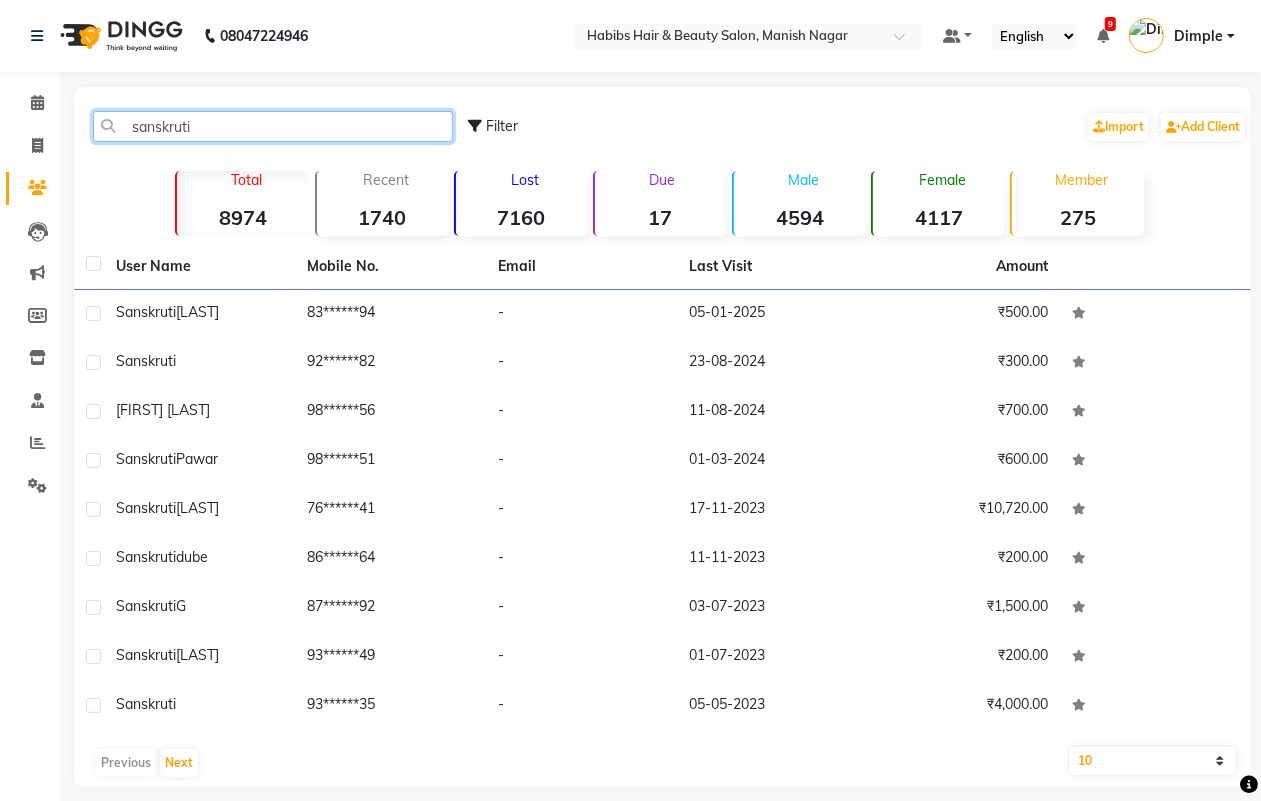 click on "sanskruti" 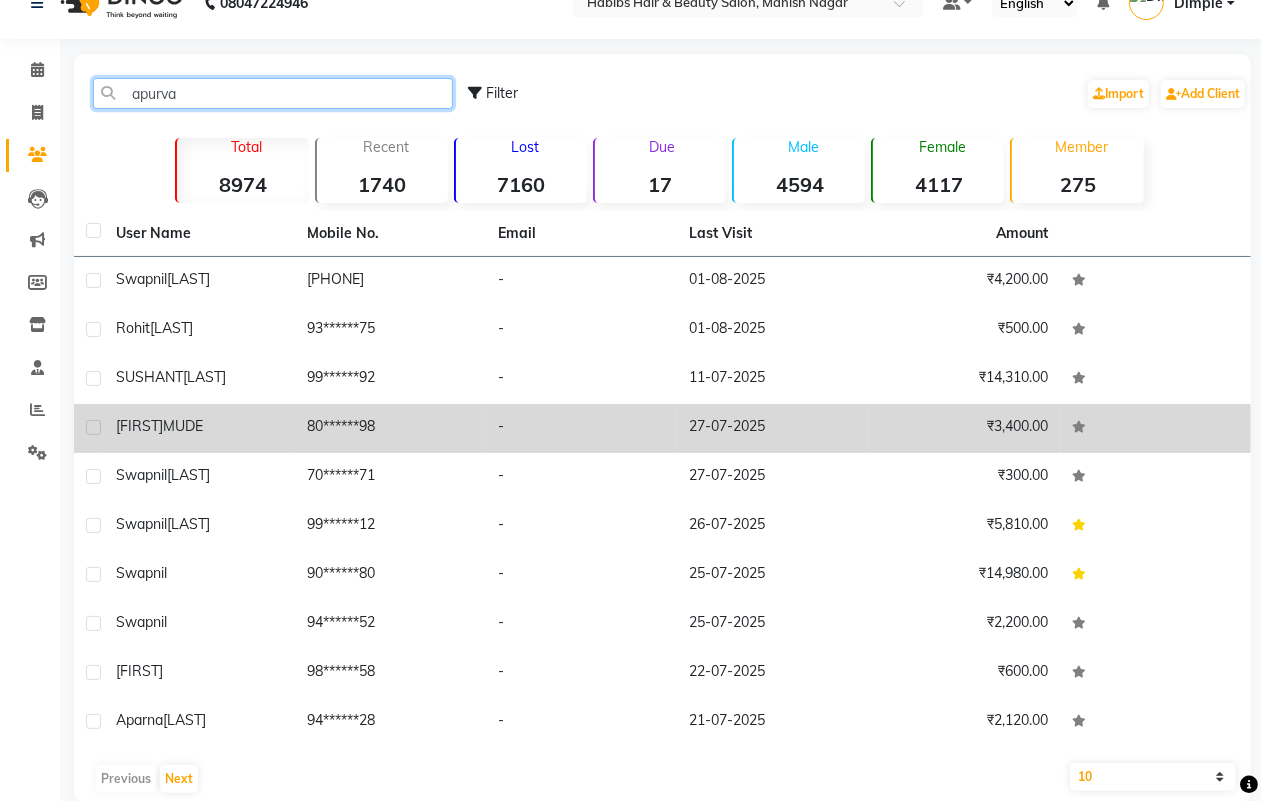 scroll, scrollTop: 65, scrollLeft: 0, axis: vertical 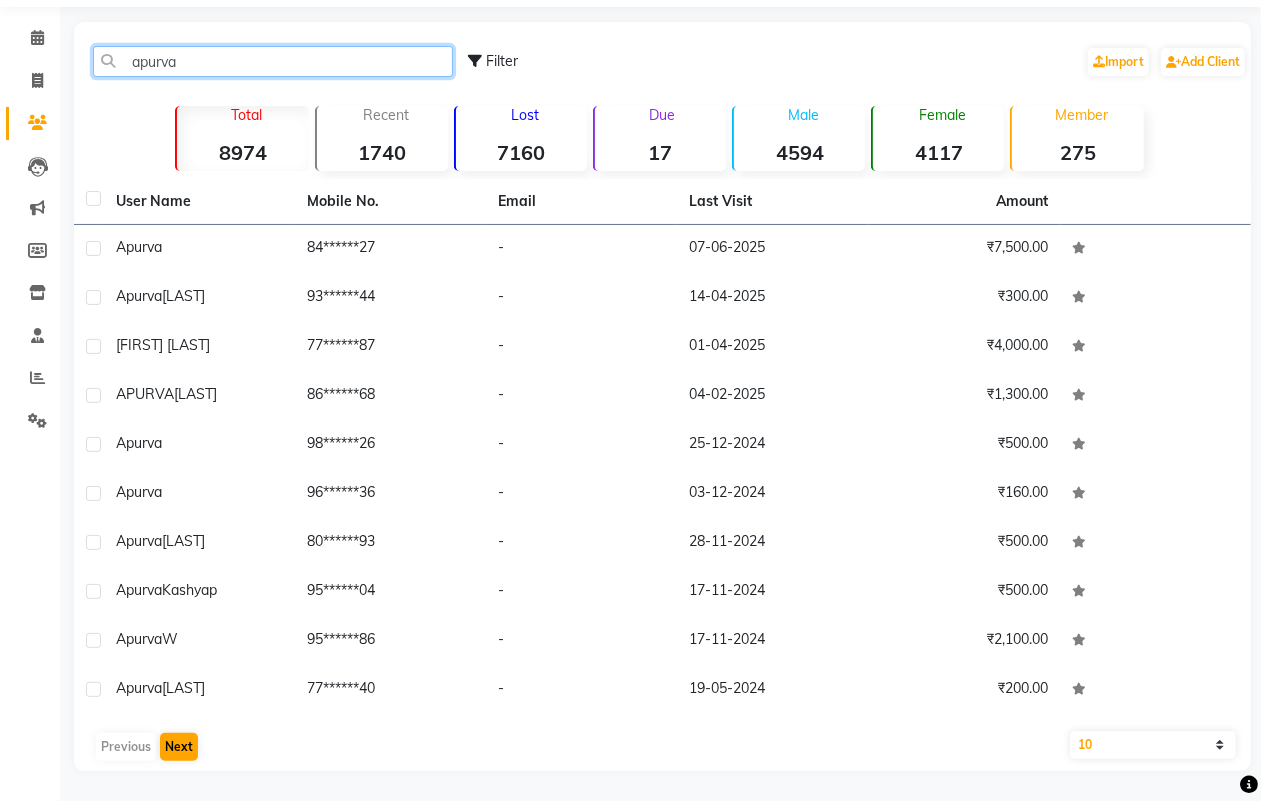type on "apurva" 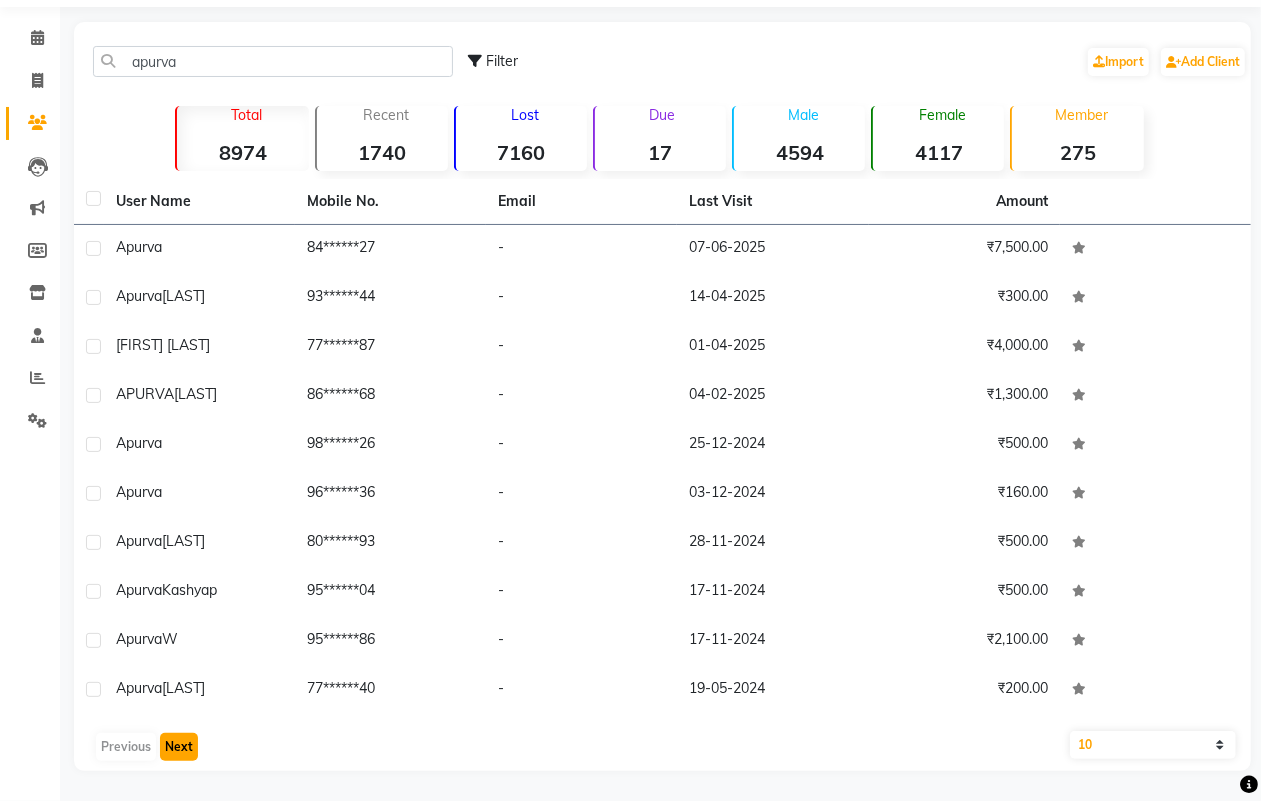 click on "Next" 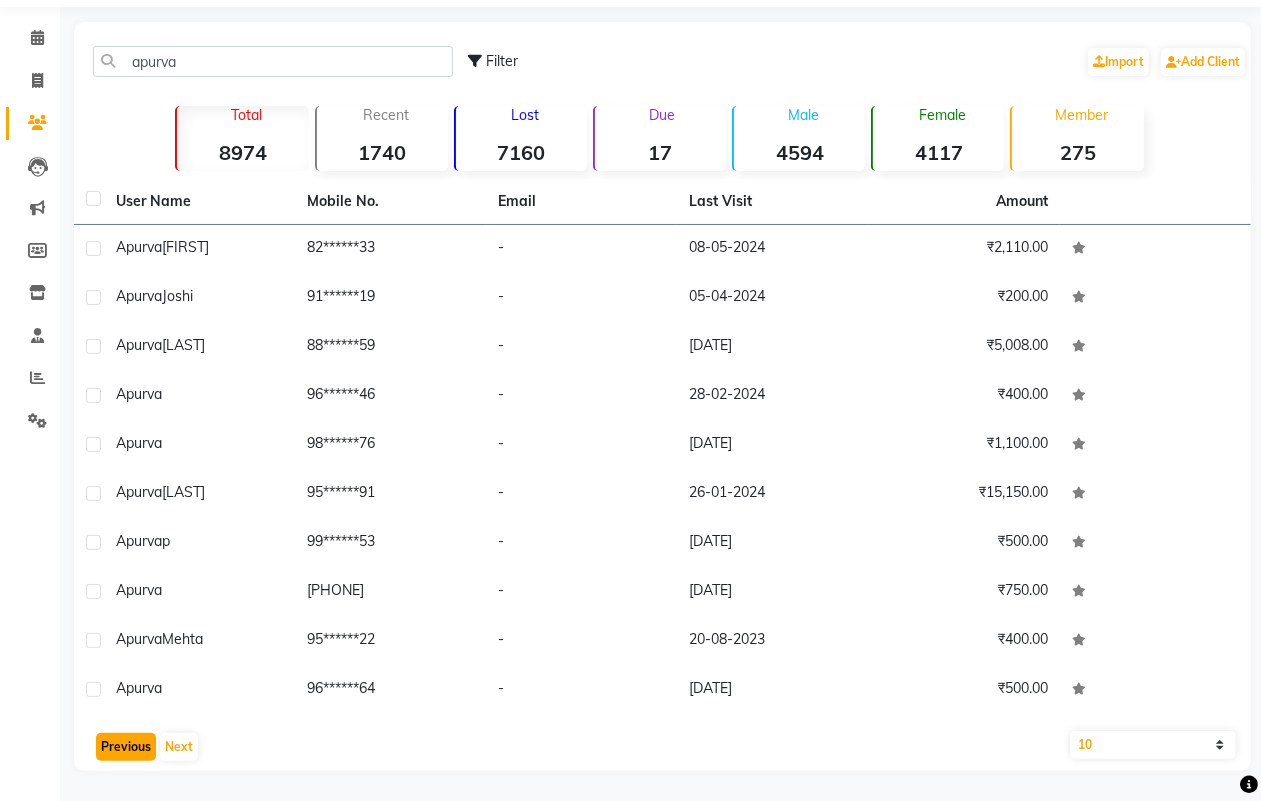 click on "Previous" 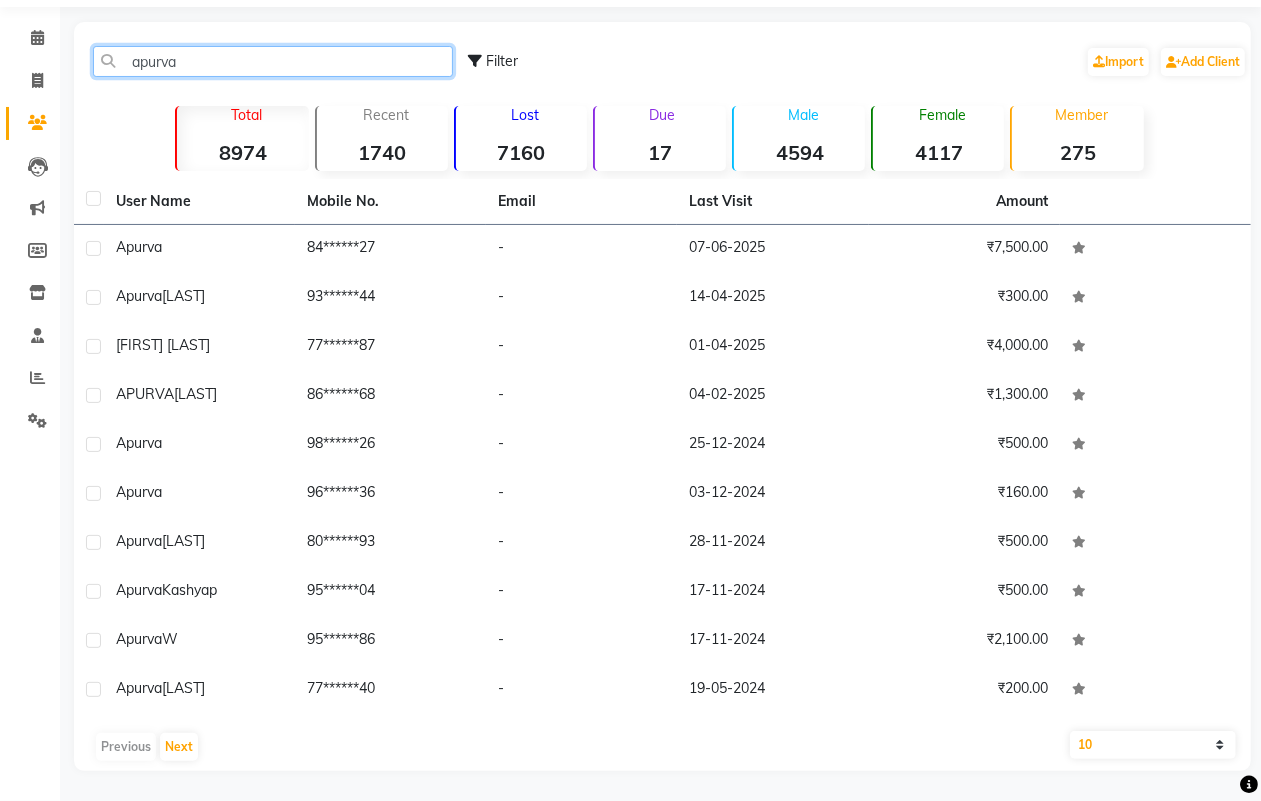 click on "apurva" 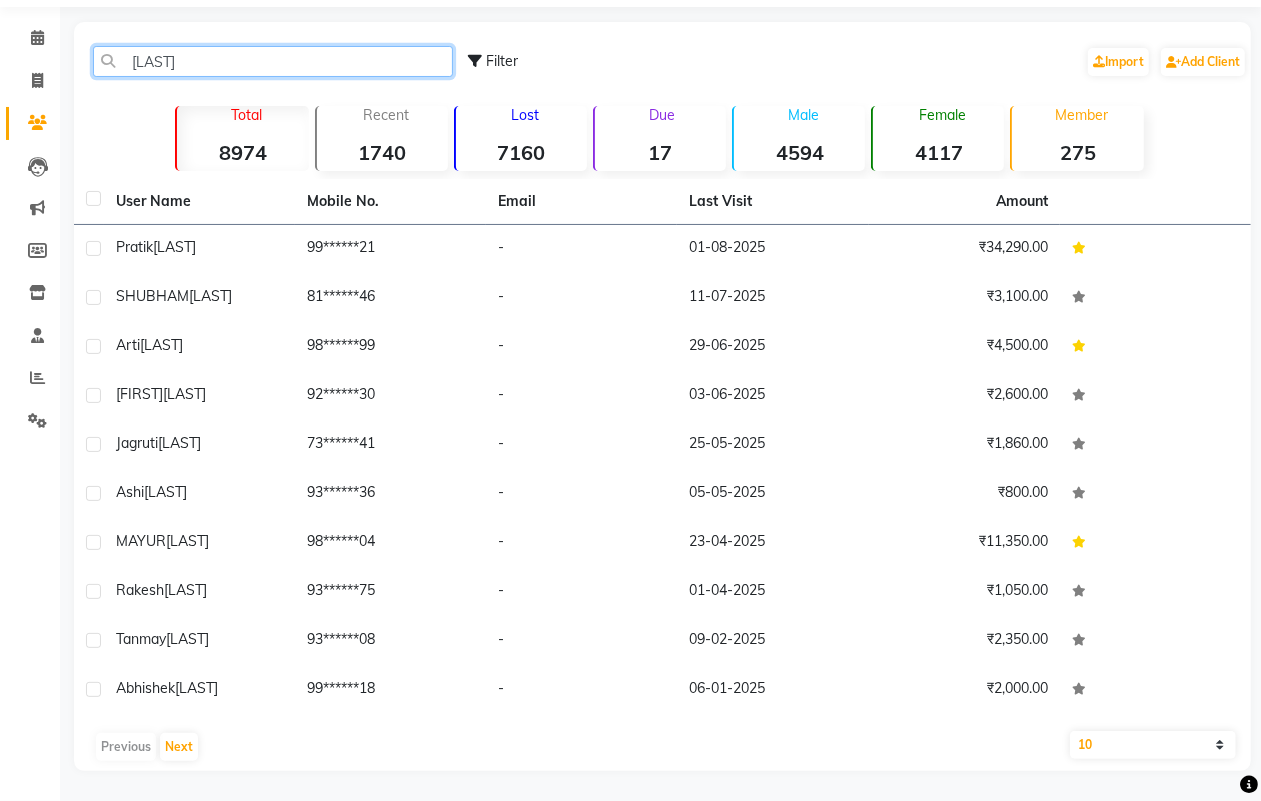 type on "barapa" 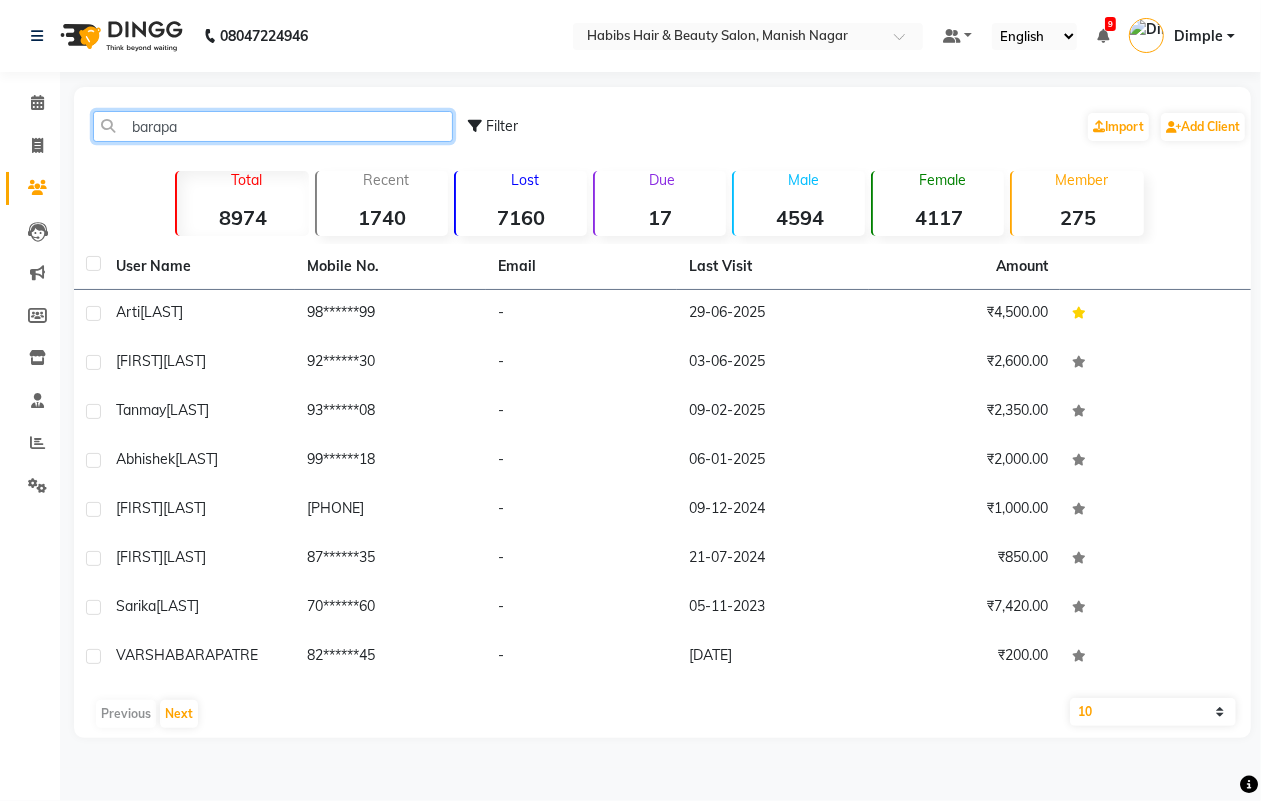 scroll, scrollTop: 0, scrollLeft: 0, axis: both 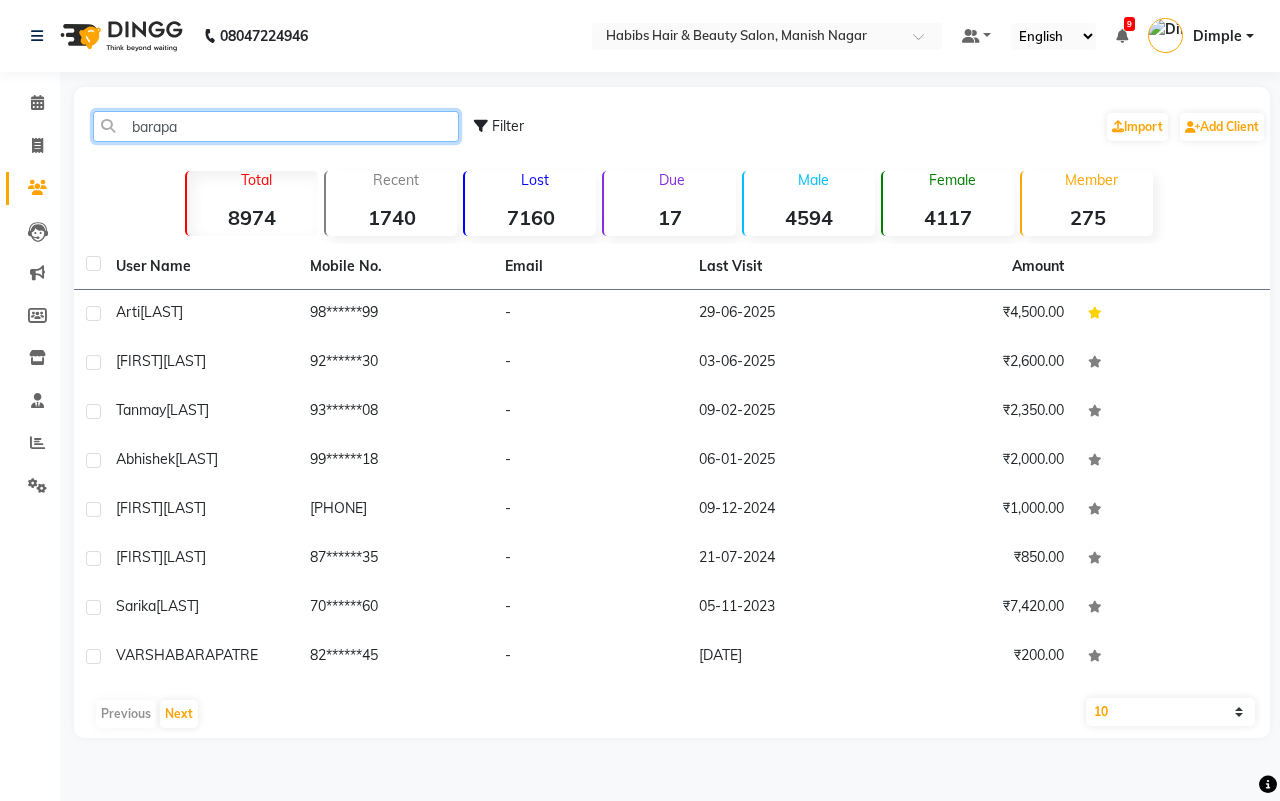 click on "barapa" 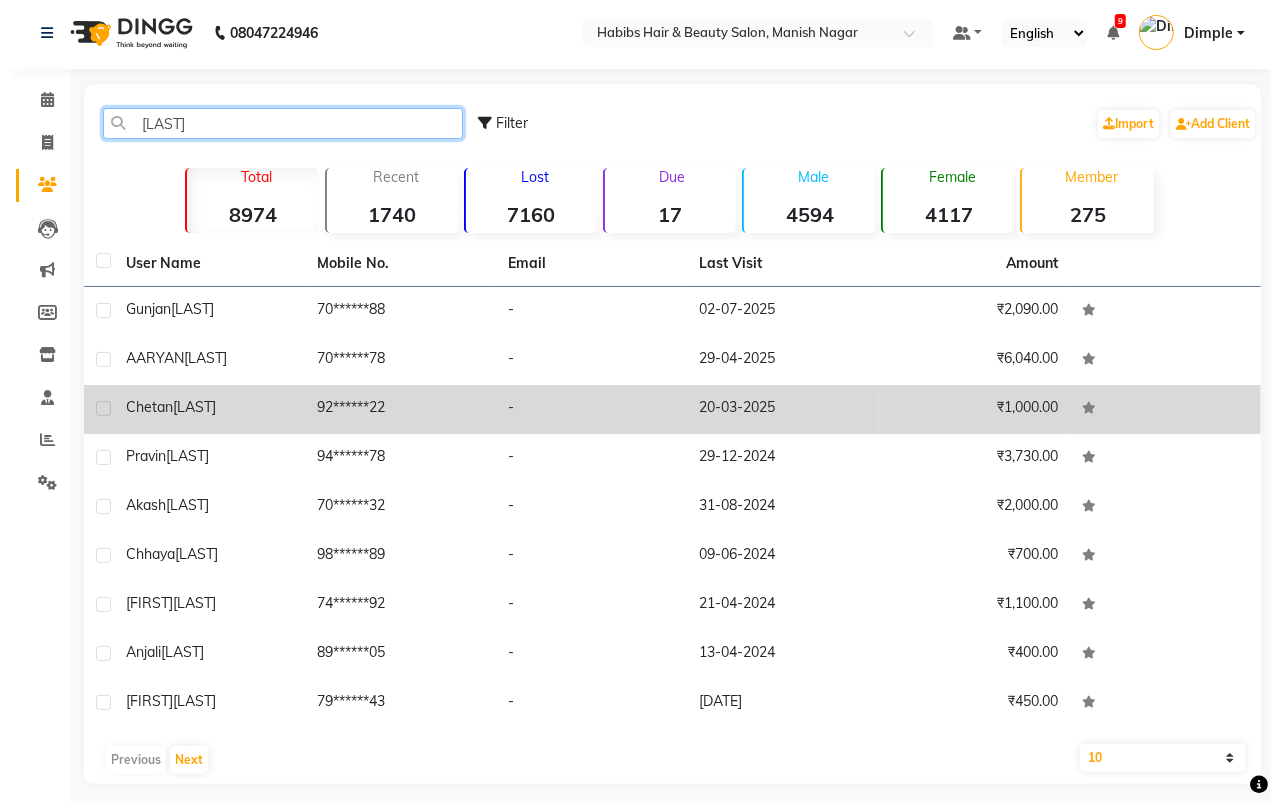 scroll, scrollTop: 0, scrollLeft: 0, axis: both 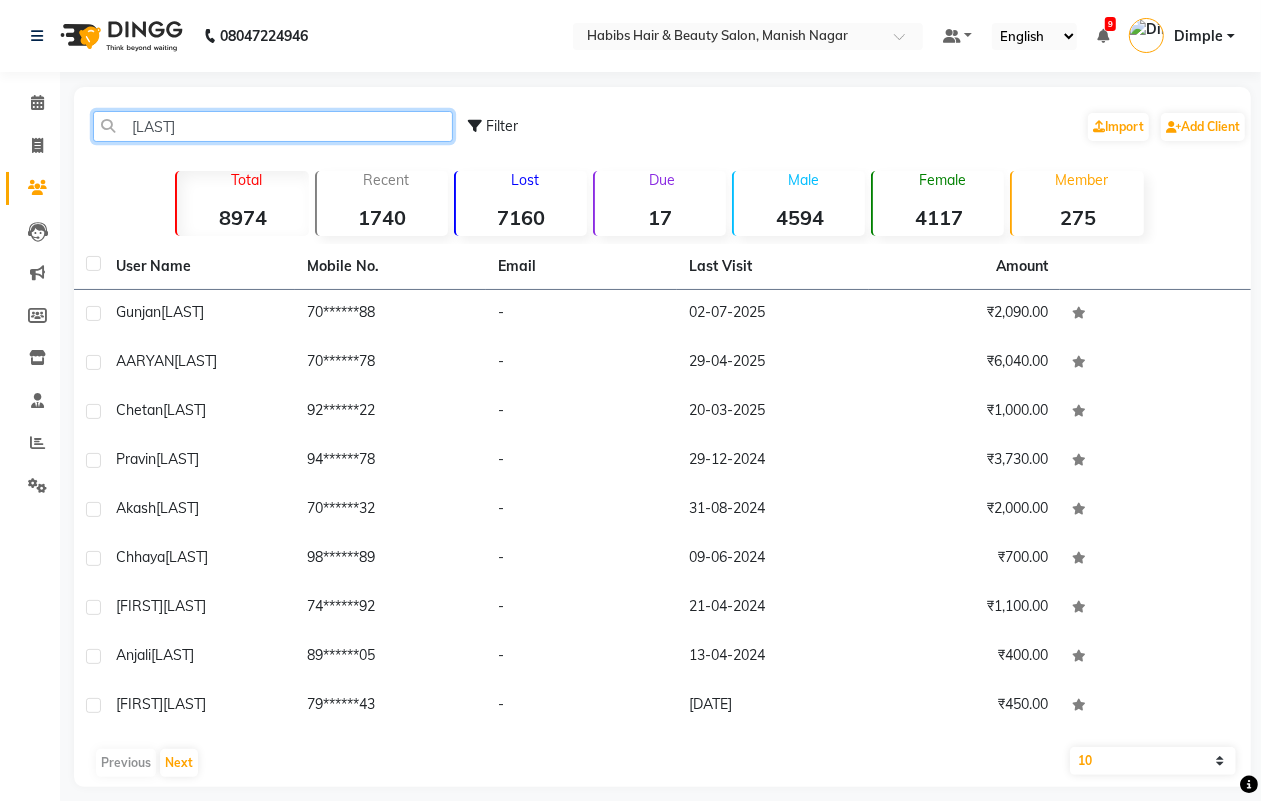 click on "[LAST]" 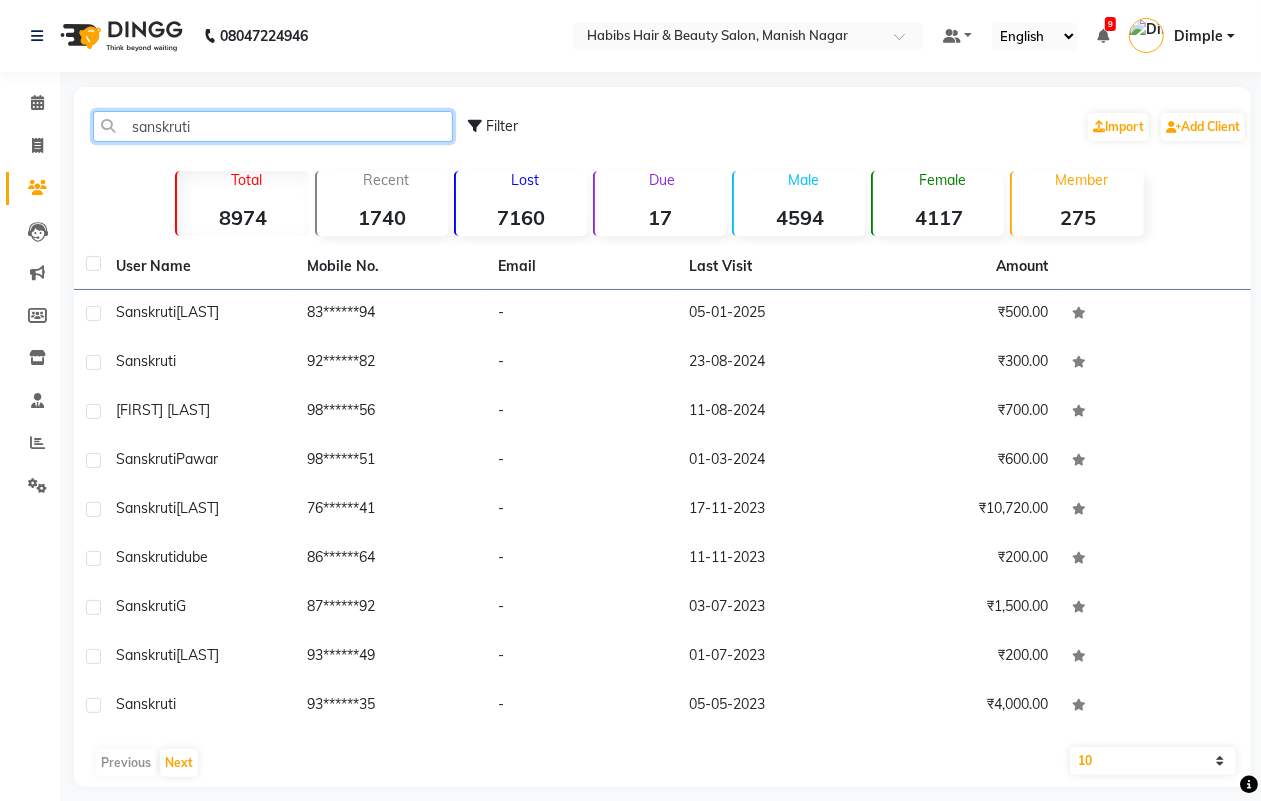 click on "sanskruti" 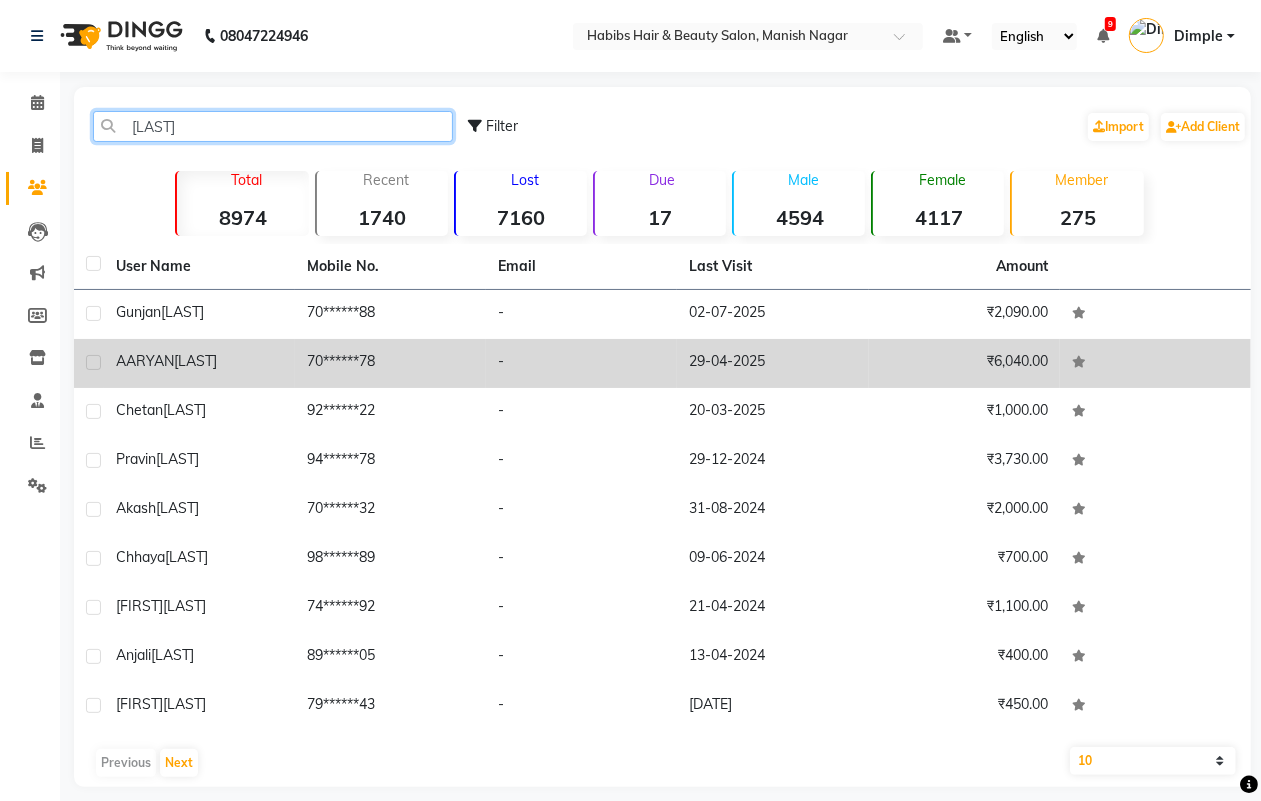 type on "[LAST]" 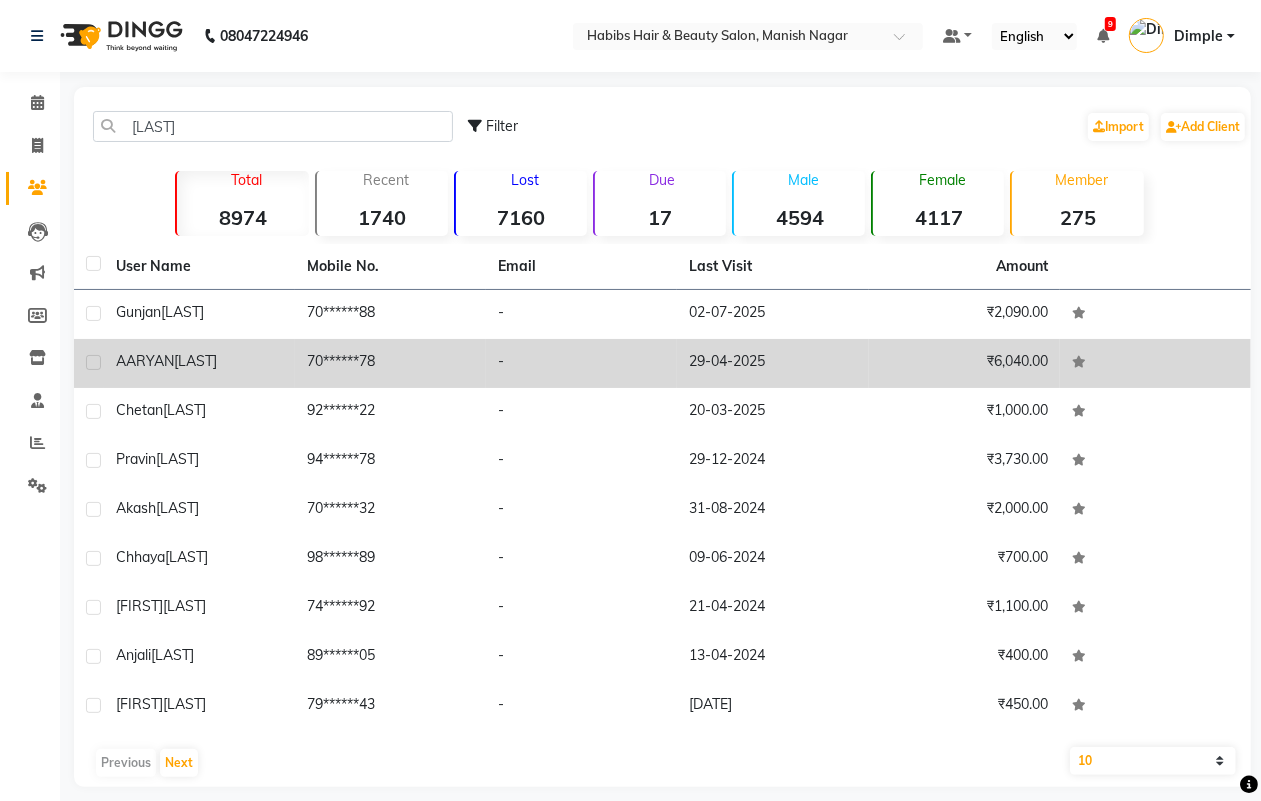 click on "[FIRST] [LAST]" 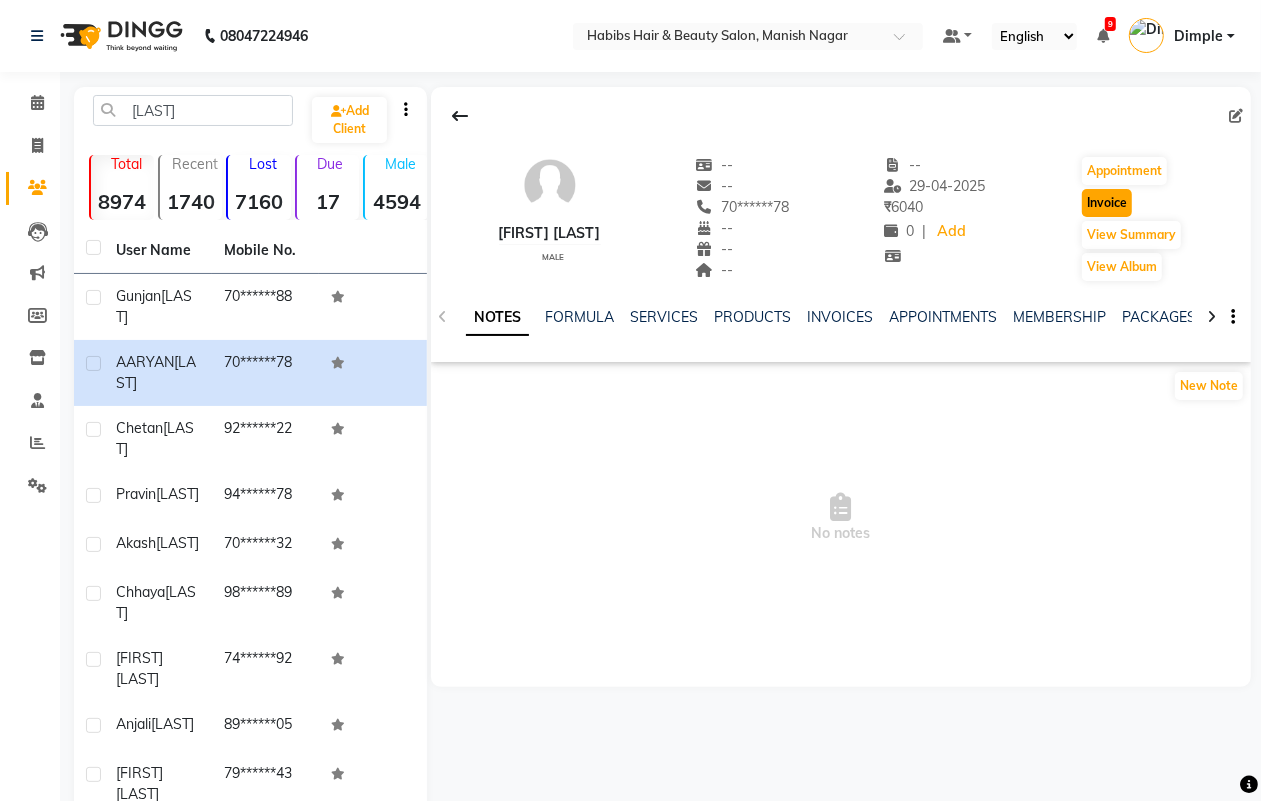 click on "Invoice" 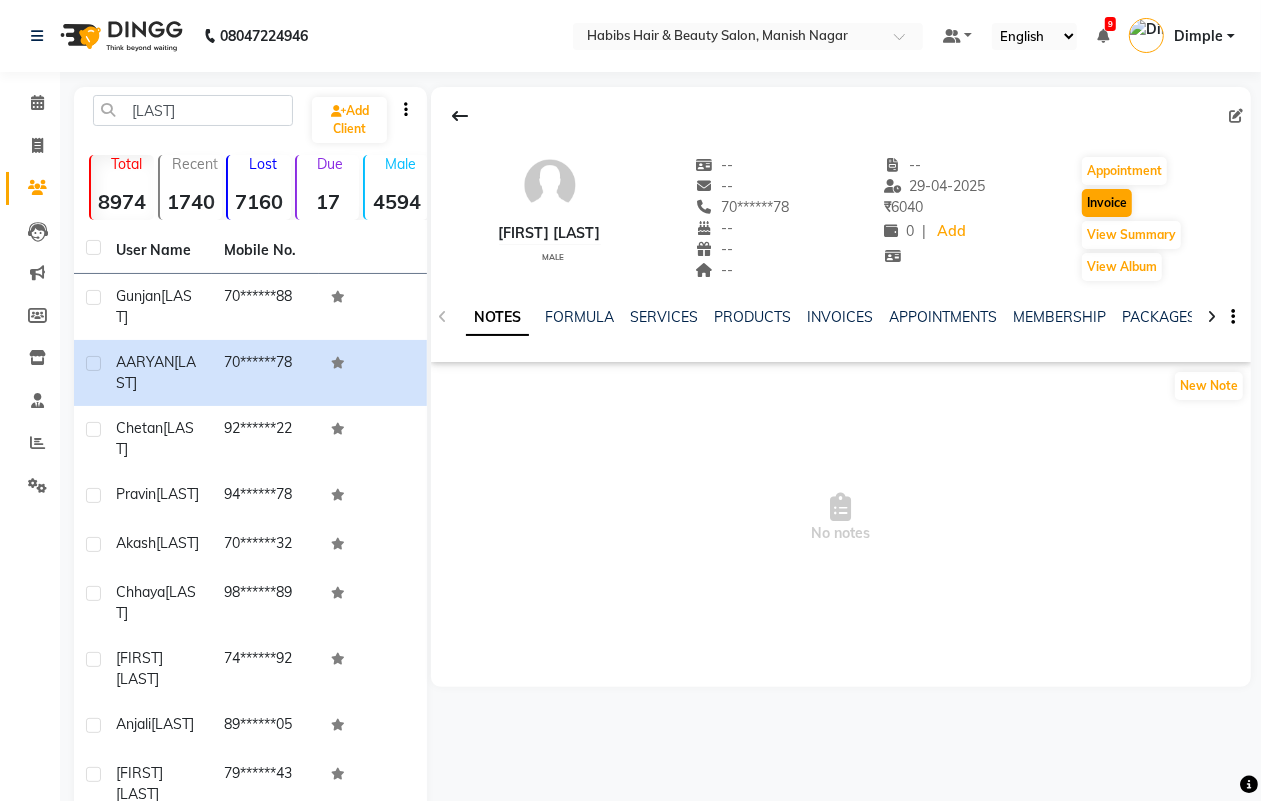 select on "service" 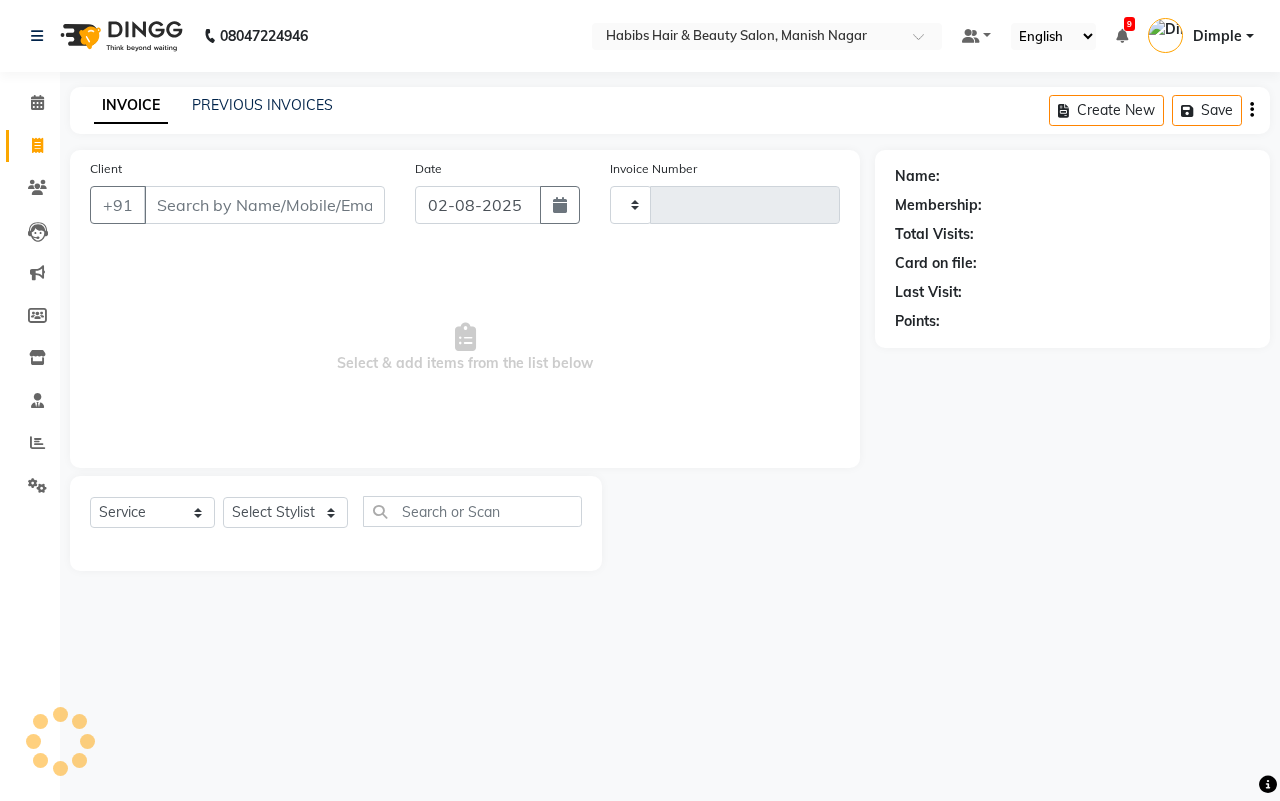type on "3382" 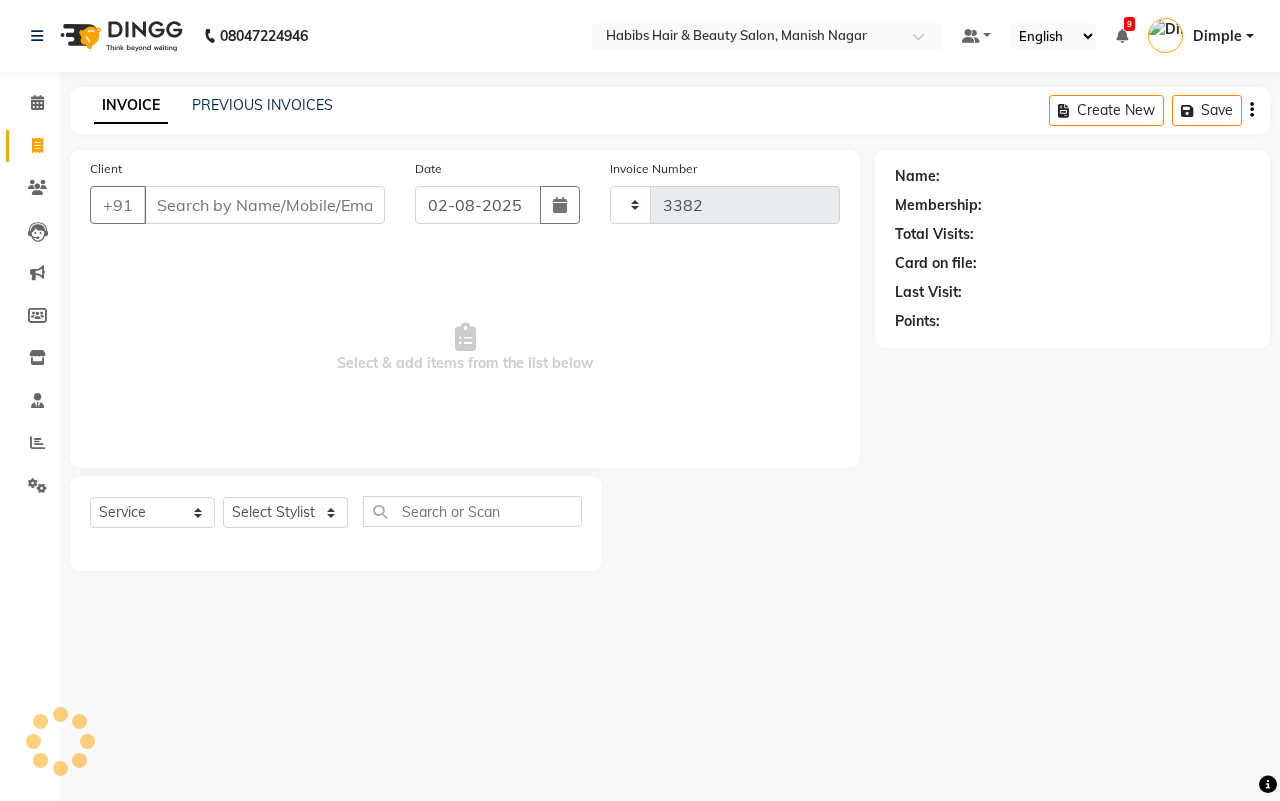 select on "3804" 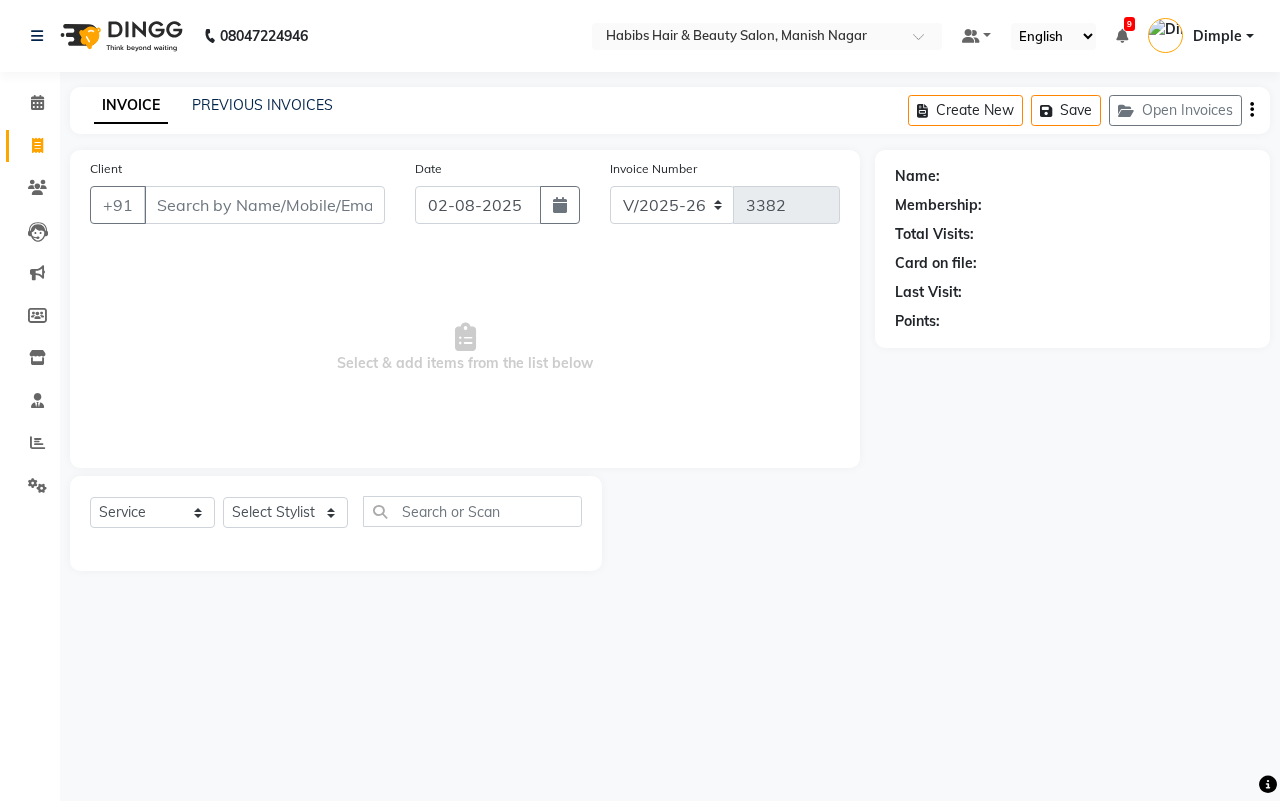 drag, startPoint x: 353, startPoint y: 491, endPoint x: 296, endPoint y: 497, distance: 57.31492 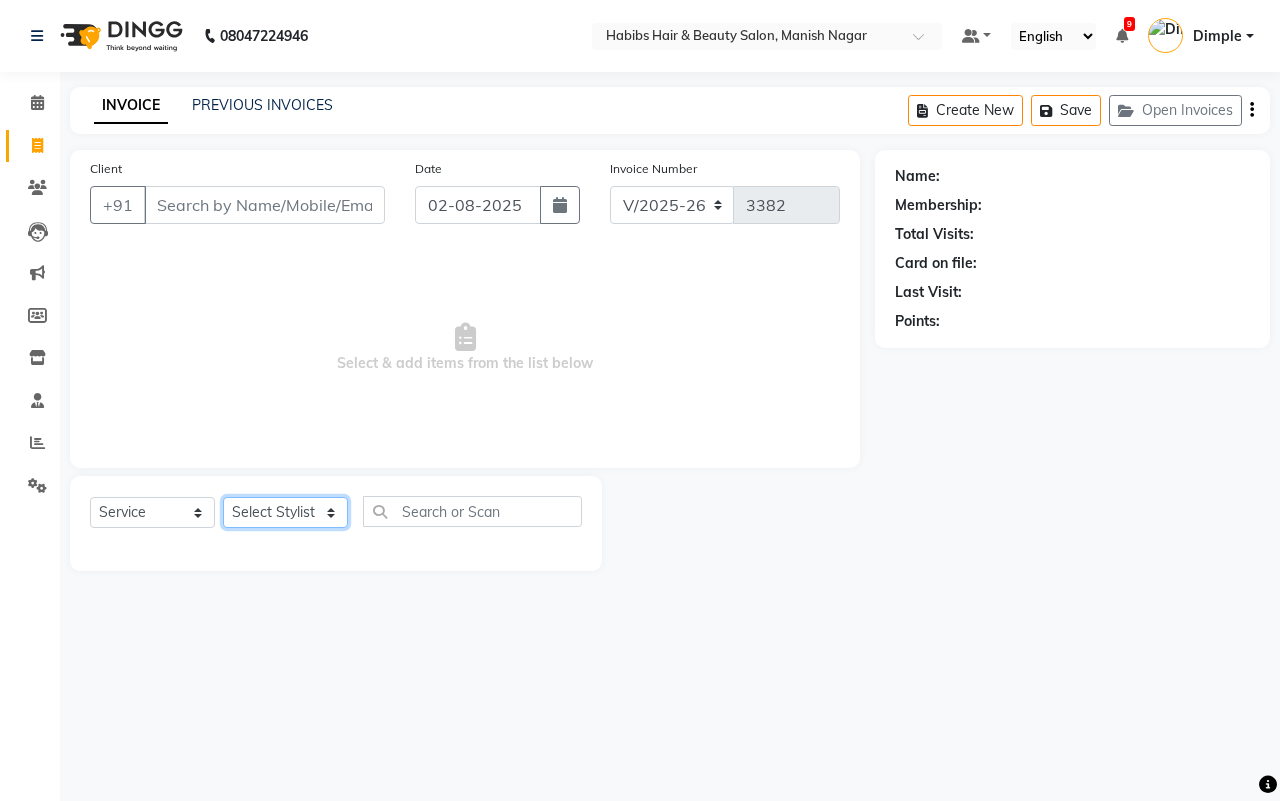 click on "Select Stylist" 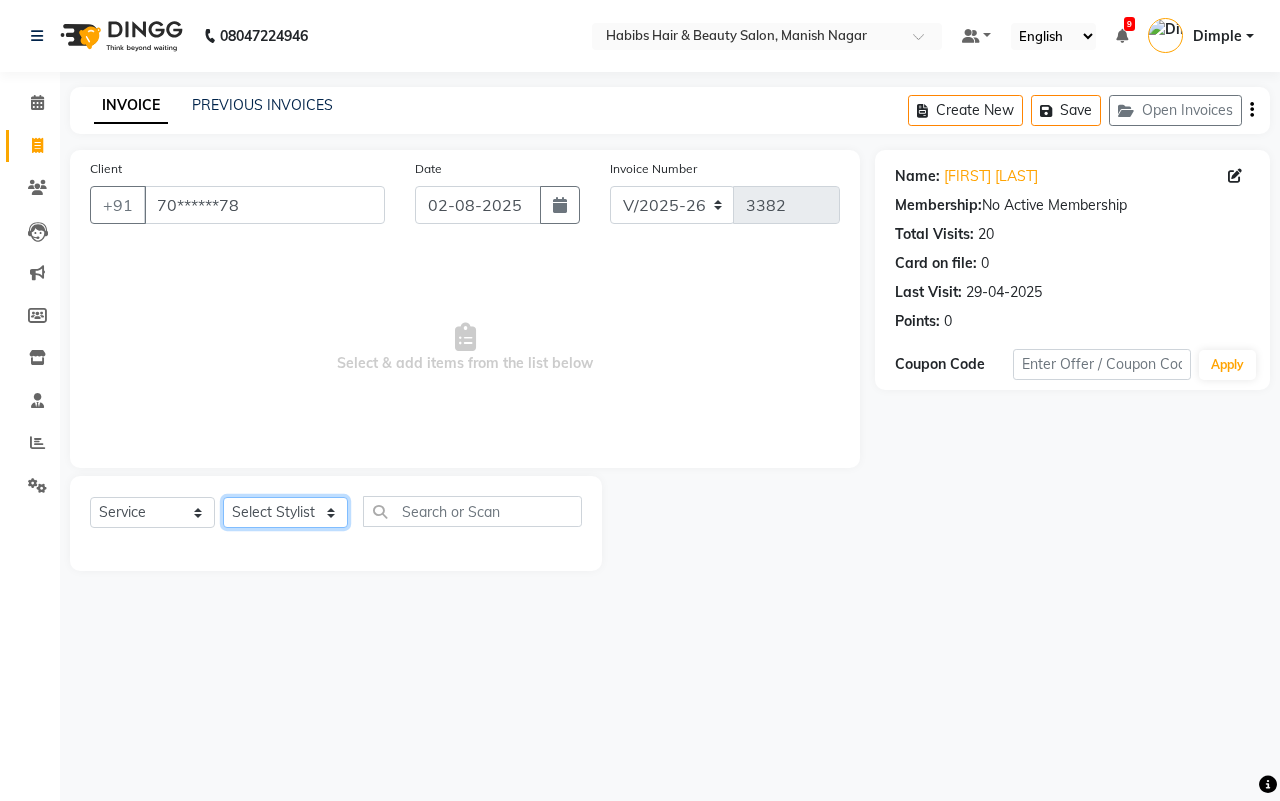 select on "62737" 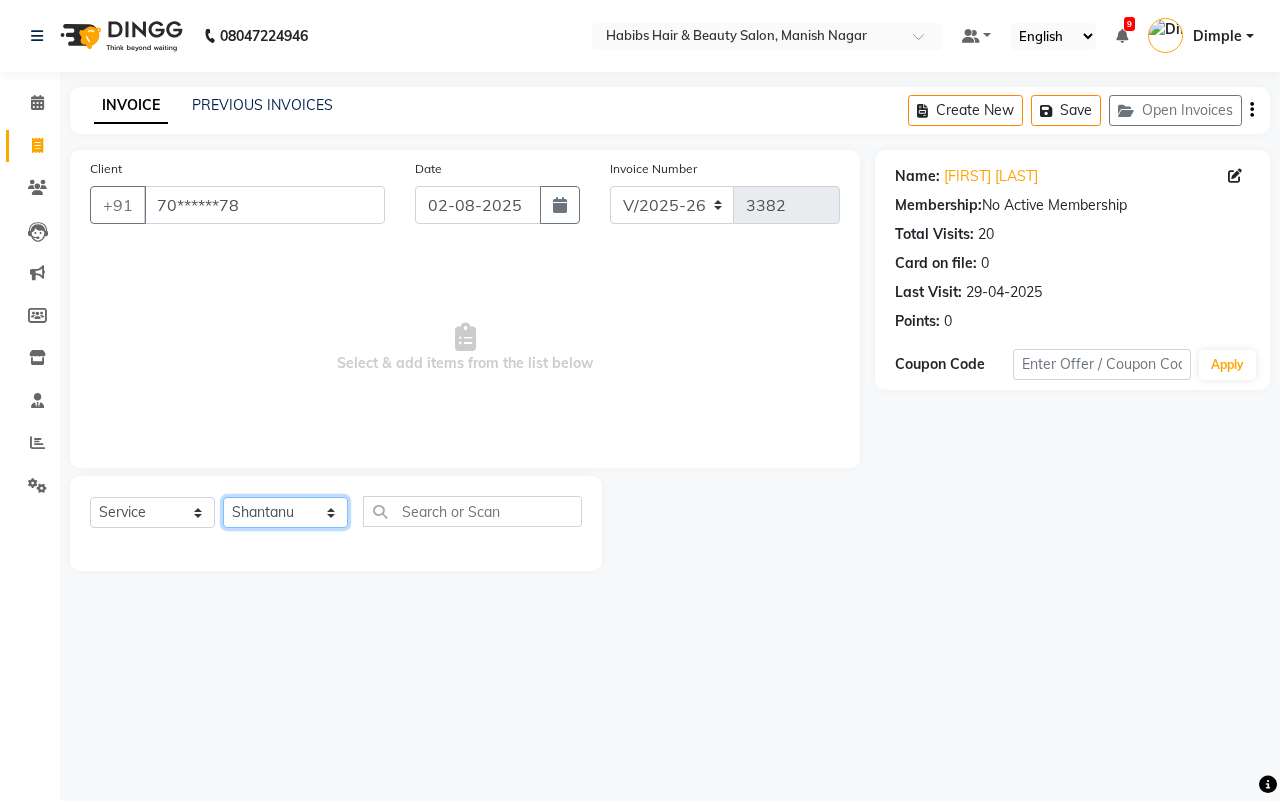 click on "Select Stylist [FIRST] [FIRST] [FIRST] [FIRST] [FIRST] [FIRST] [FIRST] [FIRST] [FIRST] [FIRST]" 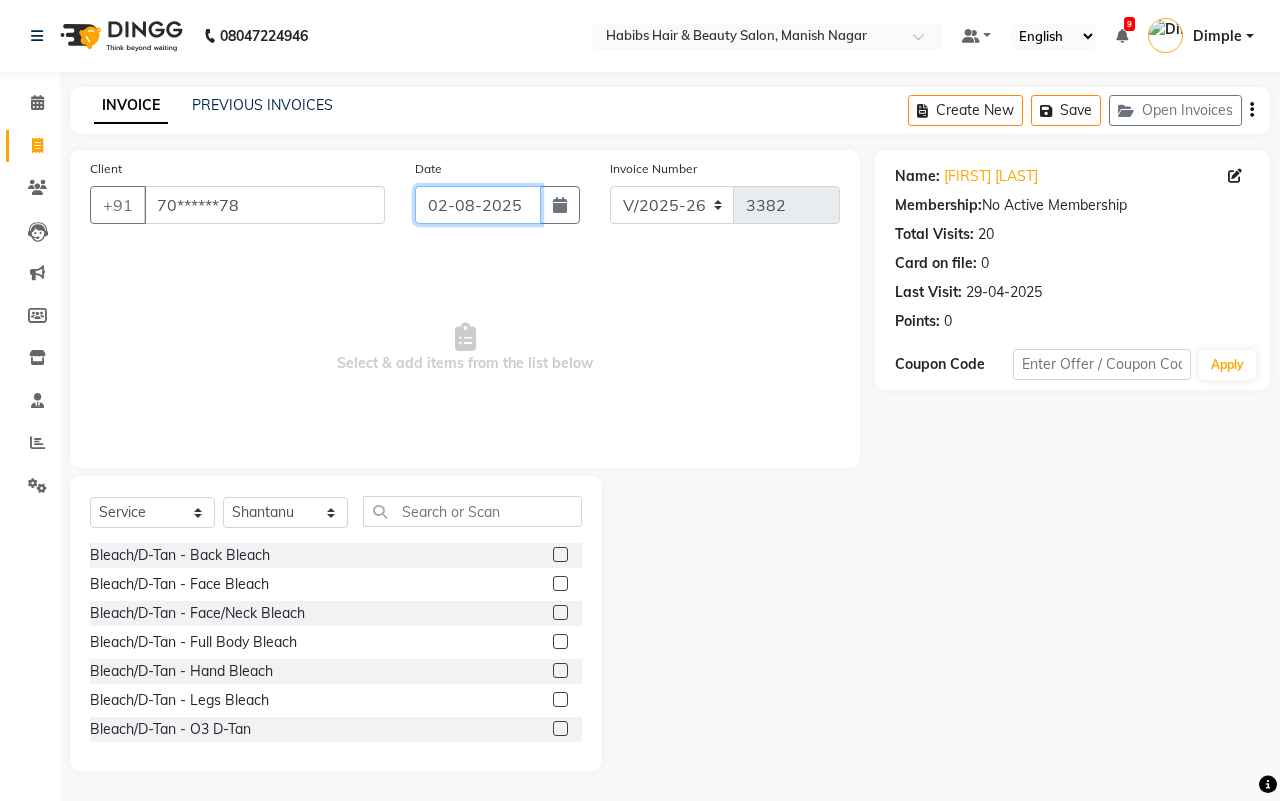 click on "02-08-2025" 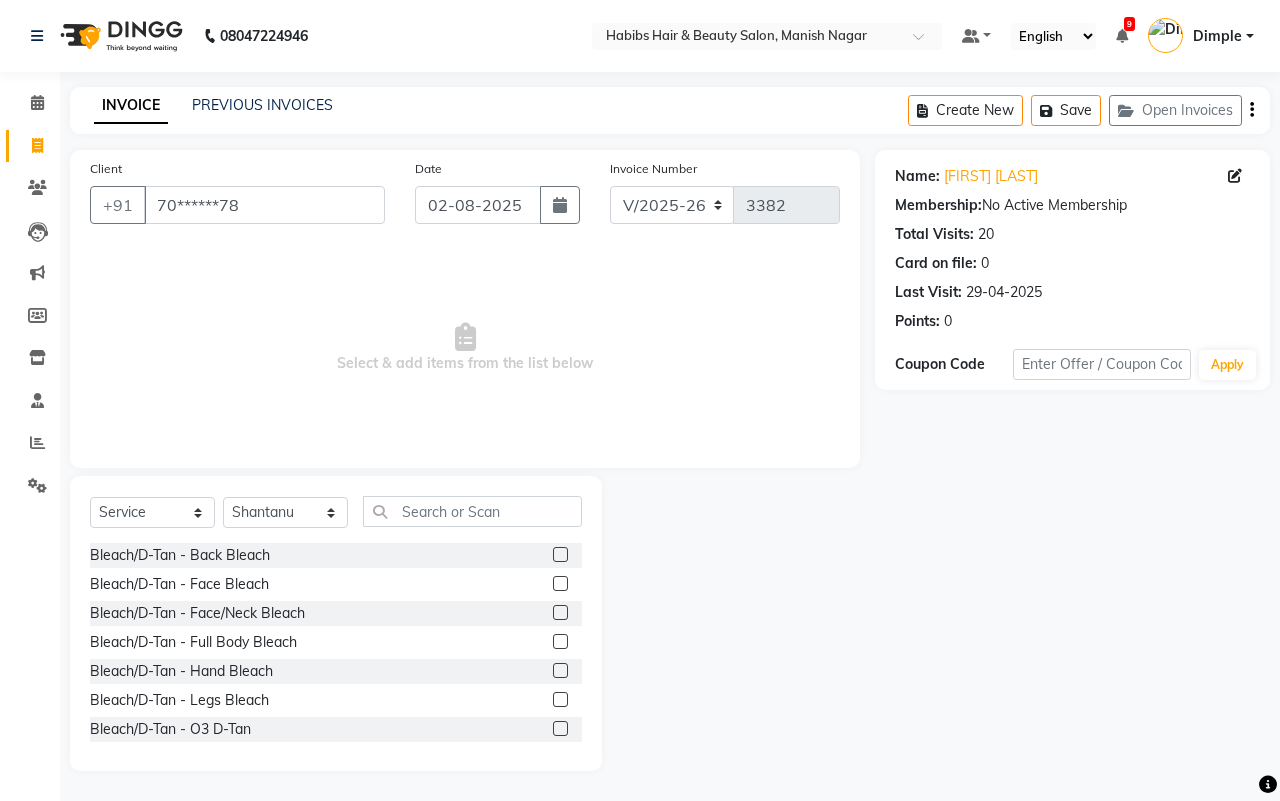 select on "8" 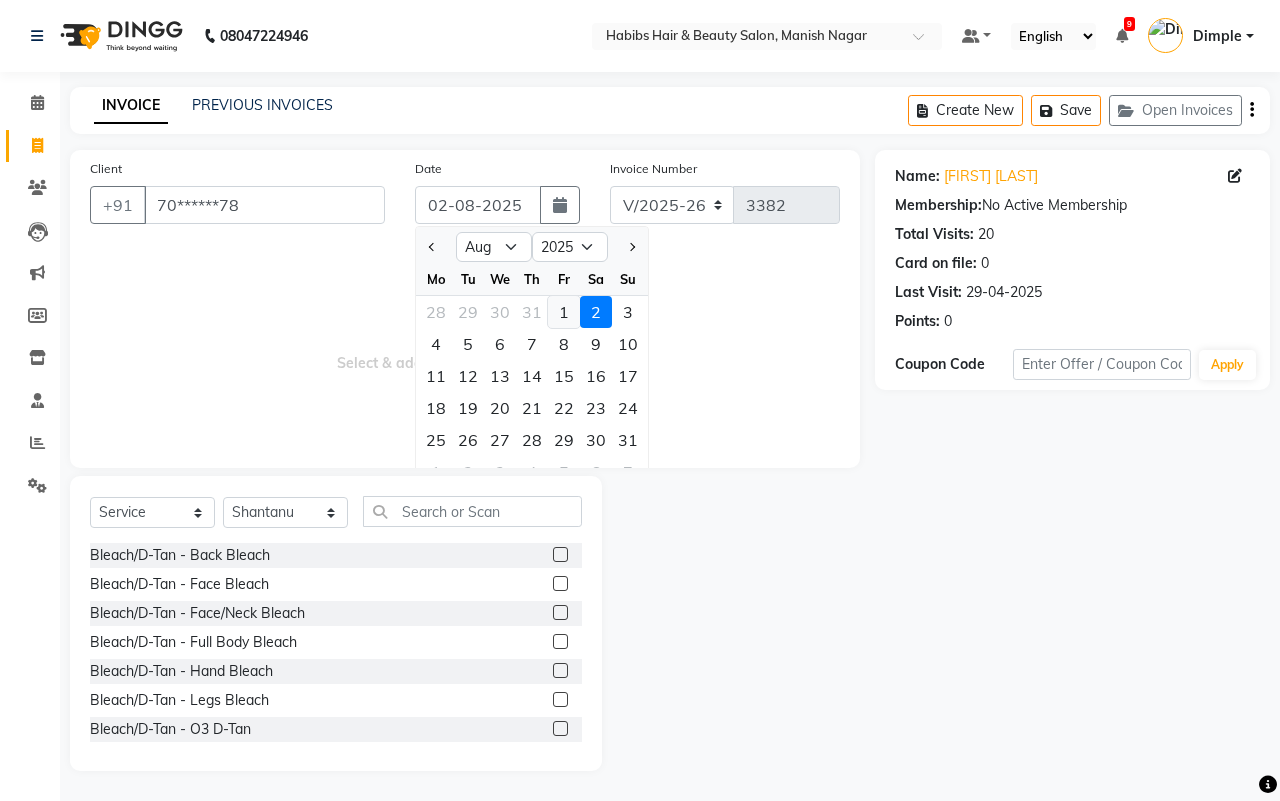 click on "1" 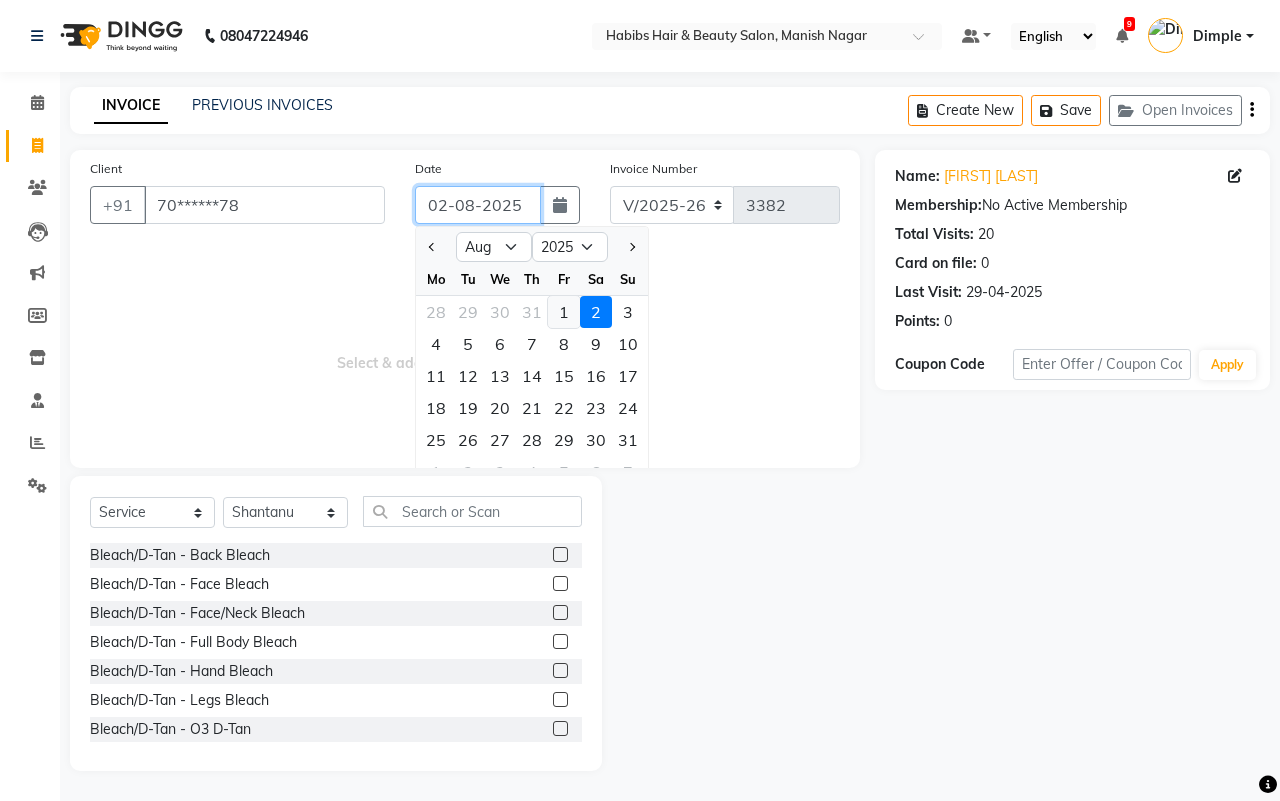 type on "01-08-2025" 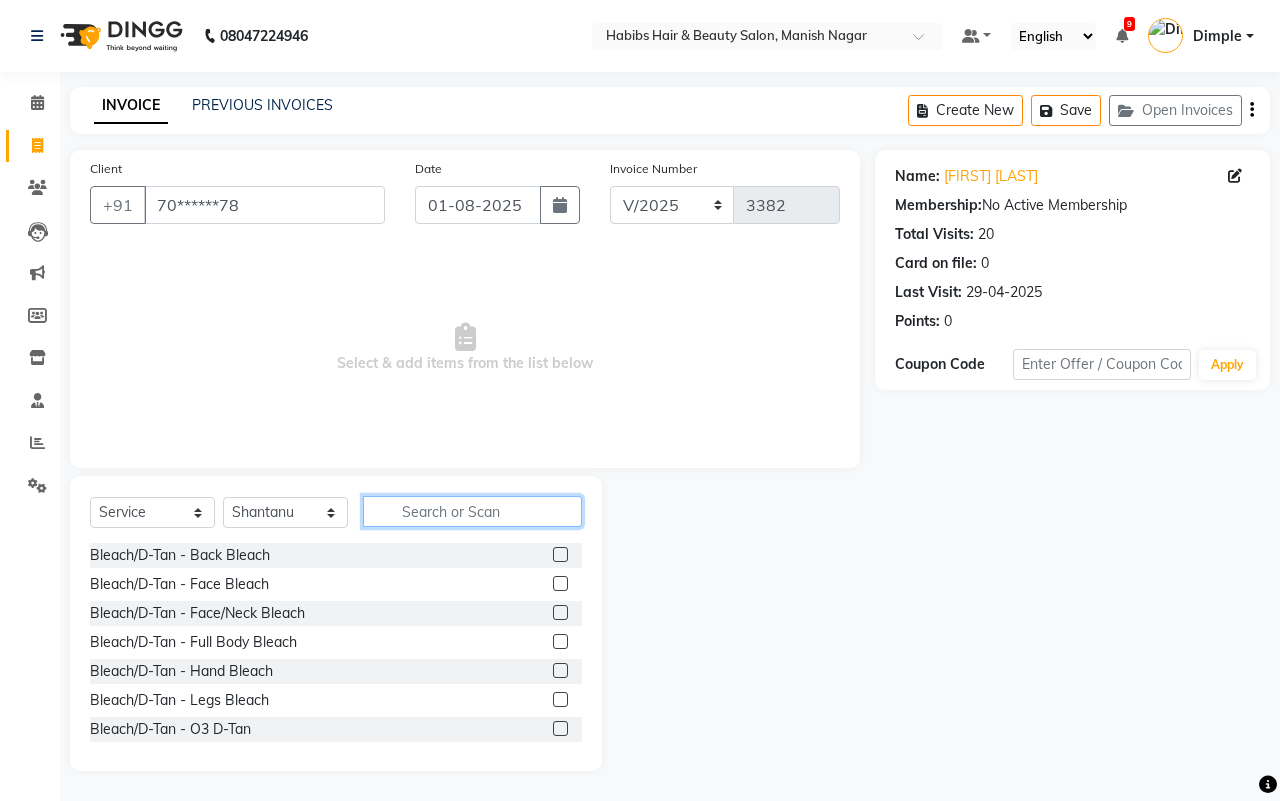 click 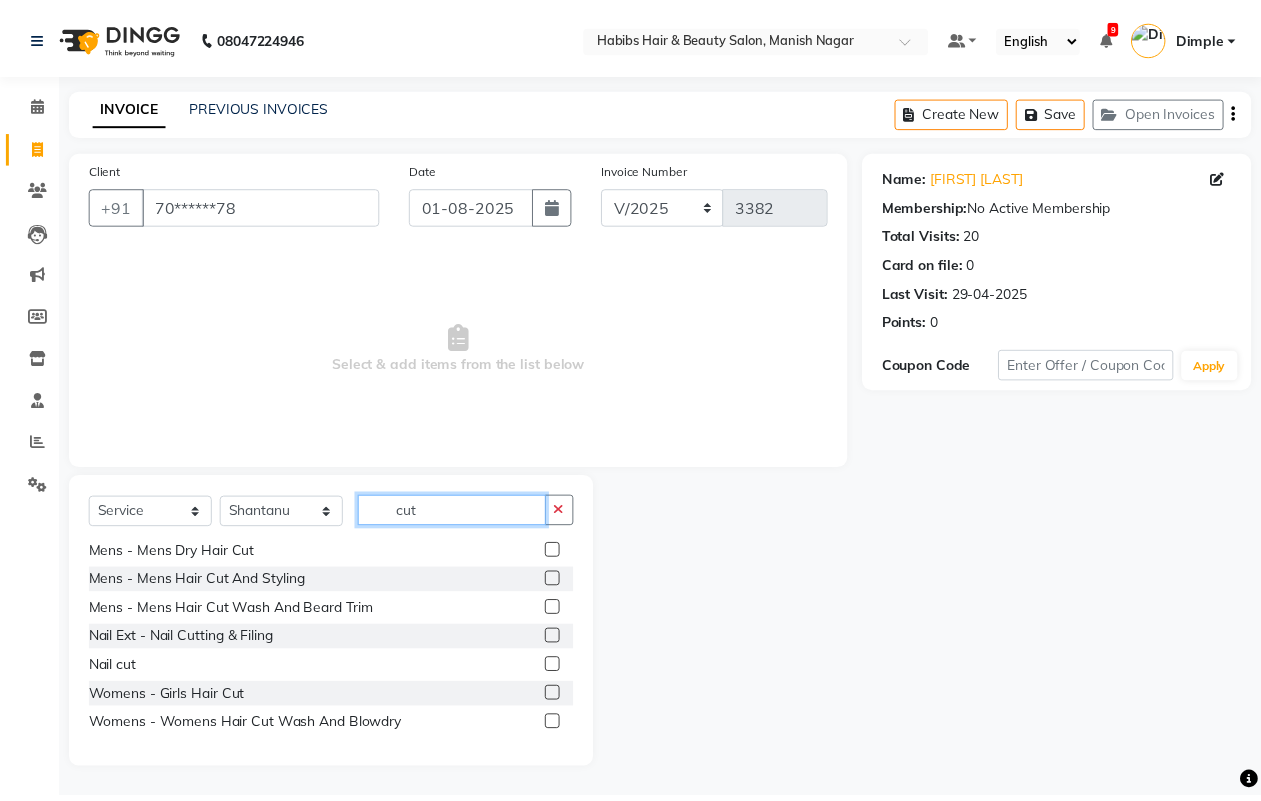 scroll, scrollTop: 90, scrollLeft: 0, axis: vertical 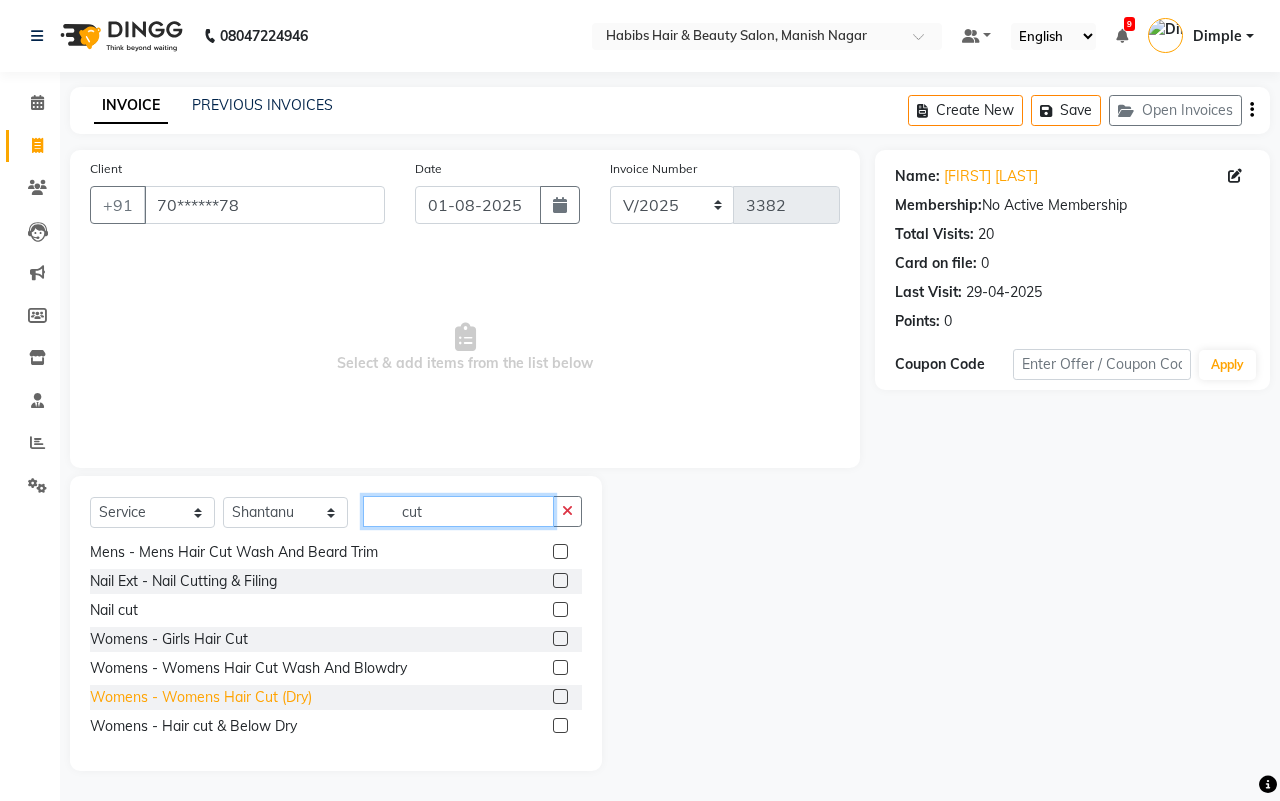 type on "cut" 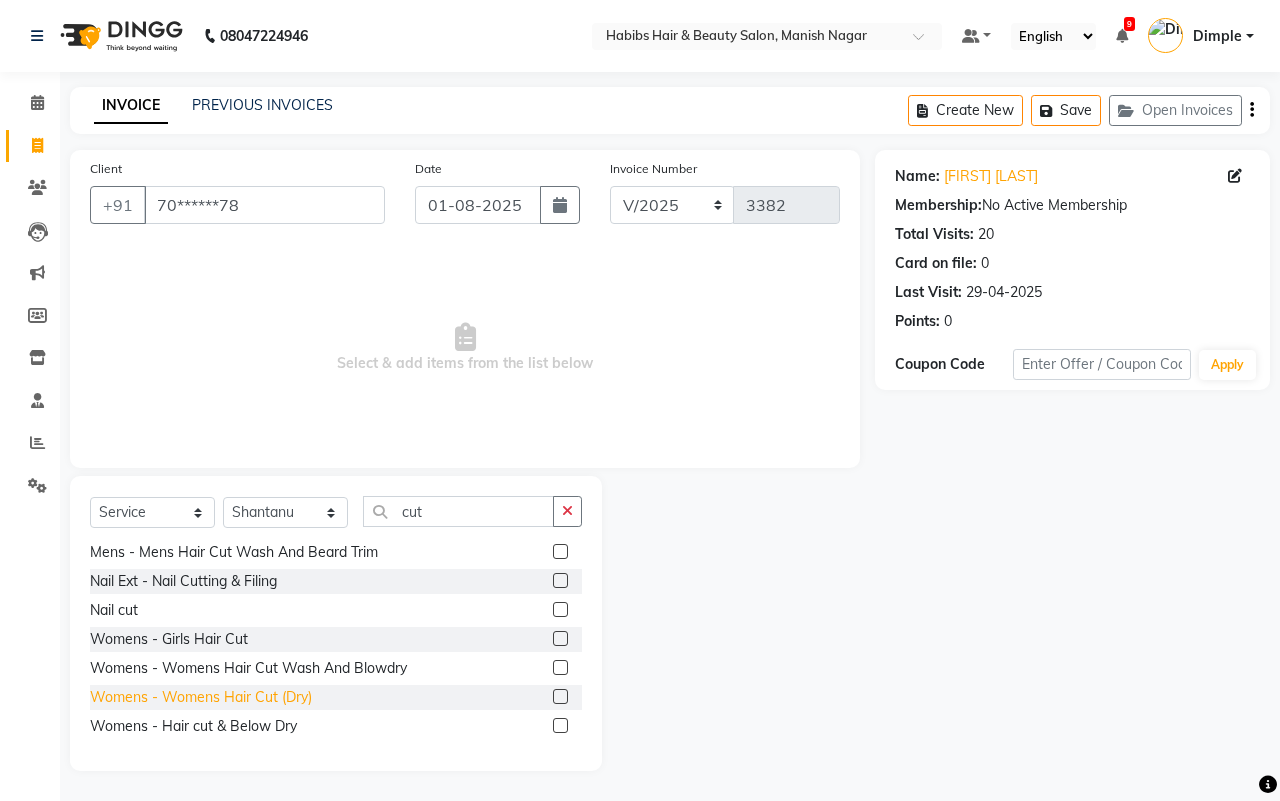 click on "Womens - Womens Hair Cut (Dry)" 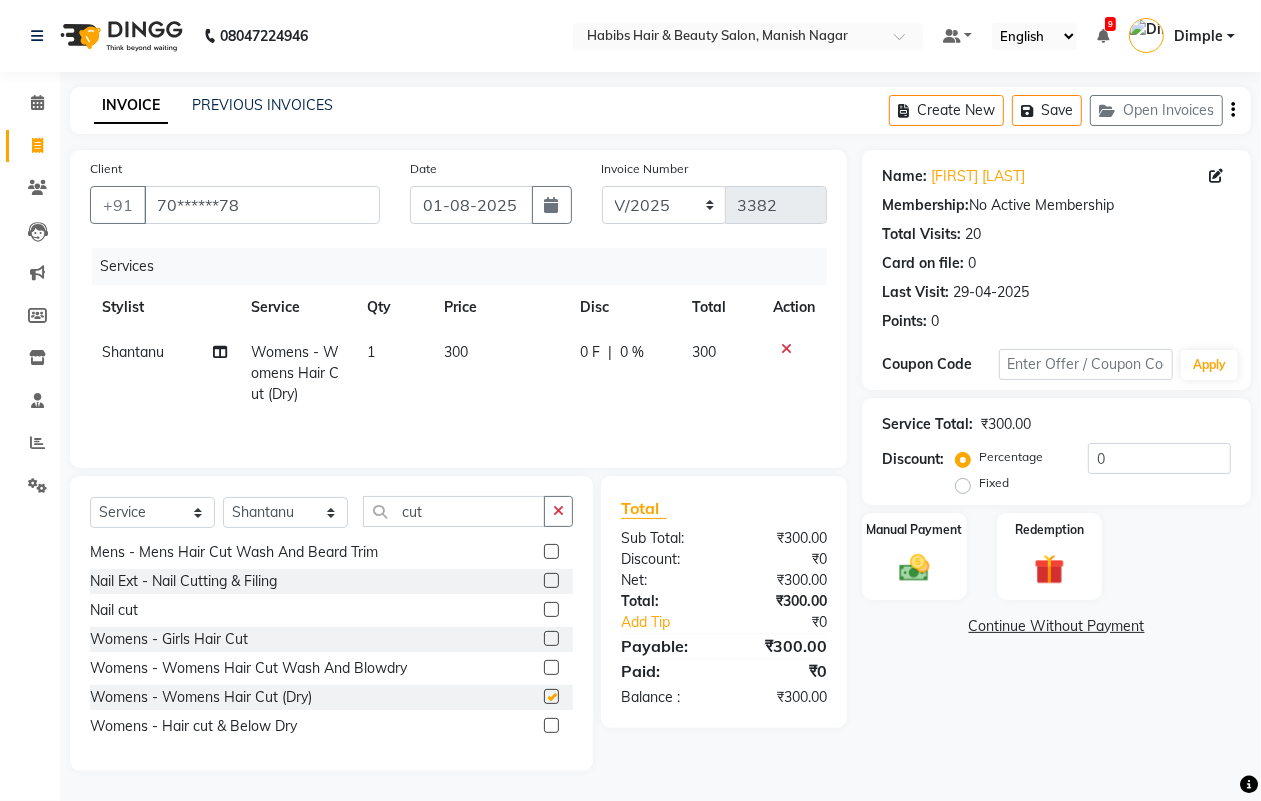 checkbox on "false" 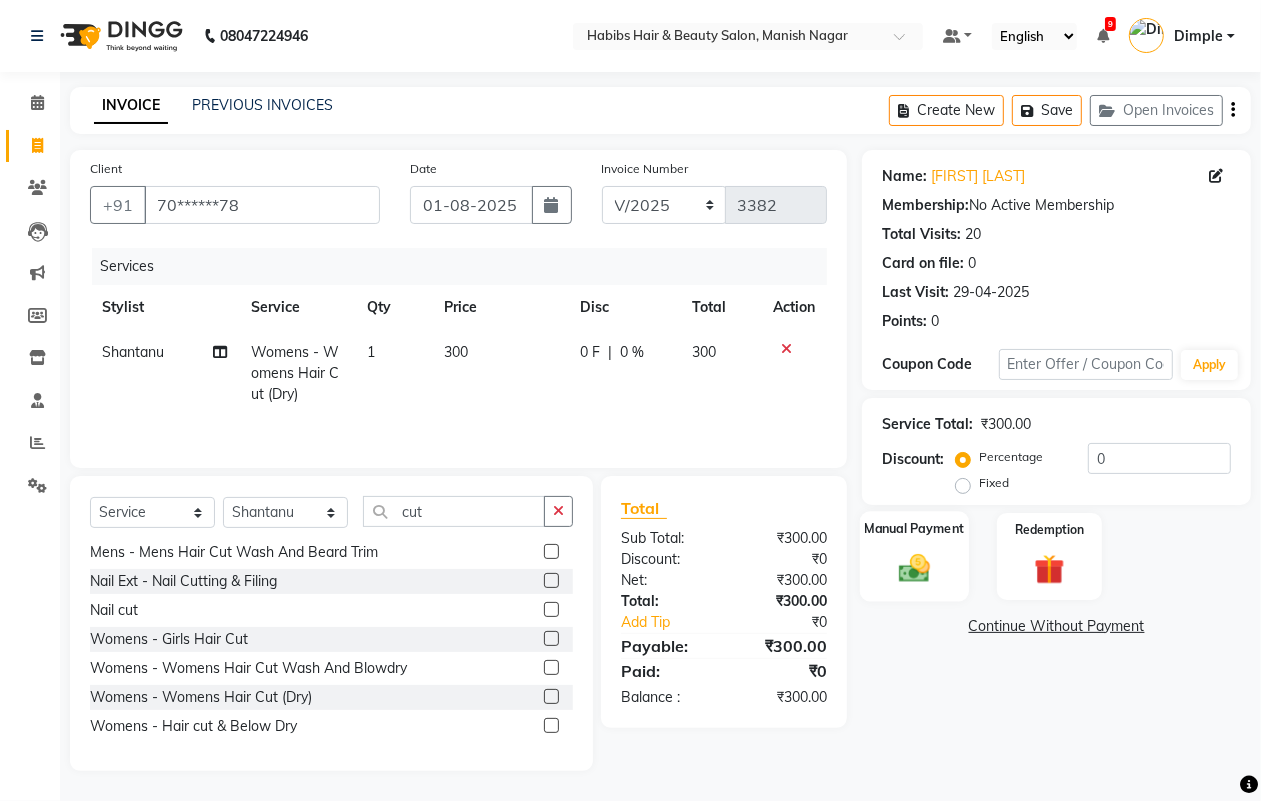 click 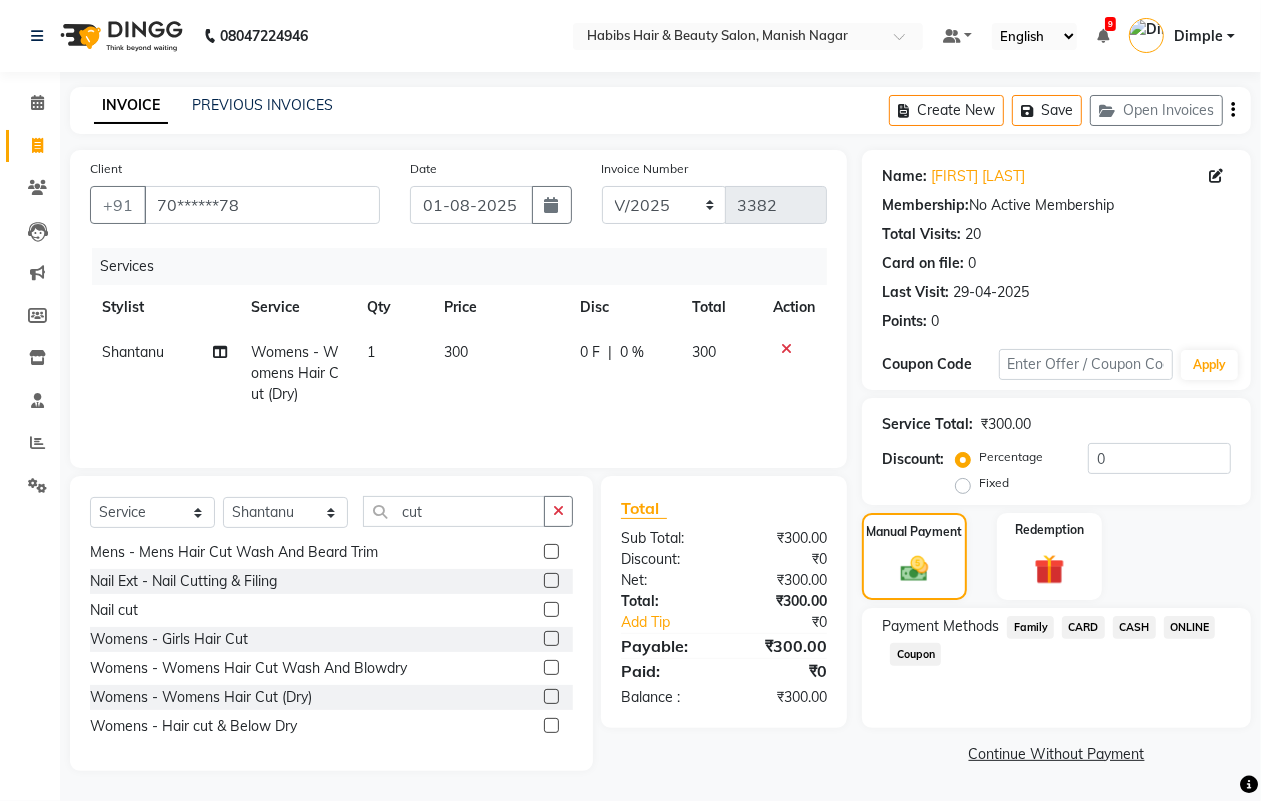click on "CASH" 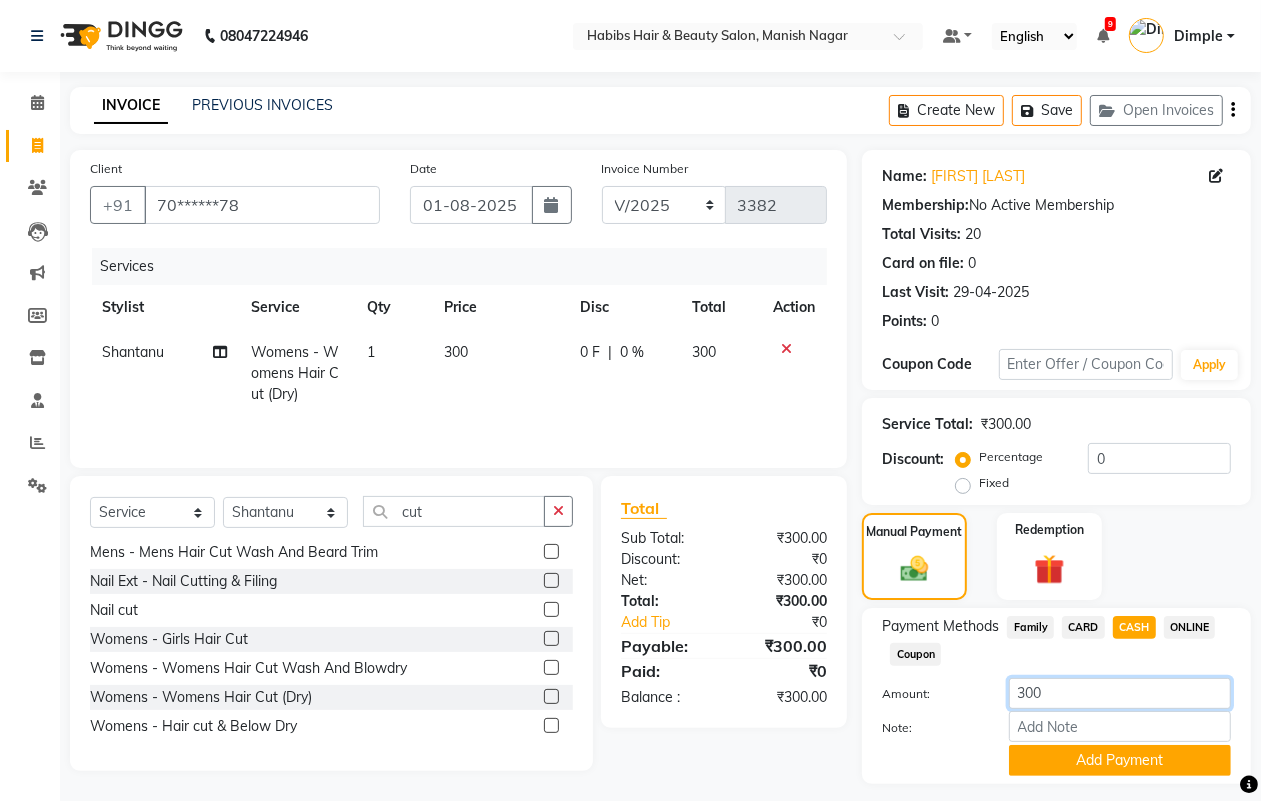 click on "300" 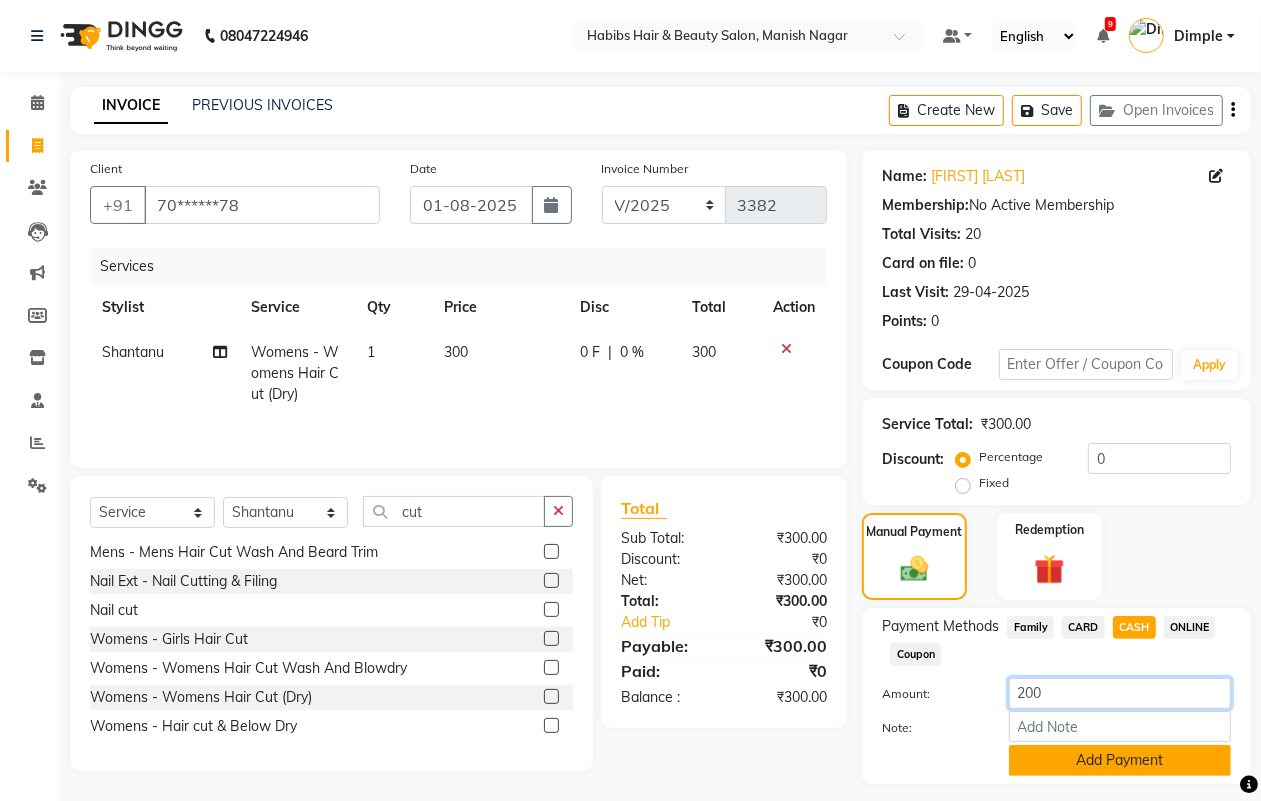type on "200" 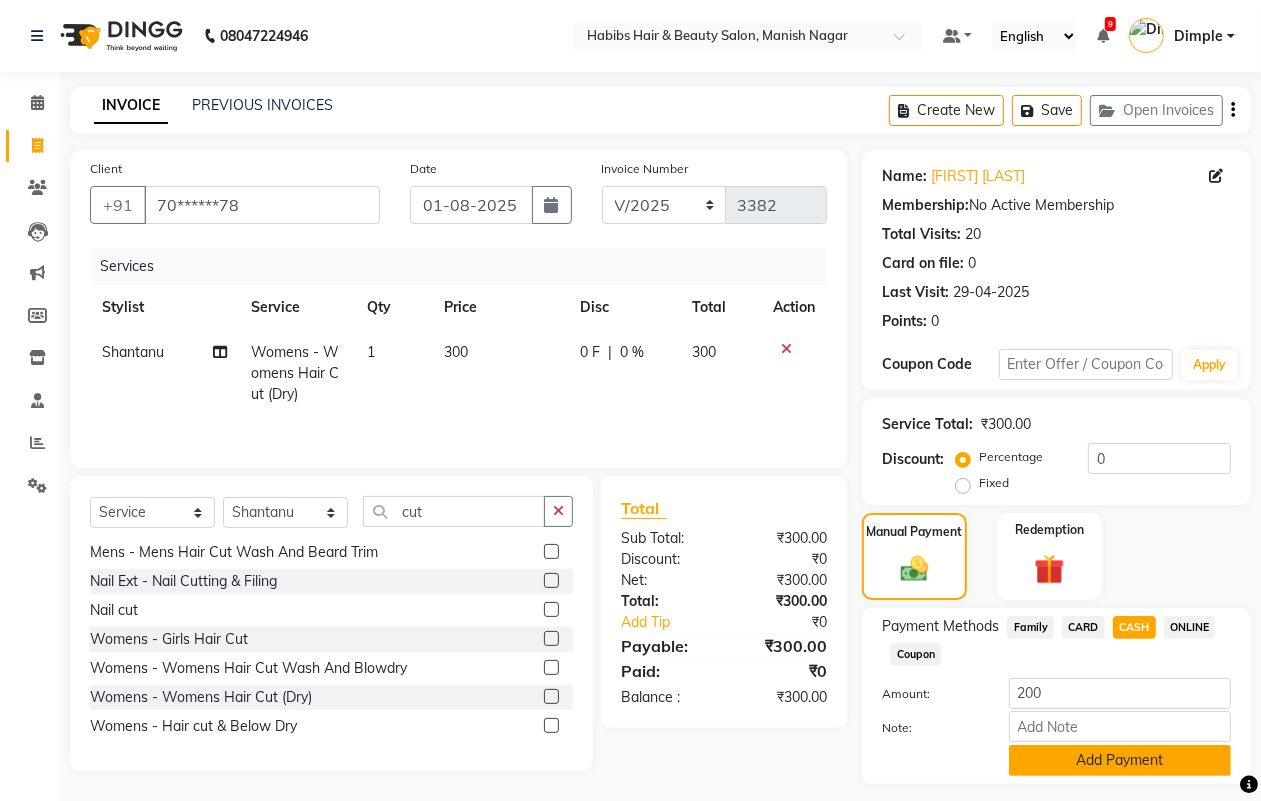 click on "Add Payment" 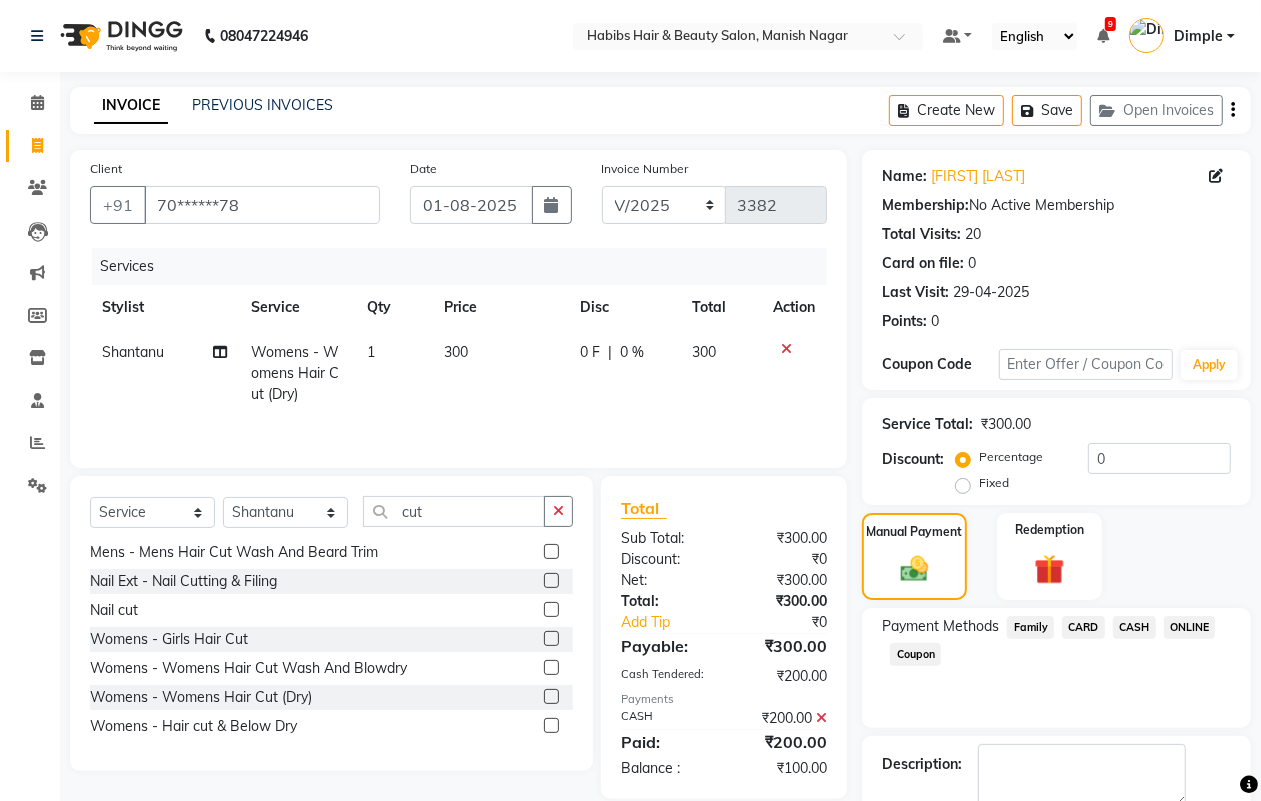 click on "ONLINE" 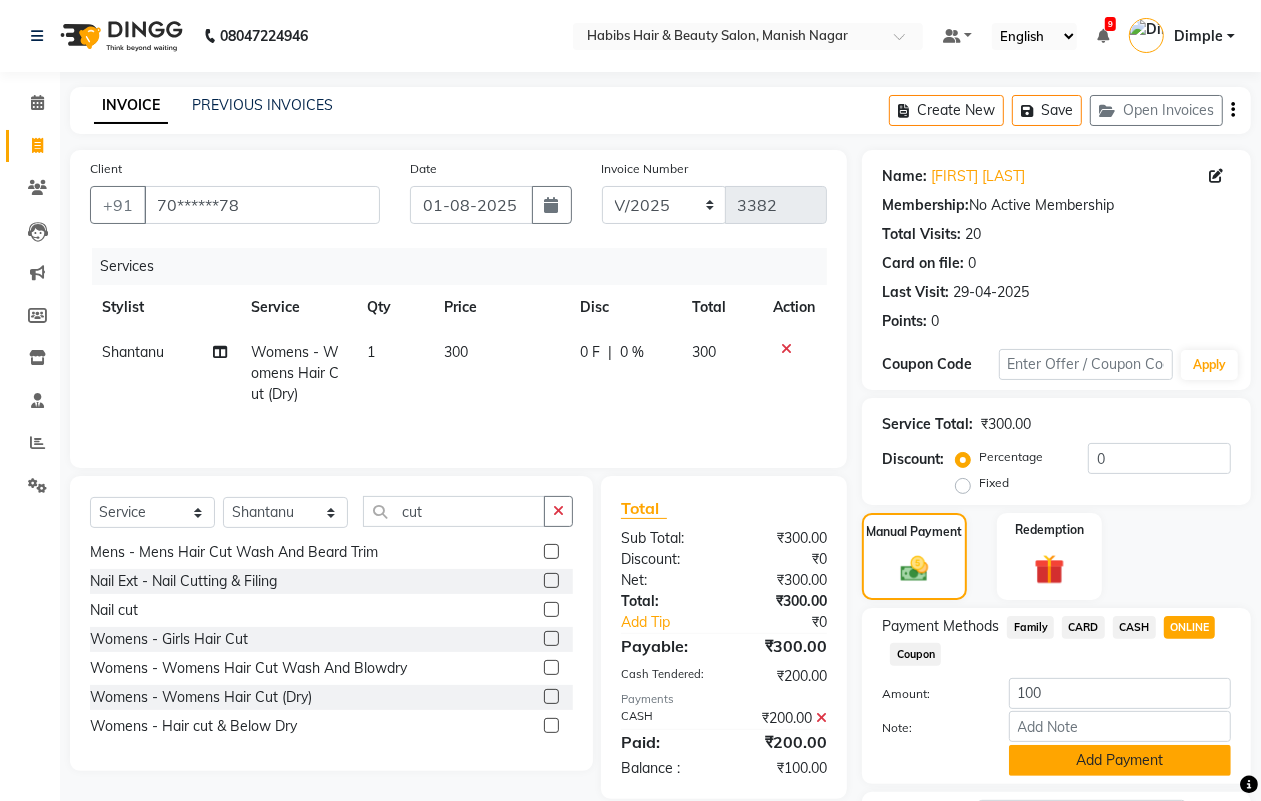 click on "Add Payment" 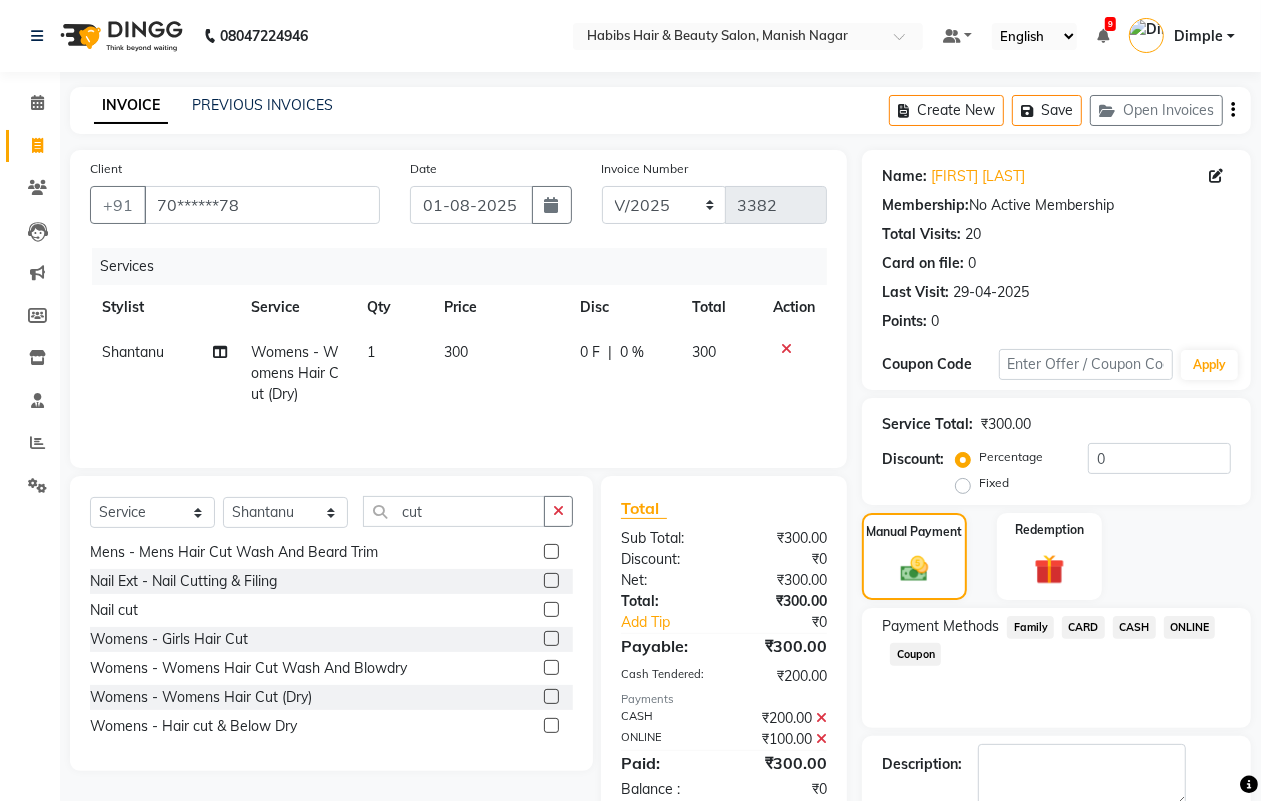scroll, scrollTop: 111, scrollLeft: 0, axis: vertical 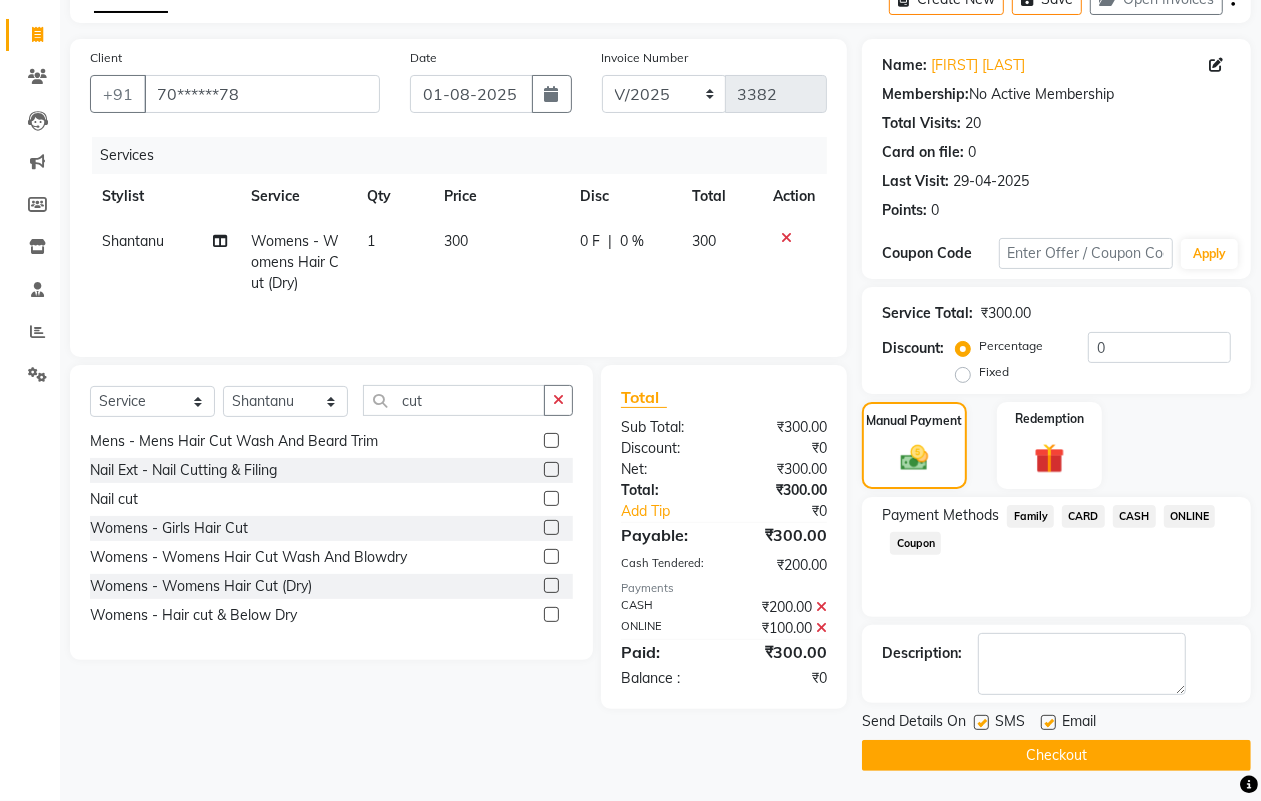 click on "Checkout" 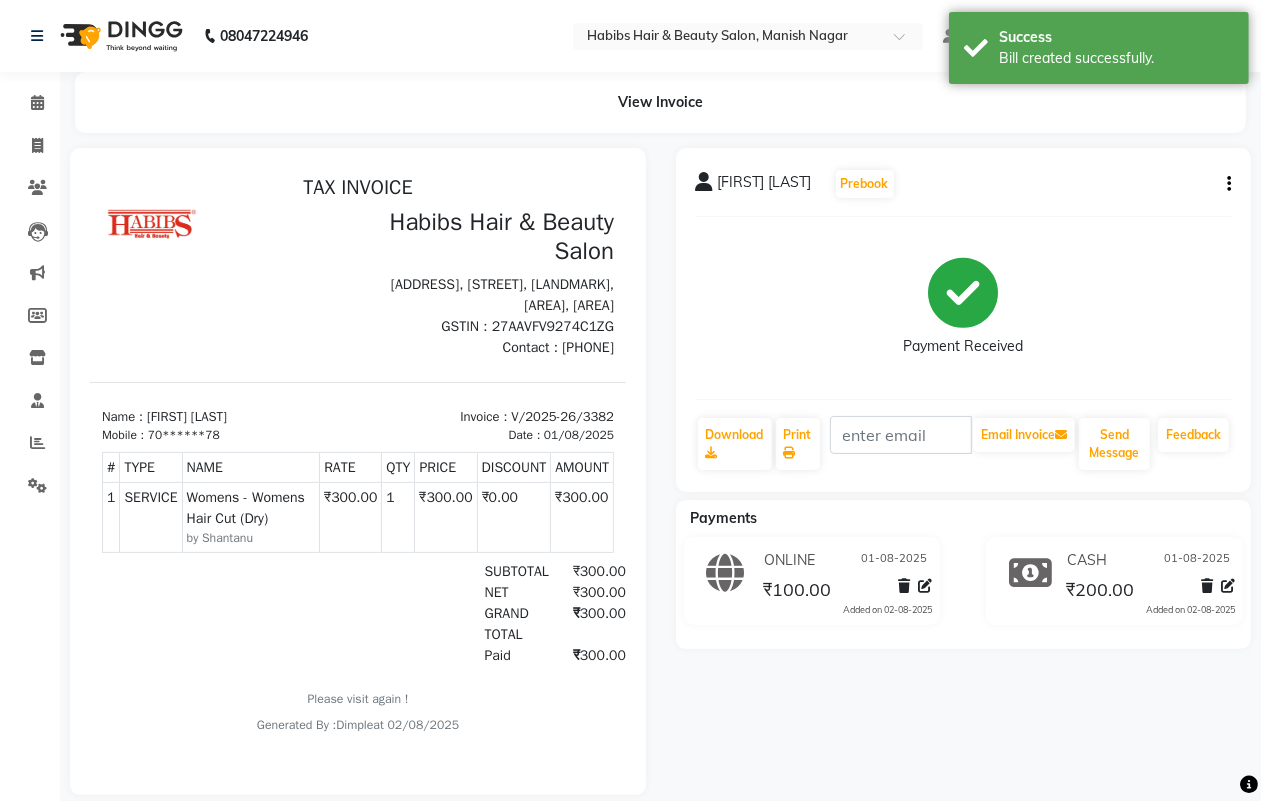 scroll, scrollTop: 0, scrollLeft: 0, axis: both 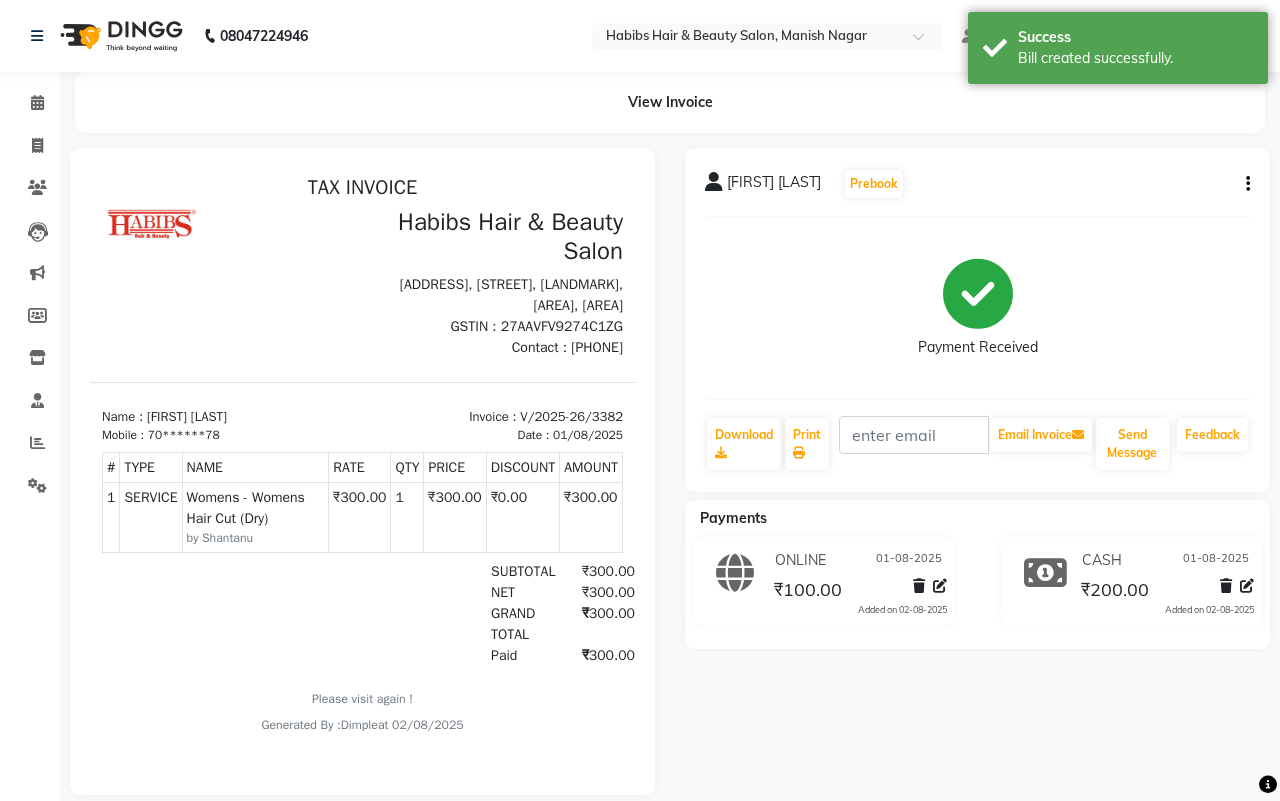 type 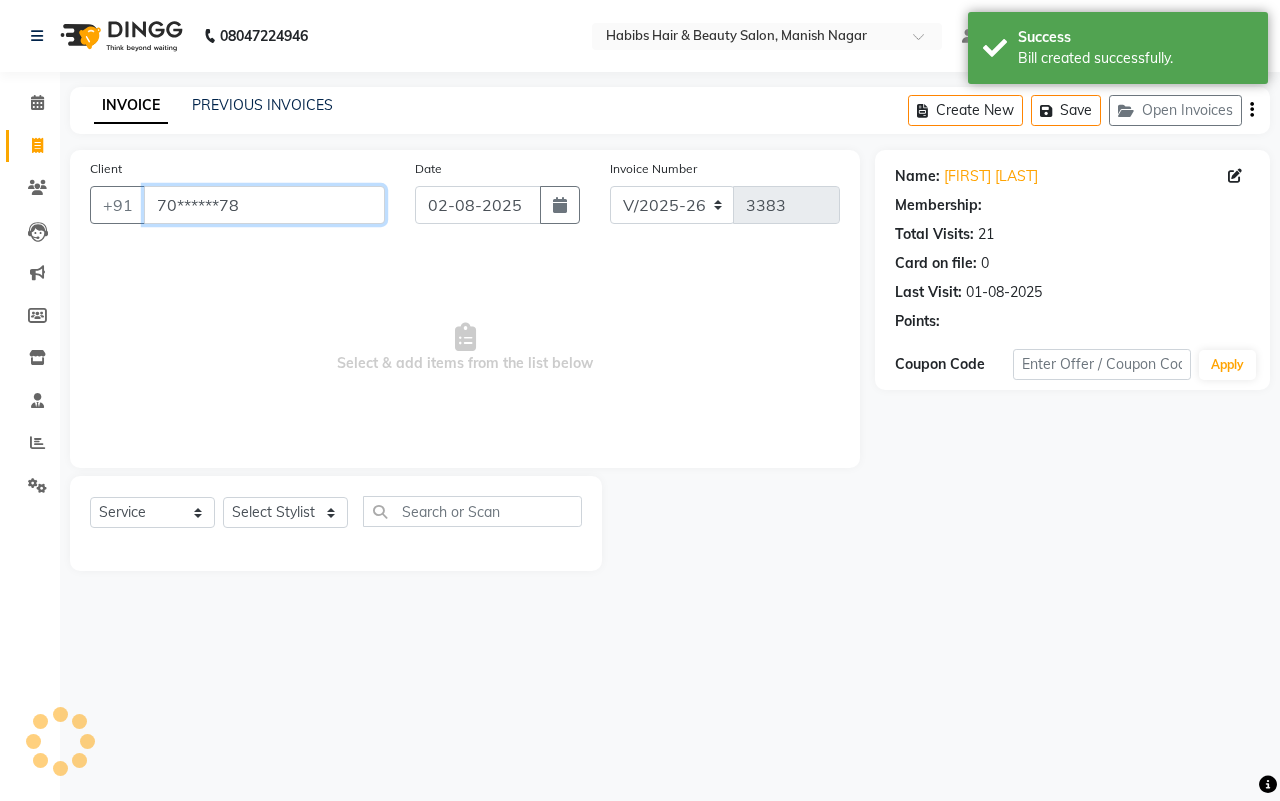 click on "70******78" at bounding box center (264, 205) 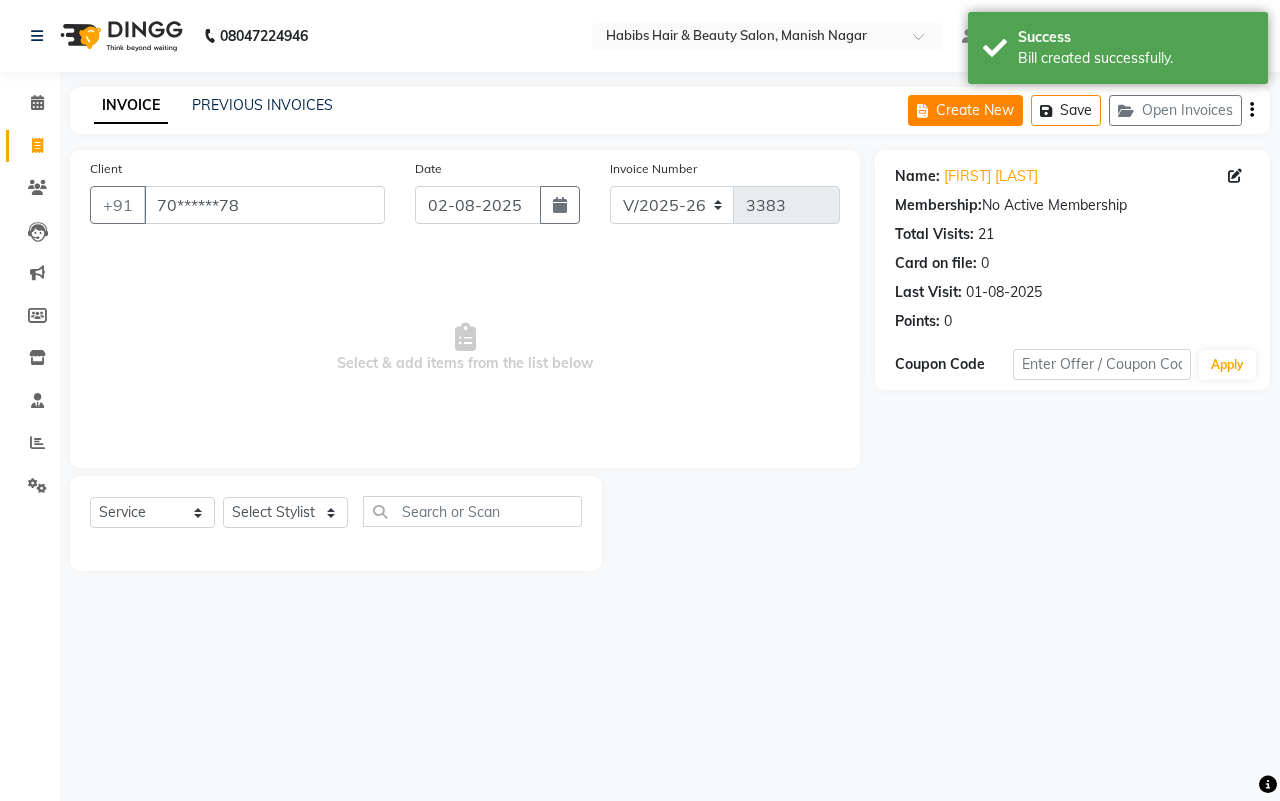 click on "Create New" 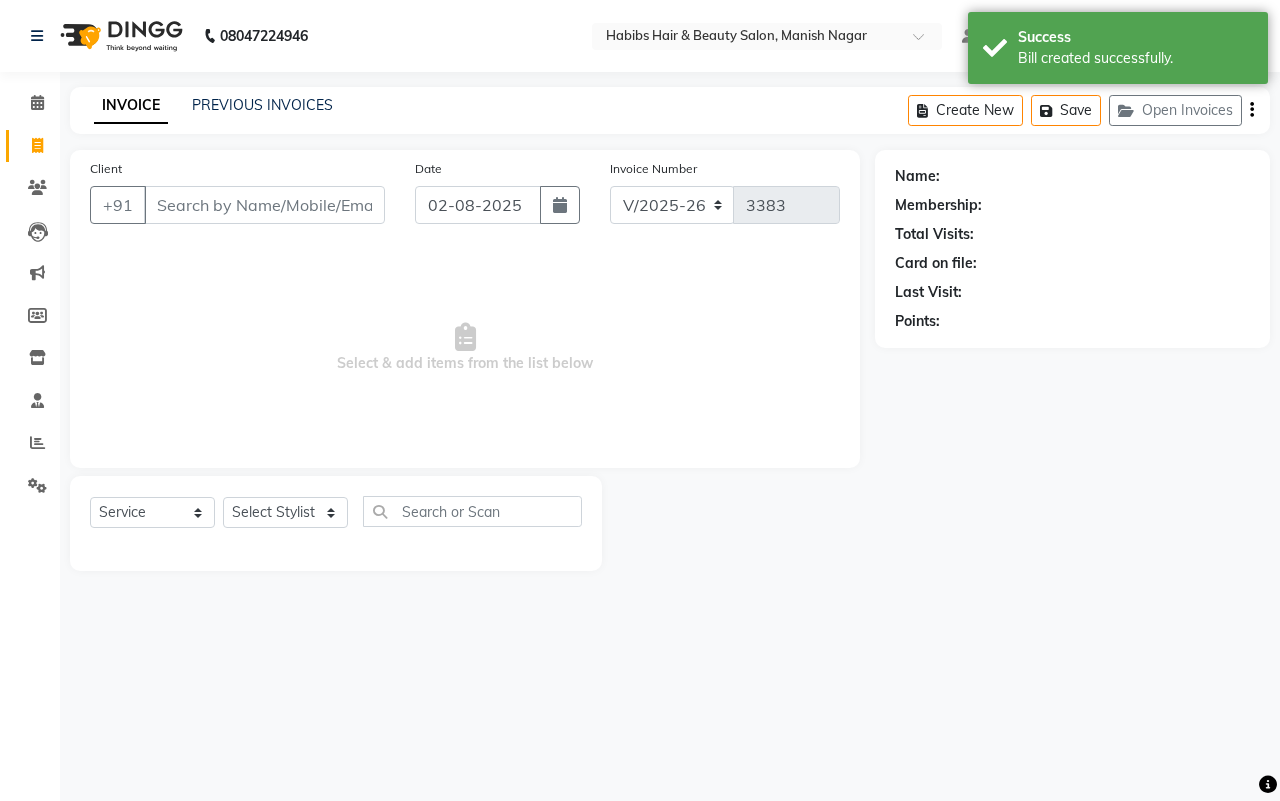 click on "Client" at bounding box center (264, 205) 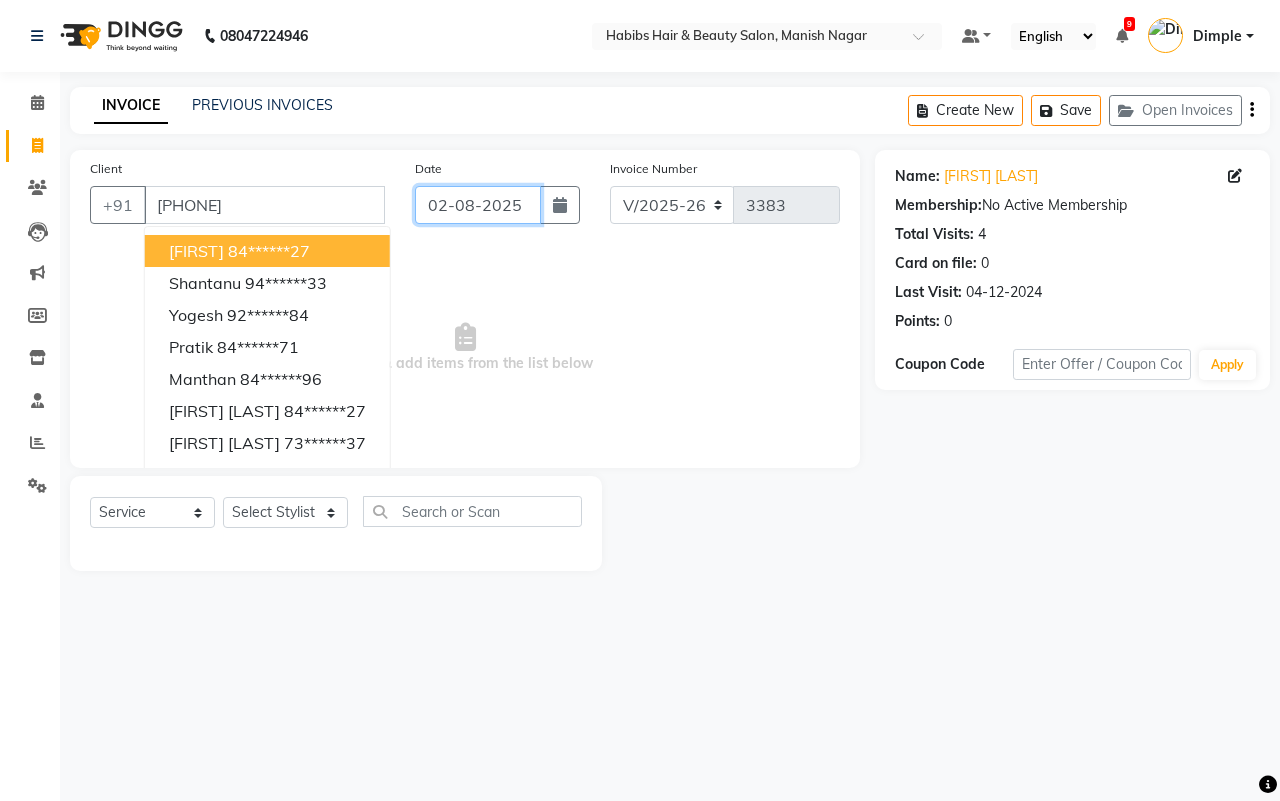 click on "02-08-2025" 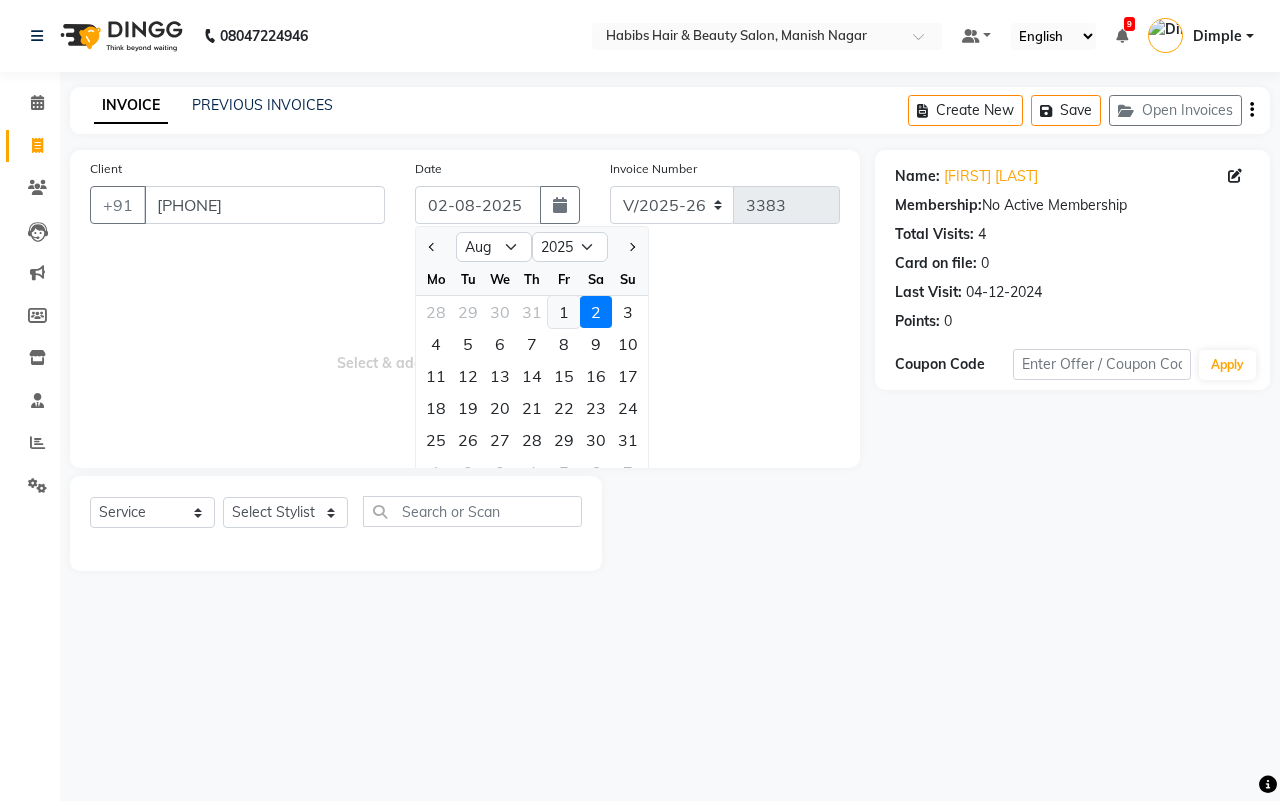 click on "1" 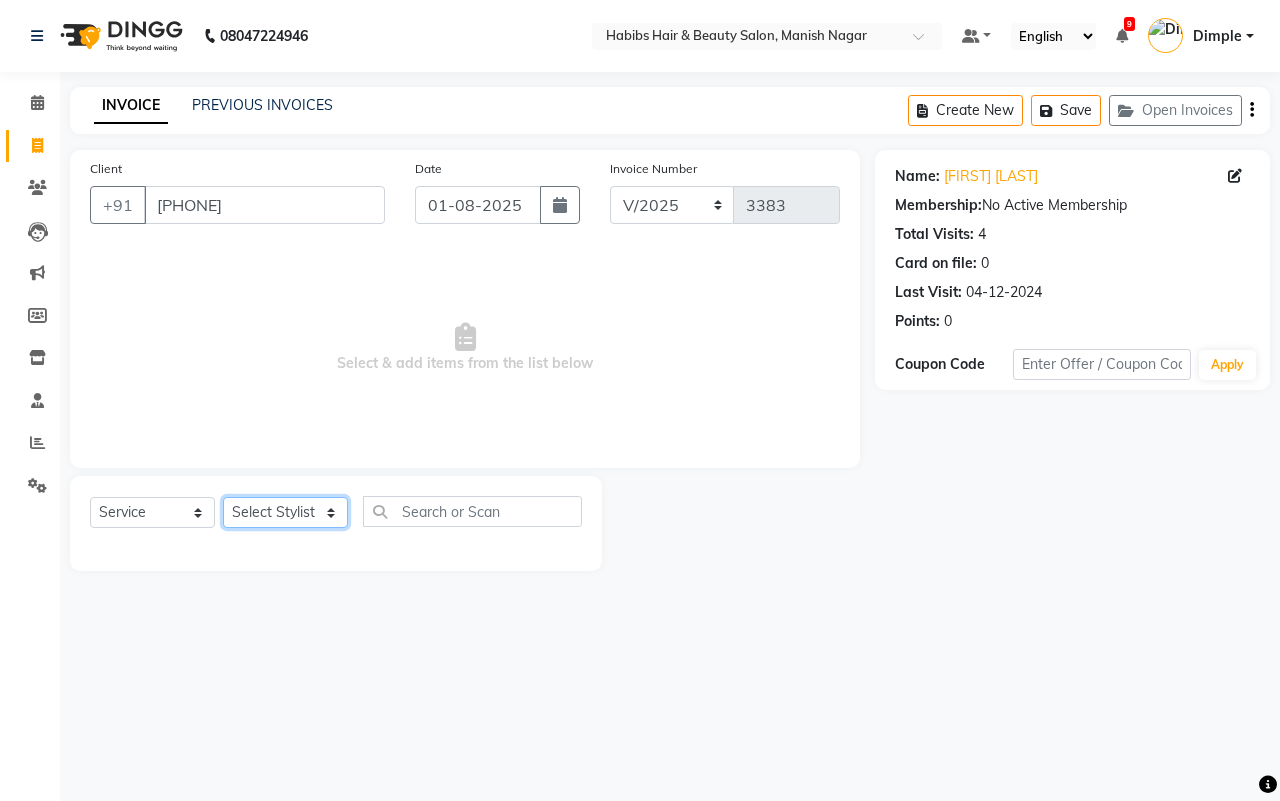 click on "Select Stylist [FIRST] [FIRST] [FIRST] [FIRST] [FIRST] [FIRST] [FIRST] [FIRST] [FIRST] [FIRST]" 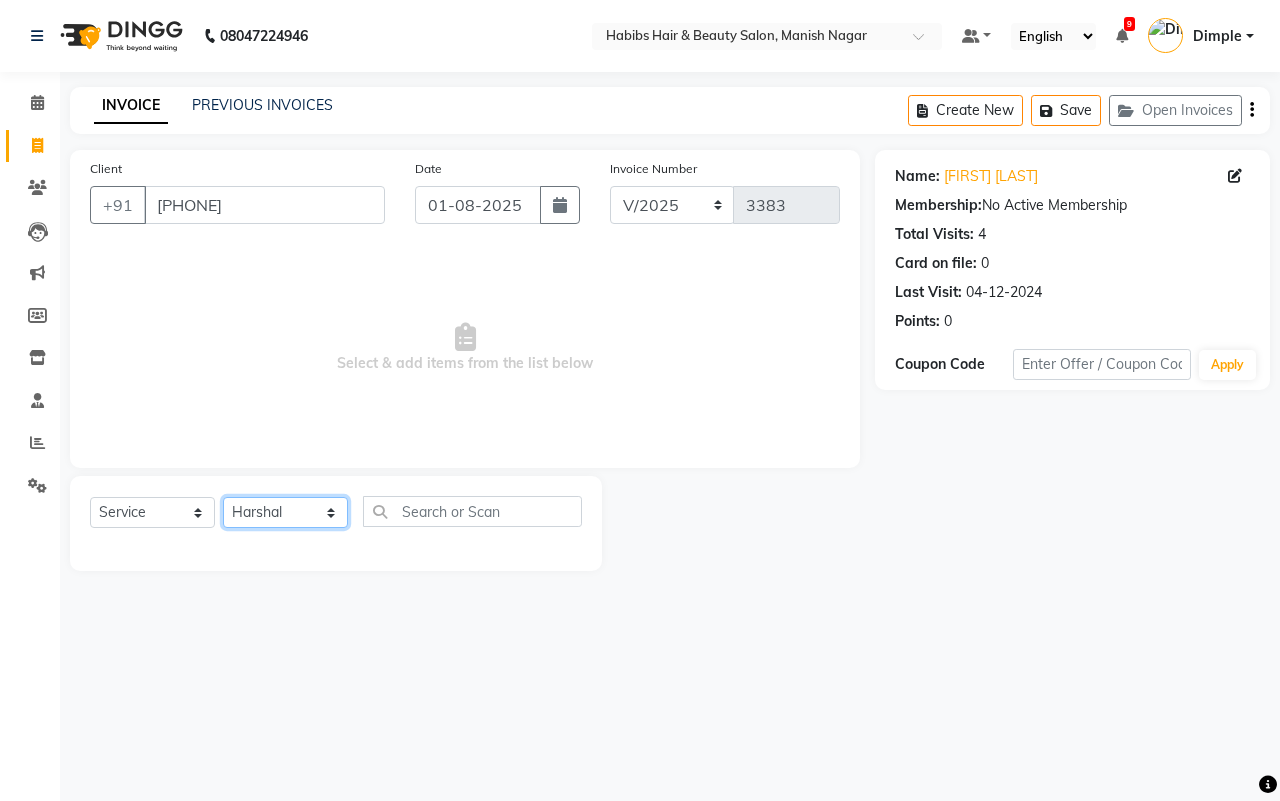 click on "Select Stylist [FIRST] [FIRST] [FIRST] [FIRST] [FIRST] [FIRST] [FIRST] [FIRST] [FIRST] [FIRST]" 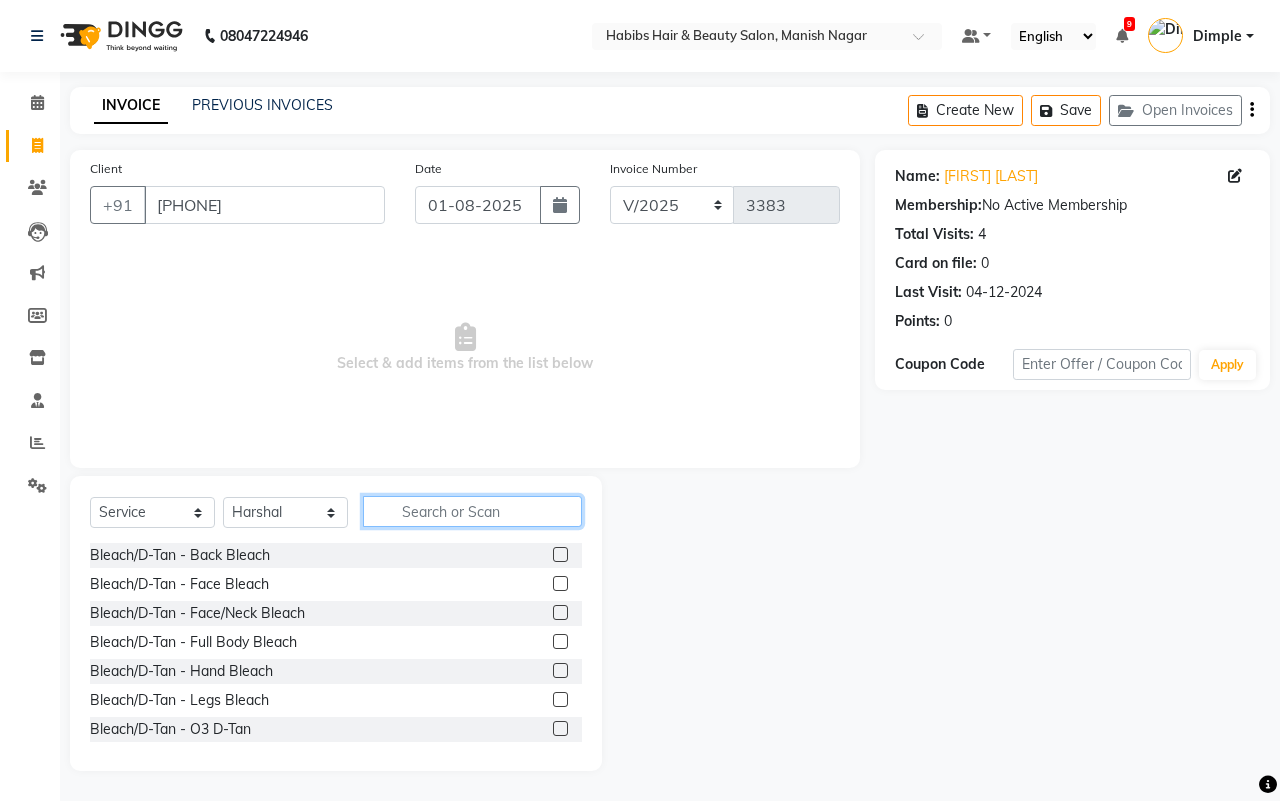 click 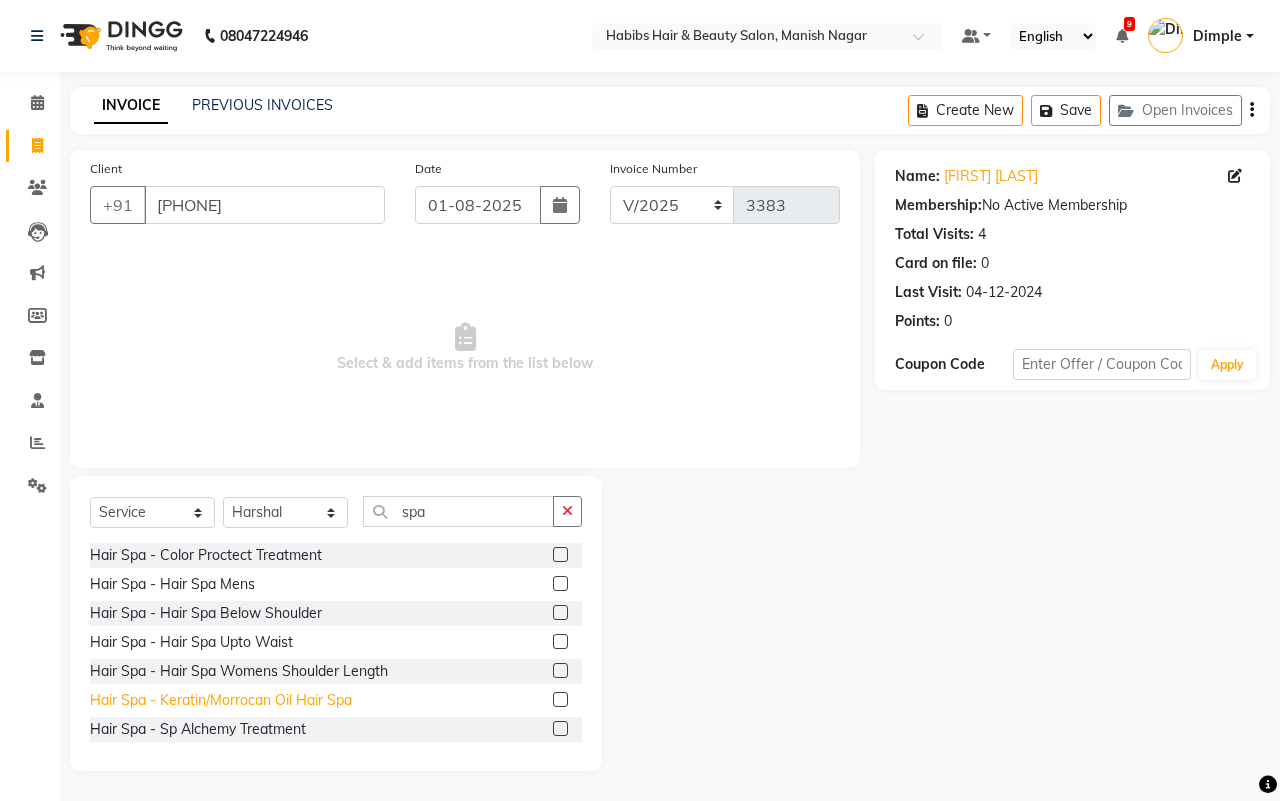 click on "Hair Spa - Keratin/Morrocan Oil Hair Spa" 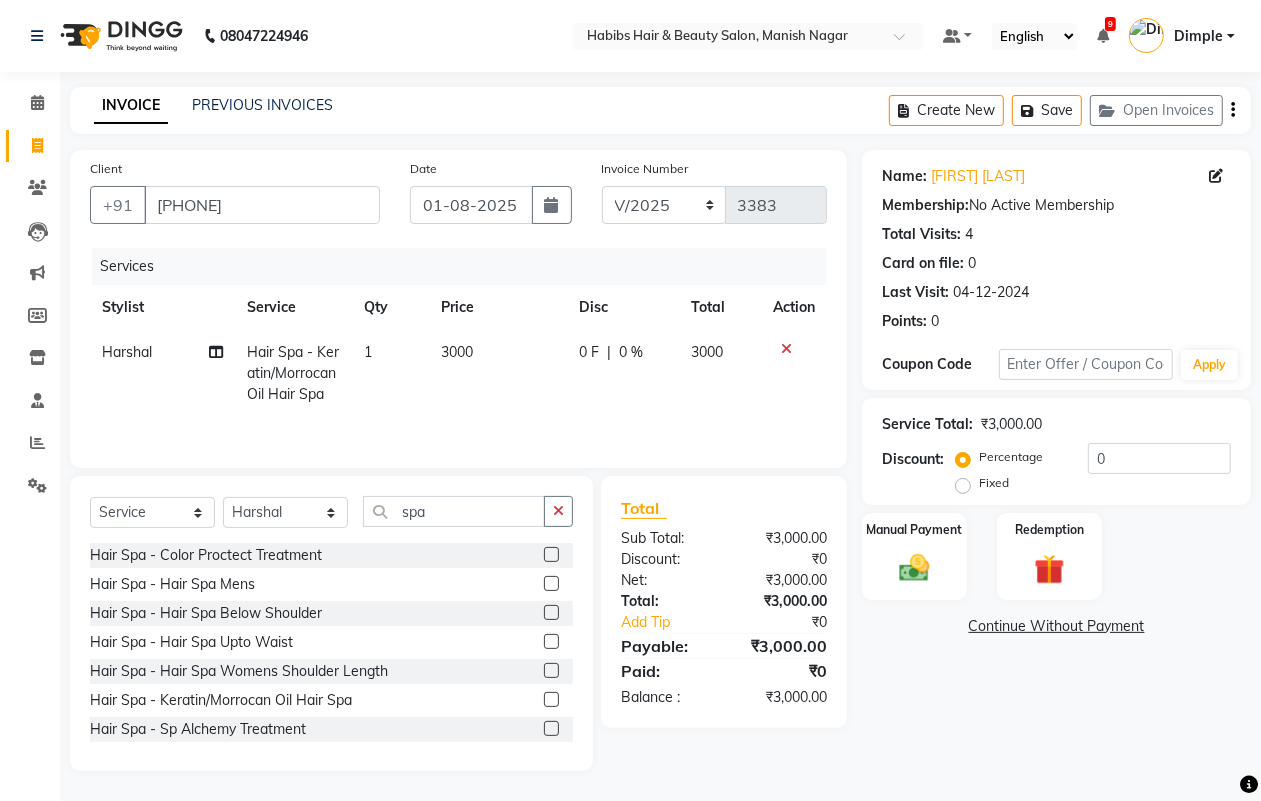 click on "Percentage   Fixed" 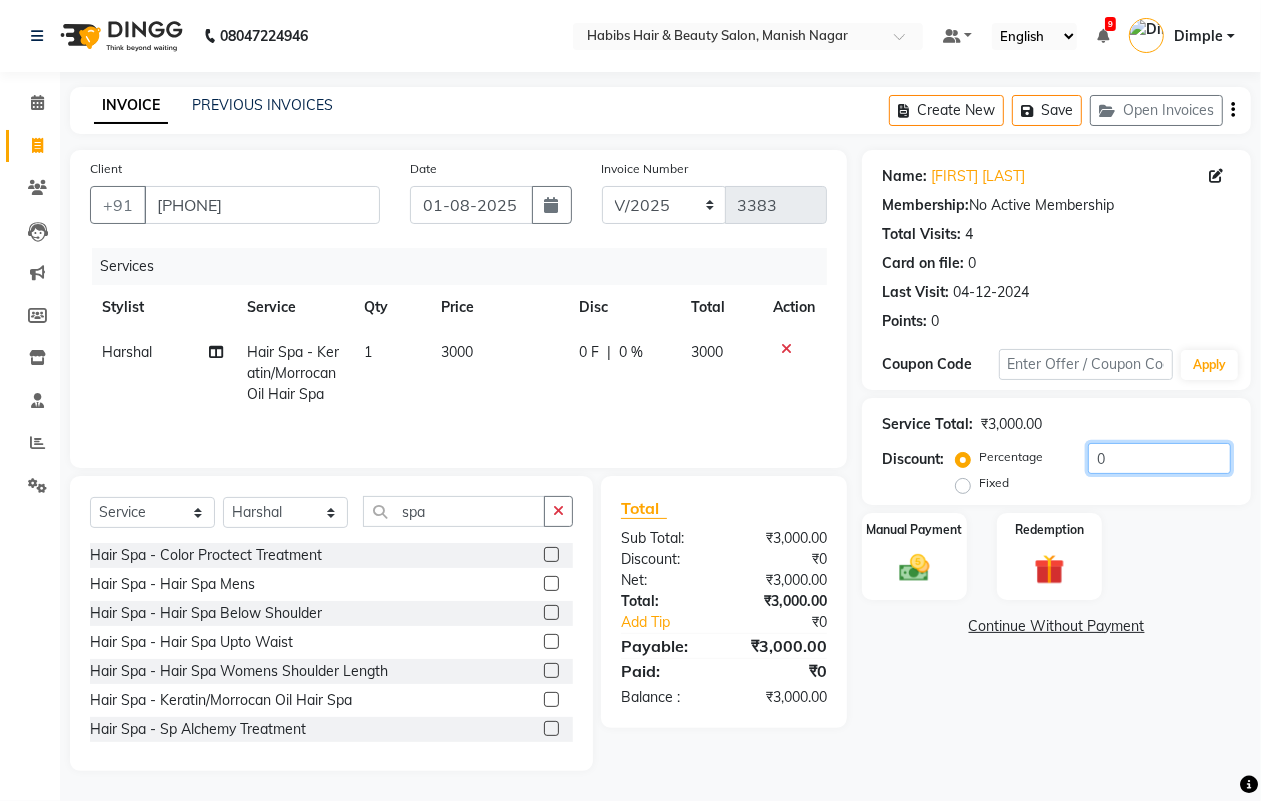 click on "0" 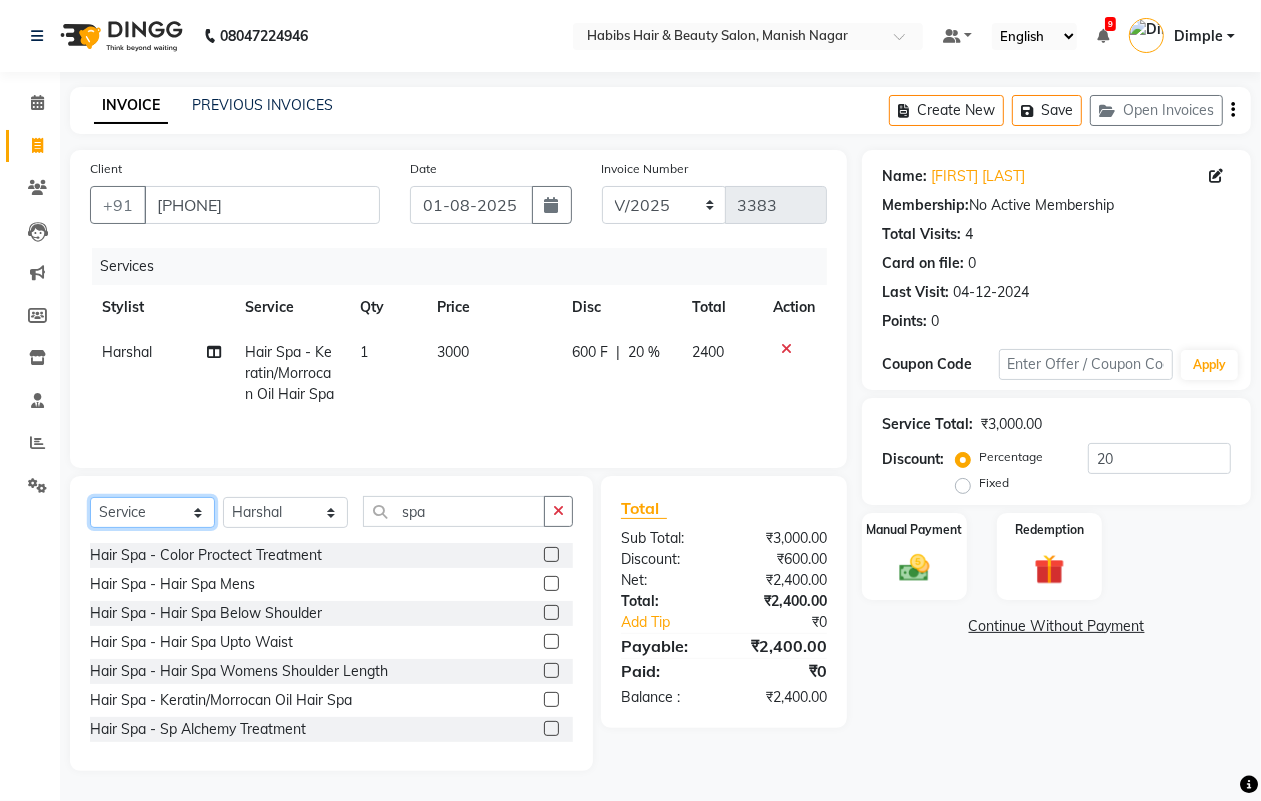 click on "Select  Service  Product  Membership  Package Voucher Prepaid Gift Card" 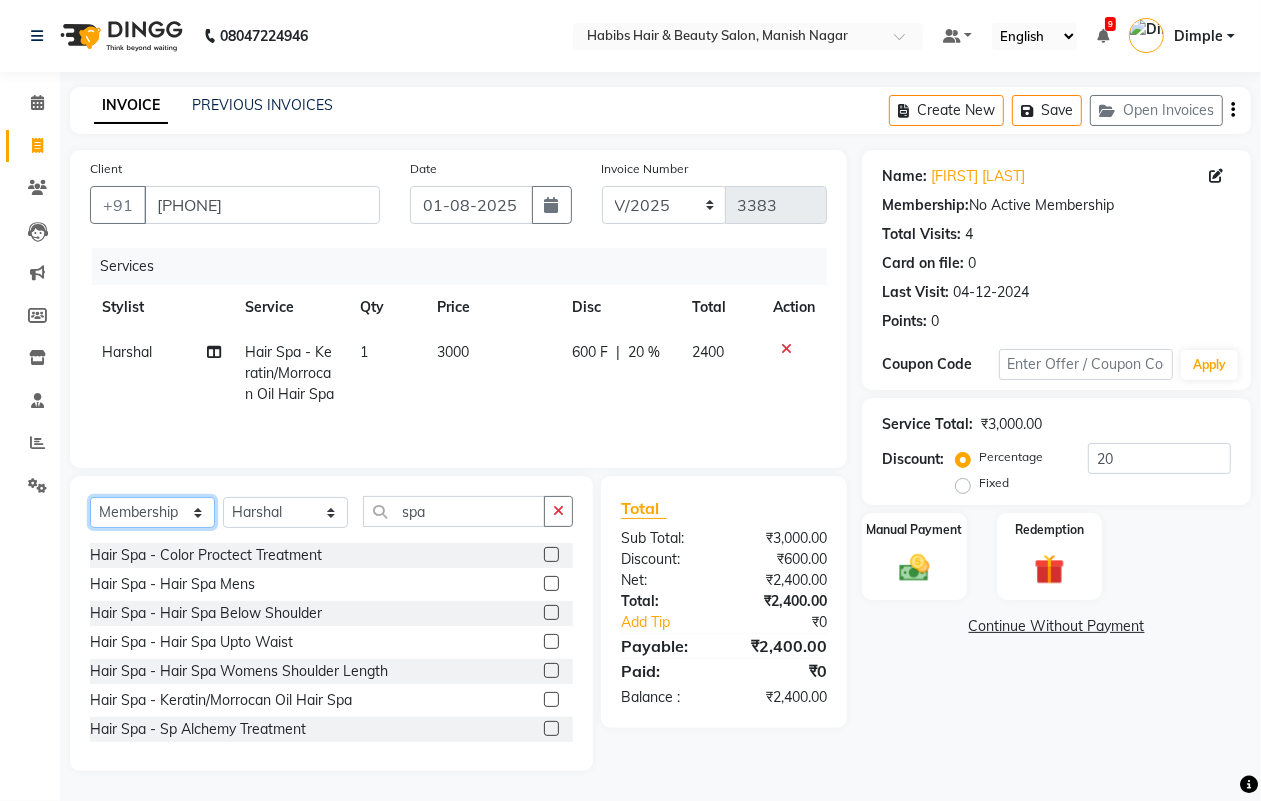 click on "Select  Service  Product  Membership  Package Voucher Prepaid Gift Card" 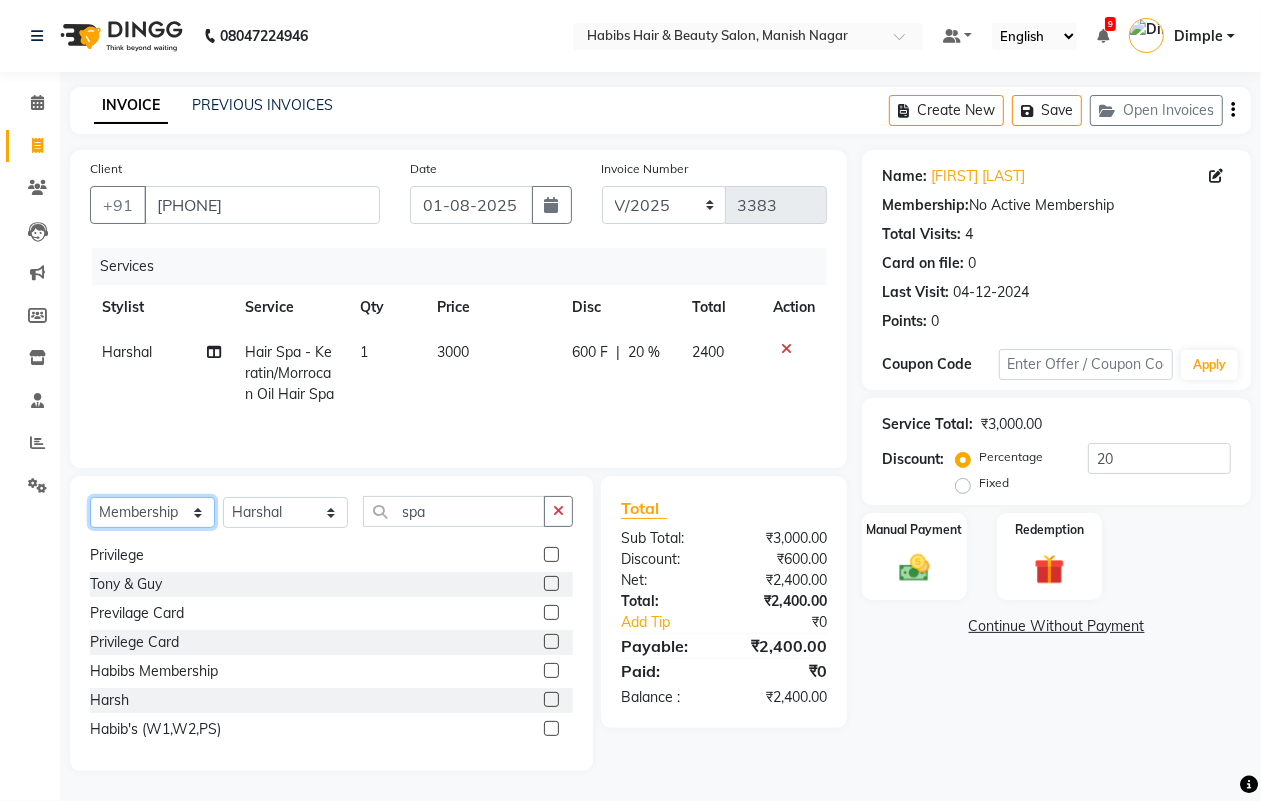 scroll, scrollTop: 176, scrollLeft: 0, axis: vertical 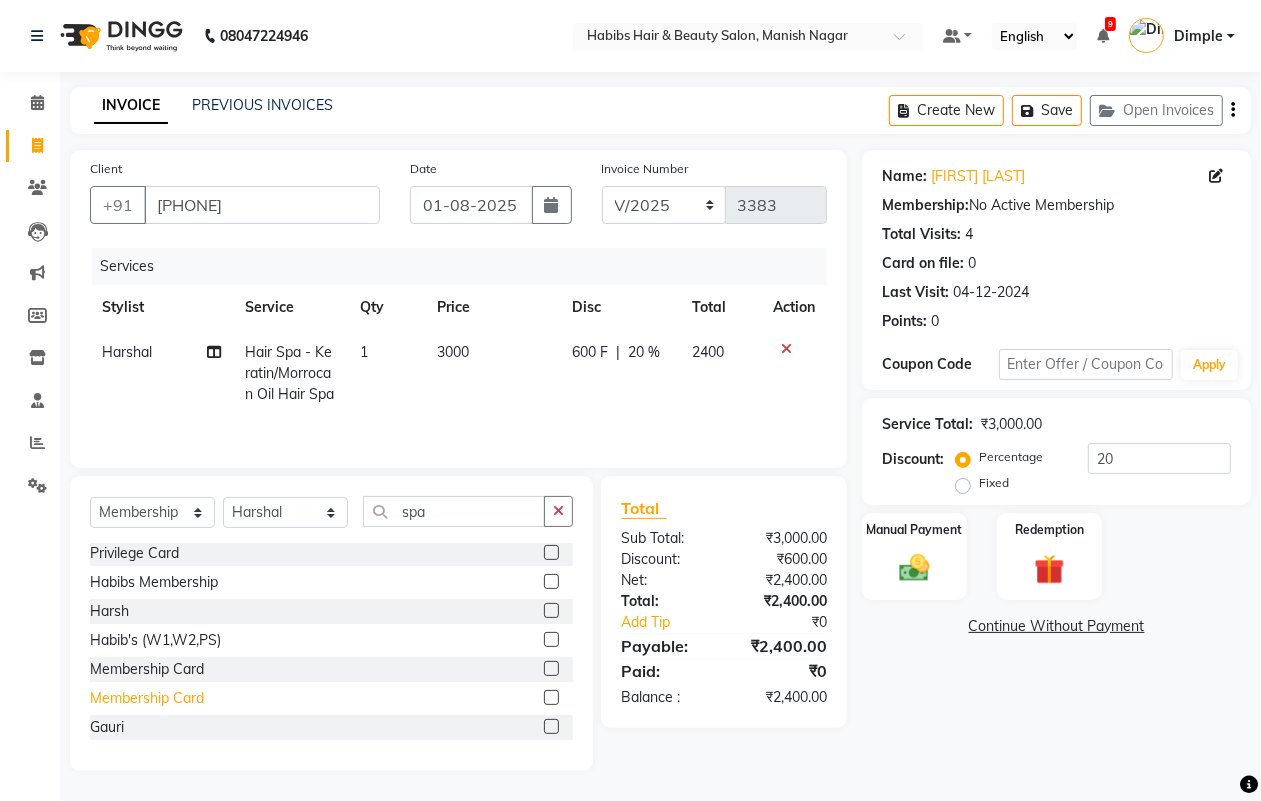click on "Membership Card" 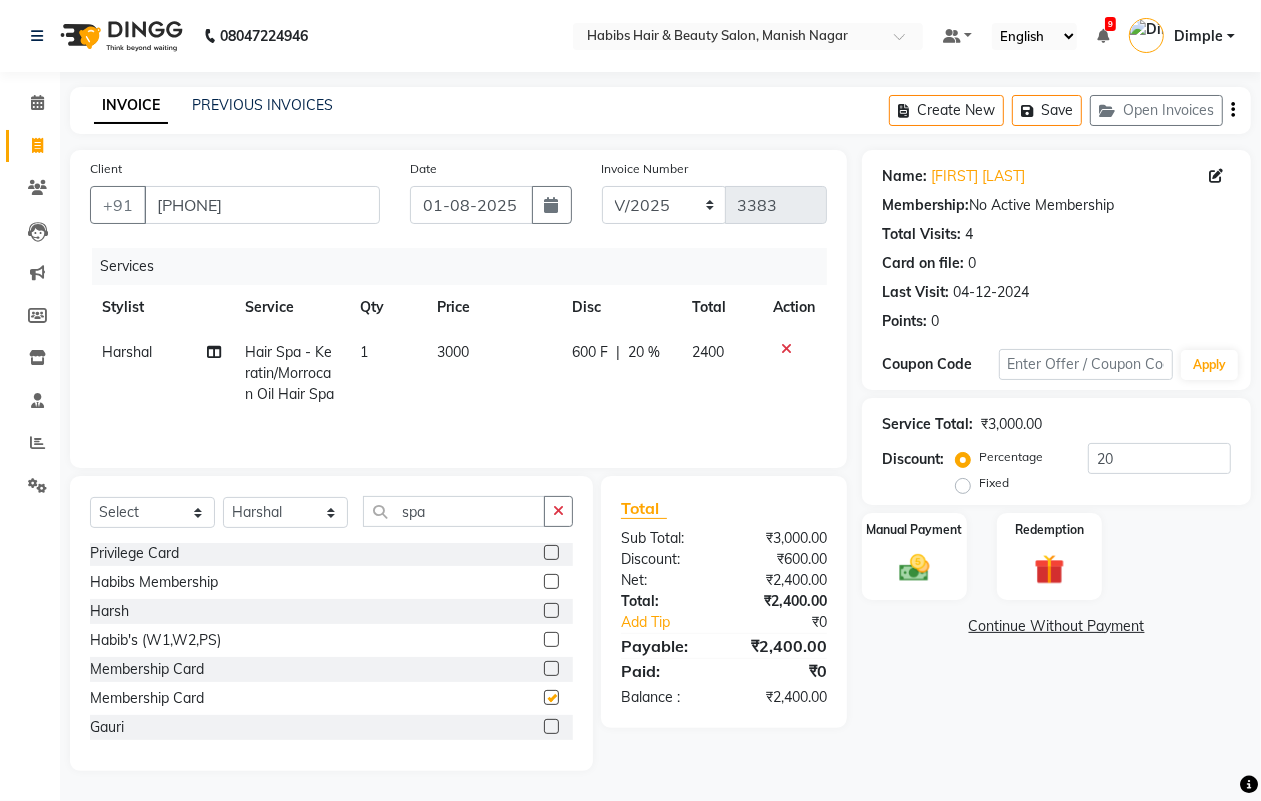 scroll, scrollTop: 0, scrollLeft: 0, axis: both 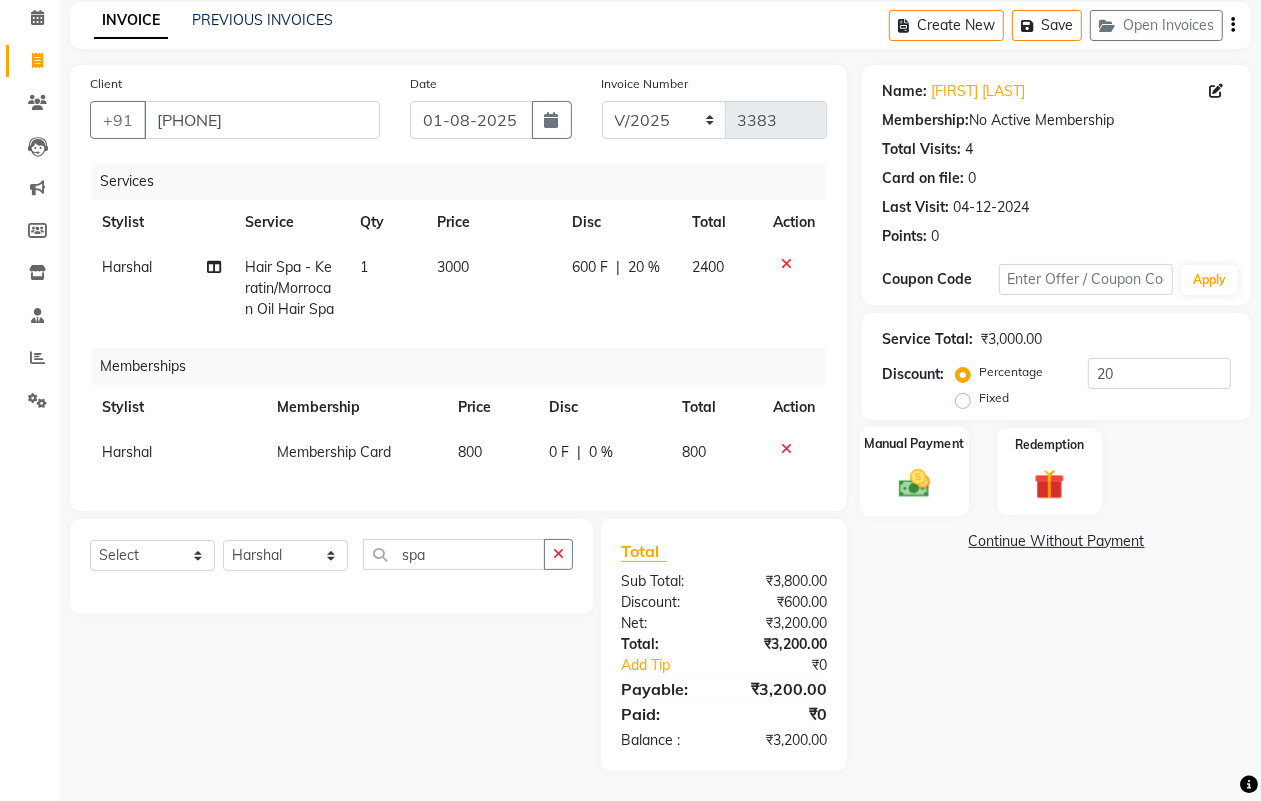 click 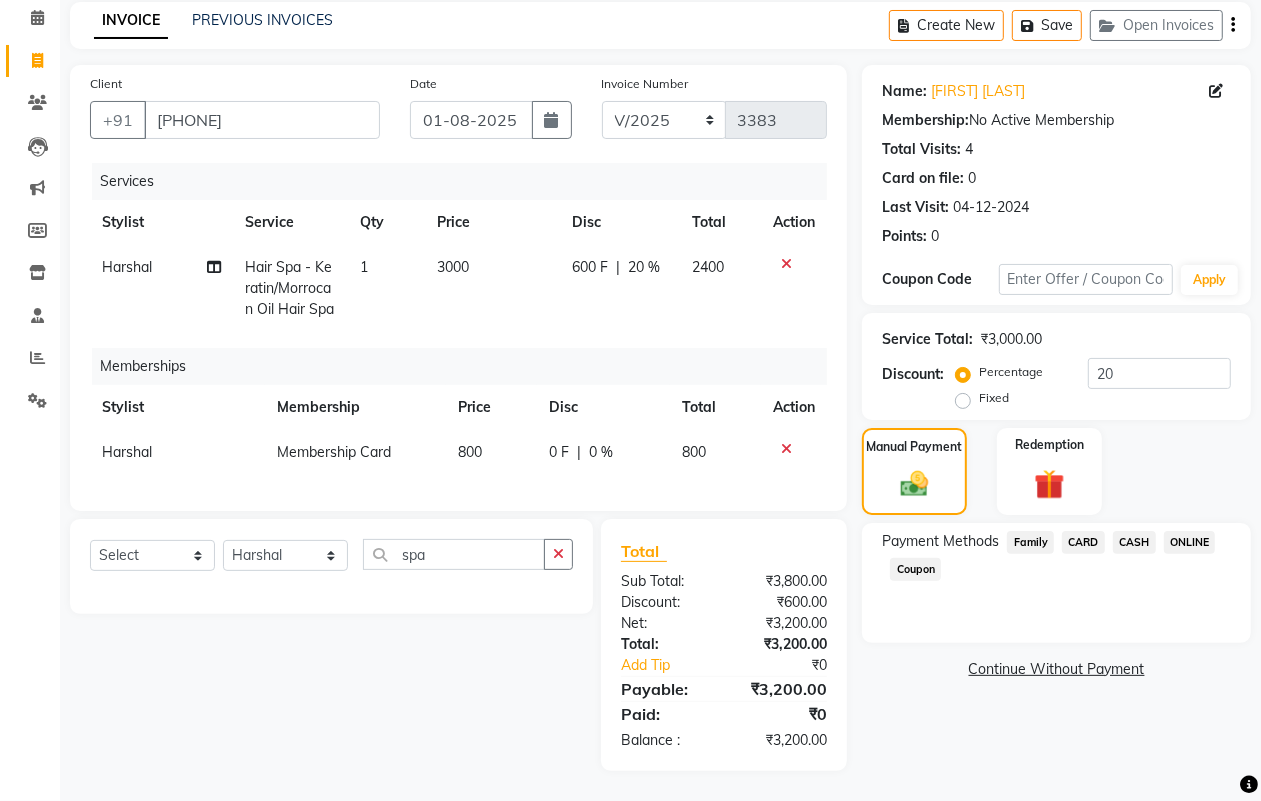 click on "ONLINE" 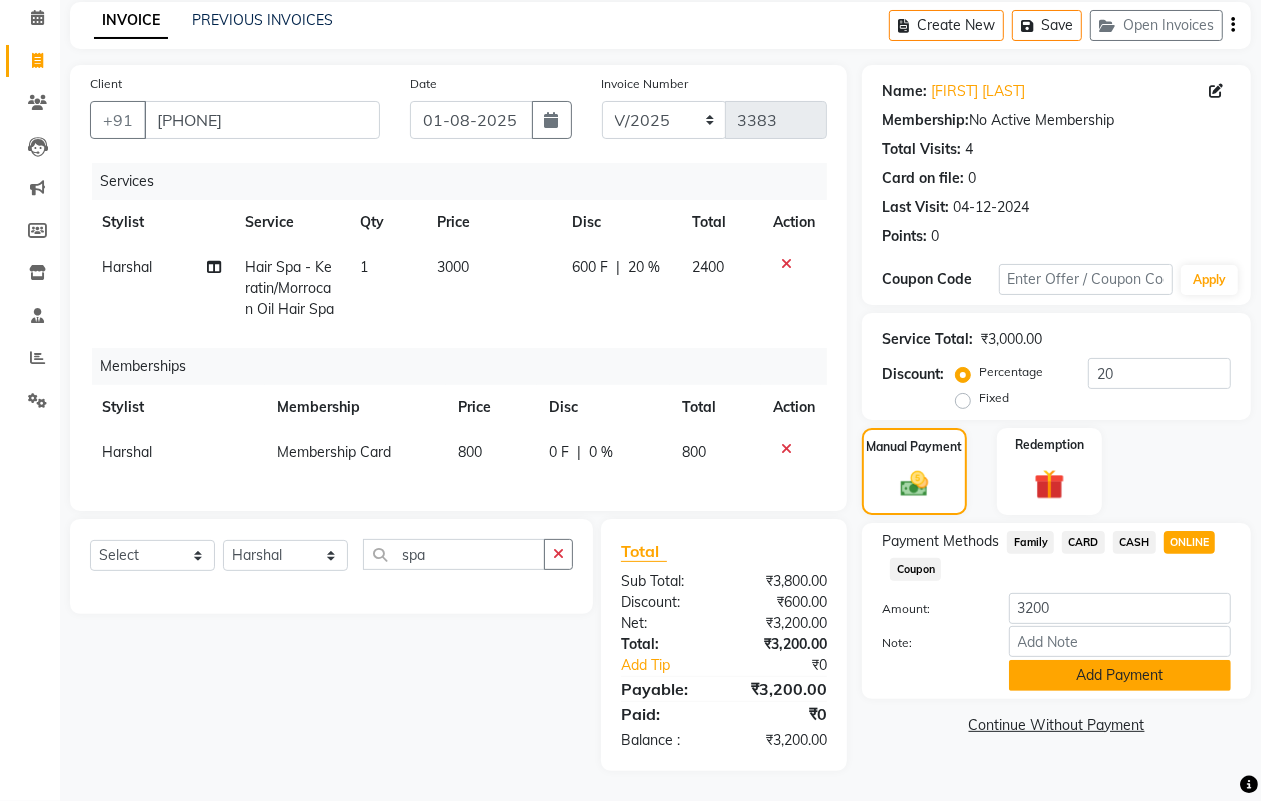 click on "Add Payment" 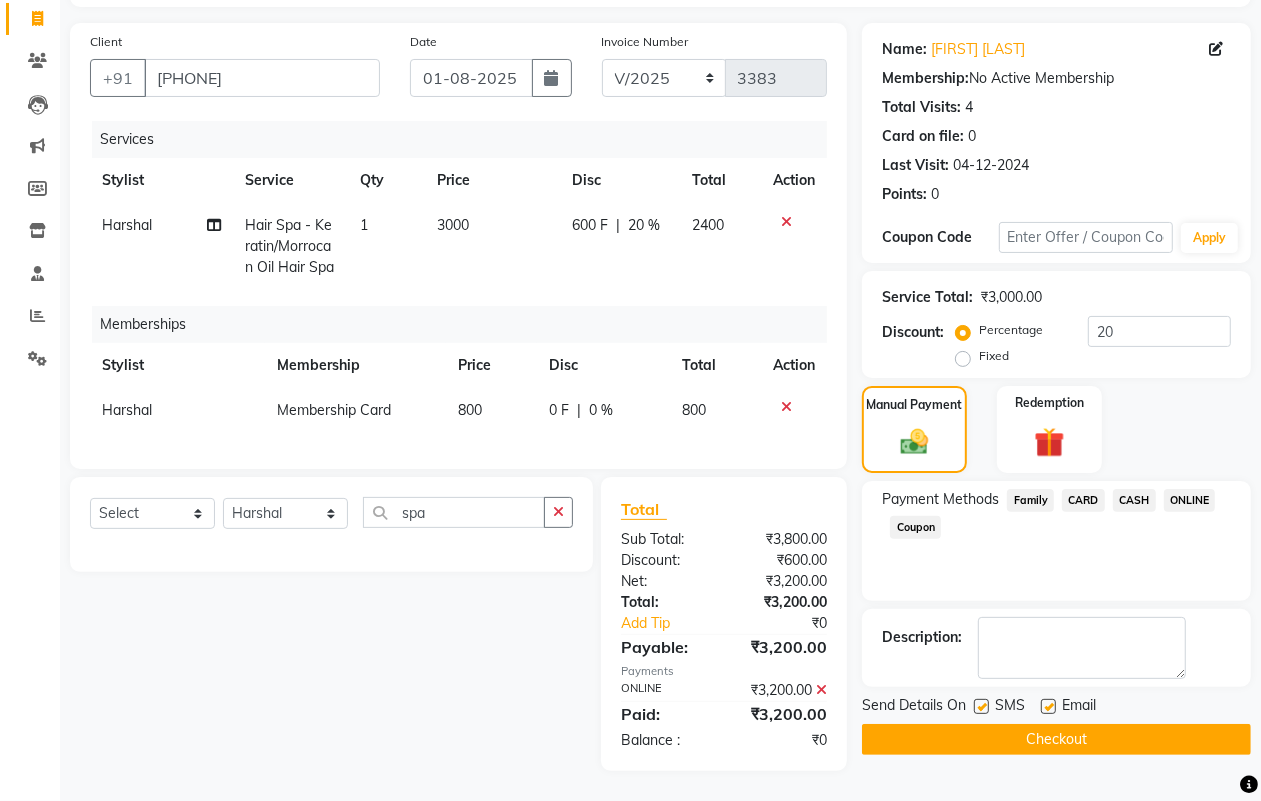 scroll, scrollTop: 145, scrollLeft: 0, axis: vertical 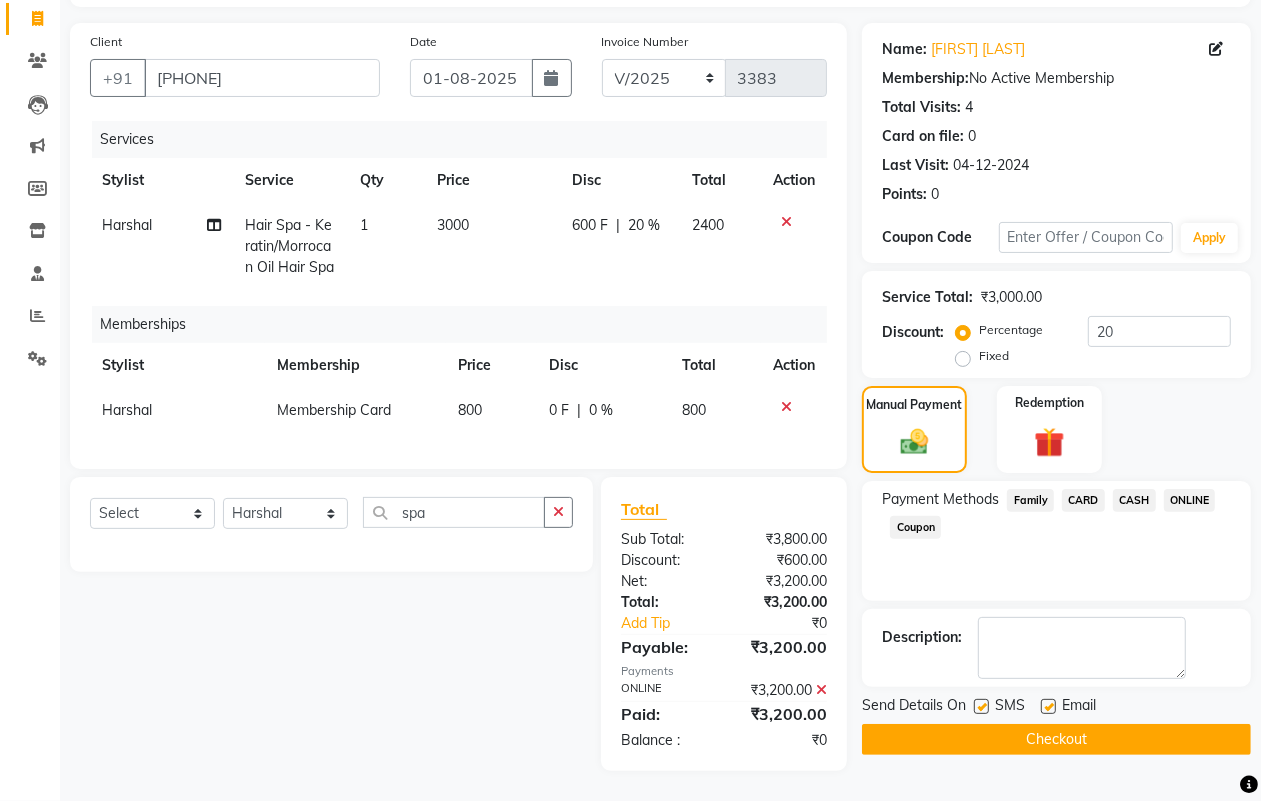 click on "Checkout" 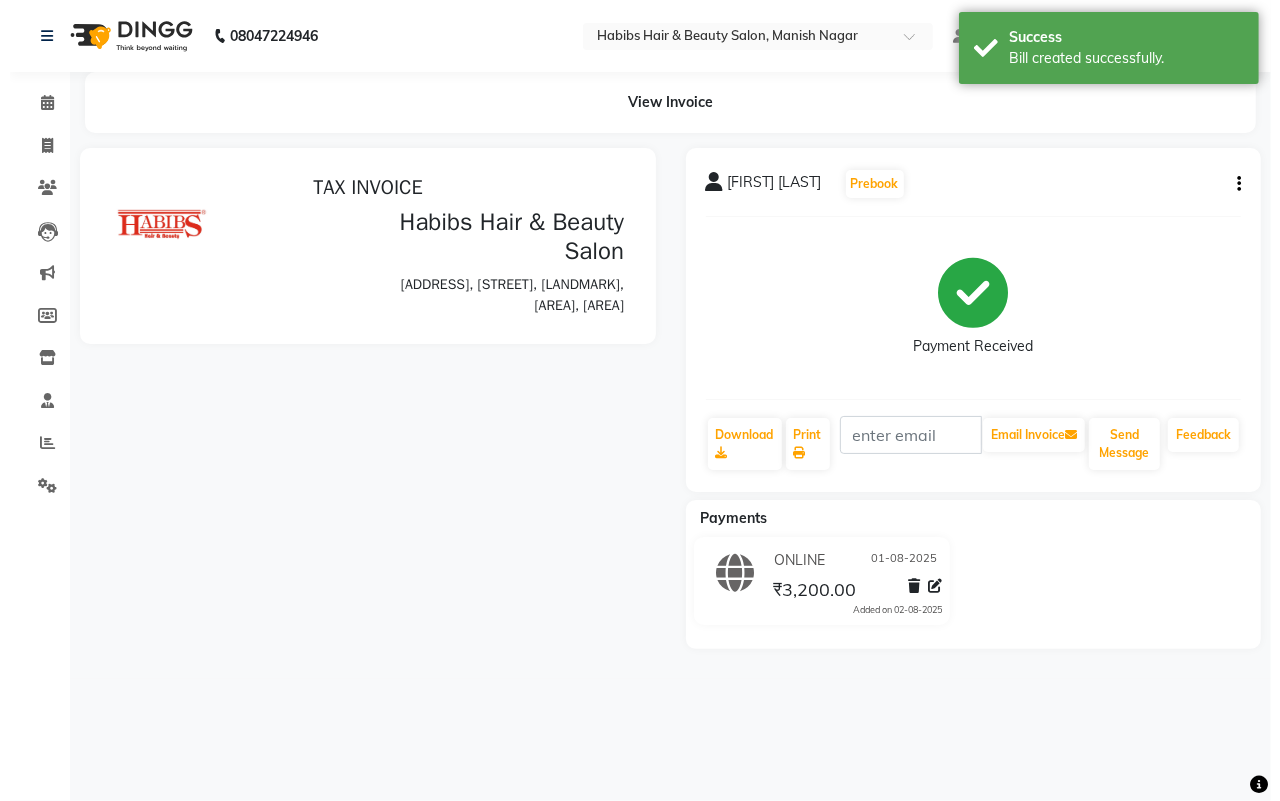 scroll, scrollTop: 0, scrollLeft: 0, axis: both 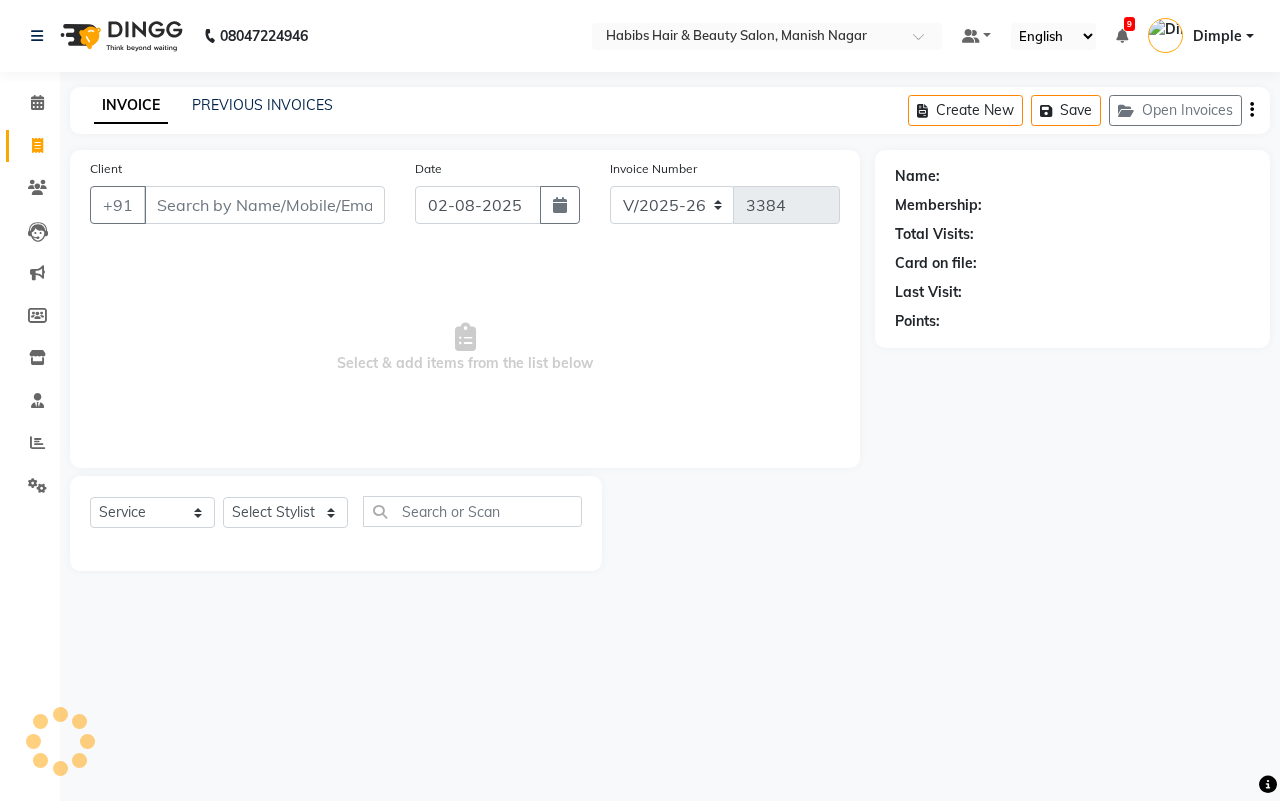 click on "Client" at bounding box center (264, 205) 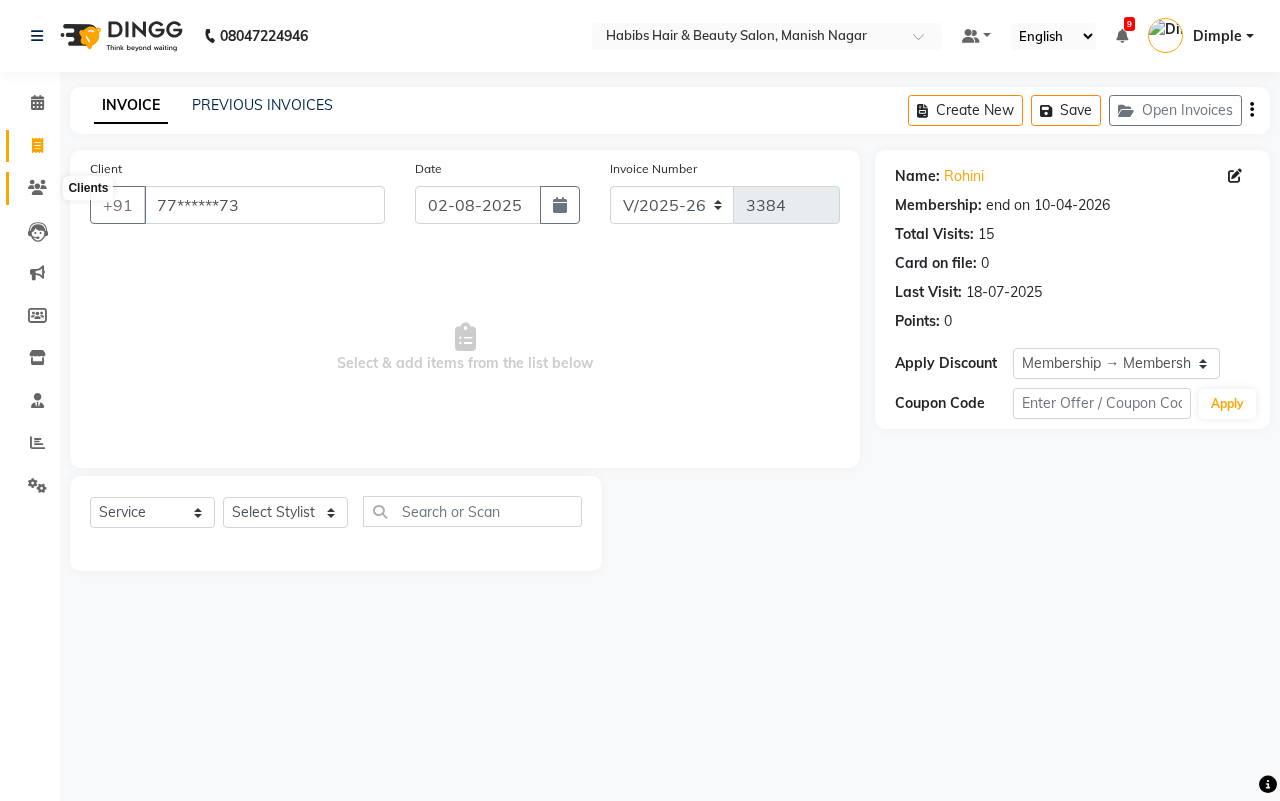 click 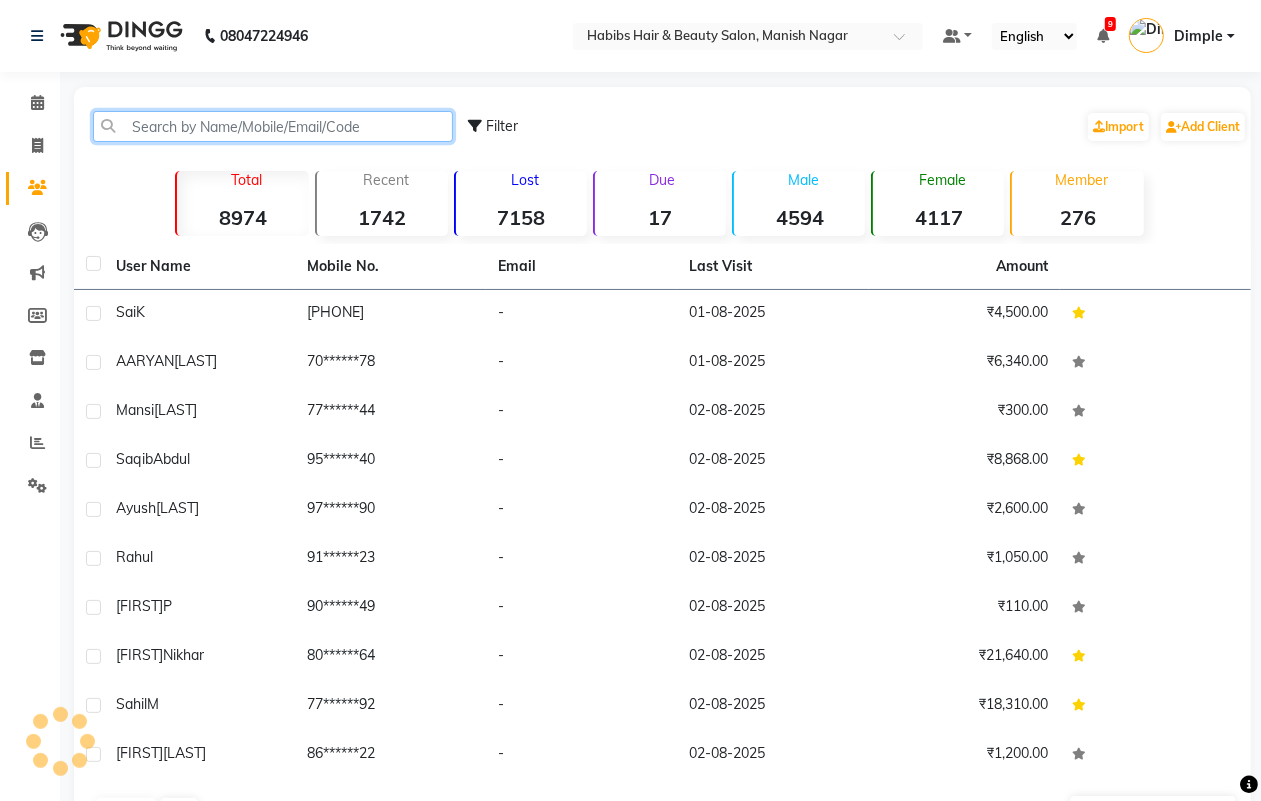 drag, startPoint x: 243, startPoint y: 126, endPoint x: 750, endPoint y: 183, distance: 510.1941 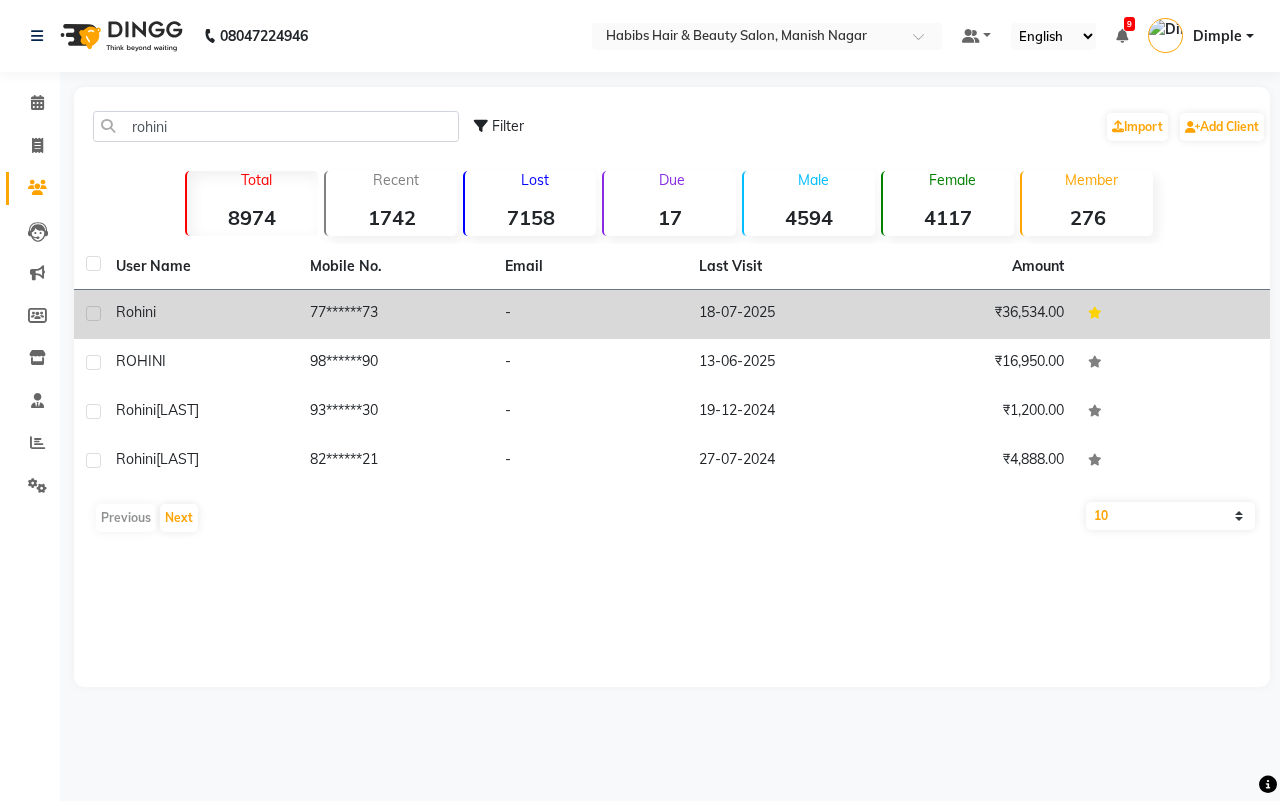 click on "18-07-2025" 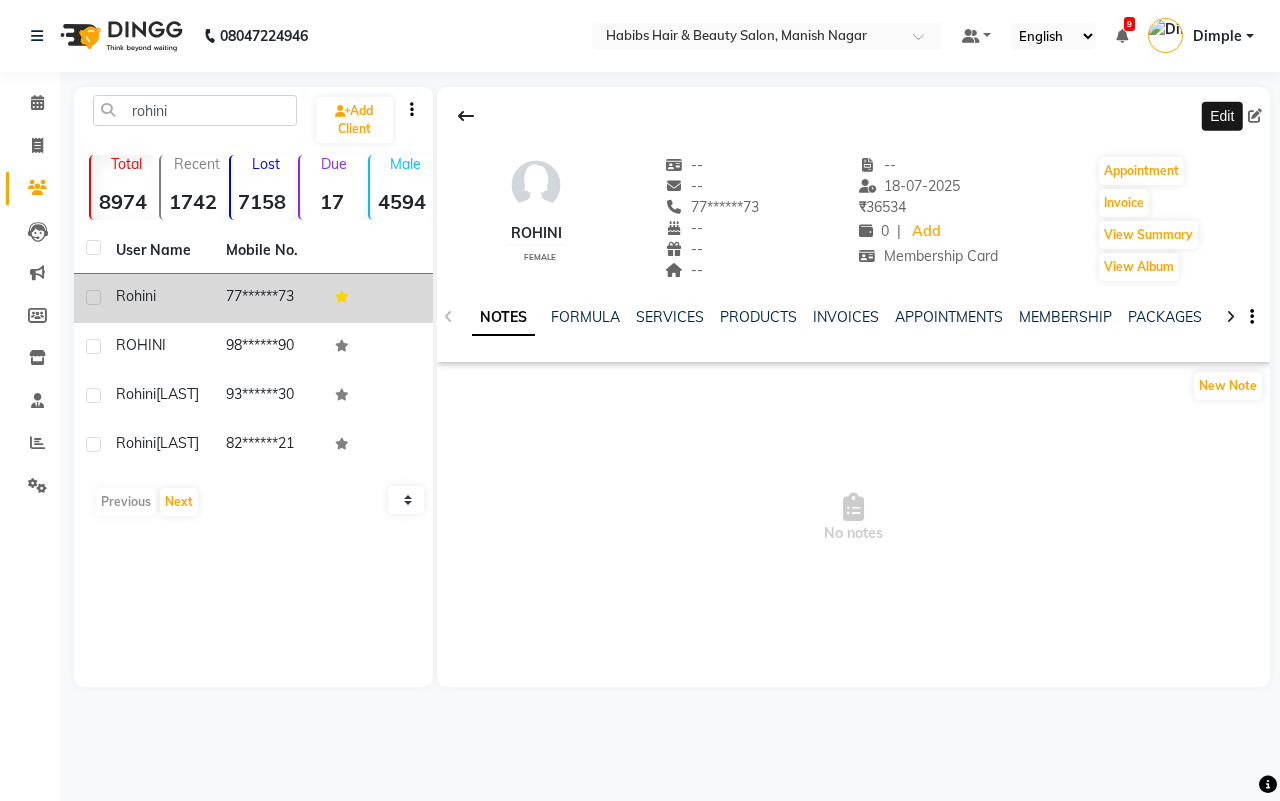 click 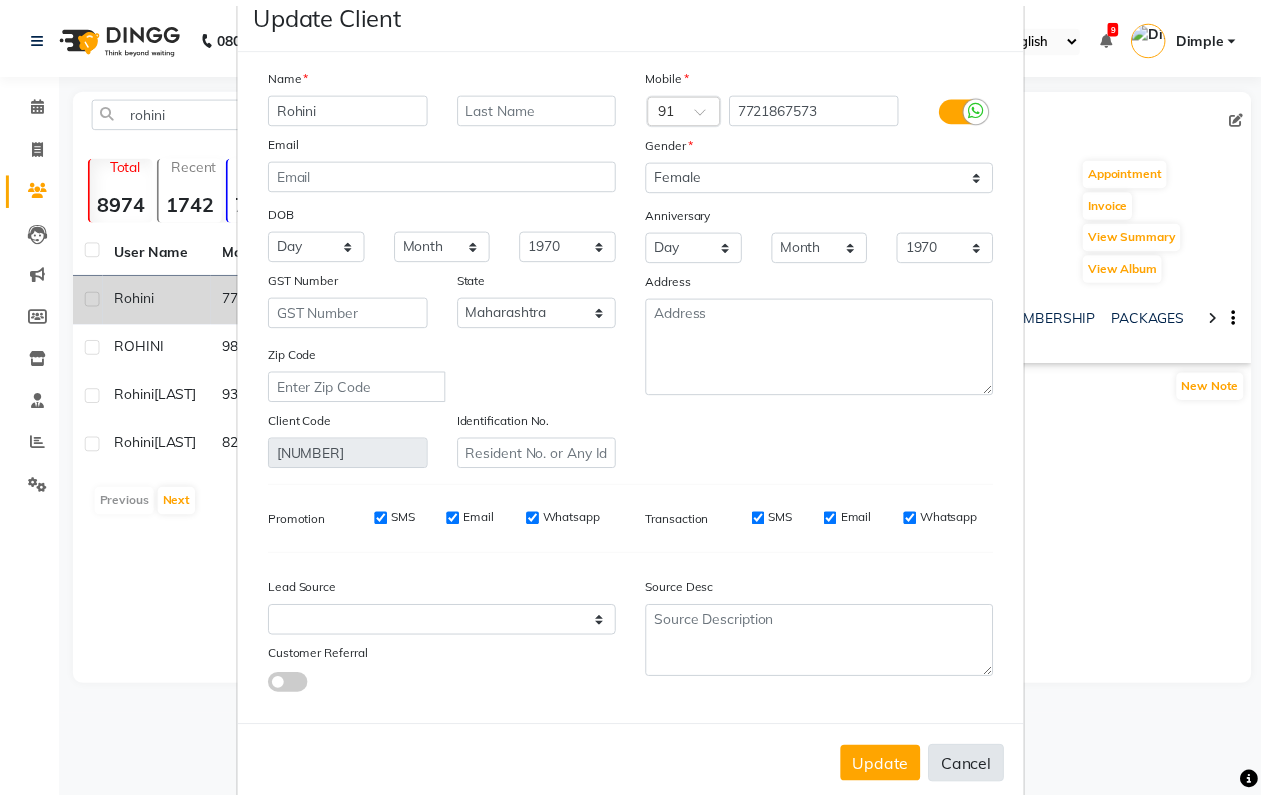 scroll, scrollTop: 80, scrollLeft: 0, axis: vertical 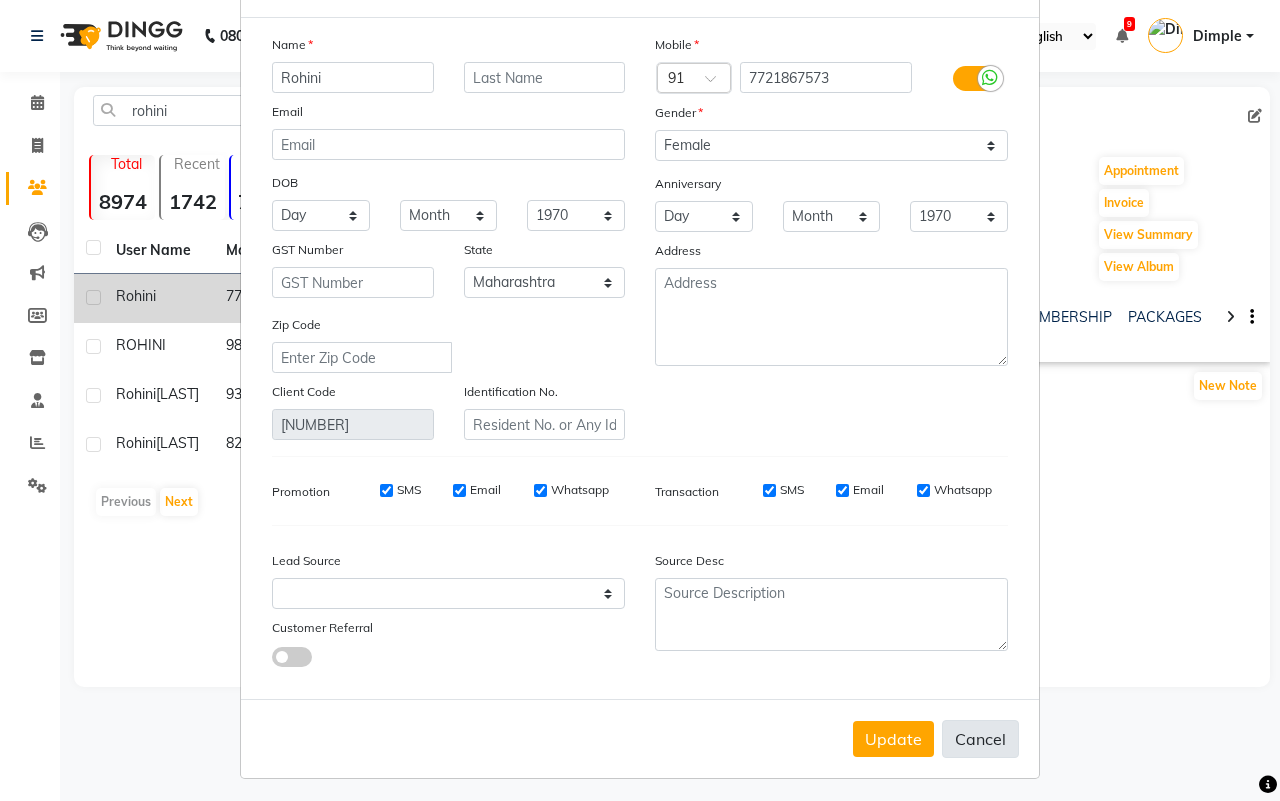 click on "Cancel" at bounding box center (980, 739) 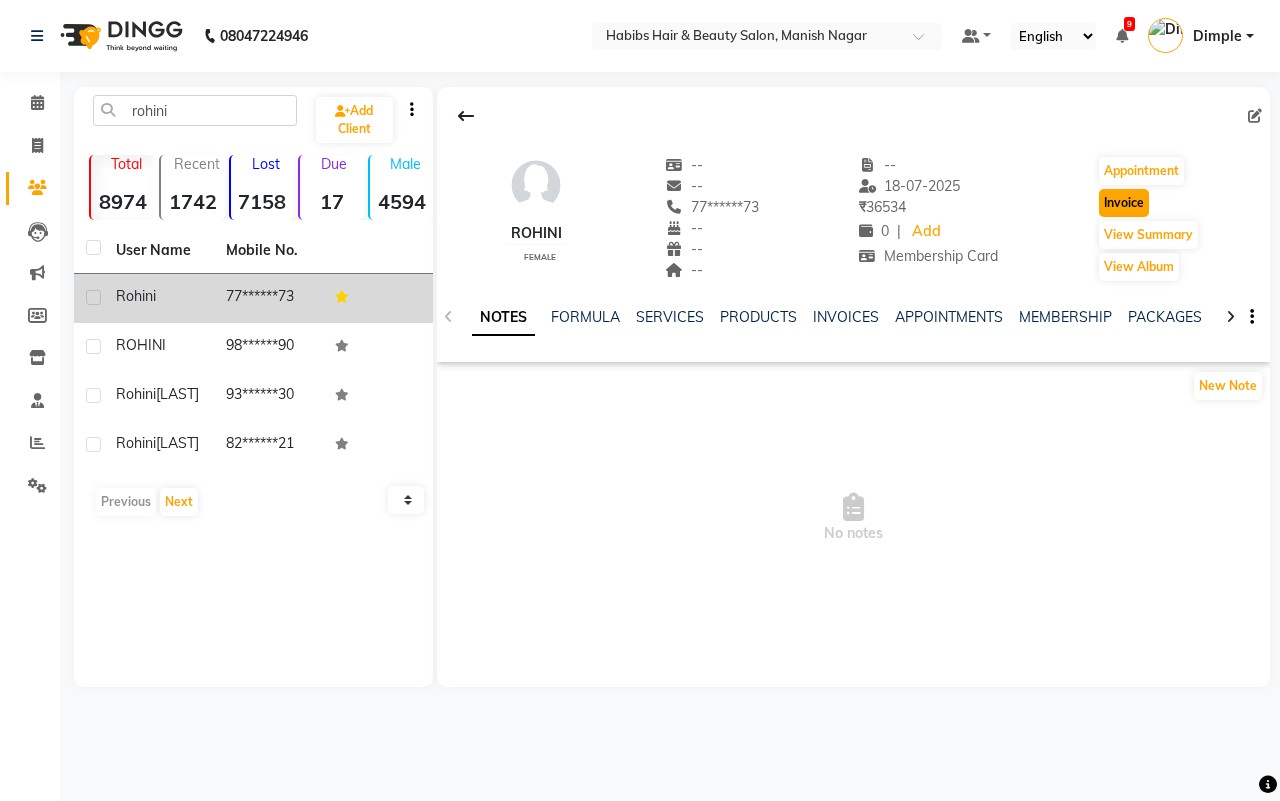 click on "Invoice" 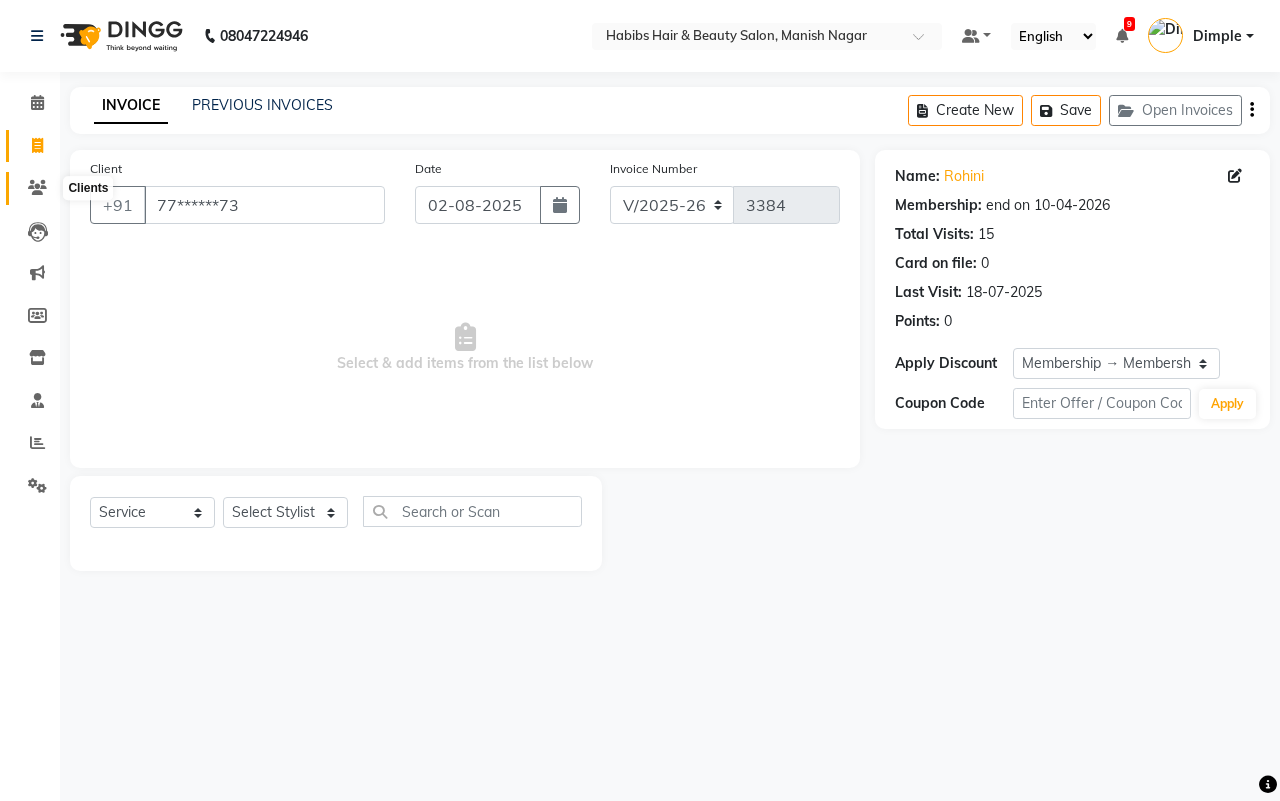 click 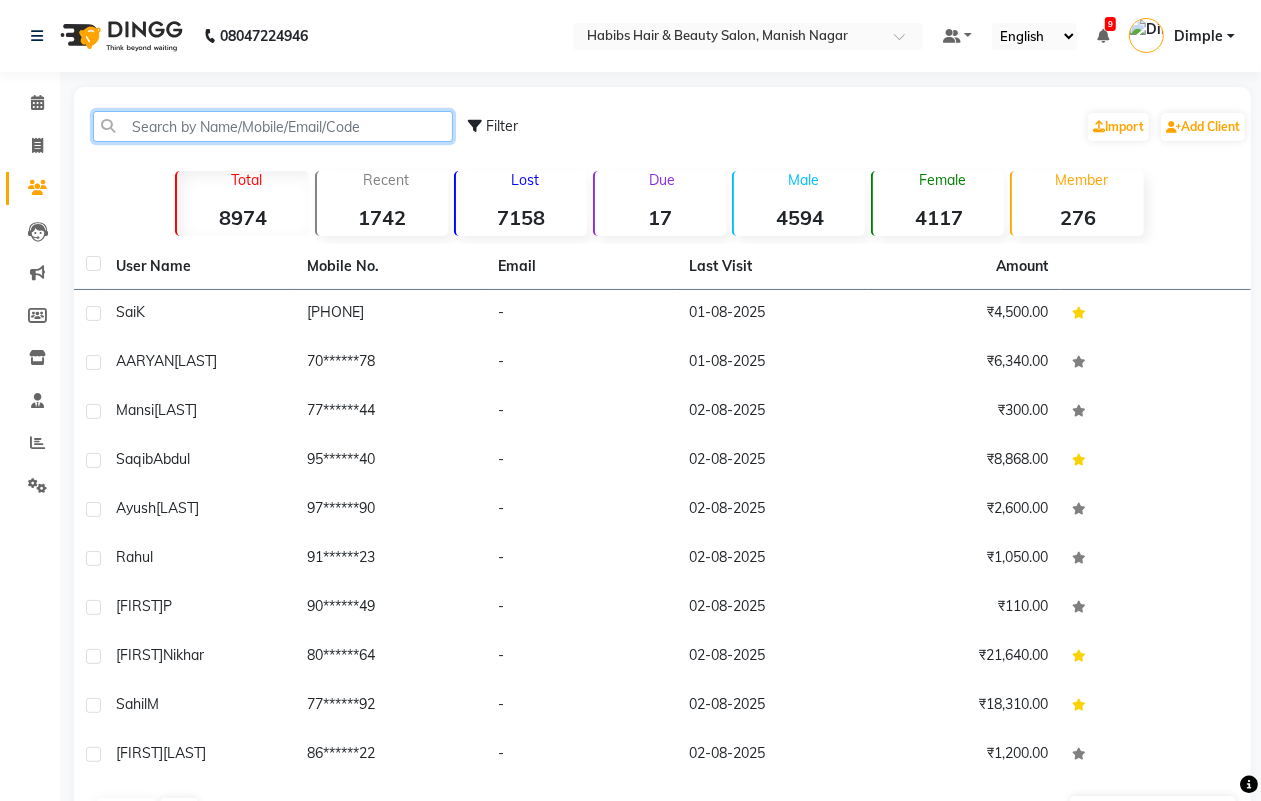 click 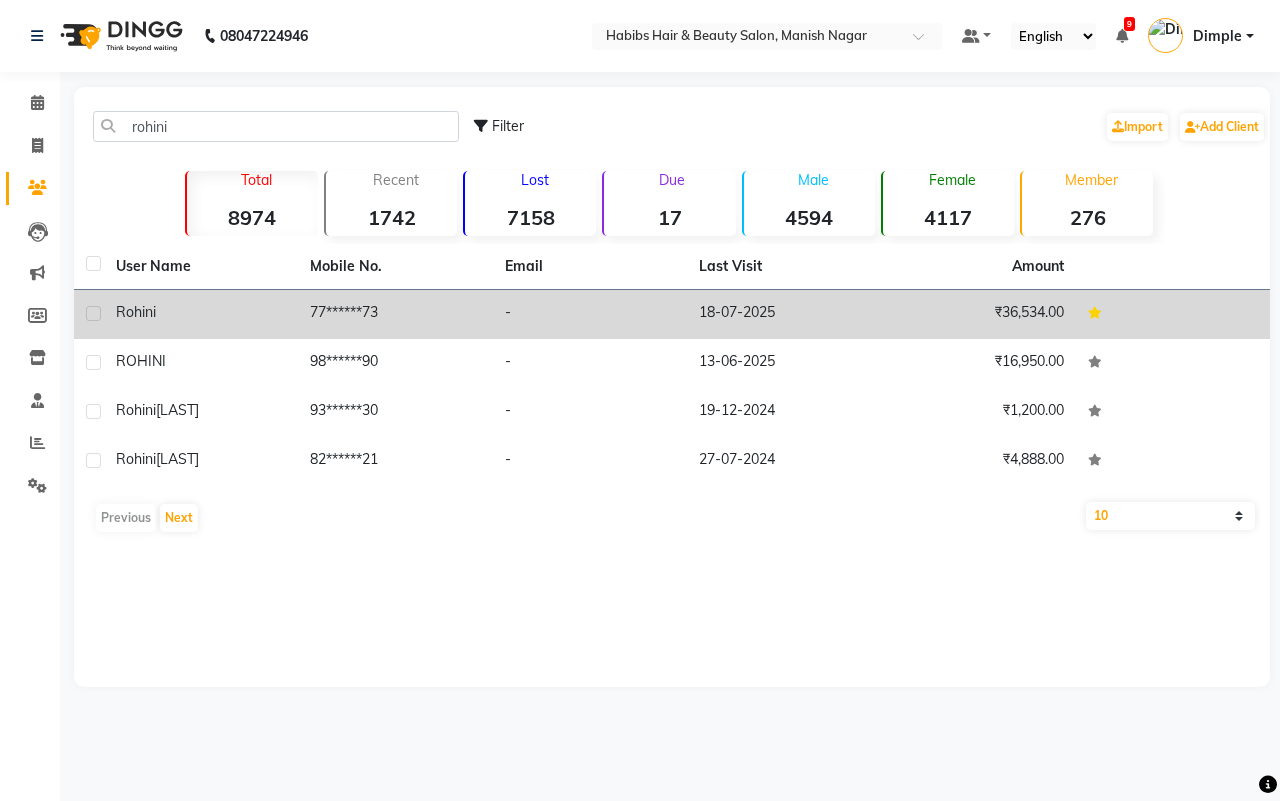 click on "77******73" 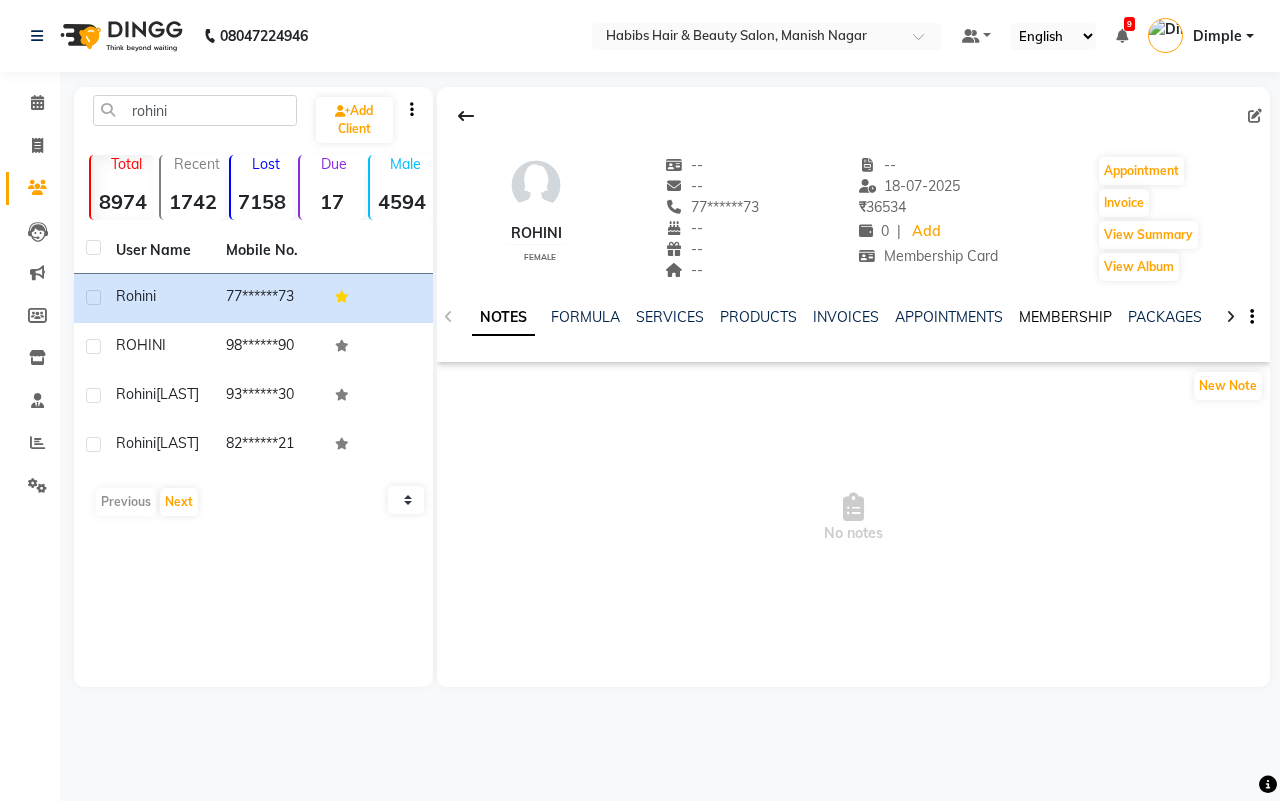 click on "MEMBERSHIP" 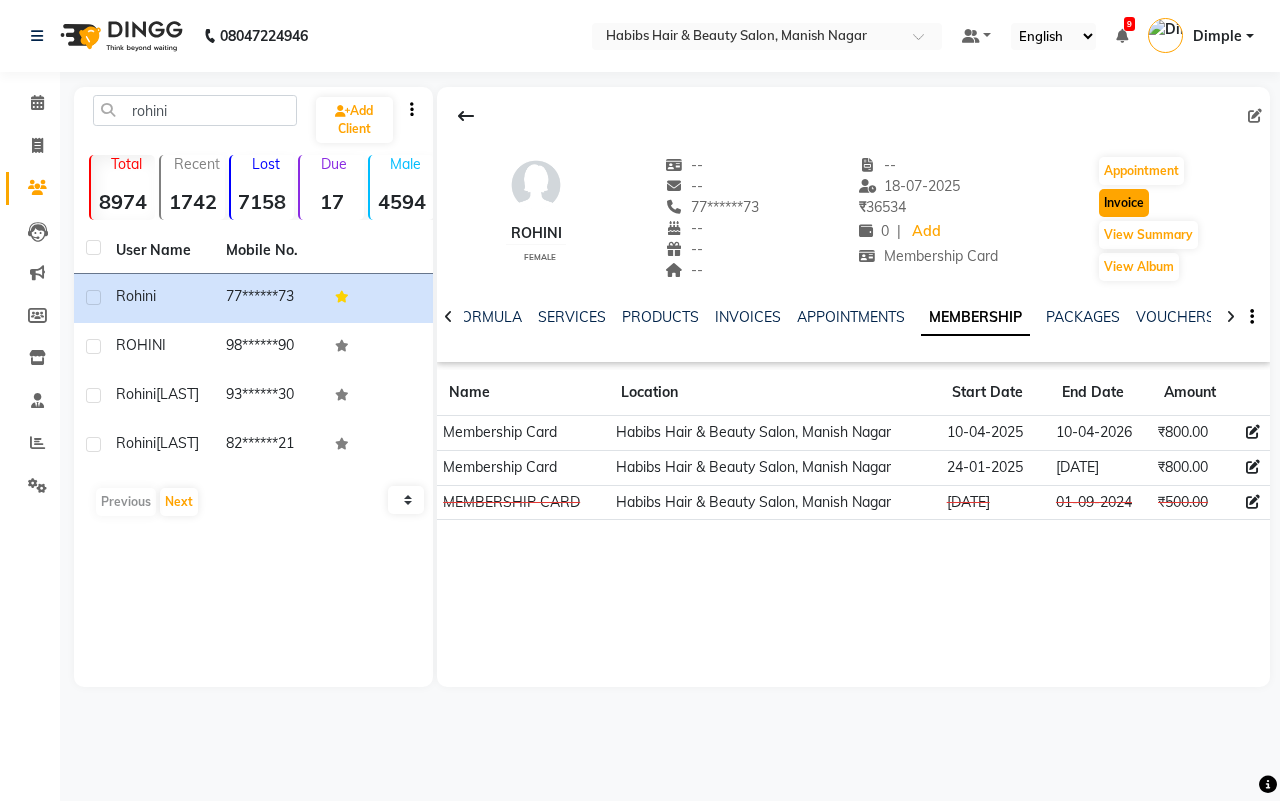 click on "Invoice" 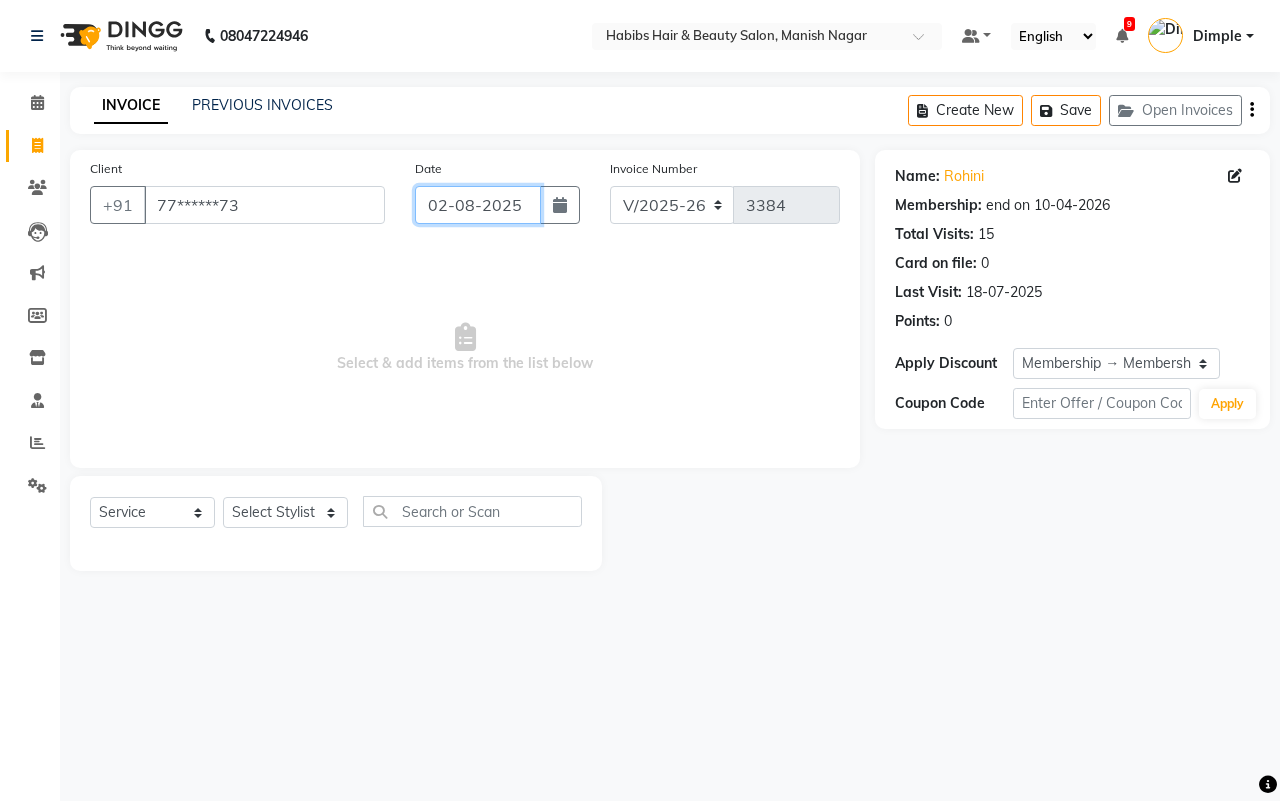 click on "02-08-2025" 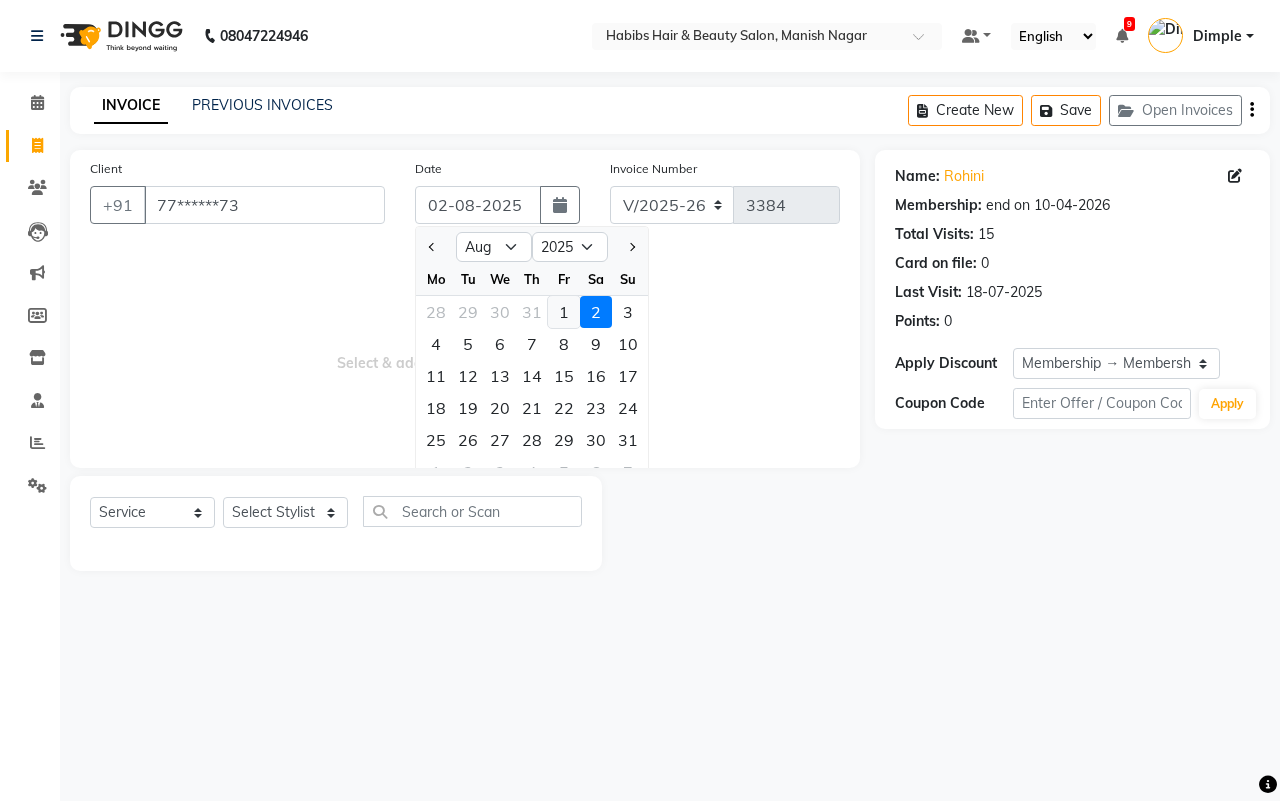 click on "1" 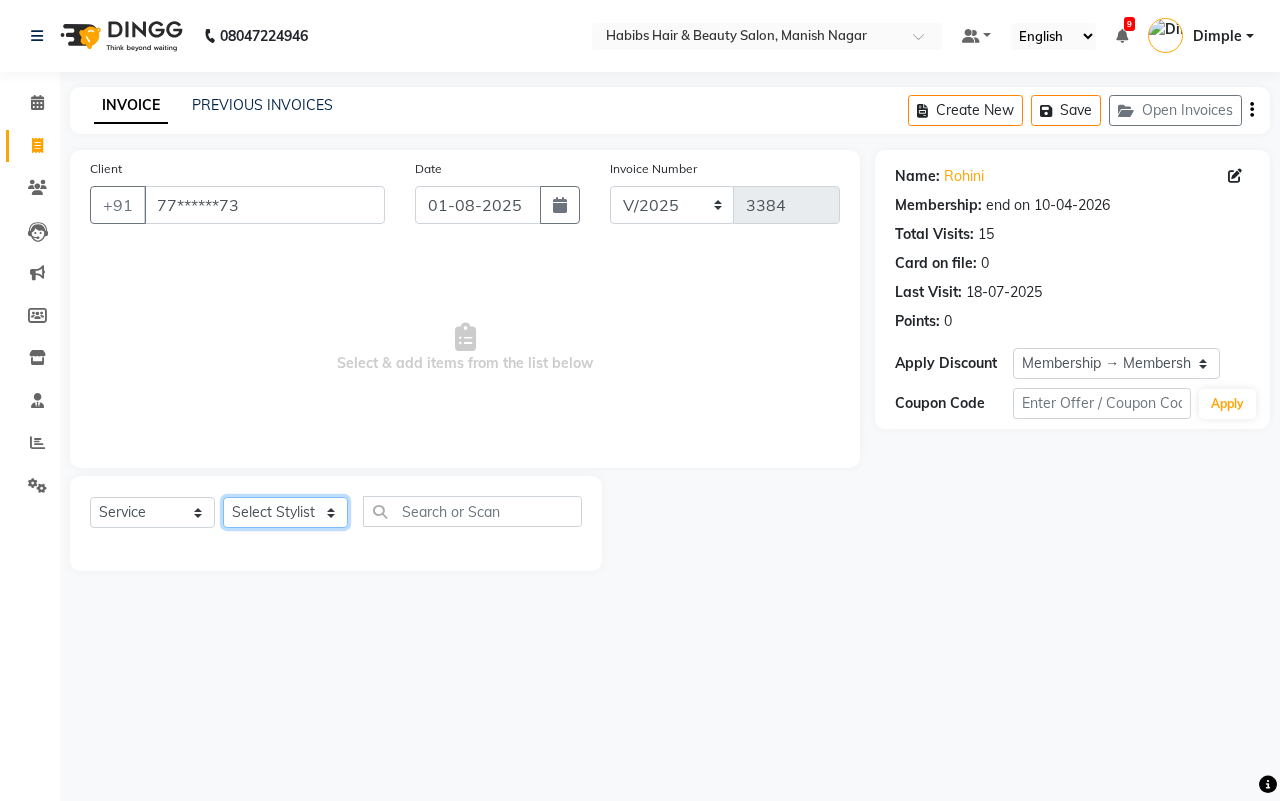 click on "Select Stylist [FIRST] [FIRST] [FIRST] [FIRST] [FIRST] [FIRST] [FIRST] [FIRST] [FIRST] [FIRST]" 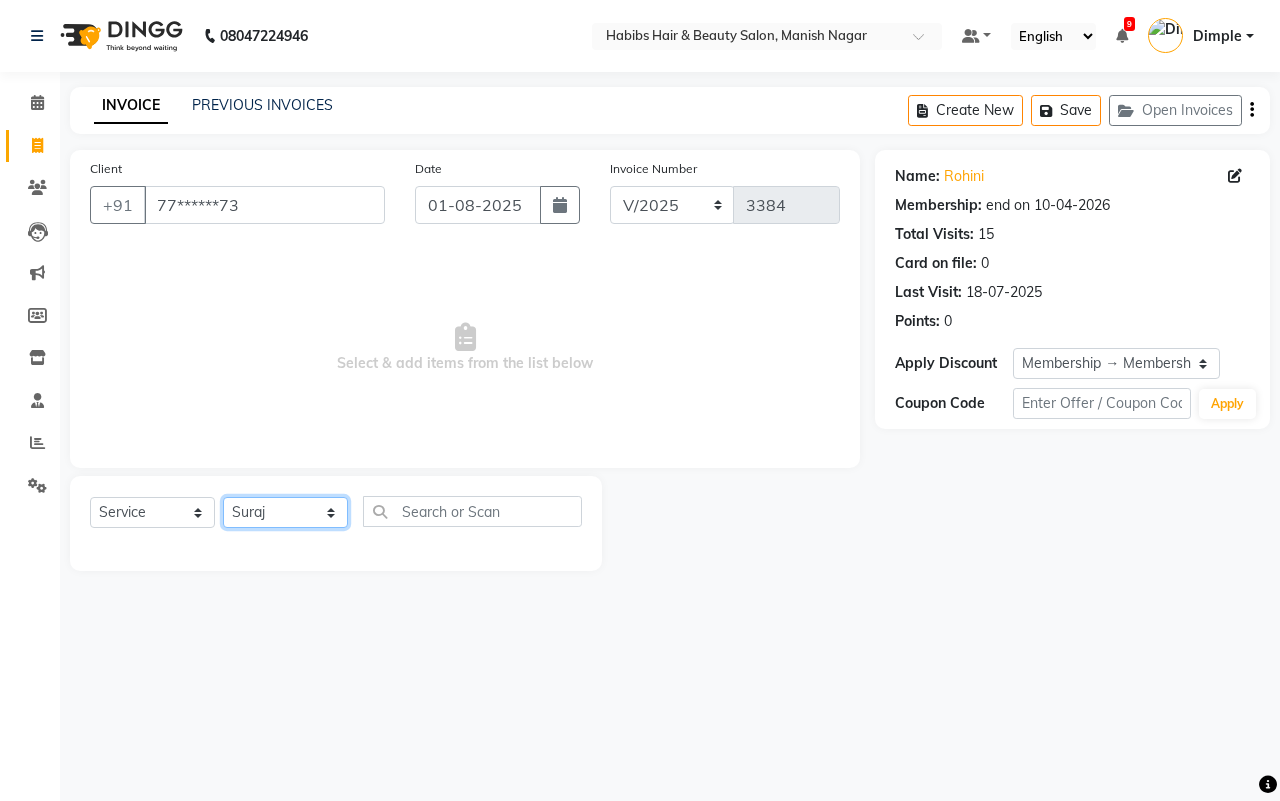 click on "Select Stylist [FIRST] [FIRST] [FIRST] [FIRST] [FIRST] [FIRST] [FIRST] [FIRST] [FIRST] [FIRST]" 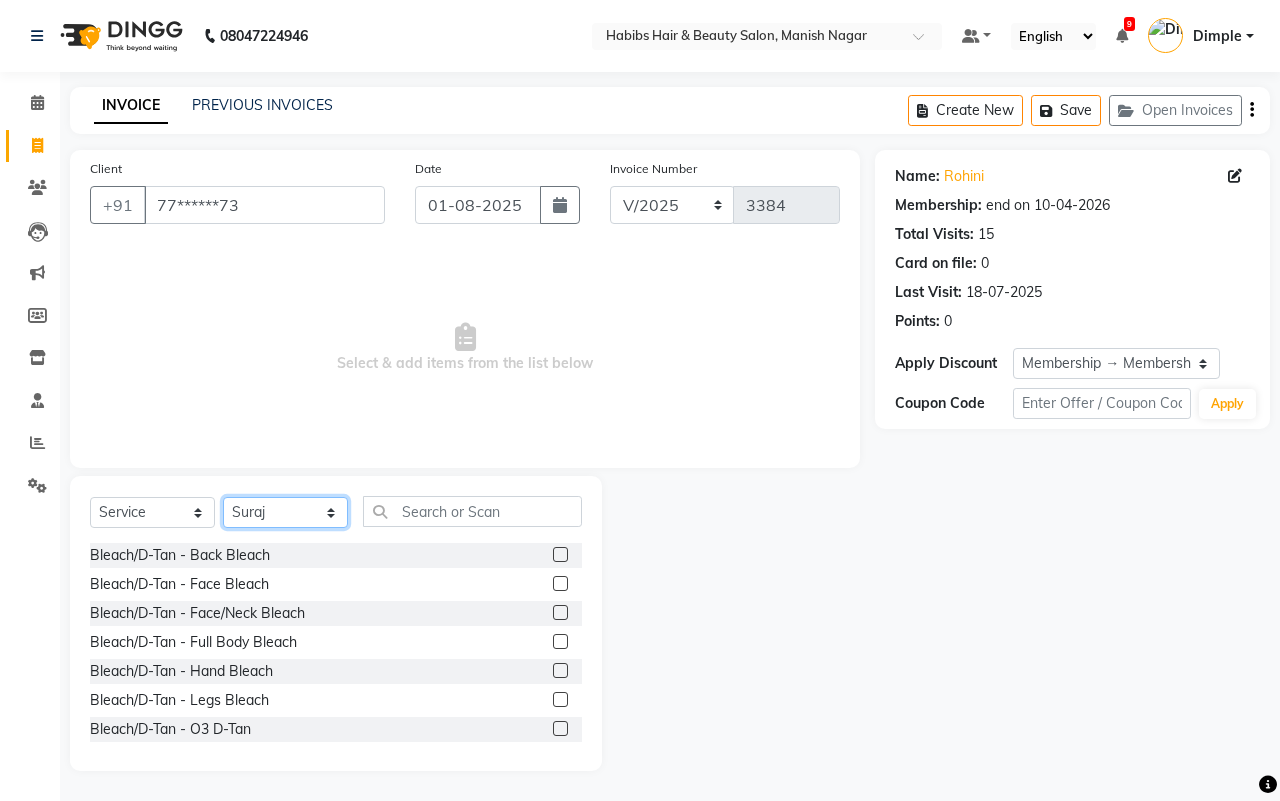 click on "Select Stylist [FIRST] [FIRST] [FIRST] [FIRST] [FIRST] [FIRST] [FIRST] [FIRST] [FIRST] [FIRST]" 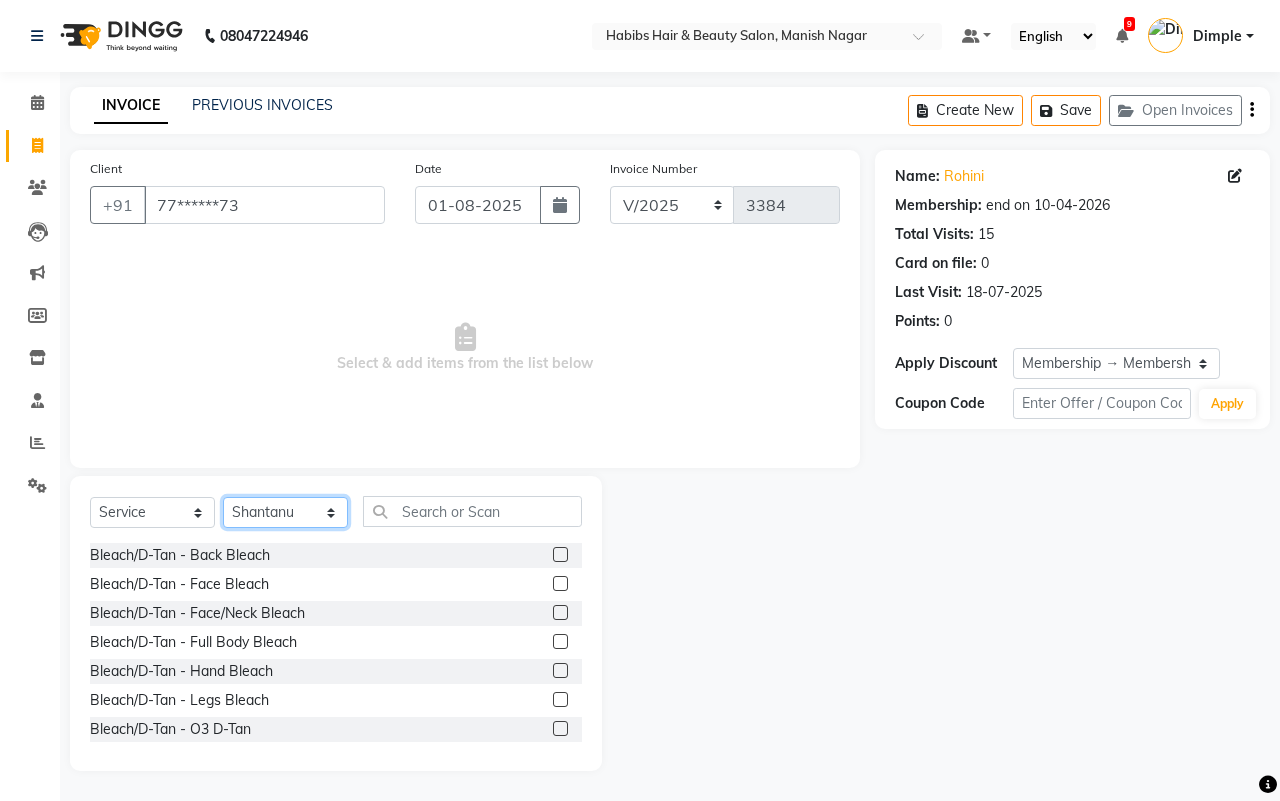click on "Select Stylist [FIRST] [FIRST] [FIRST] [FIRST] [FIRST] [FIRST] [FIRST] [FIRST] [FIRST] [FIRST]" 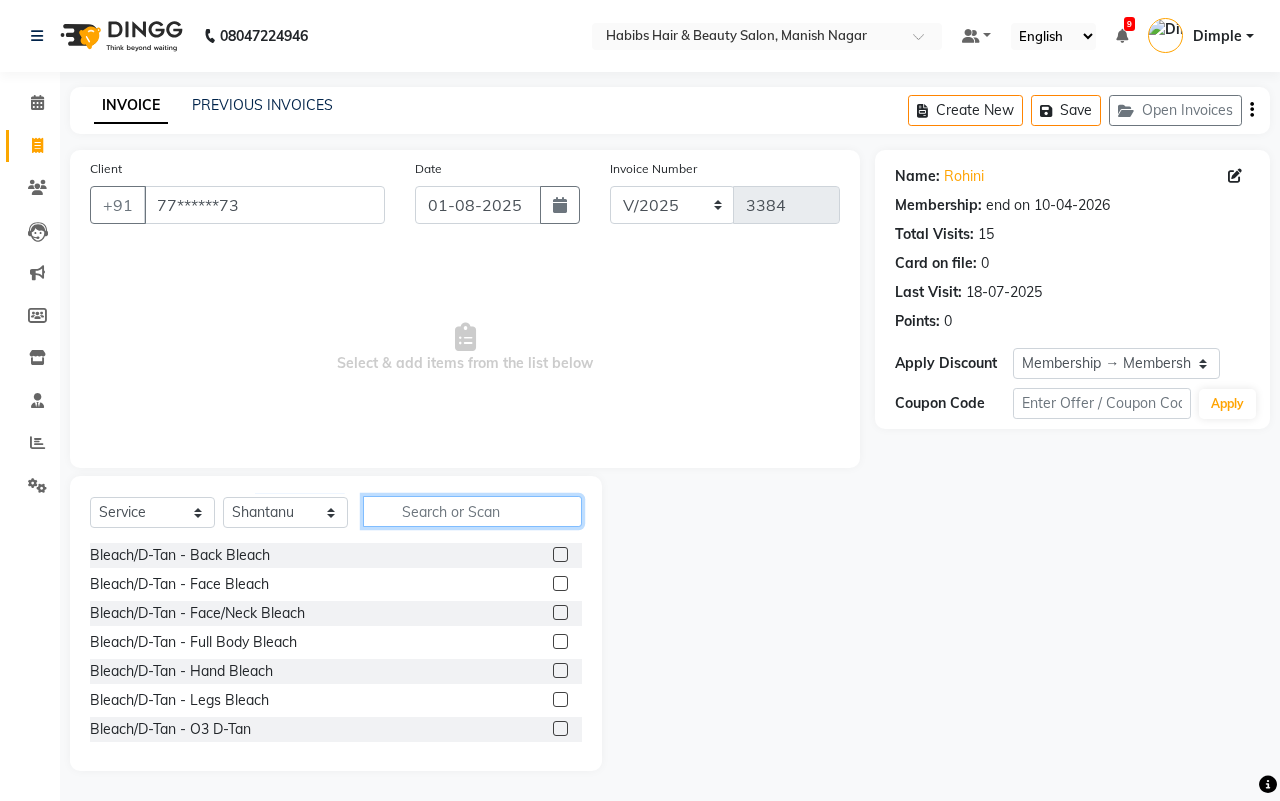 click 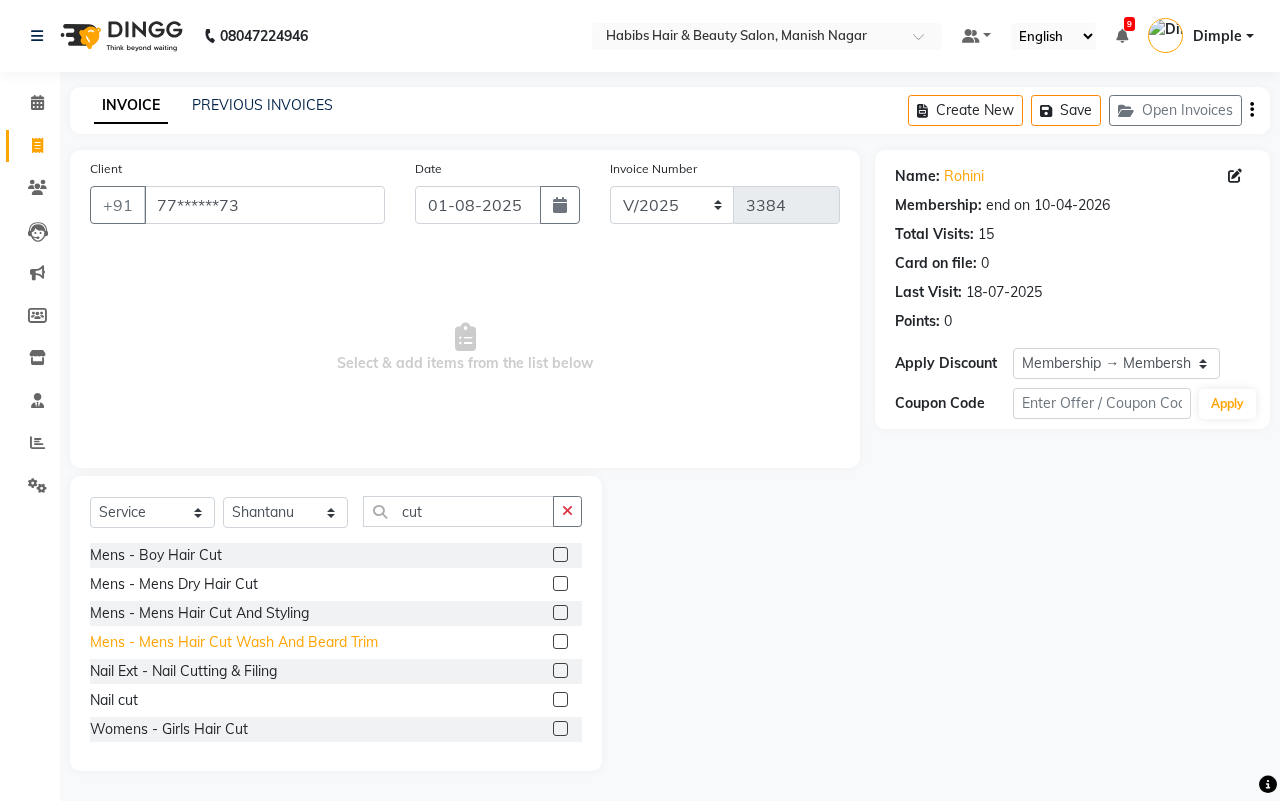 click on "Mens - Mens  Hair Cut Wash And Beard Trim" 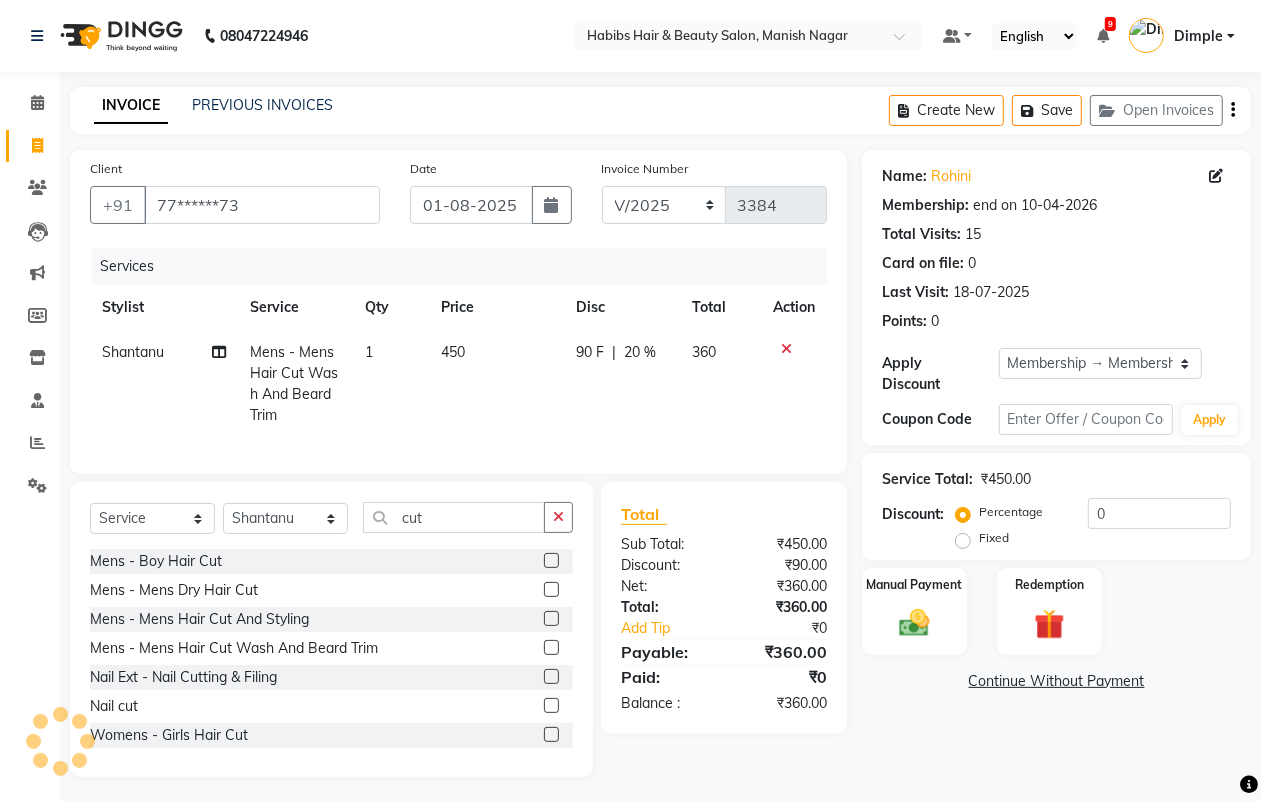click on "450" 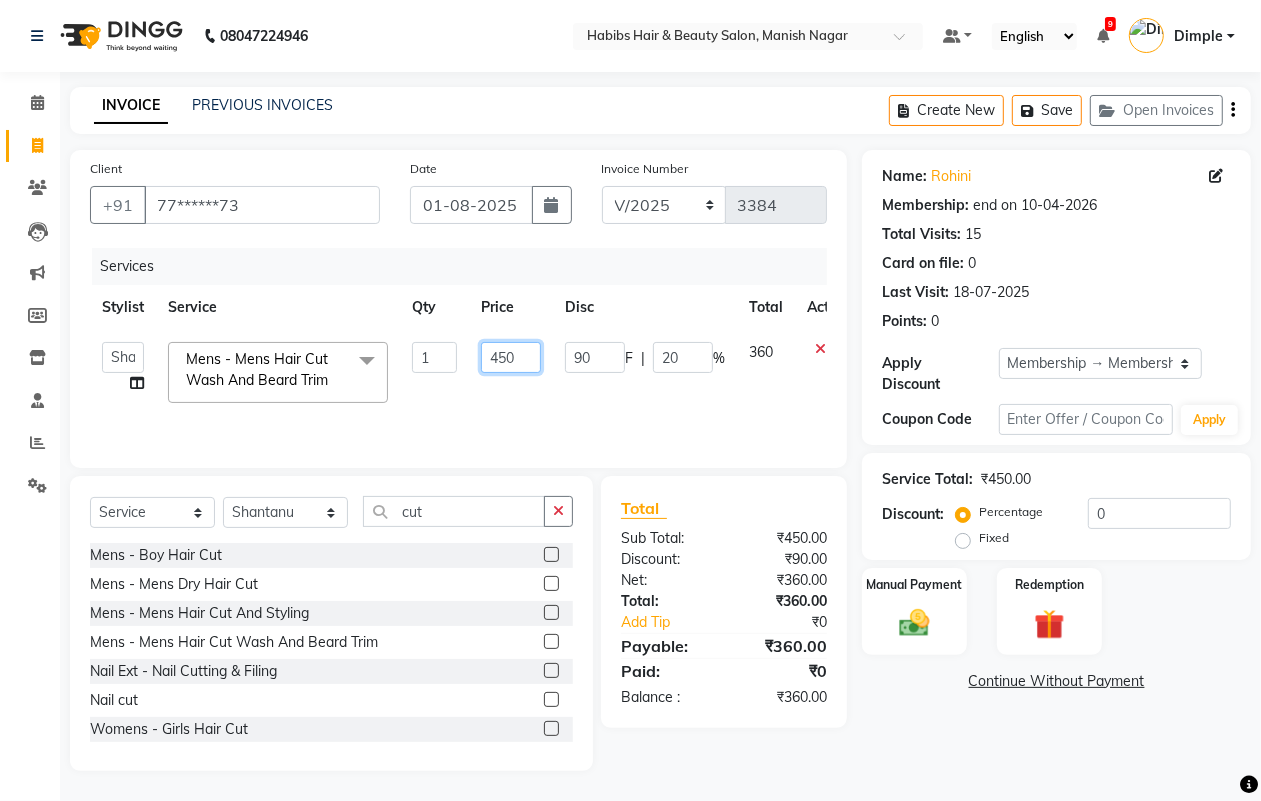 click on "450" 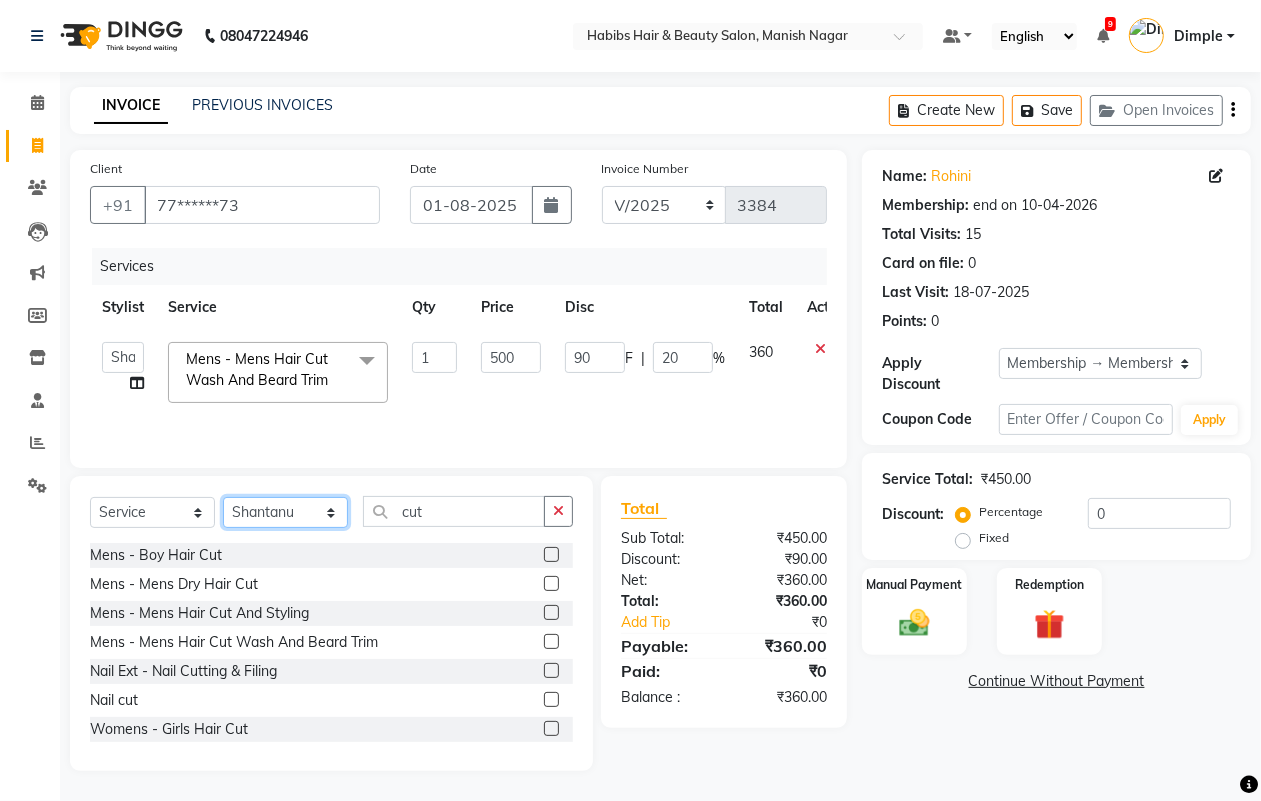click on "Select Service Product Membership Package Voucher Prepaid Gift Card Select Stylist Abhijeet Amol Apurva Dimple Harshal Mrunali Sachin Sarika Shantanu Suraj Vedant cut Mens - Boy Hair Cut Mens - Mens Dry Hair Cut Mens - Mens Hair Cut And Styling Mens - Mens Hair Cut Wash And Beard Trim Nail Ext - Nail Cutting & Filing Nail cut Womens - Girls Hair Cut Womens - Womens Hair Cut Wash And Blowdry Womens - Womens Hair Cut (Dry) Womens - Hair cut & Below Dry" 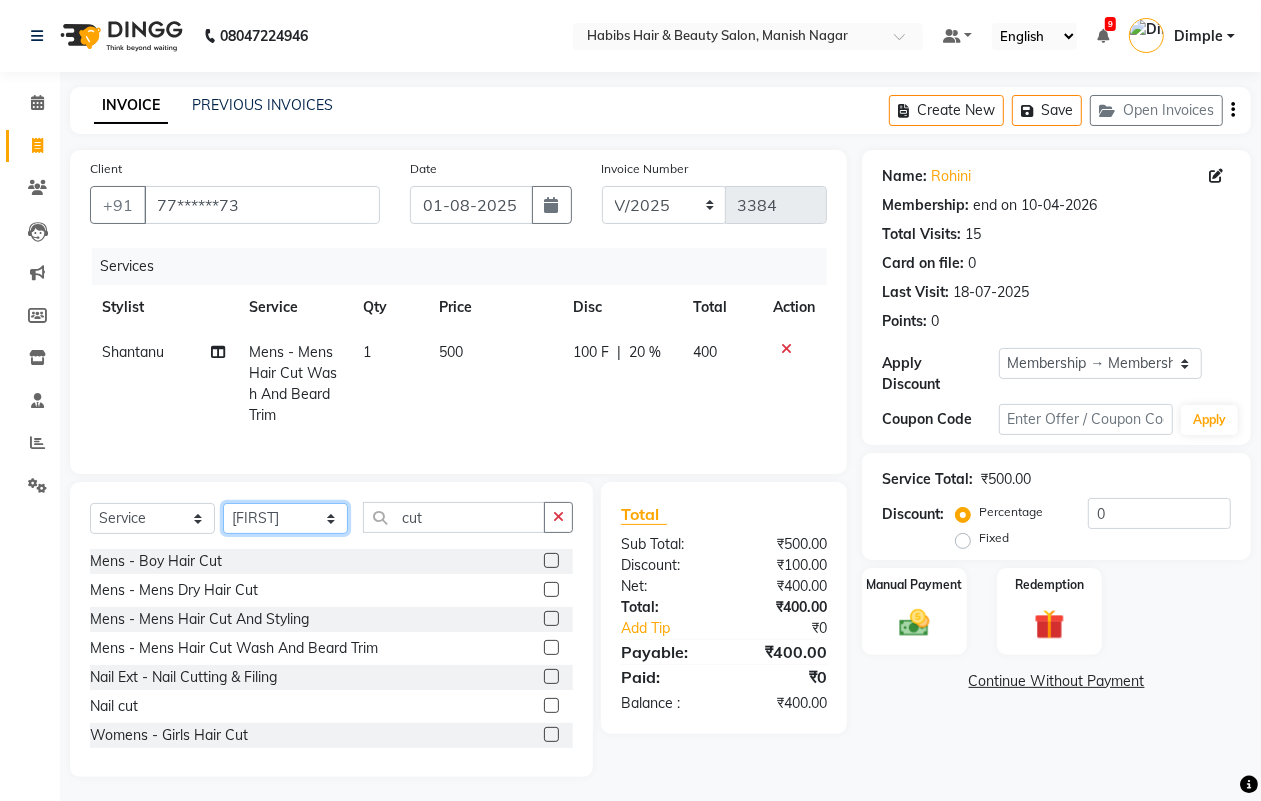 click on "Select Stylist [FIRST] [FIRST] [FIRST] [FIRST] [FIRST] [FIRST] [FIRST] [FIRST] [FIRST] [FIRST]" 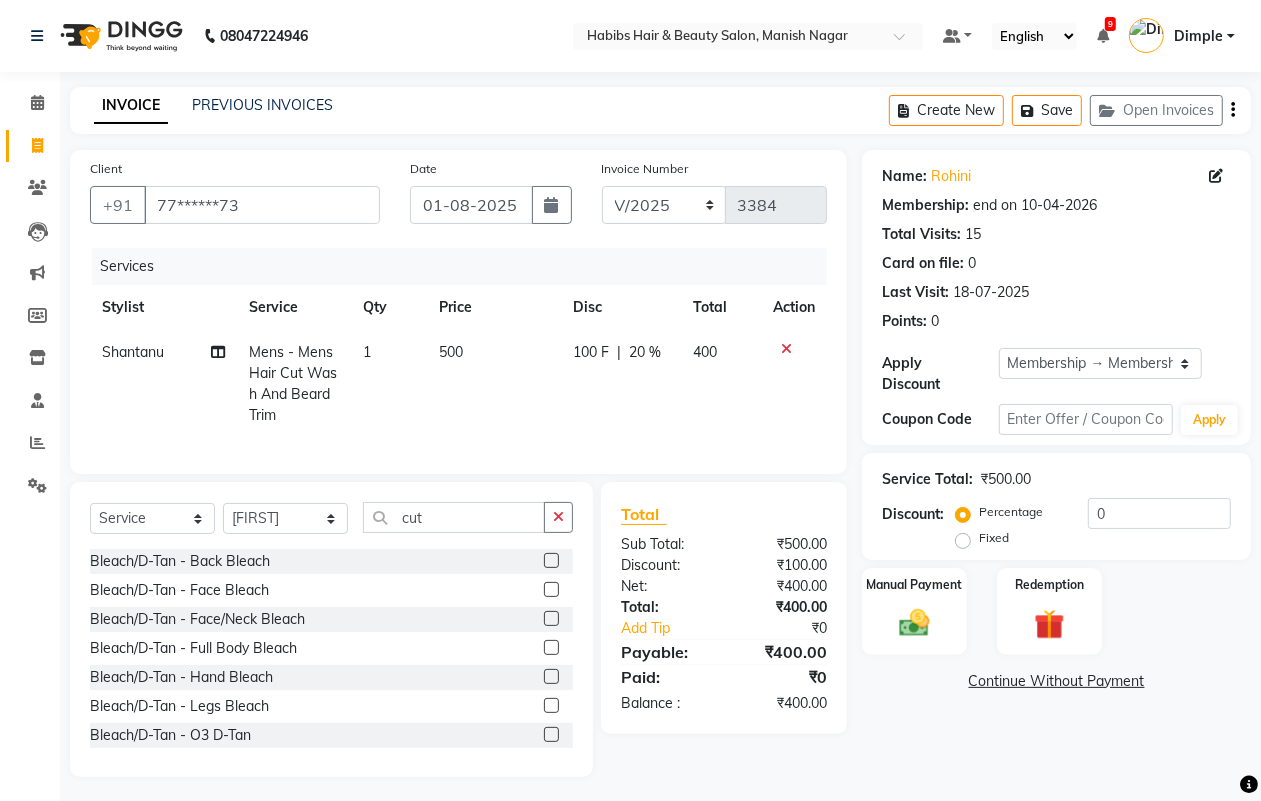 click 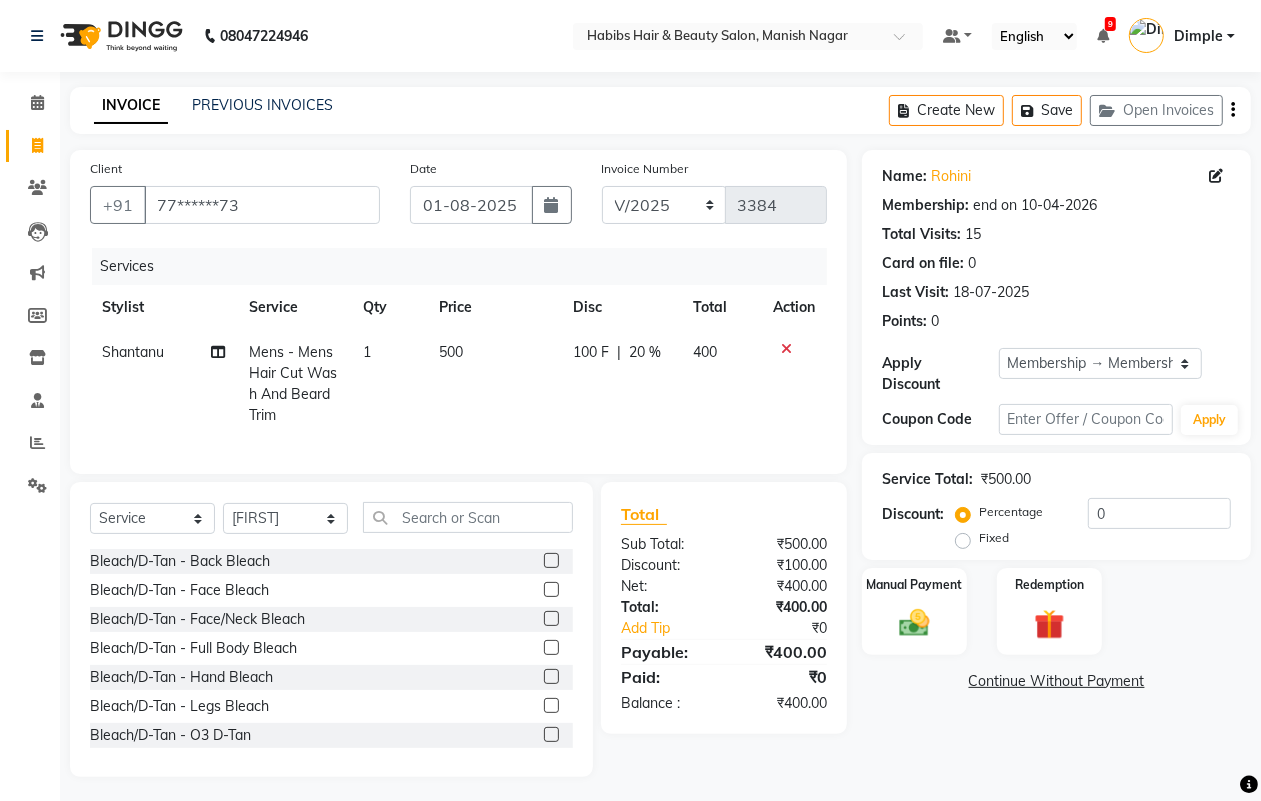 click on "Select  Service  Product  Membership  Package Voucher Prepaid Gift Card  Select Stylist [FIRST] [FIRST] [FIRST] [FIRST] [FIRST] [FIRST] [FIRST] [FIRST] [FIRST] [FIRST]" 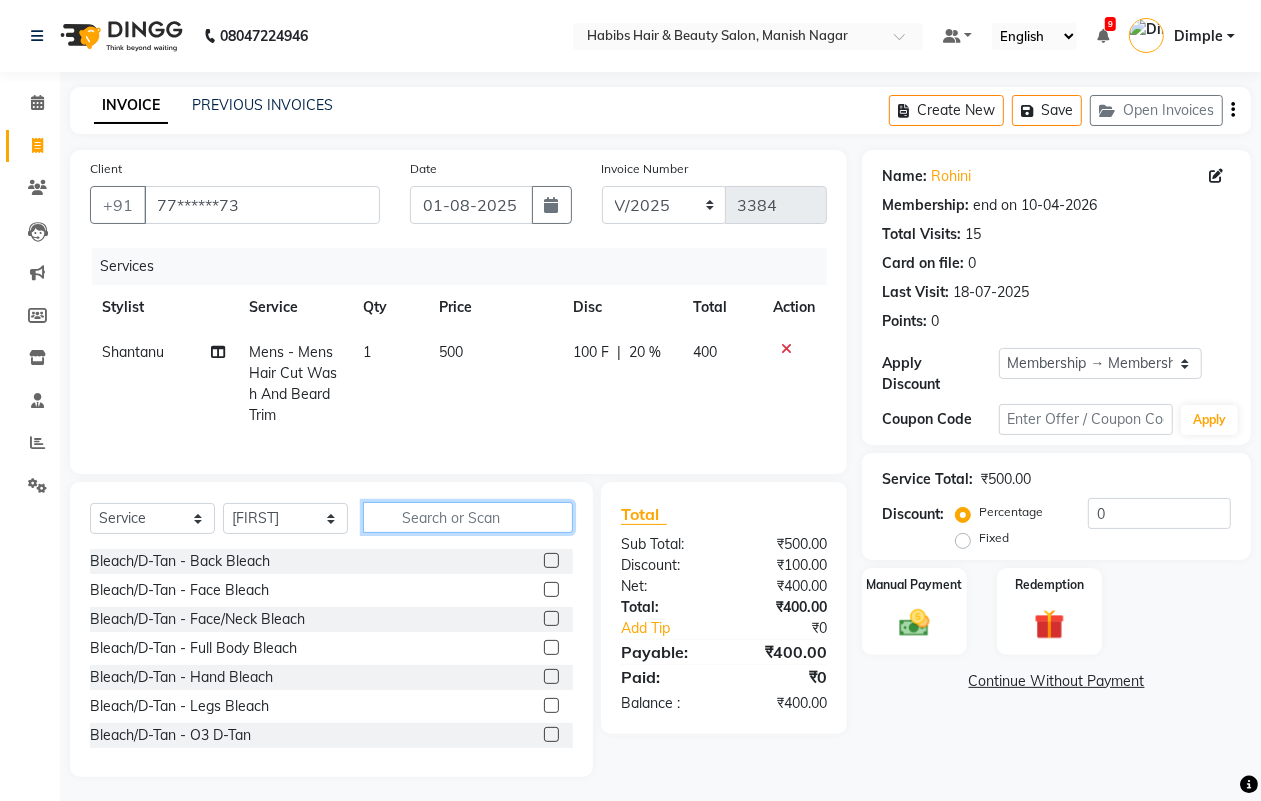 click 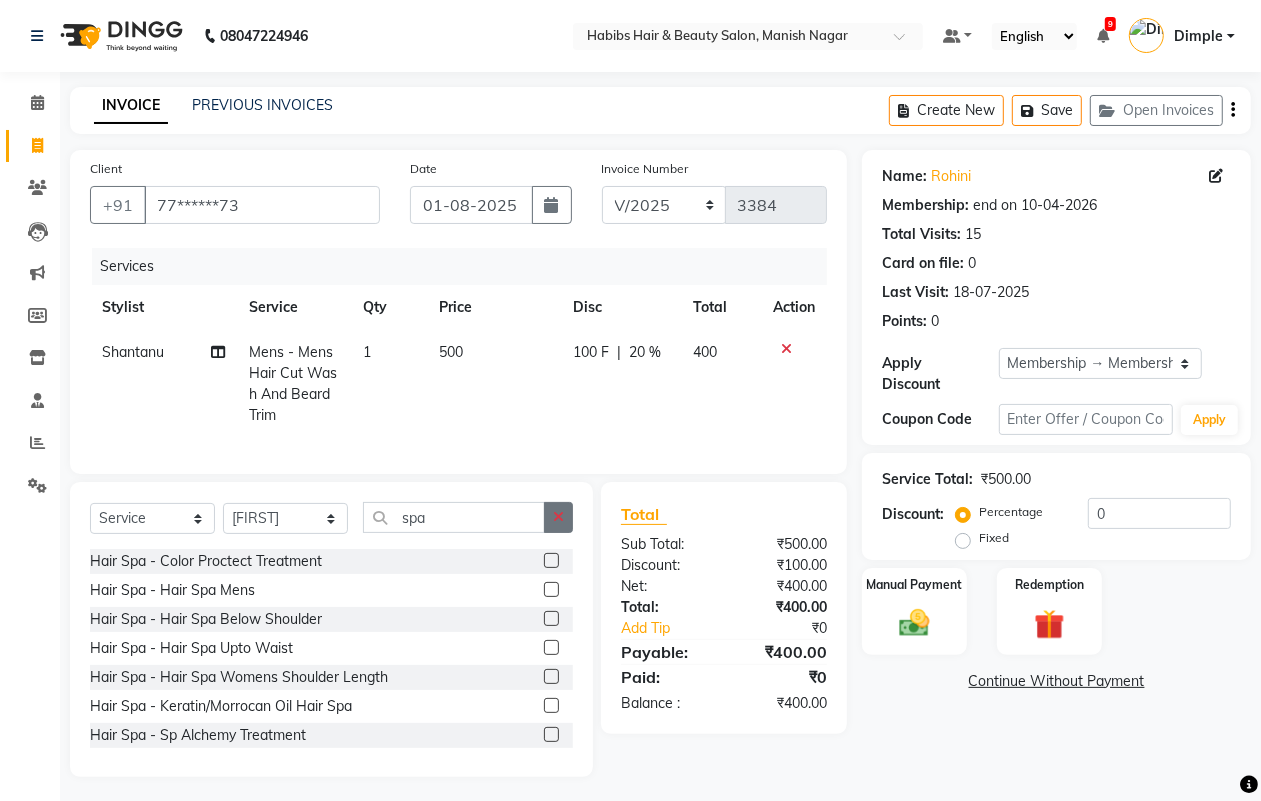 click 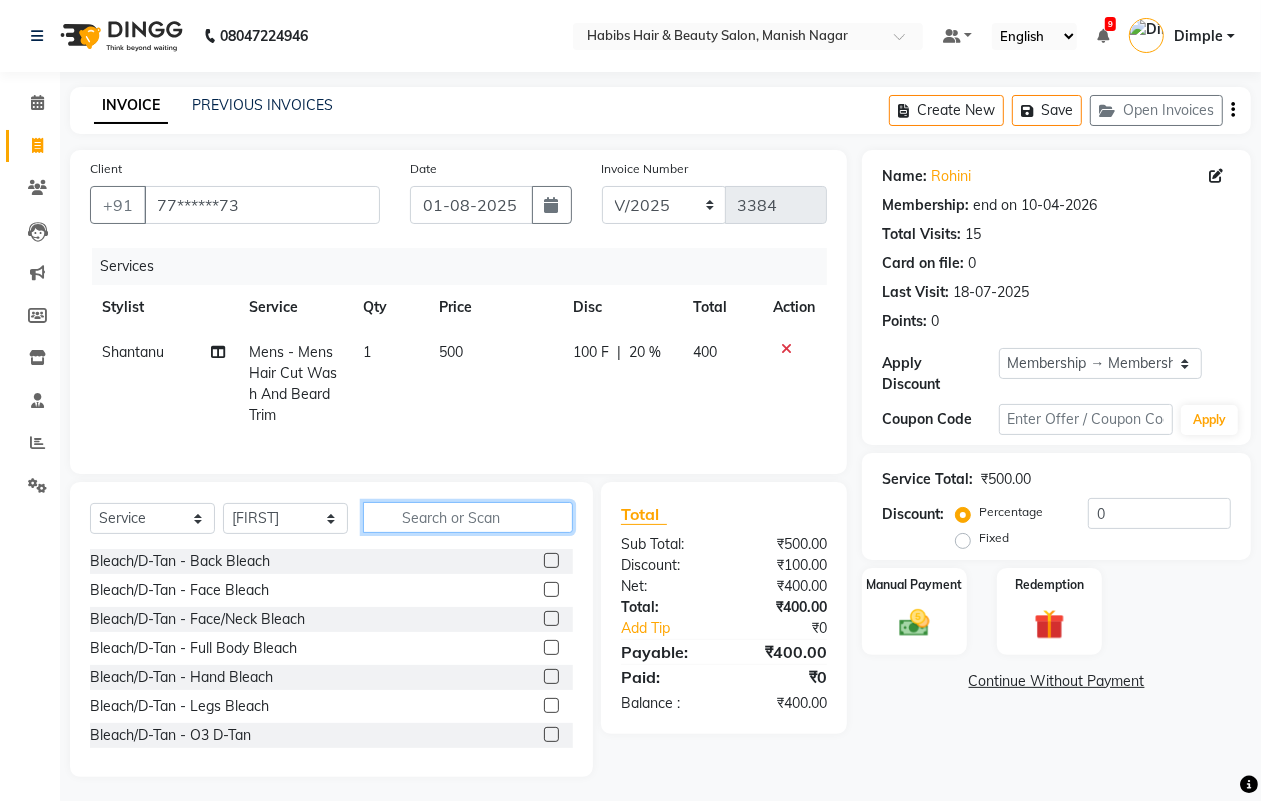 click 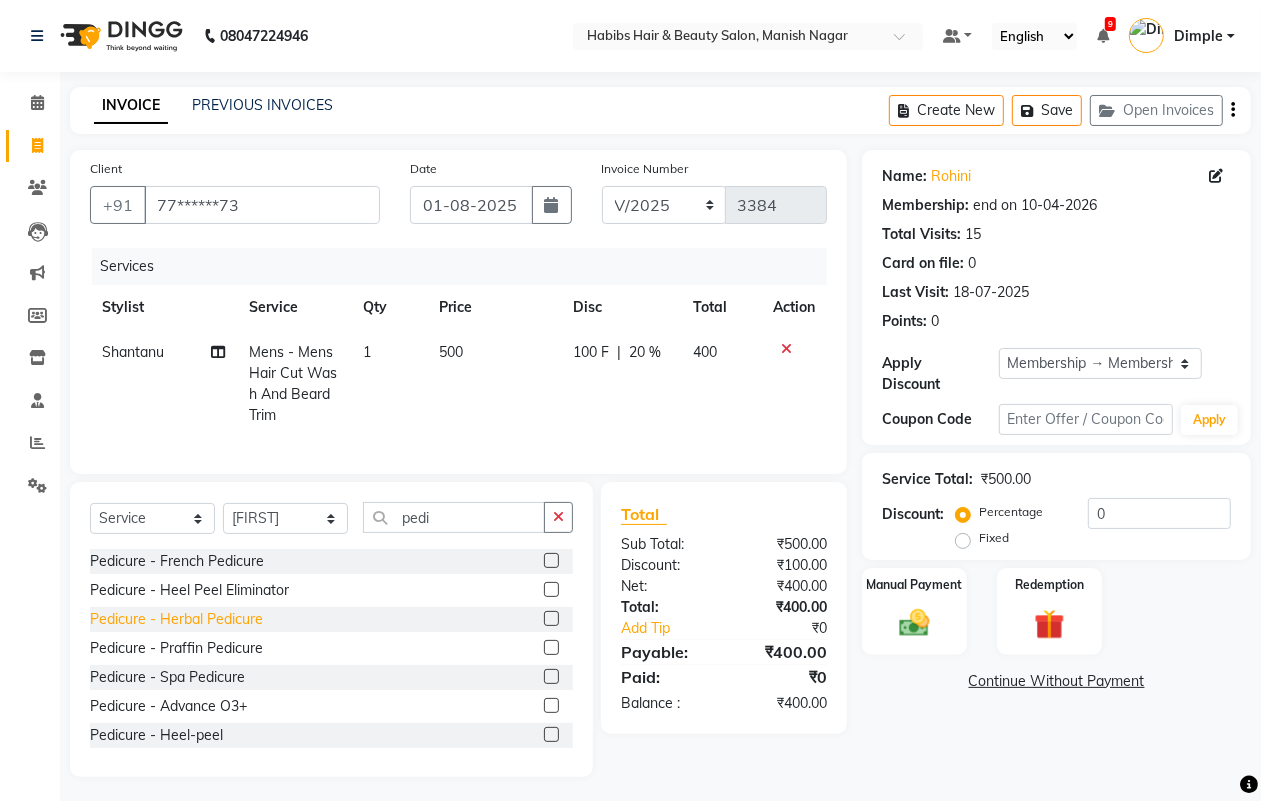 click on "Pedicure - Herbal Pedicure" 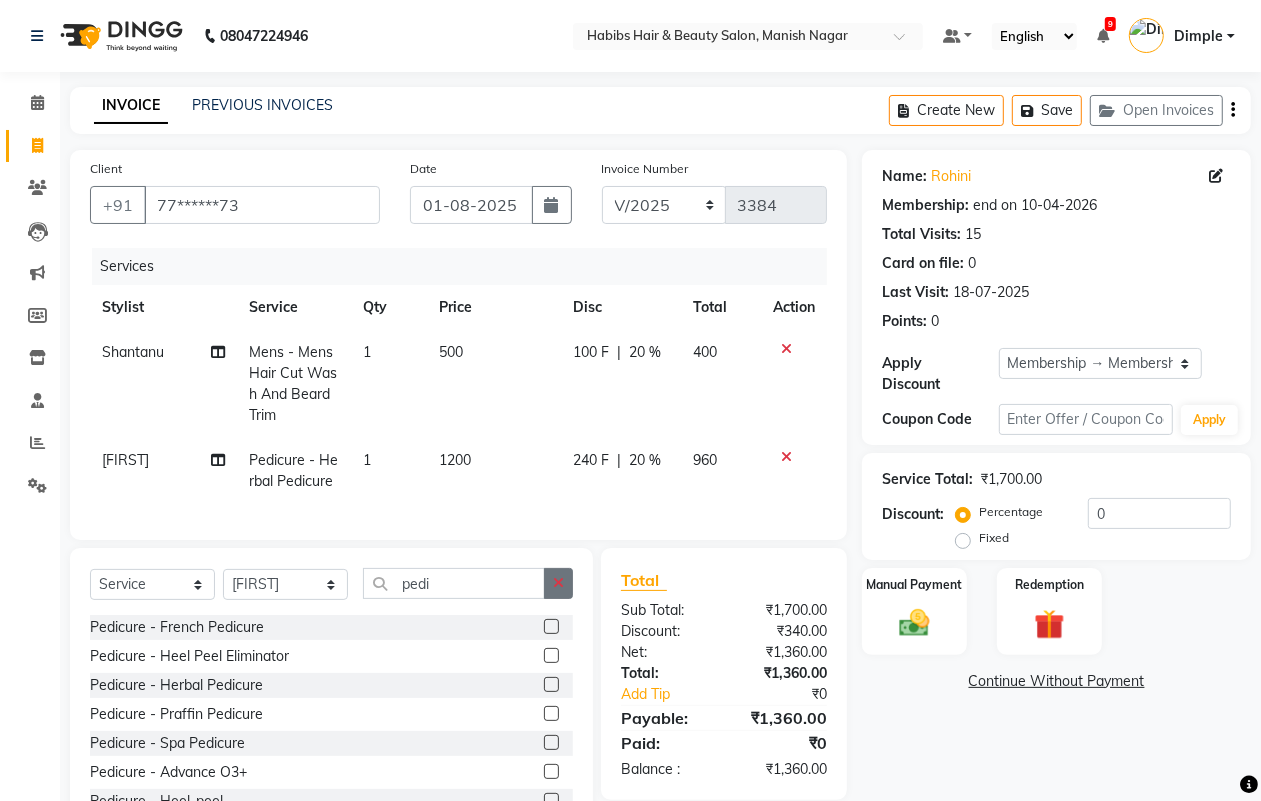 click 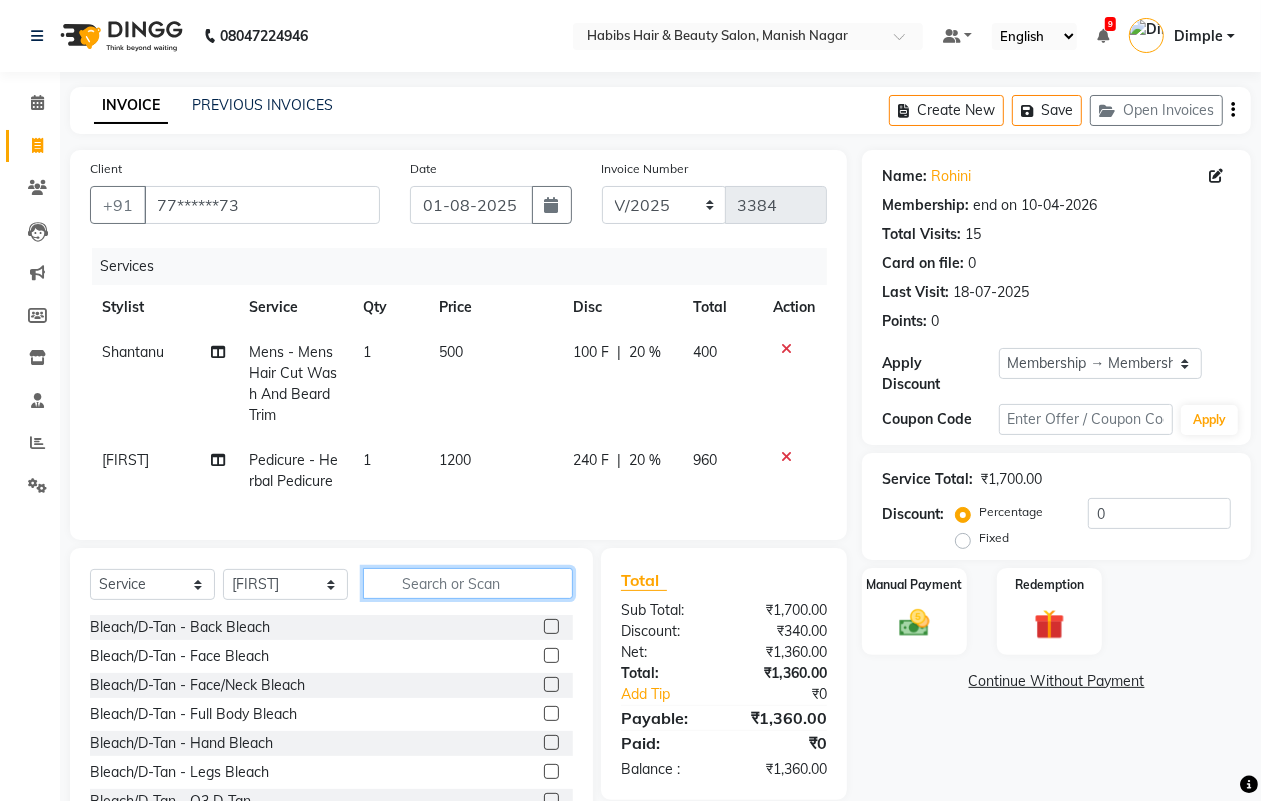 click 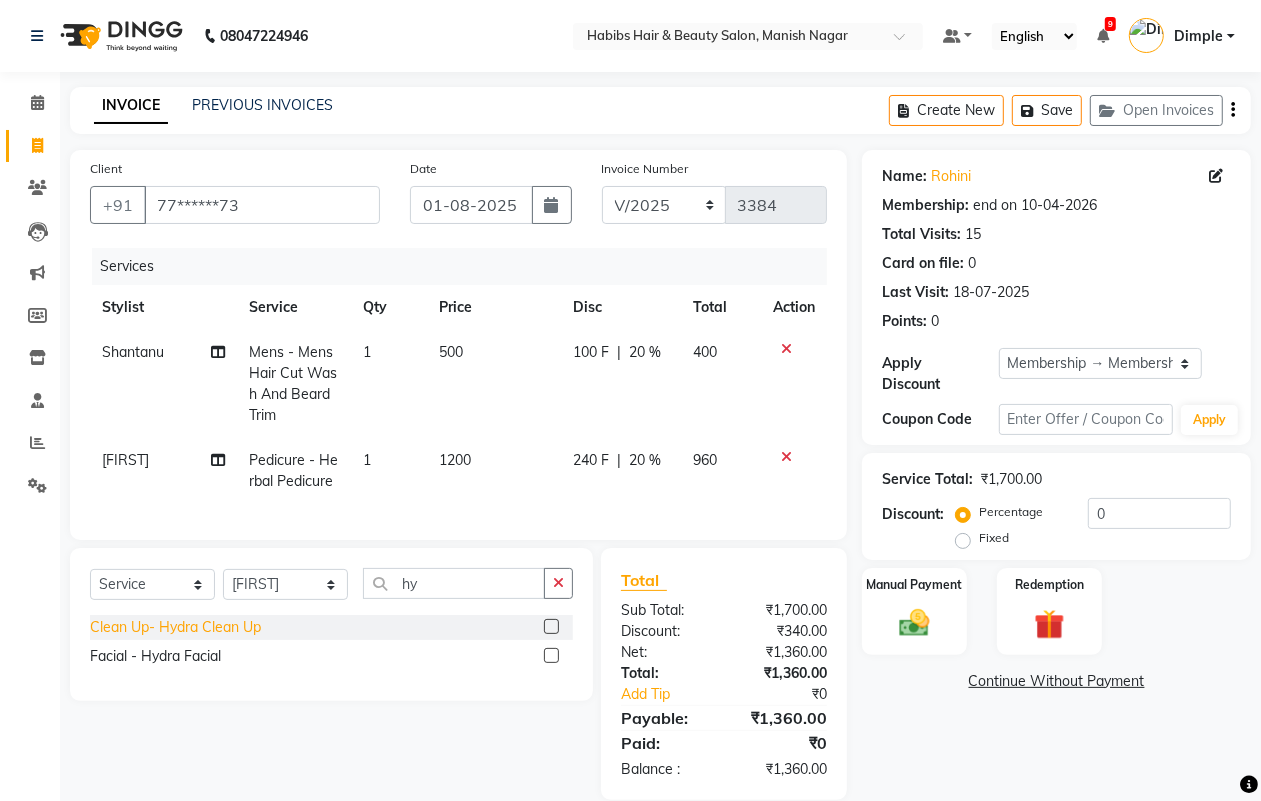 click on "Clean Up- Hydra Clean Up" 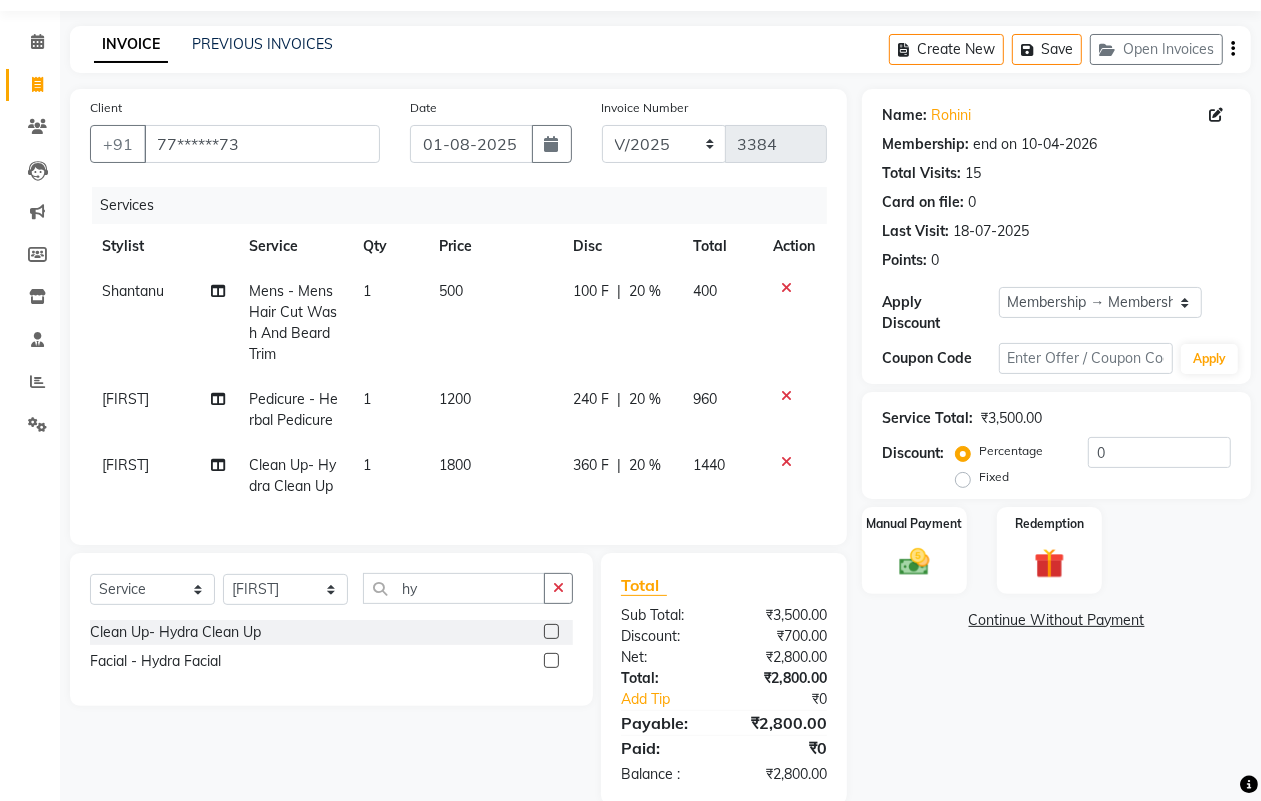 scroll, scrollTop: 113, scrollLeft: 0, axis: vertical 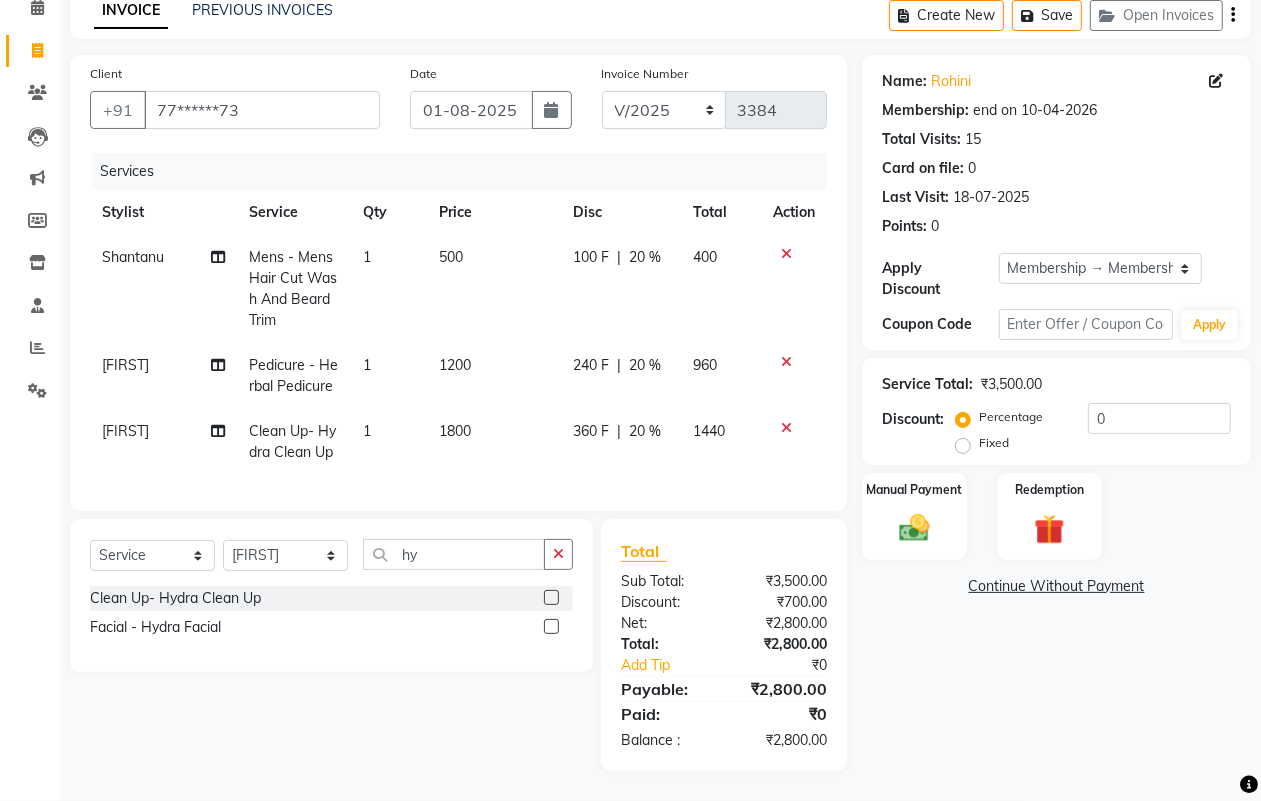 click 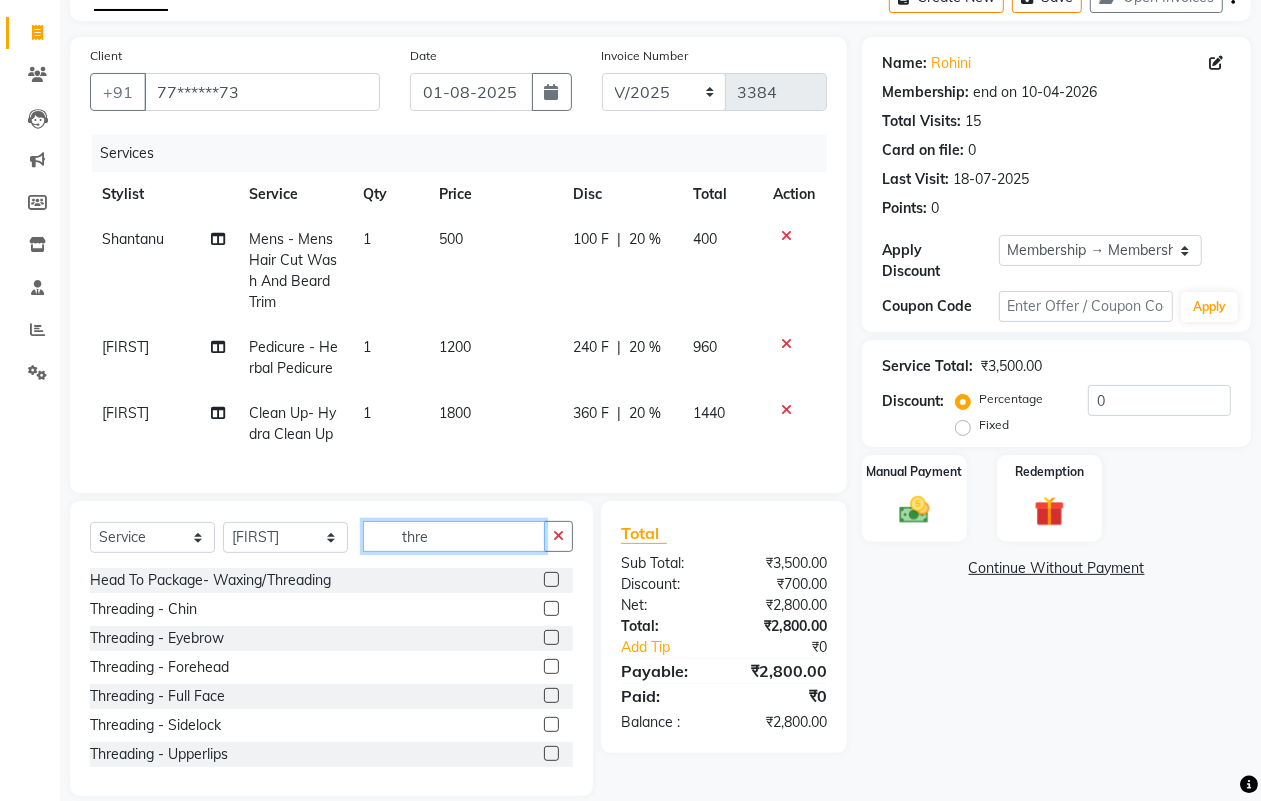 scroll, scrollTop: 2, scrollLeft: 0, axis: vertical 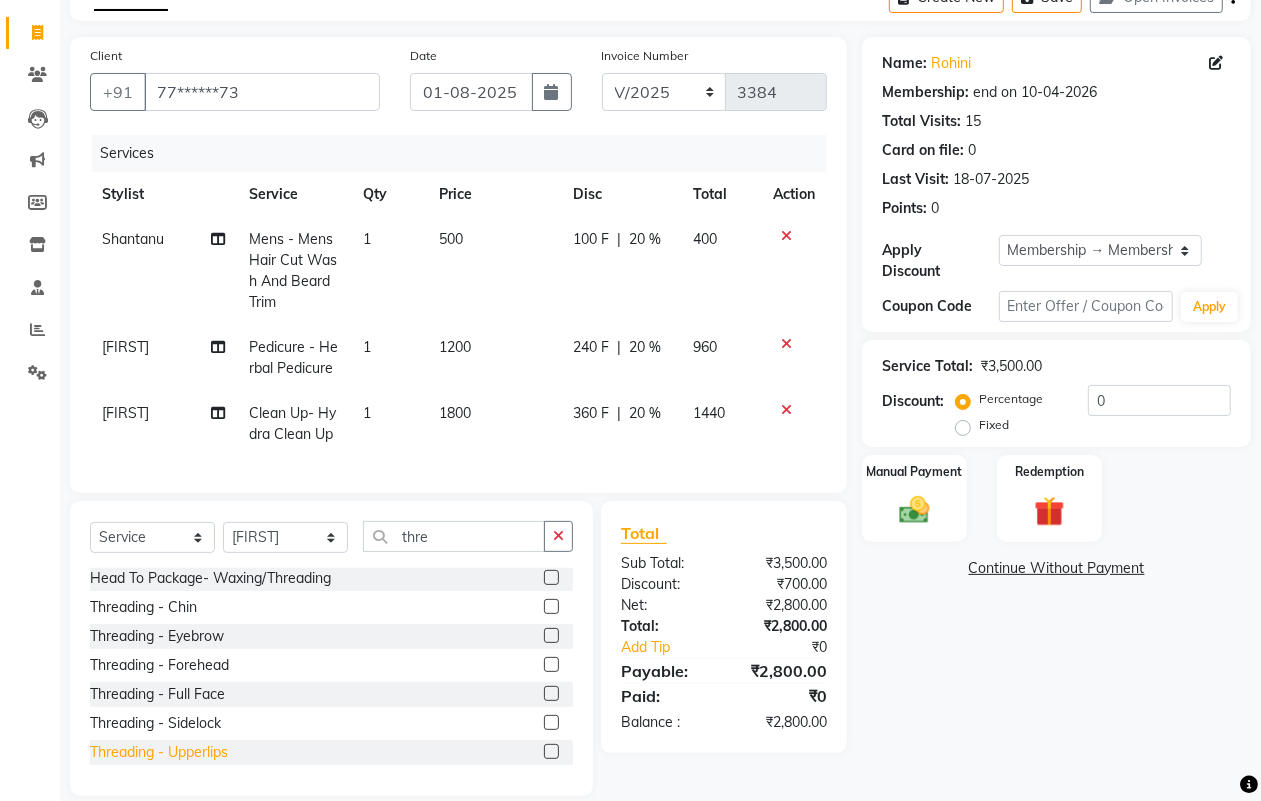 click on "Threading - Upperlips" 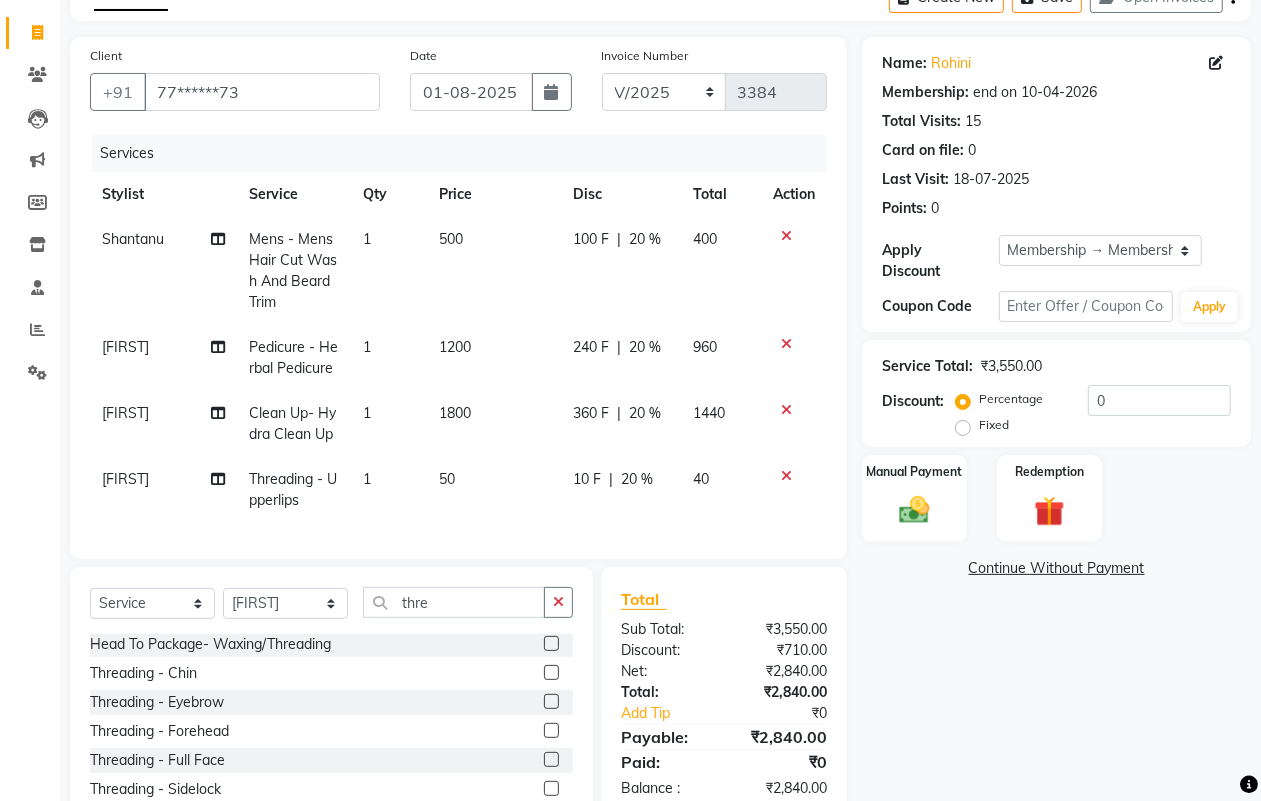 click on "Threading - Full Face" 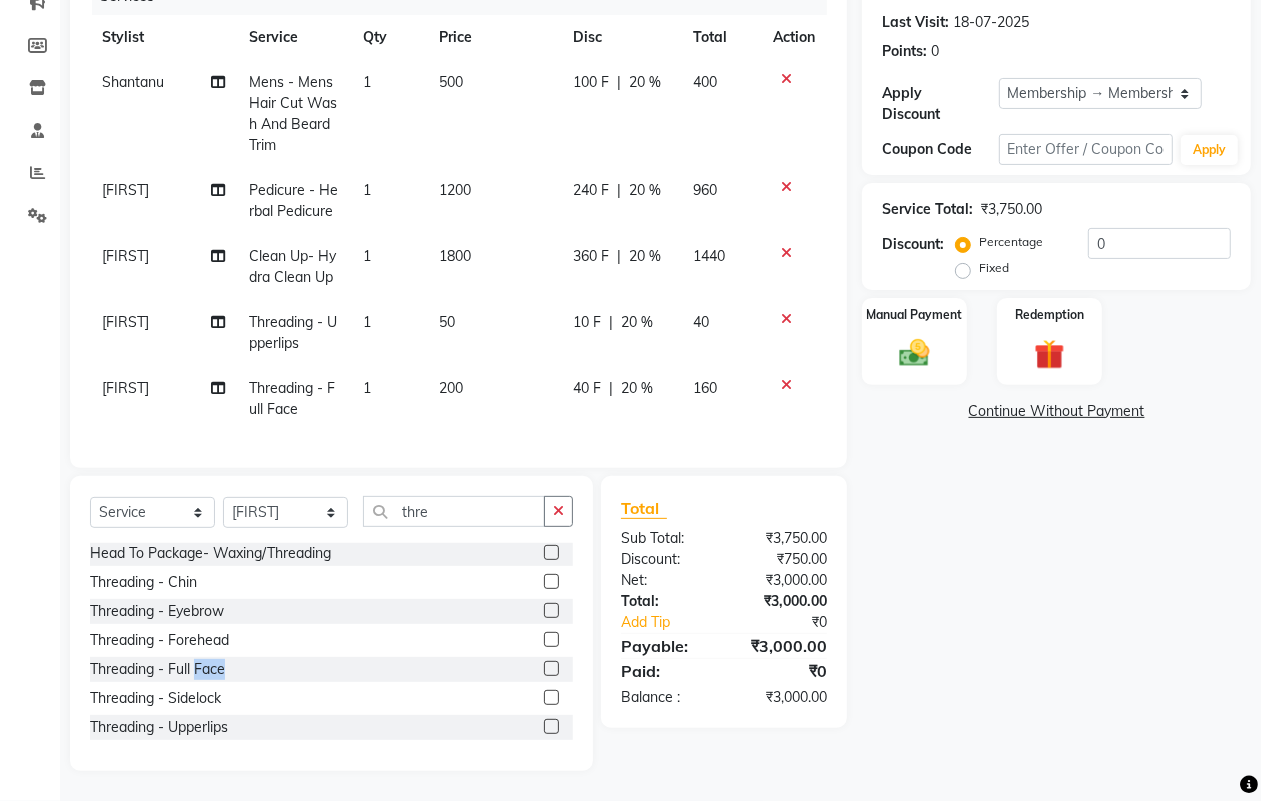 scroll, scrollTop: 288, scrollLeft: 0, axis: vertical 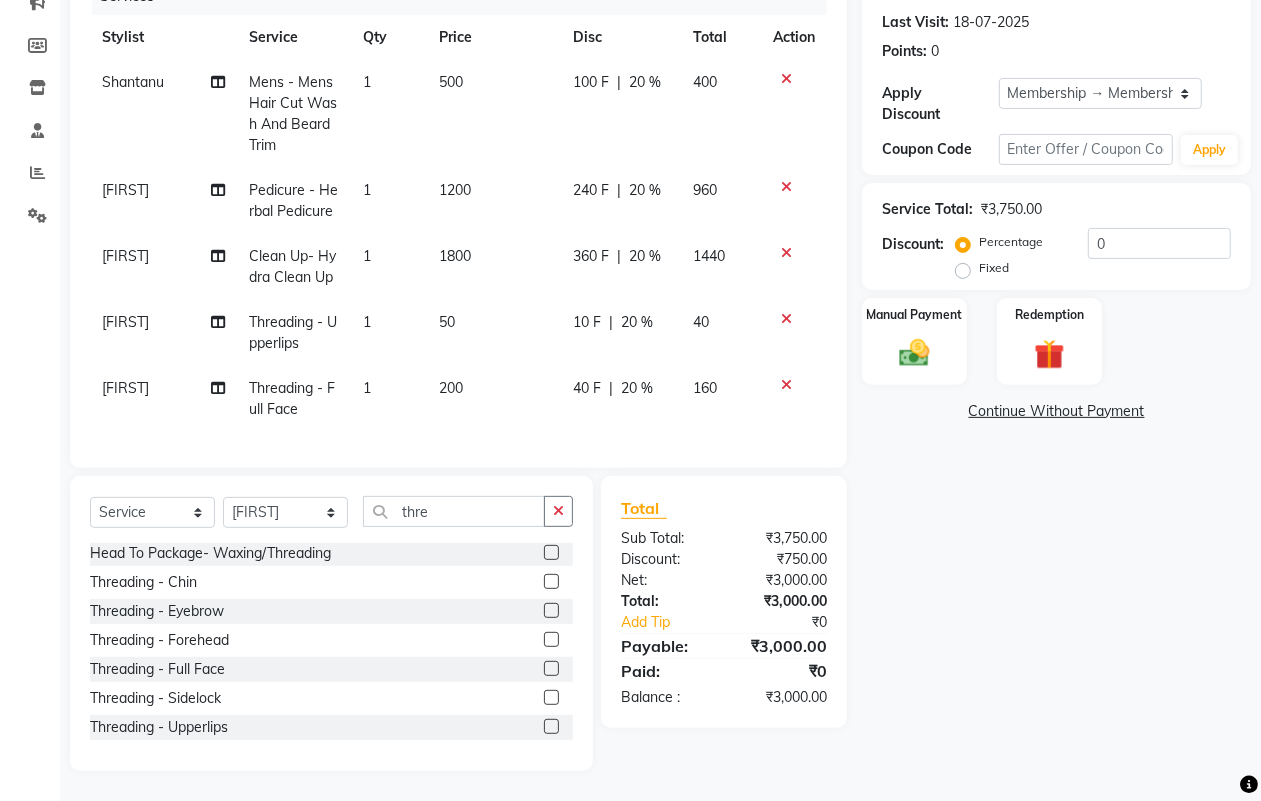 click on "Threading - Forehead" 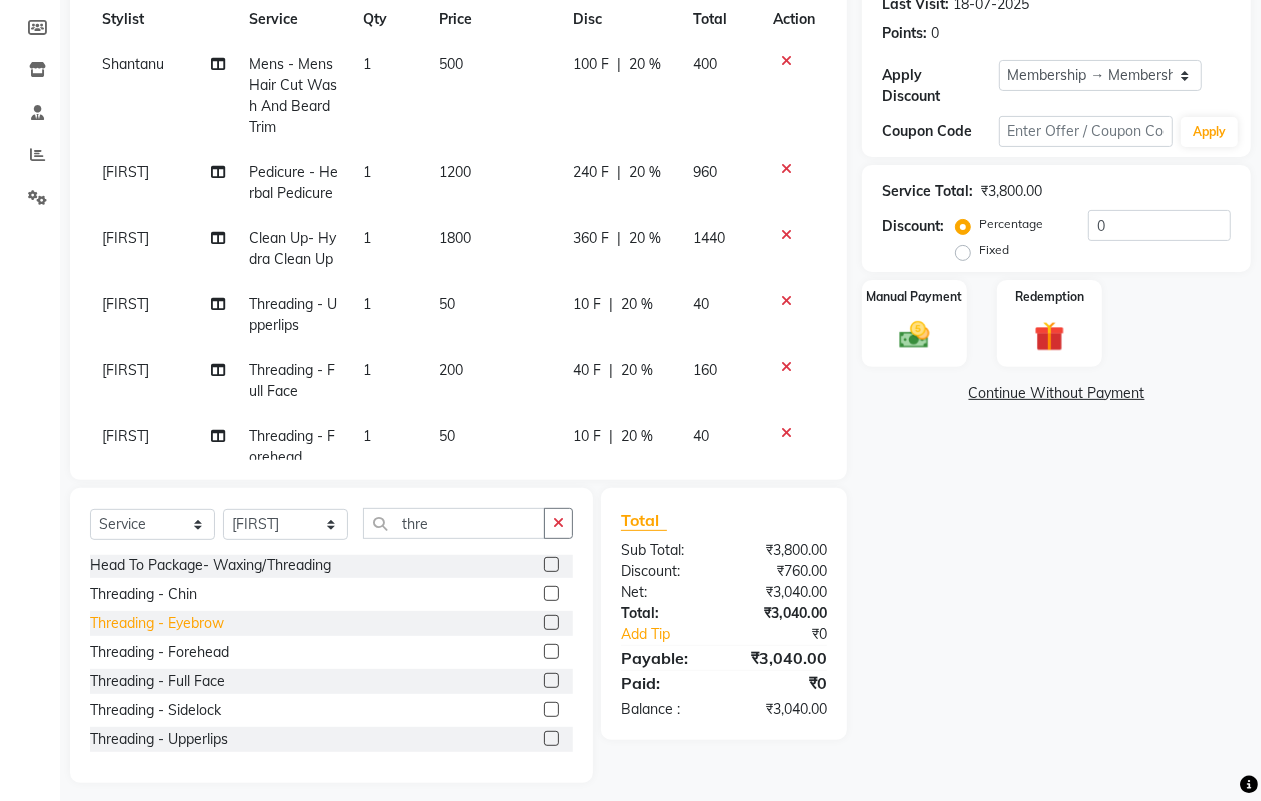 click on "Threading - Eyebrow" 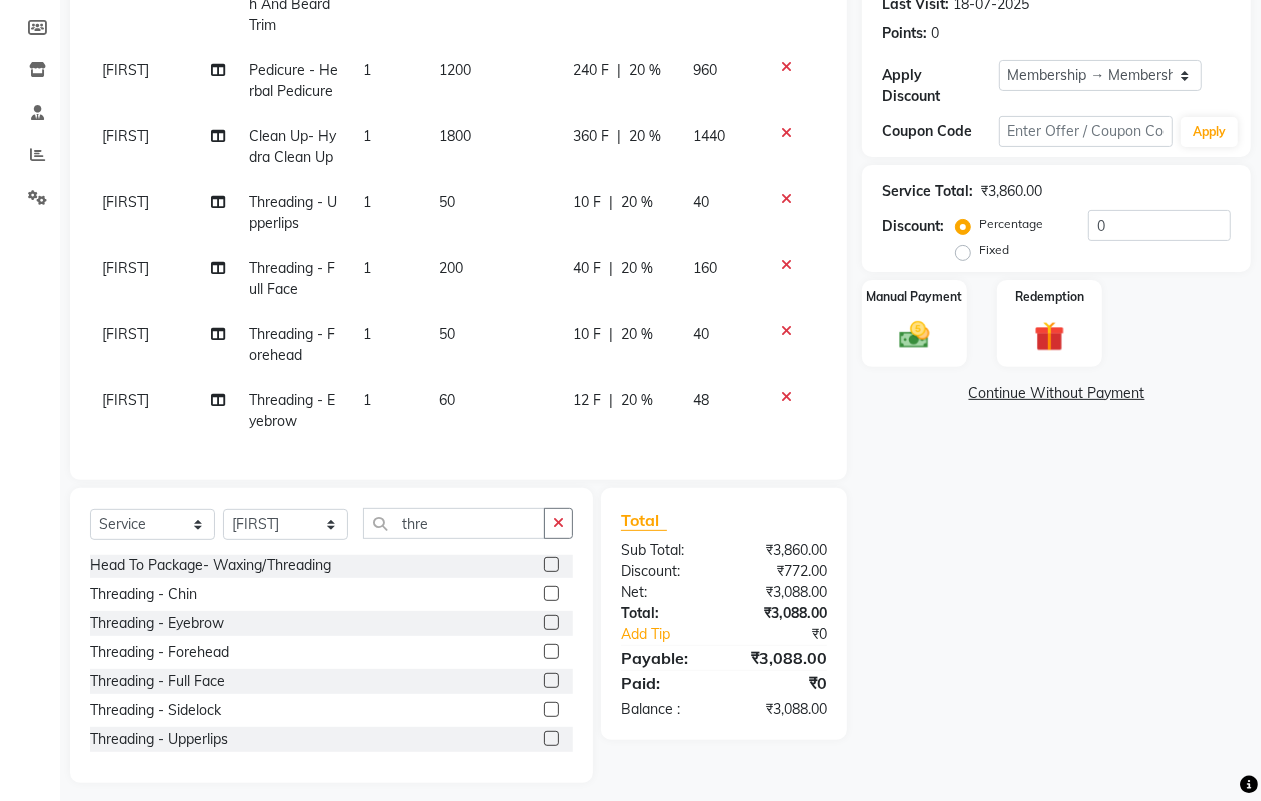 scroll, scrollTop: 162, scrollLeft: 0, axis: vertical 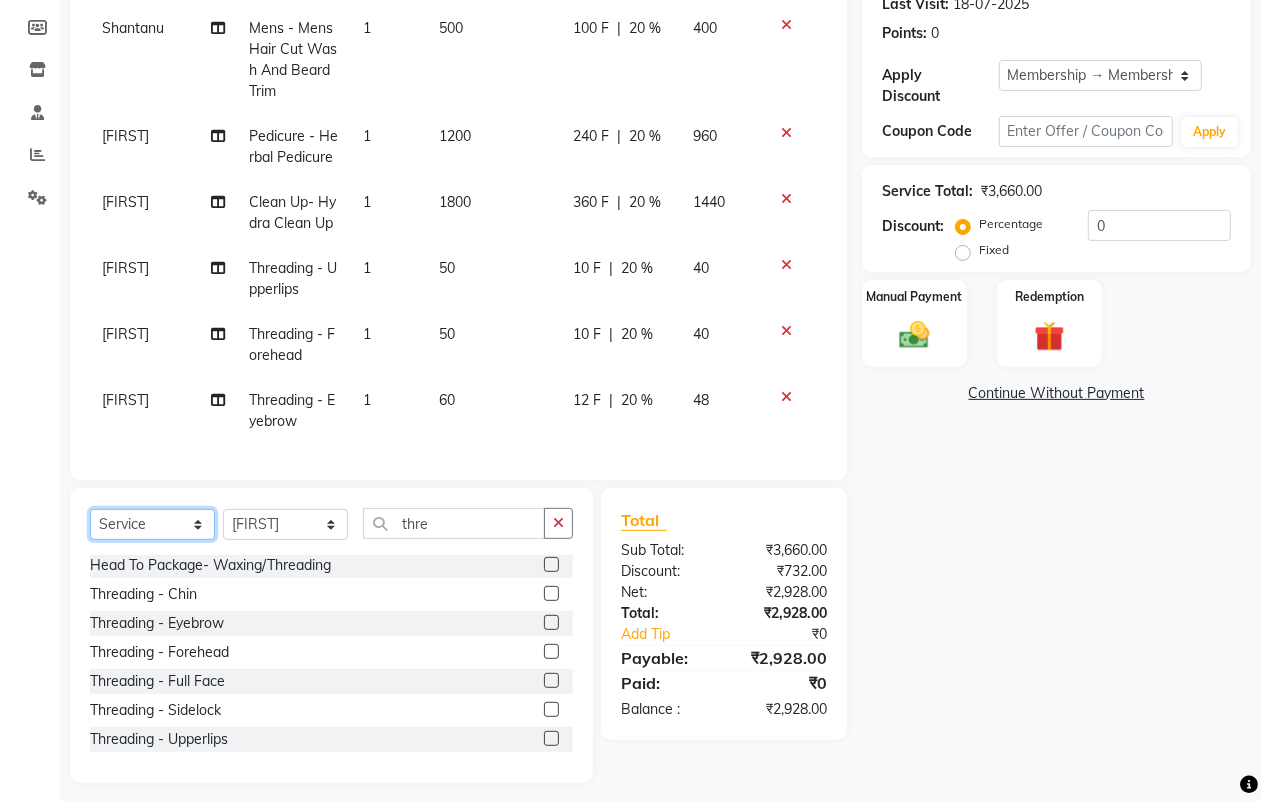 click on "Select  Service  Product  Membership  Package Voucher Prepaid Gift Card" 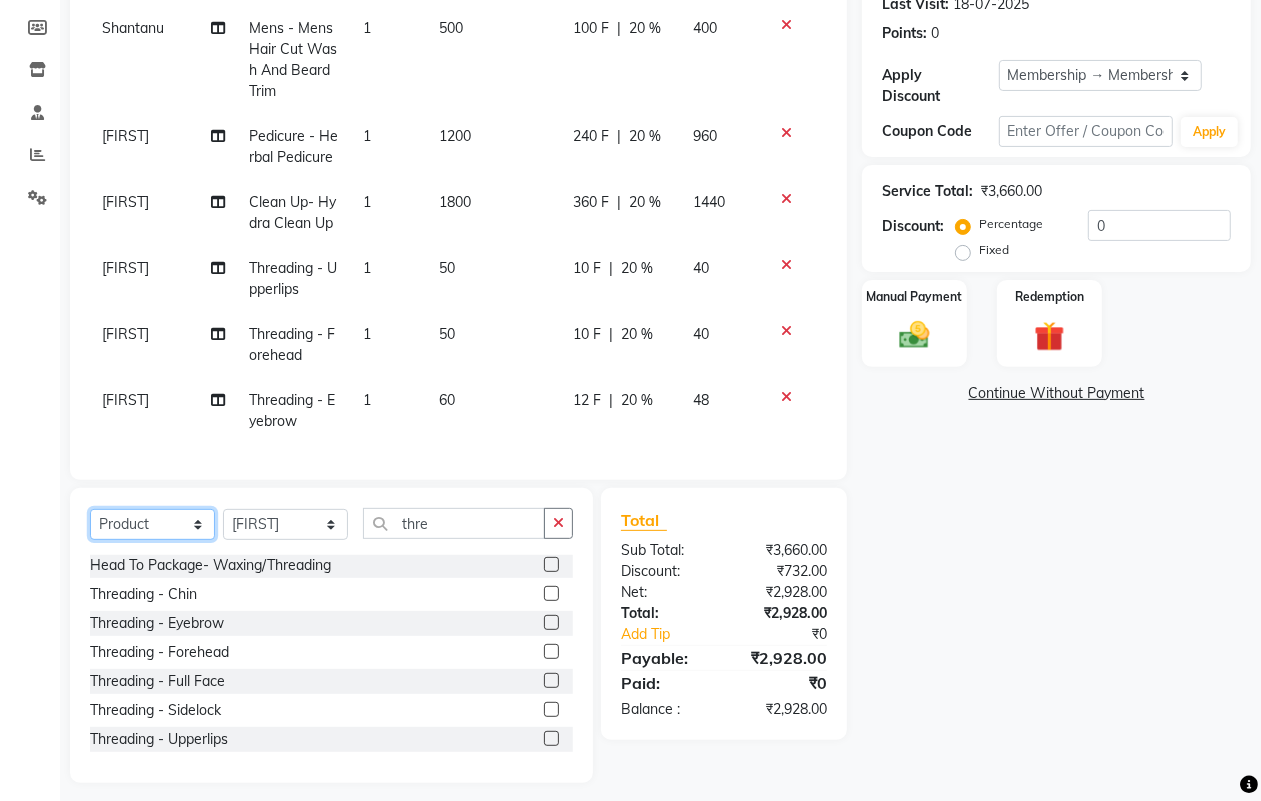 click on "Select  Service  Product  Membership  Package Voucher Prepaid Gift Card" 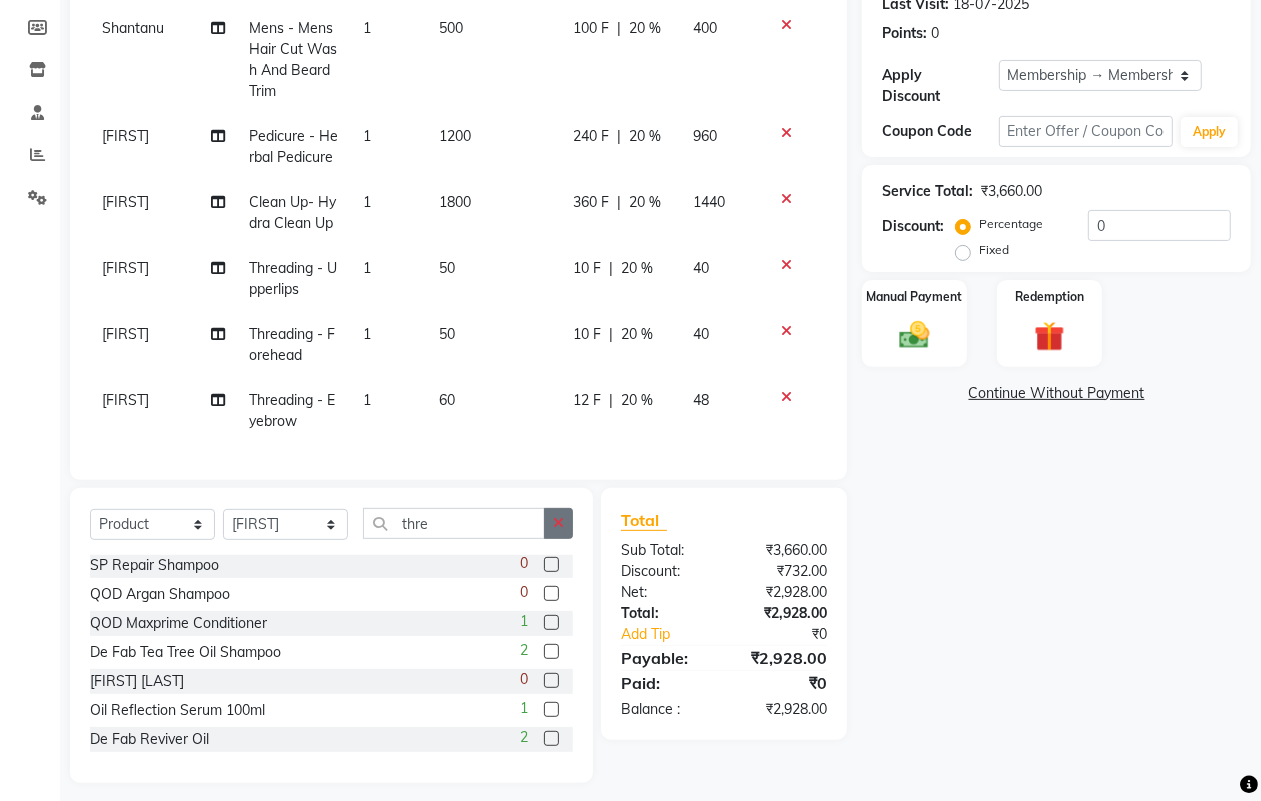 click 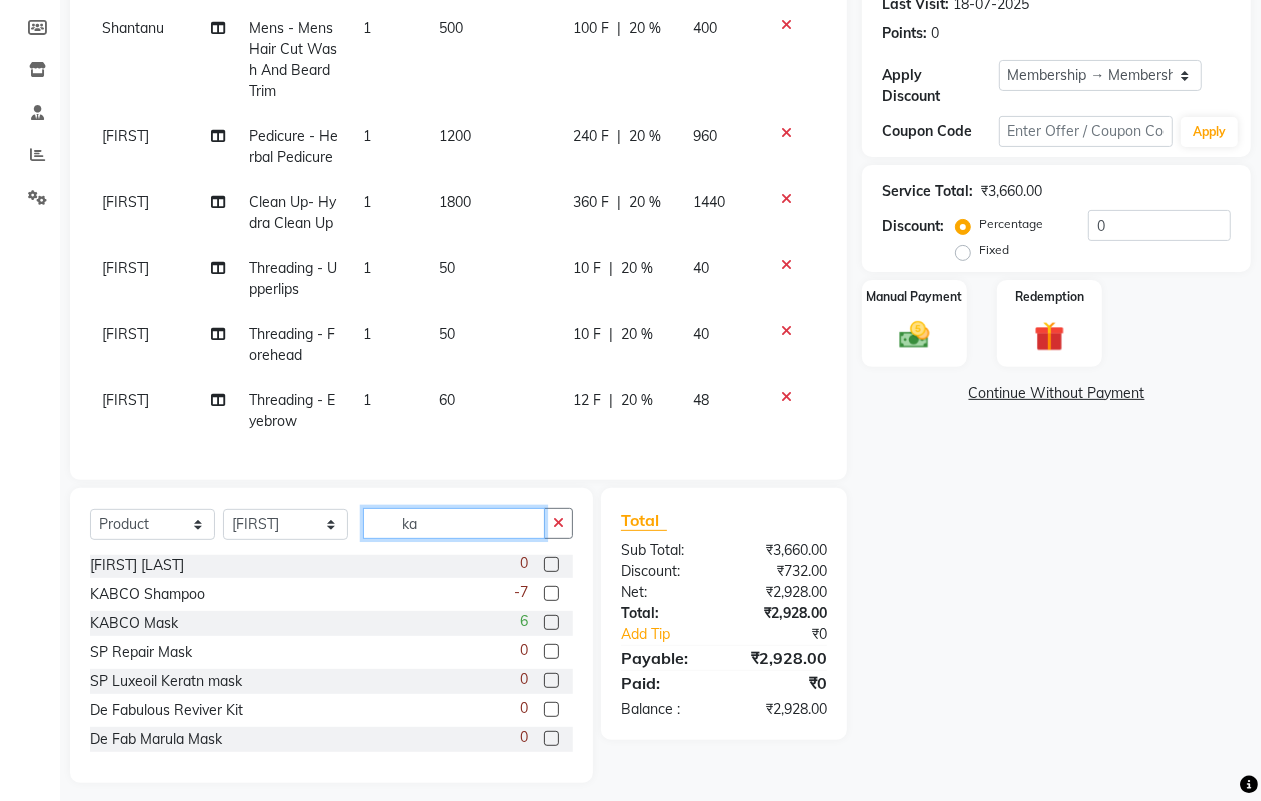scroll, scrollTop: 0, scrollLeft: 0, axis: both 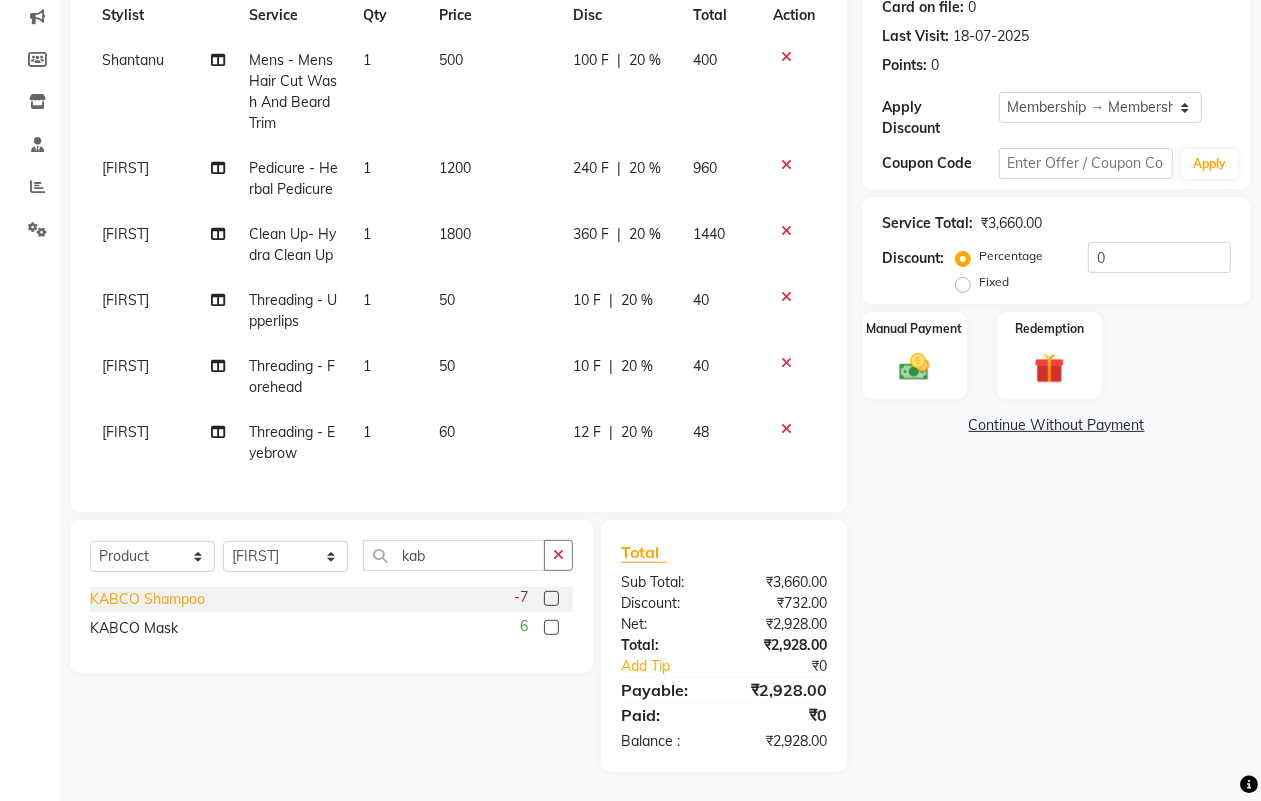 click on "KABCO Shampoo" 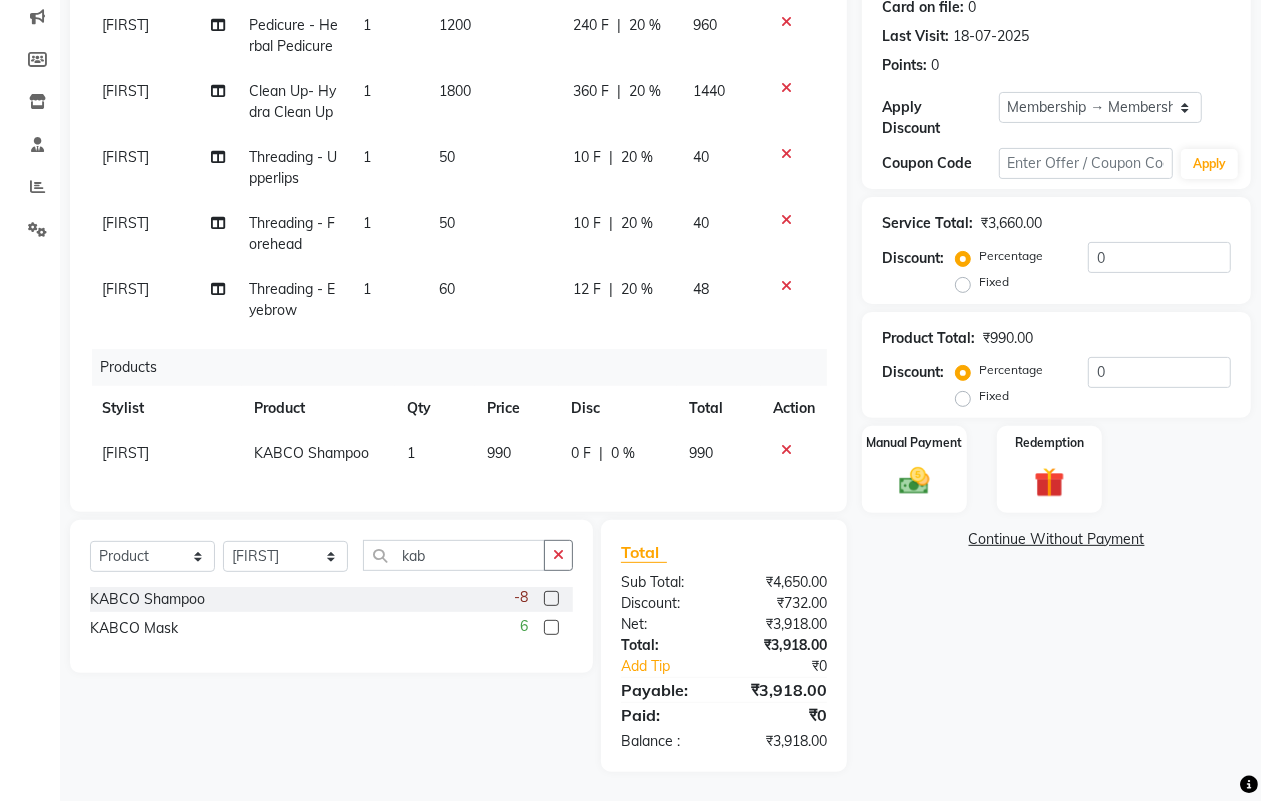 scroll, scrollTop: 240, scrollLeft: 0, axis: vertical 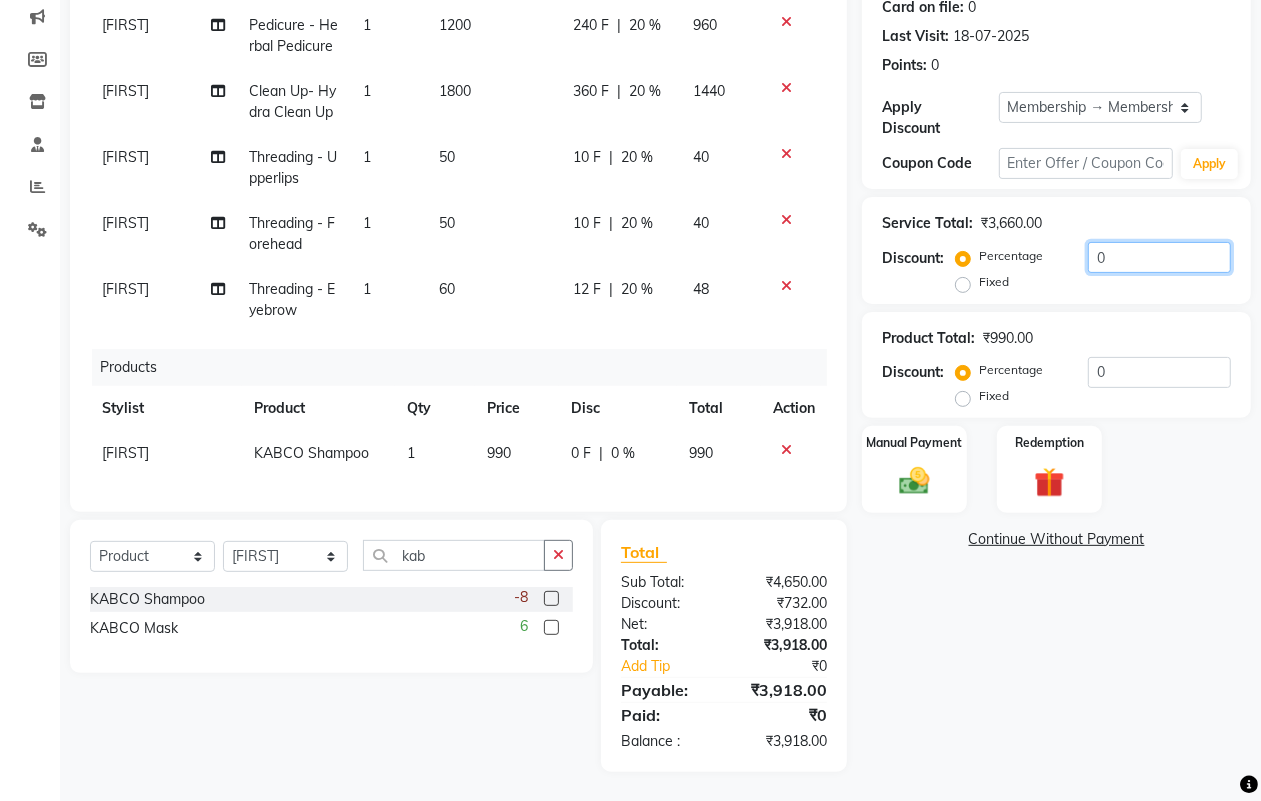 click on "0" 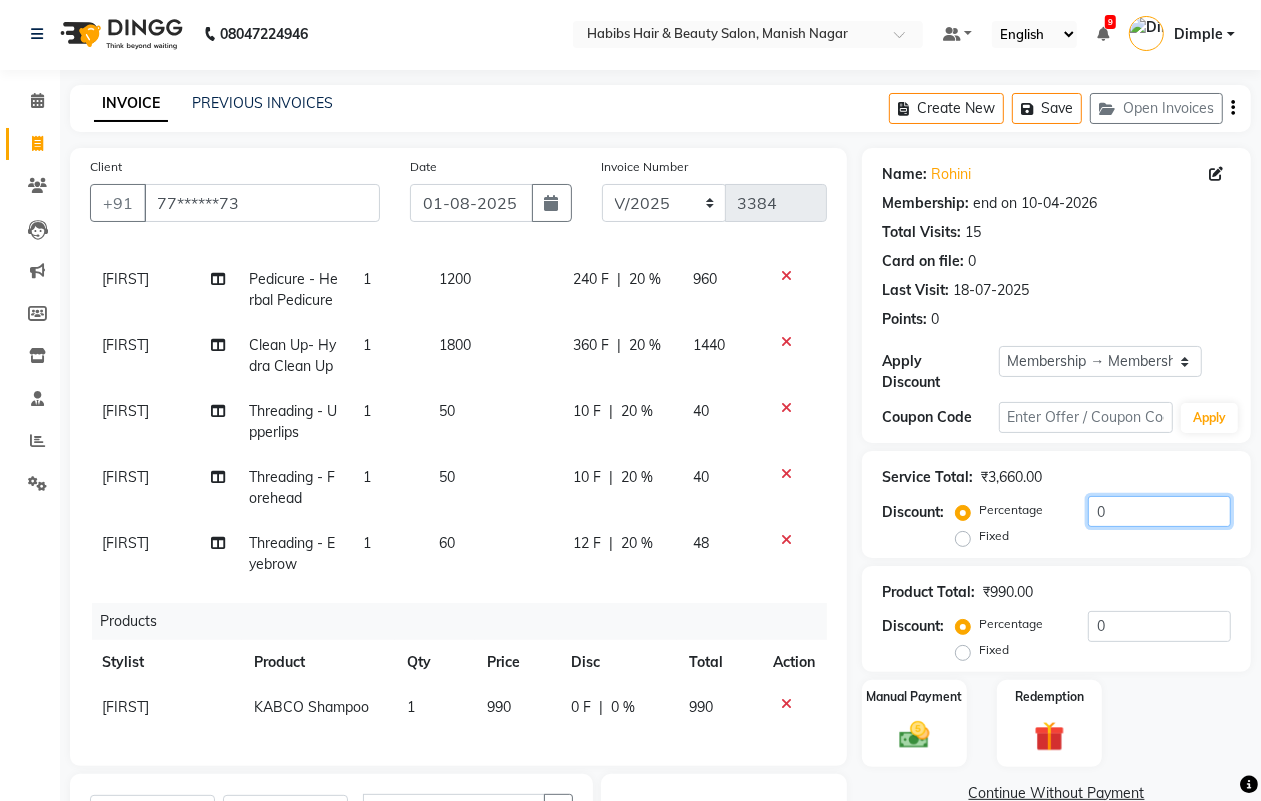 scroll, scrollTop: 0, scrollLeft: 0, axis: both 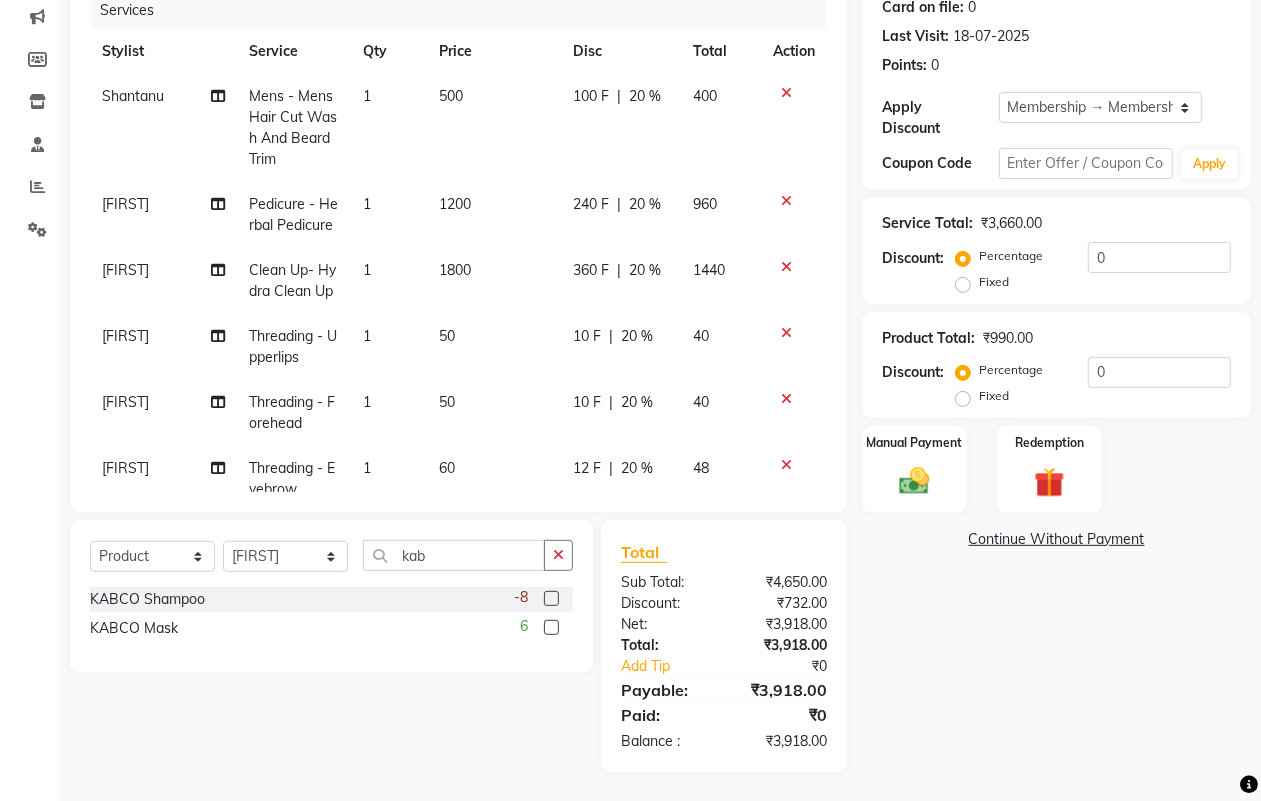 click on "Pedicure - Herbal Pedicure" 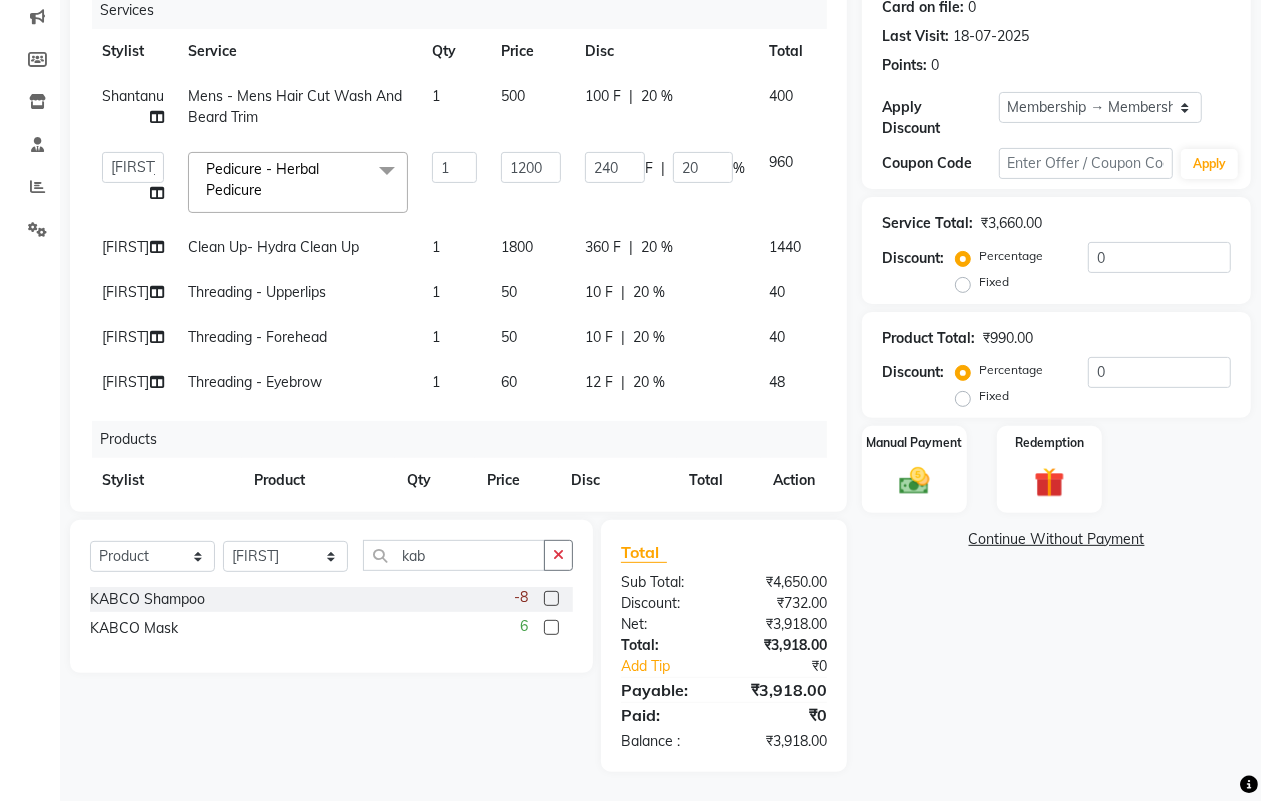 click on "Pedicure - Herbal Pedicure  x" 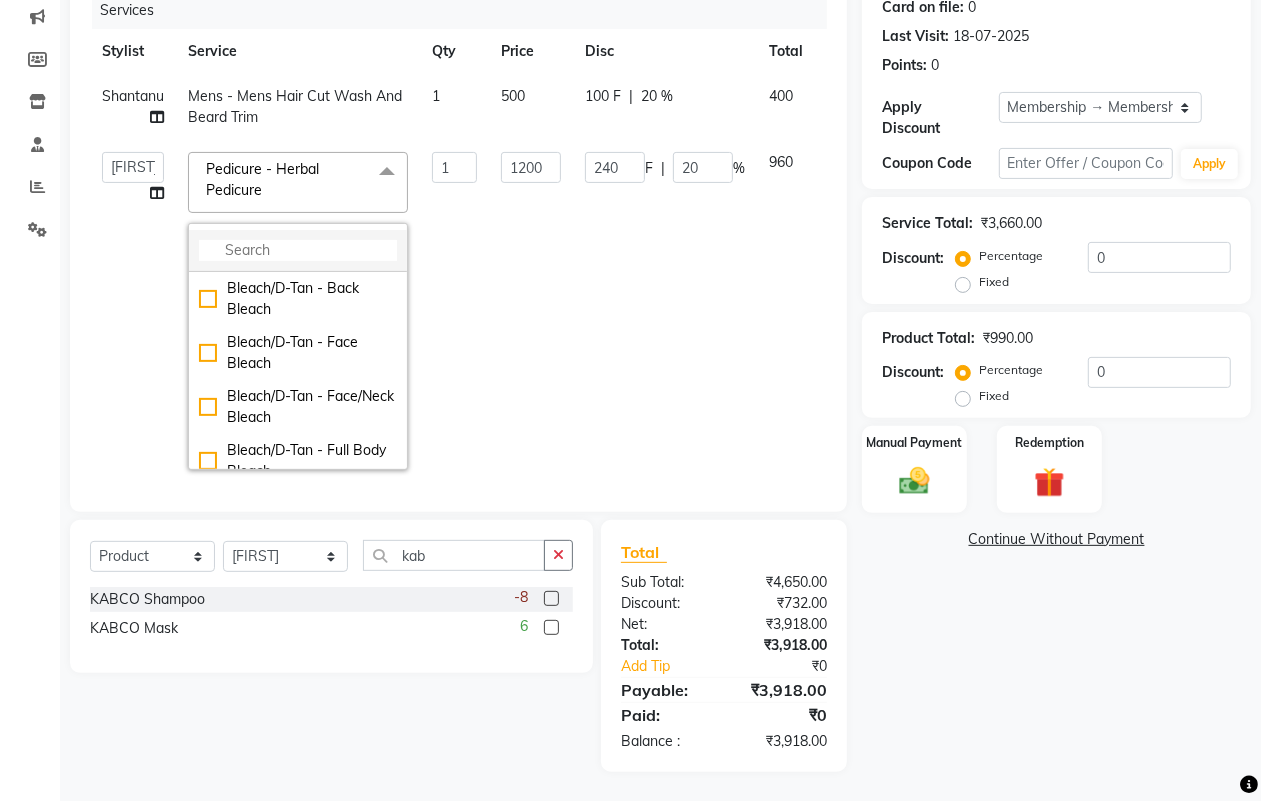 click 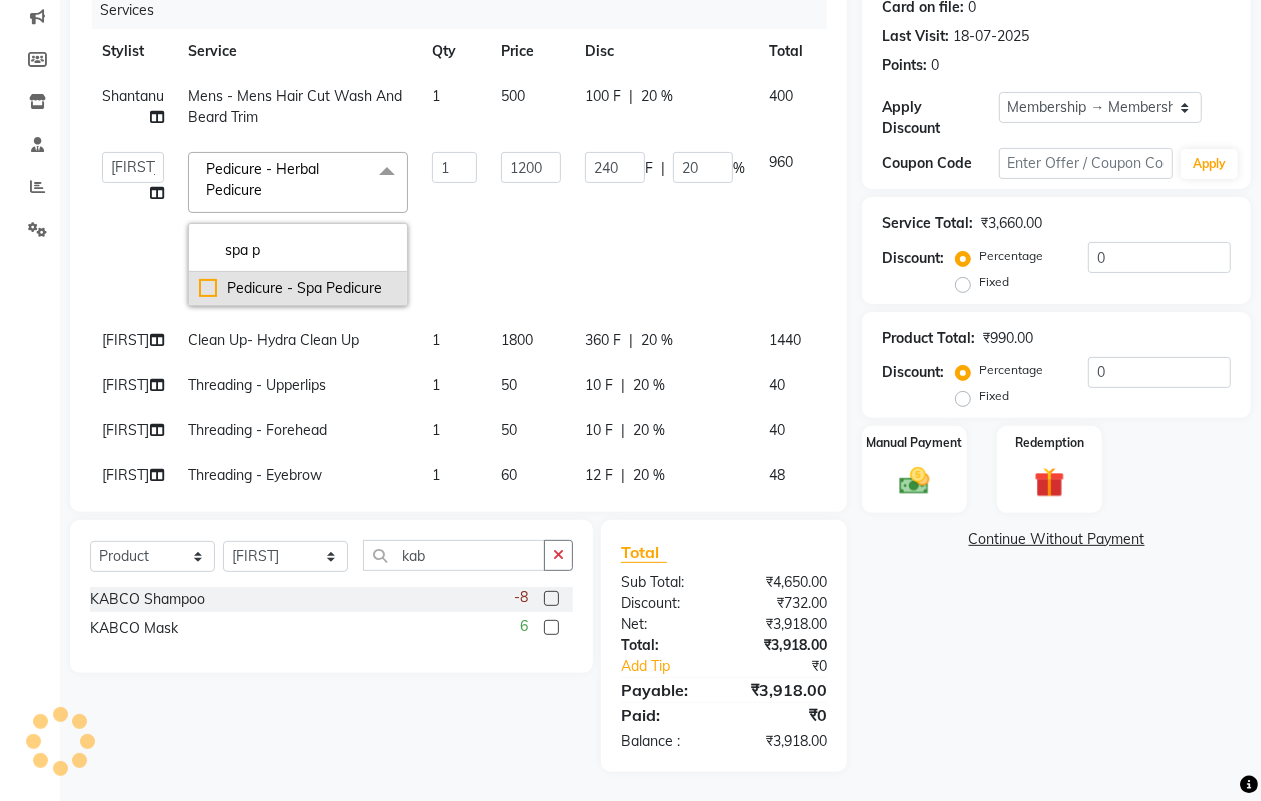 click on "Pedicure - Spa Pedicure" 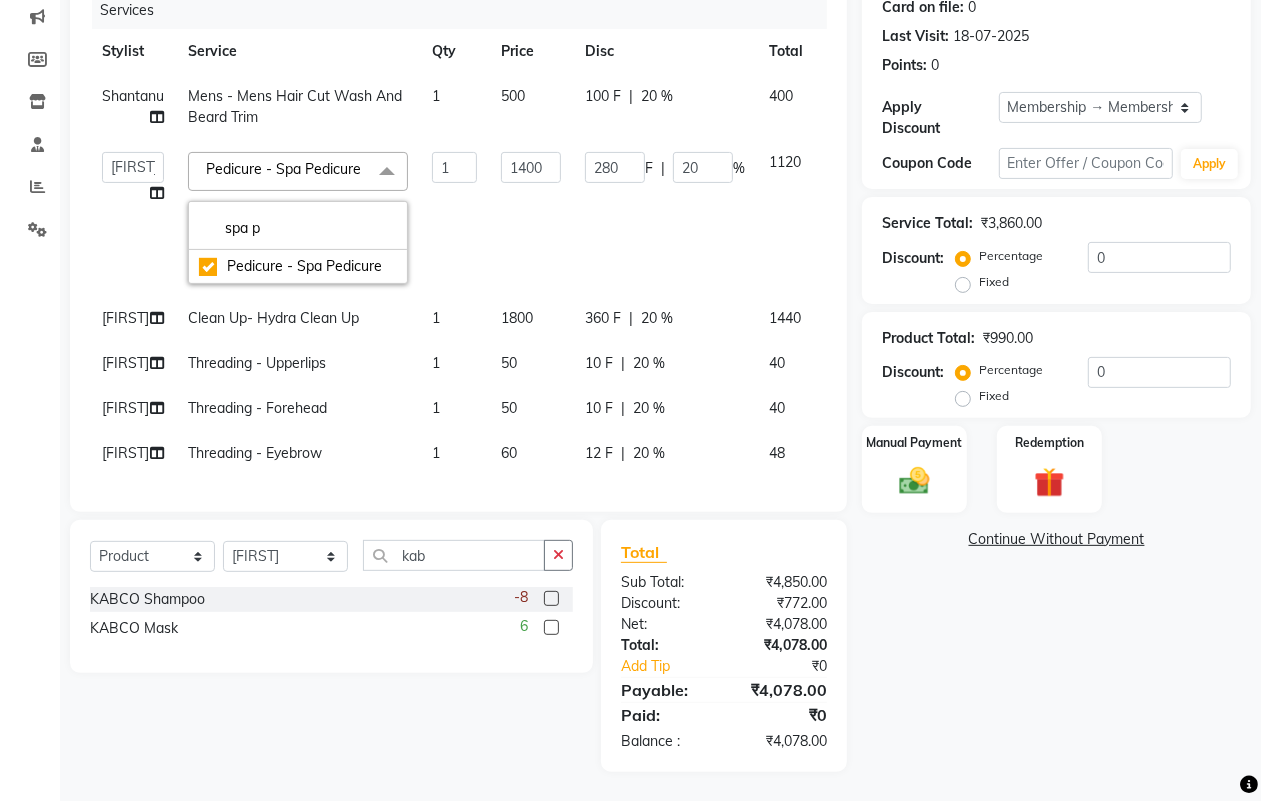 click on "Name: [FIRST] [LAST] Membership: end on 10-04-2026 Total Visits:  15 Card on file:  0 Last Visit:   18-07-2025 Points:   0  Apply Discount Select Membership → Membership Card Membership → Membership Card Coupon Code Apply Service Total:  ₹3,860.00  Discount:  Percentage   Fixed  0 Product Total:  ₹990.00  Discount:  Percentage   Fixed  0 Manual Payment Redemption  Continue Without Payment" 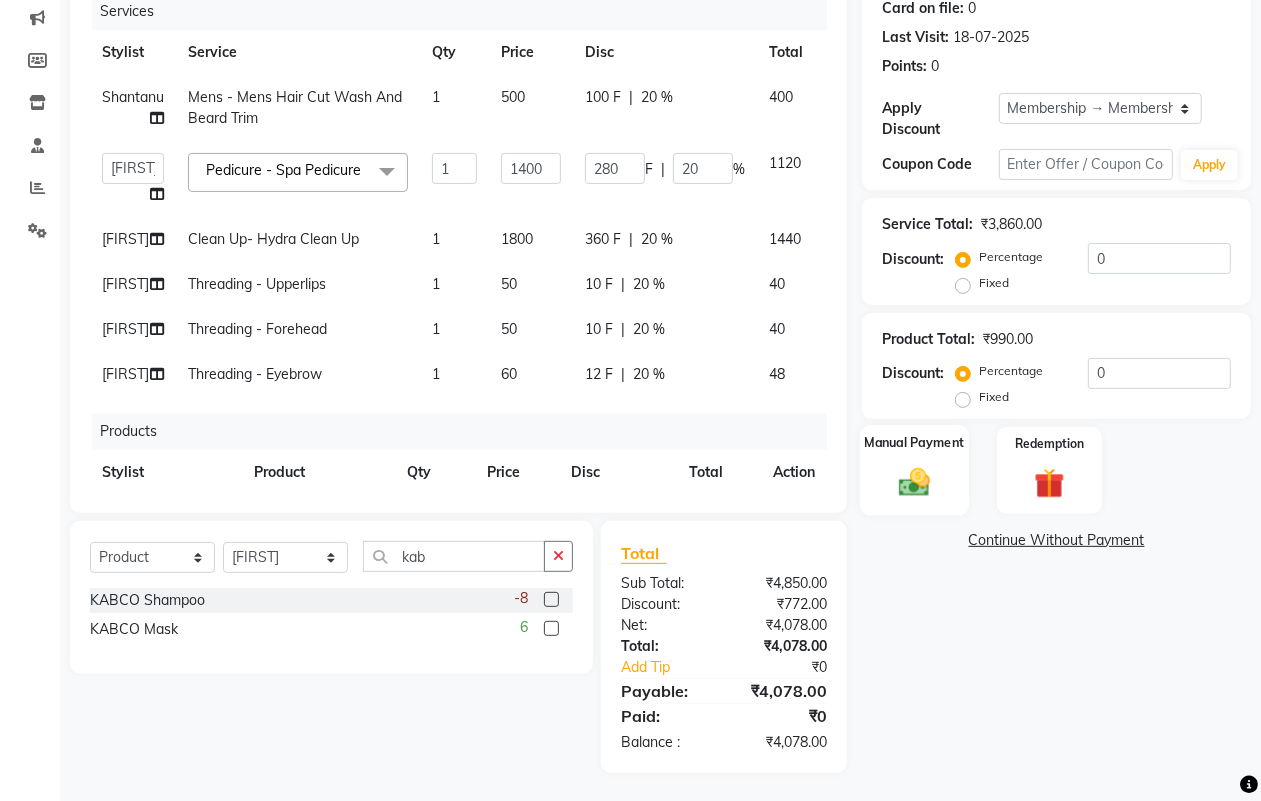 scroll, scrollTop: 256, scrollLeft: 0, axis: vertical 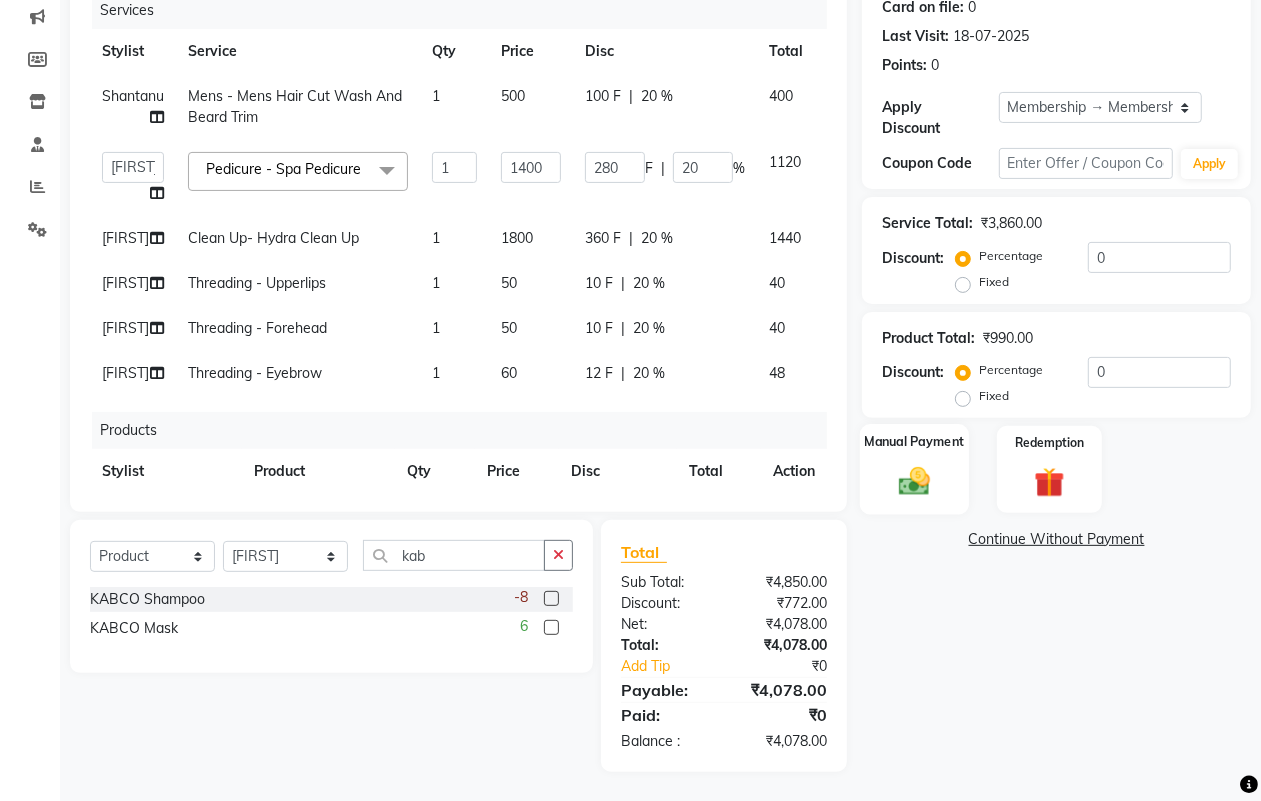 click 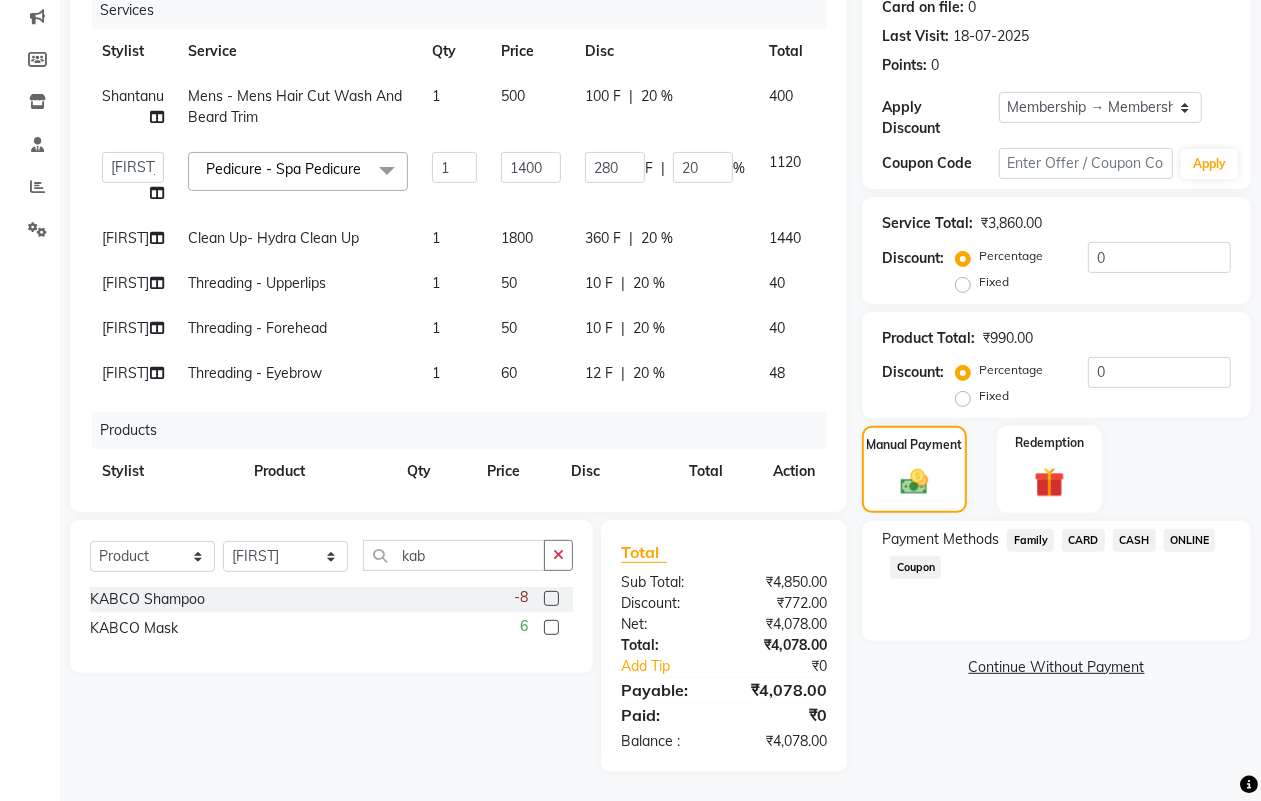 drag, startPoint x: 1192, startPoint y: 535, endPoint x: 1158, endPoint y: 587, distance: 62.1289 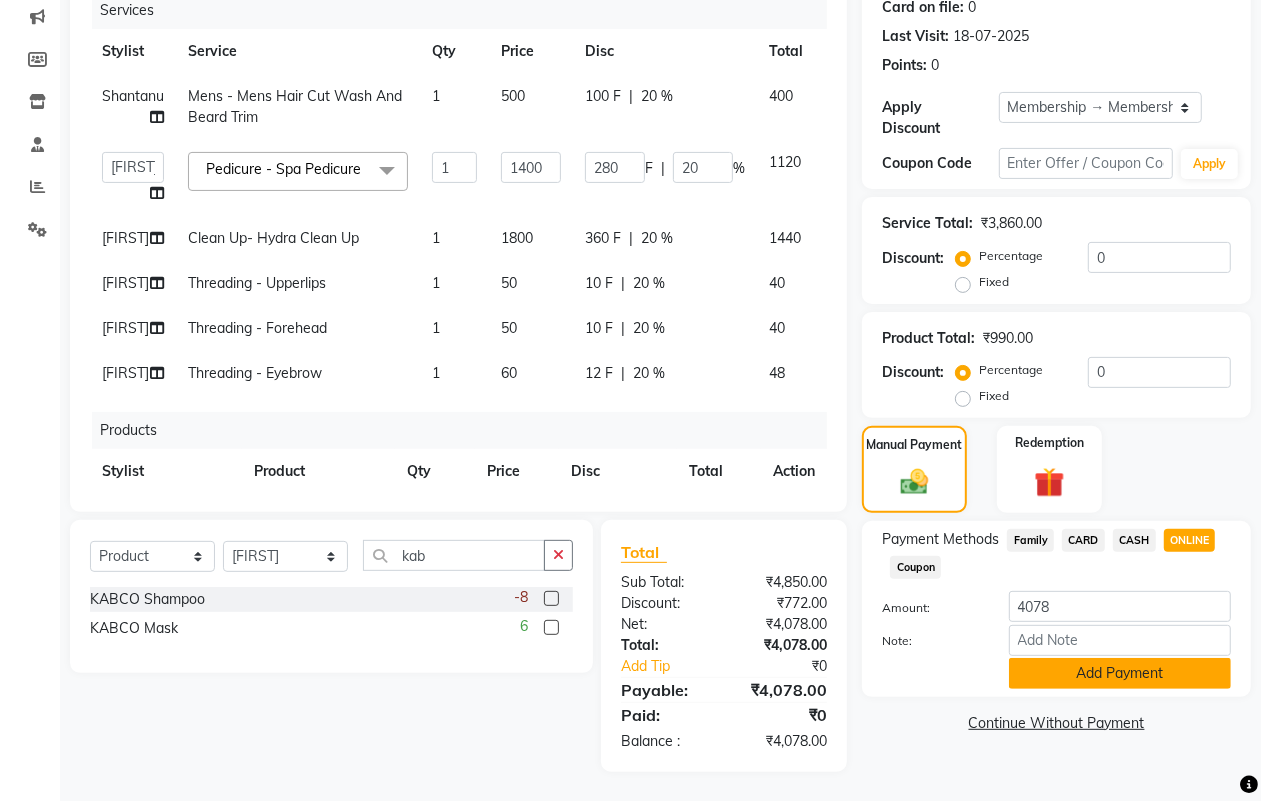 click on "Add Payment" 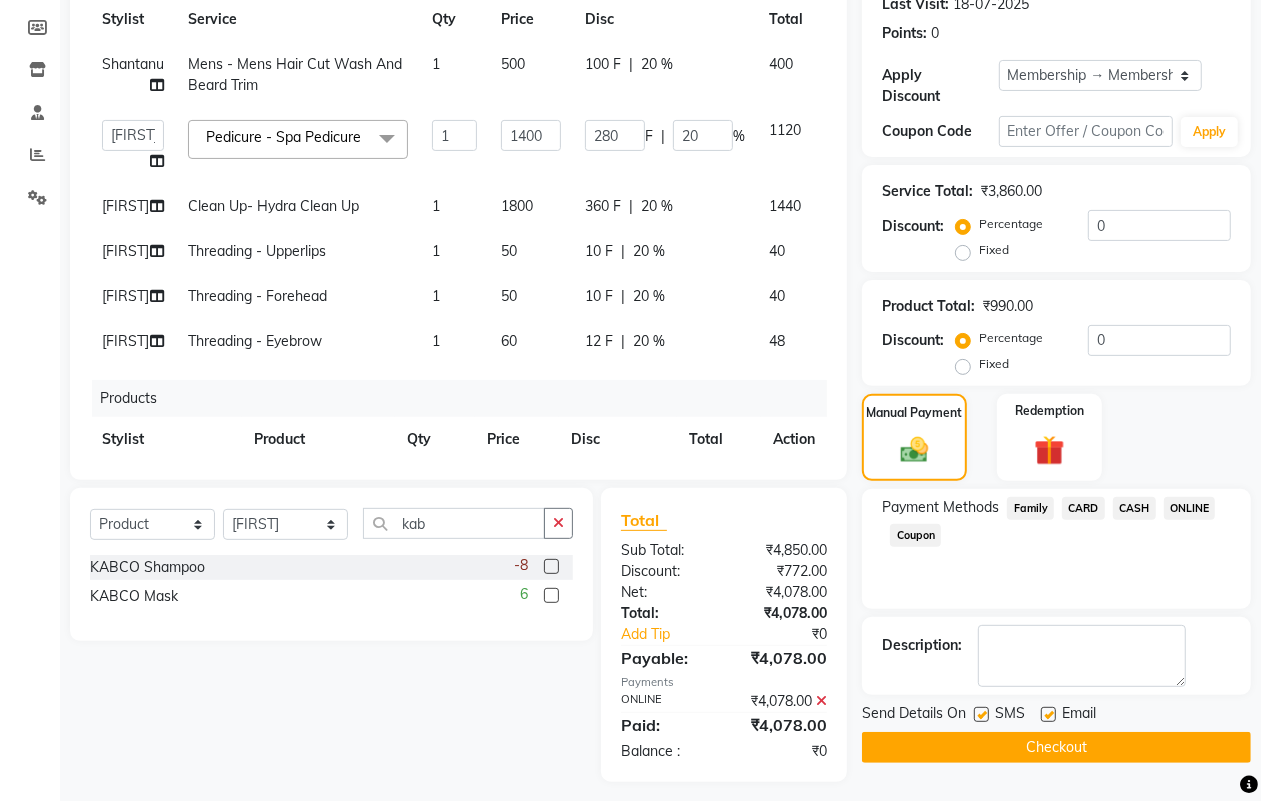 scroll, scrollTop: 298, scrollLeft: 0, axis: vertical 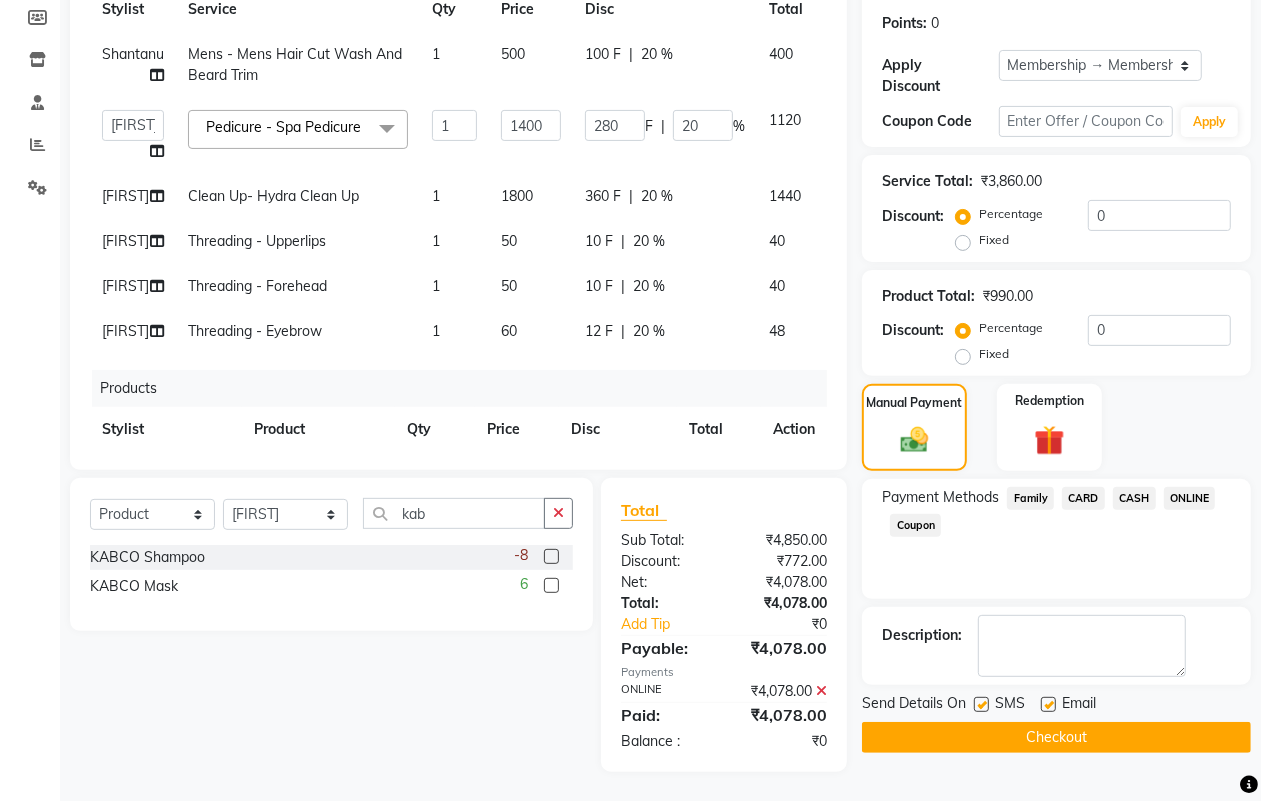 click on "Checkout" 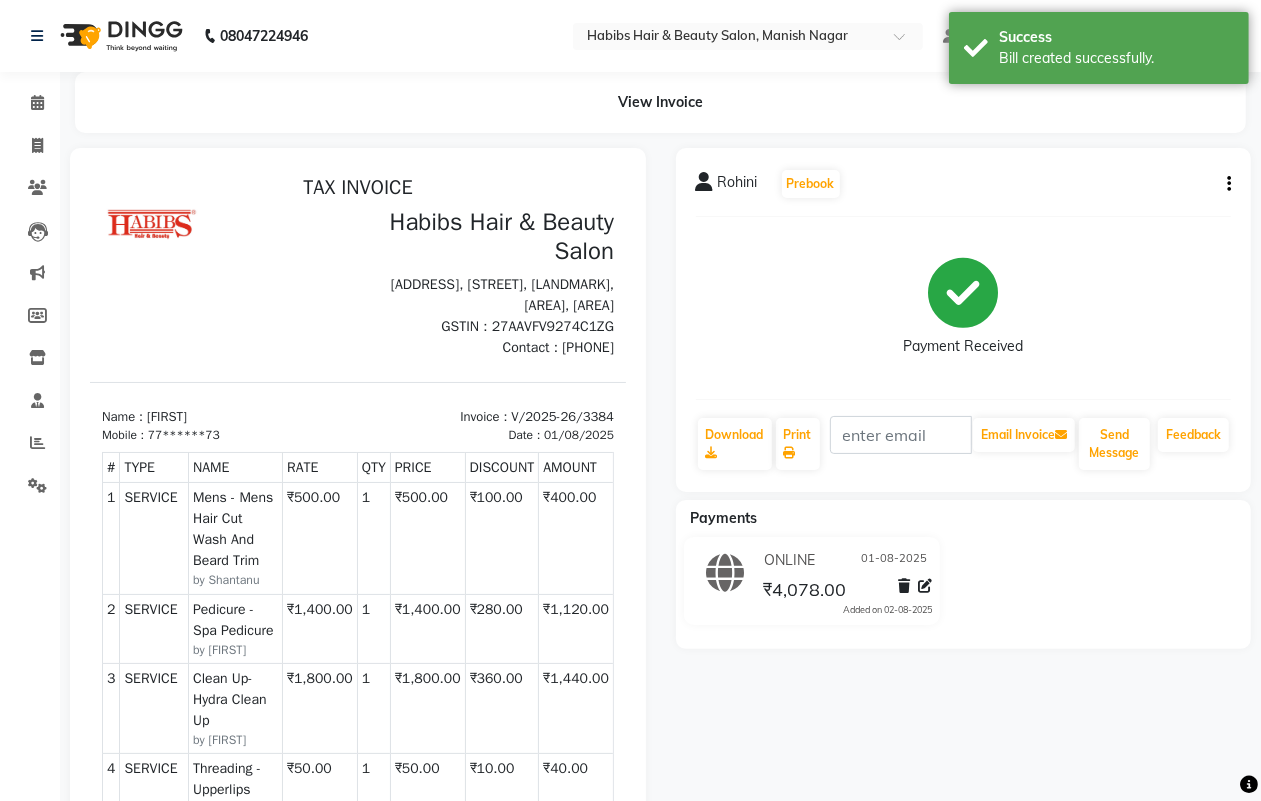 scroll, scrollTop: 0, scrollLeft: 0, axis: both 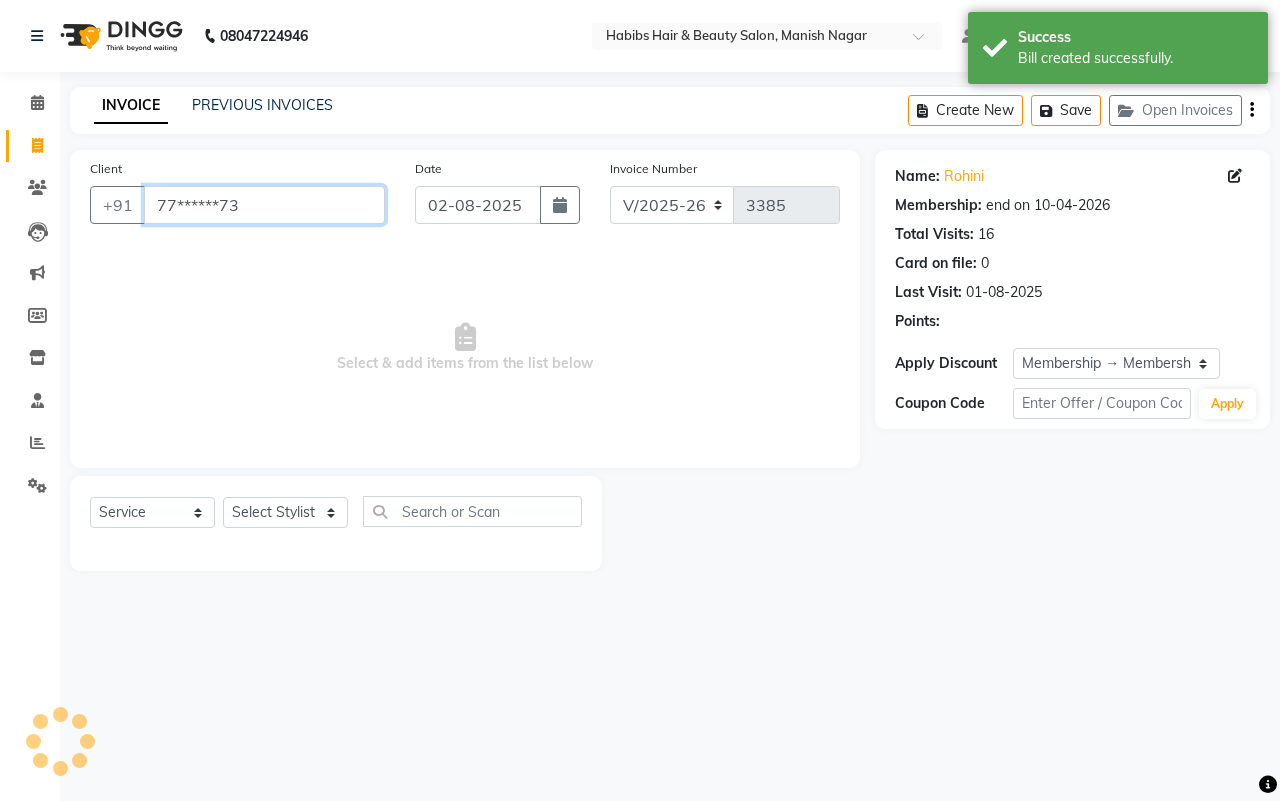 click on "77******73" at bounding box center [264, 205] 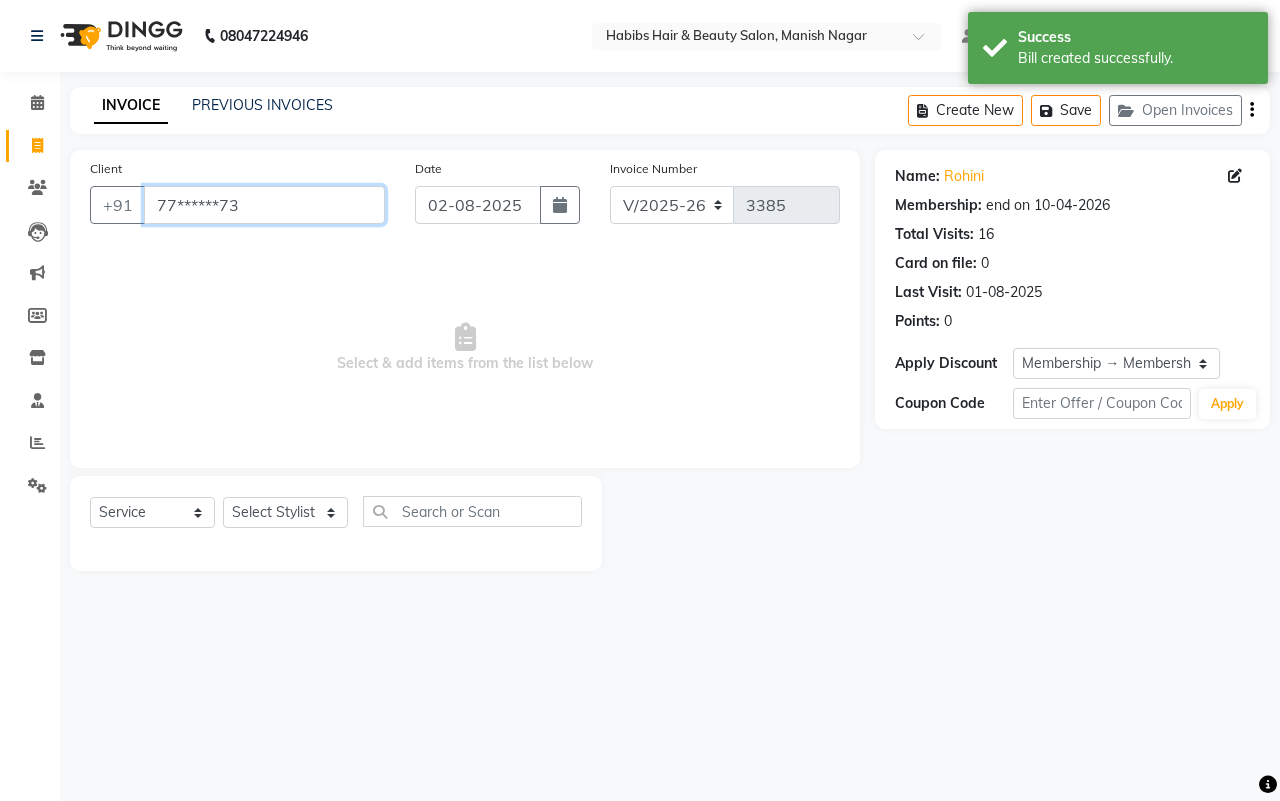 click on "77******73" at bounding box center [264, 205] 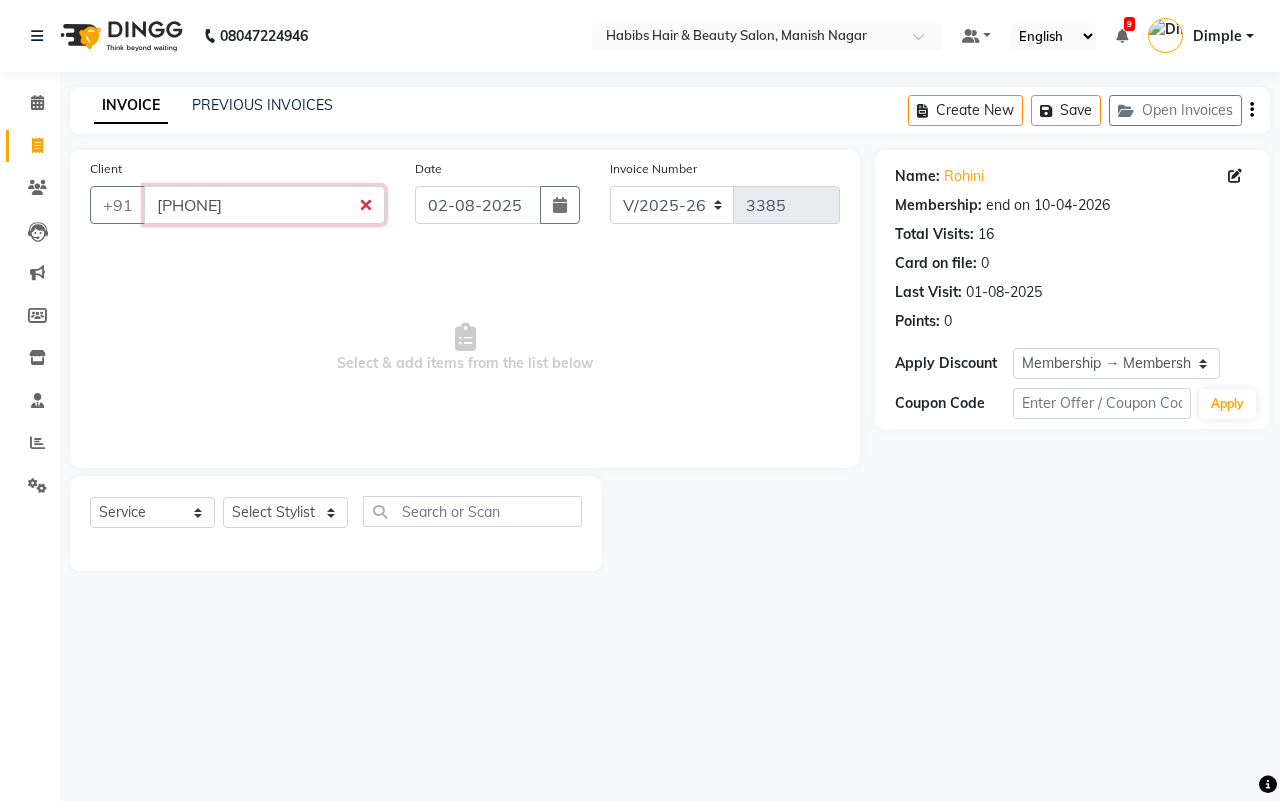click on "[PHONE]" at bounding box center (264, 205) 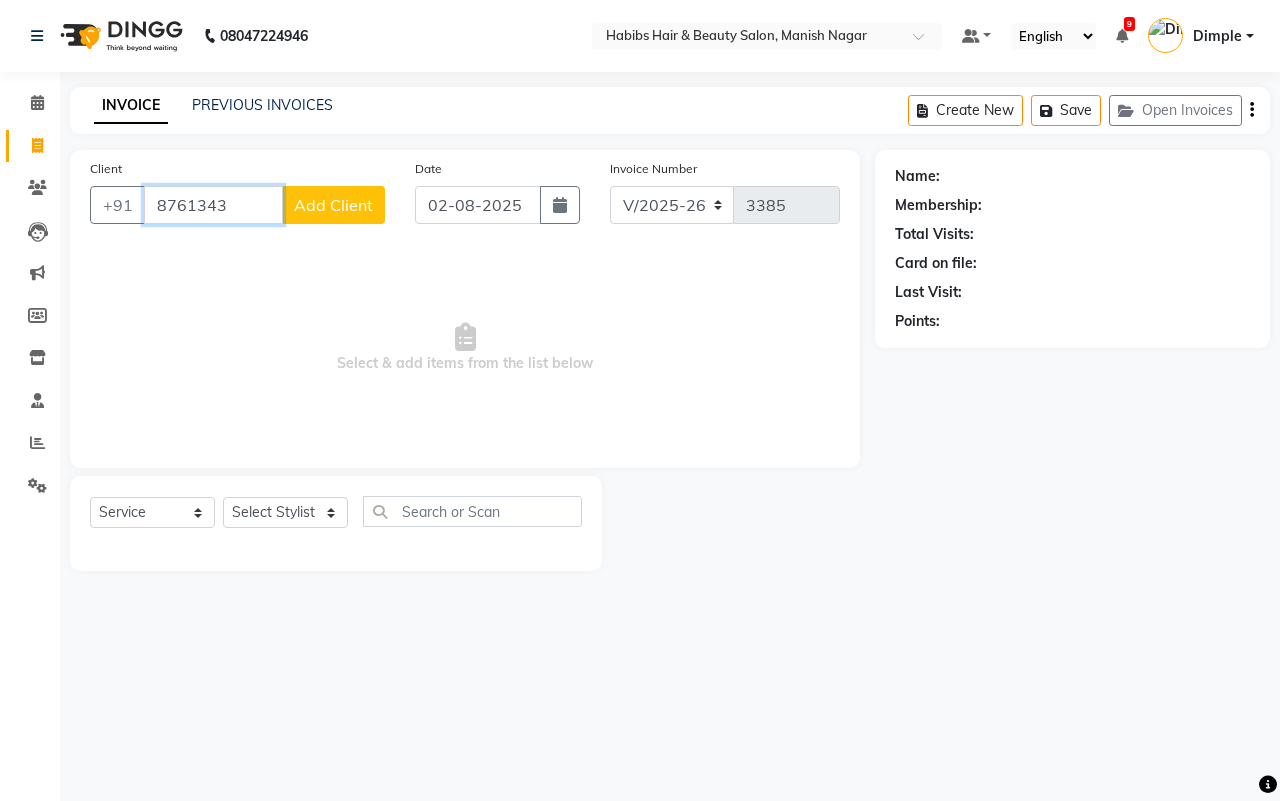 click on "8761343" at bounding box center (213, 205) 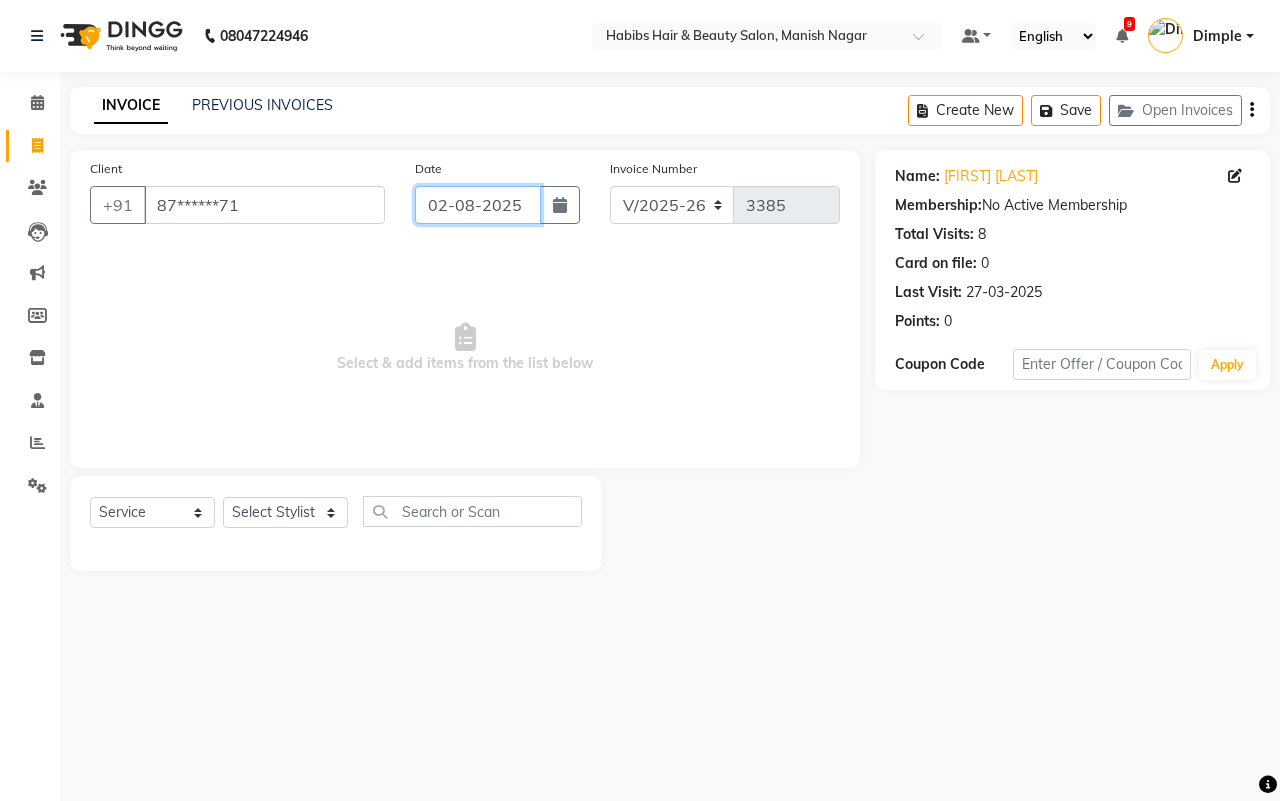 click on "02-08-2025" 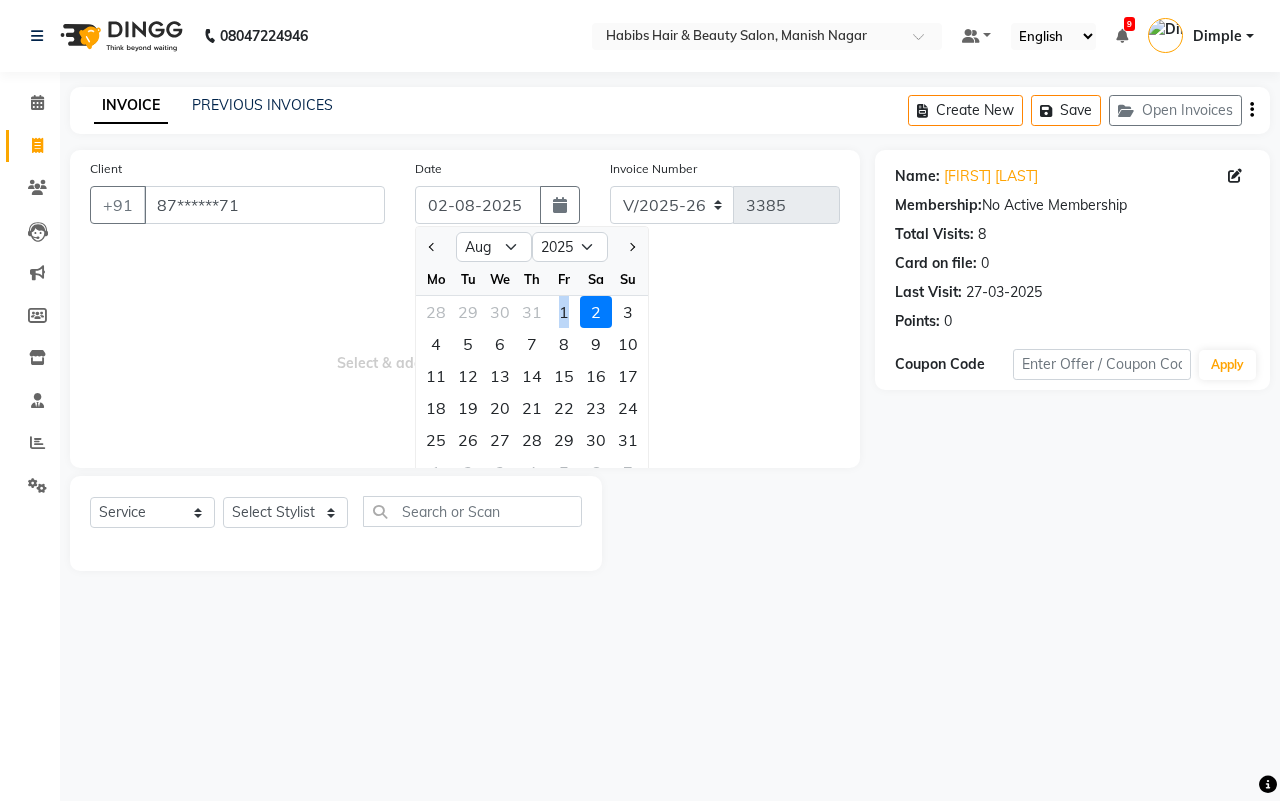 click on "1" 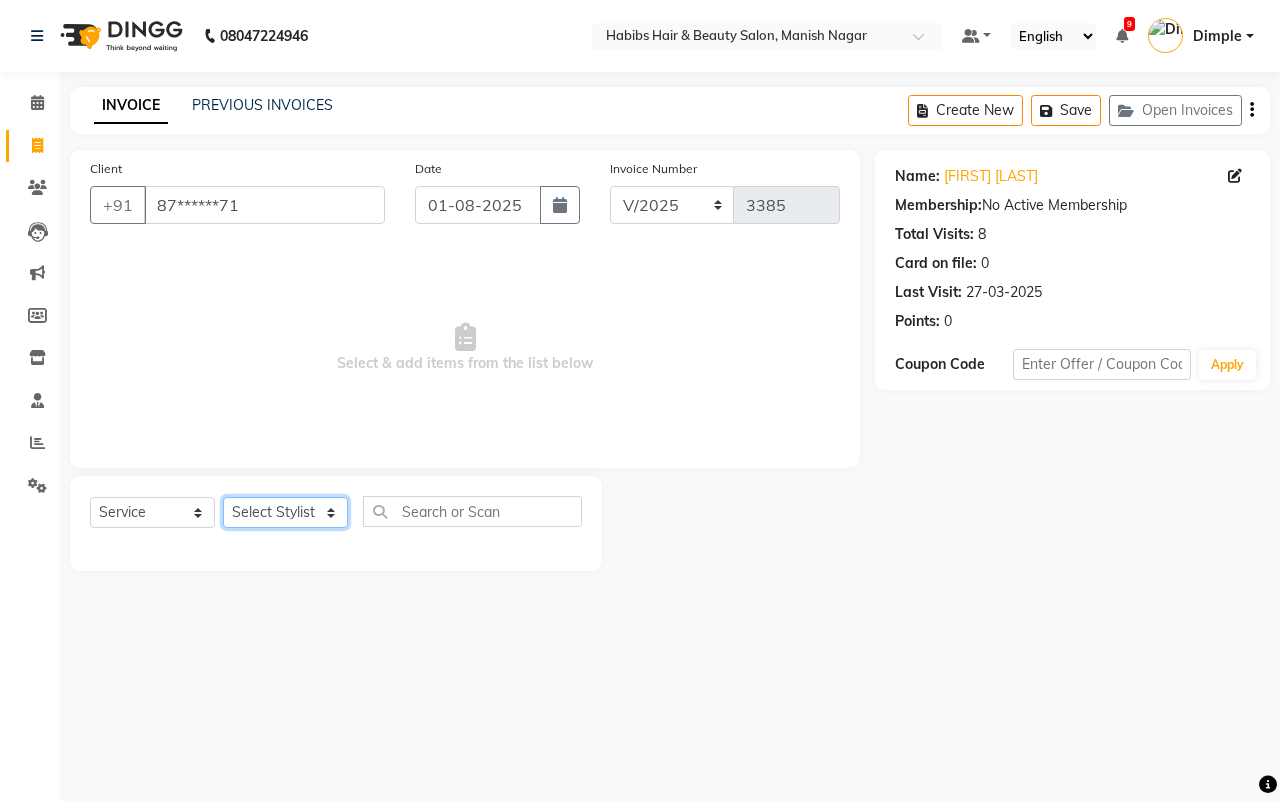 click on "Select Stylist [FIRST] [FIRST] [FIRST] [FIRST] [FIRST] [FIRST] [FIRST] [FIRST] [FIRST] [FIRST]" 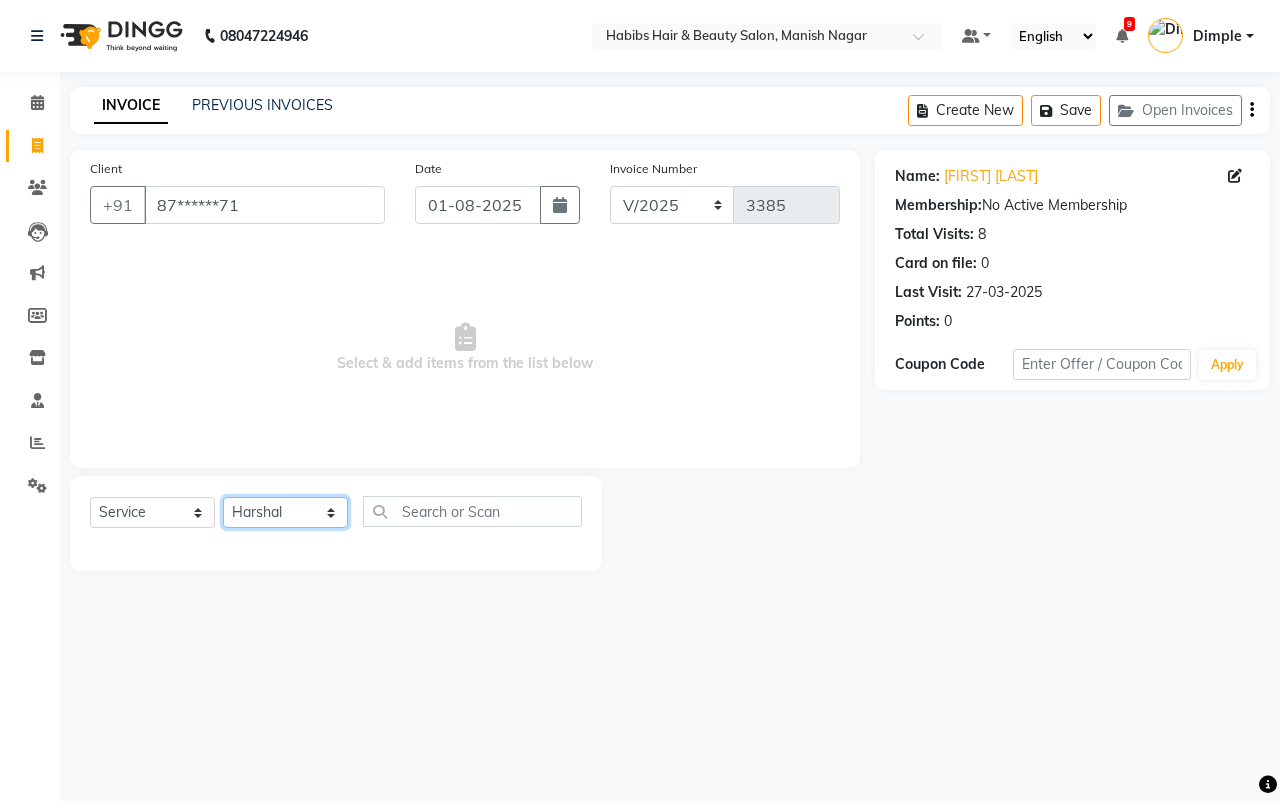 click on "Select Stylist [FIRST] [FIRST] [FIRST] [FIRST] [FIRST] [FIRST] [FIRST] [FIRST] [FIRST] [FIRST]" 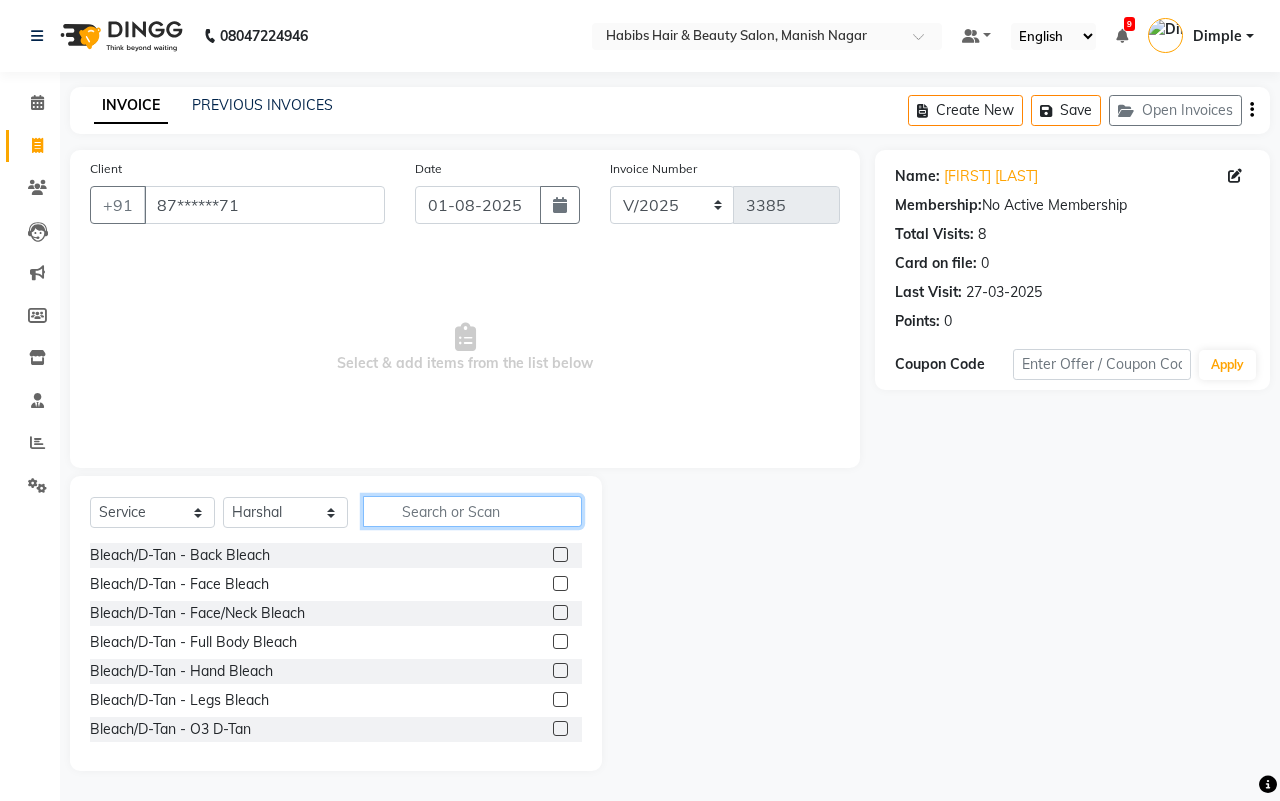 click 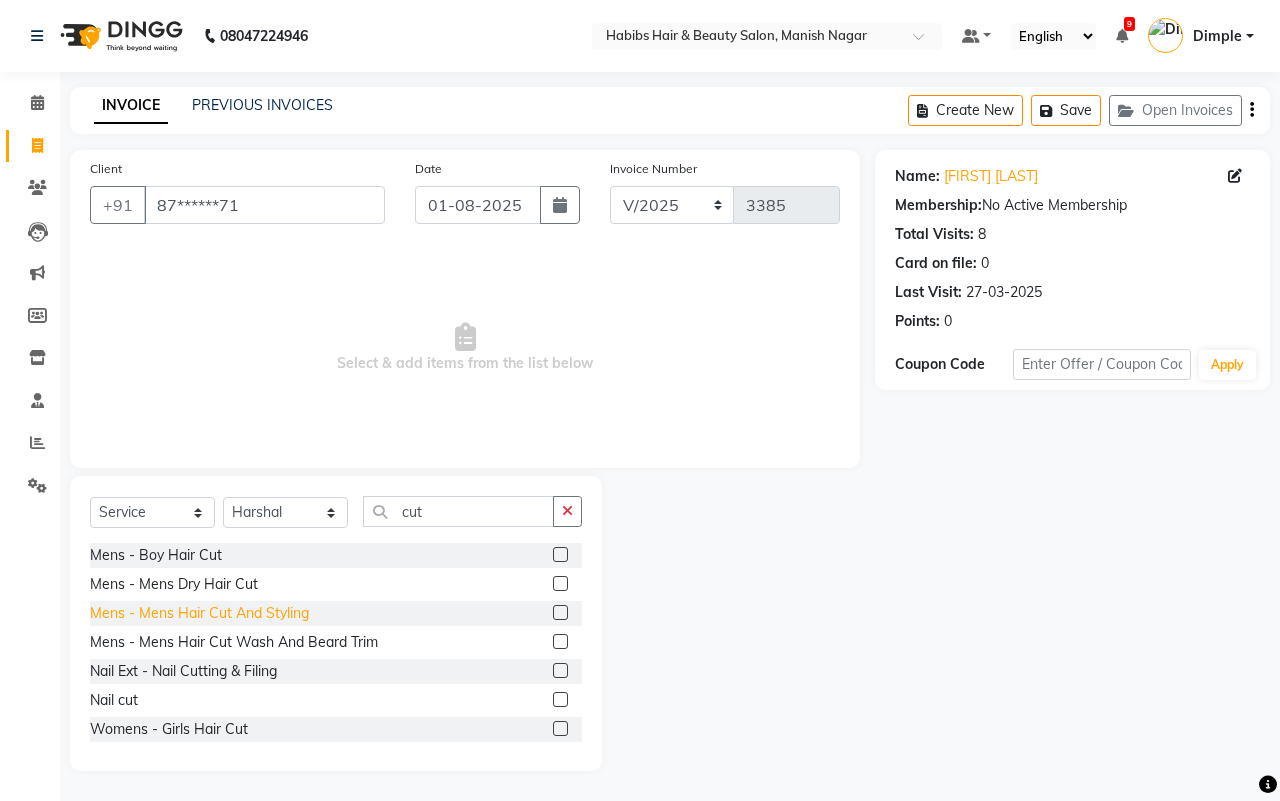 click on "Mens - Mens Hair Cut And Styling" 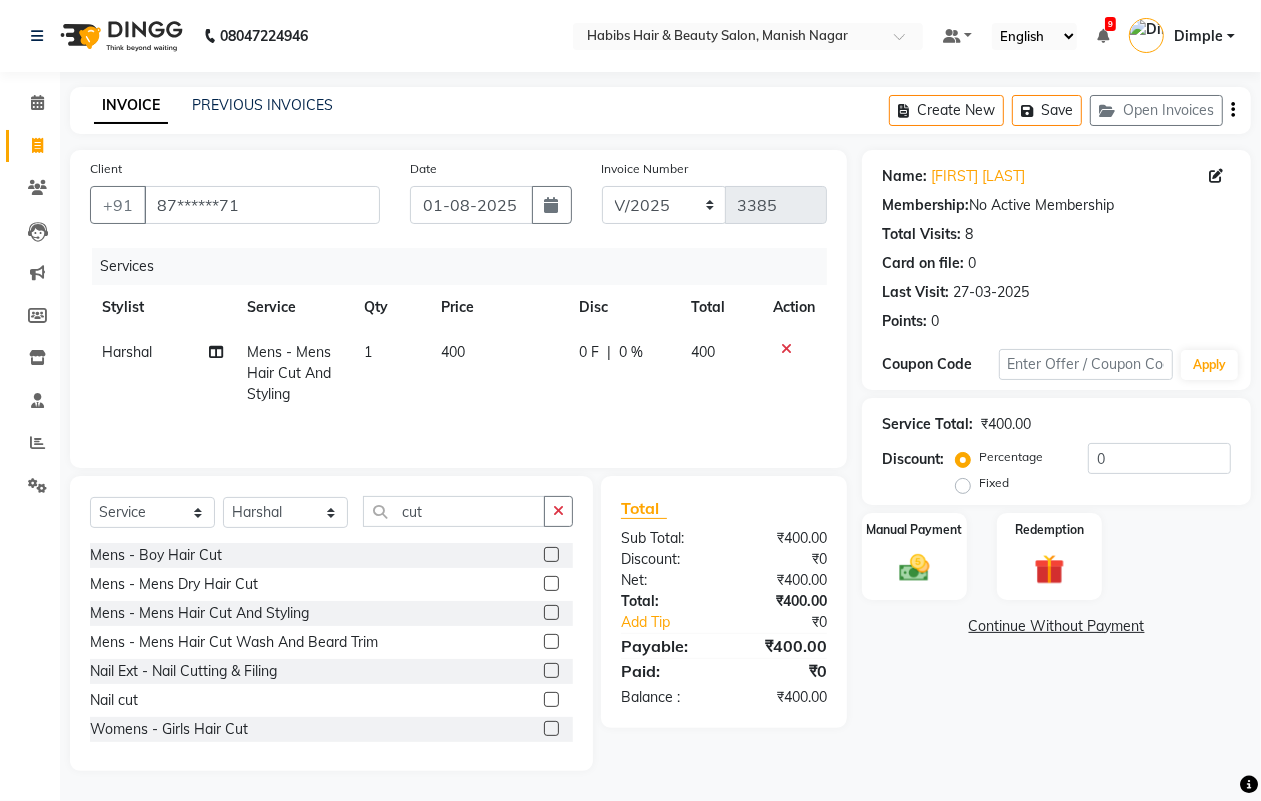 click on "400" 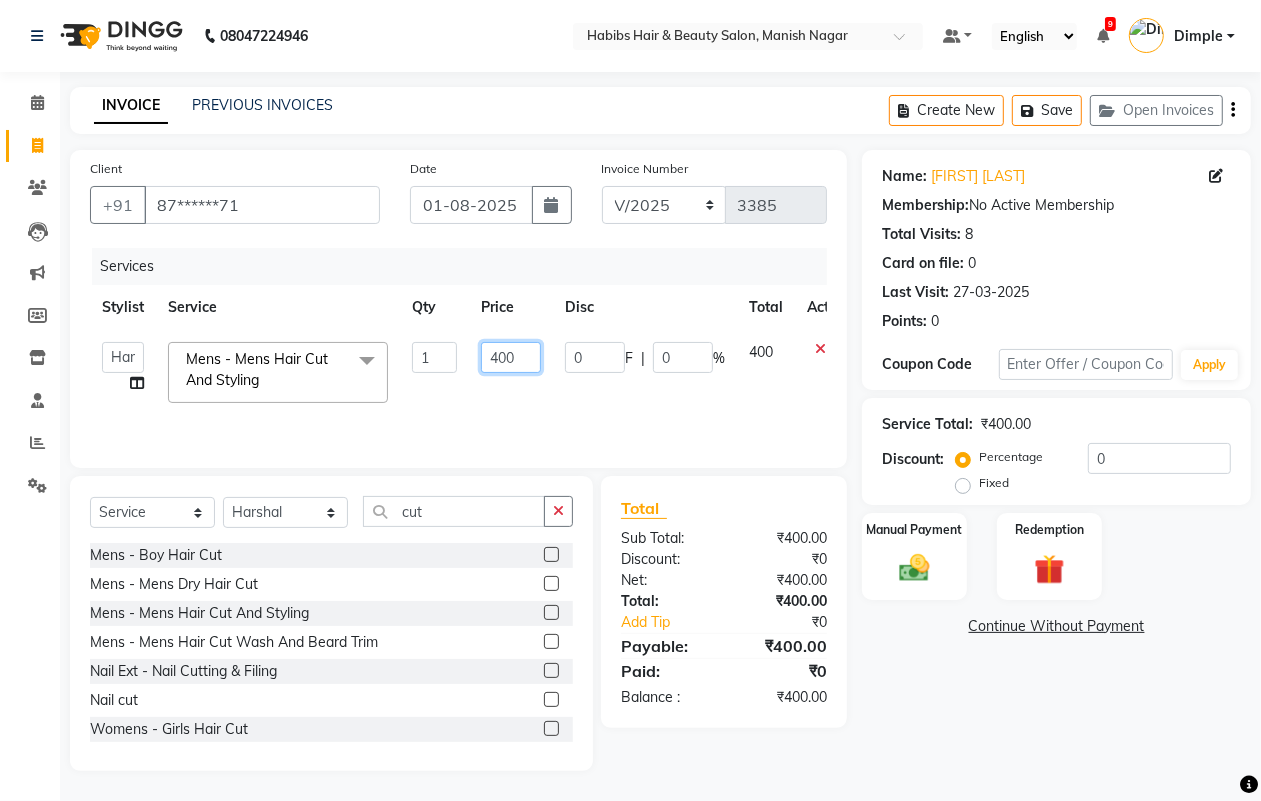 click on "400" 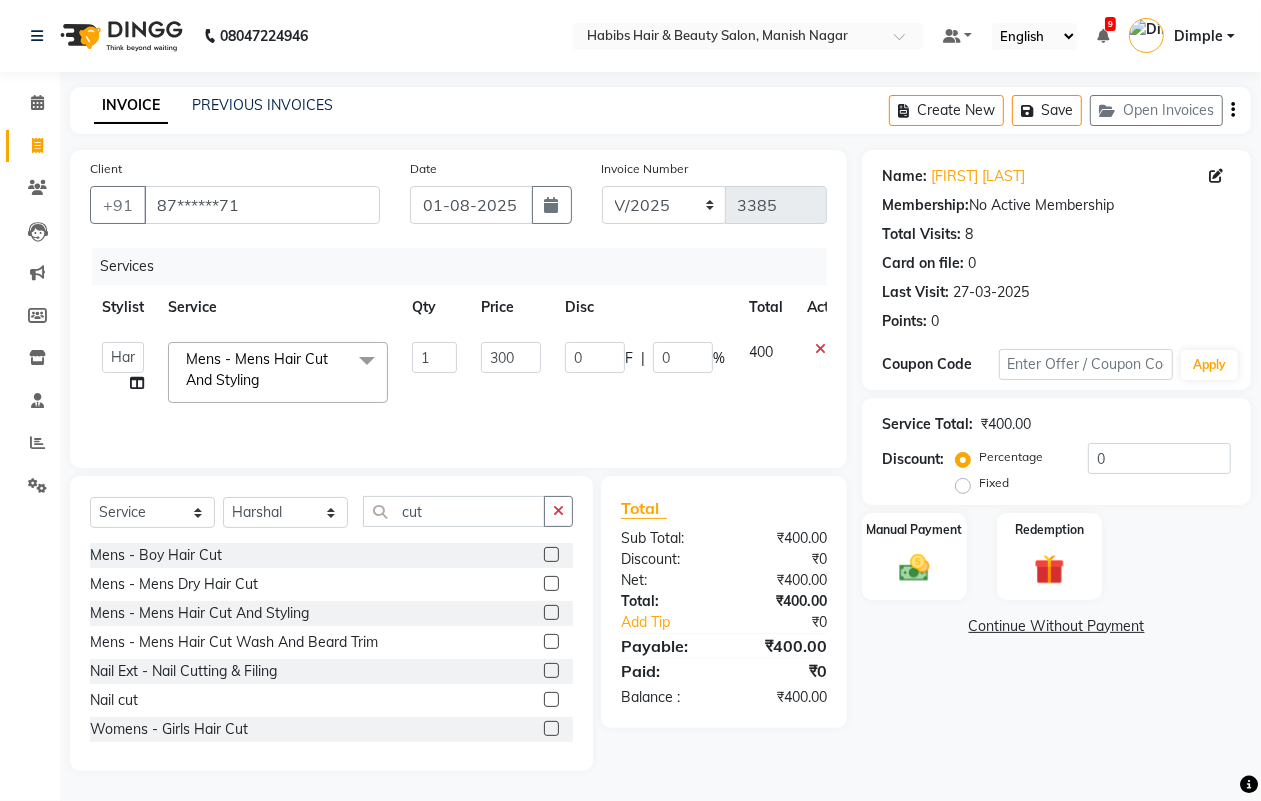 click on "Name: [FIRST] [LAST] Membership:  No Active Membership  Total Visits:  8 Card on file:  0 Last Visit:   [DATE] Points:   0  Coupon Code Apply Service Total:  ₹400.00  Discount:  Percentage   Fixed  0 Manual Payment Redemption  Continue Without Payment" 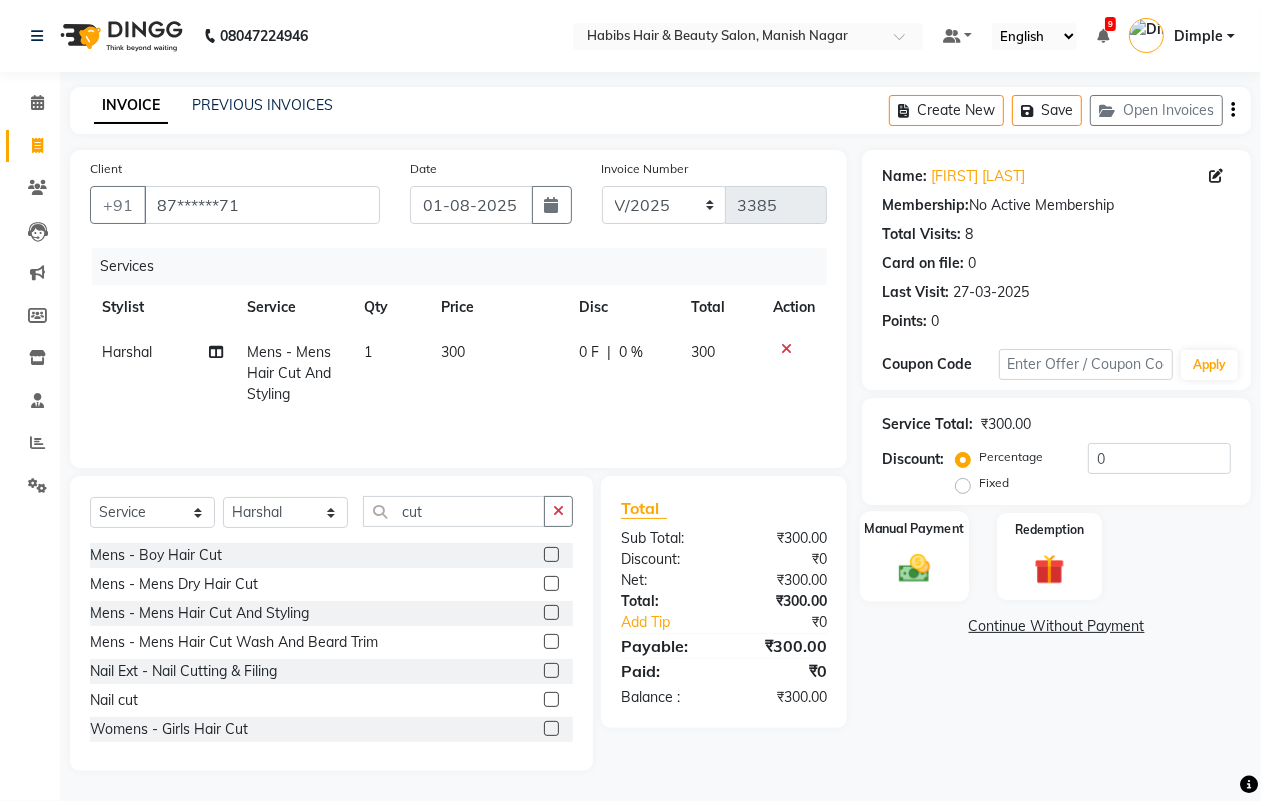 click on "Manual Payment" 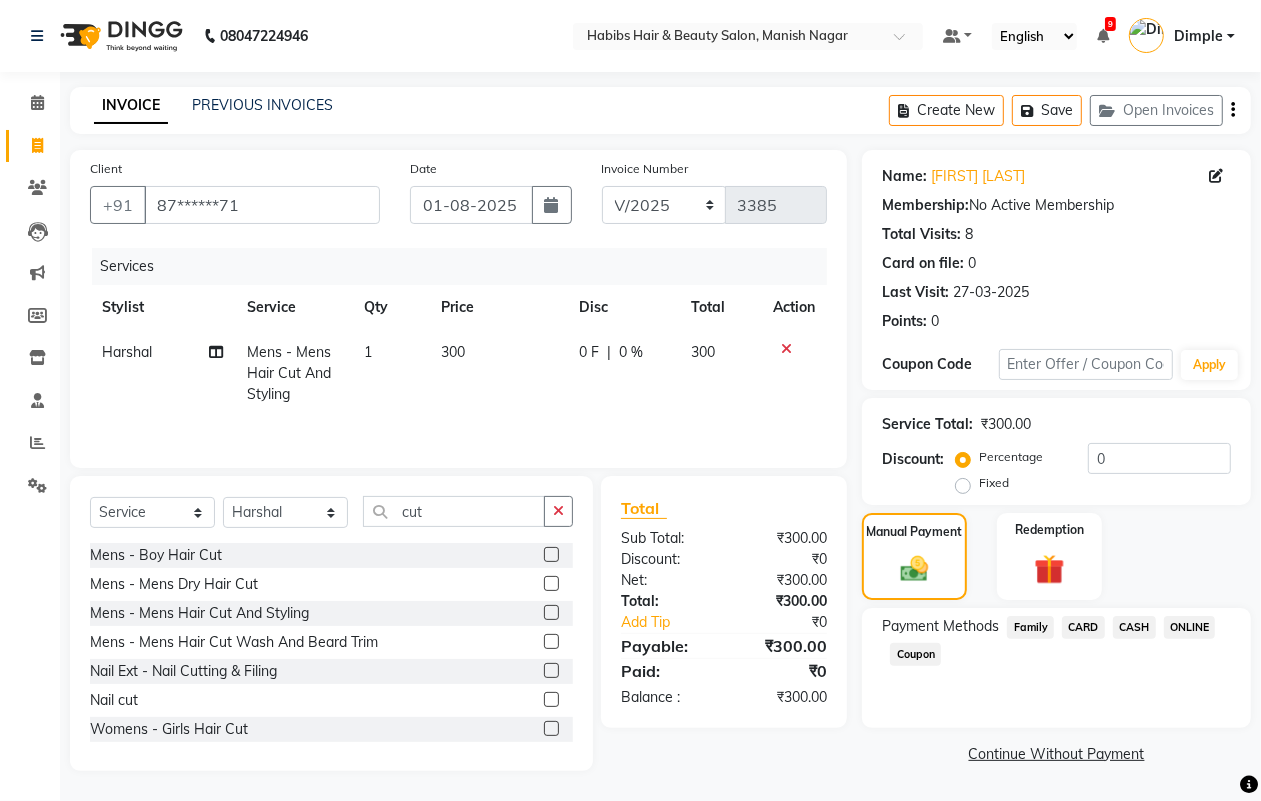 drag, startPoint x: 1141, startPoint y: 620, endPoint x: 1116, endPoint y: 650, distance: 39.051247 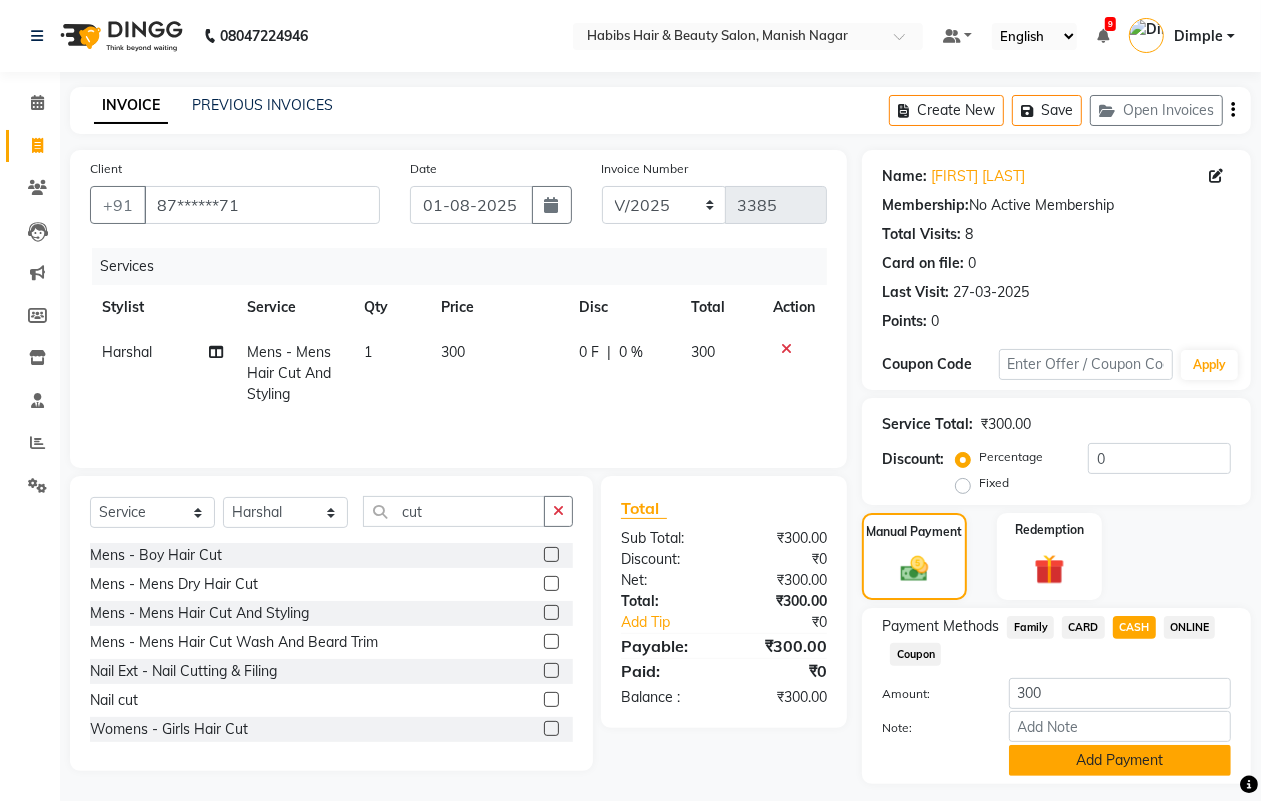 click on "Add Payment" 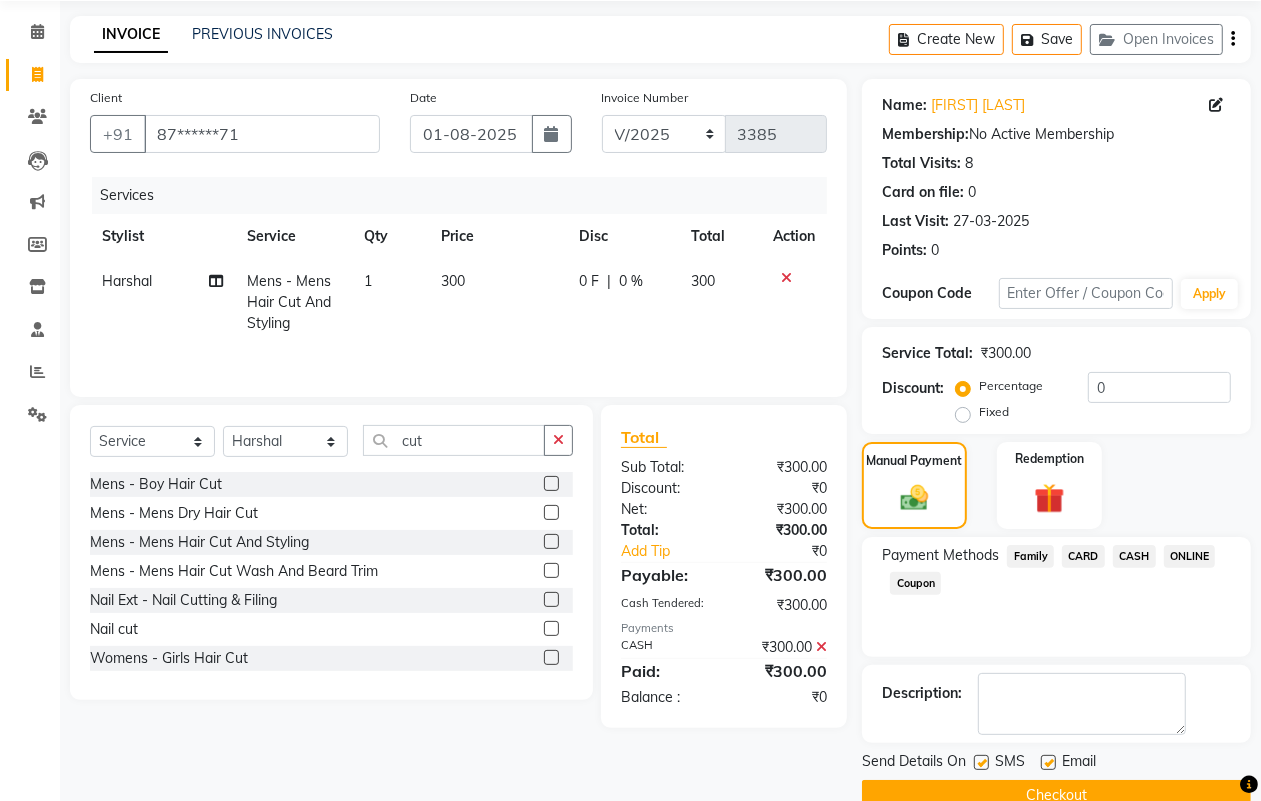 scroll, scrollTop: 111, scrollLeft: 0, axis: vertical 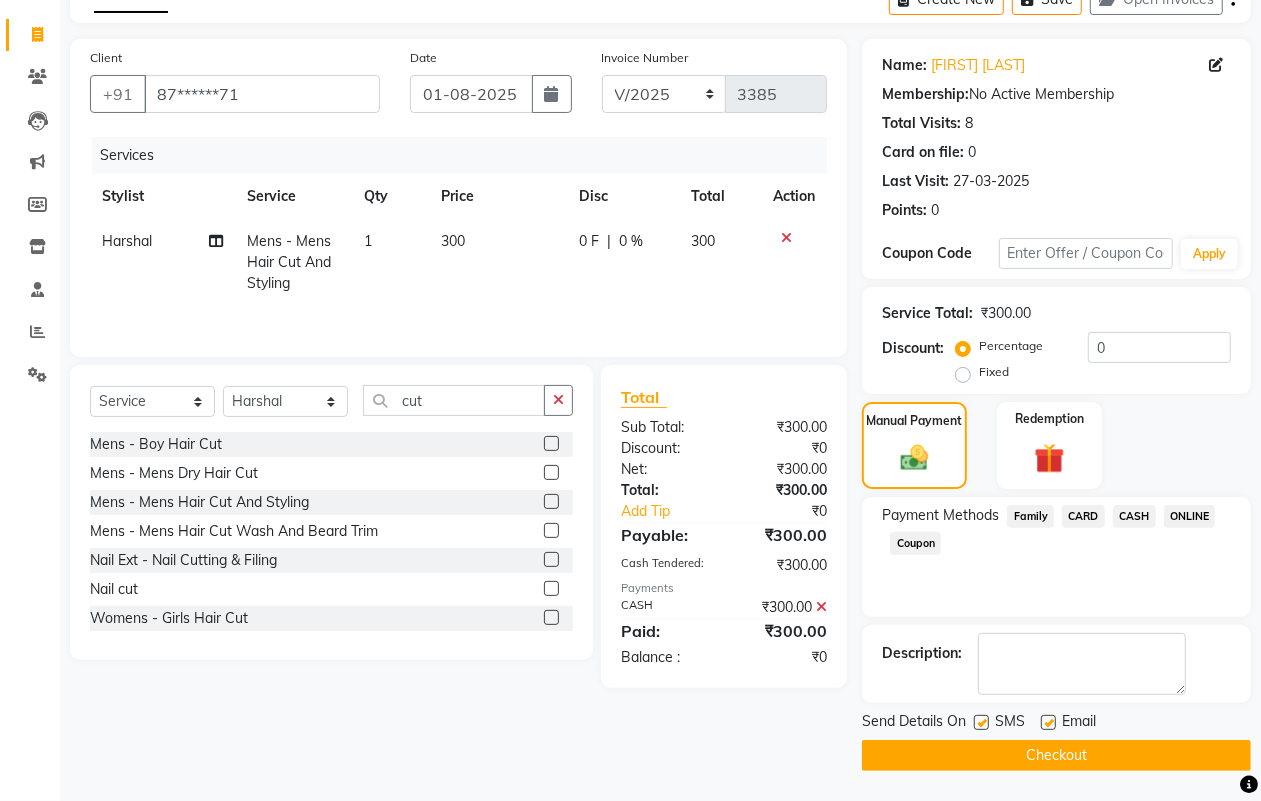 click on "Checkout" 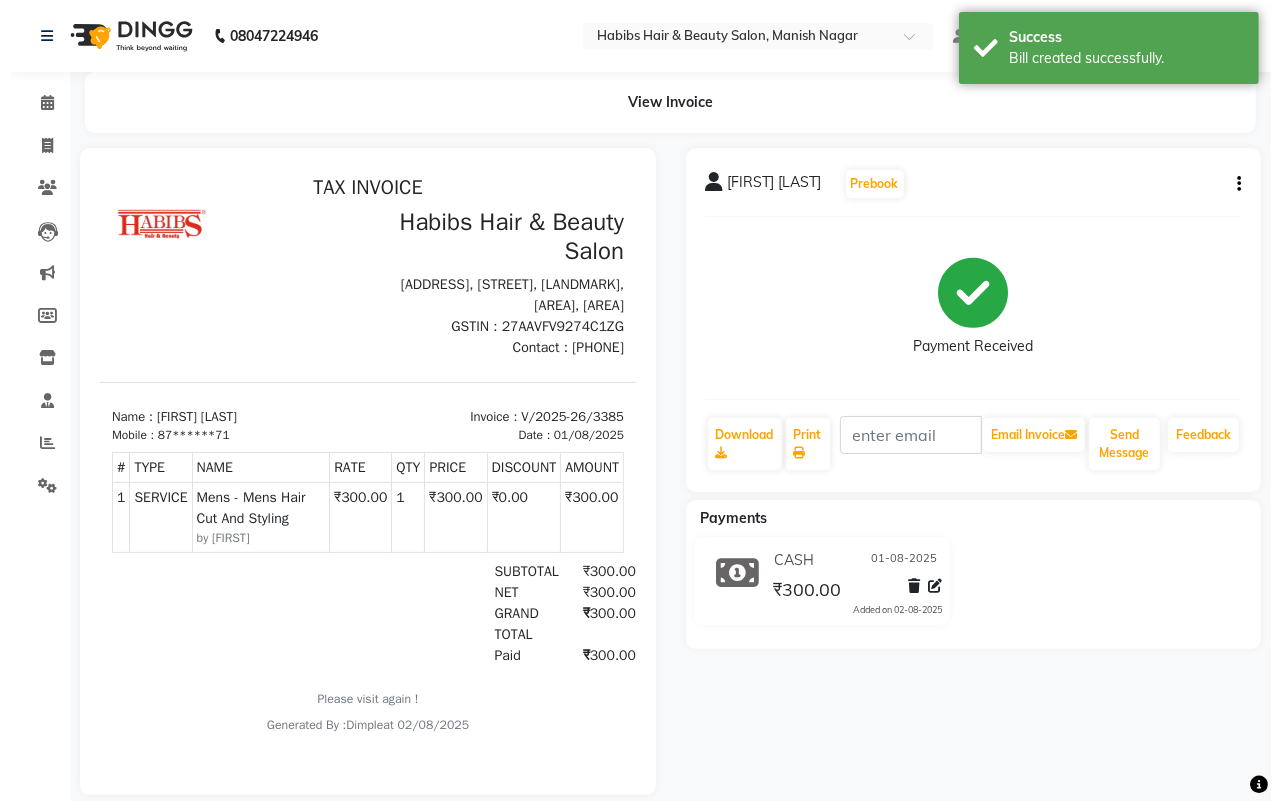 scroll, scrollTop: 0, scrollLeft: 0, axis: both 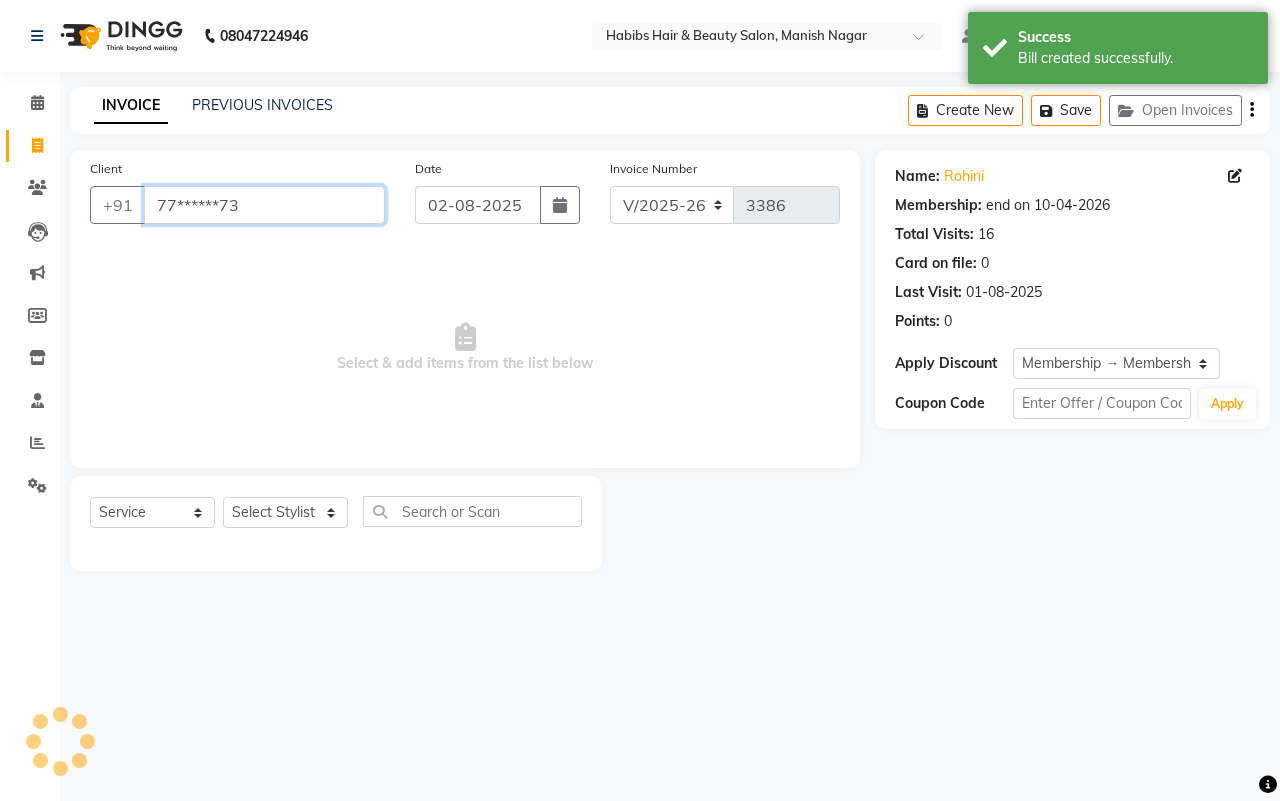 click on "77******73" at bounding box center (264, 205) 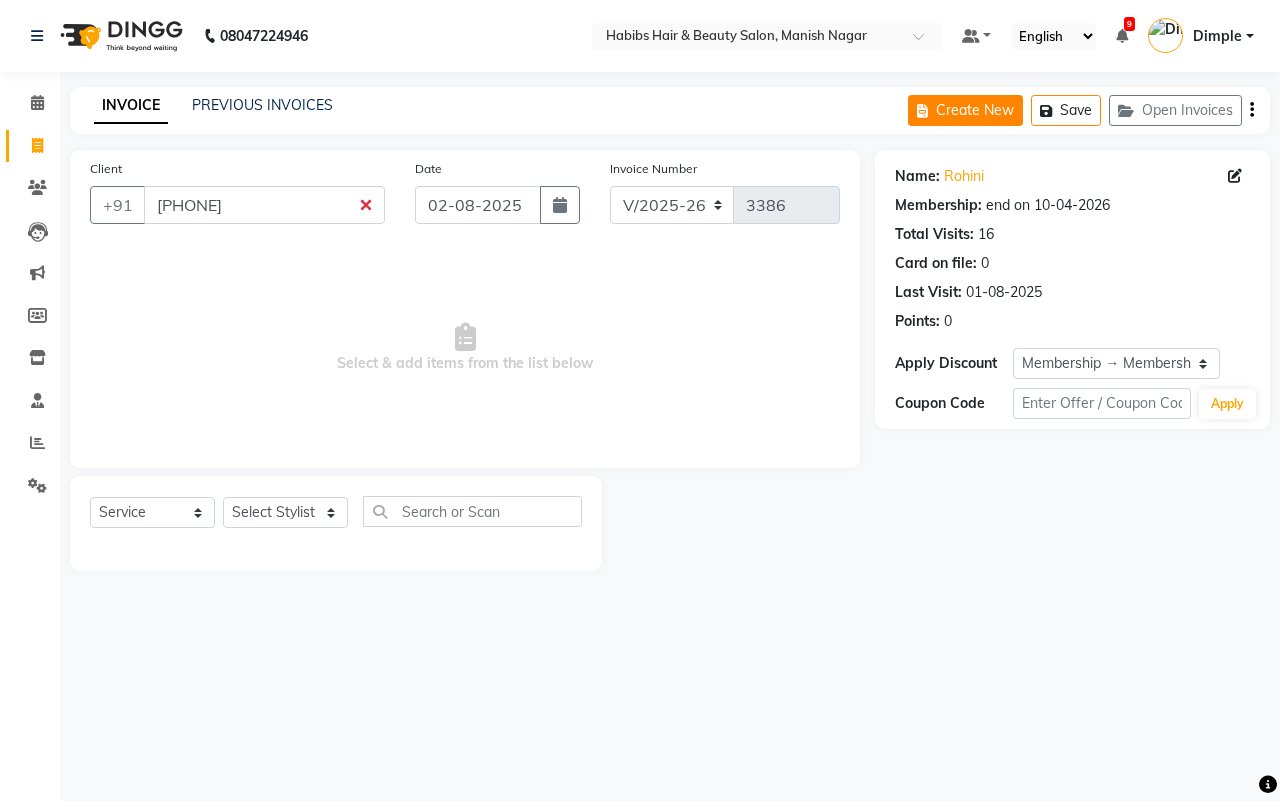 click on "Create New" 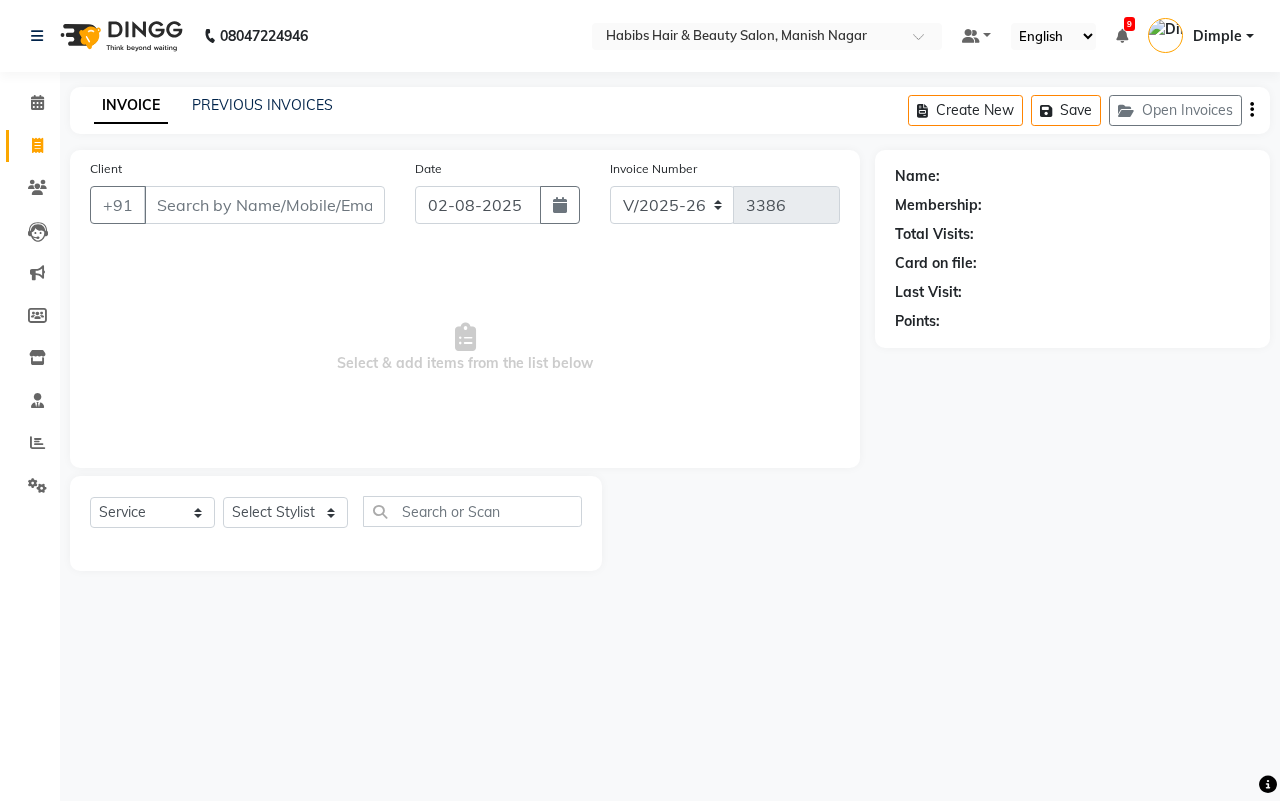 click on "Client" at bounding box center (264, 205) 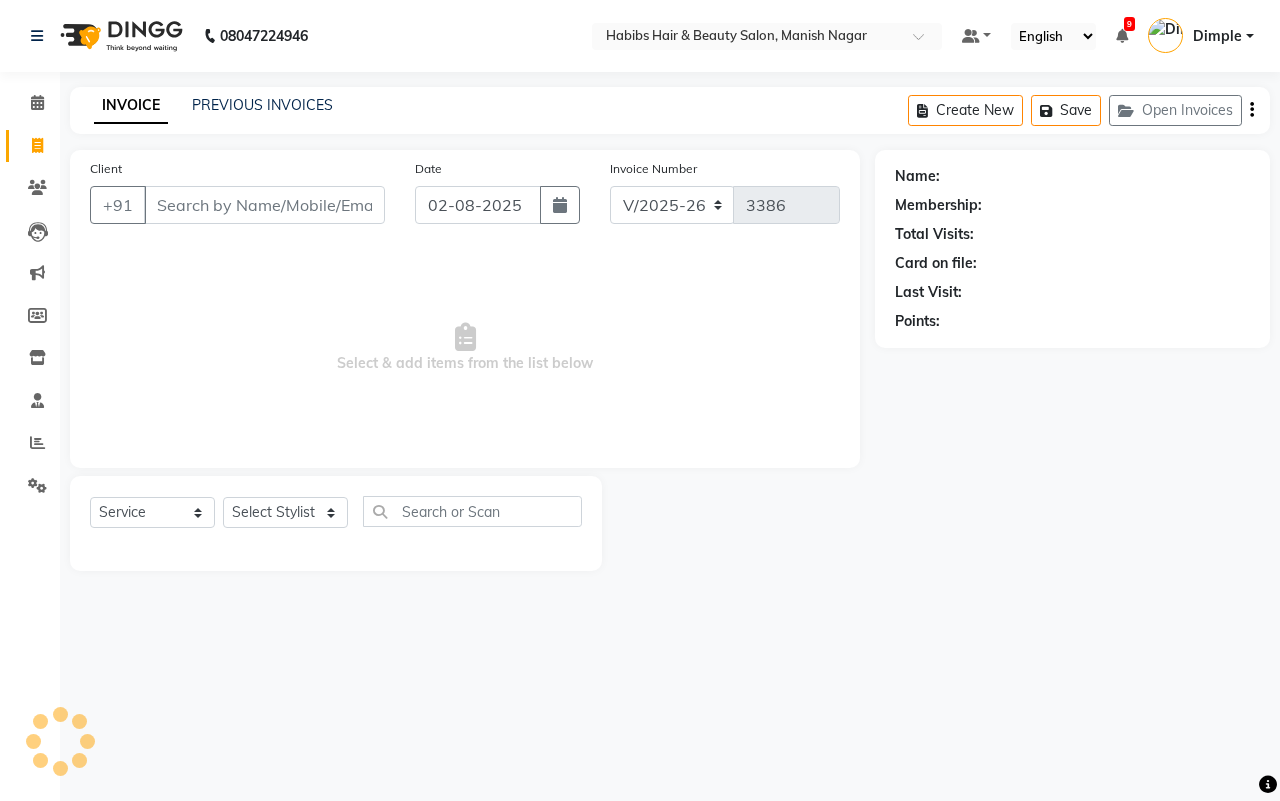 click on "Client" at bounding box center (264, 205) 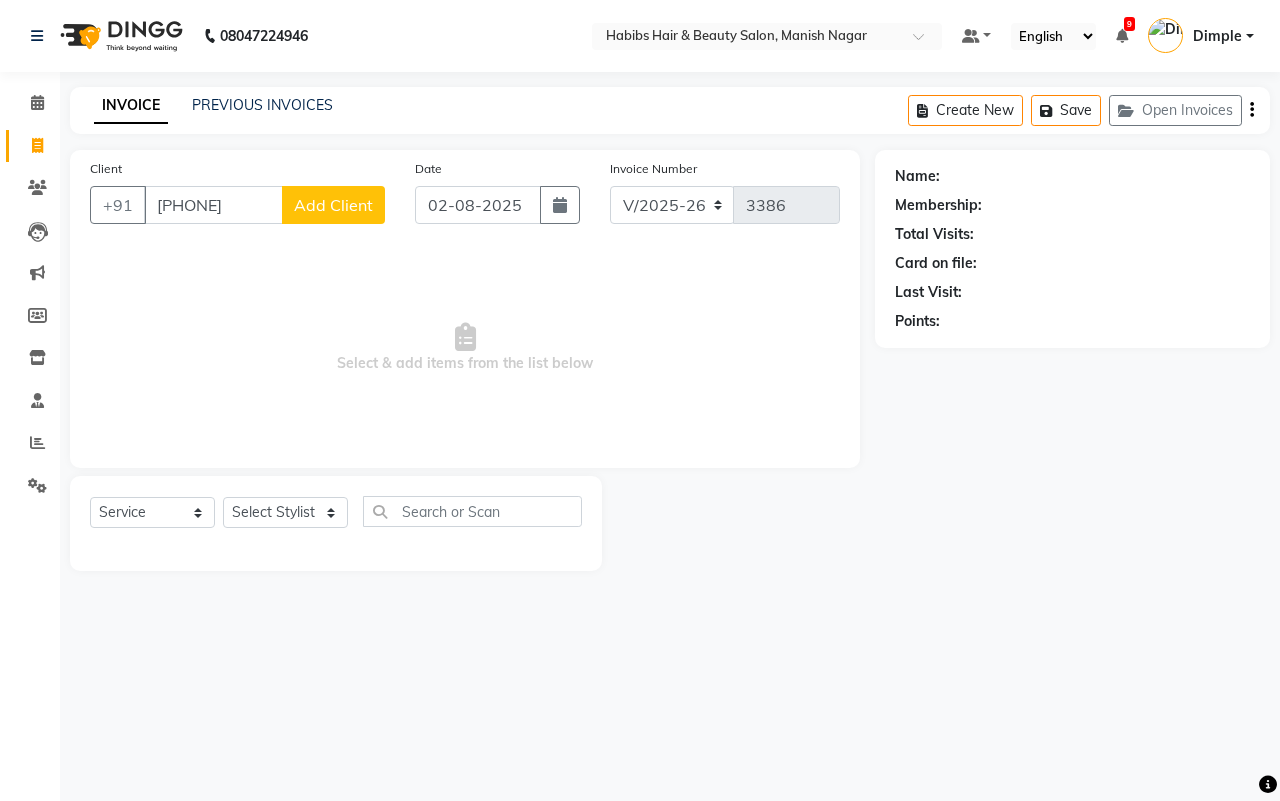 click on "Add Client" 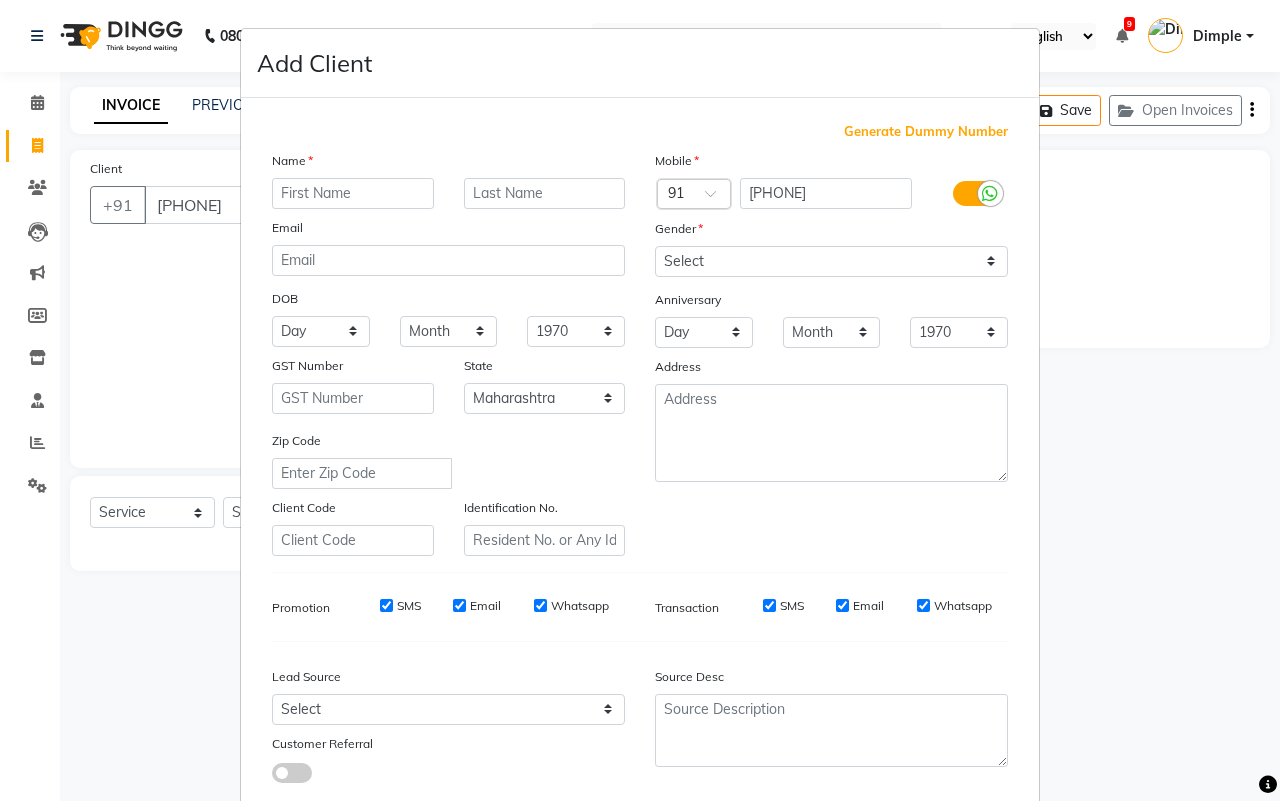 click at bounding box center (353, 193) 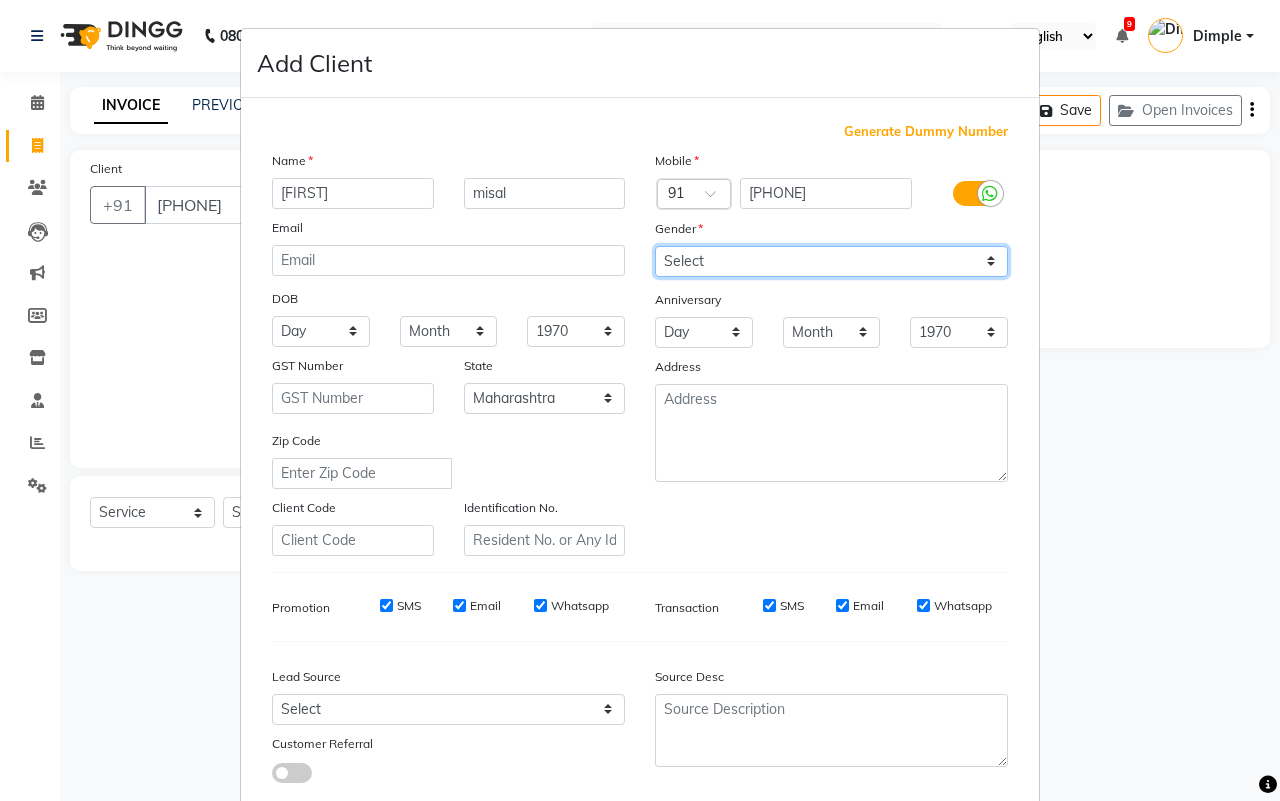 click on "Select Male Female Other Prefer Not To Say" at bounding box center [831, 261] 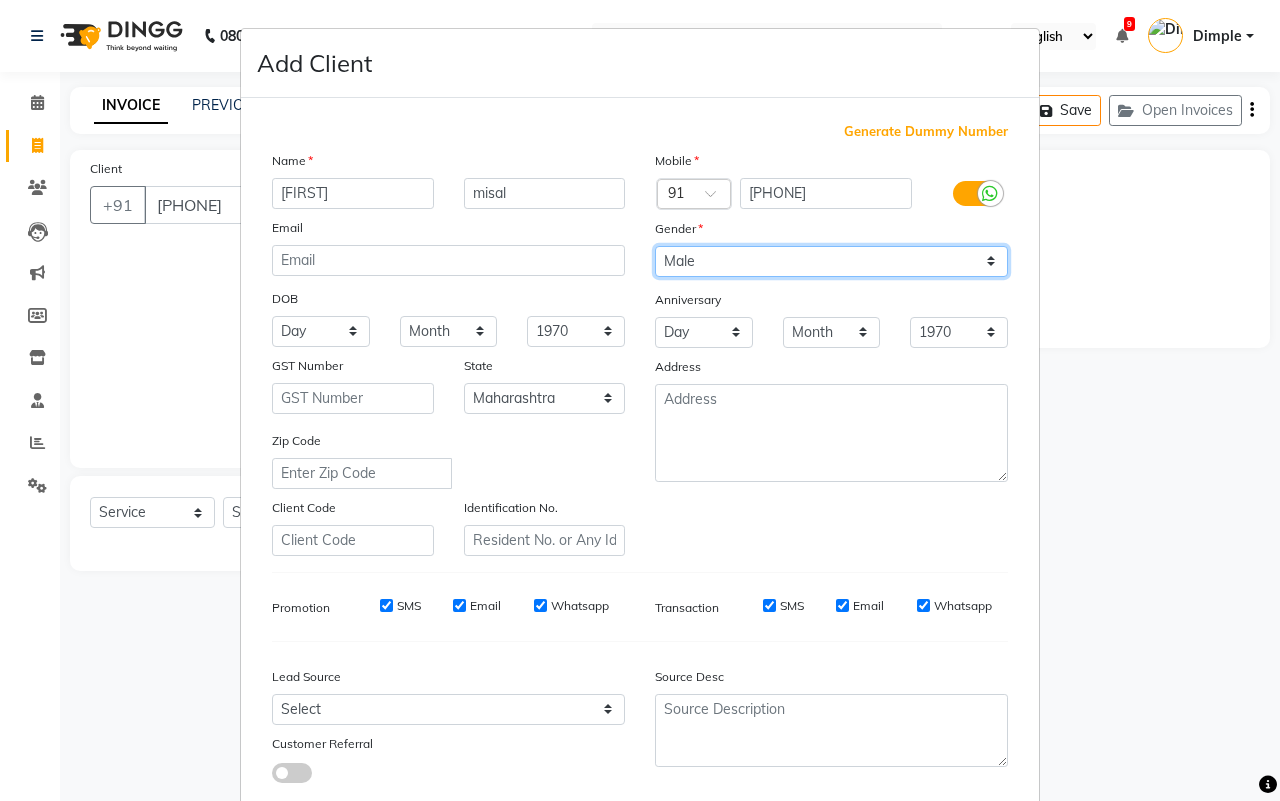 click on "Select Male Female Other Prefer Not To Say" at bounding box center [831, 261] 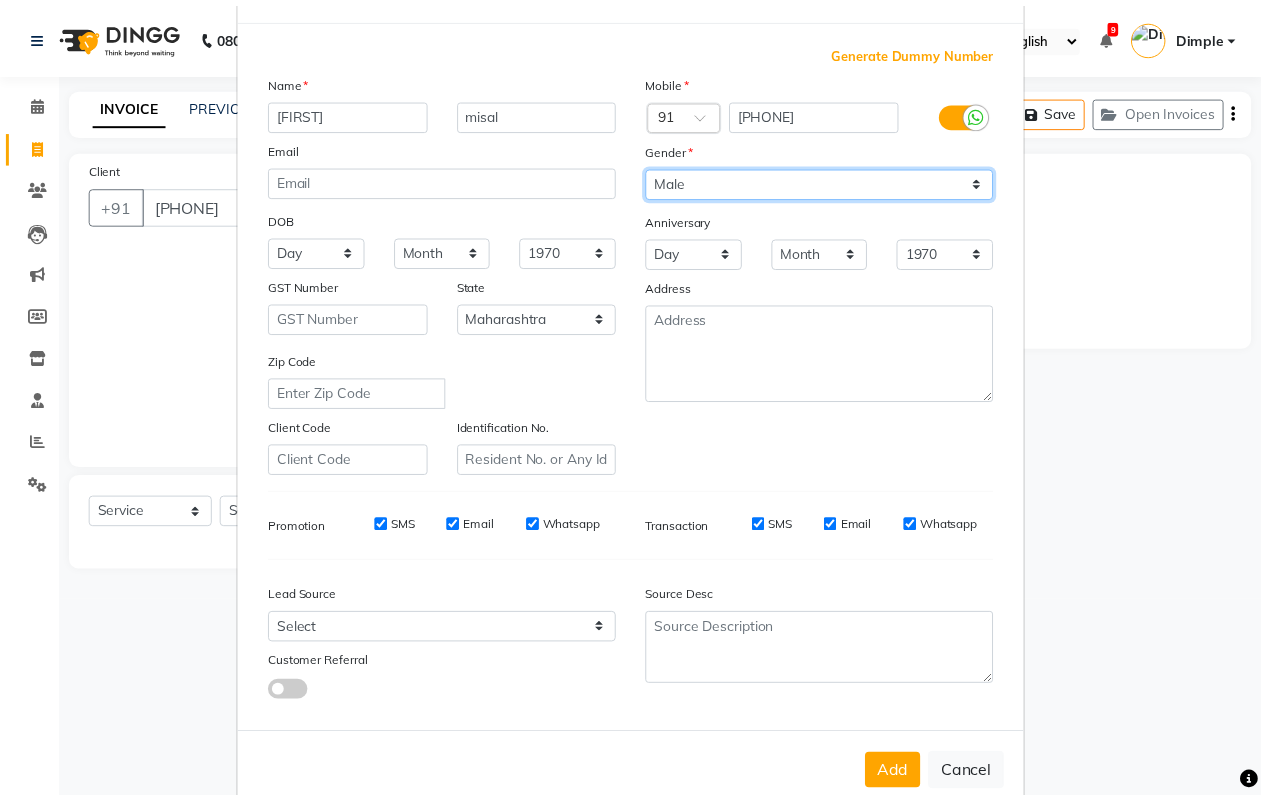 scroll, scrollTop: 115, scrollLeft: 0, axis: vertical 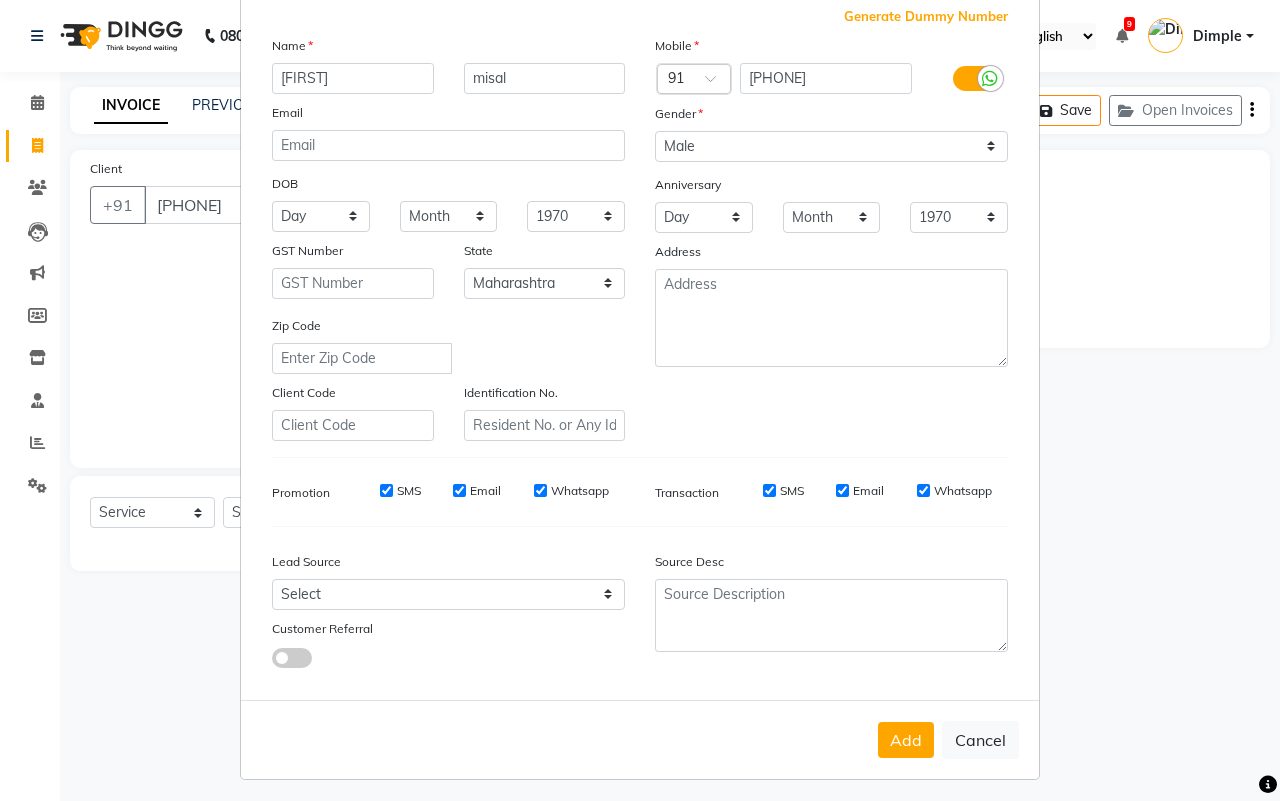 click on "Add" at bounding box center (906, 740) 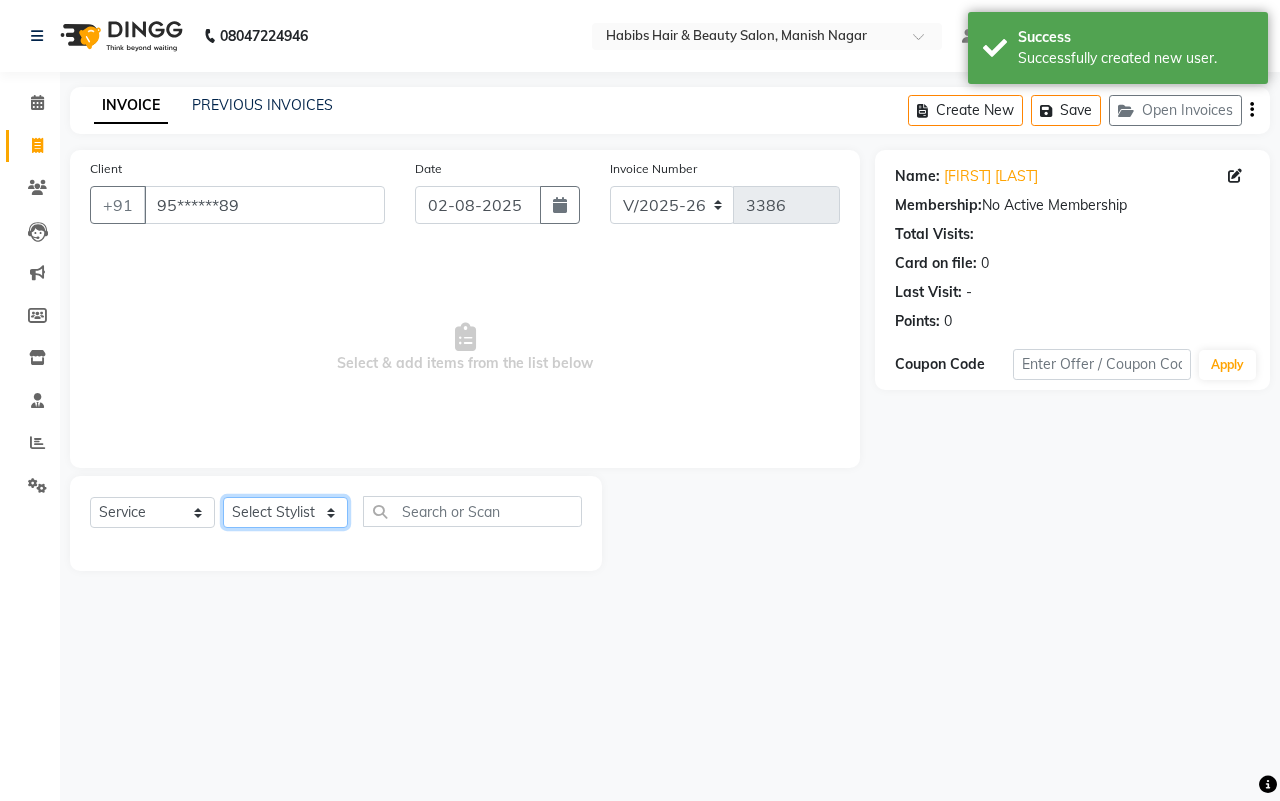 click on "Select Stylist [FIRST] [FIRST] [FIRST] [FIRST] [FIRST] [FIRST] [FIRST] [FIRST] [FIRST] [FIRST]" 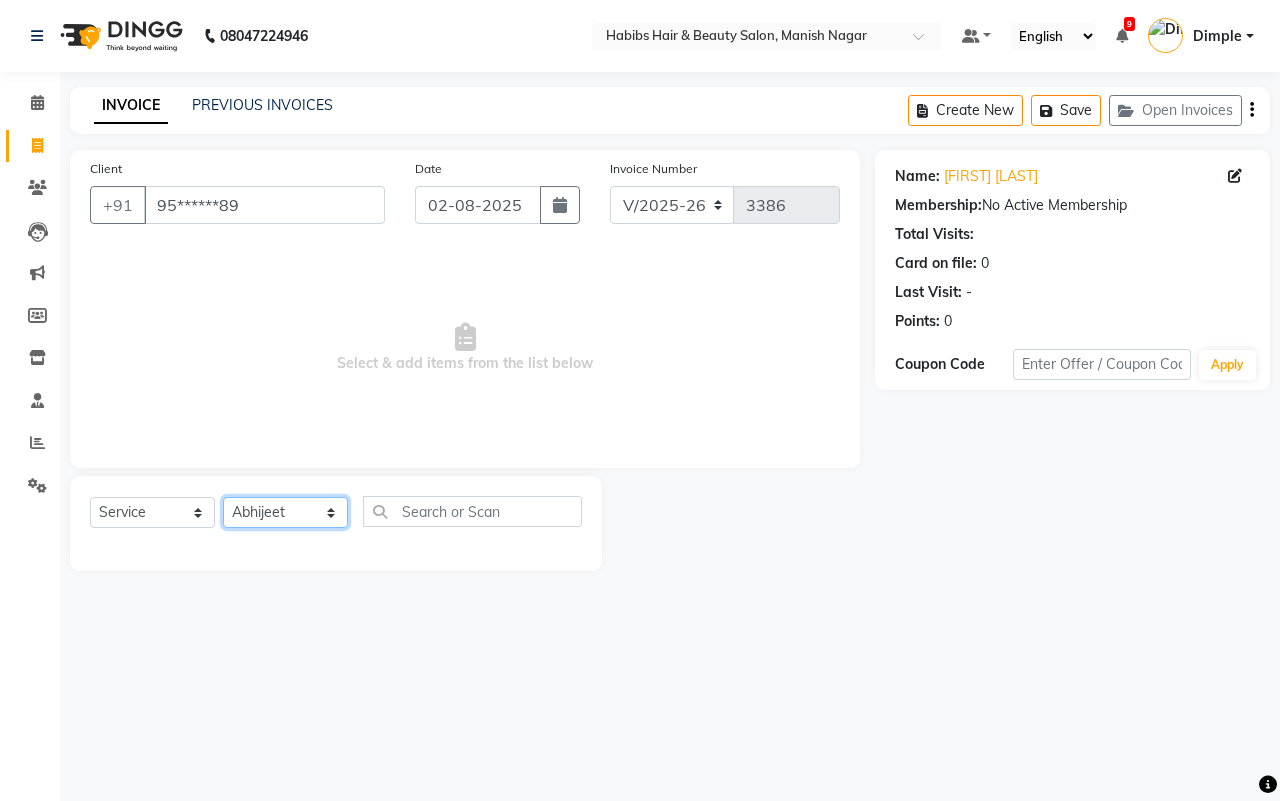 click on "Select Stylist [FIRST] [FIRST] [FIRST] [FIRST] [FIRST] [FIRST] [FIRST] [FIRST] [FIRST] [FIRST]" 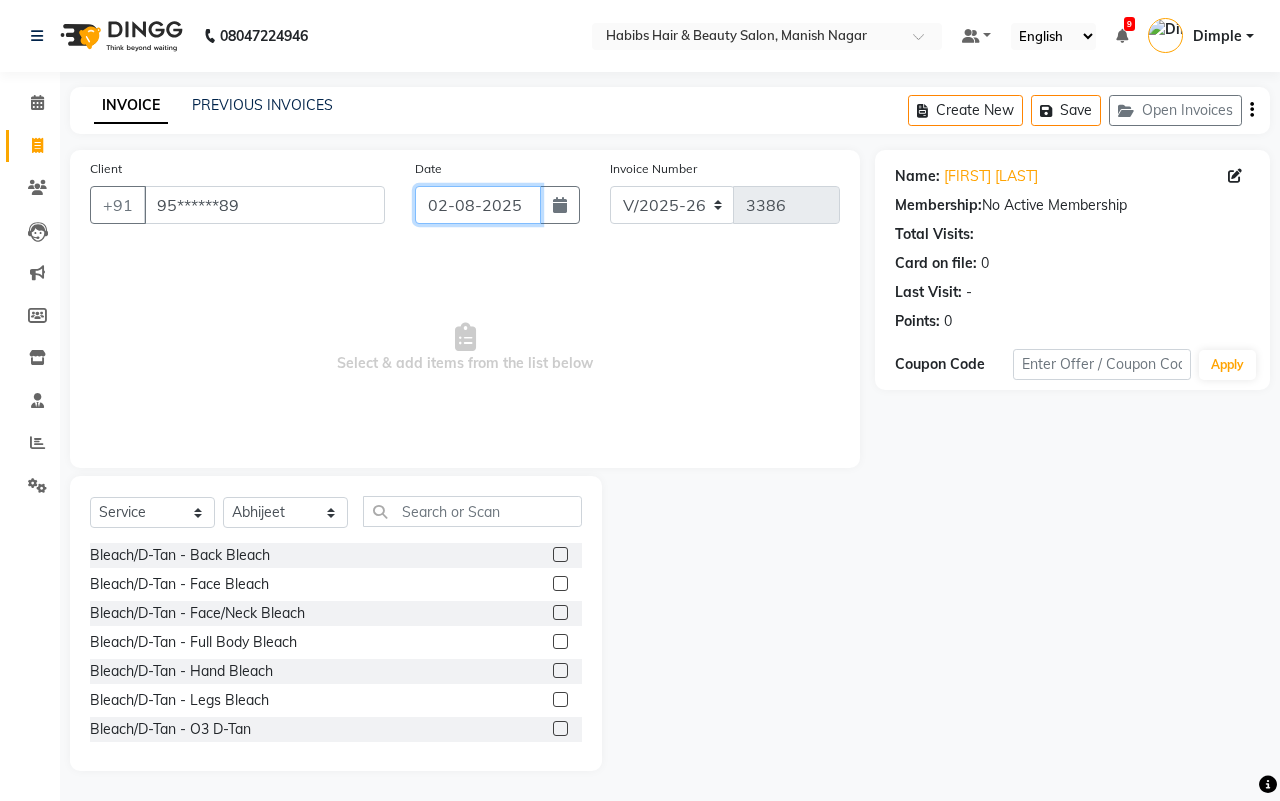 click on "02-08-2025" 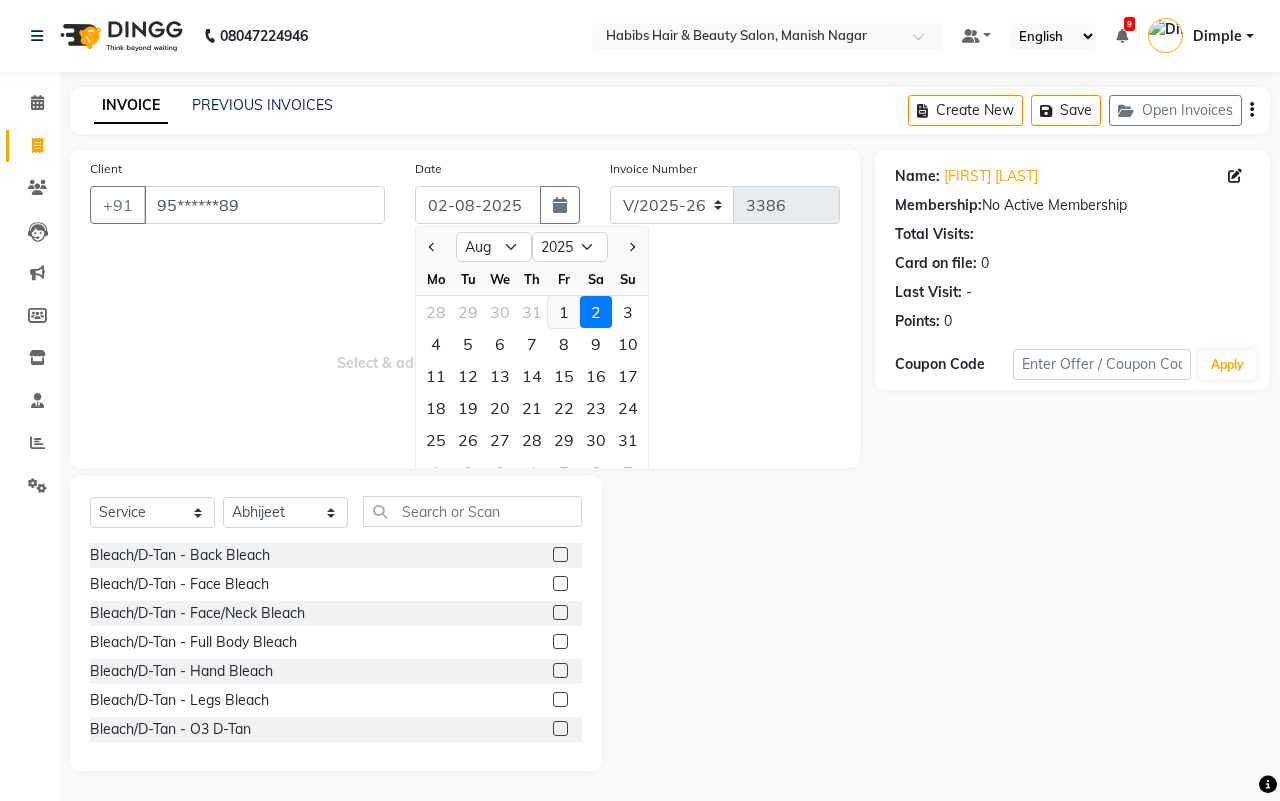 click on "1" 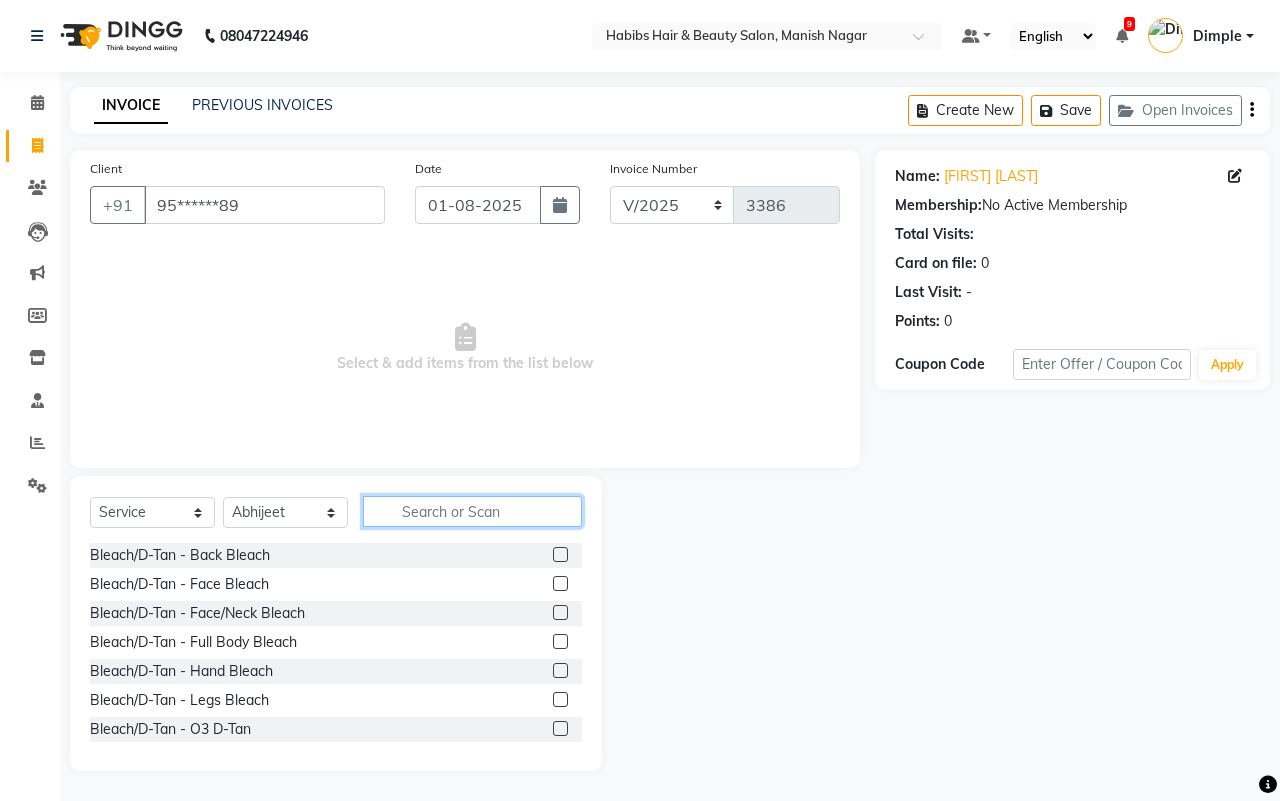 click 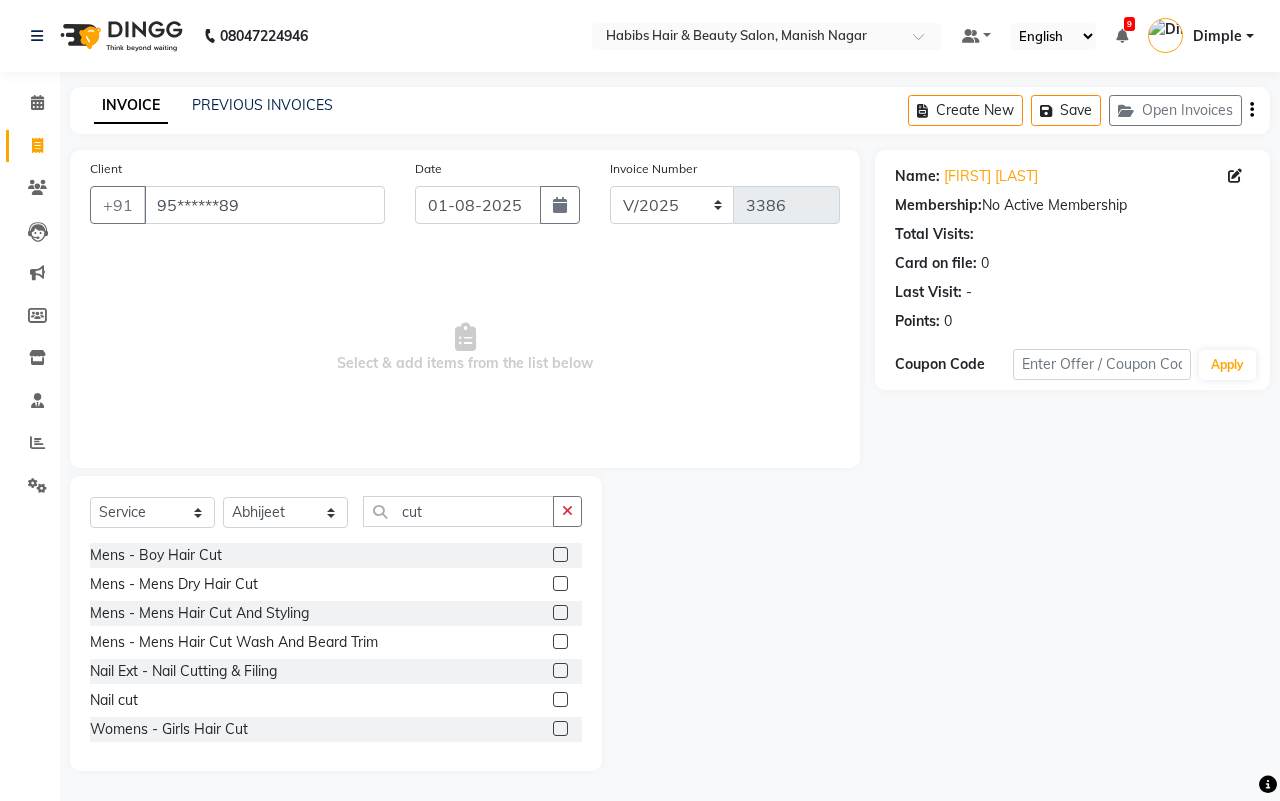 click on "Mens - Mens Hair Cut And Styling" 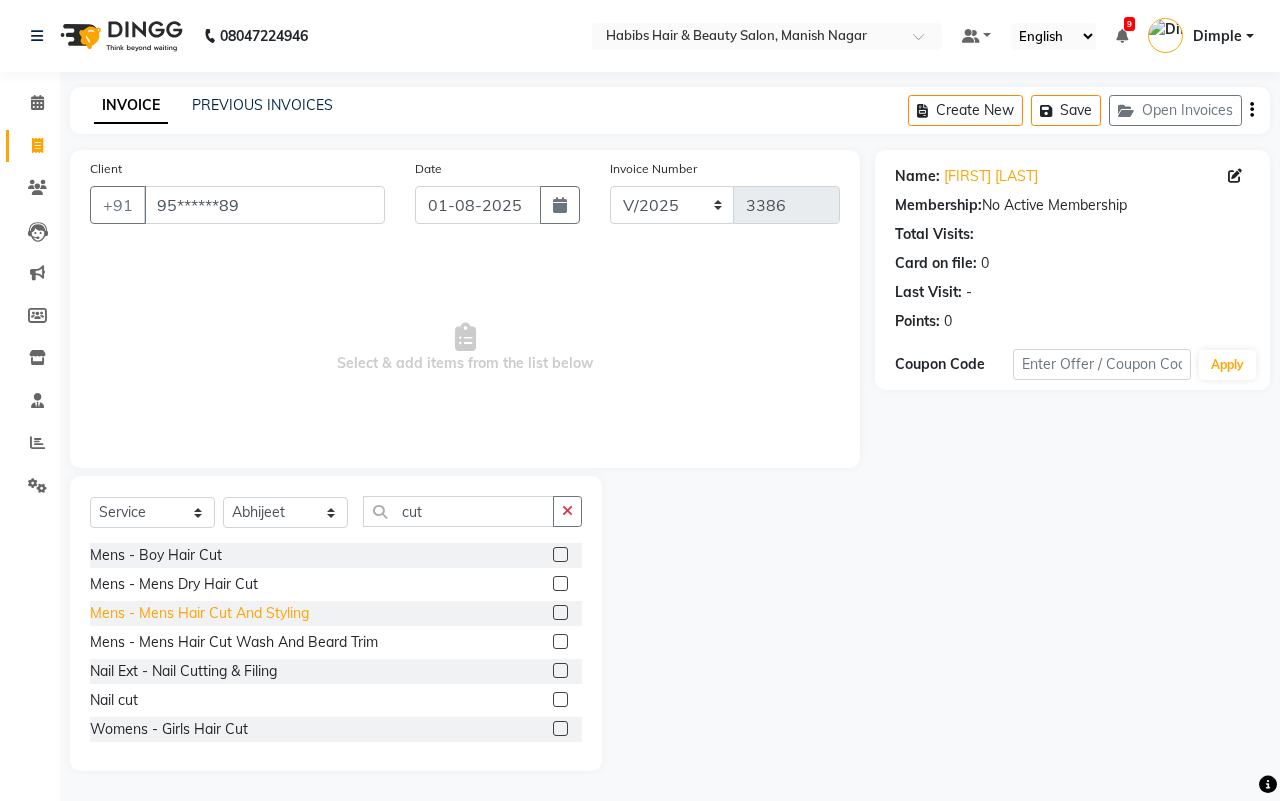 click on "Mens - Mens Hair Cut And Styling" 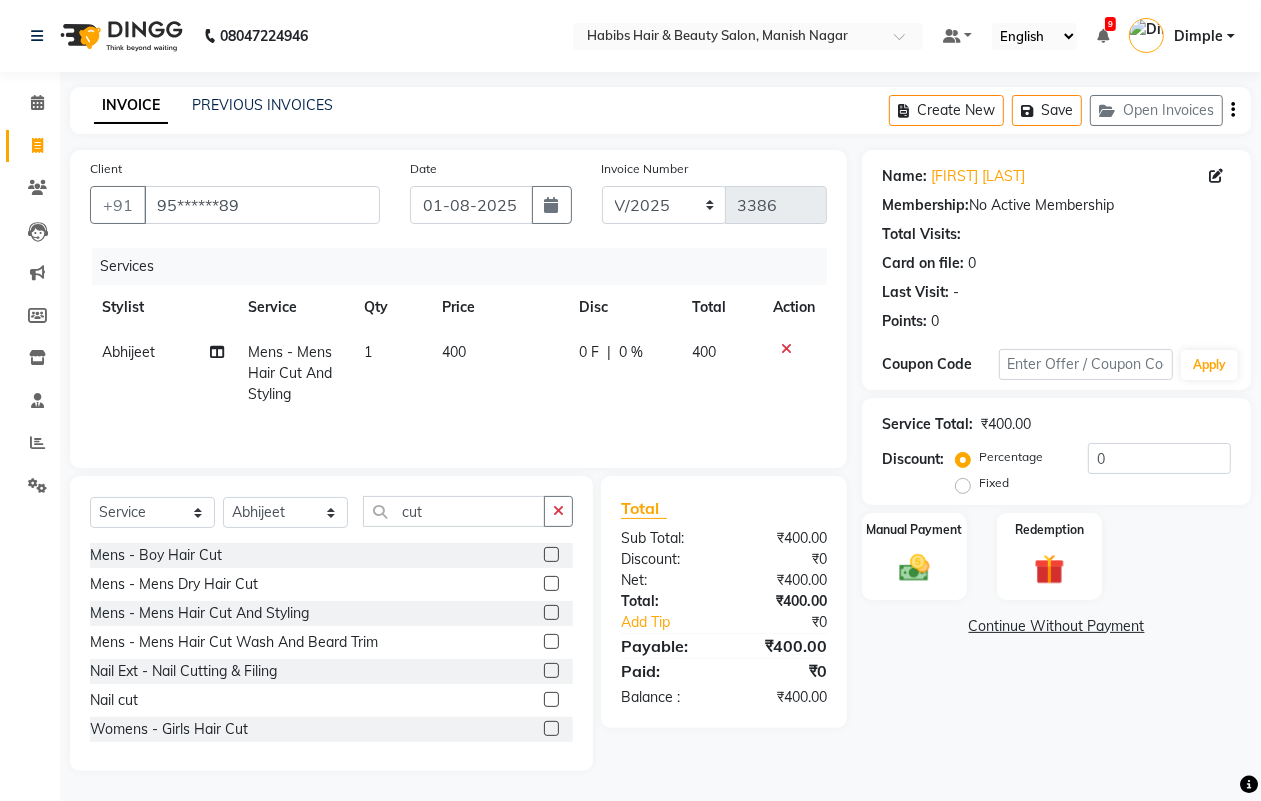 click on "400" 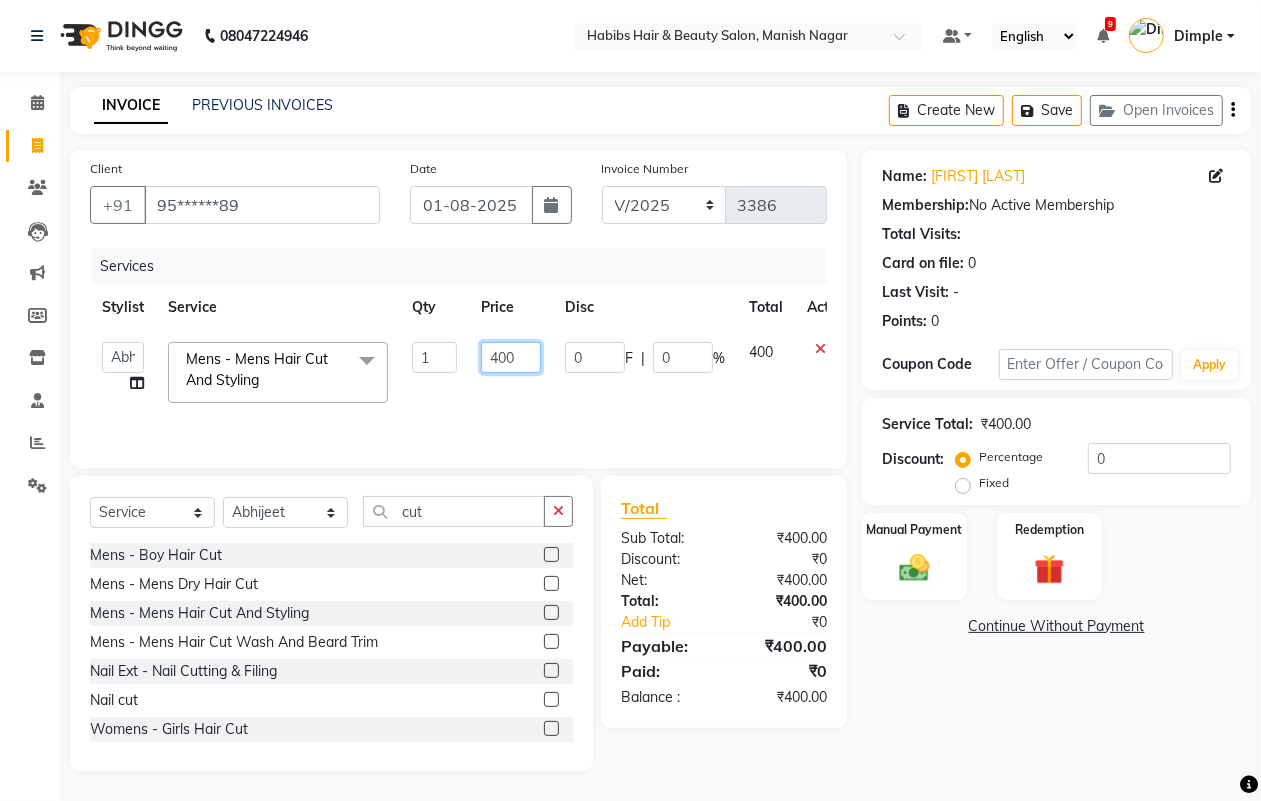 click on "400" 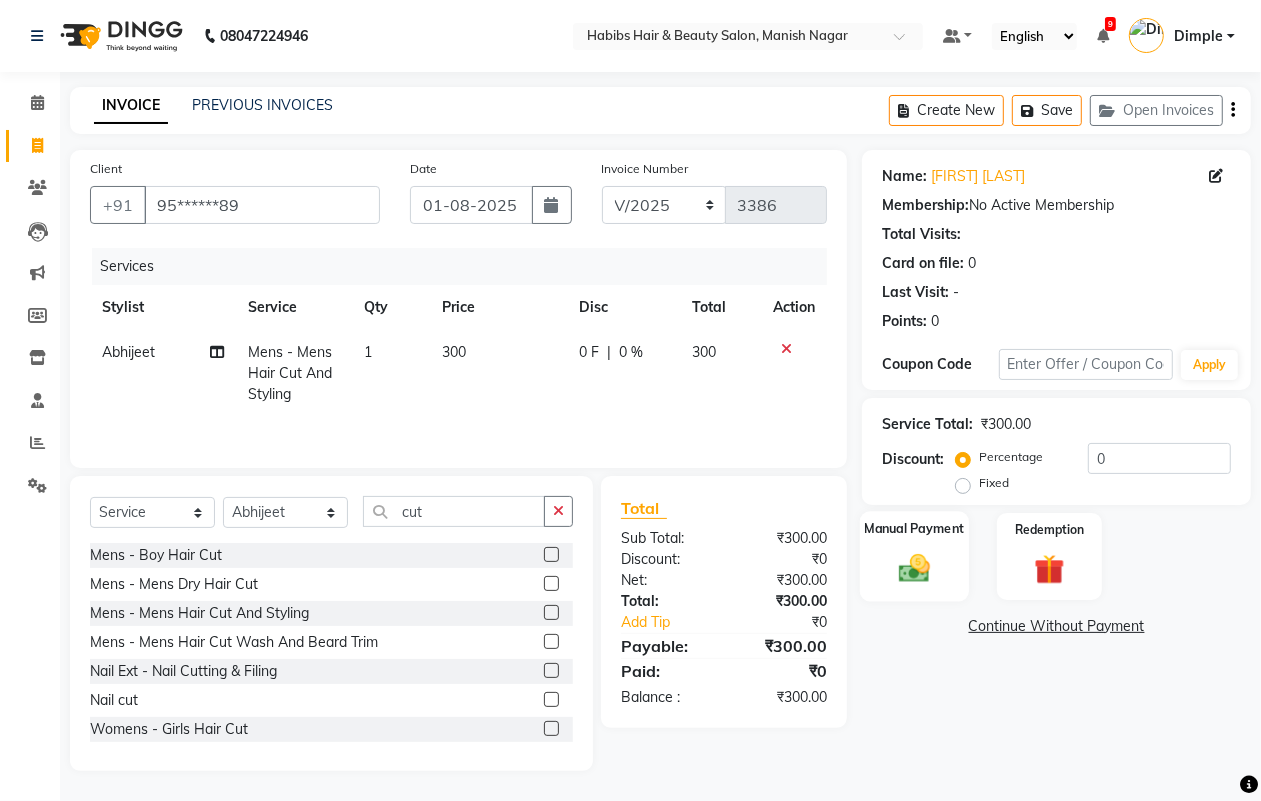 drag, startPoint x: 1015, startPoint y: 715, endPoint x: 946, endPoint y: 577, distance: 154.2887 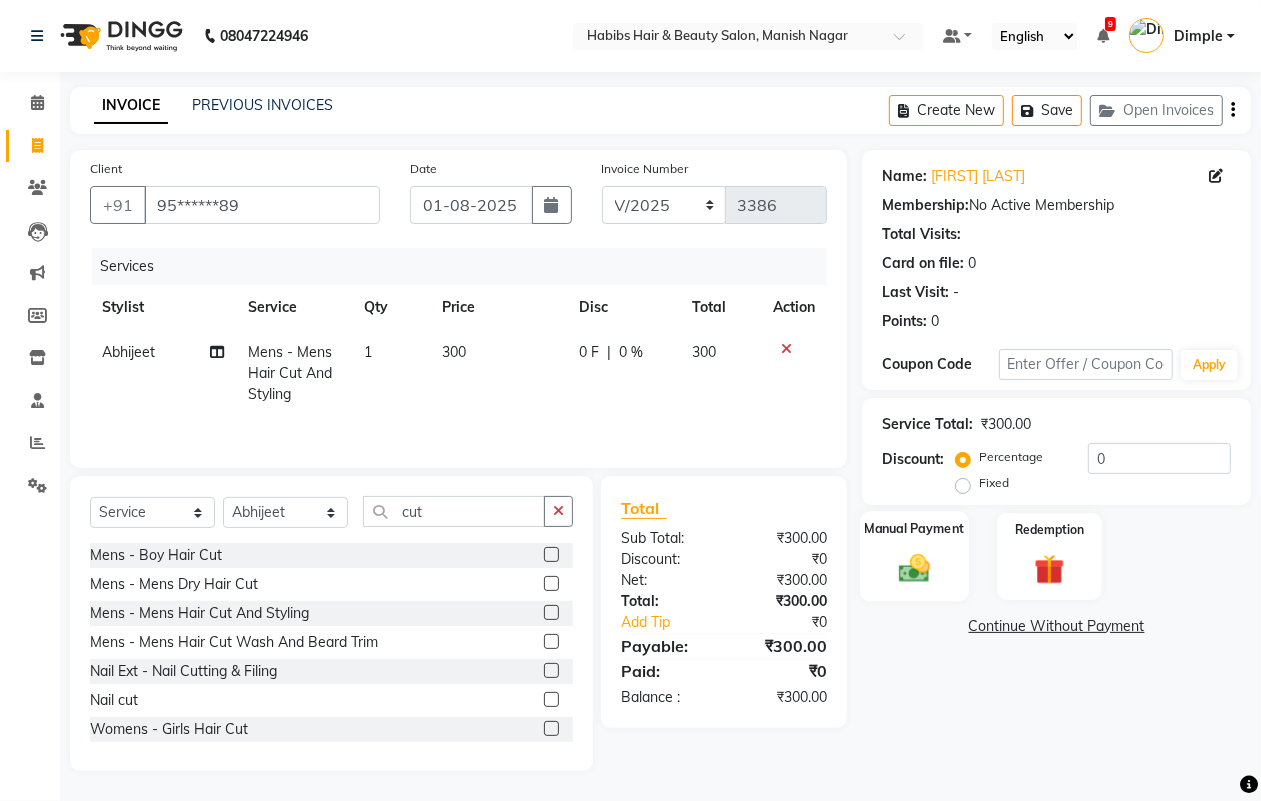 click on "Name: [FIRST] [LAST] Membership:  No Active Membership  Total Visits:   Card on file:  0 Last Visit:   - Points:   0  Coupon Code Apply Service Total:  ₹300.00  Discount:  Percentage   Fixed  0 Manual Payment Redemption  Continue Without Payment" 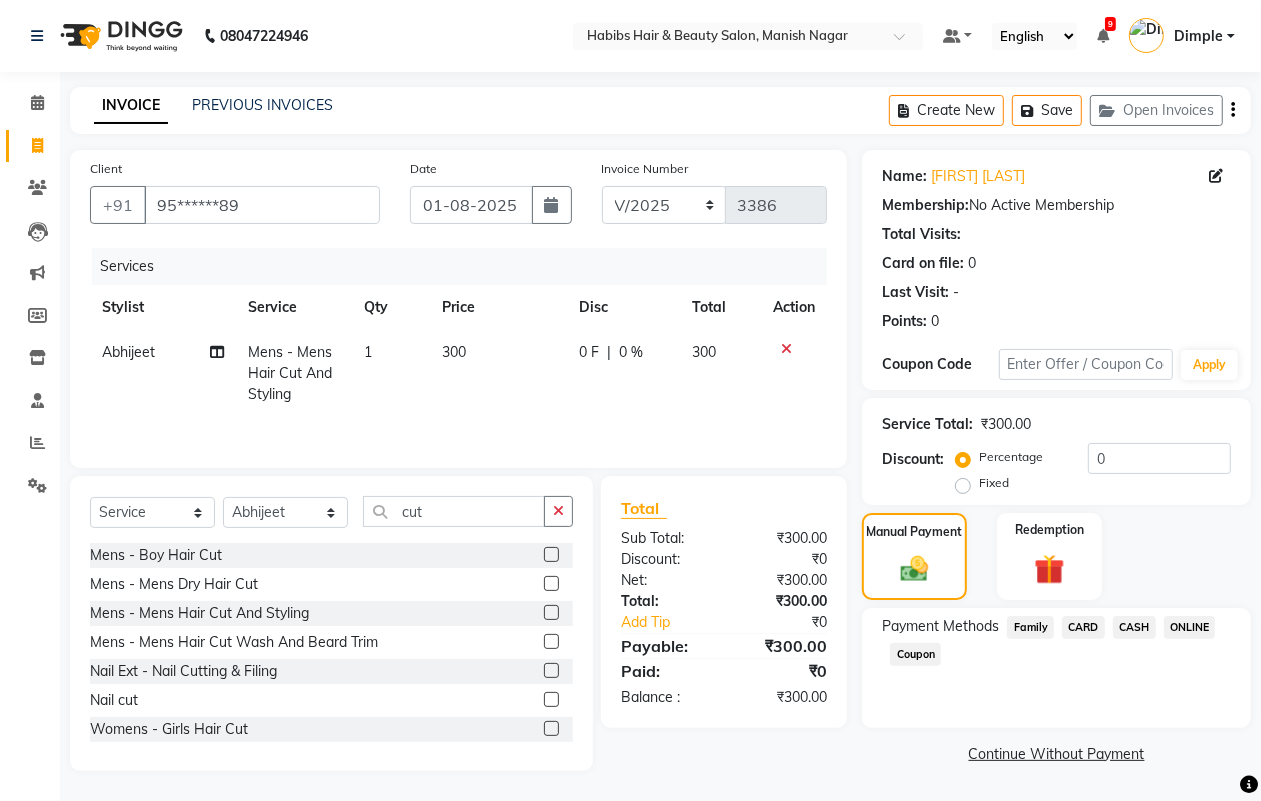 click on "ONLINE" 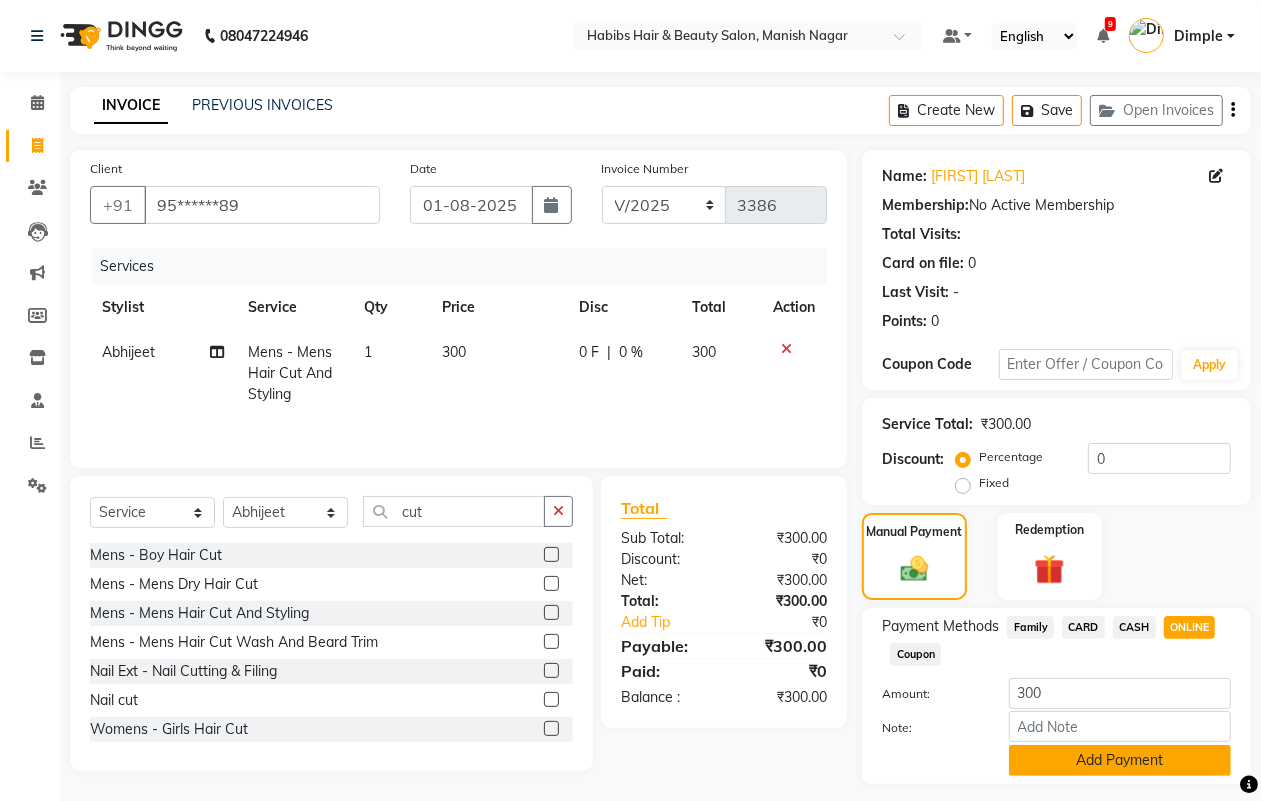click on "Add Payment" 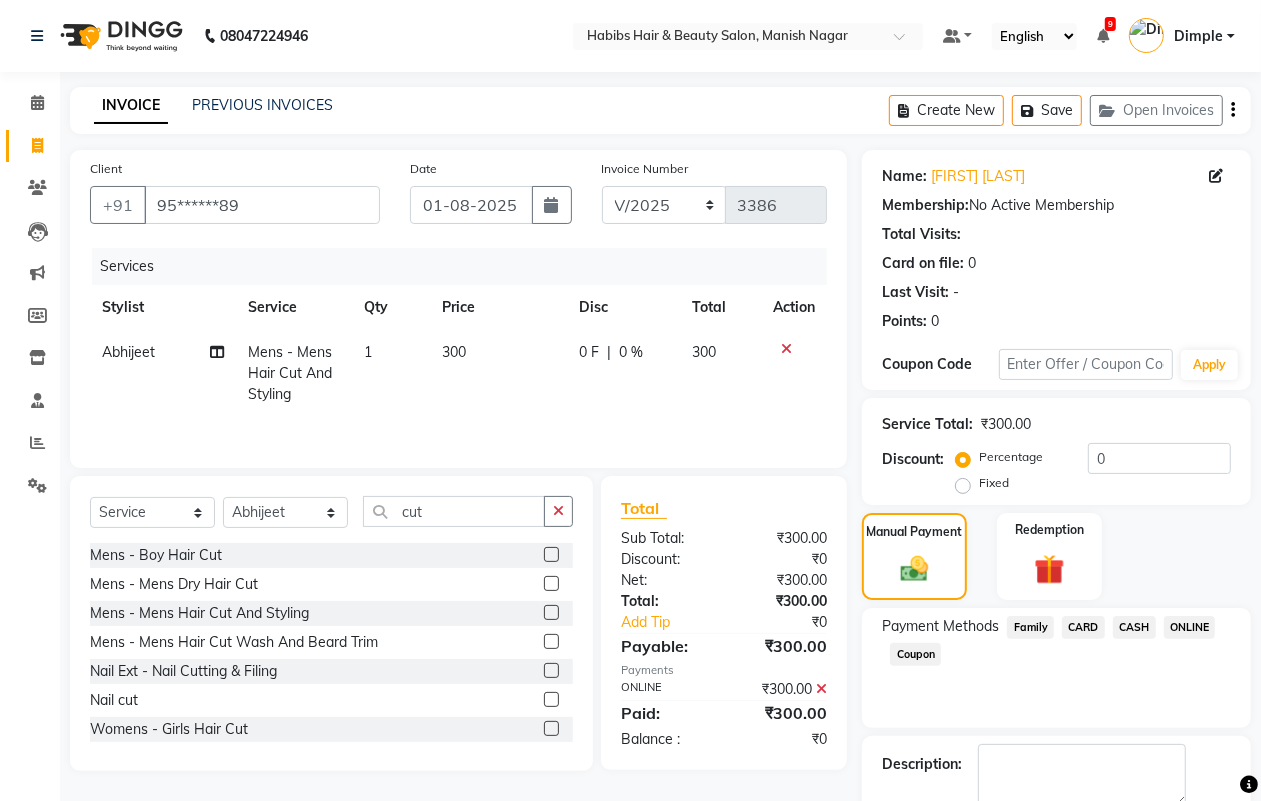scroll, scrollTop: 111, scrollLeft: 0, axis: vertical 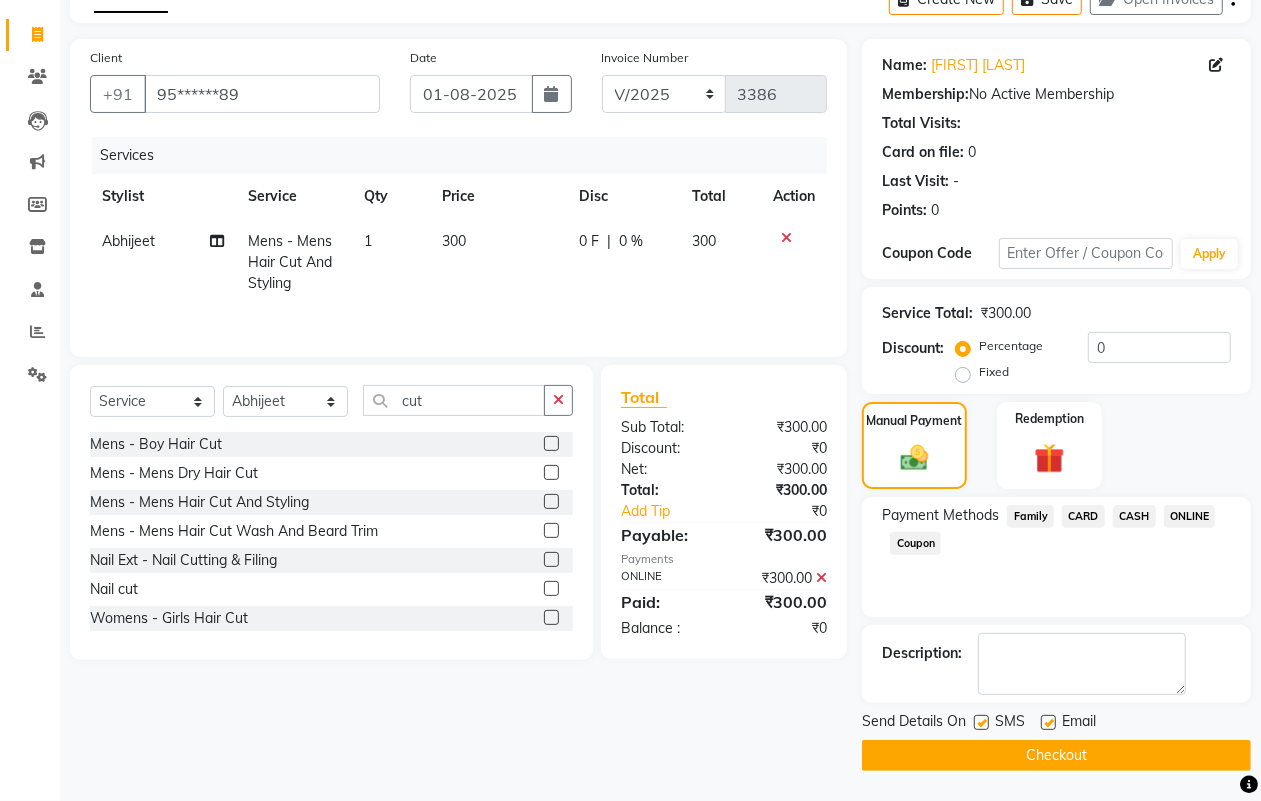 click on "Checkout" 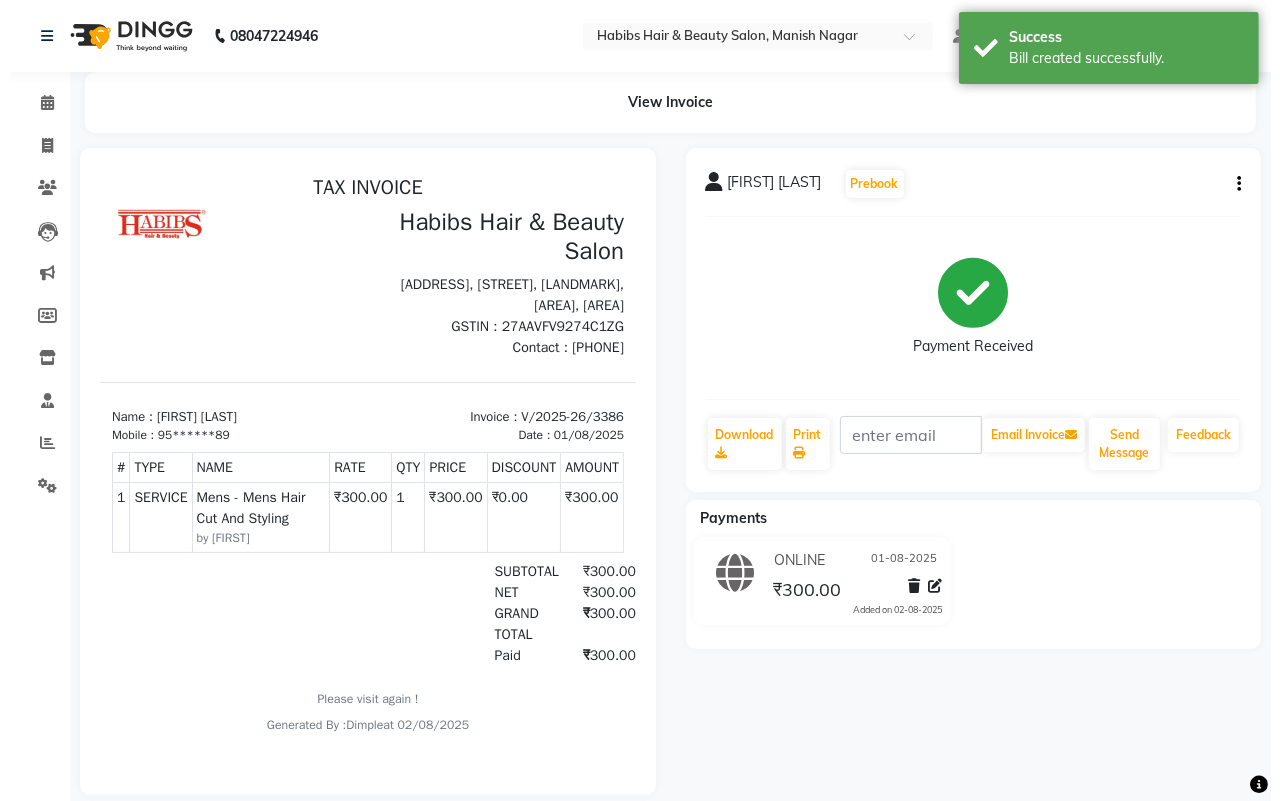 scroll, scrollTop: 0, scrollLeft: 0, axis: both 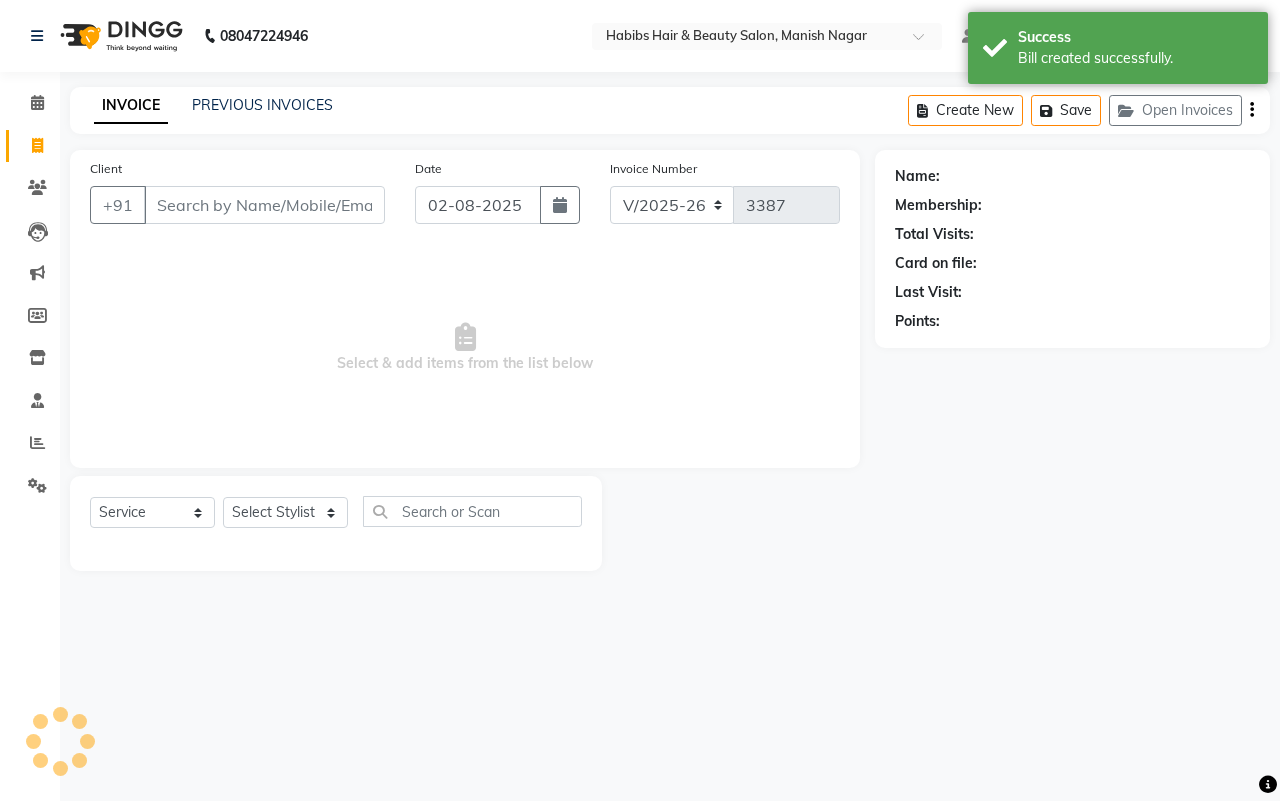 click on "Client" at bounding box center [264, 205] 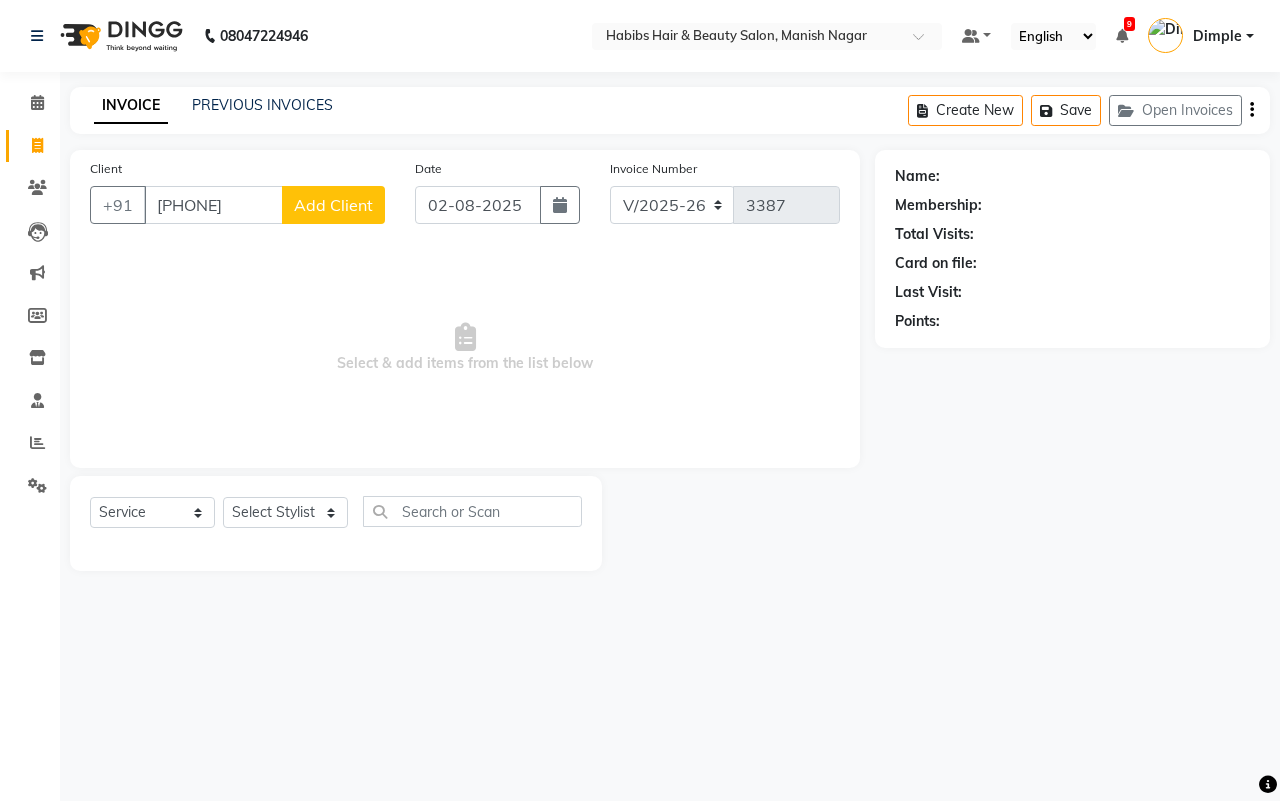 click on "Add Client" 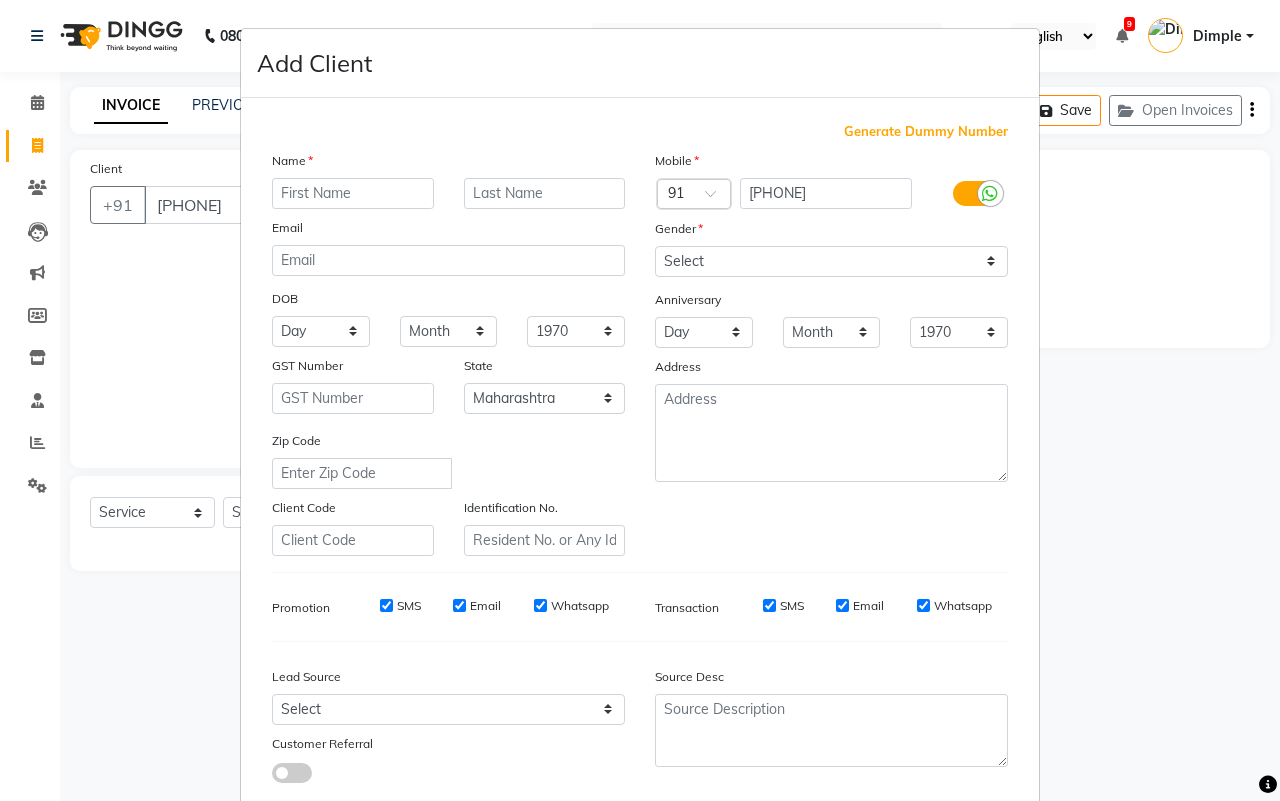 click at bounding box center [353, 193] 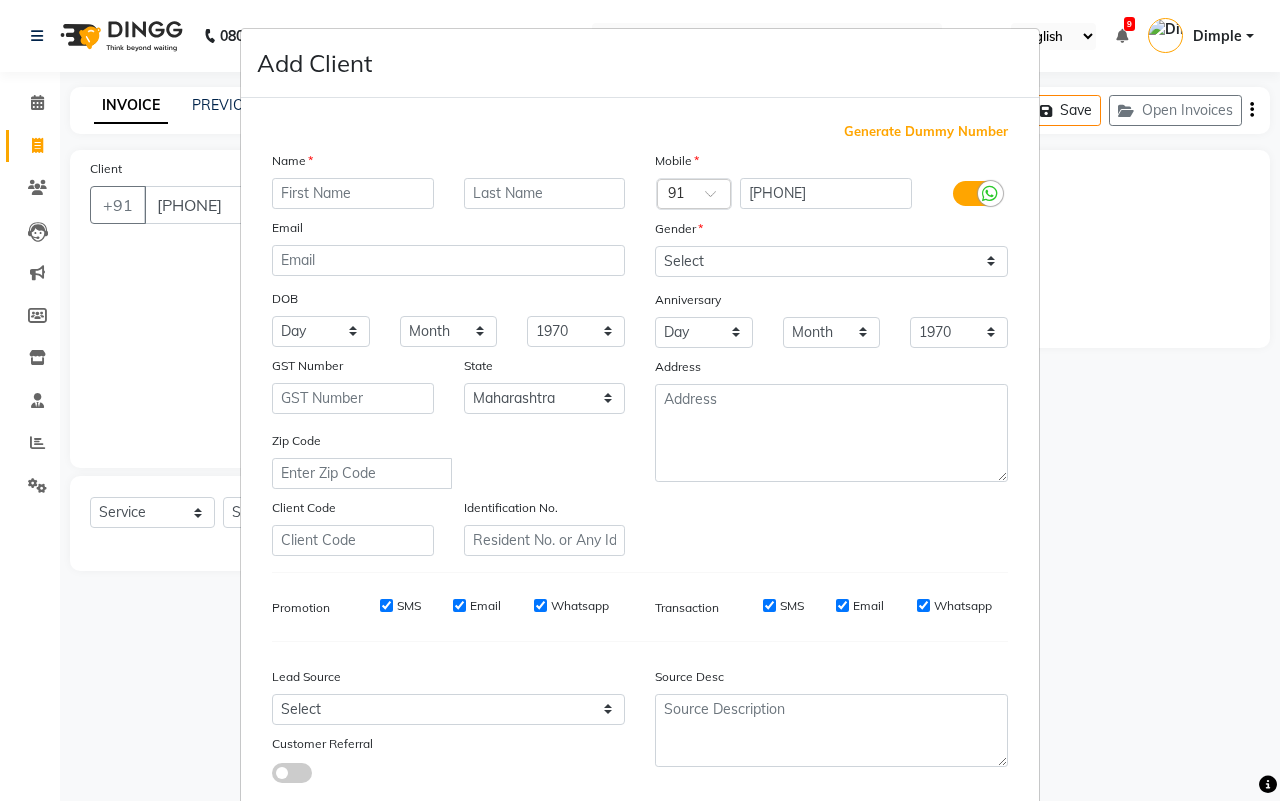 click at bounding box center (353, 193) 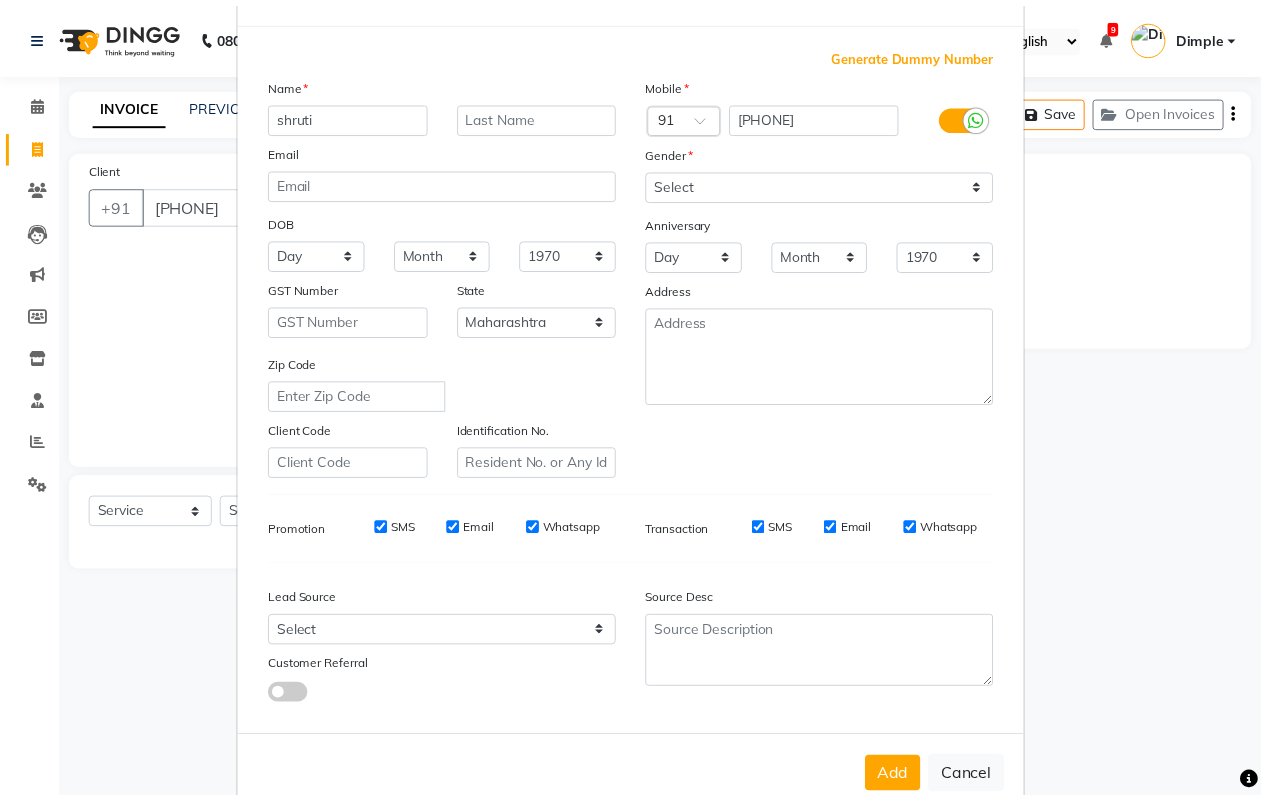 scroll, scrollTop: 115, scrollLeft: 0, axis: vertical 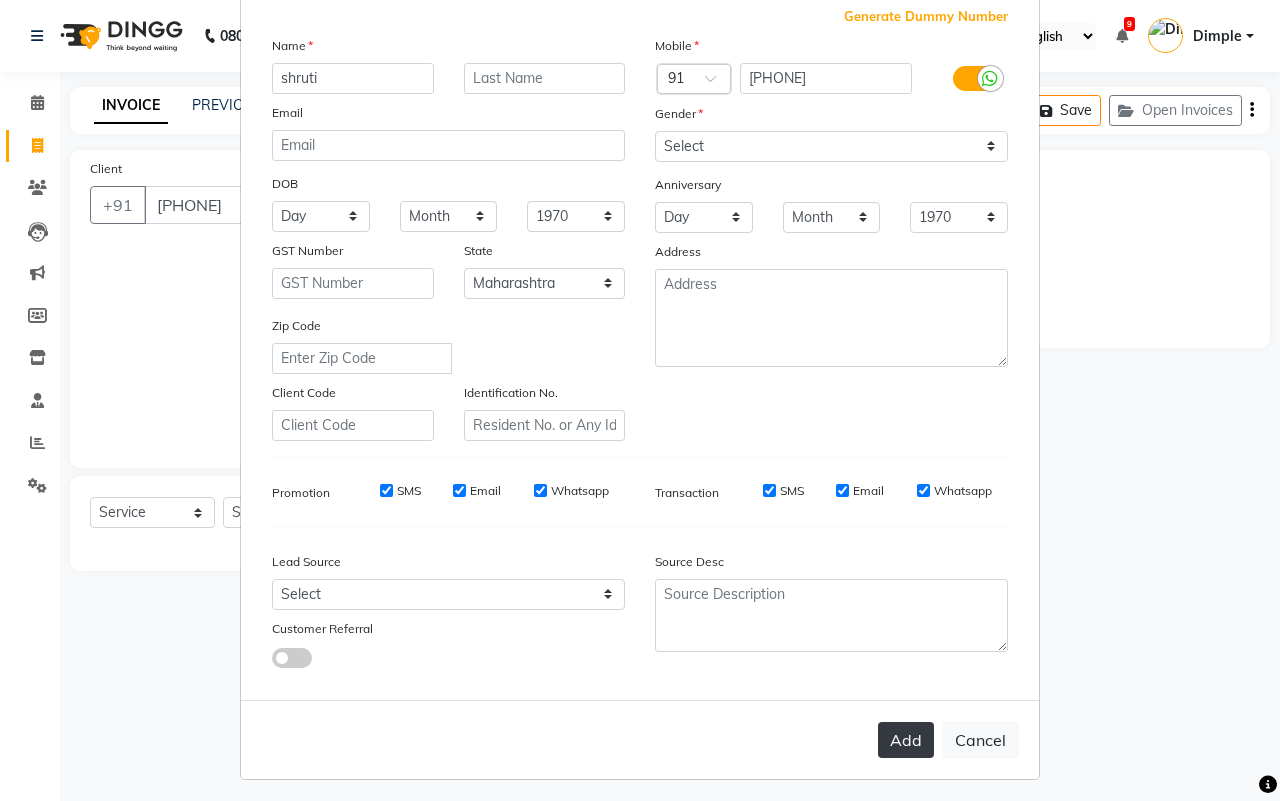 click on "Add" at bounding box center [906, 740] 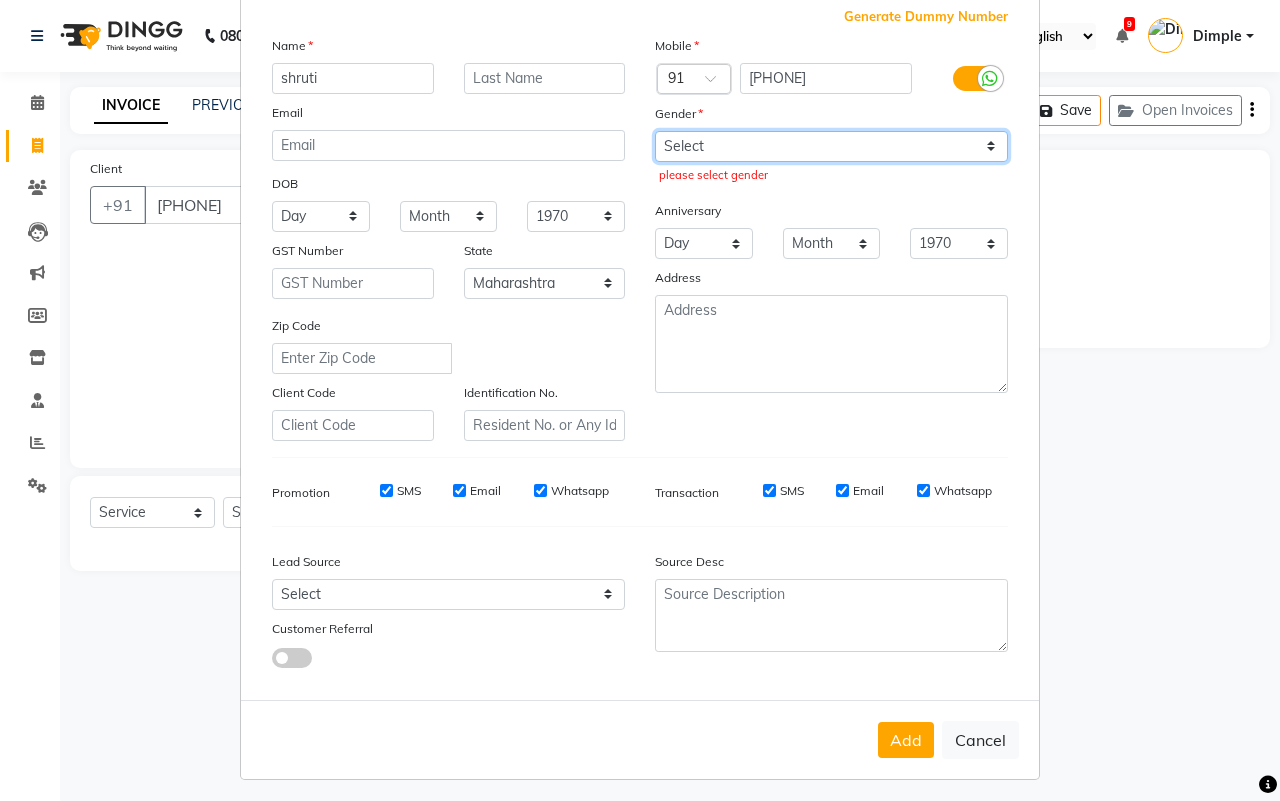 click on "Select Male Female Other Prefer Not To Say" at bounding box center [831, 146] 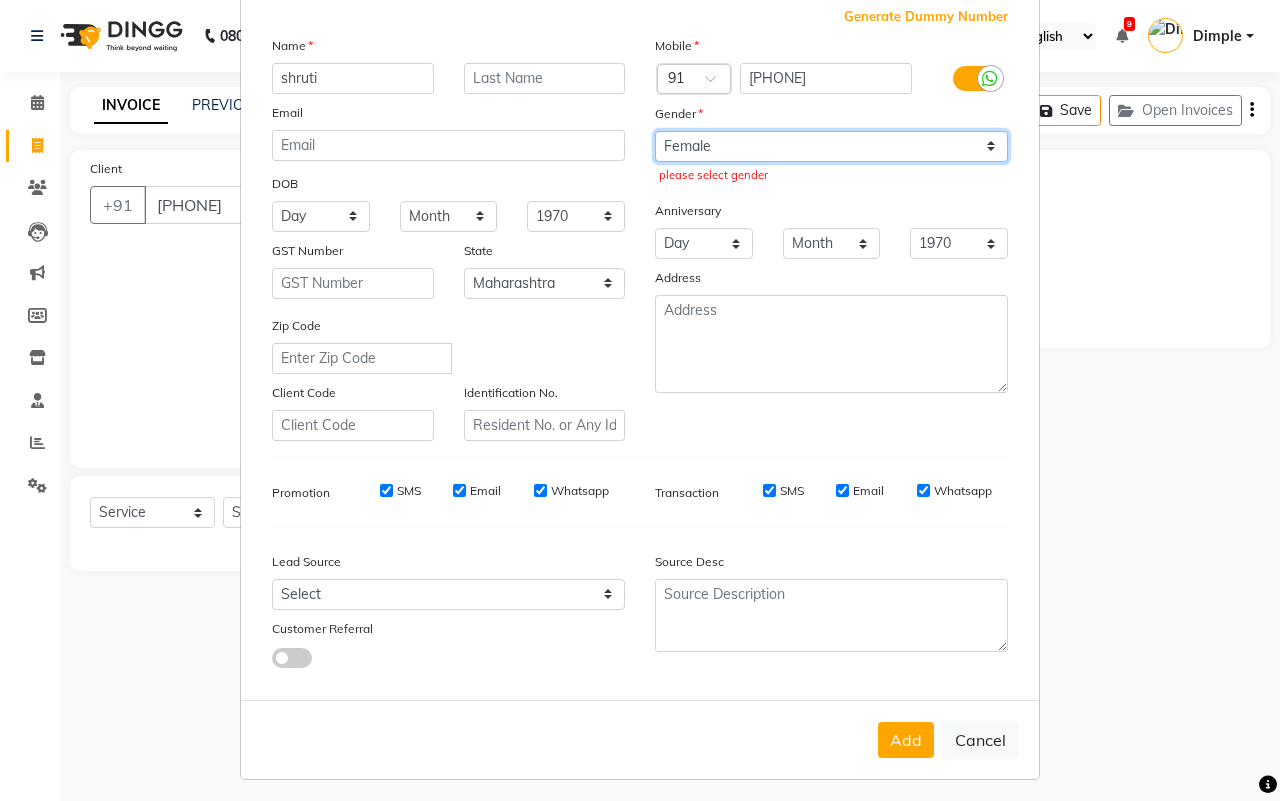 click on "Select Male Female Other Prefer Not To Say" at bounding box center (831, 146) 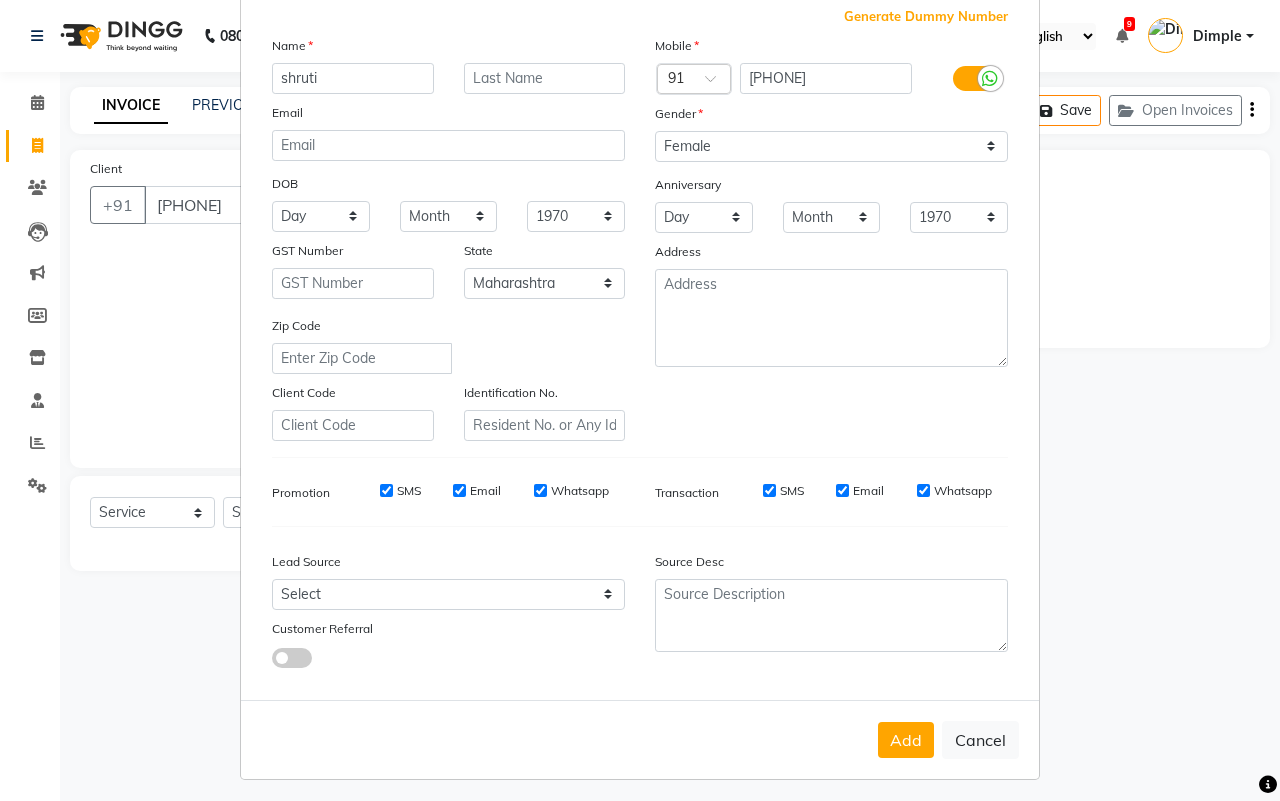 click on "Add" at bounding box center [906, 740] 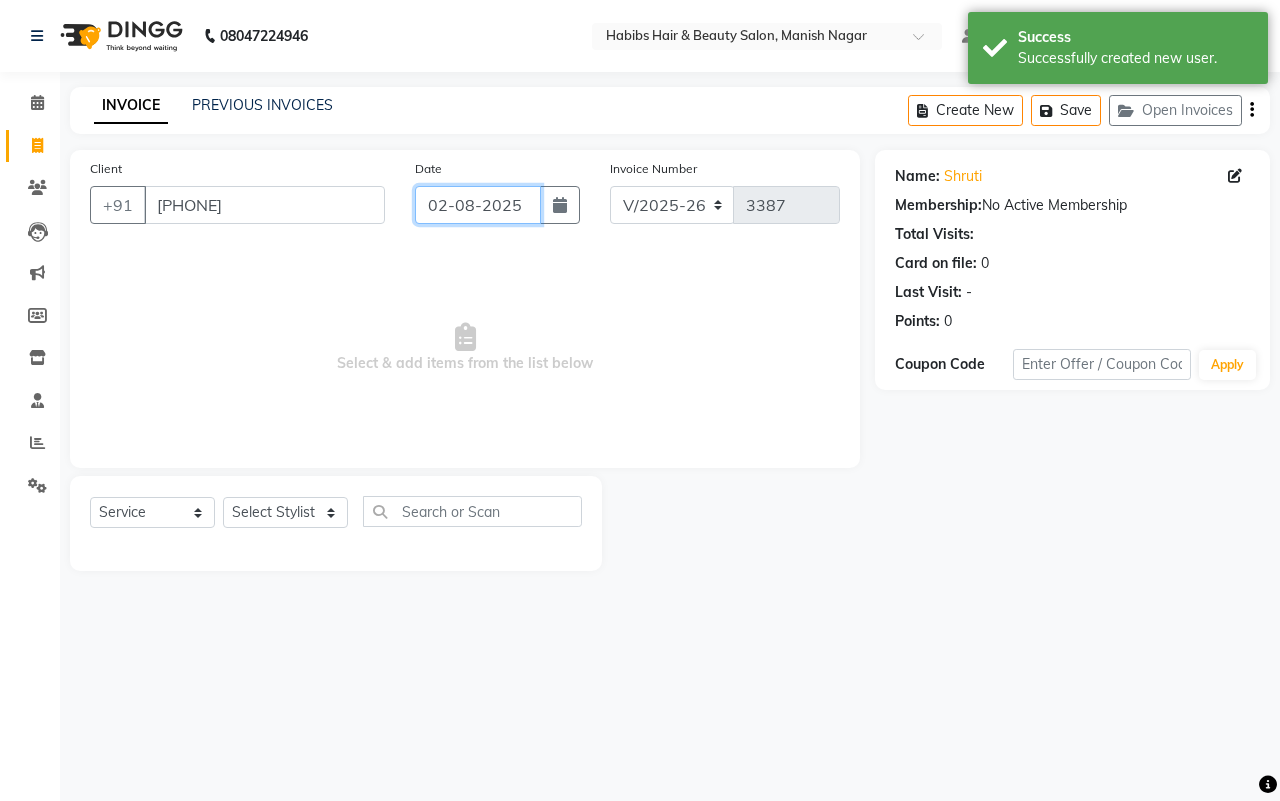 click on "02-08-2025" 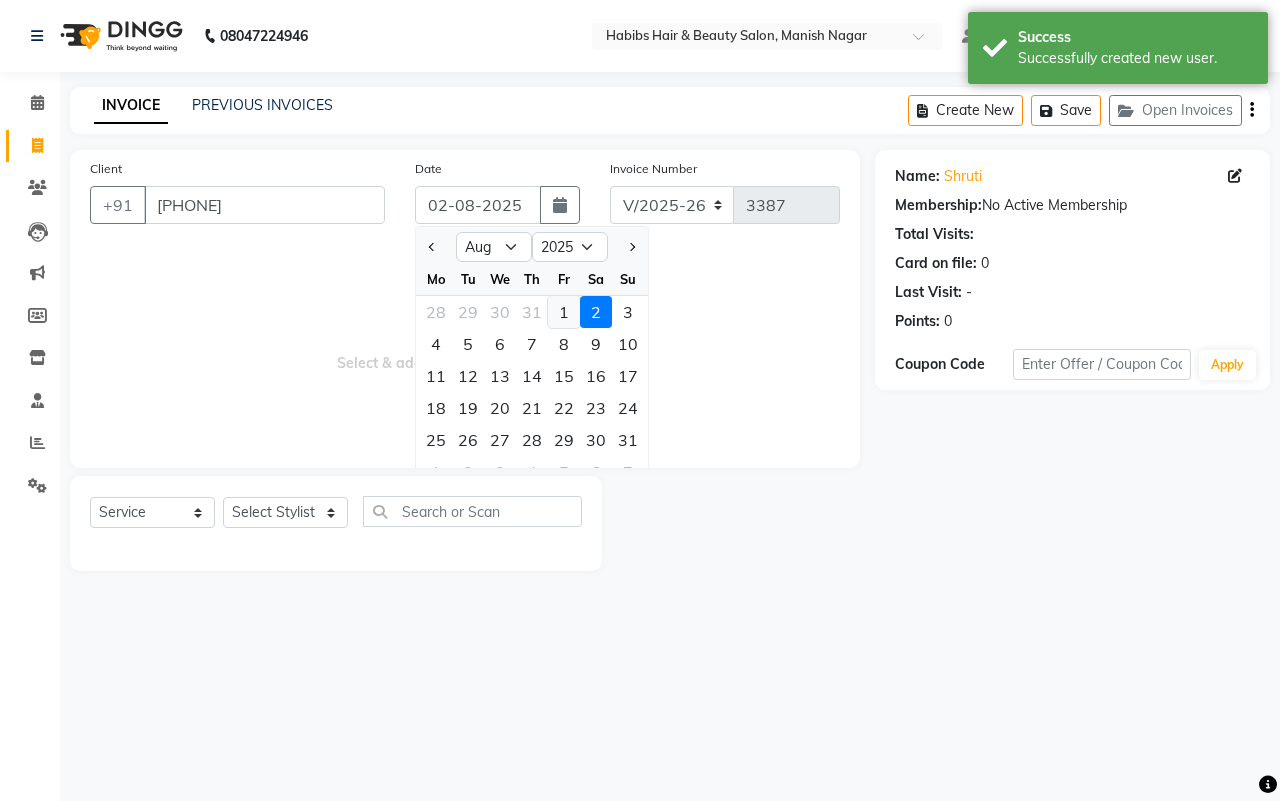 click on "1" 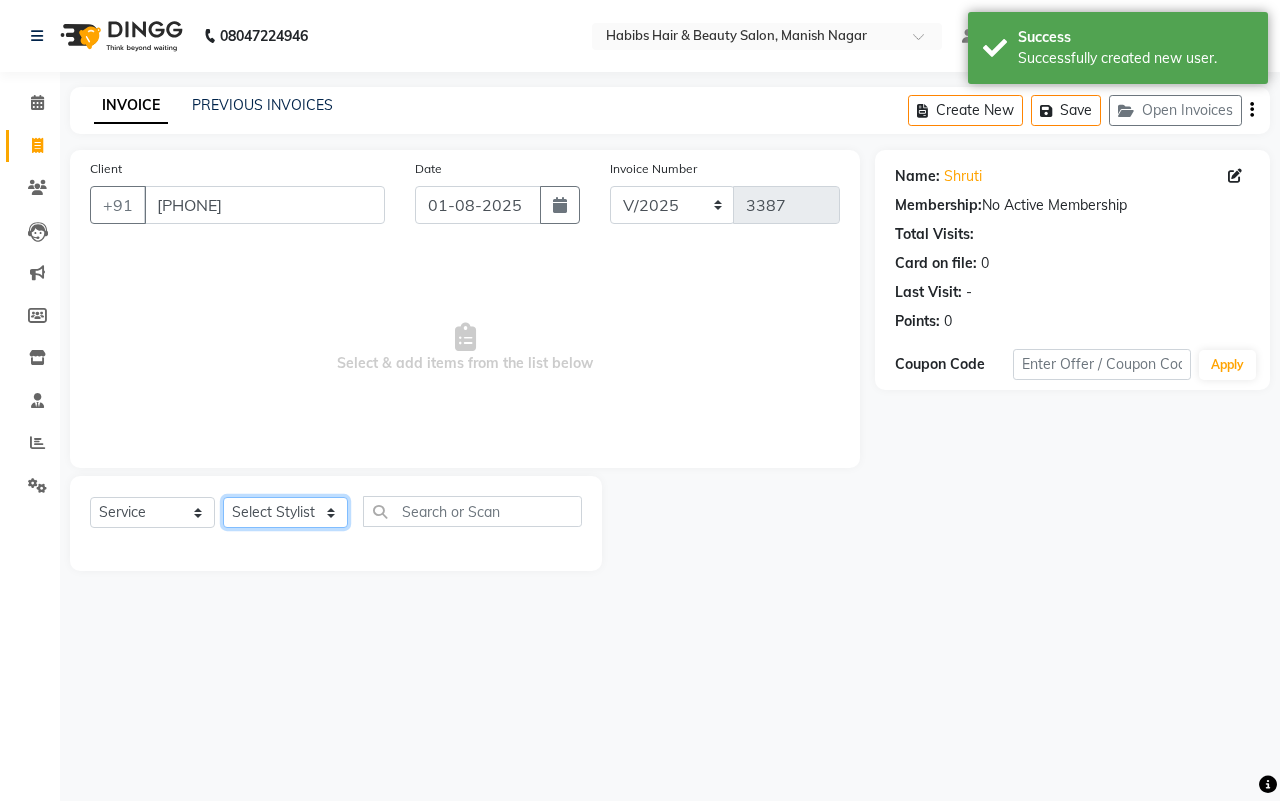 click on "Select Stylist [FIRST] [FIRST] [FIRST] [FIRST] [FIRST] [FIRST] [FIRST] [FIRST] [FIRST] [FIRST]" 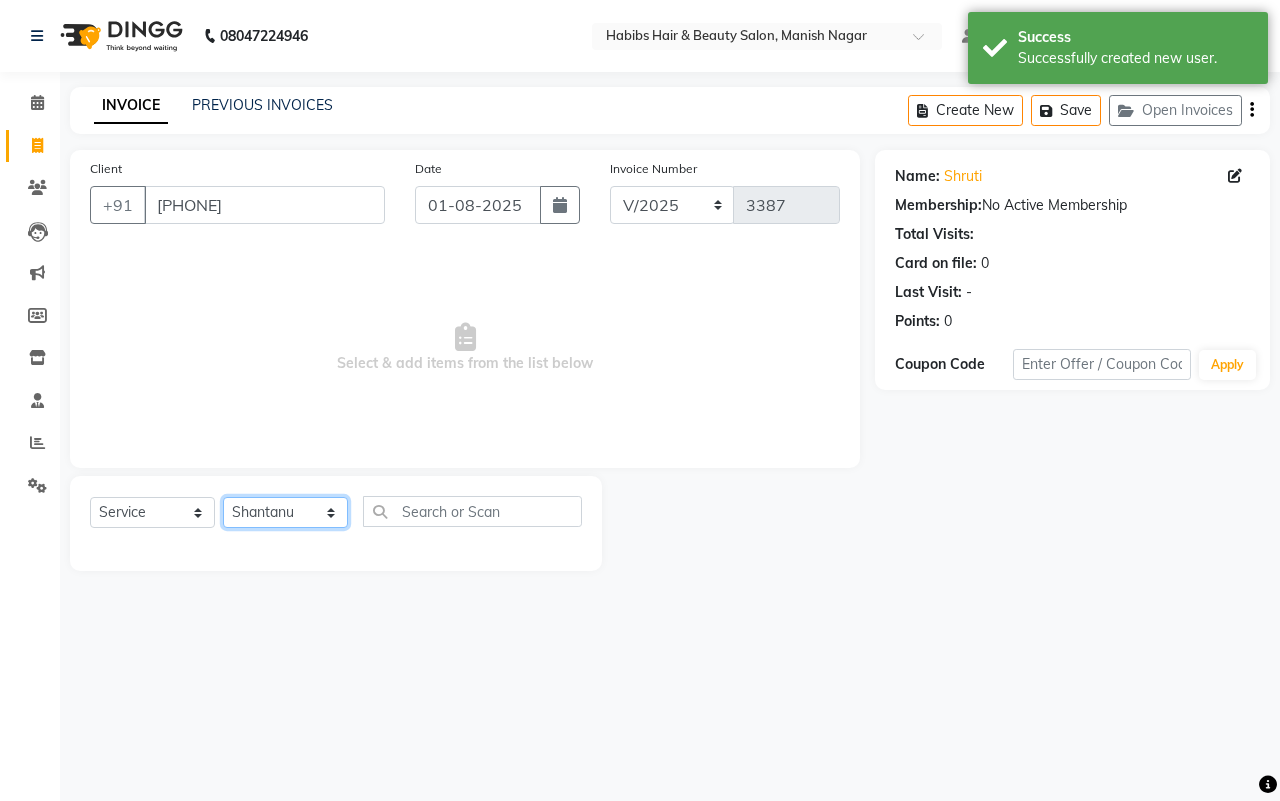 click on "Select Stylist [FIRST] [FIRST] [FIRST] [FIRST] [FIRST] [FIRST] [FIRST] [FIRST] [FIRST] [FIRST]" 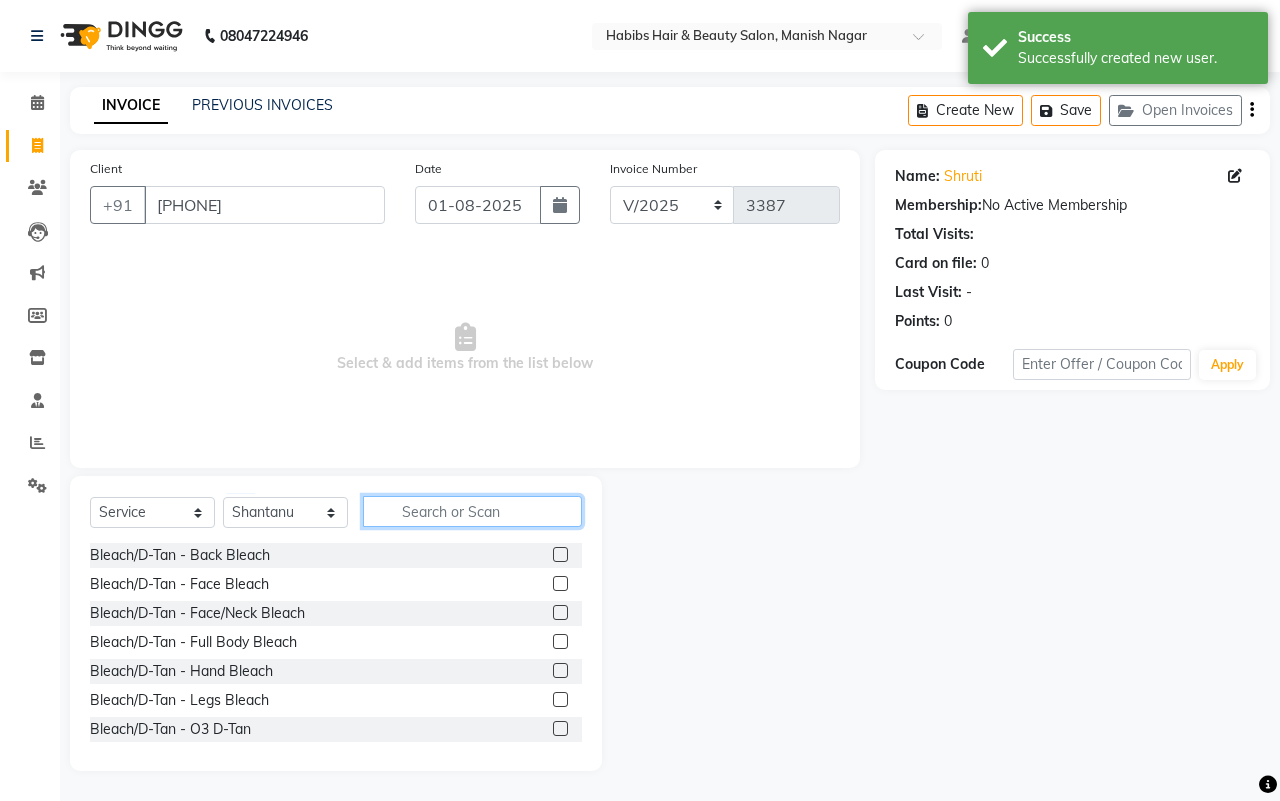 click 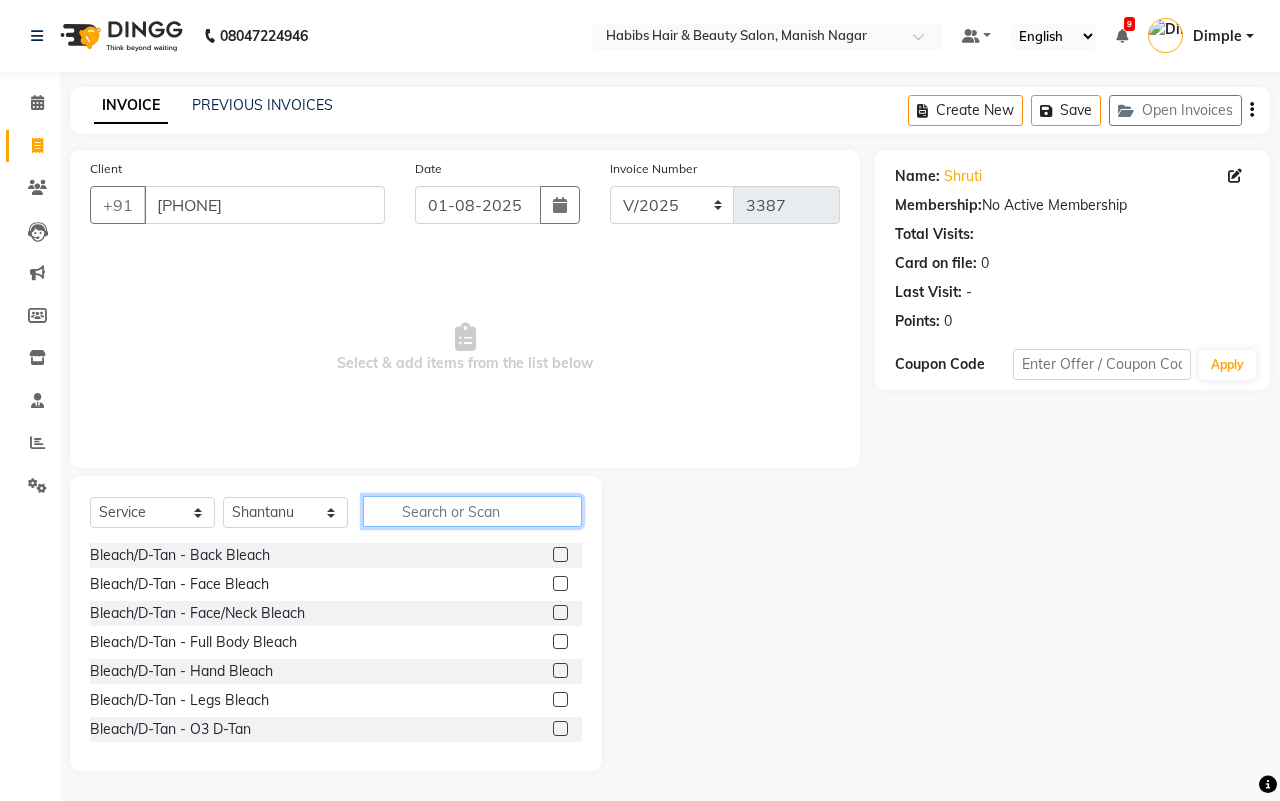 click 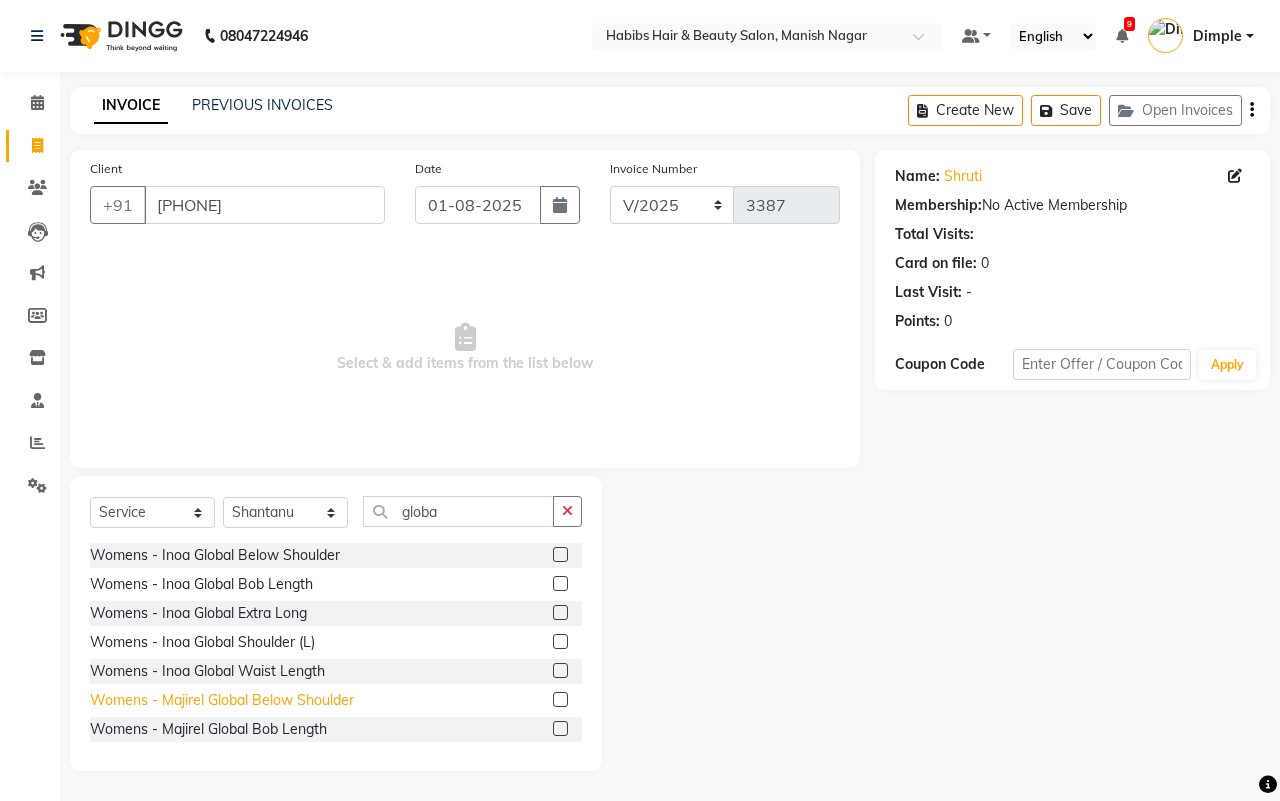 click on "Womens - Majirel Global Below Shoulder" 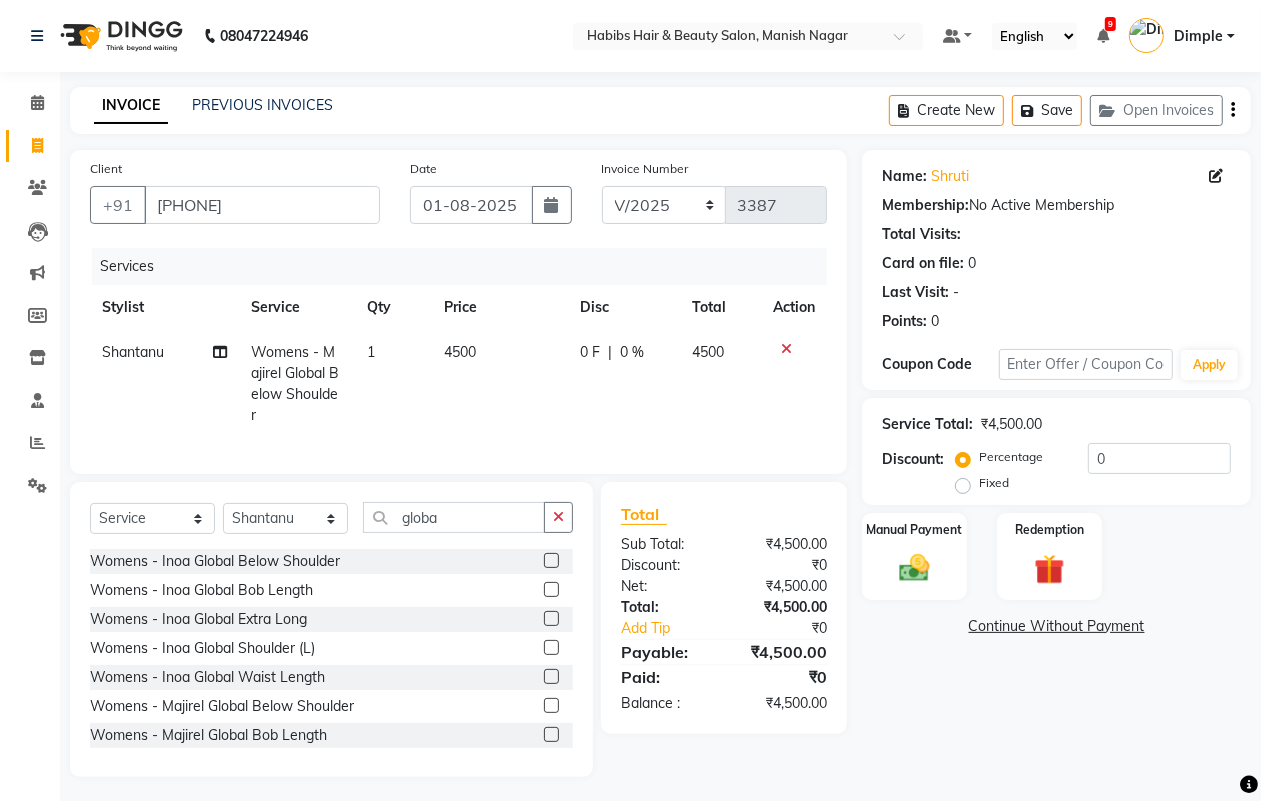 click on "0 F | 0 %" 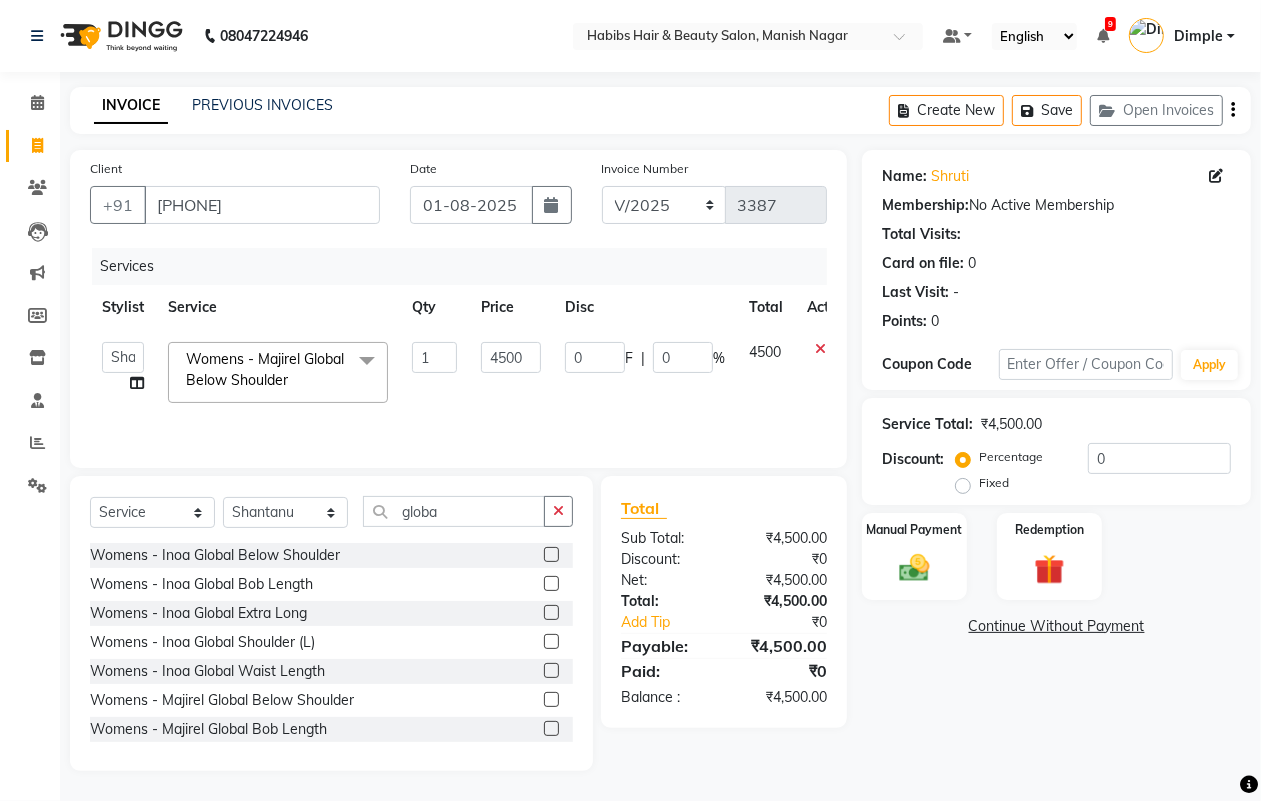 click on "0 F | 0 %" 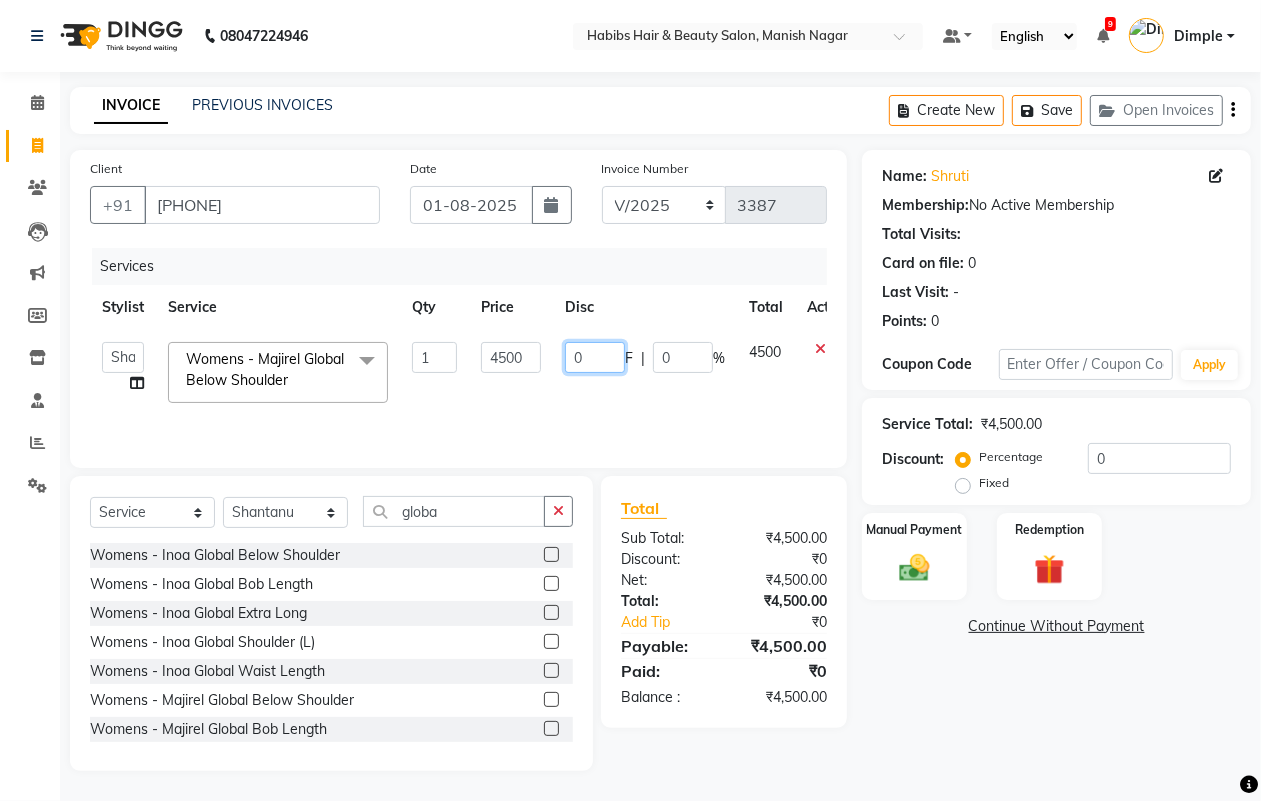 click on "0" 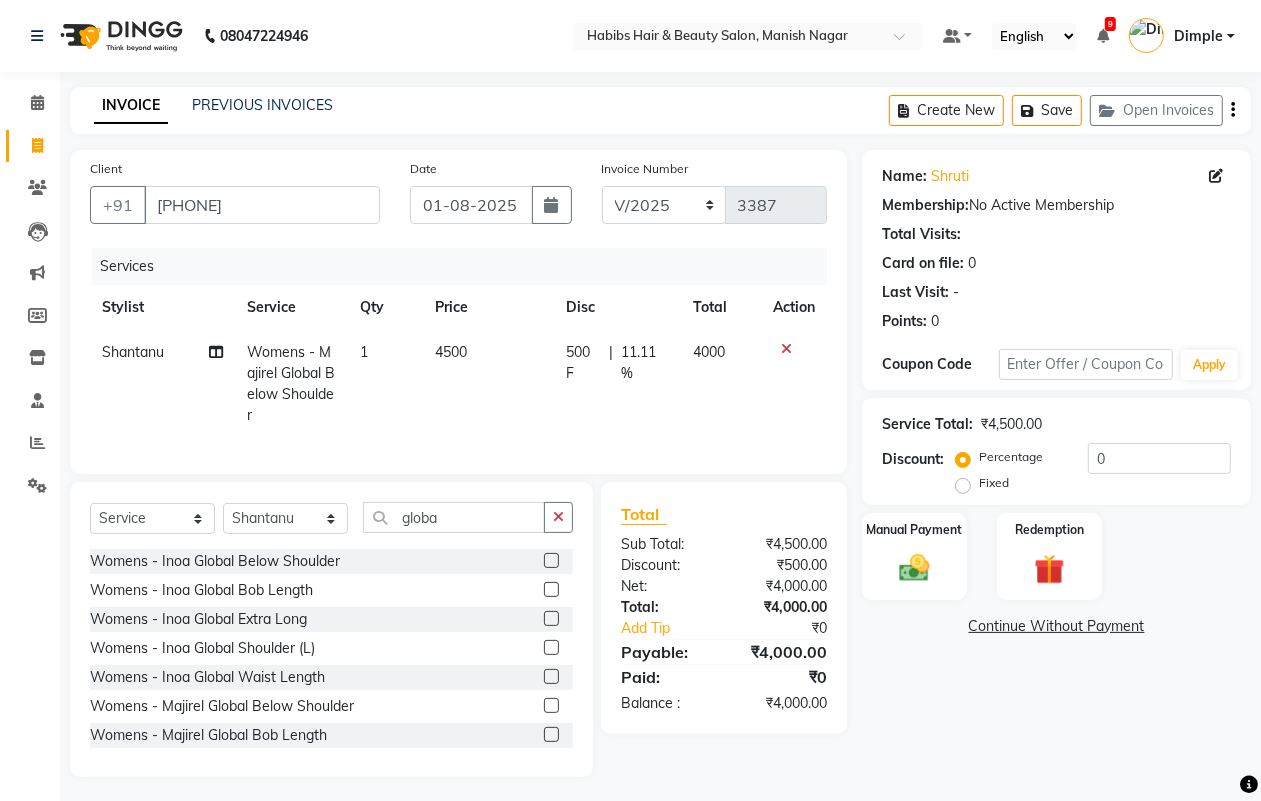 click on "Name: [FIRST]  Membership:  No Active Membership  Total Visits:   Card on file:  0 Last Visit:   - Points:   0  Coupon Code Apply Service Total:  ₹4,500.00  Discount:  Percentage   Fixed  0 Manual Payment Redemption  Continue Without Payment" 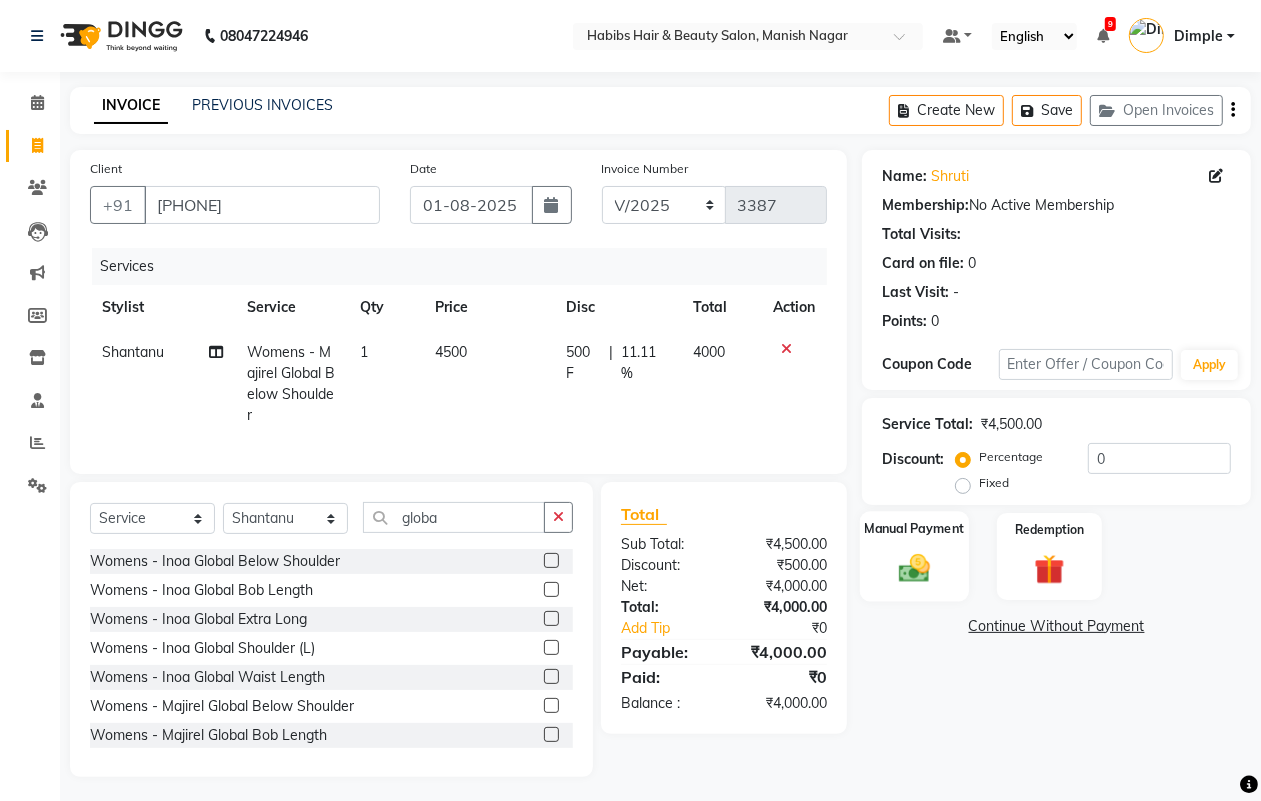 click 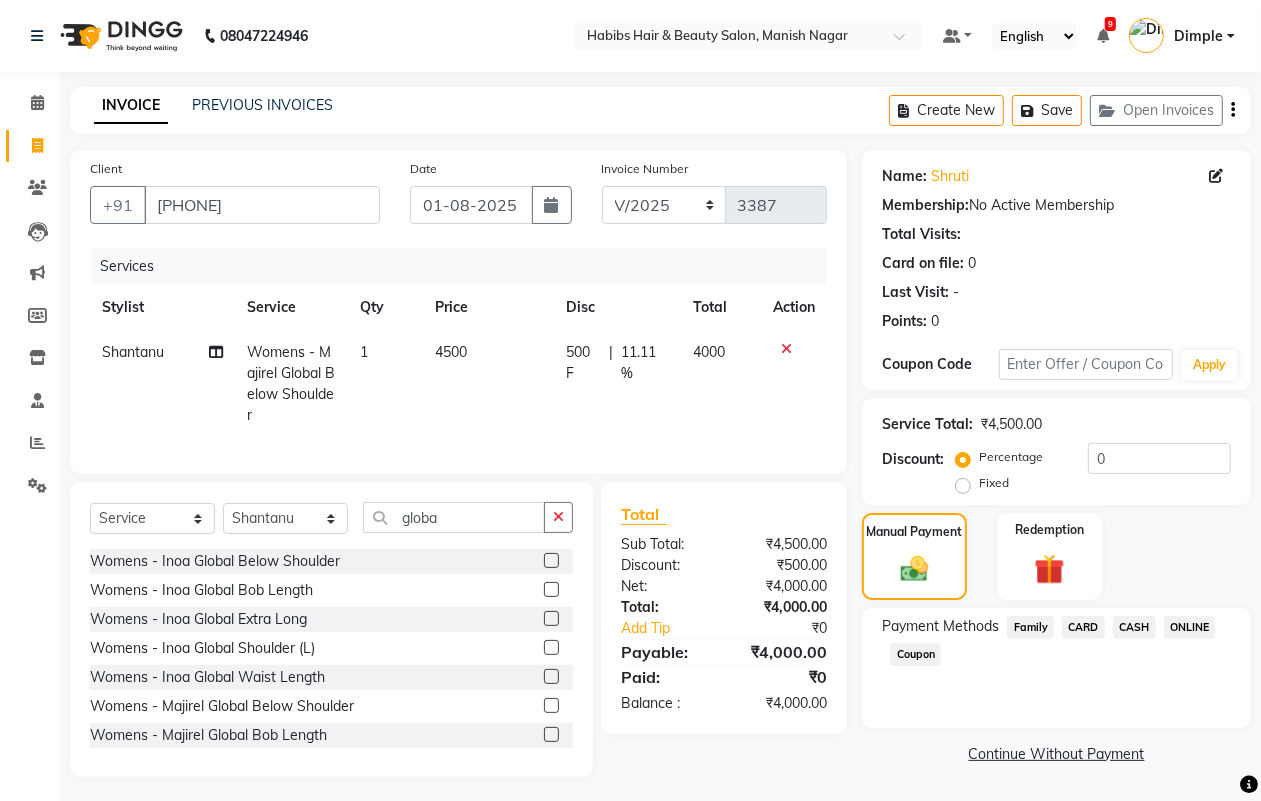 click on "ONLINE" 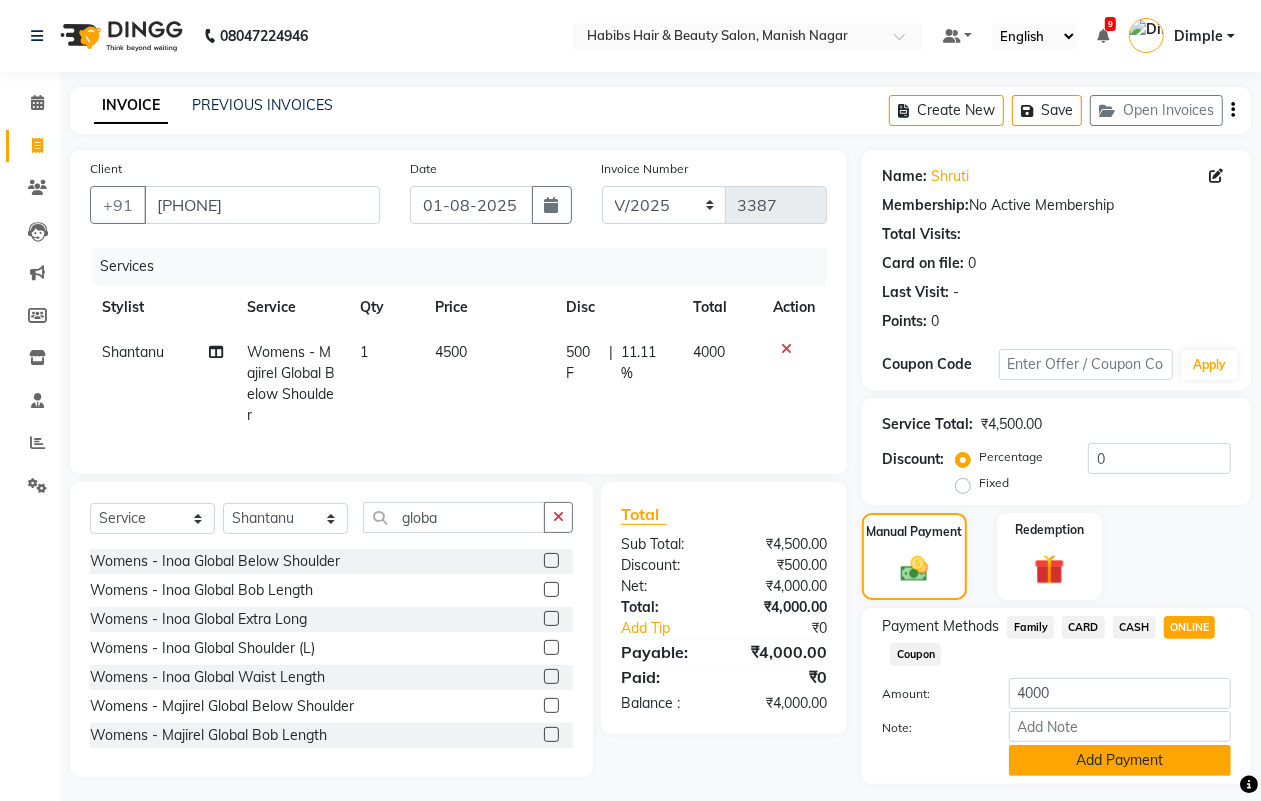 click on "Add Payment" 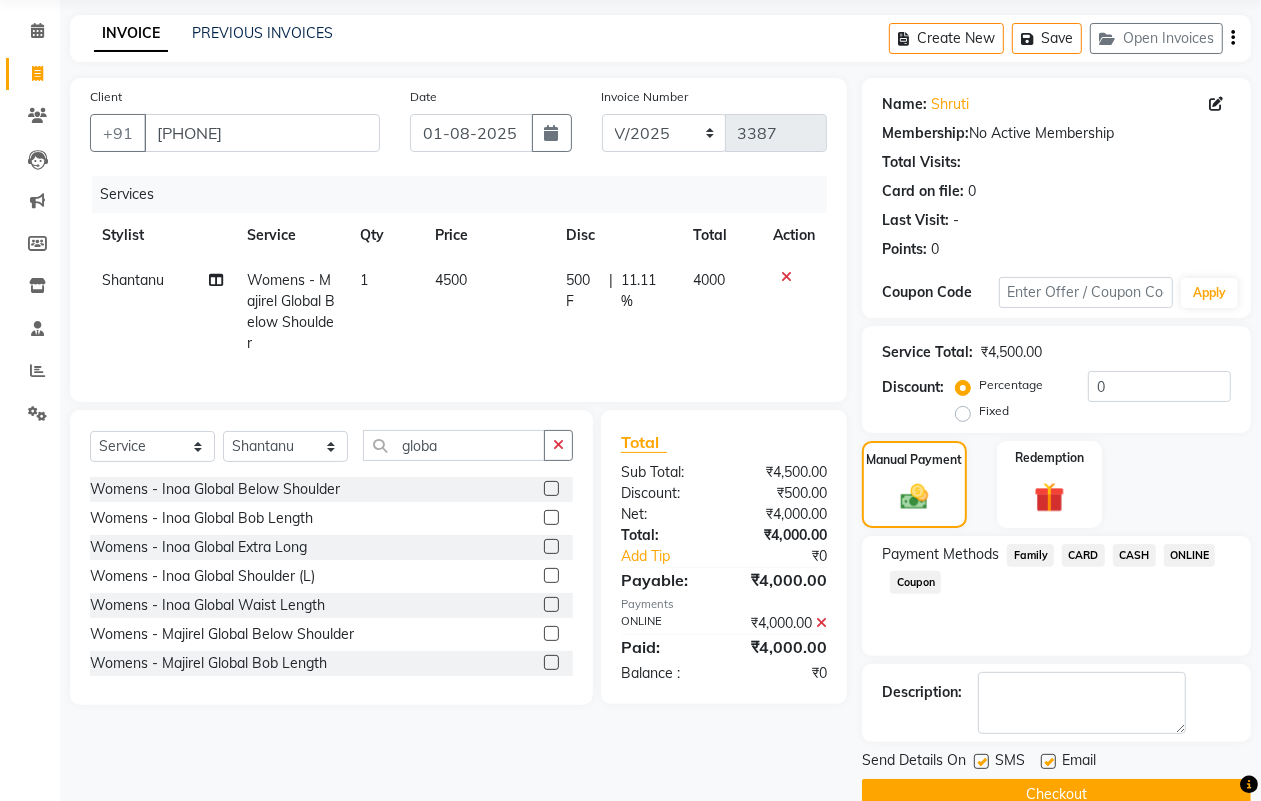 scroll, scrollTop: 111, scrollLeft: 0, axis: vertical 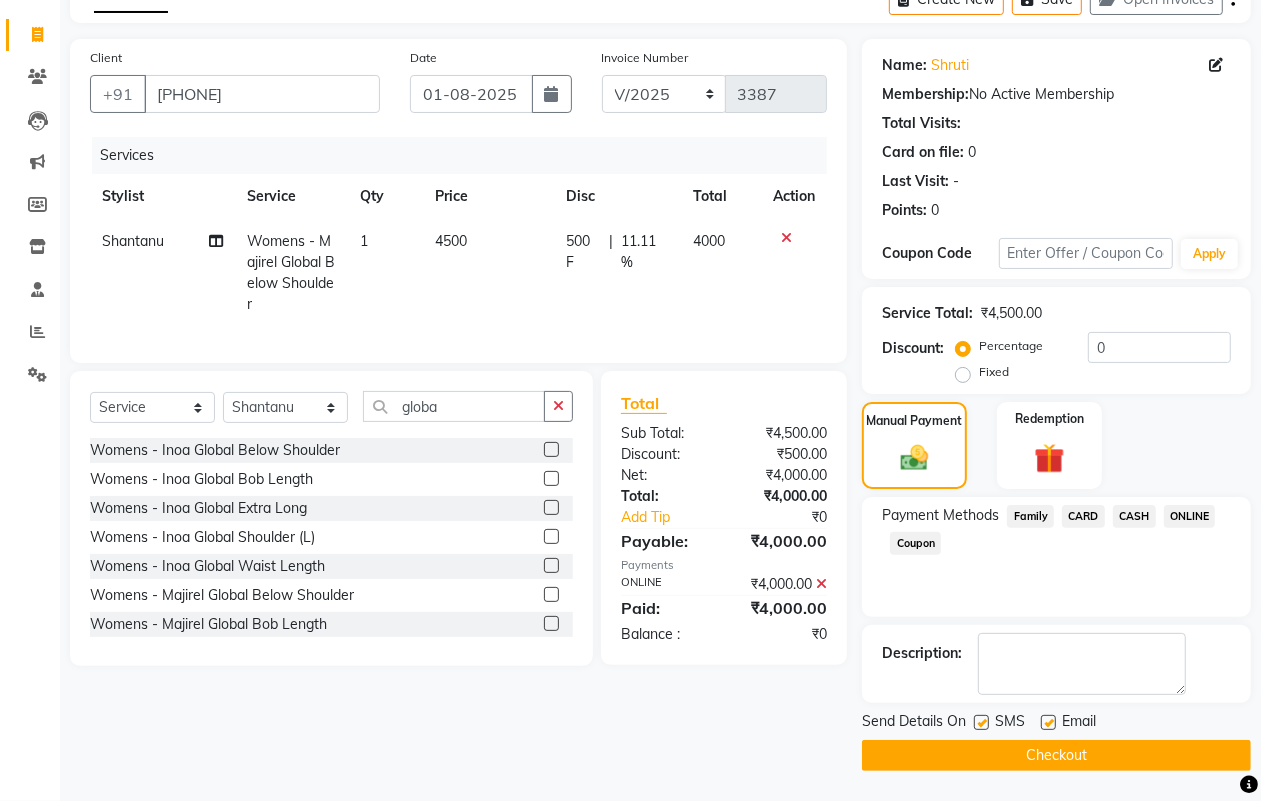 click on "Checkout" 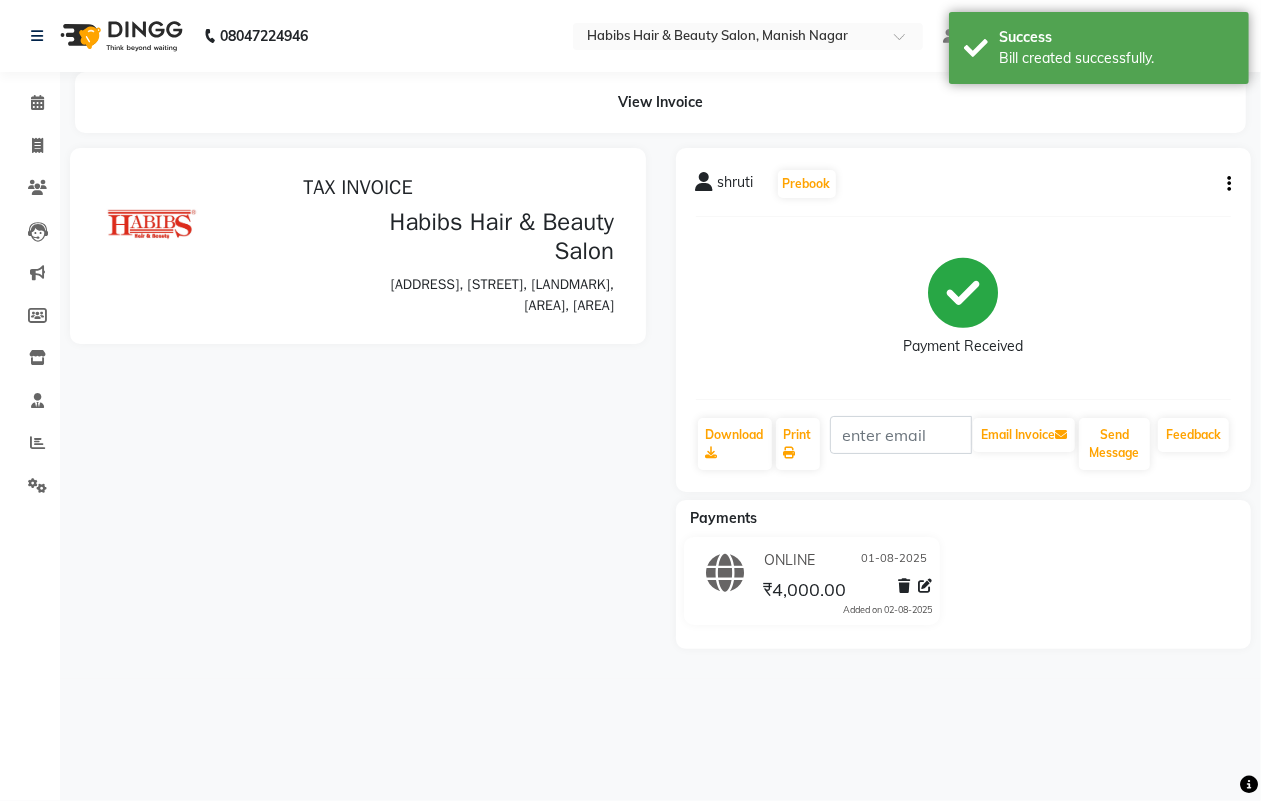 scroll, scrollTop: 0, scrollLeft: 0, axis: both 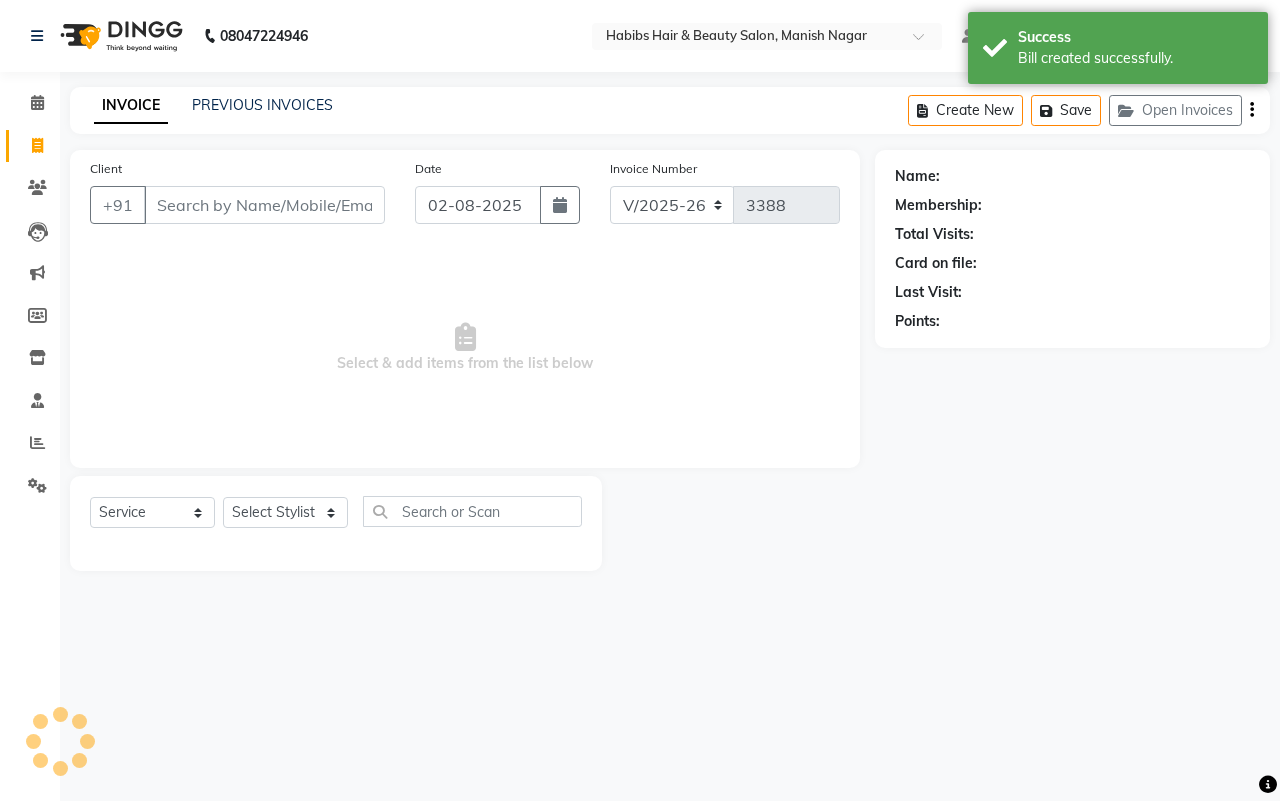 click on "Client" at bounding box center (264, 205) 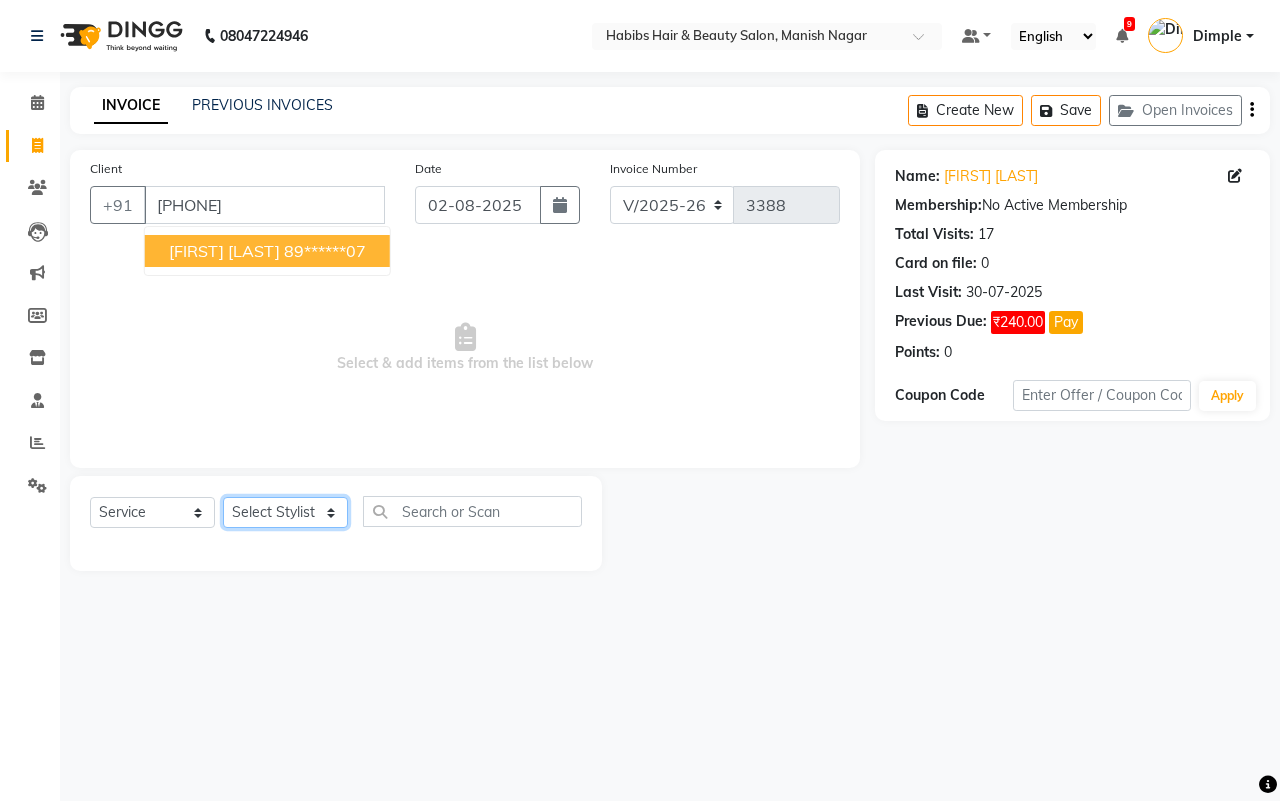 click on "Select Stylist [FIRST] [FIRST] [FIRST] [FIRST] [FIRST] [FIRST] [FIRST] [FIRST] [FIRST] [FIRST]" 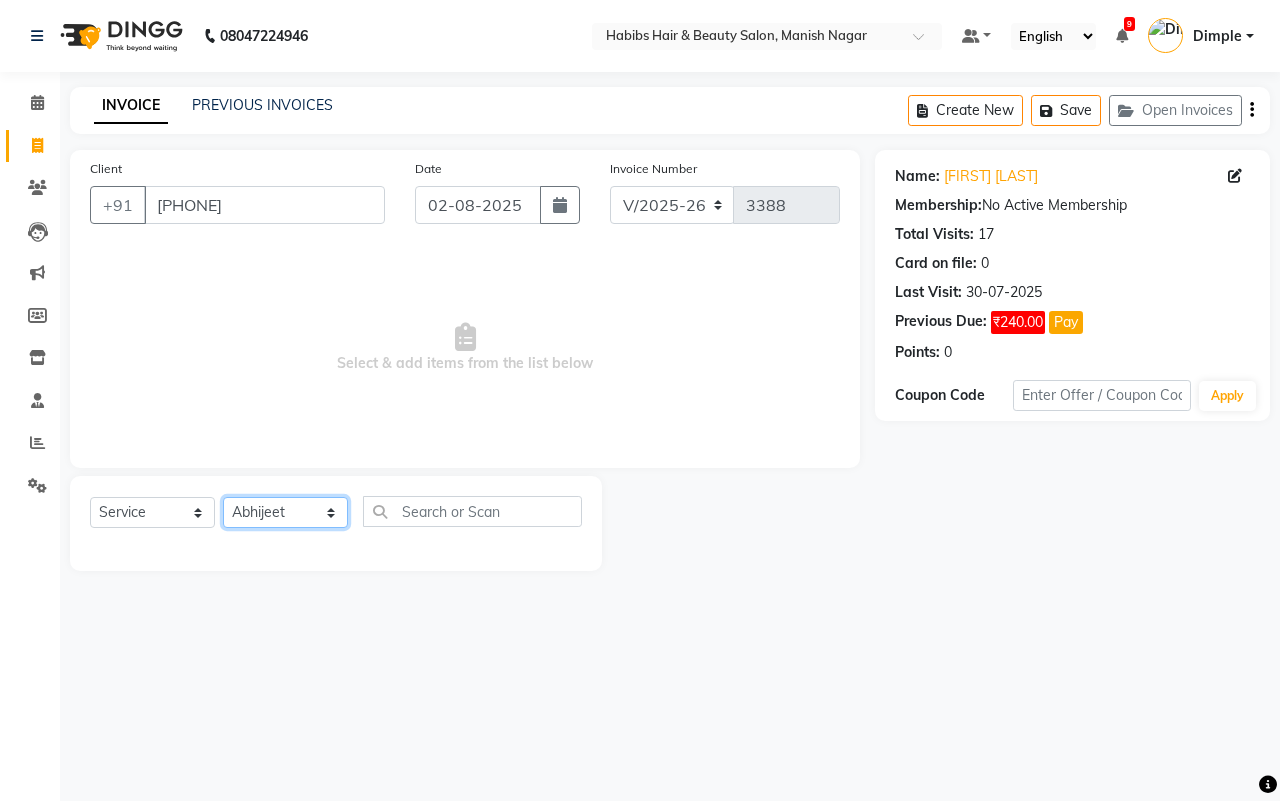 click on "Select Stylist [FIRST] [FIRST] [FIRST] [FIRST] [FIRST] [FIRST] [FIRST] [FIRST] [FIRST] [FIRST]" 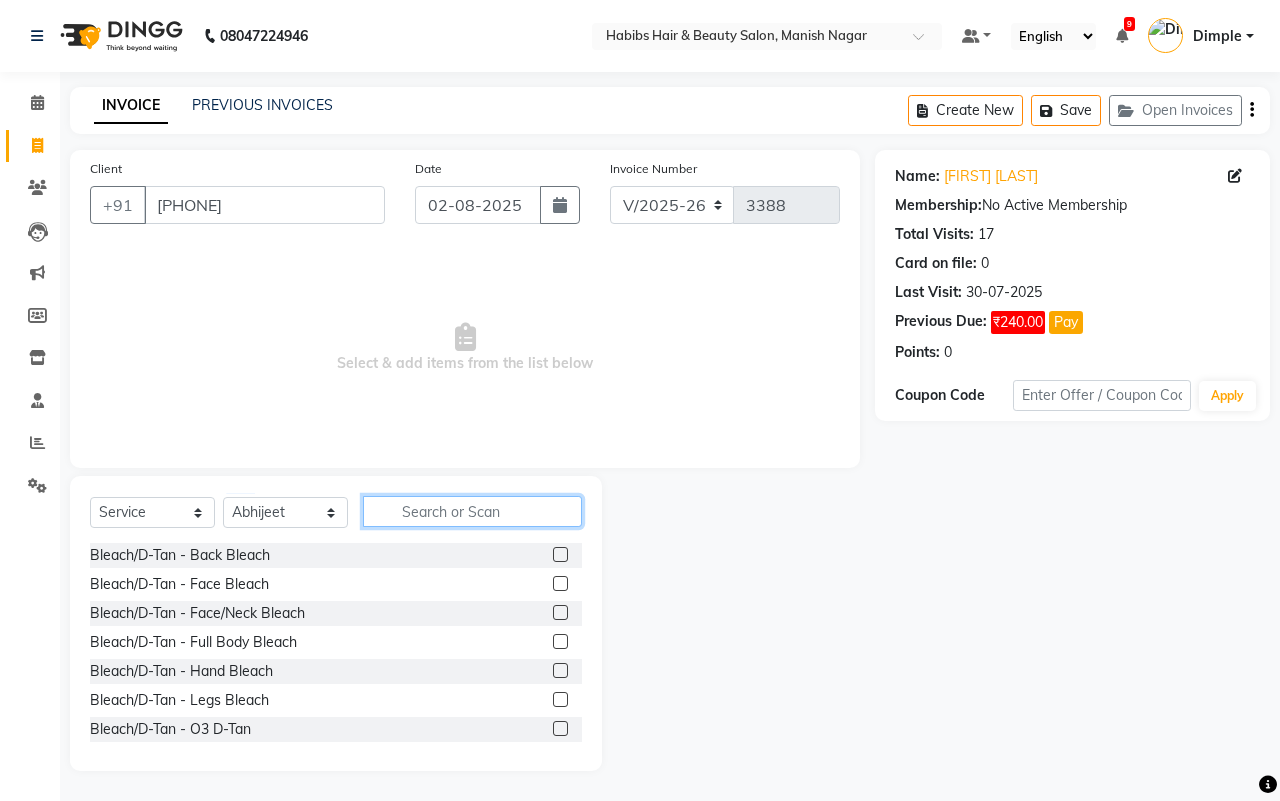 drag, startPoint x: 461, startPoint y: 508, endPoint x: 463, endPoint y: 490, distance: 18.110771 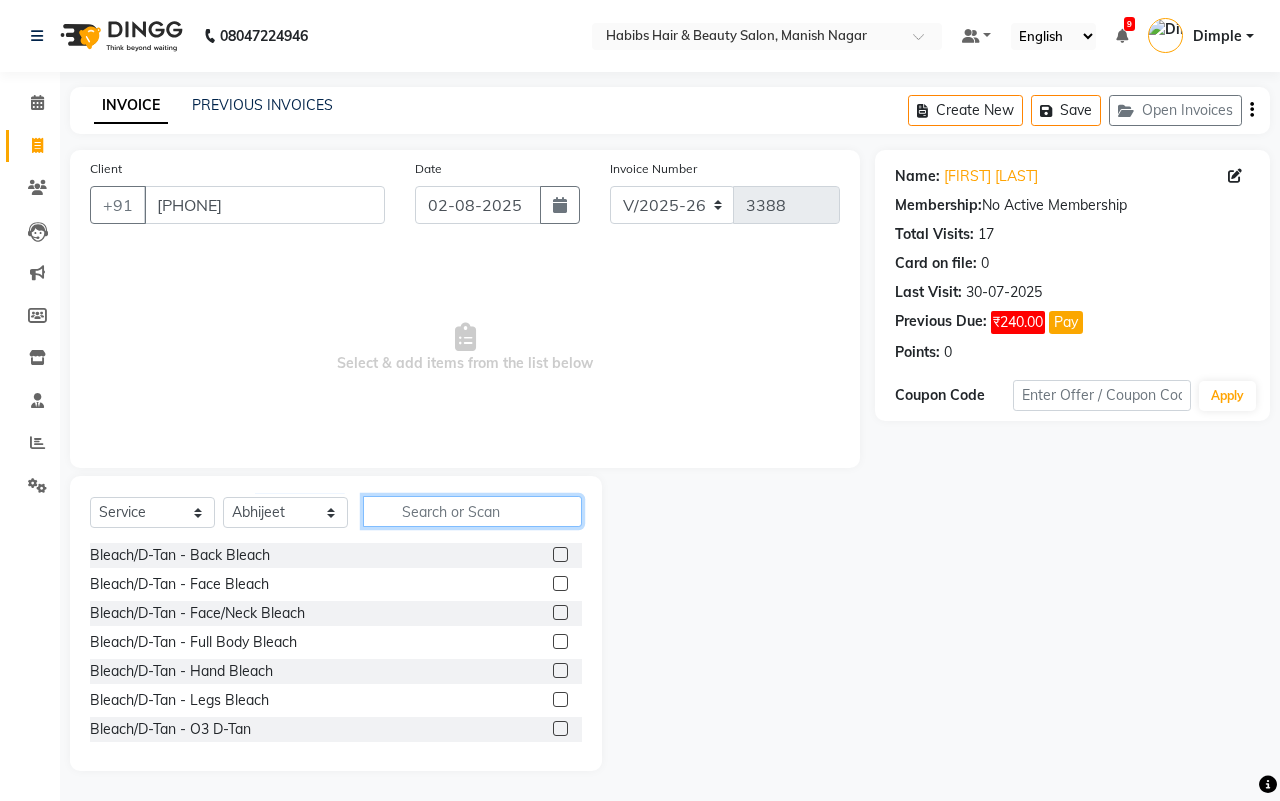 click 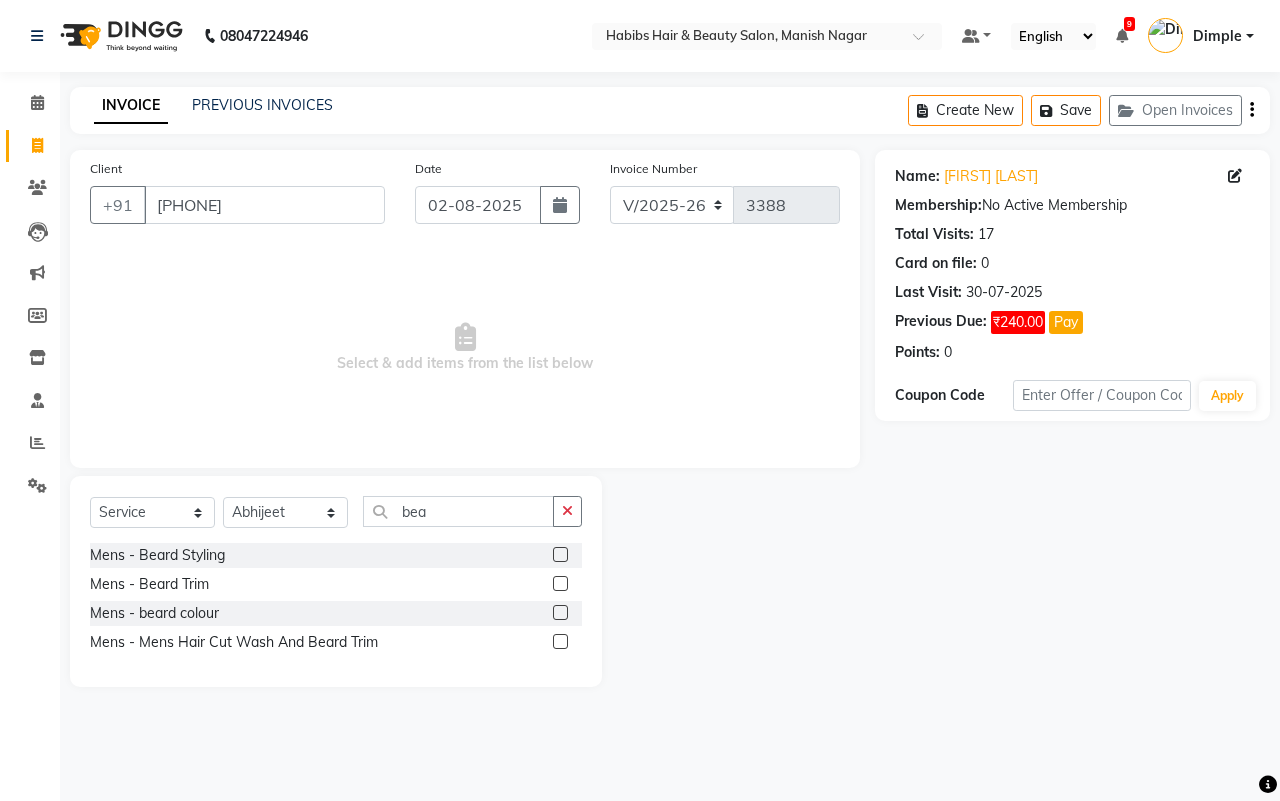 drag, startPoint x: 180, startPoint y: 586, endPoint x: 503, endPoint y: 582, distance: 323.02478 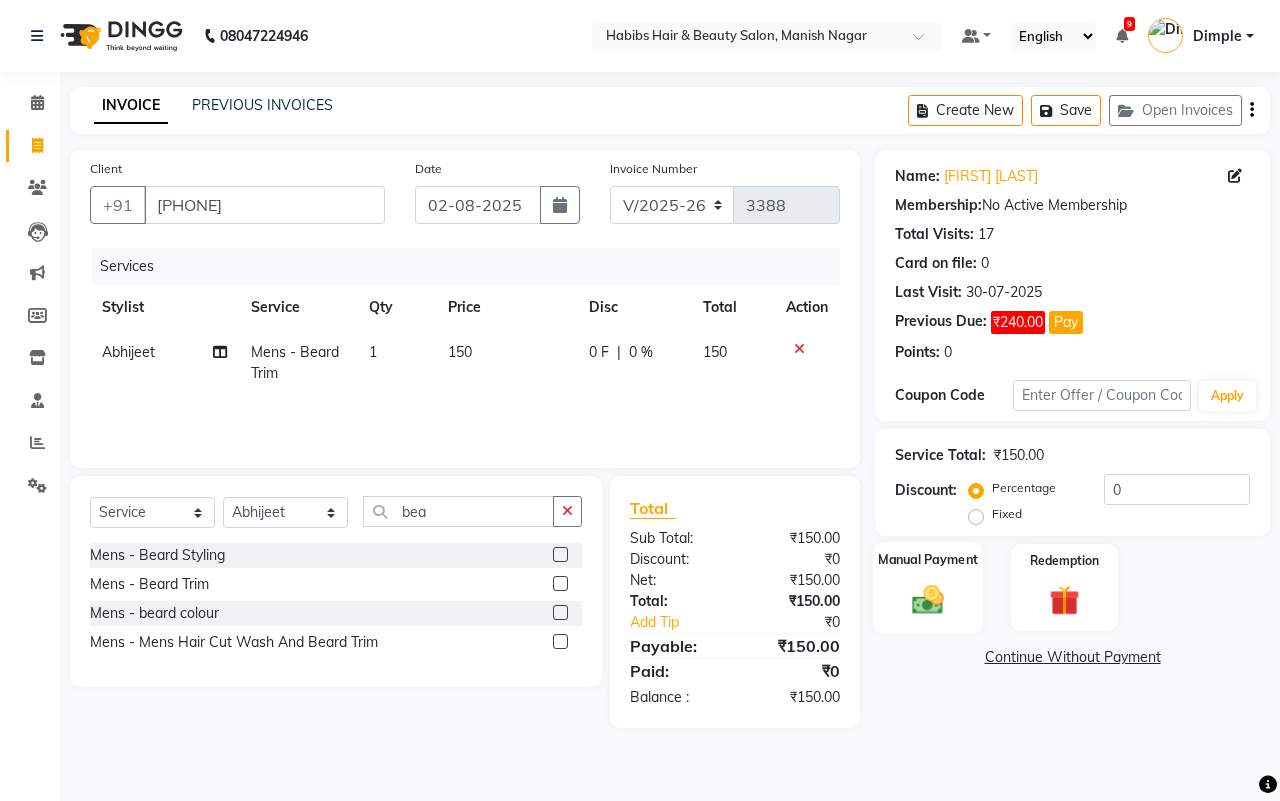 click 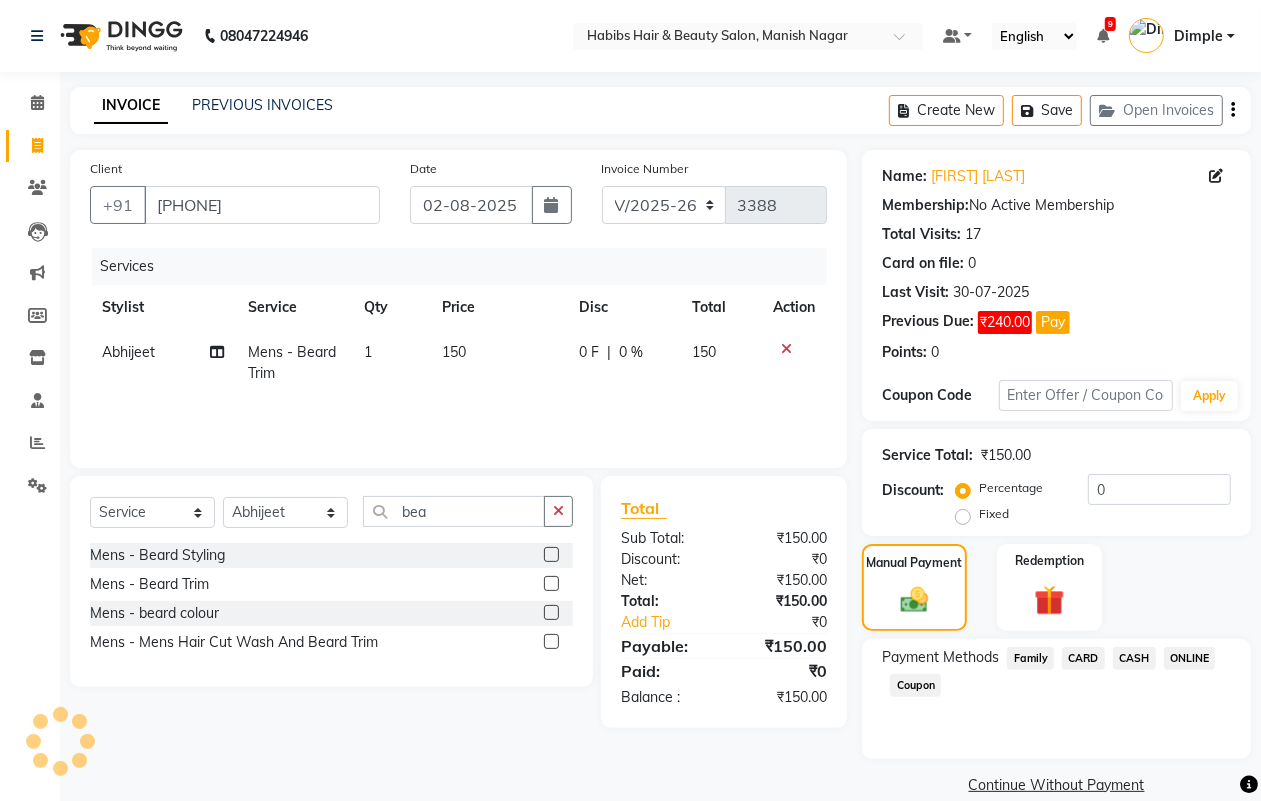 click on "ONLINE" 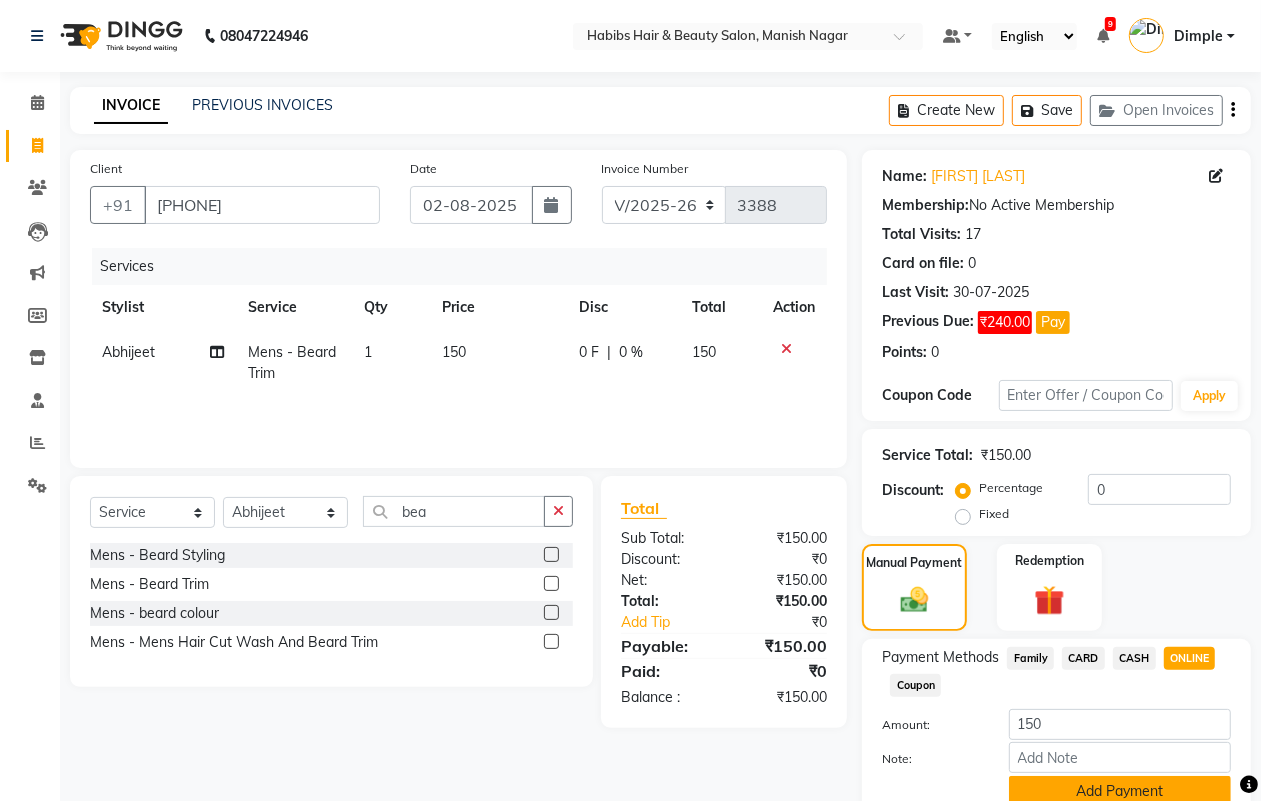 click on "Add Payment" 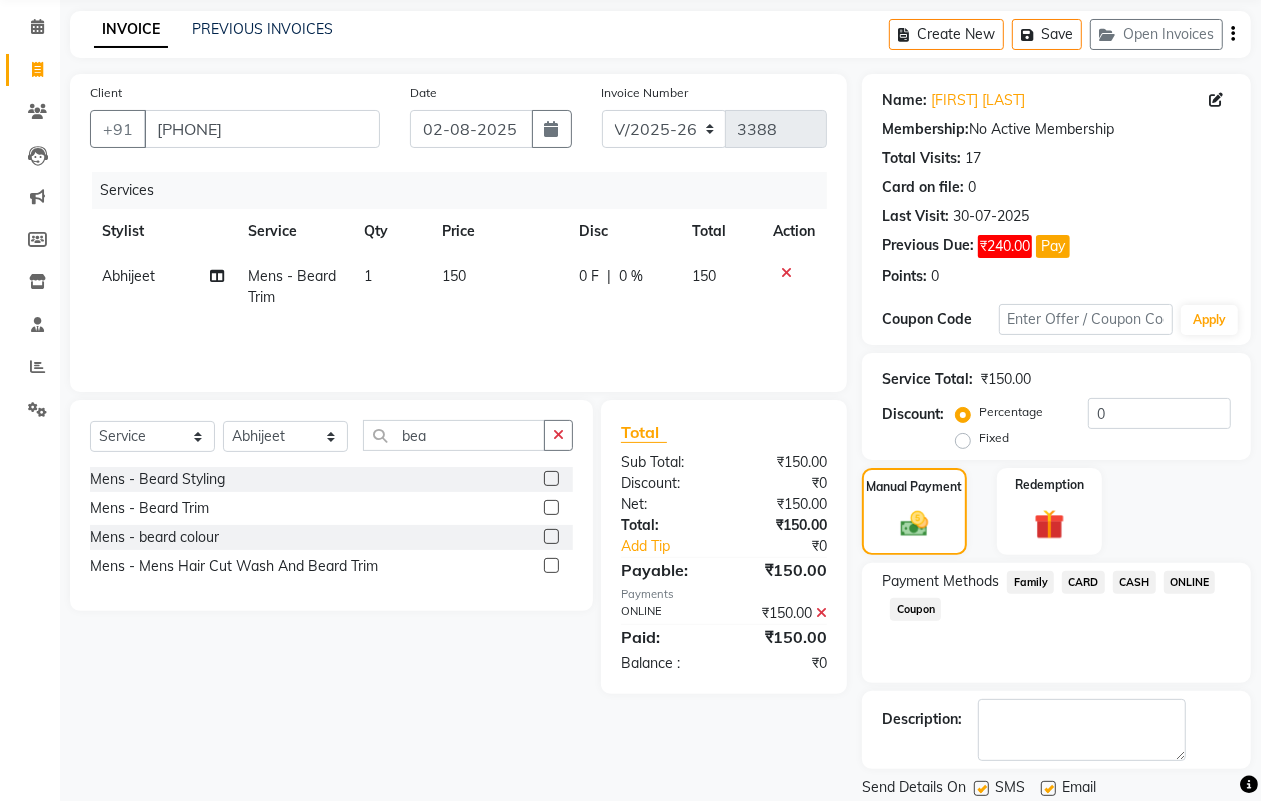 scroll, scrollTop: 142, scrollLeft: 0, axis: vertical 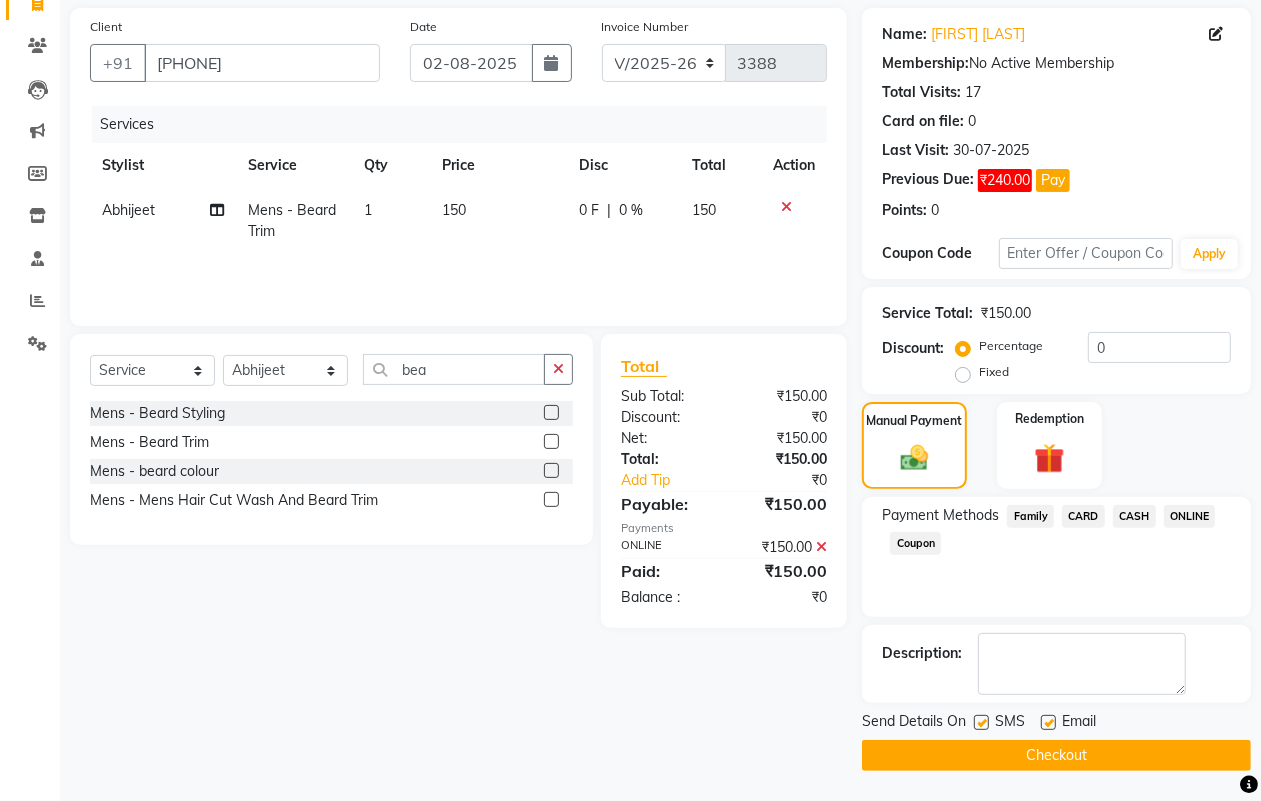 drag, startPoint x: 1153, startPoint y: 776, endPoint x: 1142, endPoint y: 760, distance: 19.416489 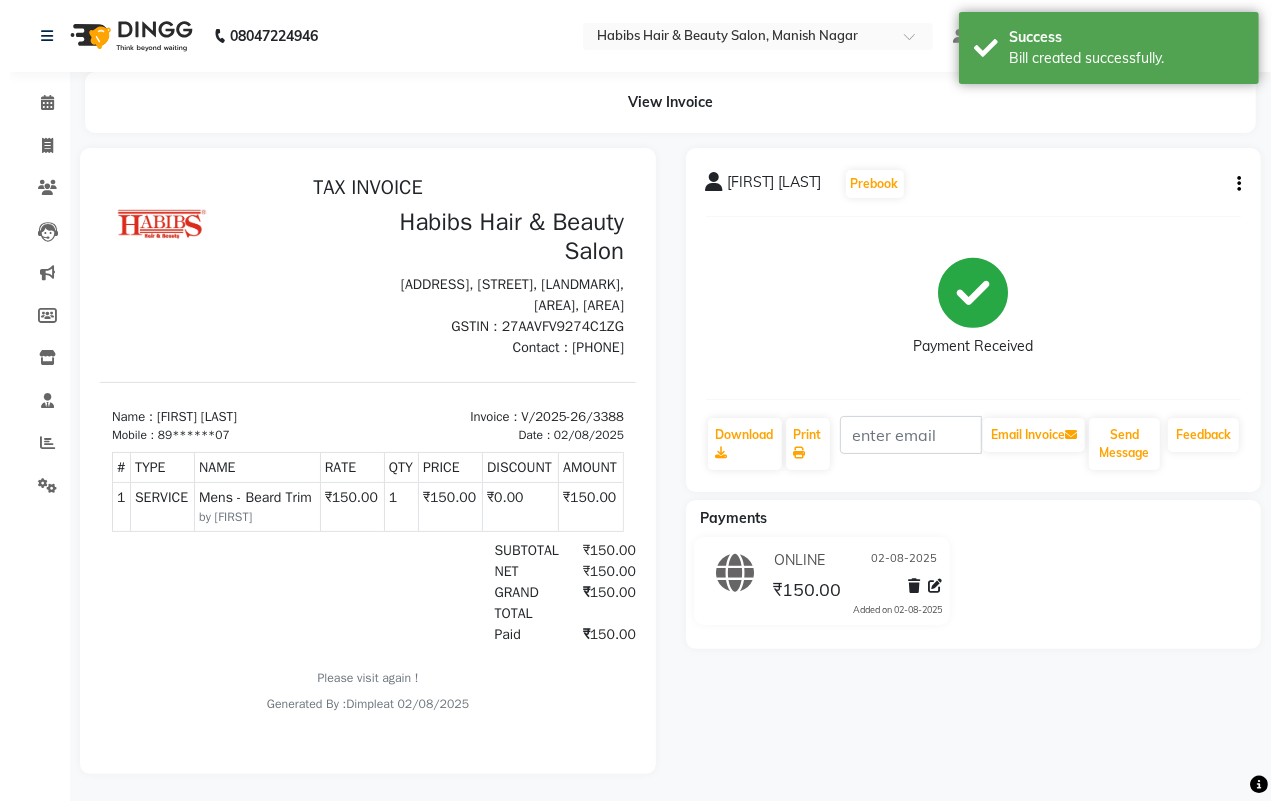 scroll, scrollTop: 0, scrollLeft: 0, axis: both 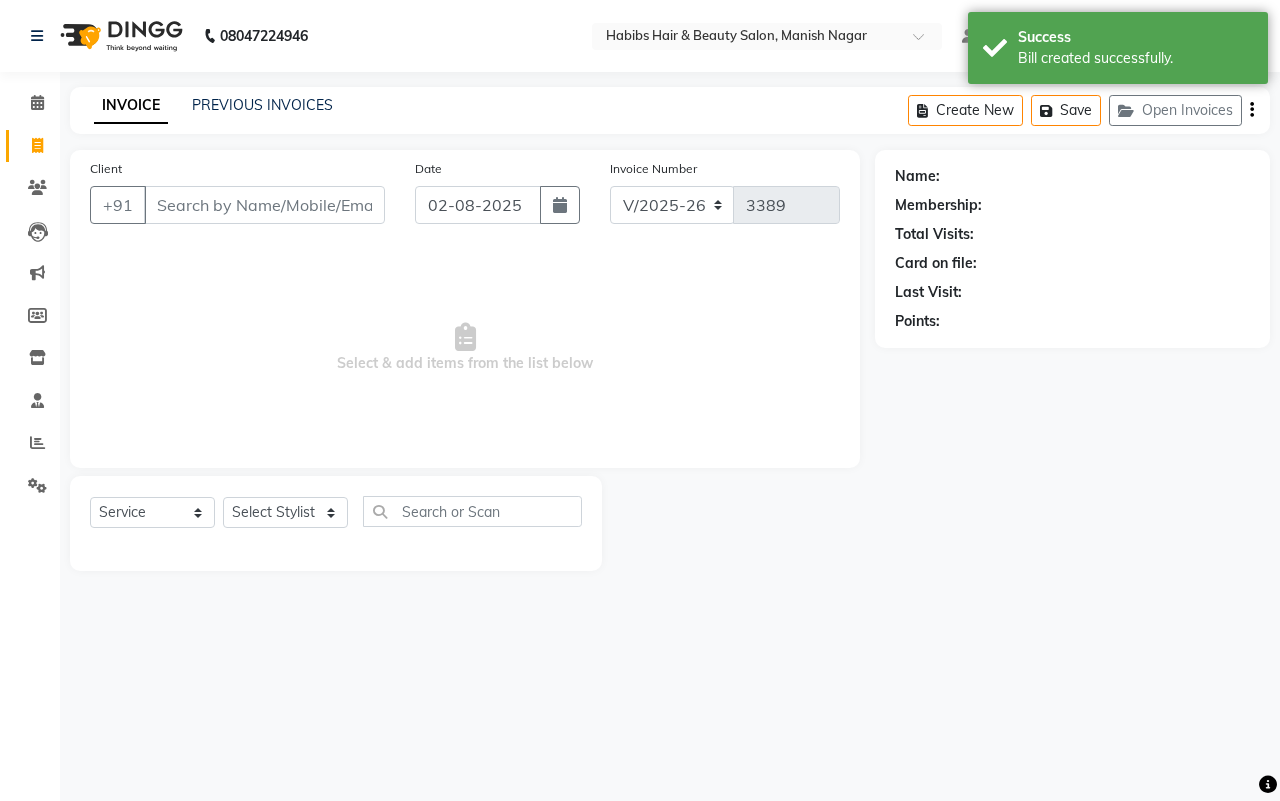 click on "INVOICE PREVIOUS INVOICES" 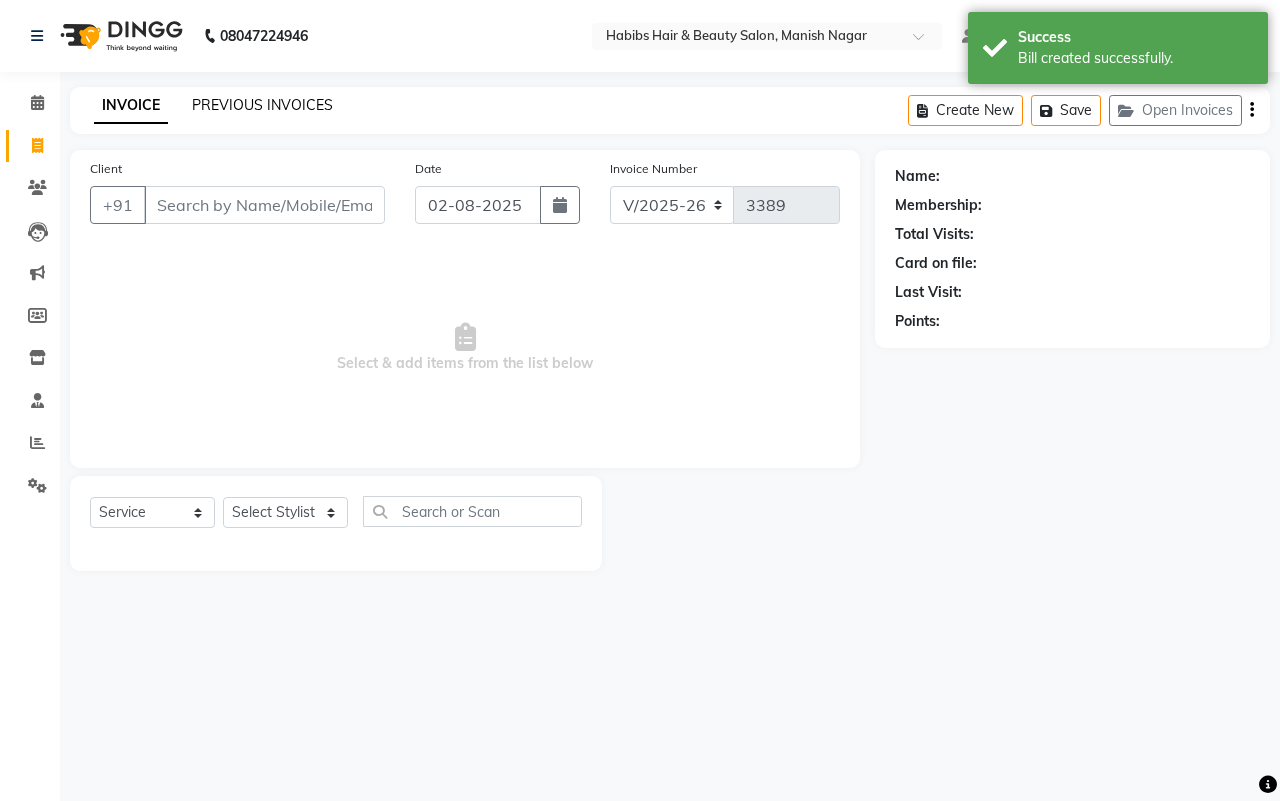click on "PREVIOUS INVOICES" 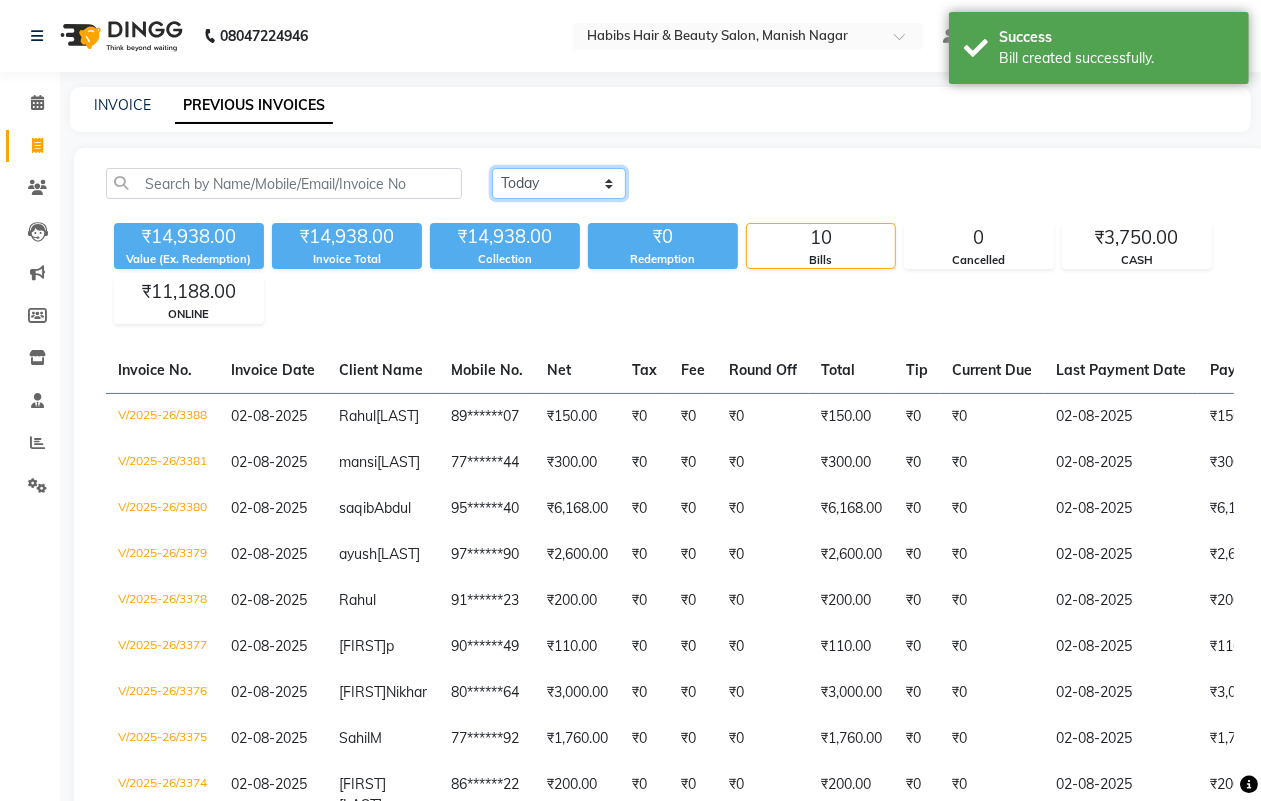click on "Today Yesterday Custom Range" 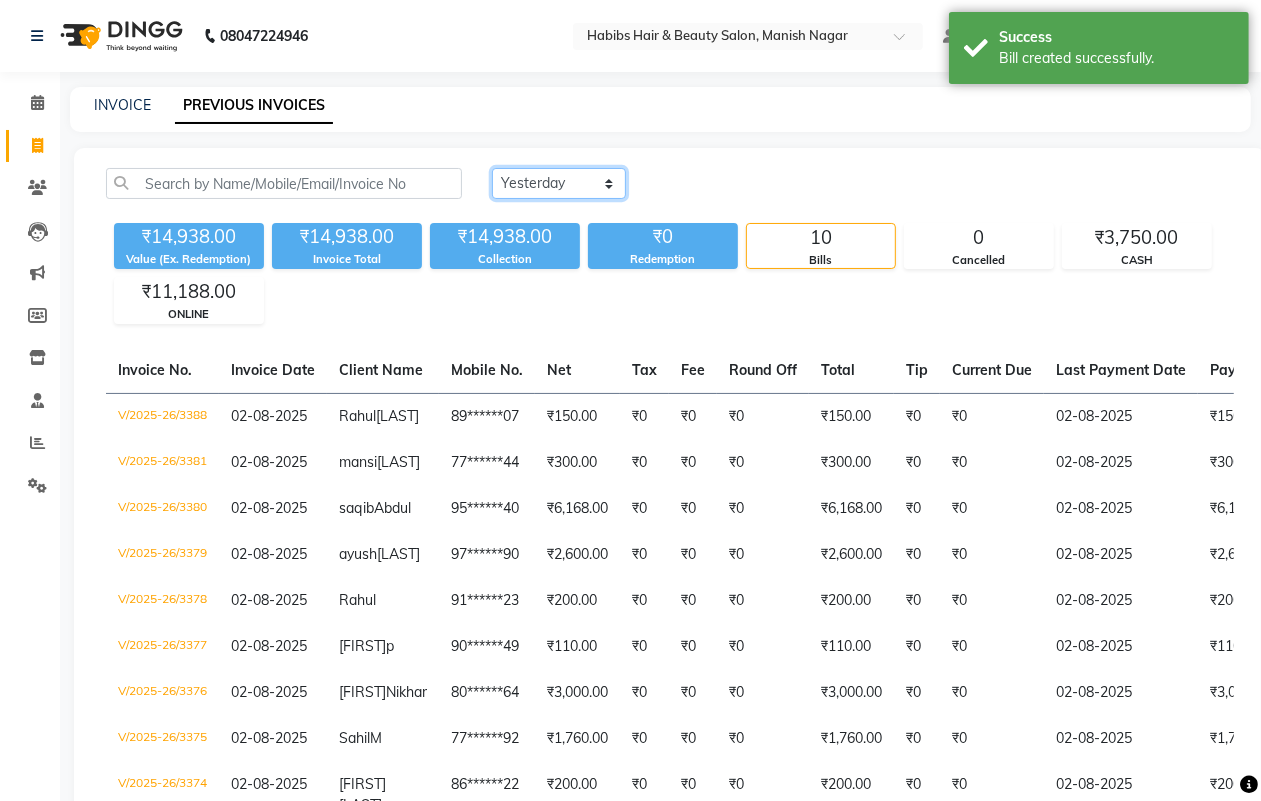 click on "Today Yesterday Custom Range" 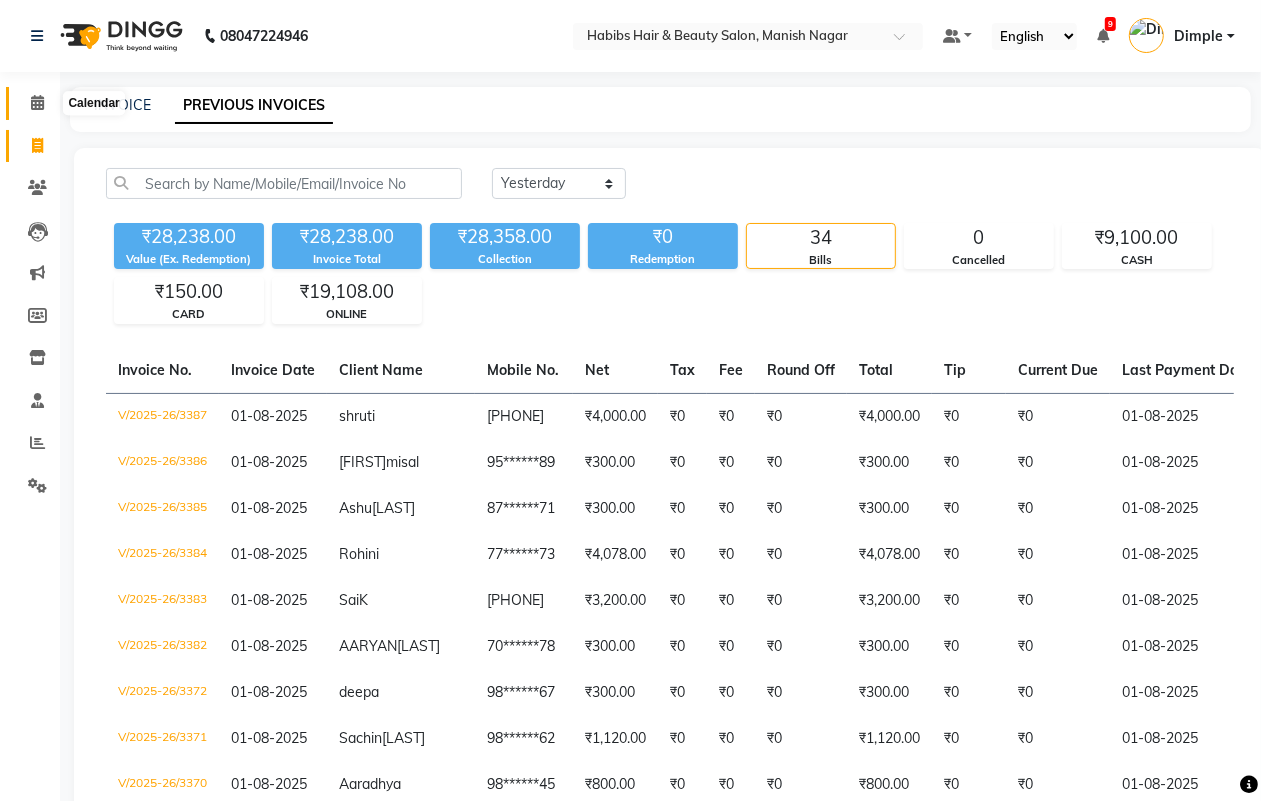 click 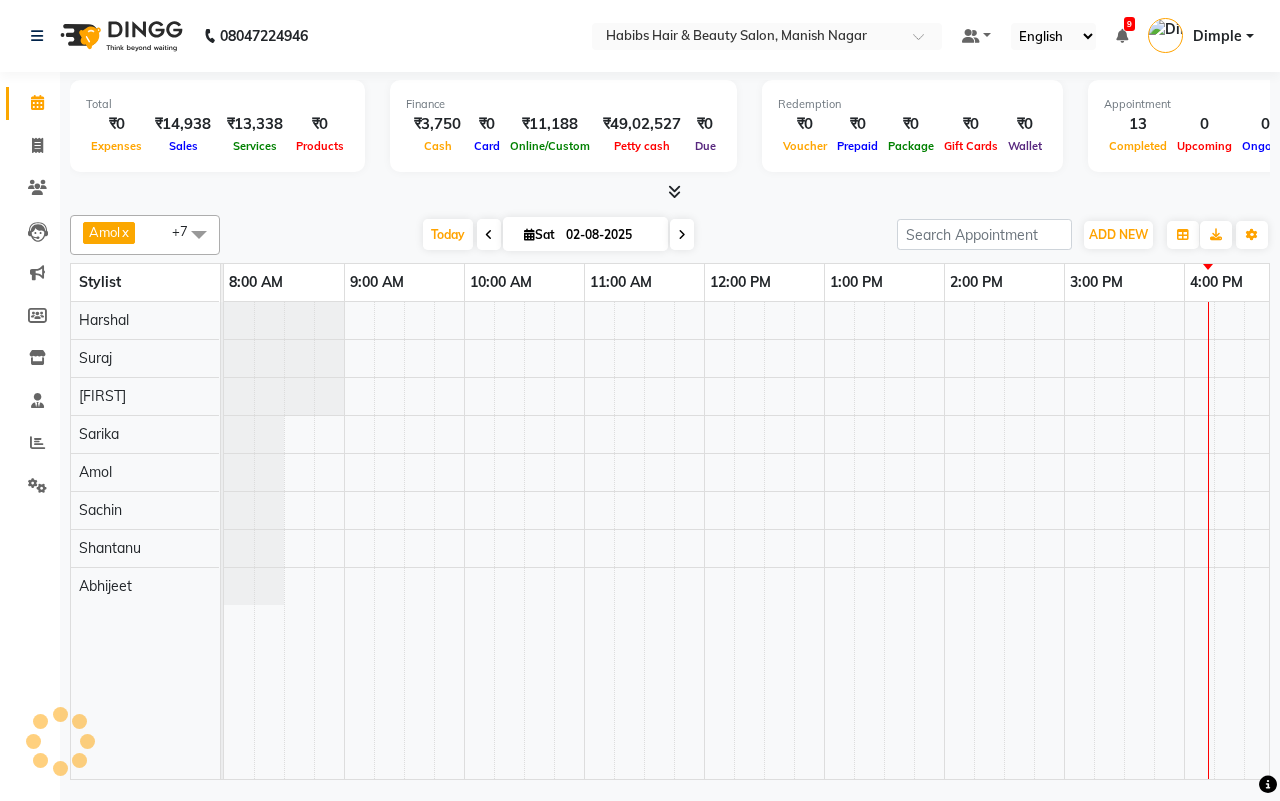 scroll, scrollTop: 0, scrollLeft: 395, axis: horizontal 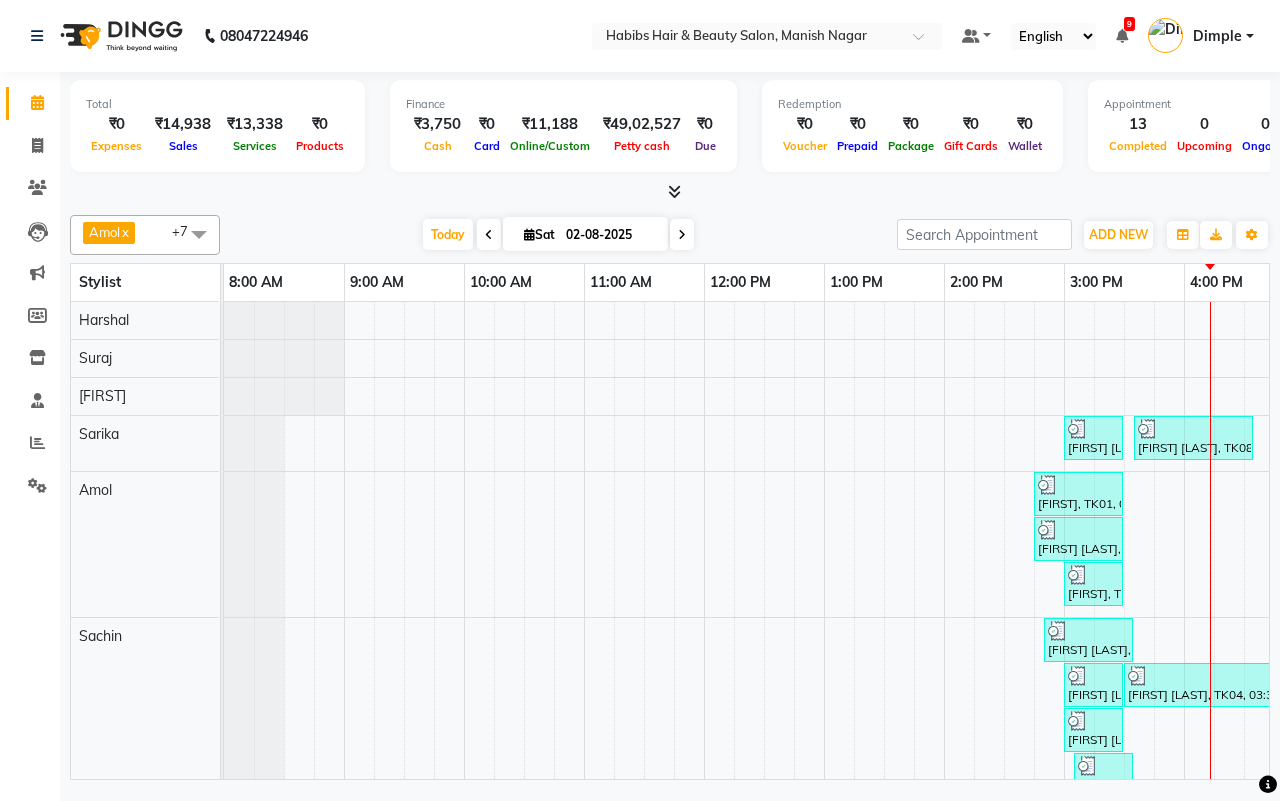 click on "Amol x Harshal x Mrunali x Sachin x Sarika x Shantanu x Suraj x Abhijeet x +7 Select All Abhijeet Amol Apurva Harshal Mrunali Sachin Sarika Shantanu Suraj Vedant Today Sat 02-08-2025 Toggle Dropdown Add Appointment Add Invoice Add Expense Add Attendance Add Client Add Transaction Toggle Dropdown Add Appointment Add Invoice Add Expense Add Attendance Add Client ADD NEW Toggle Dropdown Add Appointment Add Invoice Add Expense Add Attendance Add Client Add Transaction Amol x Harshal x Mrunali x Sachin x Sarika x Shantanu x Suraj x Abhijeet x +7 Select All Abhijeet Amol Apurva" 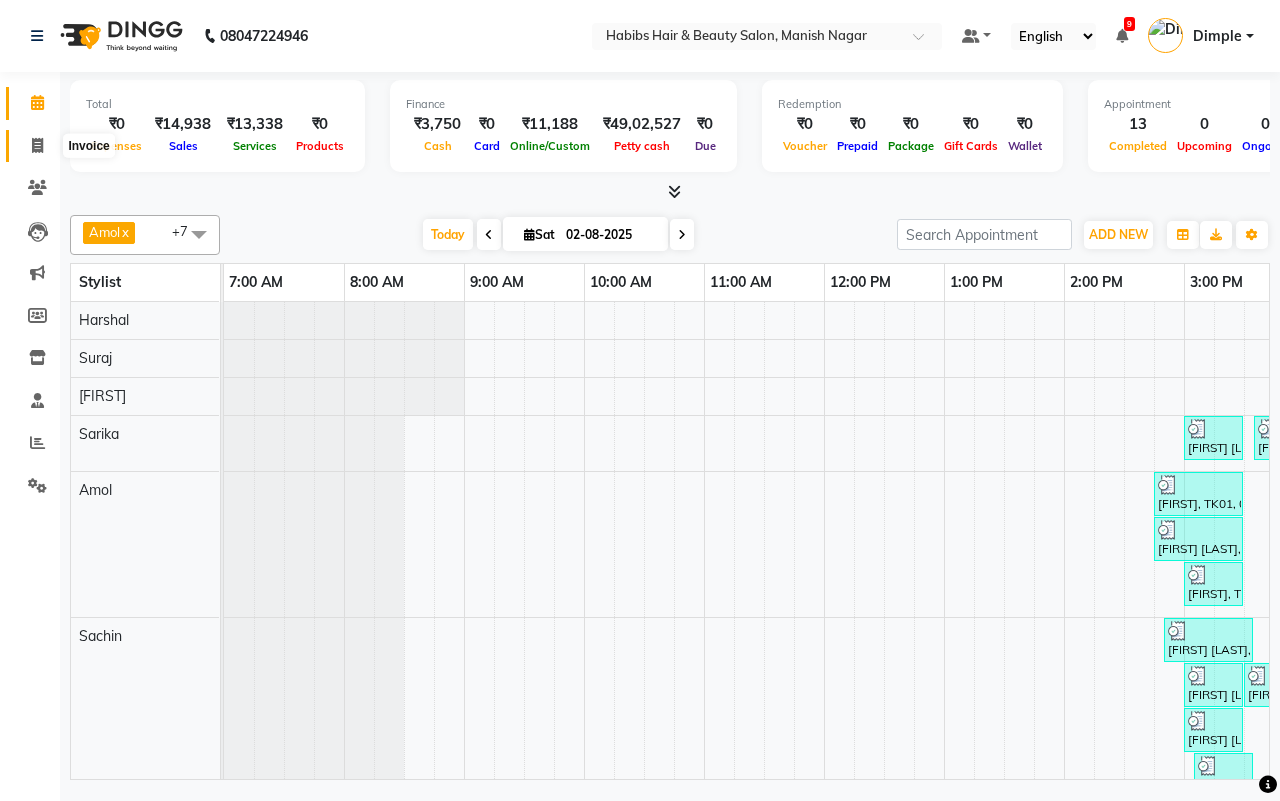click 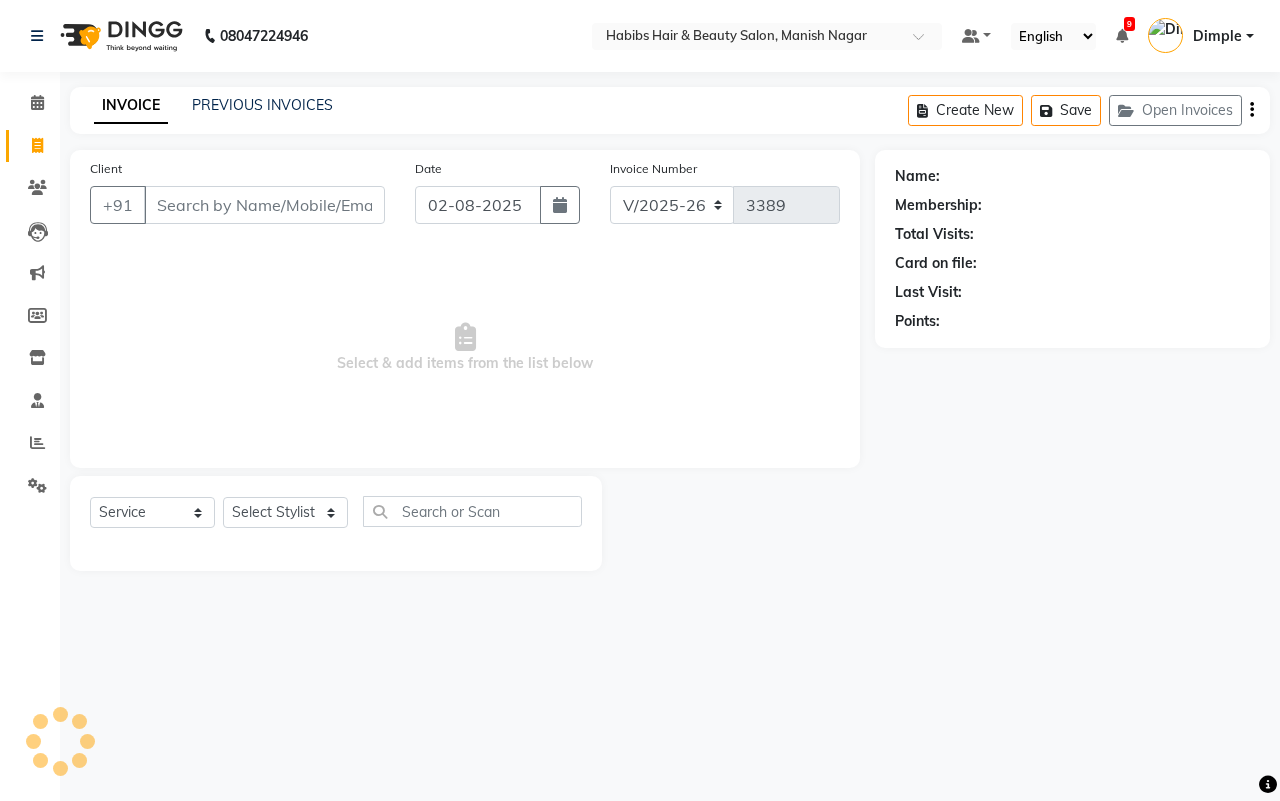 click on "Client" at bounding box center [264, 205] 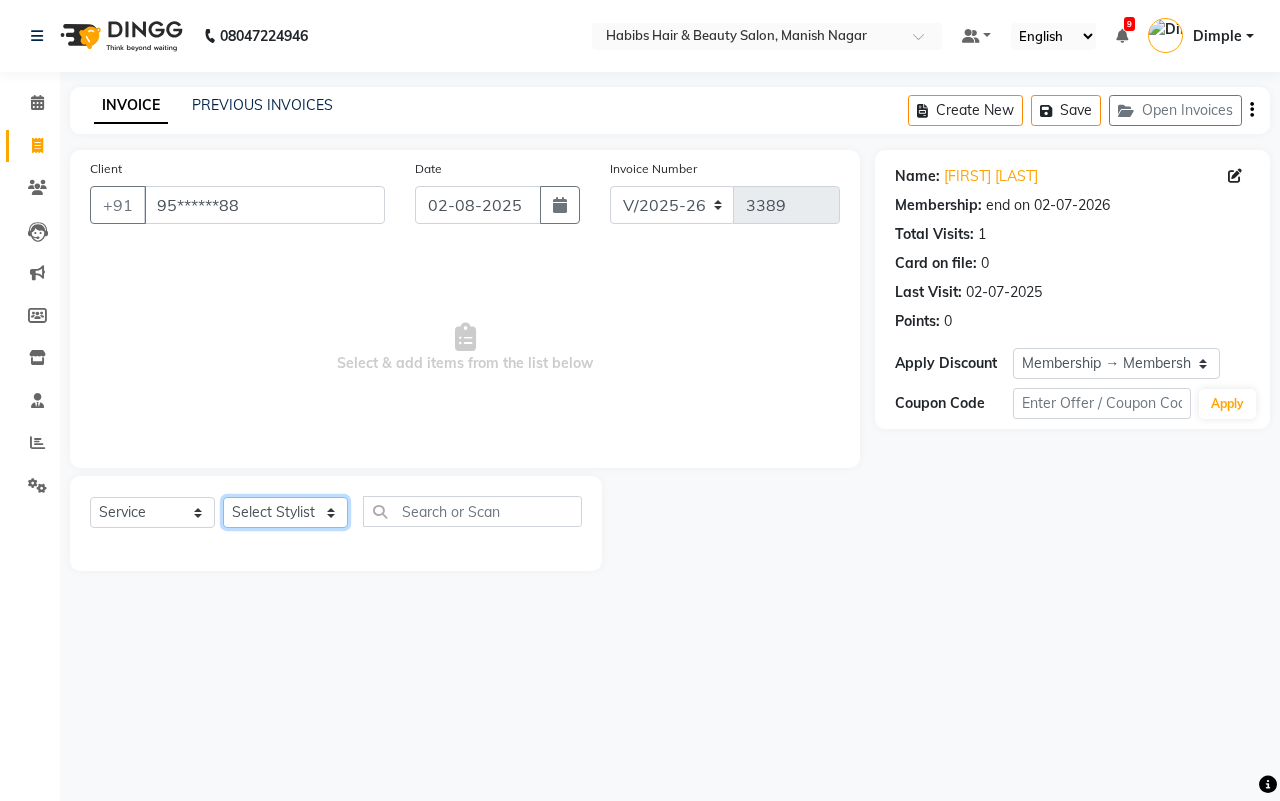 click on "Select Stylist [FIRST] [FIRST] [FIRST] [FIRST] [FIRST] [FIRST] [FIRST] [FIRST] [FIRST] [FIRST]" 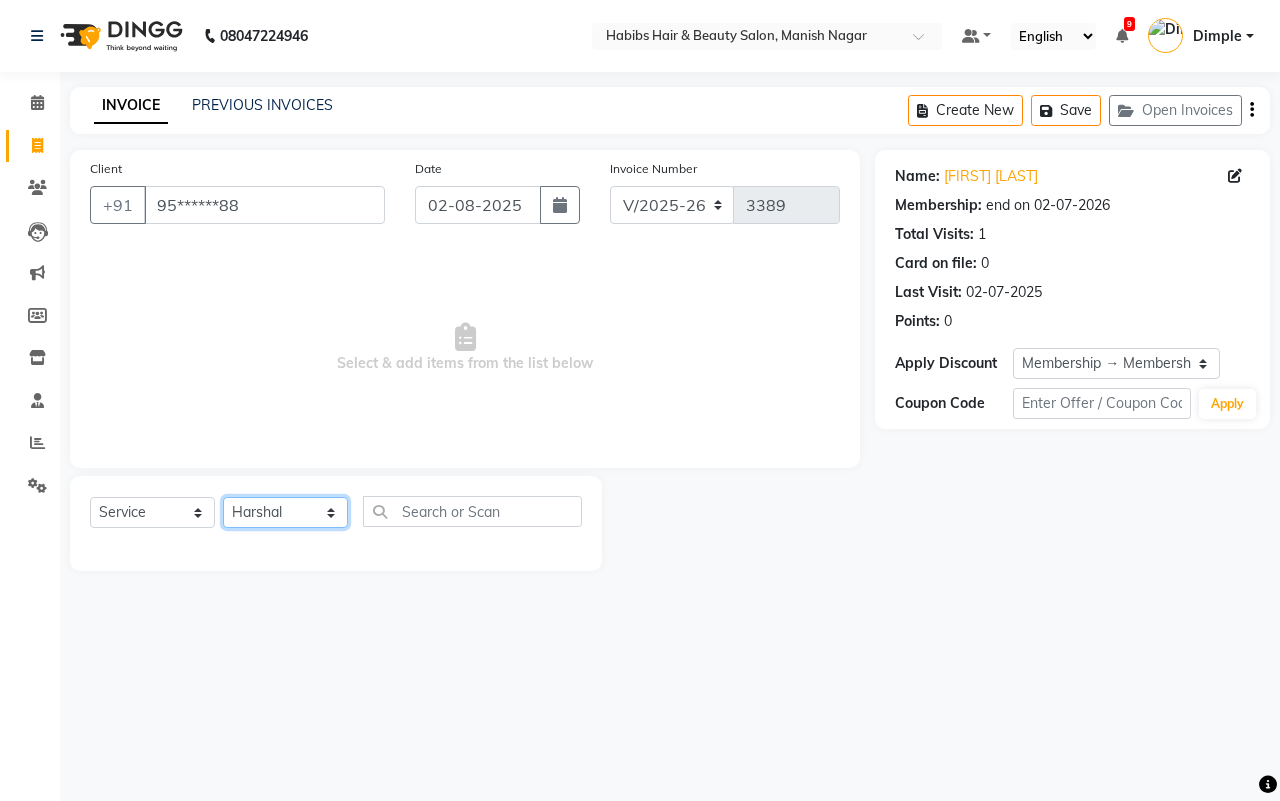 click on "Select Stylist [FIRST] [FIRST] [FIRST] [FIRST] [FIRST] [FIRST] [FIRST] [FIRST] [FIRST] [FIRST]" 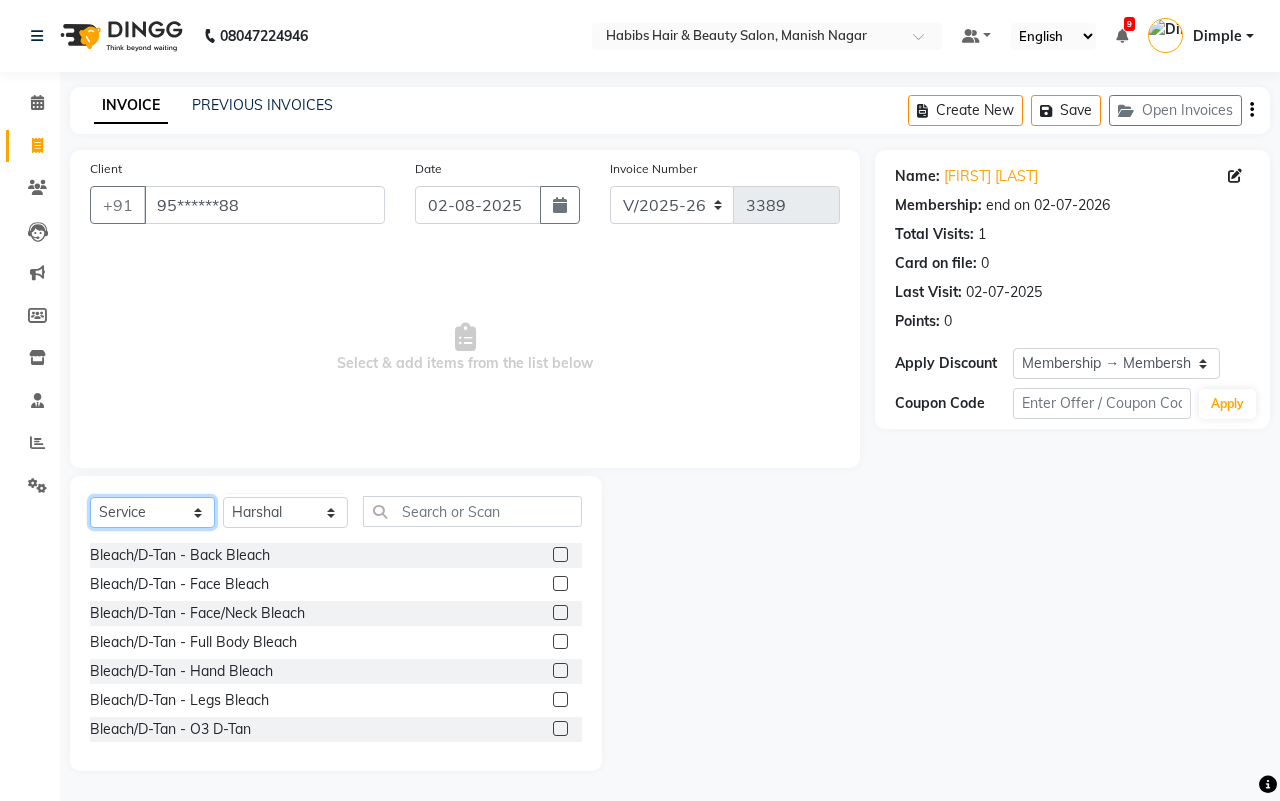 click on "Select  Service  Product  Membership  Package Voucher Prepaid Gift Card" 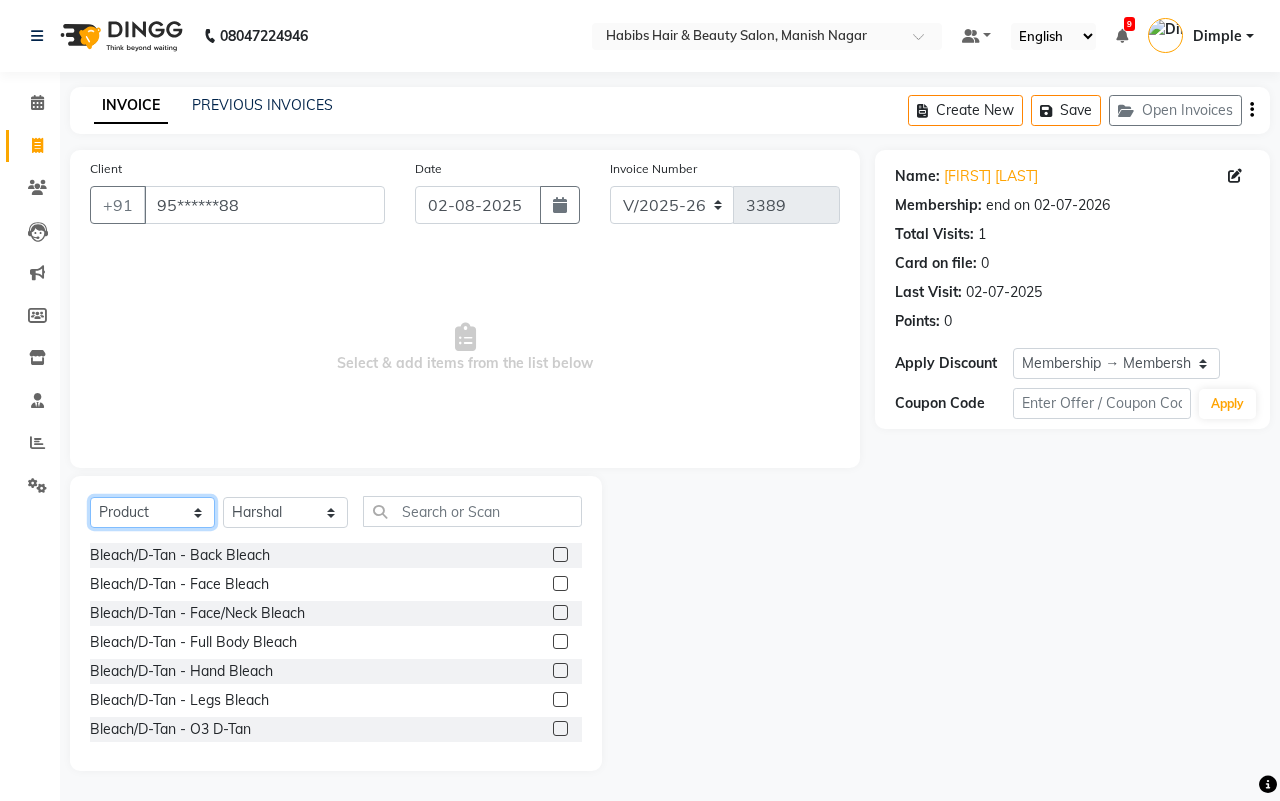 click on "Select  Service  Product  Membership  Package Voucher Prepaid Gift Card" 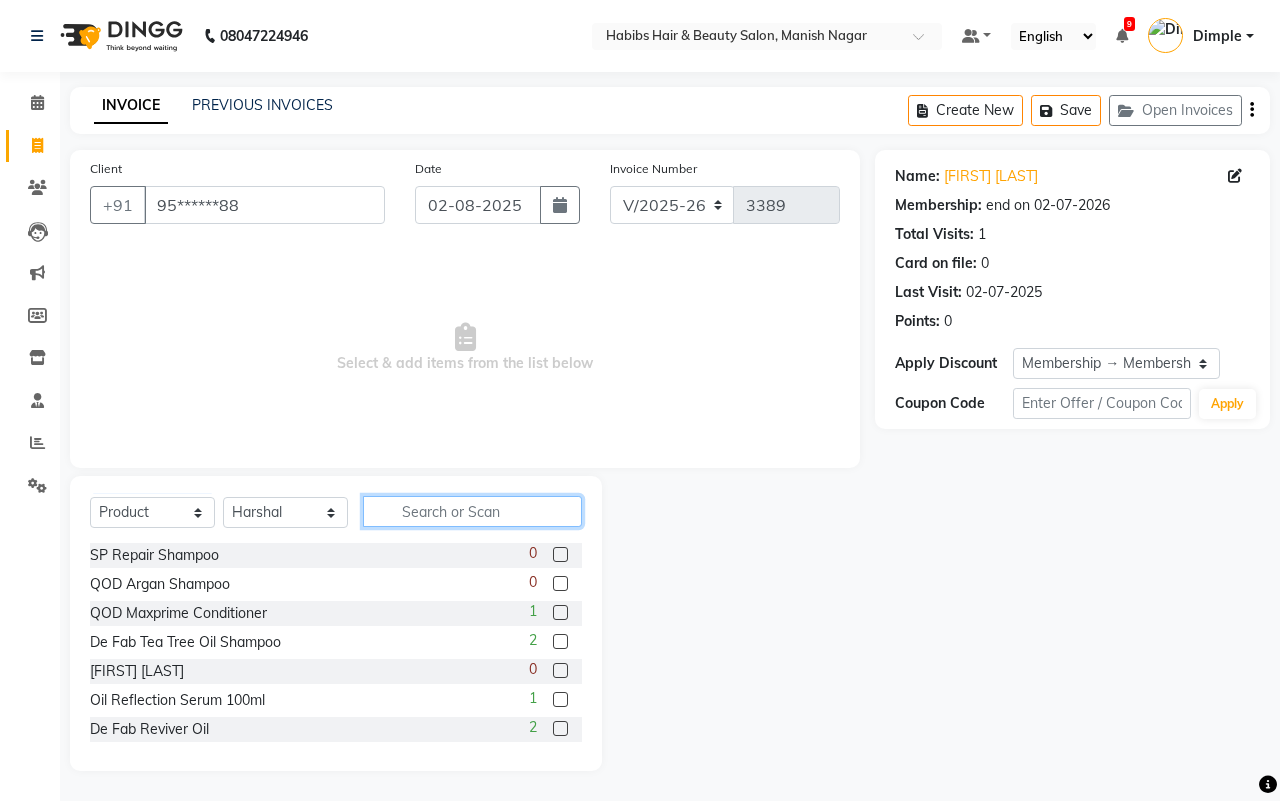 click 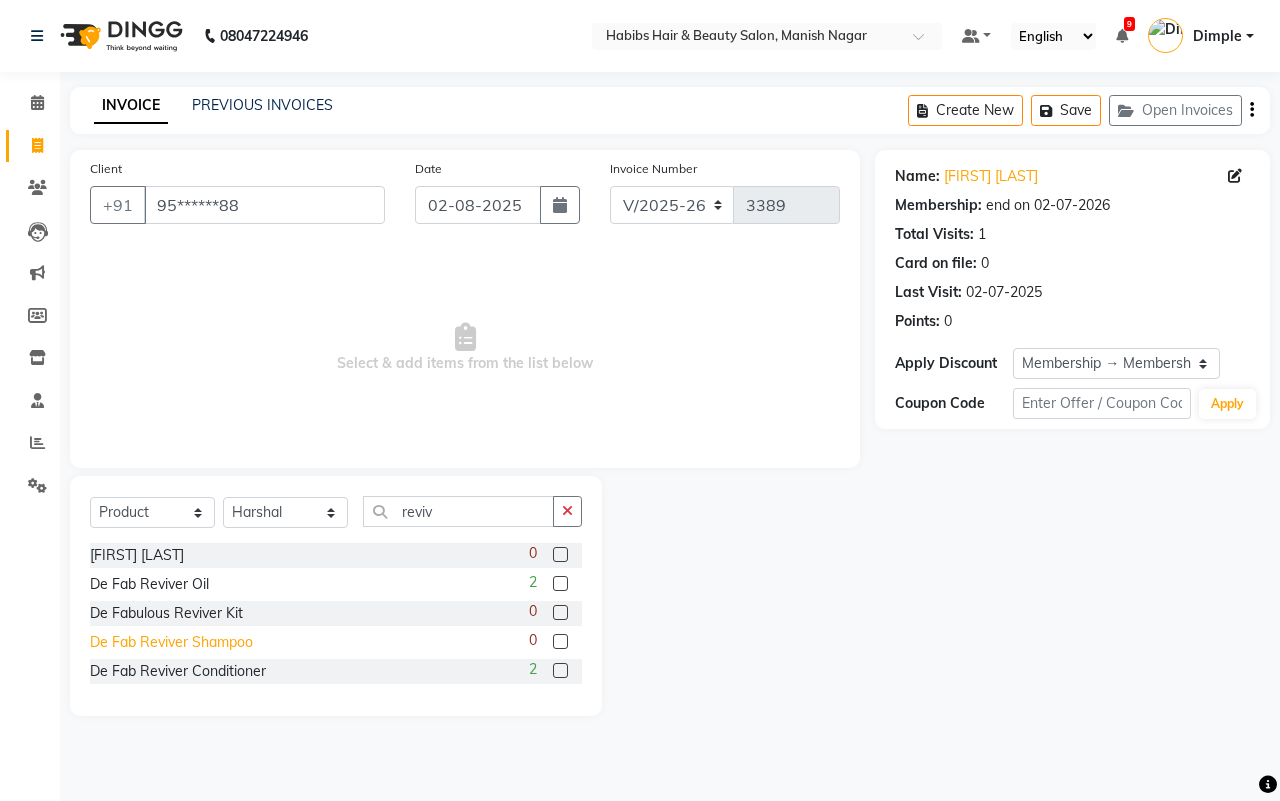 click on "De Fab Reviver Shampoo" 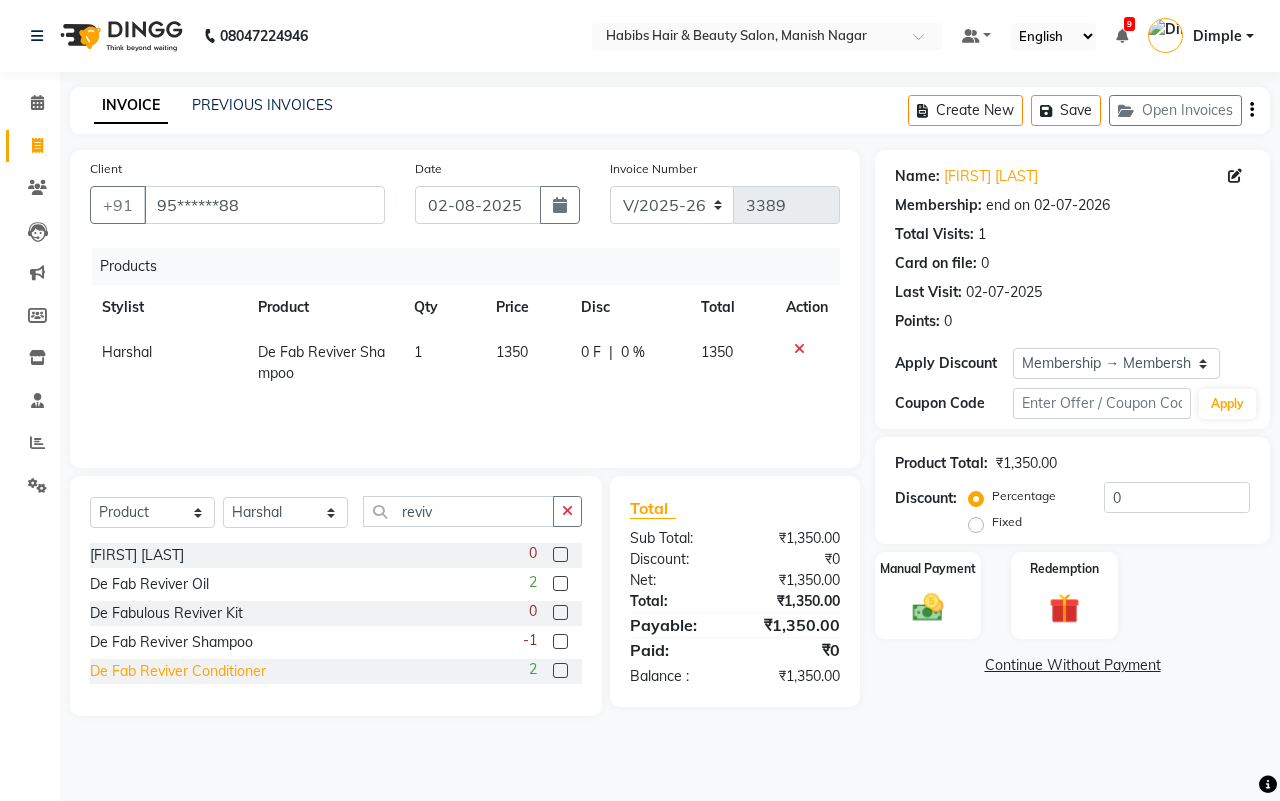 click on "De Fab Reviver Conditioner" 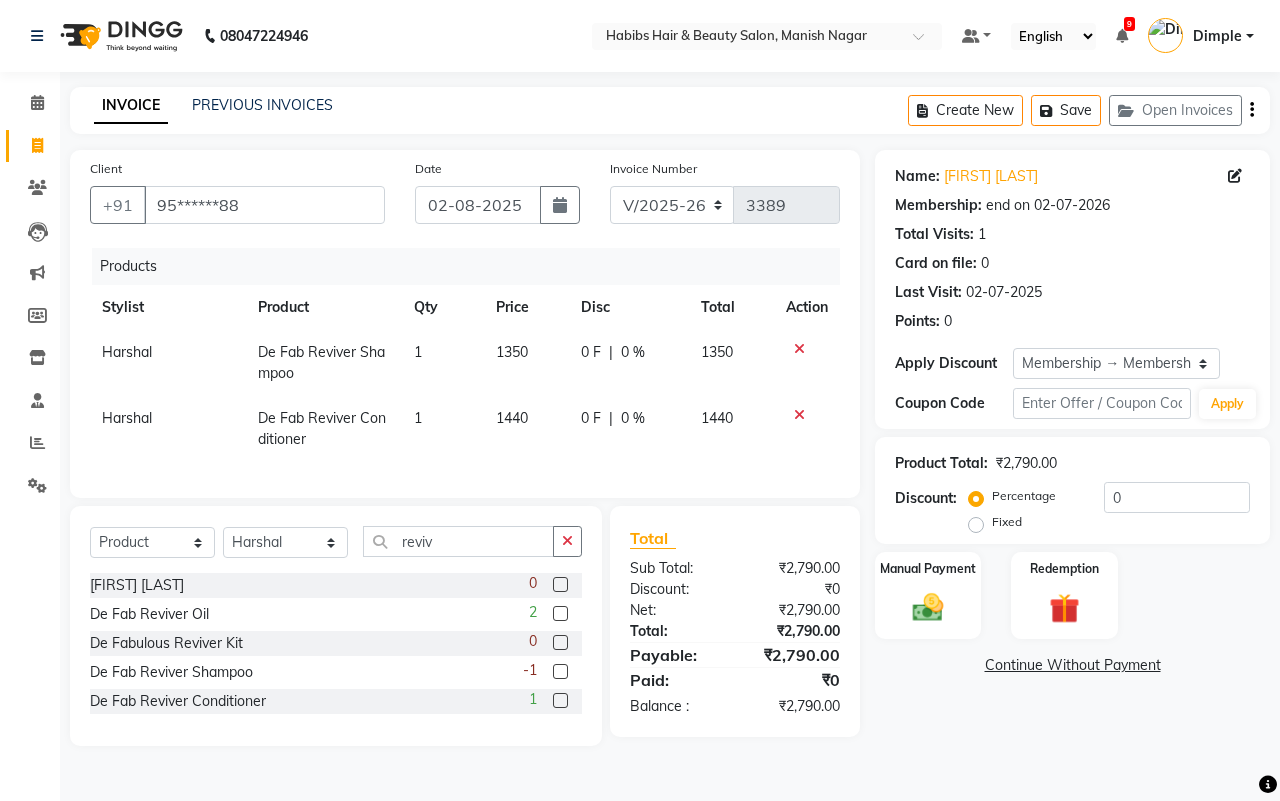 click on "1350" 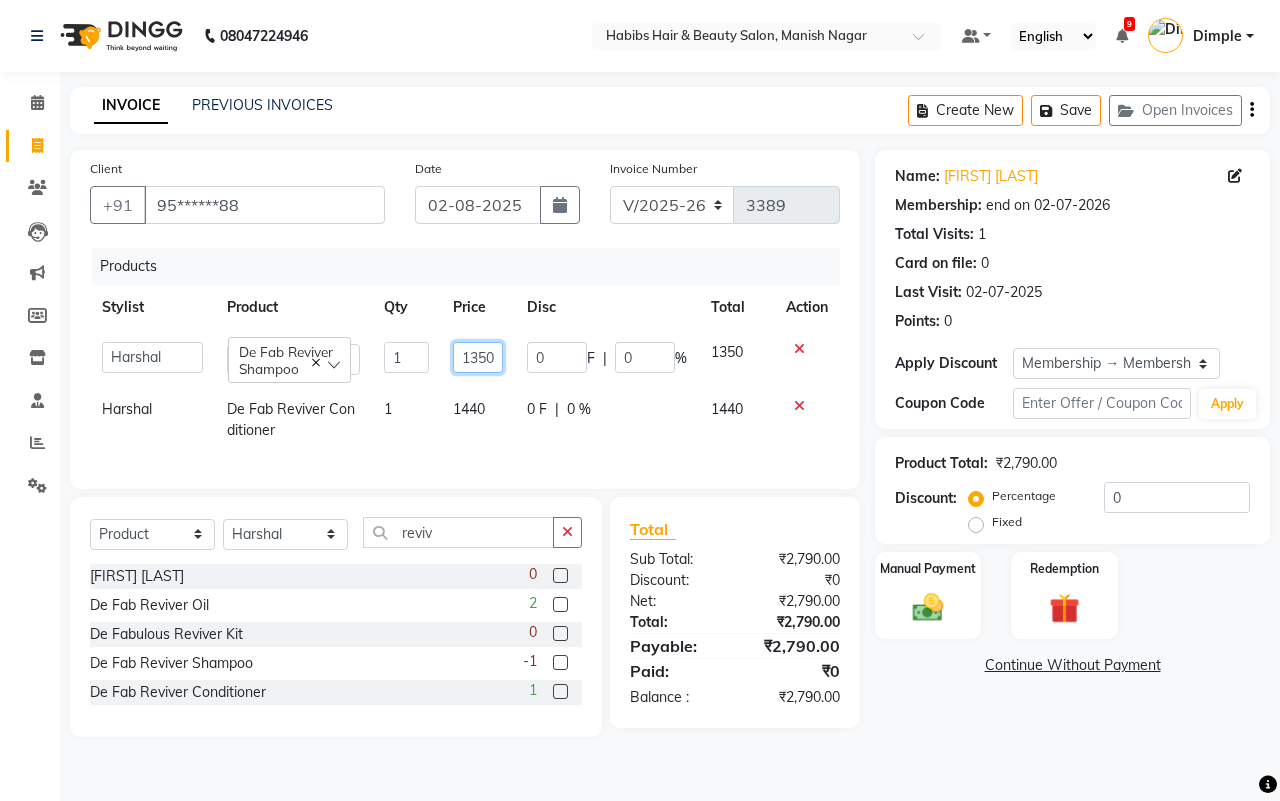 click on "1350" 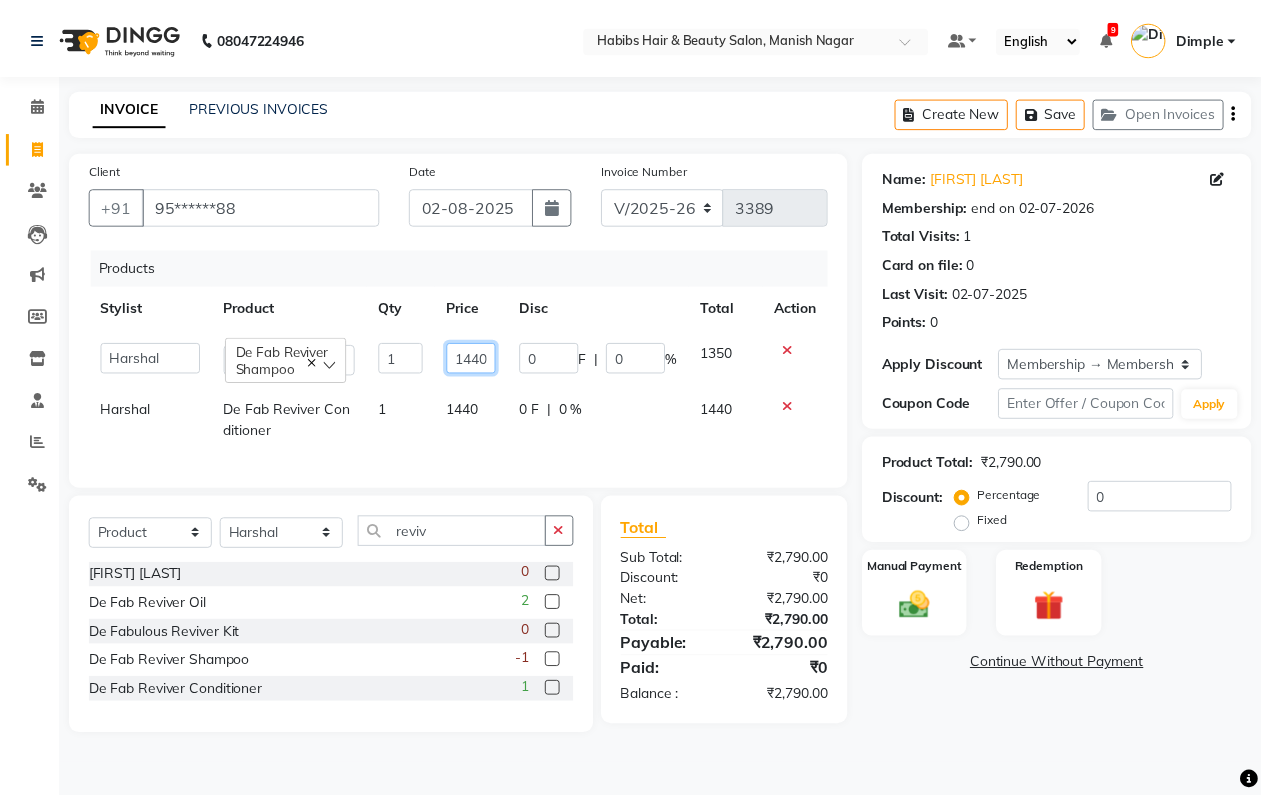 scroll, scrollTop: 0, scrollLeft: 1, axis: horizontal 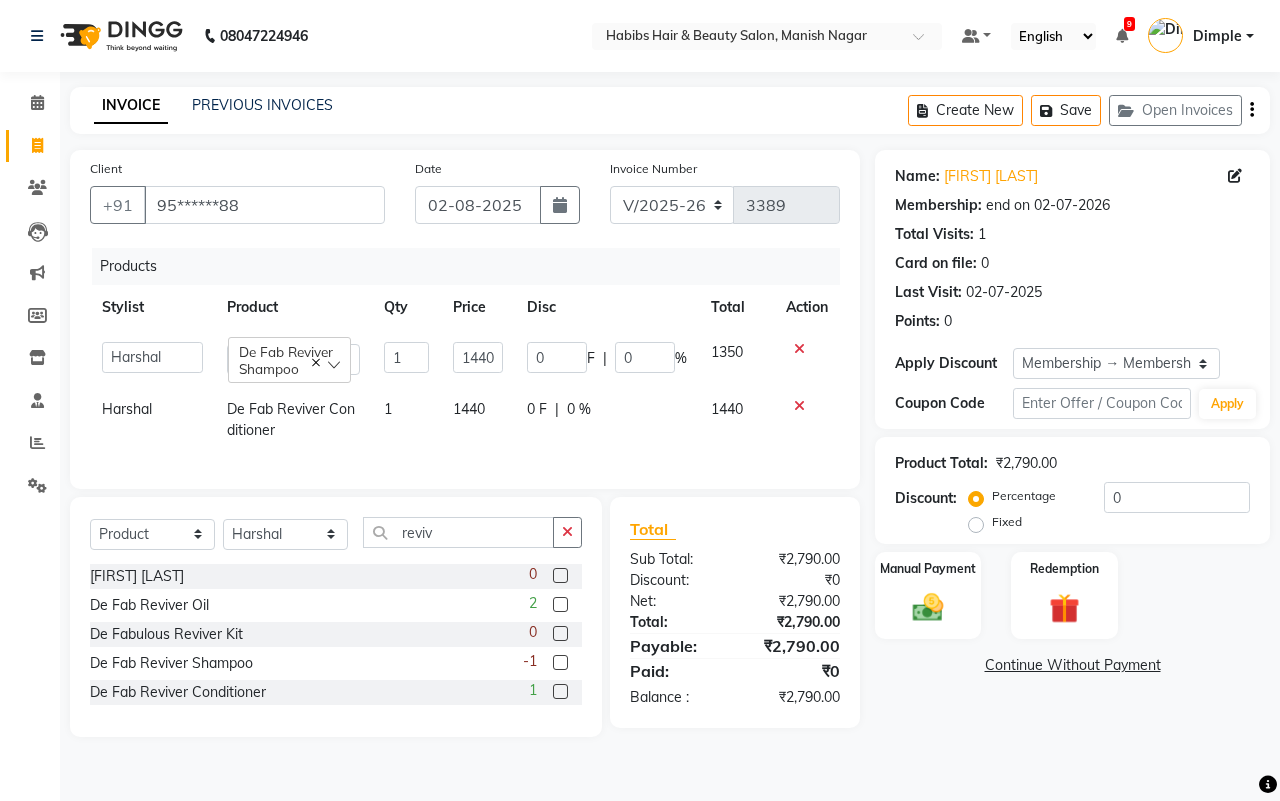 click 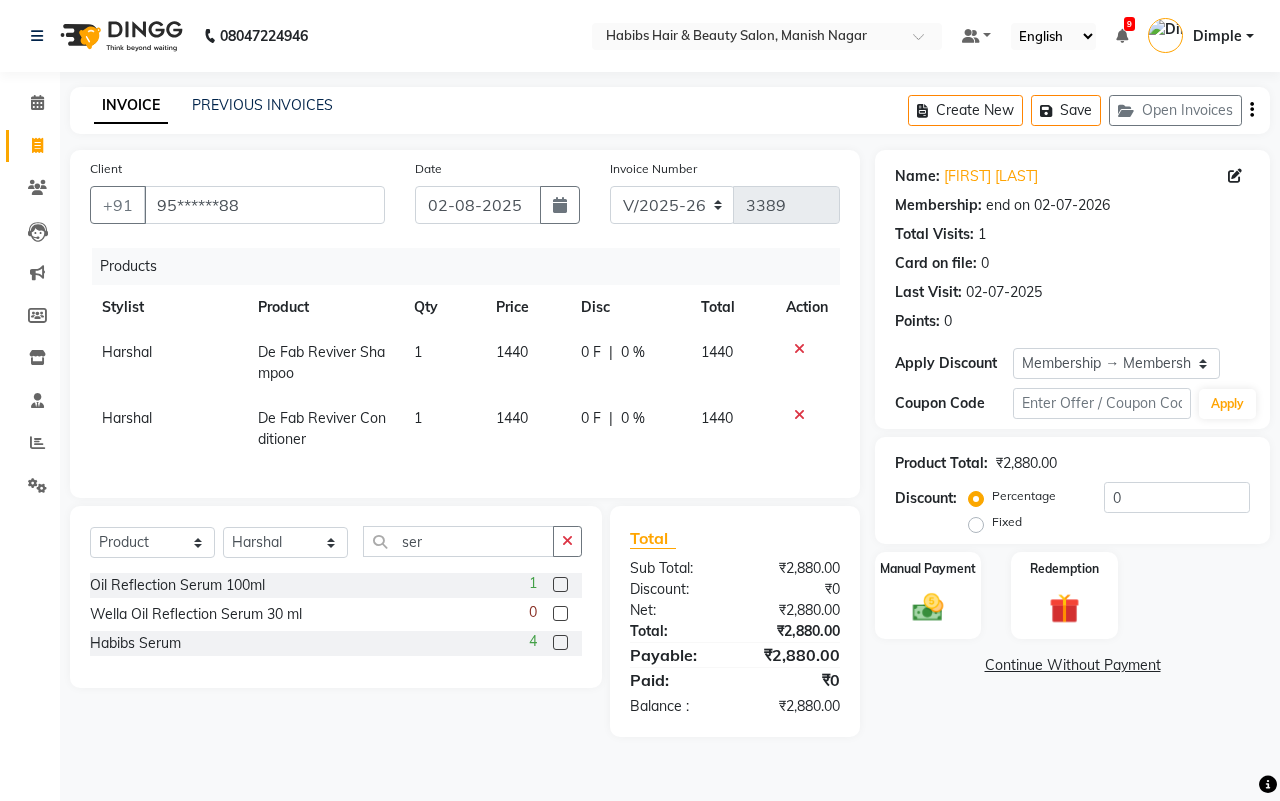 click on "Wella Oil Reflection Serum 30 ml" 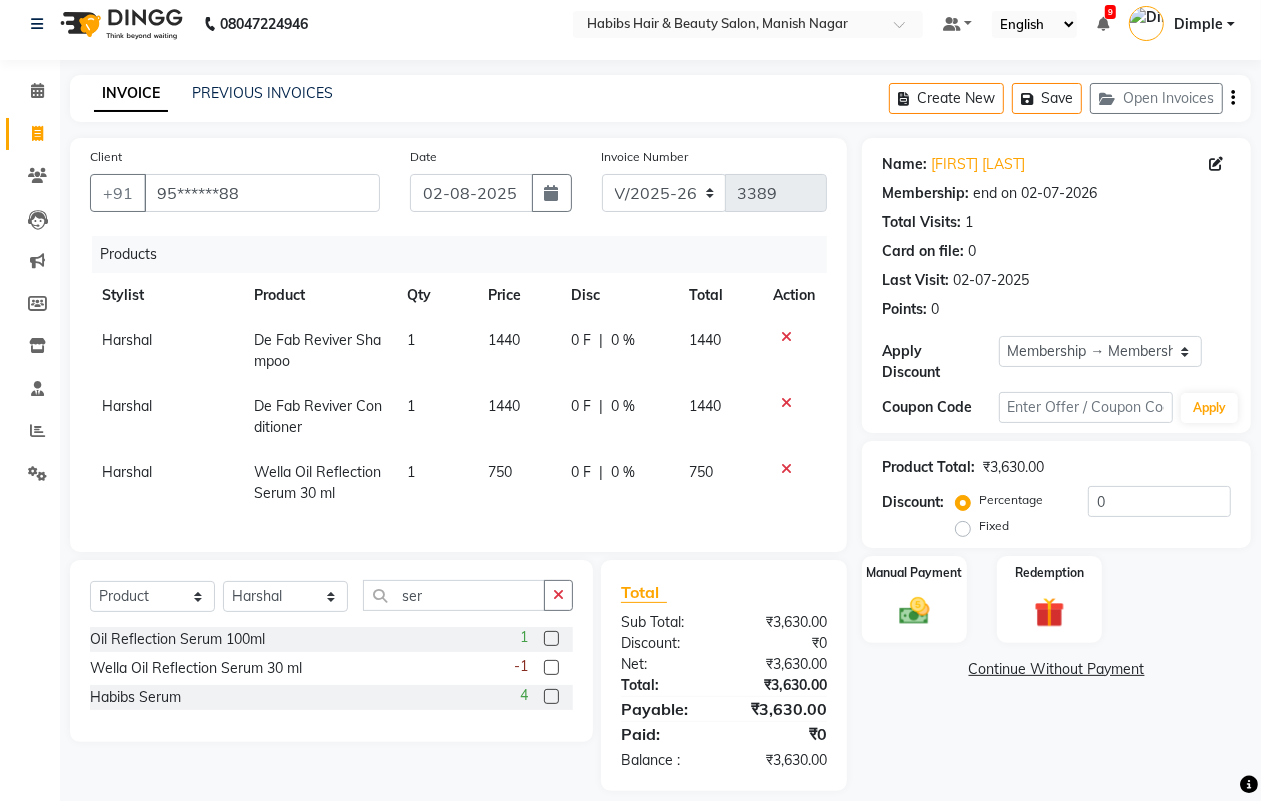 scroll, scrollTop: 50, scrollLeft: 0, axis: vertical 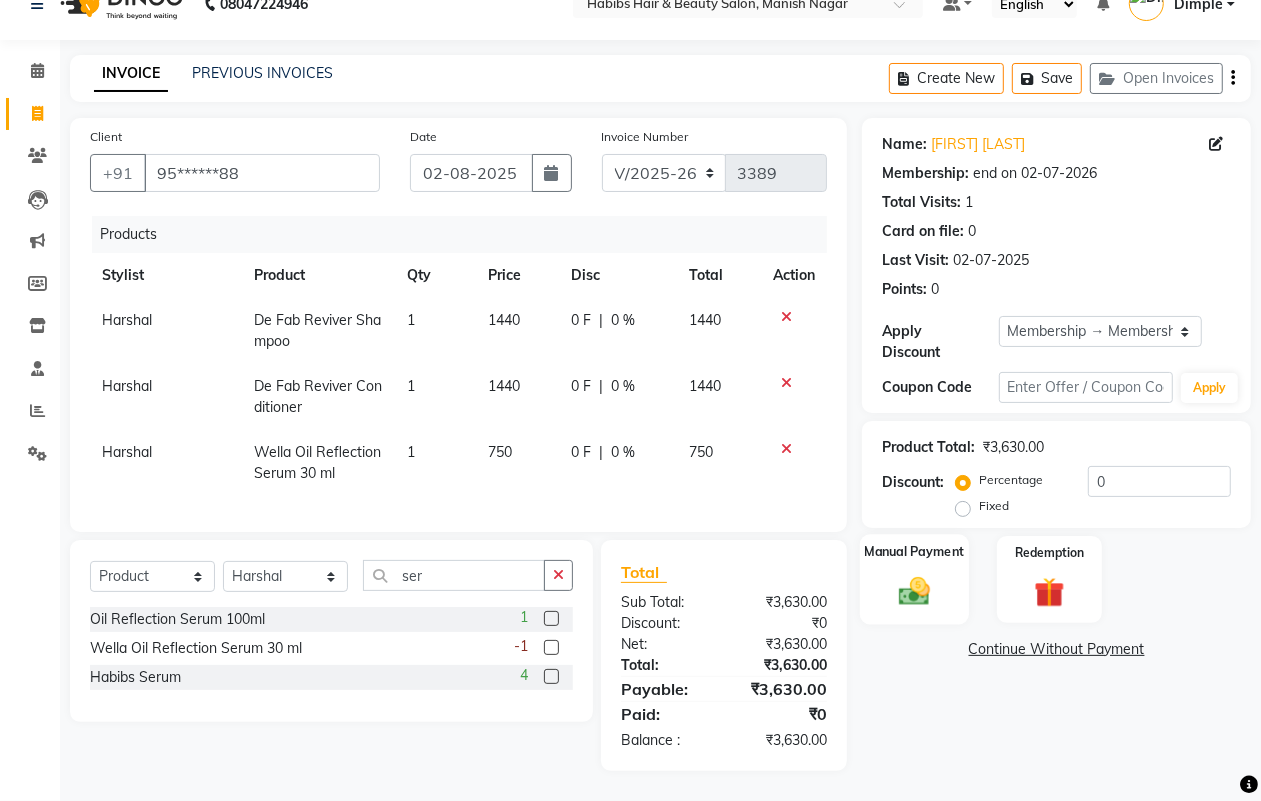 click 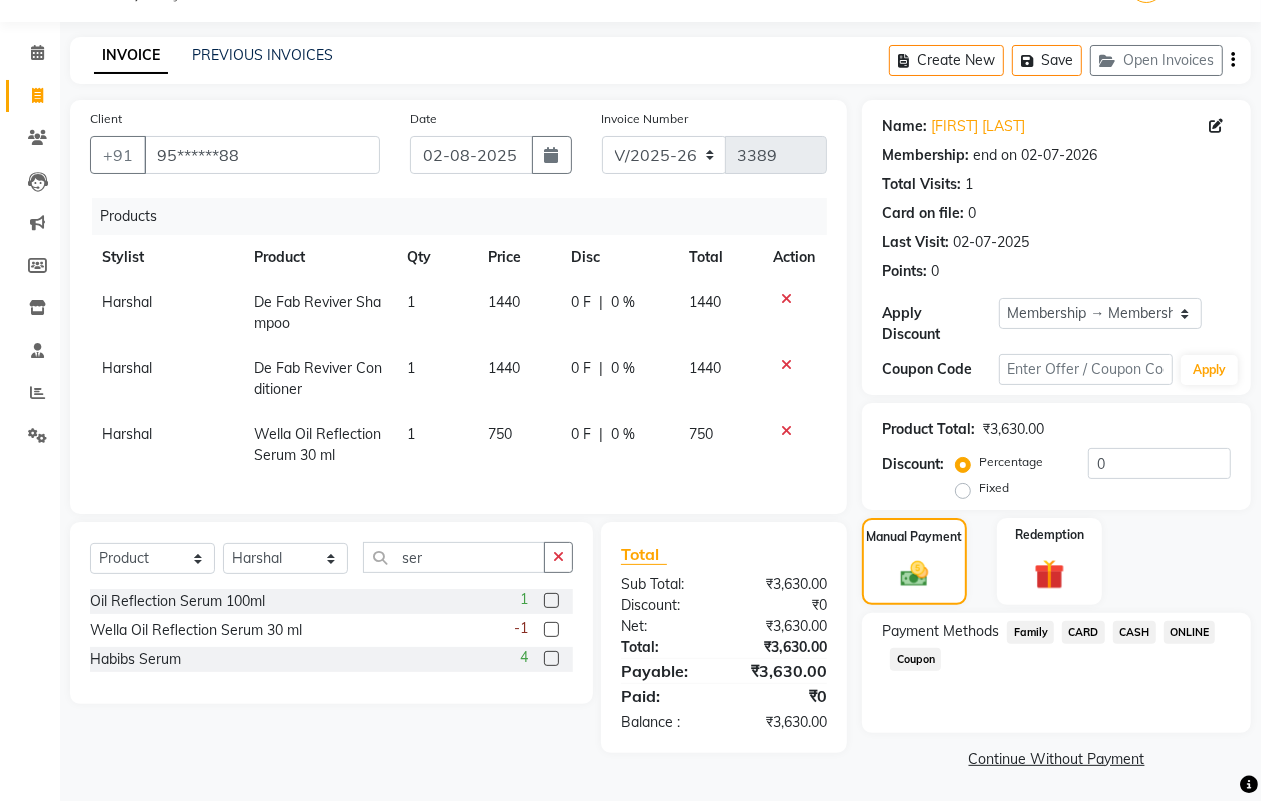 click on "ONLINE" 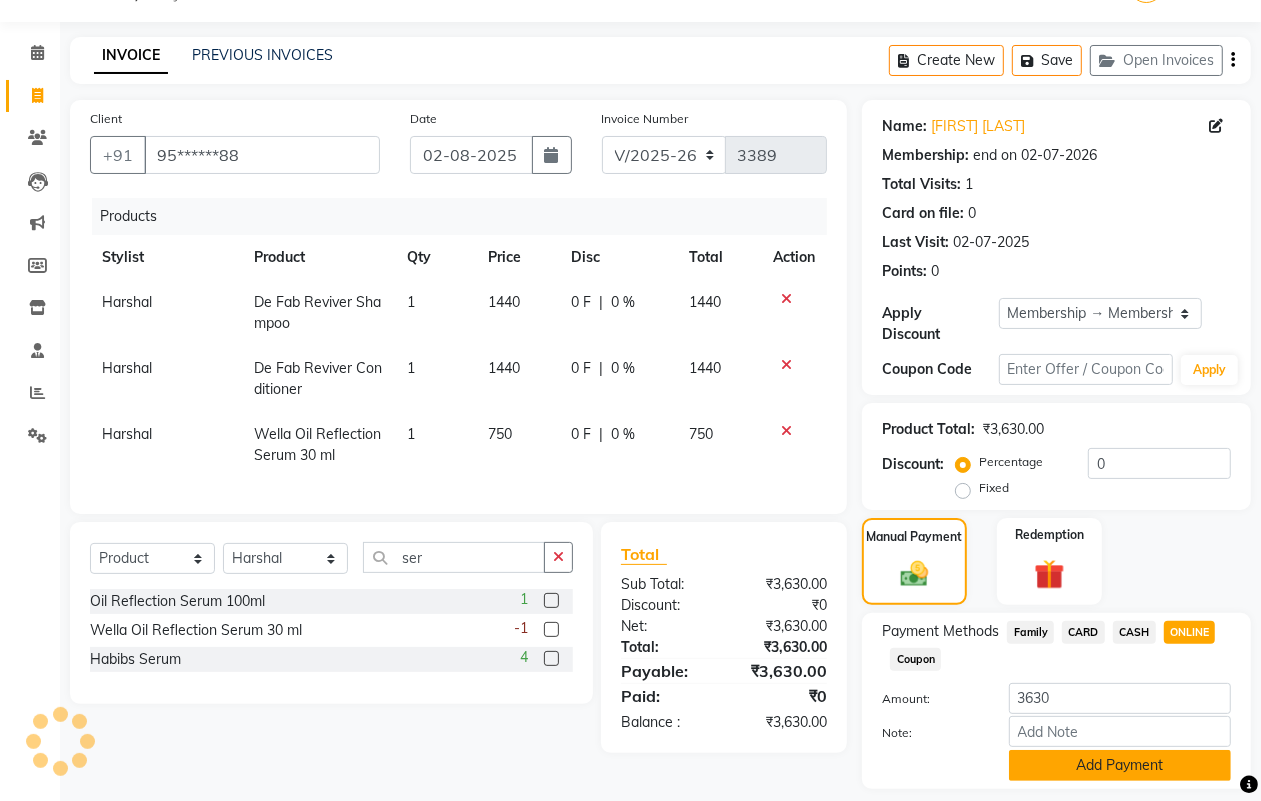 click on "Add Payment" 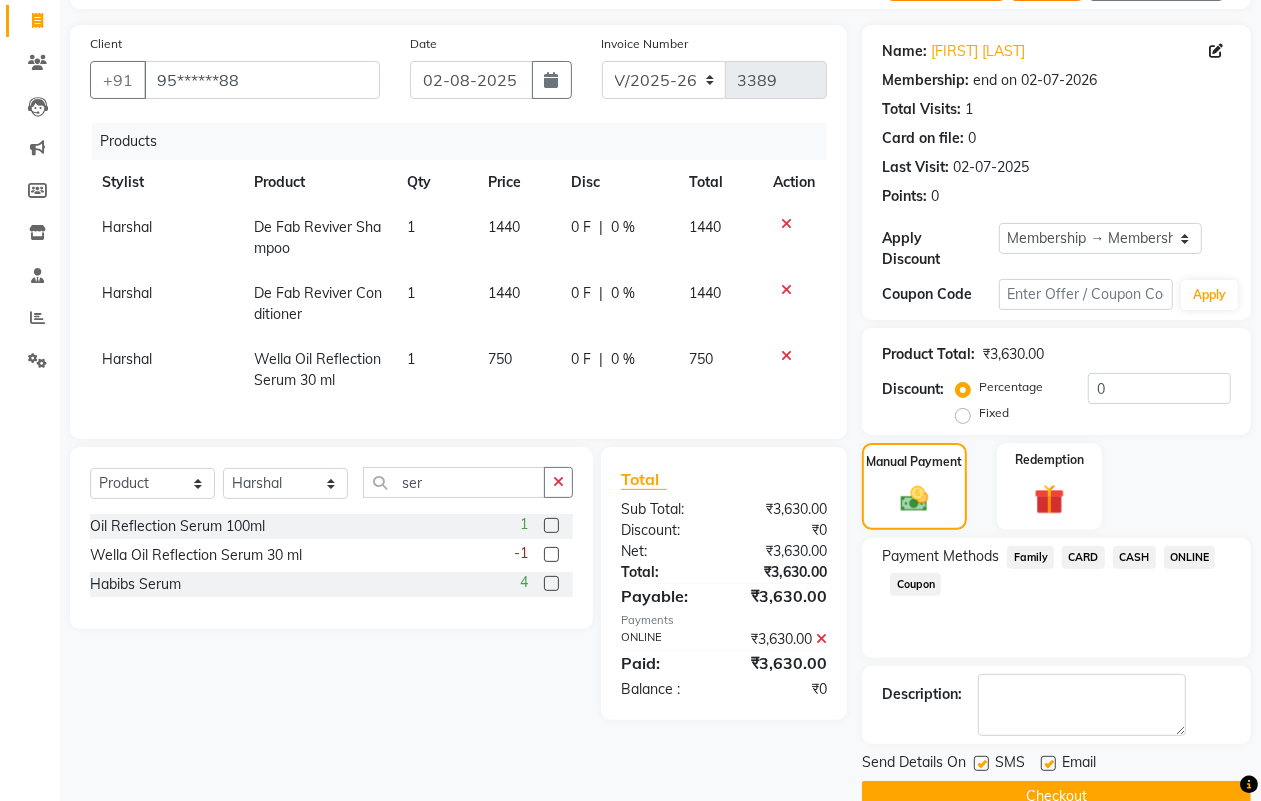 scroll, scrollTop: 166, scrollLeft: 0, axis: vertical 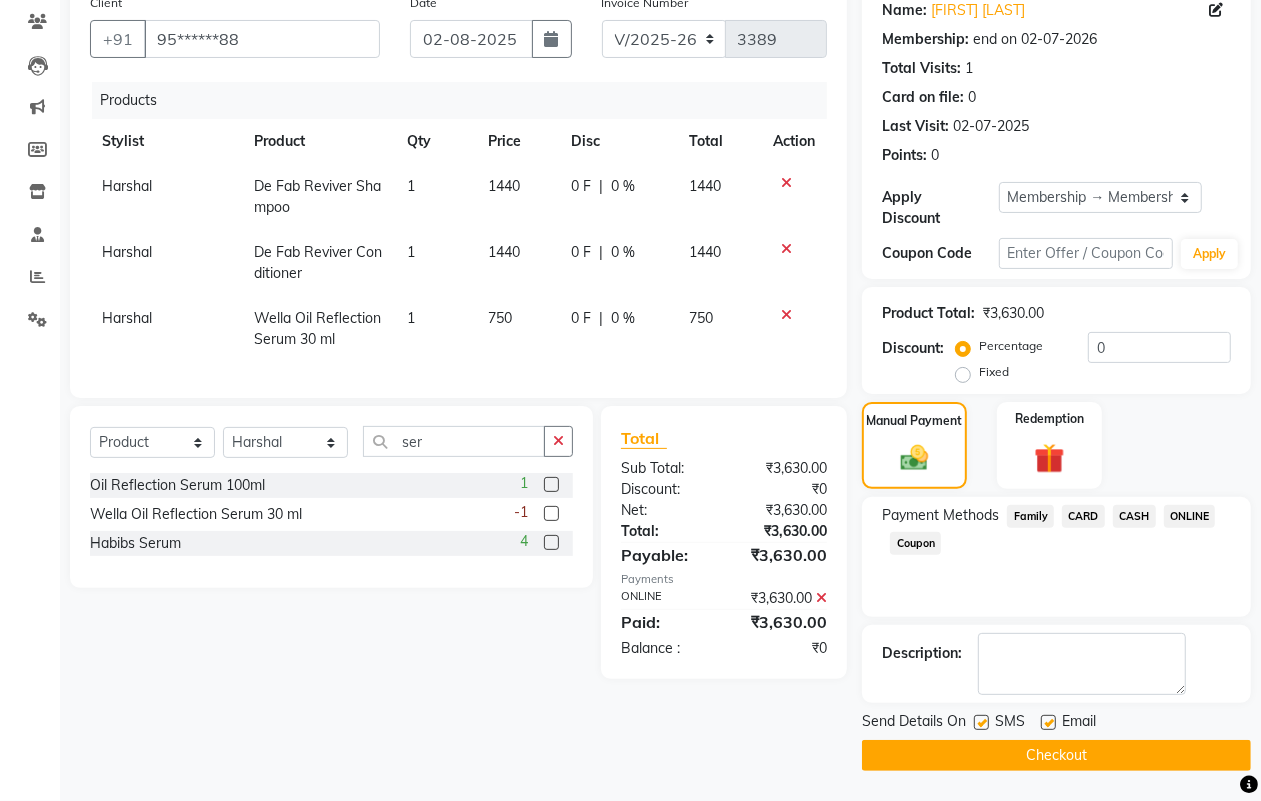 drag, startPoint x: 1121, startPoint y: 782, endPoint x: 1107, endPoint y: 756, distance: 29.529646 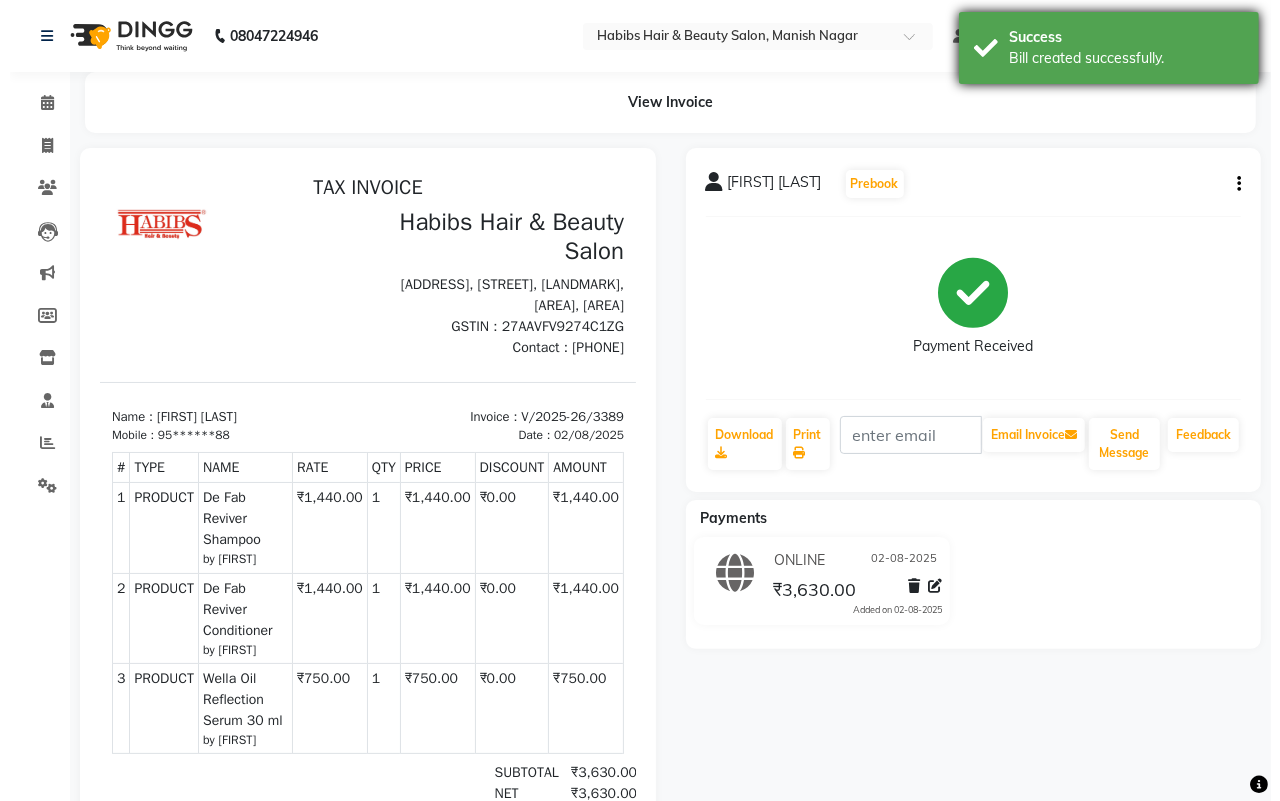 scroll, scrollTop: 0, scrollLeft: 0, axis: both 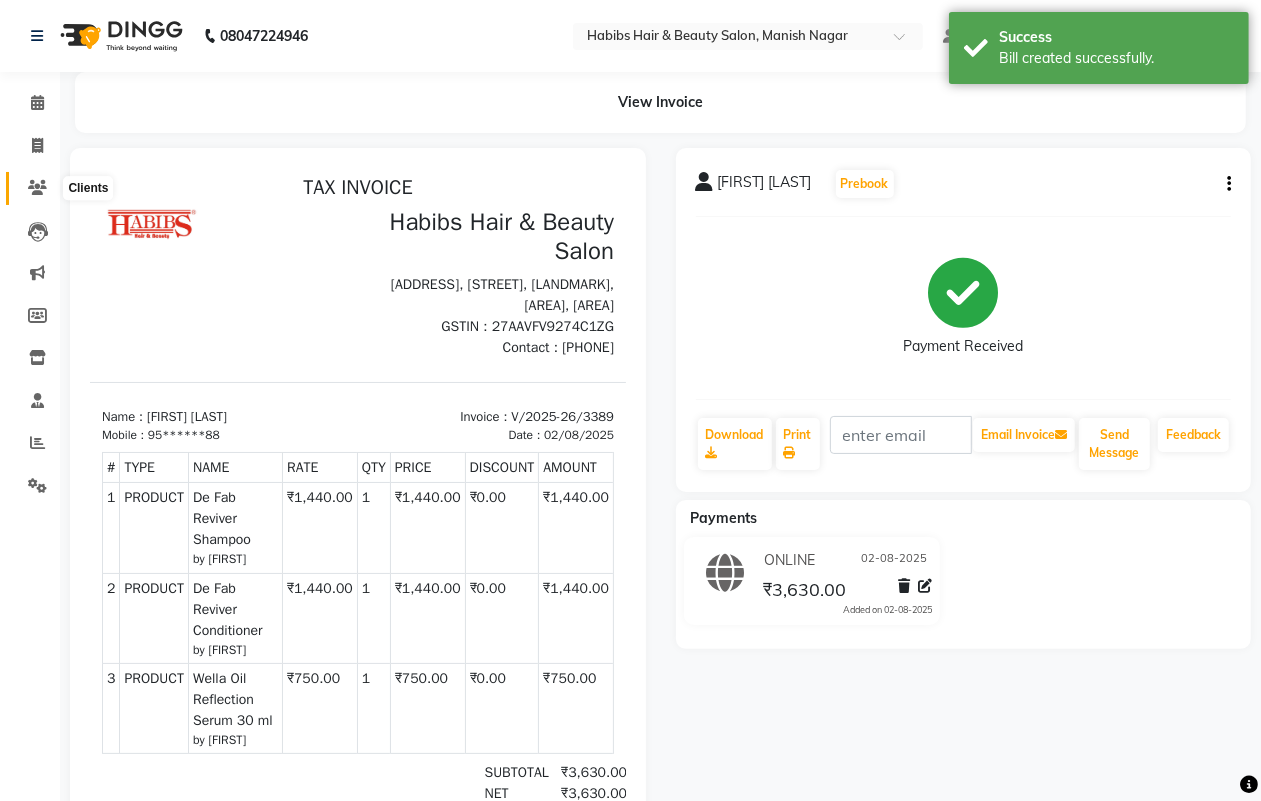 click 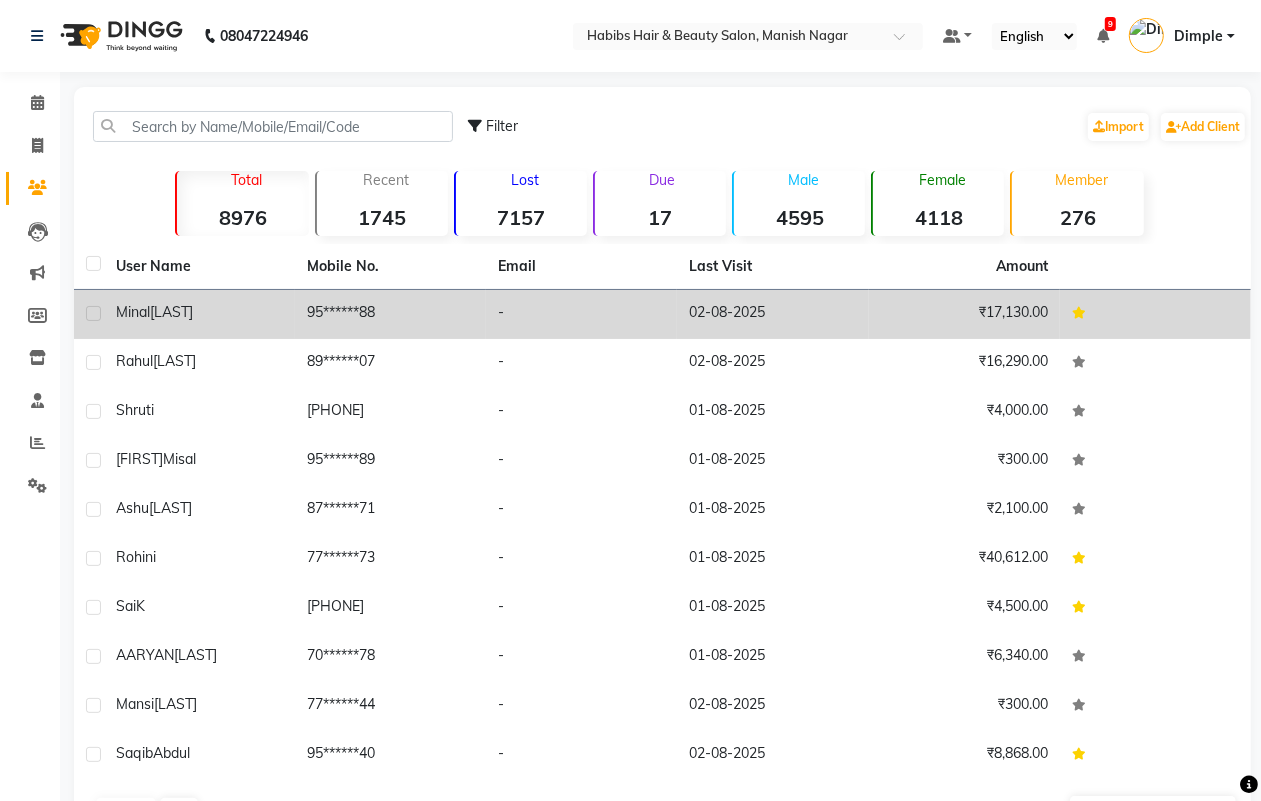 click on "95******88" 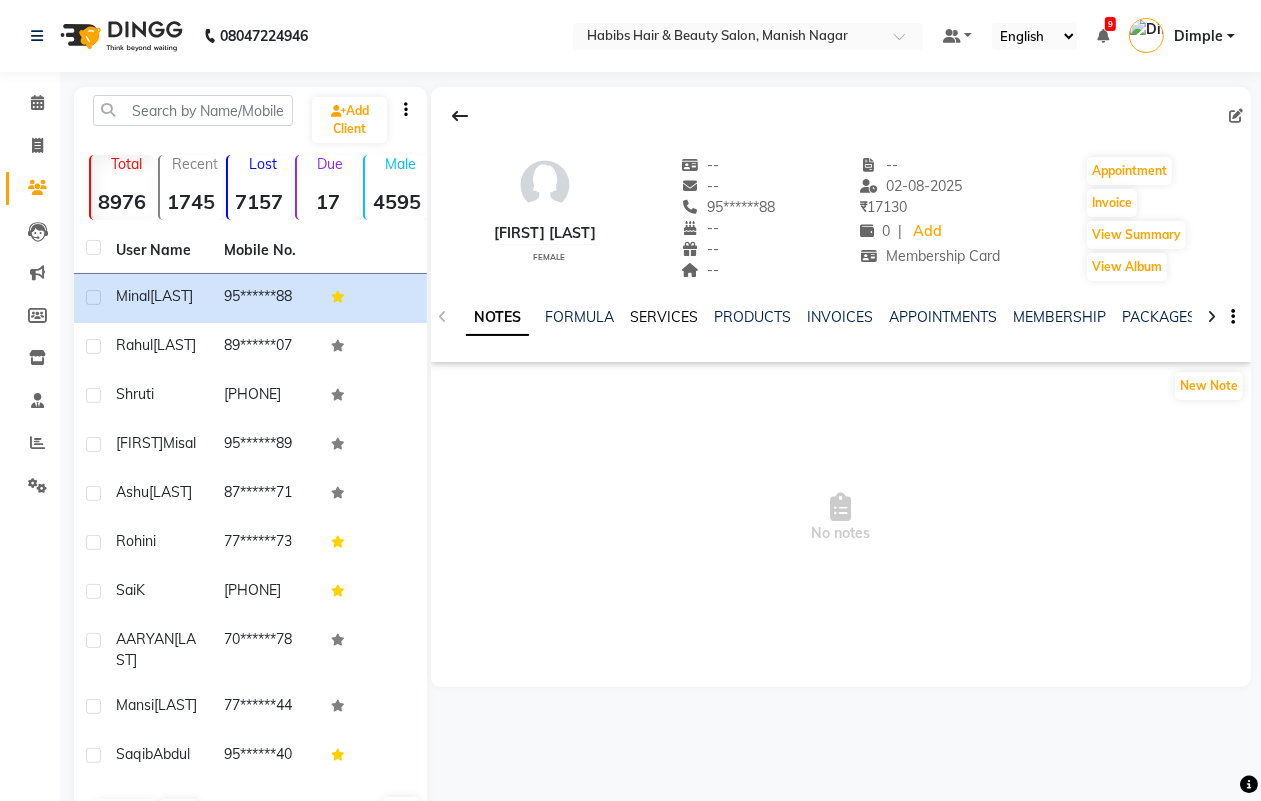 click on "SERVICES" 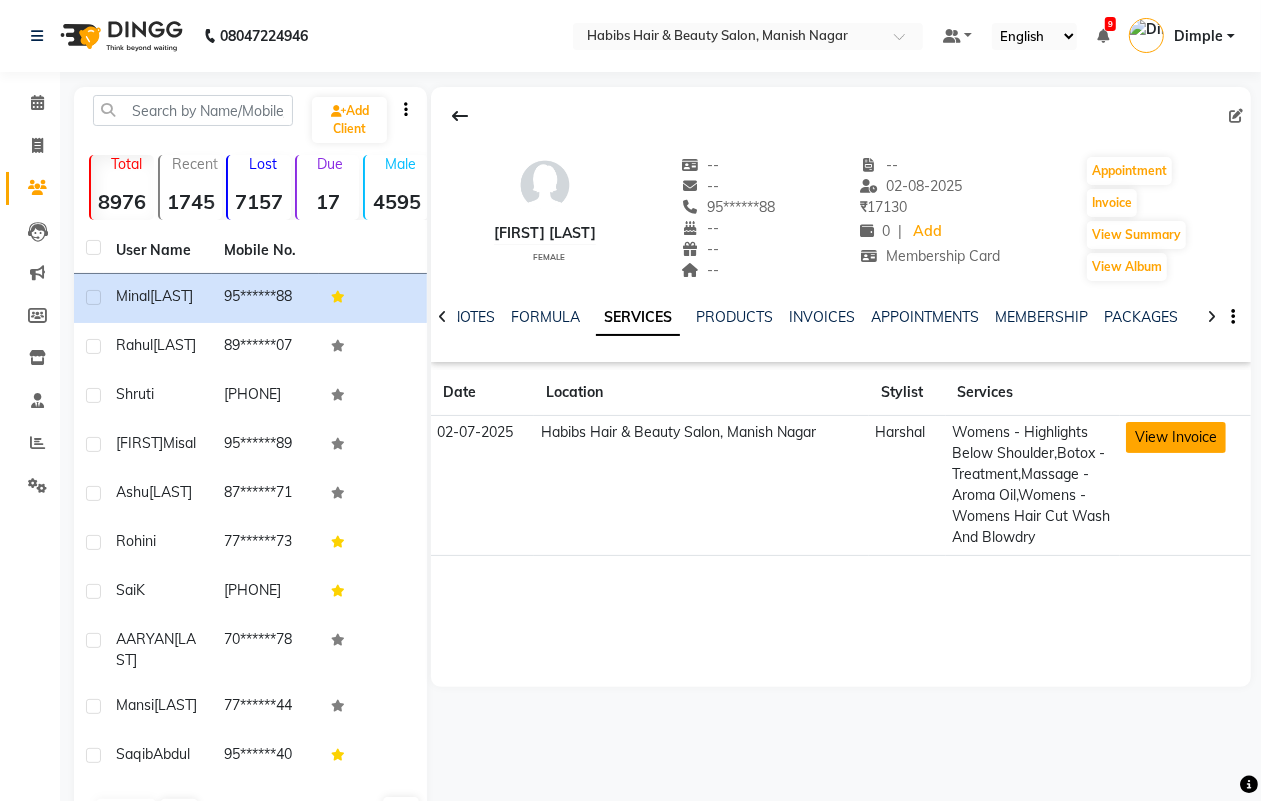click on "View Invoice" 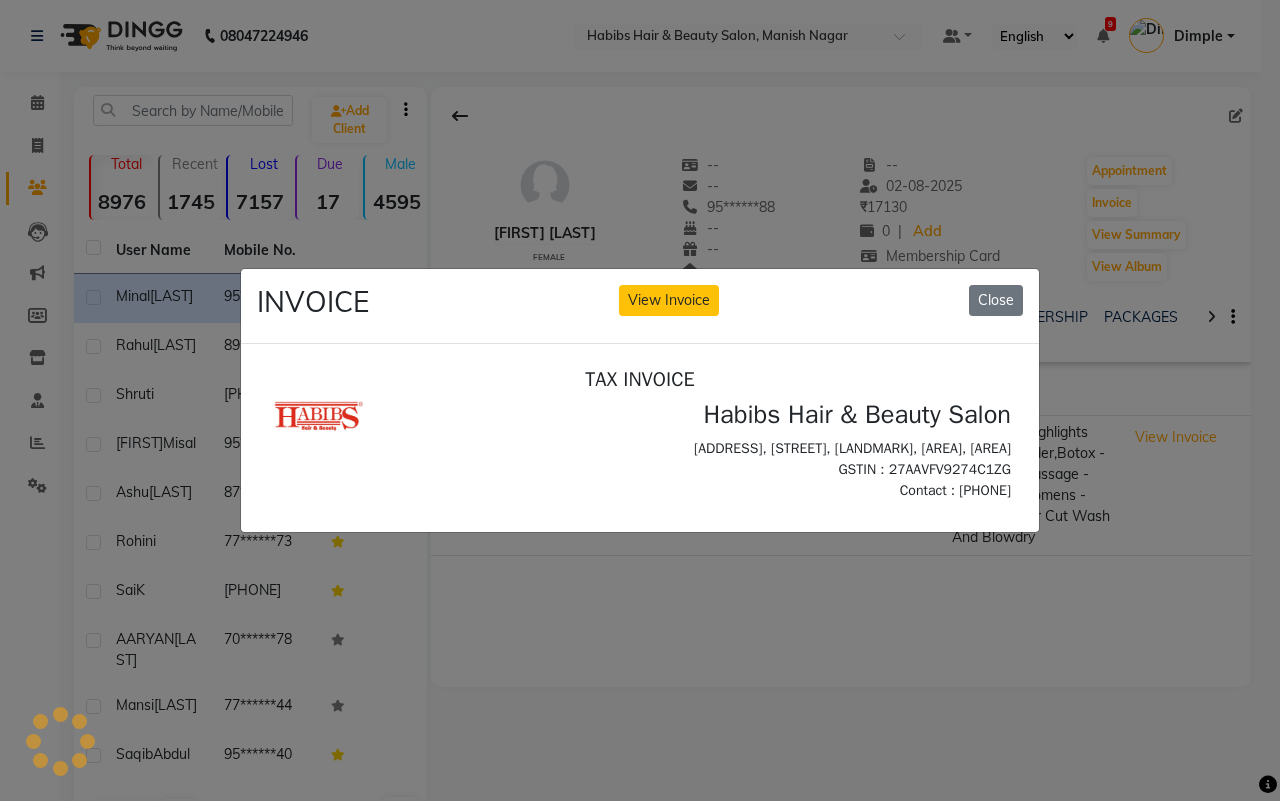 scroll, scrollTop: 0, scrollLeft: 0, axis: both 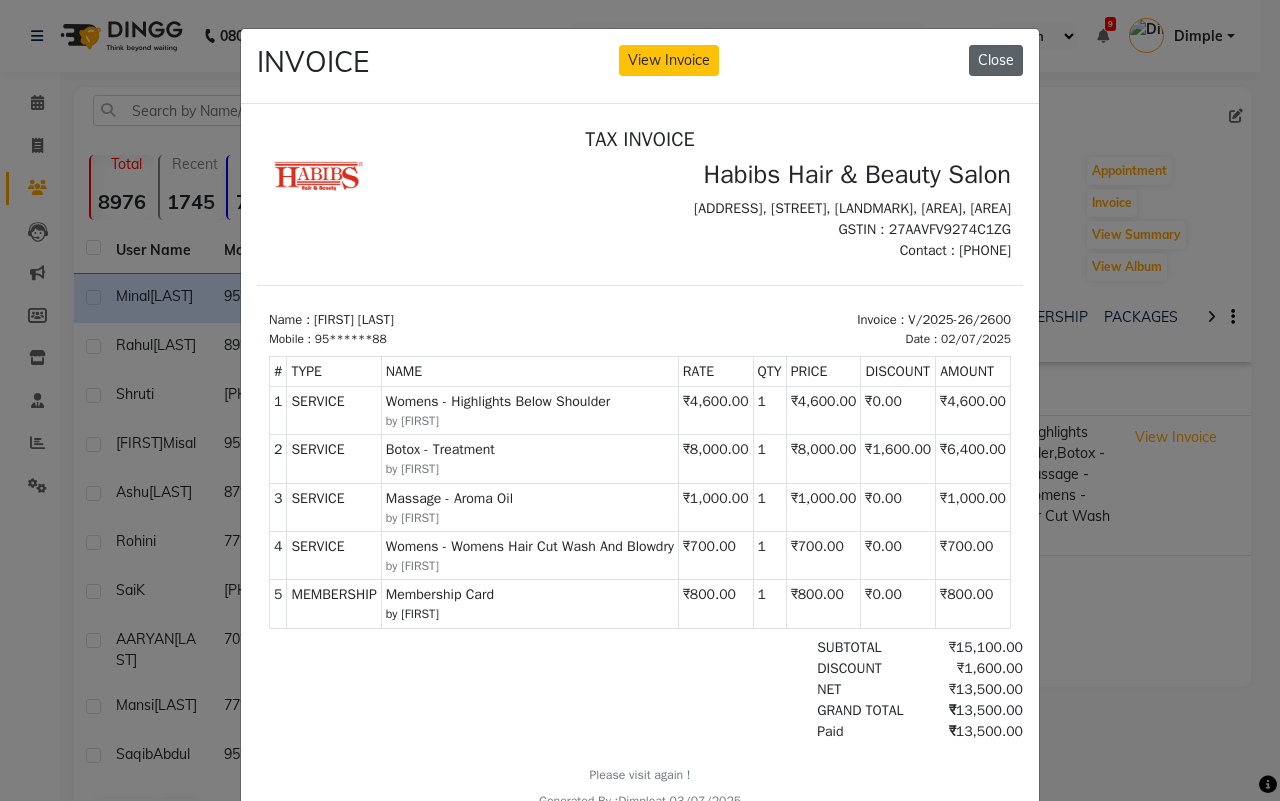click on "Close" 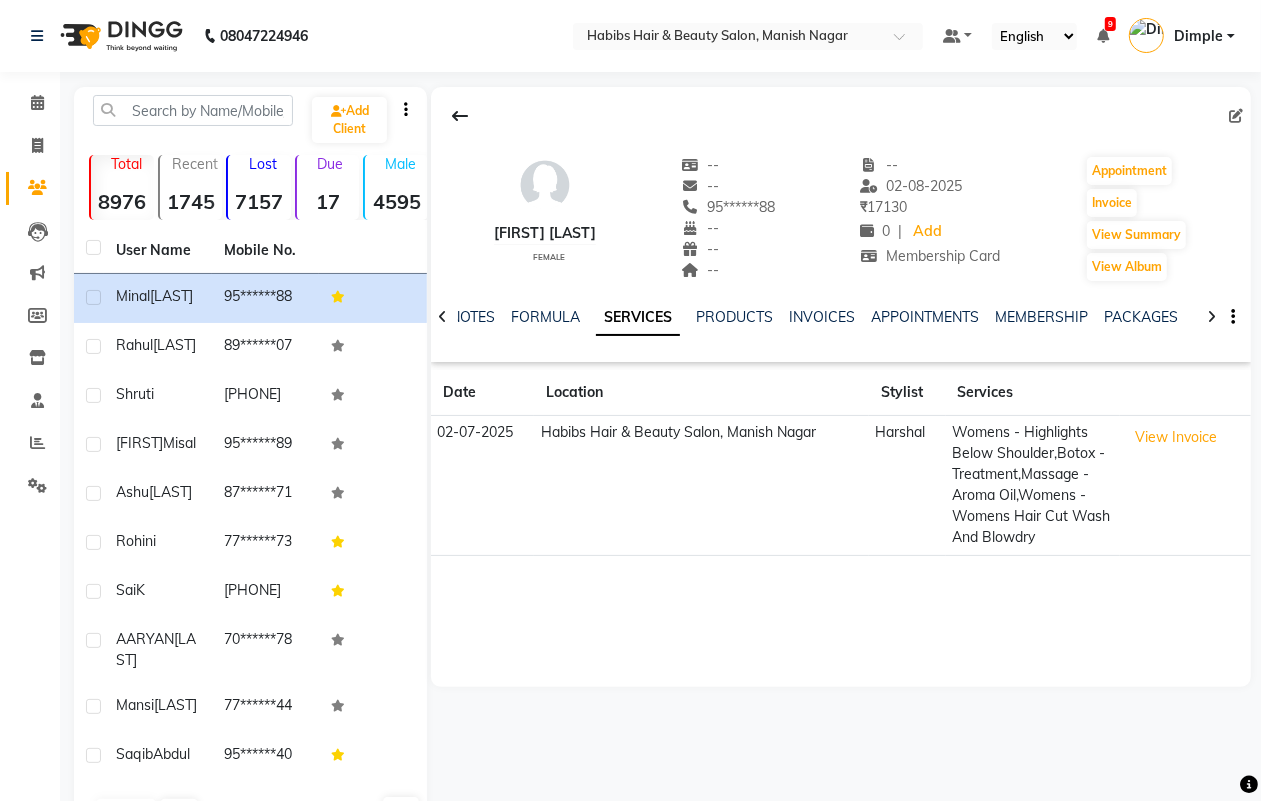 click on "[FIRST] [LAST]  female  --   --   [PHONE]  --  --  --  --  [DATE] ₹    [NUMBER] 0 |  Add  Membership Card  Appointment   Invoice  View Summary  View Album  NOTES FORMULA SERVICES PRODUCTS INVOICES APPOINTMENTS MEMBERSHIP PACKAGES VOUCHERS GIFTCARDS POINTS FORMS FAMILY CARDS WALLET Date Location Stylist Services [DATE]  Habibs Hair & Beauty Salon, Manish Nagar  [FIRST]  Womens - Highlights Below Shoulder,Botox - Treatment,Massage - Aroma Oil,Womens - Womens  Hair Cut Wash And Blowdry  View Invoice" 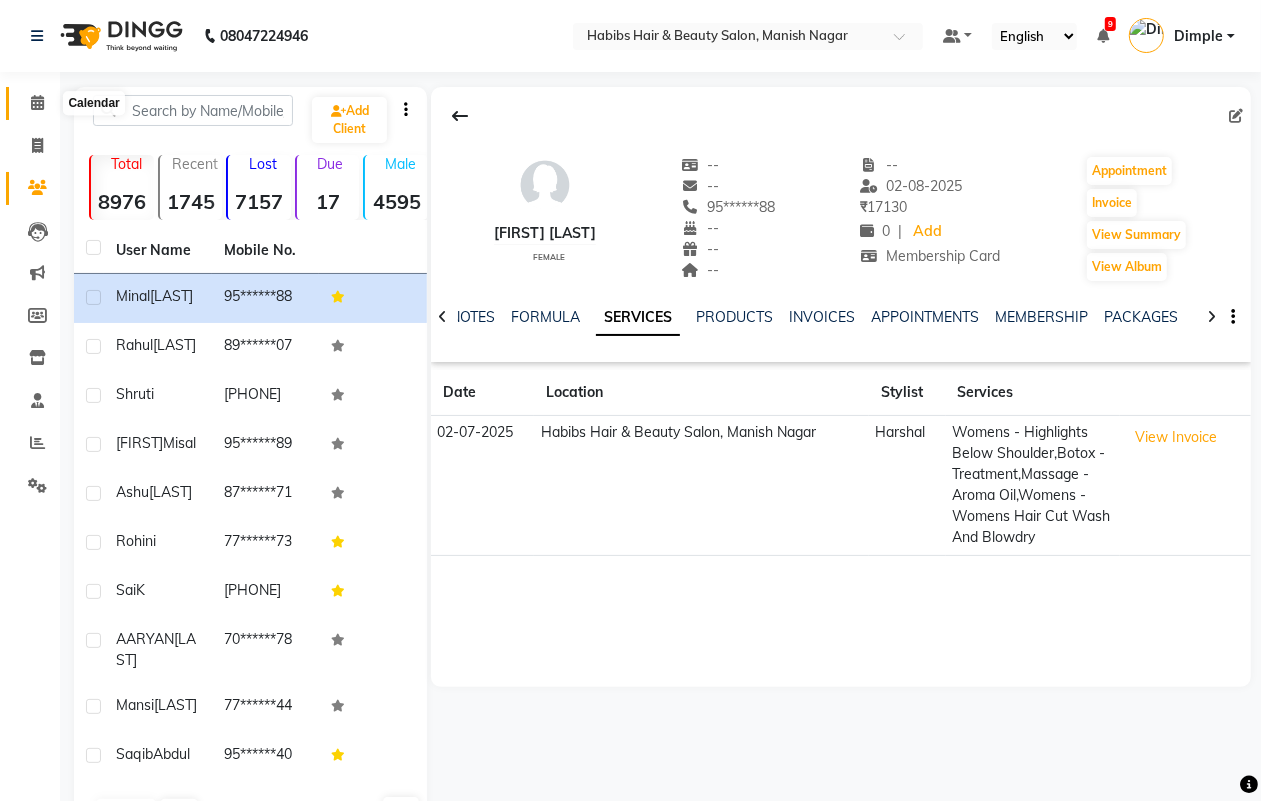 click 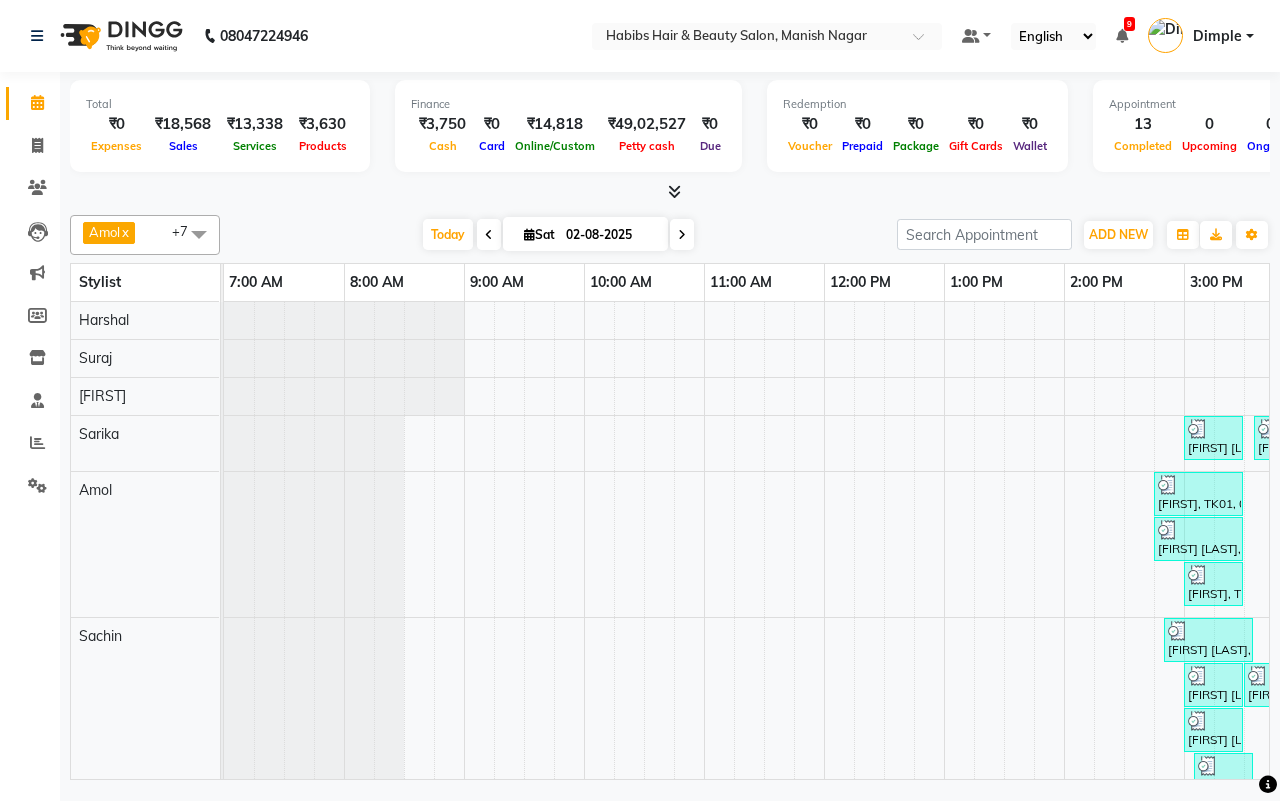 click on "Today  Sat 02-08-2025" at bounding box center [558, 235] 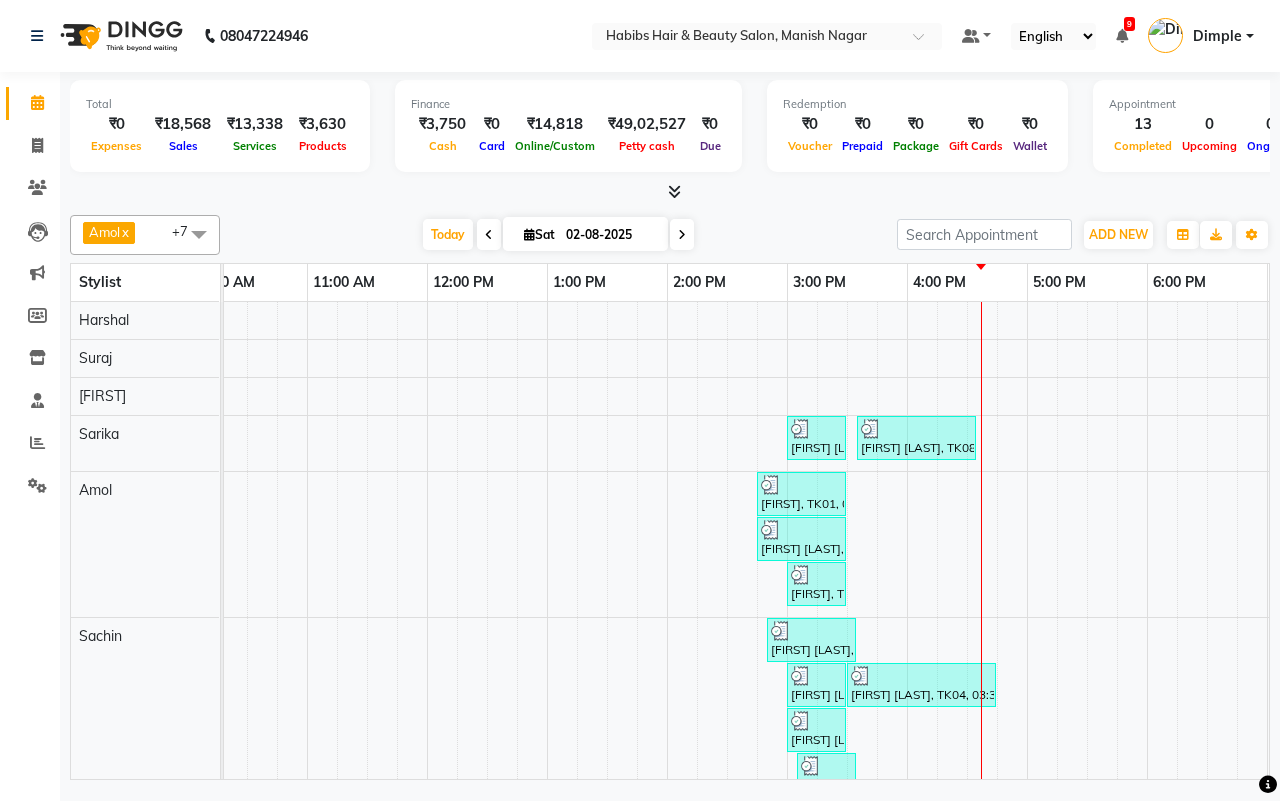 scroll, scrollTop: 0, scrollLeft: 491, axis: horizontal 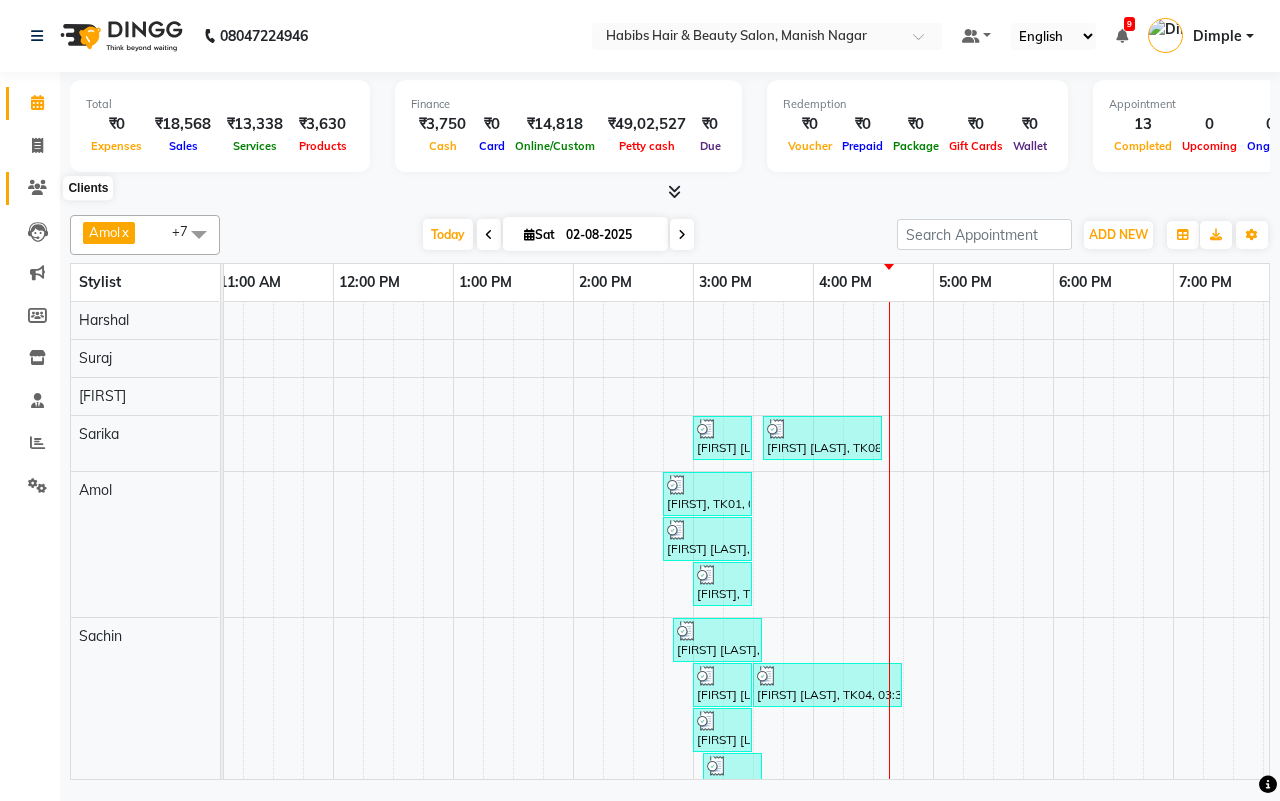 click 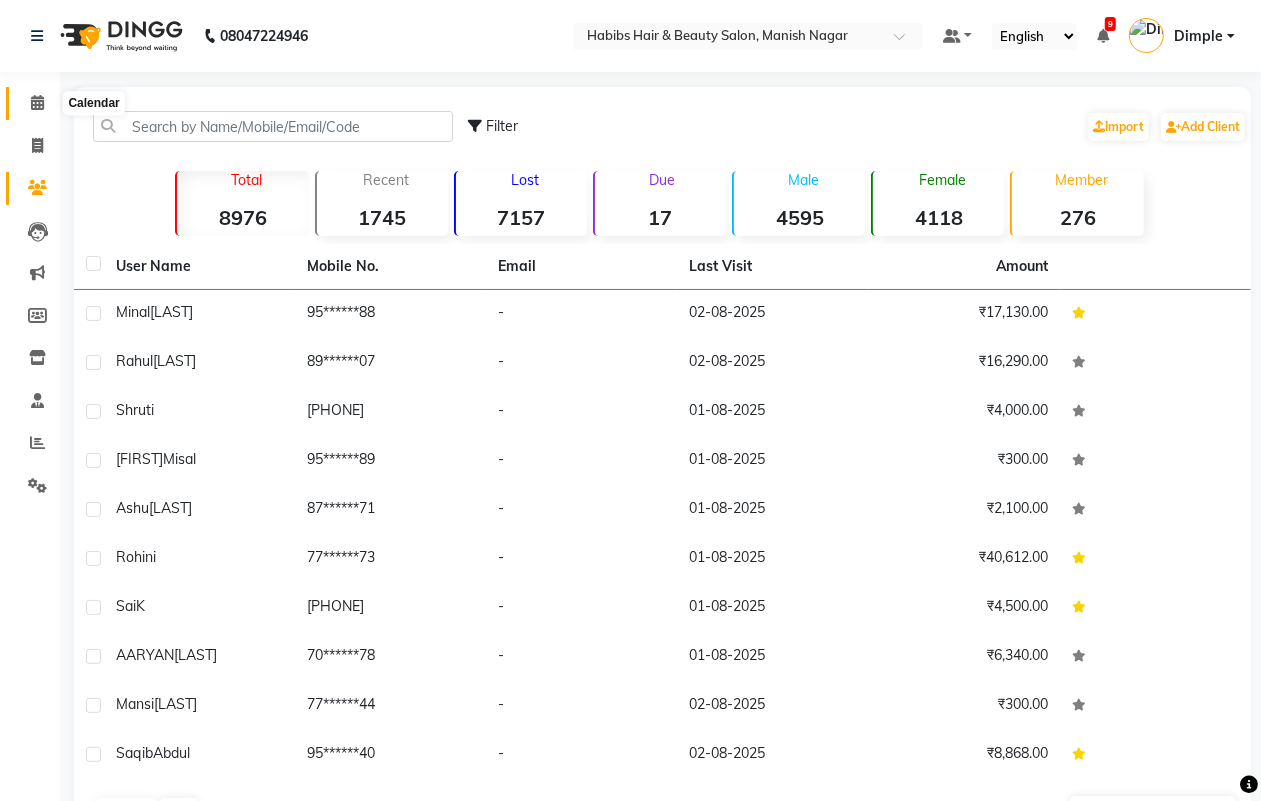 click 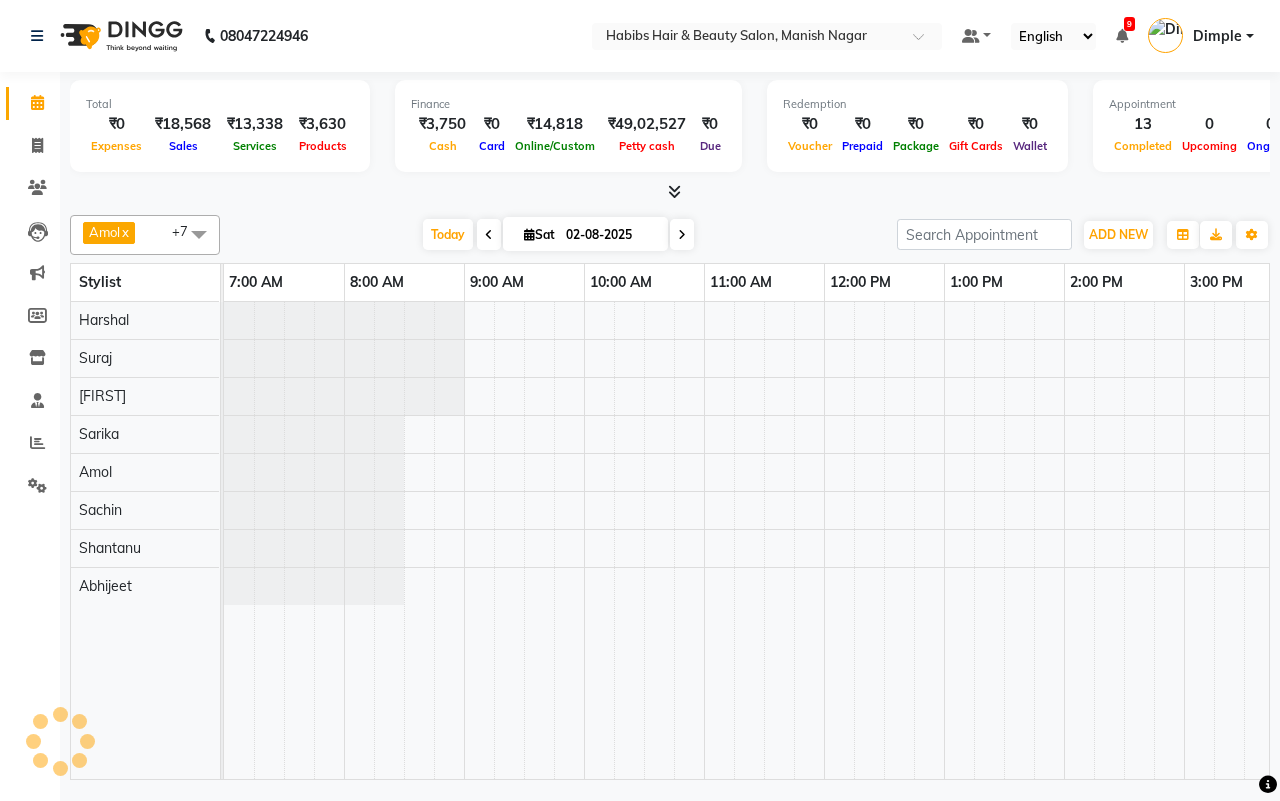 scroll, scrollTop: 0, scrollLeft: 0, axis: both 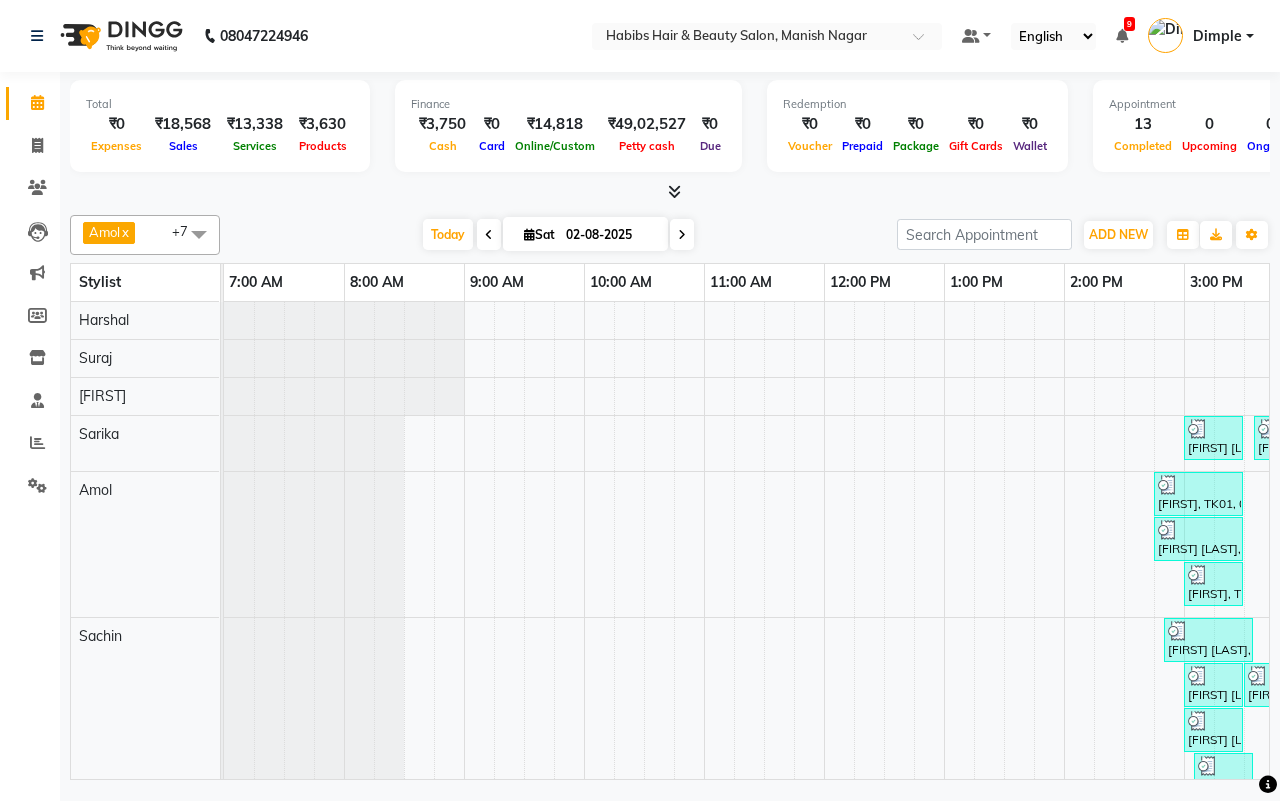 click on "[FIRST]  x [FIRST]   x [FIRST]  x [FIRST]  x [FIRST]  x [FIRST]  x [FIRST]   x[FIRST]  x +7 Select All [FIRST] [FIRST] [FIRST] [FIRST] [FIRST] [FIRST] [FIRST] [FIRST] [FIRST]  Today  Sat [DATE] Toggle Dropdown Add Appointment Add Invoice Add Expense Add Attendance Add Client Add Transaction Toggle Dropdown Add Appointment Add Invoice Add Expense Add Attendance Add Client ADD NEW Toggle Dropdown Add Appointment Add Invoice Add Expense Add Attendance Add Client Add Transaction [FIRST]  x [FIRST]   x [FIRST]  x [FIRST]  x [FIRST]  x [FIRST]  x [FIRST]   x[FIRST]  x +7 Select All [FIRST] [FIRST] [FIRST] [FIRST] [FIRST] [FIRST] [FIRST] [FIRST] [FIRST]  Group By  Staff View   Room View  View as Vertical  Vertical - Week View  Horizontal  Horizontal - Week View  List  Toggle Dropdown Calendar Settings Manage Tags   Arrange Stylists   Reset Stylists  Full Screen  Show Available Stylist  Appointment Form Zoom 100% Stylist 7:00 AM 8:00 AM 9:00 AM 10:00 AM 11:00 AM 12:00 PM 1:00 PM 2:00 PM 3:00 PM [FIRST]" 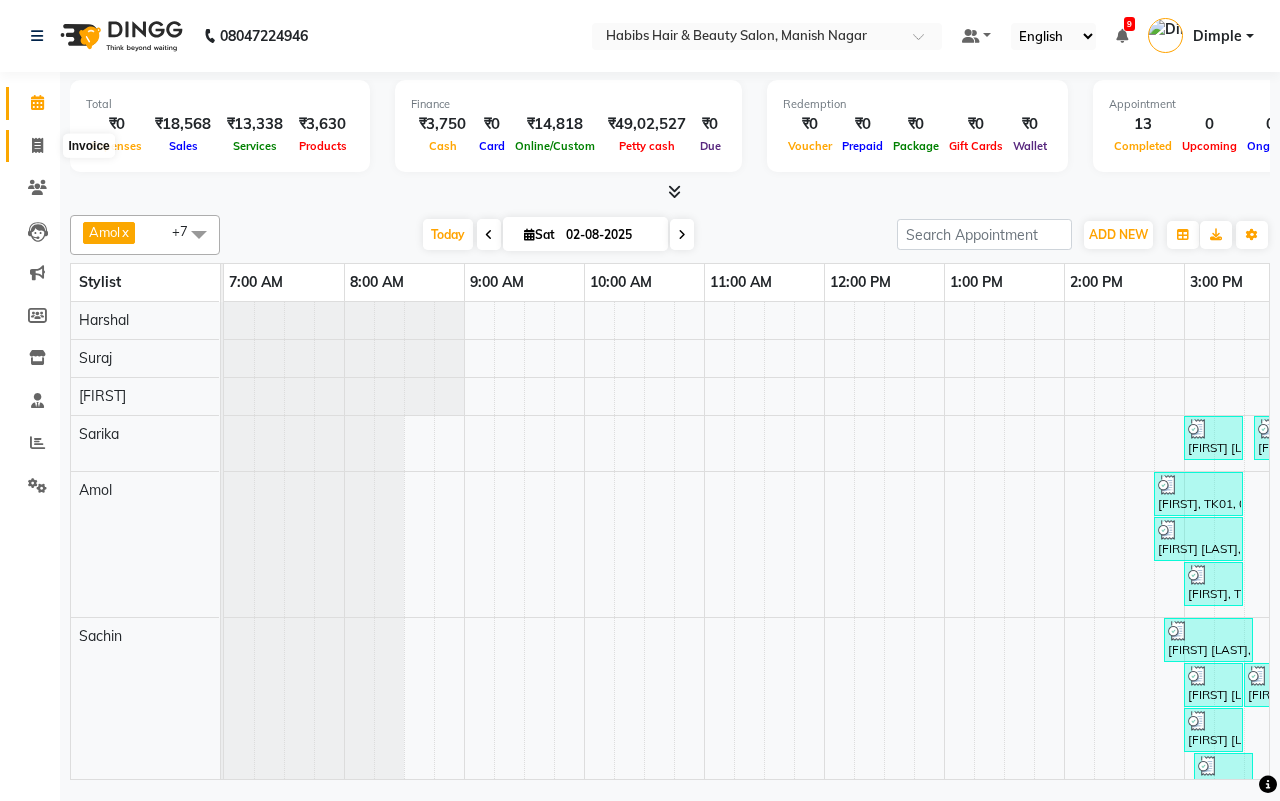 click 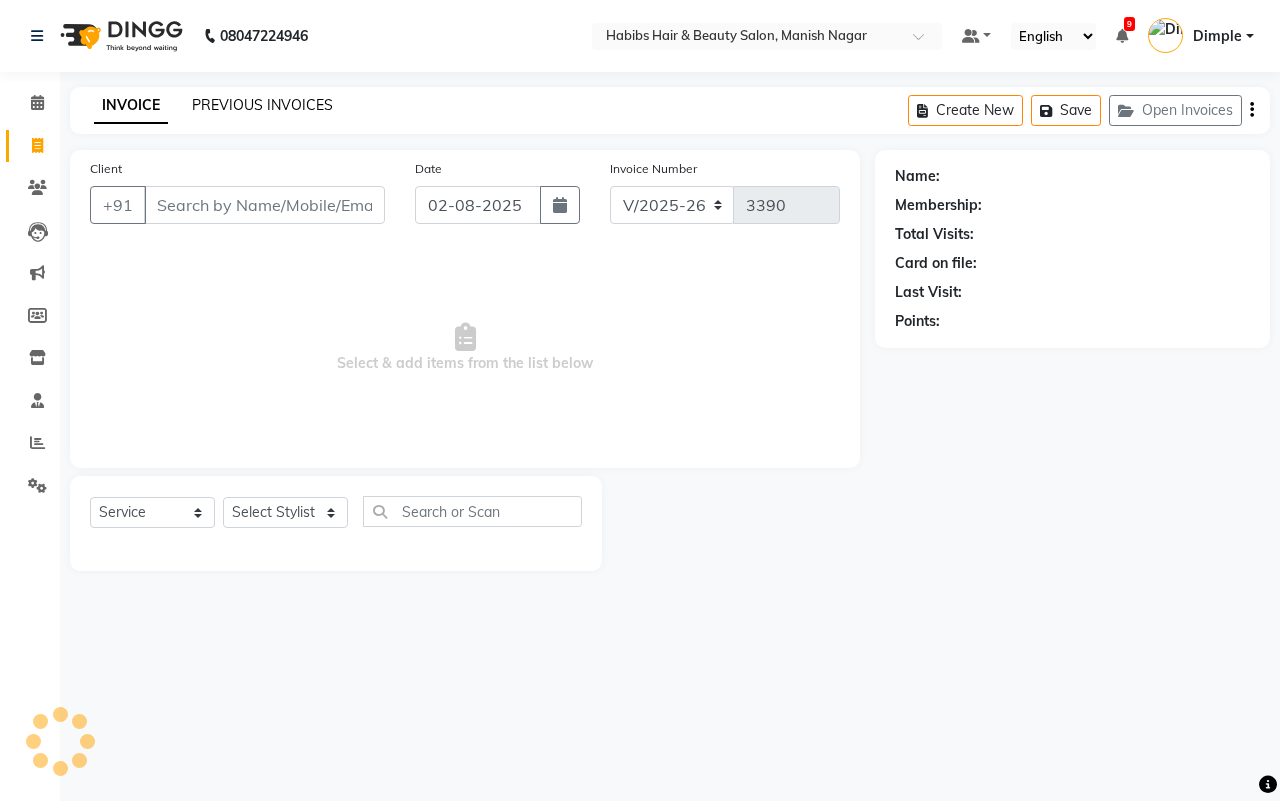 click on "PREVIOUS INVOICES" 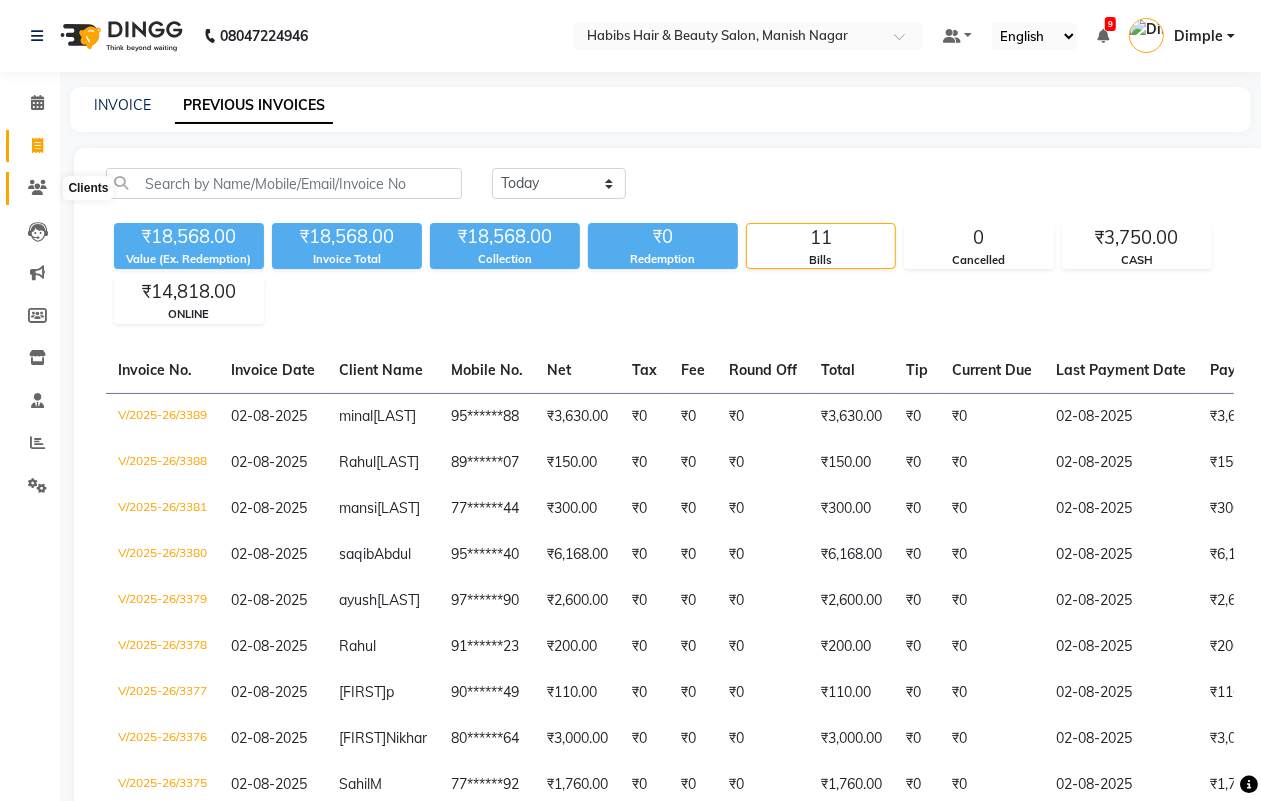 click 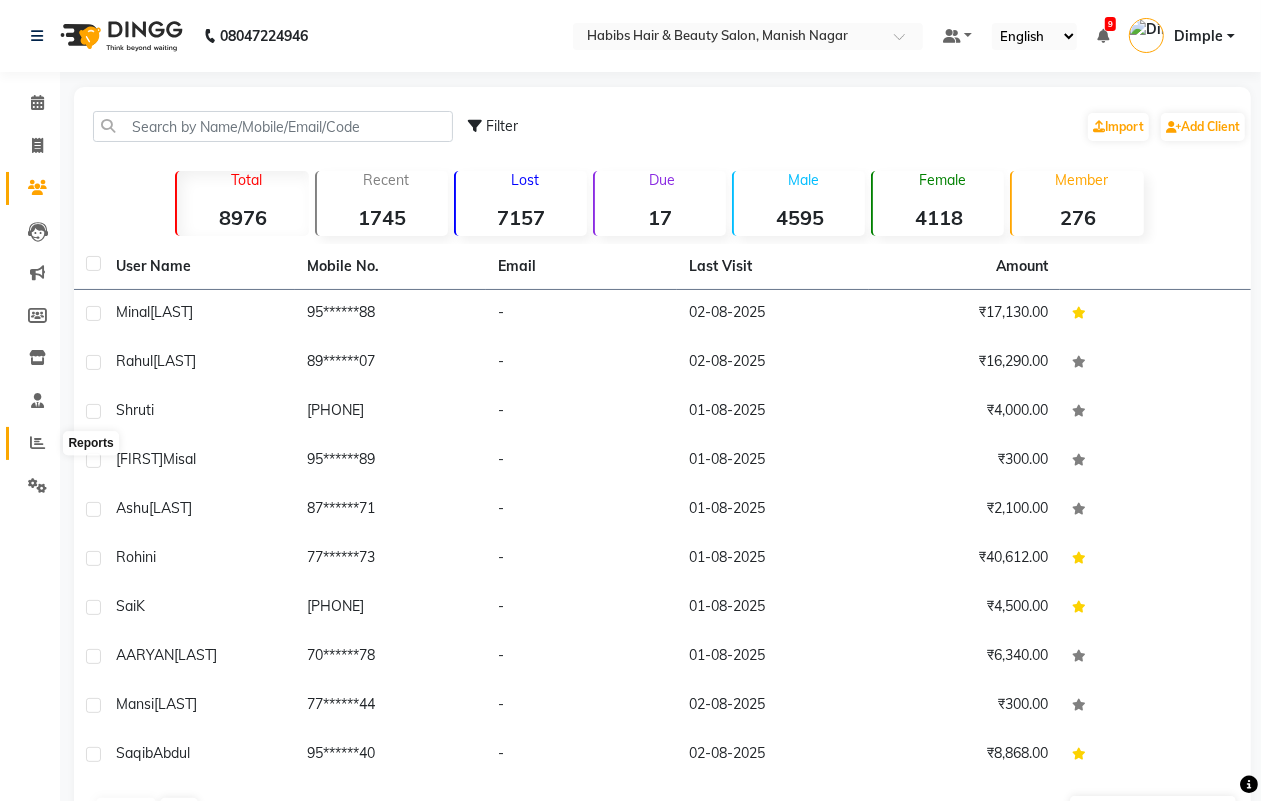 click 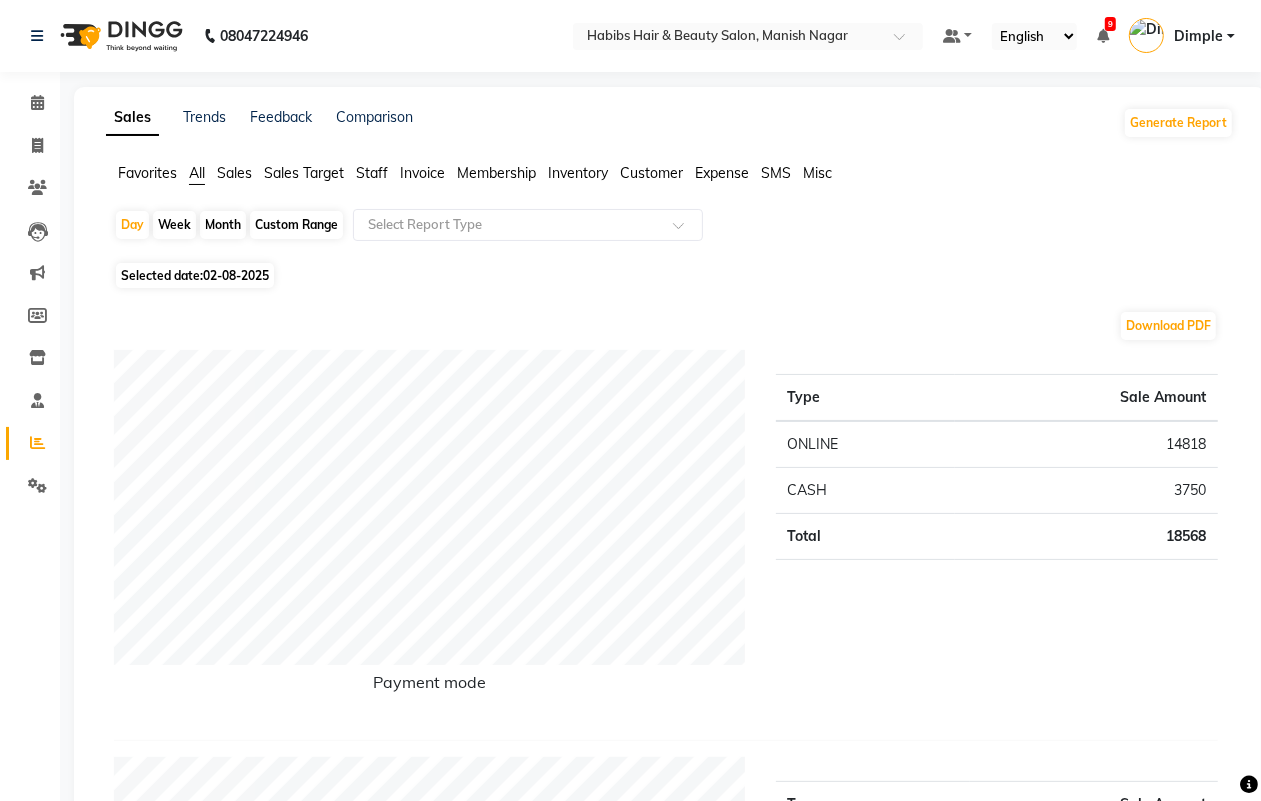 click on "Month" 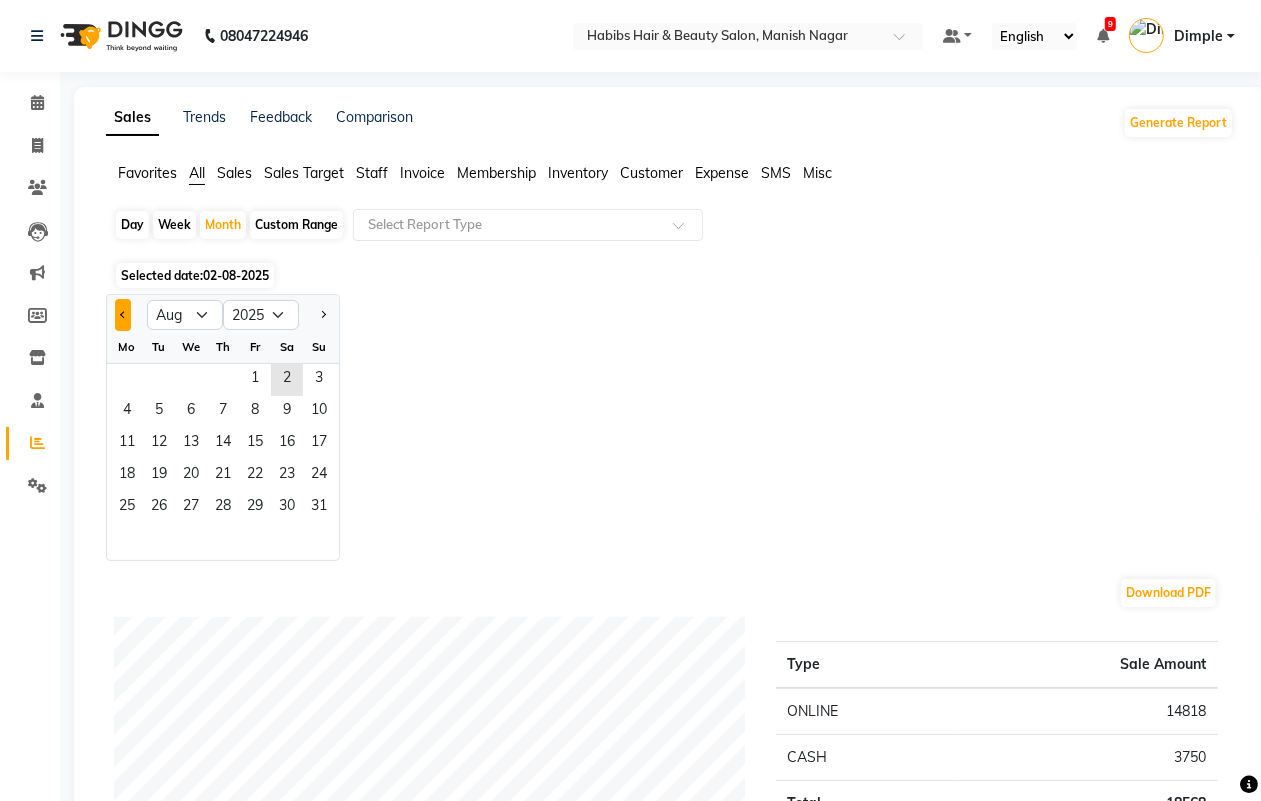 click 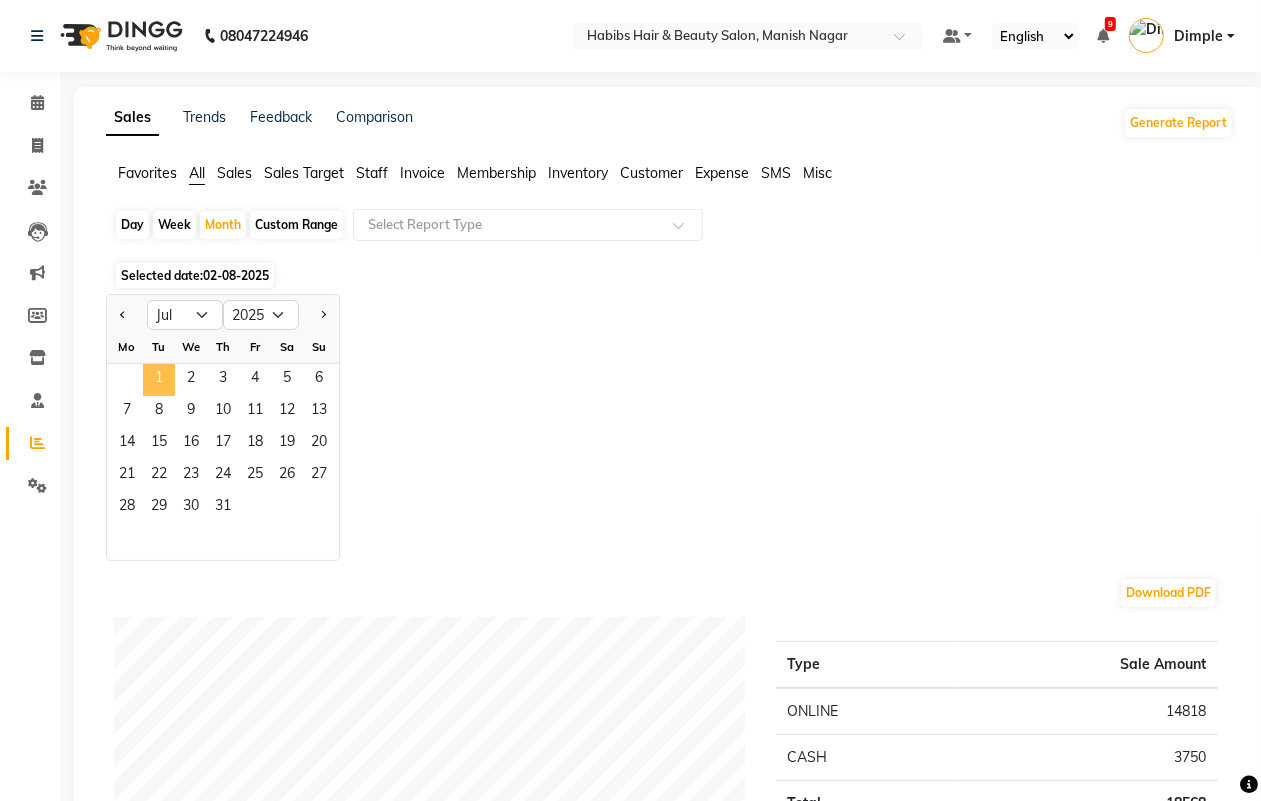click on "1" 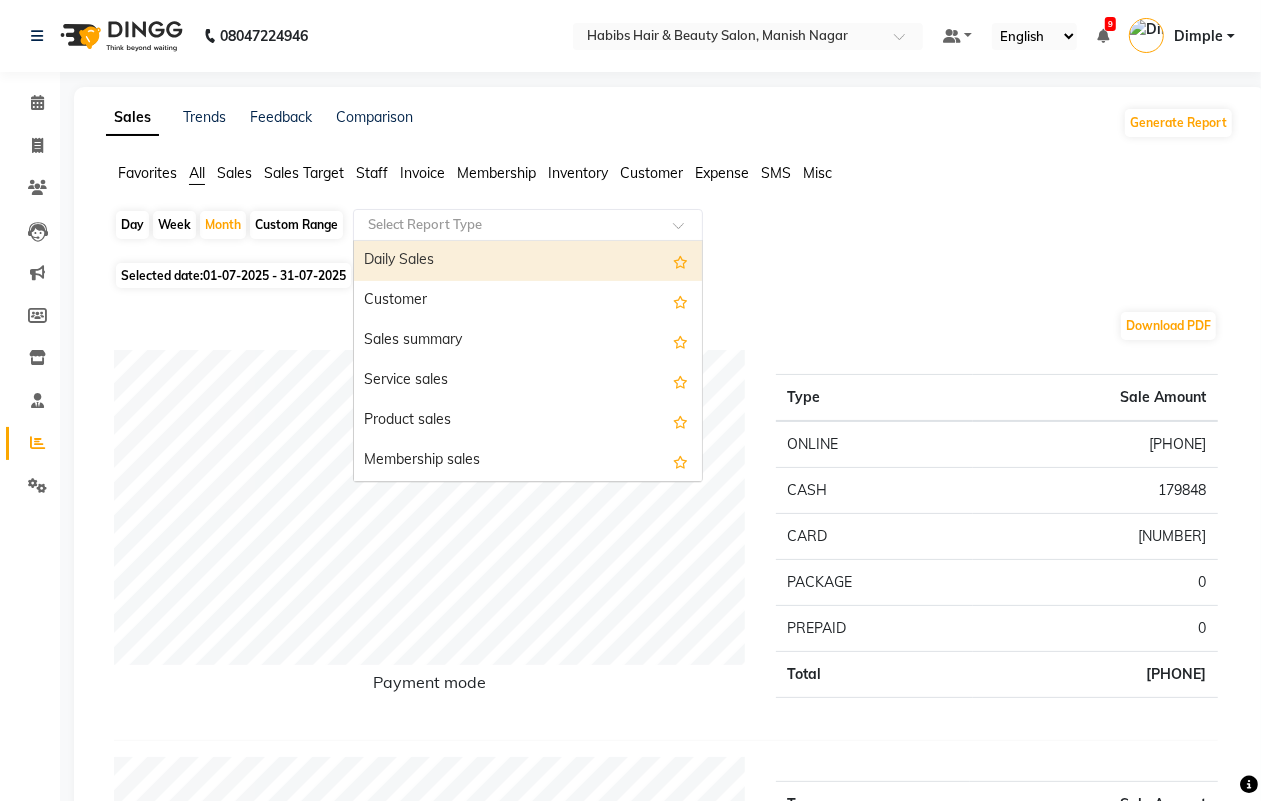 click 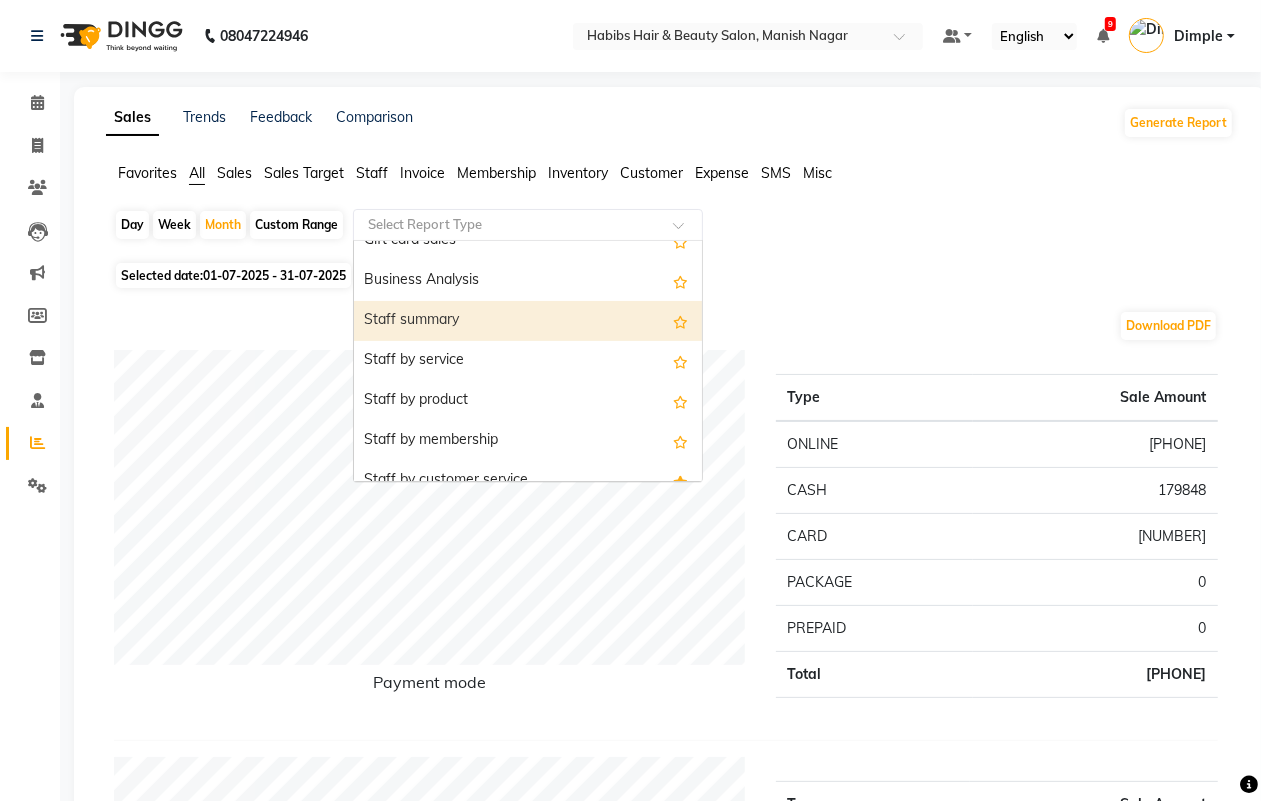 scroll, scrollTop: 625, scrollLeft: 0, axis: vertical 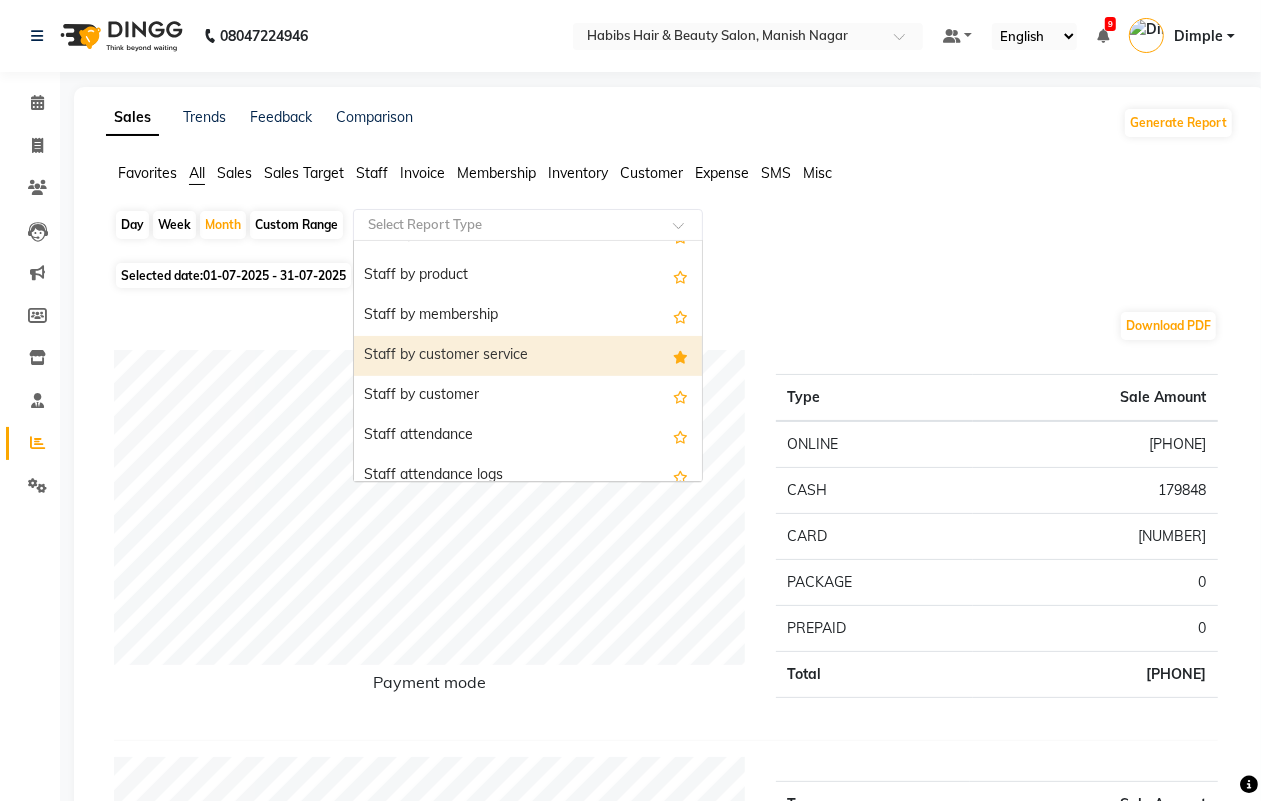 click on "Staff by customer service" at bounding box center [528, 356] 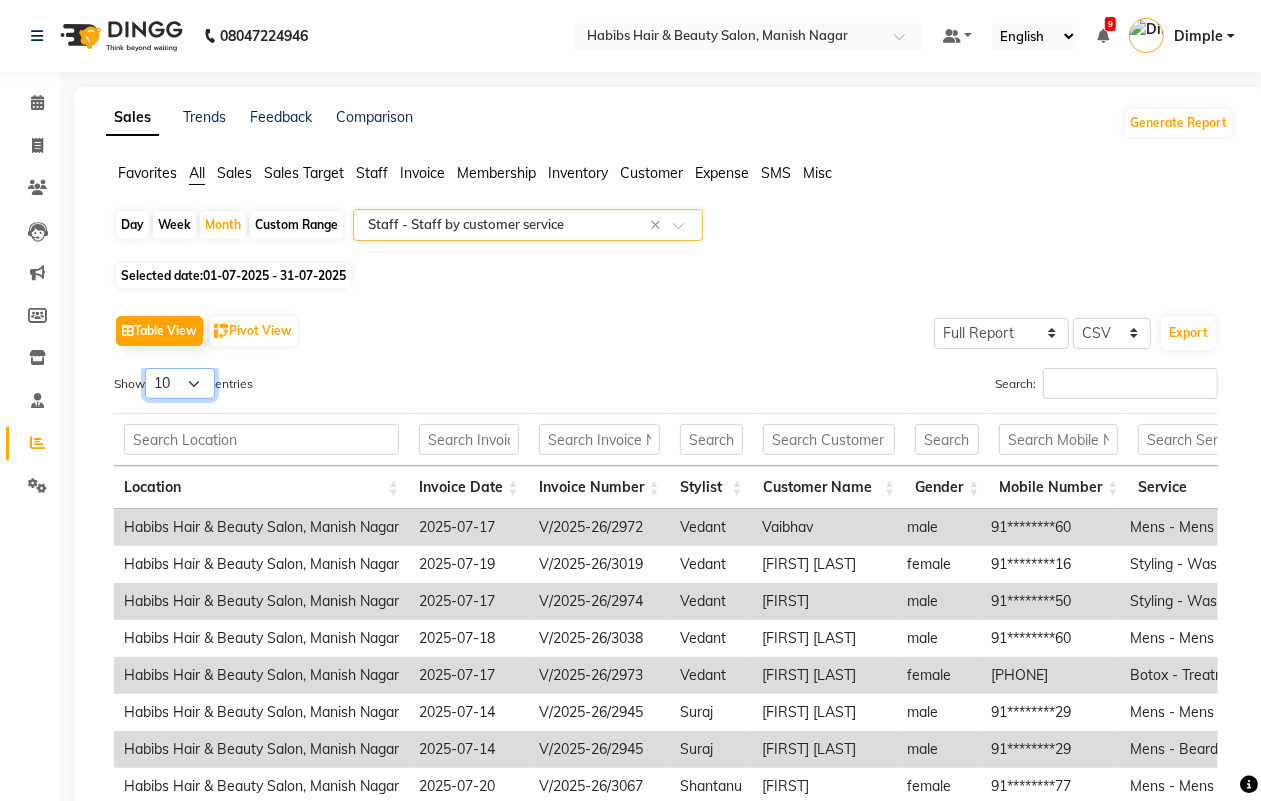 click on "10 25 50 100" at bounding box center (180, 383) 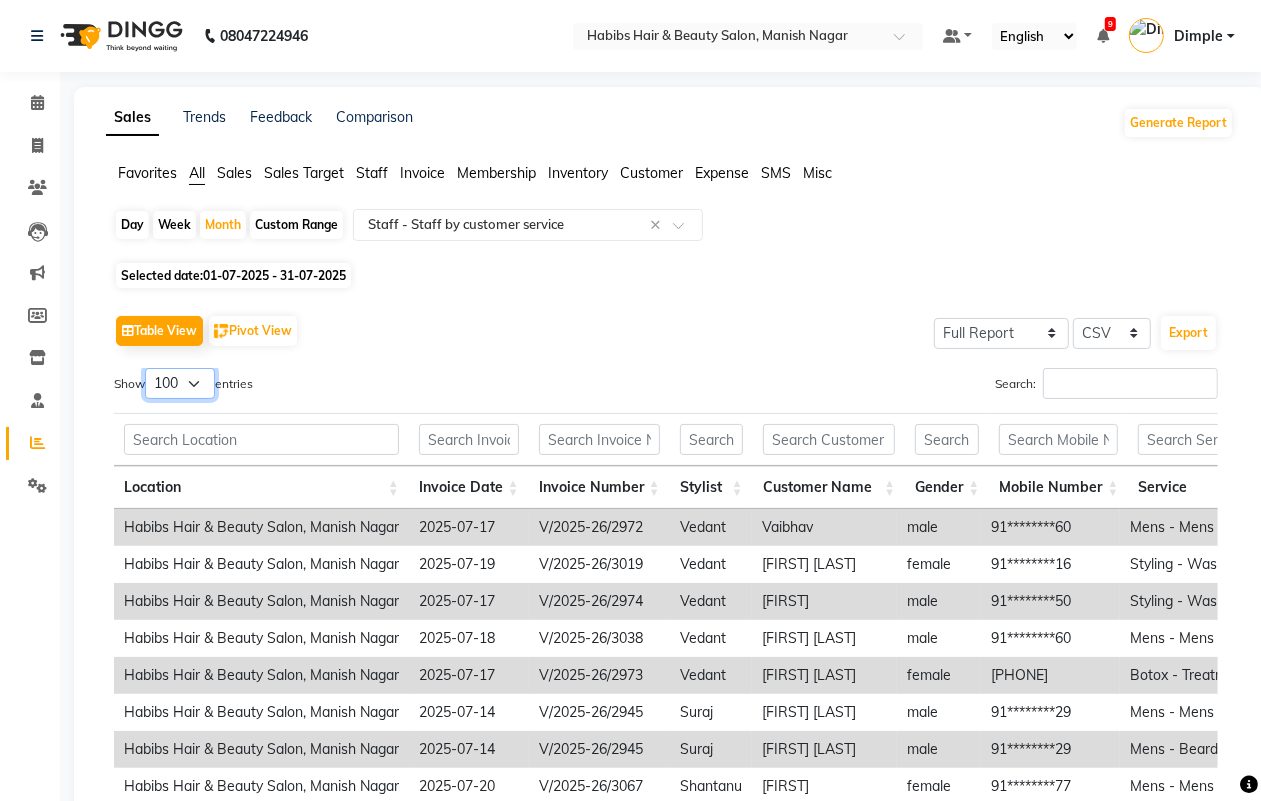 click on "10 25 50 100" at bounding box center [180, 383] 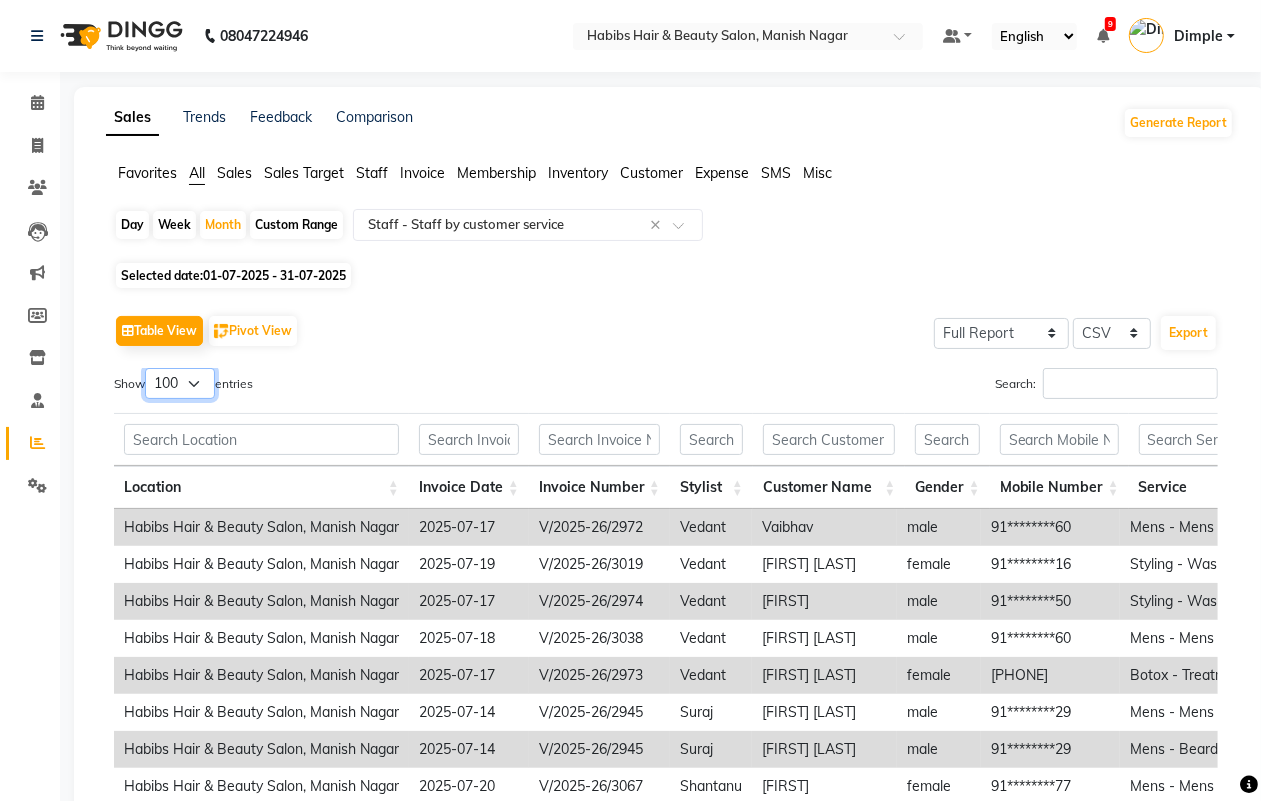 scroll, scrollTop: 125, scrollLeft: 0, axis: vertical 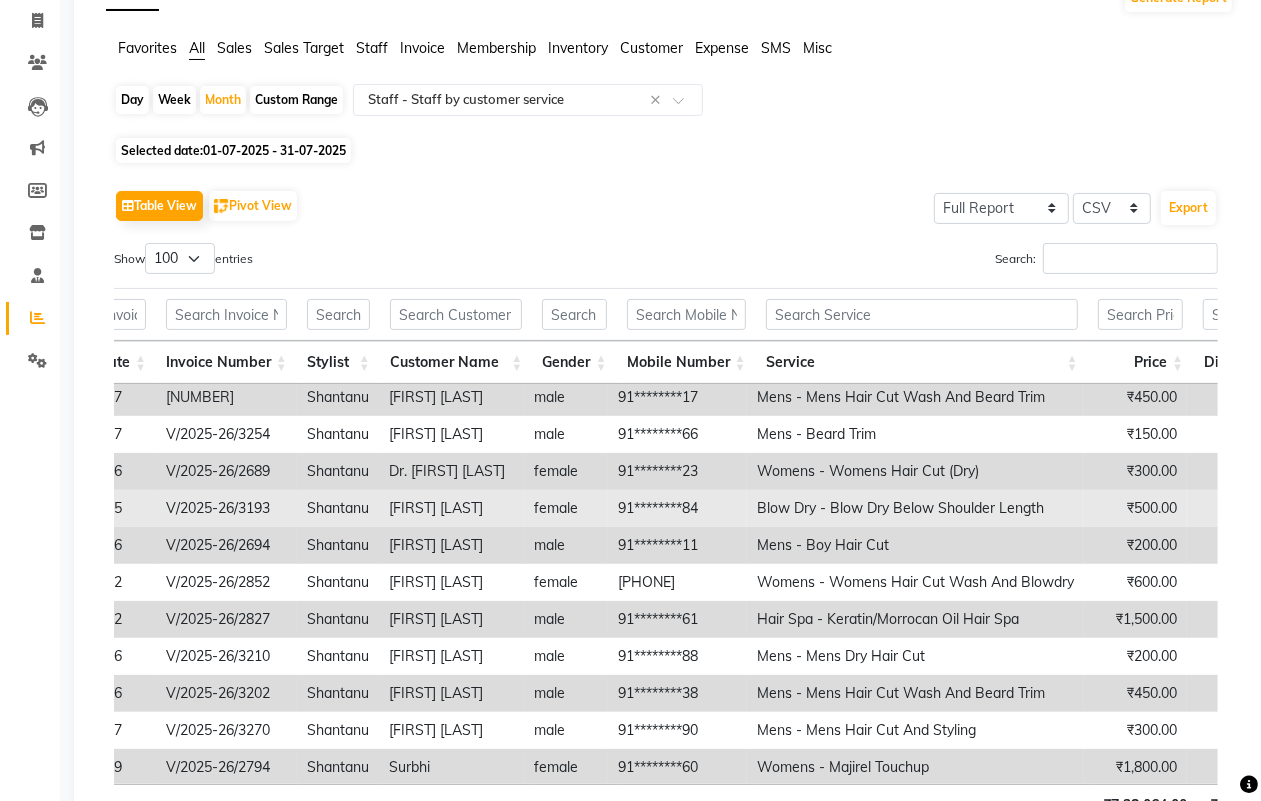 drag, startPoint x: 391, startPoint y: 506, endPoint x: 521, endPoint y: 511, distance: 130.09612 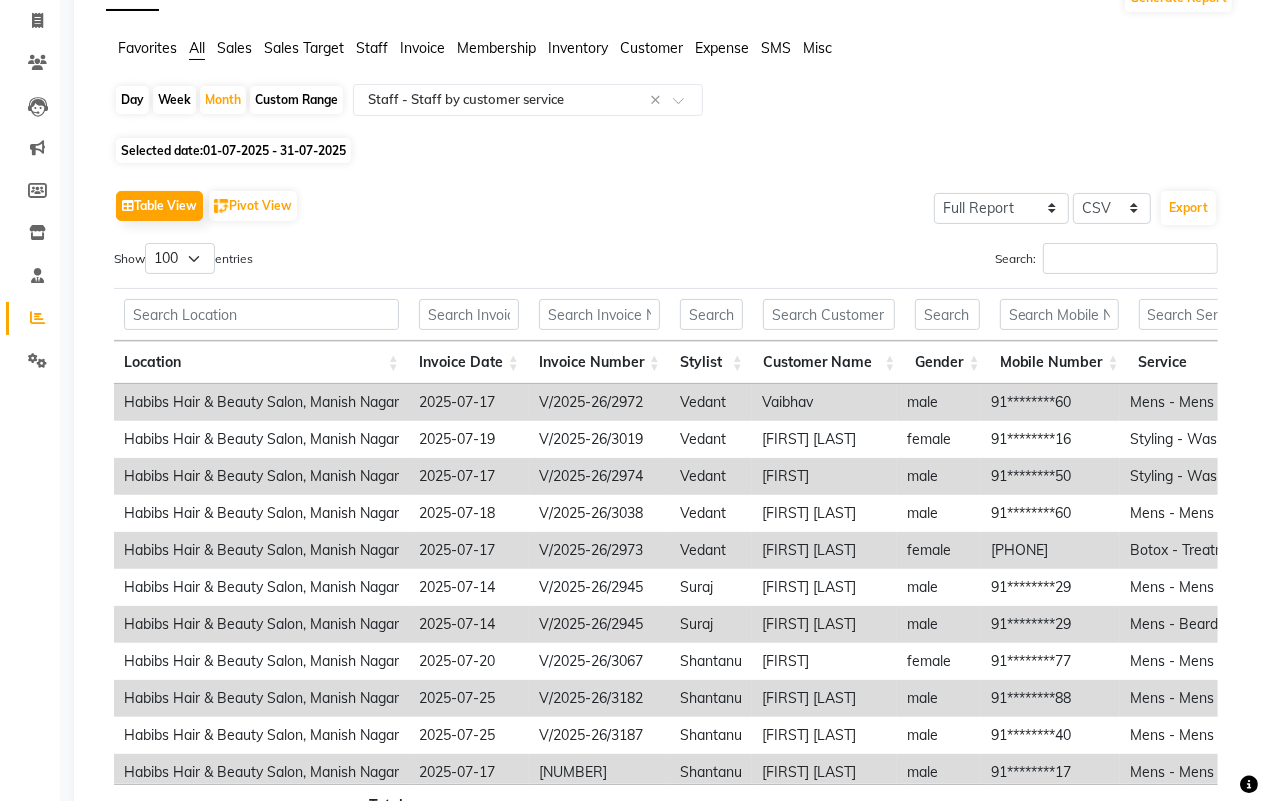 click on "Invoice Date" at bounding box center [469, 362] 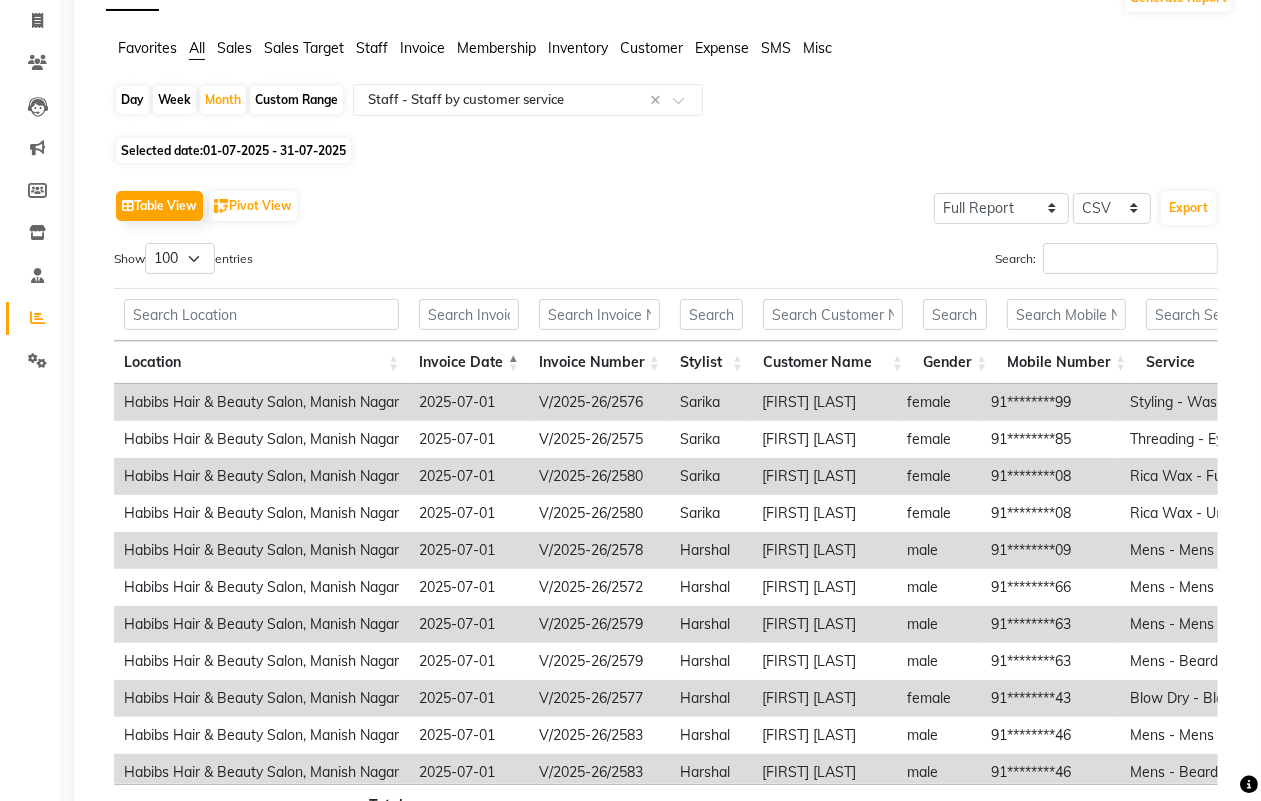 click on "Invoice Date" at bounding box center [469, 362] 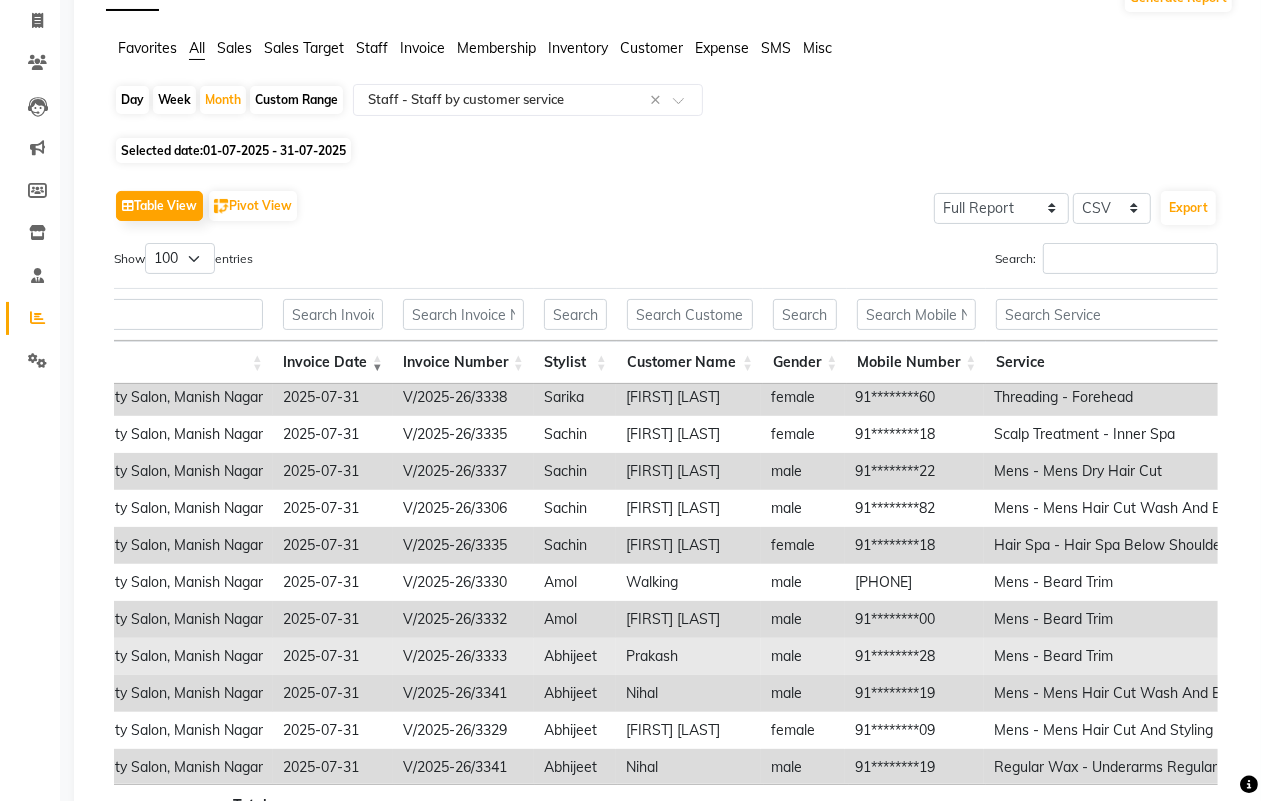 scroll, scrollTop: 250, scrollLeft: 136, axis: both 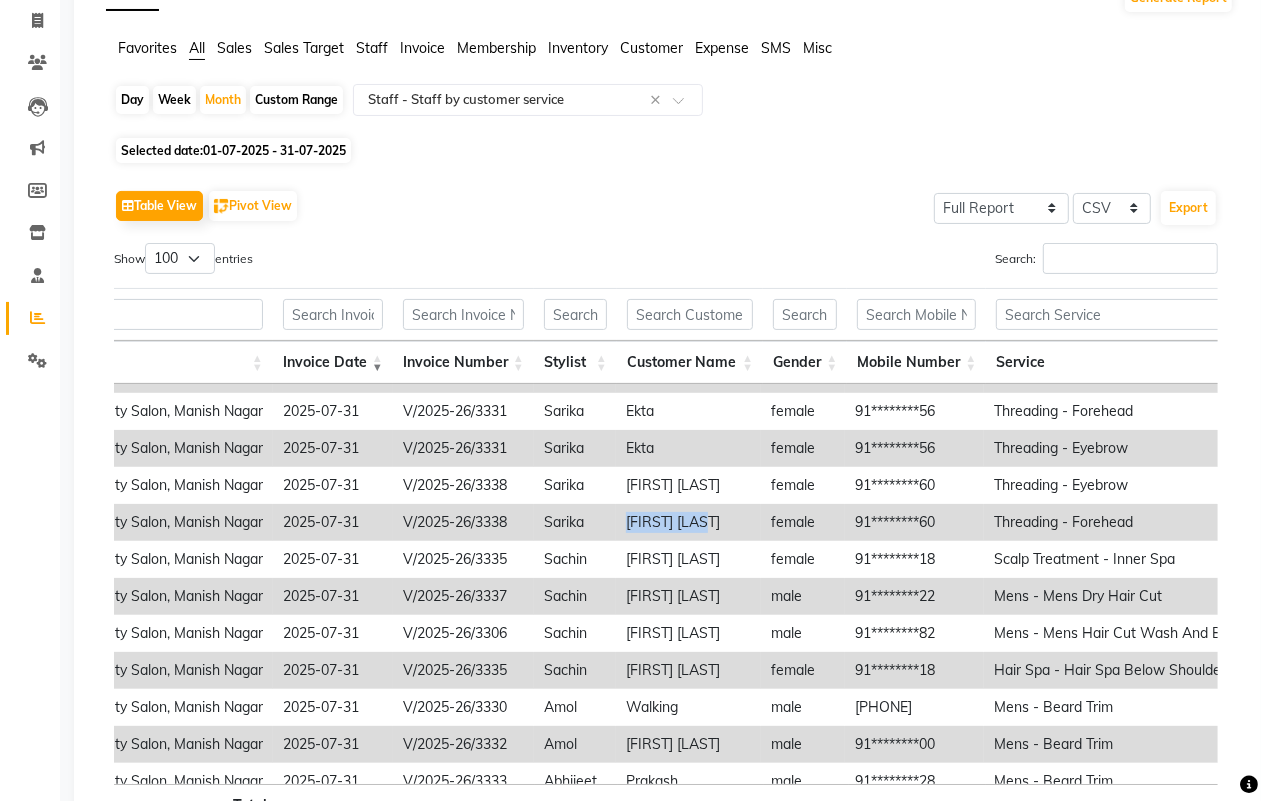 drag, startPoint x: 630, startPoint y: 515, endPoint x: 720, endPoint y: 518, distance: 90.04999 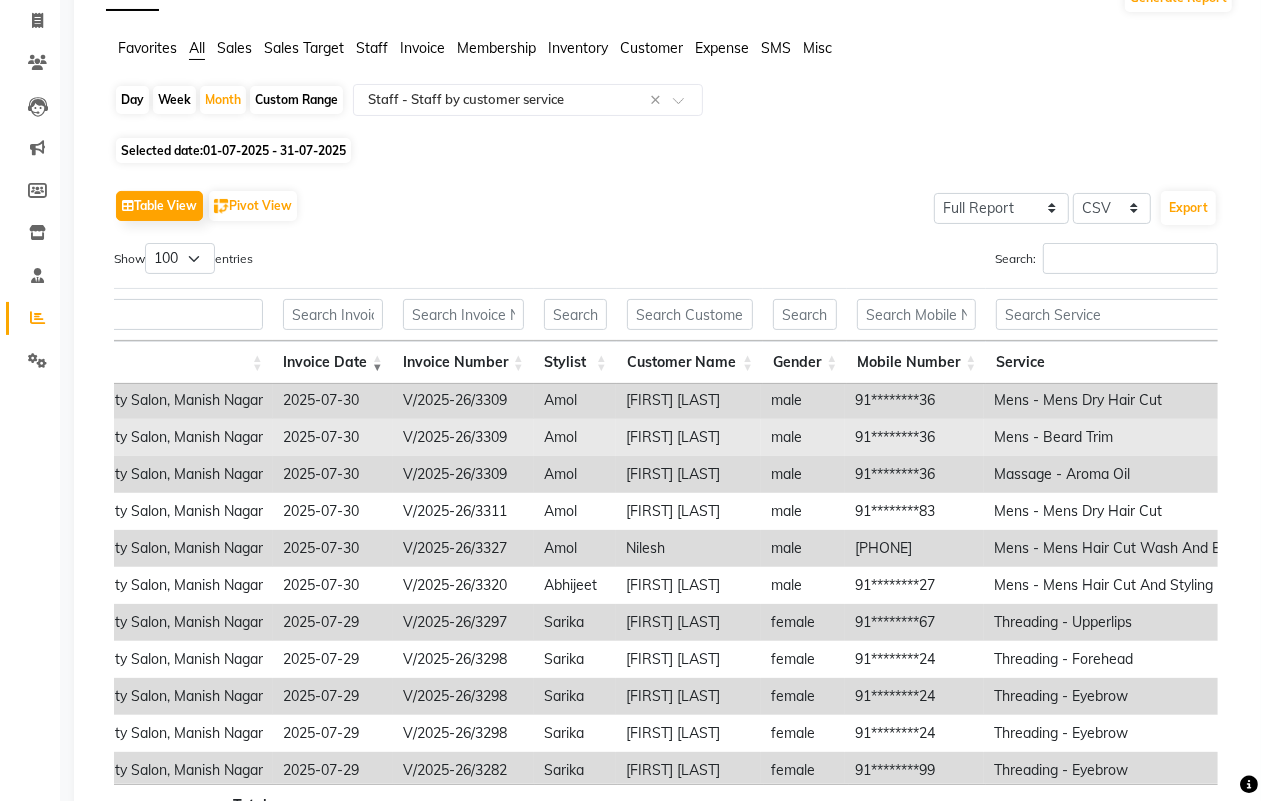 scroll, scrollTop: 2125, scrollLeft: 136, axis: both 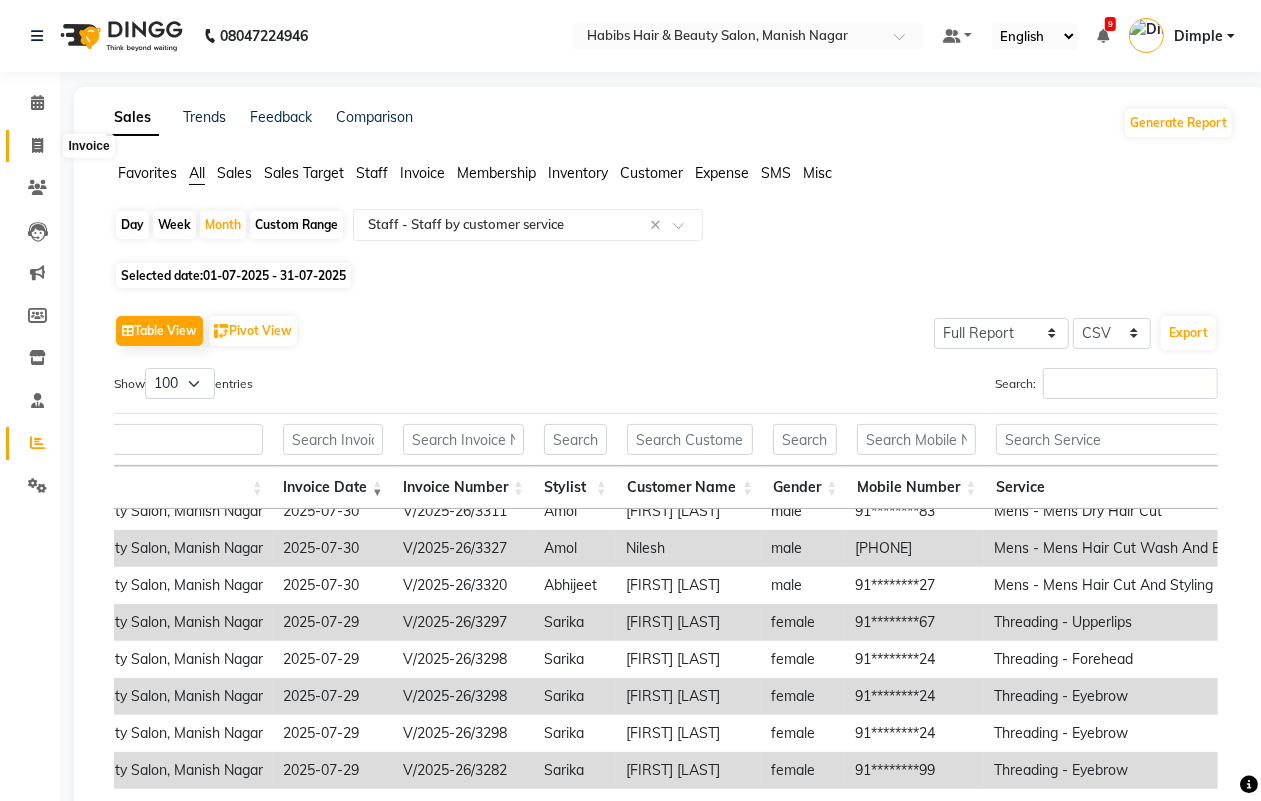click 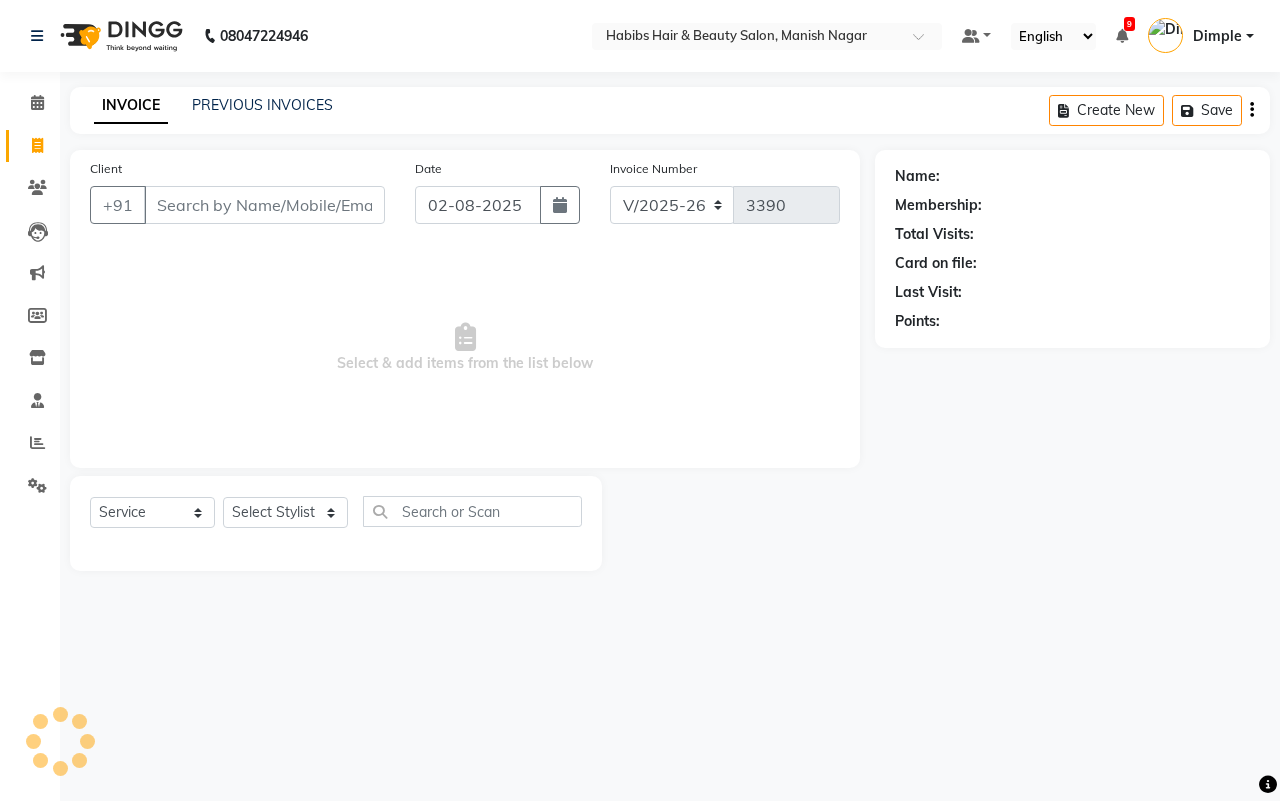 click on "Client" at bounding box center (264, 205) 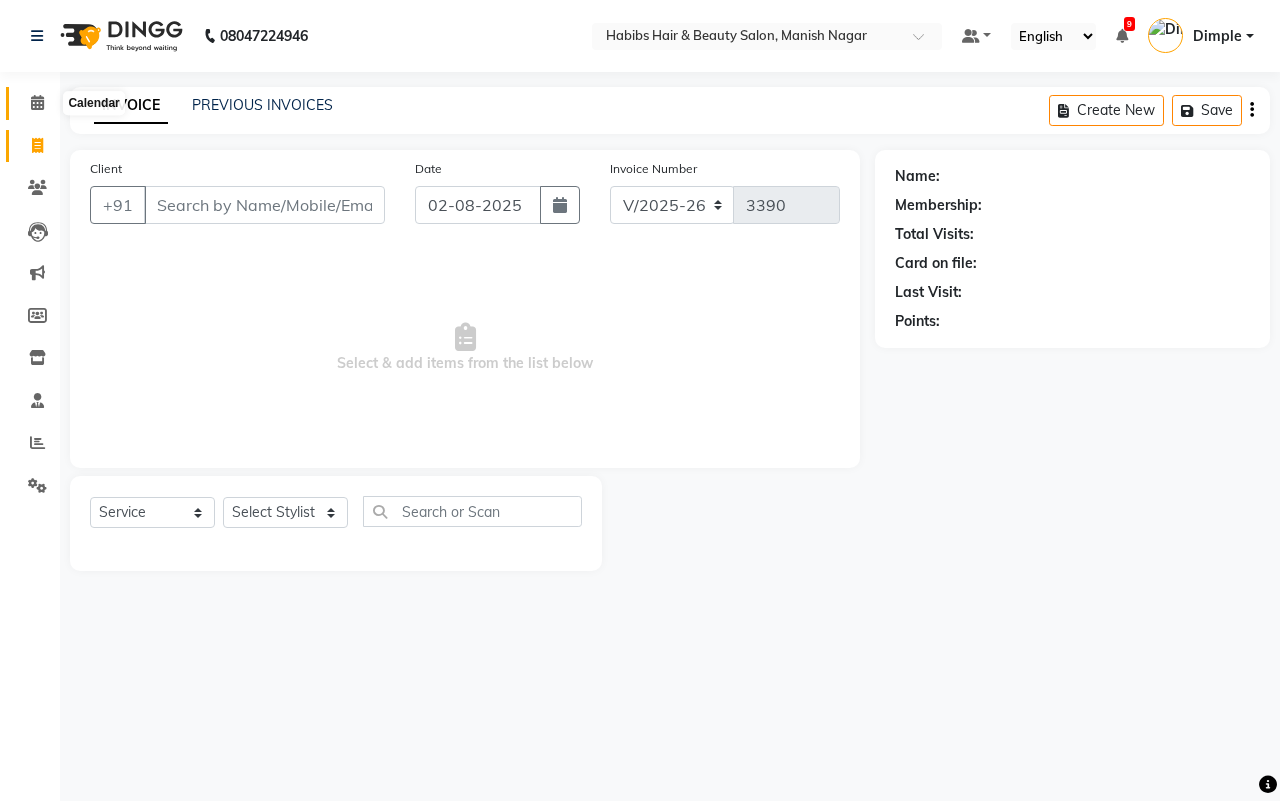 click 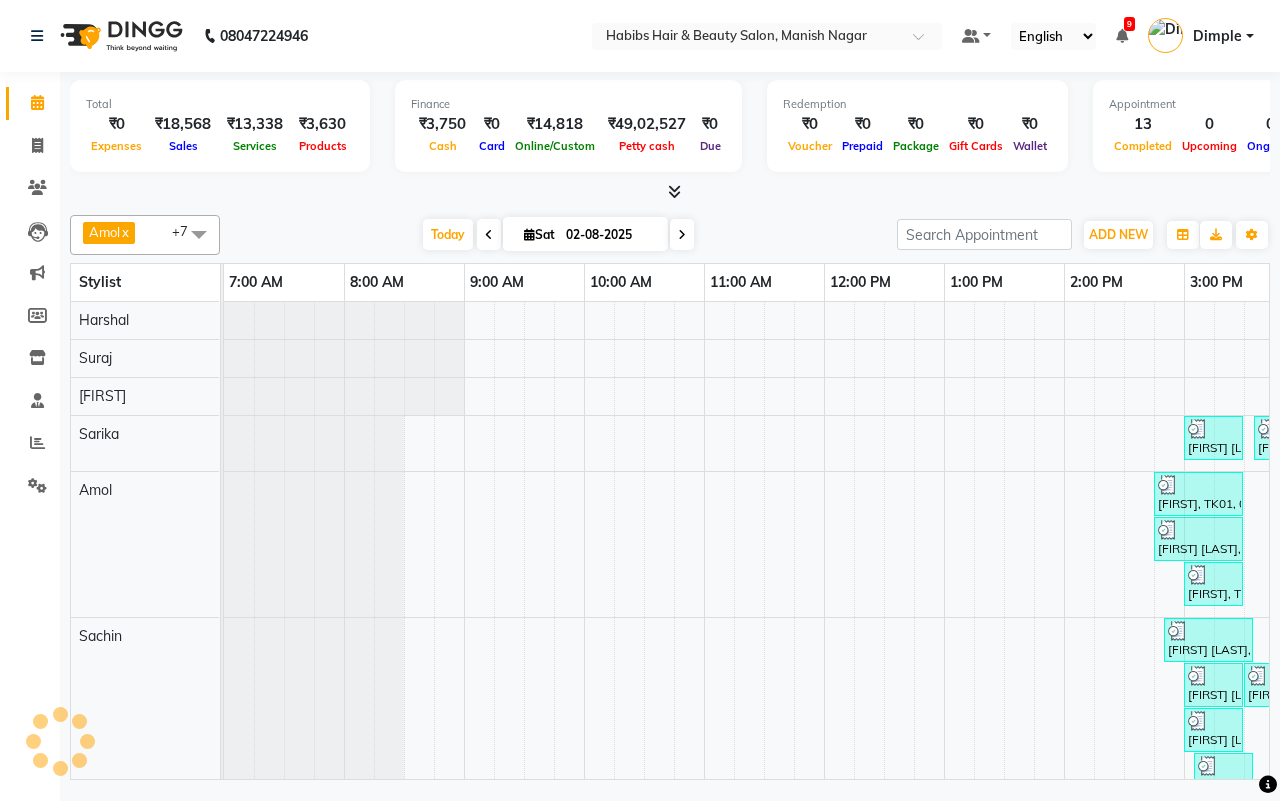 click on "[FIRST]  x [FIRST]   x [FIRST]  x [FIRST]  x [FIRST]  x [FIRST]  x [FIRST]   x[FIRST]  x +7 Select All [FIRST] [FIRST] [FIRST] [FIRST] [FIRST] [FIRST] [FIRST] [FIRST] [FIRST]  Today  Sat [DATE] Toggle Dropdown Add Appointment Add Invoice Add Expense Add Attendance Add Client Add Transaction Toggle Dropdown Add Appointment Add Invoice Add Expense Add Attendance Add Client ADD NEW Toggle Dropdown Add Appointment Add Invoice Add Expense Add Attendance Add Client Add Transaction [FIRST]  x [FIRST]   x [FIRST]  x [FIRST]  x [FIRST]  x [FIRST]  x [FIRST]   x[FIRST]  x +7 Select All [FIRST] [FIRST] [FIRST] [FIRST] [FIRST] [FIRST] [FIRST] [FIRST] [FIRST]  Group By  Staff View   Room View  View as Vertical  Vertical - Week View  Horizontal  Horizontal - Week View  List  Toggle Dropdown Calendar Settings Manage Tags   Arrange Stylists   Reset Stylists  Full Screen  Show Available Stylist  Appointment Form Zoom 100% Stylist 7:00 AM 8:00 AM 9:00 AM 10:00 AM 11:00 AM 12:00 PM 1:00 PM 2:00 PM 3:00 PM [FIRST]" 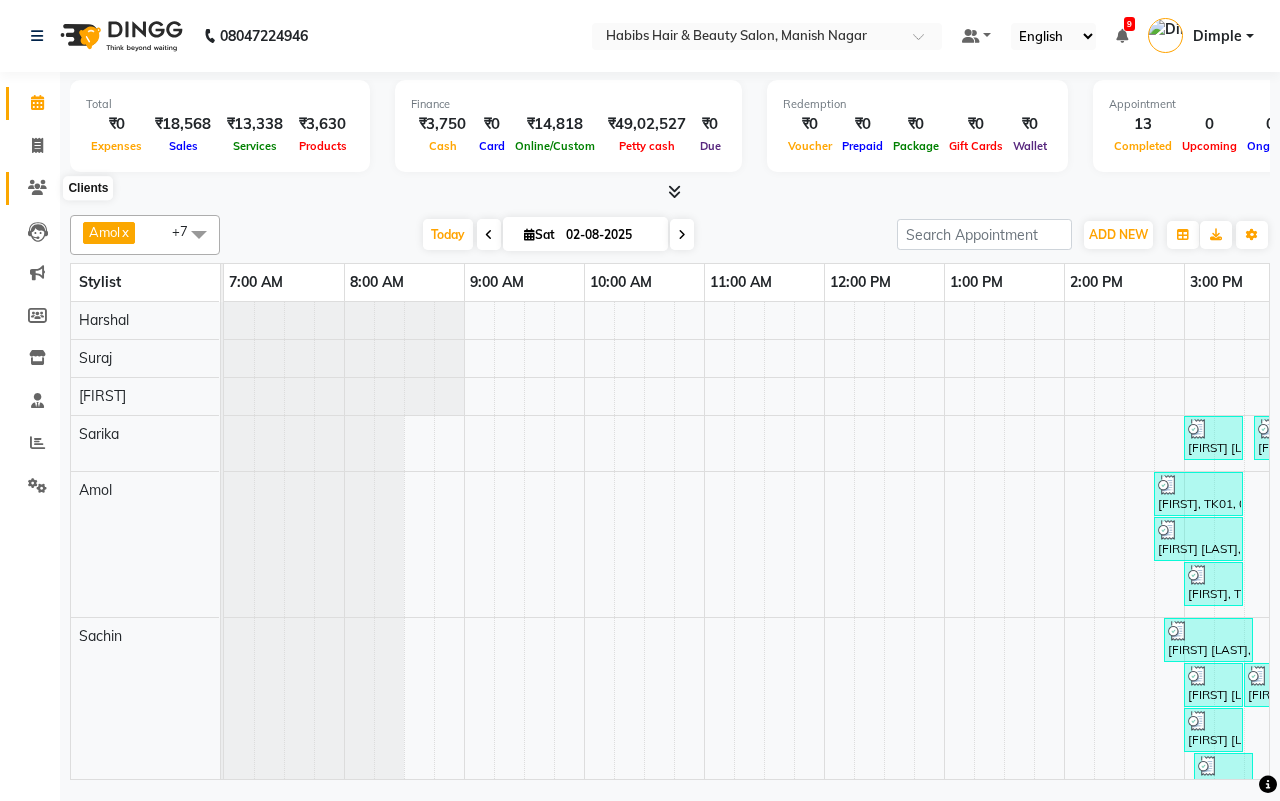drag, startPoint x: 33, startPoint y: 181, endPoint x: 101, endPoint y: 181, distance: 68 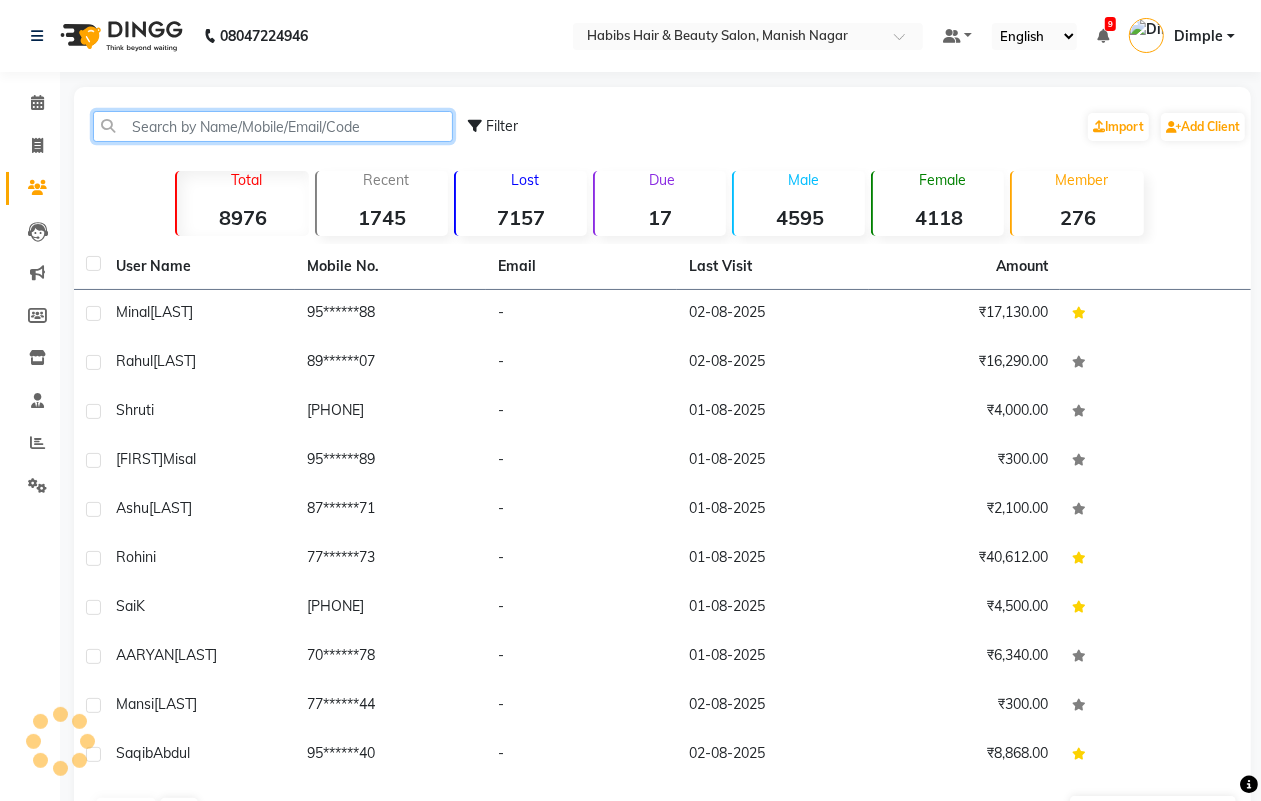 click 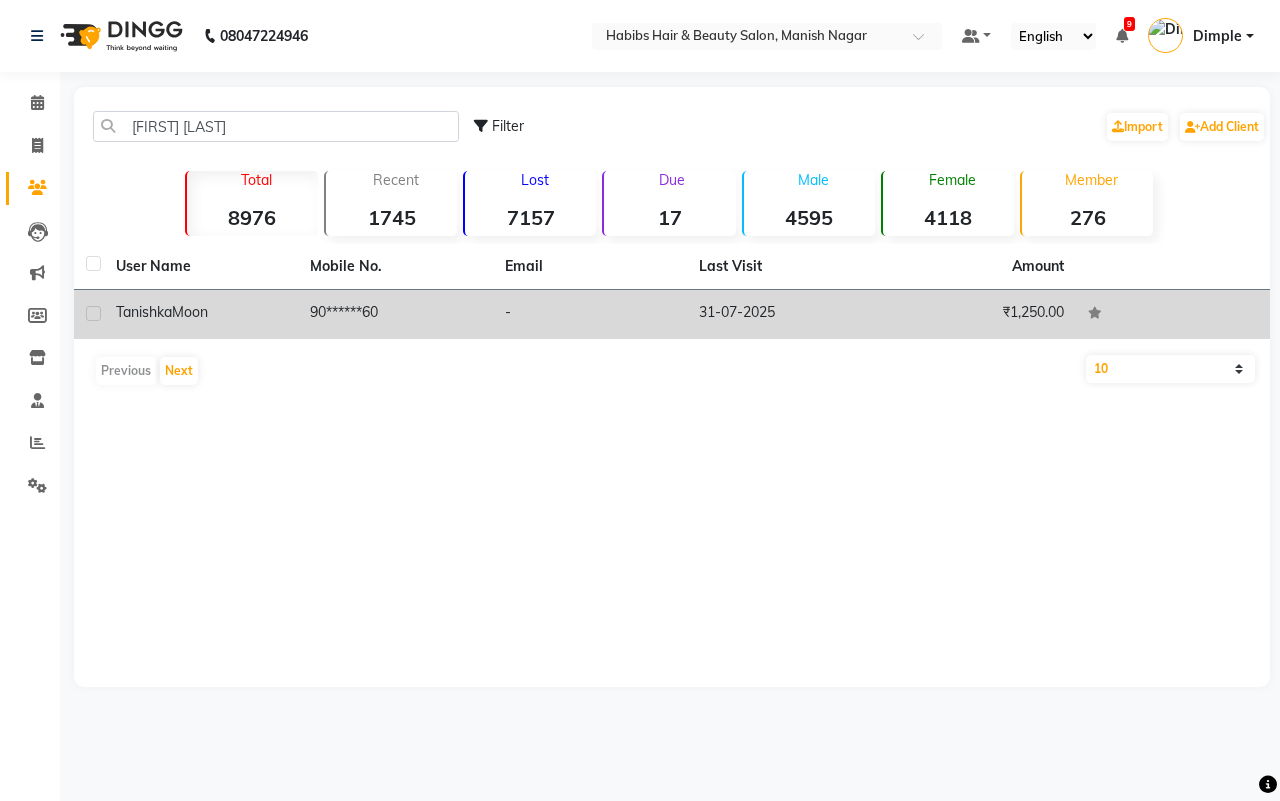 click on "[FIRST] [LAST]" 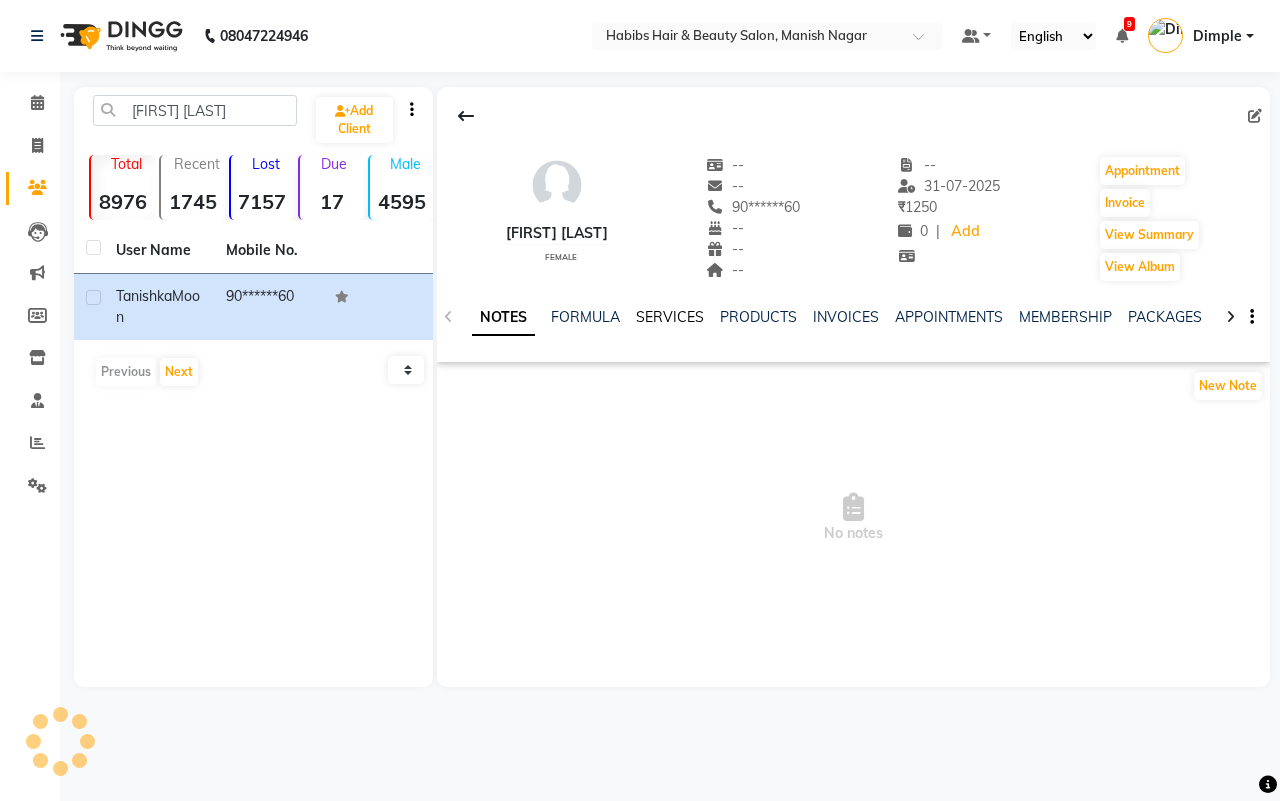 click on "SERVICES" 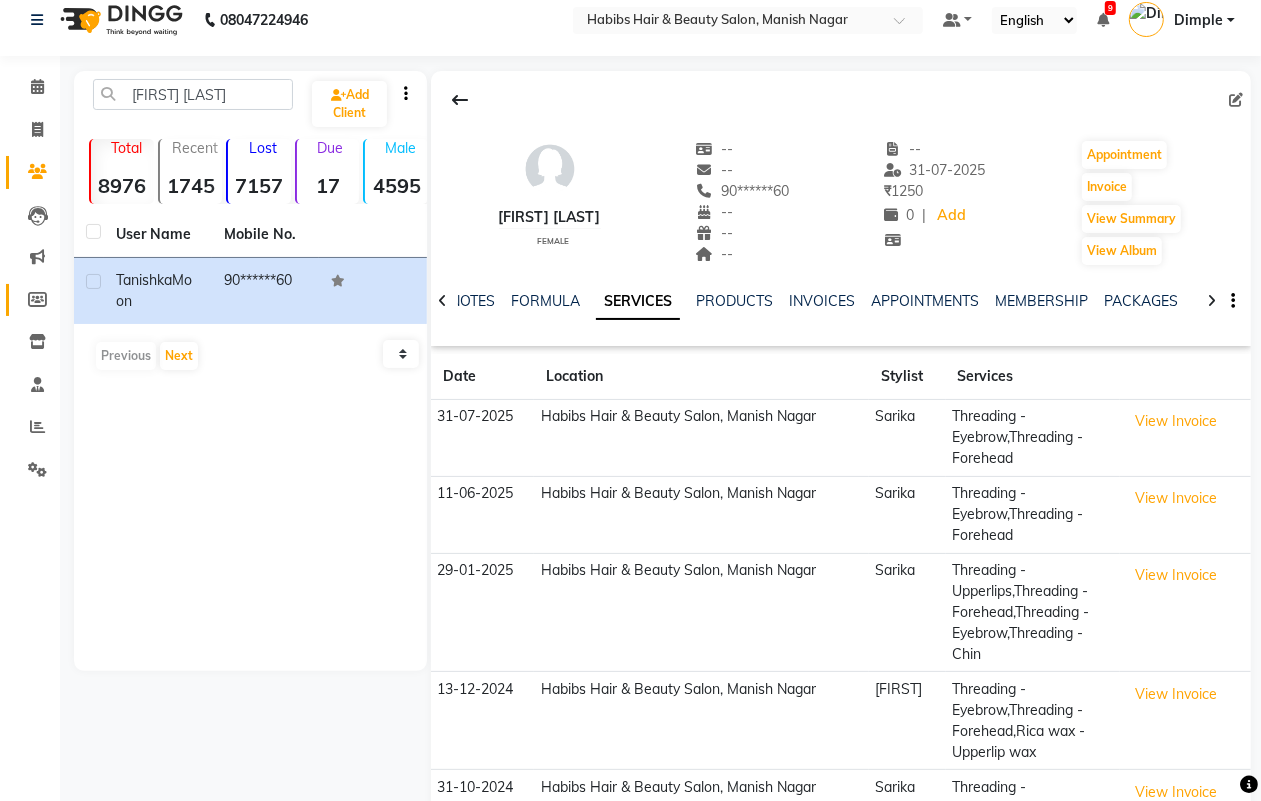 scroll, scrollTop: 0, scrollLeft: 0, axis: both 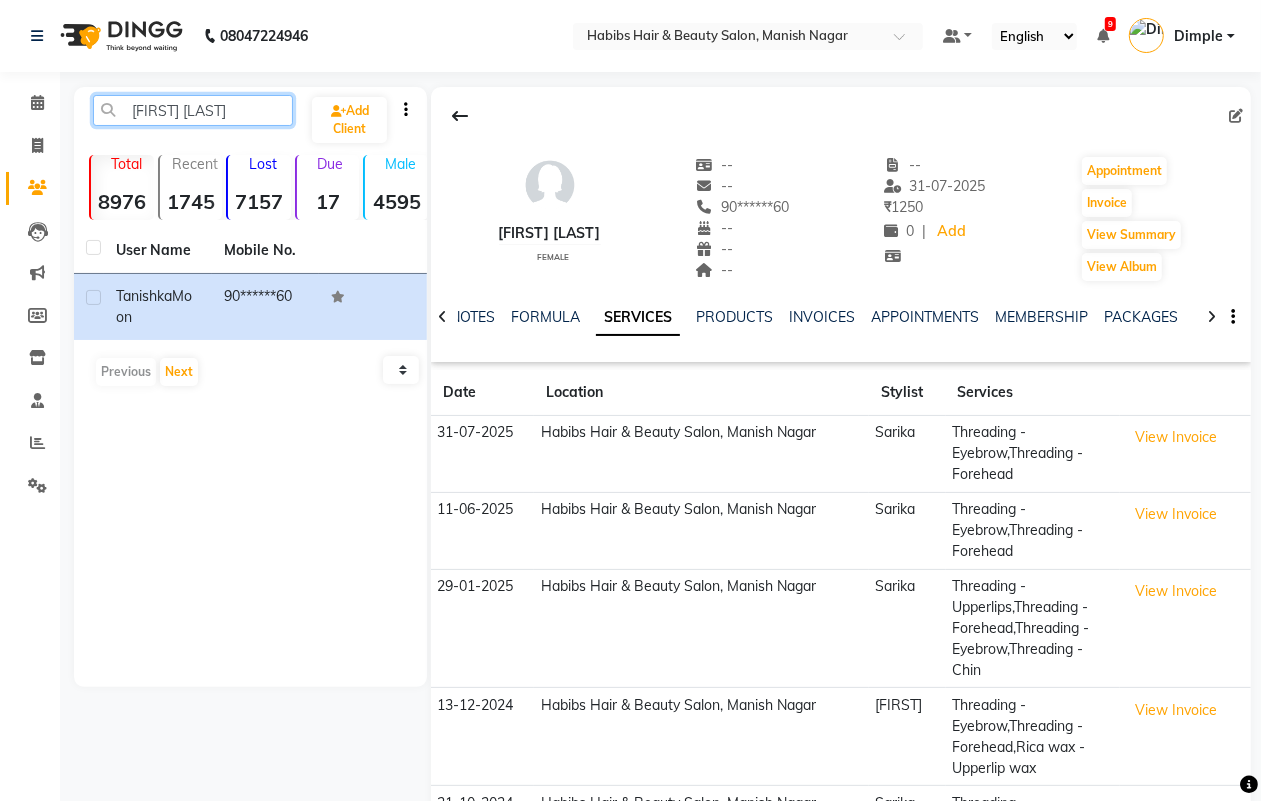 drag, startPoint x: 237, startPoint y: 110, endPoint x: 126, endPoint y: 110, distance: 111 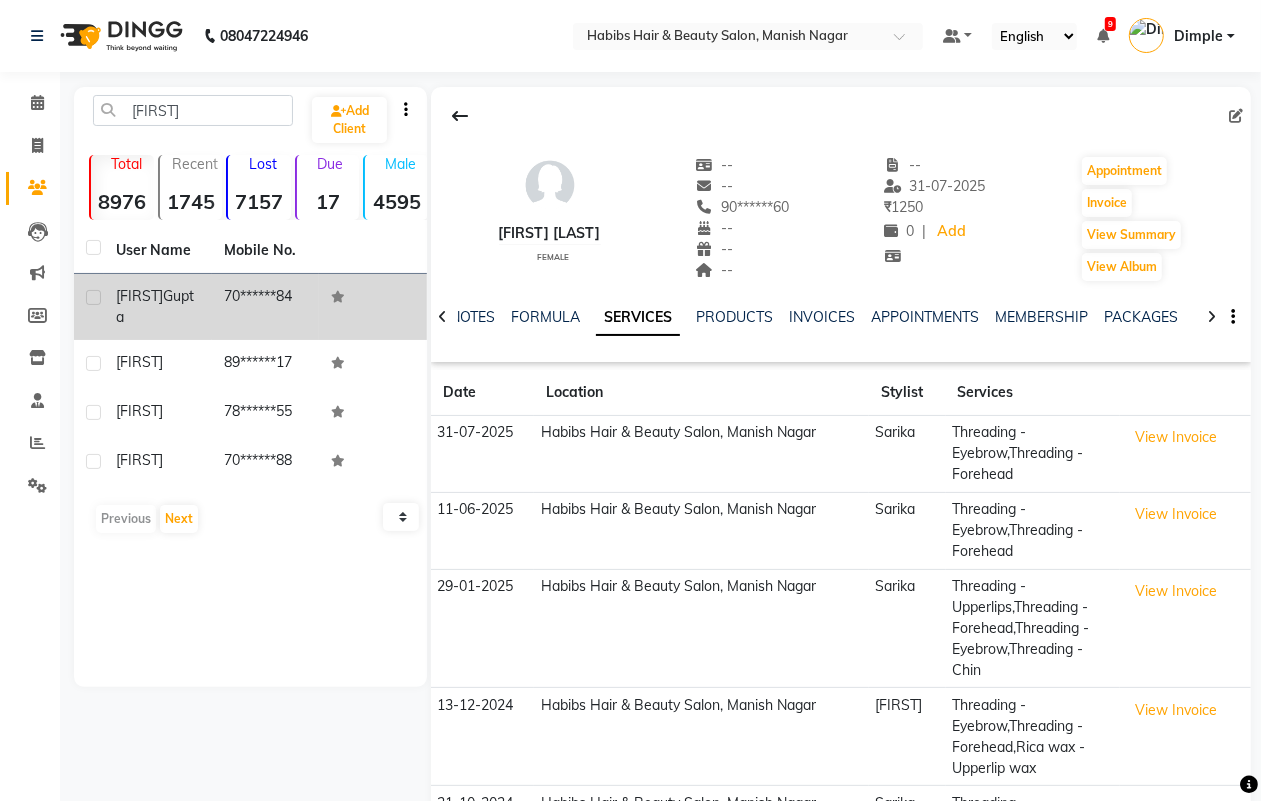 click on "70******84" 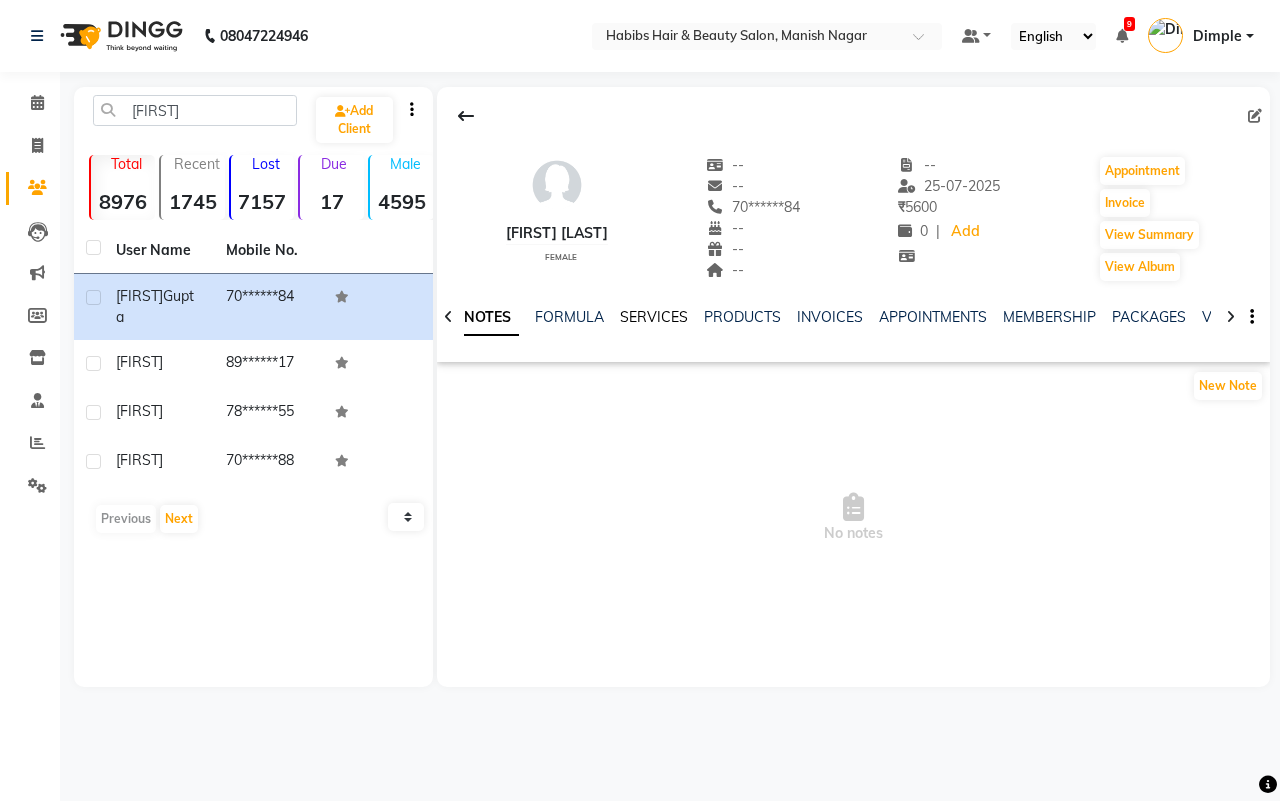 click on "SERVICES" 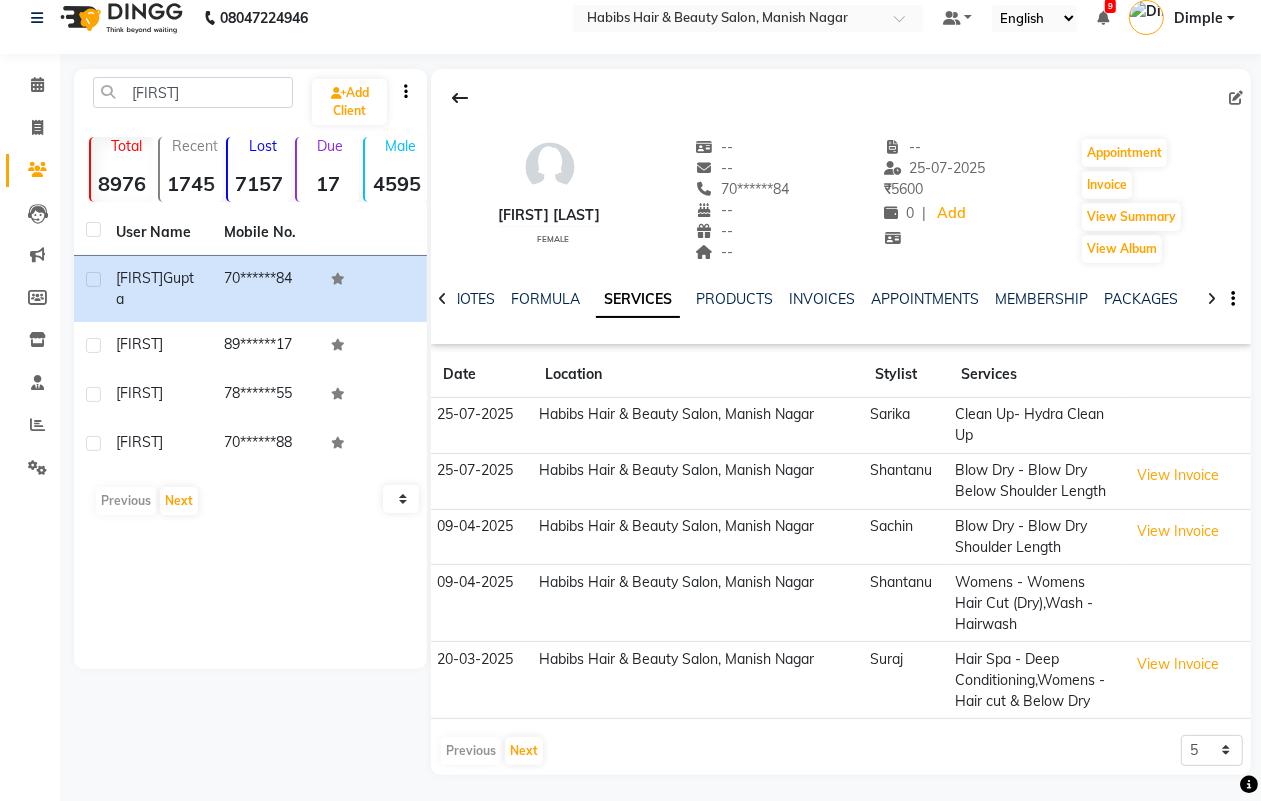 scroll, scrollTop: 23, scrollLeft: 0, axis: vertical 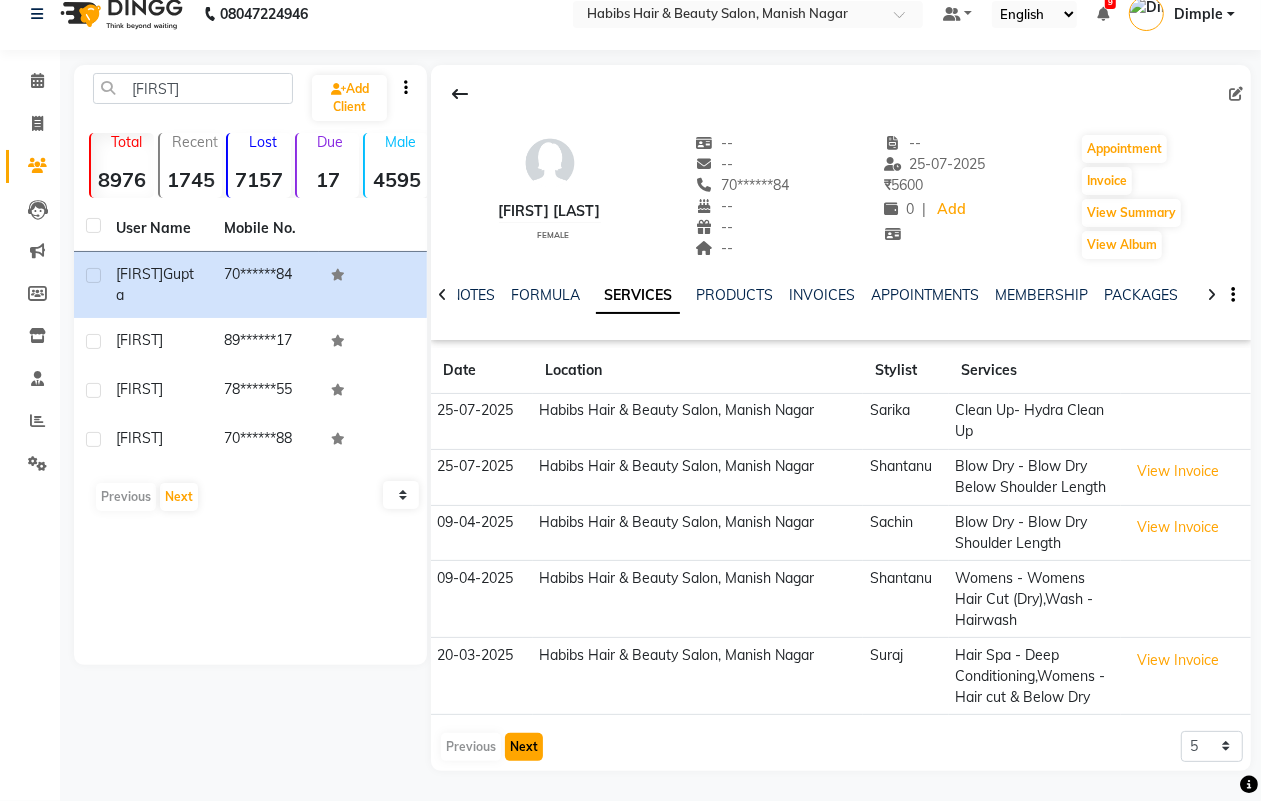 click on "Next" 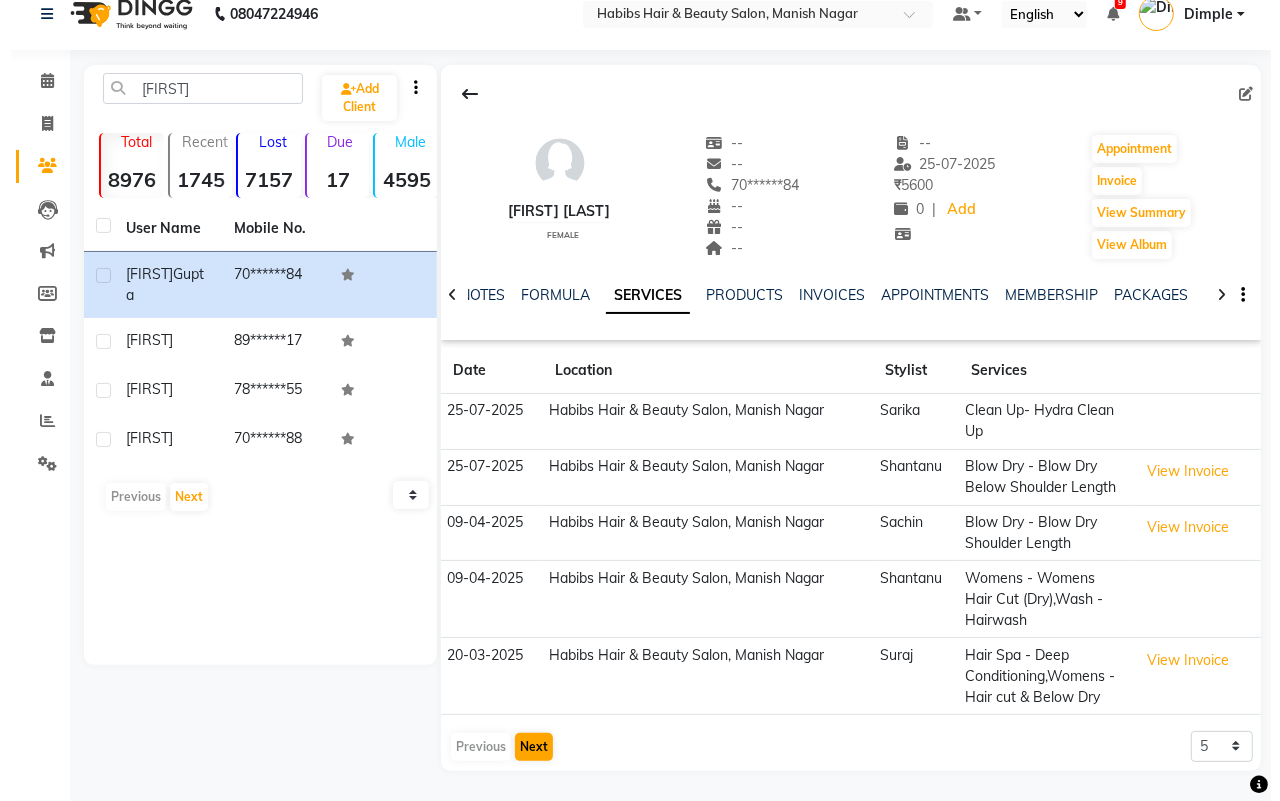 scroll, scrollTop: 0, scrollLeft: 0, axis: both 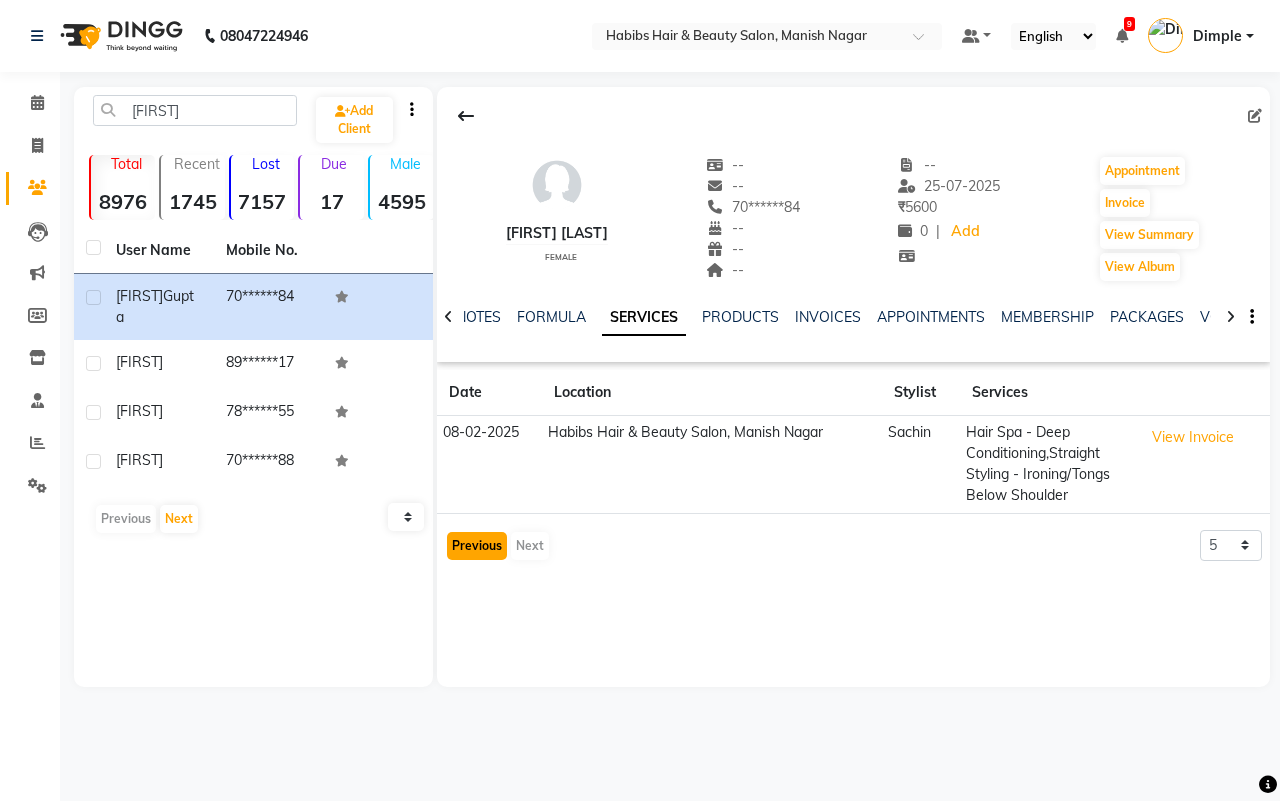 click on "Previous" 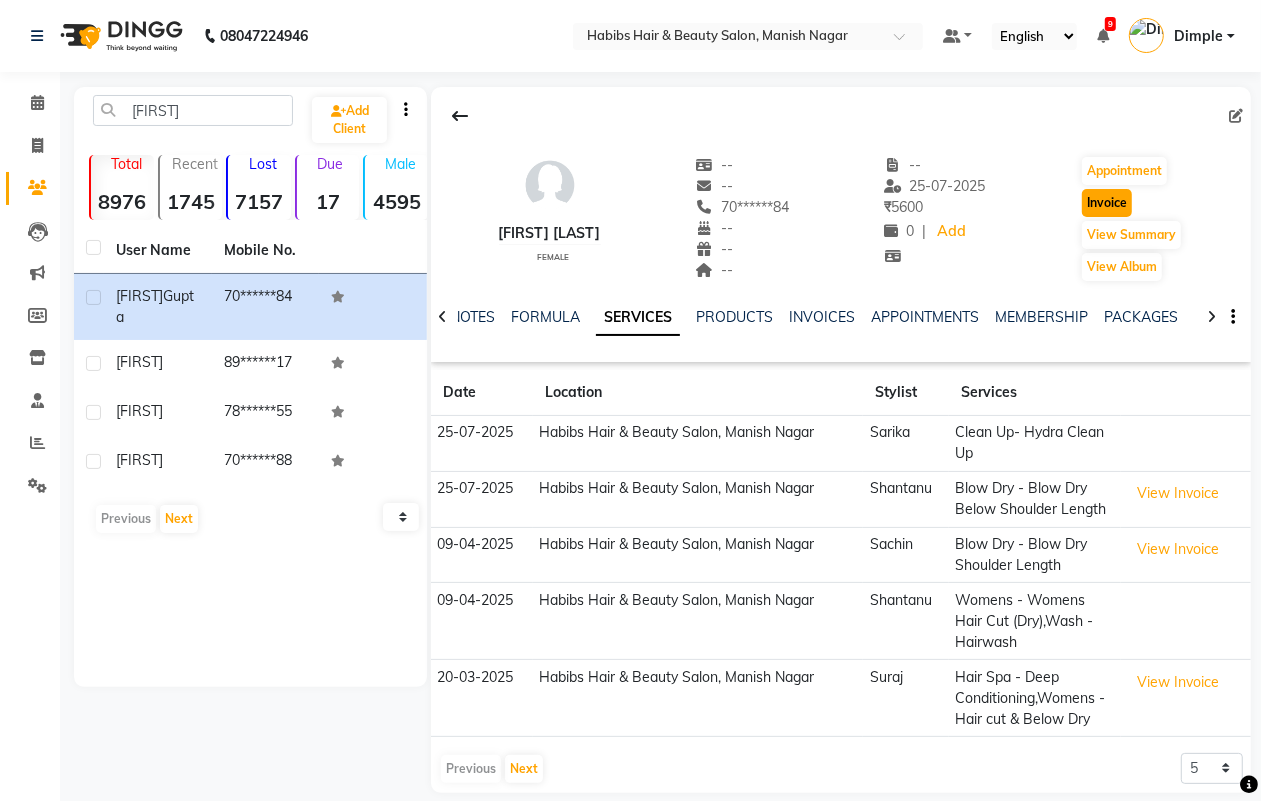 click on "Invoice" 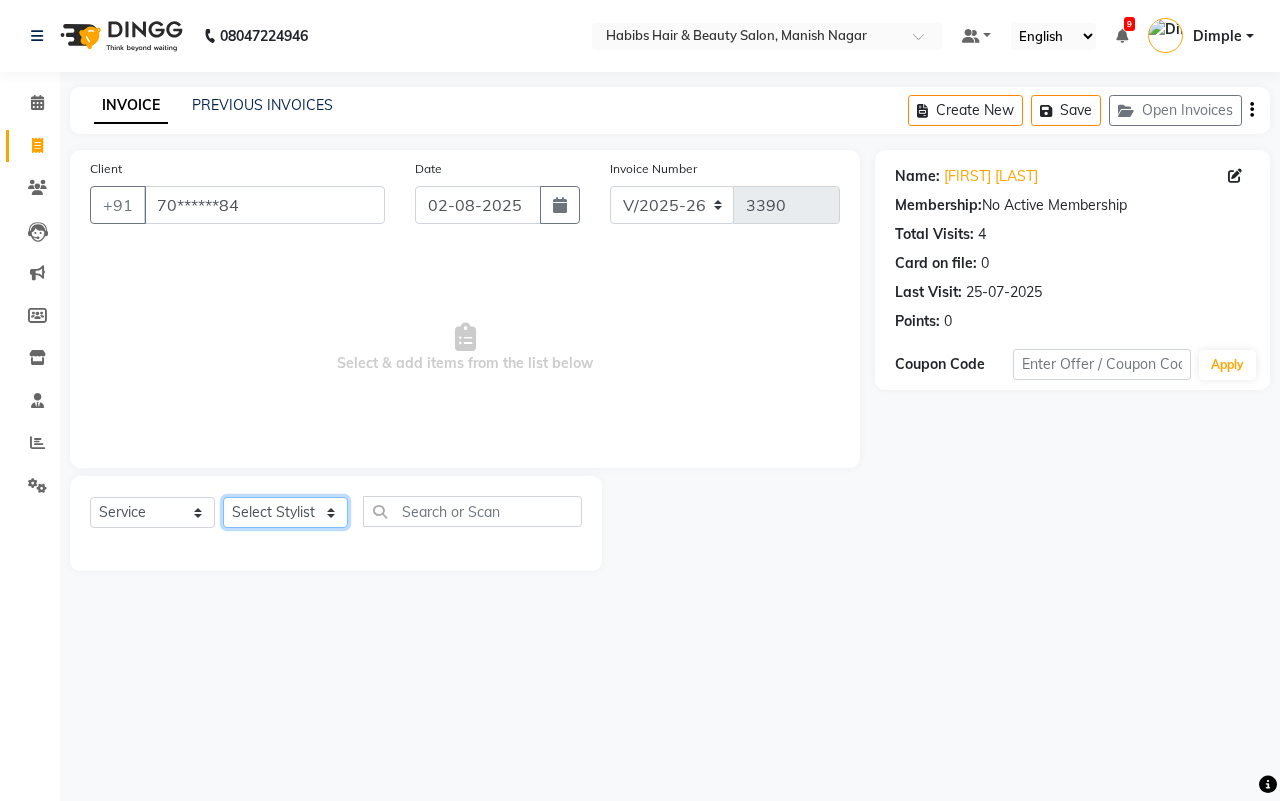 click on "Select Stylist [FIRST] [FIRST] [FIRST] [FIRST] [FIRST] [FIRST] [FIRST] [FIRST] [FIRST] [FIRST]" 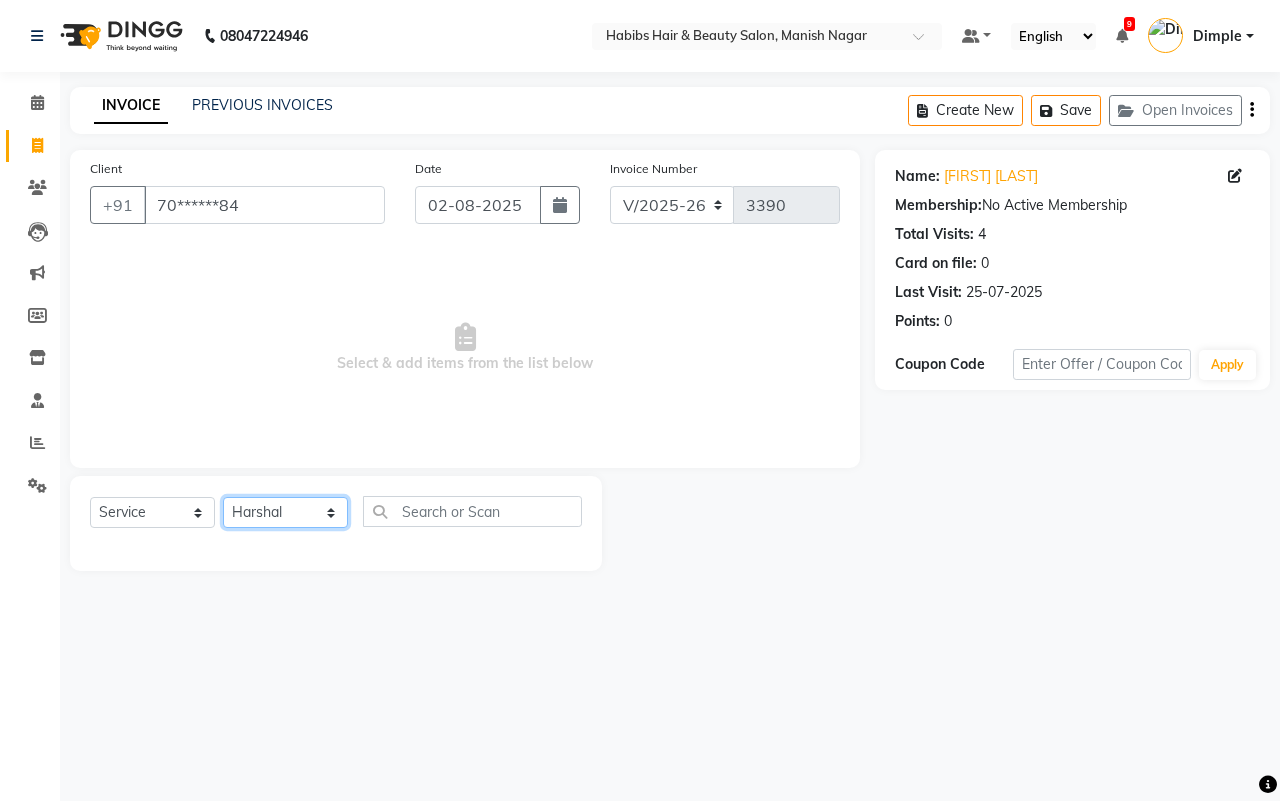 click on "Select Stylist [FIRST] [FIRST] [FIRST] [FIRST] [FIRST] [FIRST] [FIRST] [FIRST] [FIRST] [FIRST]" 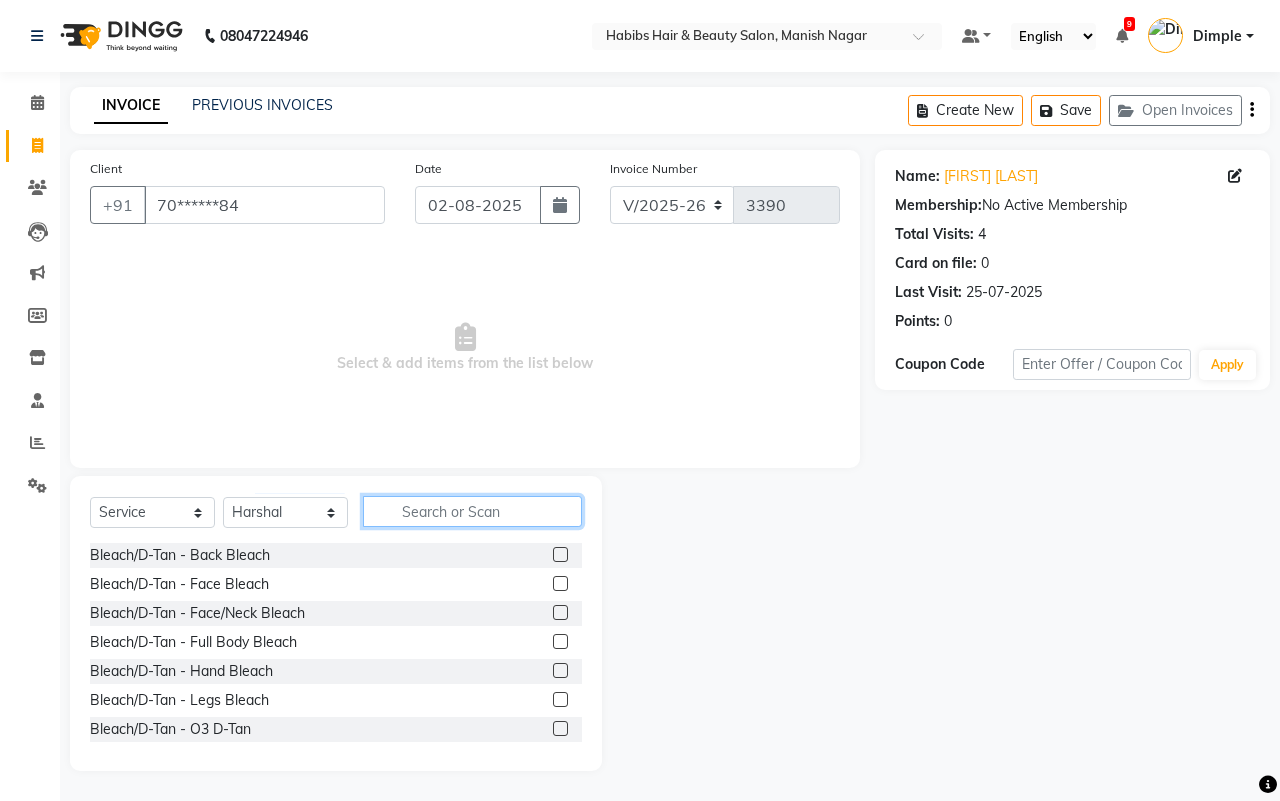 click 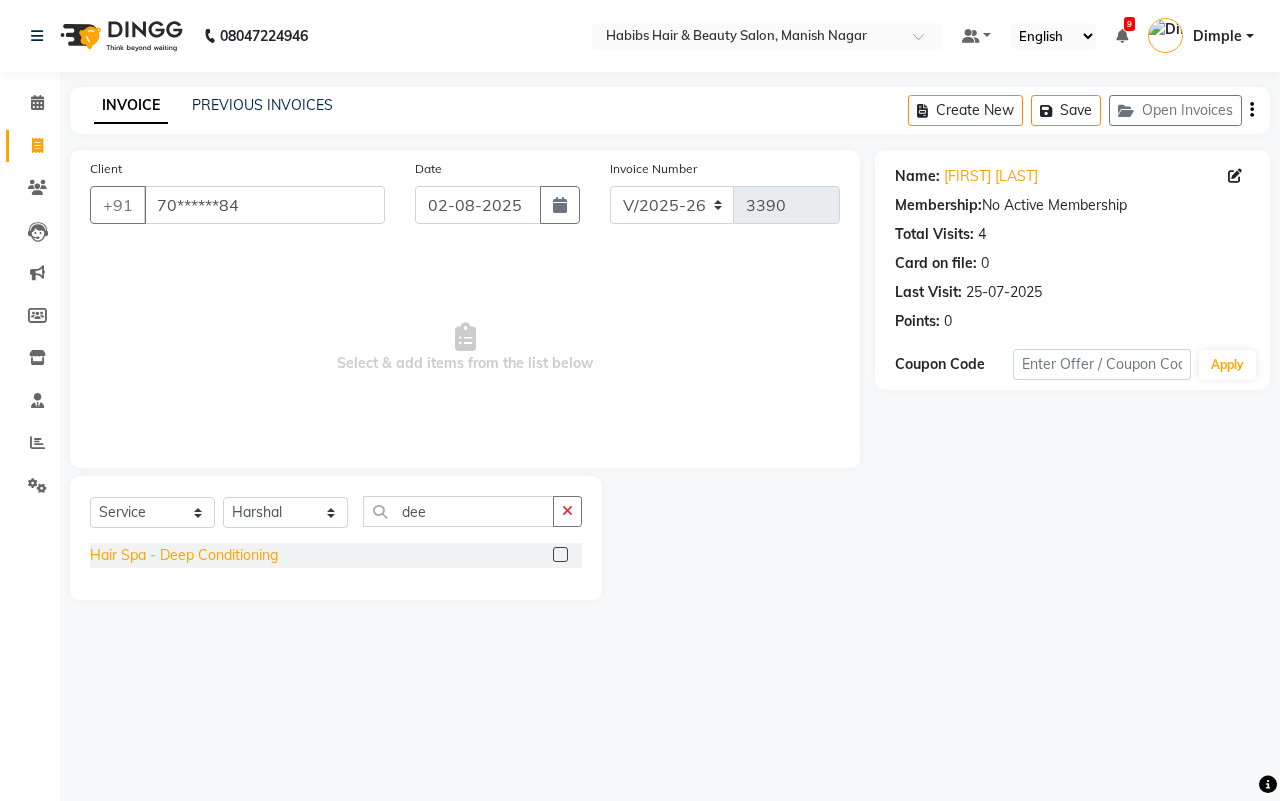 click on "Hair Spa - Deep Conditioning" 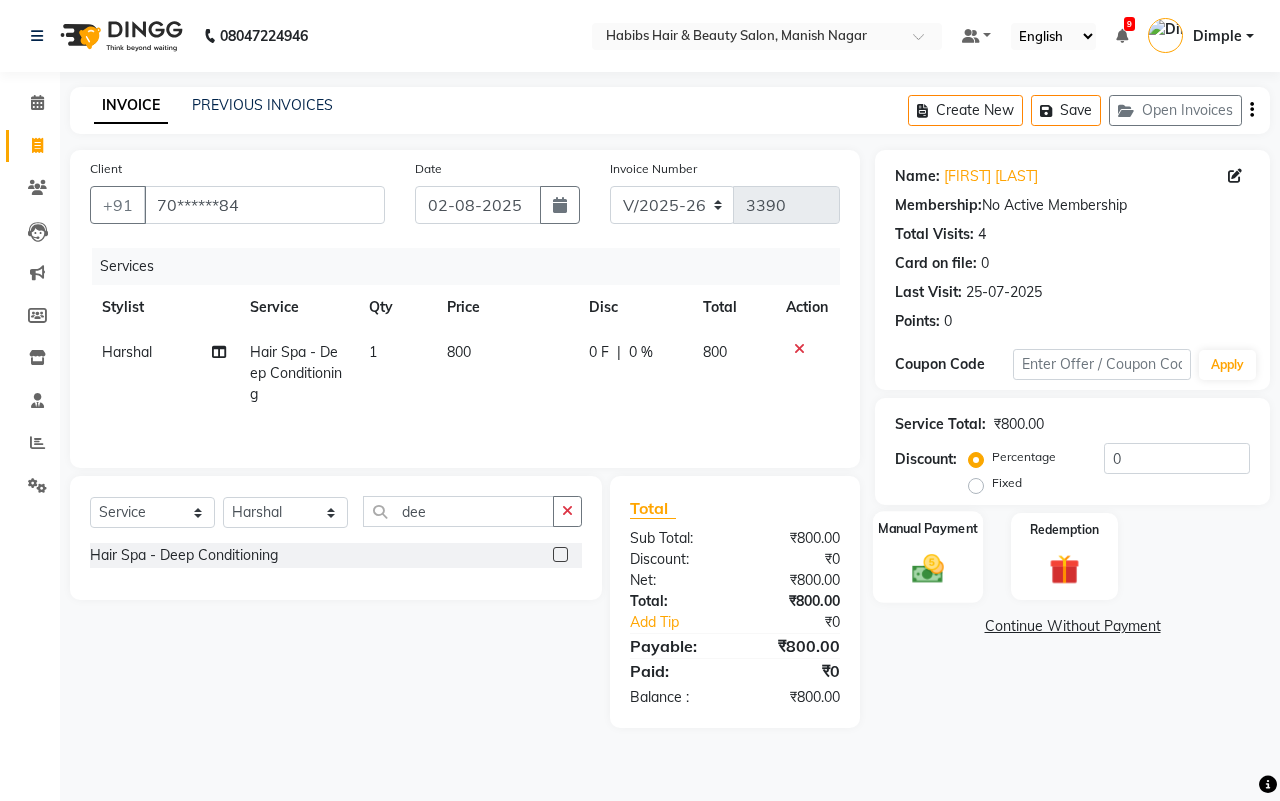 click 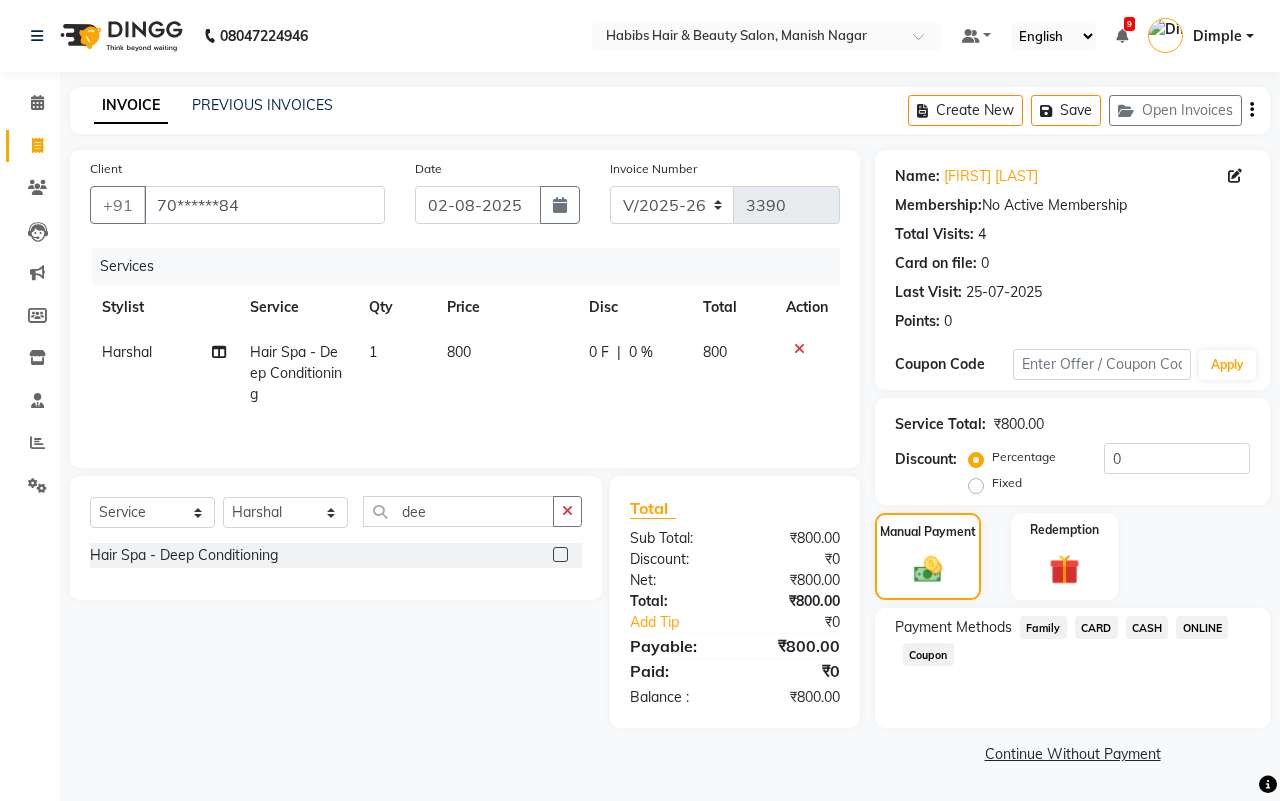click on "CASH" 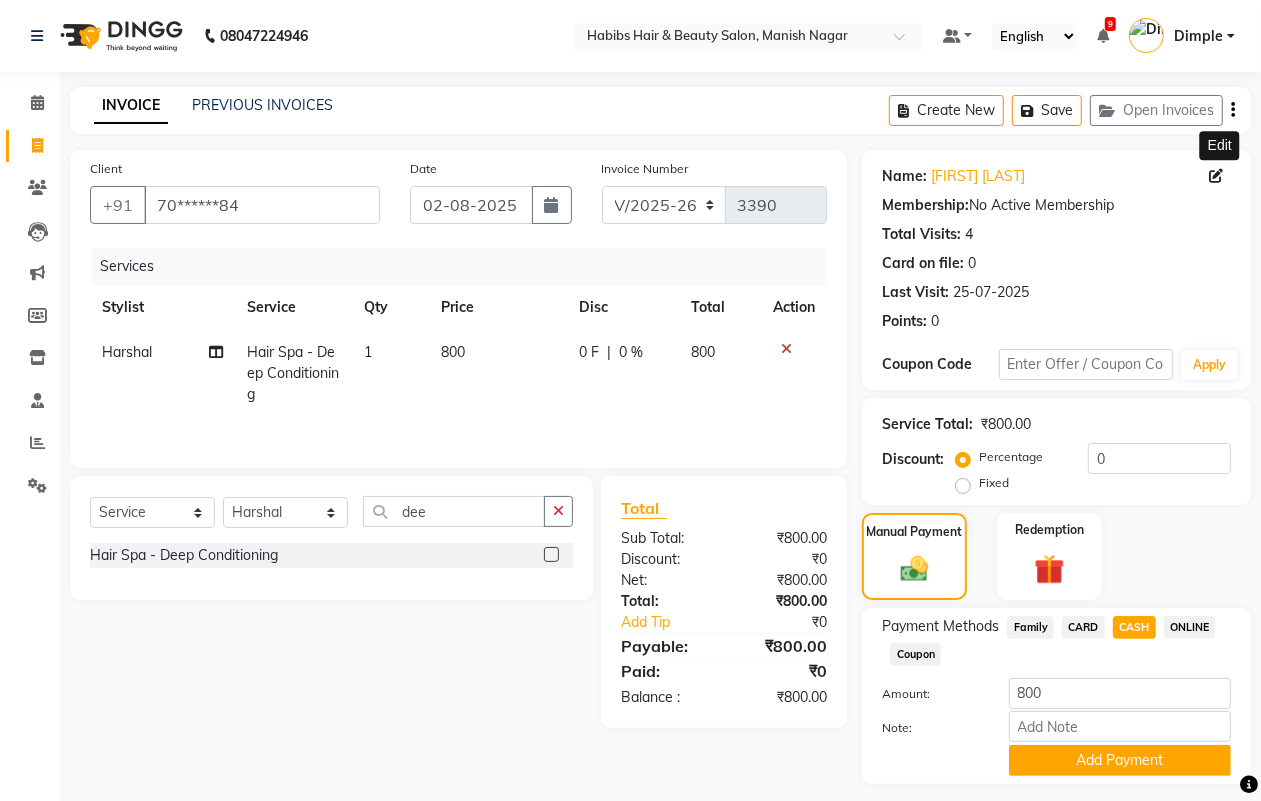 click 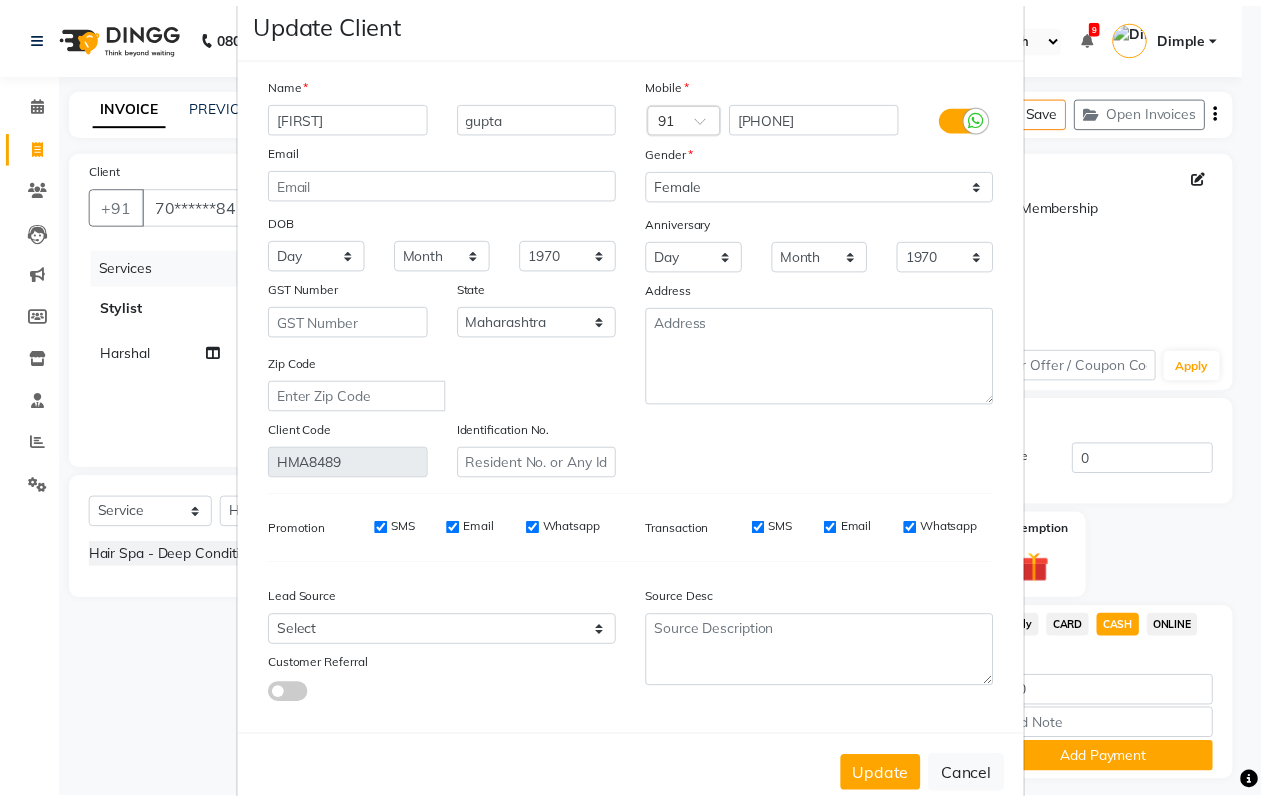 scroll, scrollTop: 80, scrollLeft: 0, axis: vertical 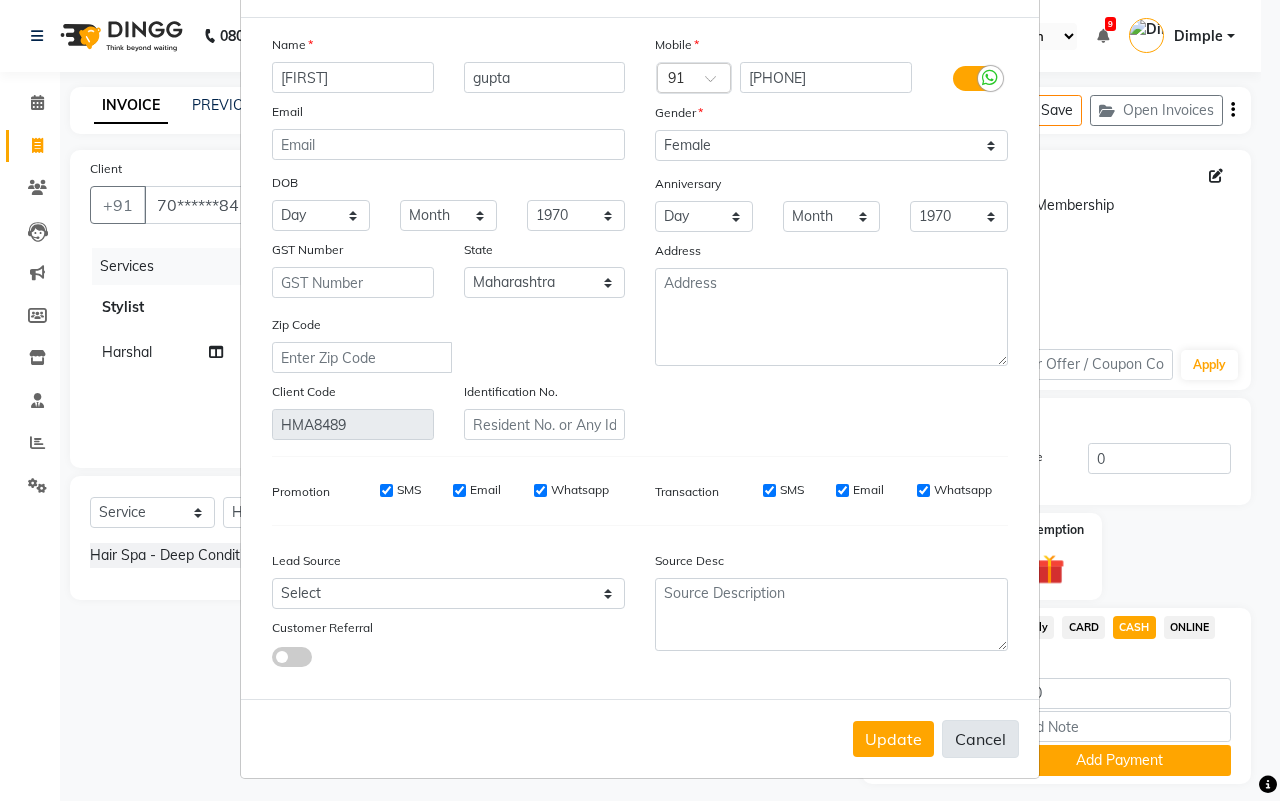 click on "Cancel" at bounding box center [980, 739] 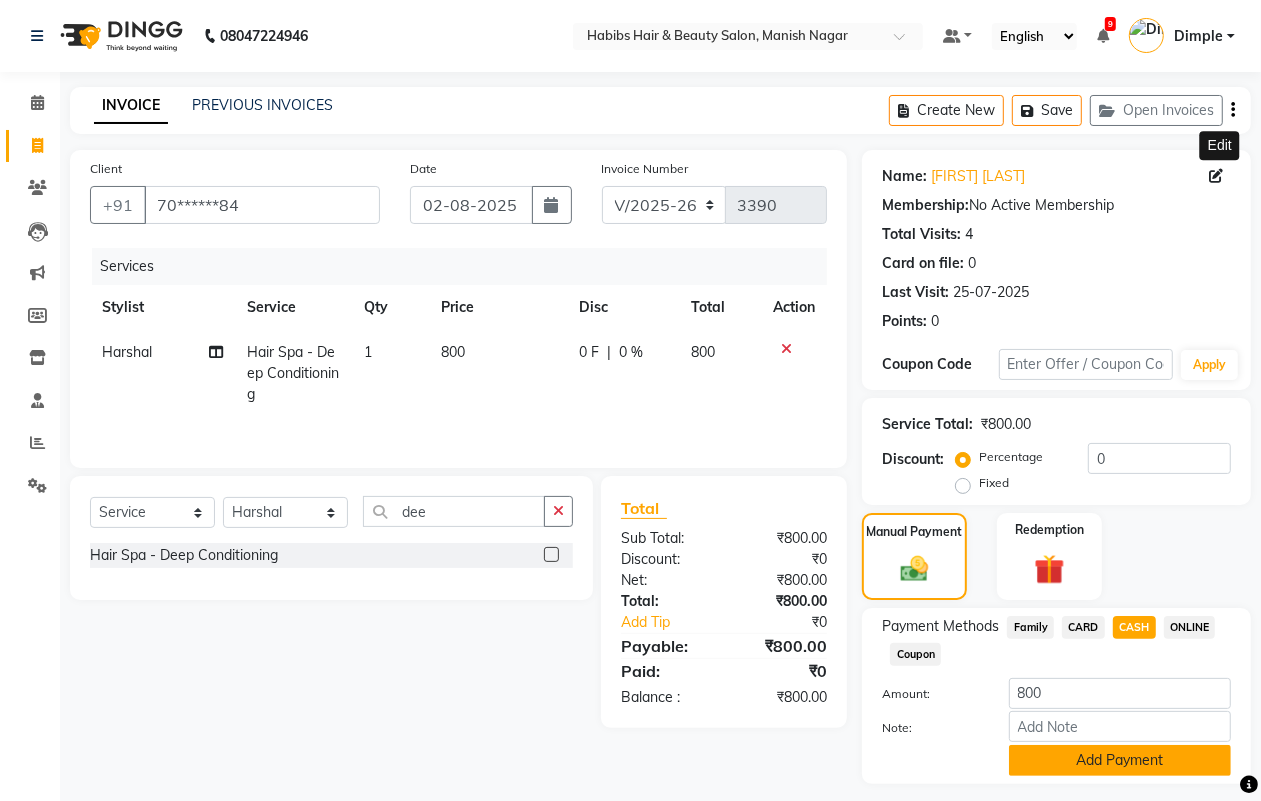click on "Add Payment" 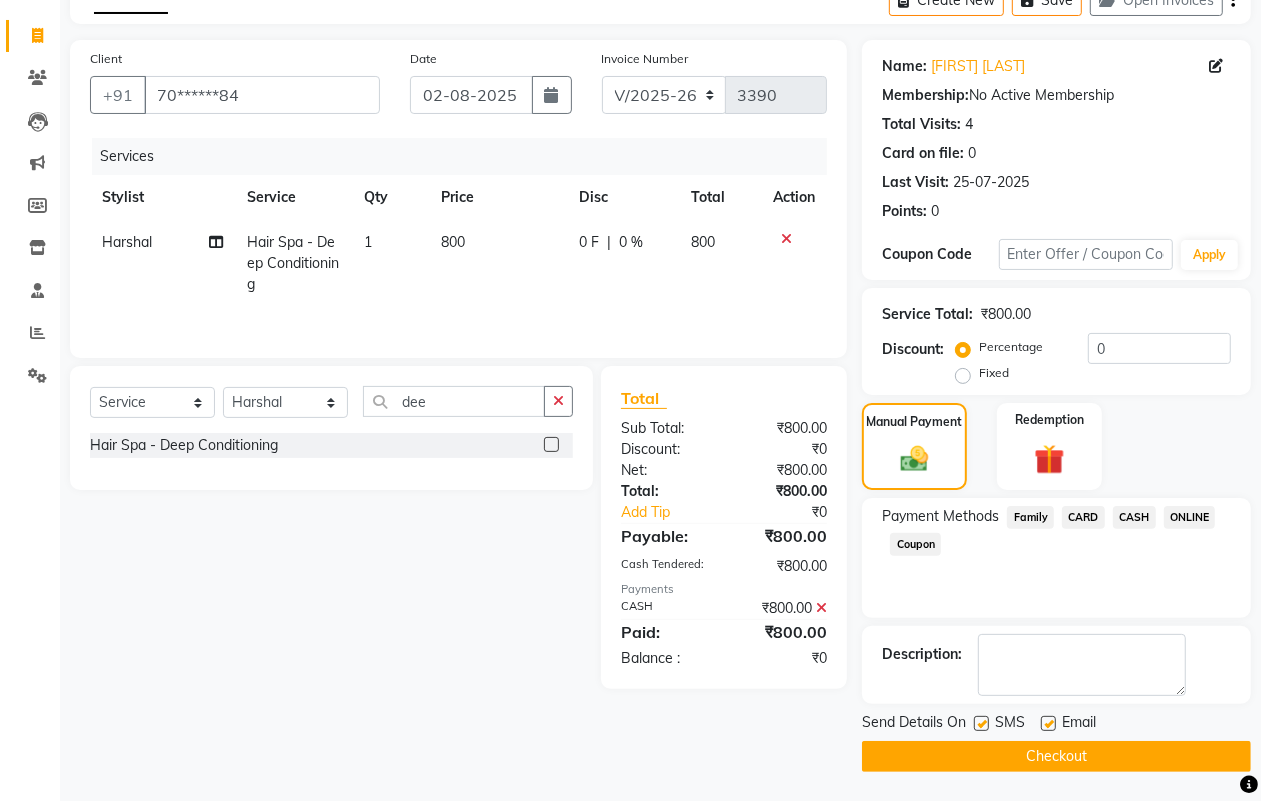 scroll, scrollTop: 111, scrollLeft: 0, axis: vertical 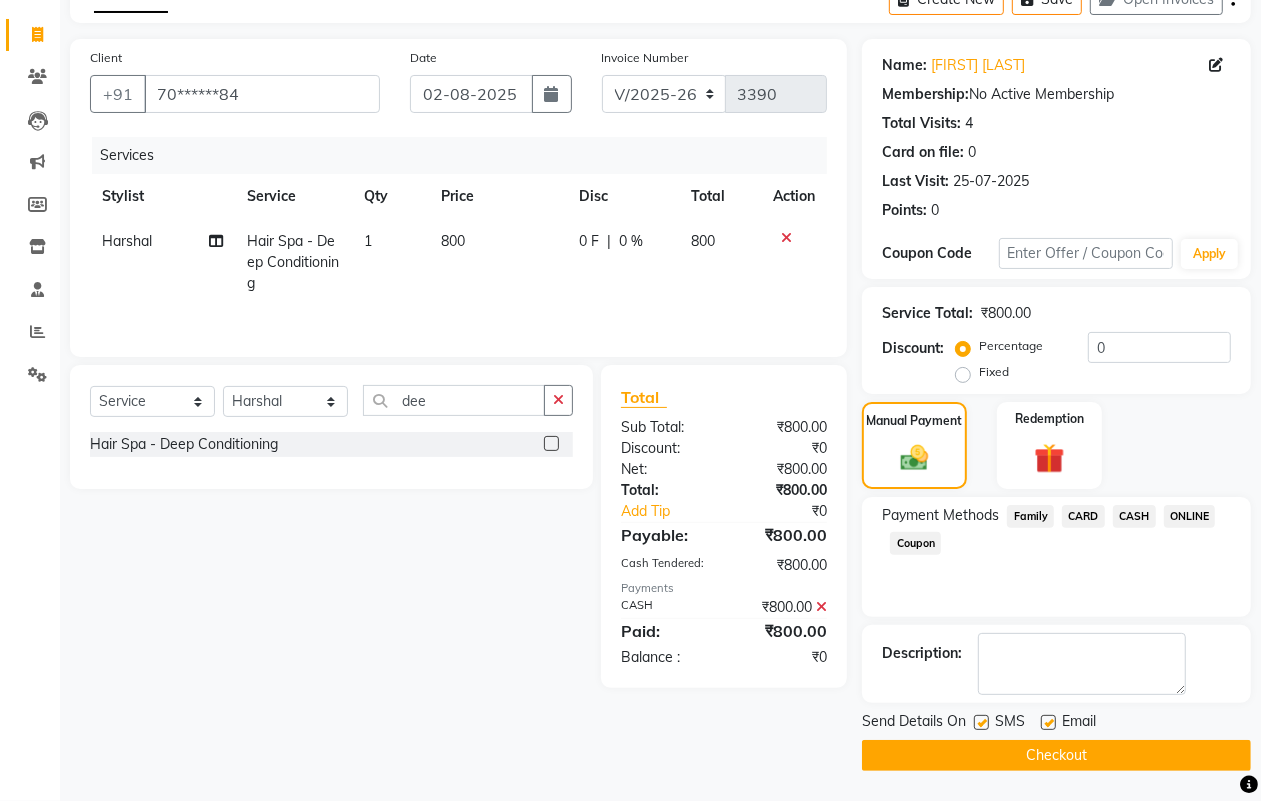 click on "Checkout" 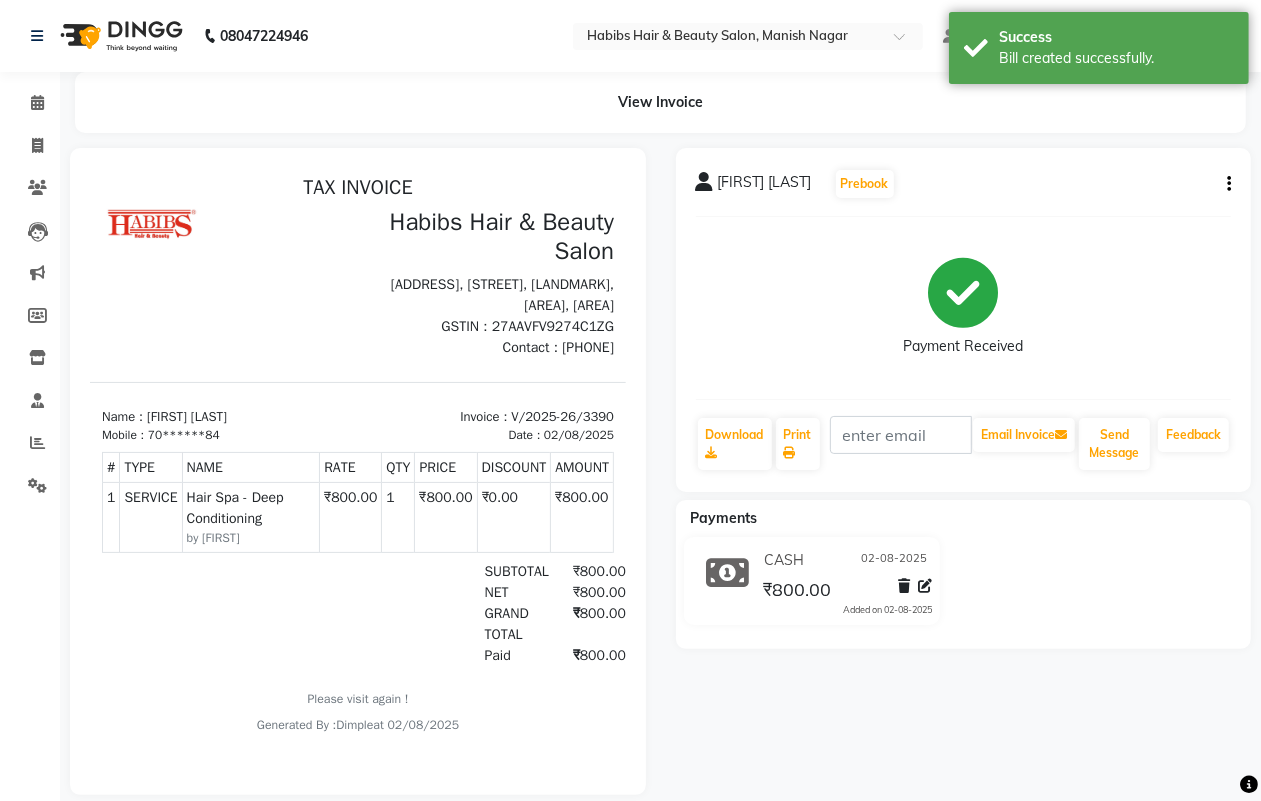 scroll, scrollTop: 0, scrollLeft: 0, axis: both 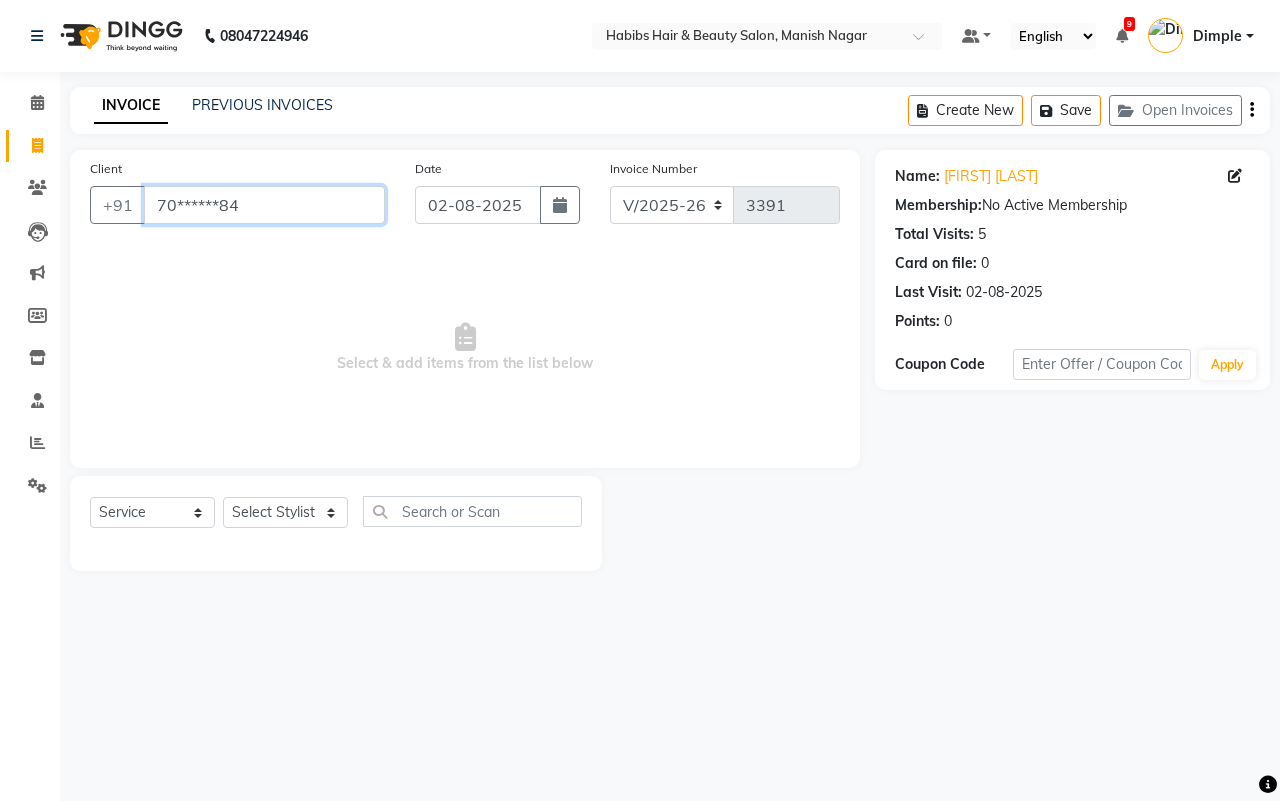 drag, startPoint x: 248, startPoint y: 201, endPoint x: 150, endPoint y: 198, distance: 98.045906 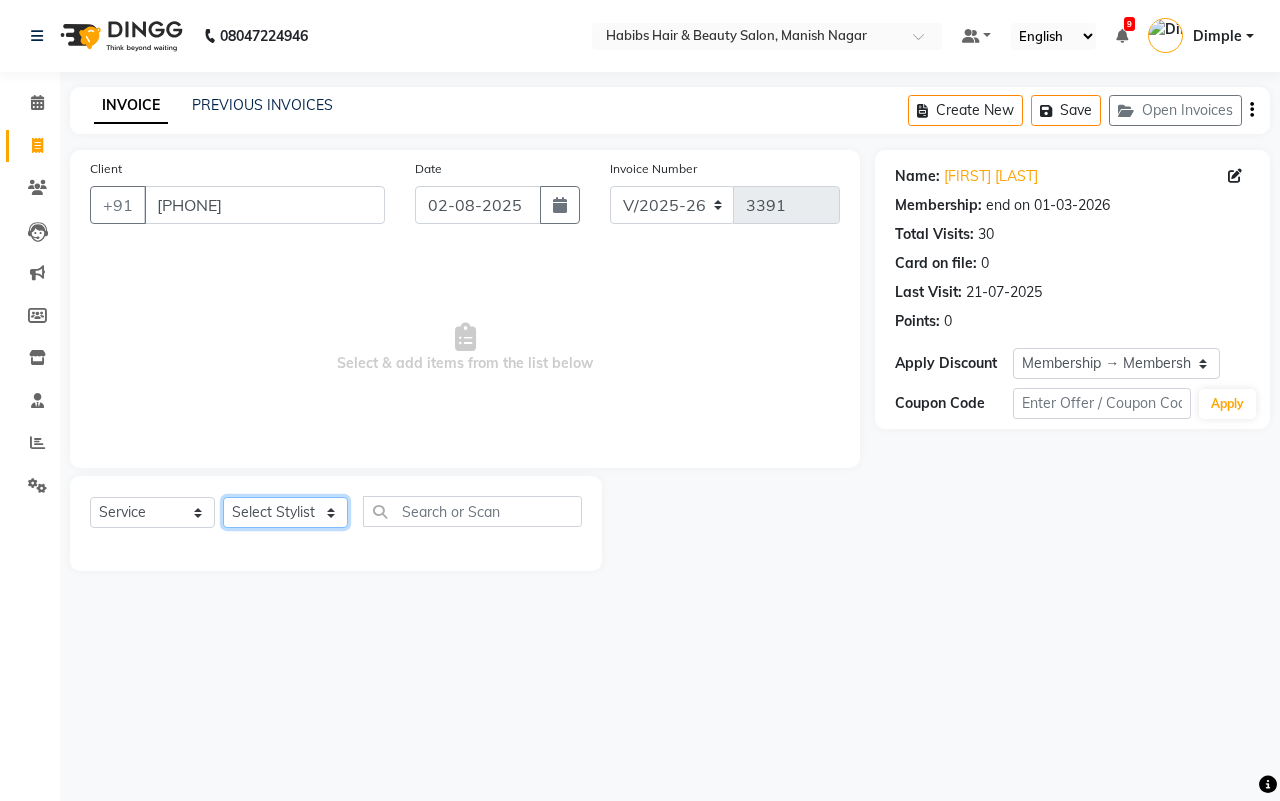 click on "Select Stylist [FIRST] [FIRST] [FIRST] [FIRST] [FIRST] [FIRST] [FIRST] [FIRST] [FIRST] [FIRST]" 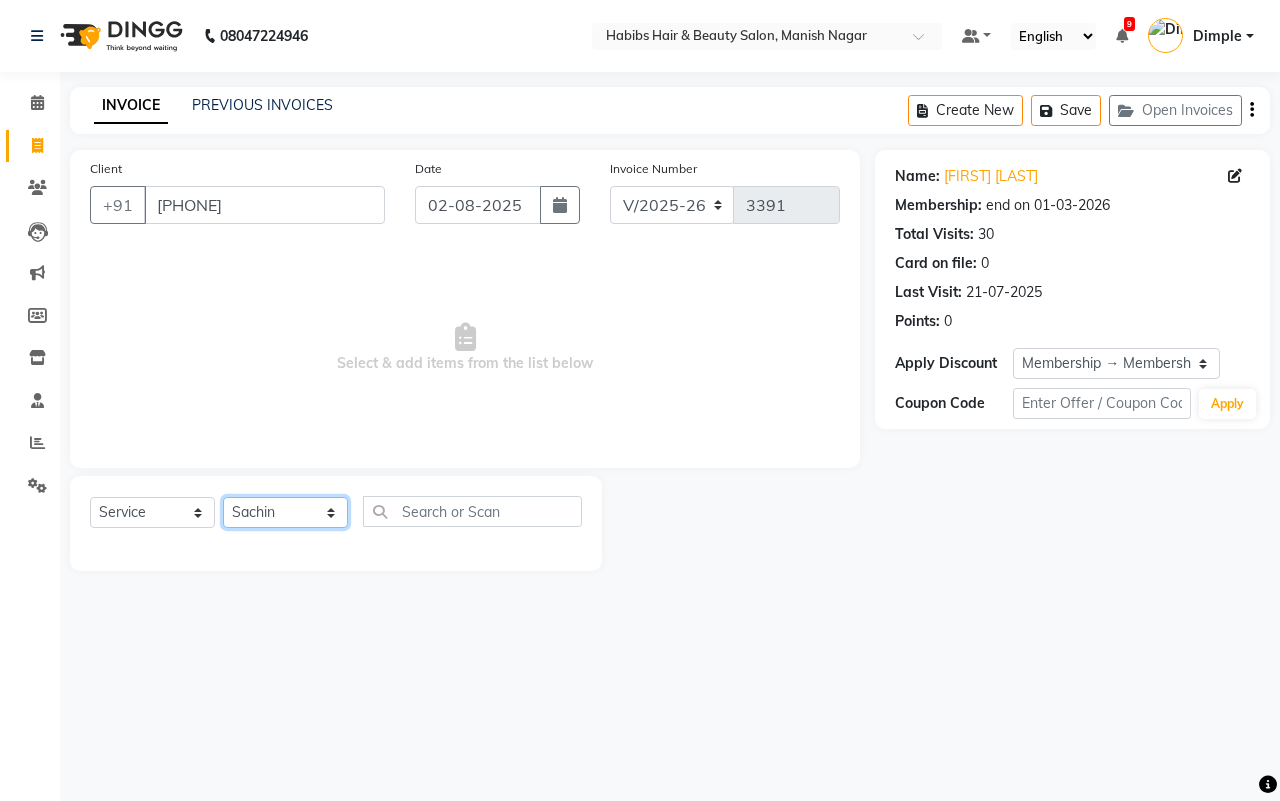 click on "Select Stylist [FIRST] [FIRST] [FIRST] [FIRST] [FIRST] [FIRST] [FIRST] [FIRST] [FIRST] [FIRST]" 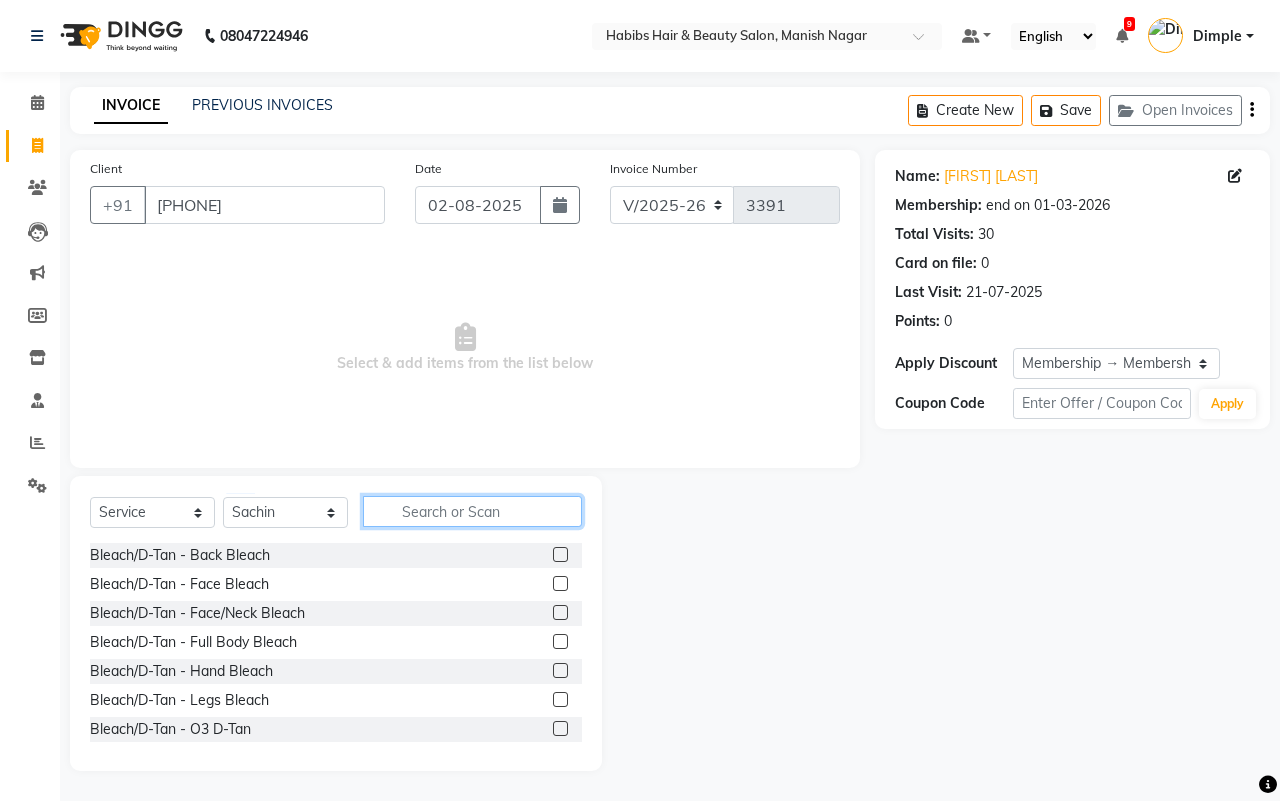 click 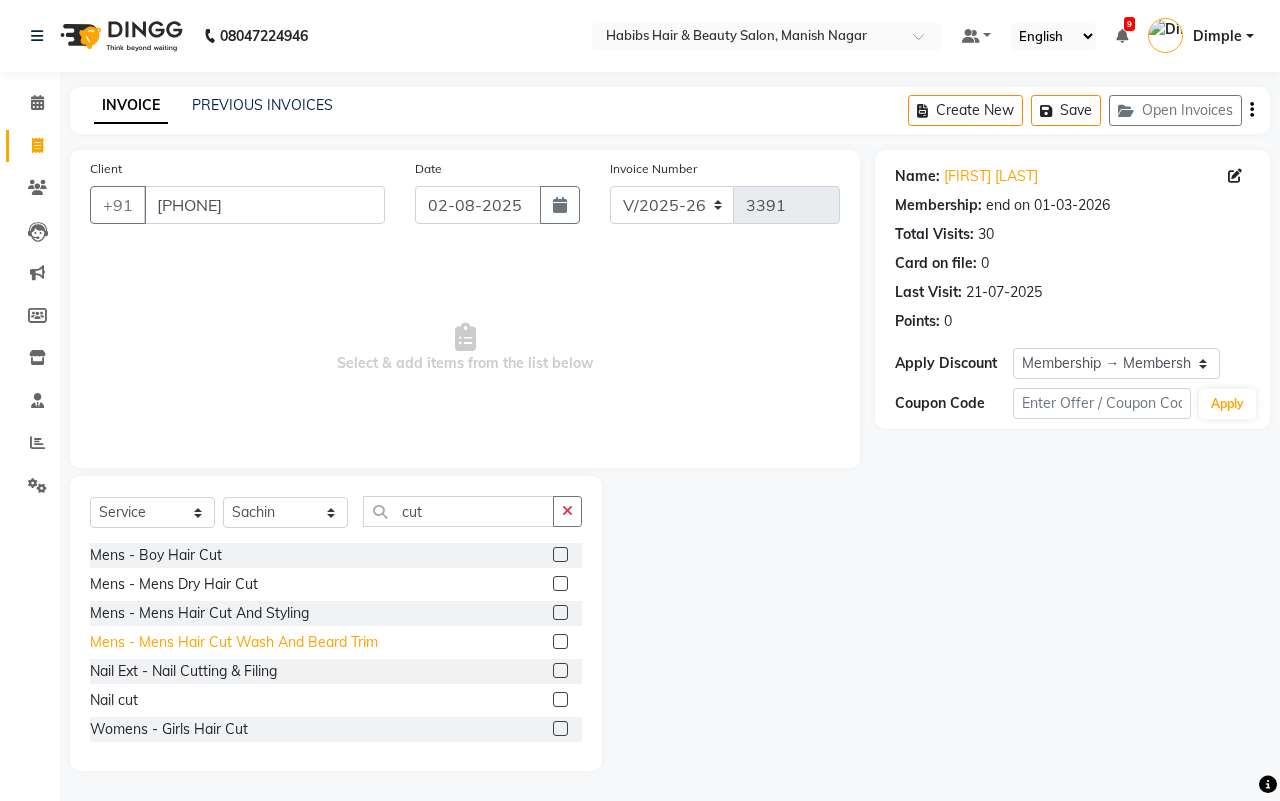 click on "Mens - Mens  Hair Cut Wash And Beard Trim" 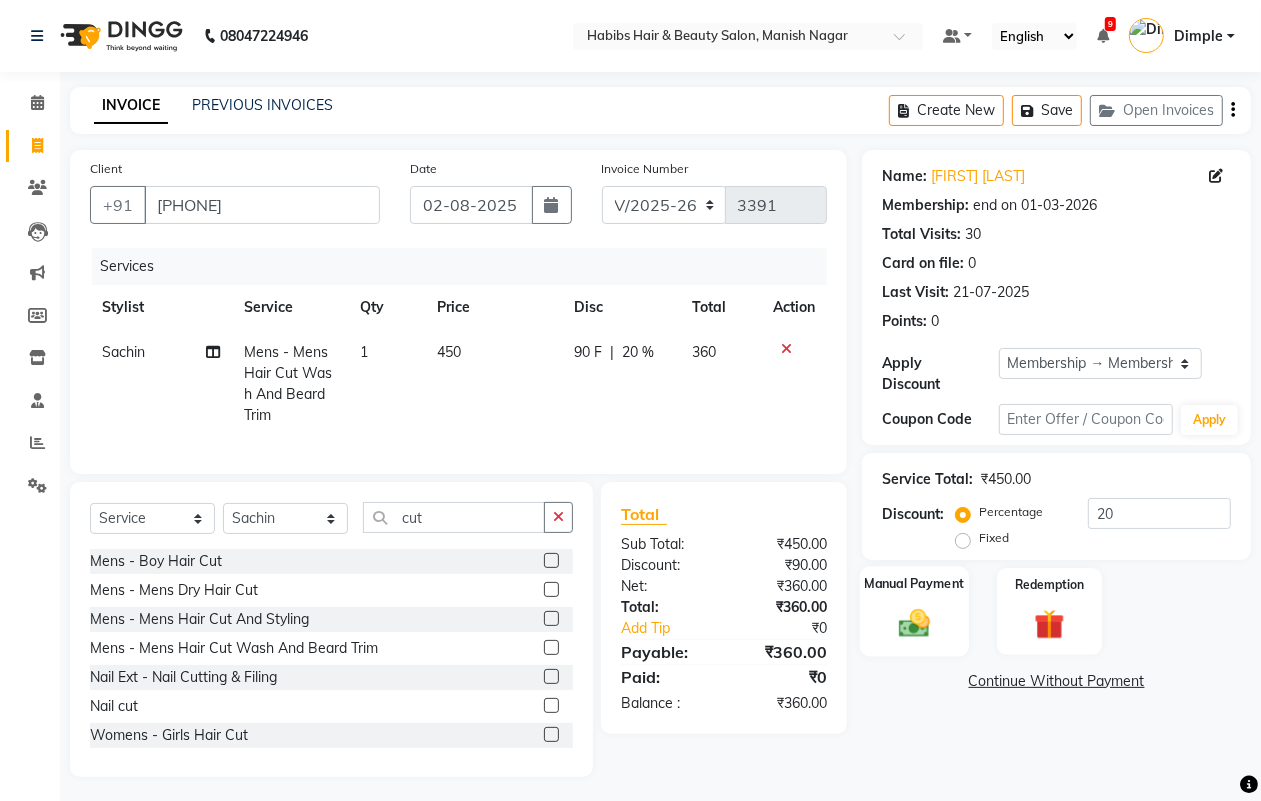 click on "Manual Payment" 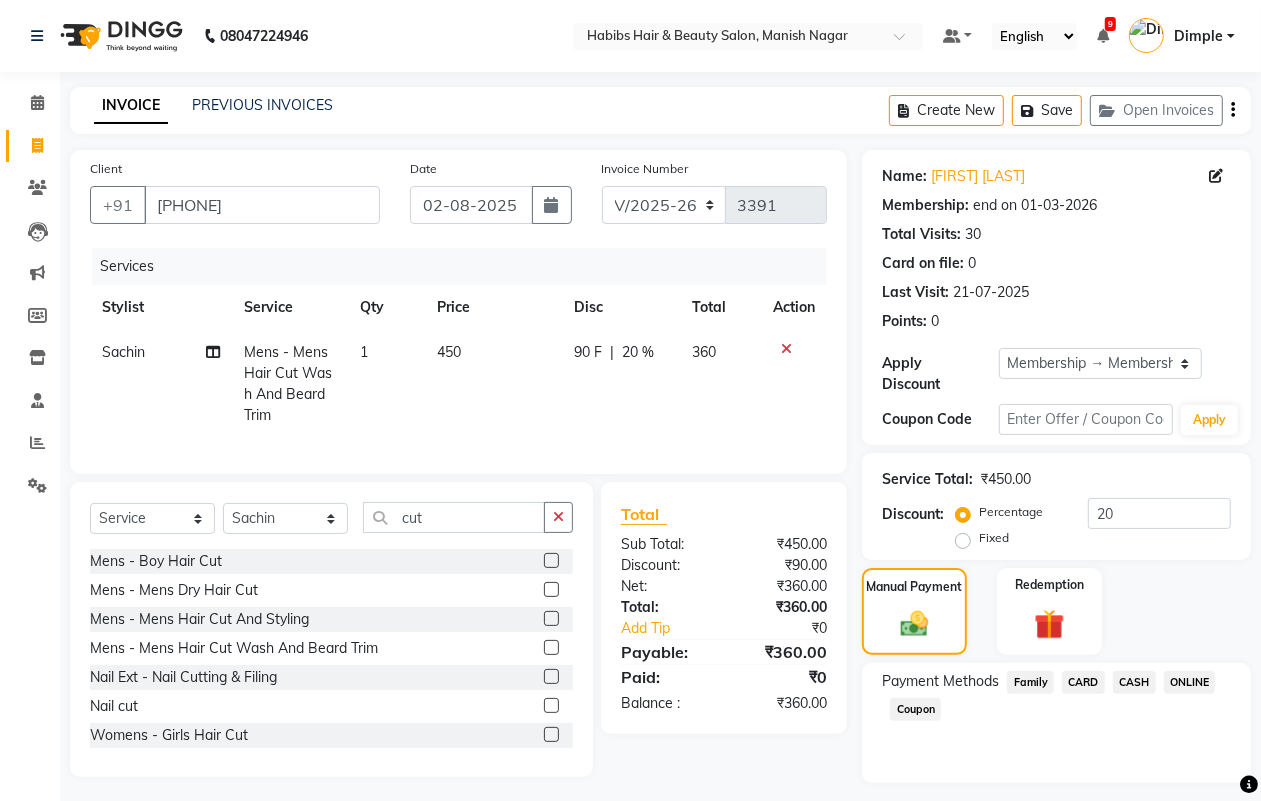 click on "ONLINE" 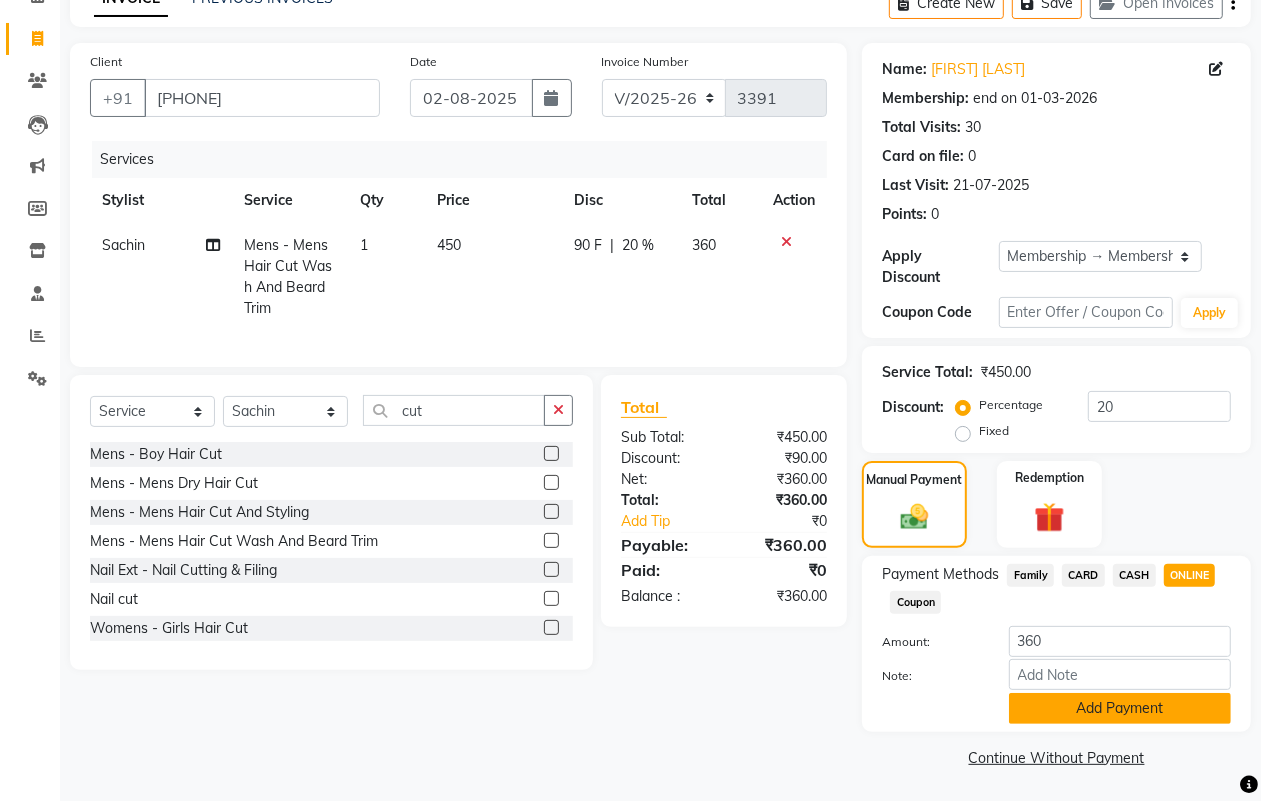 click on "Add Payment" 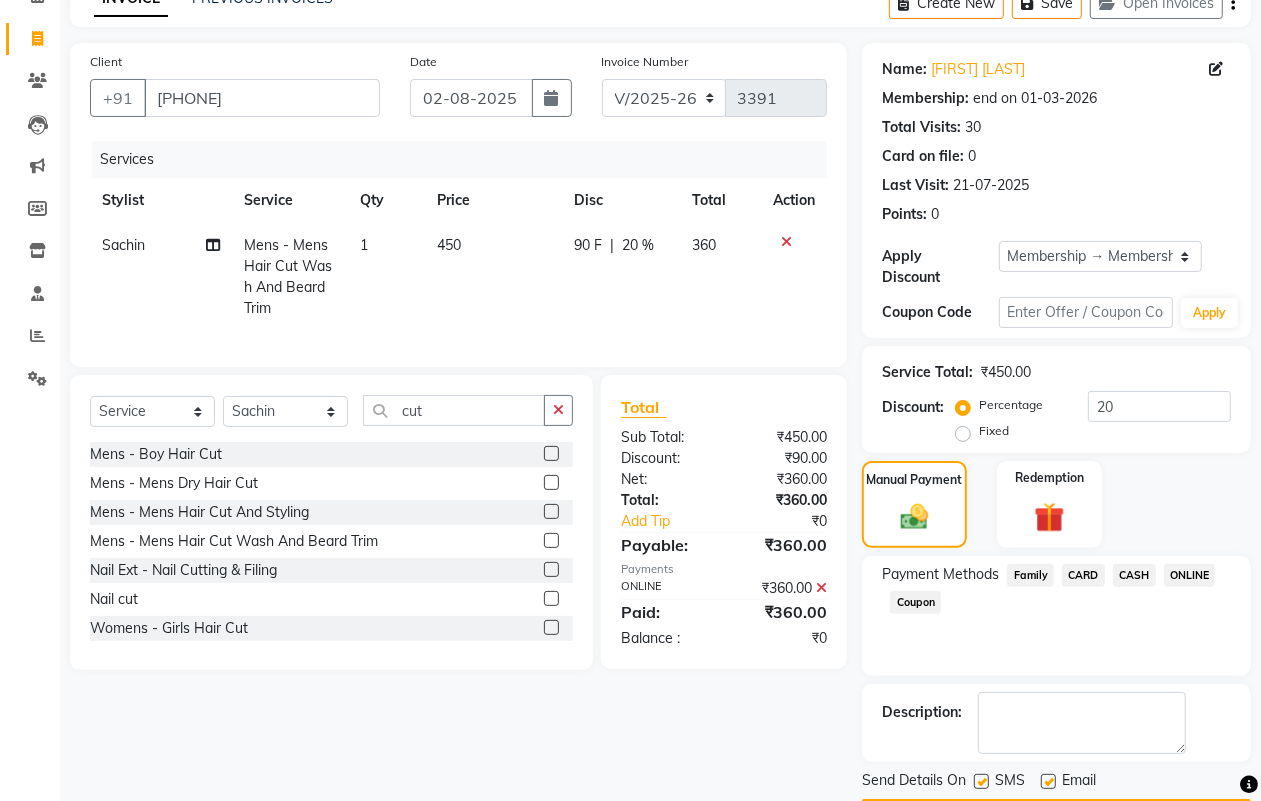 scroll, scrollTop: 166, scrollLeft: 0, axis: vertical 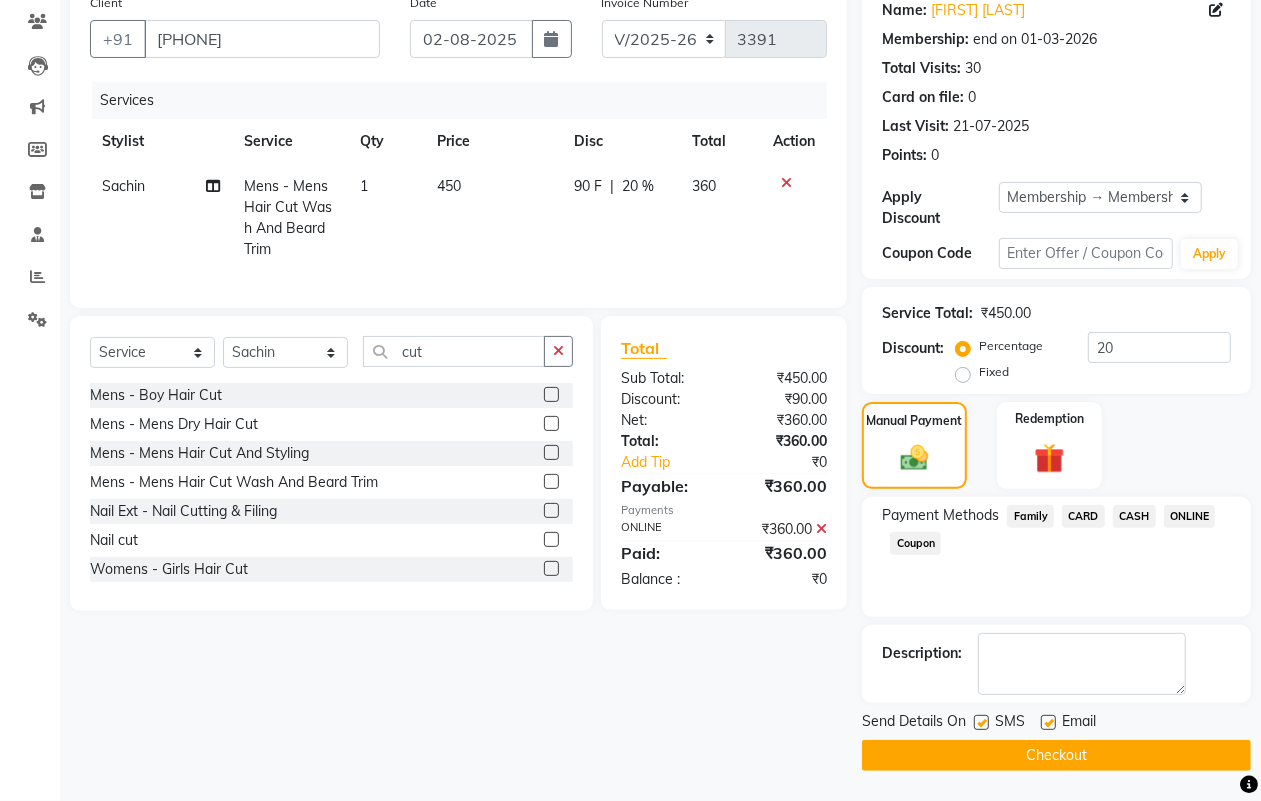 click on "Checkout" 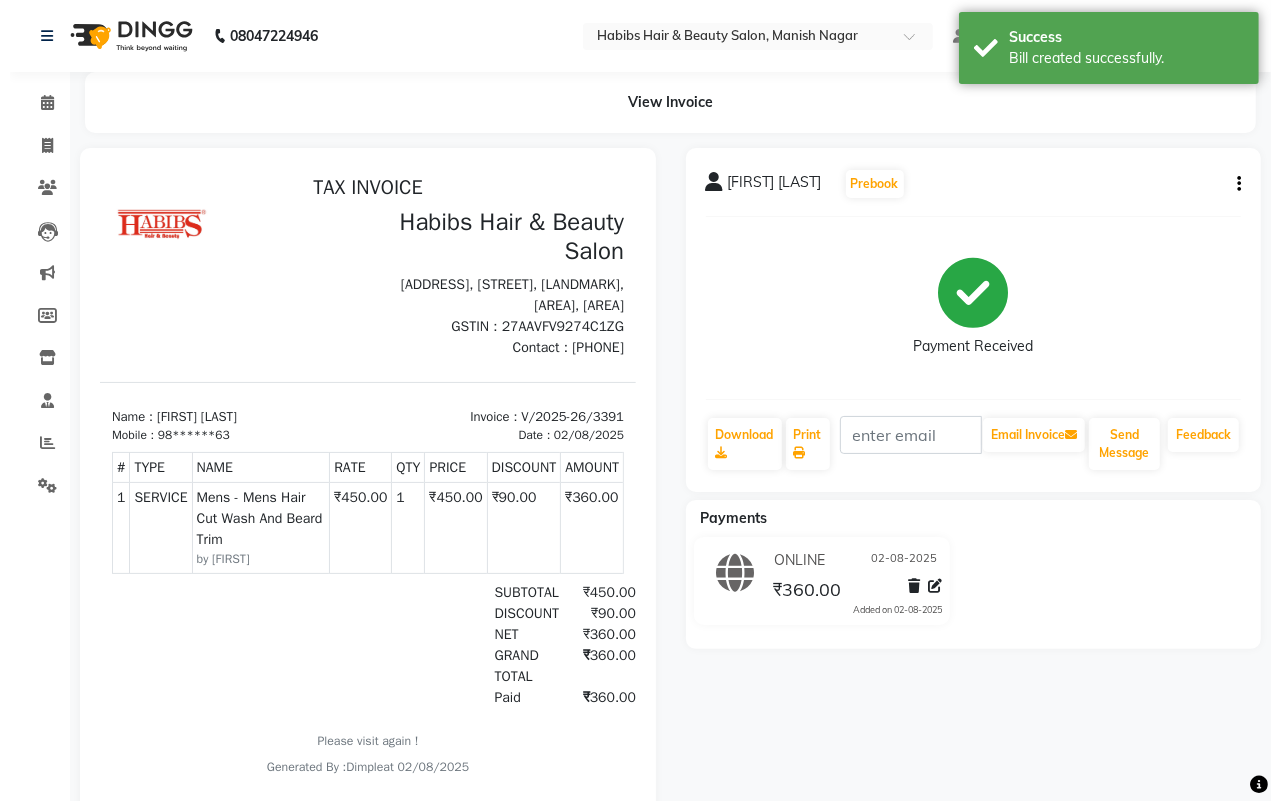 scroll, scrollTop: 0, scrollLeft: 0, axis: both 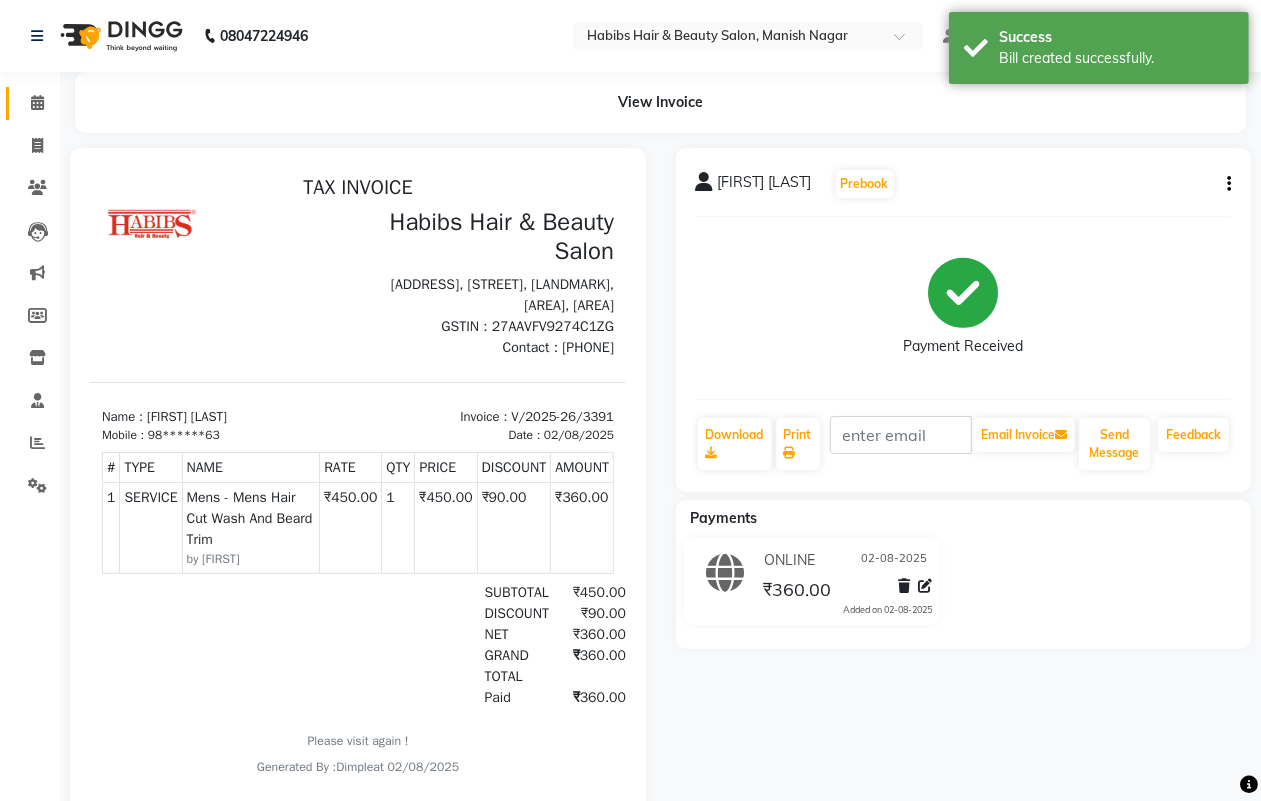 click on "Calendar" 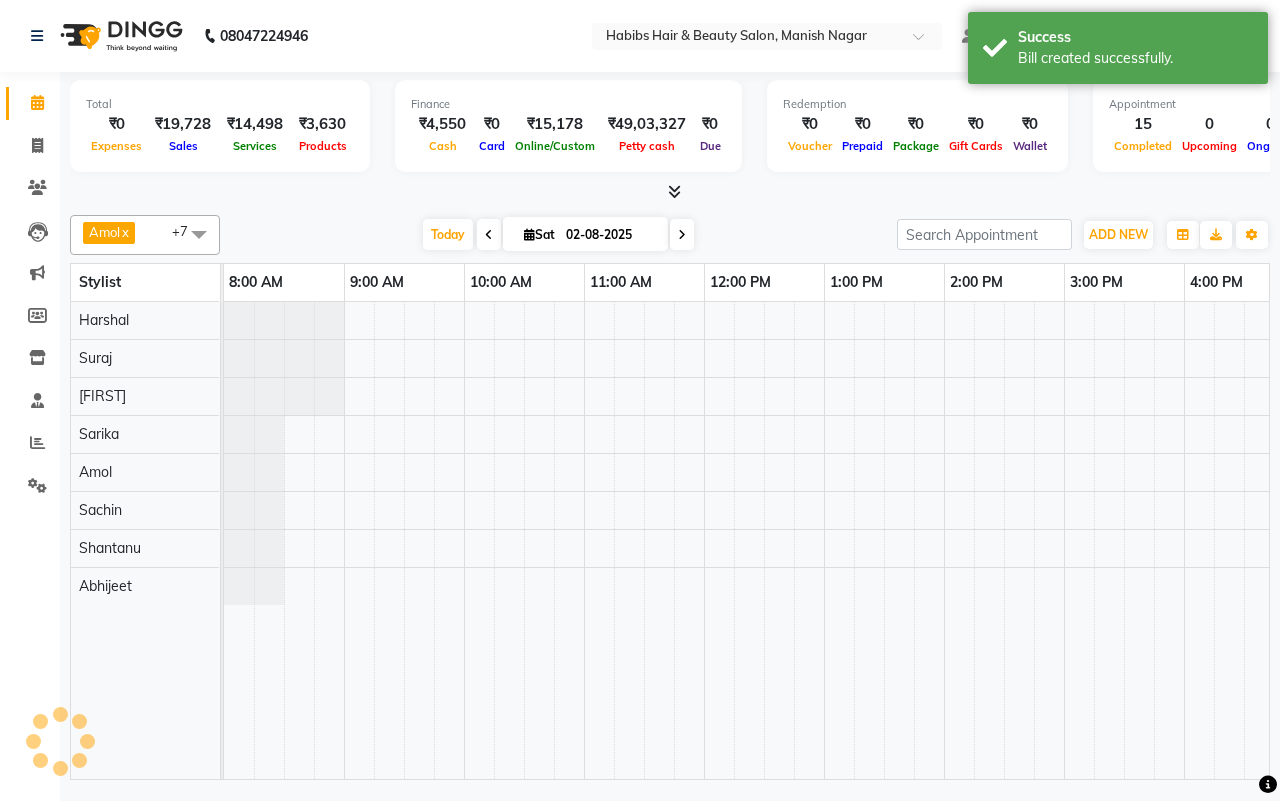 scroll, scrollTop: 0, scrollLeft: 0, axis: both 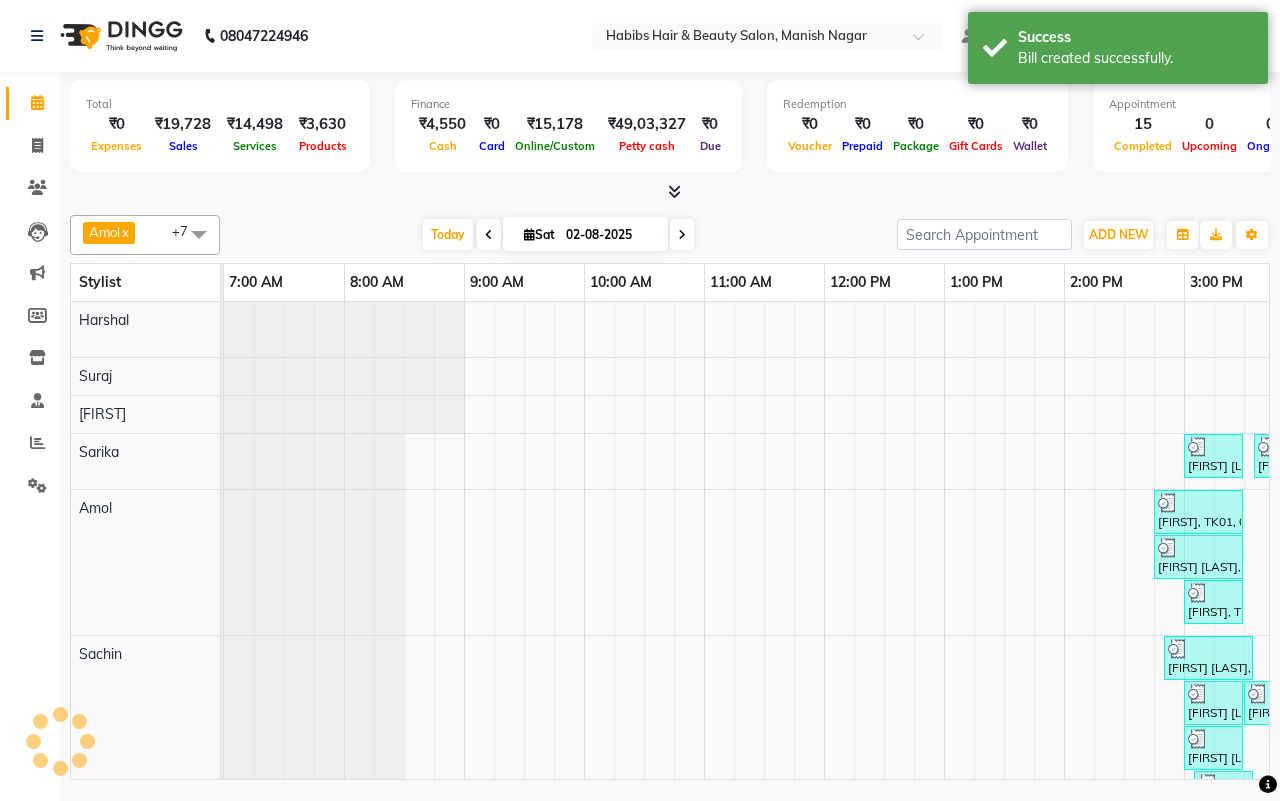 click on "[FIRST]  x [FIRST]   x [FIRST]  x [FIRST]  x [FIRST]  x [FIRST]  x [FIRST]   x[FIRST]  x +7 Select All [FIRST] [FIRST] [FIRST] [FIRST] [FIRST] [FIRST] [FIRST] [FIRST] [FIRST]  Today  Sat [DATE] Toggle Dropdown Add Appointment Add Invoice Add Expense Add Attendance Add Client Add Transaction Toggle Dropdown Add Appointment Add Invoice Add Expense Add Attendance Add Client ADD NEW Toggle Dropdown Add Appointment Add Invoice Add Expense Add Attendance Add Client Add Transaction [FIRST]  x [FIRST]   x [FIRST]  x [FIRST]  x [FIRST]  x [FIRST]  x [FIRST]   x[FIRST]  x +7 Select All [FIRST] [FIRST] [FIRST] [FIRST] [FIRST] [FIRST] [FIRST] [FIRST] [FIRST]  Group By  Staff View   Room View  View as Vertical  Vertical - Week View  Horizontal  Horizontal - Week View  List  Toggle Dropdown Calendar Settings Manage Tags   Arrange Stylists   Reset Stylists  Full Screen  Show Available Stylist  Appointment Form Zoom 100% Stylist 7:00 AM 8:00 AM 9:00 AM 10:00 AM 11:00 AM 12:00 PM 1:00 PM 2:00 PM 3:00 PM [FIRST]" 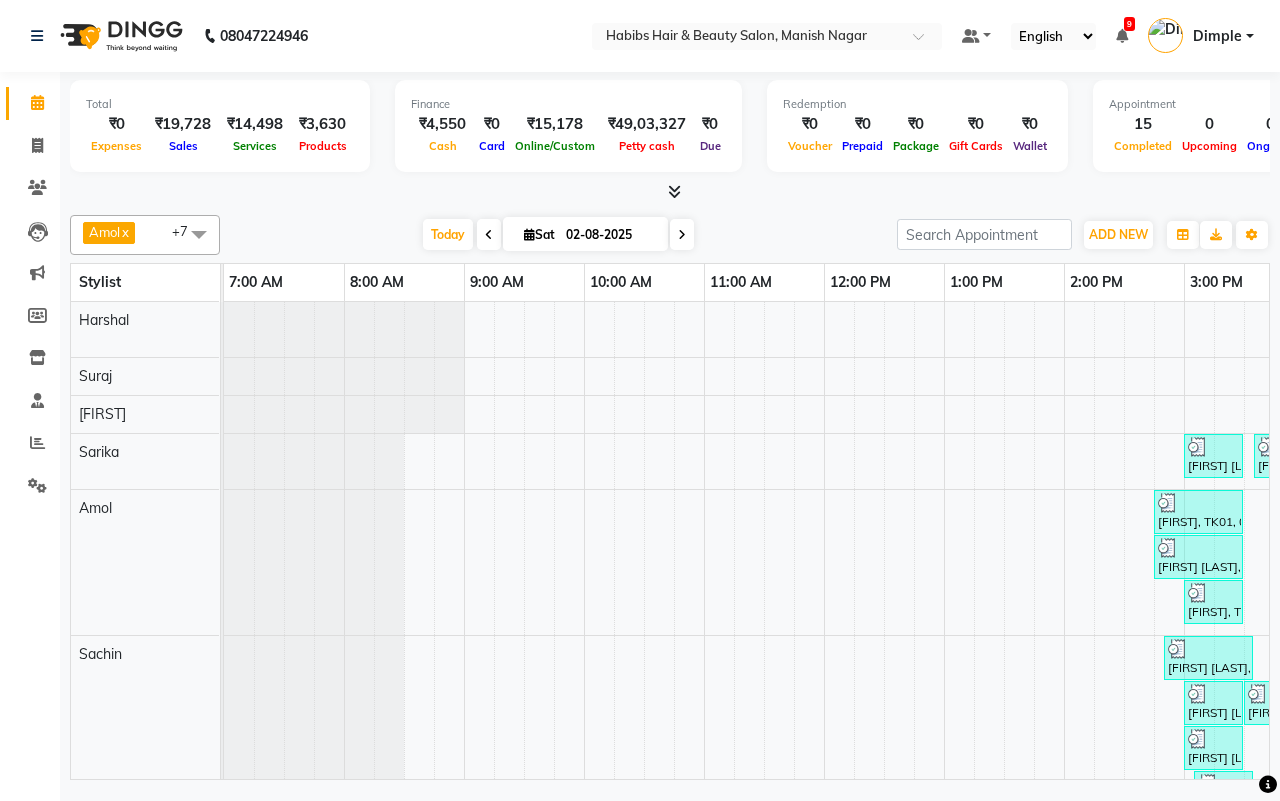 click on "Amol x Harshal x Mrunali x Sachin x Sarika x Shantanu x Suraj x Abhijeet x +7 Select All Abhijeet Amol Apurva Harshal Mrunali Sachin Sarika Shantanu Suraj Vedant Today Sat 02-08-2025 Toggle Dropdown Add Appointment Add Invoice Add Expense Add Attendance Add Client Add Transaction Toggle Dropdown Add Appointment Add Invoice Add Expense Add Attendance Add Client ADD NEW Toggle Dropdown Add Appointment Add Invoice Add Expense Add Attendance Add Client Add Transaction Amol x Harshal x Mrunali x Sachin x Sarika x Shantanu x Suraj x Abhijeet x +7 Select All Abhijeet Amol Apurva Harshal Mrunali Sachin Sarika Shantanu Suraj Vedant Group By Staff View Room View View as Vertical Vertical - Week View Horizontal Horizontal - Week View List Toggle Dropdown Calendar Settings Manage Tags Arrange Stylists Reset Stylists Full Screen Show Available Stylist Appointment Form Zoom 100%" at bounding box center [670, 235] 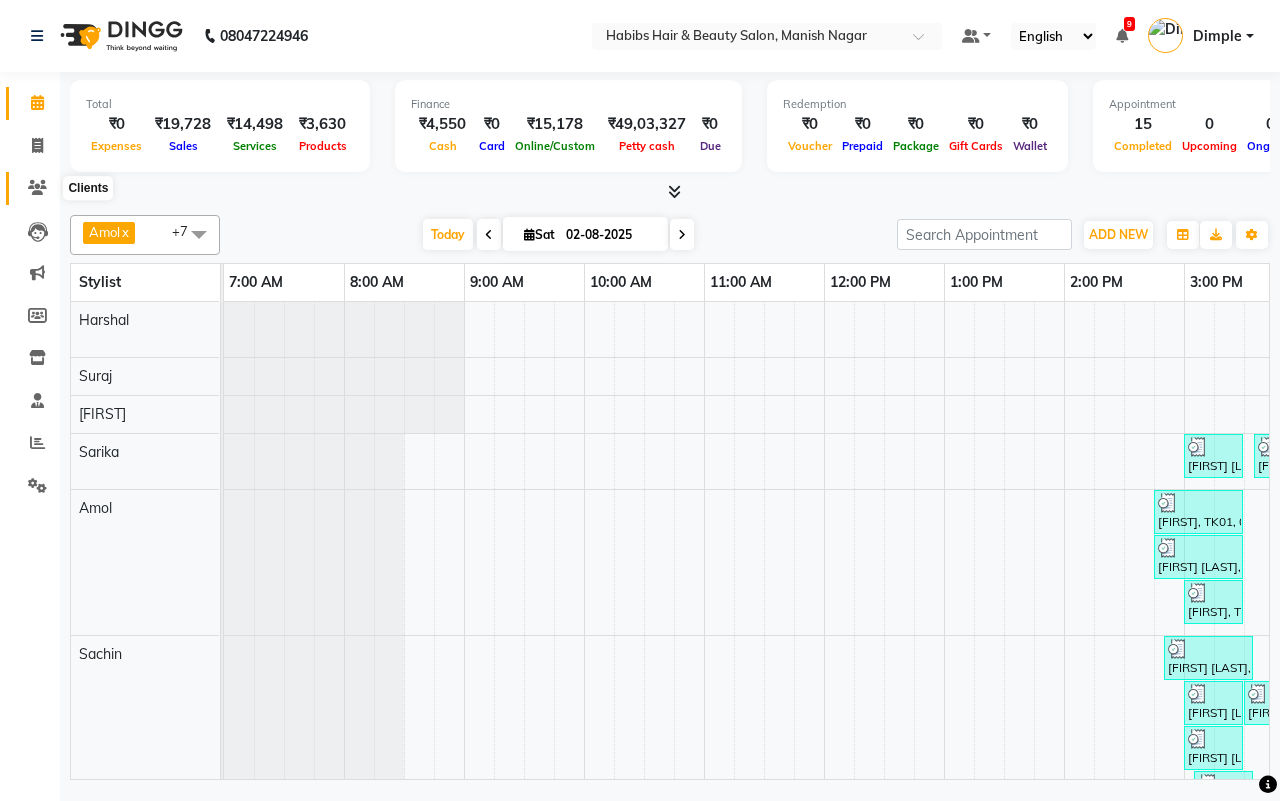 click 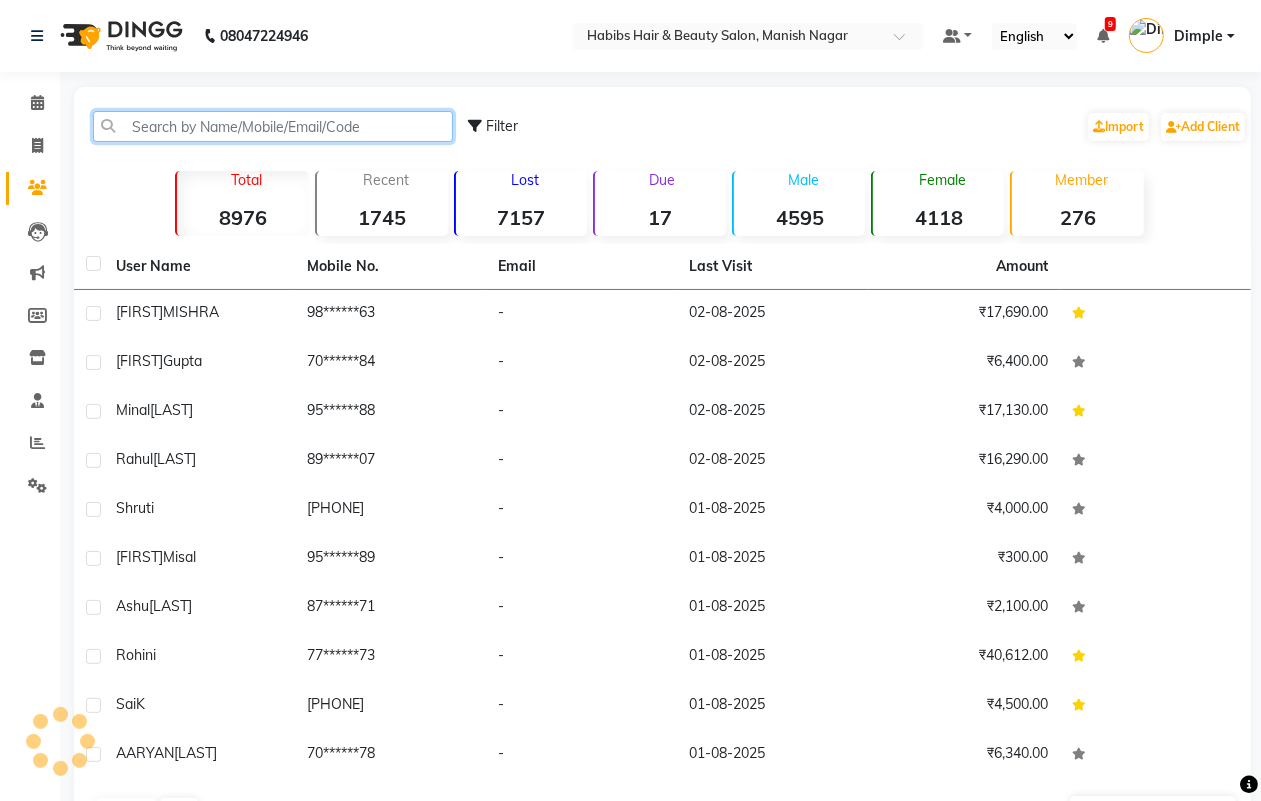click 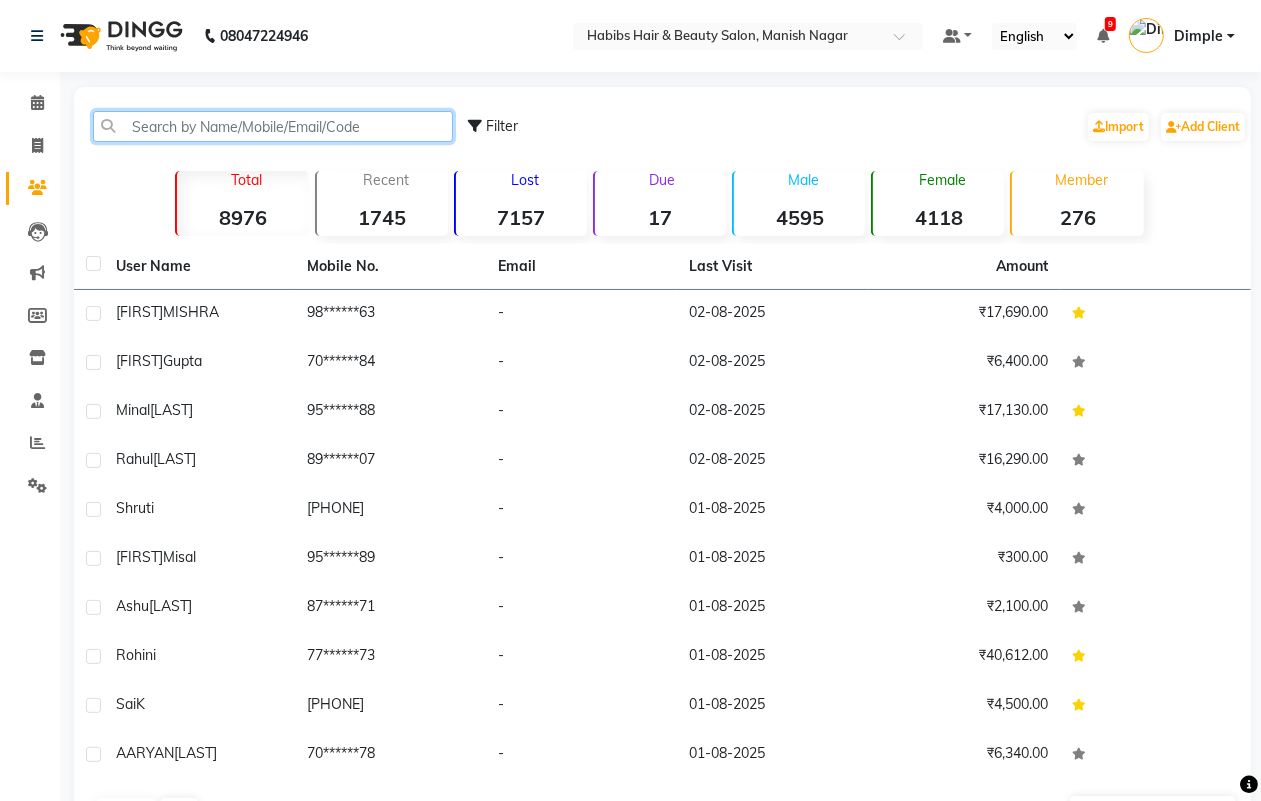 click 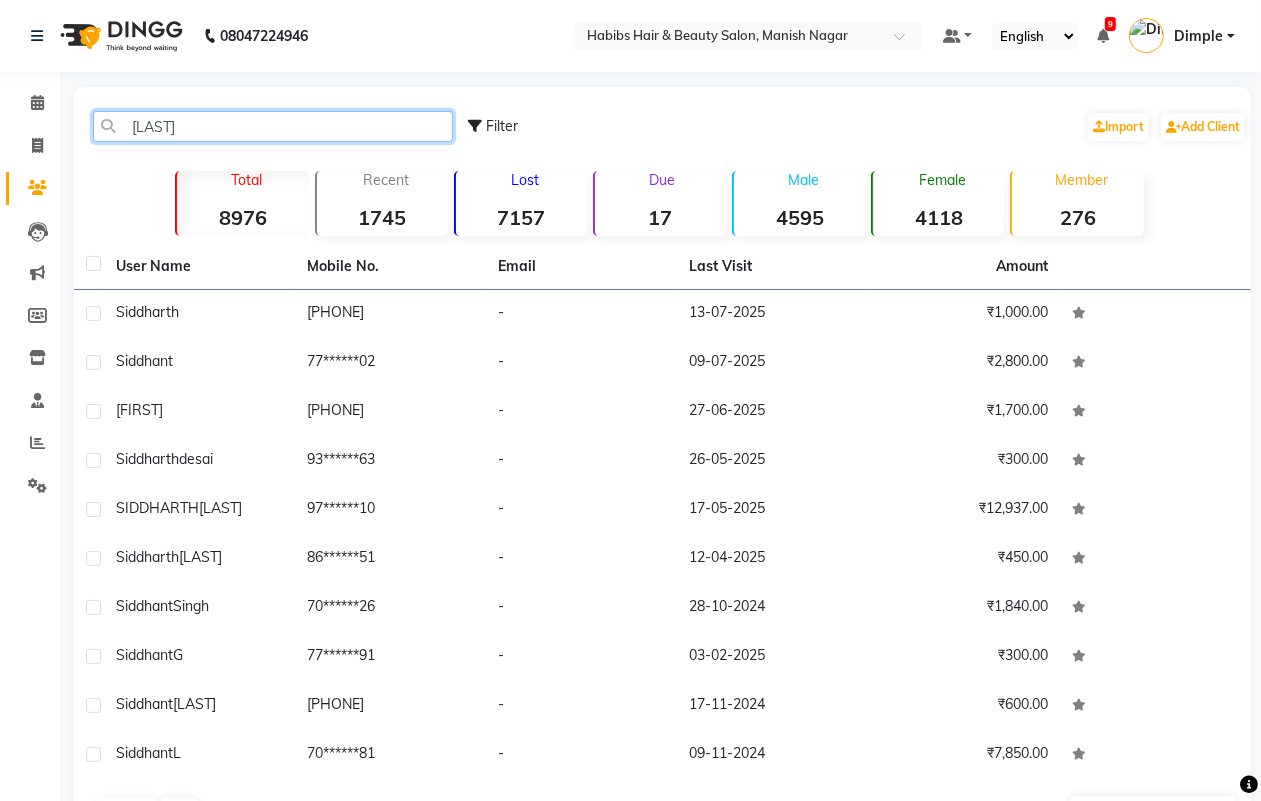 click on "[LAST]" 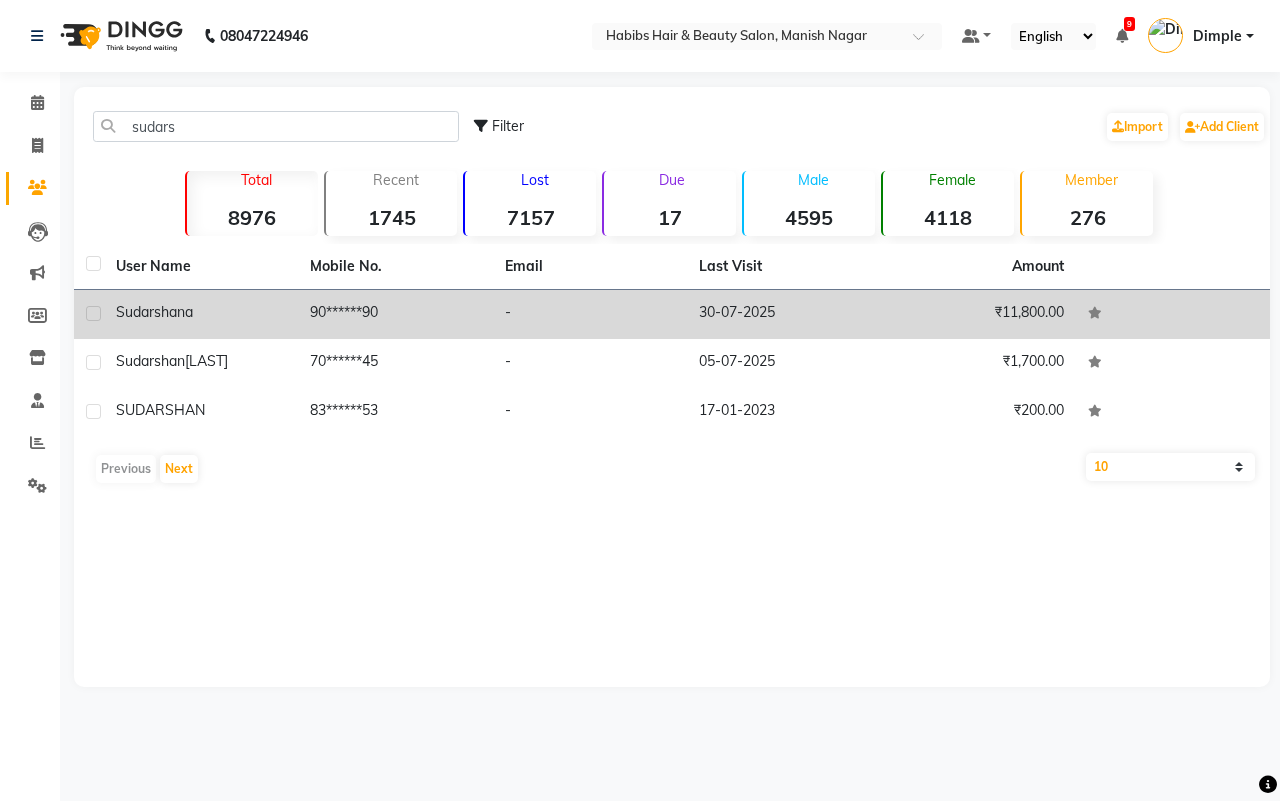 click on "₹11,800.00" 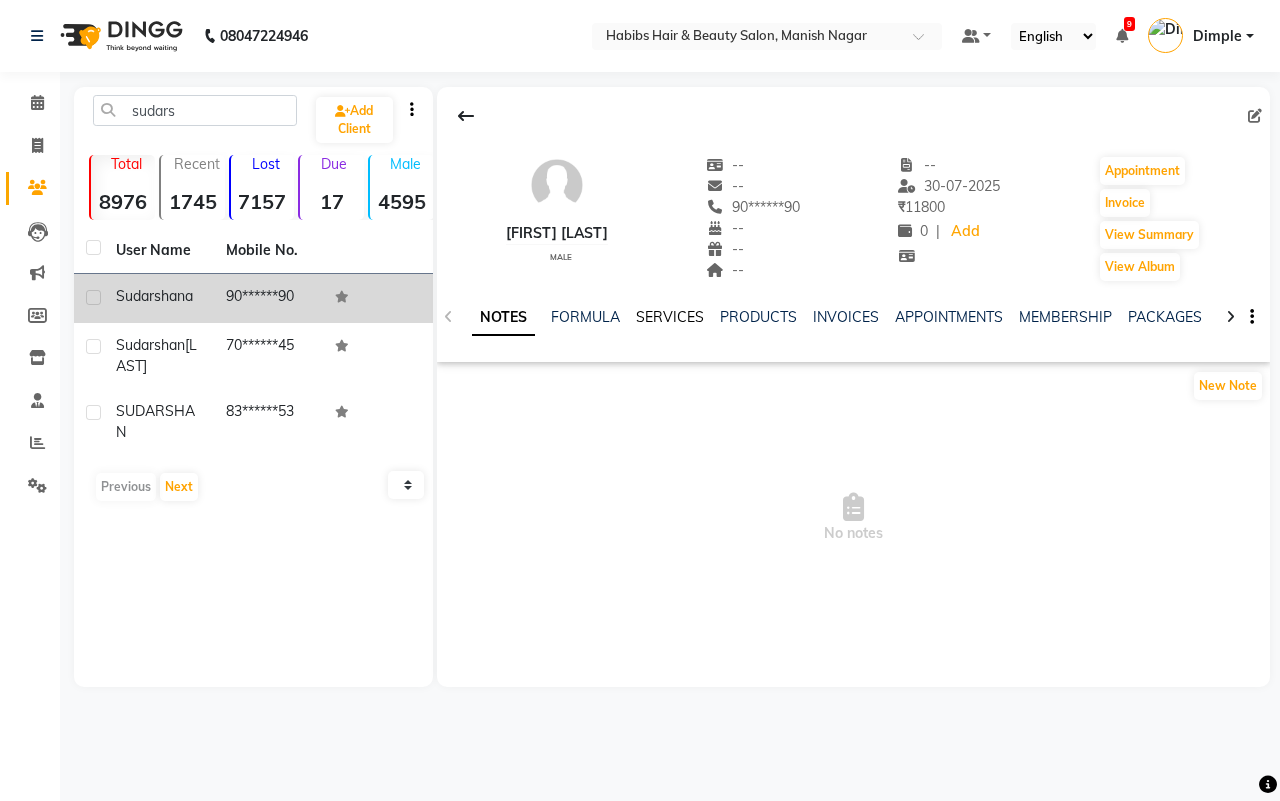 click on "SERVICES" 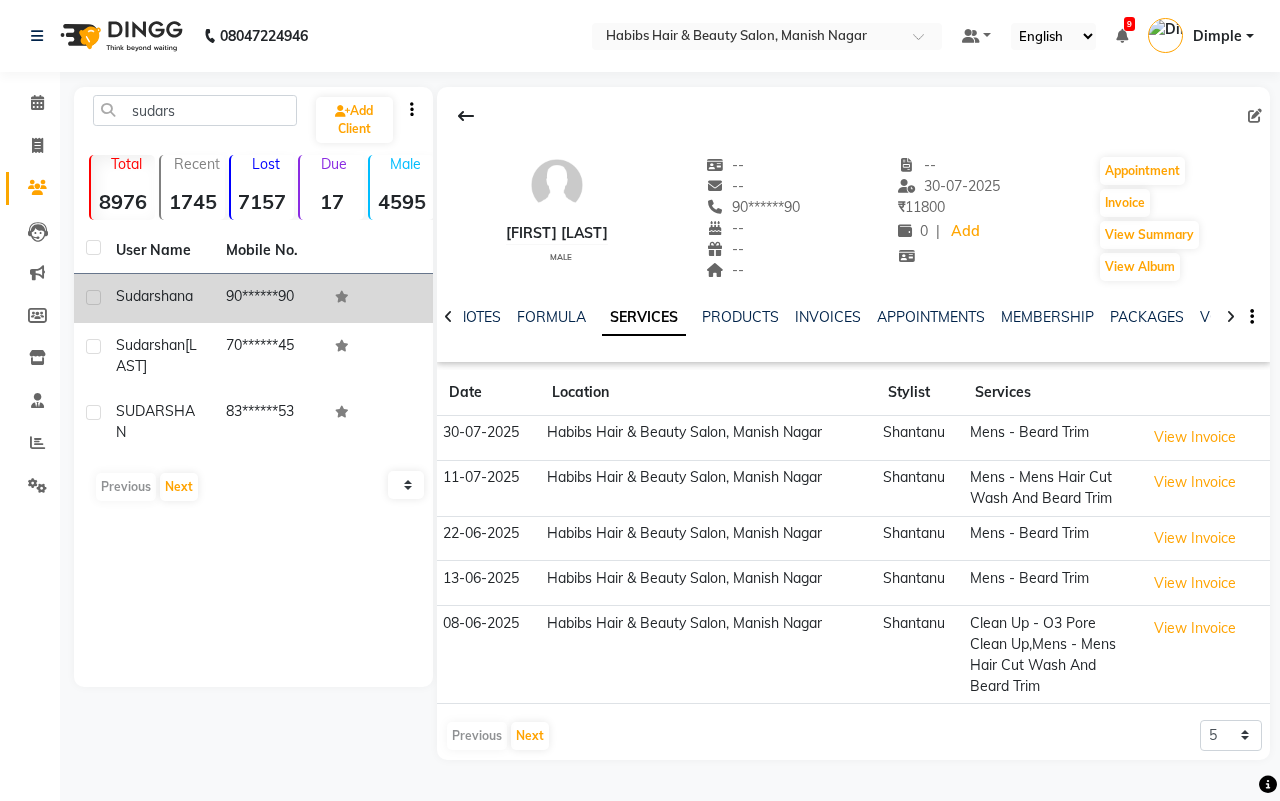 click 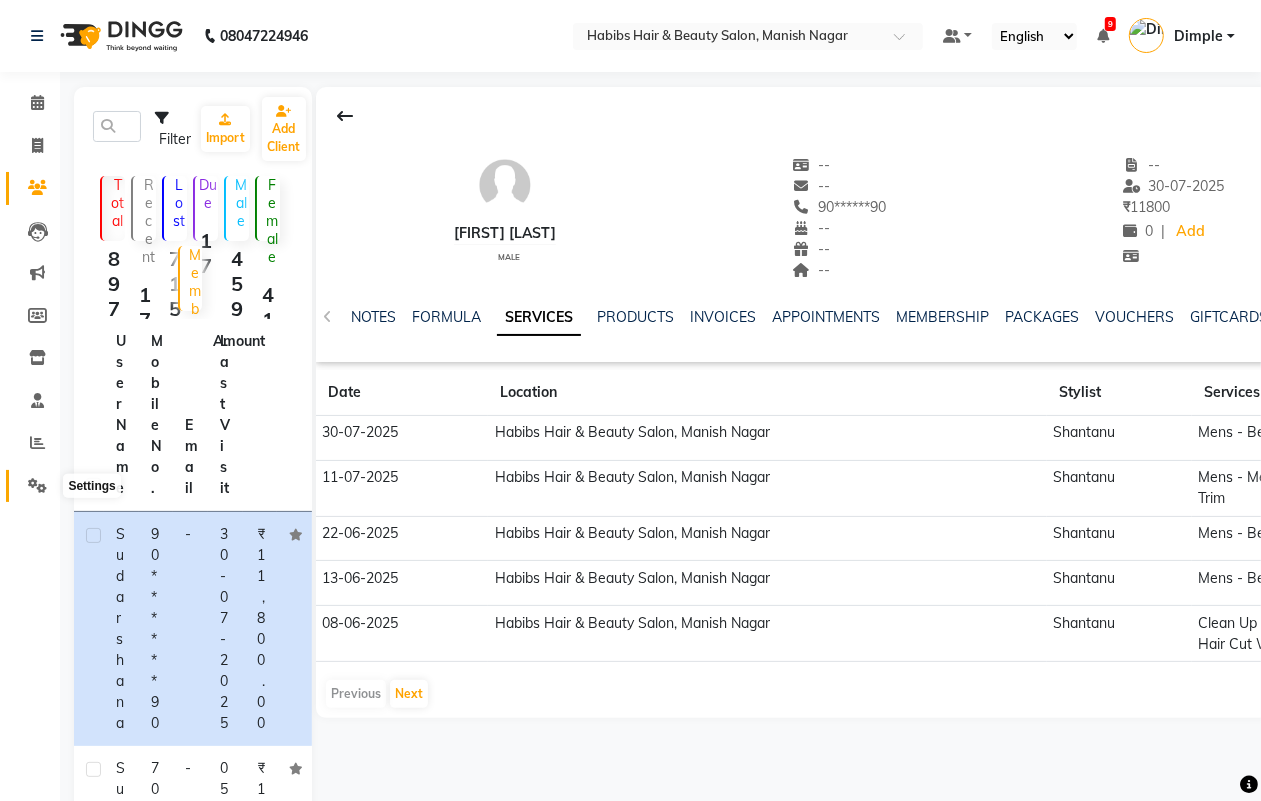 click 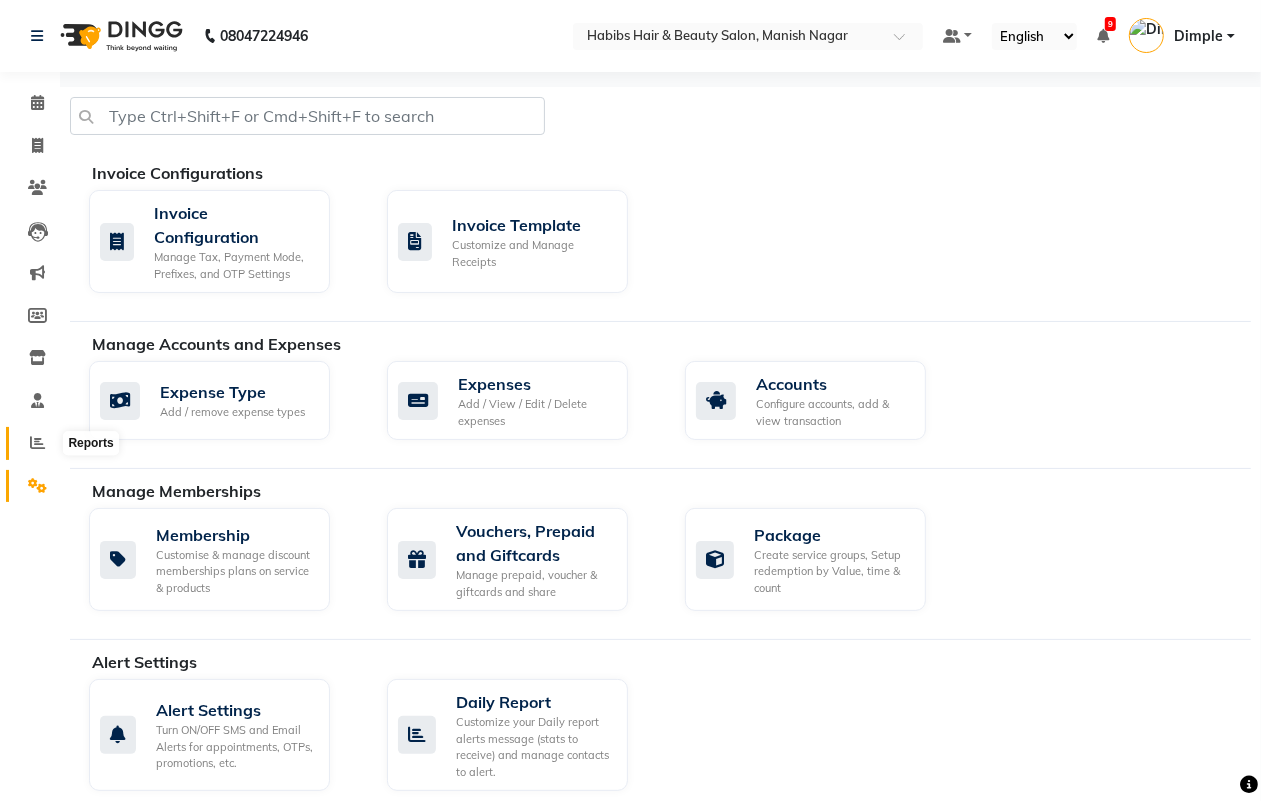 click 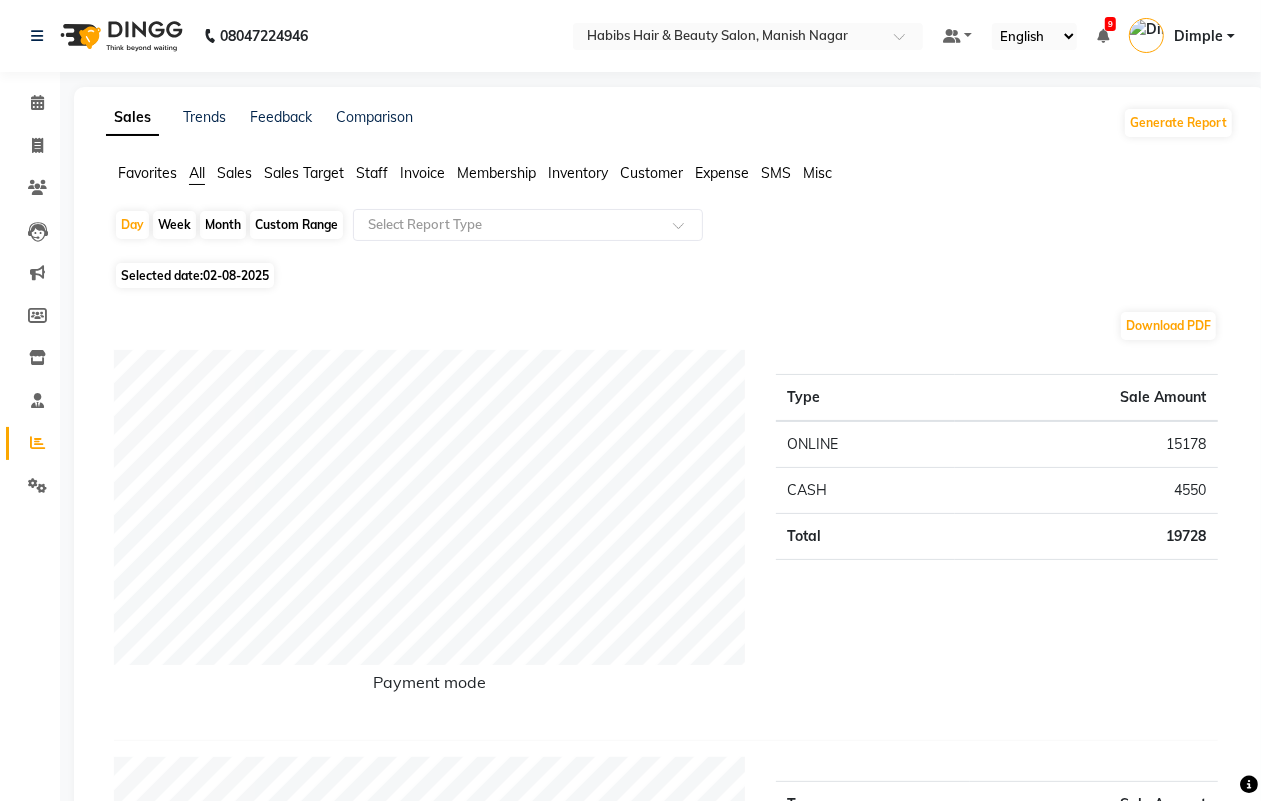click on "Month" 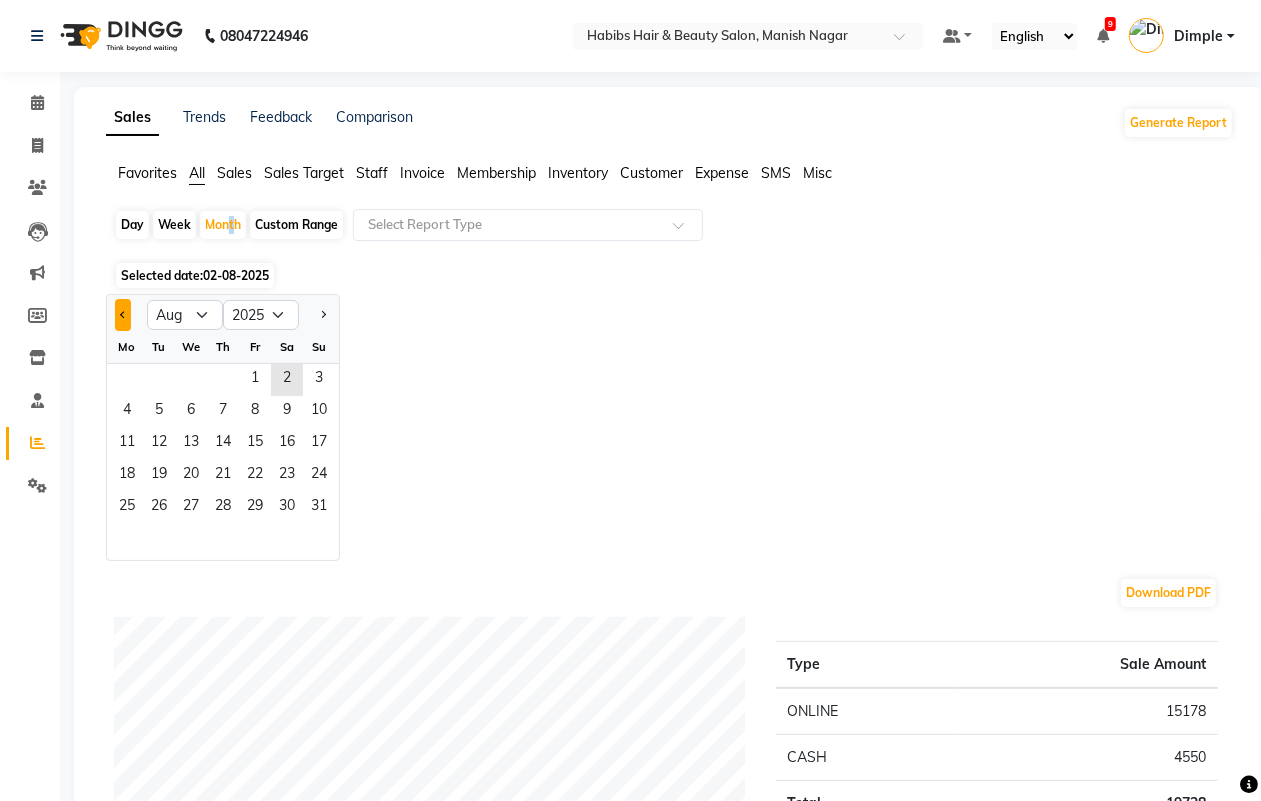 click 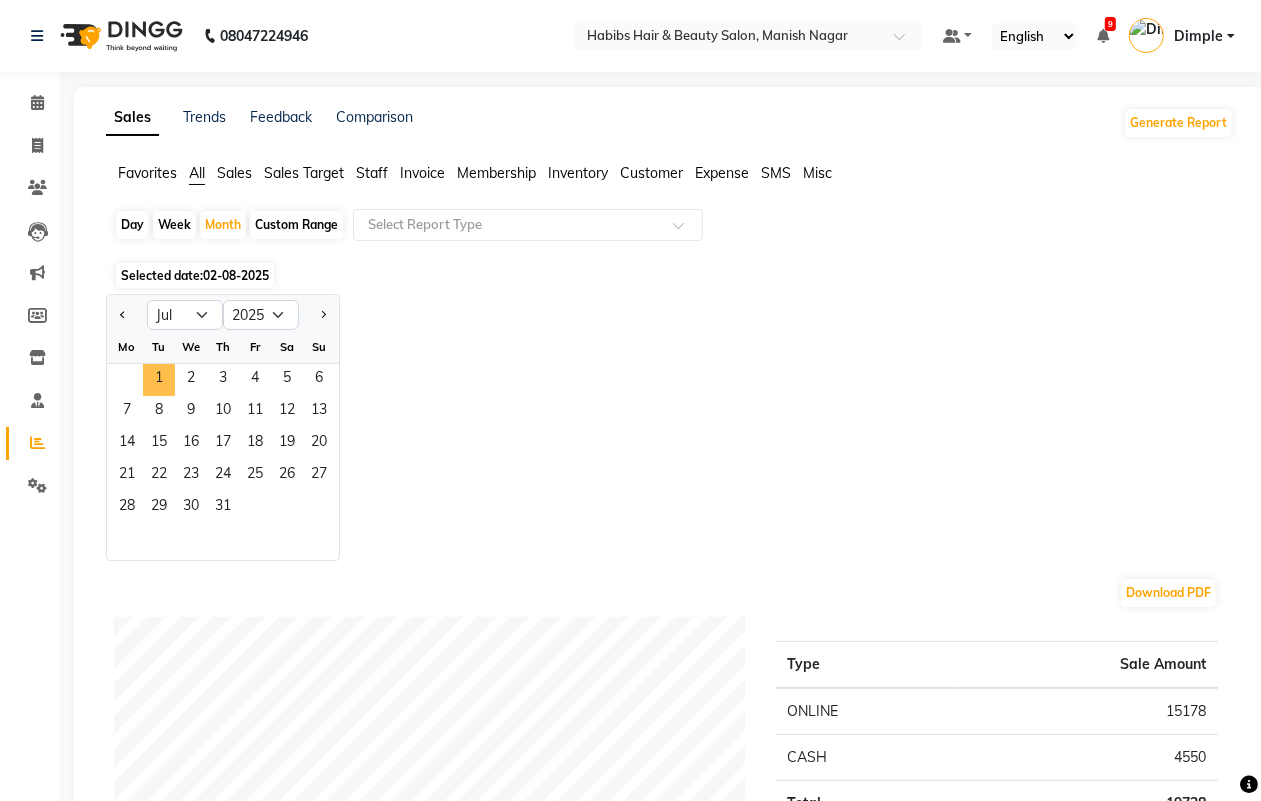 drag, startPoint x: 166, startPoint y: 380, endPoint x: 453, endPoint y: 288, distance: 301.38513 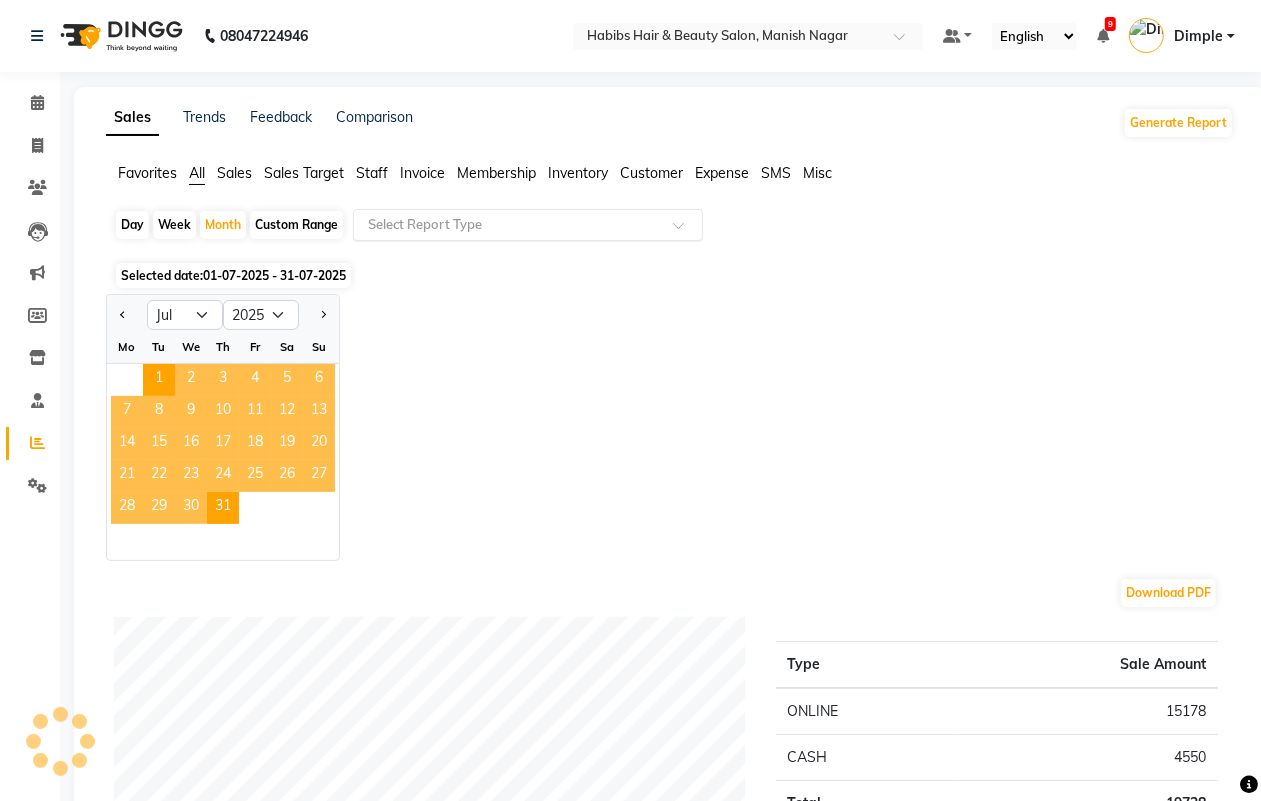 click 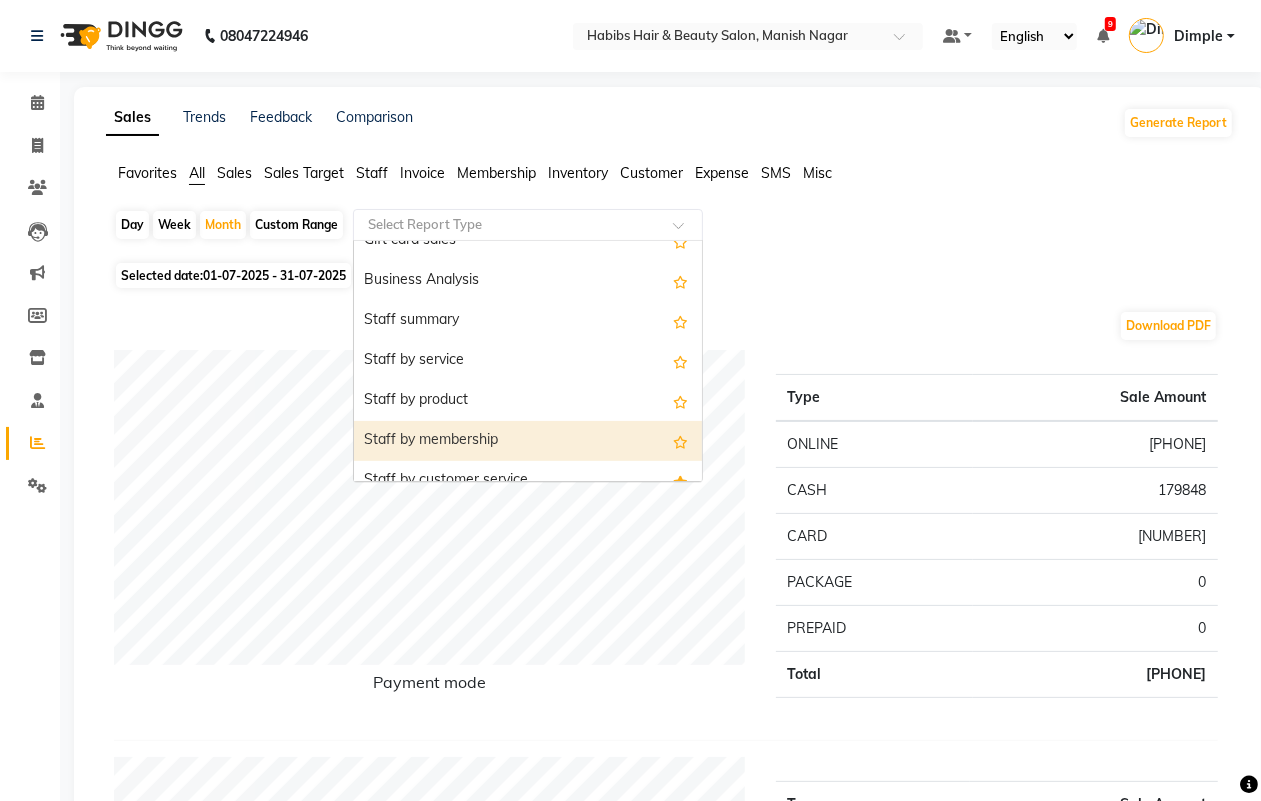 scroll, scrollTop: 625, scrollLeft: 0, axis: vertical 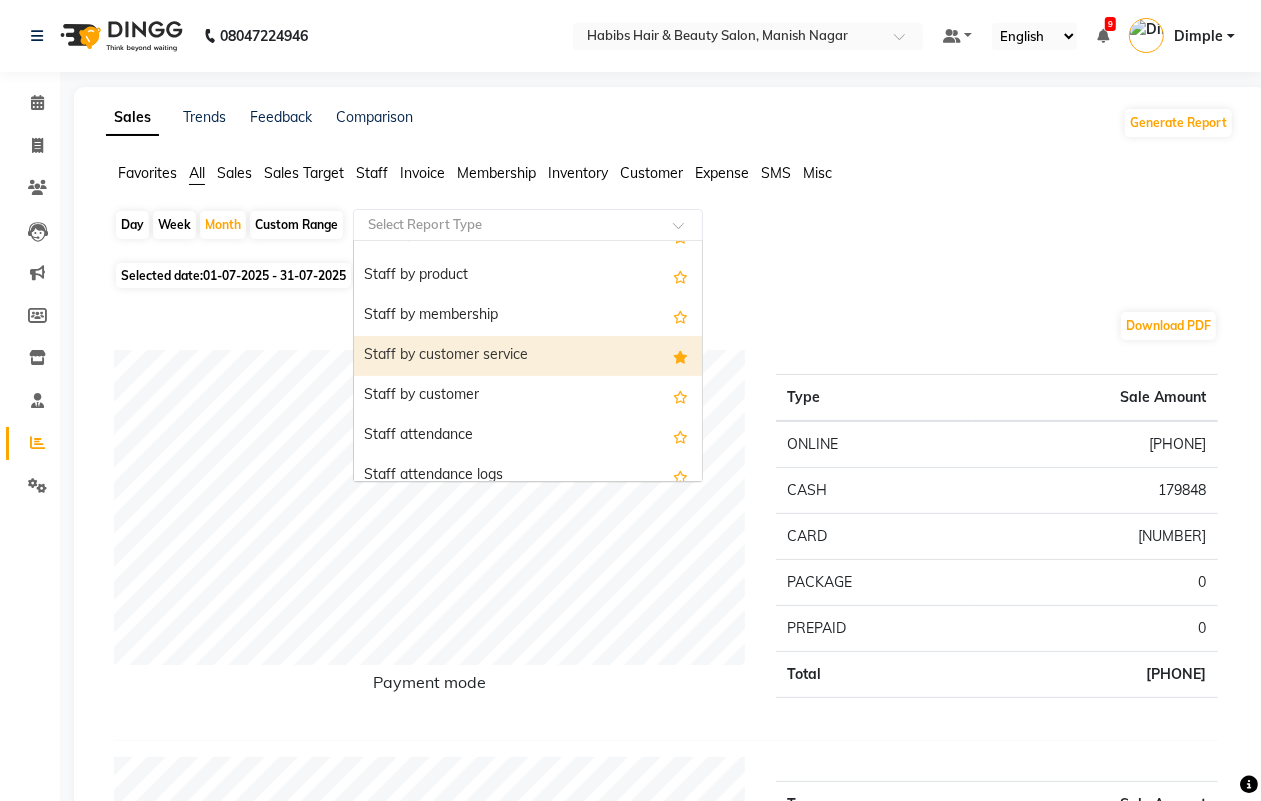 click on "Staff by customer service" at bounding box center (528, 356) 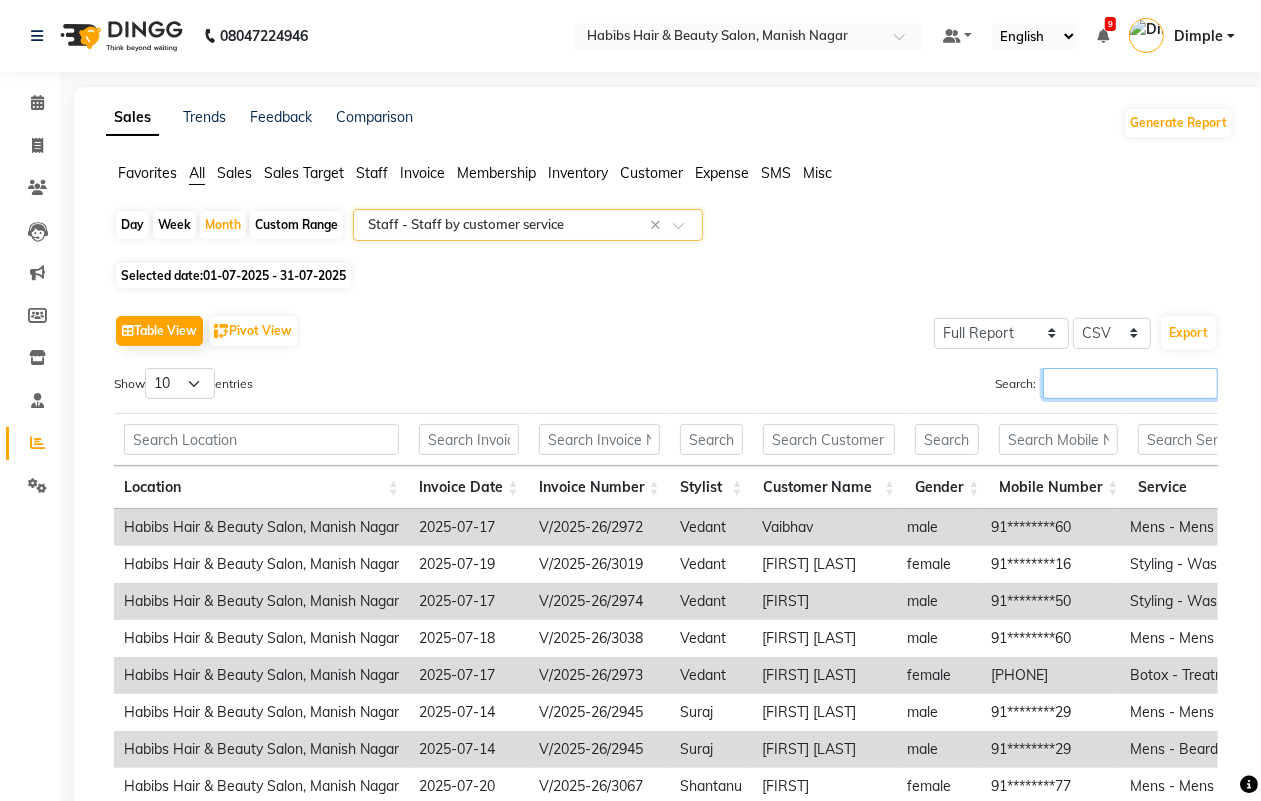 click on "Search:" at bounding box center [1130, 383] 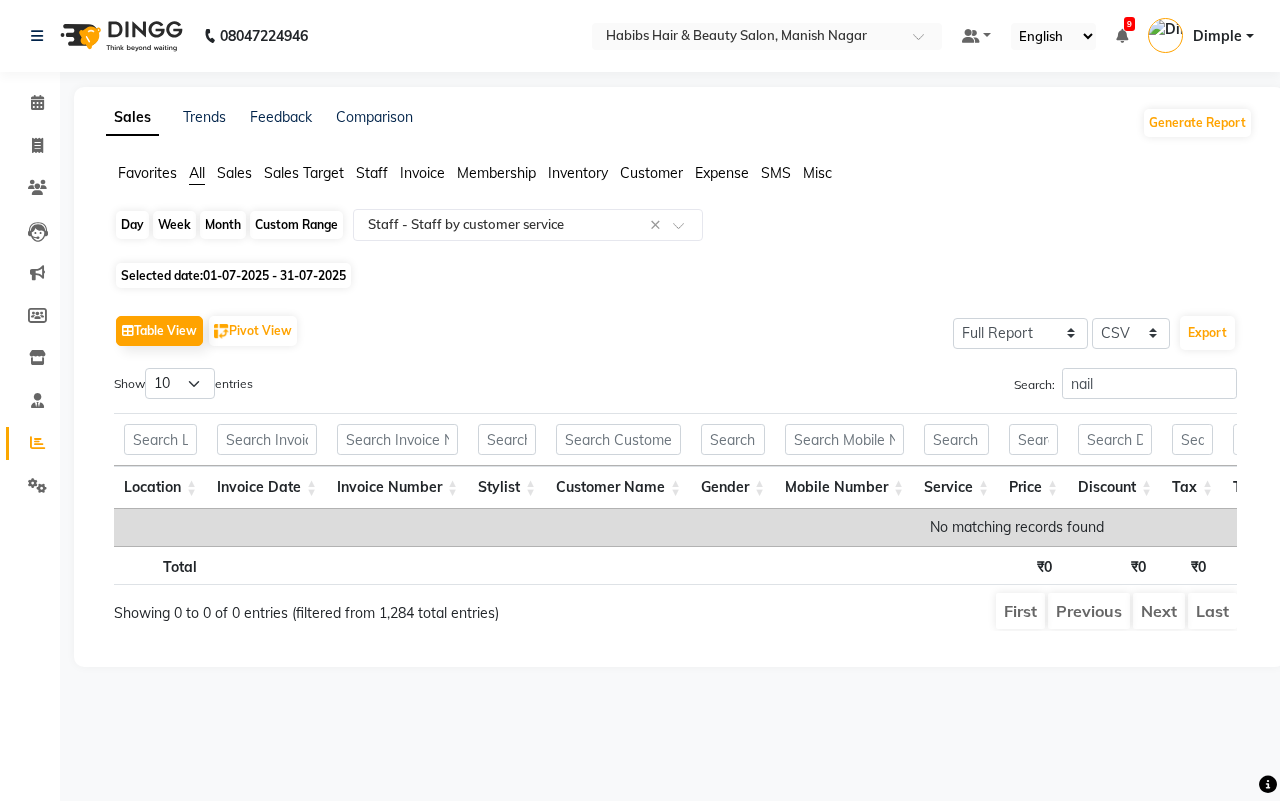 click on "Month" 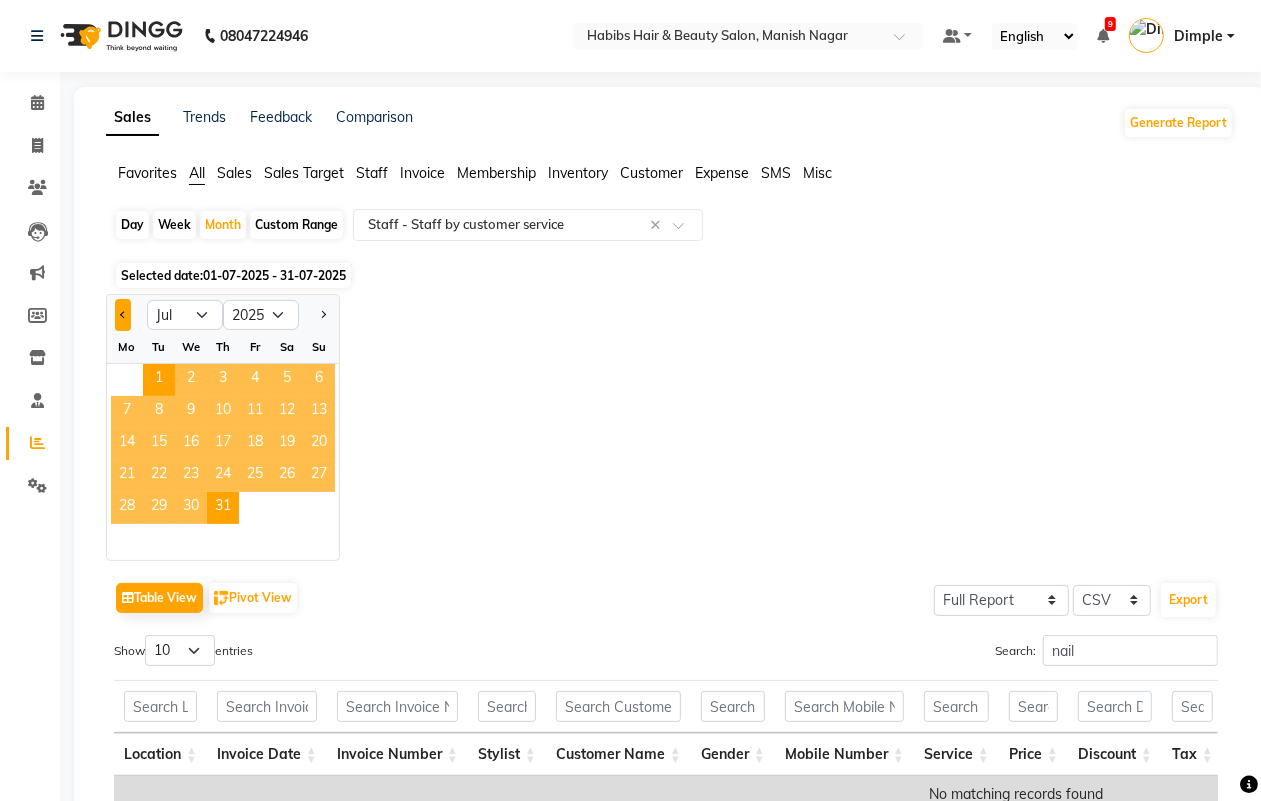 click 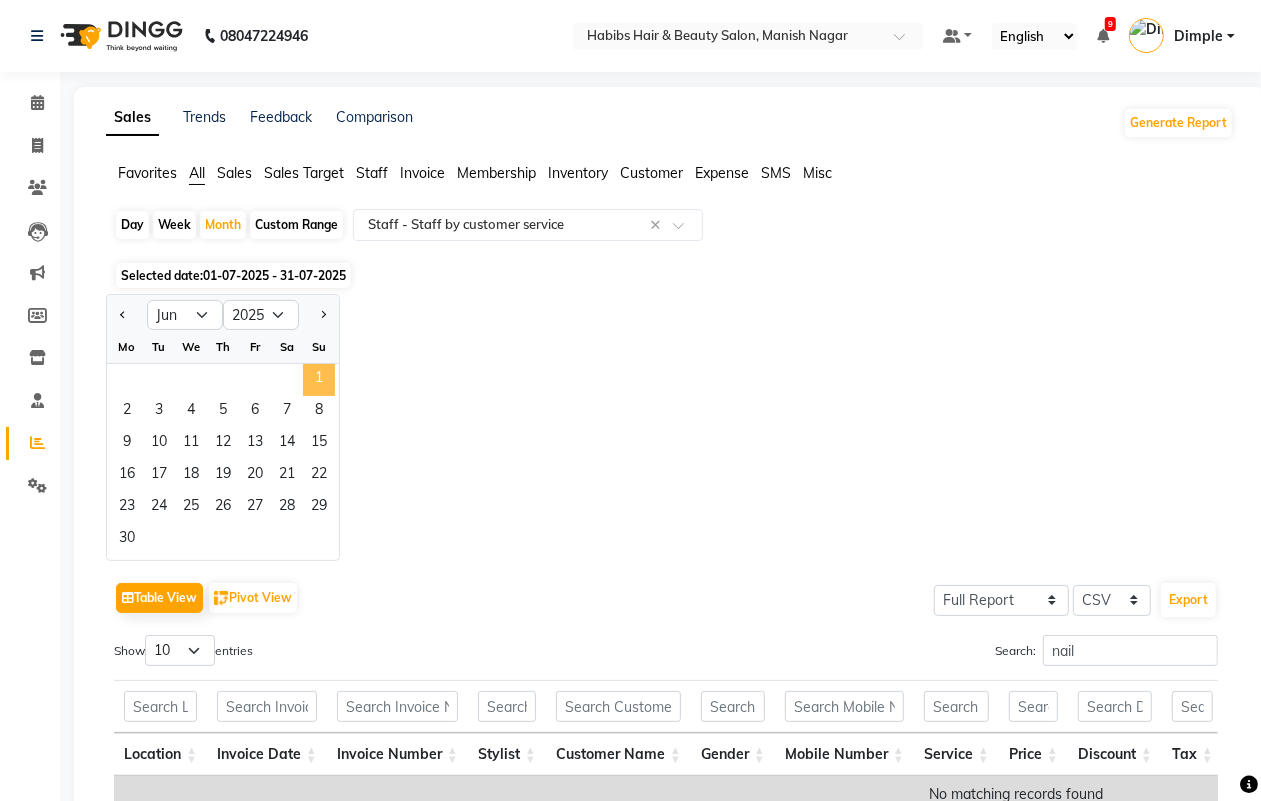 click on "1" 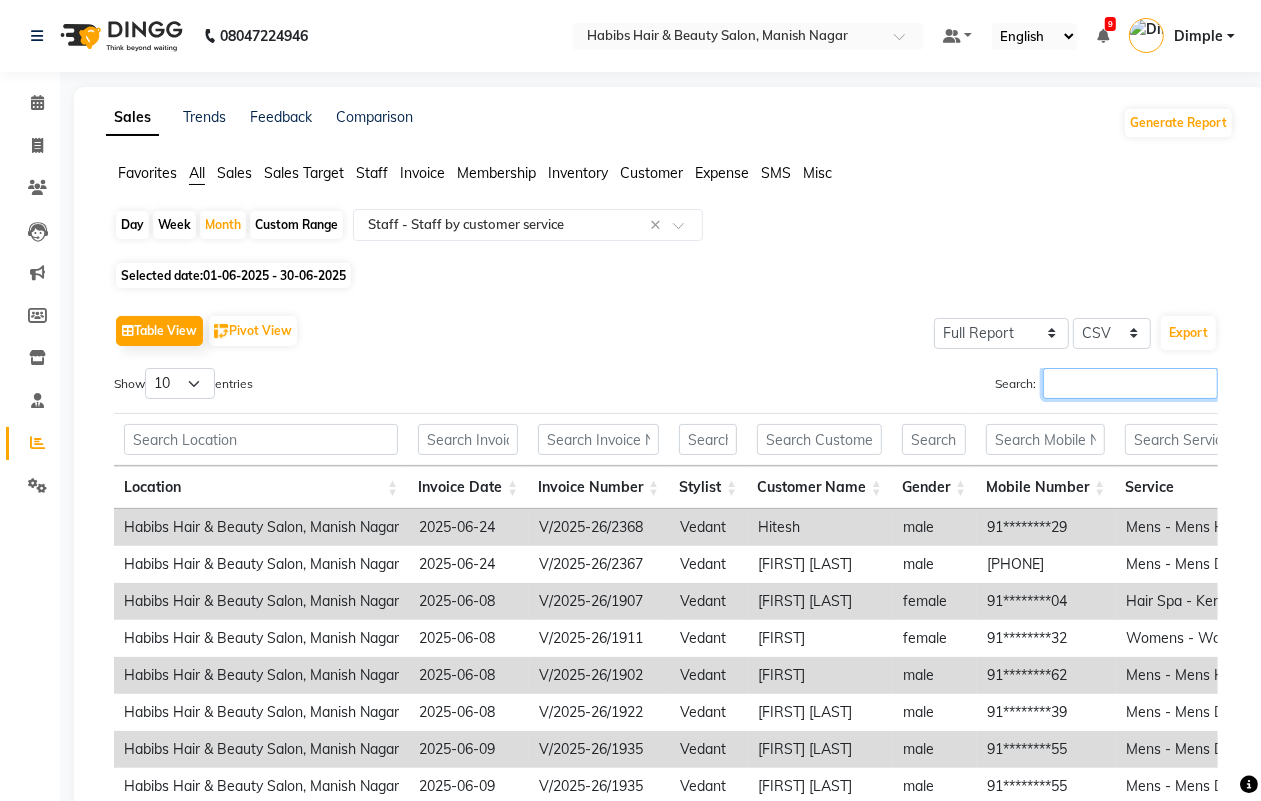 click on "Search:" at bounding box center (1130, 383) 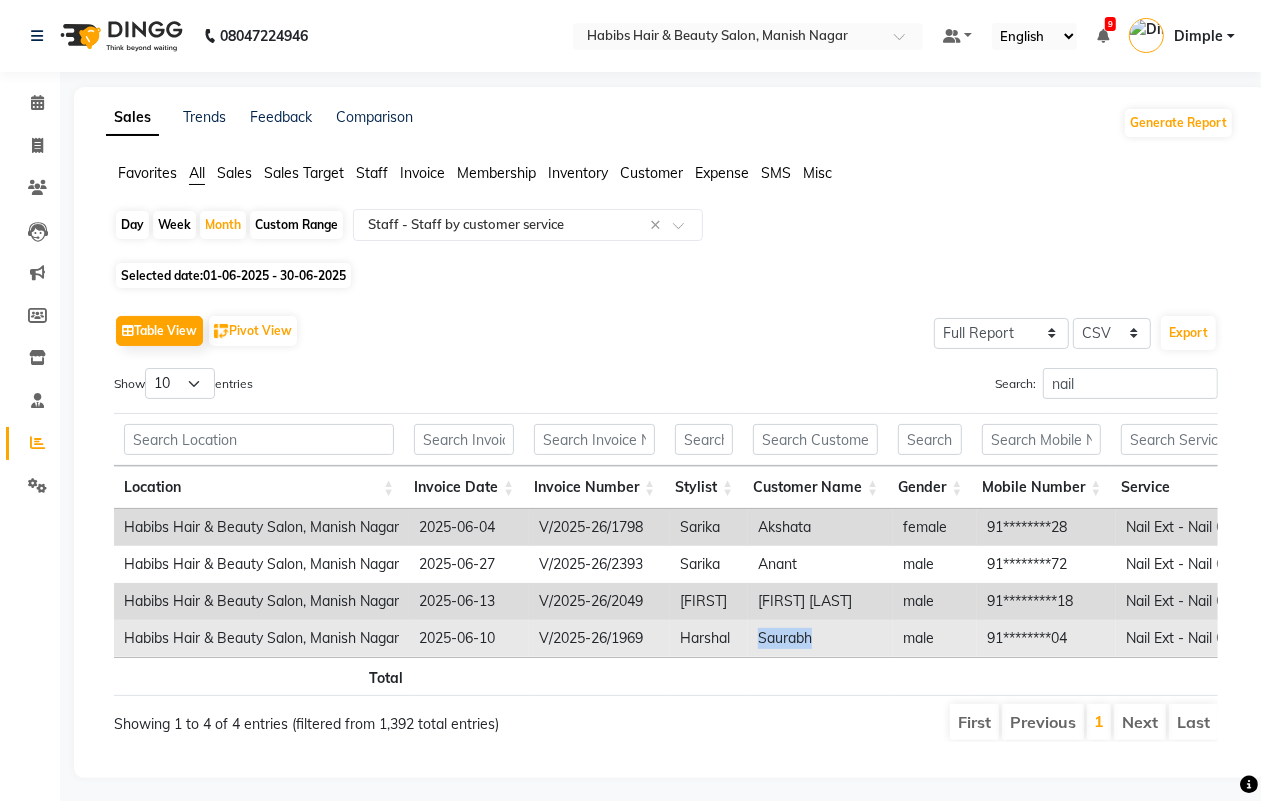 drag, startPoint x: 760, startPoint y: 641, endPoint x: 823, endPoint y: 646, distance: 63.1981 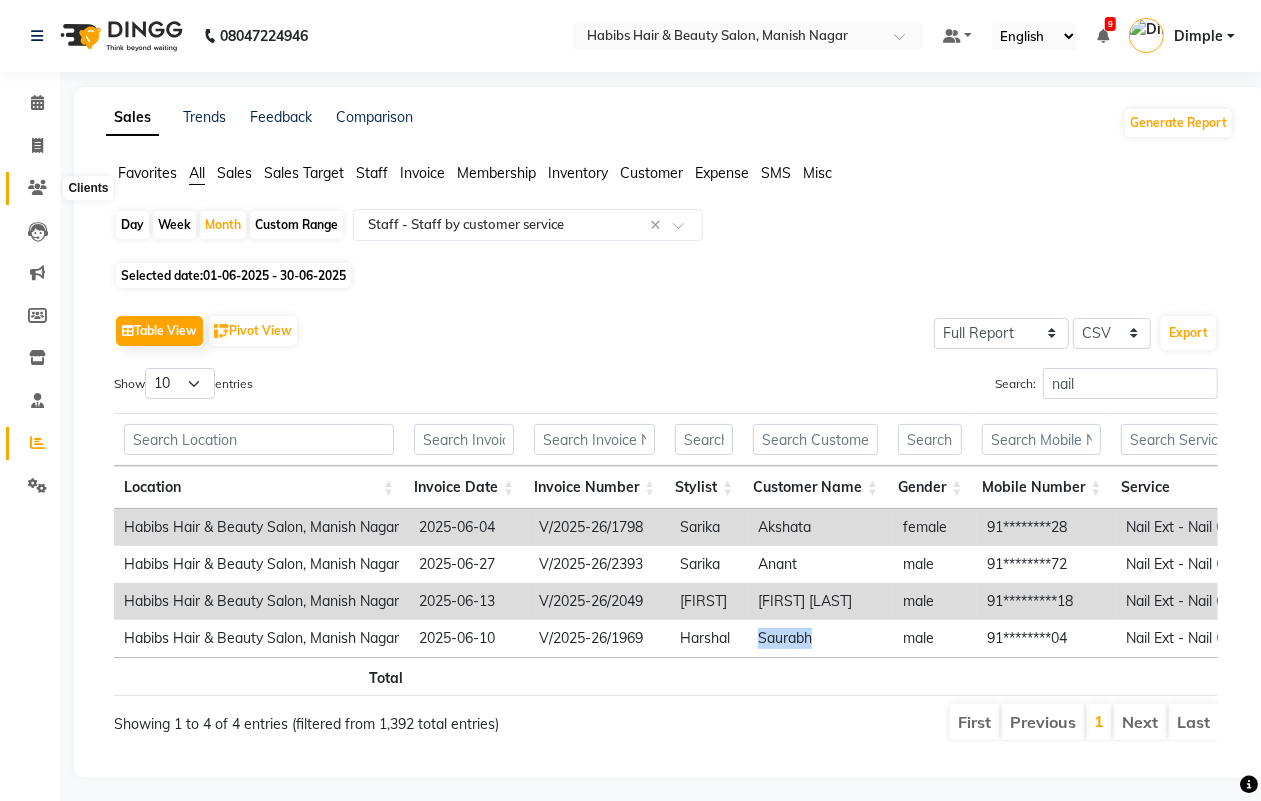 click 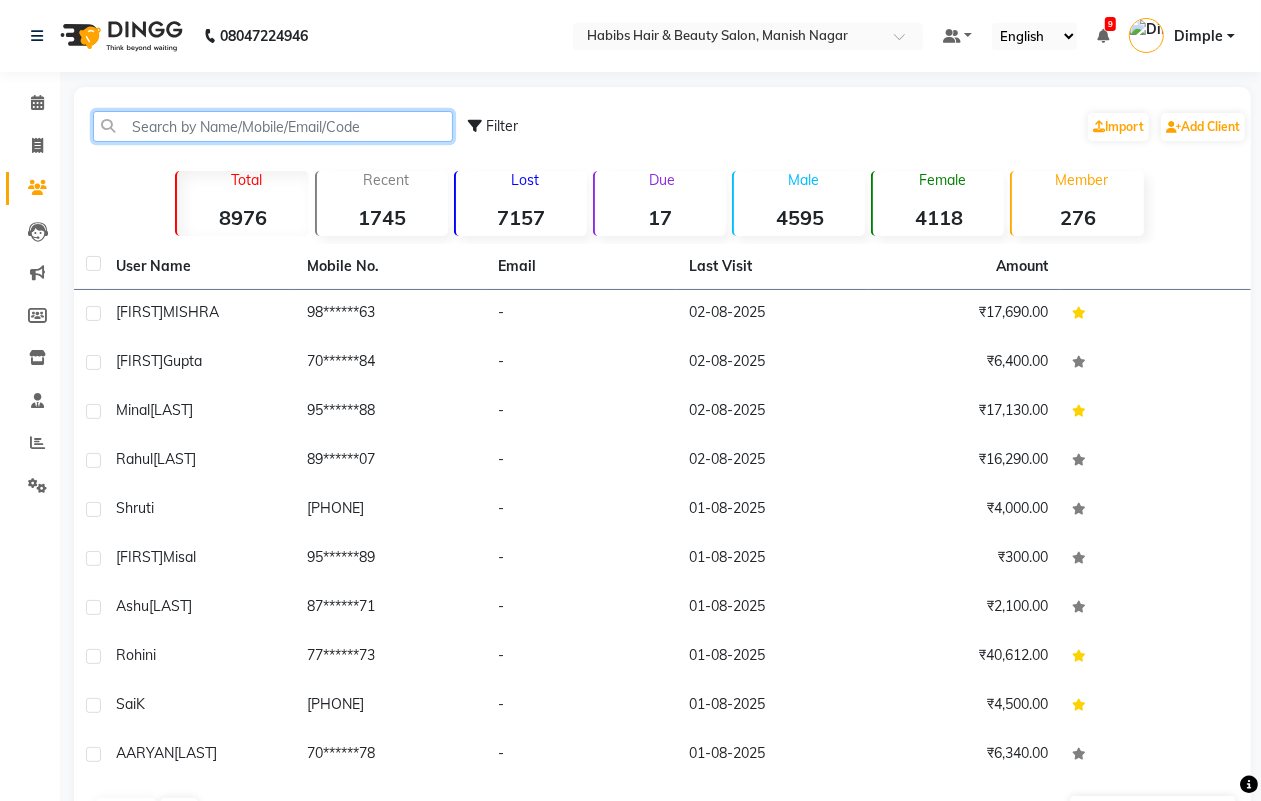 click 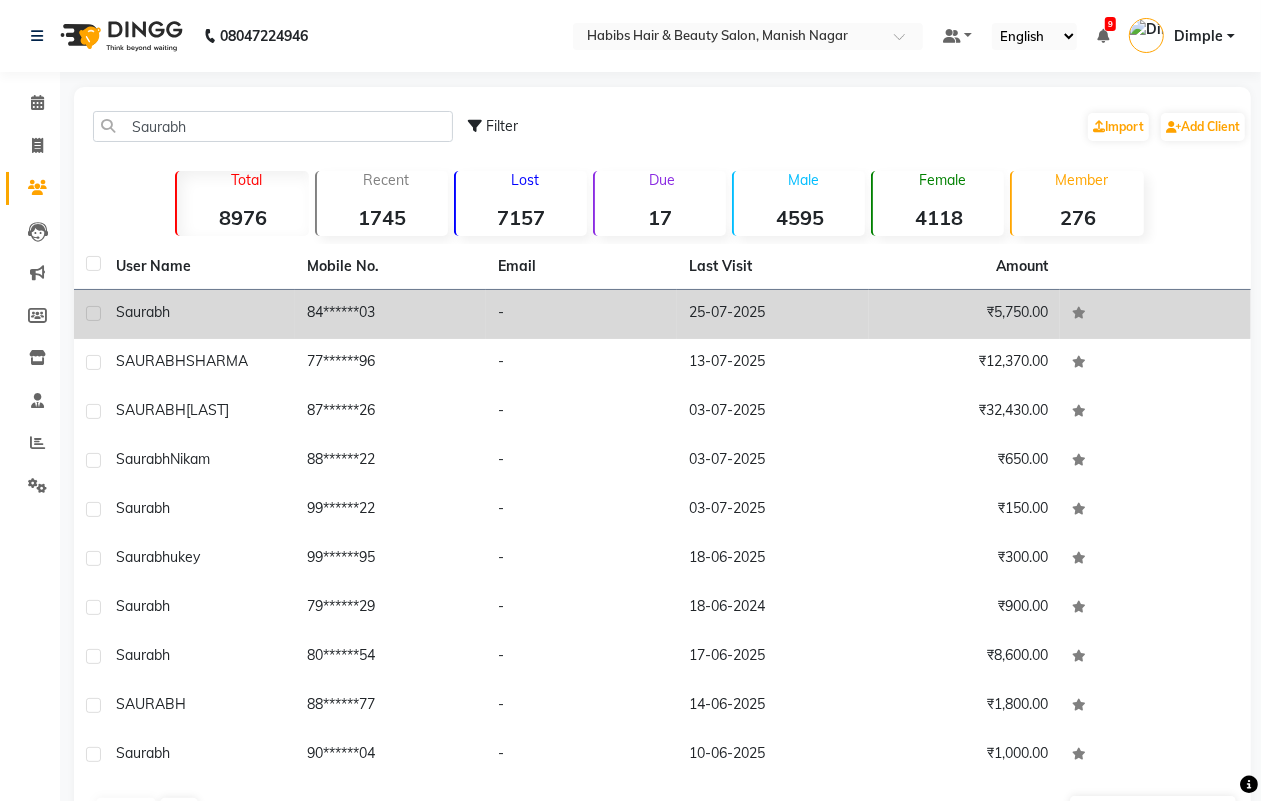 click on "₹5,750.00" 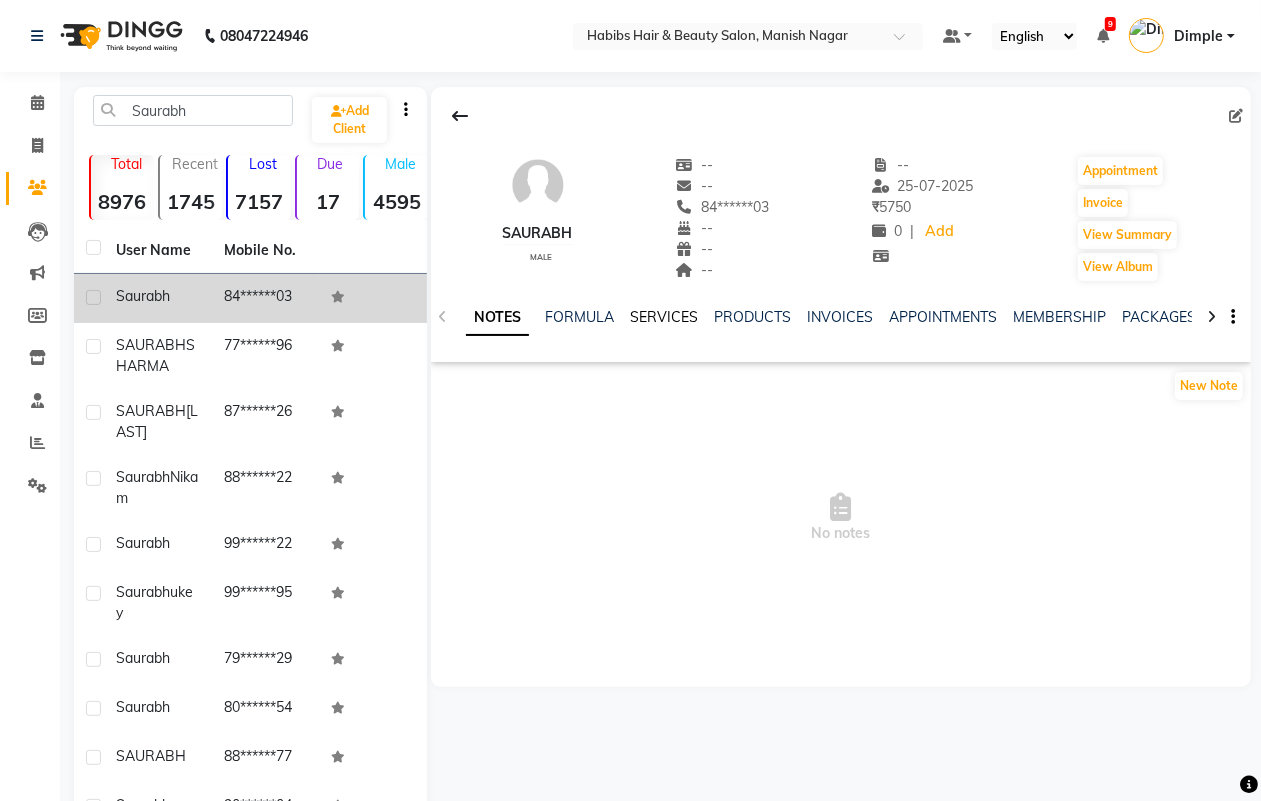 click on "SERVICES" 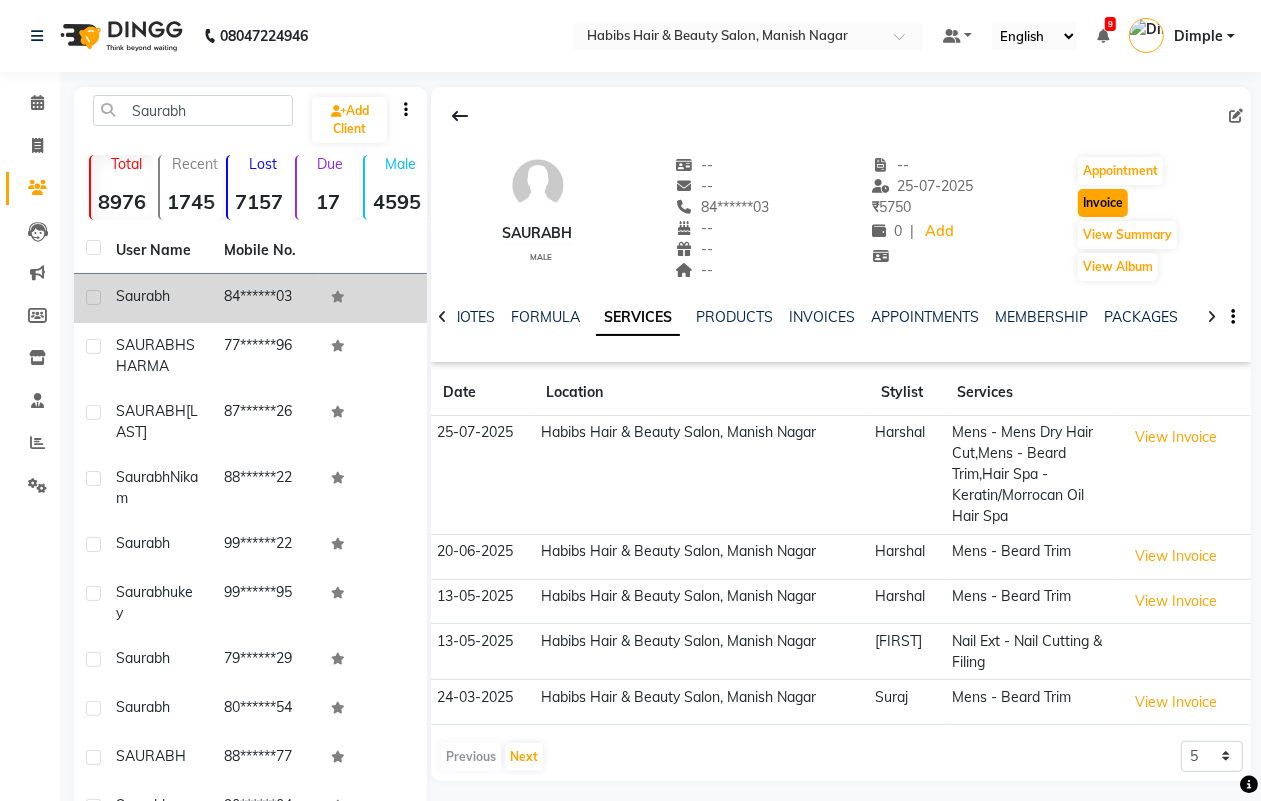 click on "Invoice" 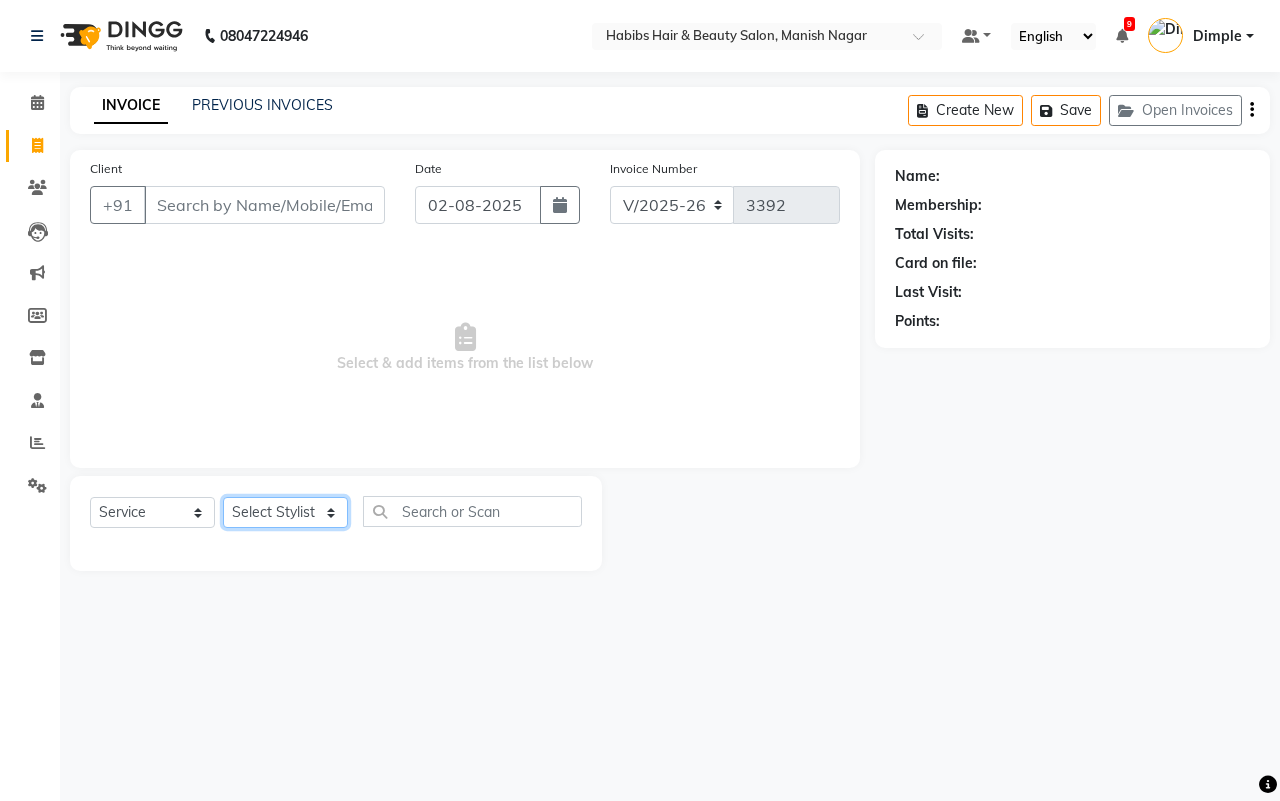 click on "Select Stylist" 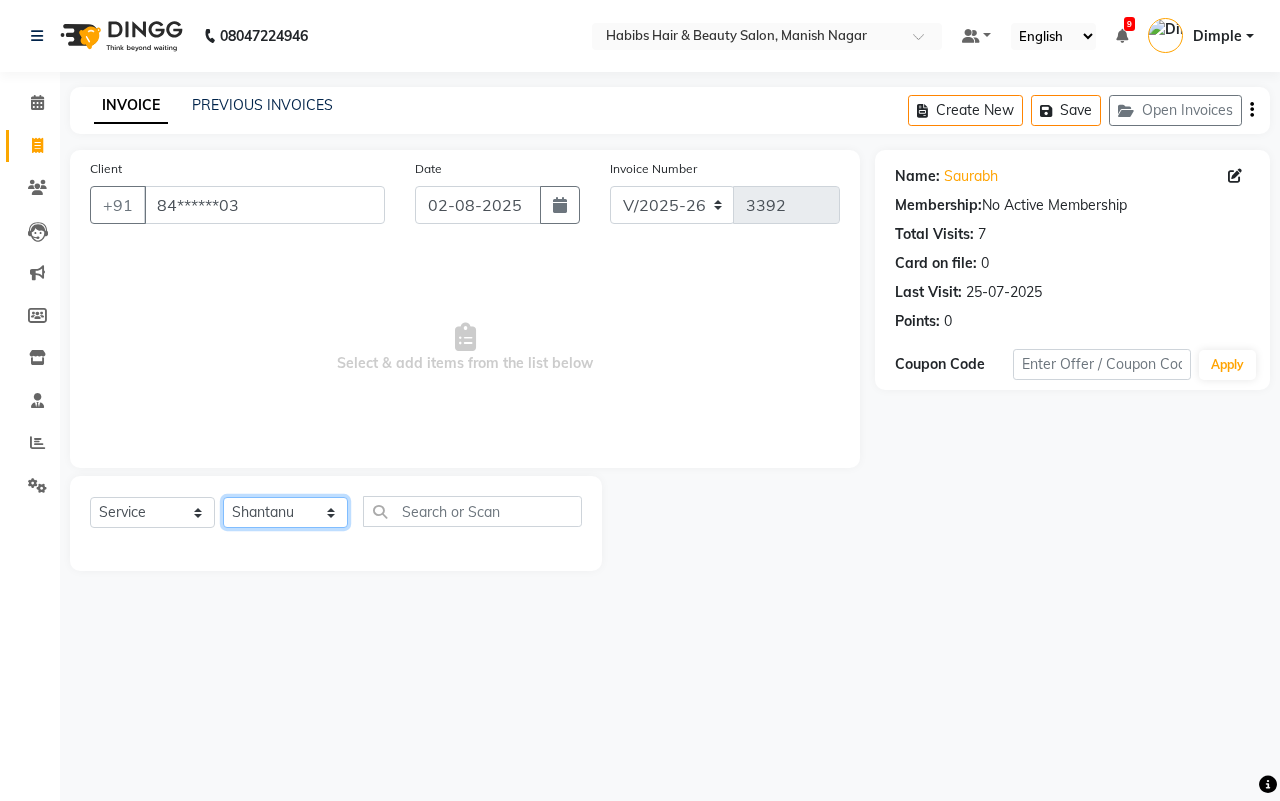 click on "Select Stylist [FIRST] [FIRST] [FIRST] [FIRST] [FIRST] [FIRST] [FIRST] [FIRST] [FIRST] [FIRST]" 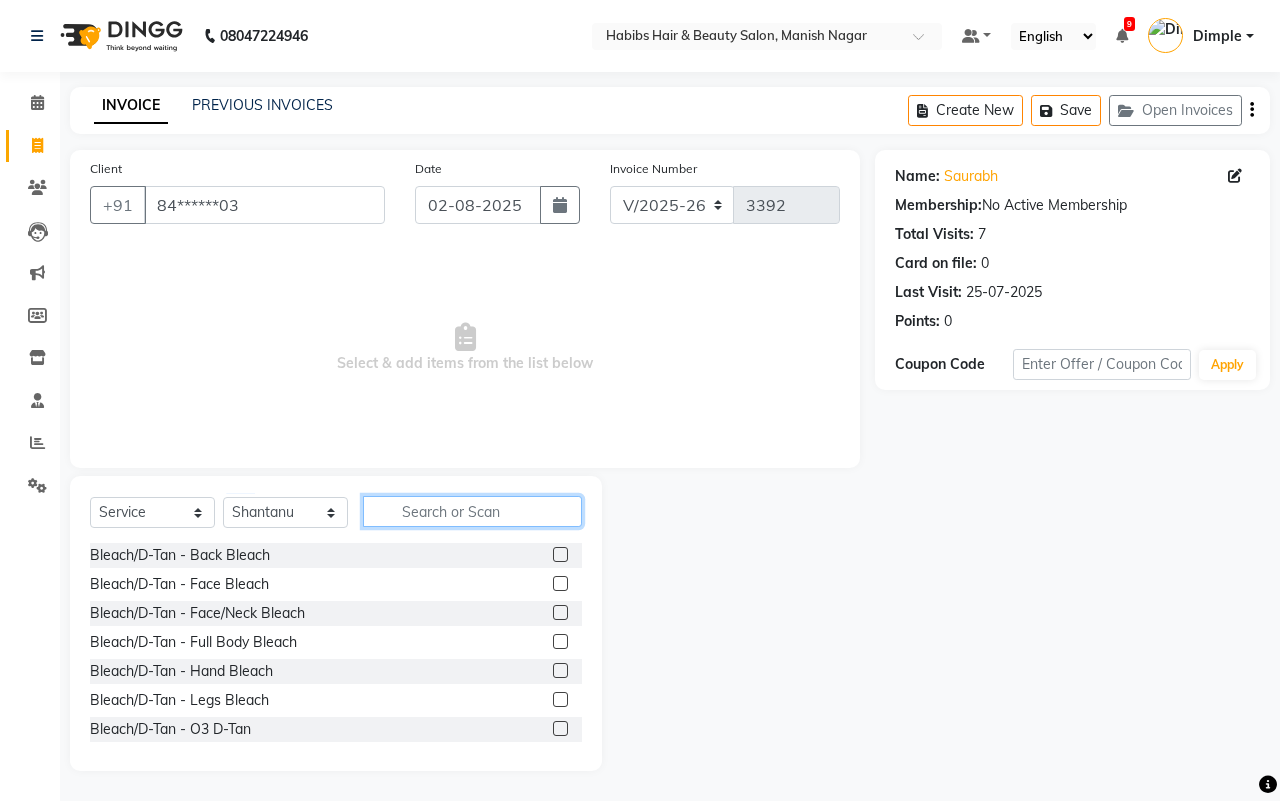 click 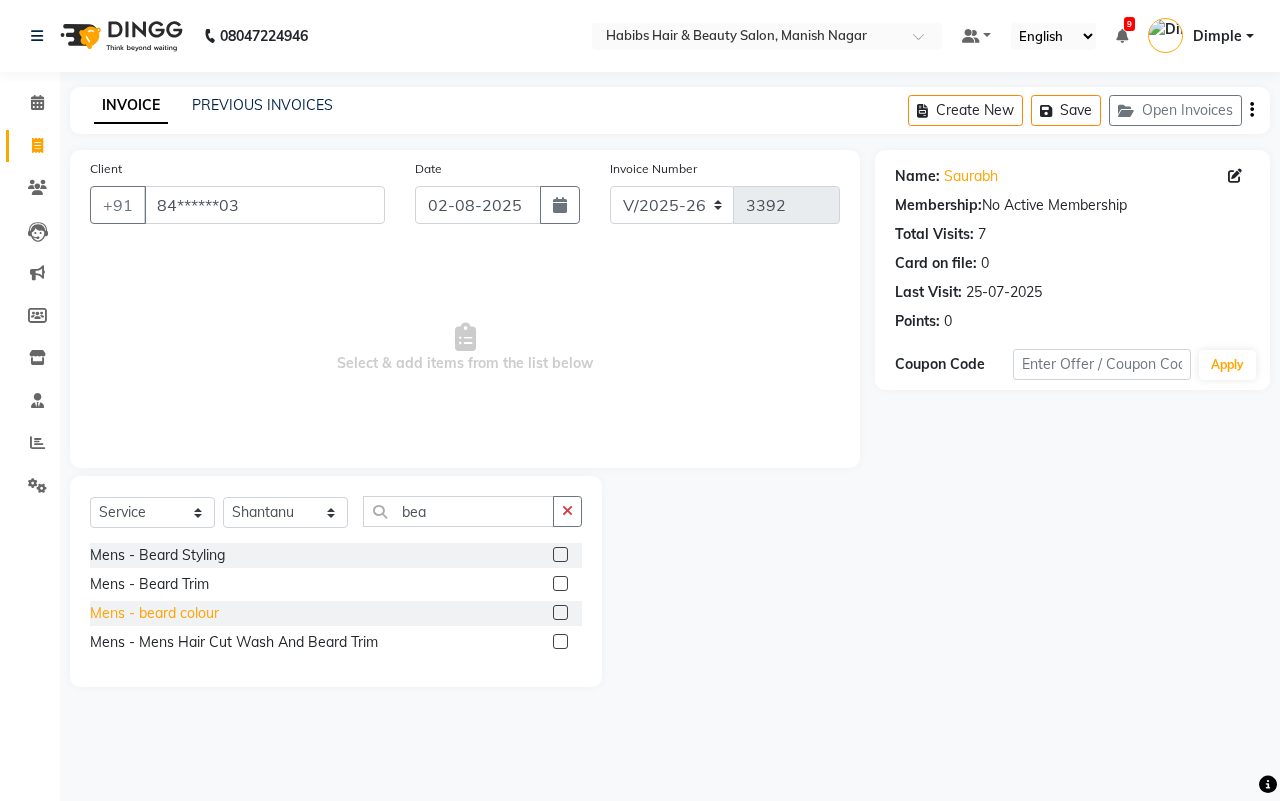 click on "Mens - beard colour" 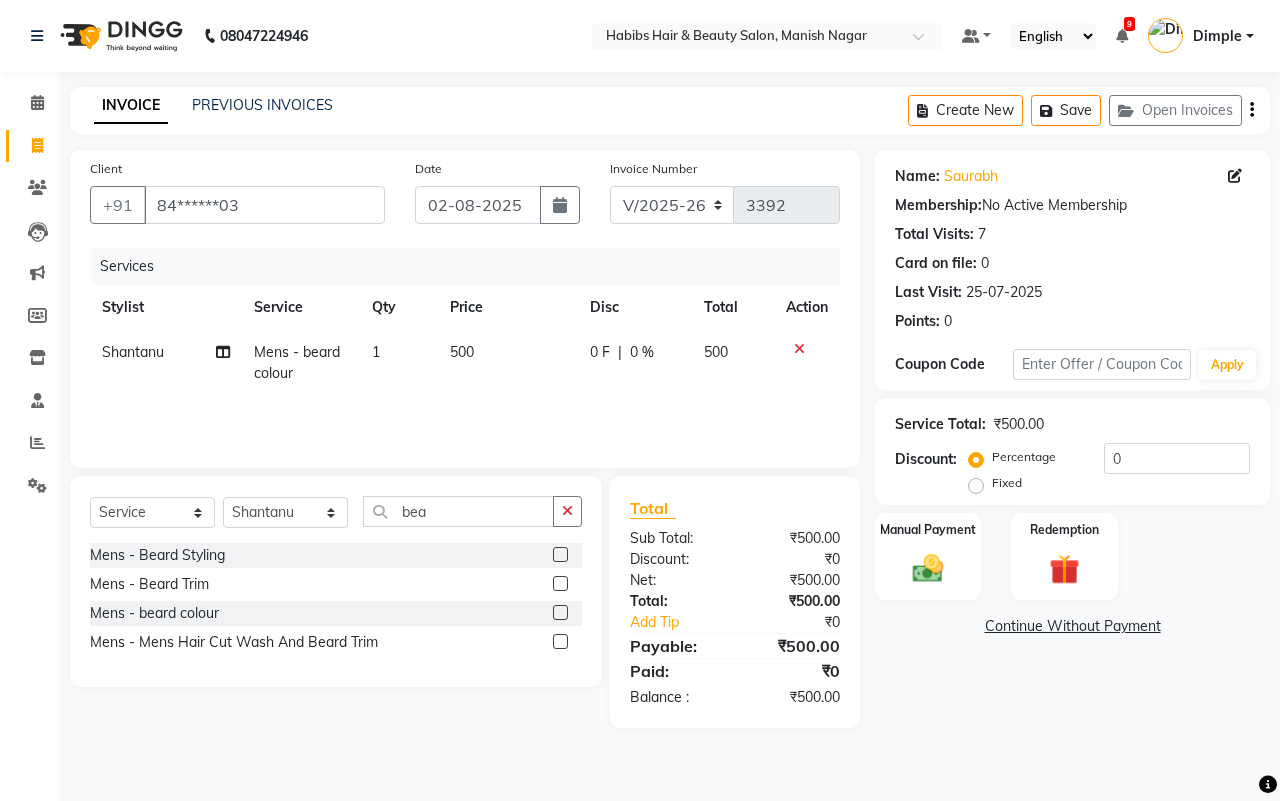 click on "500" 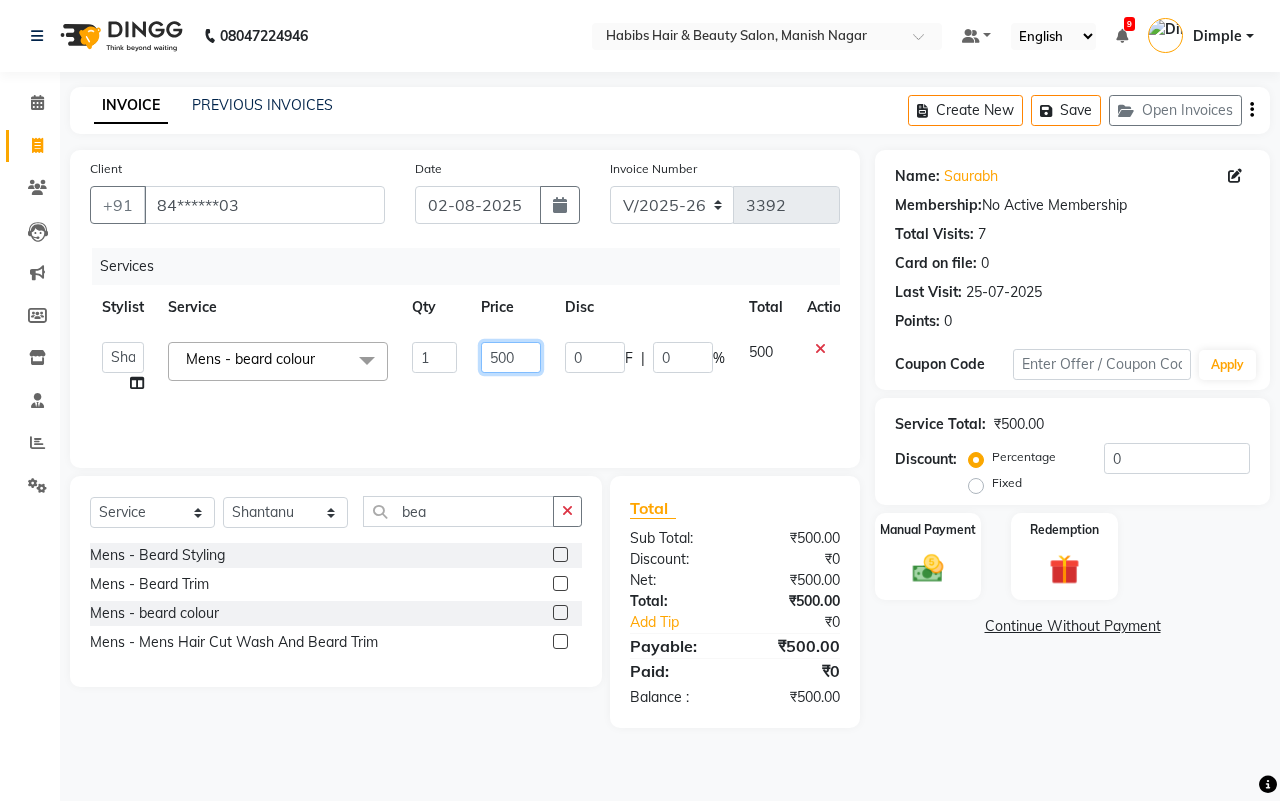 click on "500" 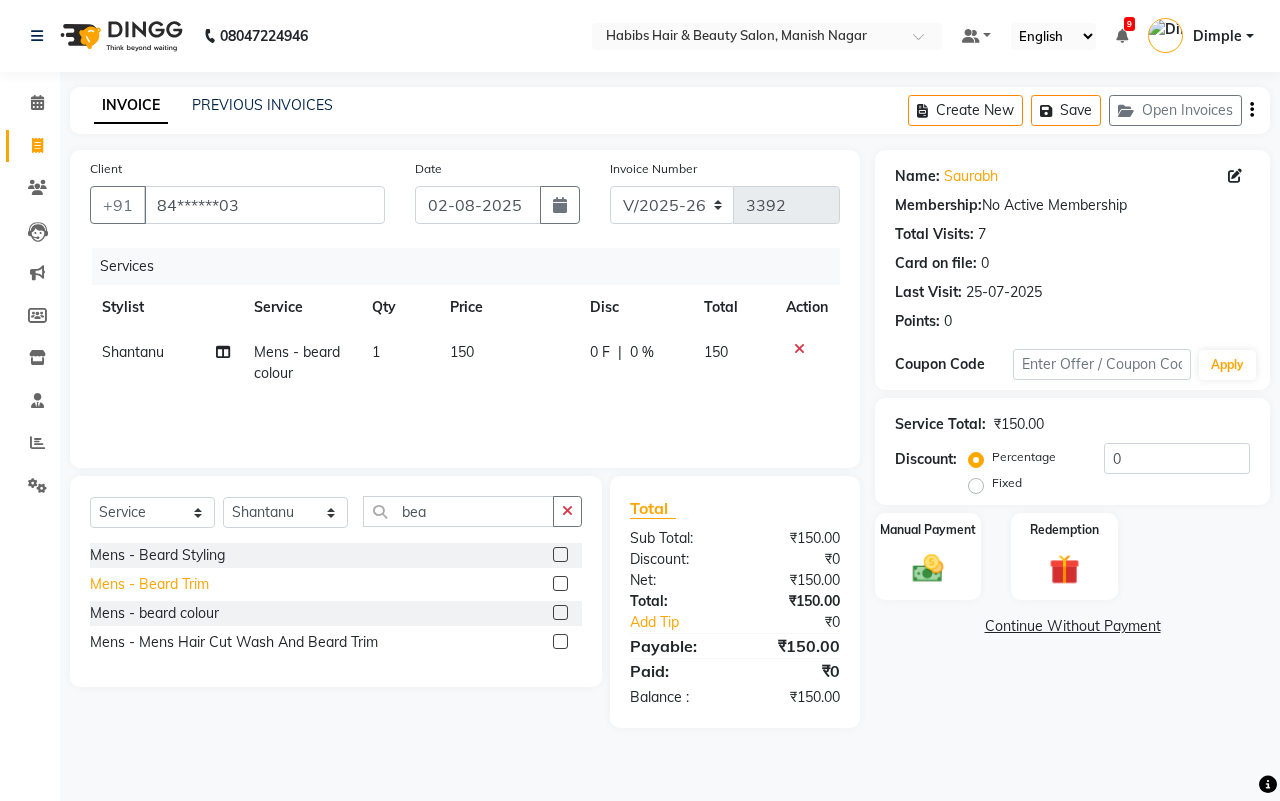 click on "Mens - Beard Trim" 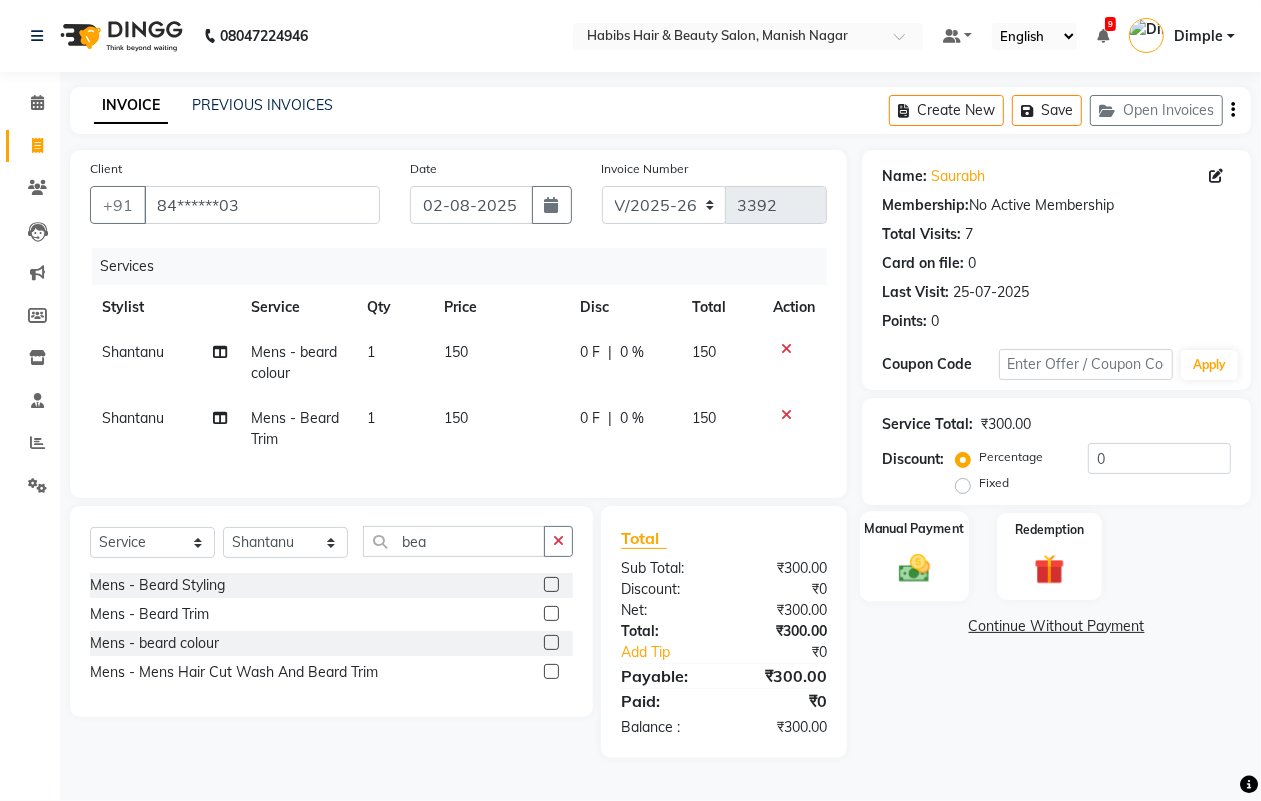 click 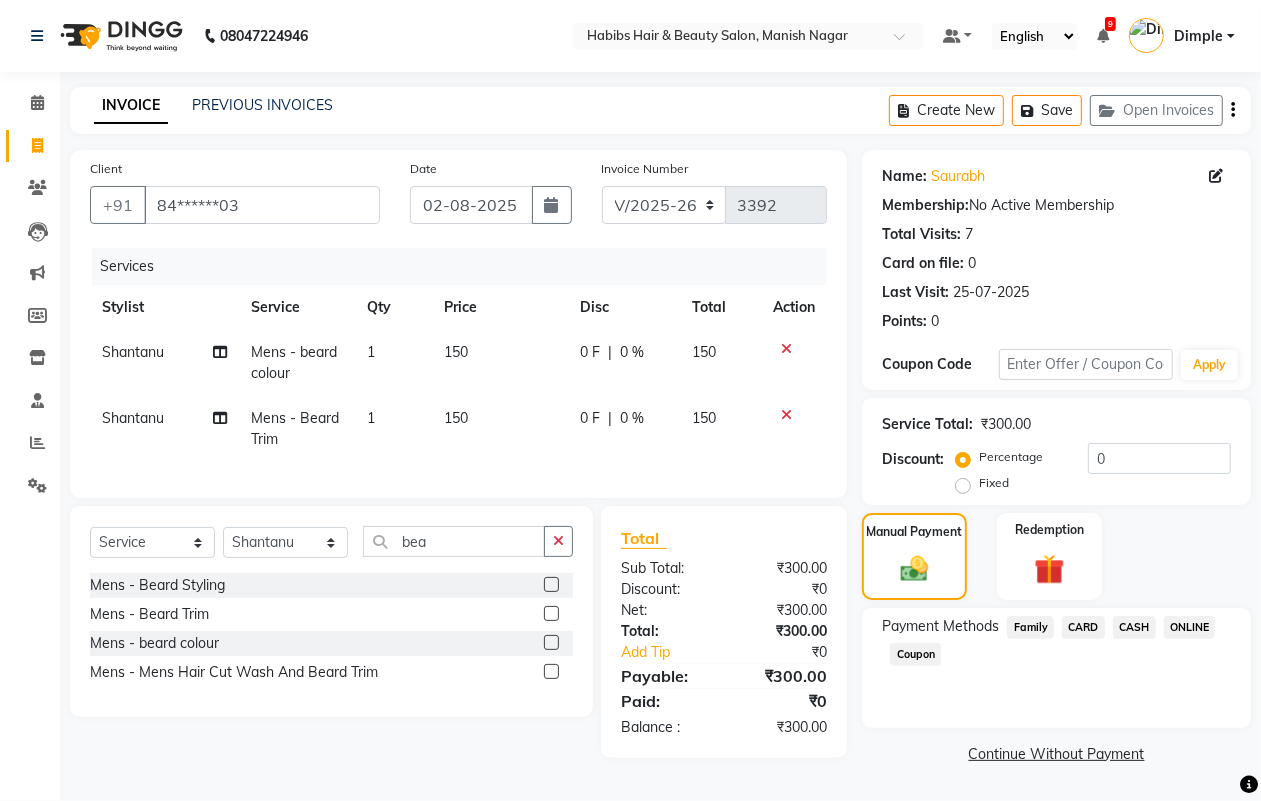 click on "CASH" 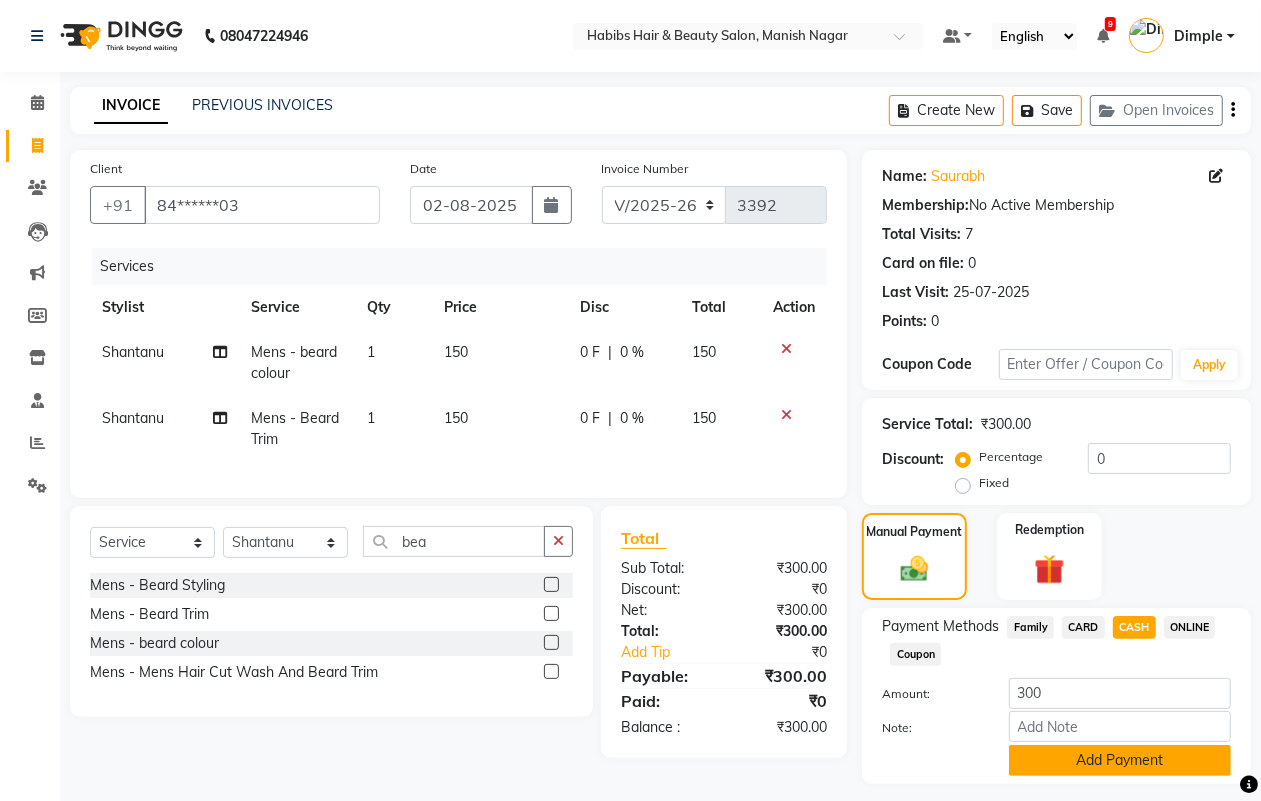 click on "Add Payment" 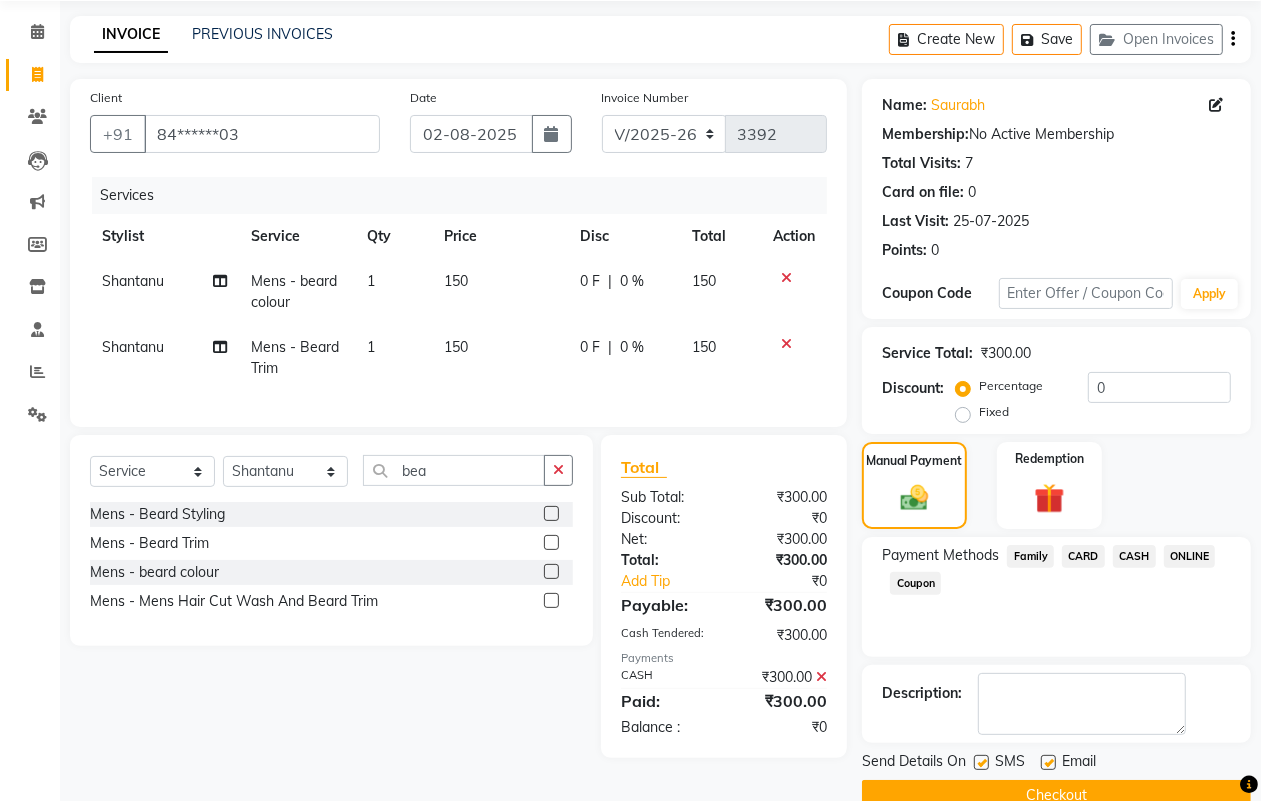 scroll, scrollTop: 111, scrollLeft: 0, axis: vertical 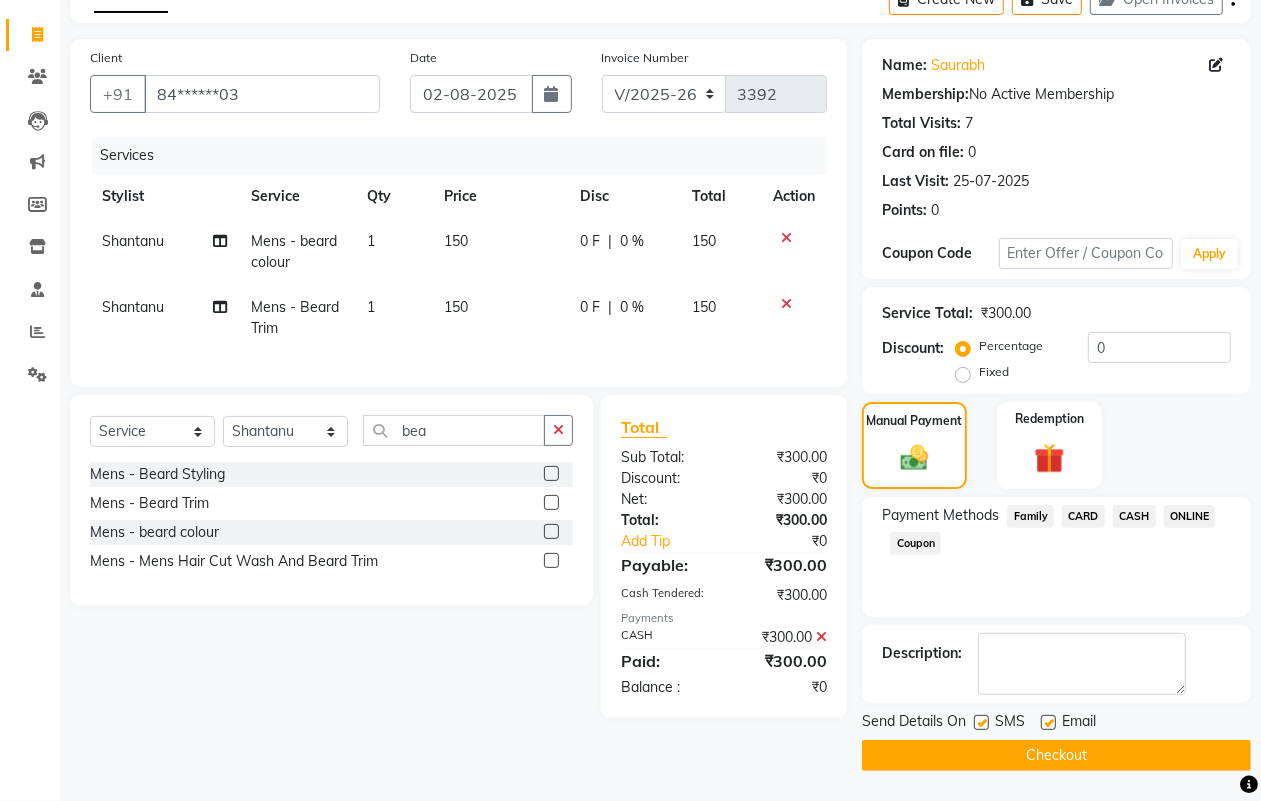 click on "Checkout" 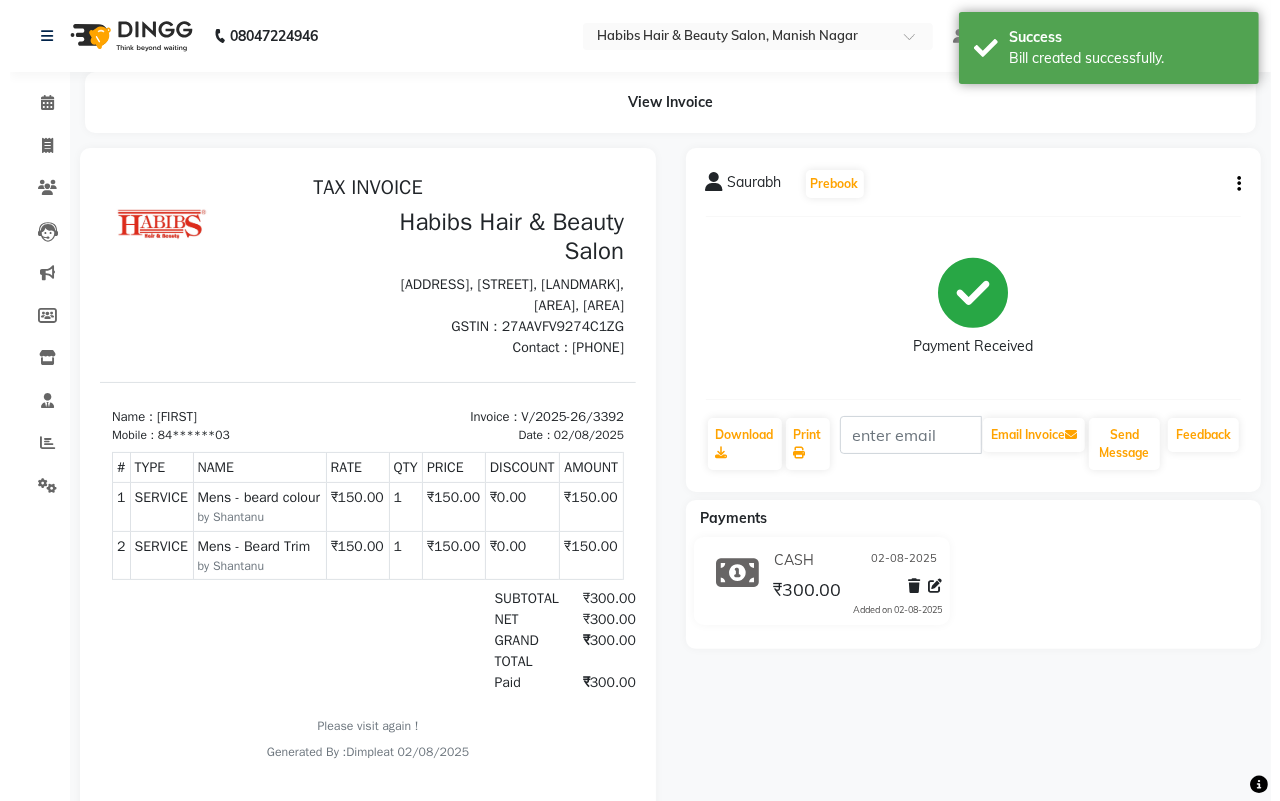 scroll, scrollTop: 0, scrollLeft: 0, axis: both 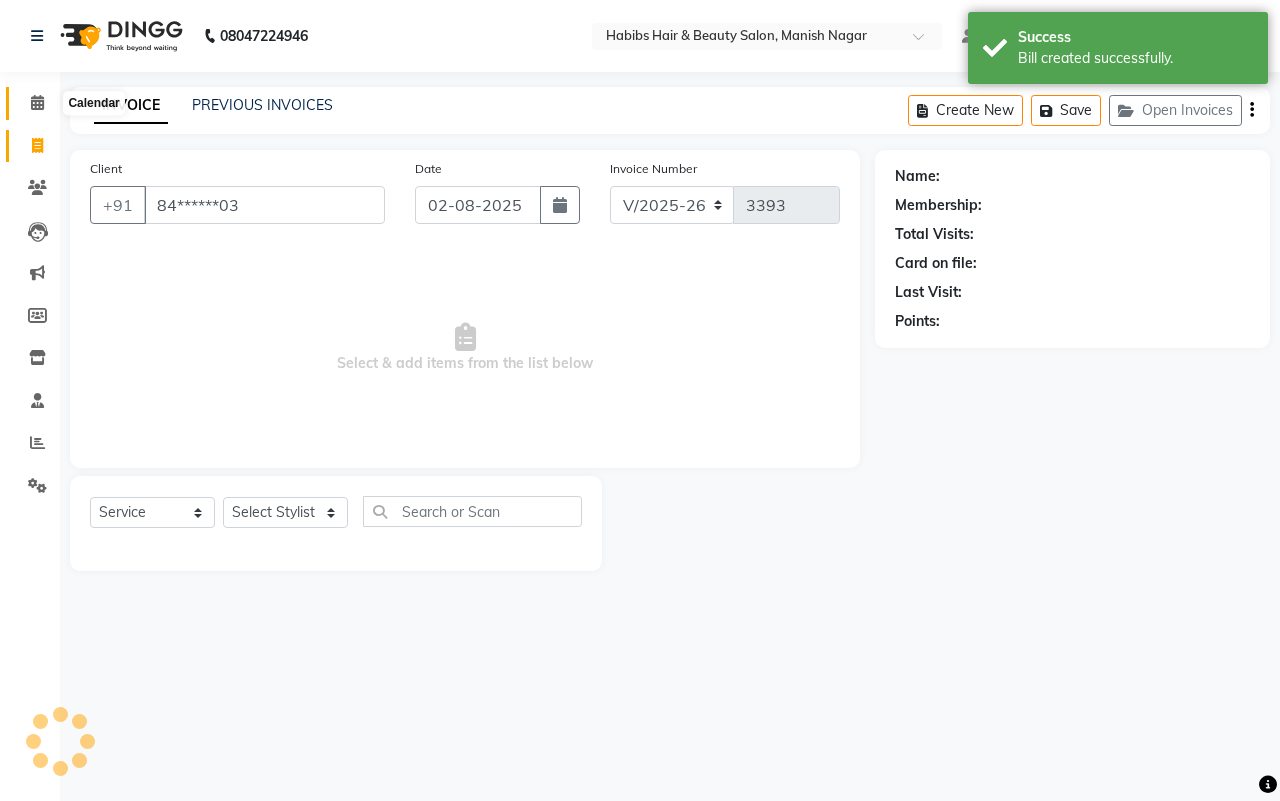 click 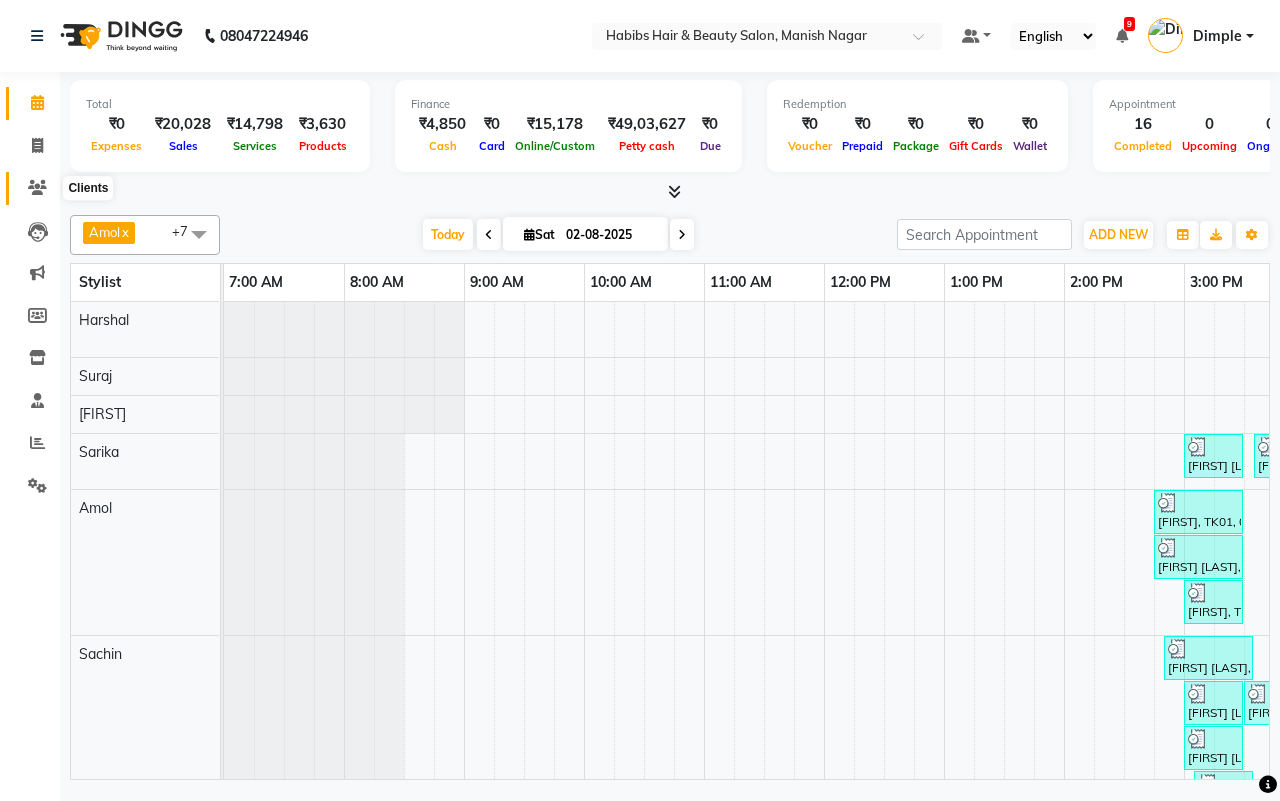 drag, startPoint x: 32, startPoint y: 181, endPoint x: 78, endPoint y: 191, distance: 47.07441 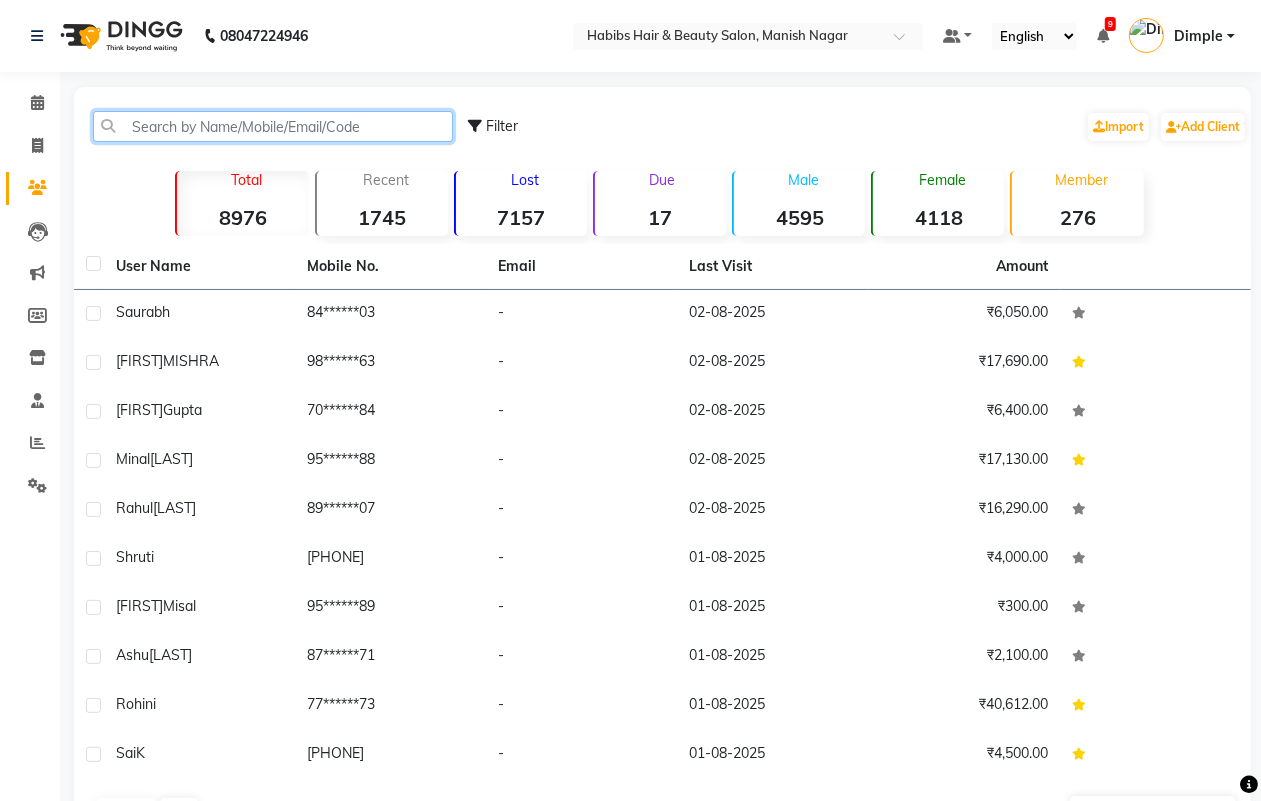 click 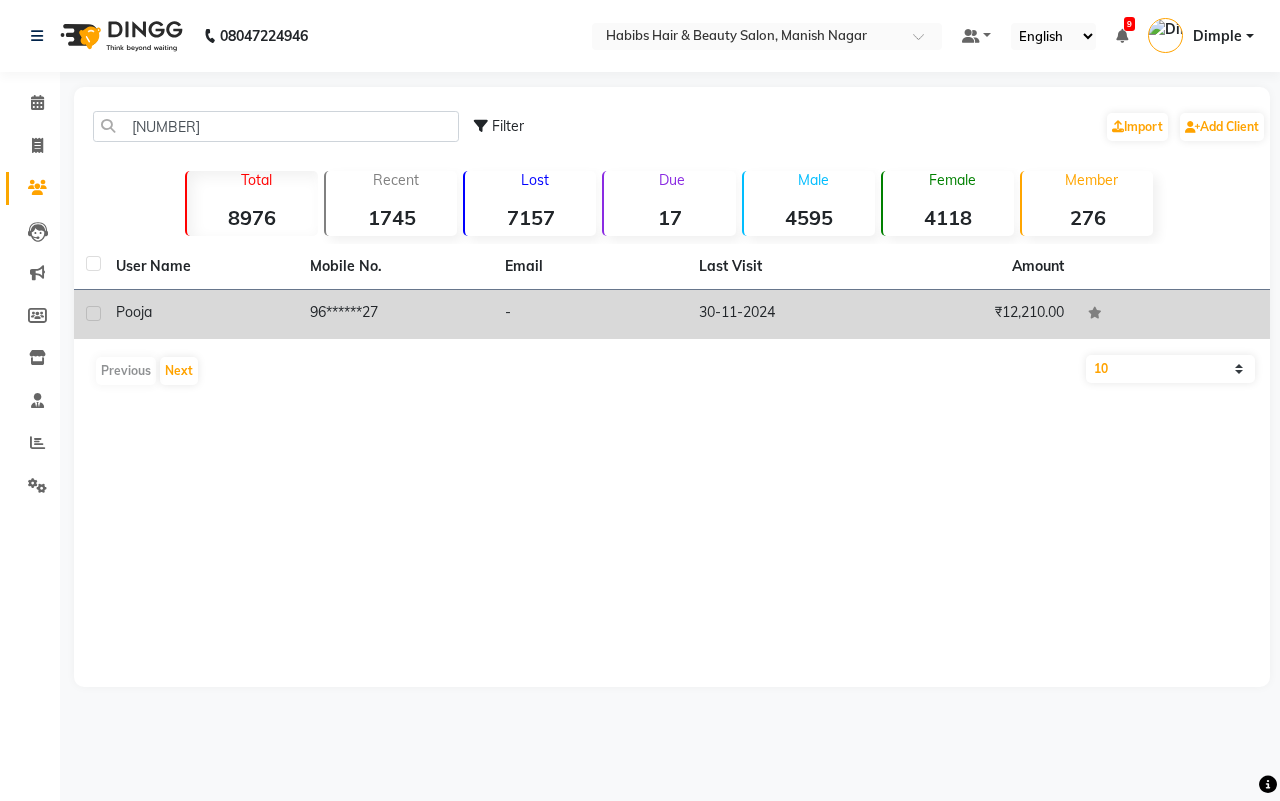 click on "-" 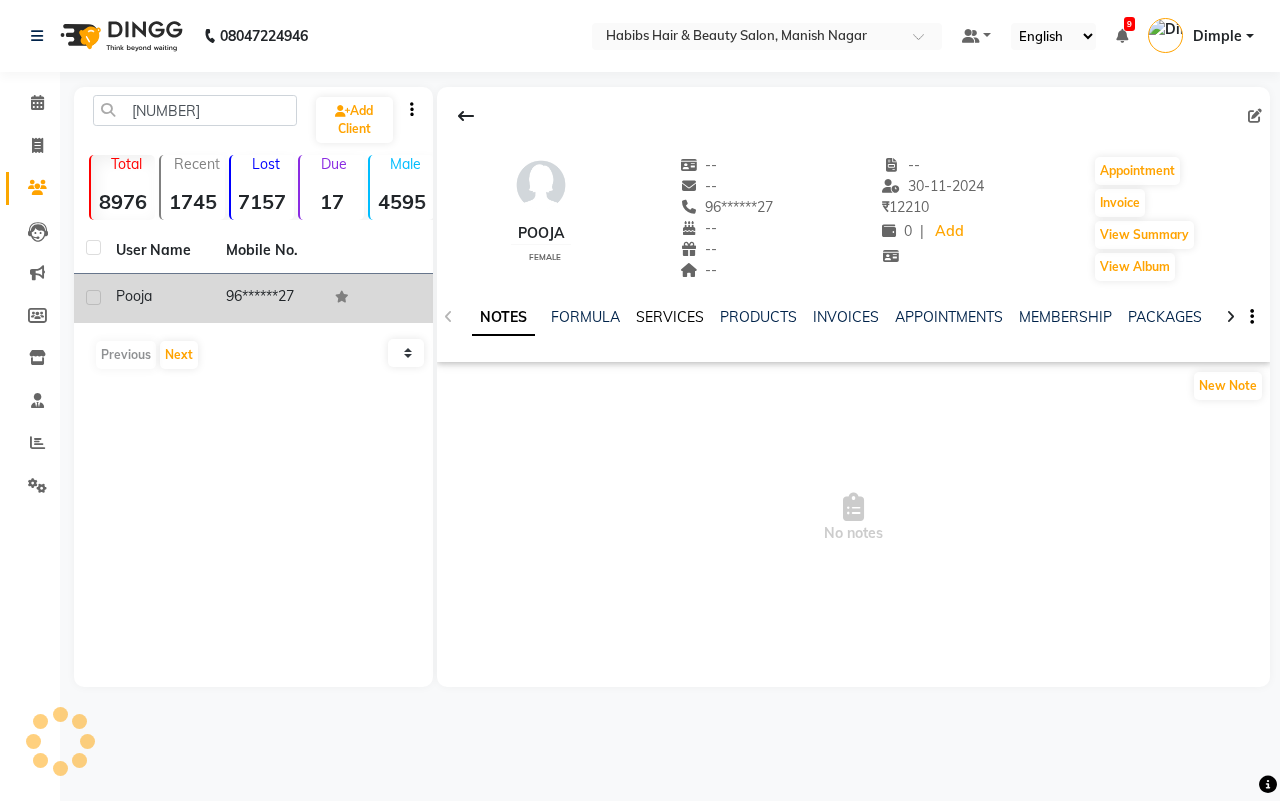 click on "SERVICES" 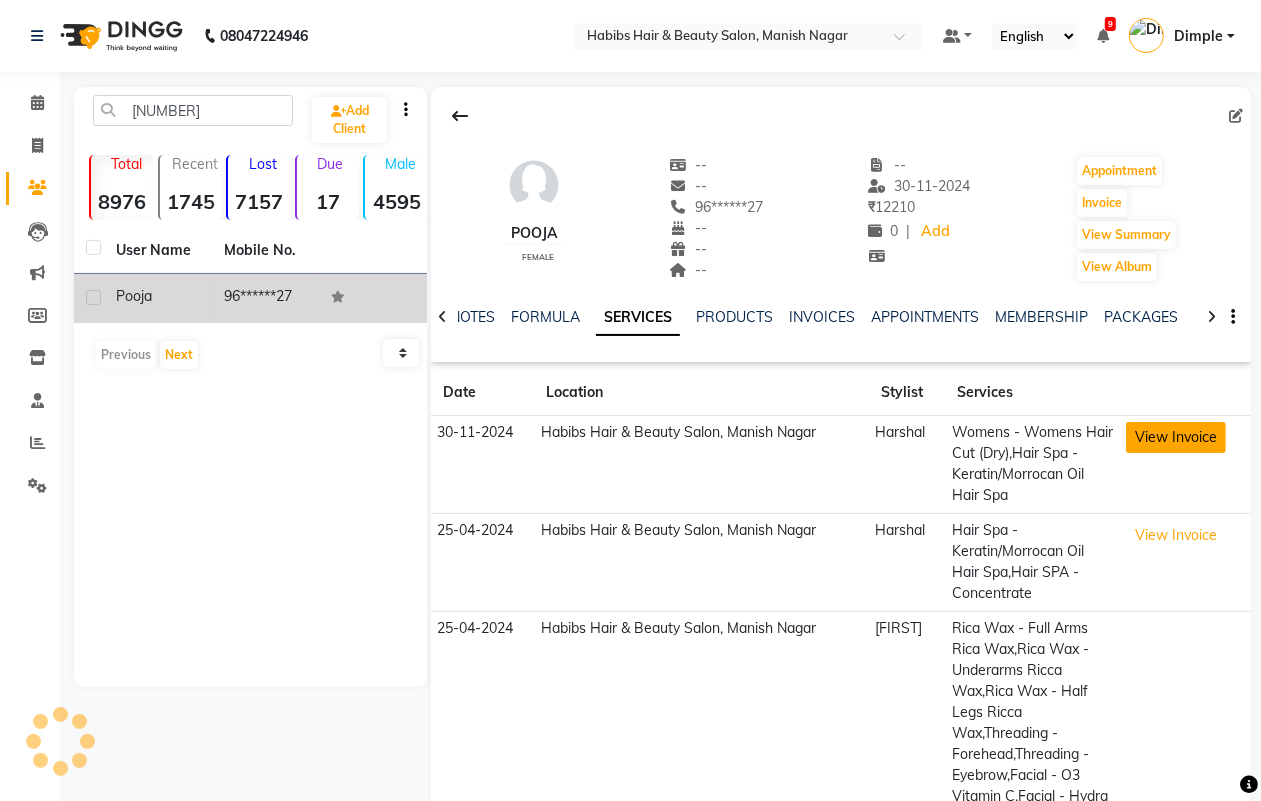 click on "View Invoice" 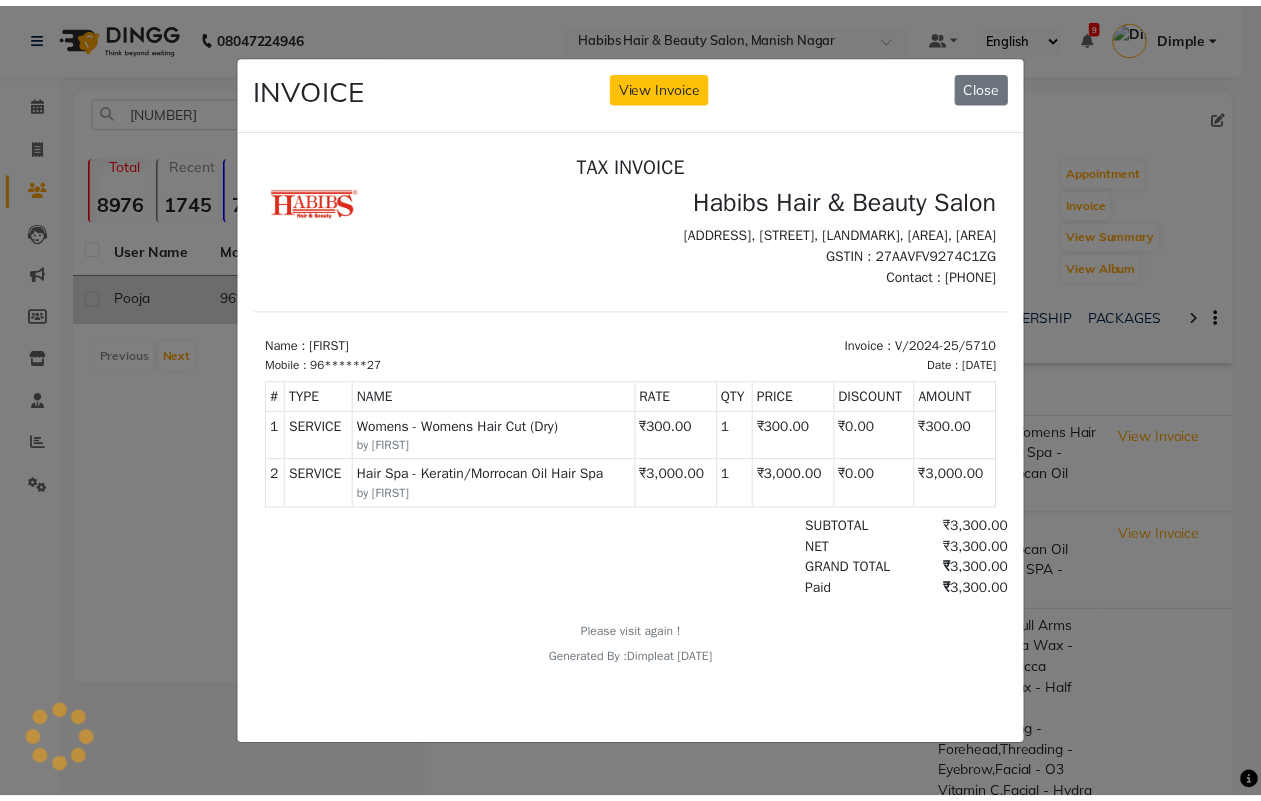 scroll, scrollTop: 0, scrollLeft: 0, axis: both 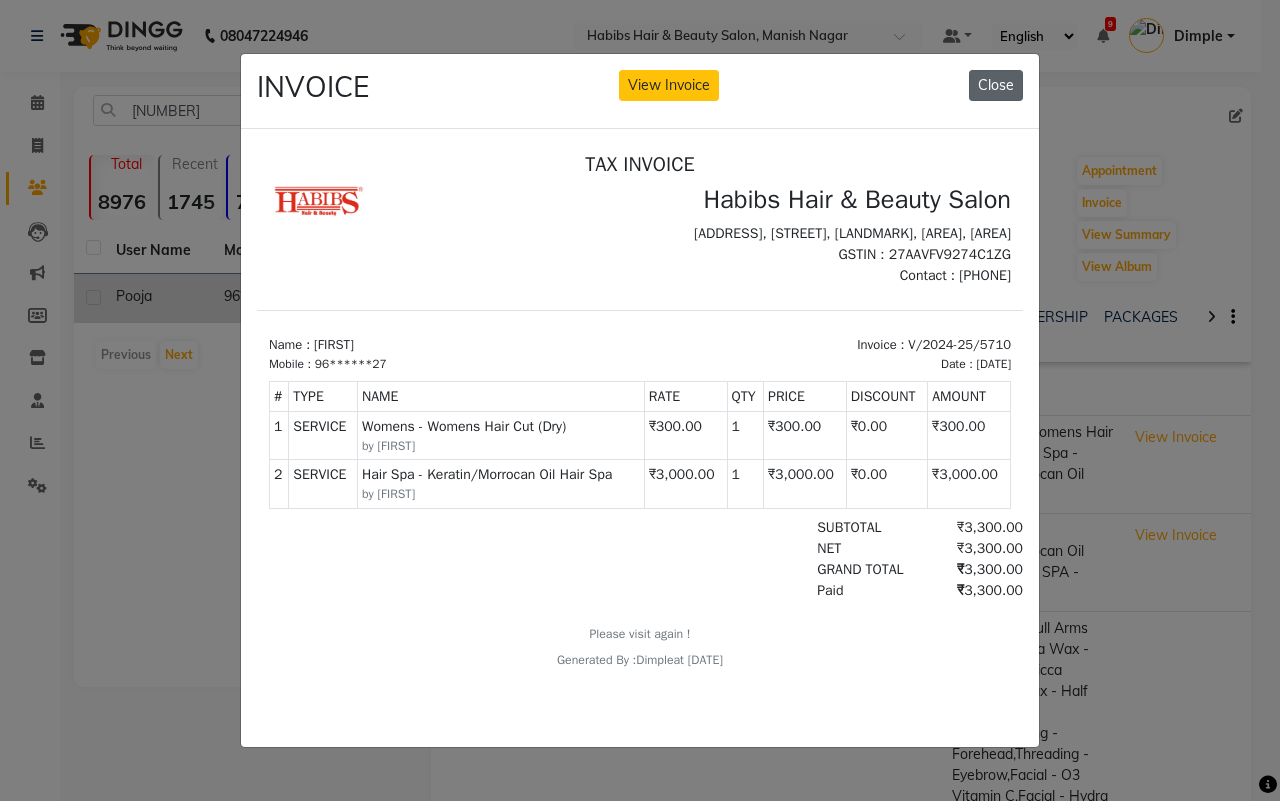 click on "Close" 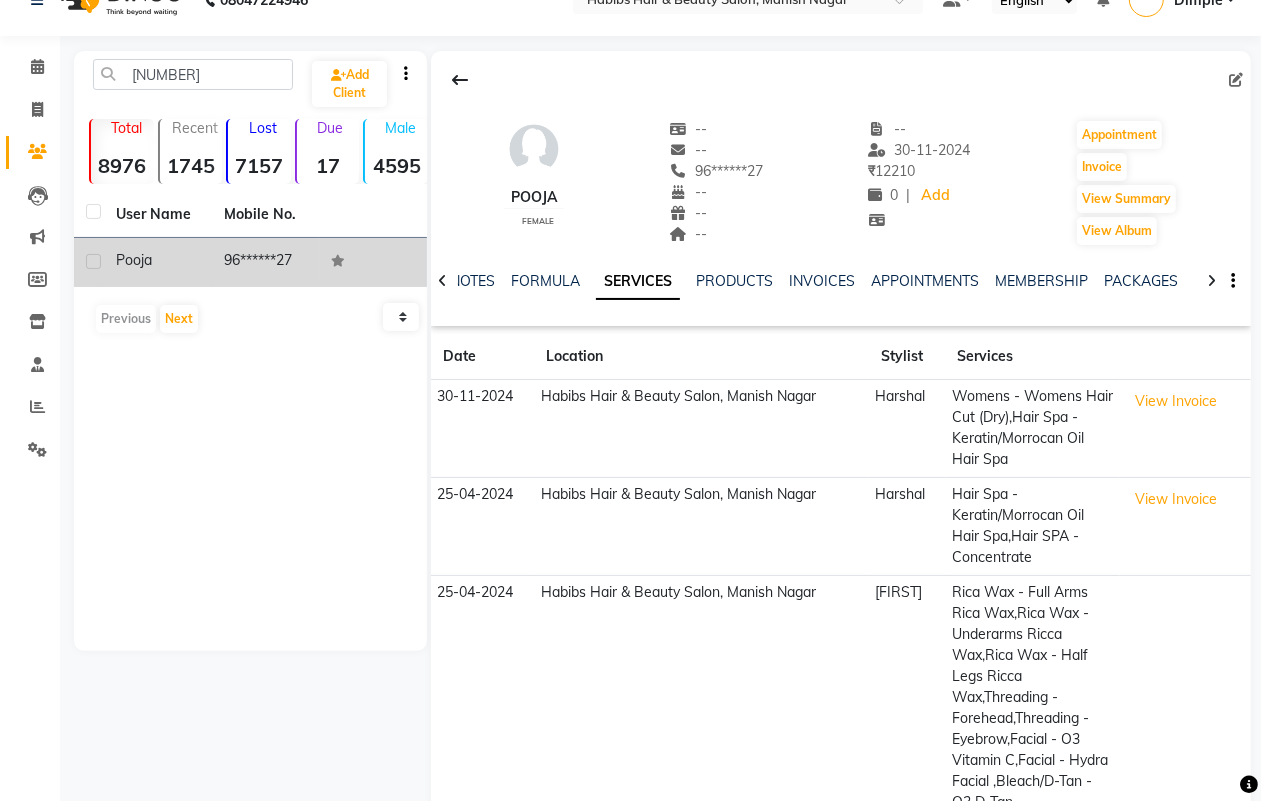 scroll, scrollTop: 0, scrollLeft: 0, axis: both 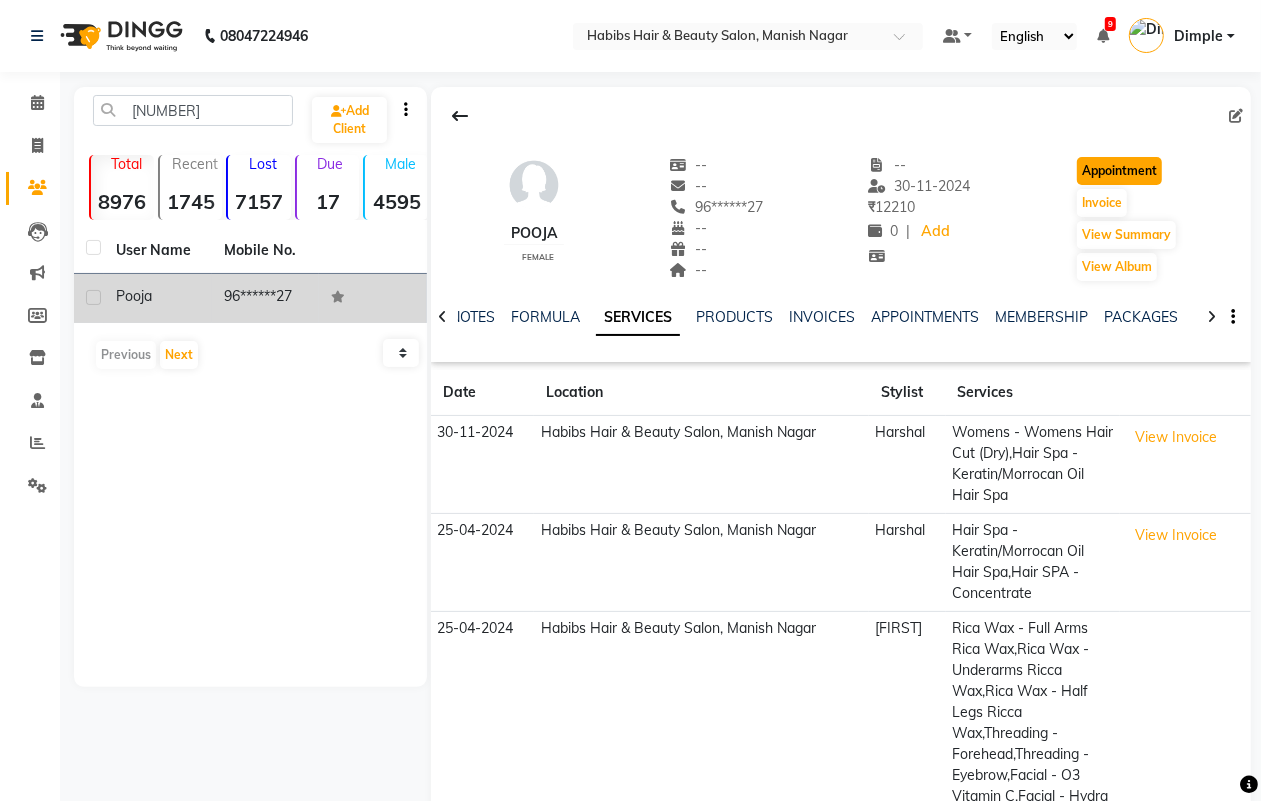 click on "Appointment" 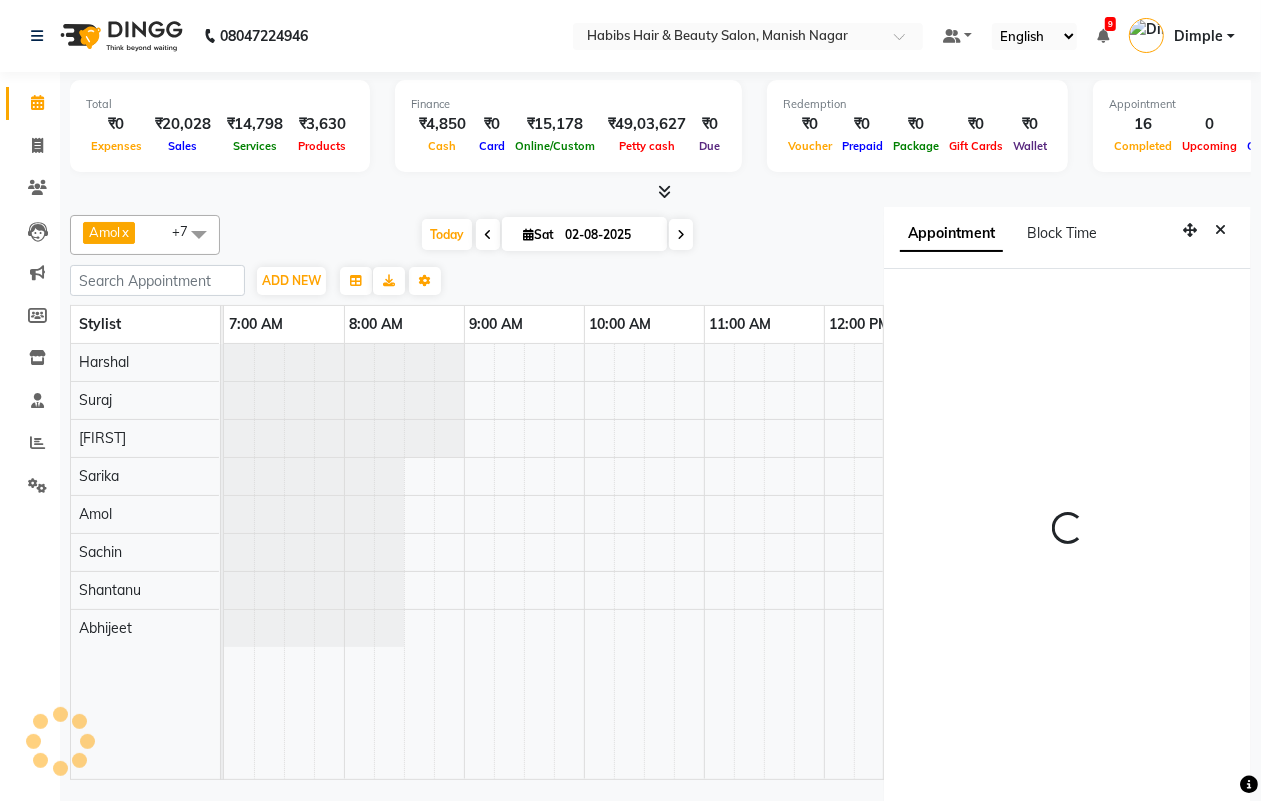 scroll, scrollTop: 0, scrollLeft: 0, axis: both 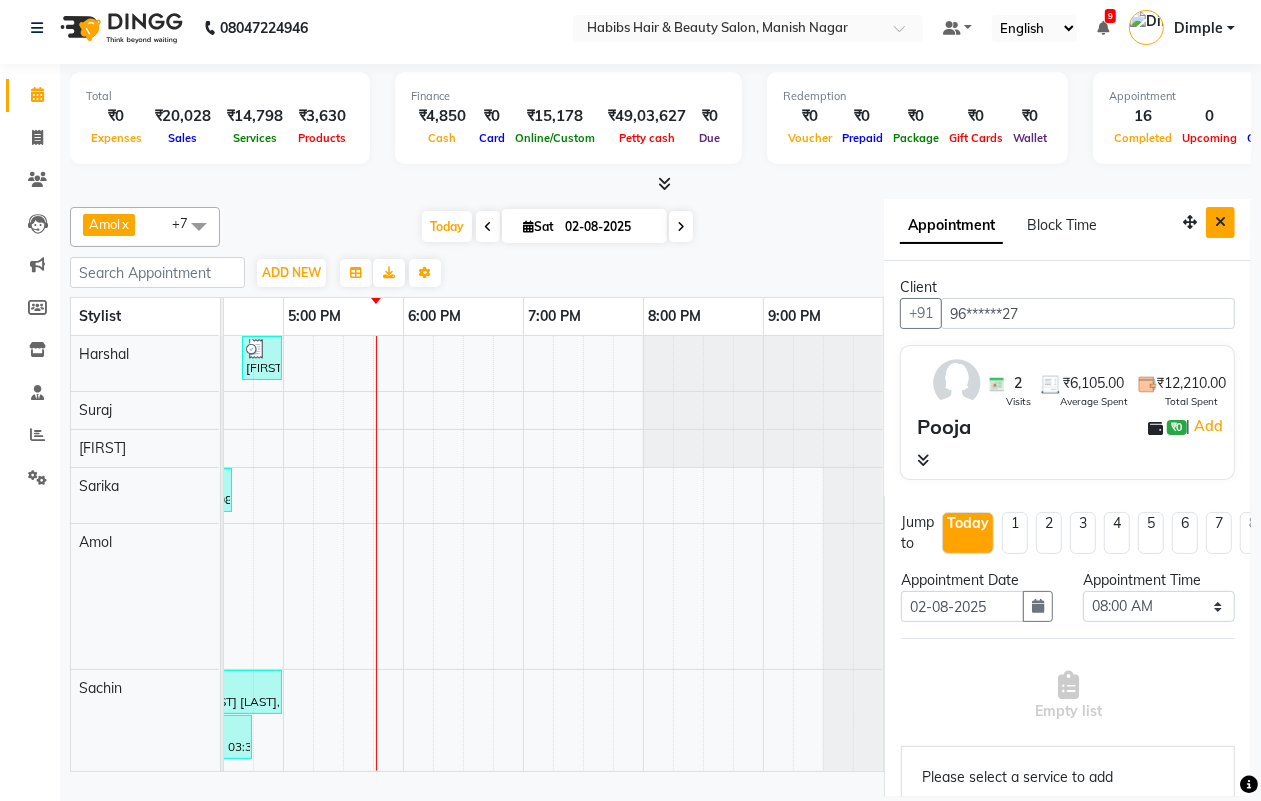 click at bounding box center [1220, 222] 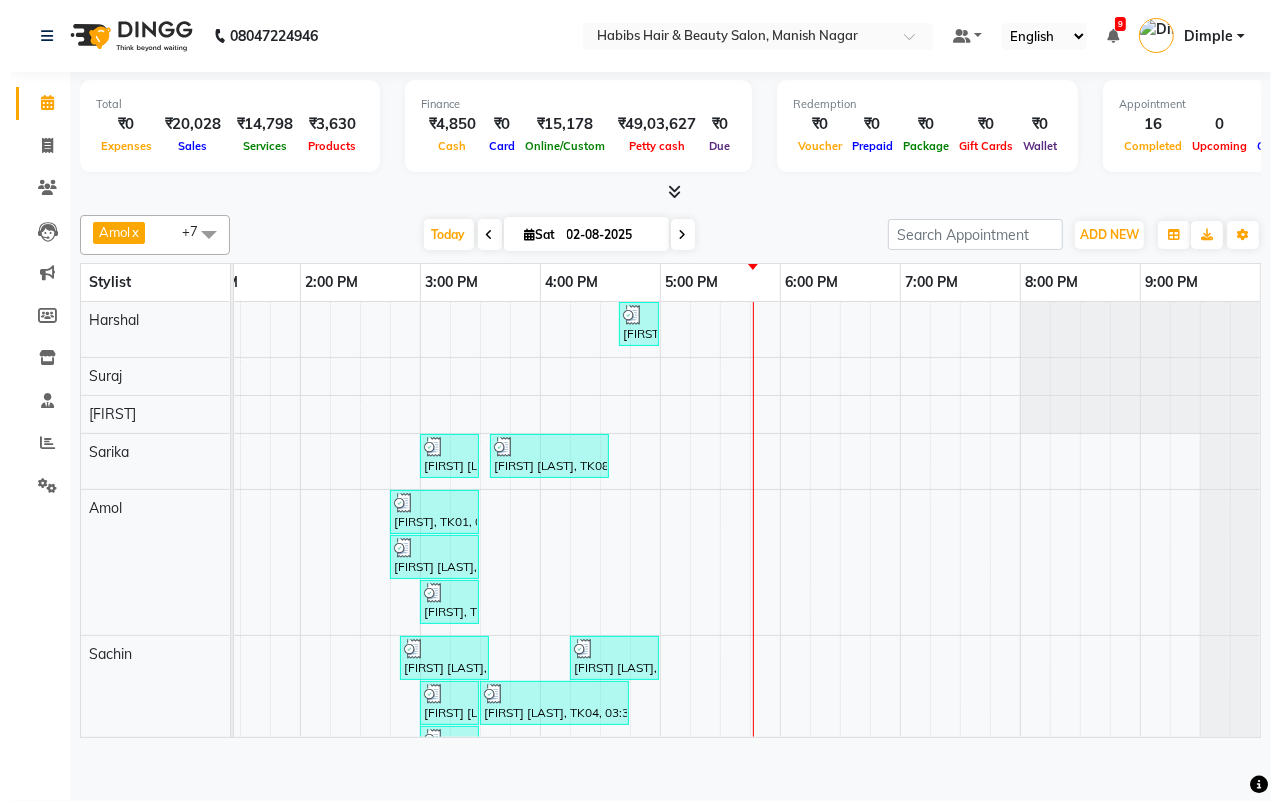 scroll, scrollTop: 0, scrollLeft: 0, axis: both 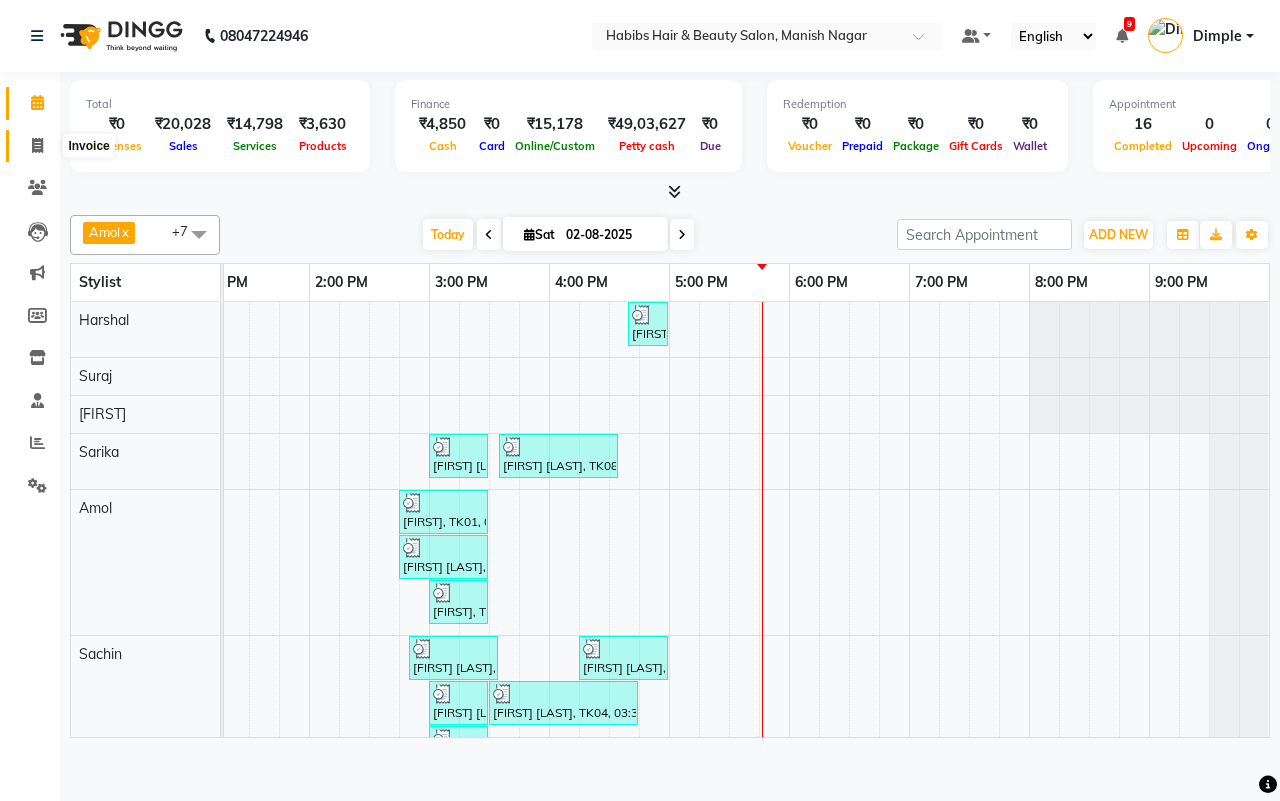 drag, startPoint x: 32, startPoint y: 147, endPoint x: 95, endPoint y: 160, distance: 64.327286 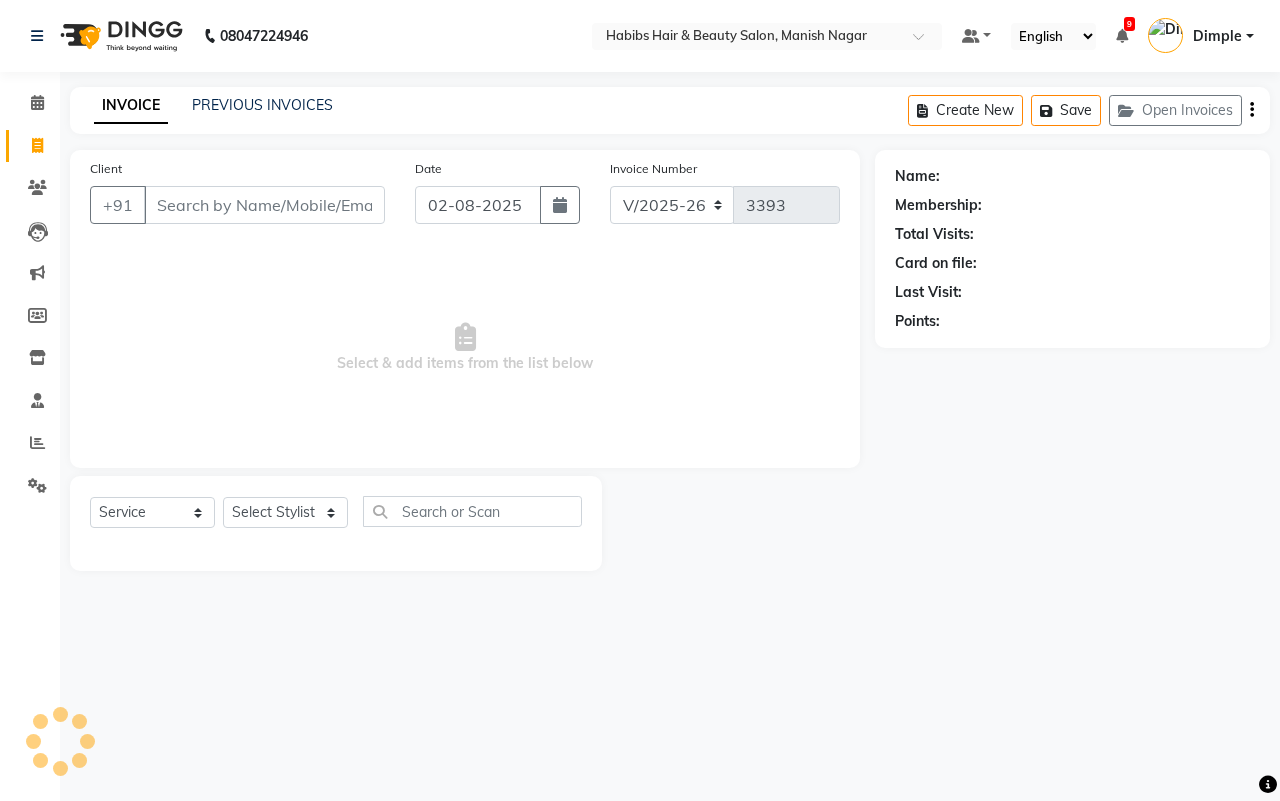 click on "Client" at bounding box center [264, 205] 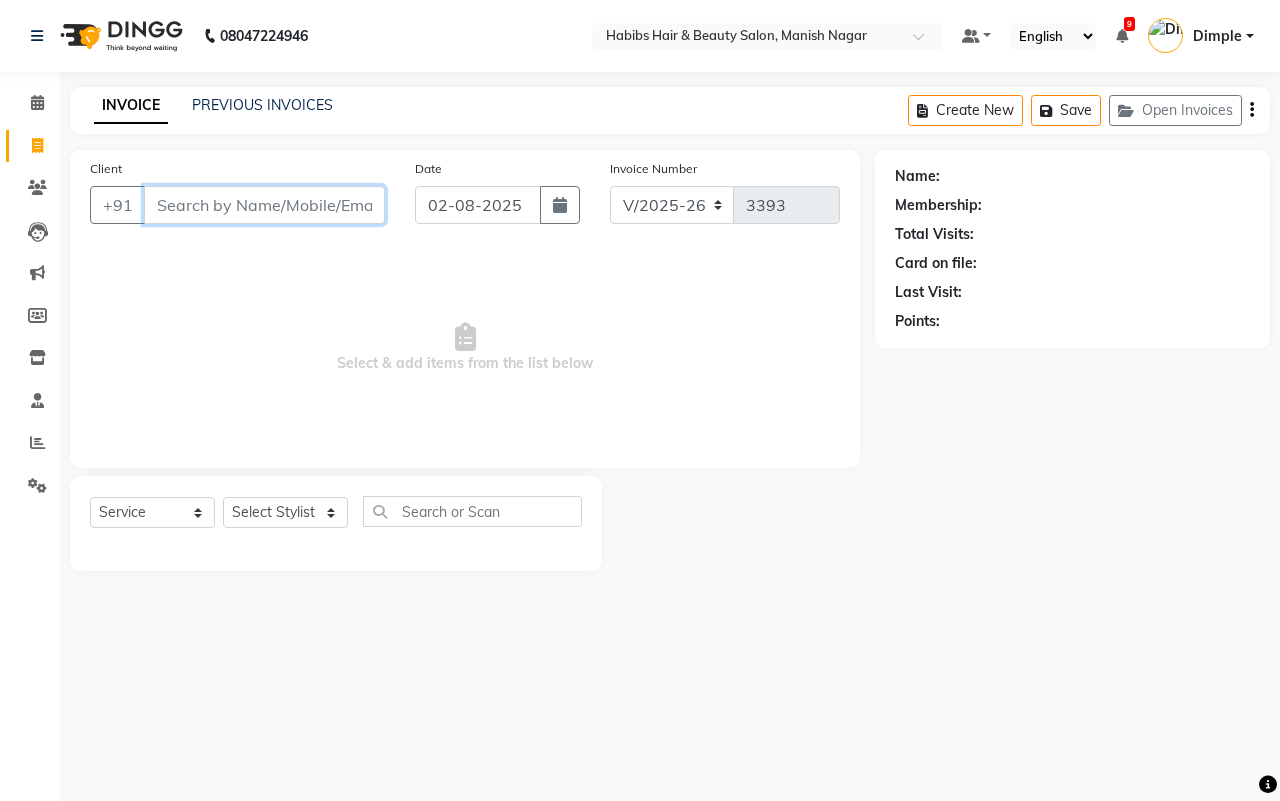click on "Client" at bounding box center (264, 205) 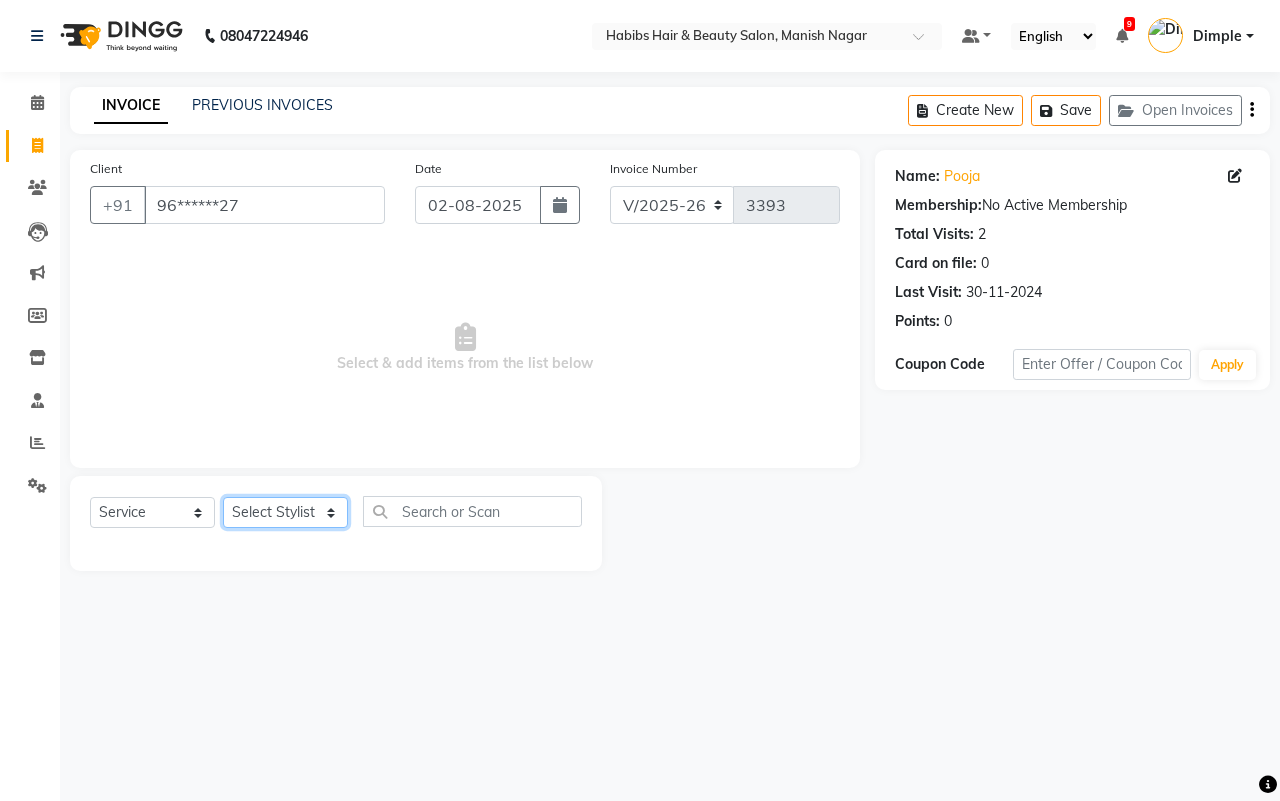 click on "Select Stylist [FIRST] [FIRST] [FIRST] [FIRST] [FIRST] [FIRST] [FIRST] [FIRST] [FIRST] [FIRST]" 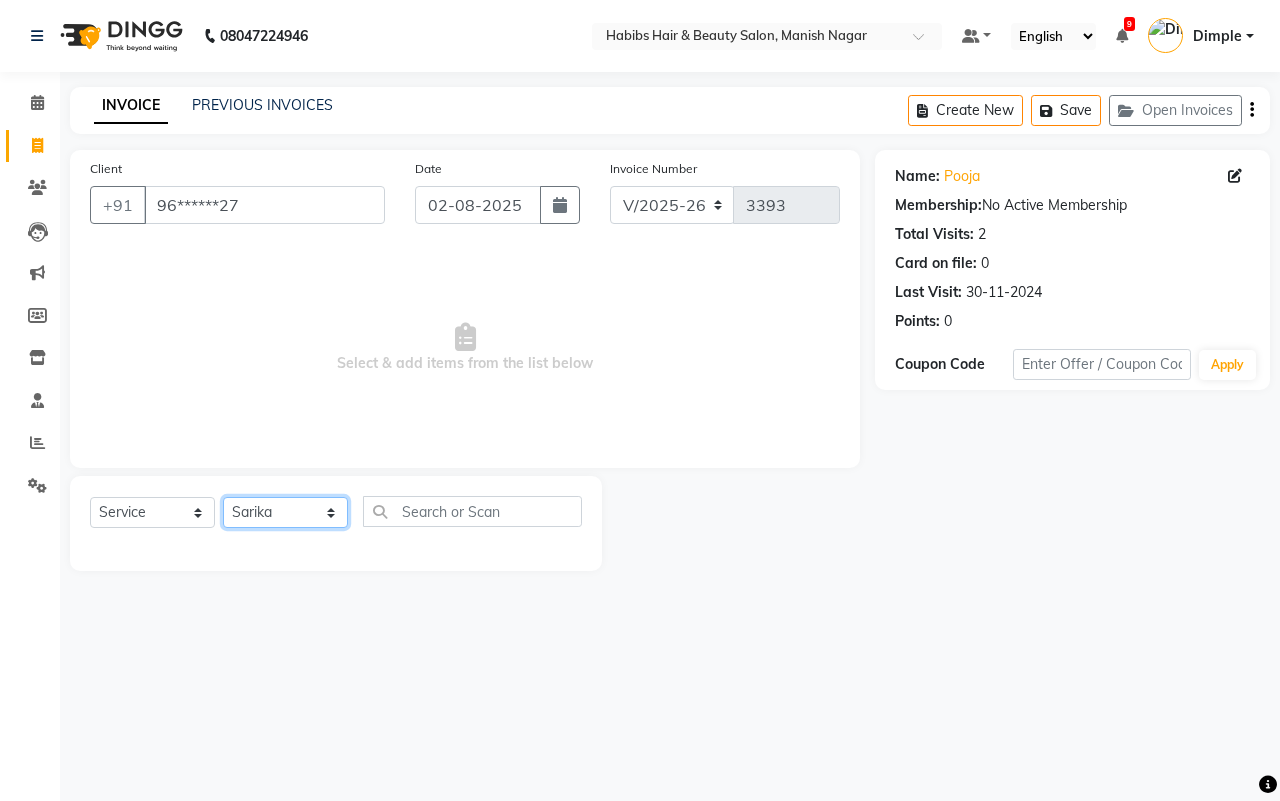 click on "Select Stylist [FIRST] [FIRST] [FIRST] [FIRST] [FIRST] [FIRST] [FIRST] [FIRST] [FIRST] [FIRST]" 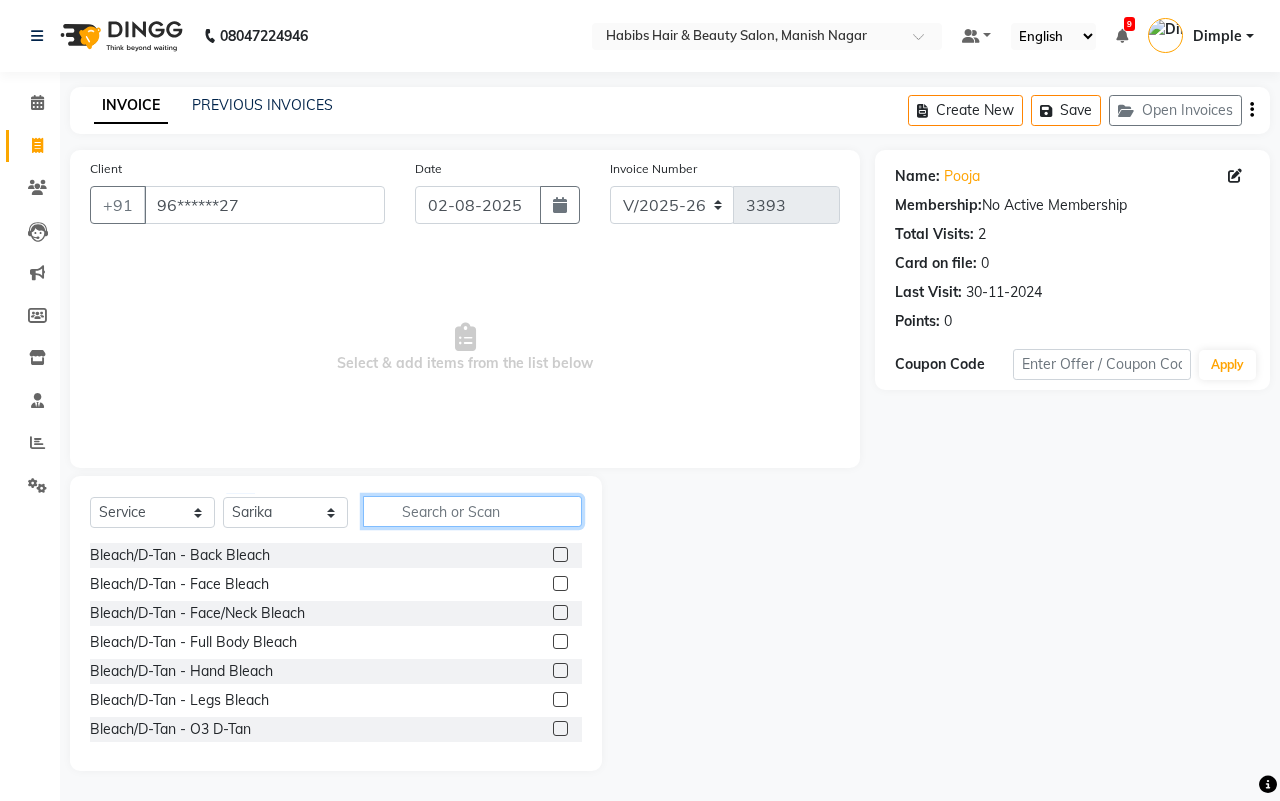 click 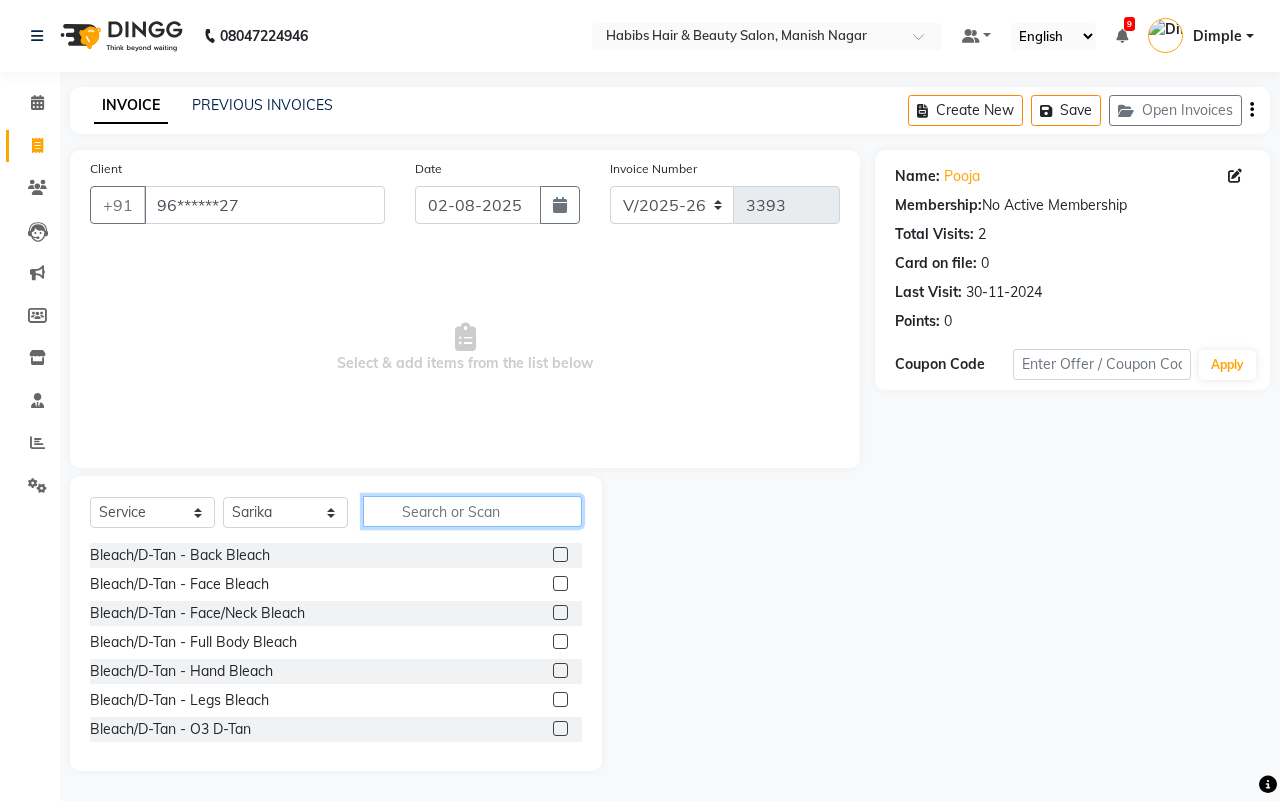 click 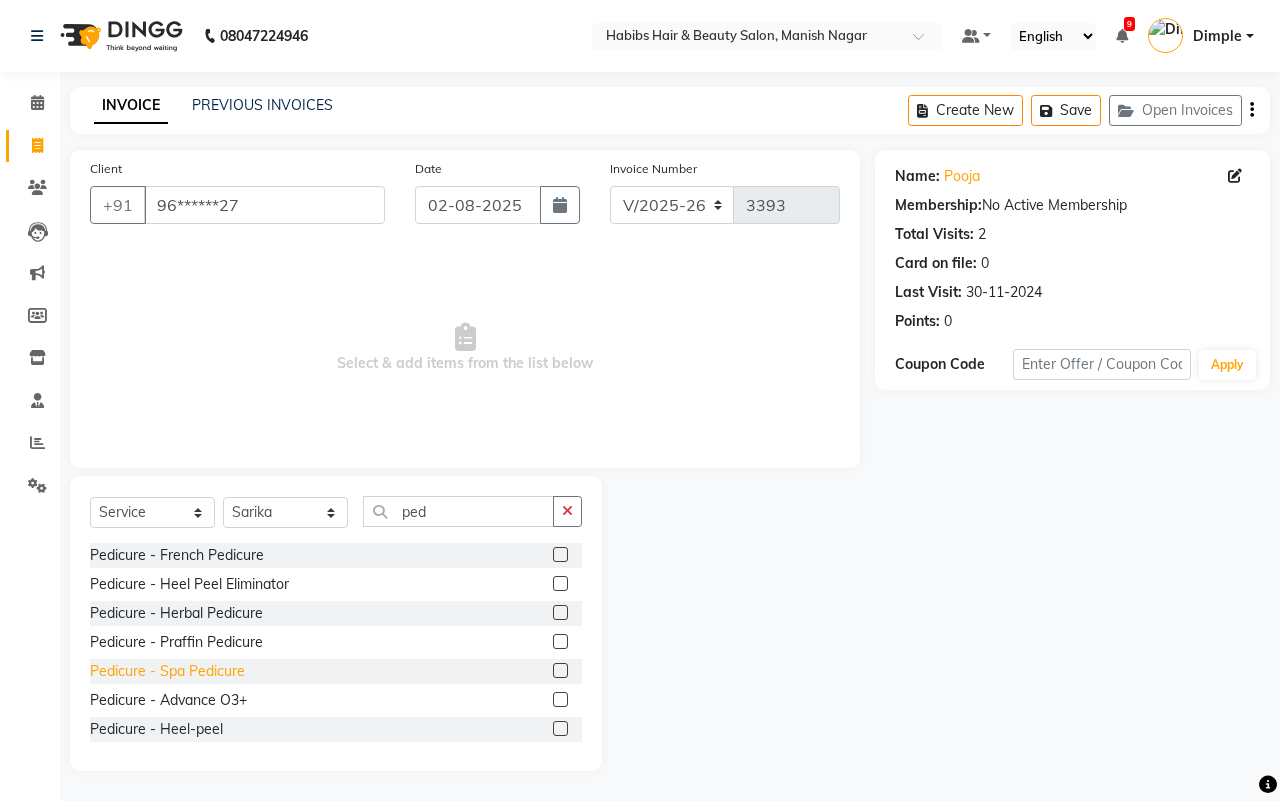 click on "Pedicure - Spa Pedicure" 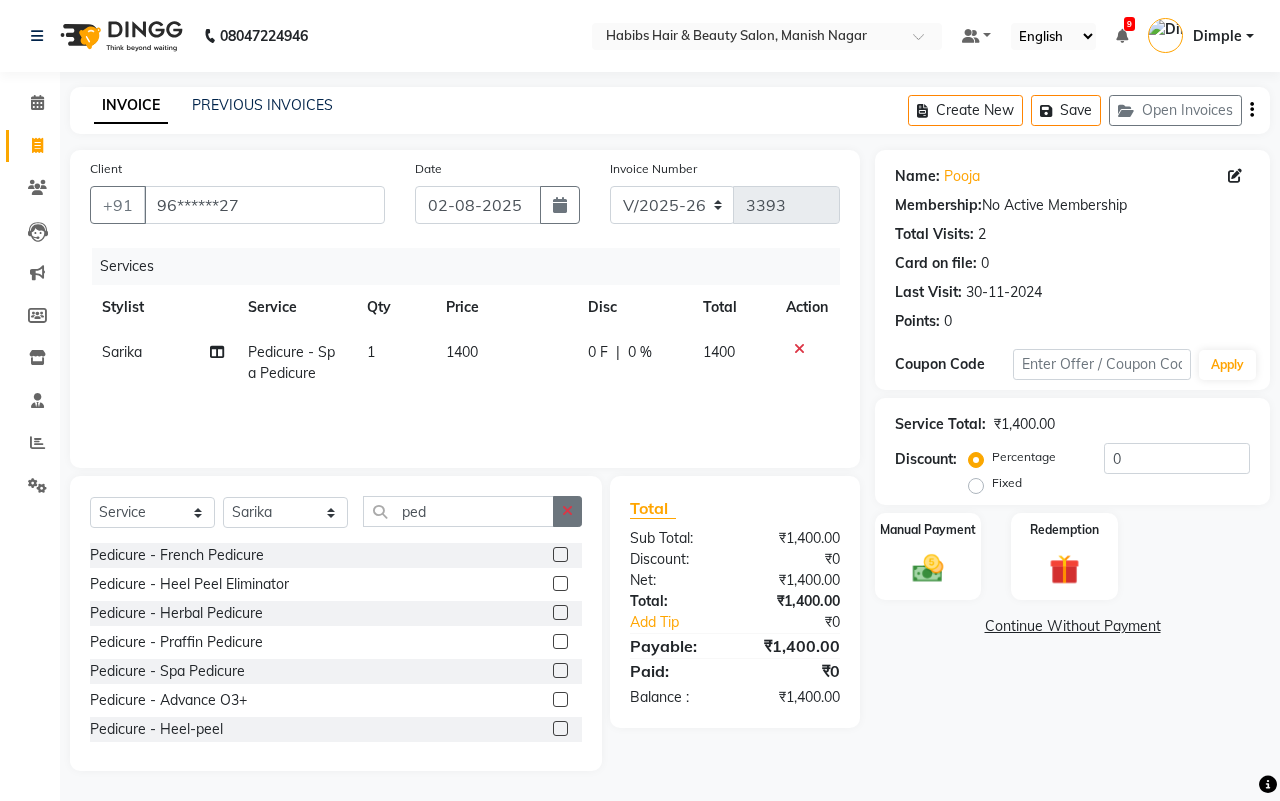 click 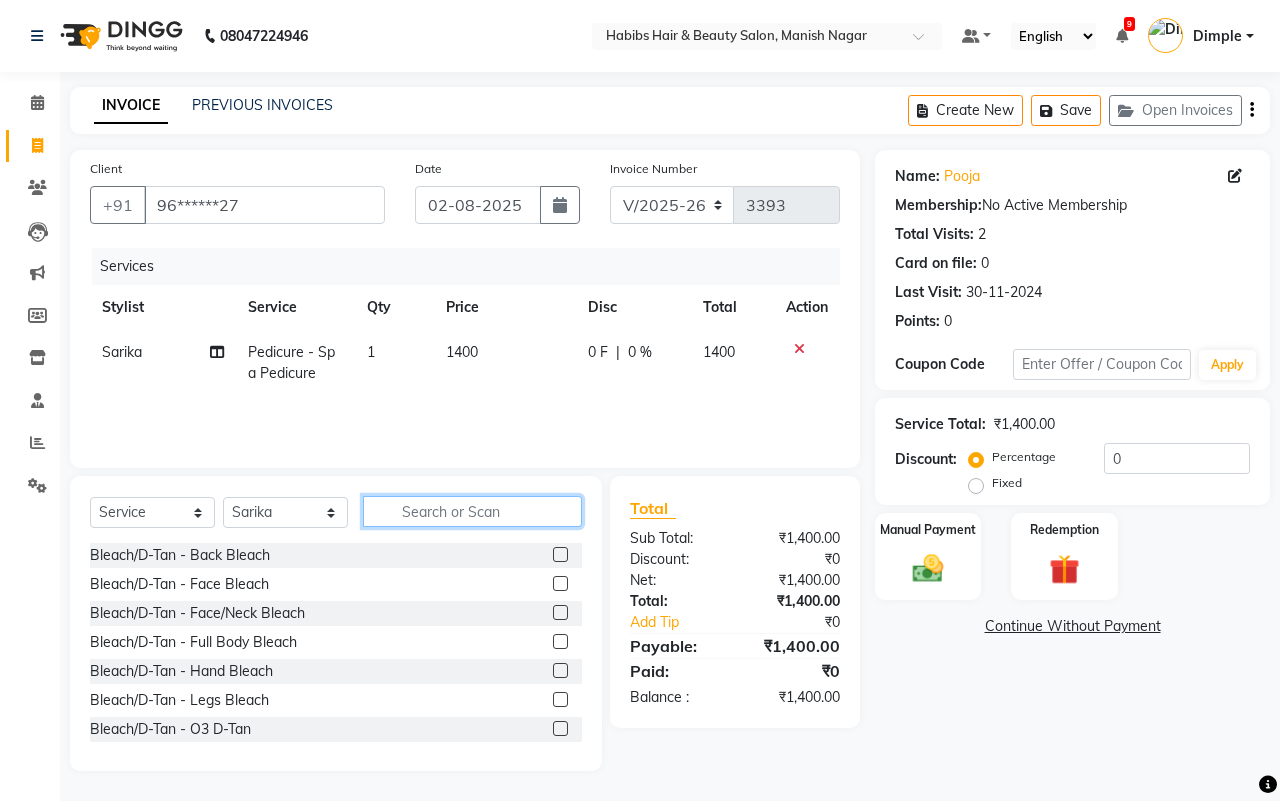 click 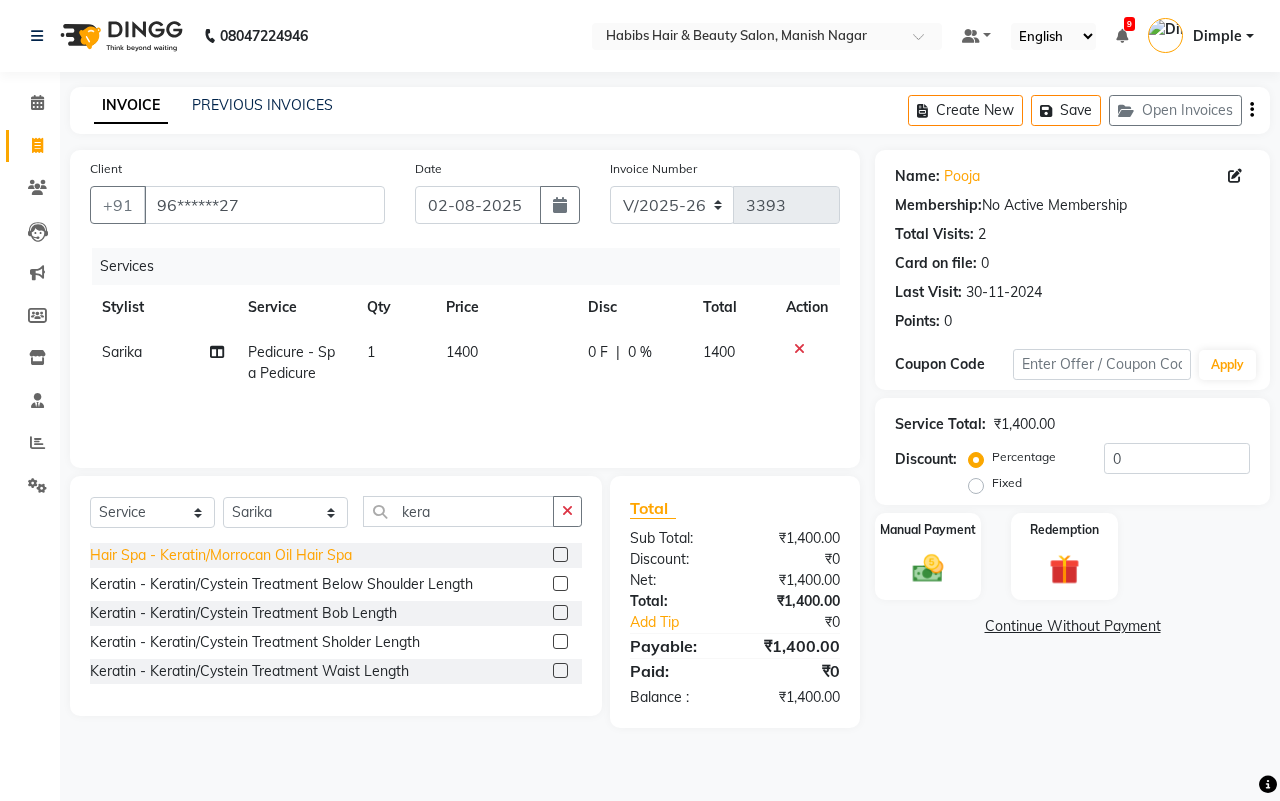 click on "Hair Spa - Keratin/Morrocan Oil Hair Spa" 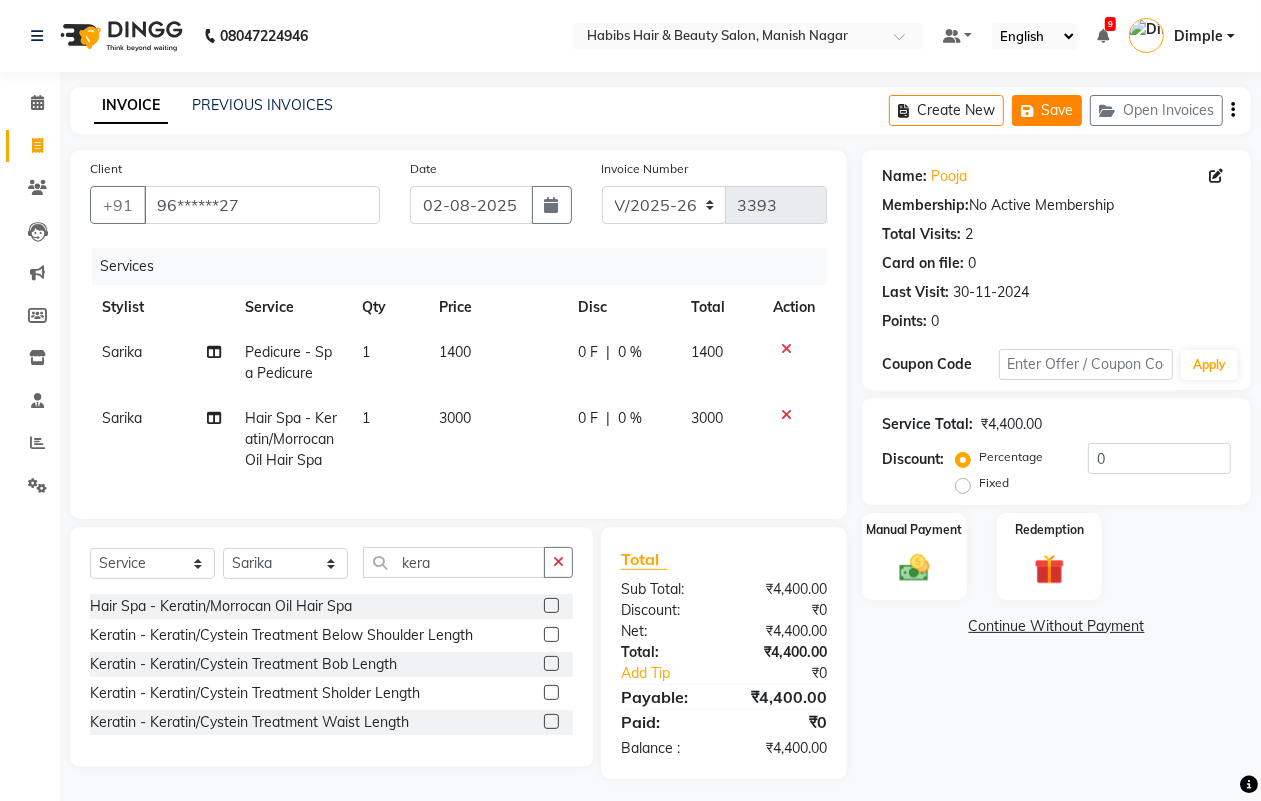 click 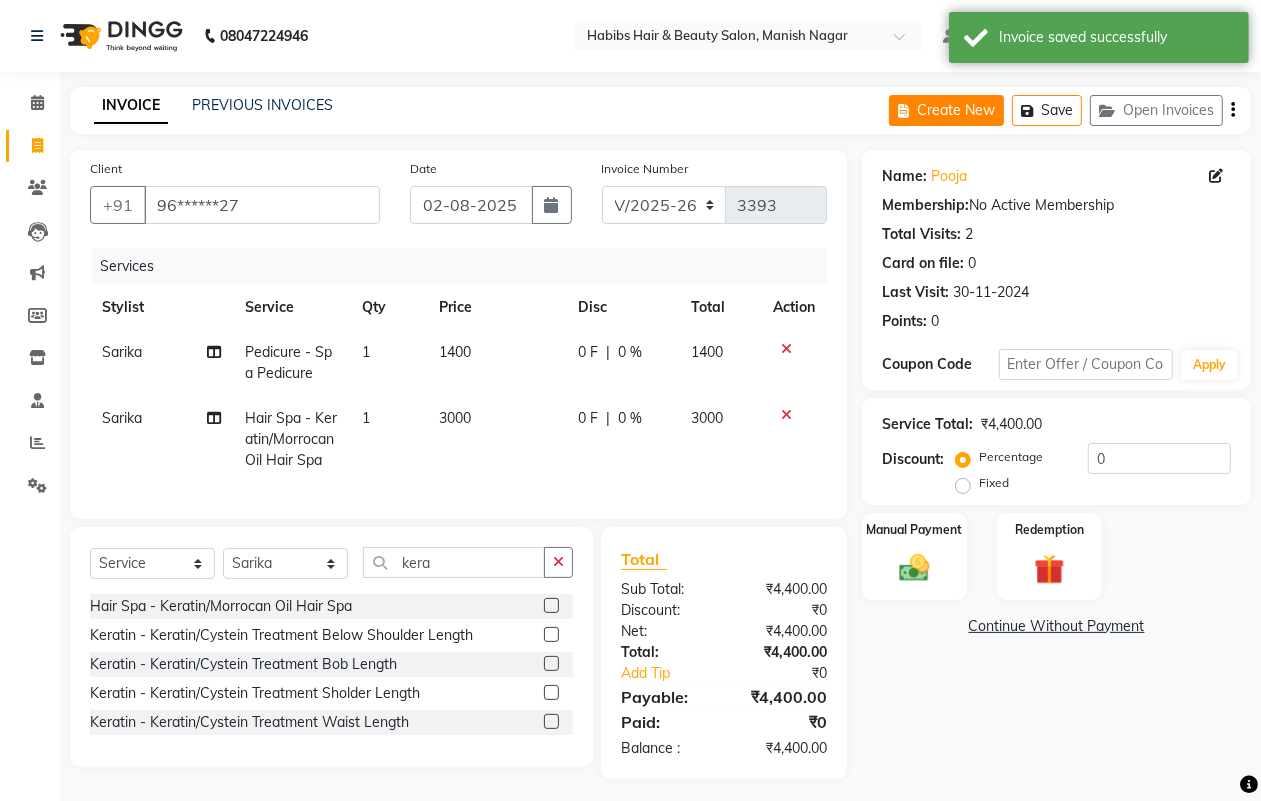 click on "Create New" 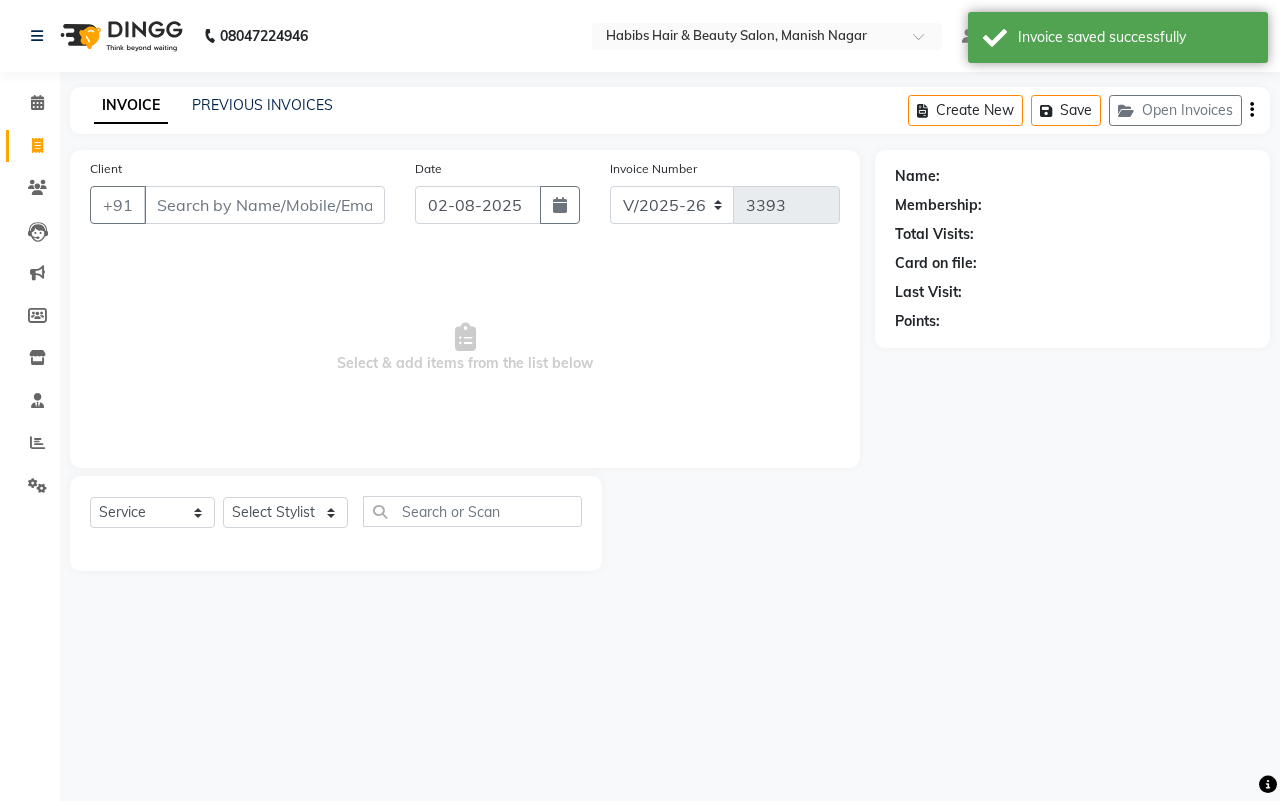 drag, startPoint x: 230, startPoint y: 200, endPoint x: 333, endPoint y: 202, distance: 103.01942 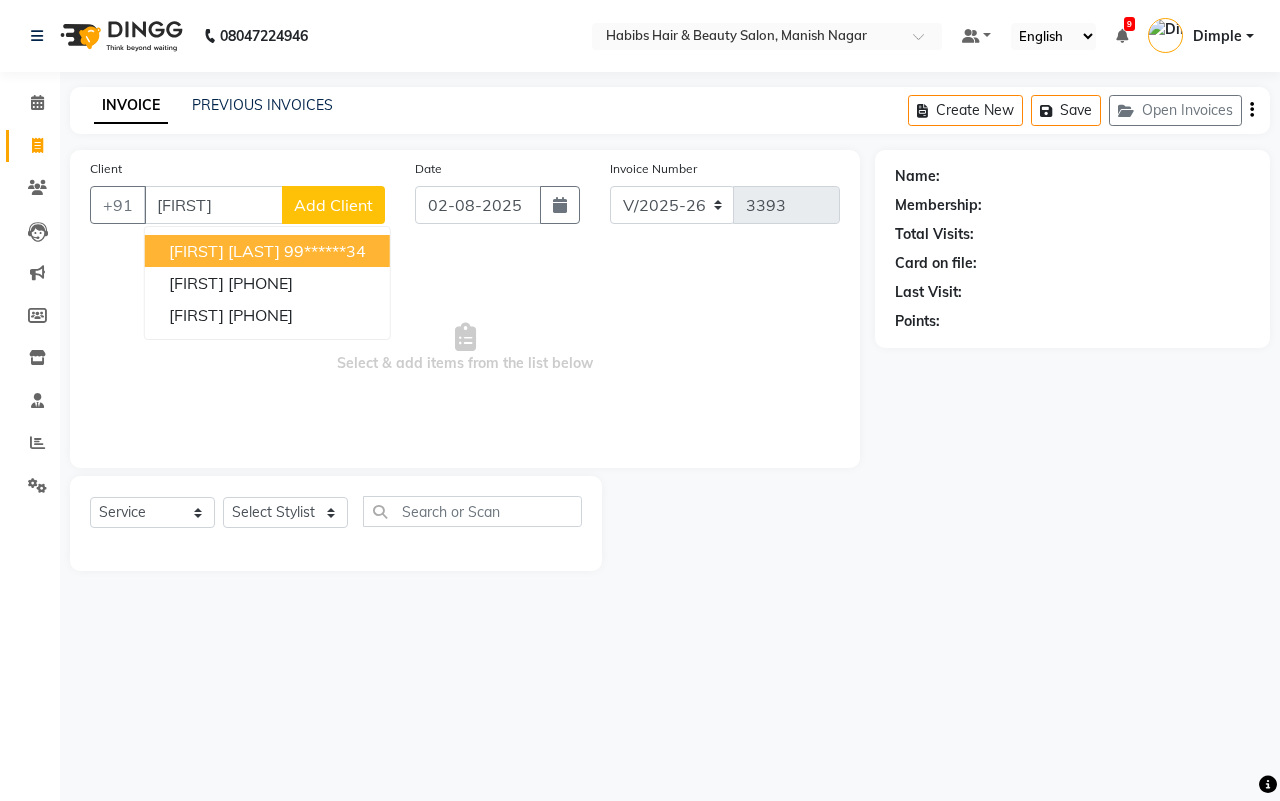 click on "[FIRST] [LAST] [PHONE]" at bounding box center (267, 251) 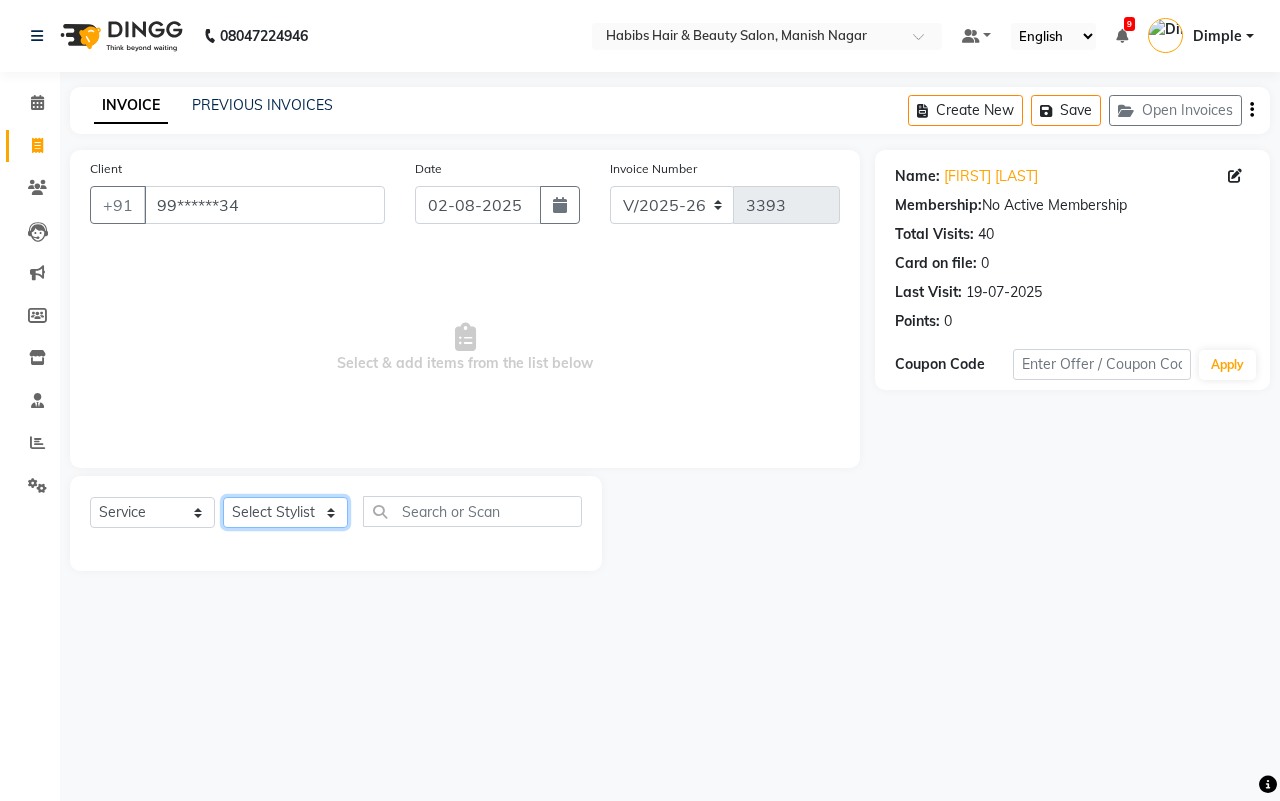 click on "Select Stylist [FIRST] [FIRST] [FIRST] [FIRST] [FIRST] [FIRST] [FIRST] [FIRST] [FIRST] [FIRST]" 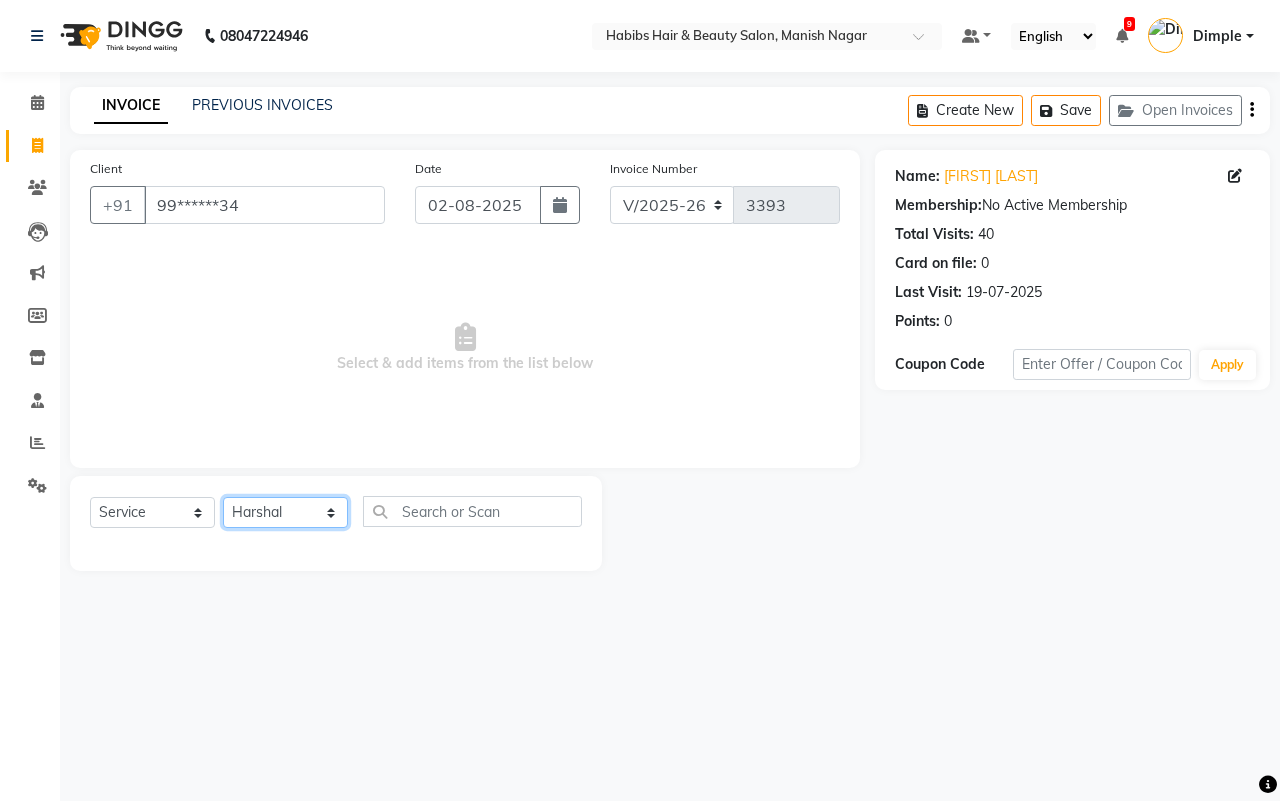 click on "Select Stylist [FIRST] [FIRST] [FIRST] [FIRST] [FIRST] [FIRST] [FIRST] [FIRST] [FIRST] [FIRST]" 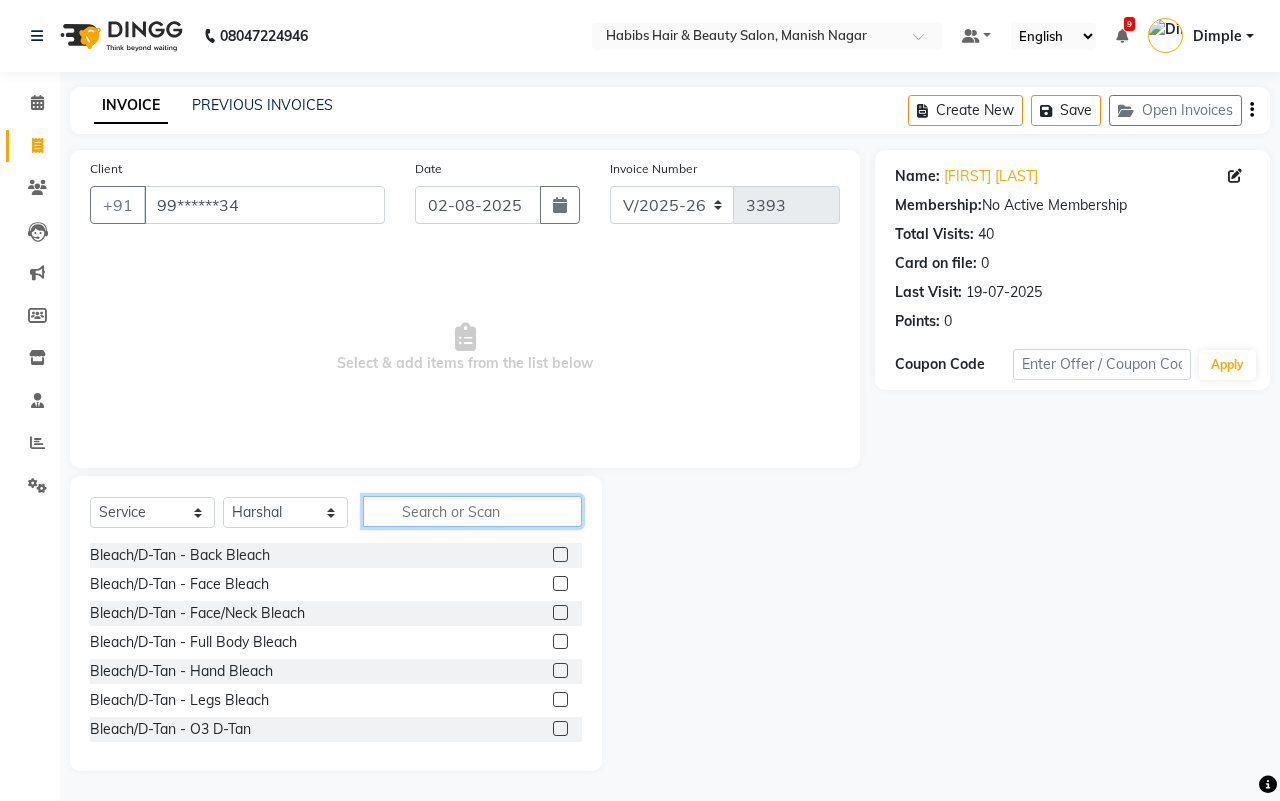 click 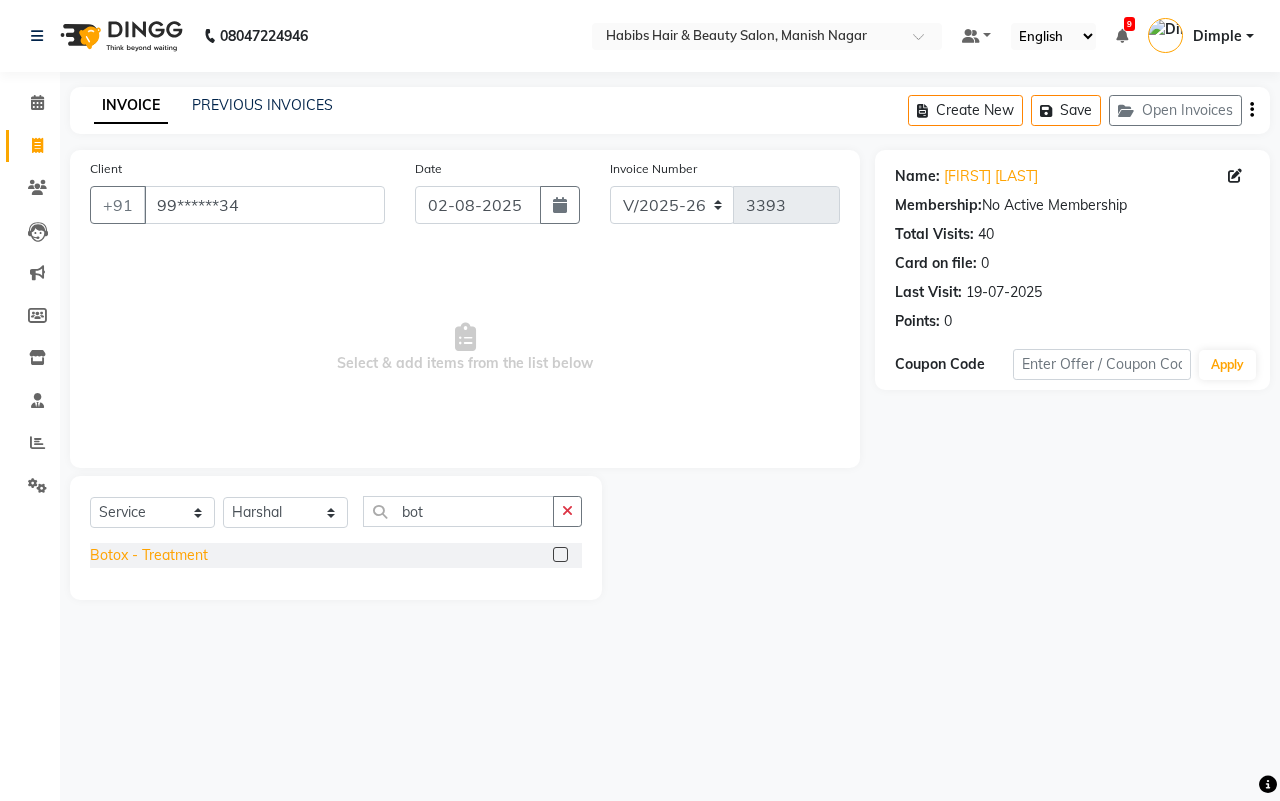 click on "Botox - Treatment" 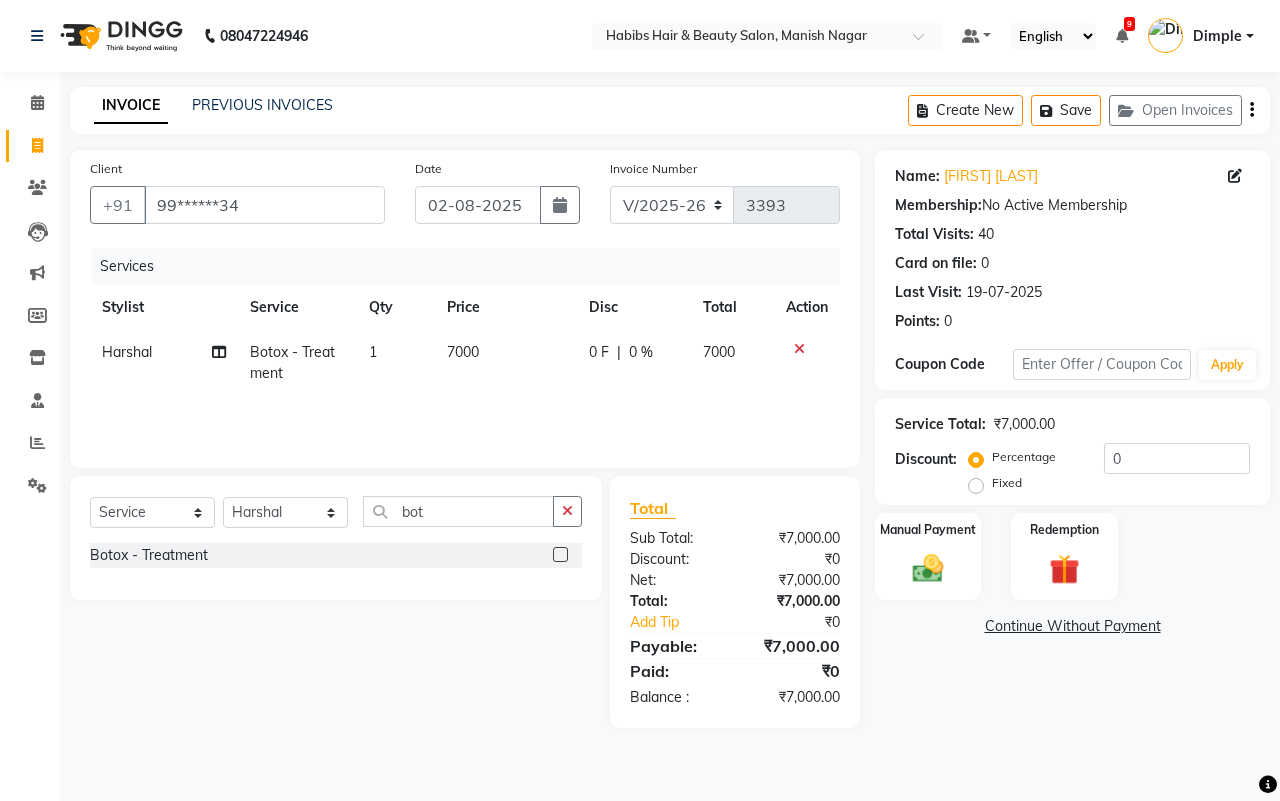 click on "7000" 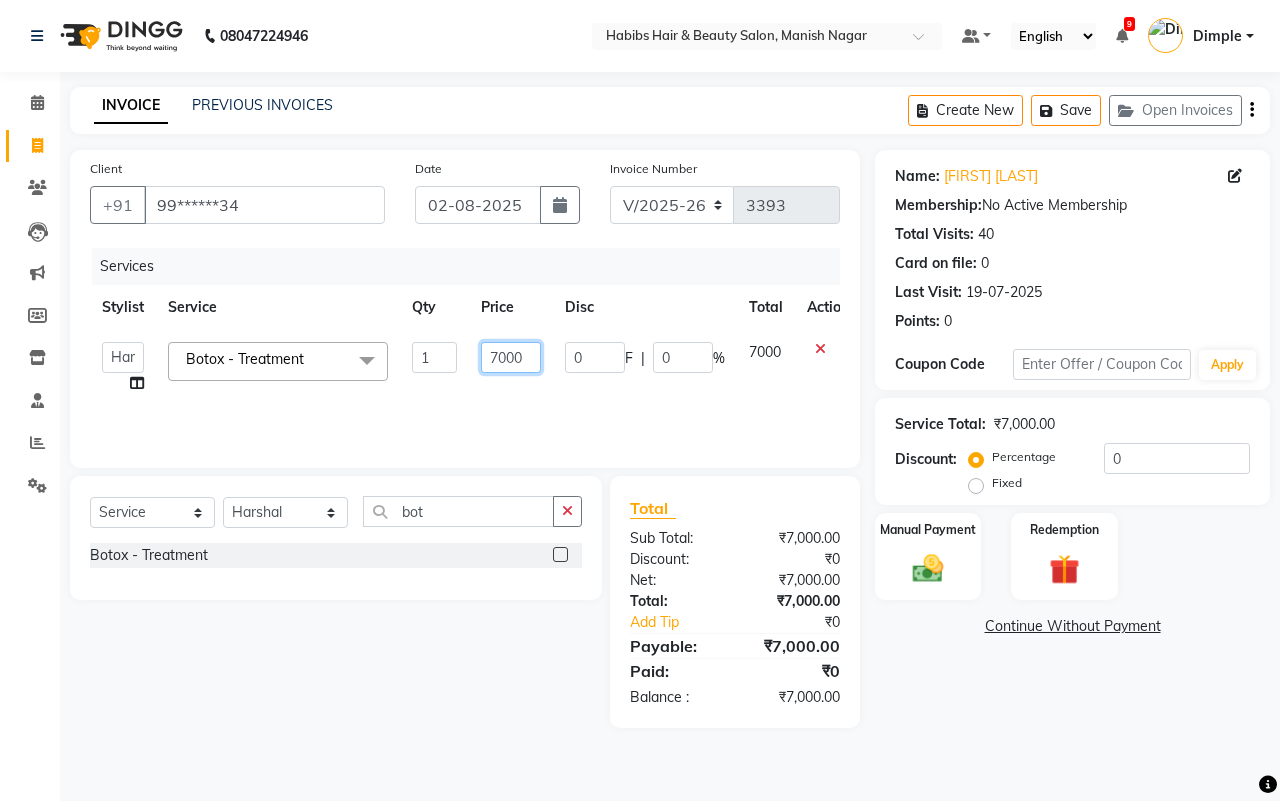 click on "7000" 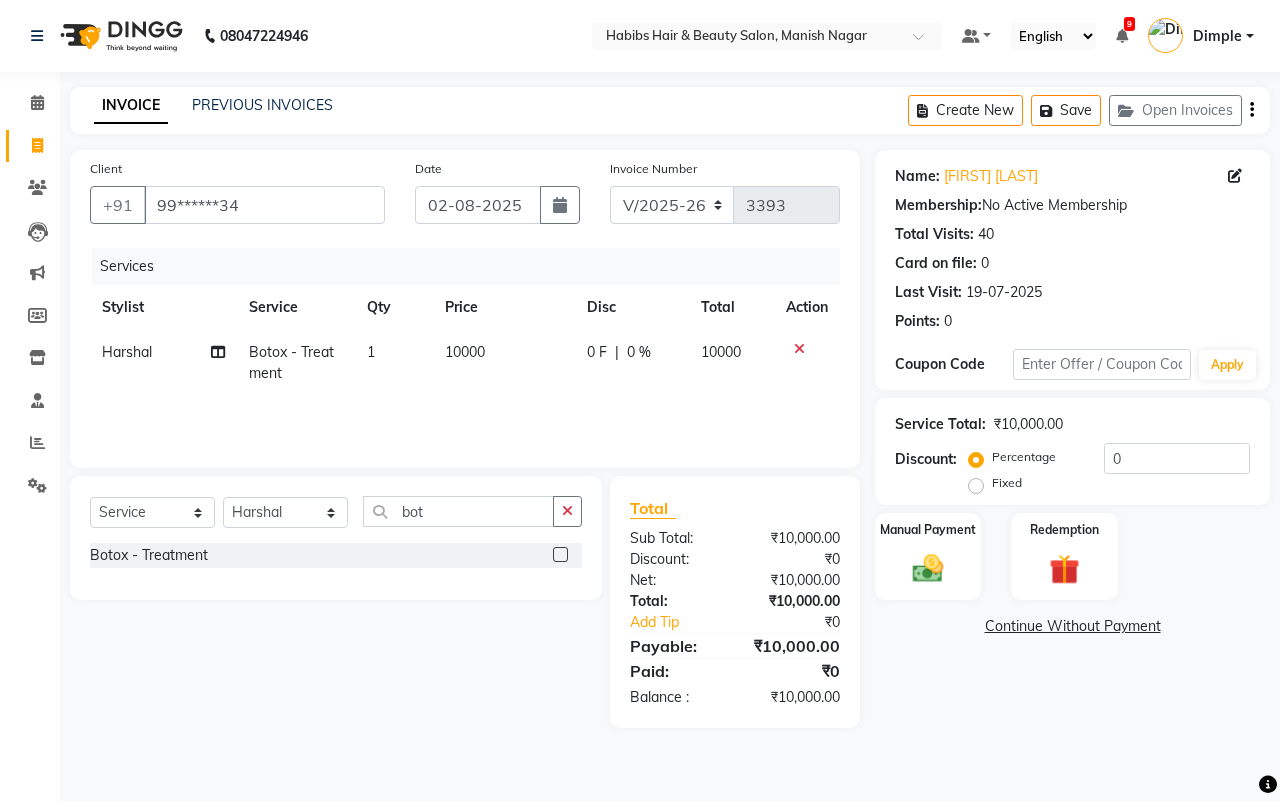 drag, startPoint x: 903, startPoint y: 693, endPoint x: 925, endPoint y: 680, distance: 25.553865 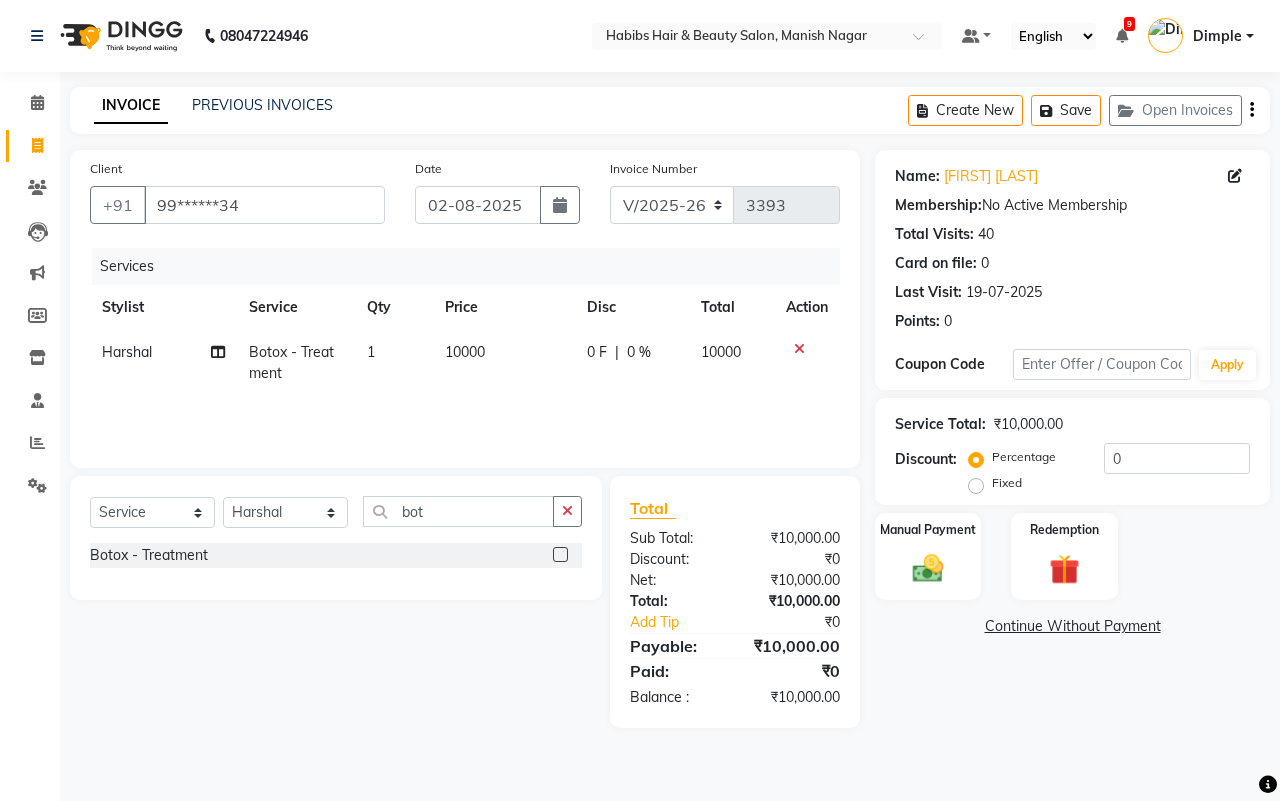 click on "Name: [FIRST] [LAST] Membership:  No Active Membership  Total Visits:  40 Card on file:  0 Last Visit:   19-07-2025 Points:   0  Coupon Code Apply Service Total:  ₹10,000.00  Discount:  Percentage   Fixed  0 Manual Payment Redemption  Continue Without Payment" 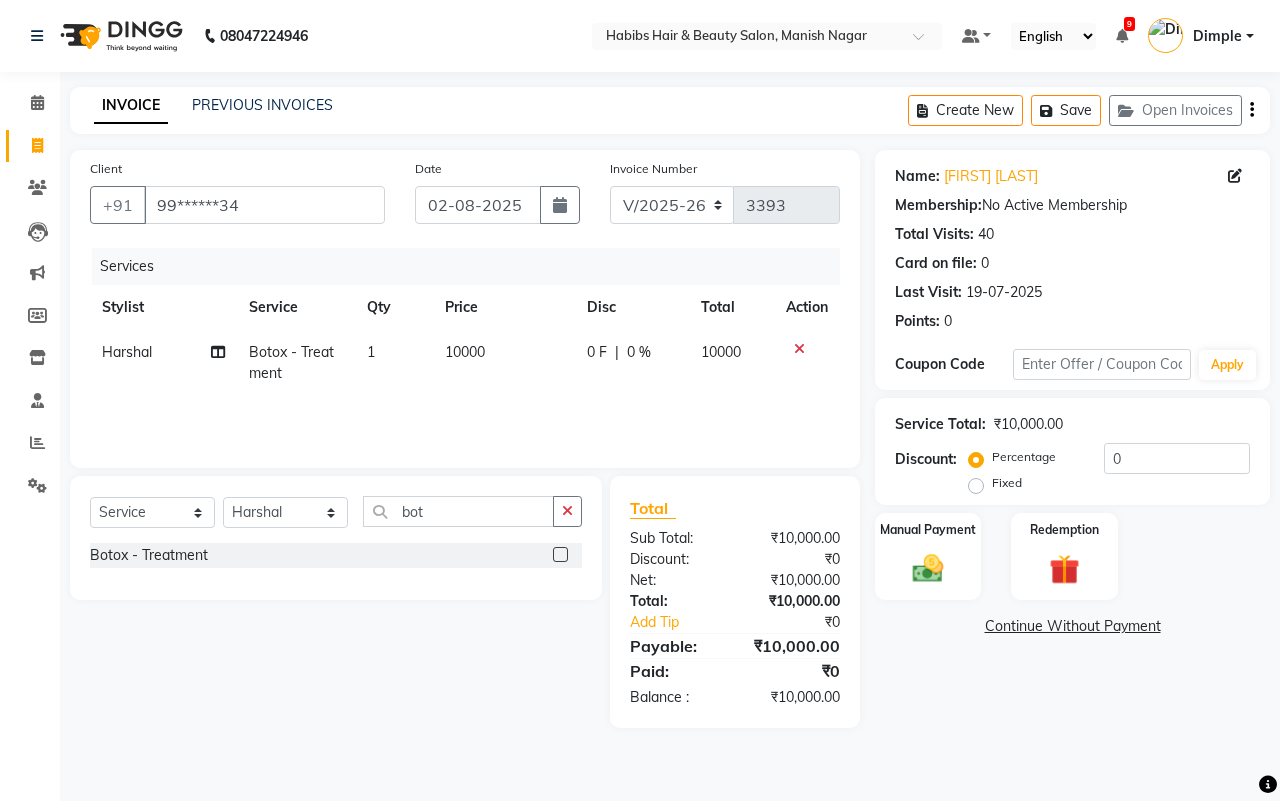click on "Percentage   Fixed" 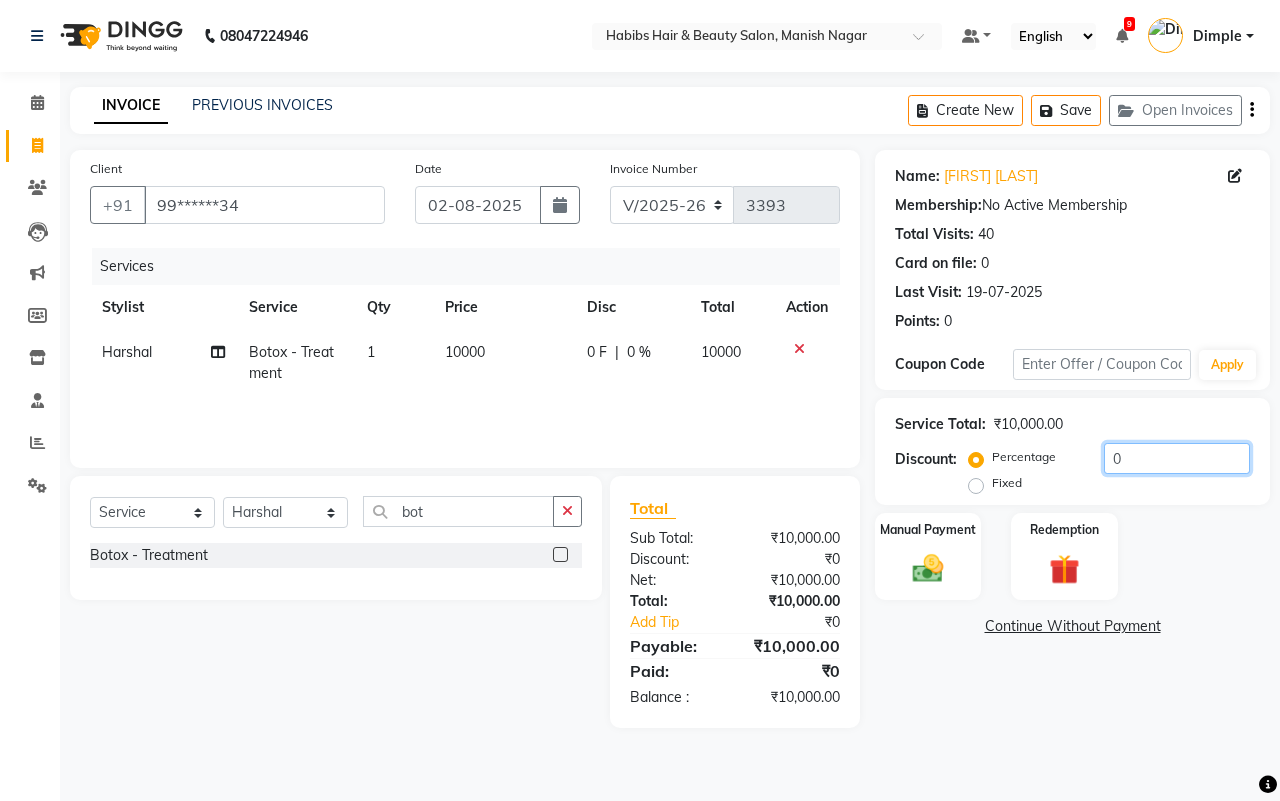 click on "0" 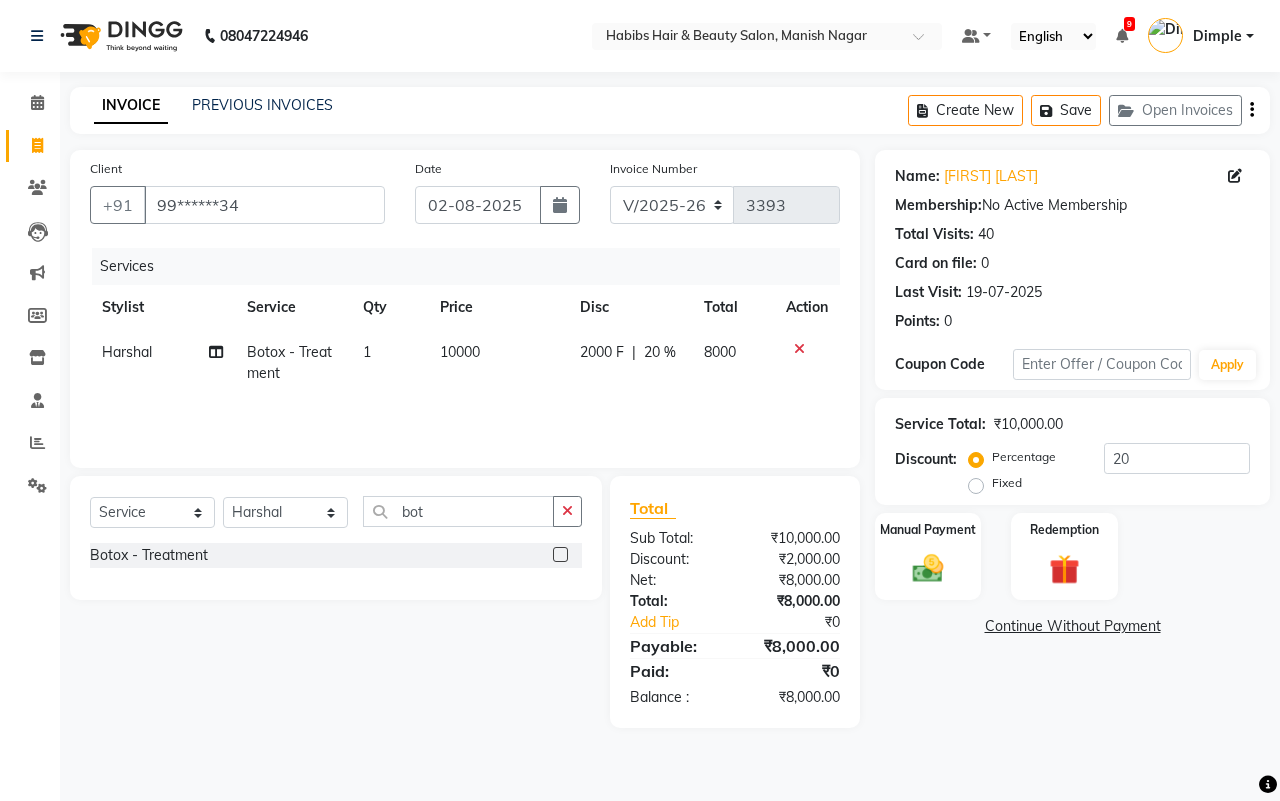 click 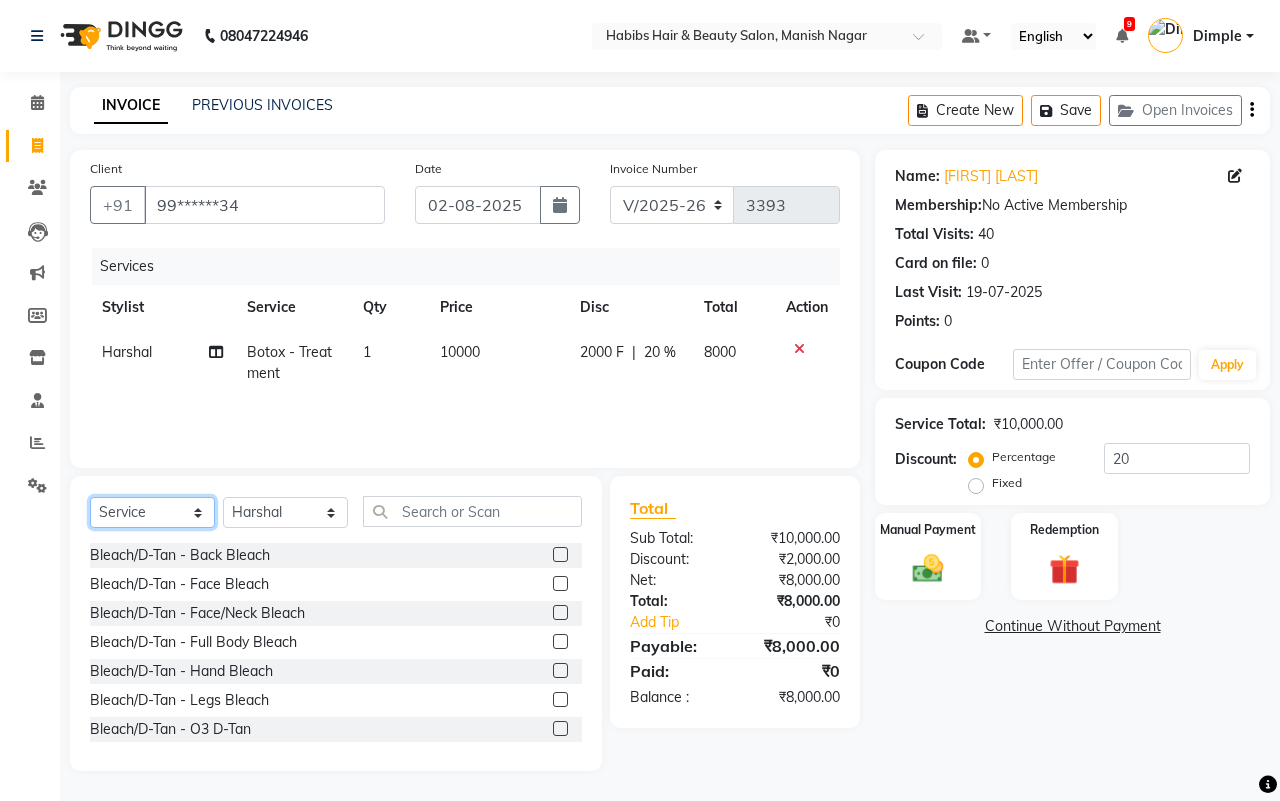 click on "Select  Service  Product  Membership  Package Voucher Prepaid Gift Card" 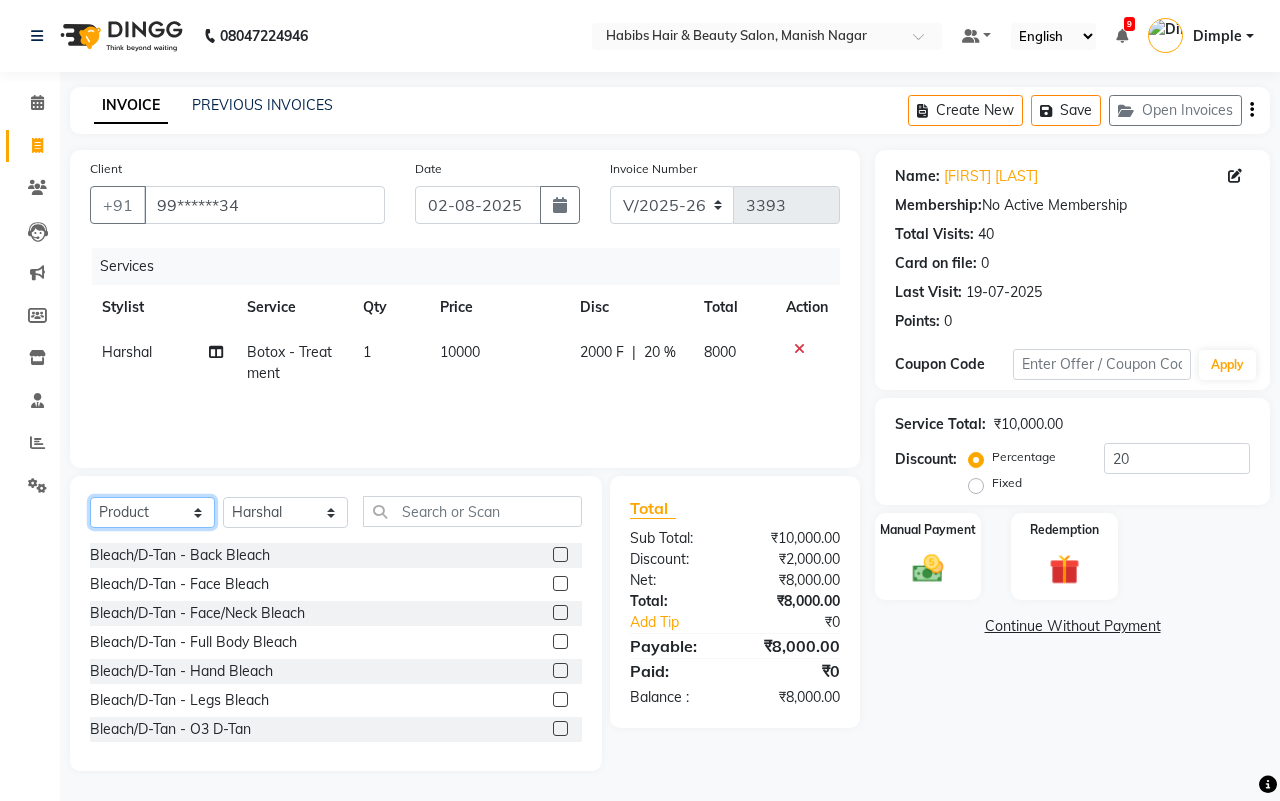 click on "Select  Service  Product  Membership  Package Voucher Prepaid Gift Card" 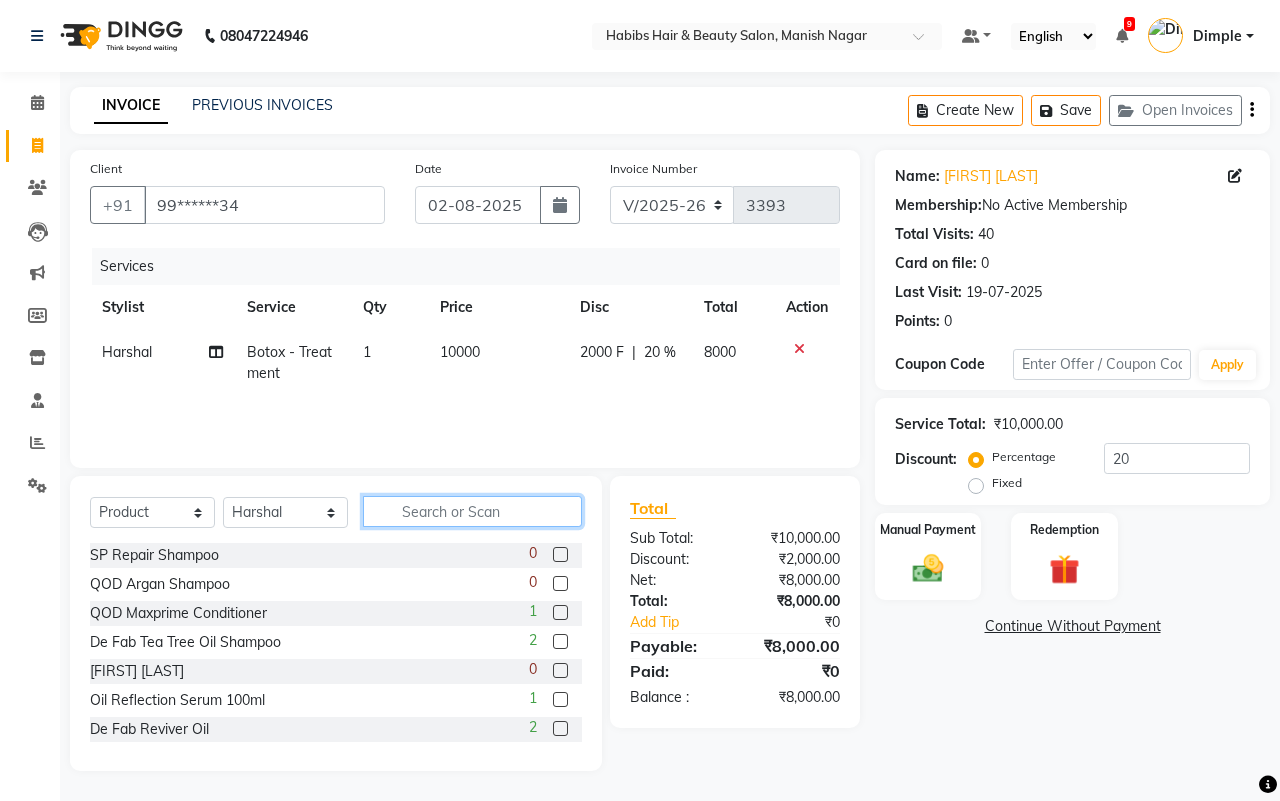 click 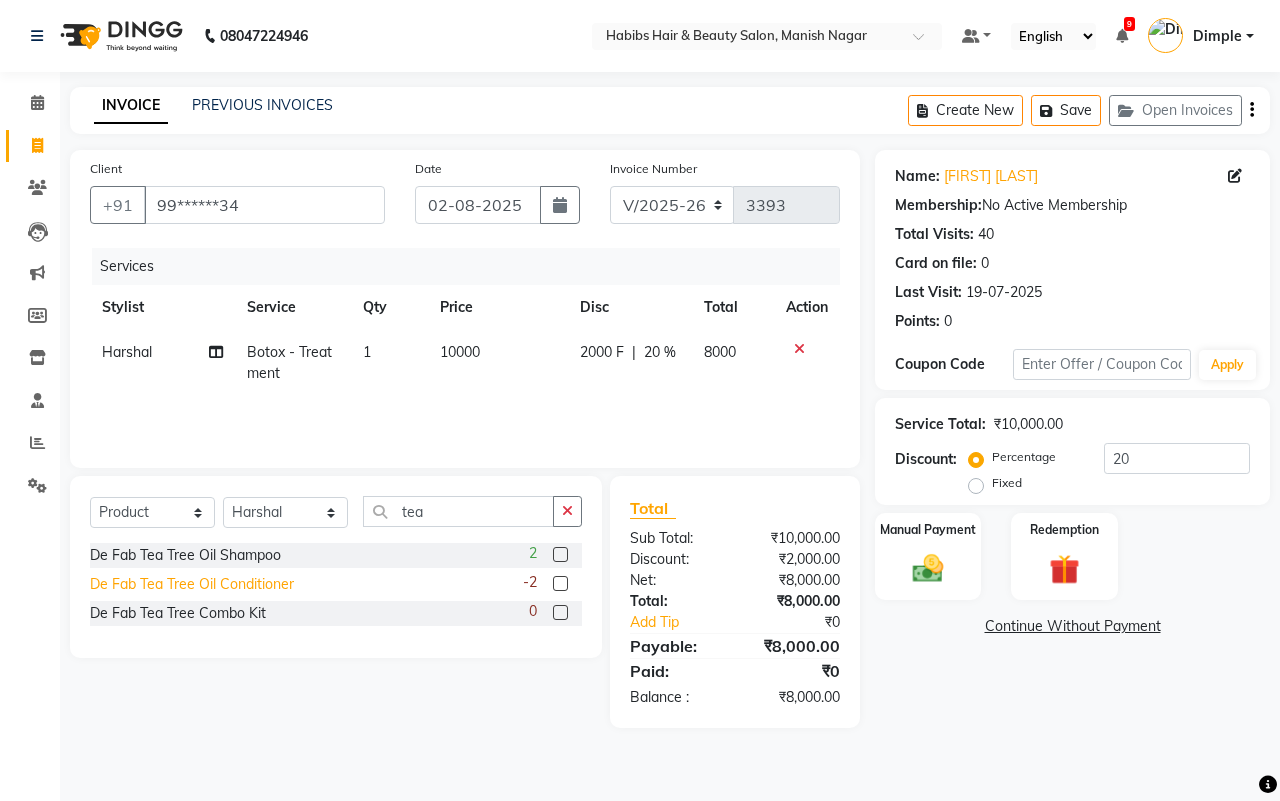 click on "De Fab Tea Tree Oil Conditioner" 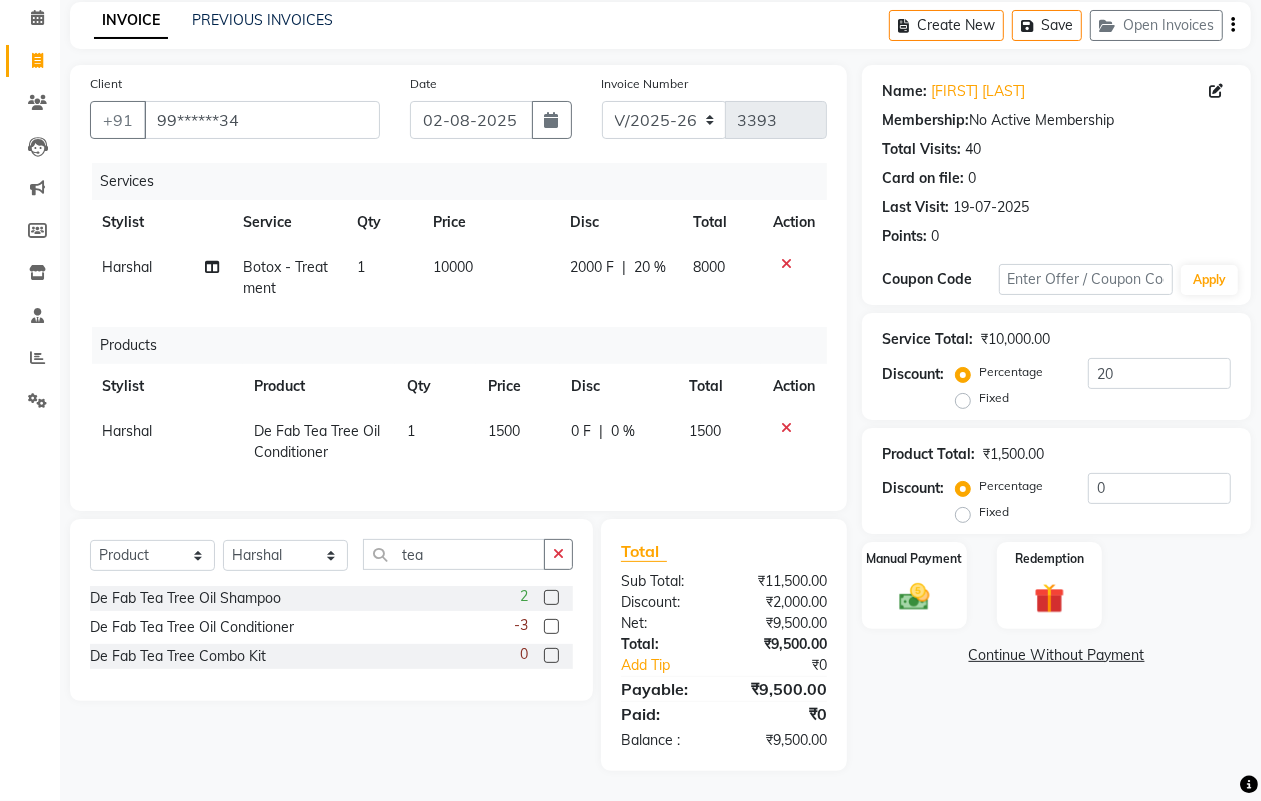click on "1500" 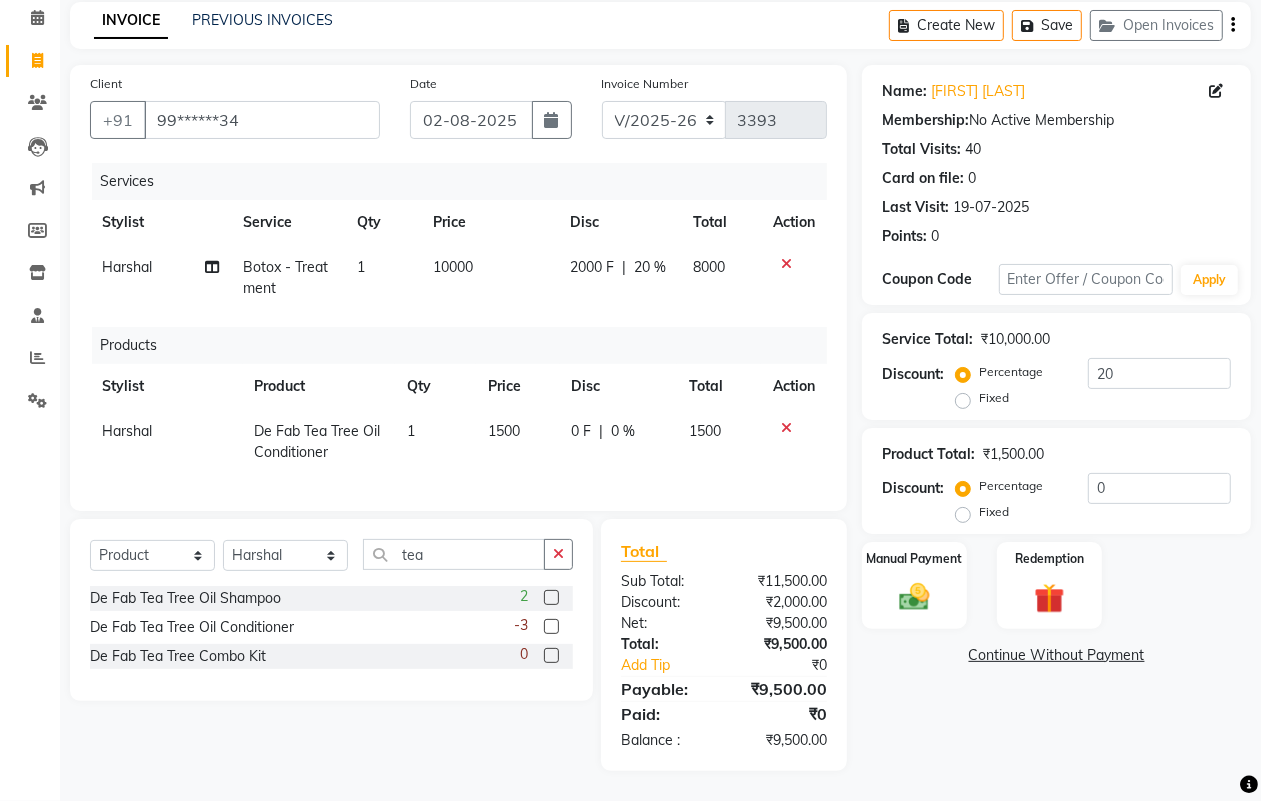 scroll, scrollTop: 96, scrollLeft: 0, axis: vertical 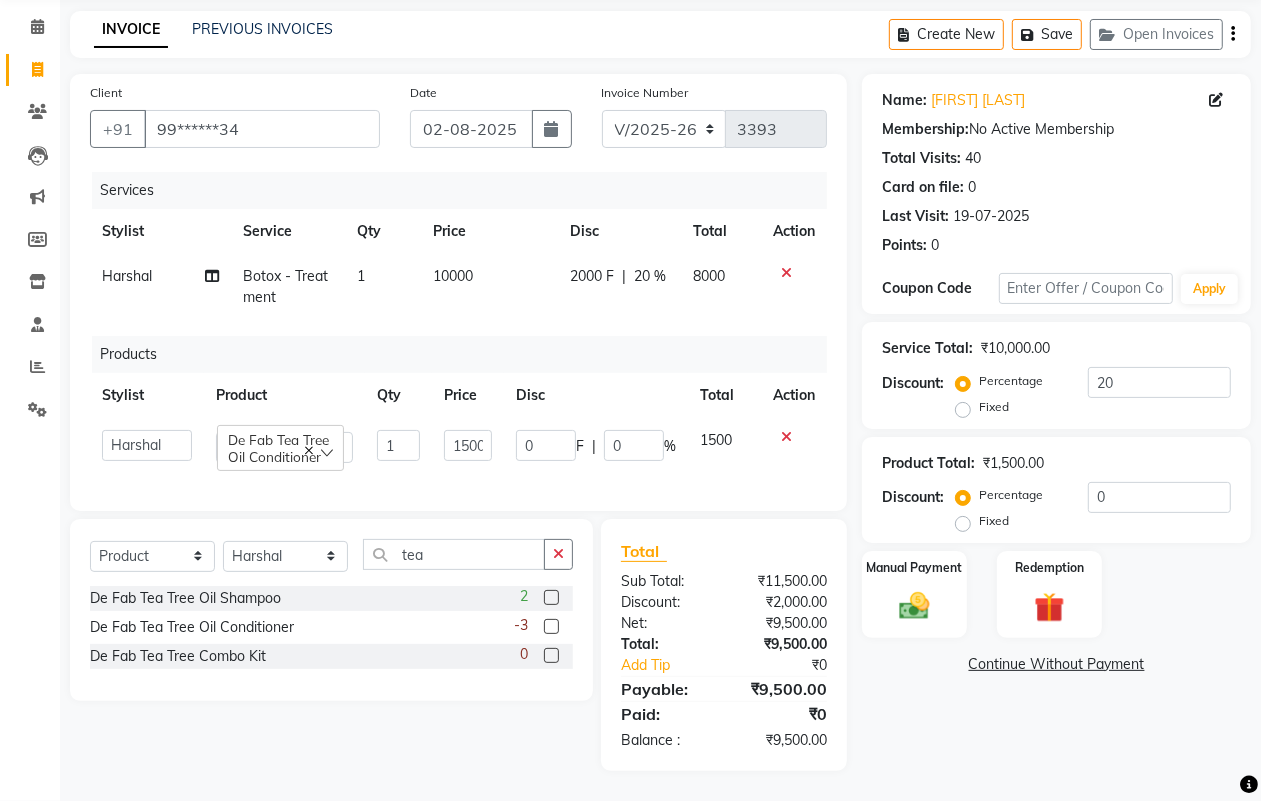 click on "0 F | 0 %" 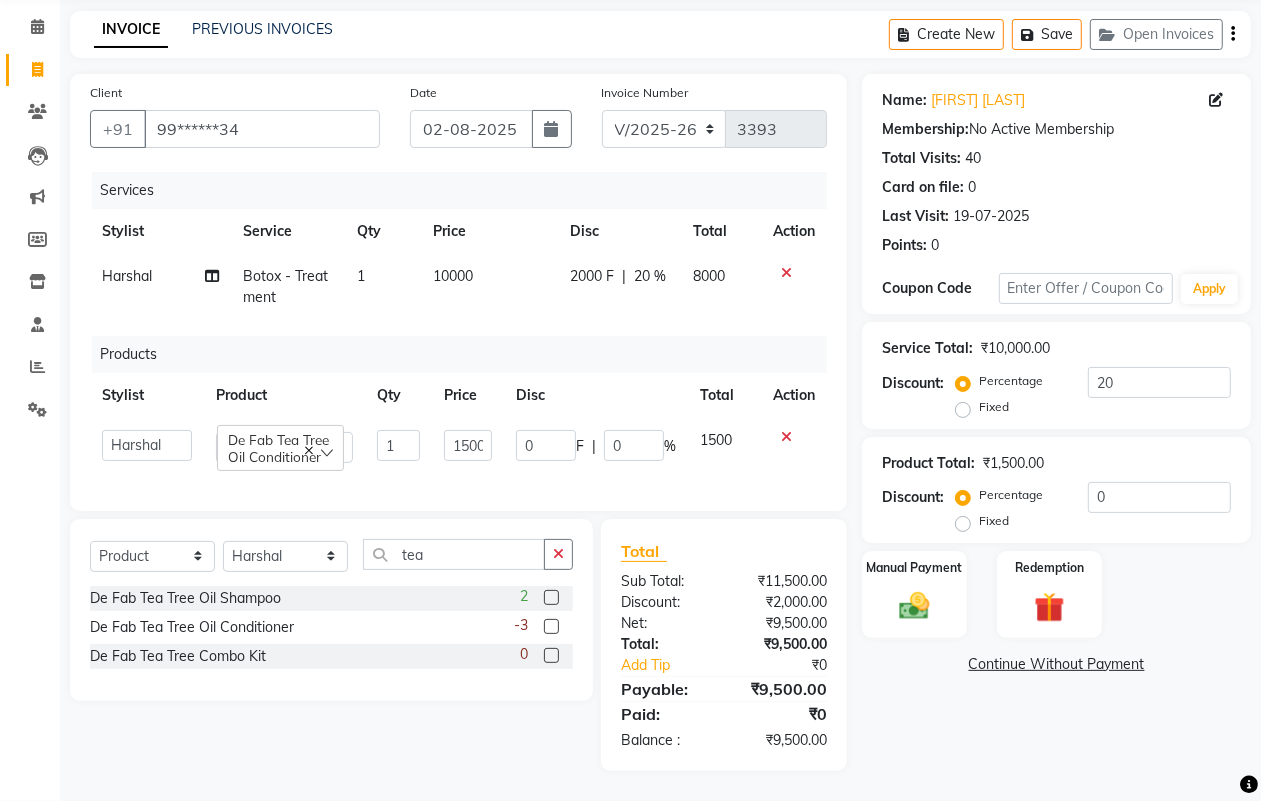 click on "0 F | 0 %" 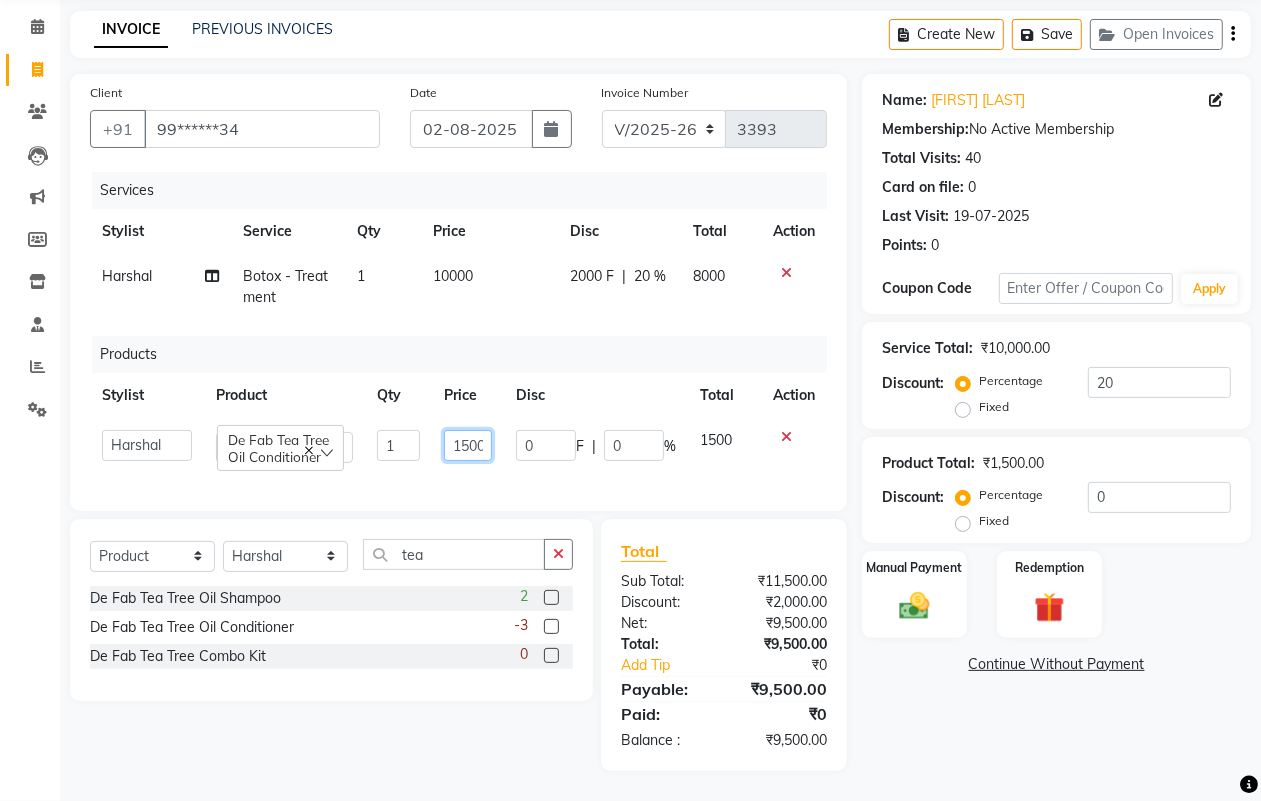 click on "1500" 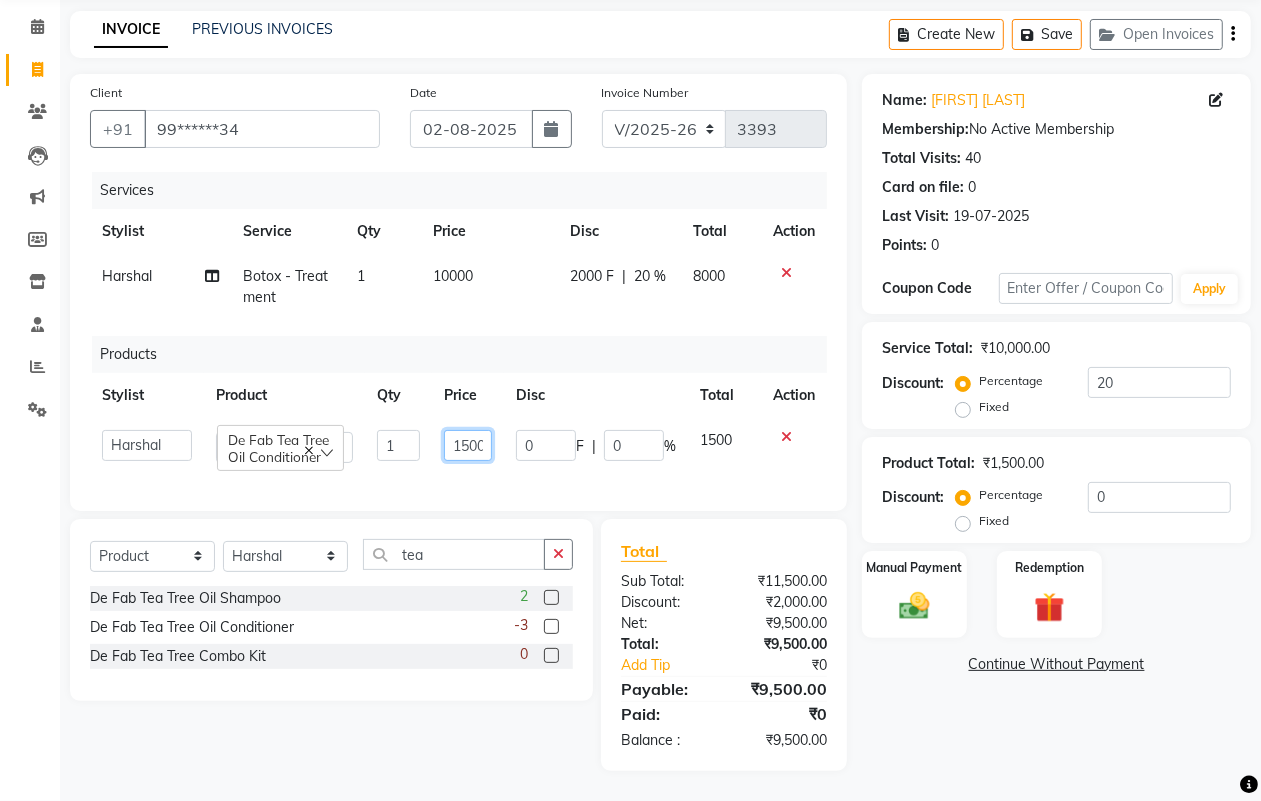 click on "1500" 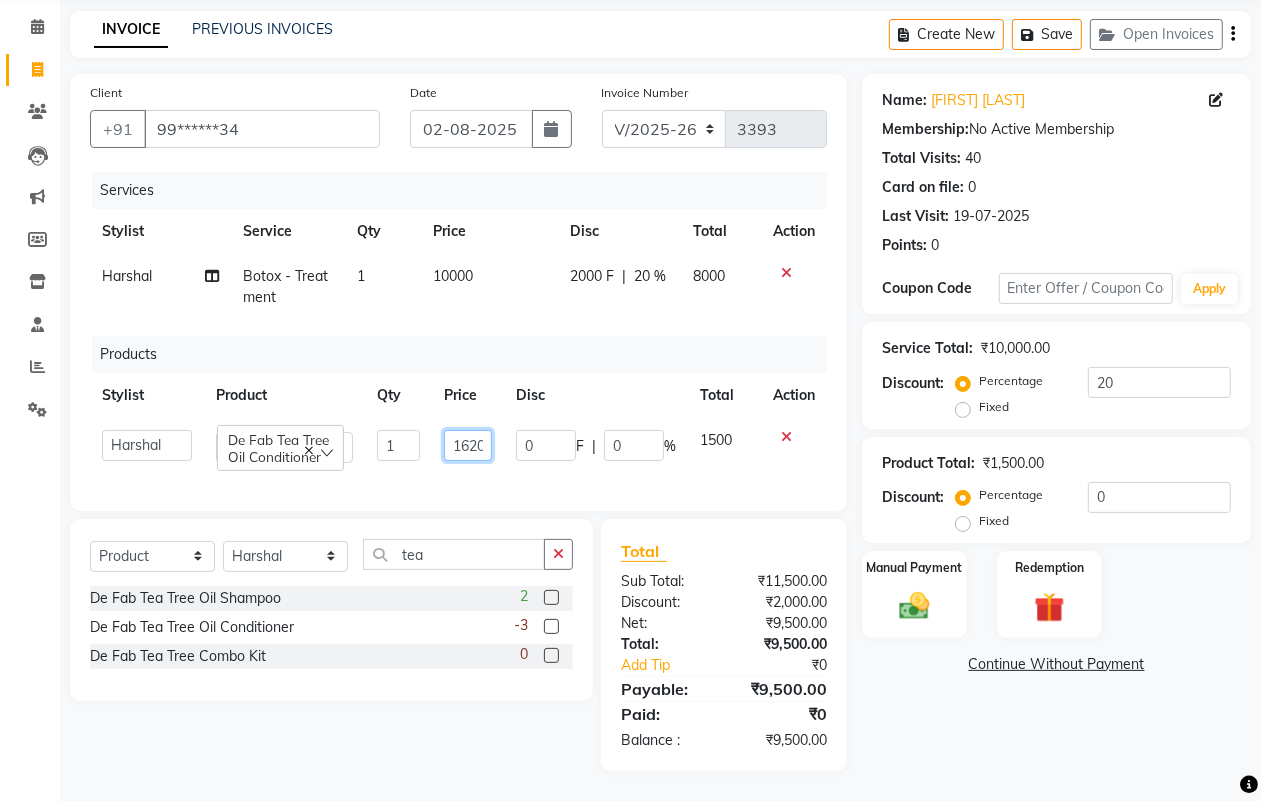 scroll, scrollTop: 0, scrollLeft: 3, axis: horizontal 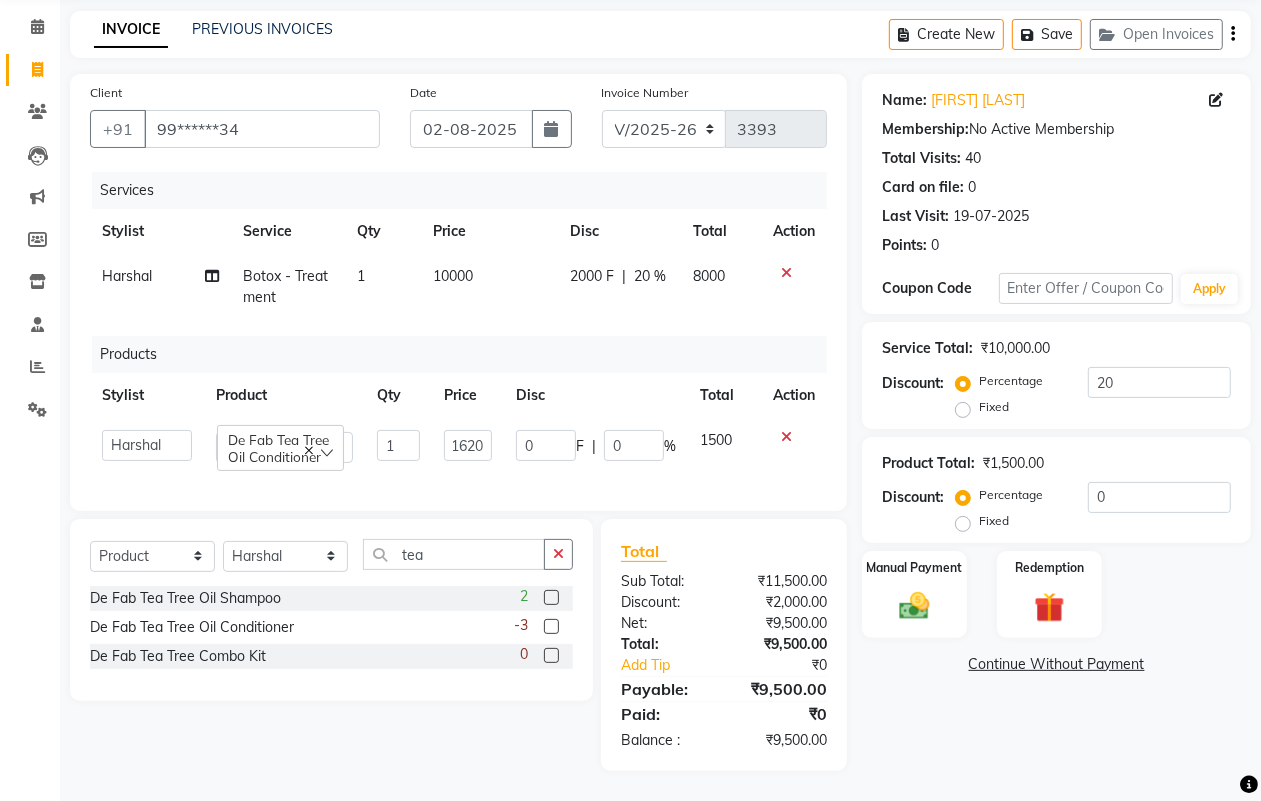 click on "Name: [FIRST] [LAST] Membership:  No Active Membership  Total Visits:  40 Card on file:  0 Last Visit:   19-07-2025 Points:   0  Coupon Code Apply Service Total:  ₹10,000.00  Discount:  Percentage   Fixed  20 Product Total:  ₹1,500.00  Discount:  Percentage   Fixed  0 Manual Payment Redemption  Continue Without Payment" 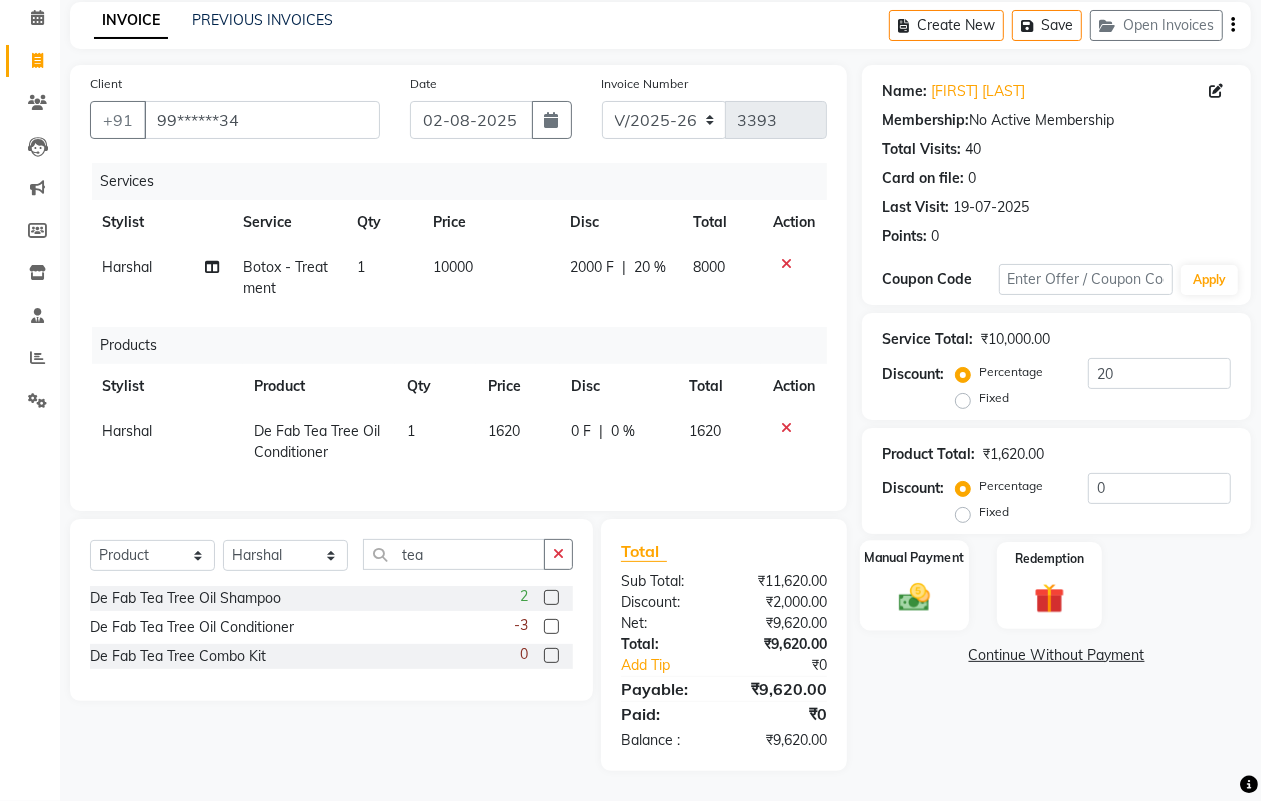 click 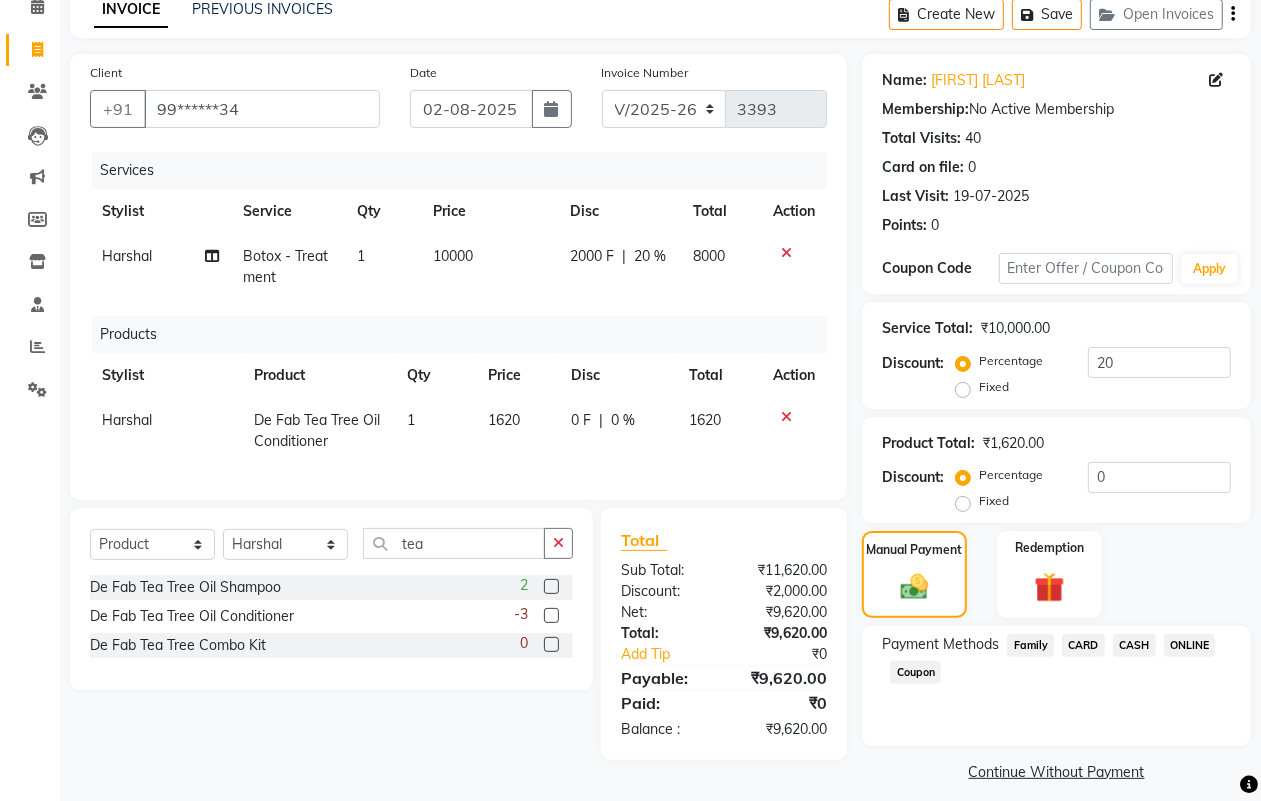 click on "CARD" 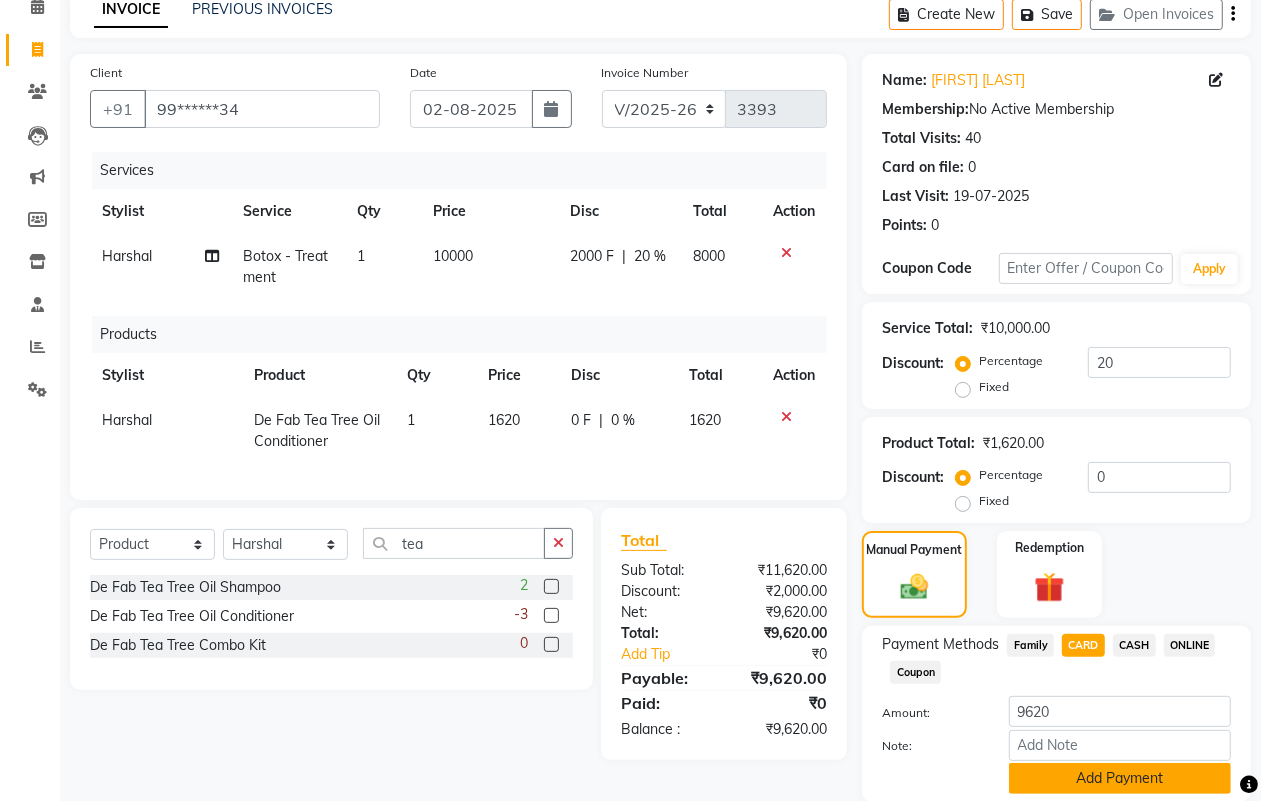 click on "Add Payment" 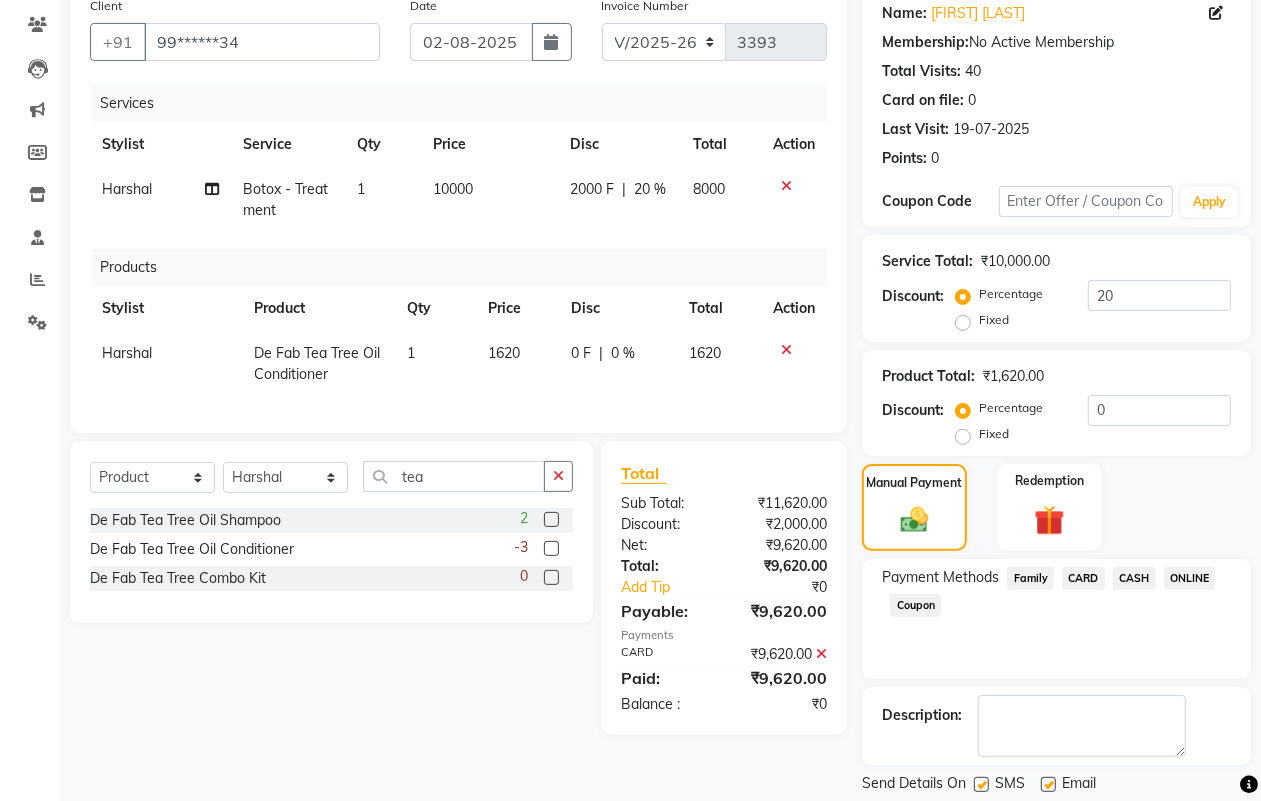 scroll, scrollTop: 225, scrollLeft: 0, axis: vertical 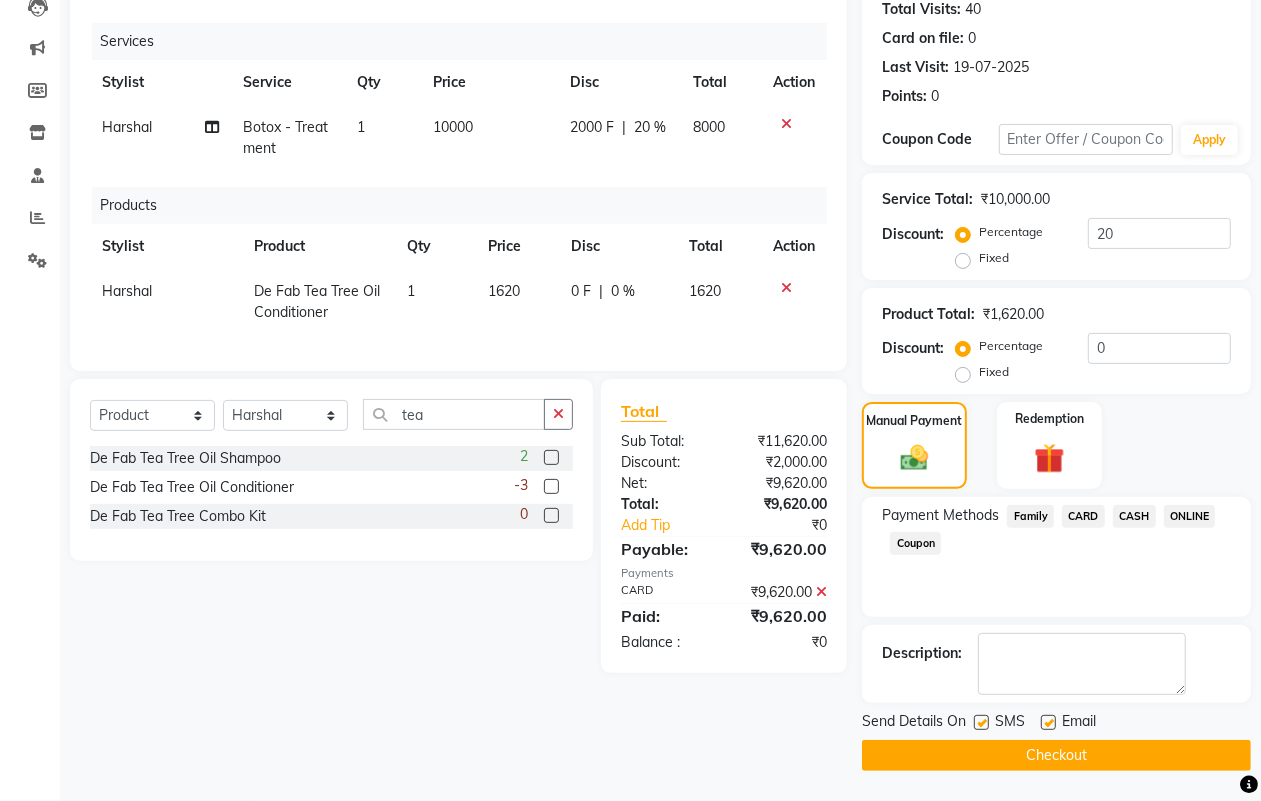 click on "Checkout" 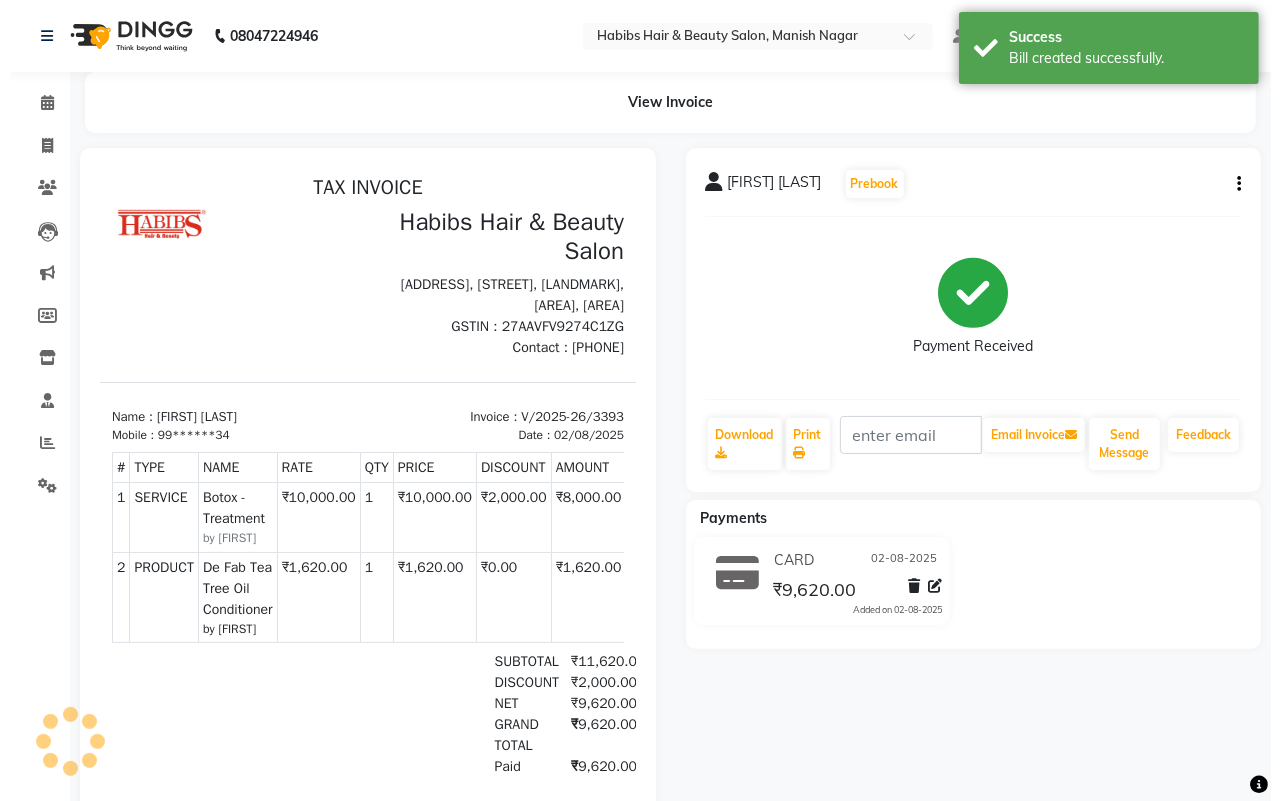 scroll, scrollTop: 0, scrollLeft: 0, axis: both 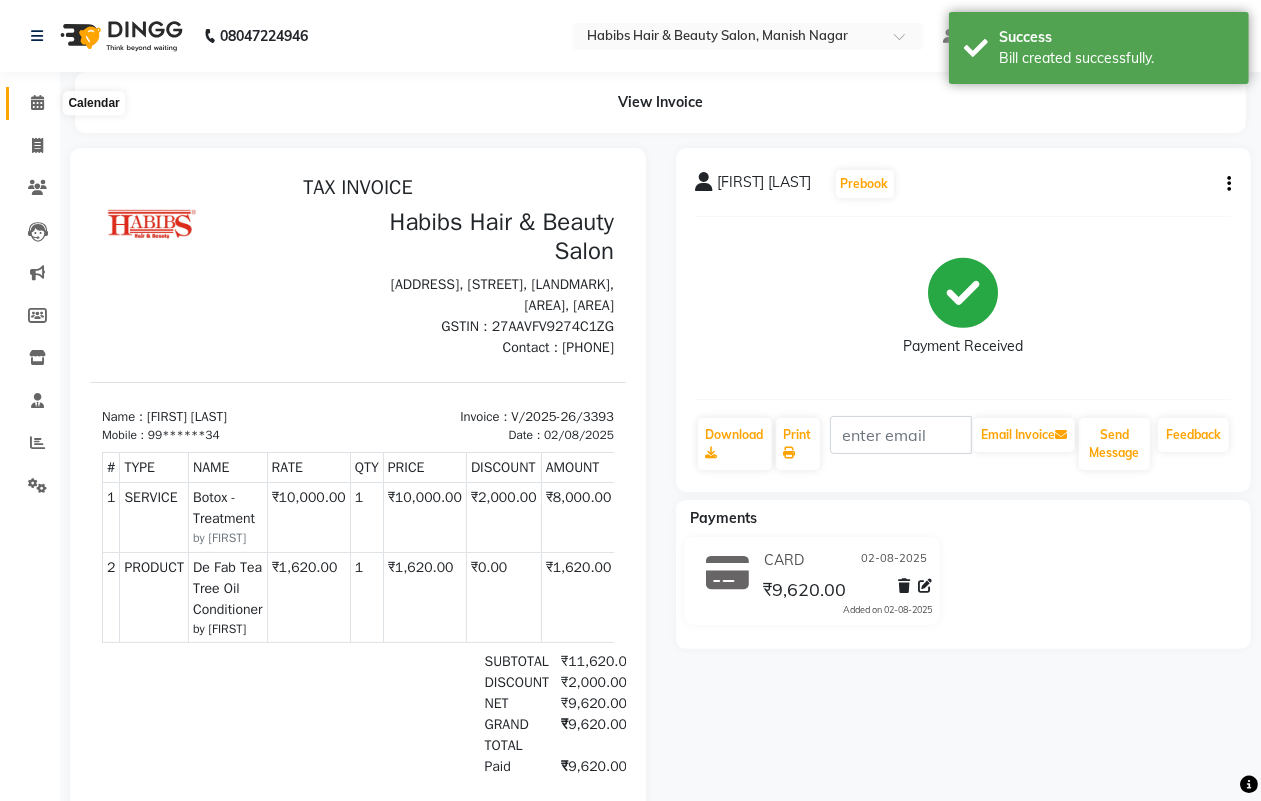 click 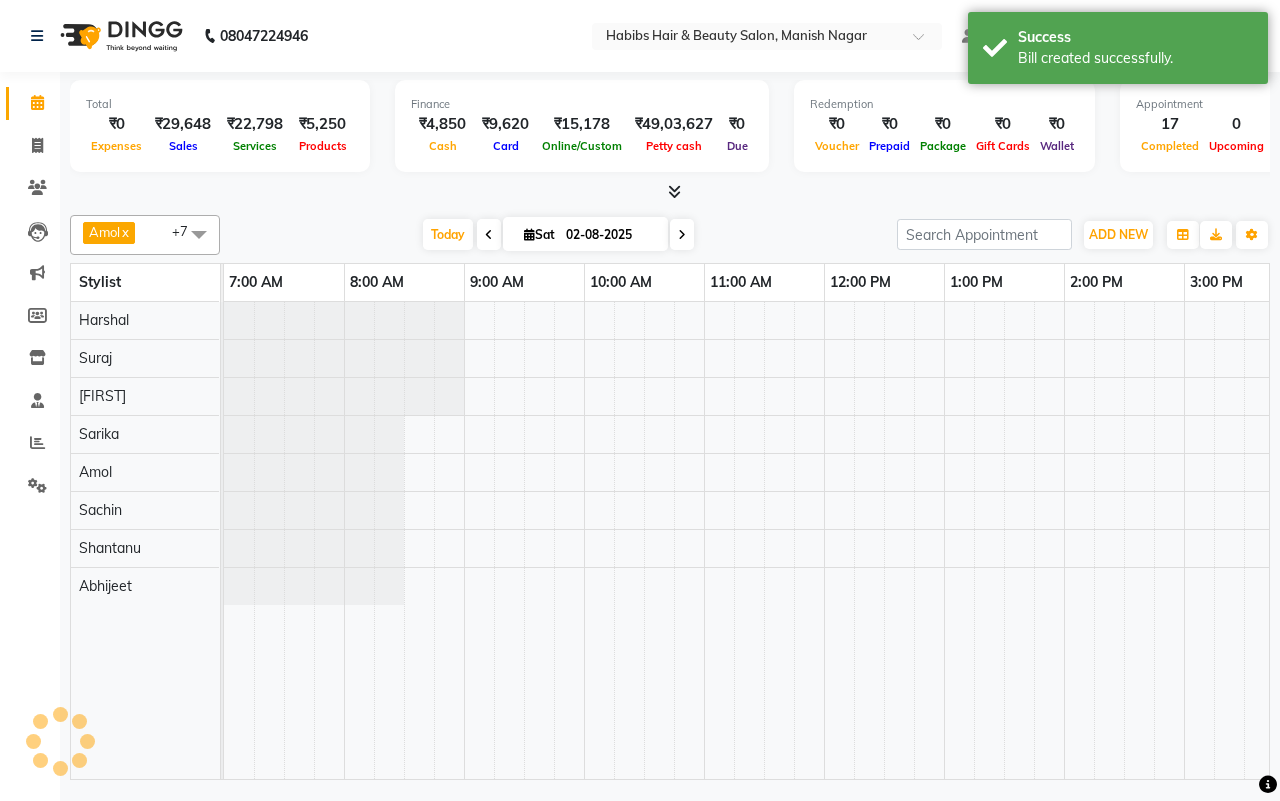 scroll, scrollTop: 0, scrollLeft: 0, axis: both 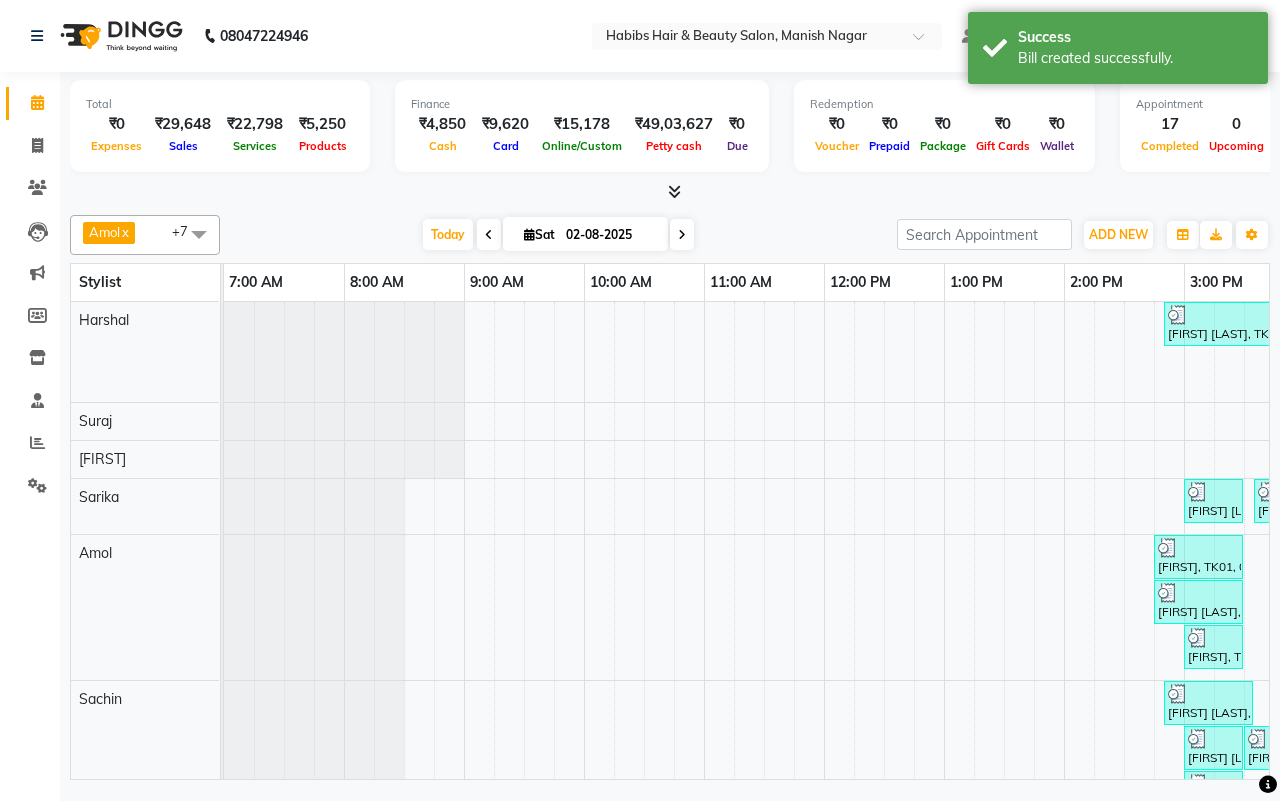 click on "Today  Sat 02-08-2025" at bounding box center [558, 235] 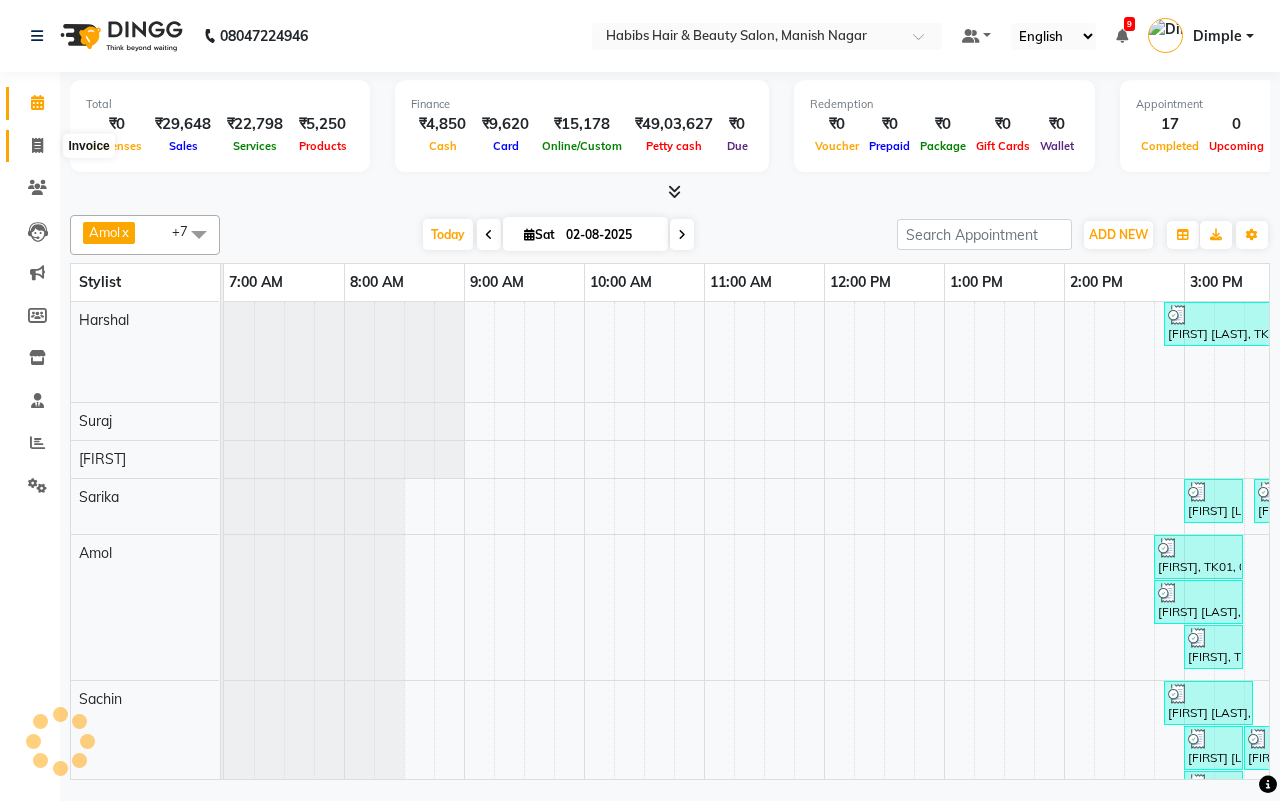 click 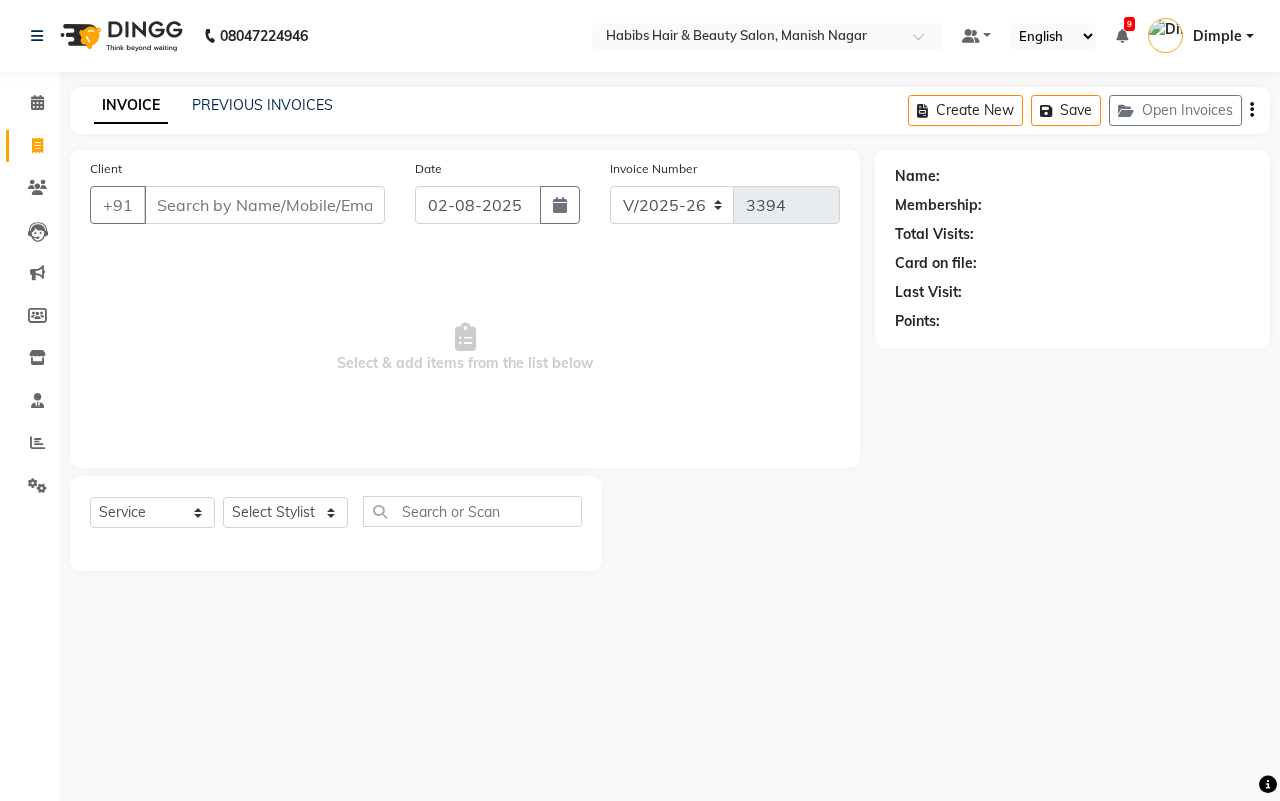 click on "Client" at bounding box center [264, 205] 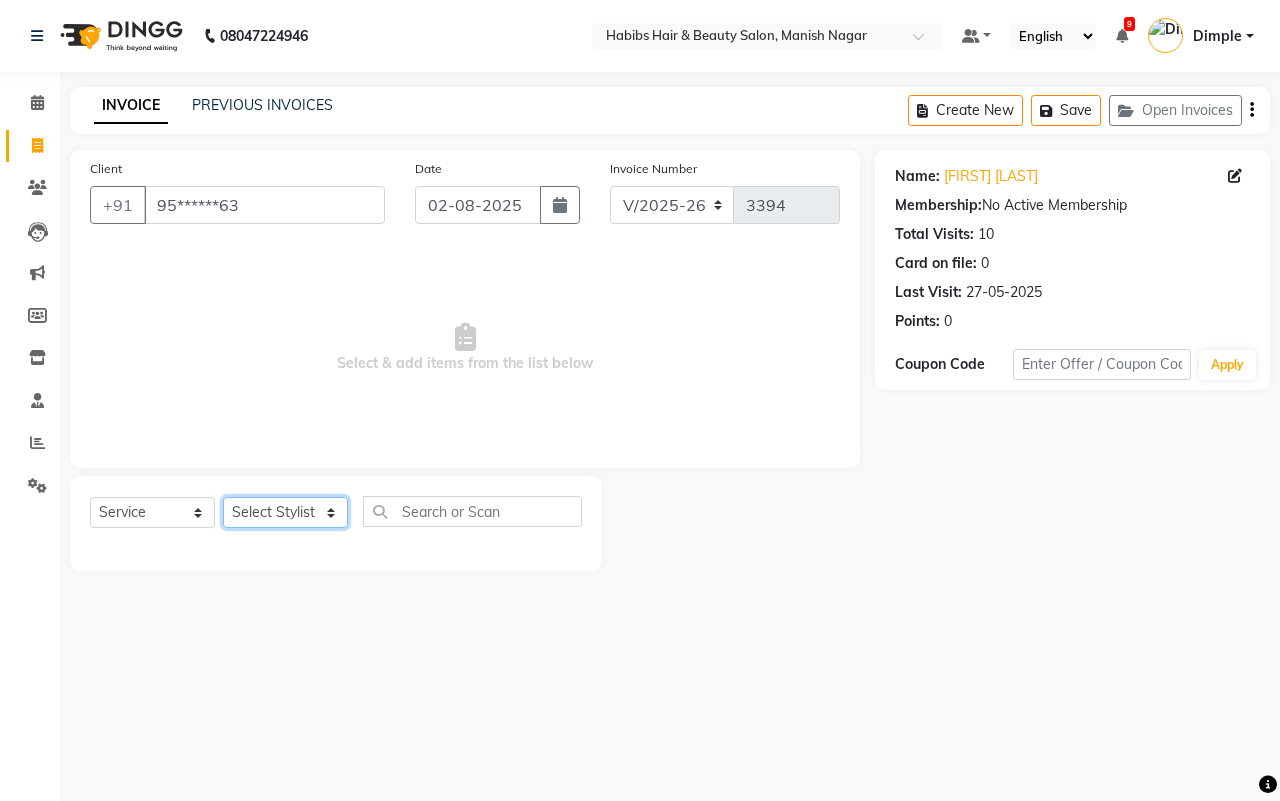 click on "Select Stylist [FIRST] [FIRST] [FIRST] [FIRST] [FIRST] [FIRST] [FIRST] [FIRST] [FIRST] [FIRST]" 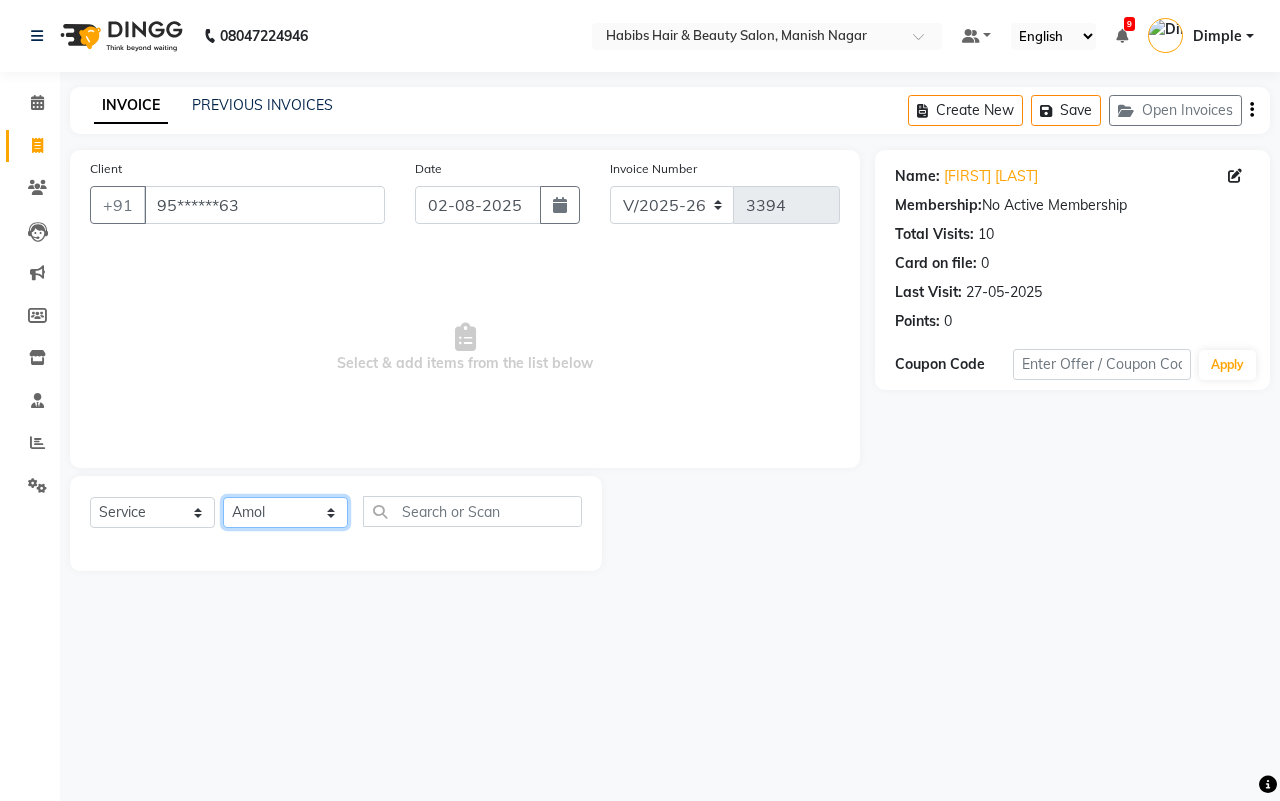 click on "Select Stylist [FIRST] [FIRST] [FIRST] [FIRST] [FIRST] [FIRST] [FIRST] [FIRST] [FIRST] [FIRST]" 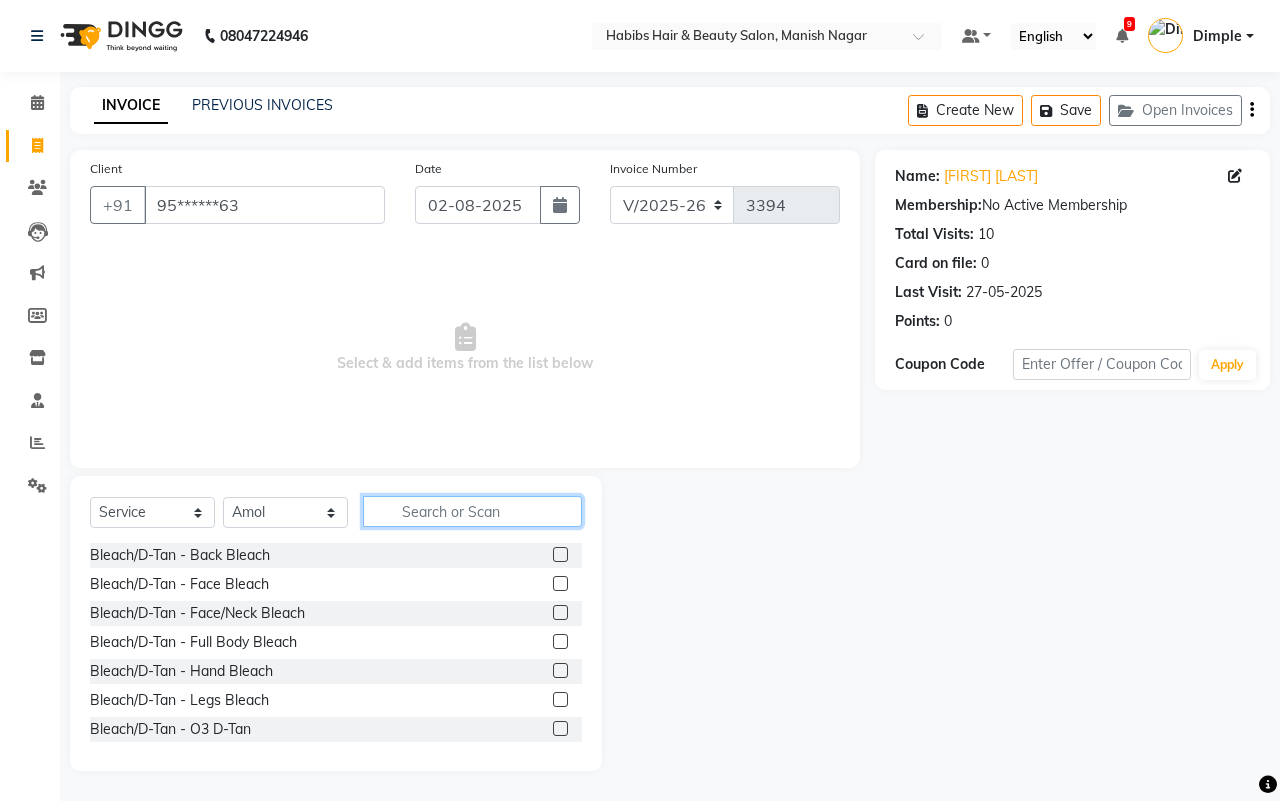 click 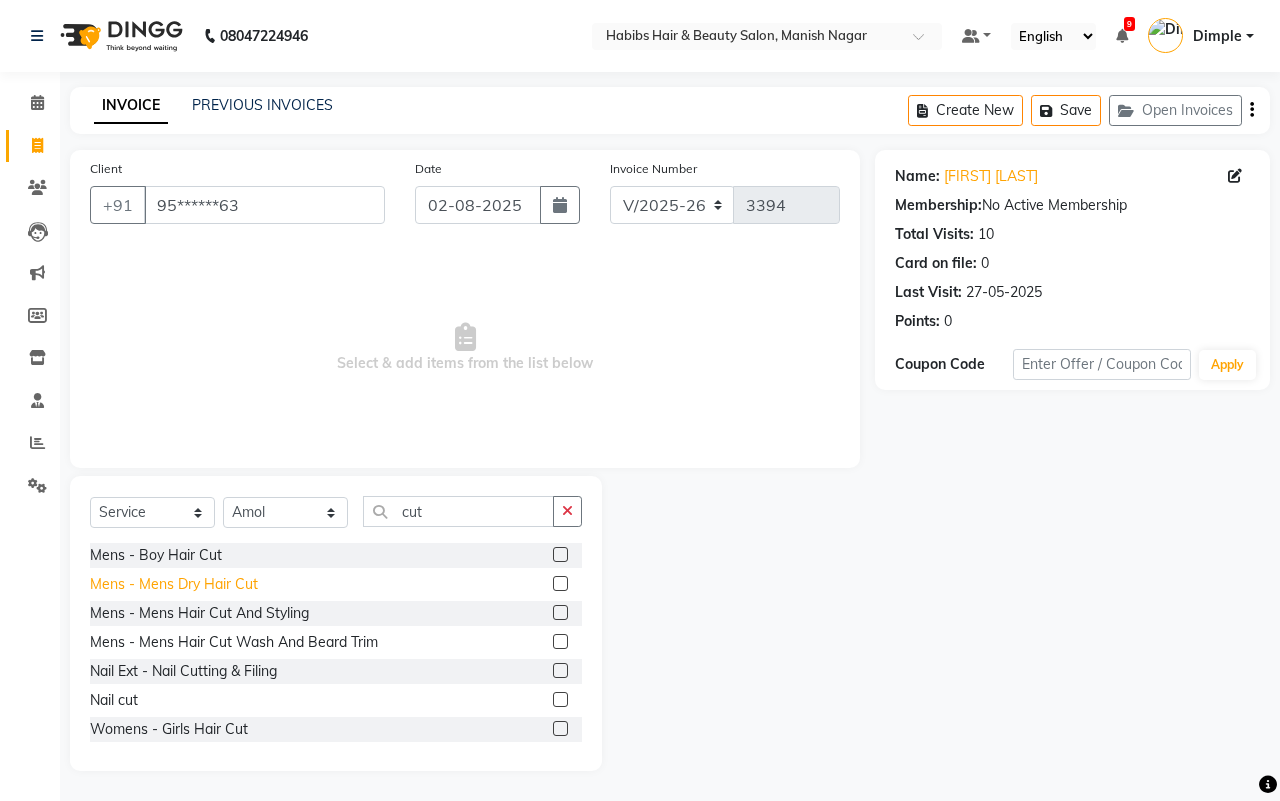 click on "Mens - Mens Dry Hair Cut" 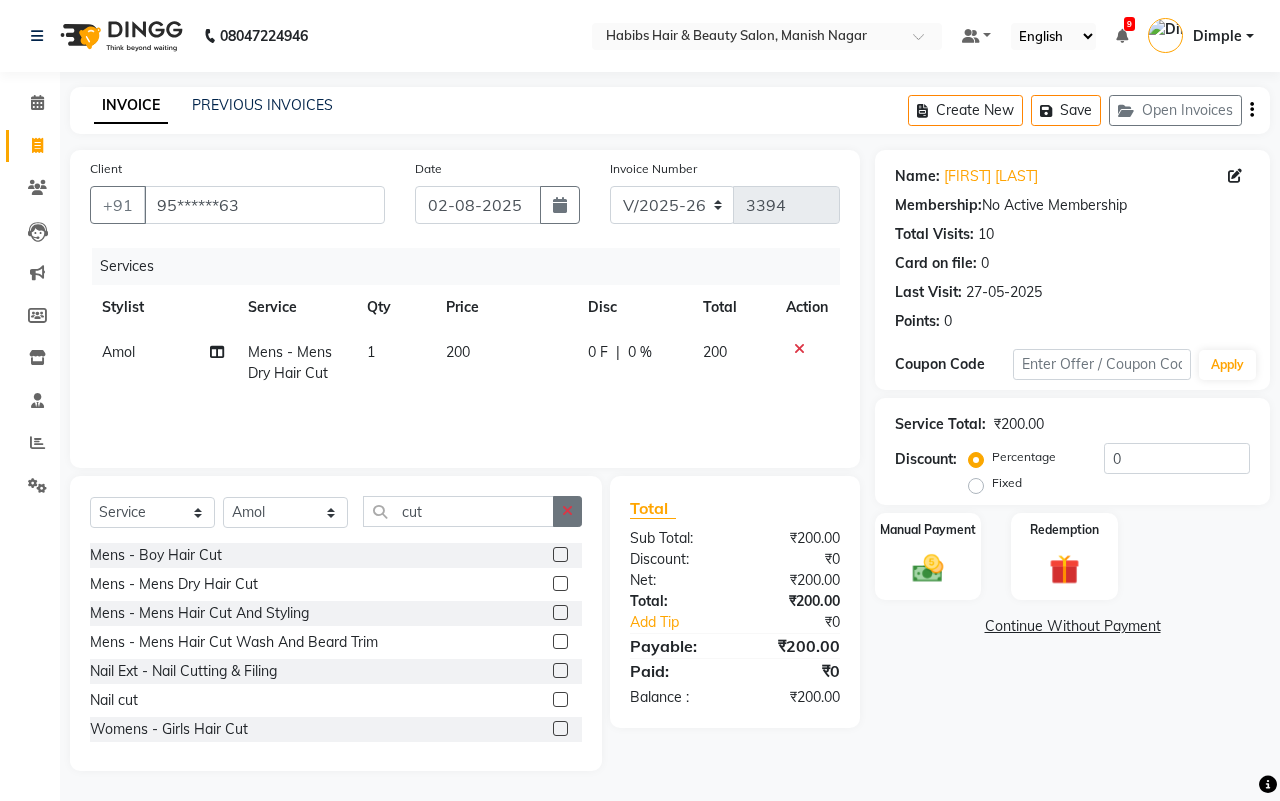 click 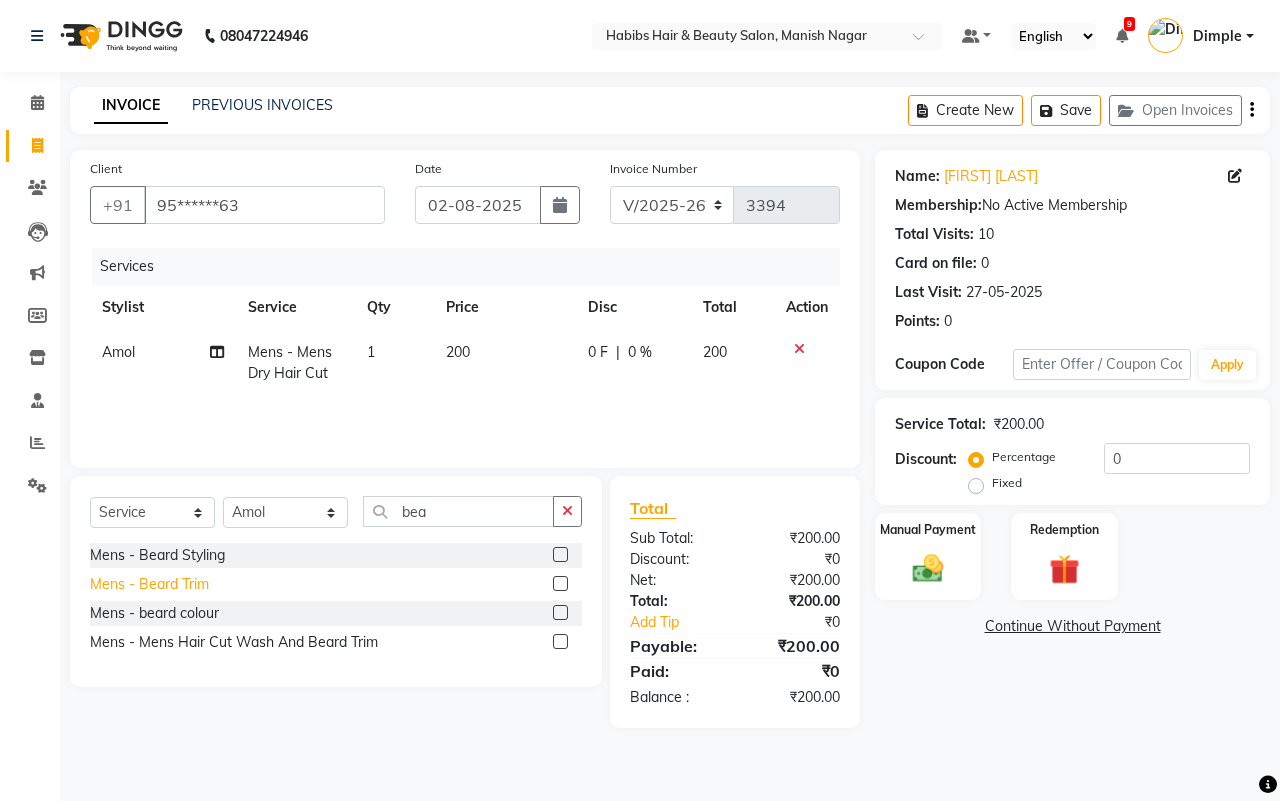 click on "Mens - Beard Trim" 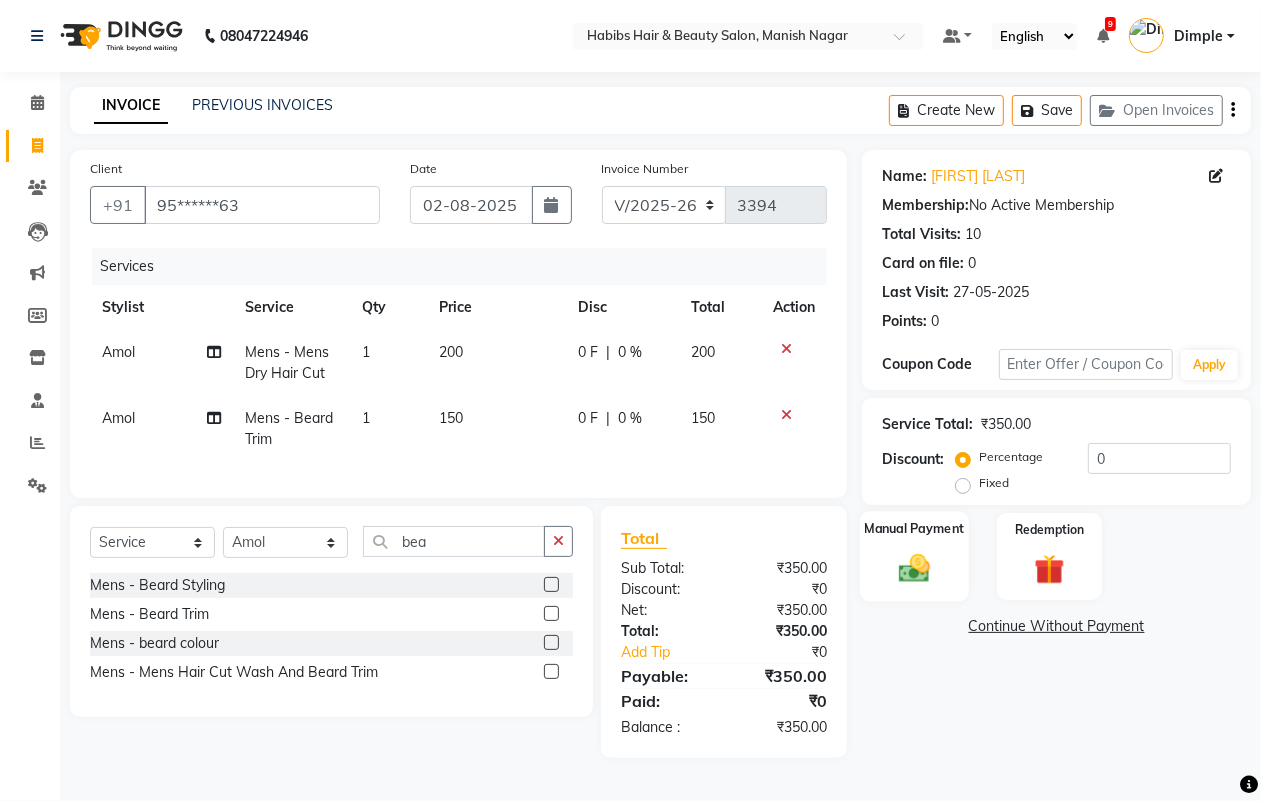 click 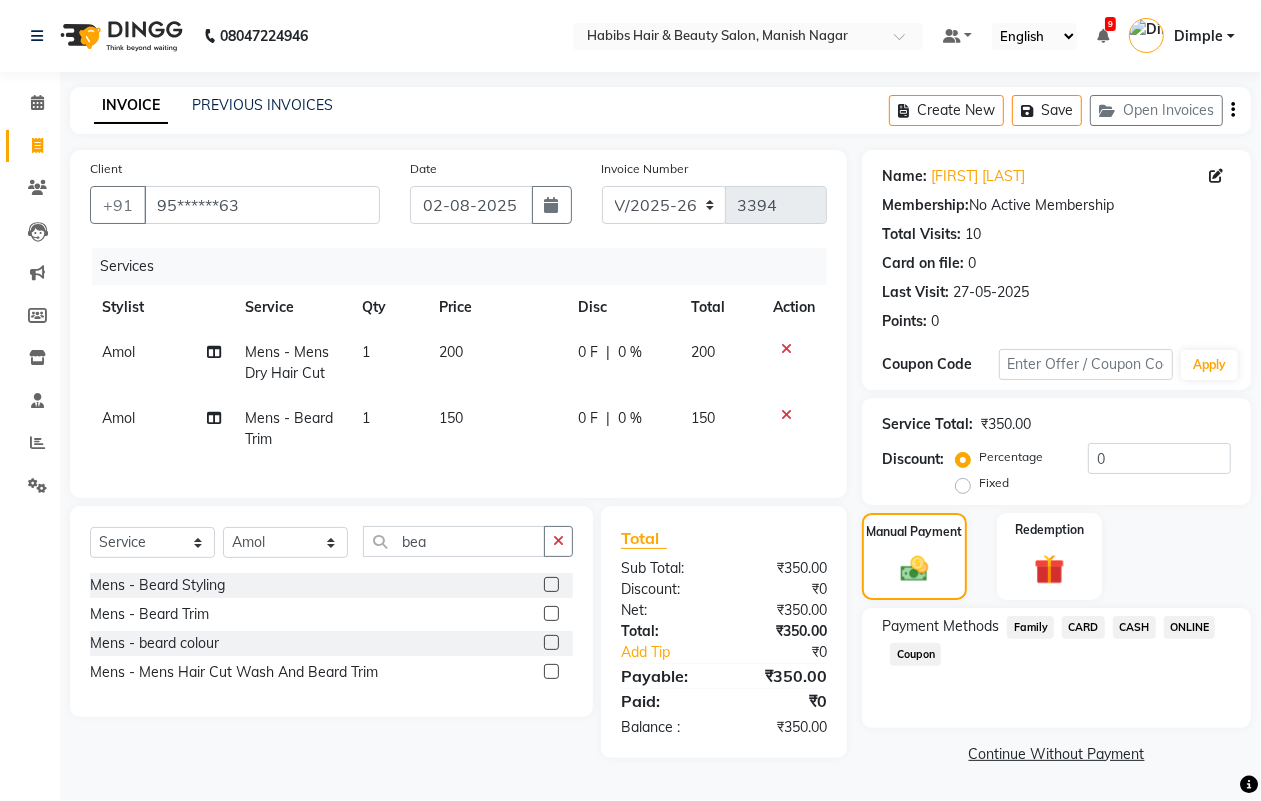 click on "ONLINE" 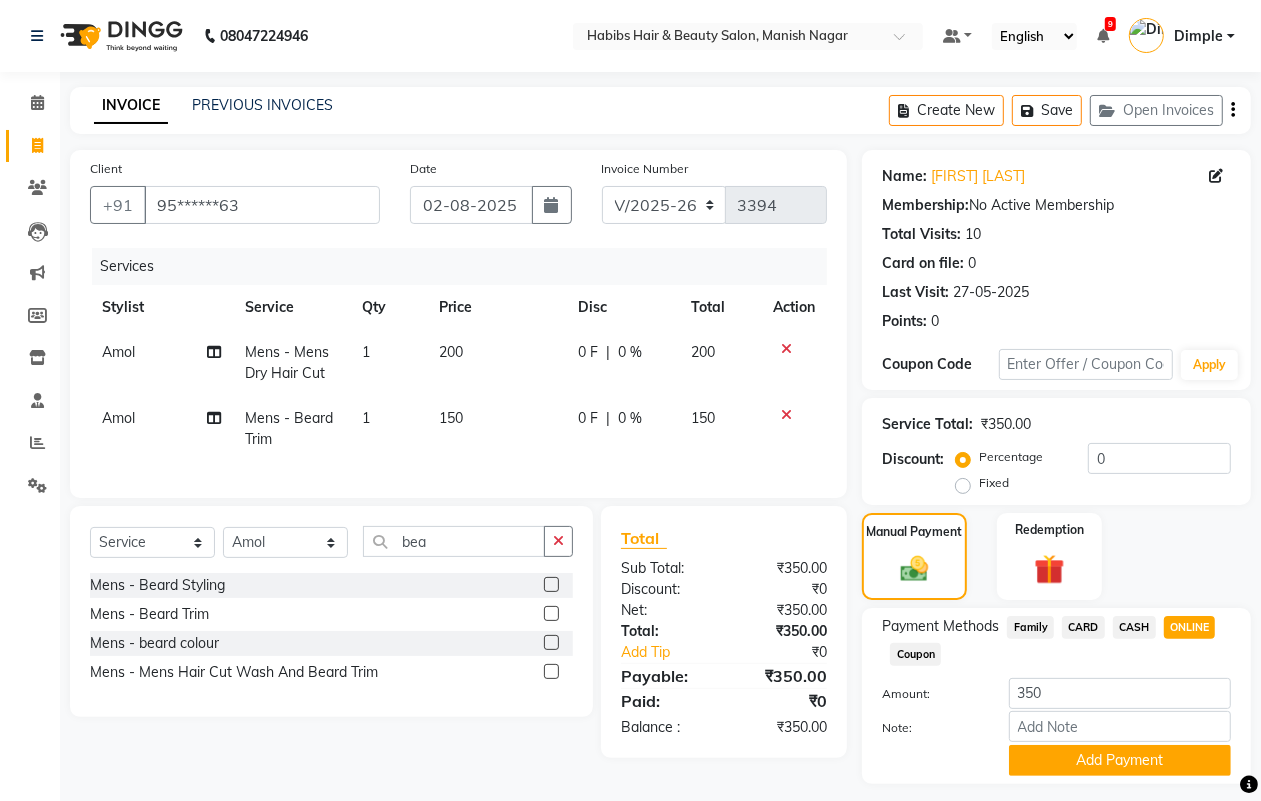 click on "CASH" 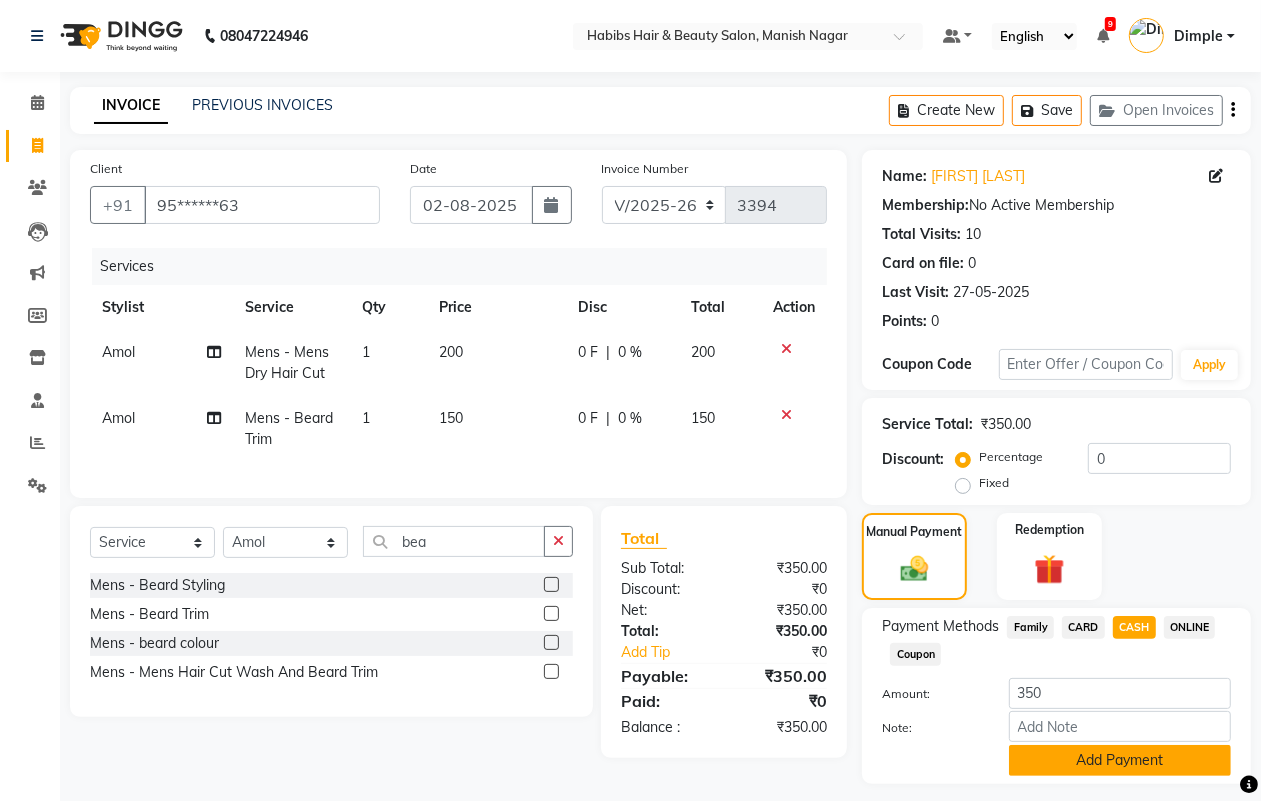click on "Add Payment" 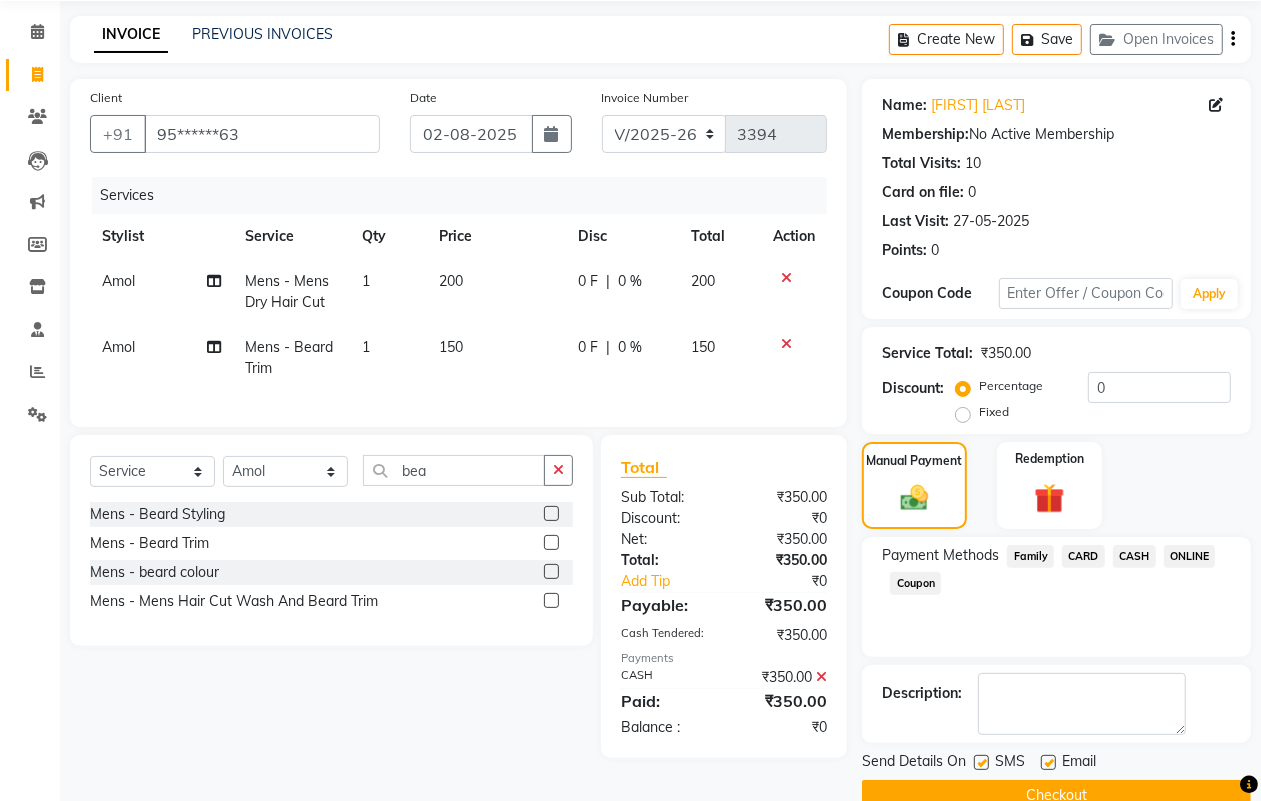 scroll, scrollTop: 111, scrollLeft: 0, axis: vertical 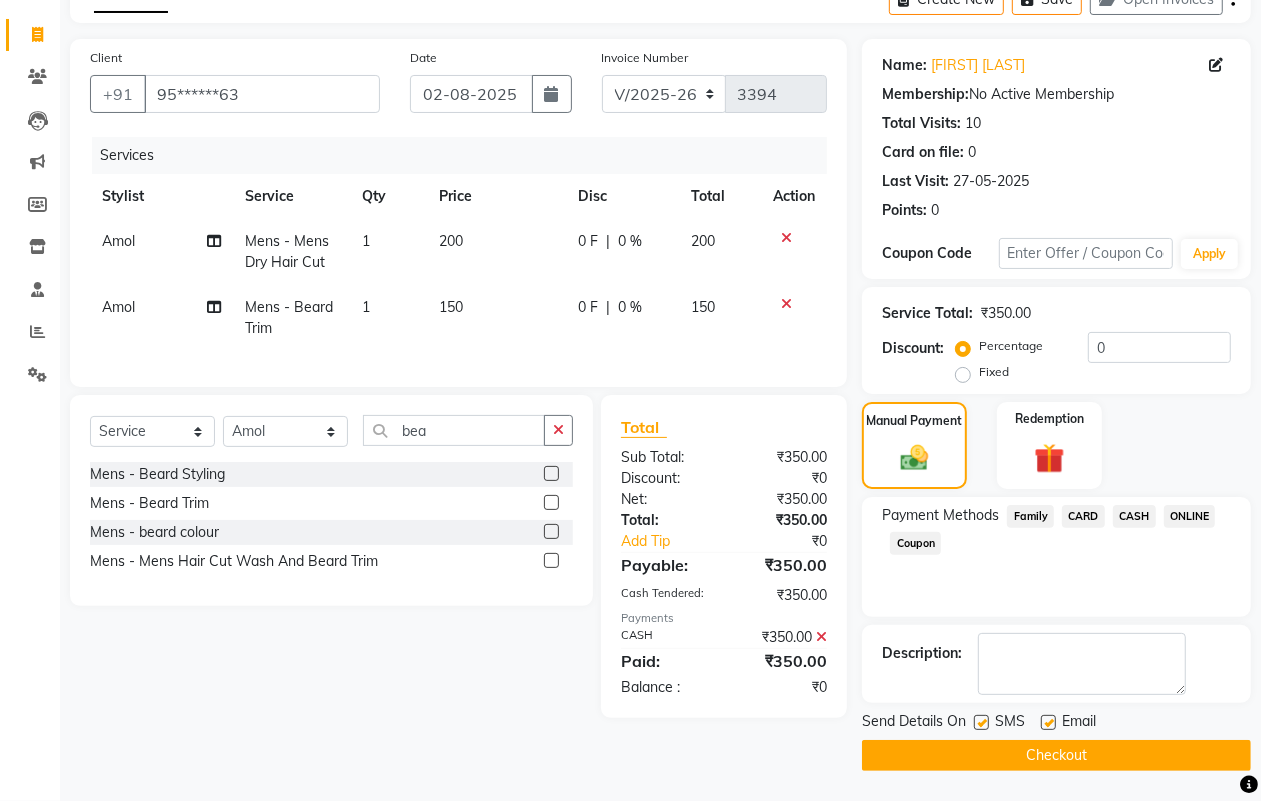 click on "Checkout" 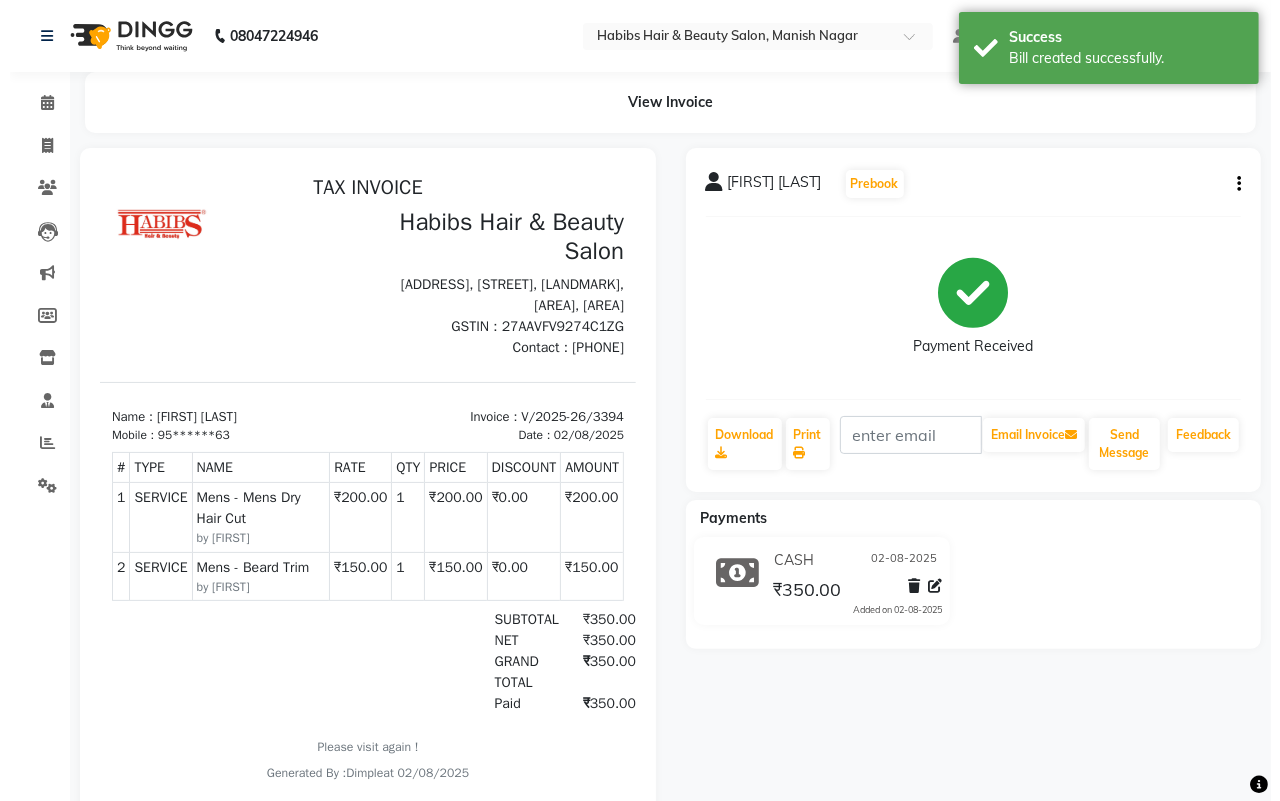 scroll, scrollTop: 0, scrollLeft: 0, axis: both 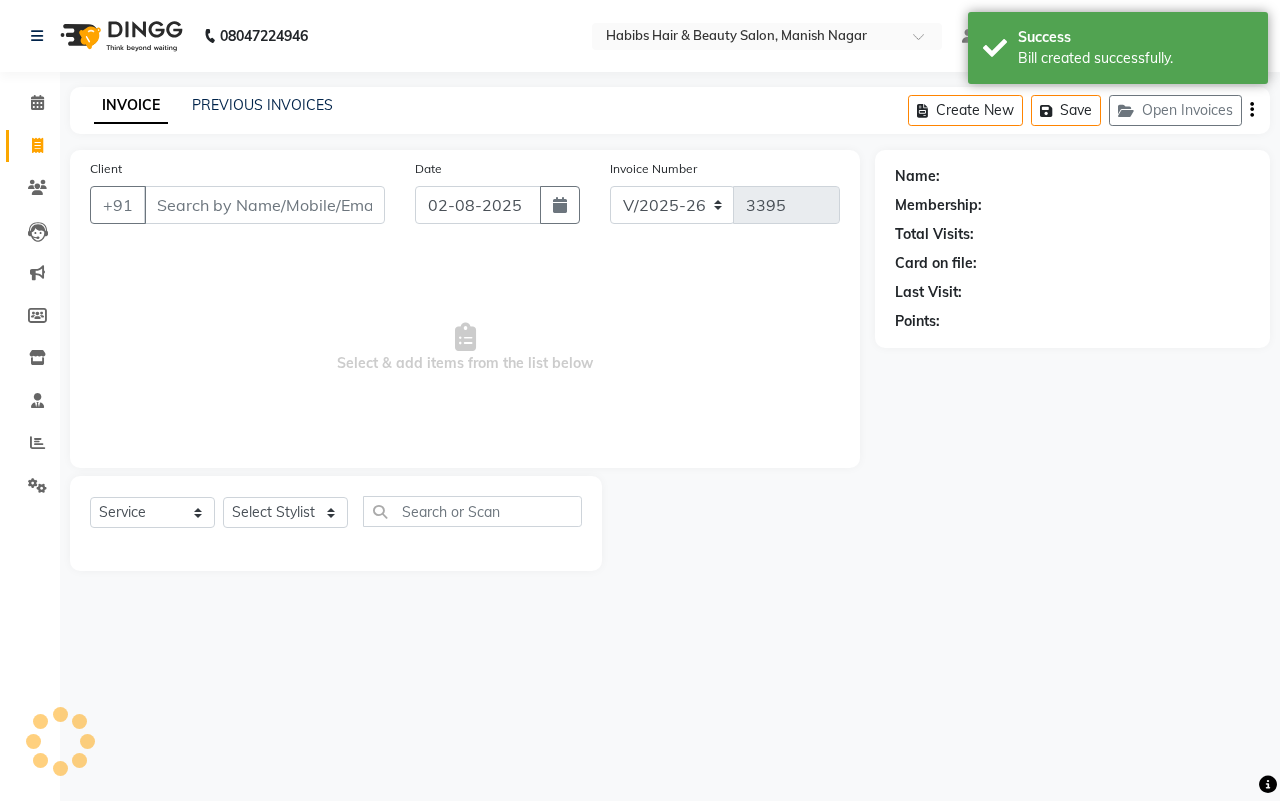 click on "Client" at bounding box center (264, 205) 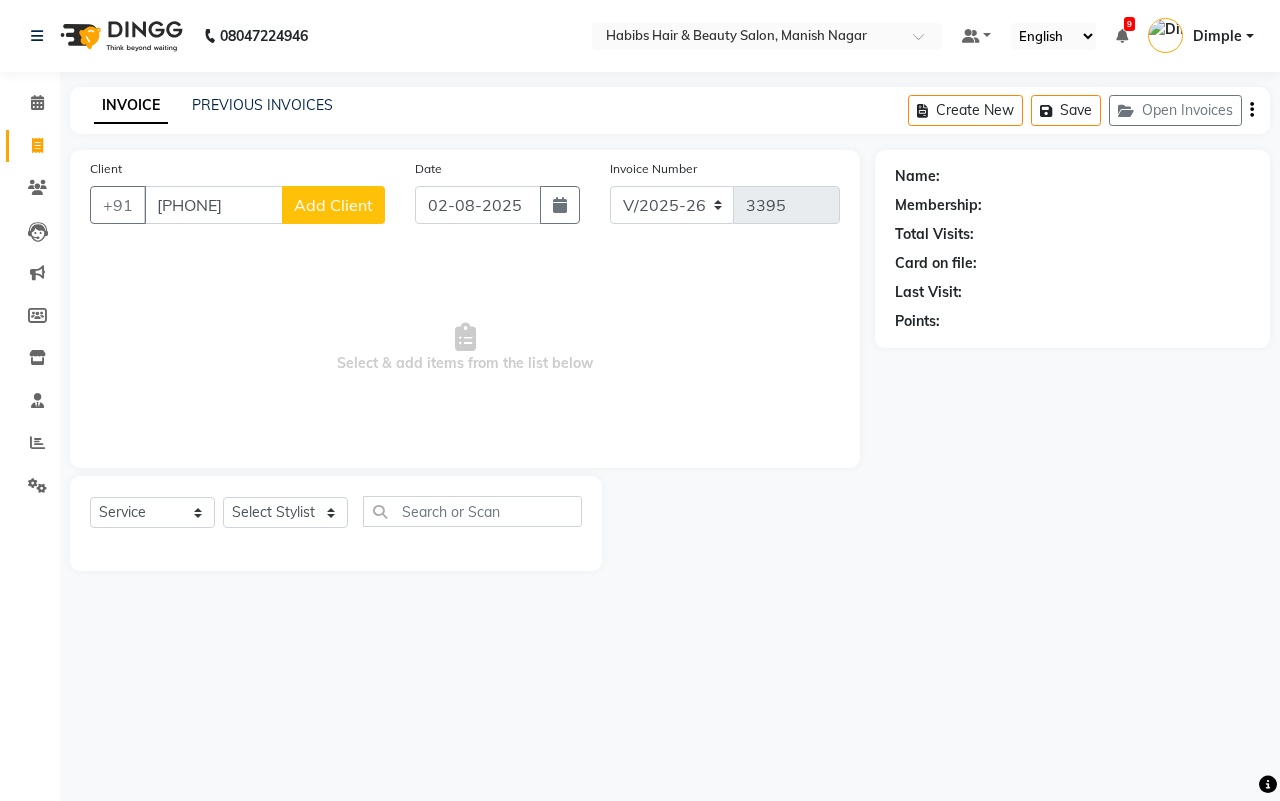 click on "Add Client" 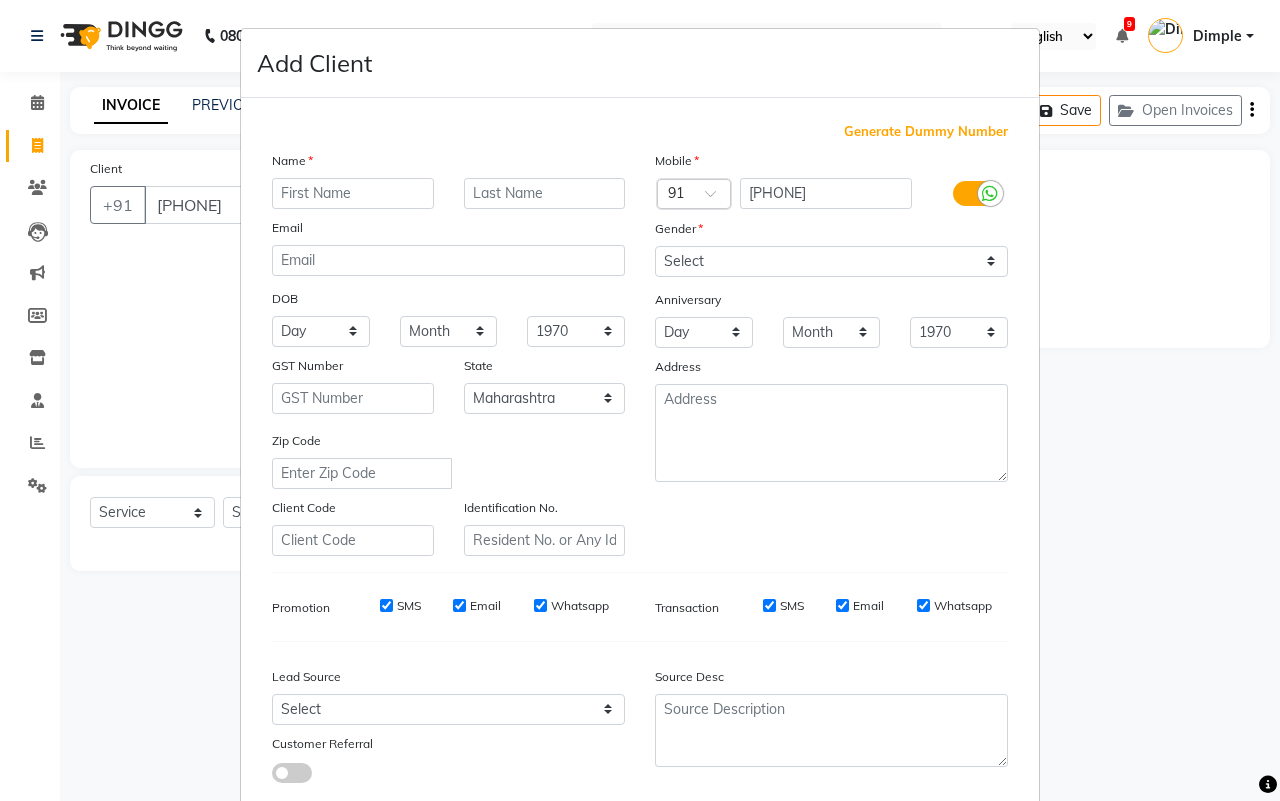 click at bounding box center (353, 193) 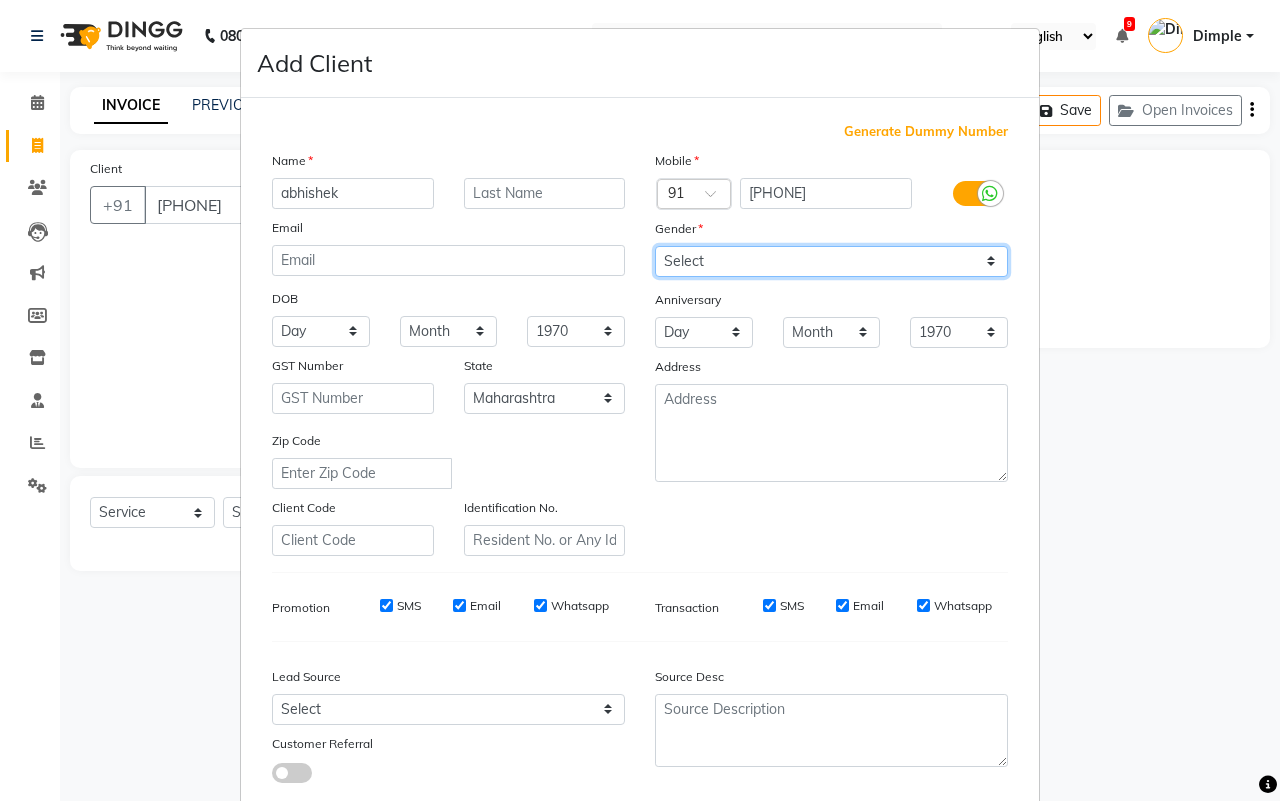 click on "Select Male Female Other Prefer Not To Say" at bounding box center [831, 261] 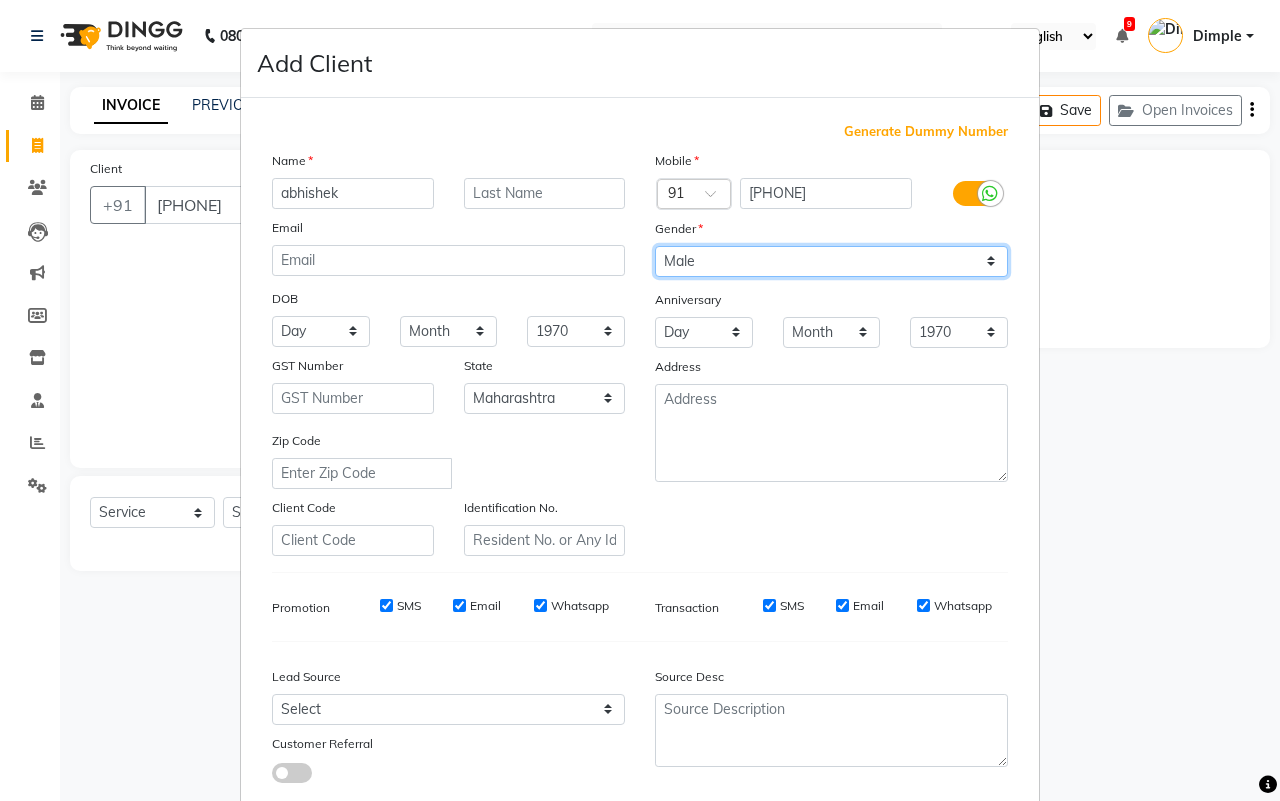 click on "Select Male Female Other Prefer Not To Say" at bounding box center (831, 261) 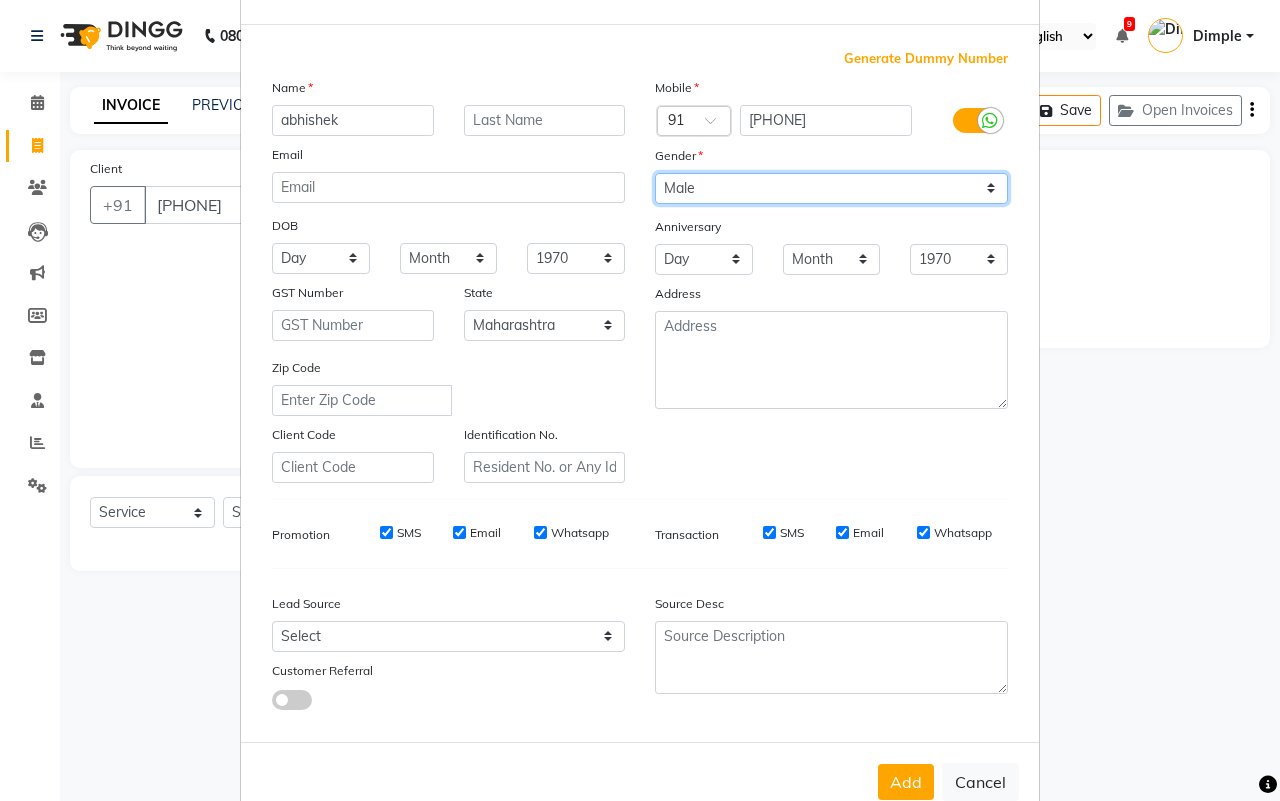 scroll, scrollTop: 115, scrollLeft: 0, axis: vertical 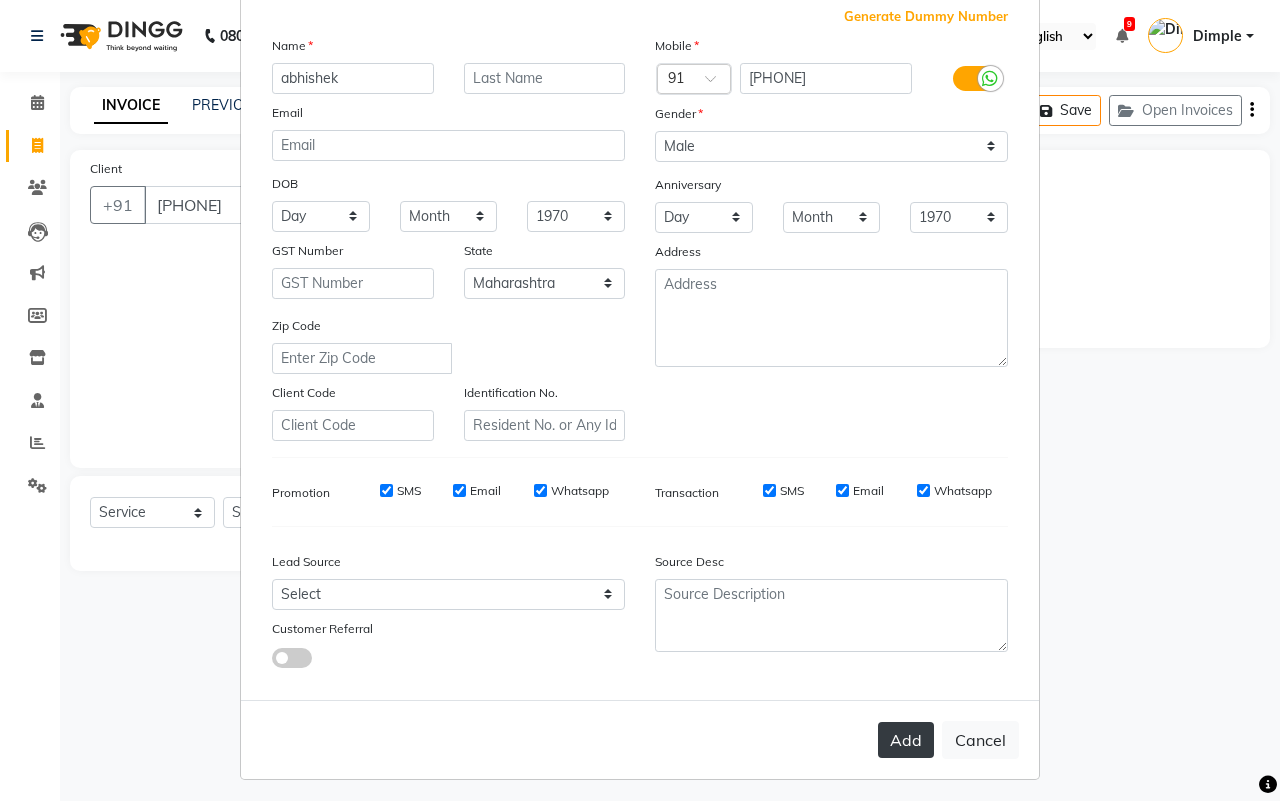 click on "Add" at bounding box center (906, 740) 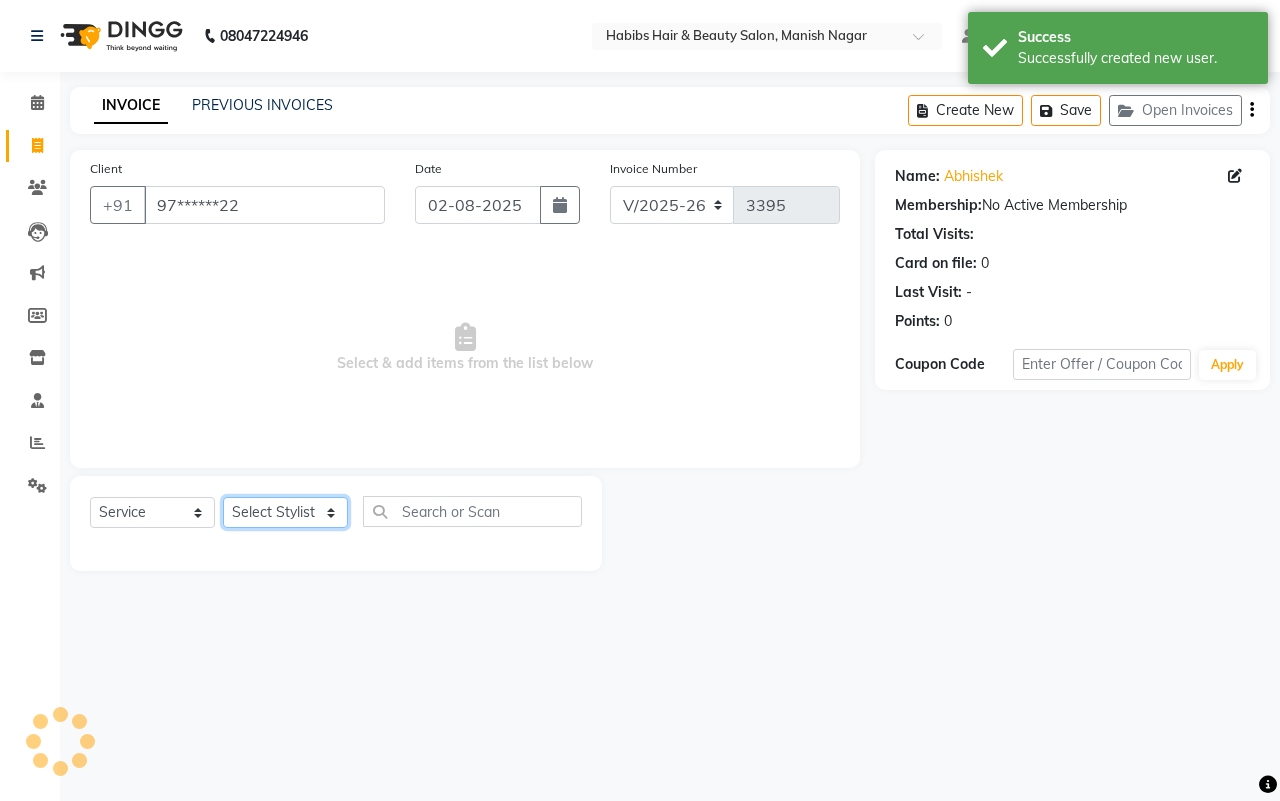 click on "Select Stylist [FIRST] [FIRST] [FIRST] [FIRST] [FIRST] [FIRST] [FIRST] [FIRST] [FIRST] [FIRST]" 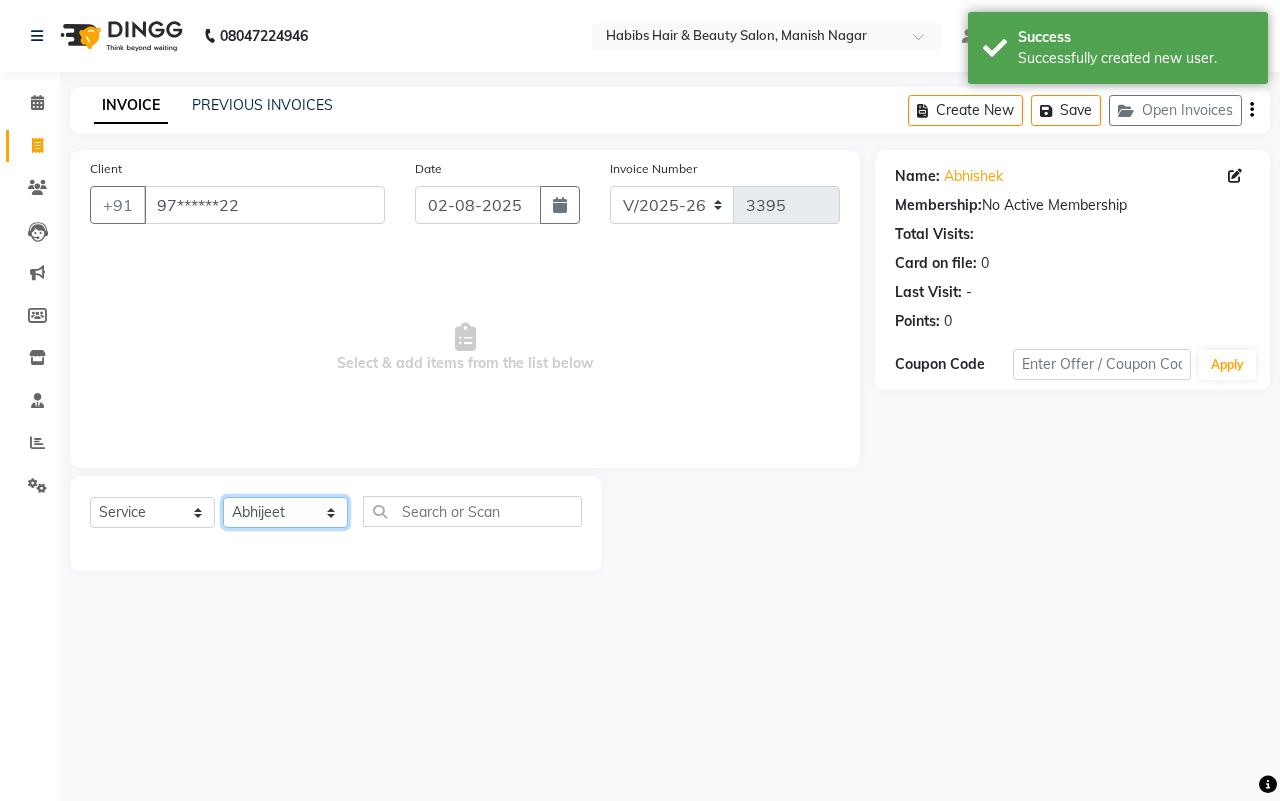 click on "Select Stylist [FIRST] [FIRST] [FIRST] [FIRST] [FIRST] [FIRST] [FIRST] [FIRST] [FIRST] [FIRST]" 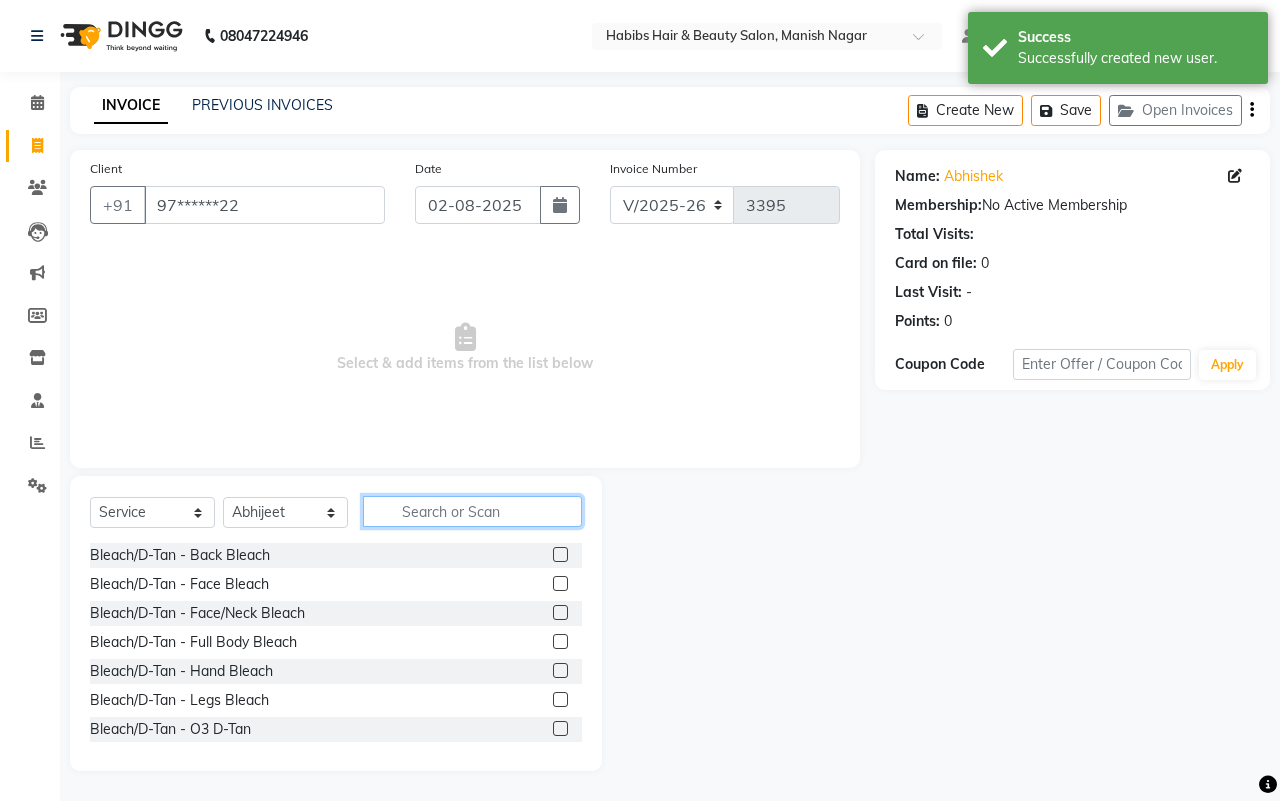 click 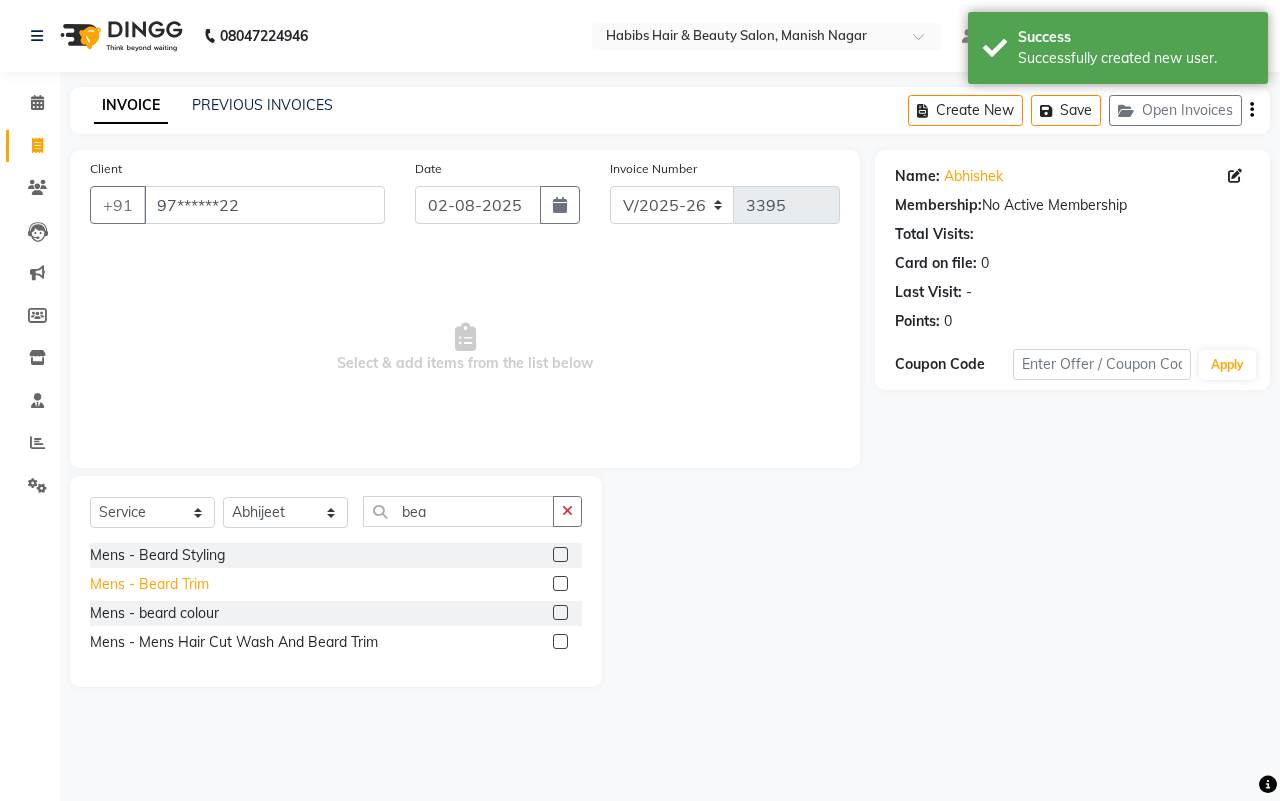 click on "Mens - Beard Trim" 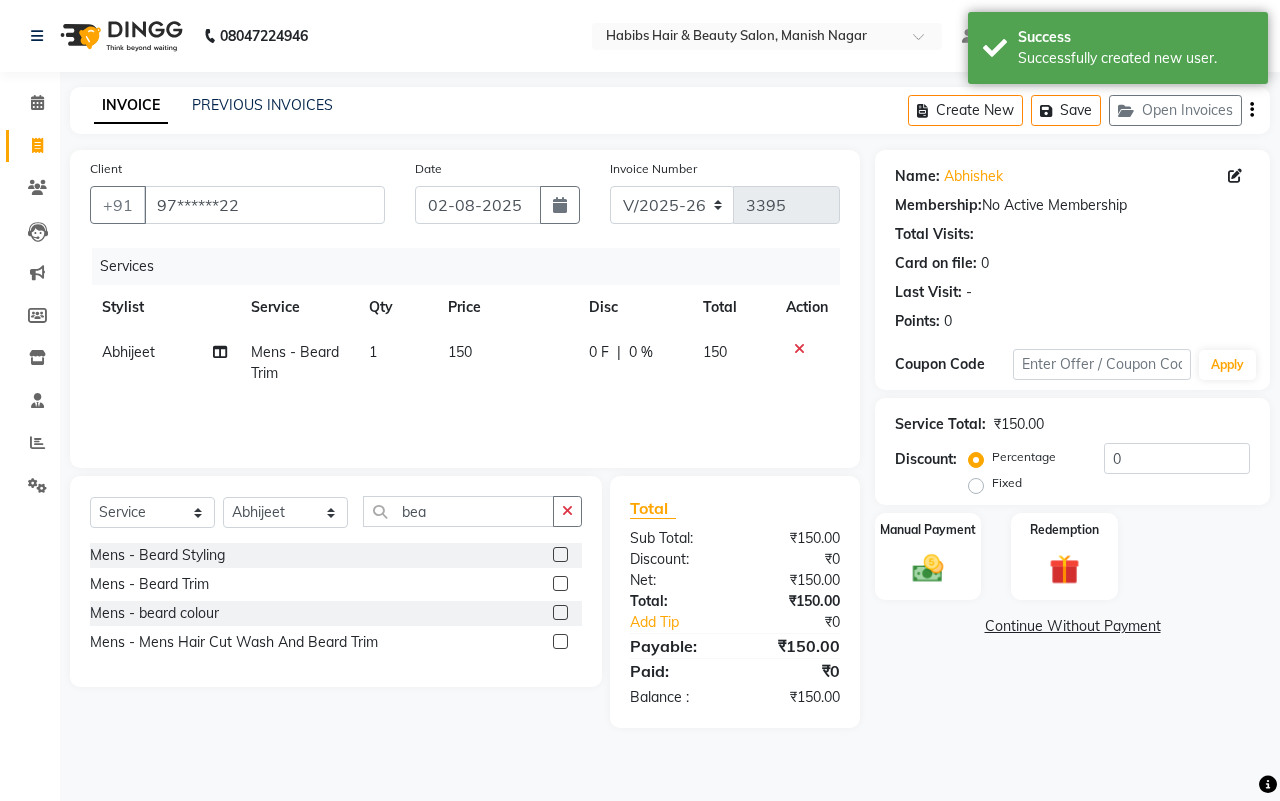 click 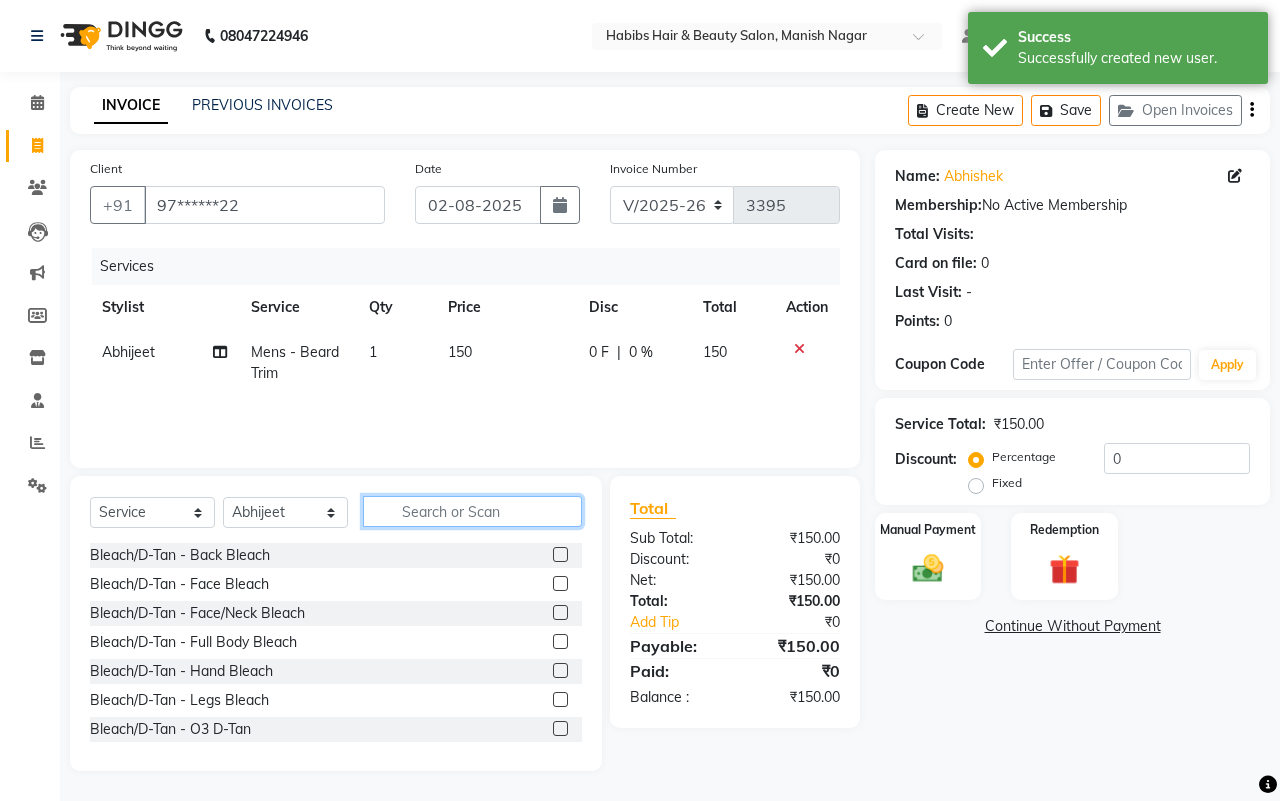 click 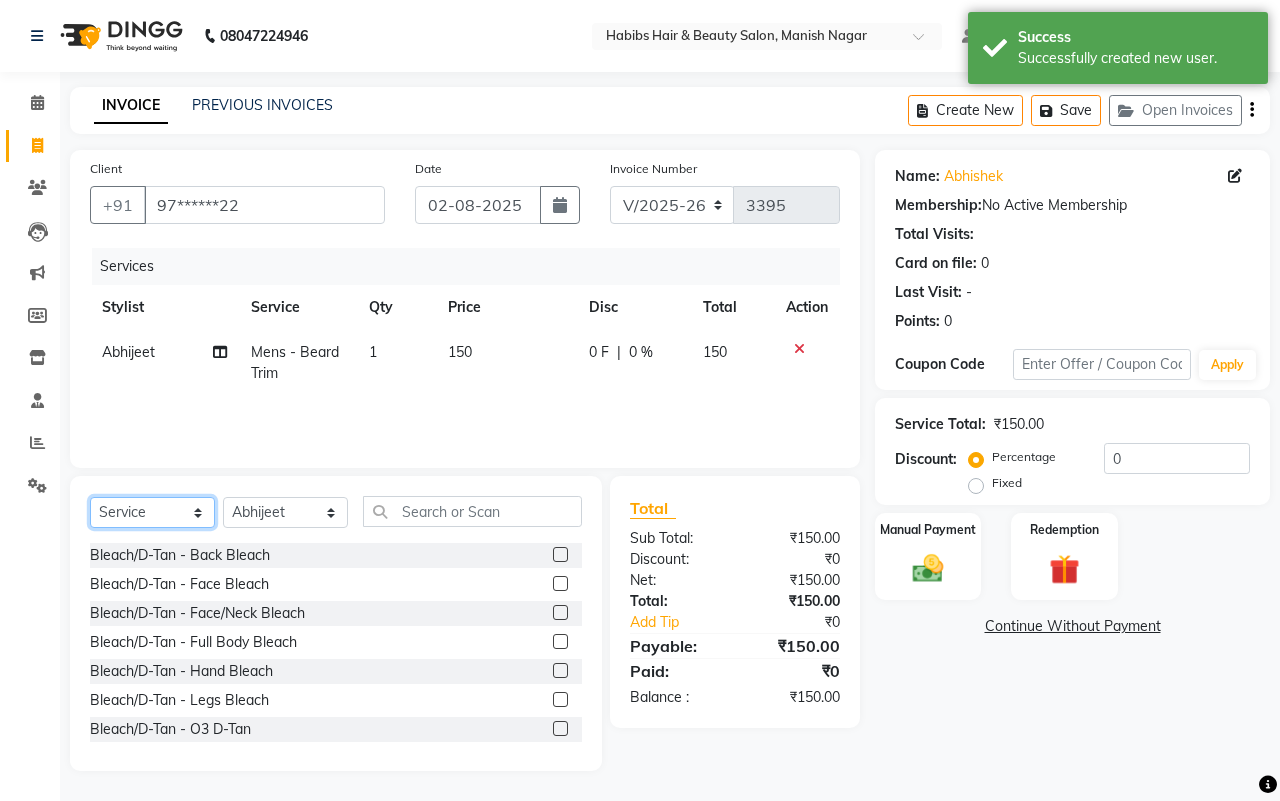 click on "Select  Service  Product  Membership  Package Voucher Prepaid Gift Card" 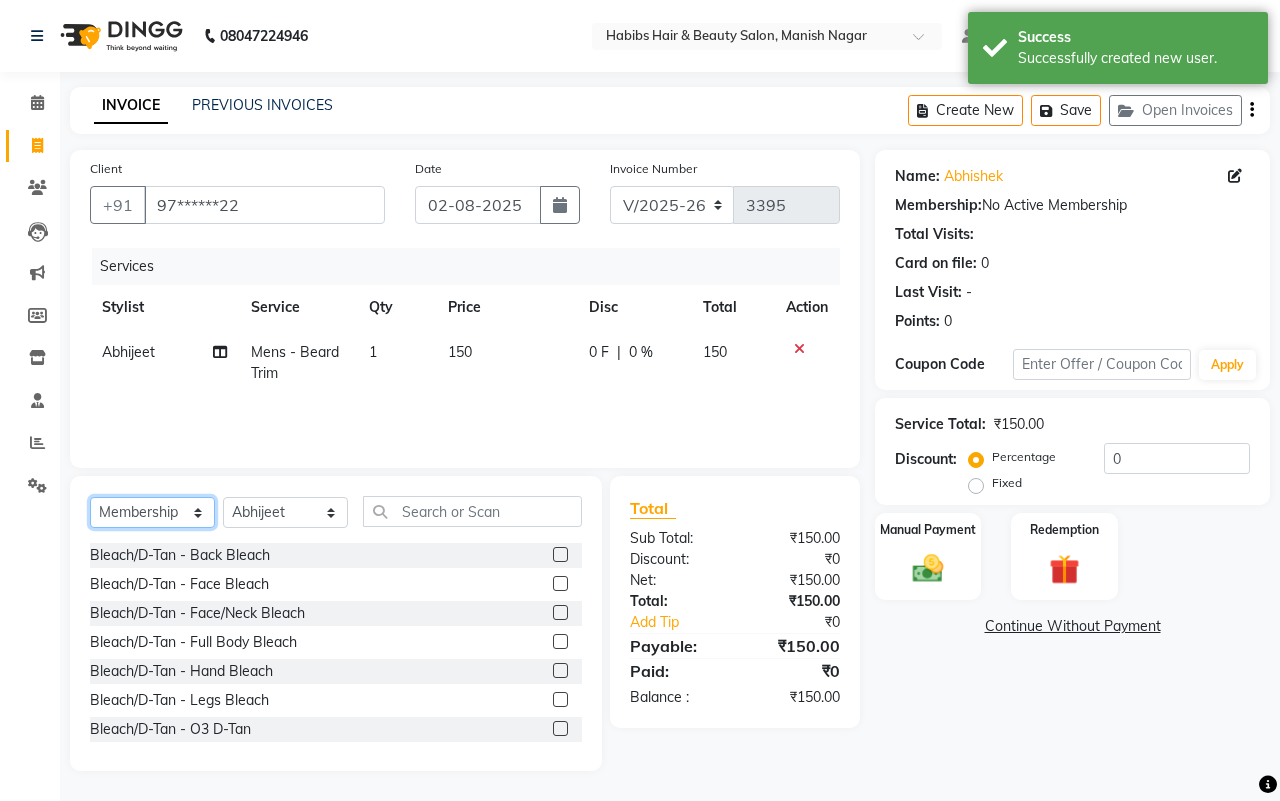 click on "Select  Service  Product  Membership  Package Voucher Prepaid Gift Card" 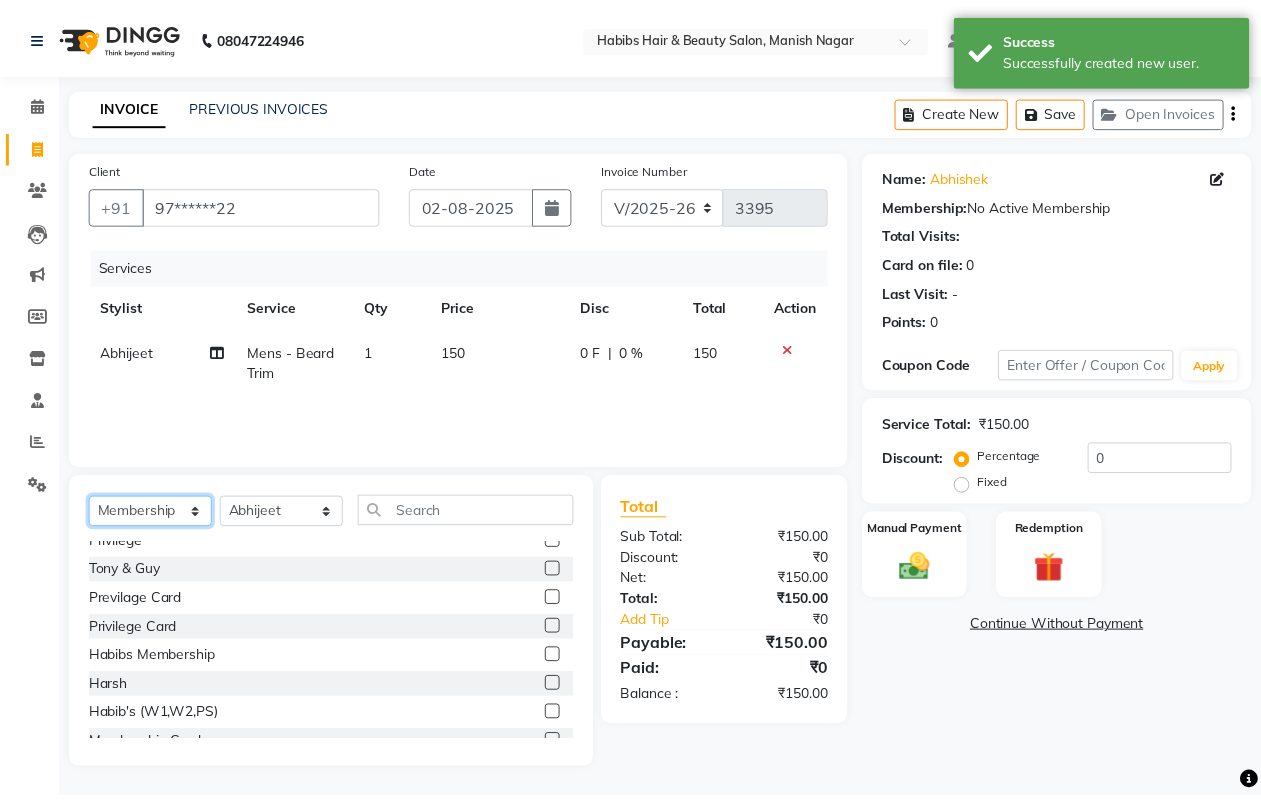 scroll, scrollTop: 176, scrollLeft: 0, axis: vertical 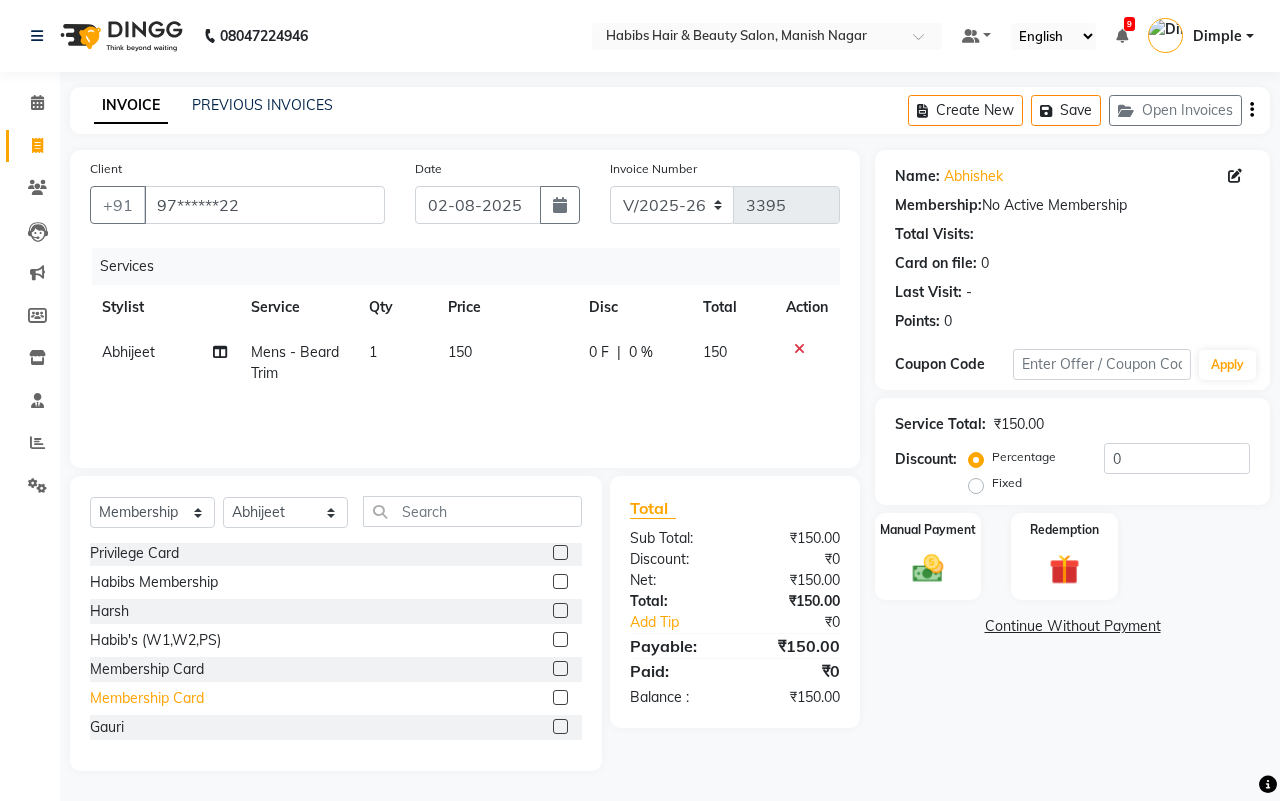 click on "Membership Card" 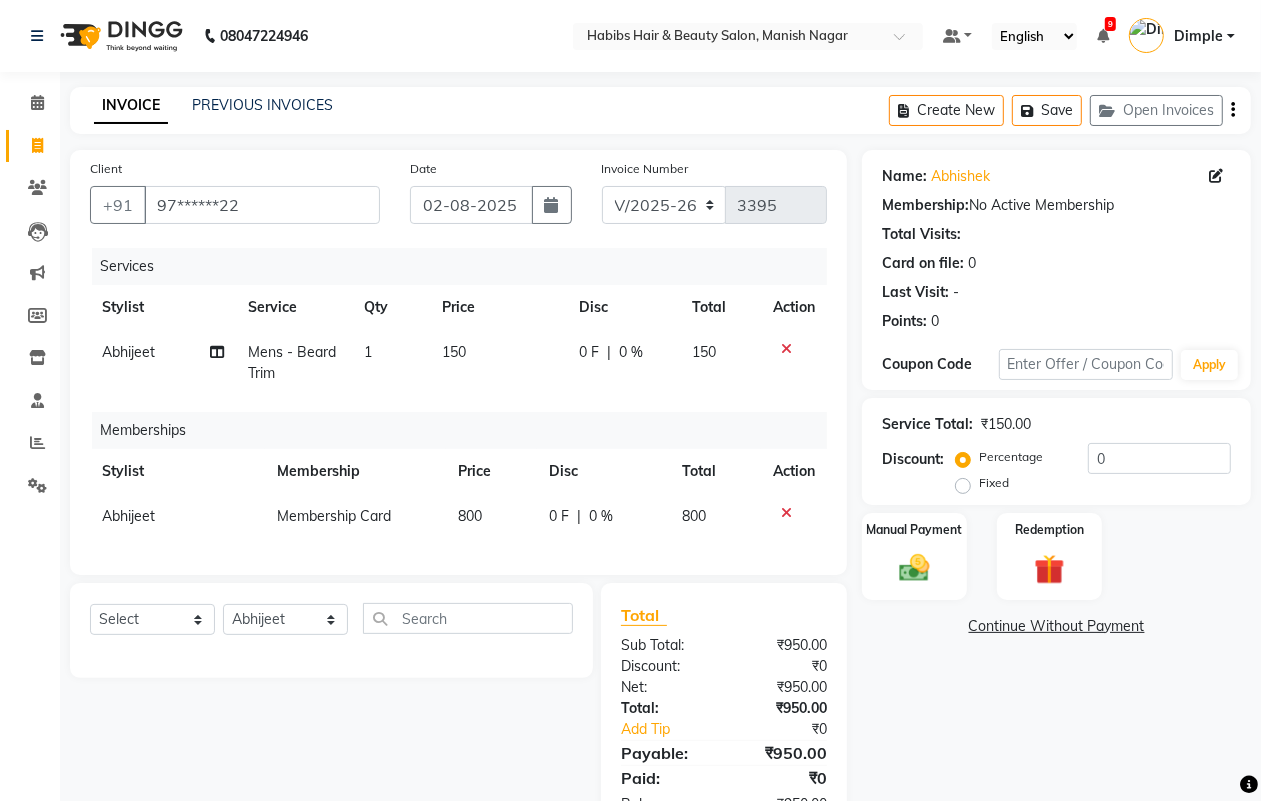 scroll, scrollTop: 0, scrollLeft: 0, axis: both 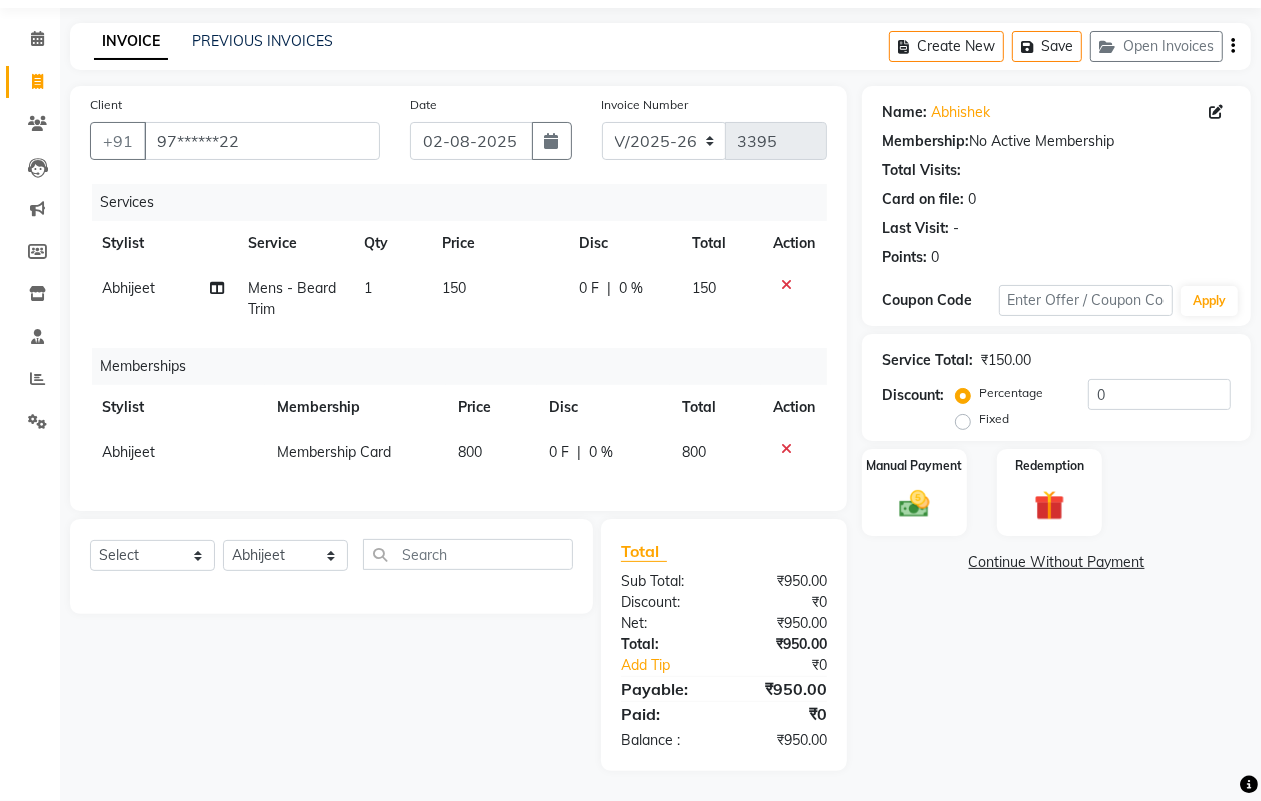 click on "Continue Without Payment" 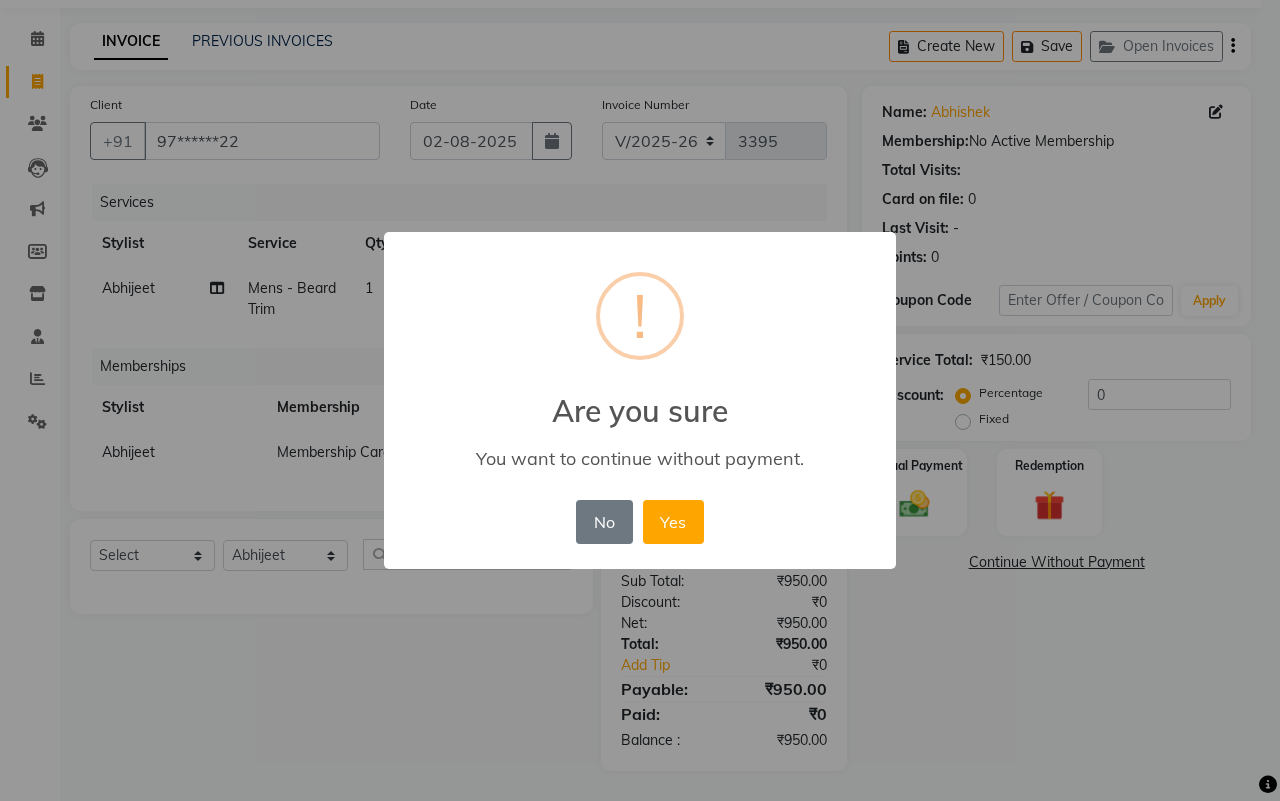click on "× ! Are you sure You want to continue without payment. No No Yes" at bounding box center (640, 400) 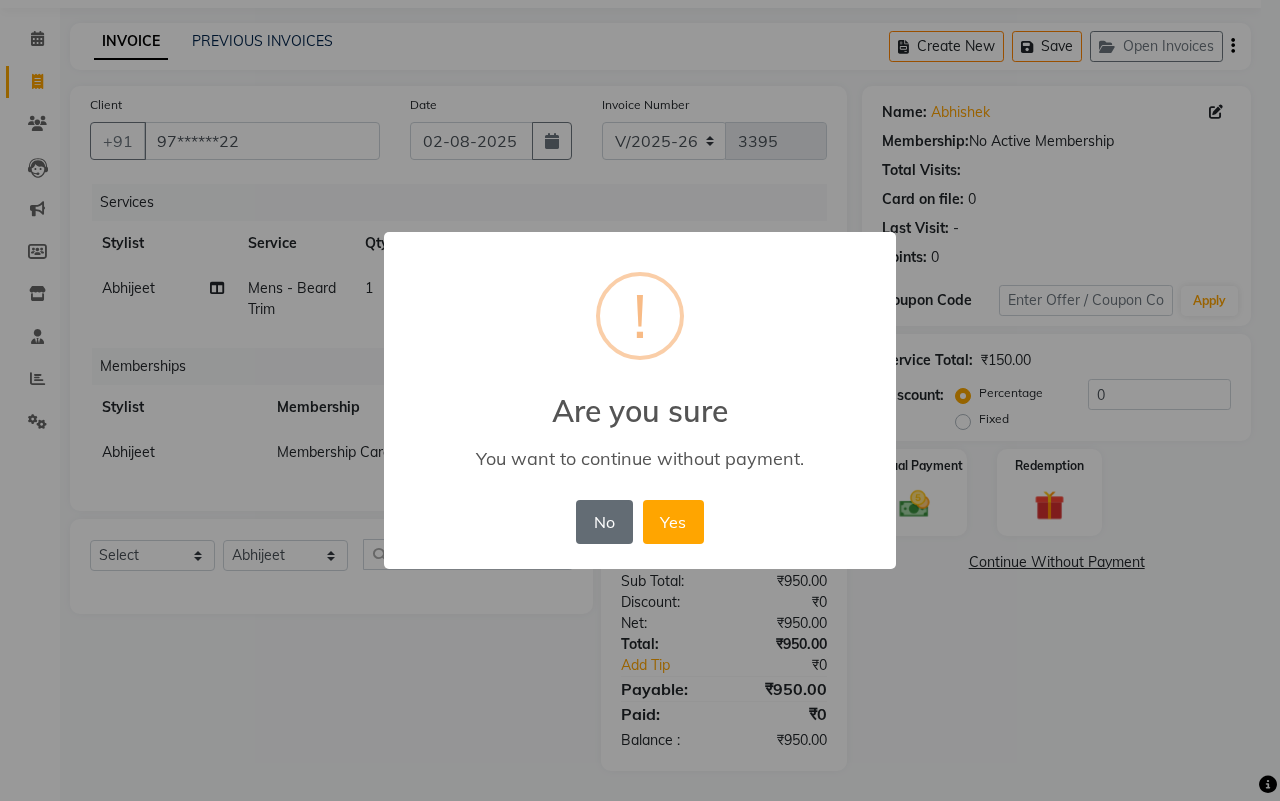 click on "No" at bounding box center [604, 522] 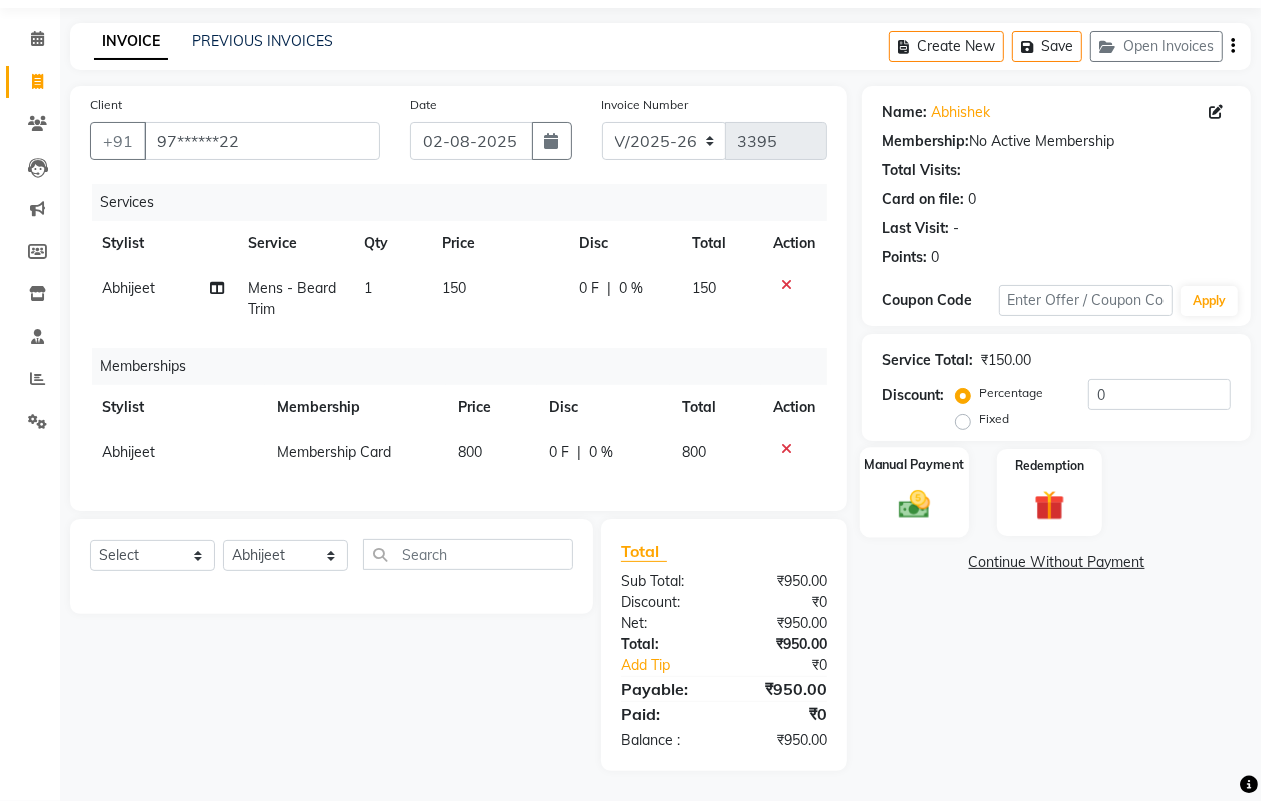 click 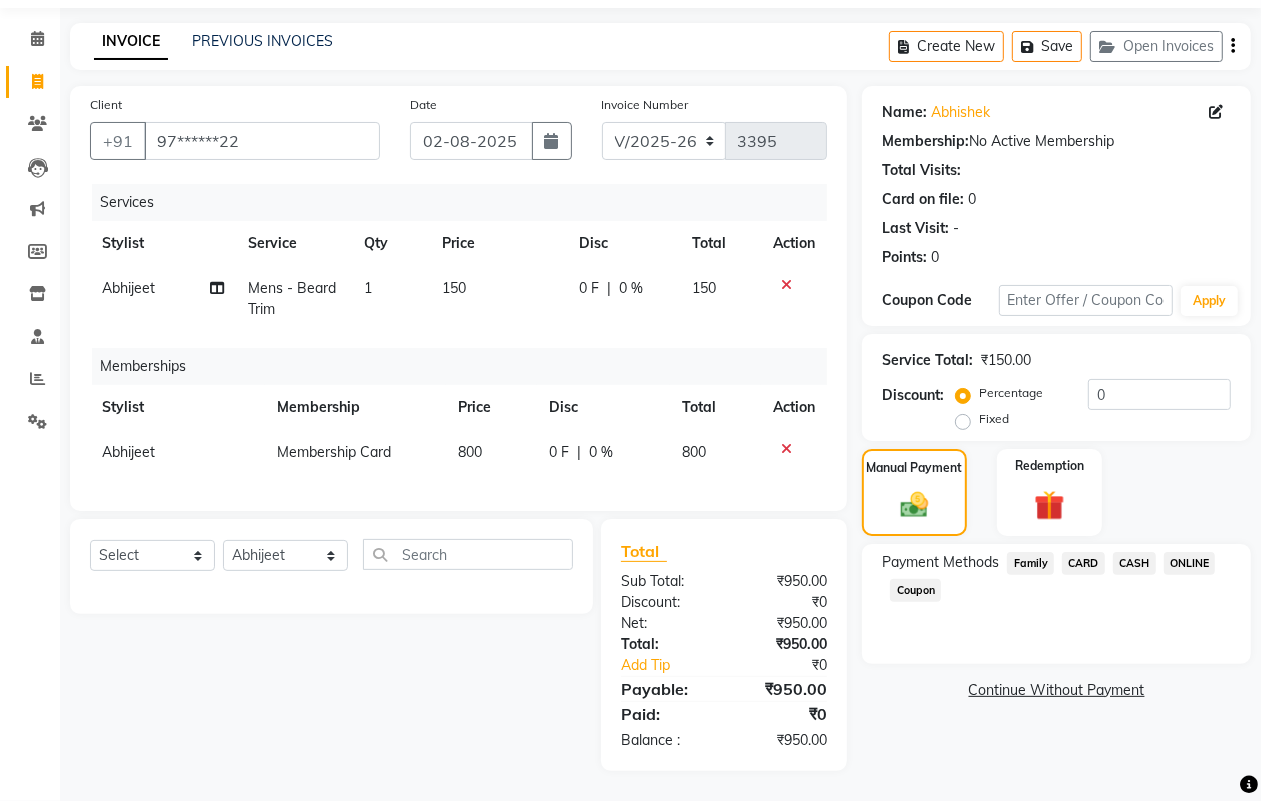 click on "ONLINE" 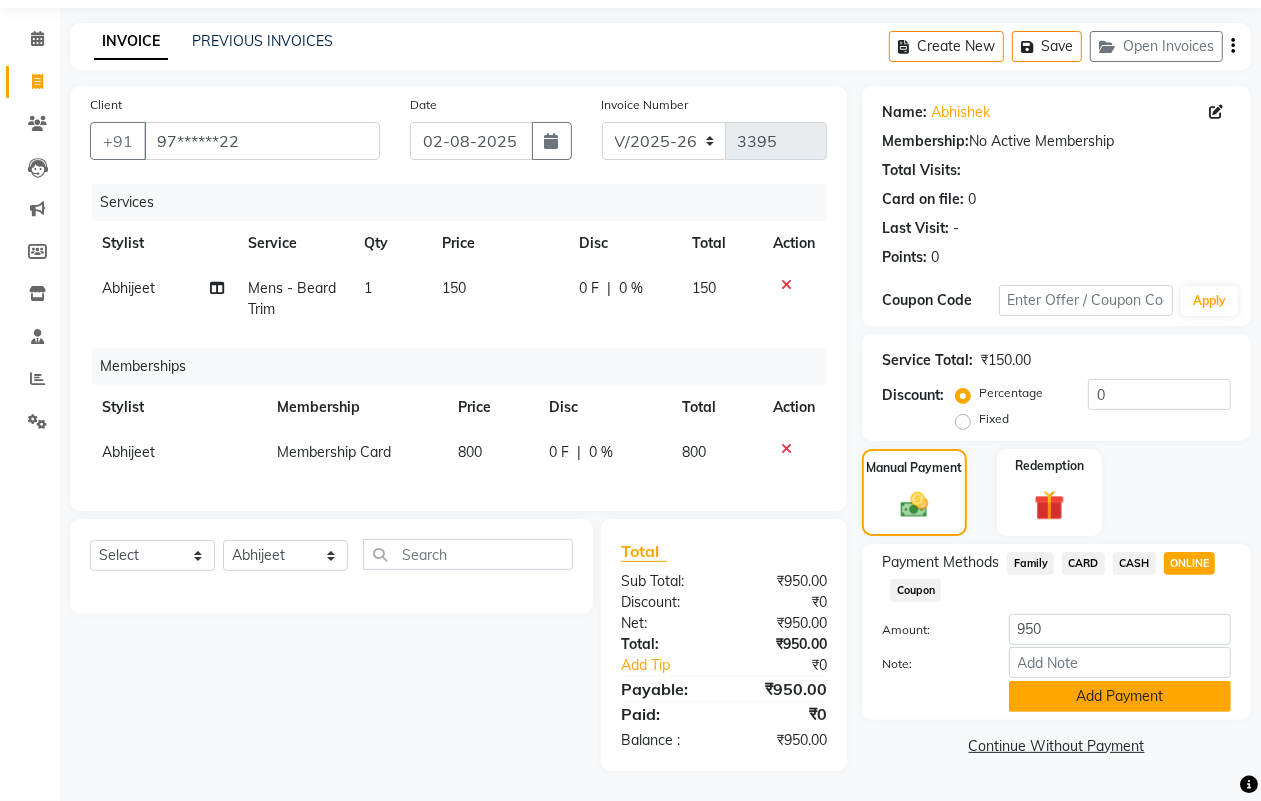 click on "Add Payment" 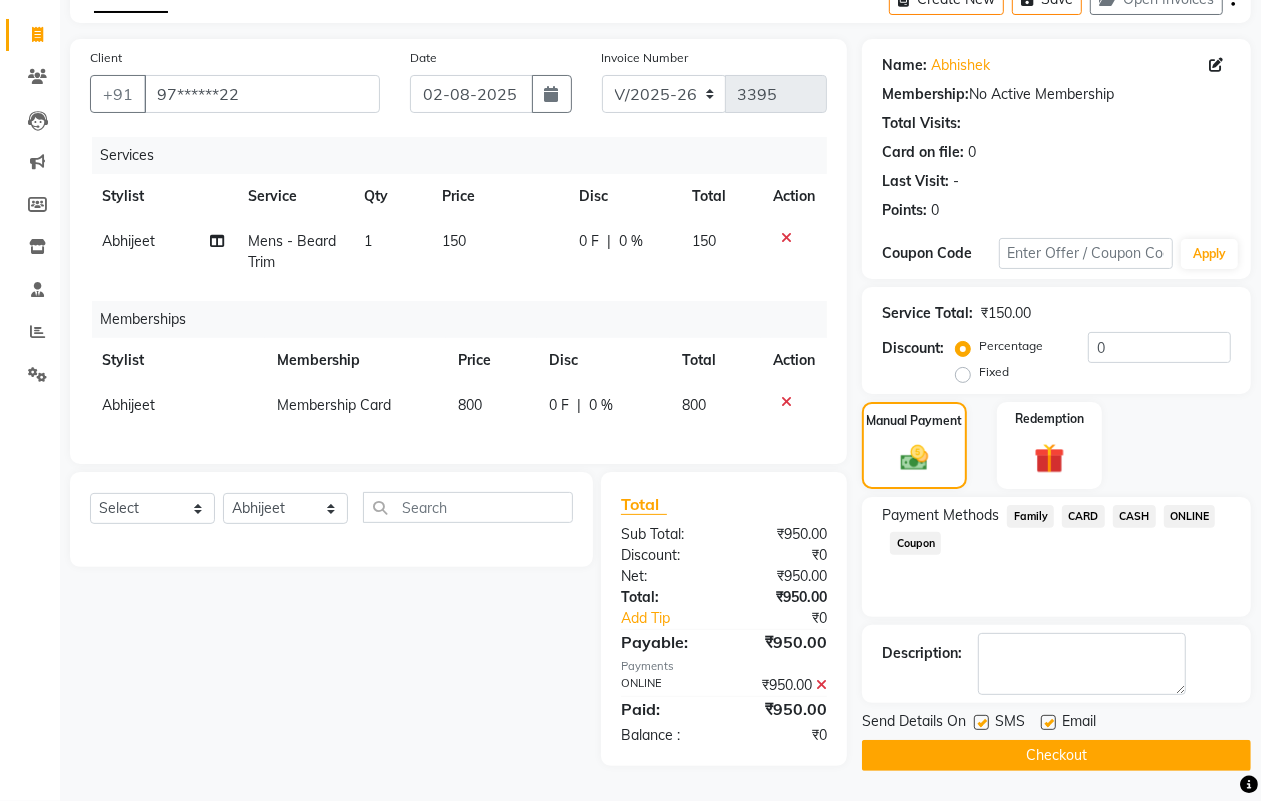 scroll, scrollTop: 123, scrollLeft: 0, axis: vertical 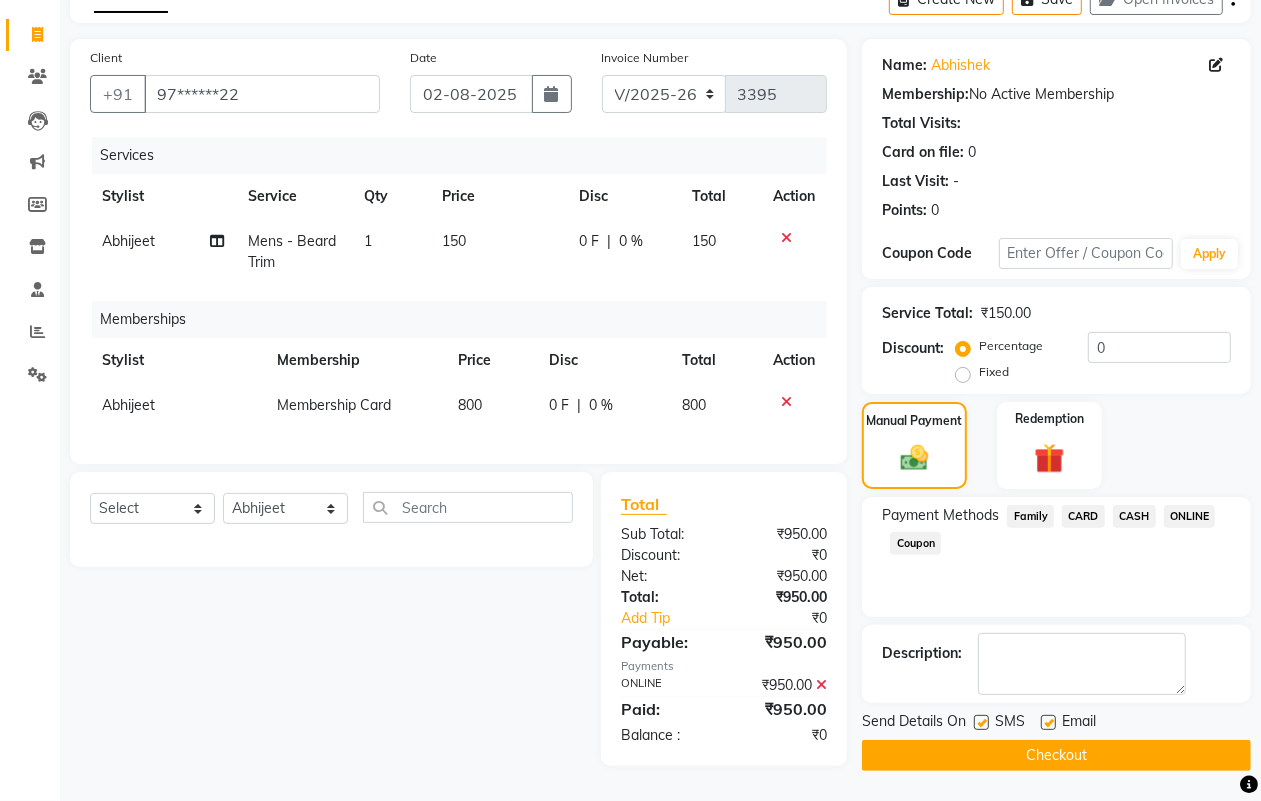click on "Checkout" 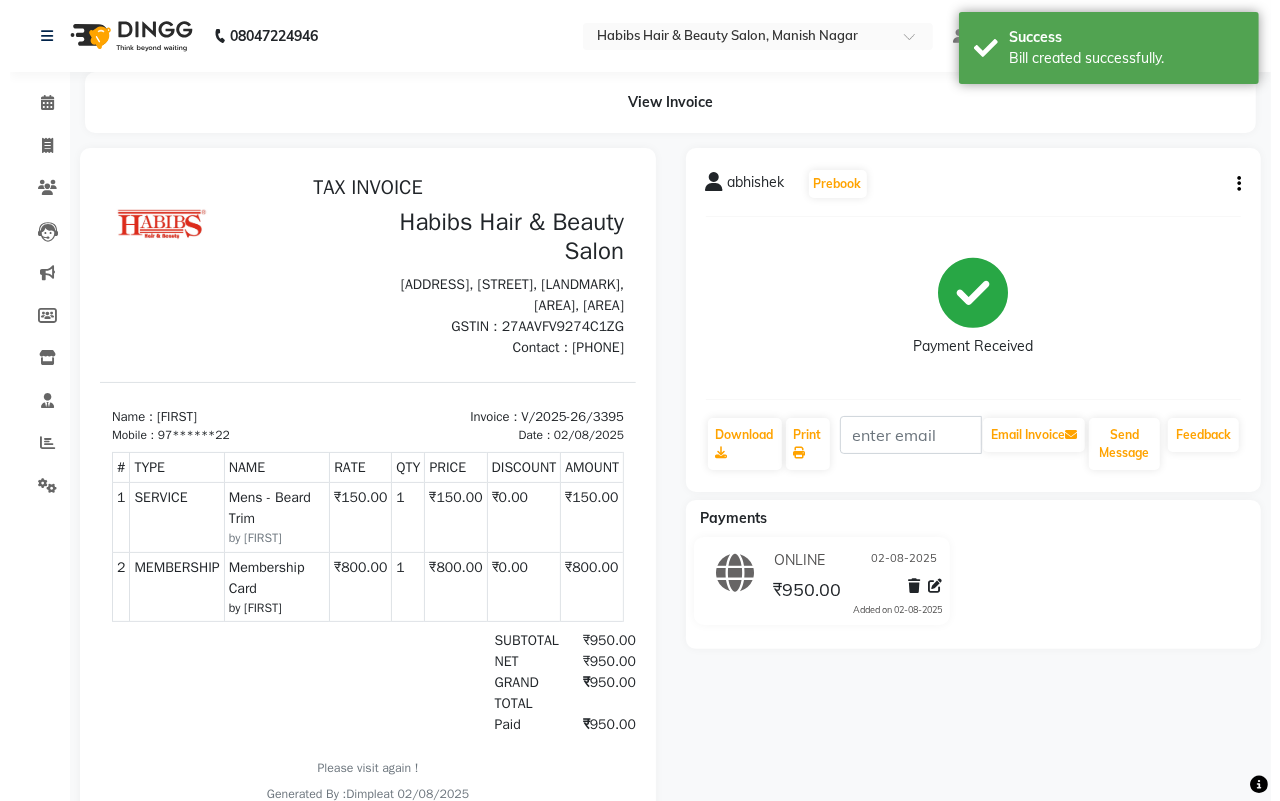 scroll, scrollTop: 0, scrollLeft: 0, axis: both 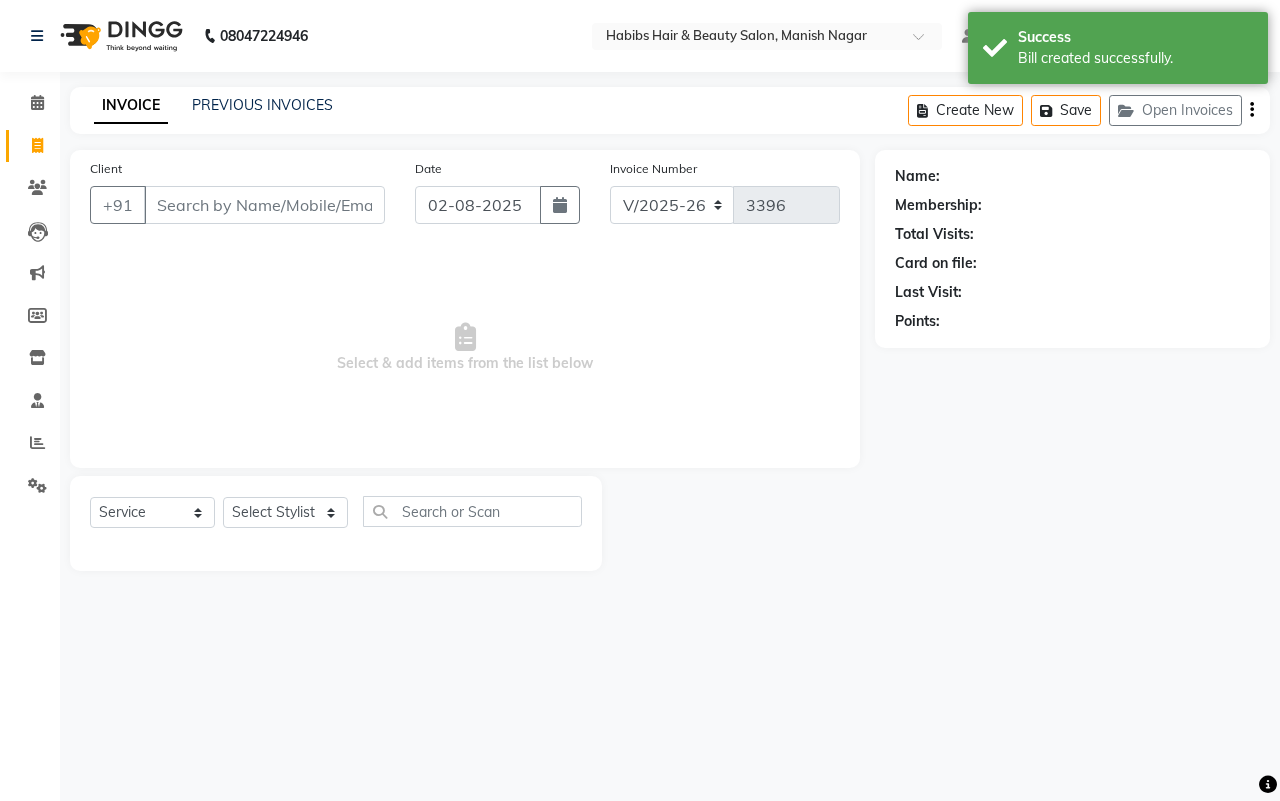 click on "Client" at bounding box center [264, 205] 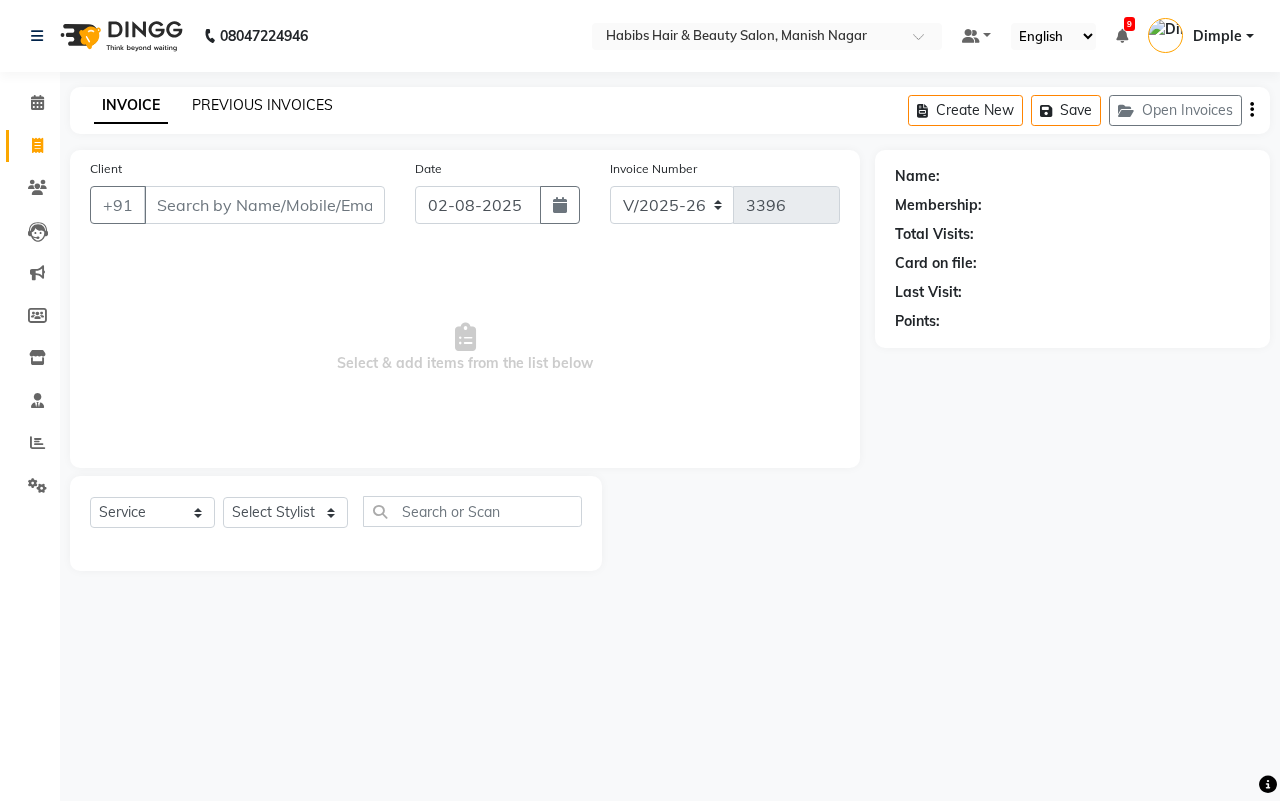 click on "PREVIOUS INVOICES" 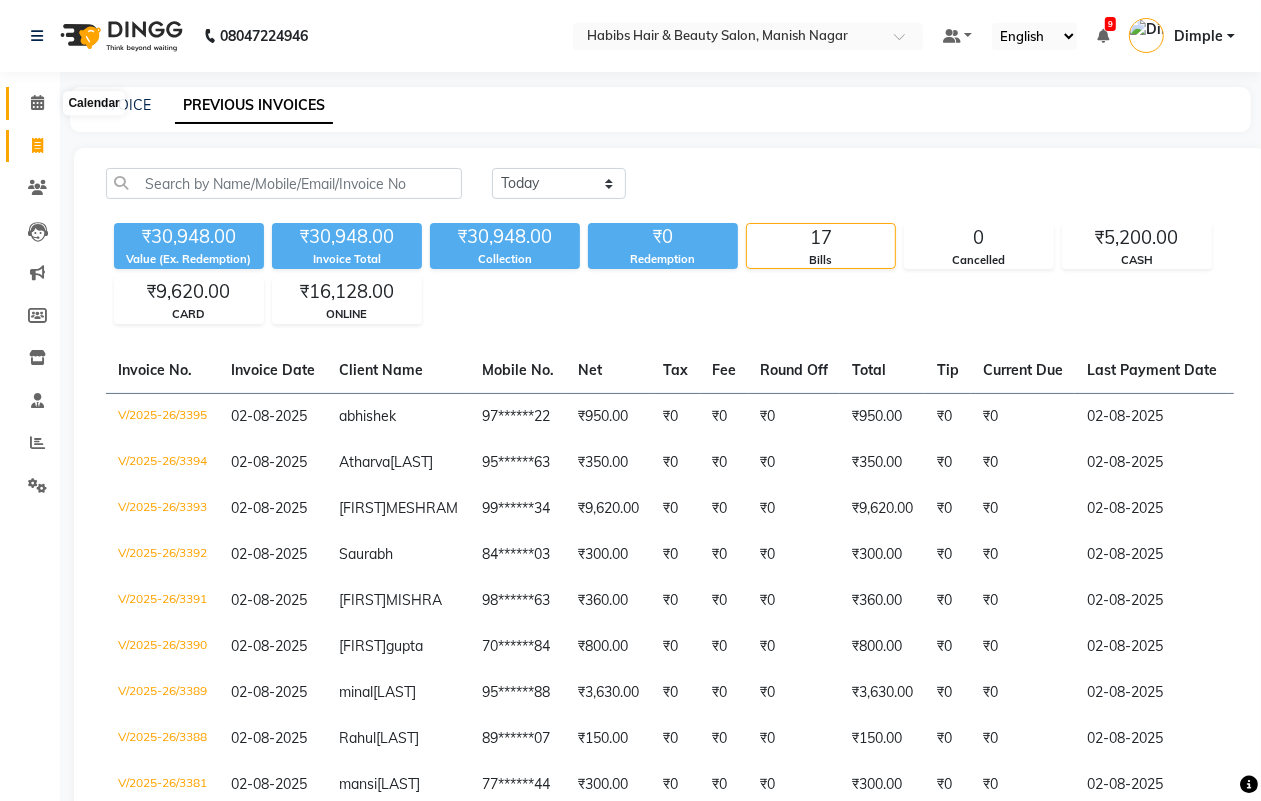 click 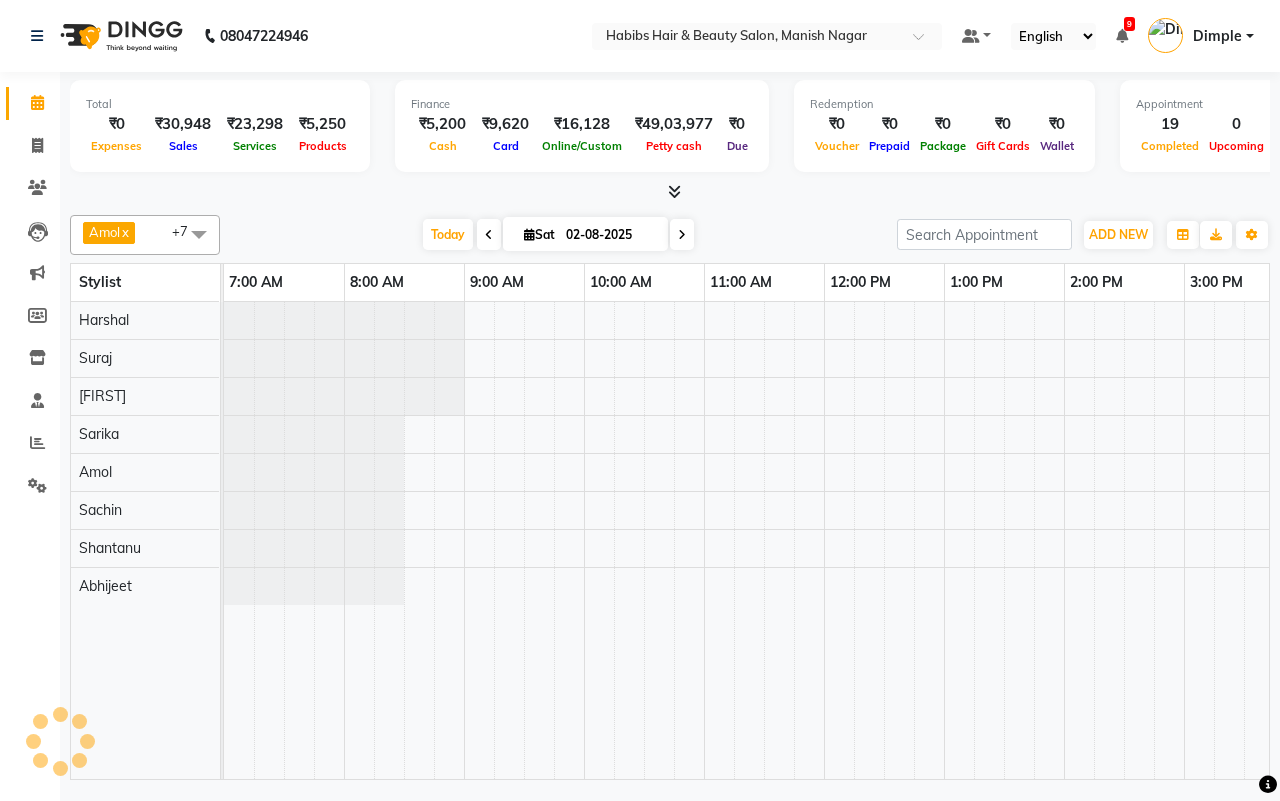 scroll, scrollTop: 0, scrollLeft: 0, axis: both 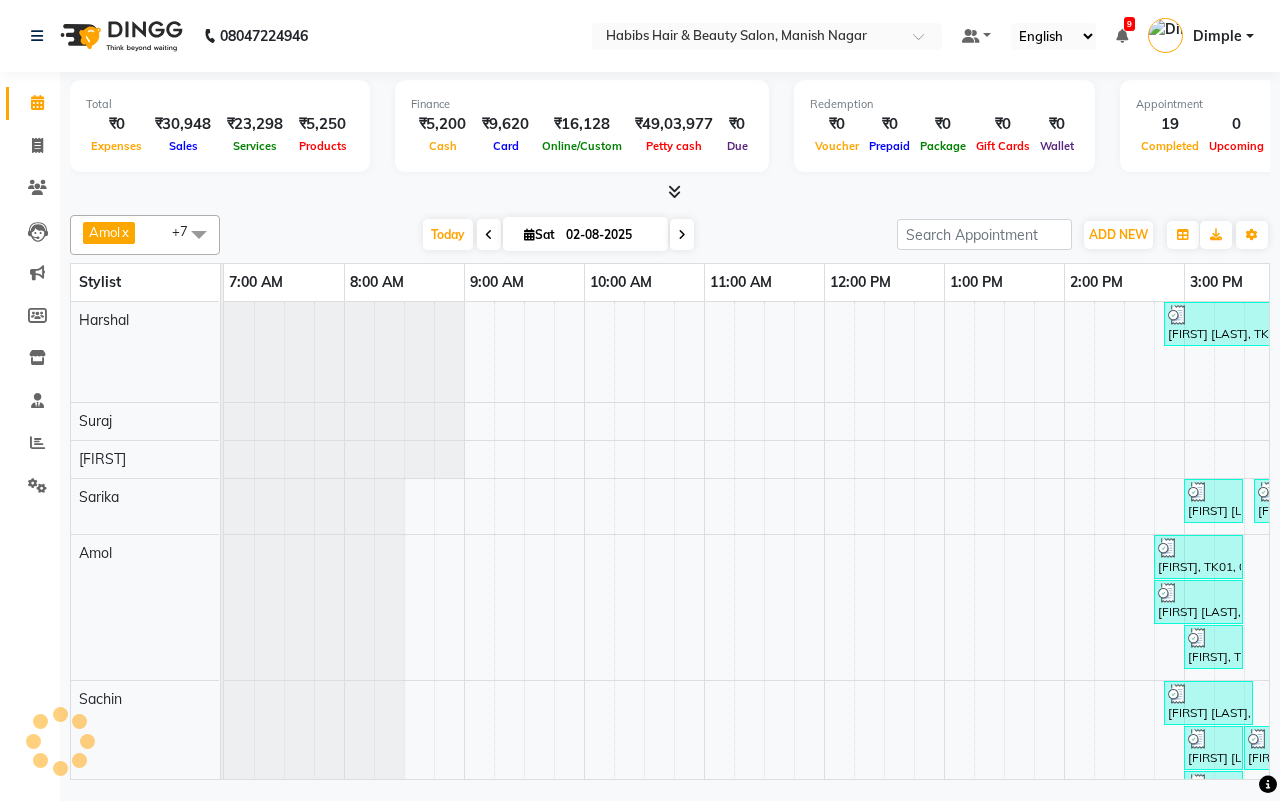 click at bounding box center (670, 192) 